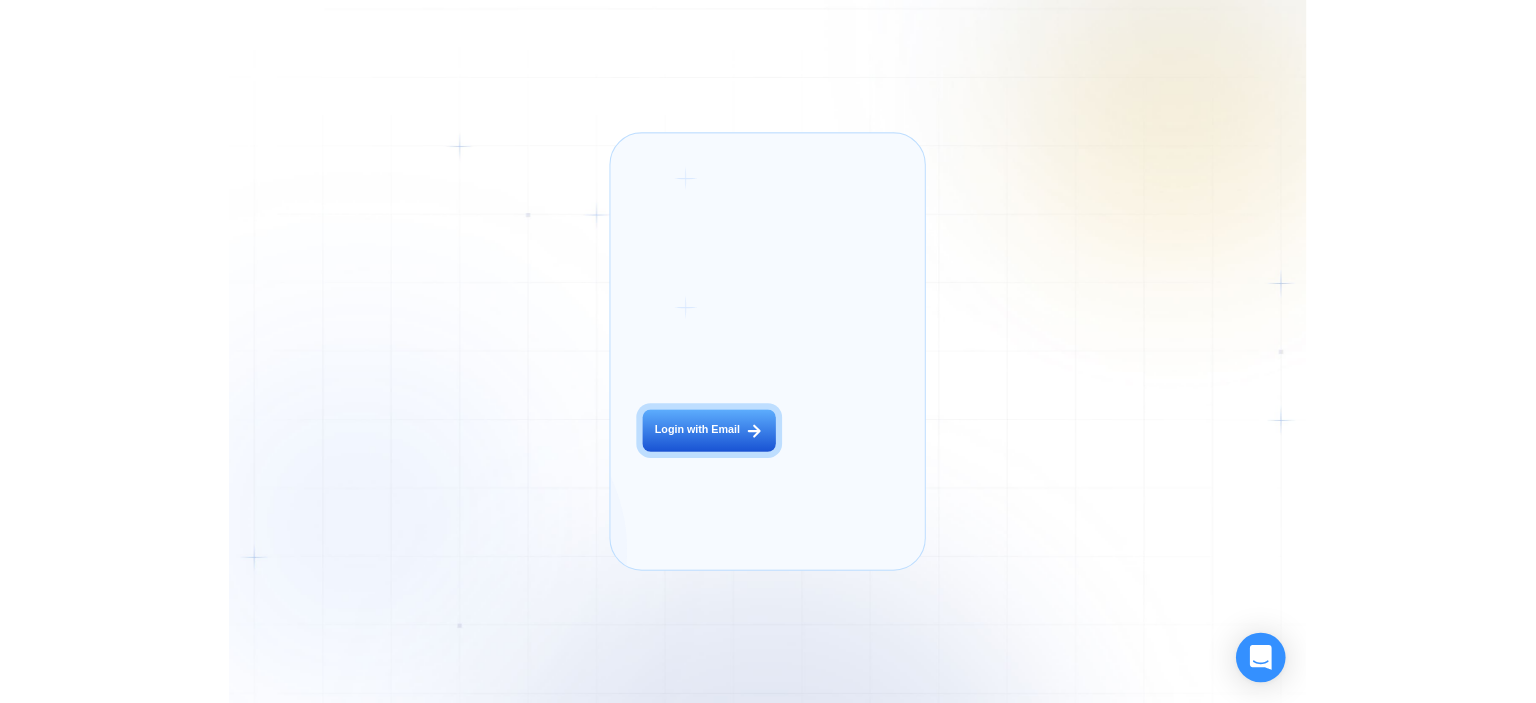 scroll, scrollTop: 0, scrollLeft: 0, axis: both 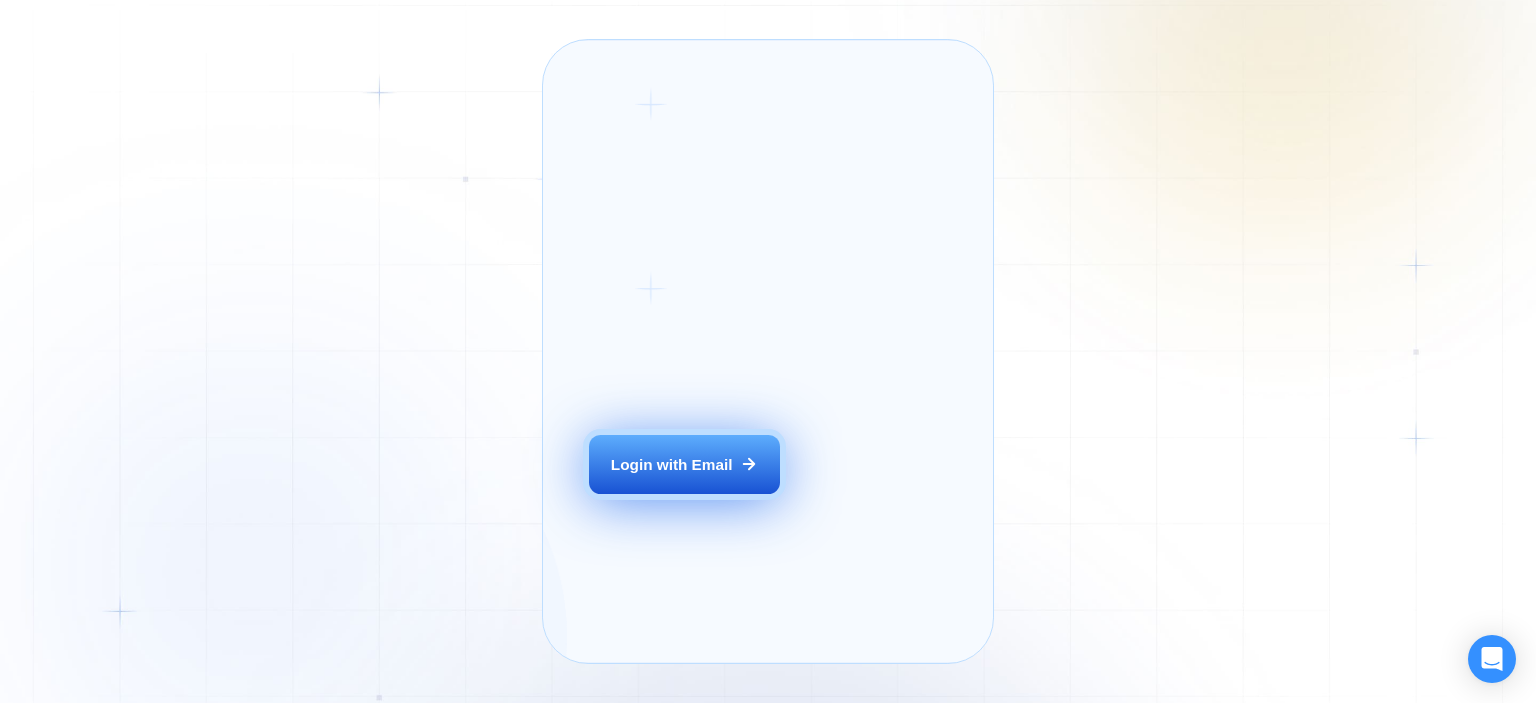 click on "Login with Email" at bounding box center (672, 464) 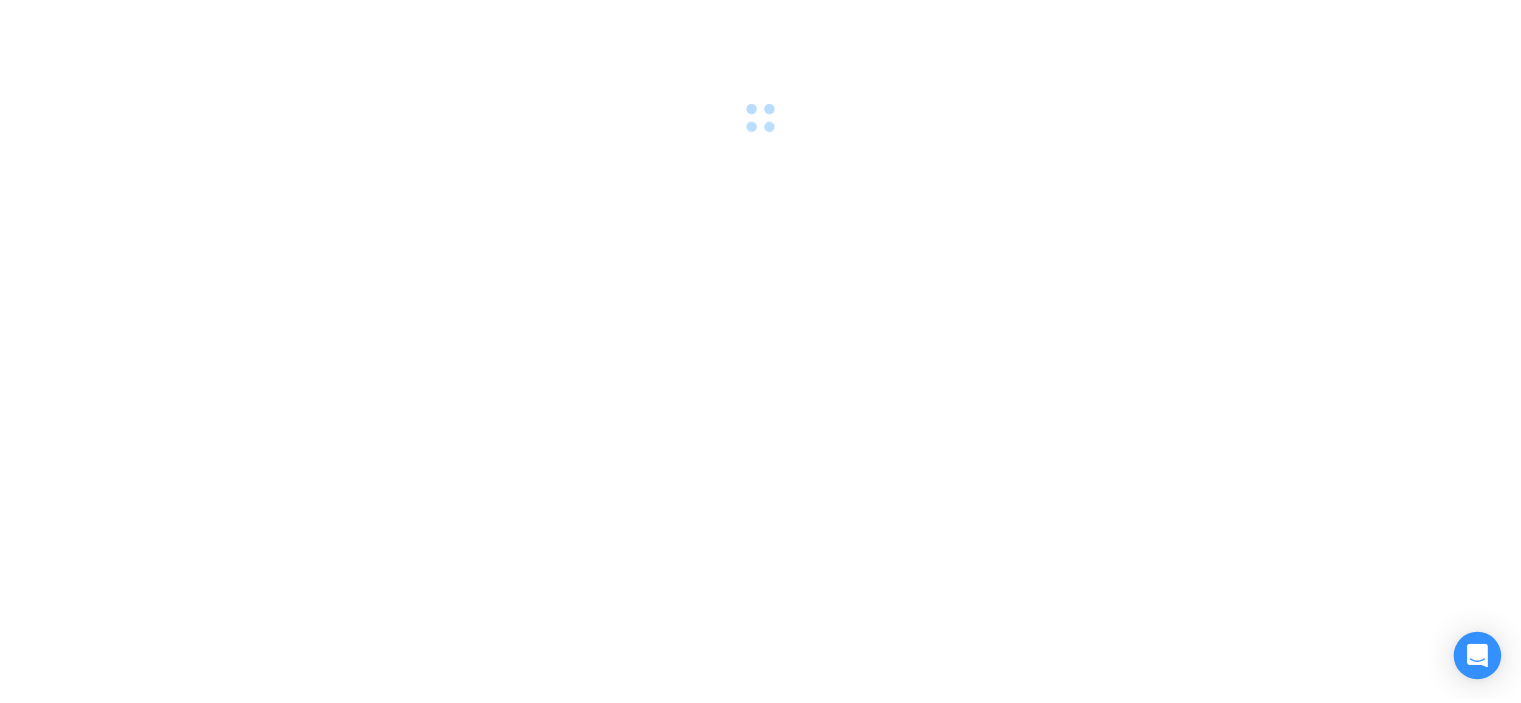 scroll, scrollTop: 0, scrollLeft: 0, axis: both 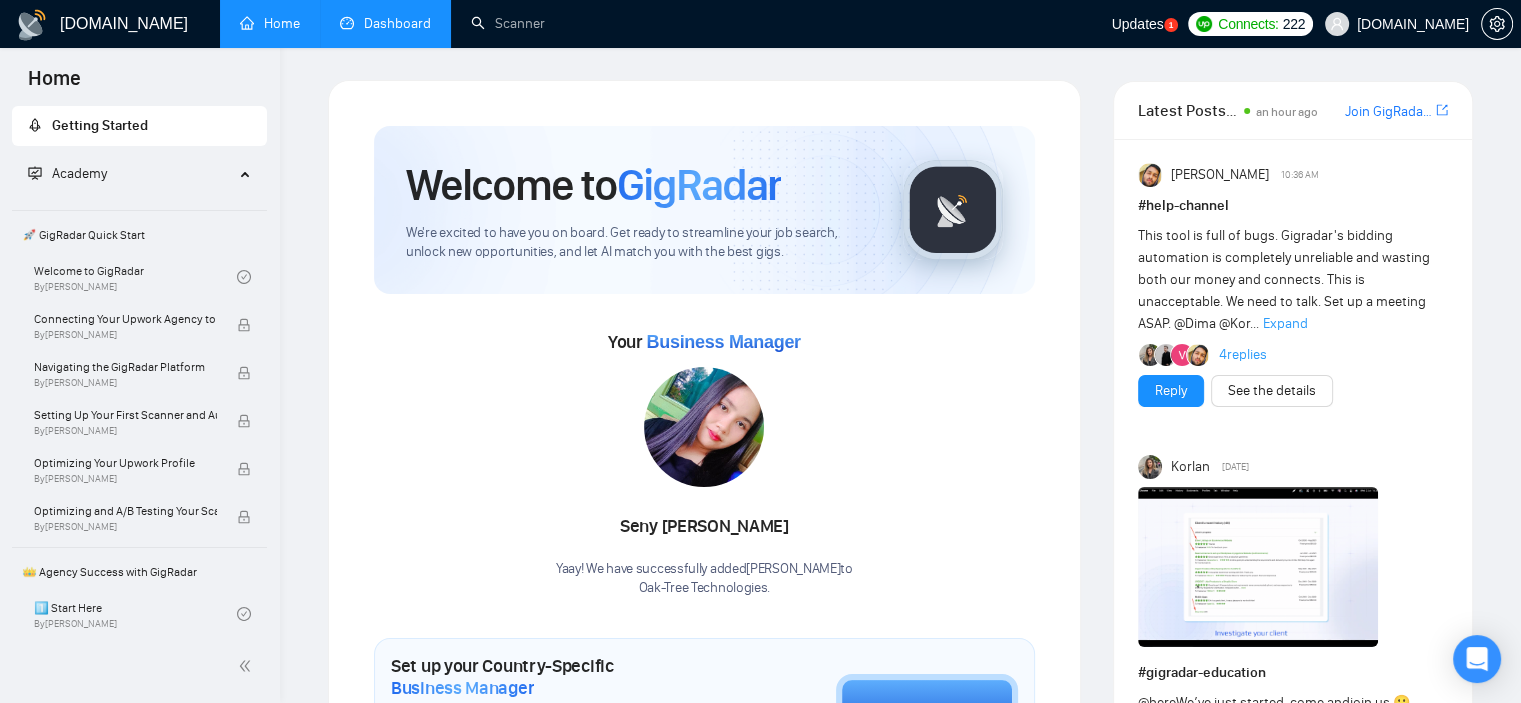 click on "Dashboard" at bounding box center [385, 23] 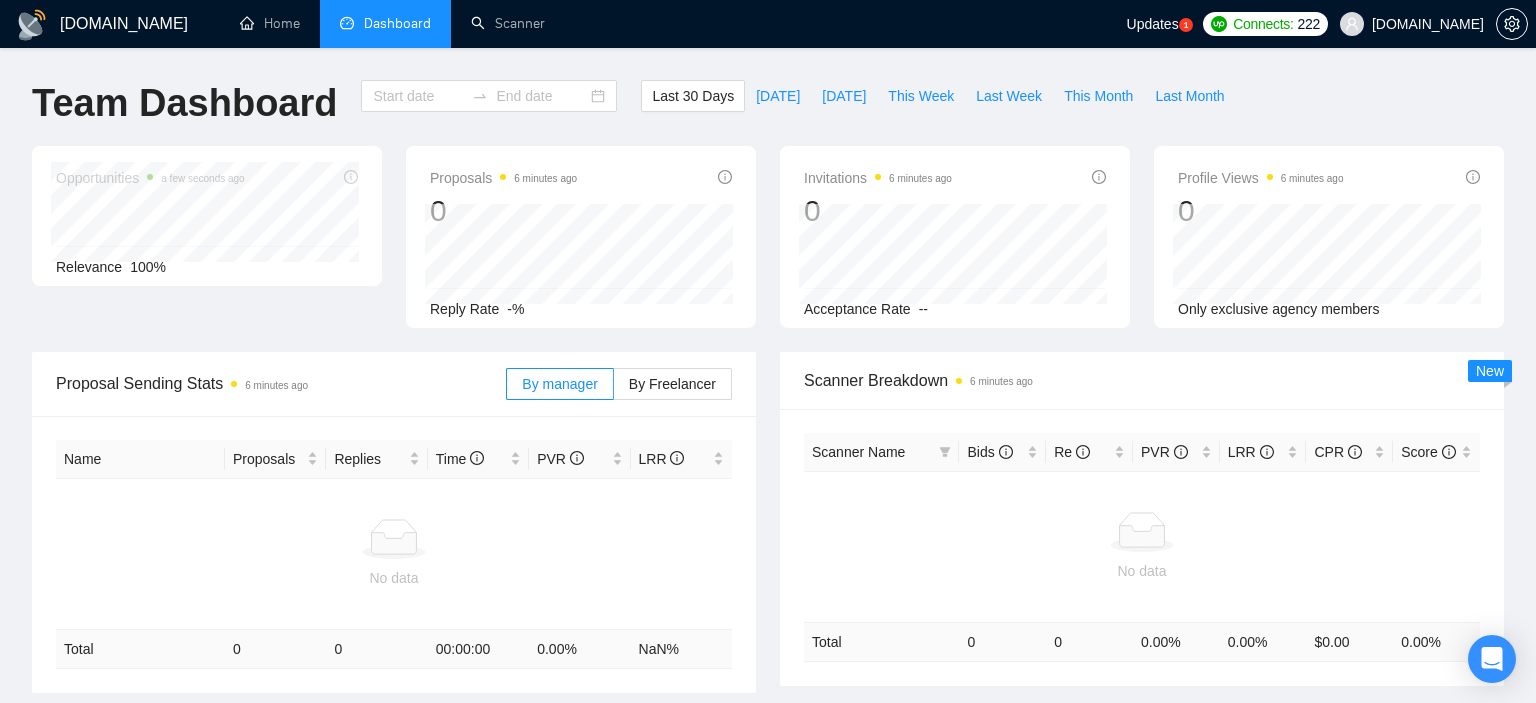 type on "2025-06-03" 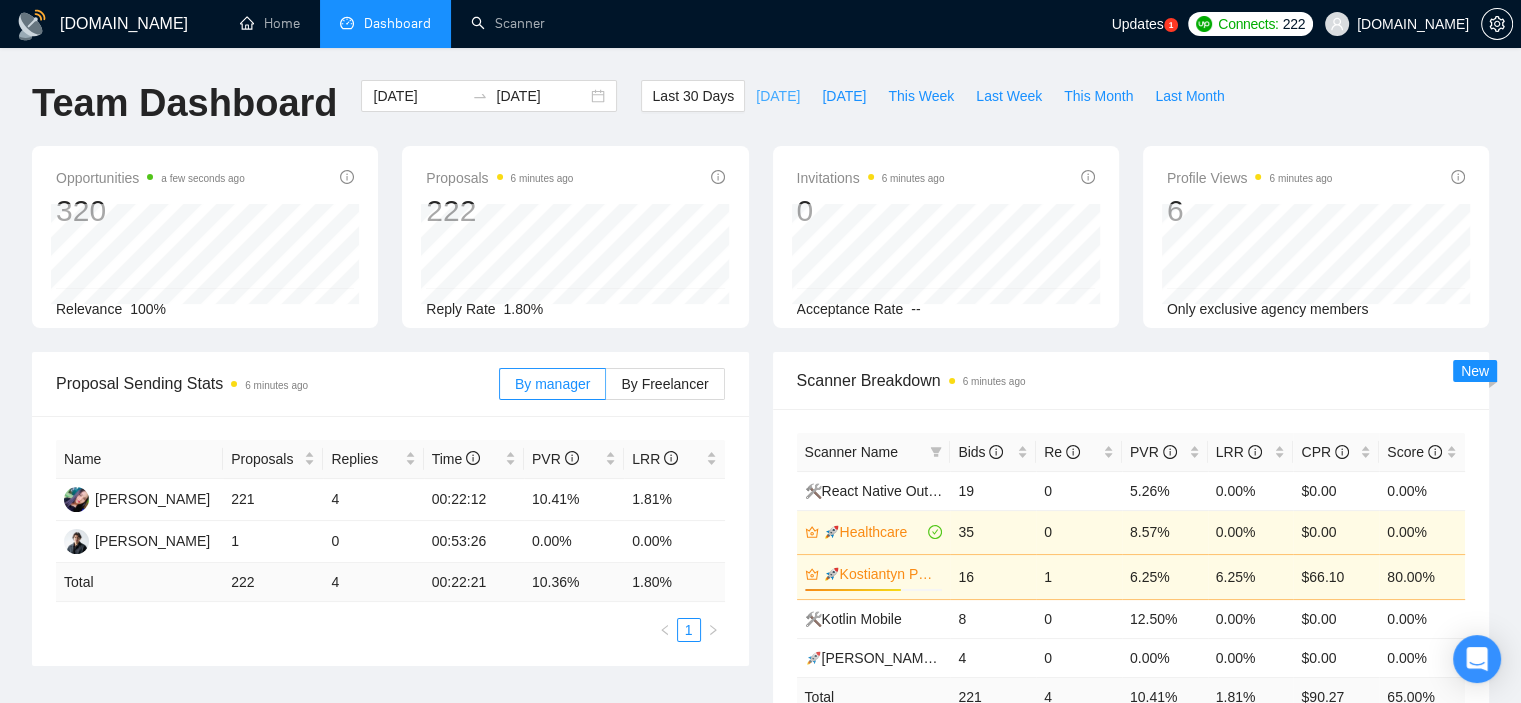 click on "[DATE]" at bounding box center [778, 96] 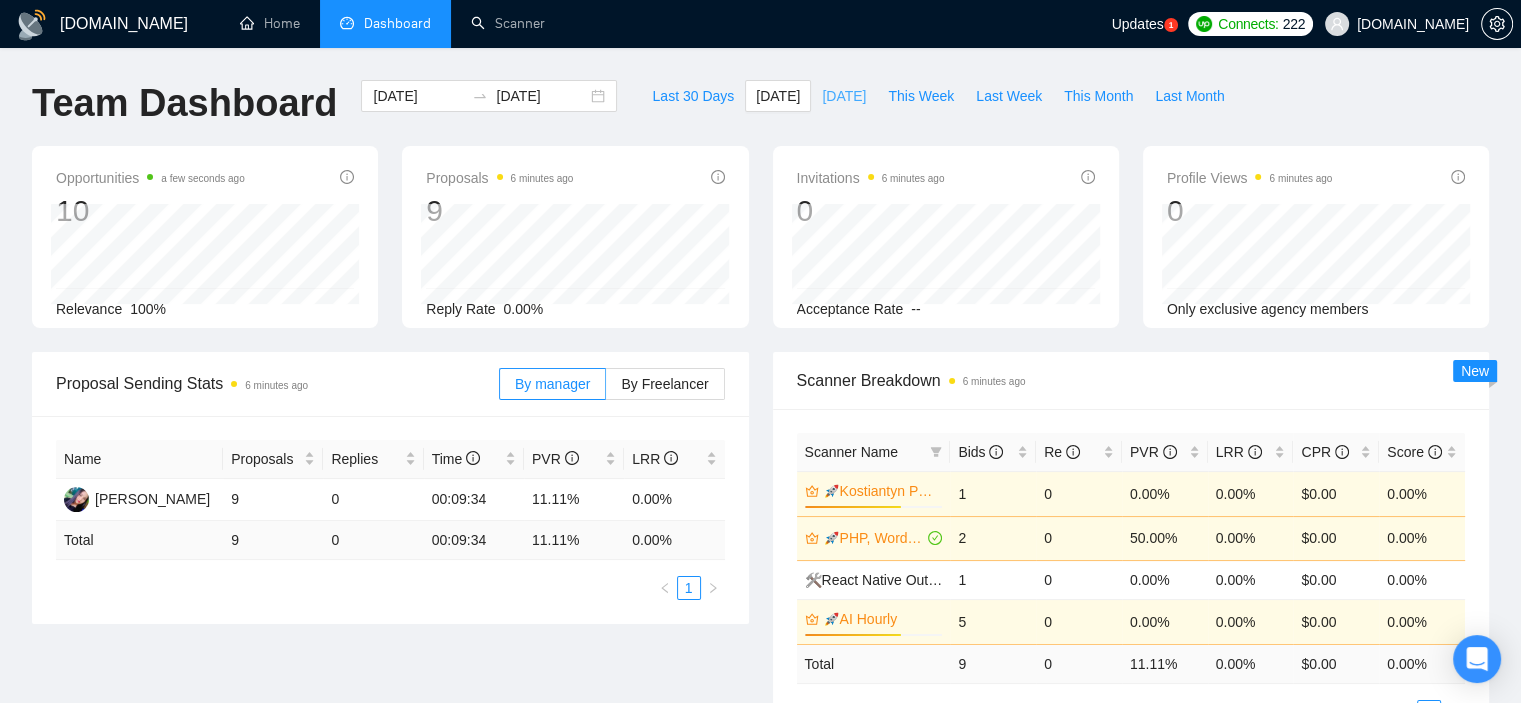 click on "[DATE]" at bounding box center (844, 96) 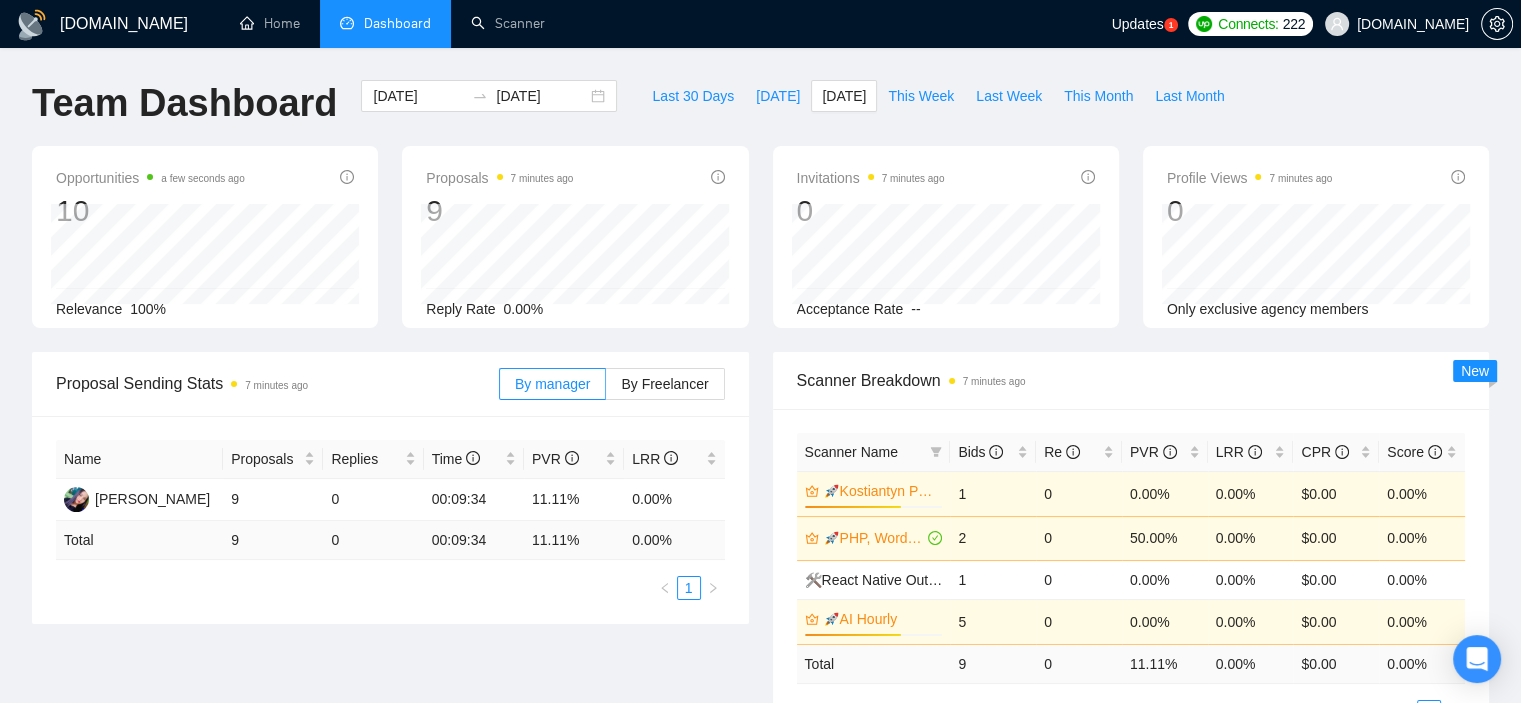 type on "2025-07-02" 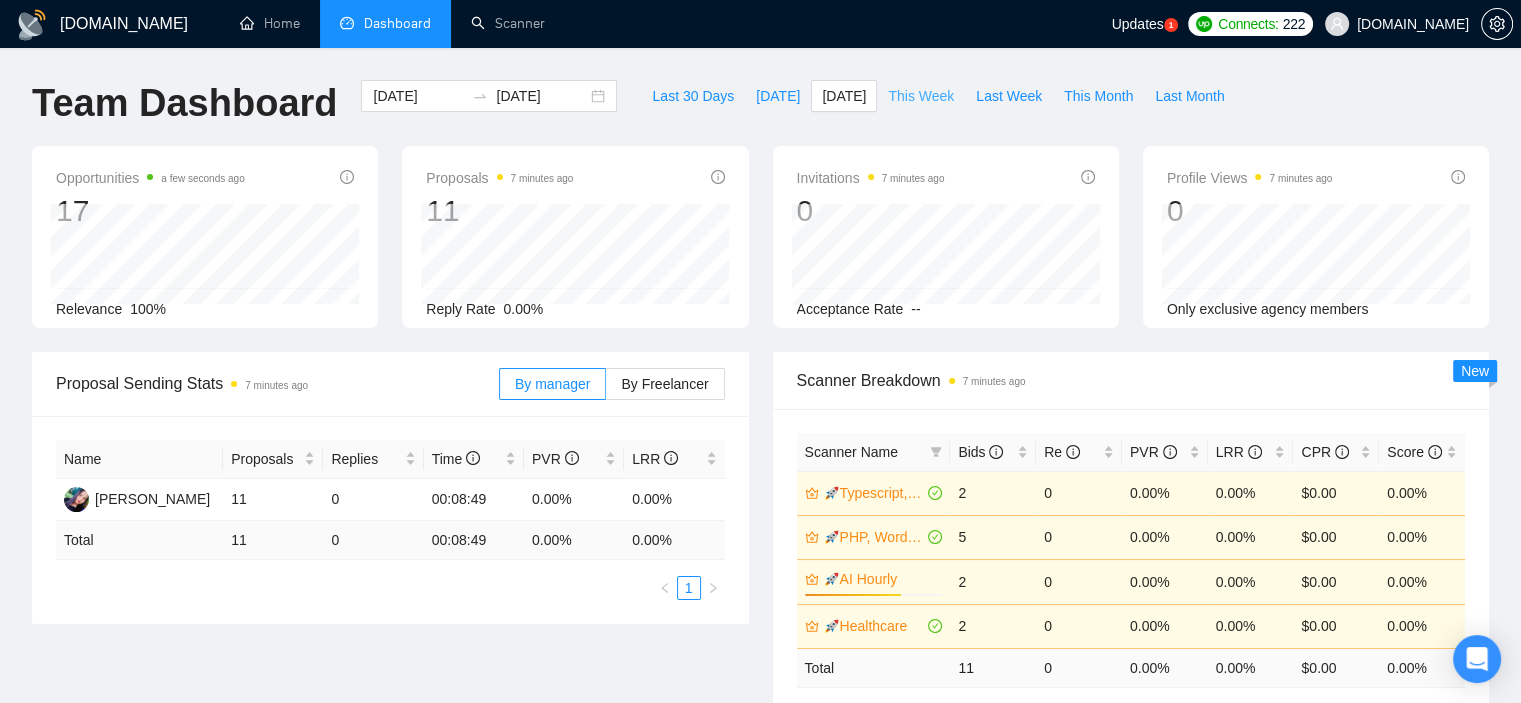 click on "This Week" at bounding box center (921, 96) 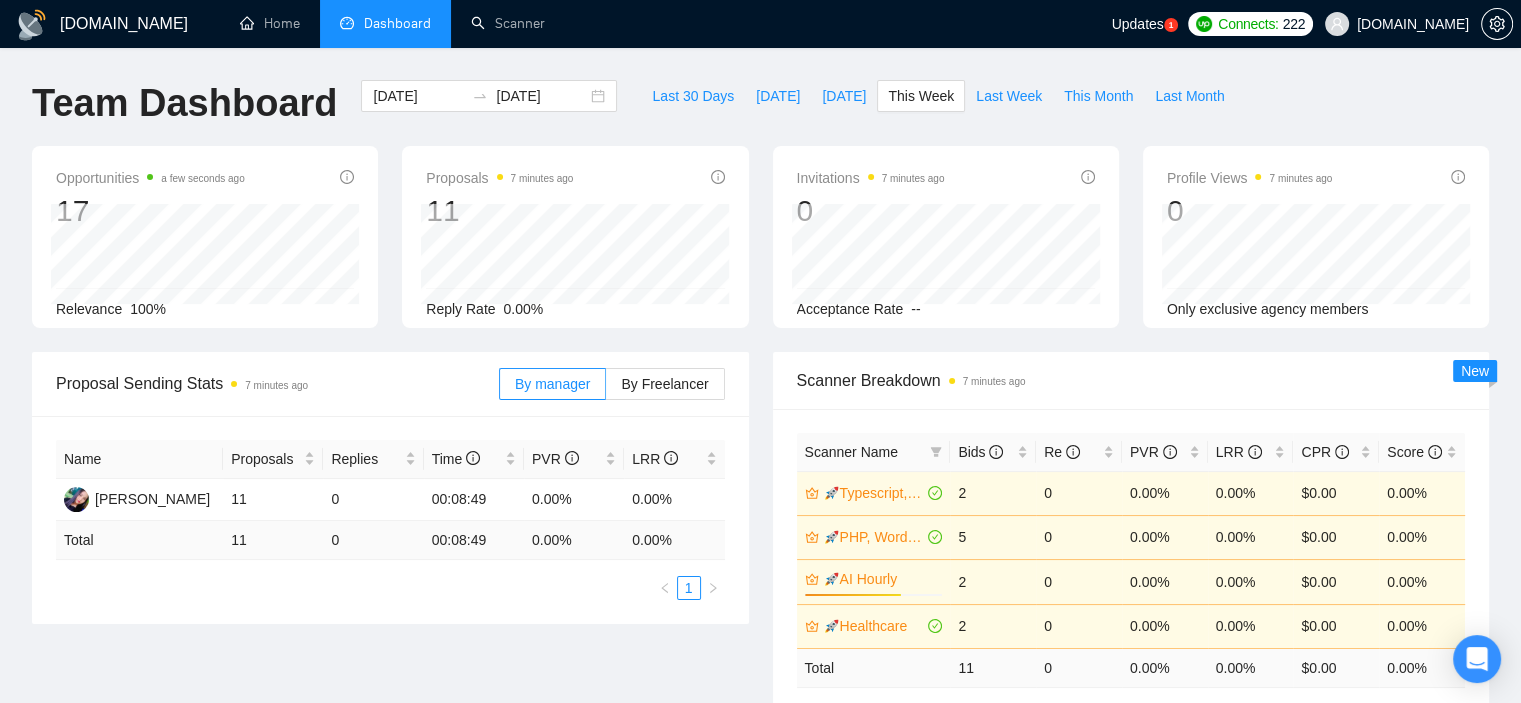 type on "2025-06-30" 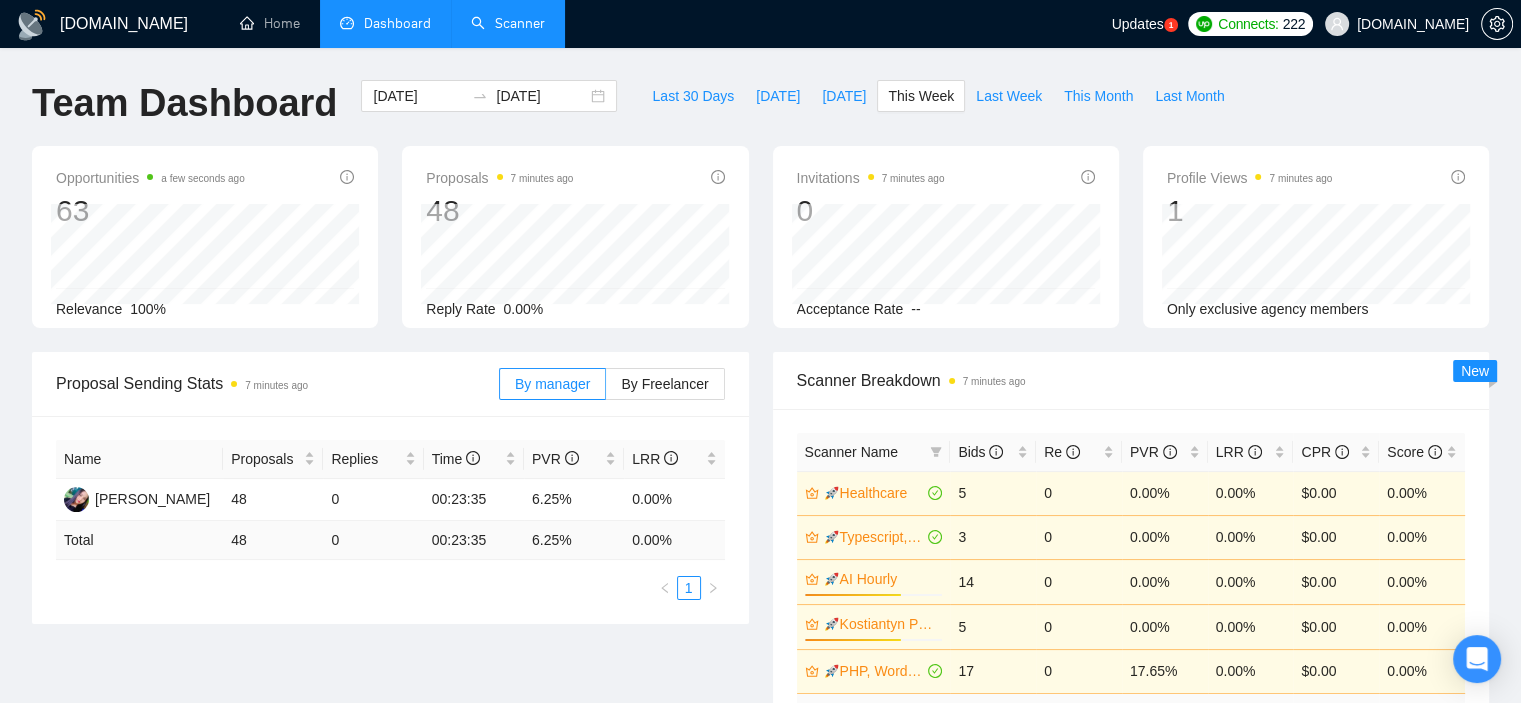 click on "Scanner" at bounding box center [508, 23] 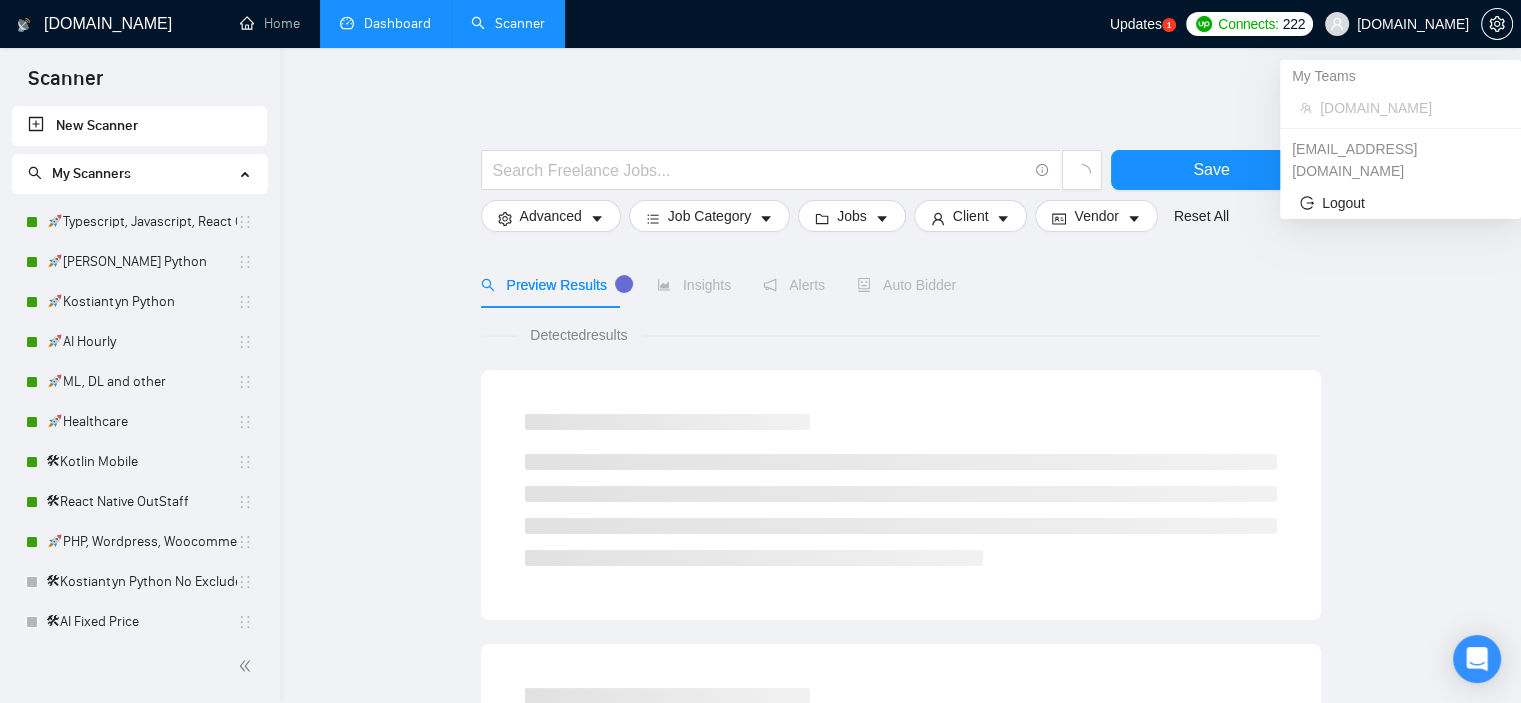 click on "[DOMAIN_NAME]" at bounding box center [1413, 24] 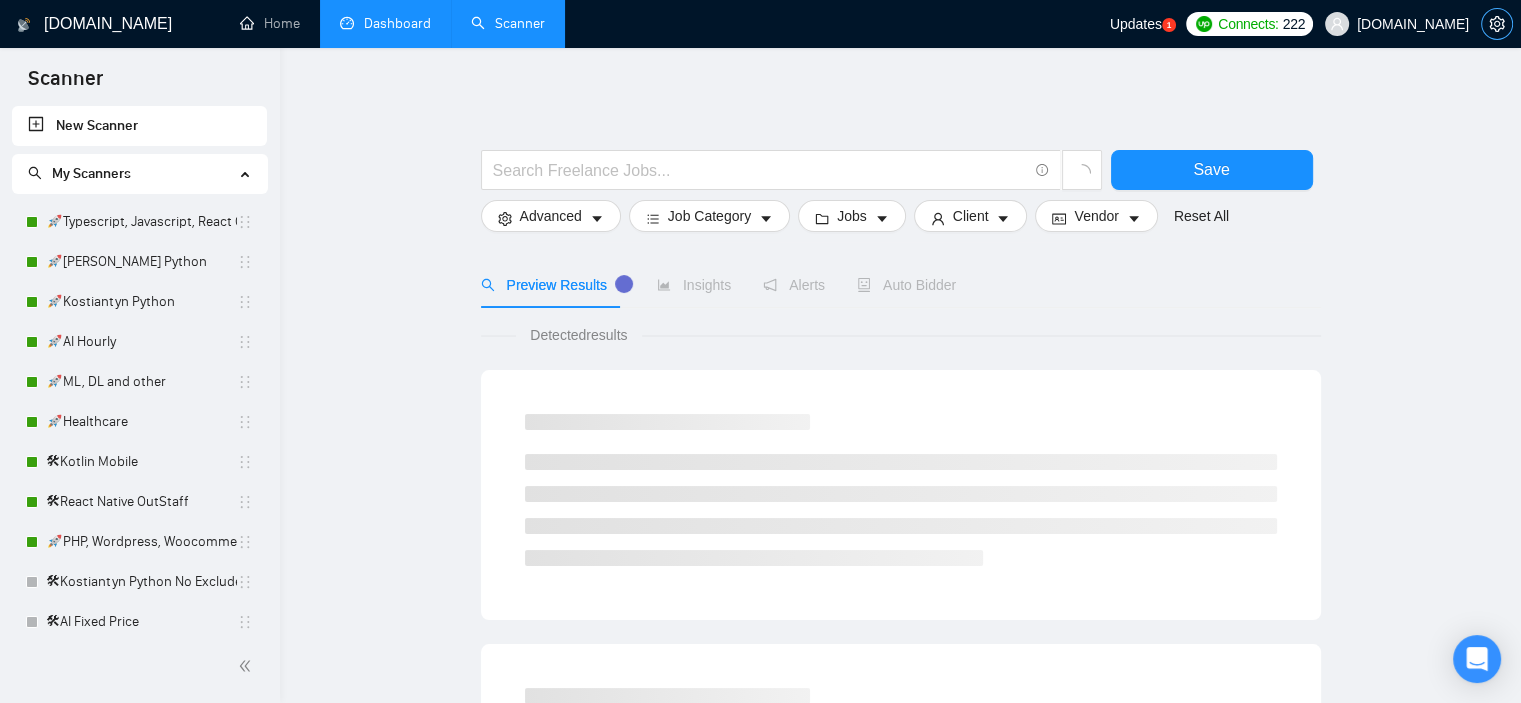 click 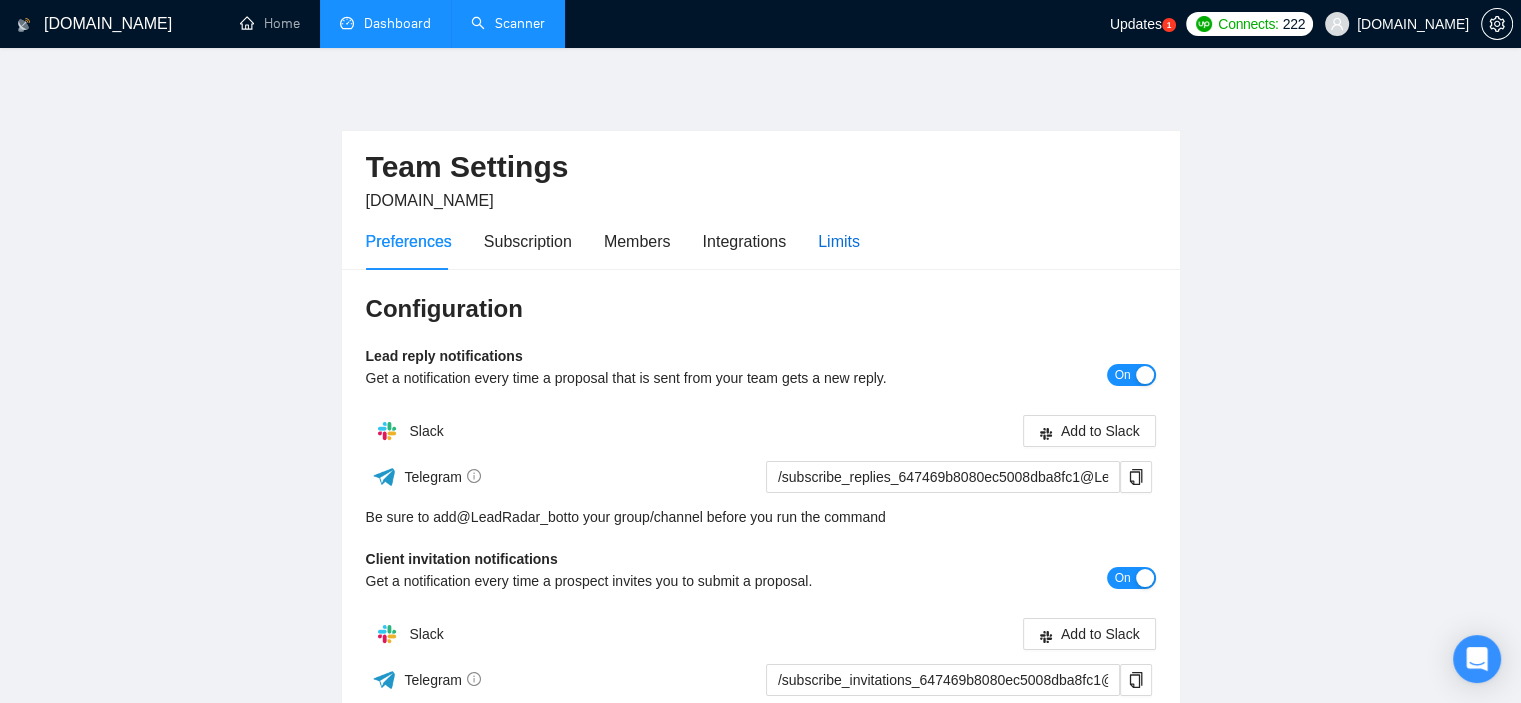 click on "Limits" at bounding box center (839, 241) 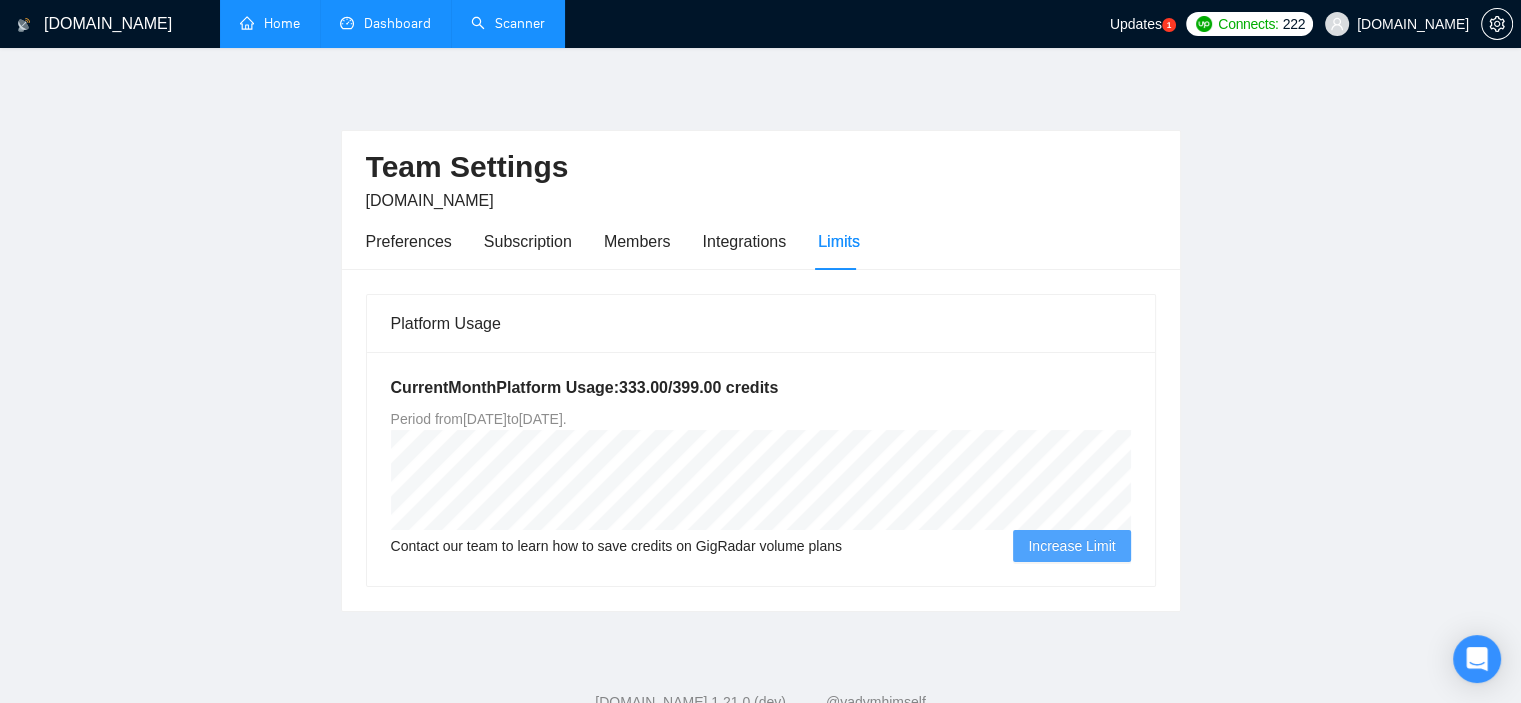 click on "Home" at bounding box center [270, 23] 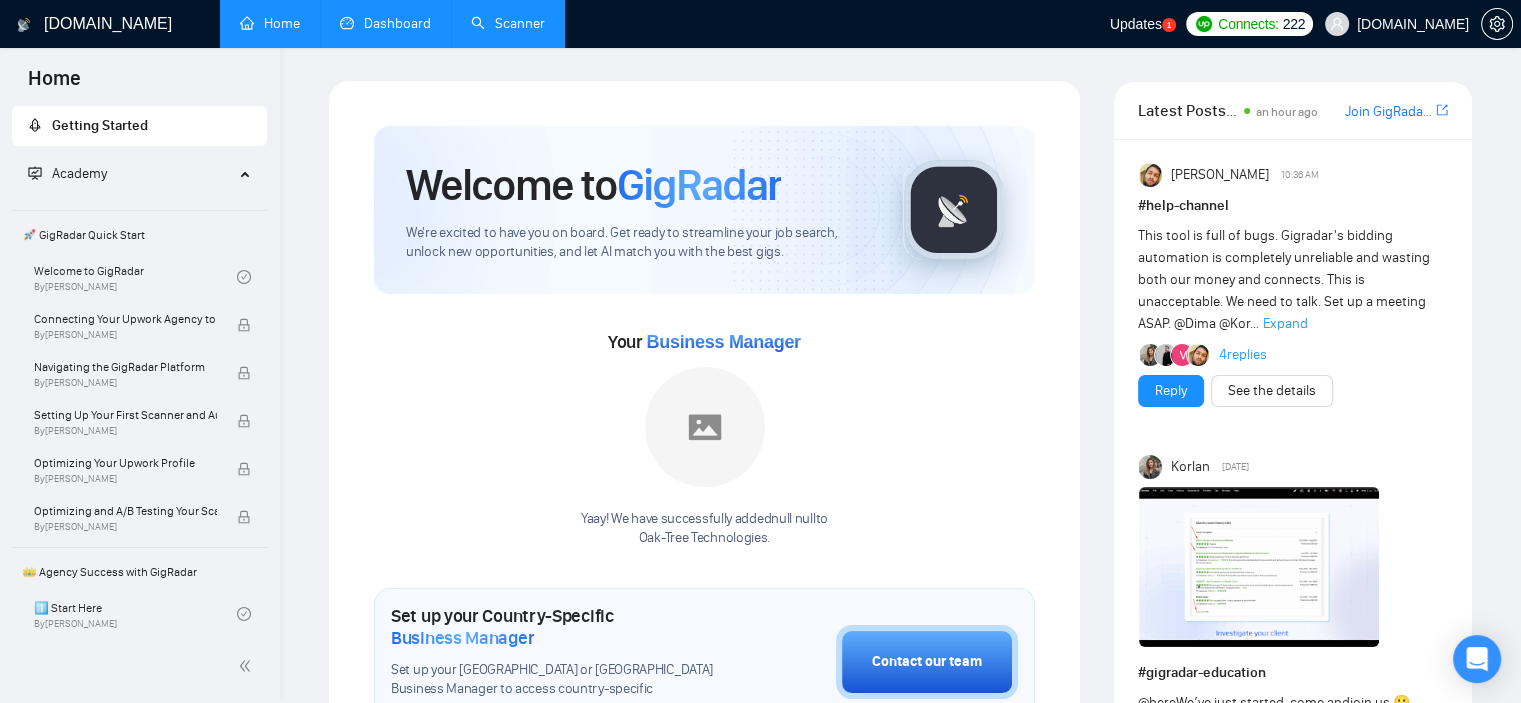 click on "Scanner" at bounding box center [508, 23] 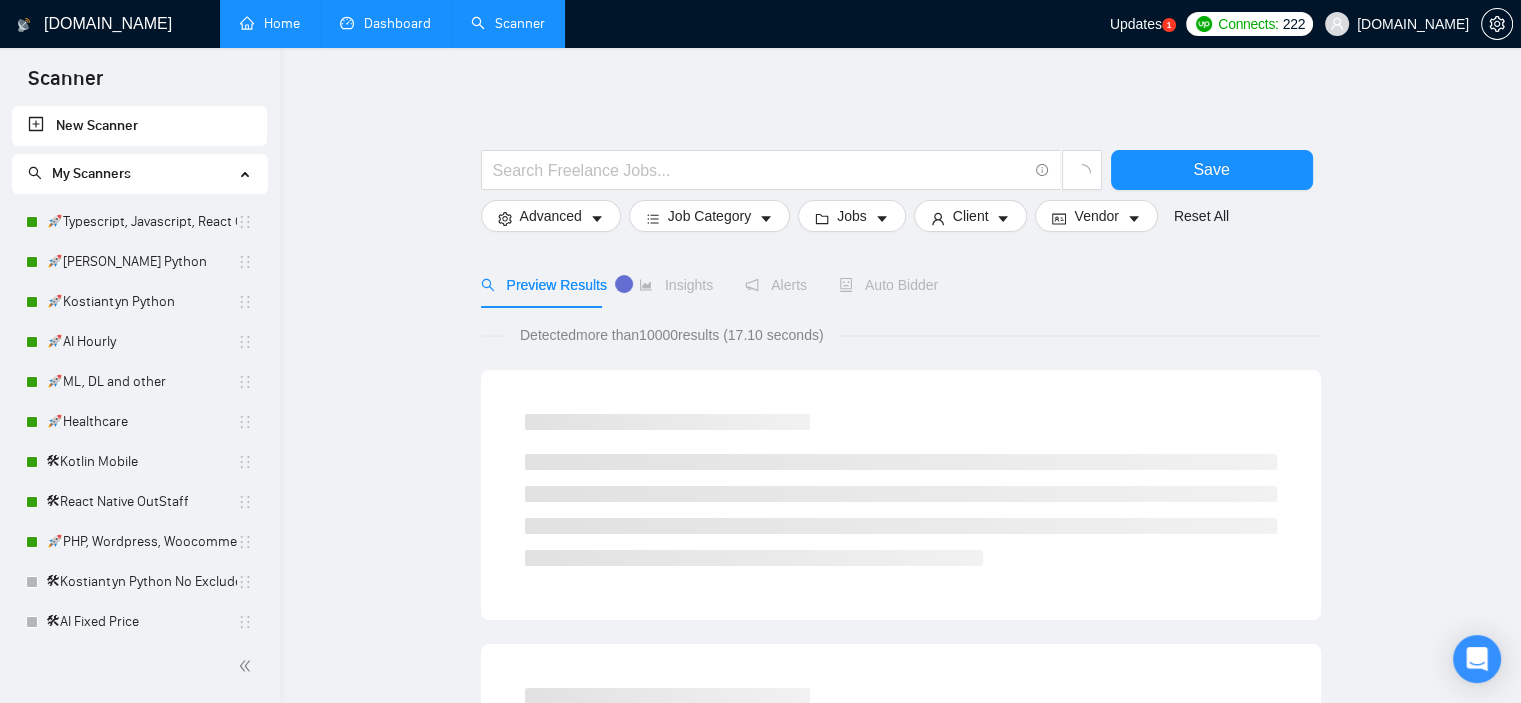 click on "Dashboard" at bounding box center (385, 23) 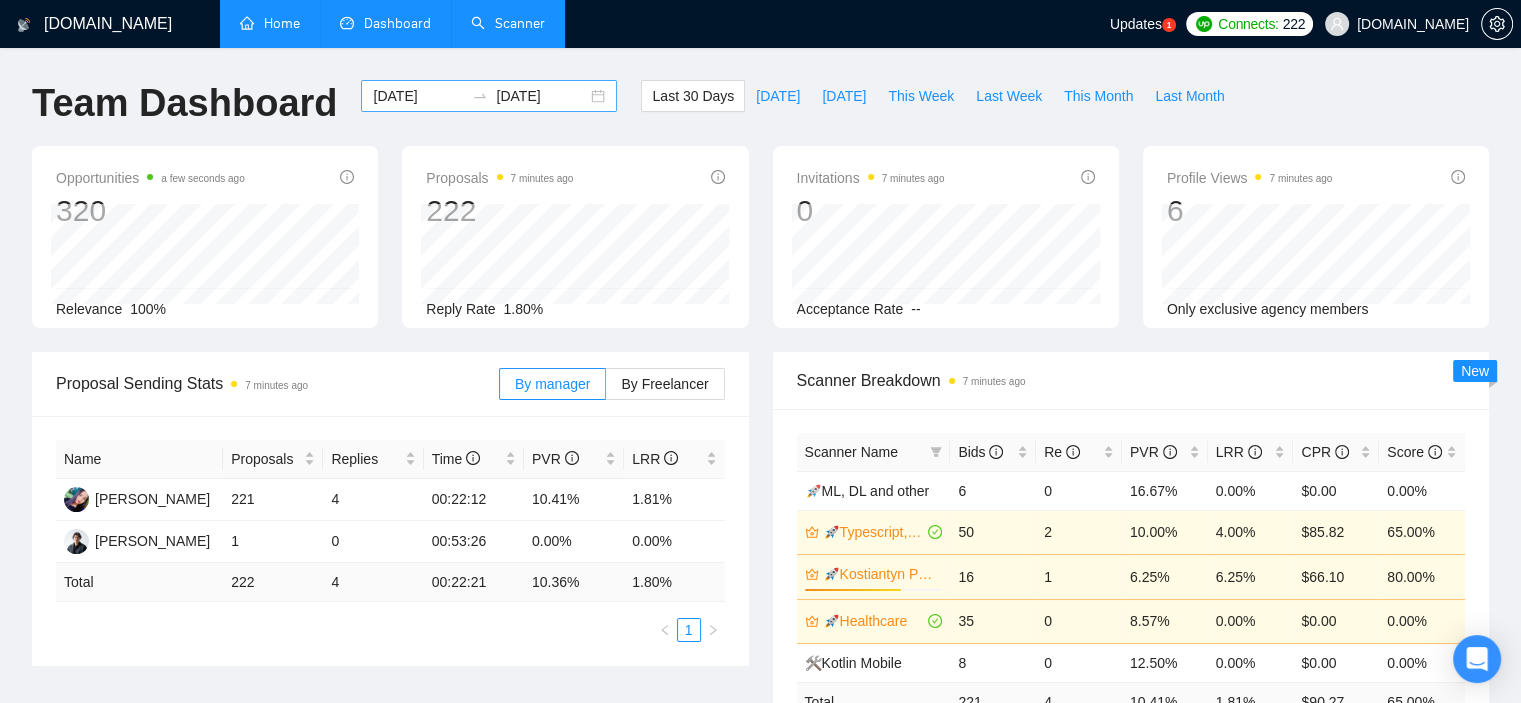 click on "2025-06-03" at bounding box center (418, 96) 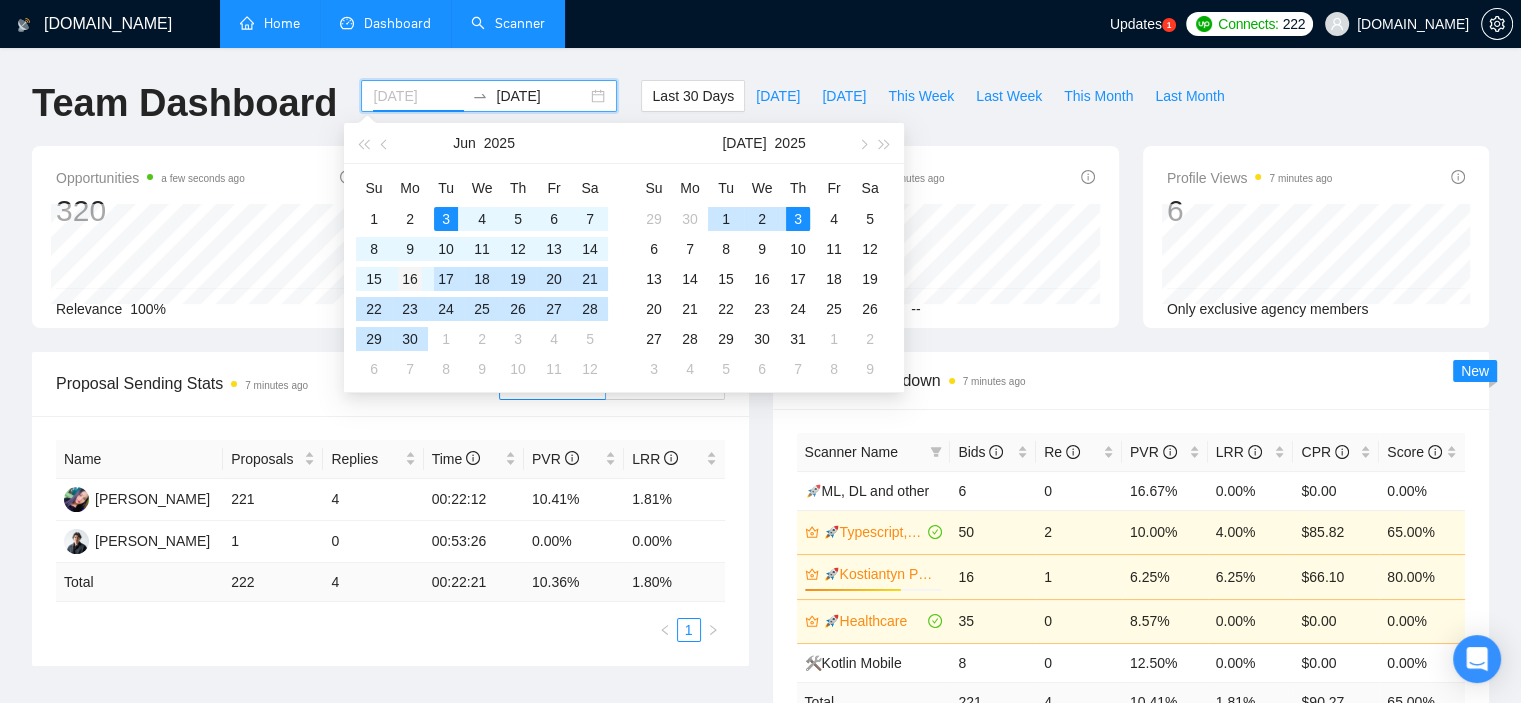 type on "[DATE]" 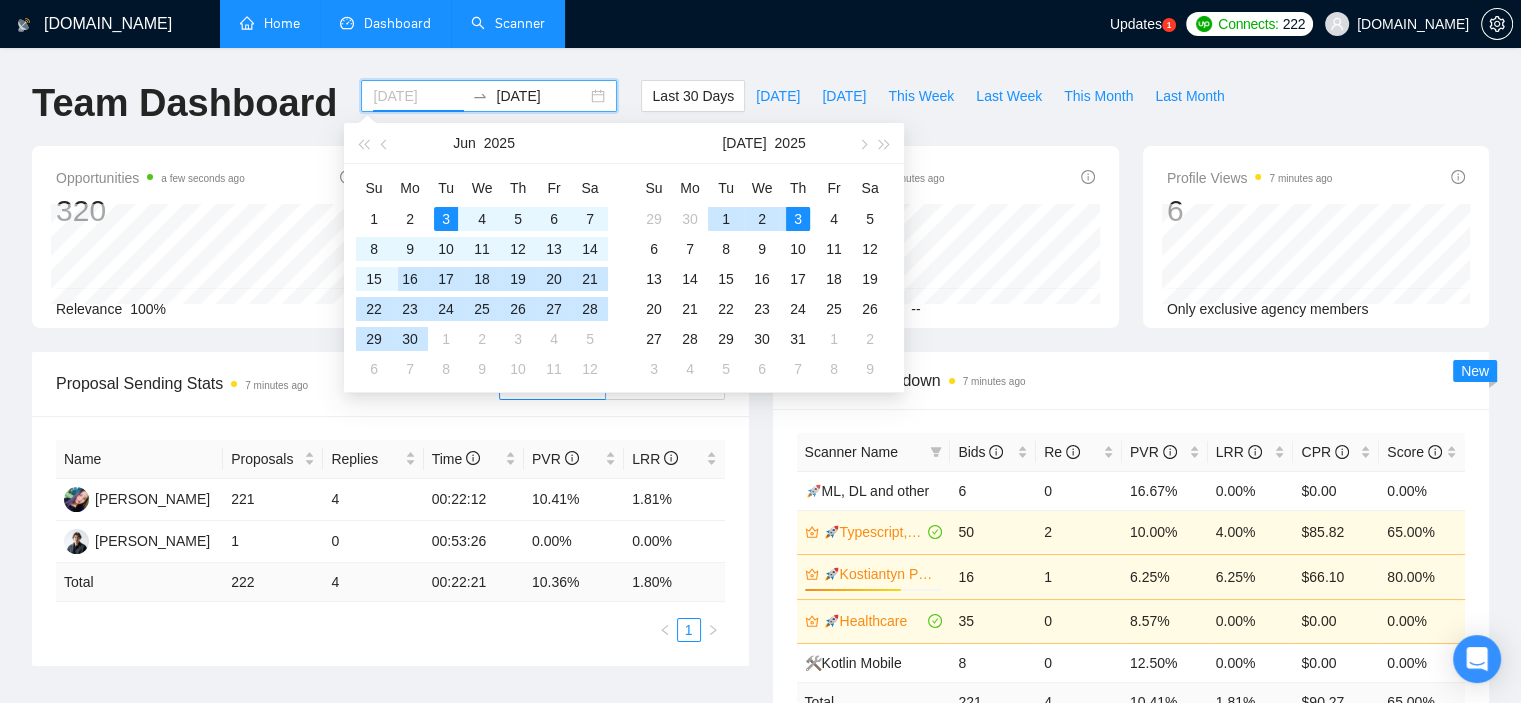 click on "16" at bounding box center (410, 279) 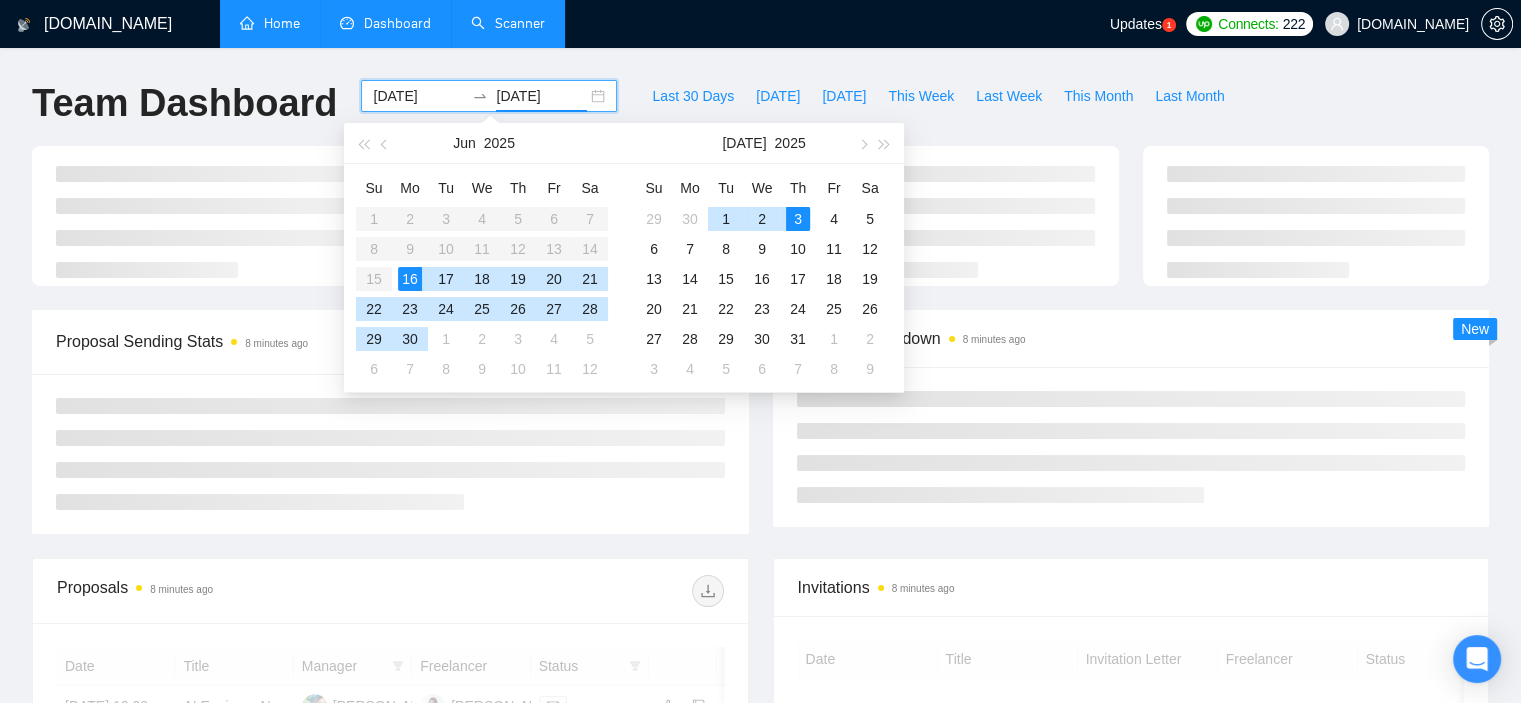 type on "[DATE]" 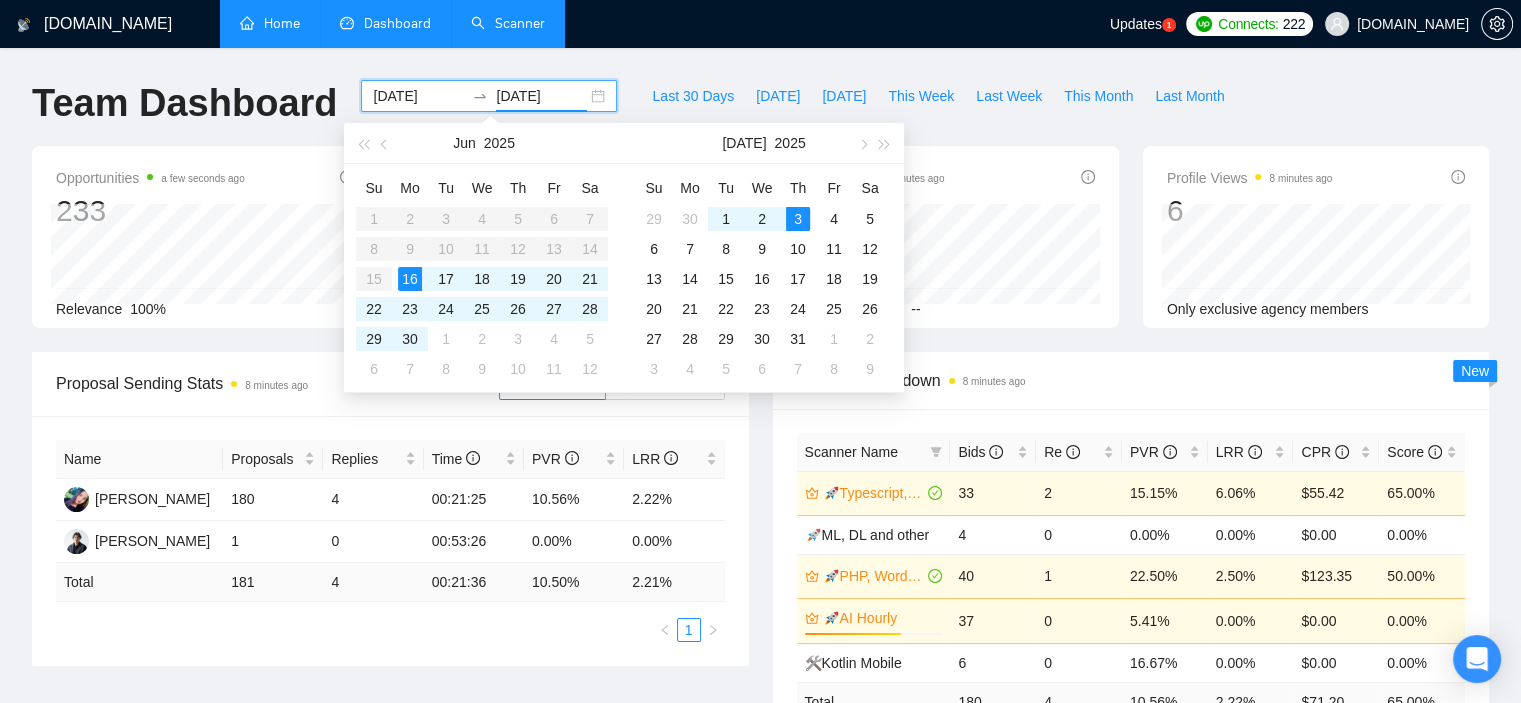 click on "GigRadar.io Home Dashboard Scanner Updates
1
Connects: 222 Oak-Tree.tech Team Dashboard 2025-06-16 2025-07-03 Last 30 Days Today Yesterday This Week Last Week This Month Last Month Opportunities a few seconds ago 233   Relevance 100% Proposals 8 minutes ago 181   Reply Rate 2.21% Invitations 8 minutes ago 0   Acceptance Rate -- Profile Views 8 minutes ago 6   Only exclusive agency members Proposal Sending Stats 8 minutes ago By manager By Freelancer Name Proposals Replies Time   PVR   LRR   Seny Marsela 180 4 00:21:25 10.56% 2.22% Brandon Harper 1 0 00:53:26 0.00% 0.00% Total 181 4 00:21:36 10.50 % 2.21 % 1 Scanner Breakdown 8 minutes ago Scanner Name Bids   Re   PVR   LRR   CPR   Score   🚀Typescript, Javascript, React OutStaff 33 2 15.15% 6.06% $55.42 65.00% 🚀ML, DL and other 4 0 0.00% 0.00% $0.00 0.00% 🚀PHP, Wordpress, Woocommerce 40 1 22.50% 2.50% $123.35 50.00% 🚀AI Hourly 70% 37 0 5.41% 0.00% $0.00 0.00% 🛠Kotlin Mobile 6 0 16.67% 0.00% 4" at bounding box center [760, 800] 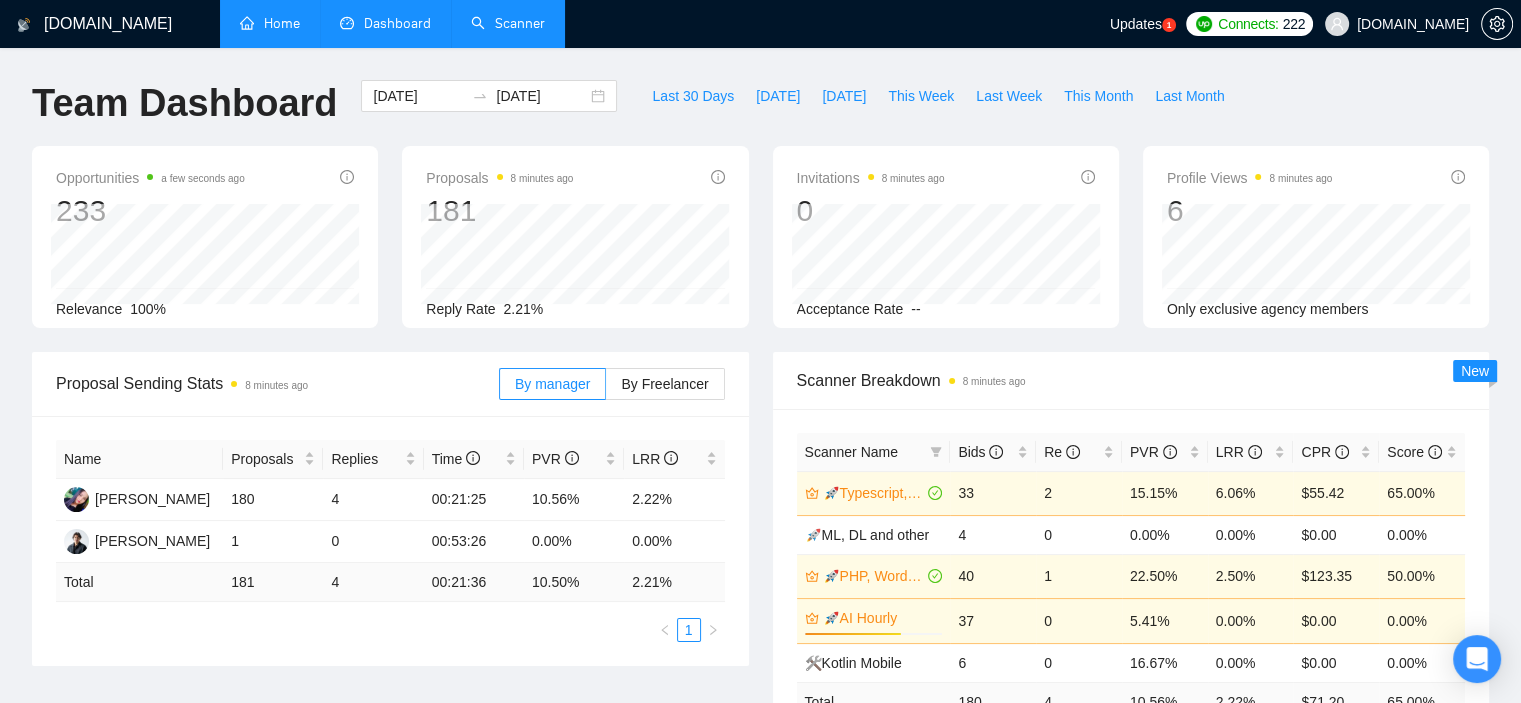 click on "Scanner" at bounding box center [508, 23] 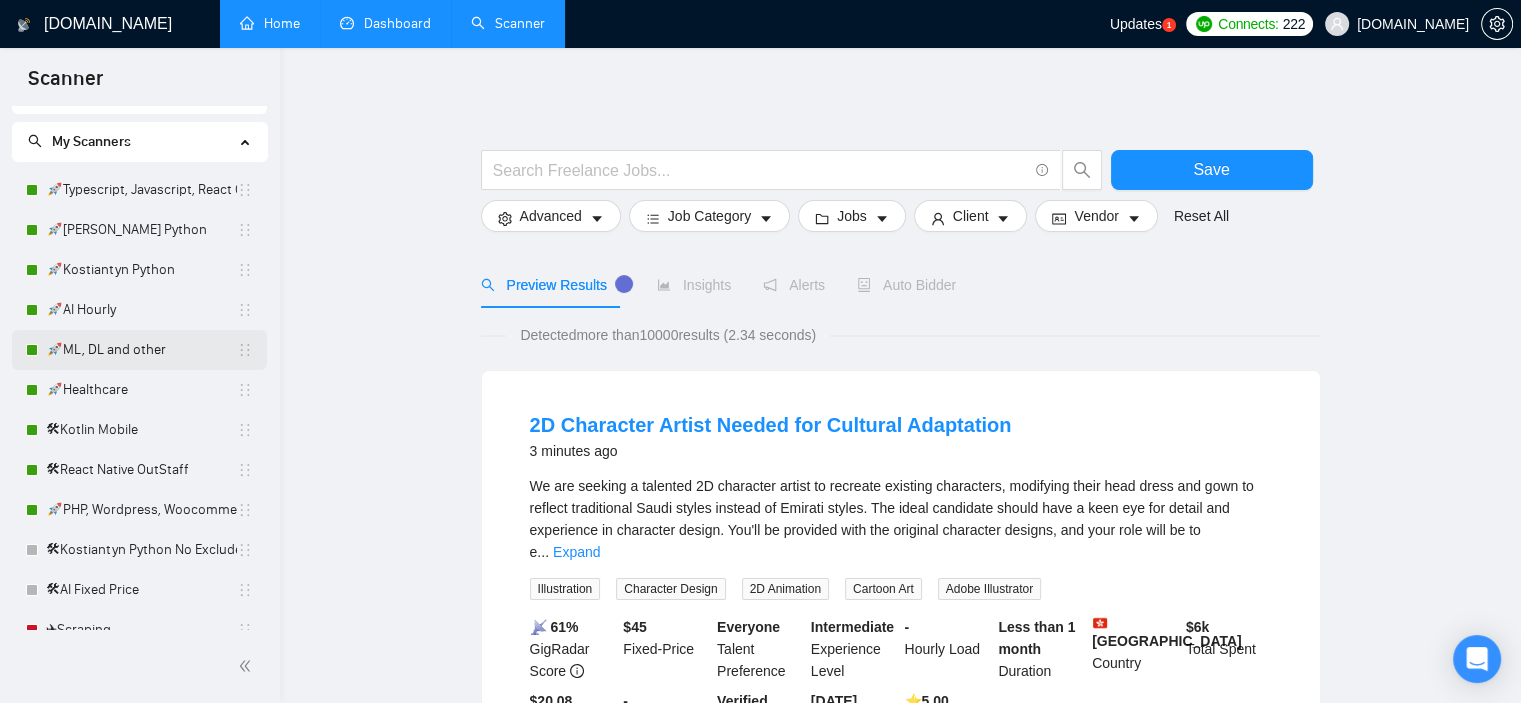 scroll, scrollTop: 0, scrollLeft: 0, axis: both 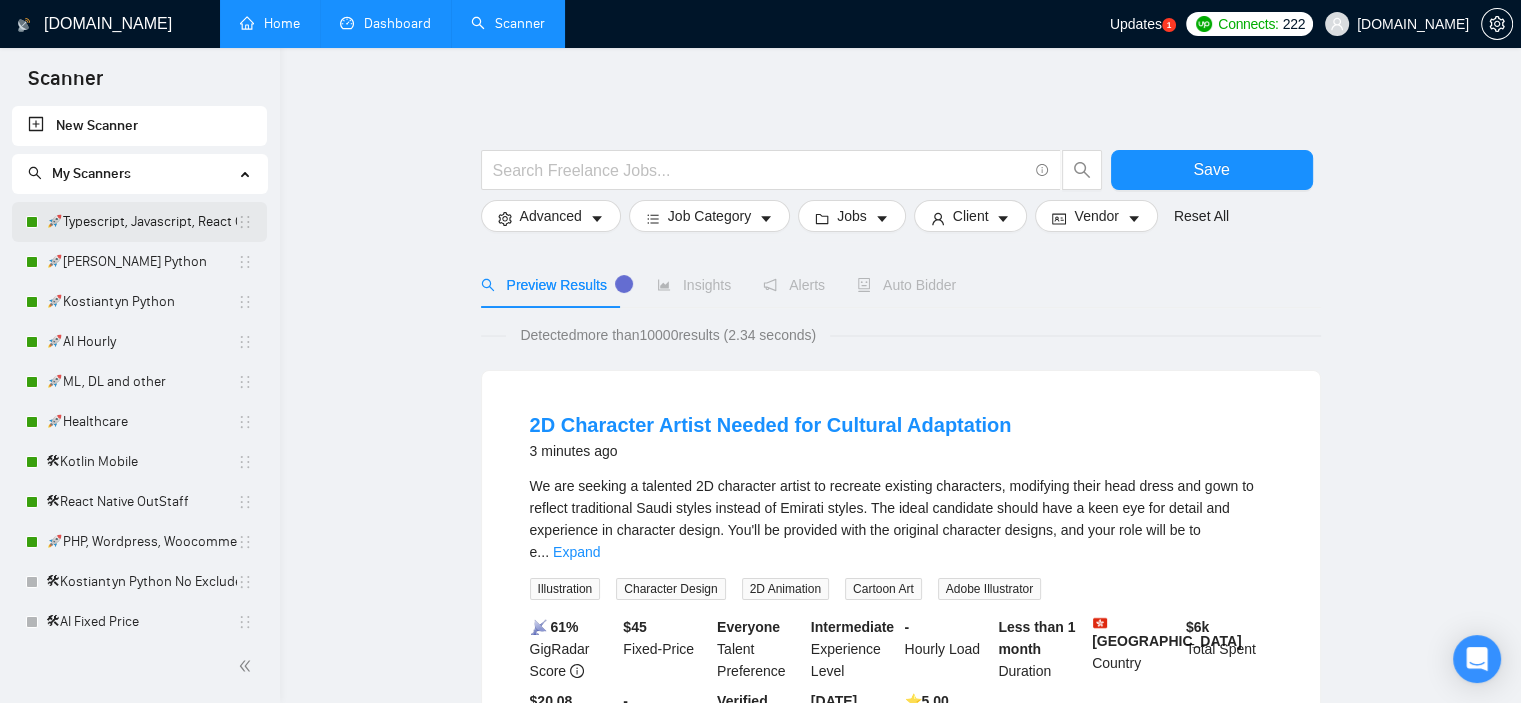 click on "🚀Typescript, Javascript, React OutStaff" at bounding box center (141, 222) 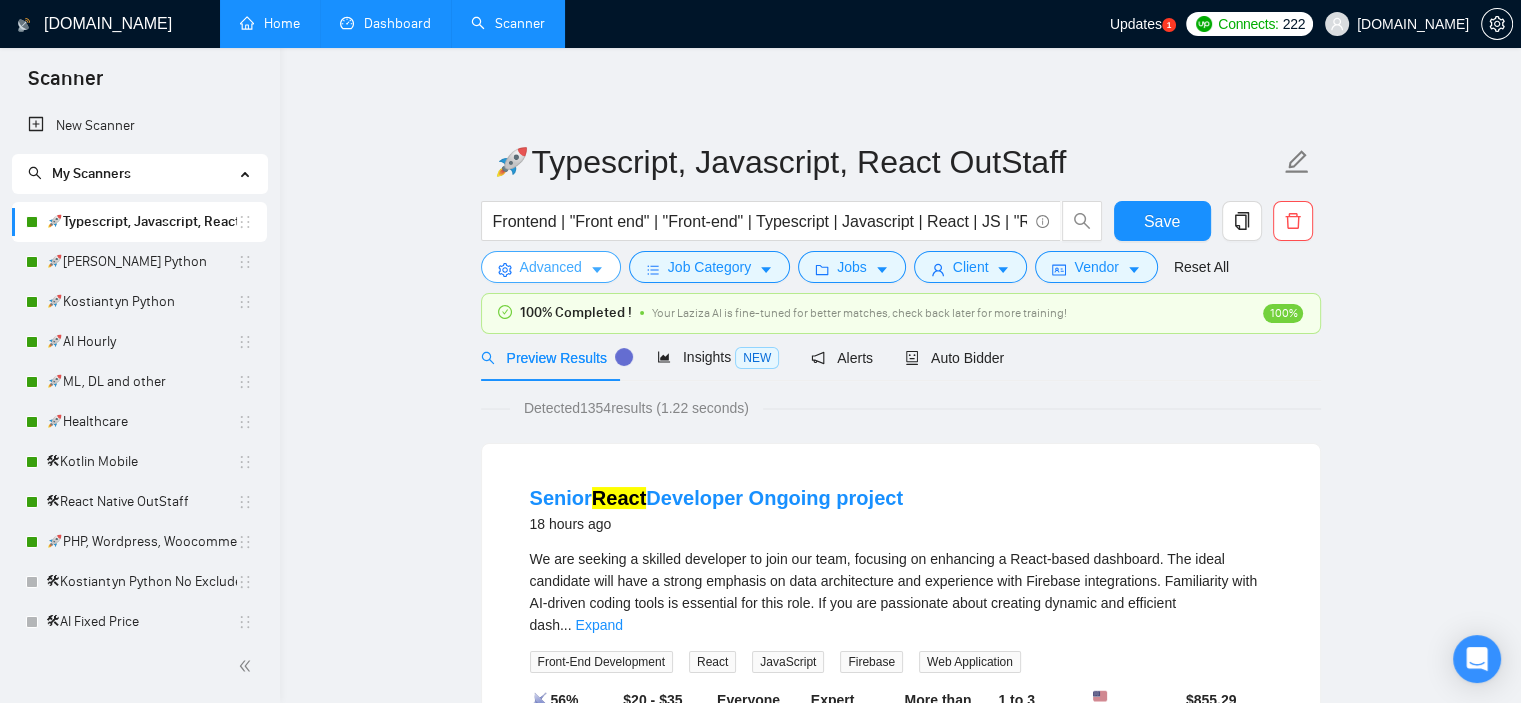 click 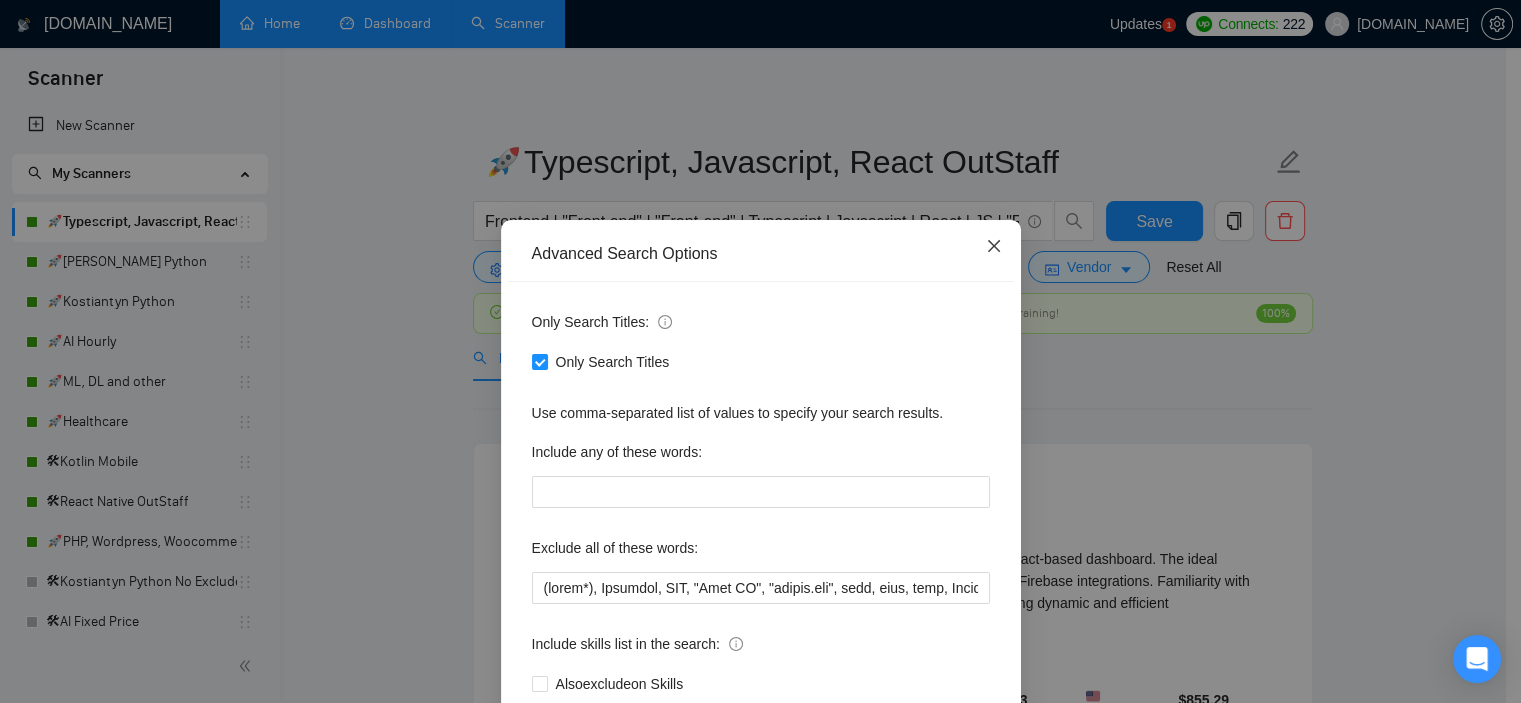 click at bounding box center [994, 247] 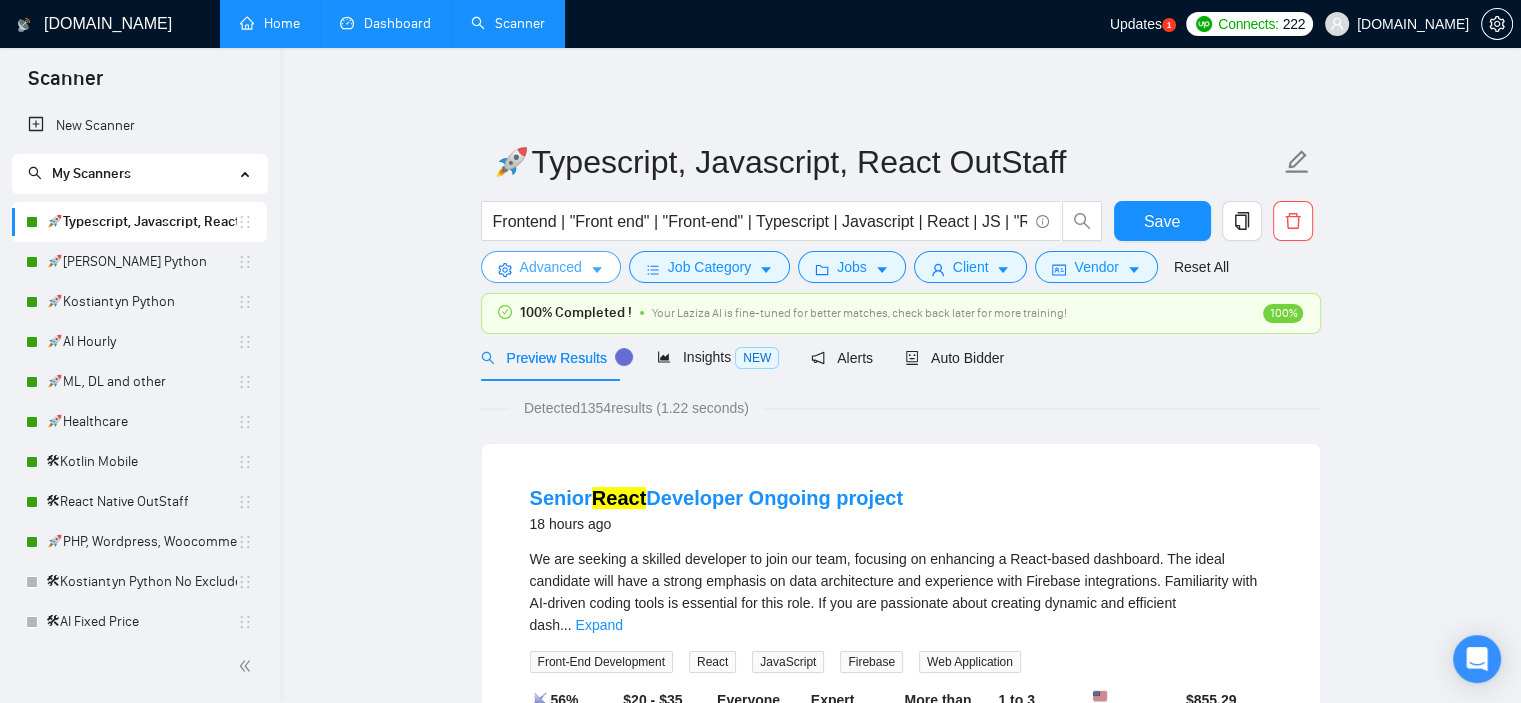 click on "Advanced" at bounding box center [551, 267] 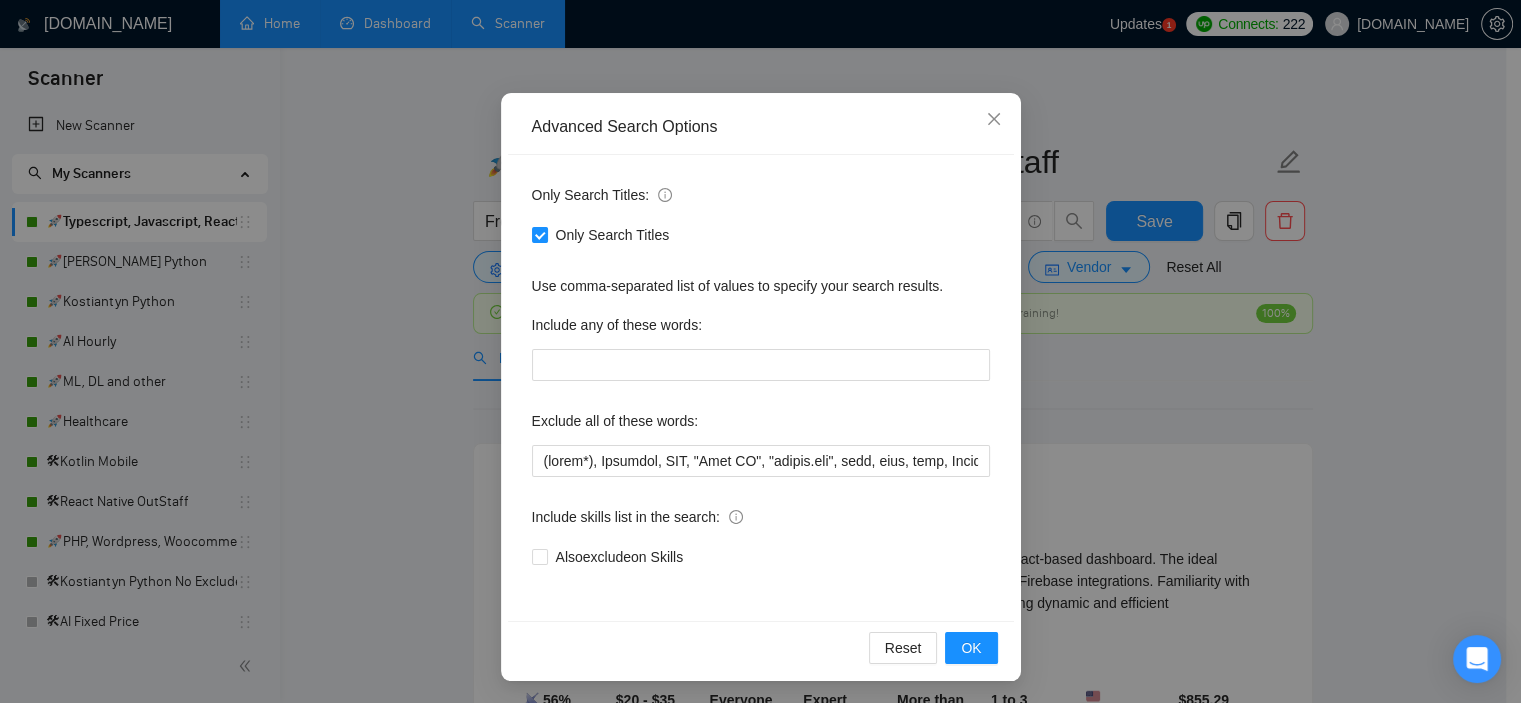 scroll, scrollTop: 128, scrollLeft: 0, axis: vertical 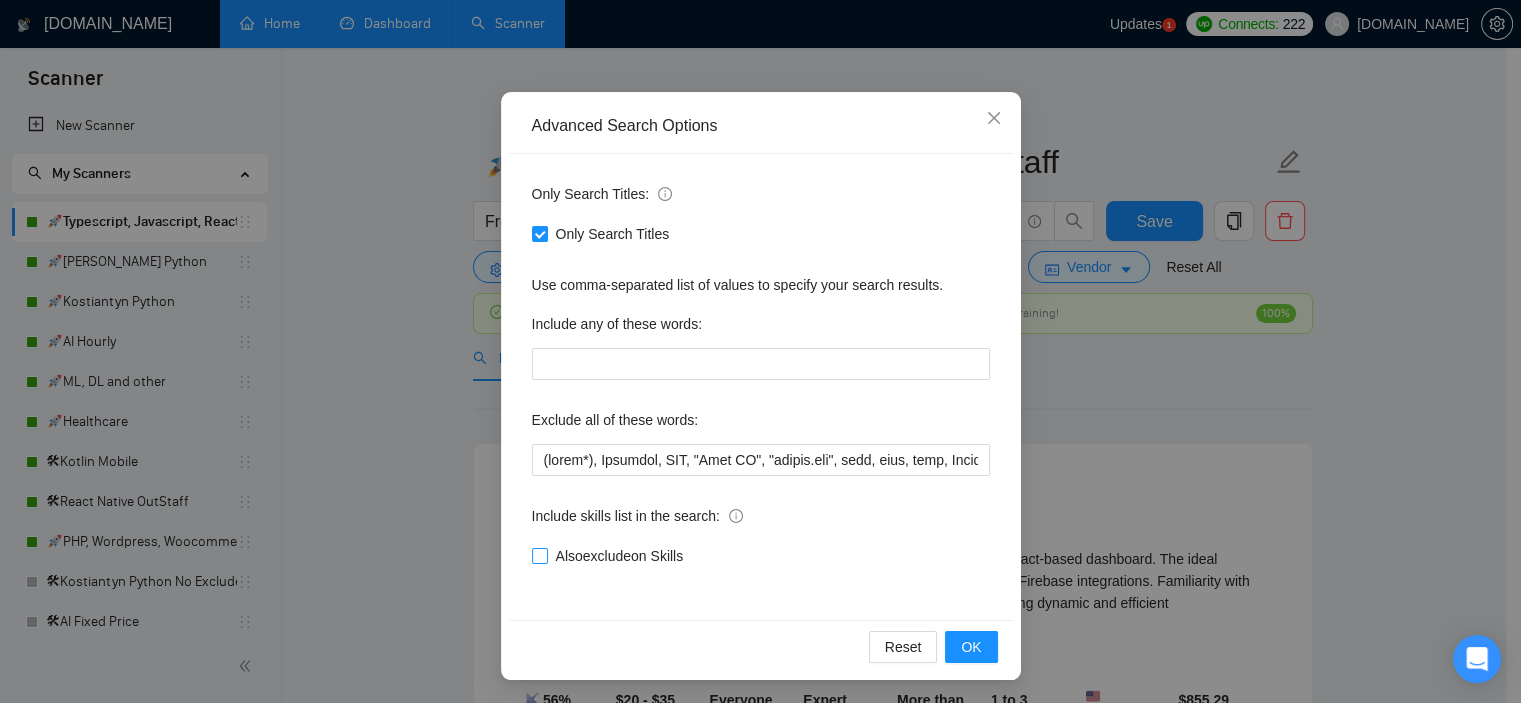 click on "Also  exclude  on Skills" at bounding box center (539, 555) 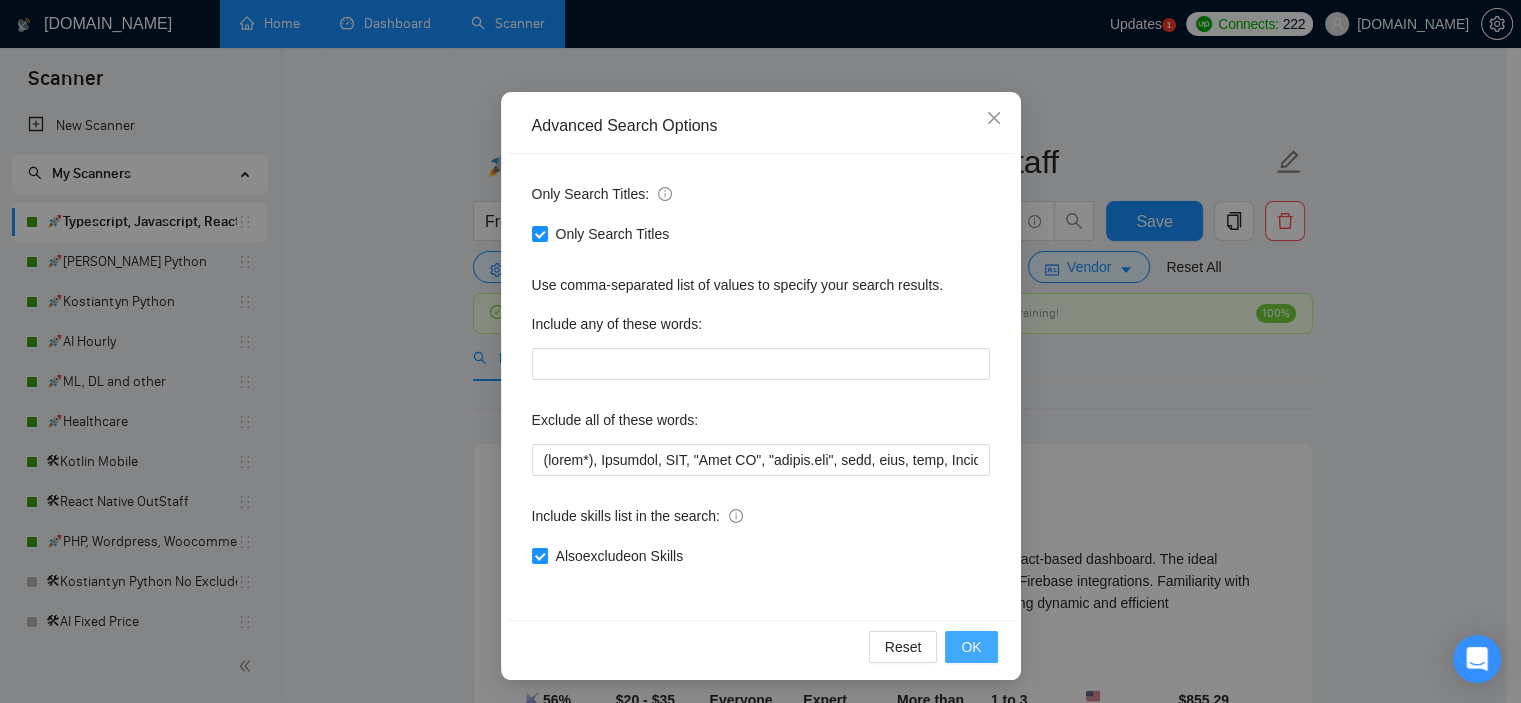 click on "OK" at bounding box center [971, 647] 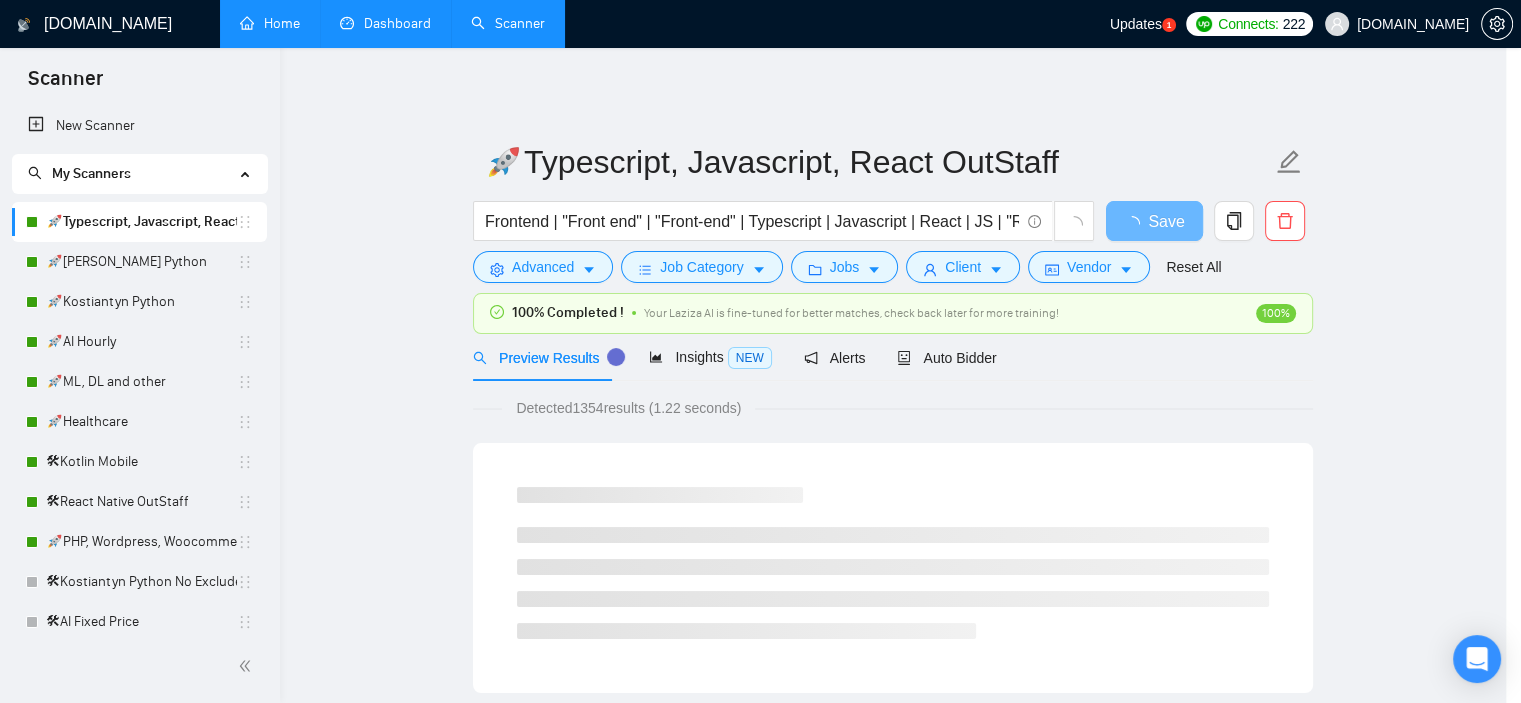scroll, scrollTop: 28, scrollLeft: 0, axis: vertical 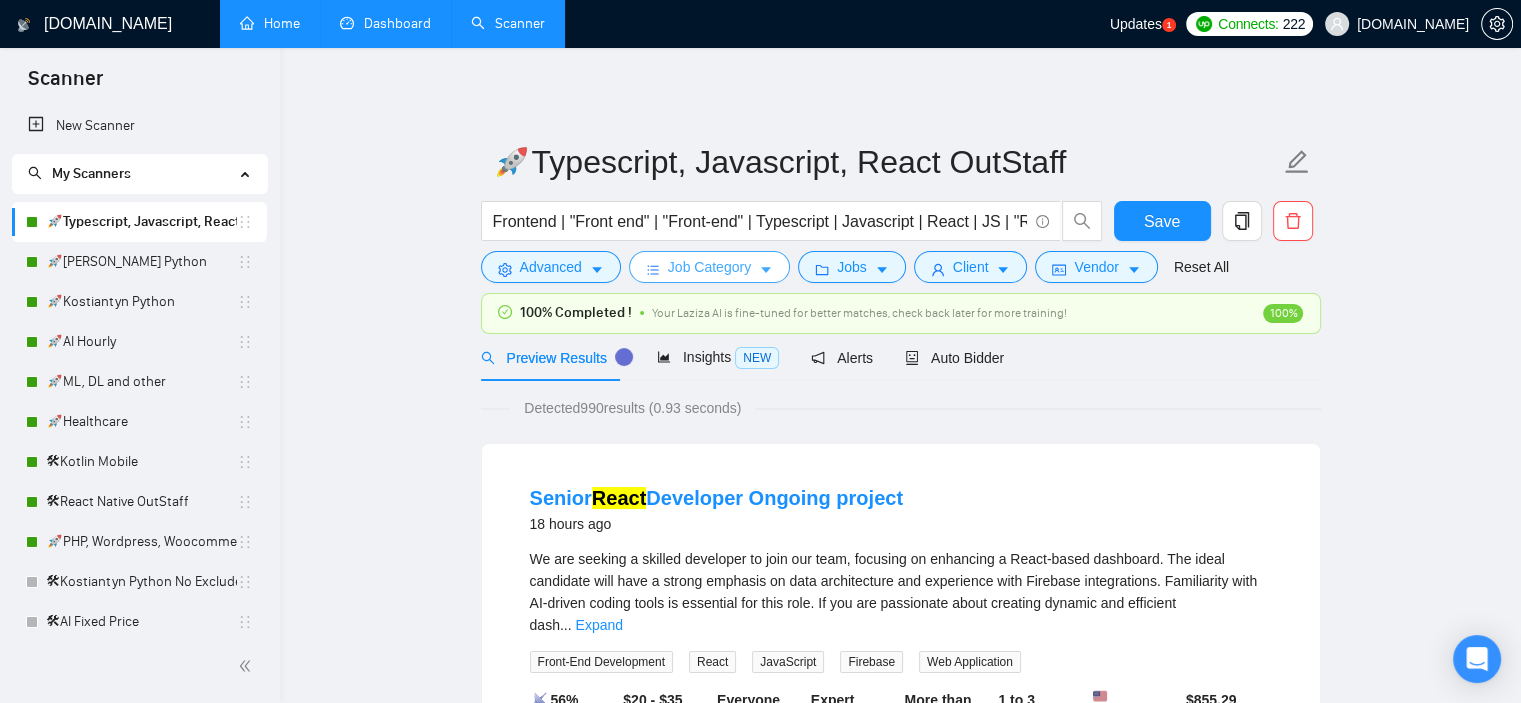 click 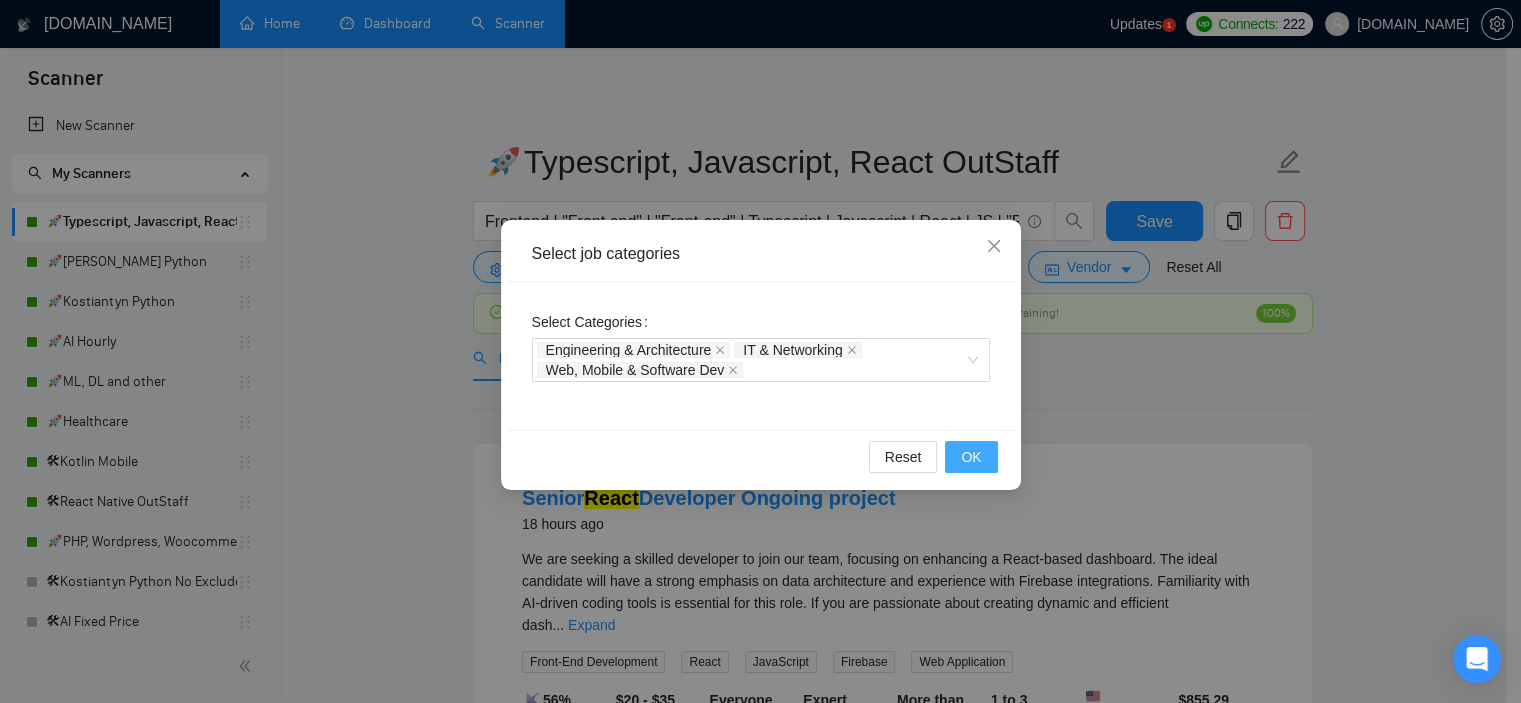 click on "OK" at bounding box center [971, 457] 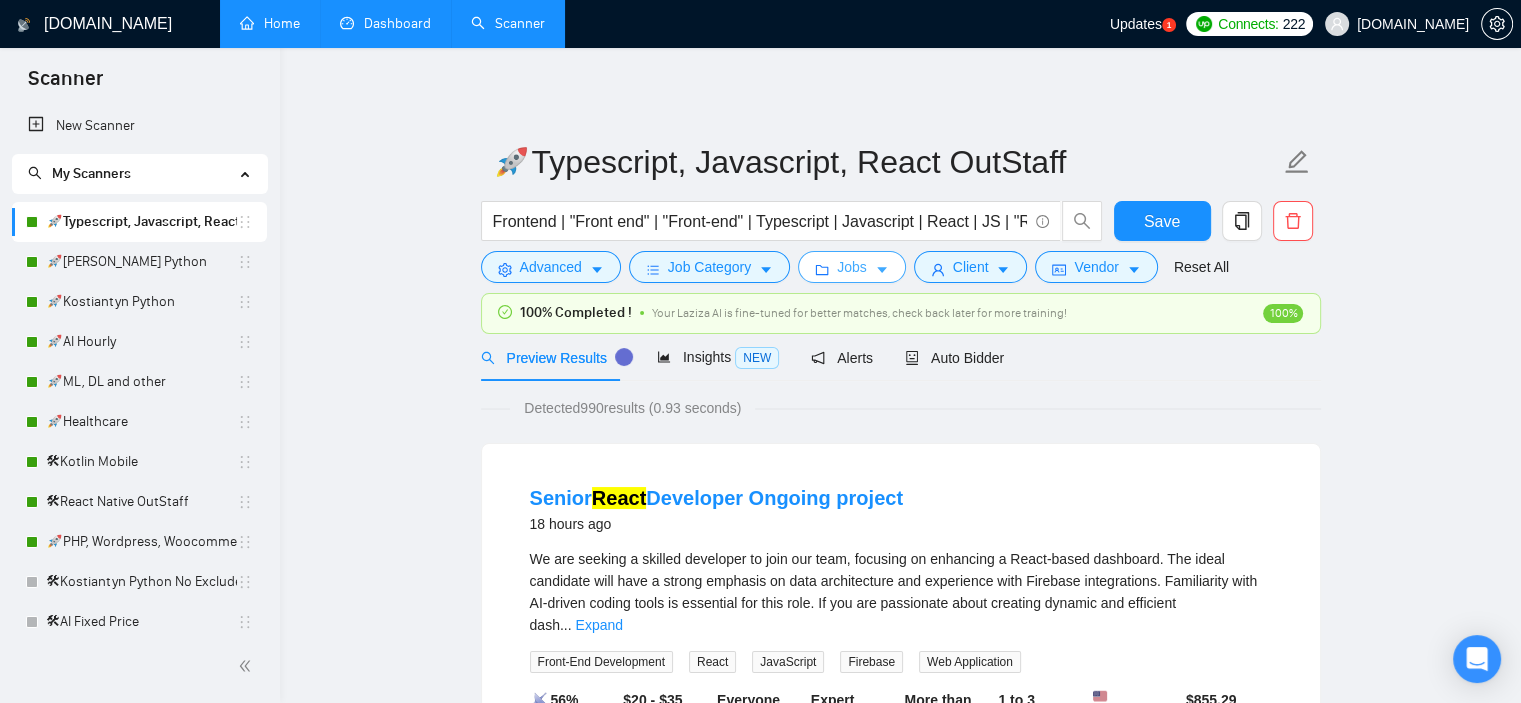 click on "Jobs" at bounding box center [852, 267] 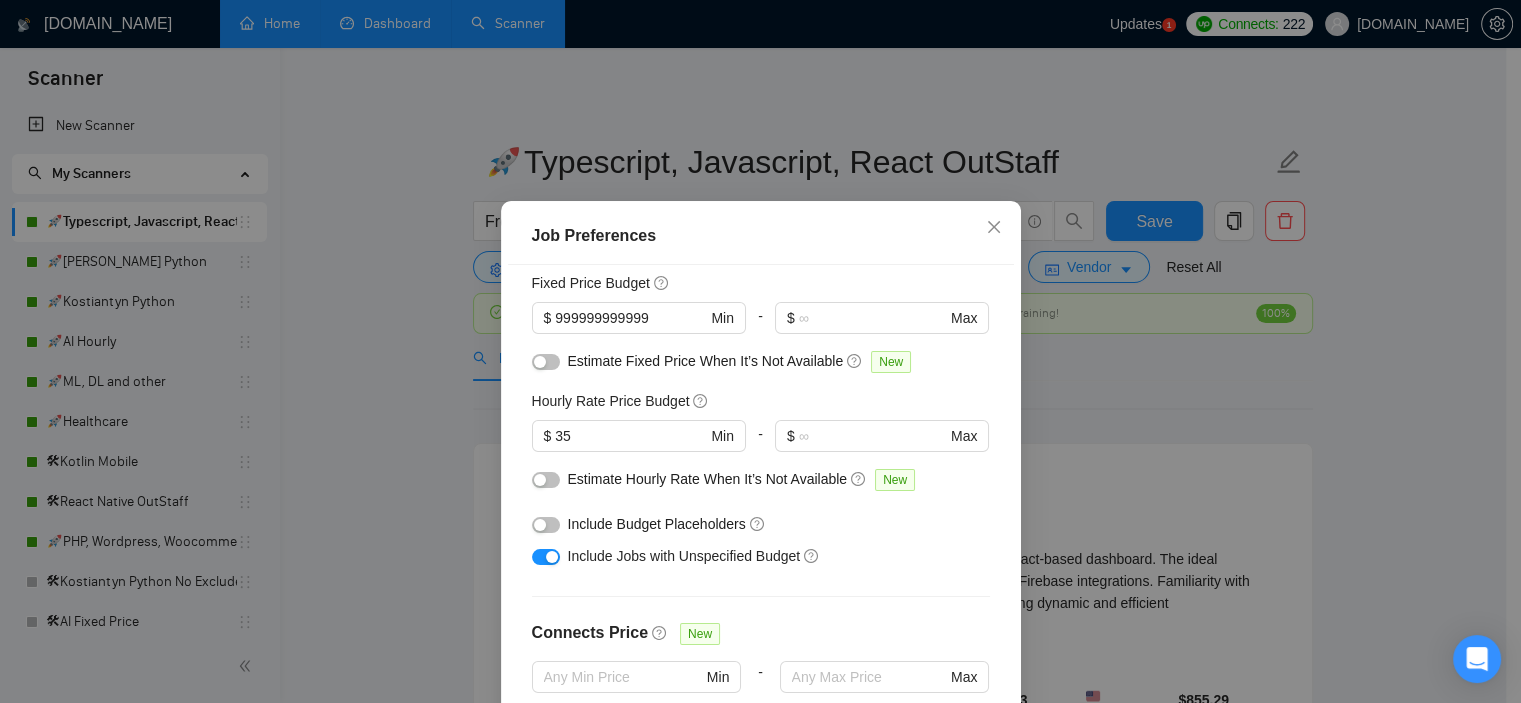 scroll, scrollTop: 0, scrollLeft: 0, axis: both 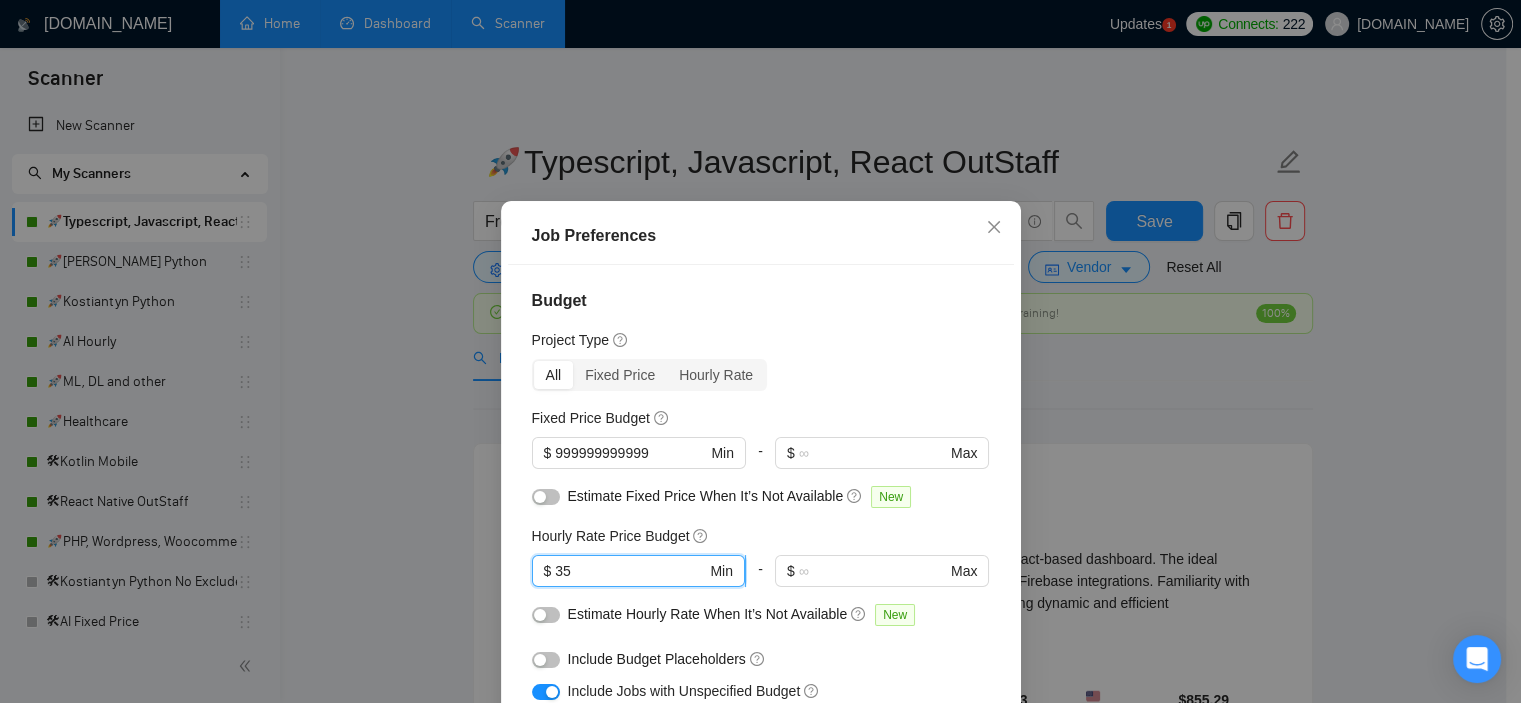 click on "35" at bounding box center (630, 571) 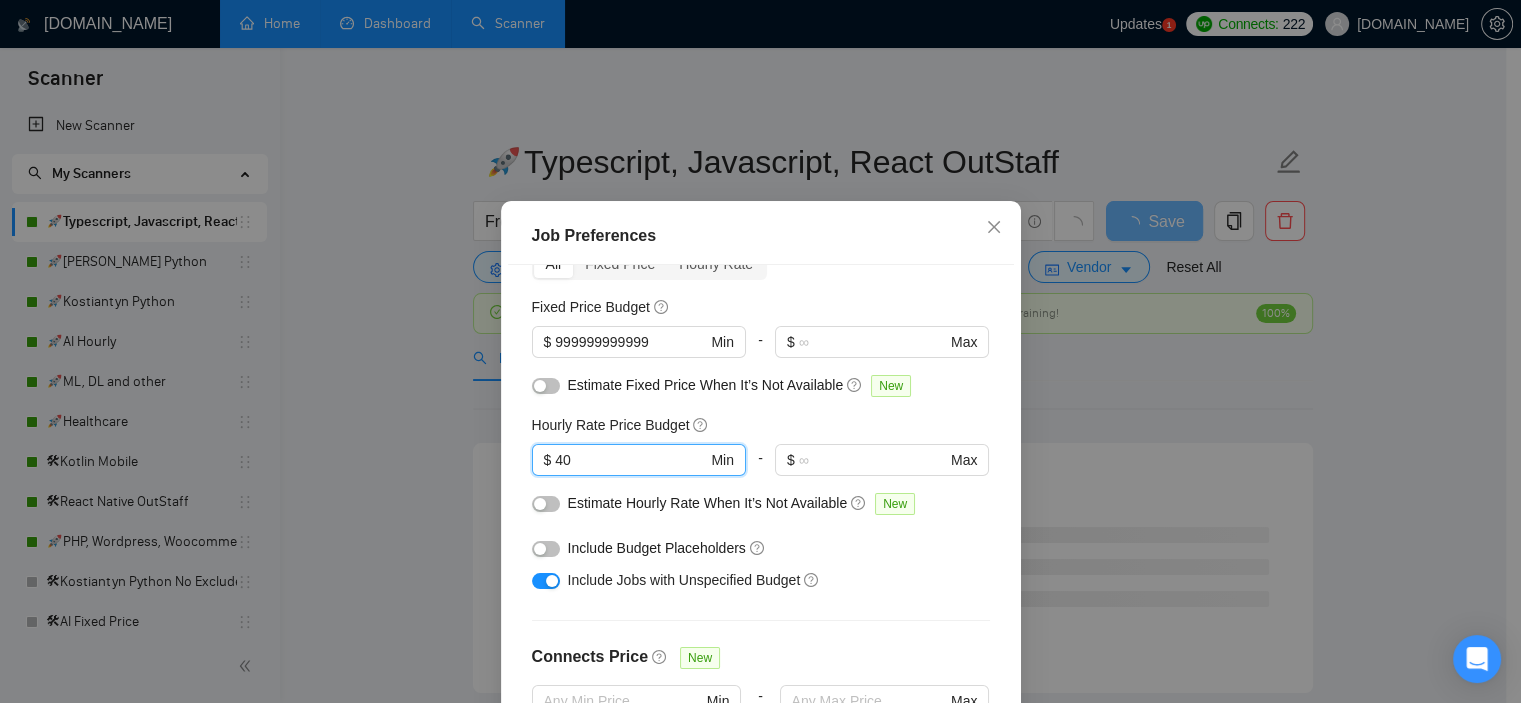 scroll, scrollTop: 100, scrollLeft: 0, axis: vertical 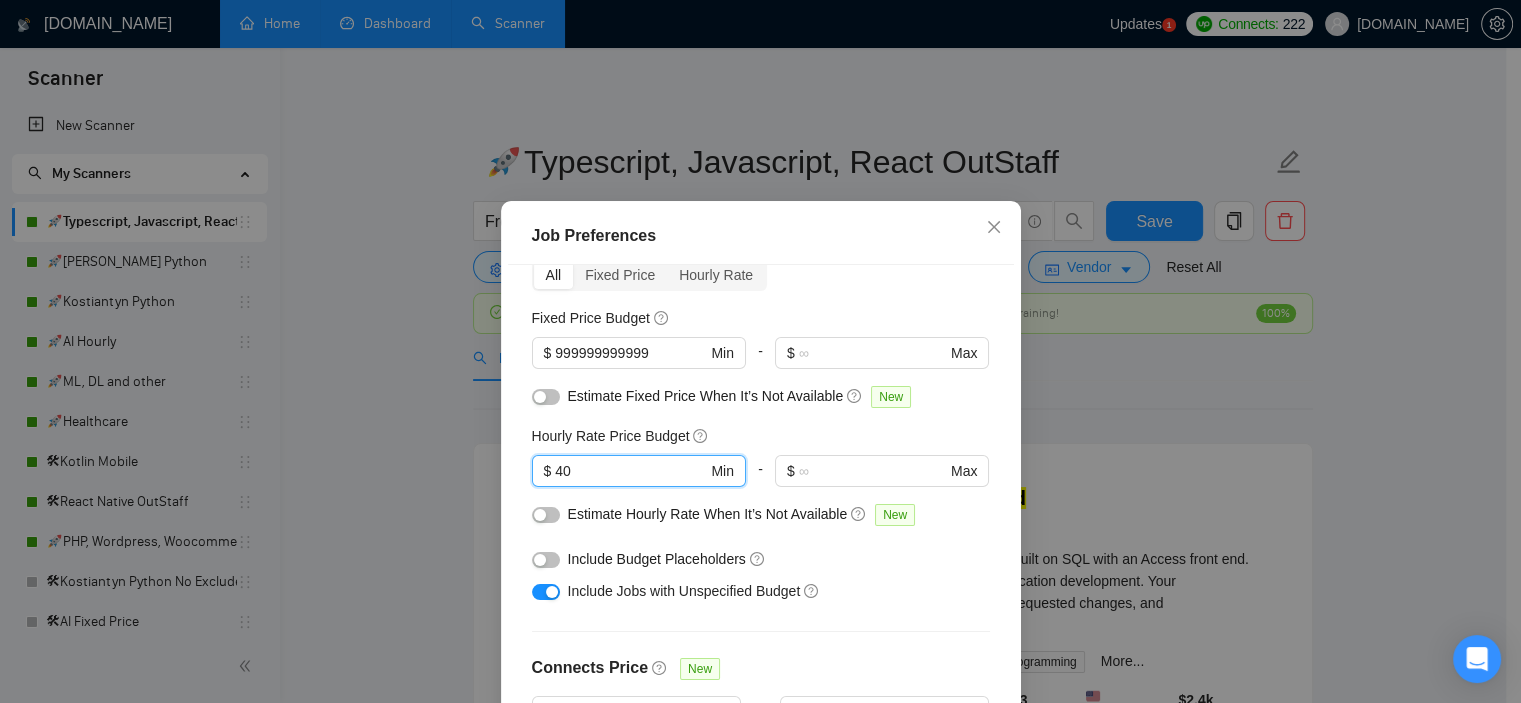 type on "4" 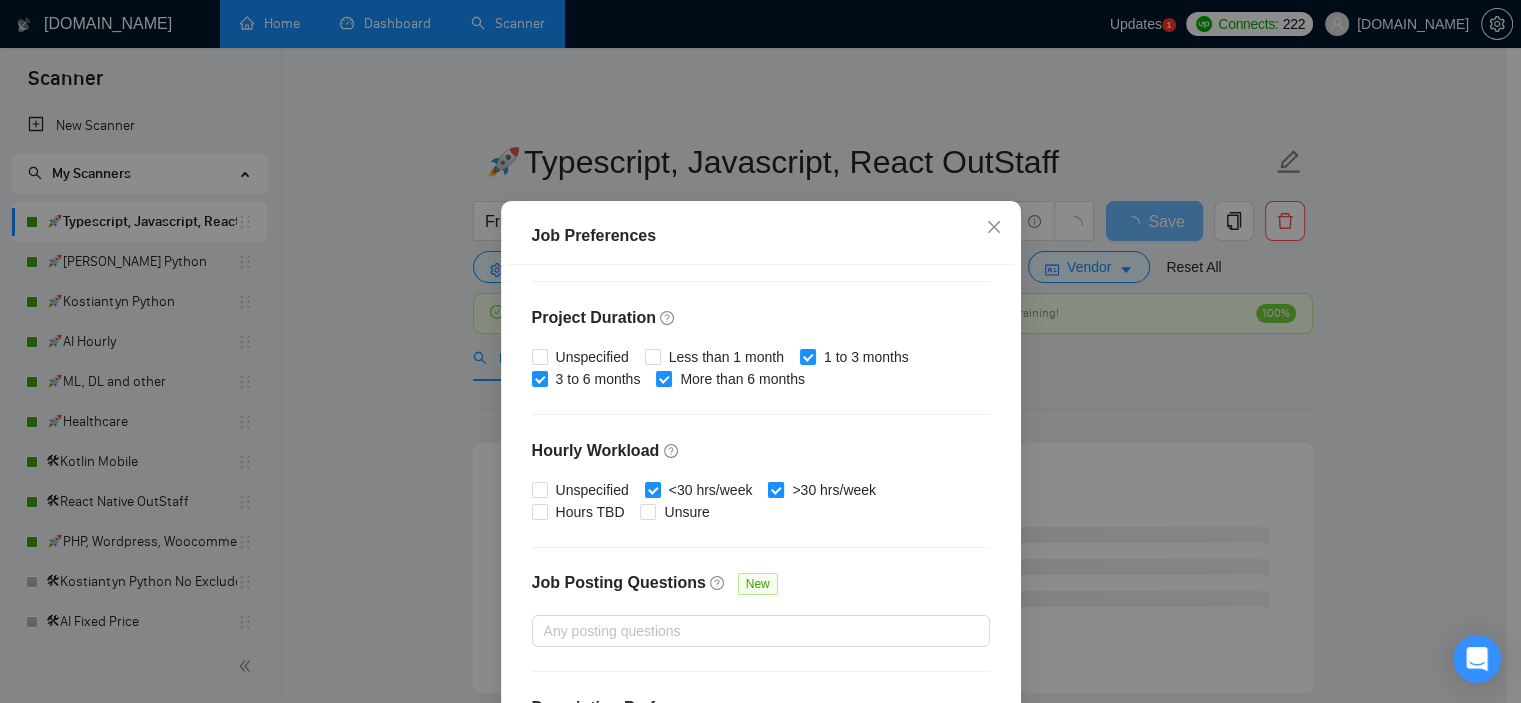 scroll, scrollTop: 635, scrollLeft: 0, axis: vertical 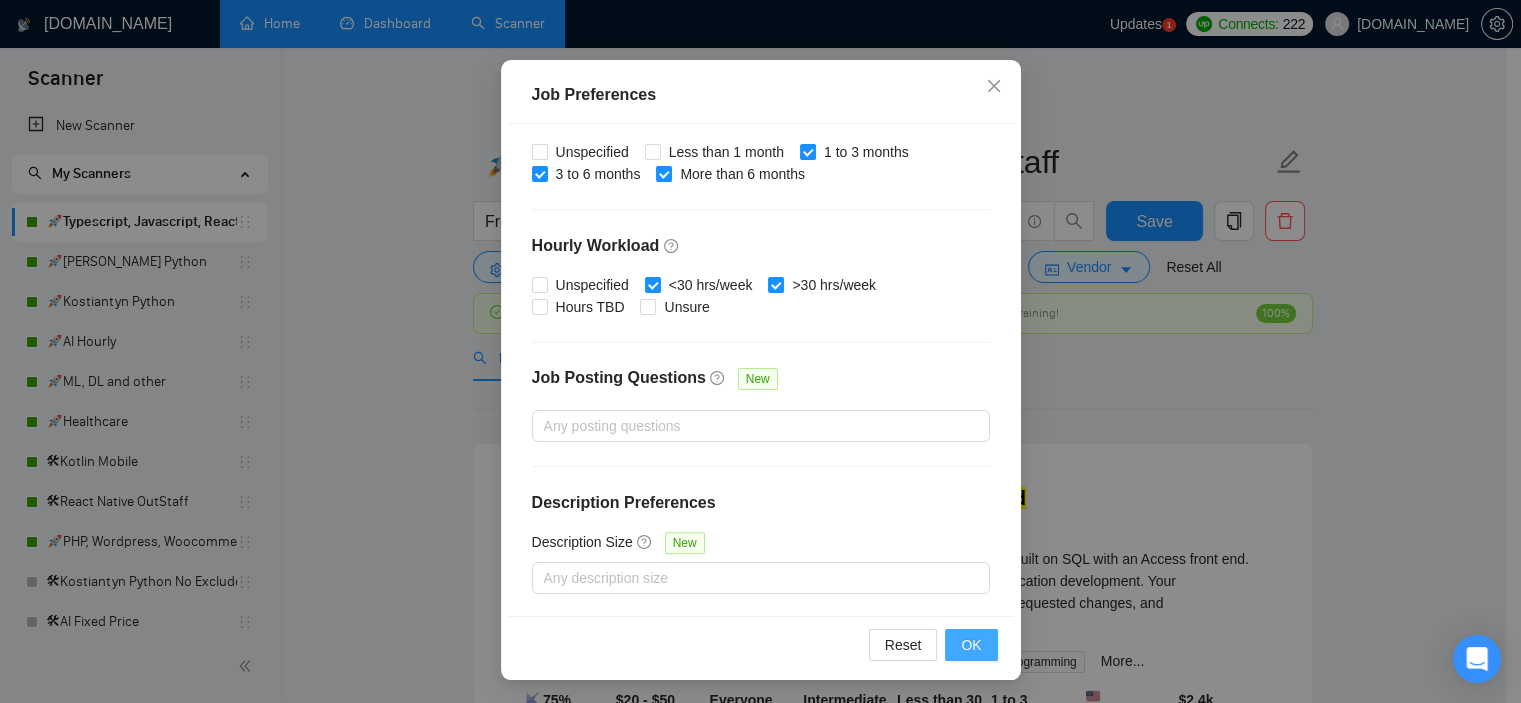type on "39" 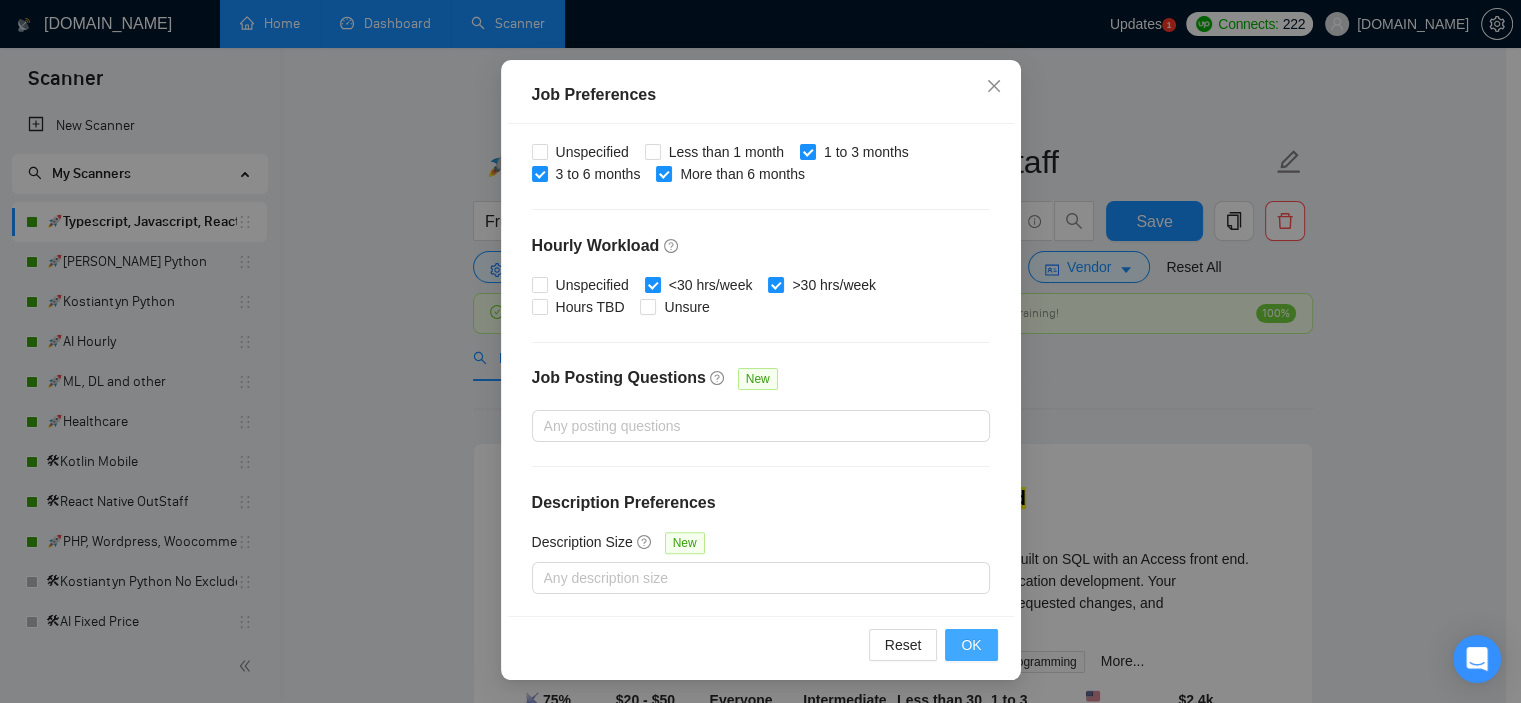 scroll, scrollTop: 60, scrollLeft: 0, axis: vertical 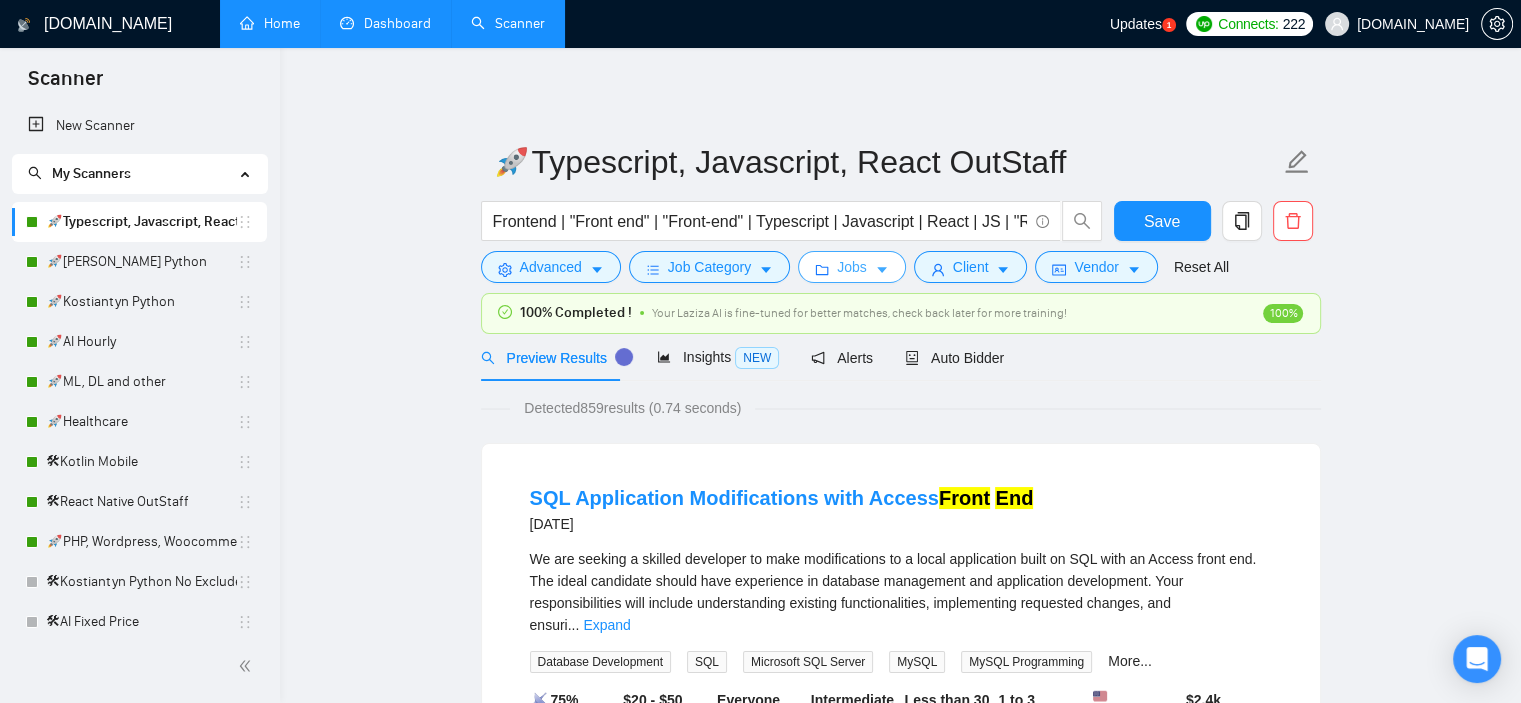 click on "Jobs" at bounding box center [852, 267] 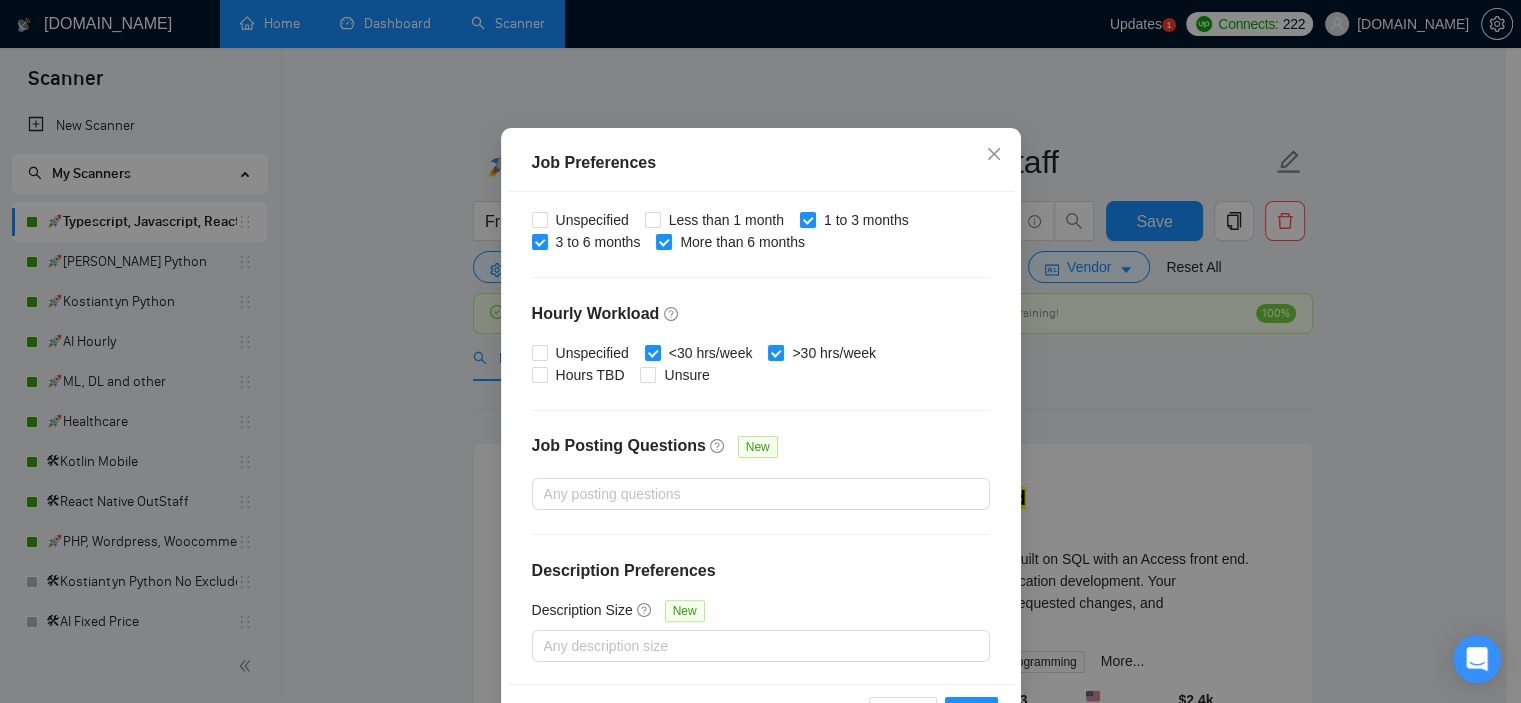 scroll, scrollTop: 141, scrollLeft: 0, axis: vertical 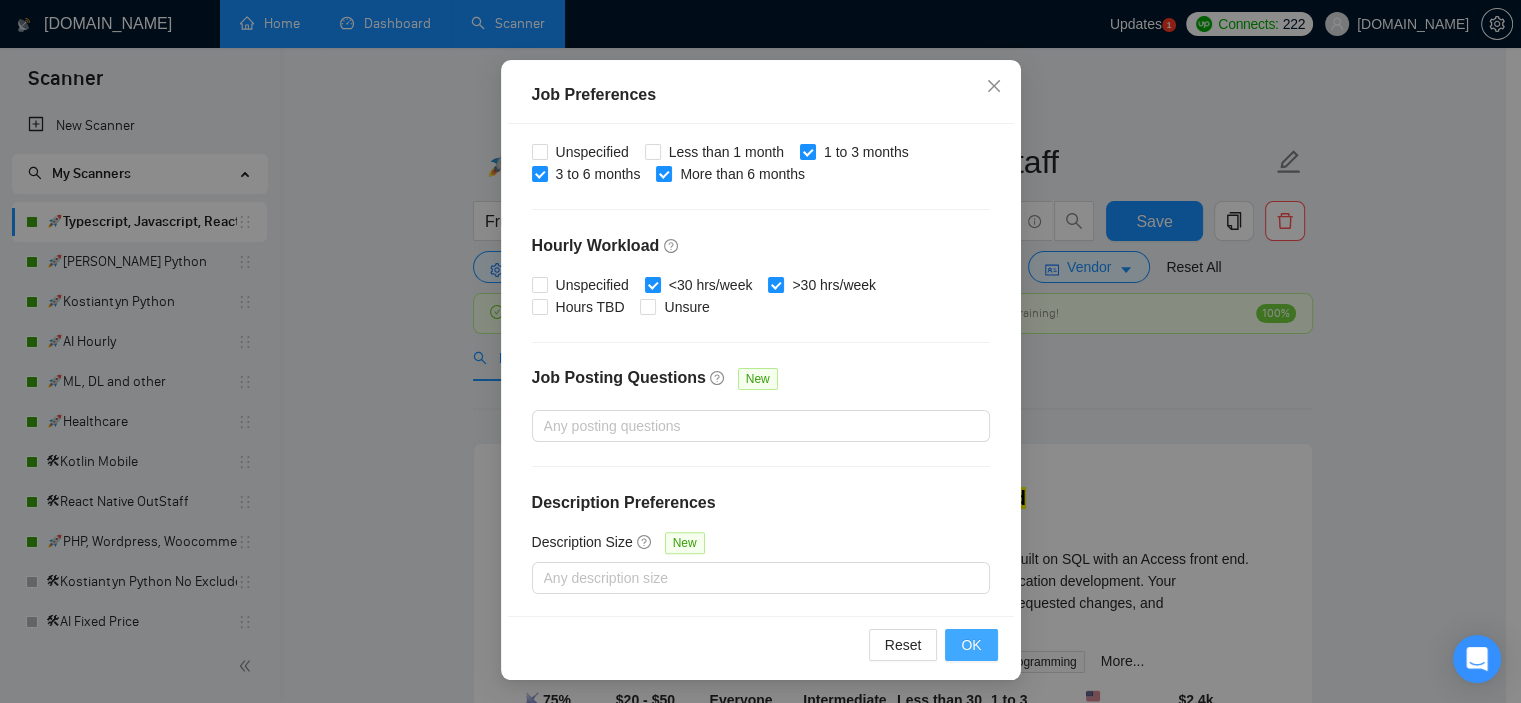 click on "OK" at bounding box center [971, 645] 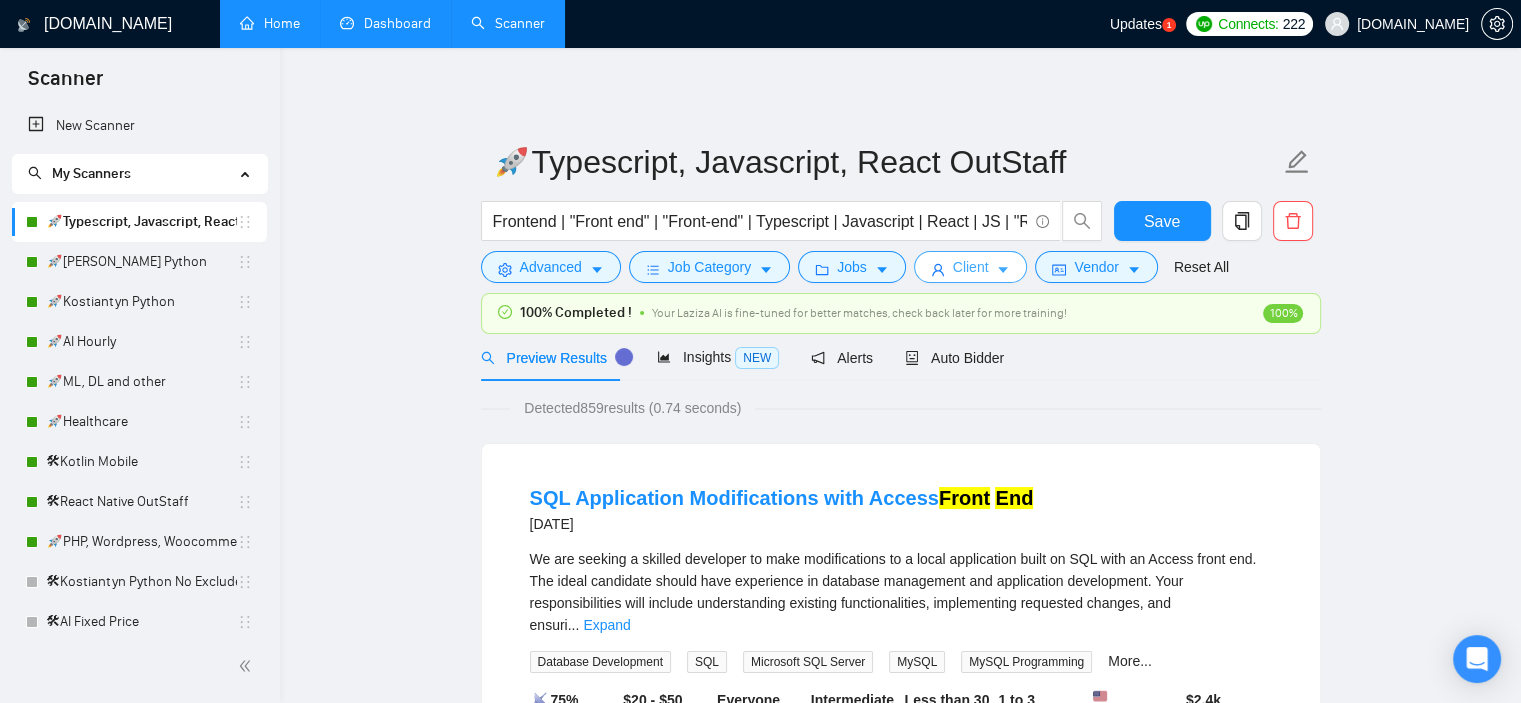 click 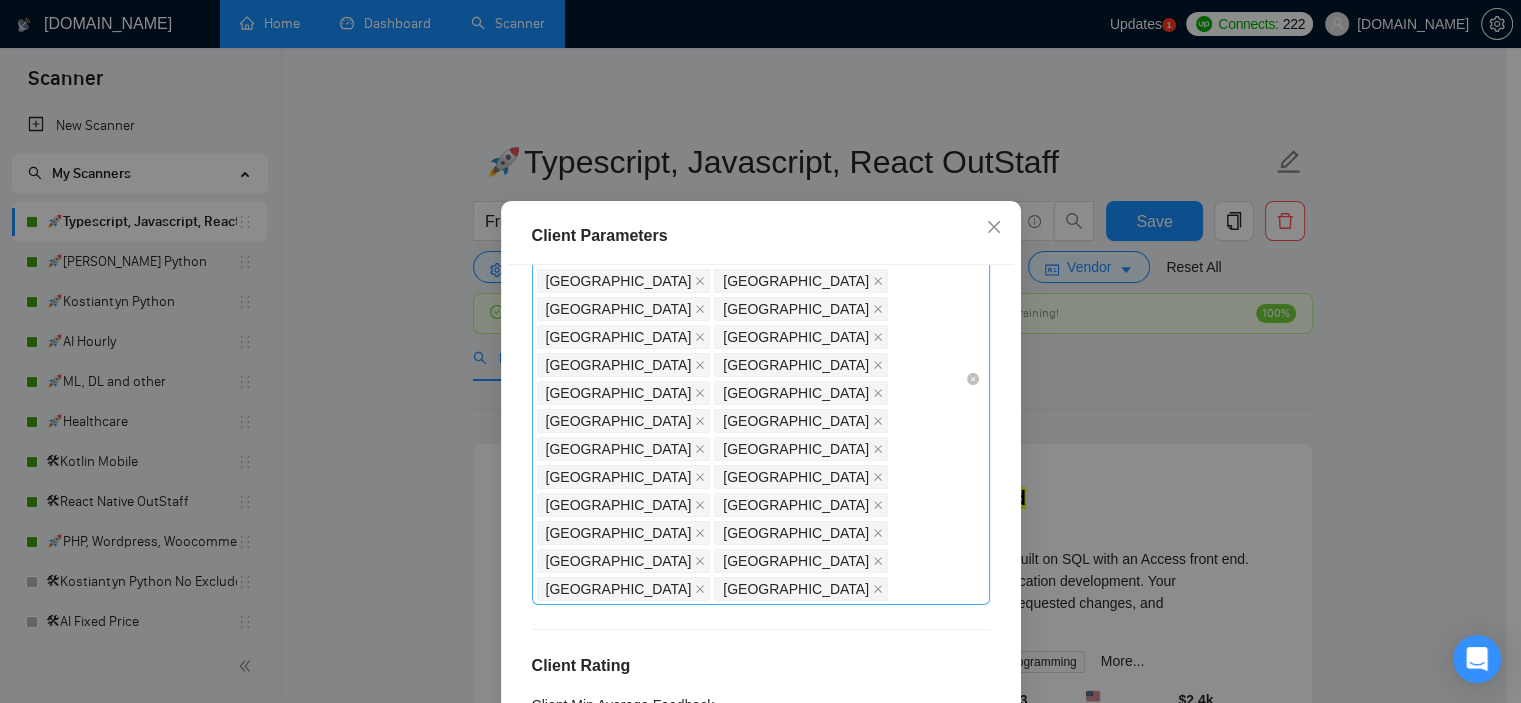 scroll, scrollTop: 400, scrollLeft: 0, axis: vertical 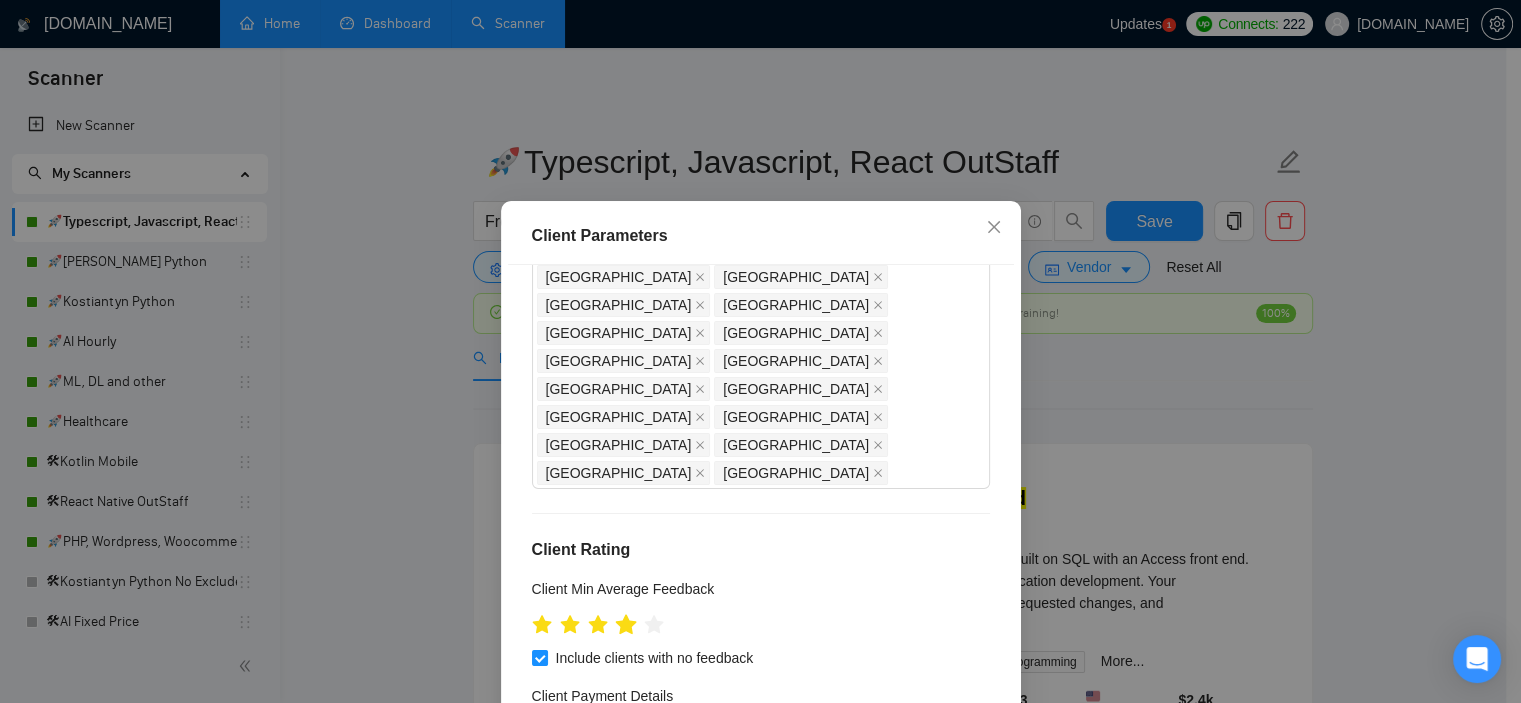 click 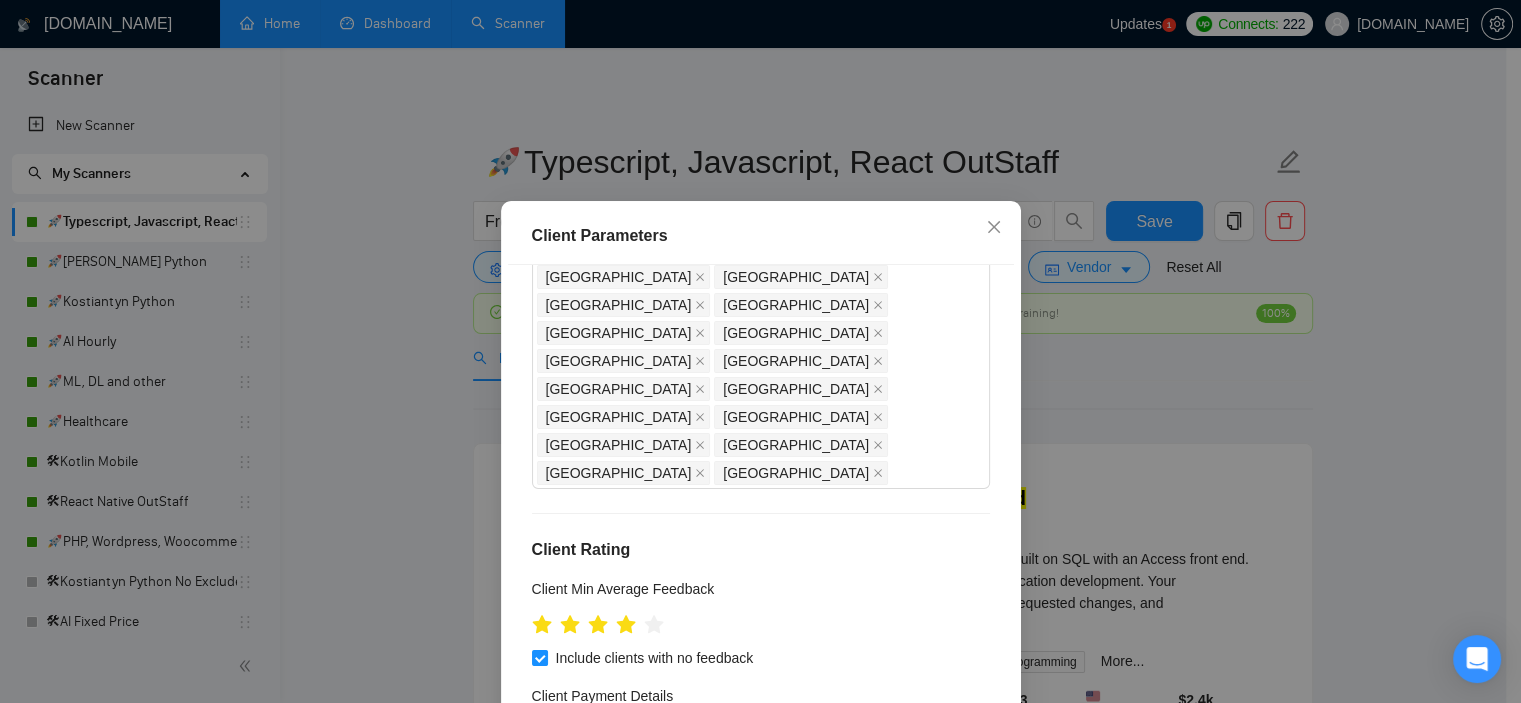 click at bounding box center (540, 726) 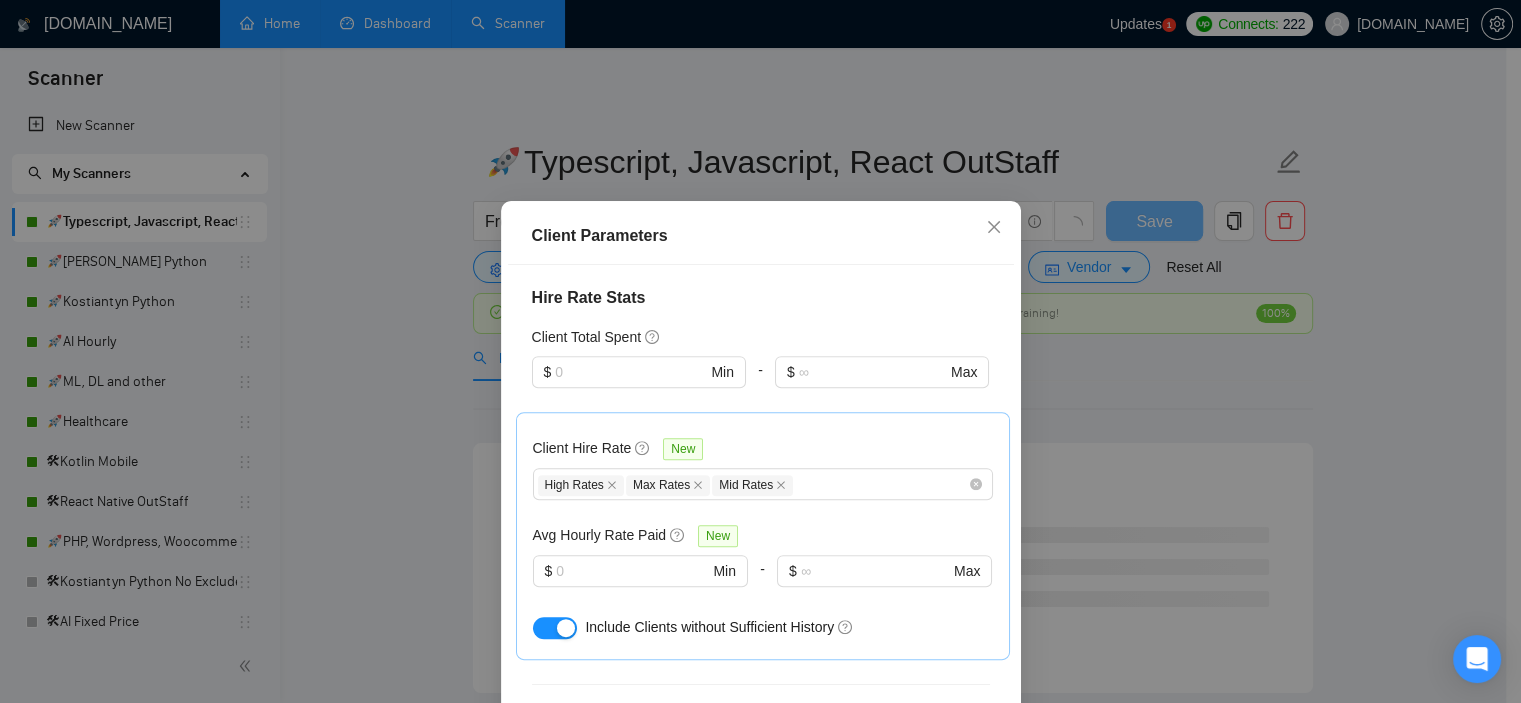 scroll, scrollTop: 942, scrollLeft: 0, axis: vertical 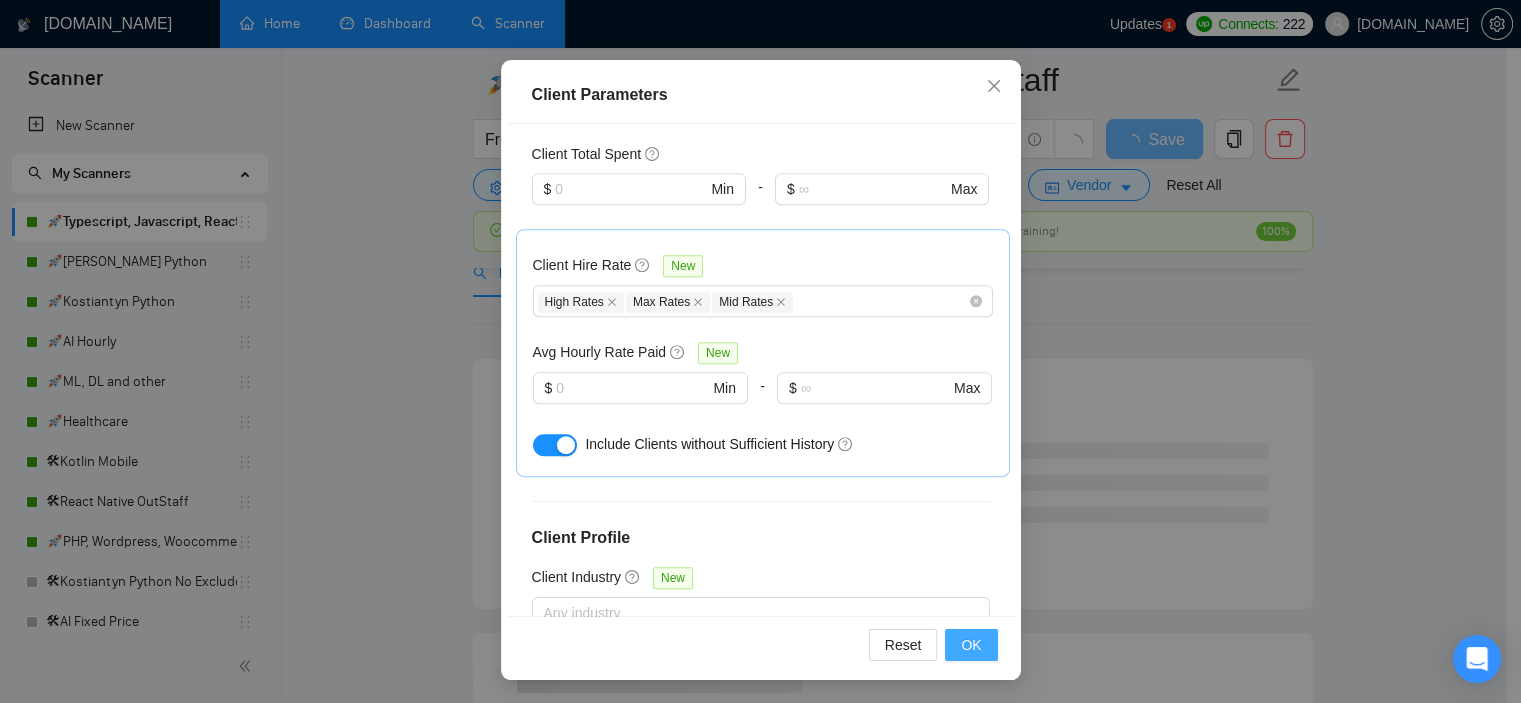 click on "OK" at bounding box center [971, 645] 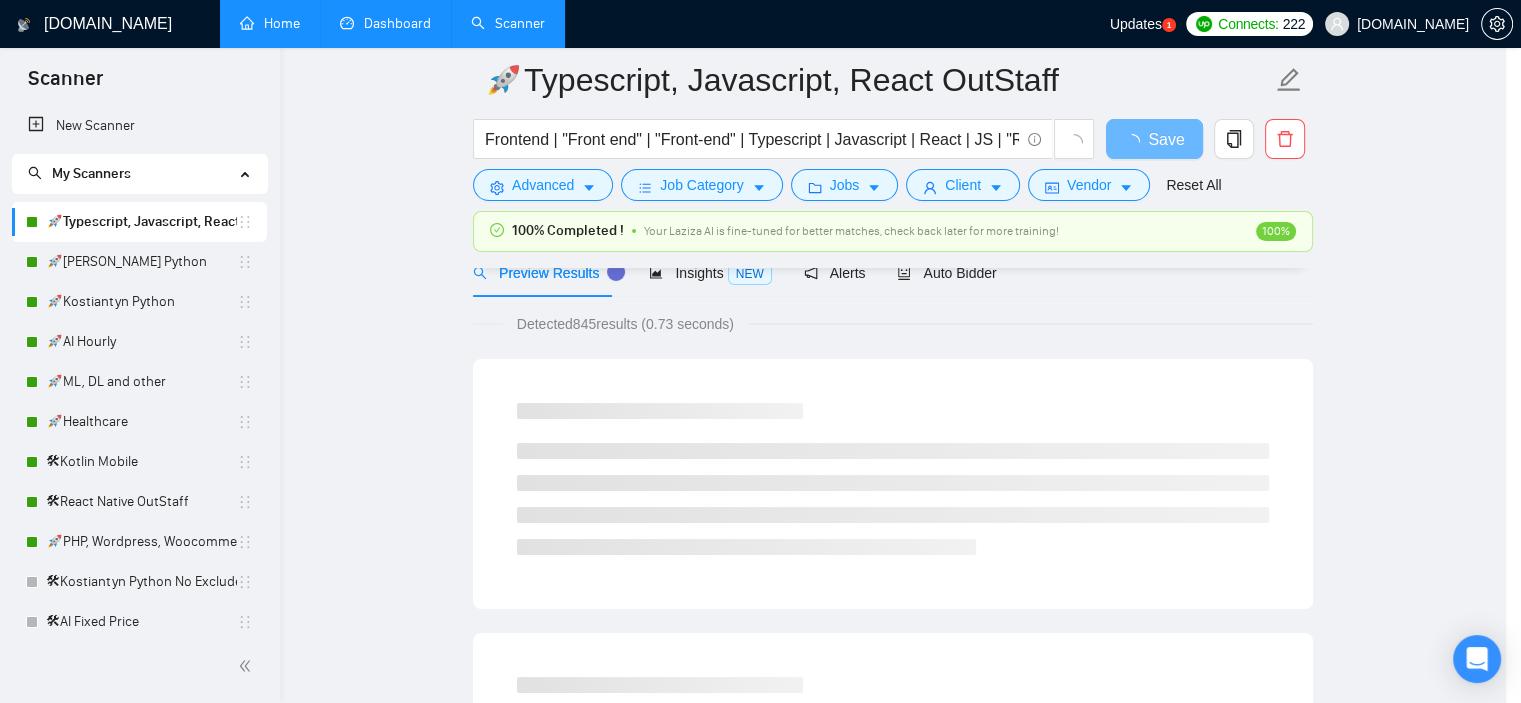 scroll, scrollTop: 60, scrollLeft: 0, axis: vertical 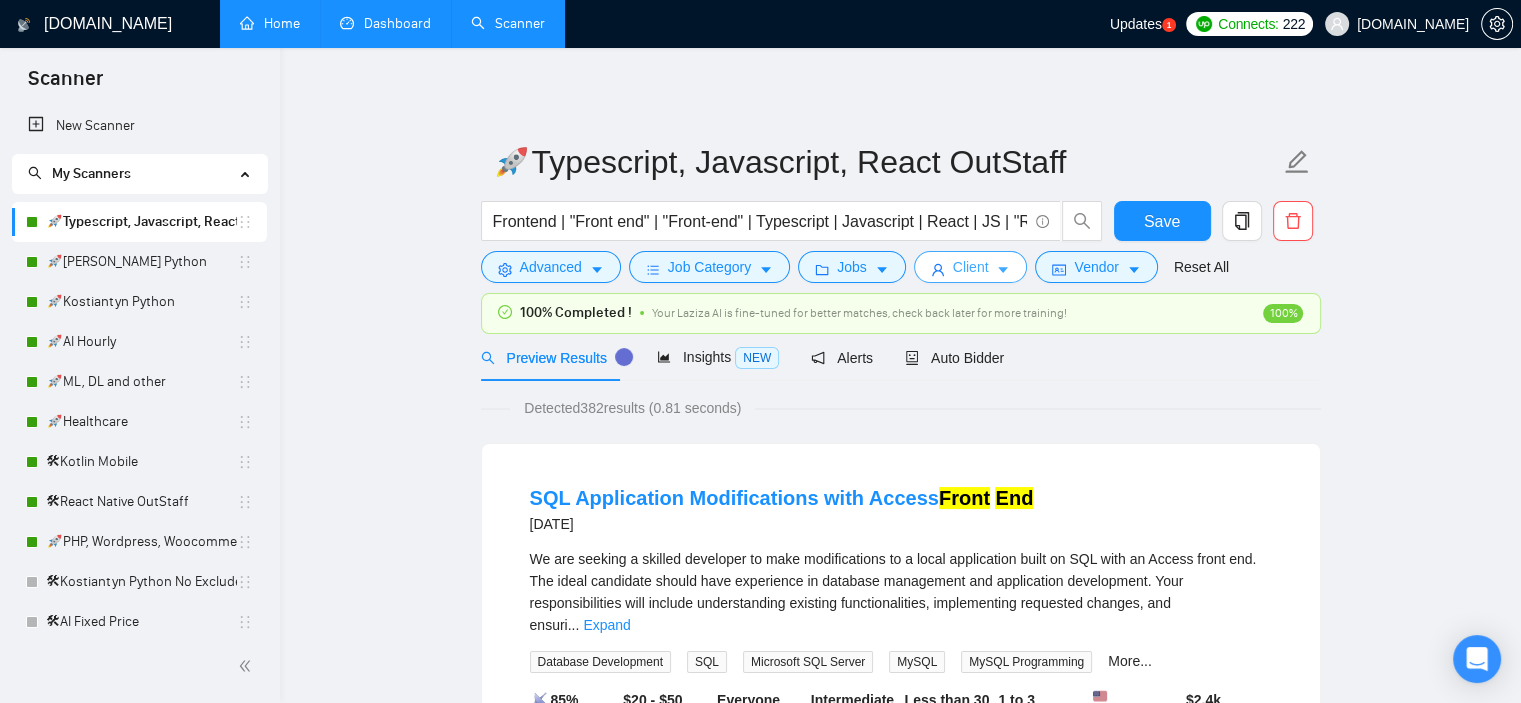 click 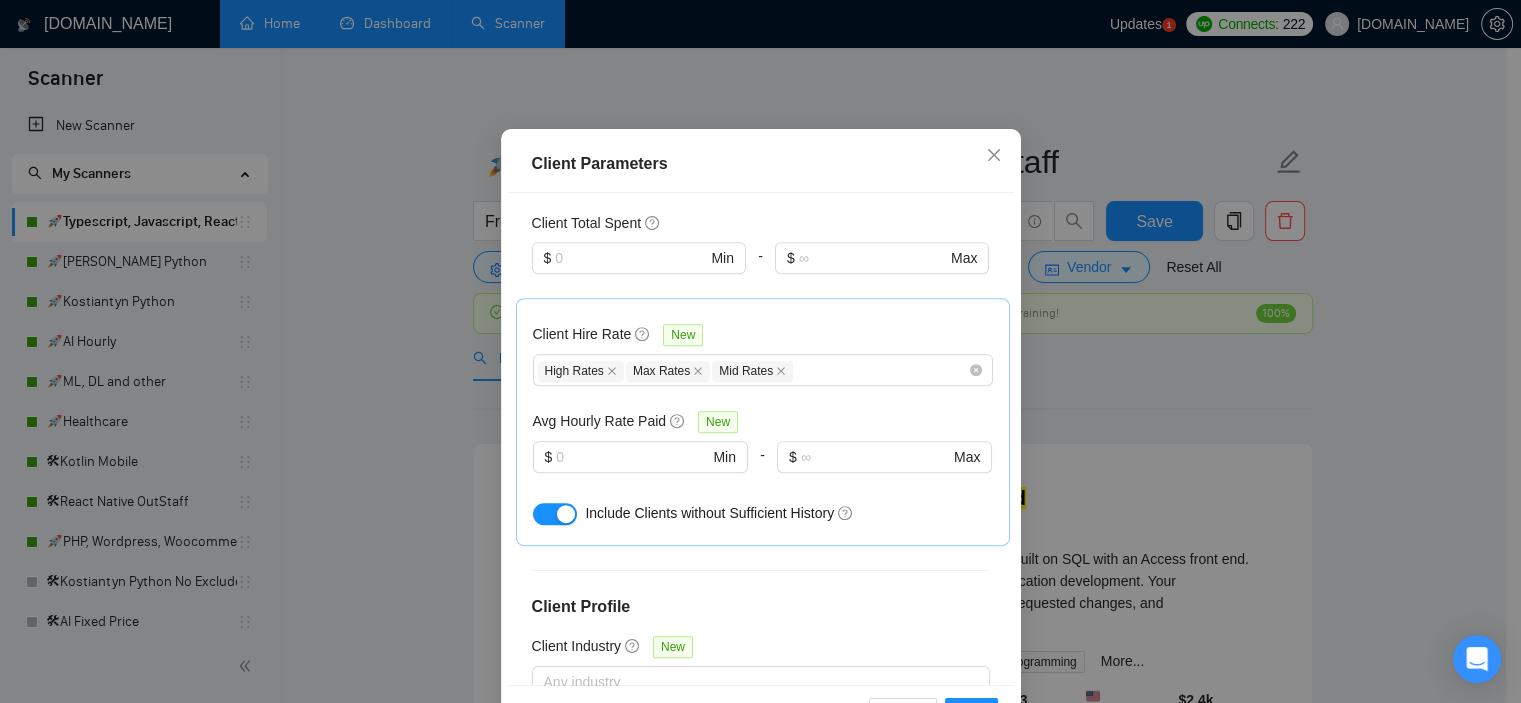 scroll, scrollTop: 0, scrollLeft: 0, axis: both 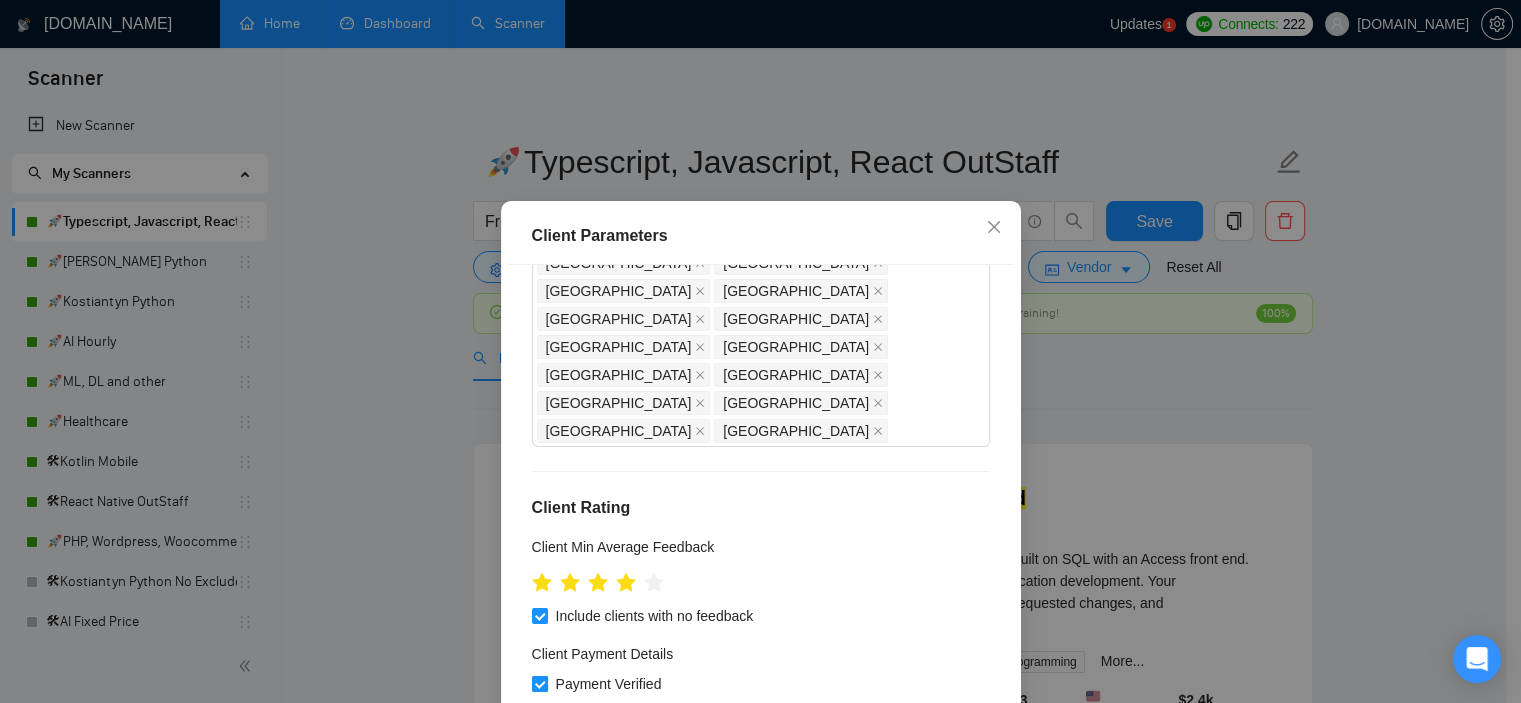 click on "Payment Verified" at bounding box center [539, 683] 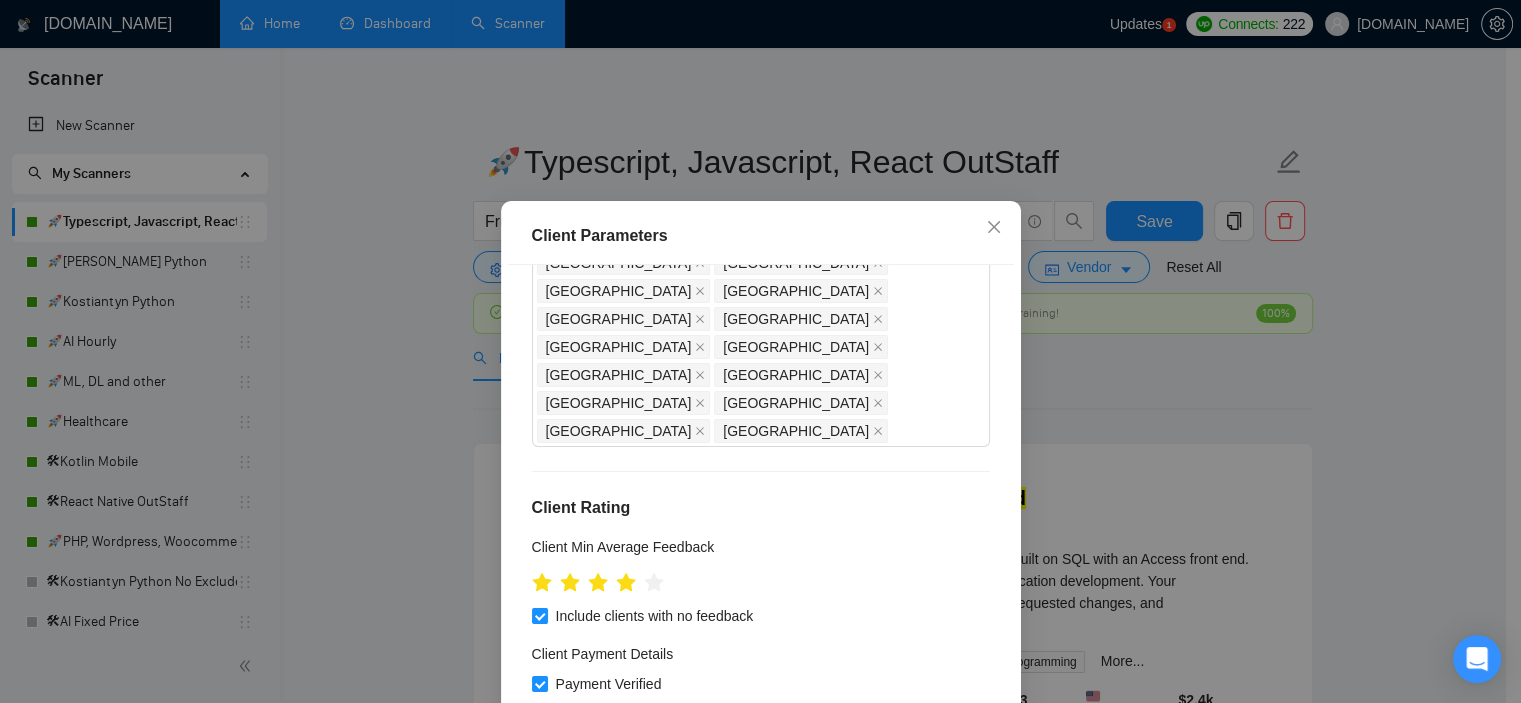 checkbox on "false" 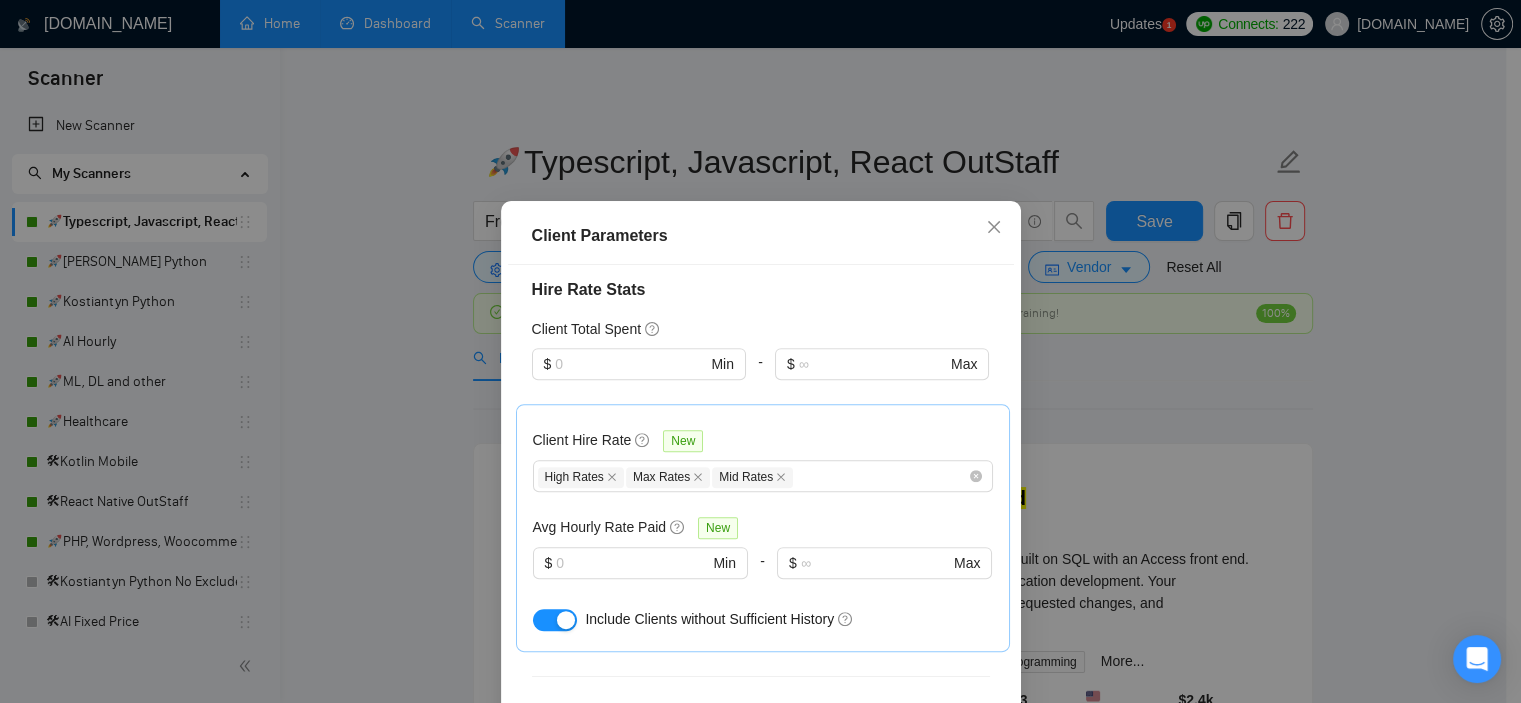 scroll, scrollTop: 942, scrollLeft: 0, axis: vertical 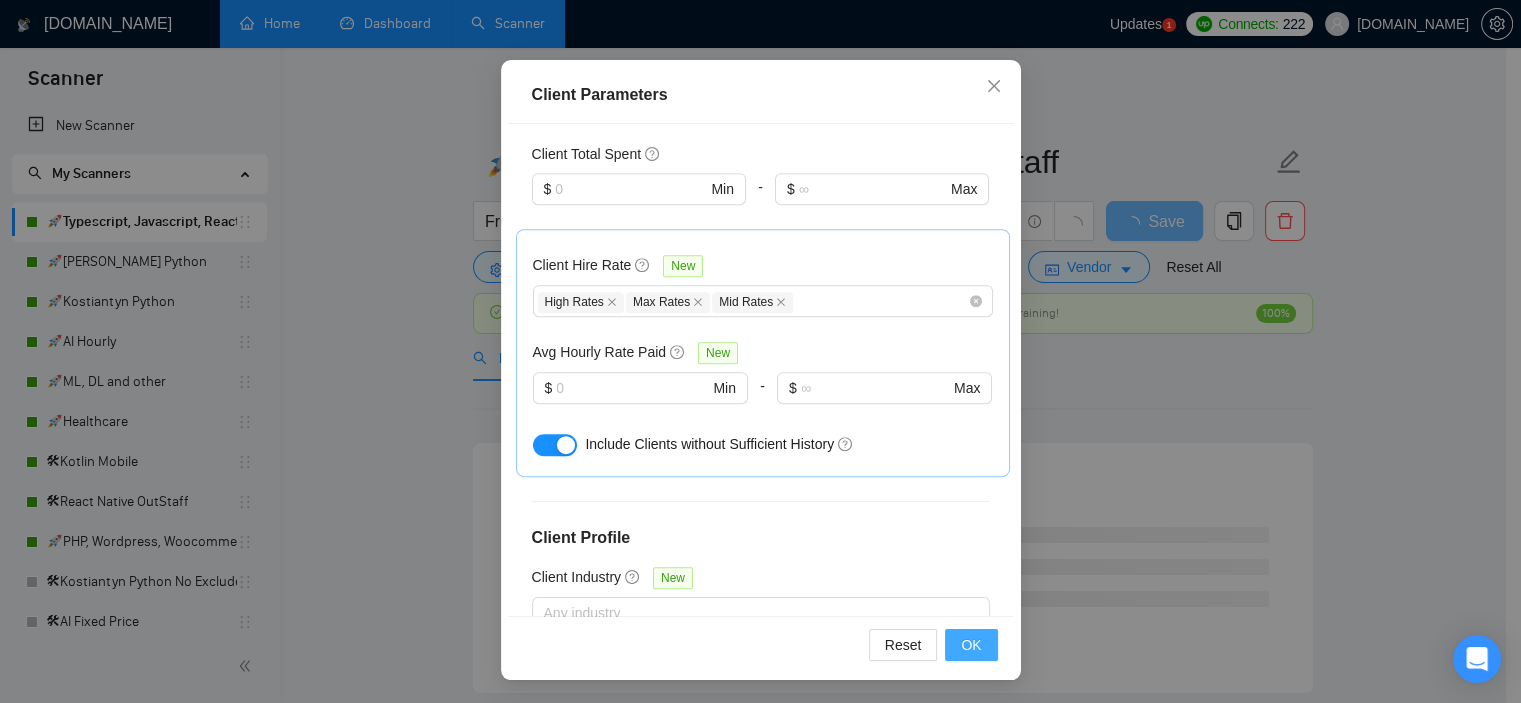 click on "OK" at bounding box center [971, 645] 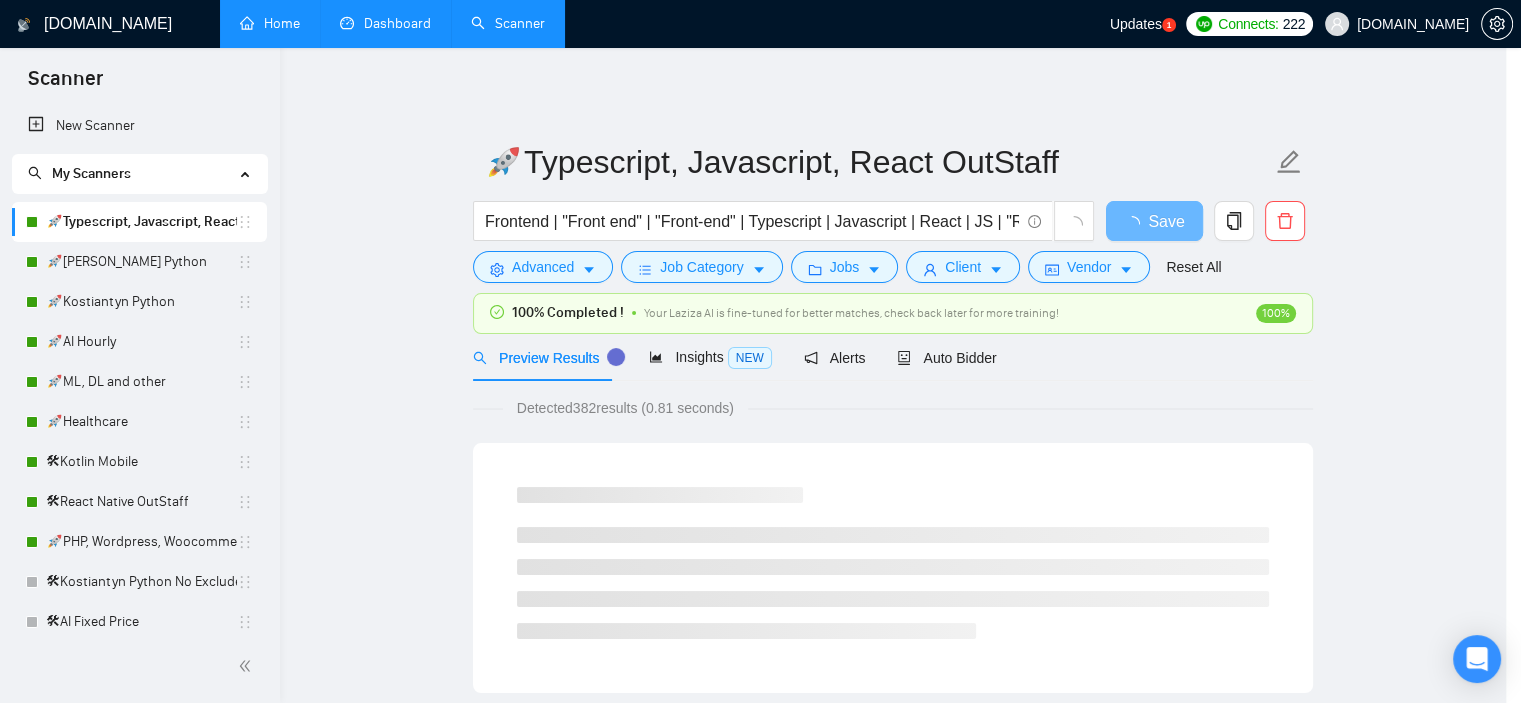 scroll, scrollTop: 60, scrollLeft: 0, axis: vertical 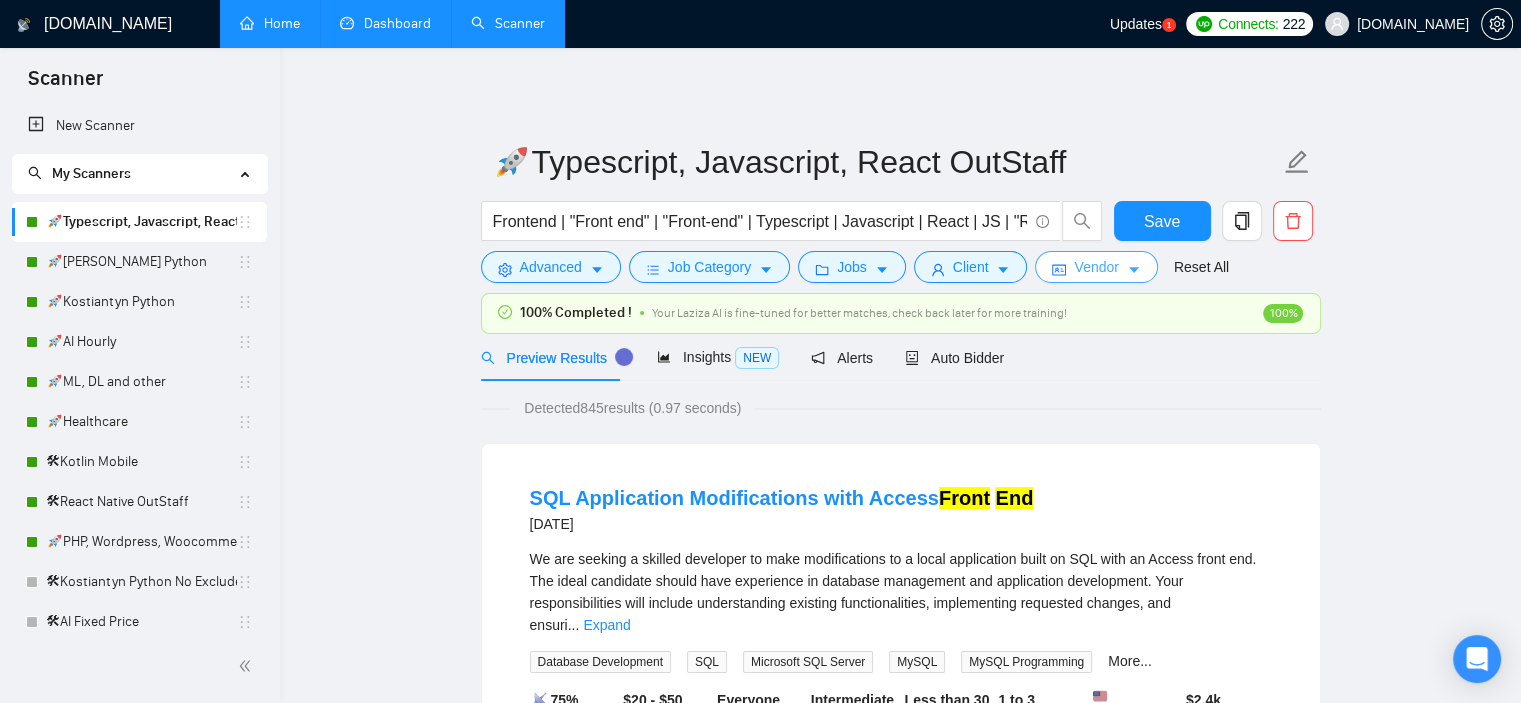 click on "Vendor" at bounding box center [1096, 267] 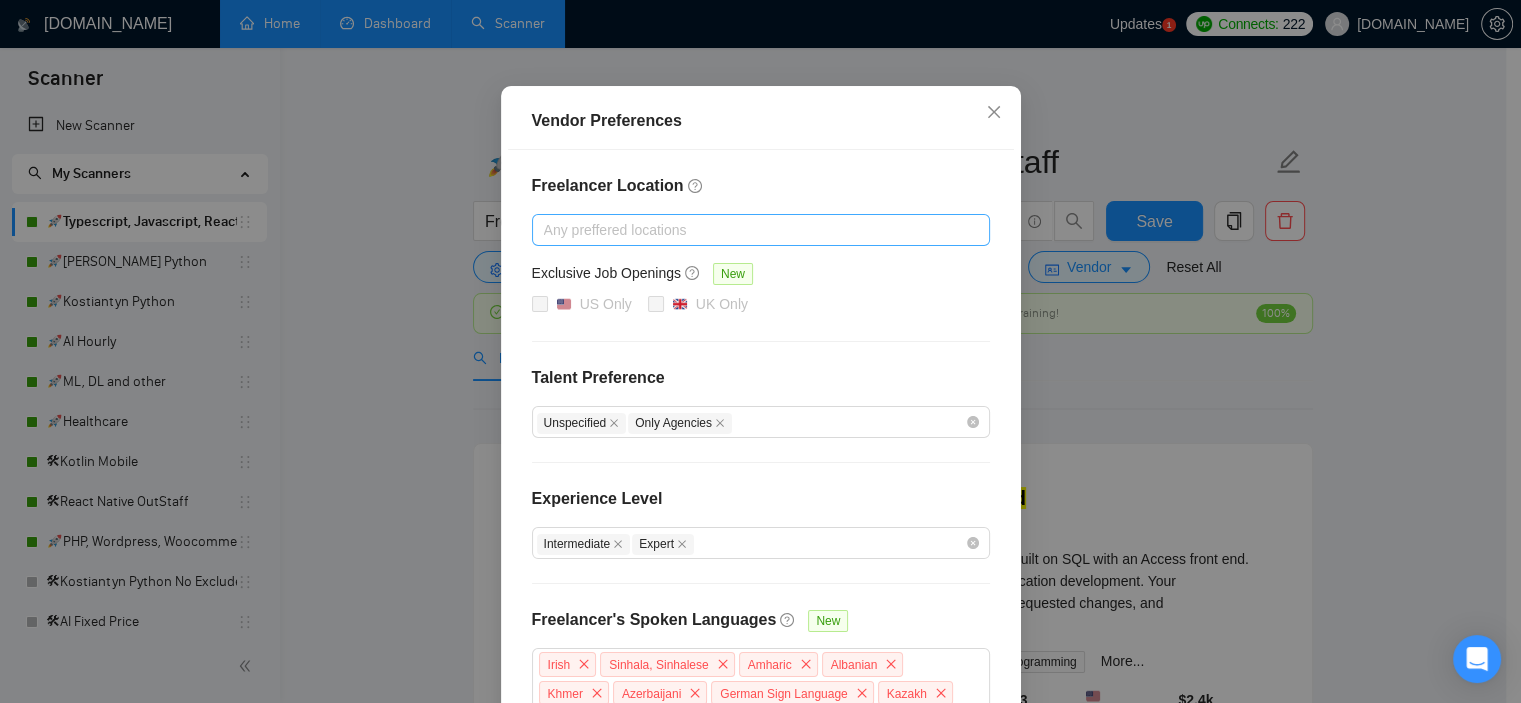 scroll, scrollTop: 0, scrollLeft: 0, axis: both 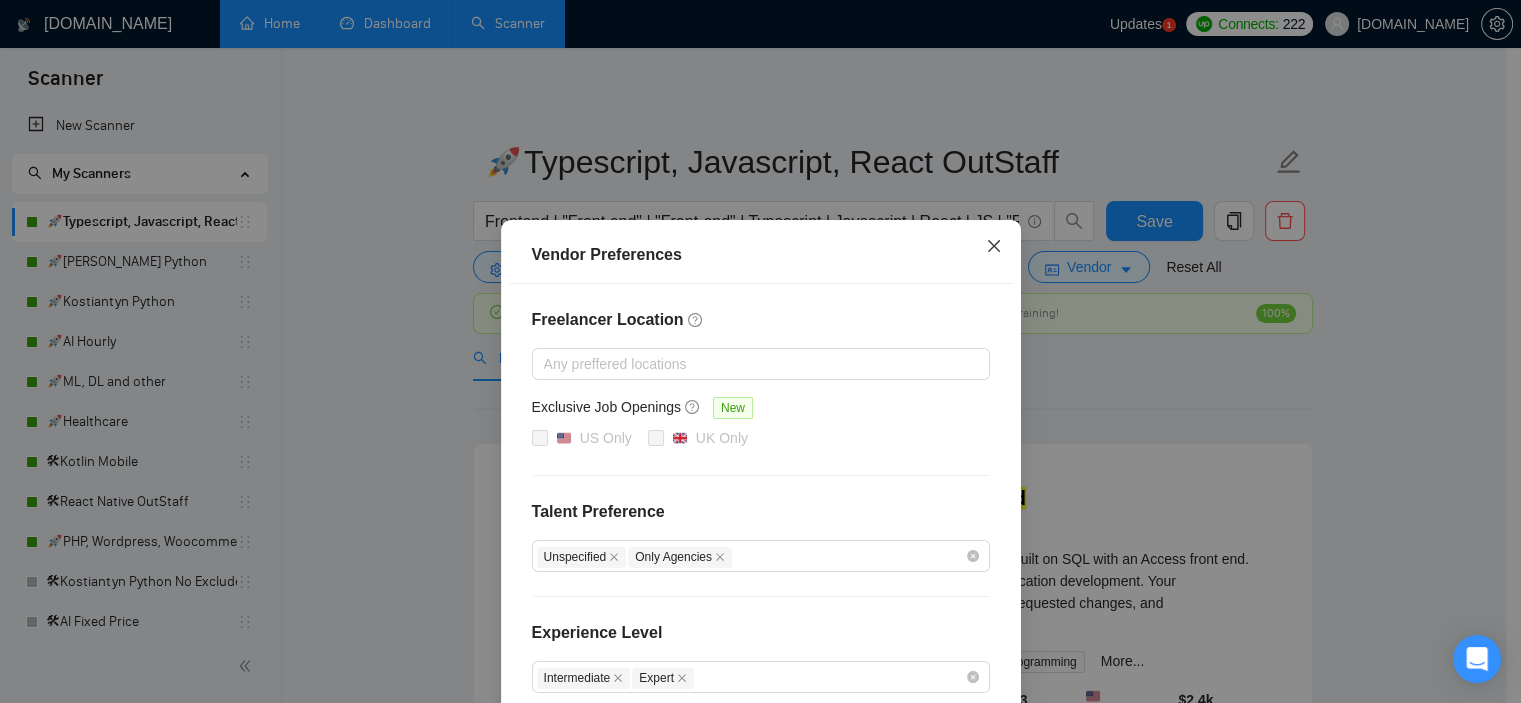 click at bounding box center (994, 247) 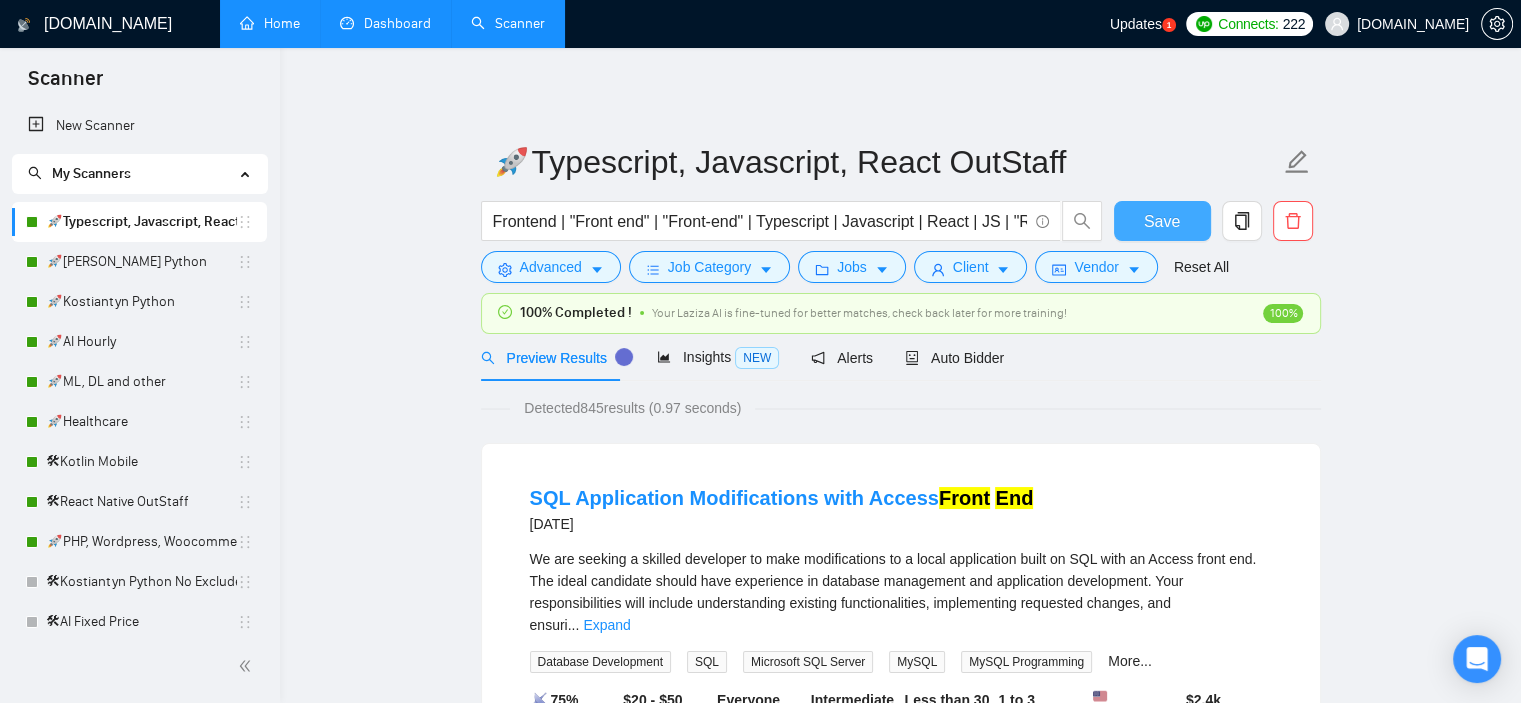 click on "Save" at bounding box center (1162, 221) 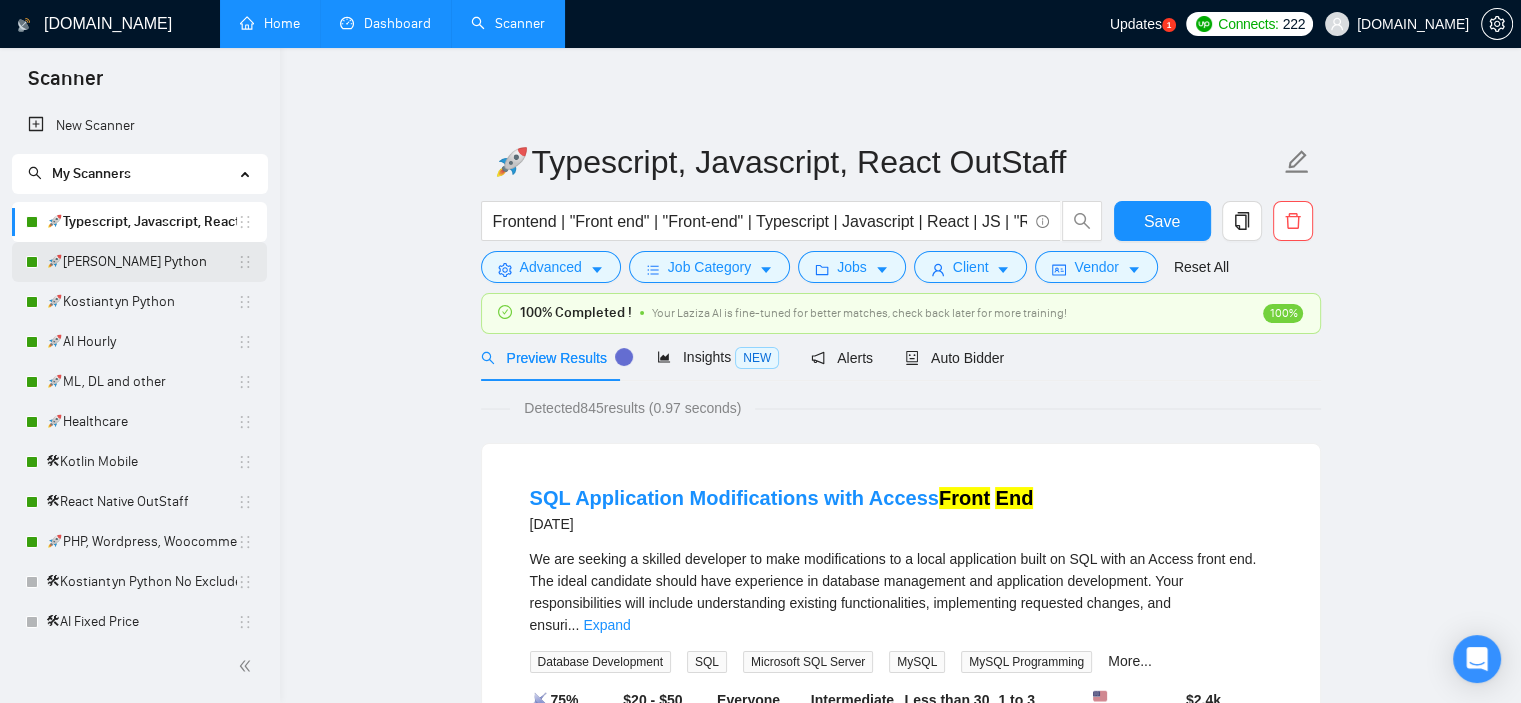 click on "🚀[PERSON_NAME]" at bounding box center [141, 262] 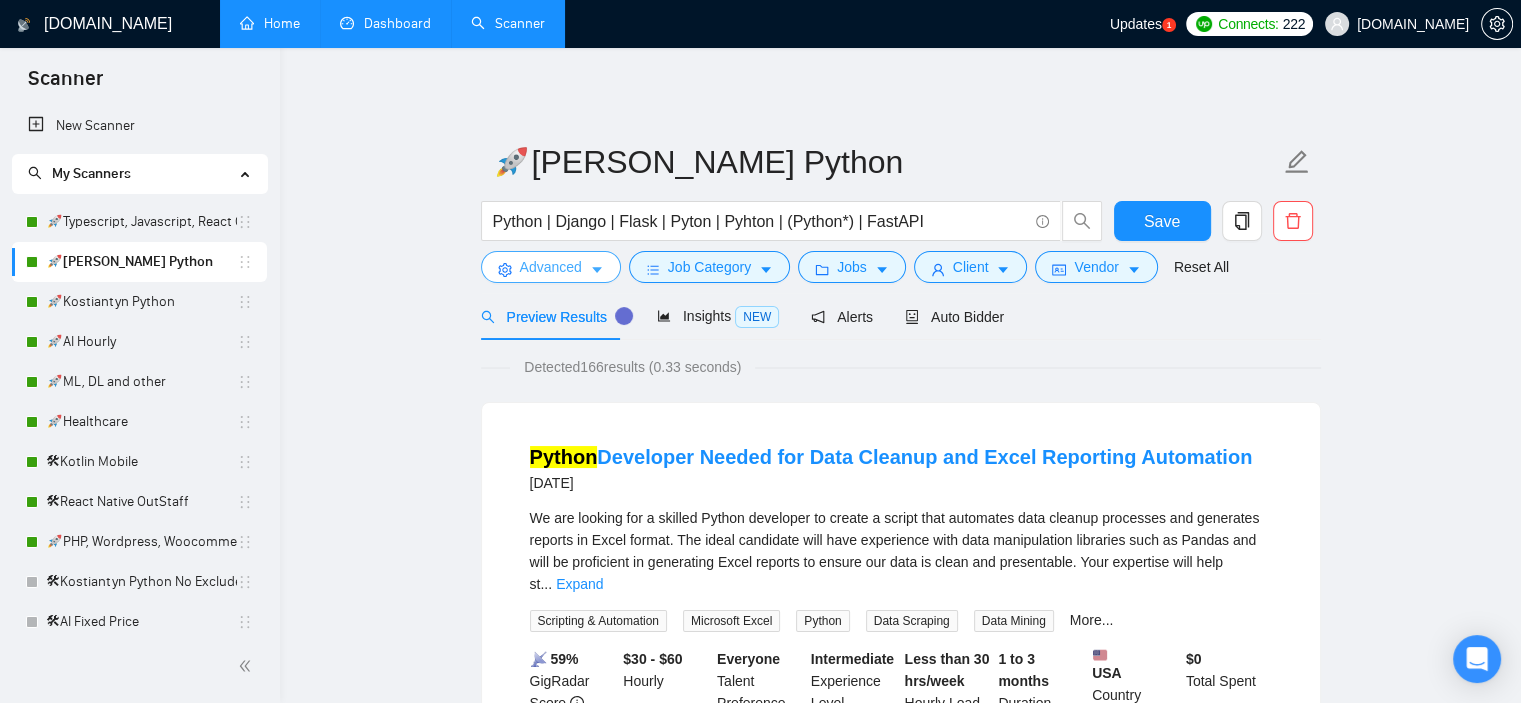 click 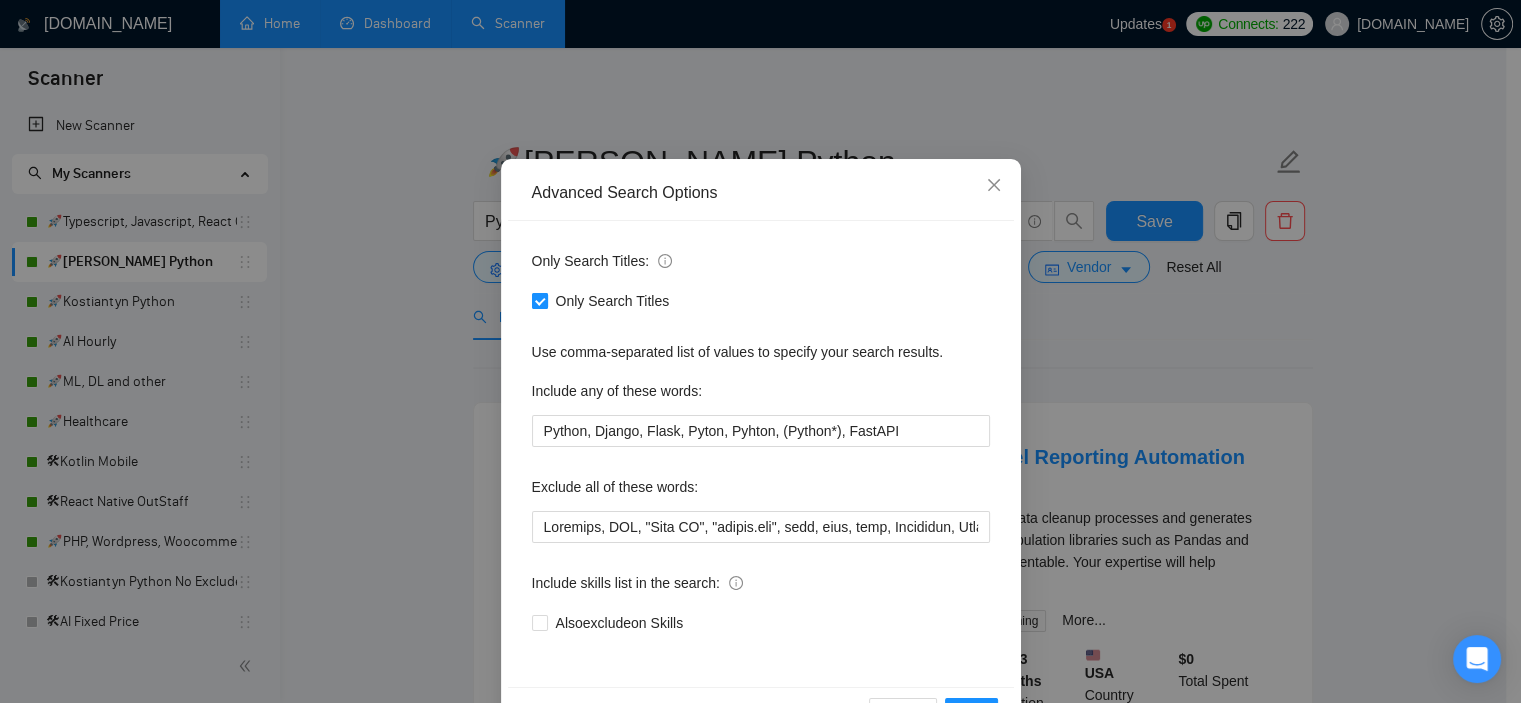 scroll, scrollTop: 128, scrollLeft: 0, axis: vertical 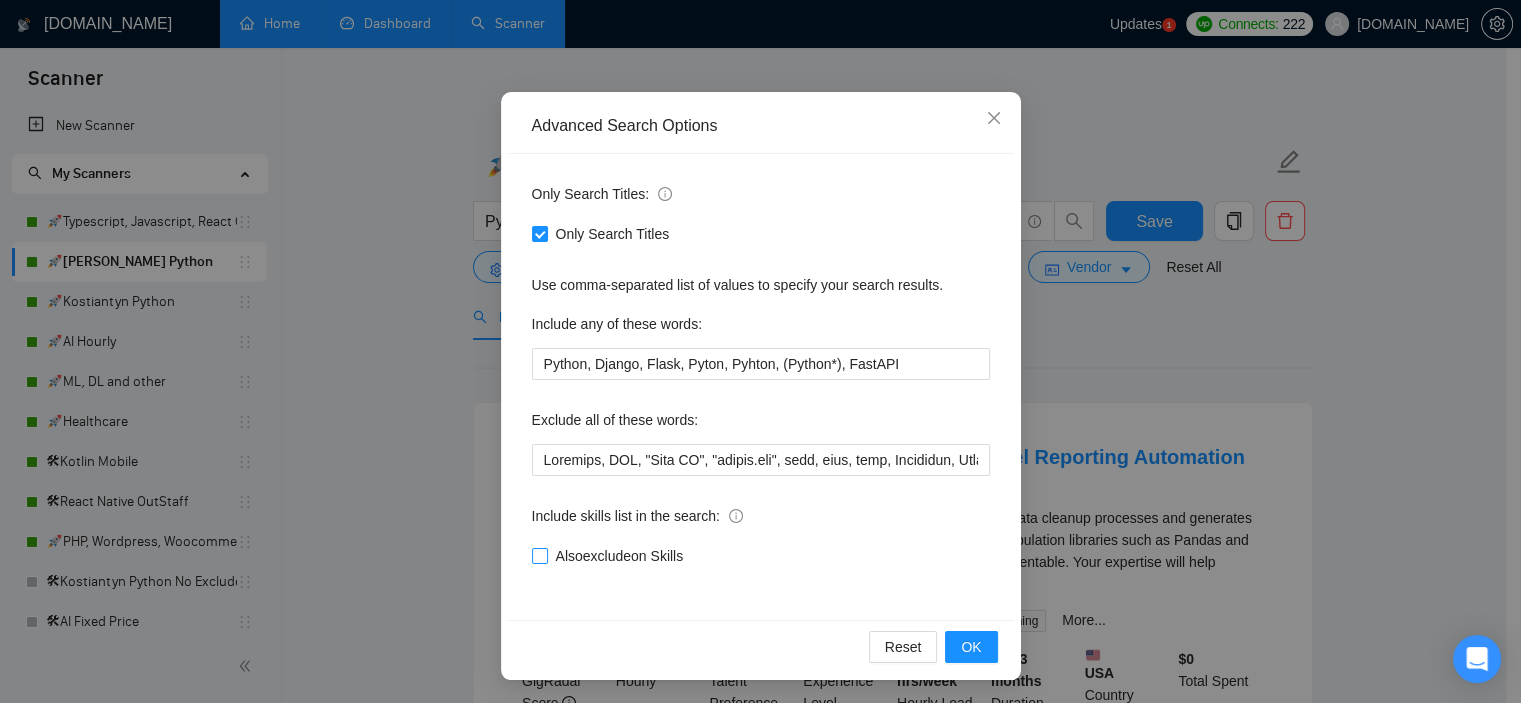 click on "Also  exclude  on Skills" at bounding box center (539, 555) 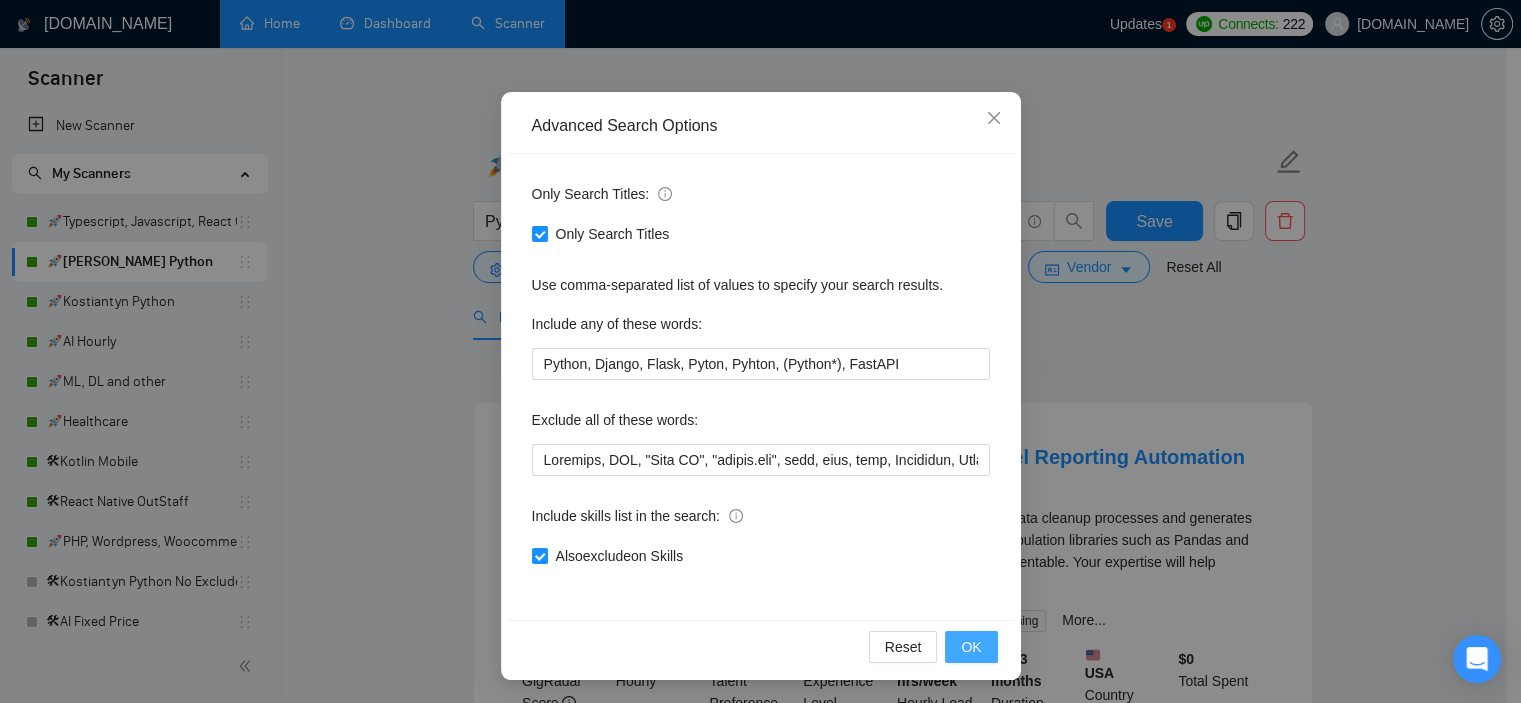 click on "OK" at bounding box center (971, 647) 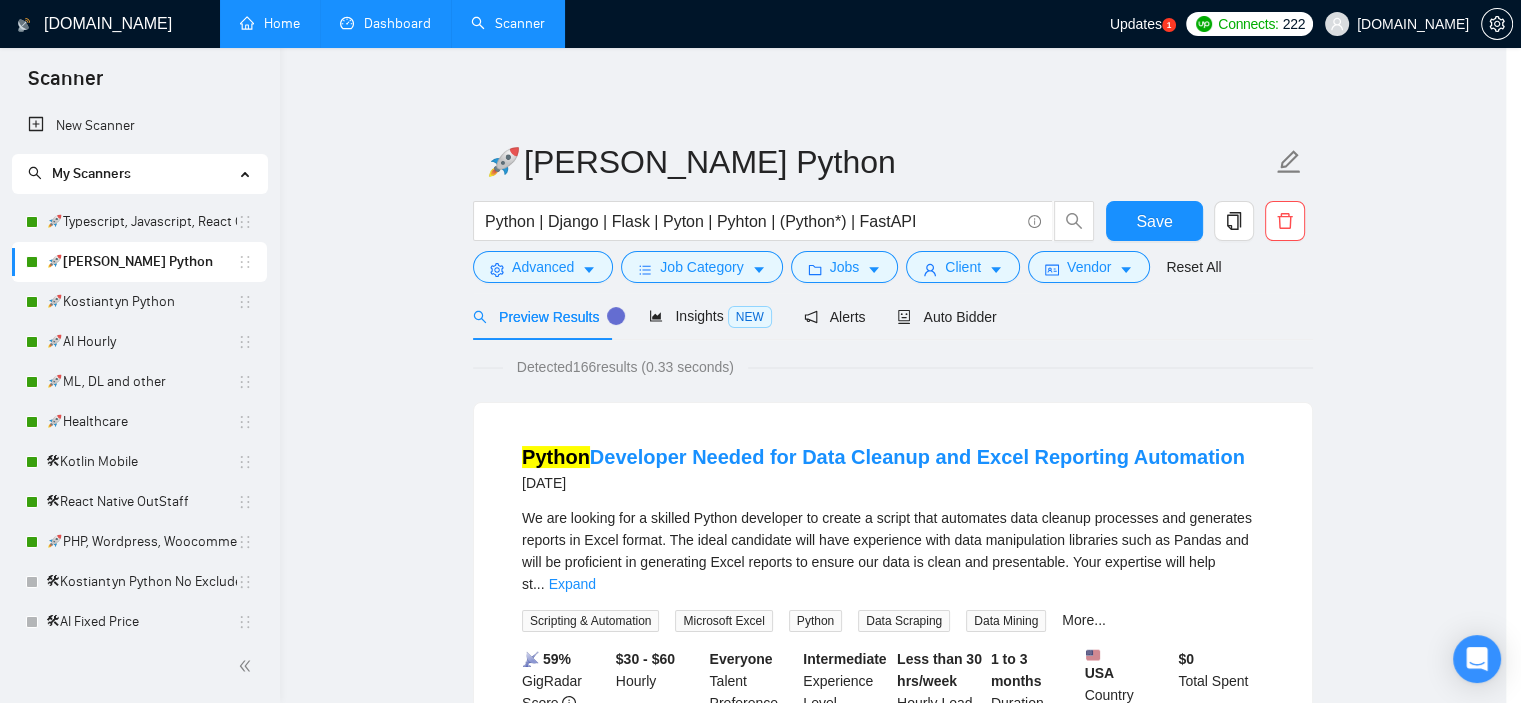 scroll, scrollTop: 28, scrollLeft: 0, axis: vertical 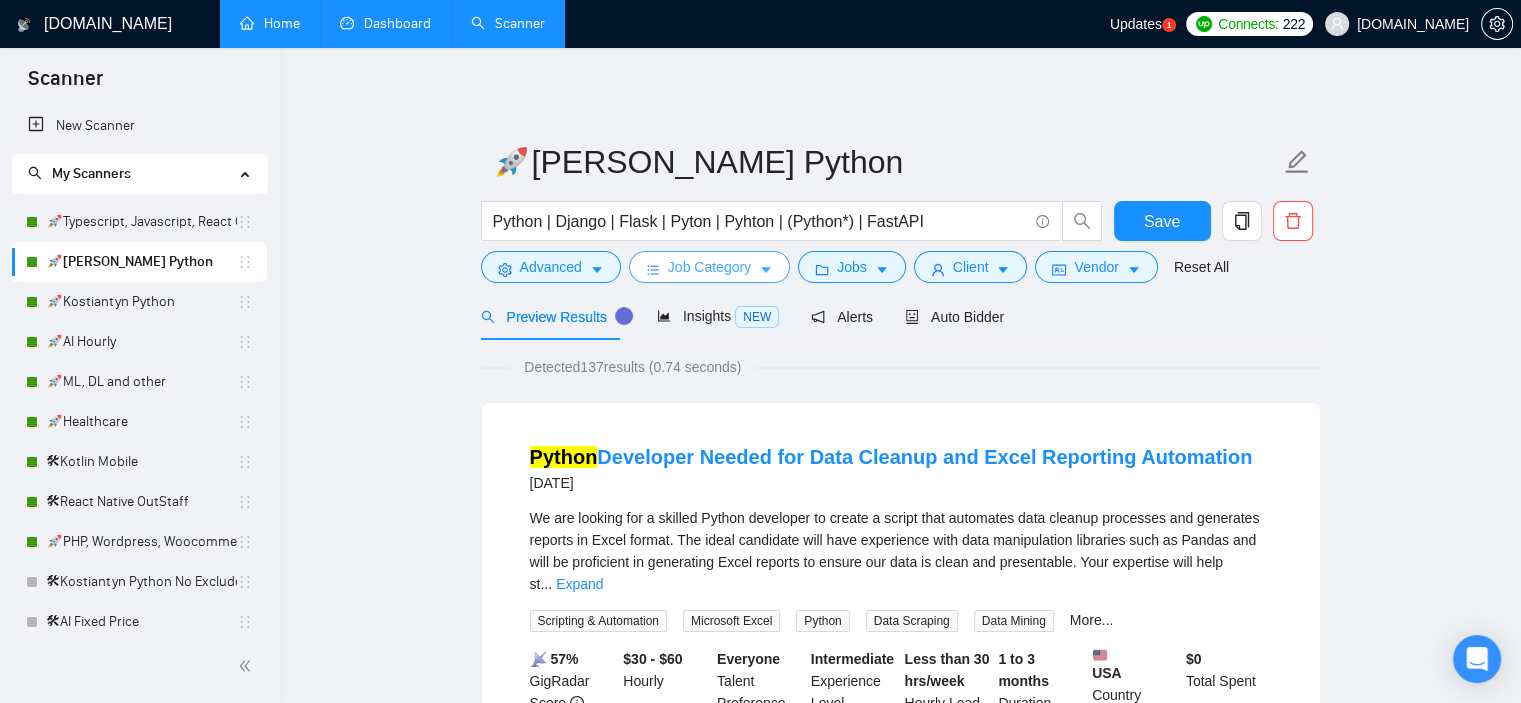 click on "Job Category" at bounding box center [709, 267] 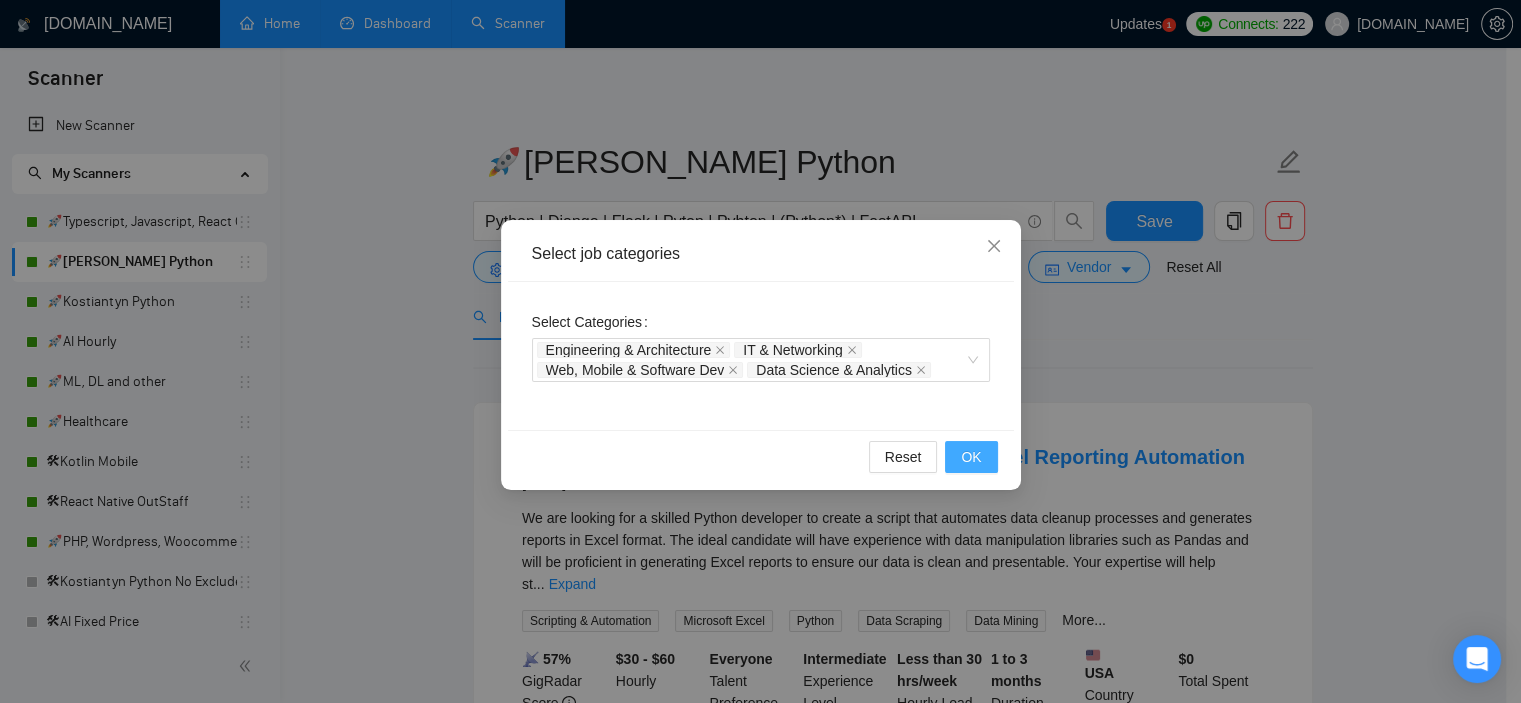 click on "OK" at bounding box center [971, 457] 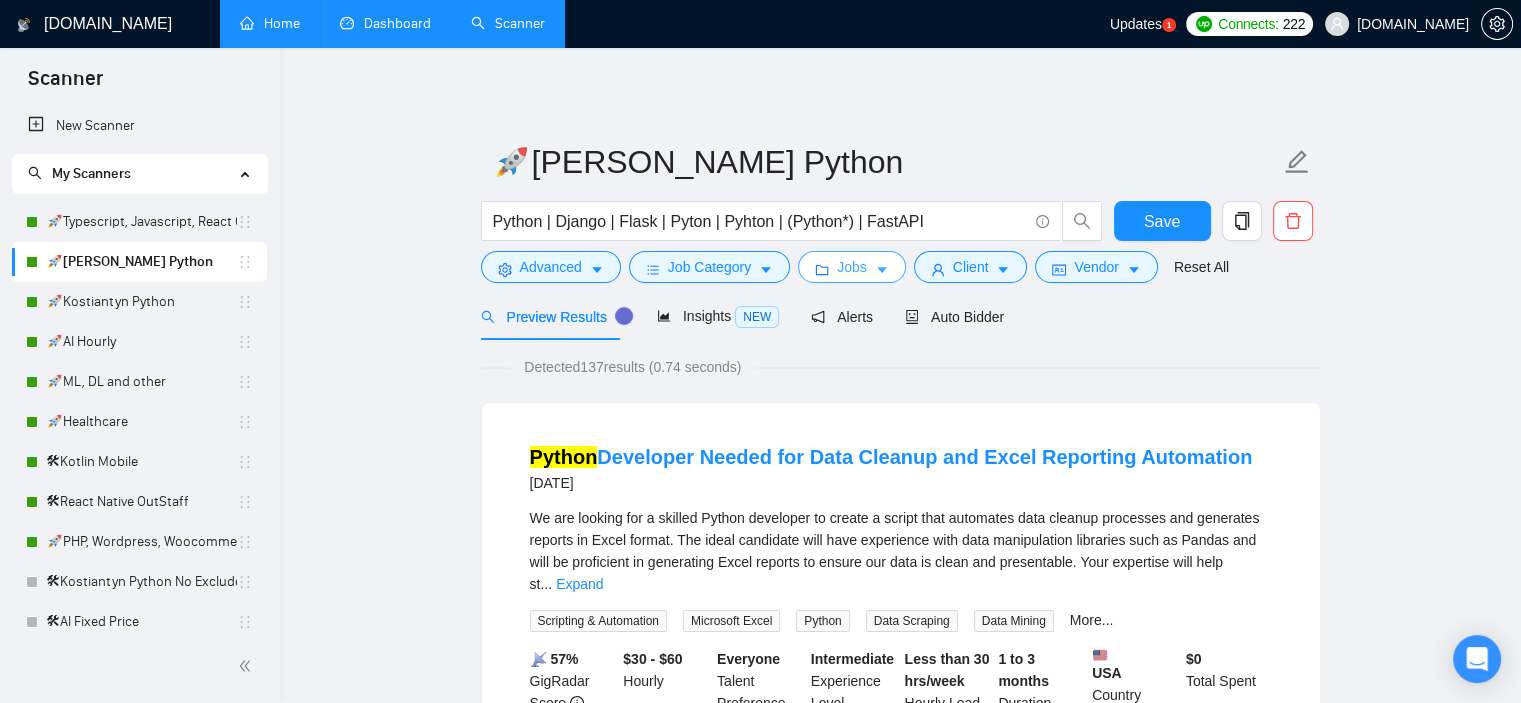 click on "Jobs" at bounding box center [852, 267] 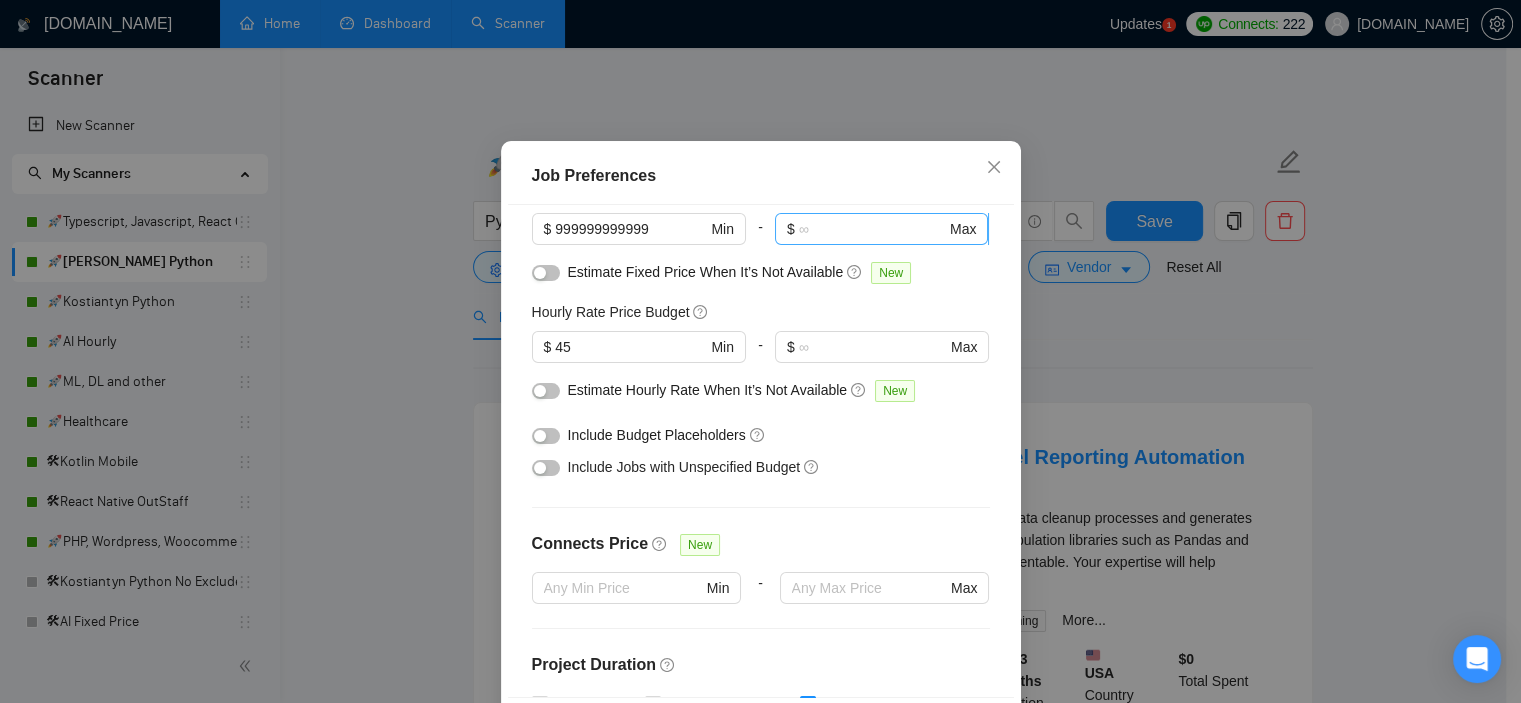 scroll, scrollTop: 200, scrollLeft: 0, axis: vertical 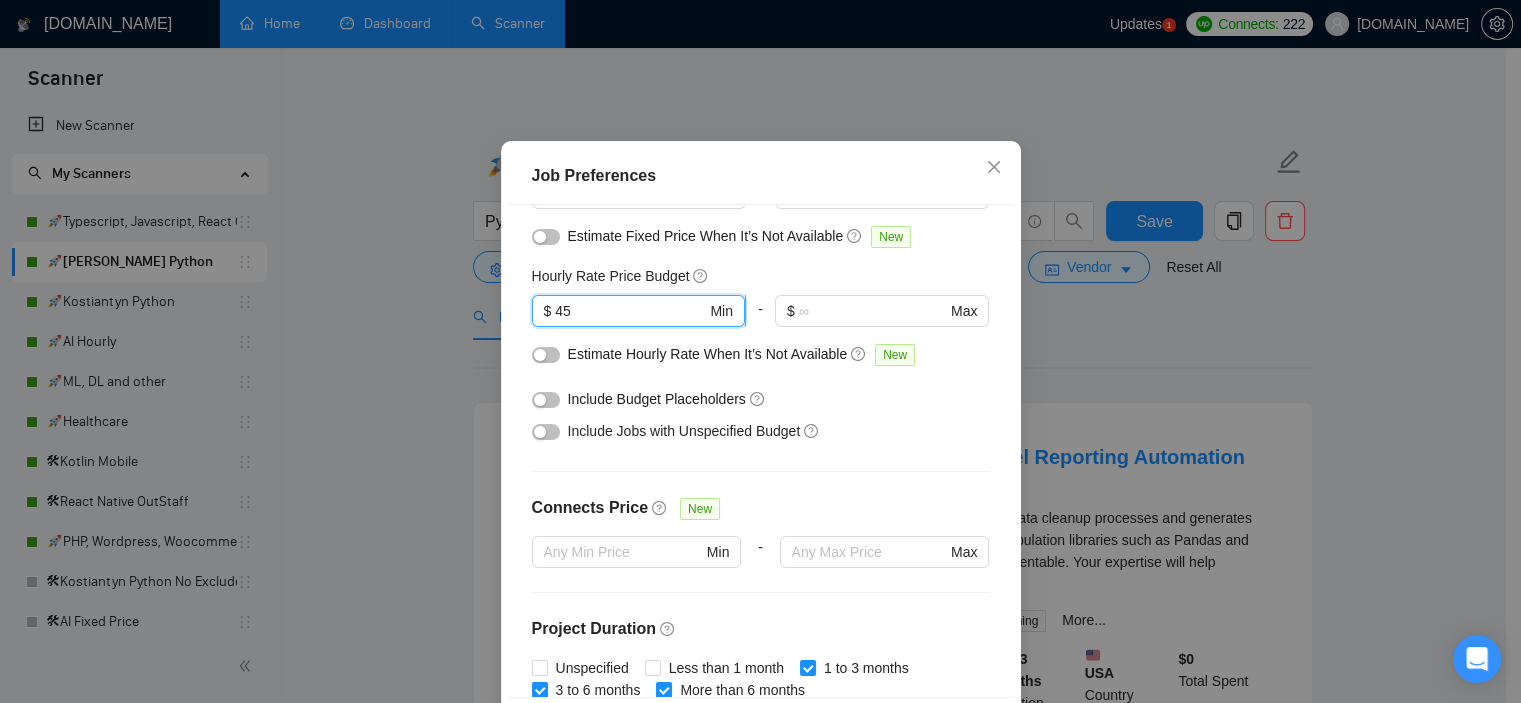 drag, startPoint x: 609, startPoint y: 379, endPoint x: 550, endPoint y: 382, distance: 59.07622 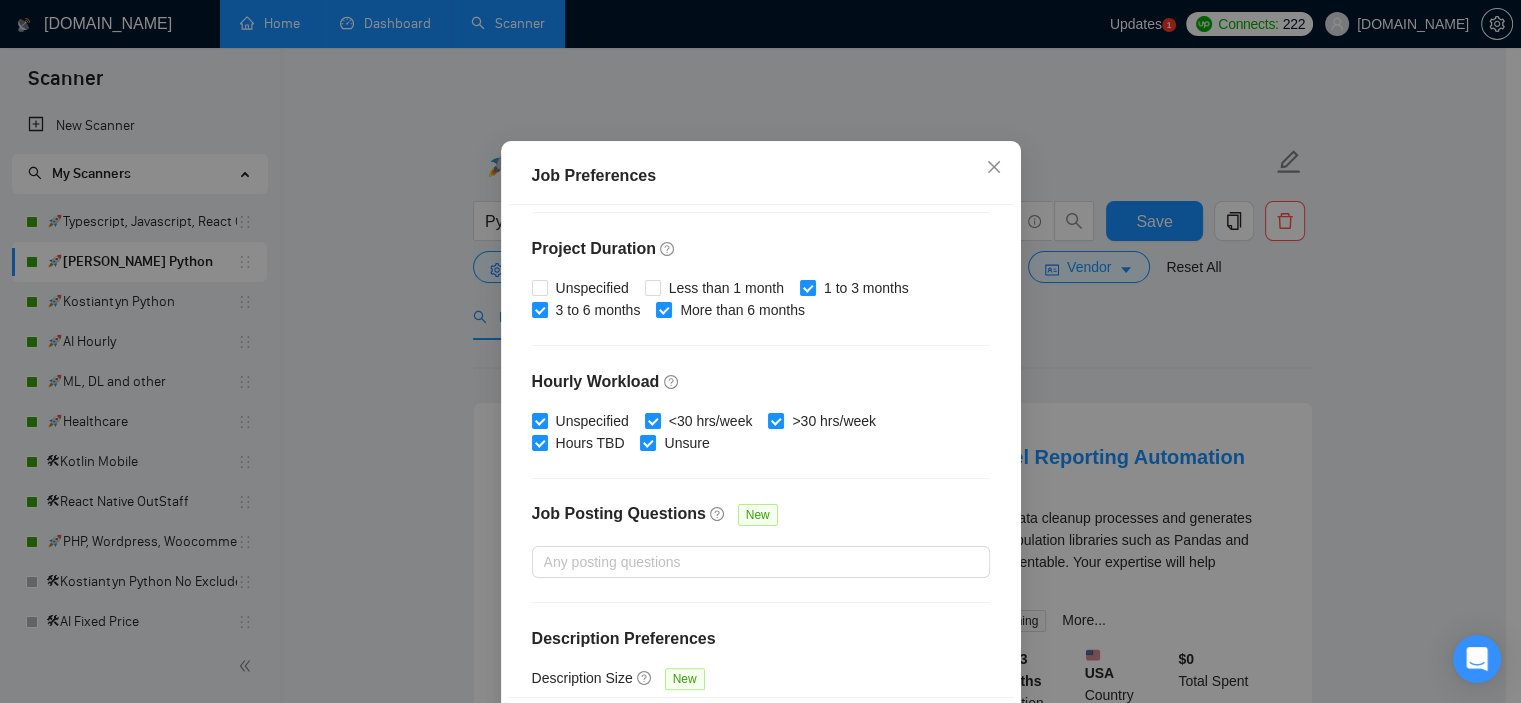scroll, scrollTop: 635, scrollLeft: 0, axis: vertical 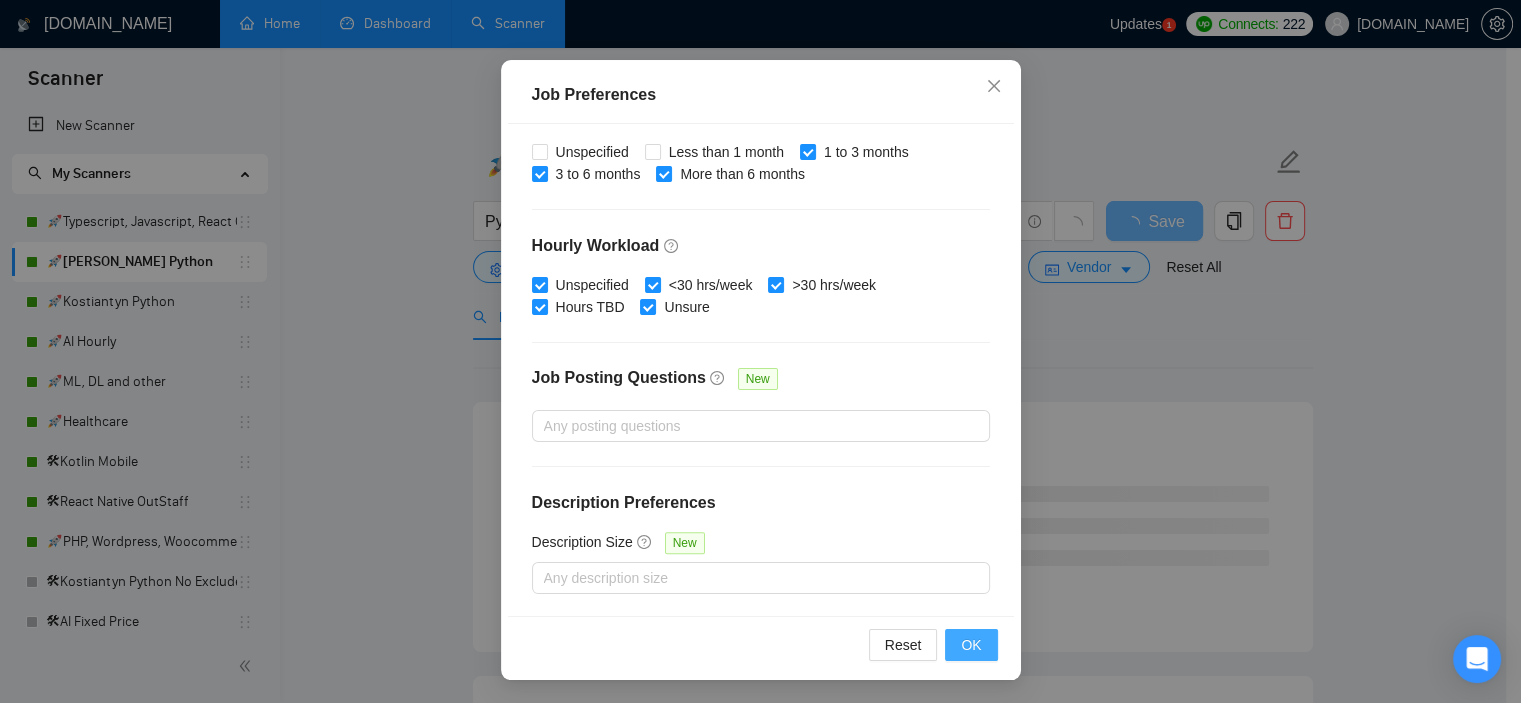 type on "50" 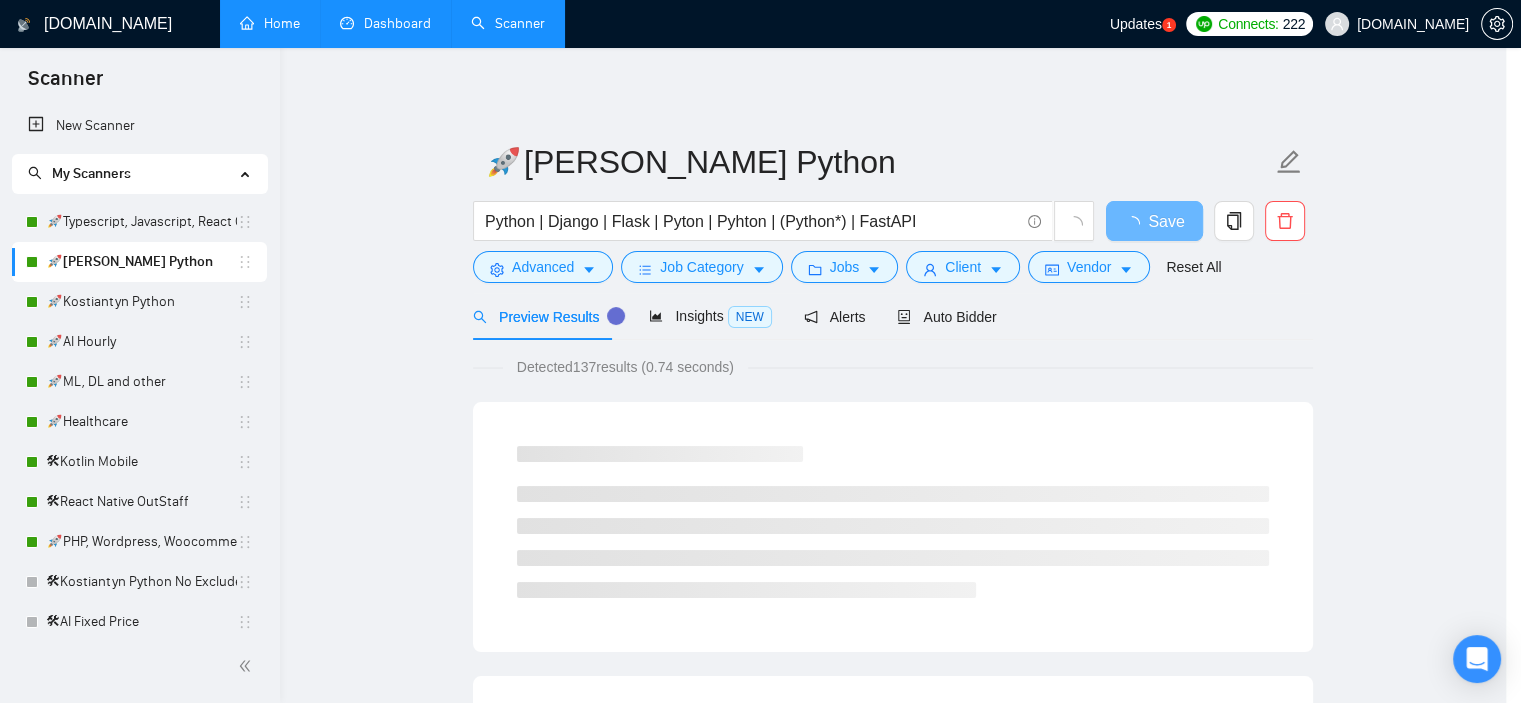 scroll, scrollTop: 60, scrollLeft: 0, axis: vertical 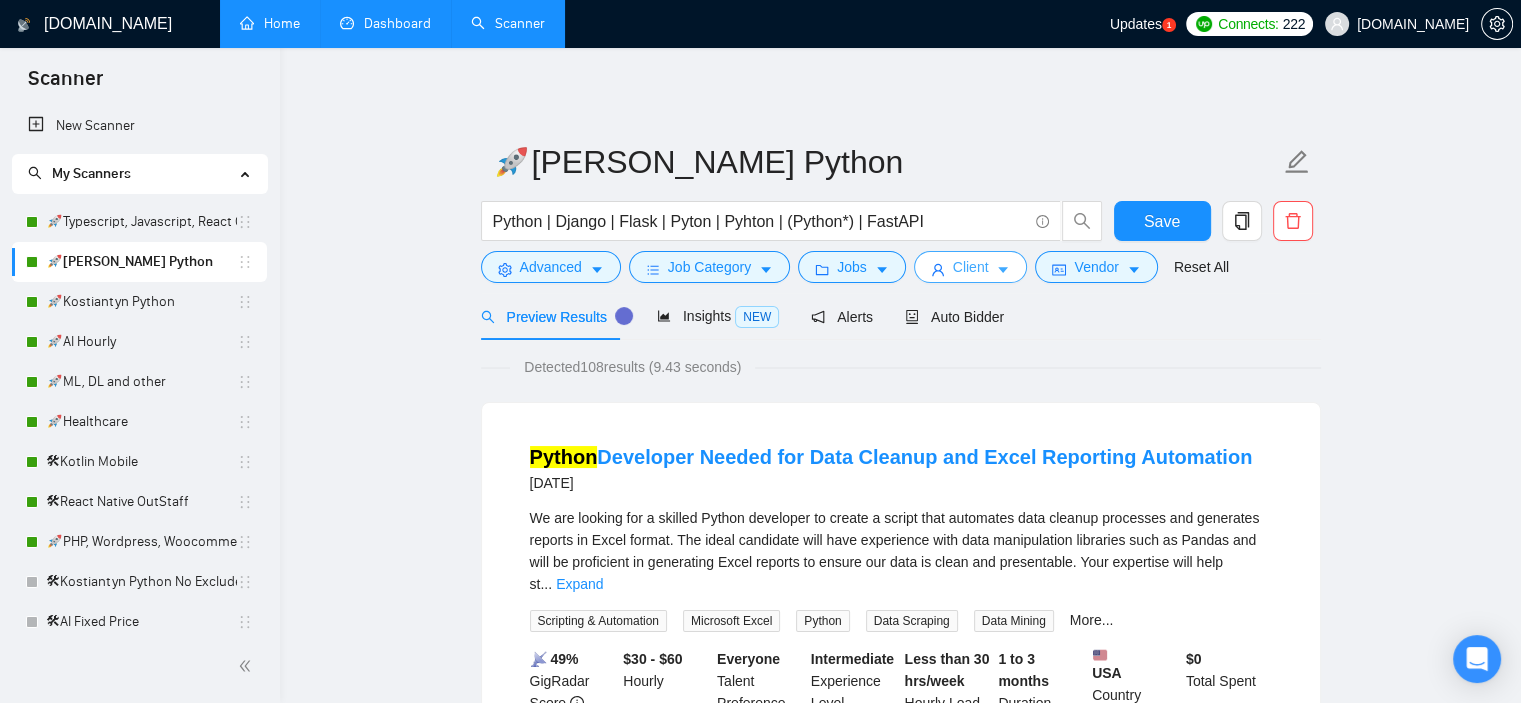 click 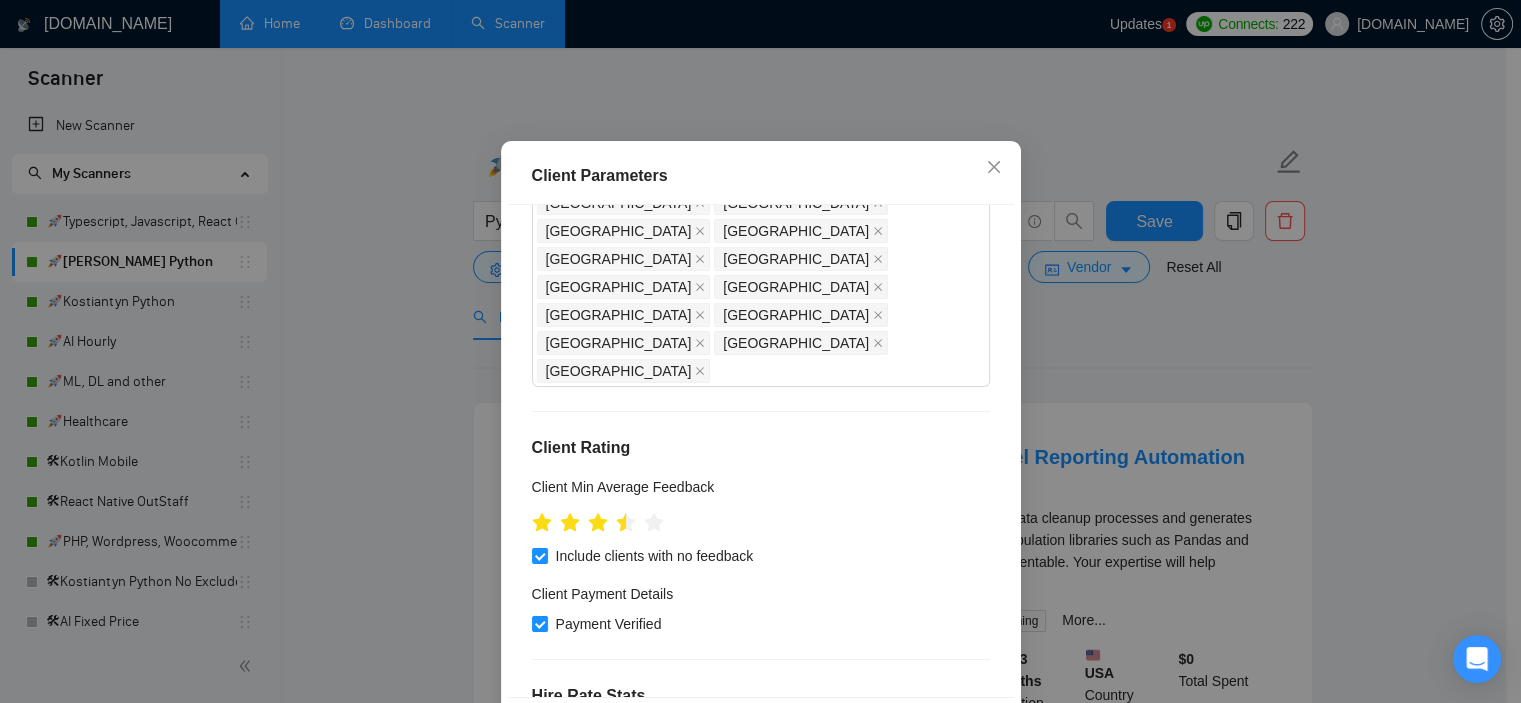 scroll, scrollTop: 242, scrollLeft: 0, axis: vertical 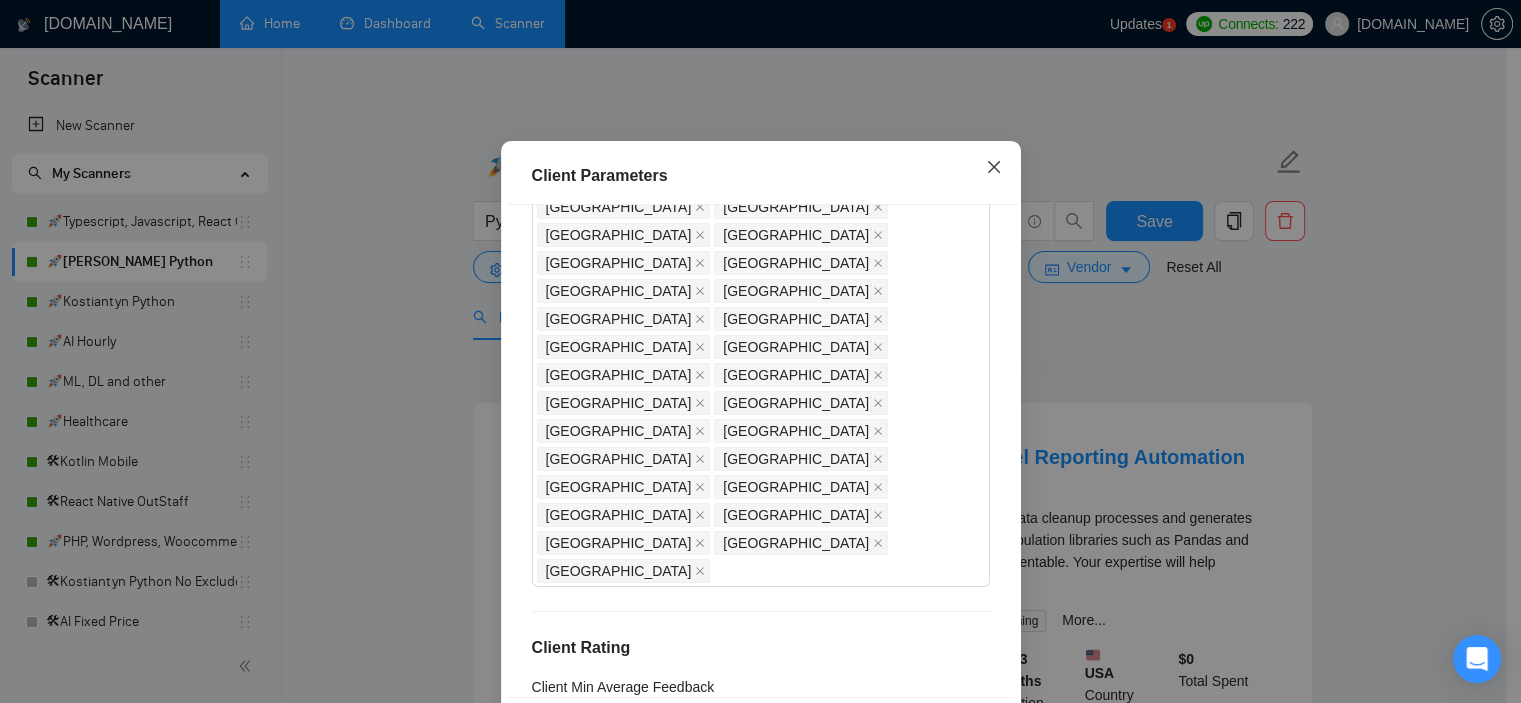 click 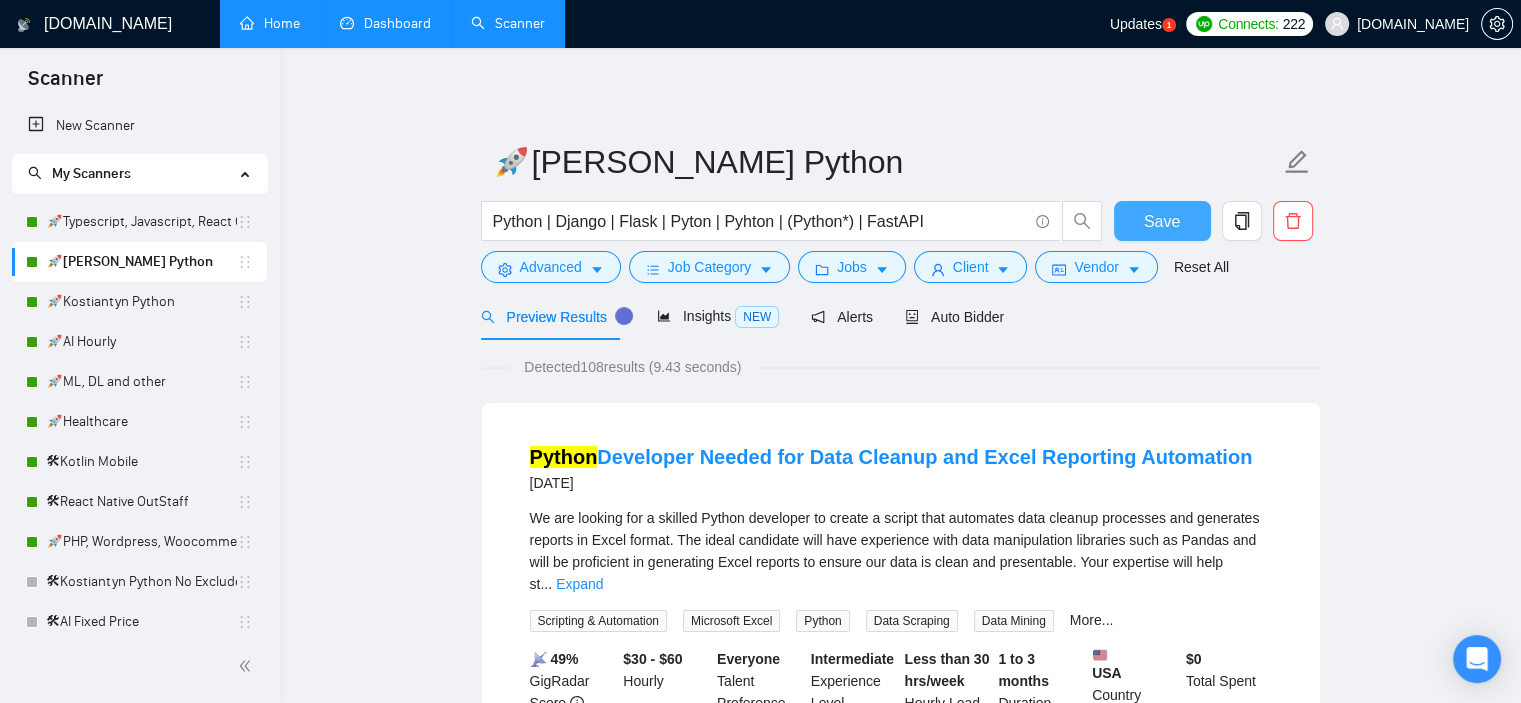 click on "Save" at bounding box center (1162, 221) 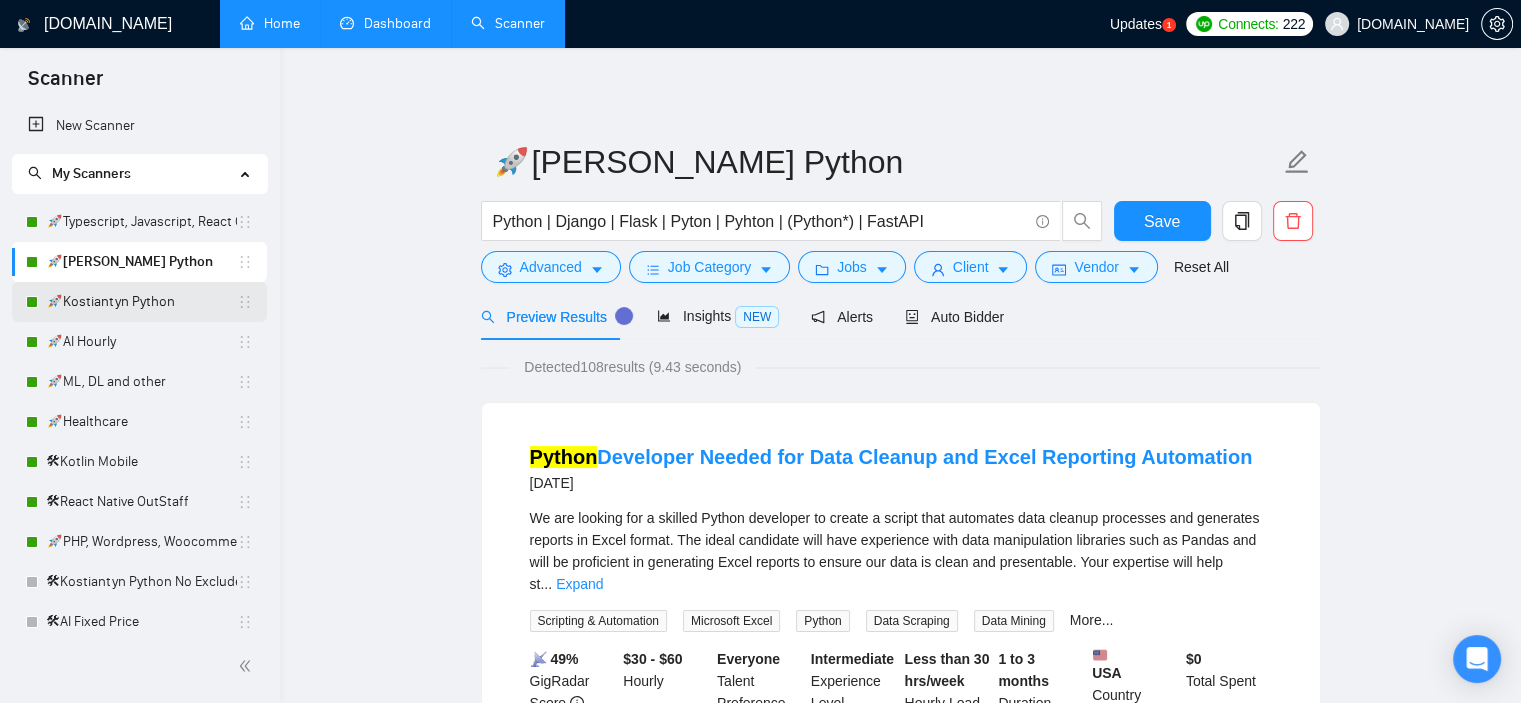 click on "🚀Kostiantyn Python" at bounding box center (141, 302) 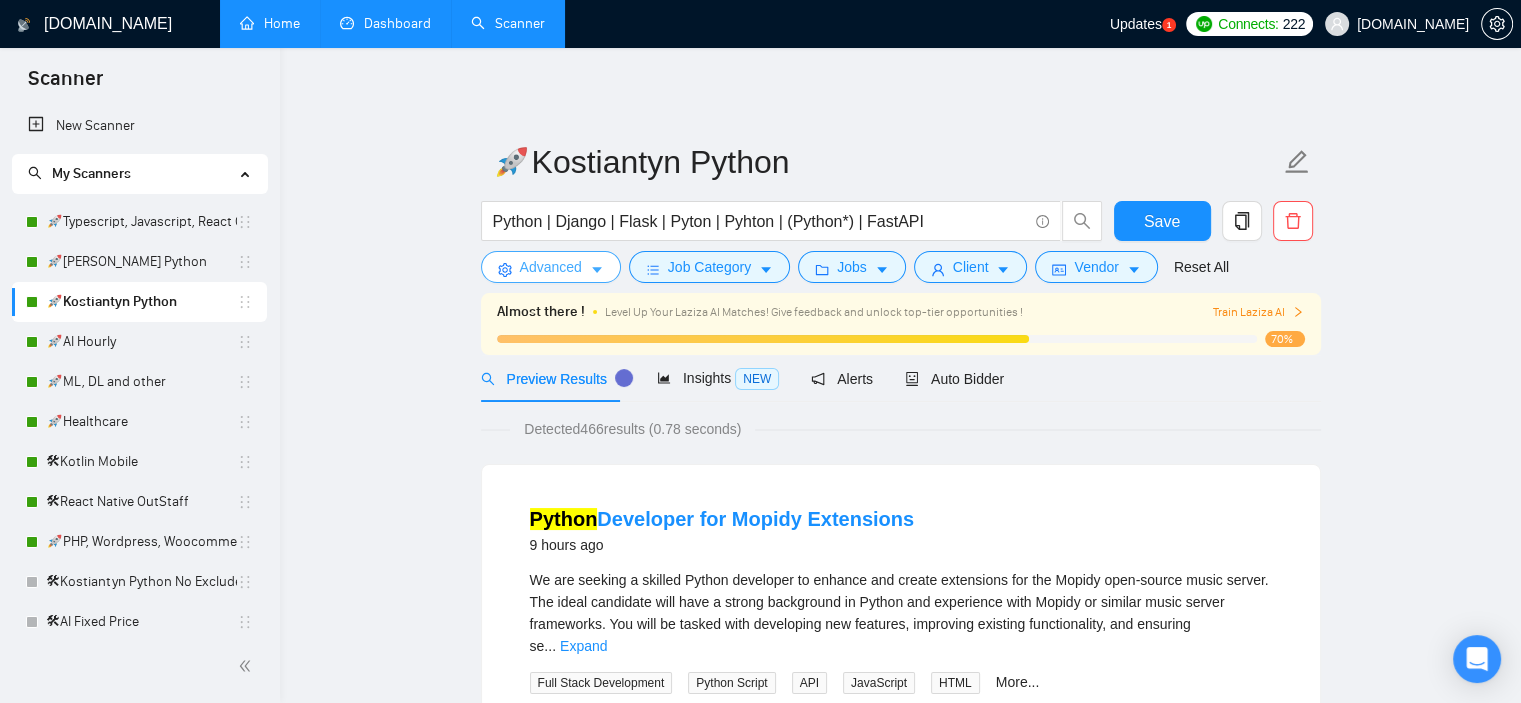 click on "Advanced" at bounding box center (551, 267) 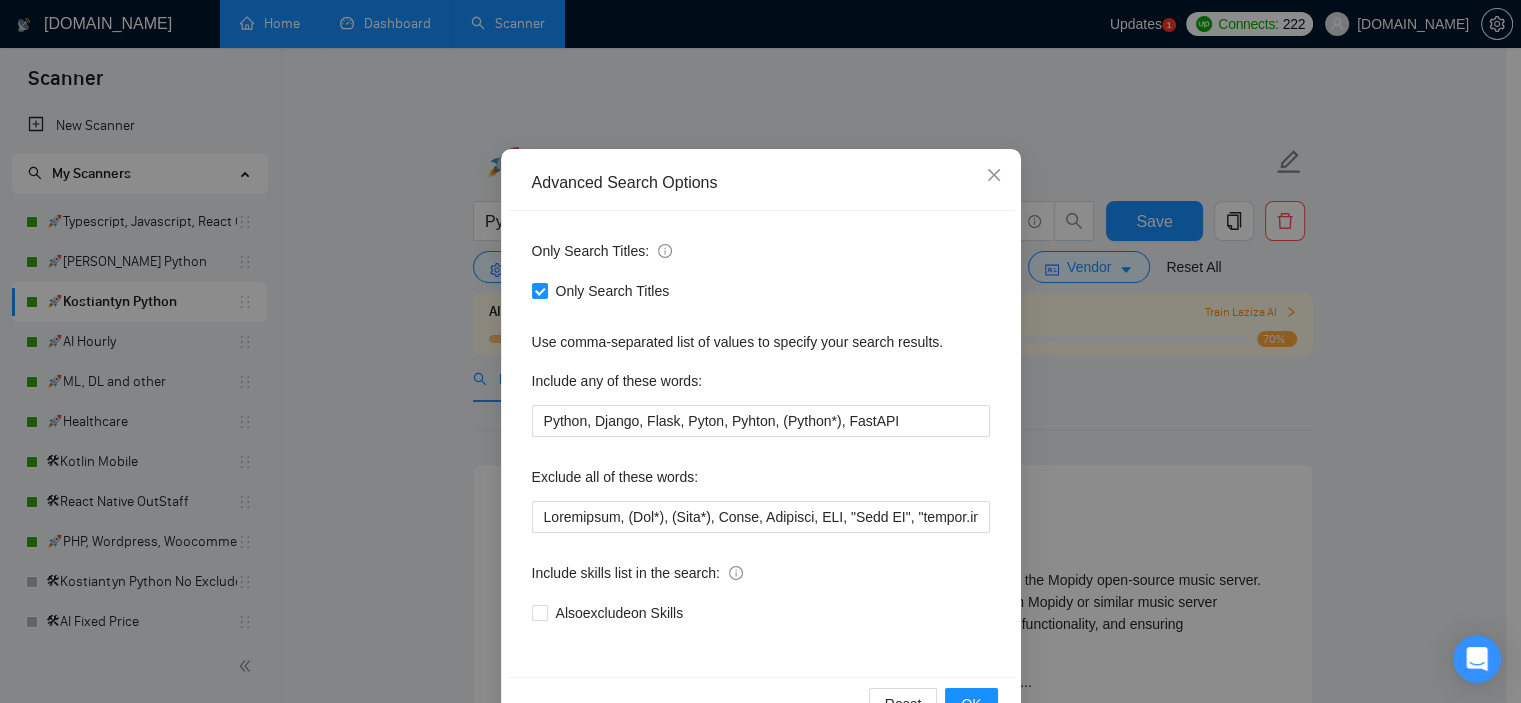 scroll, scrollTop: 128, scrollLeft: 0, axis: vertical 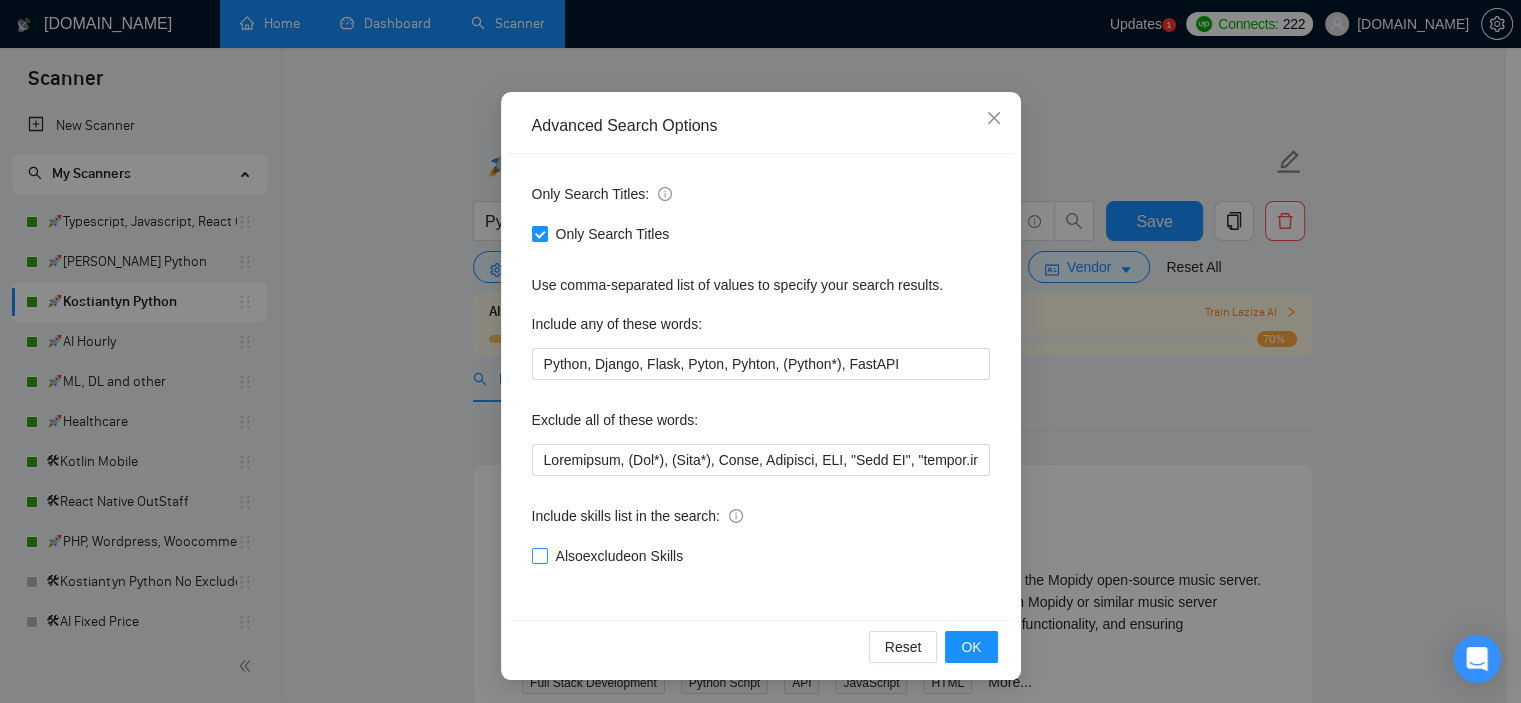 click at bounding box center (540, 556) 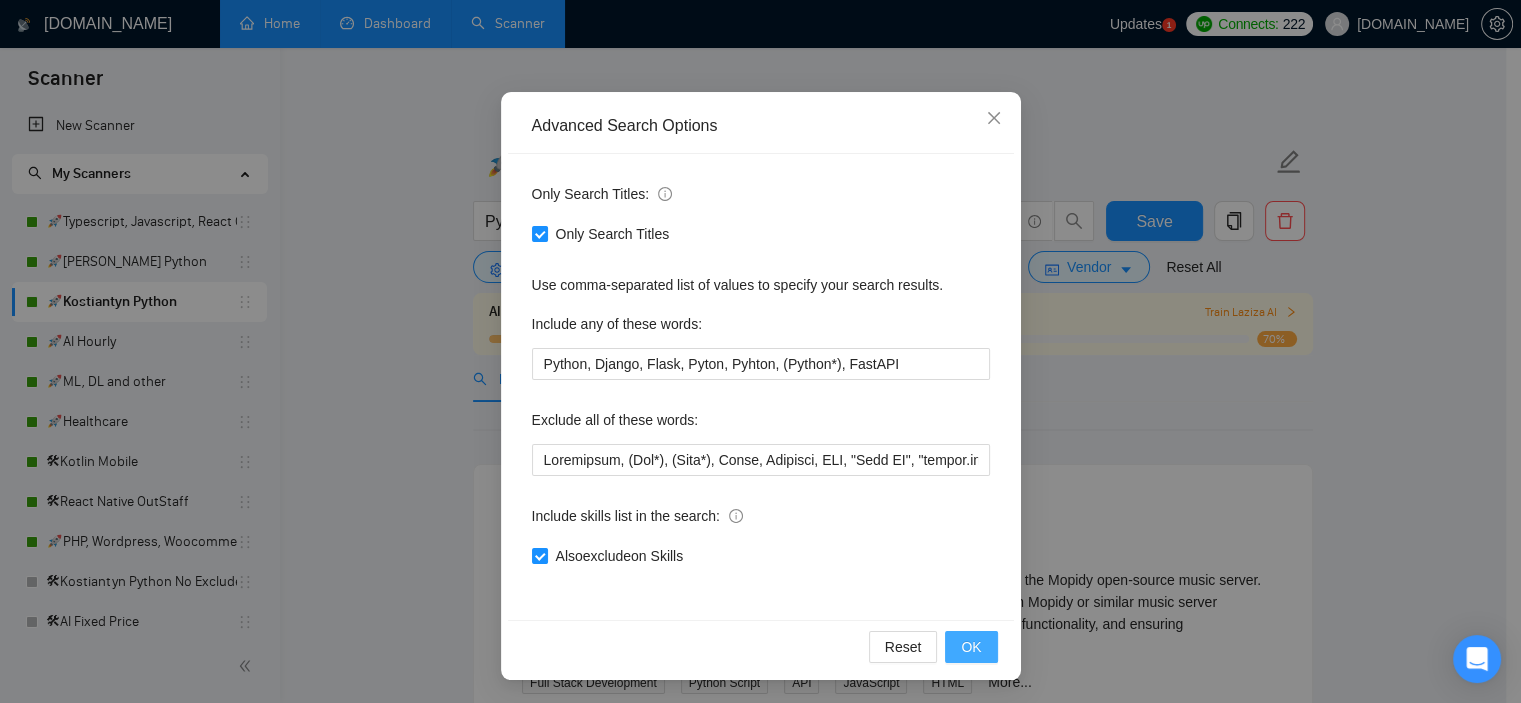 click on "OK" at bounding box center (971, 647) 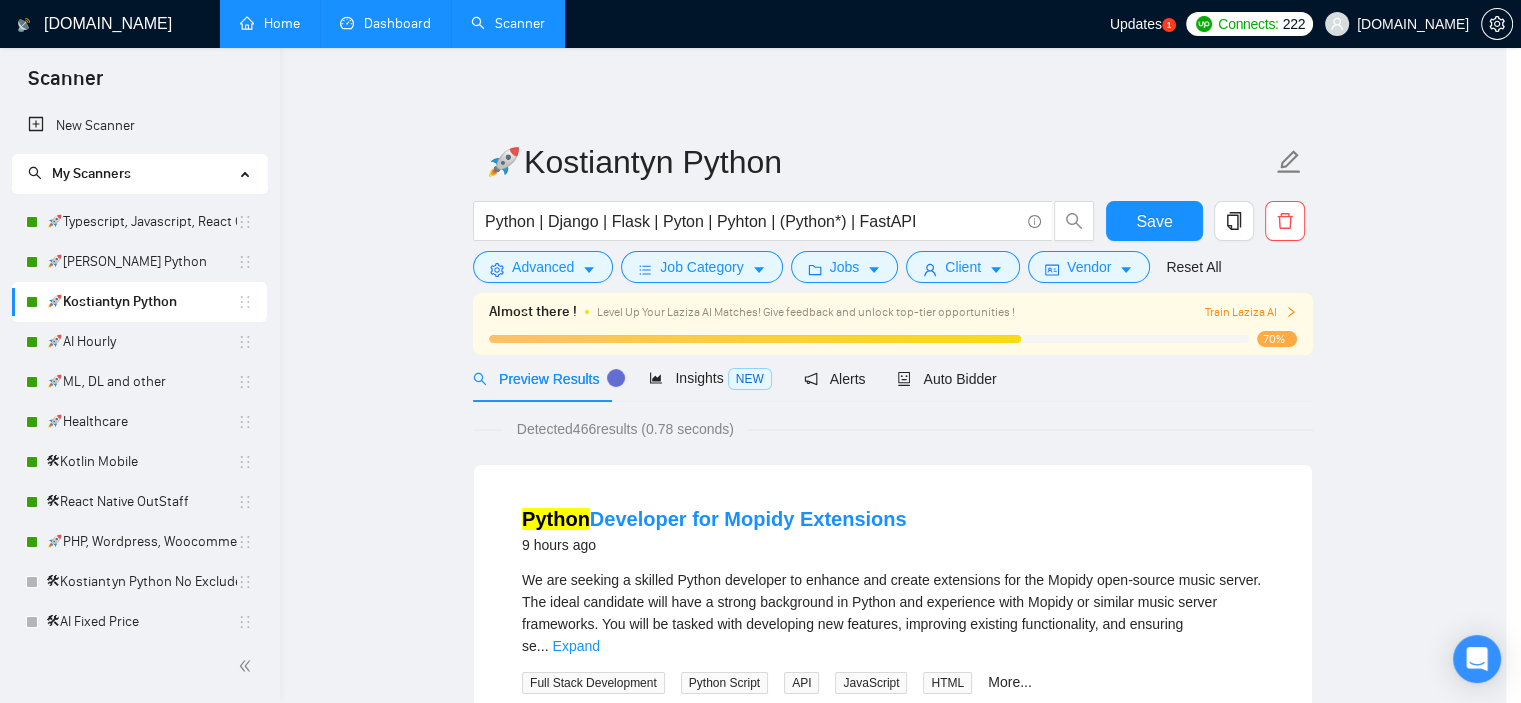 scroll, scrollTop: 28, scrollLeft: 0, axis: vertical 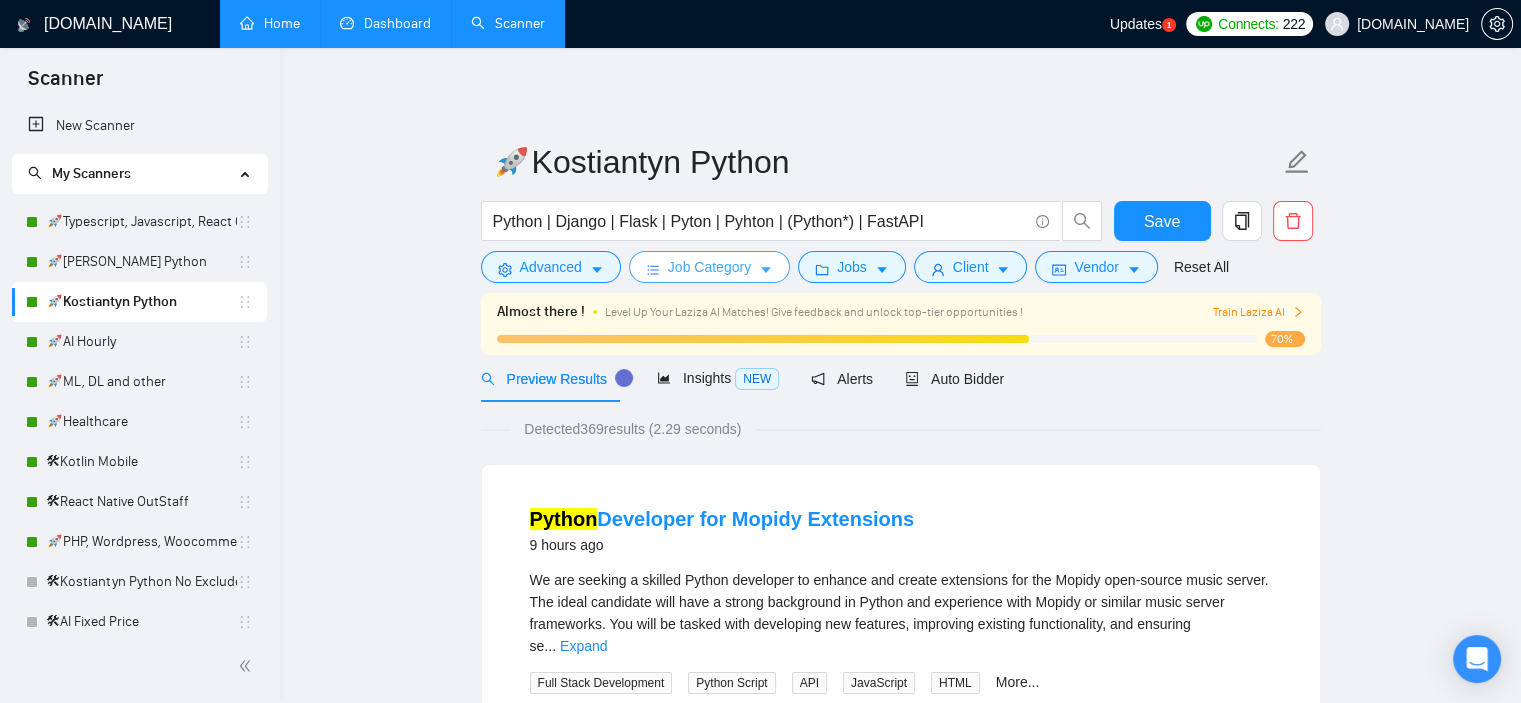 click 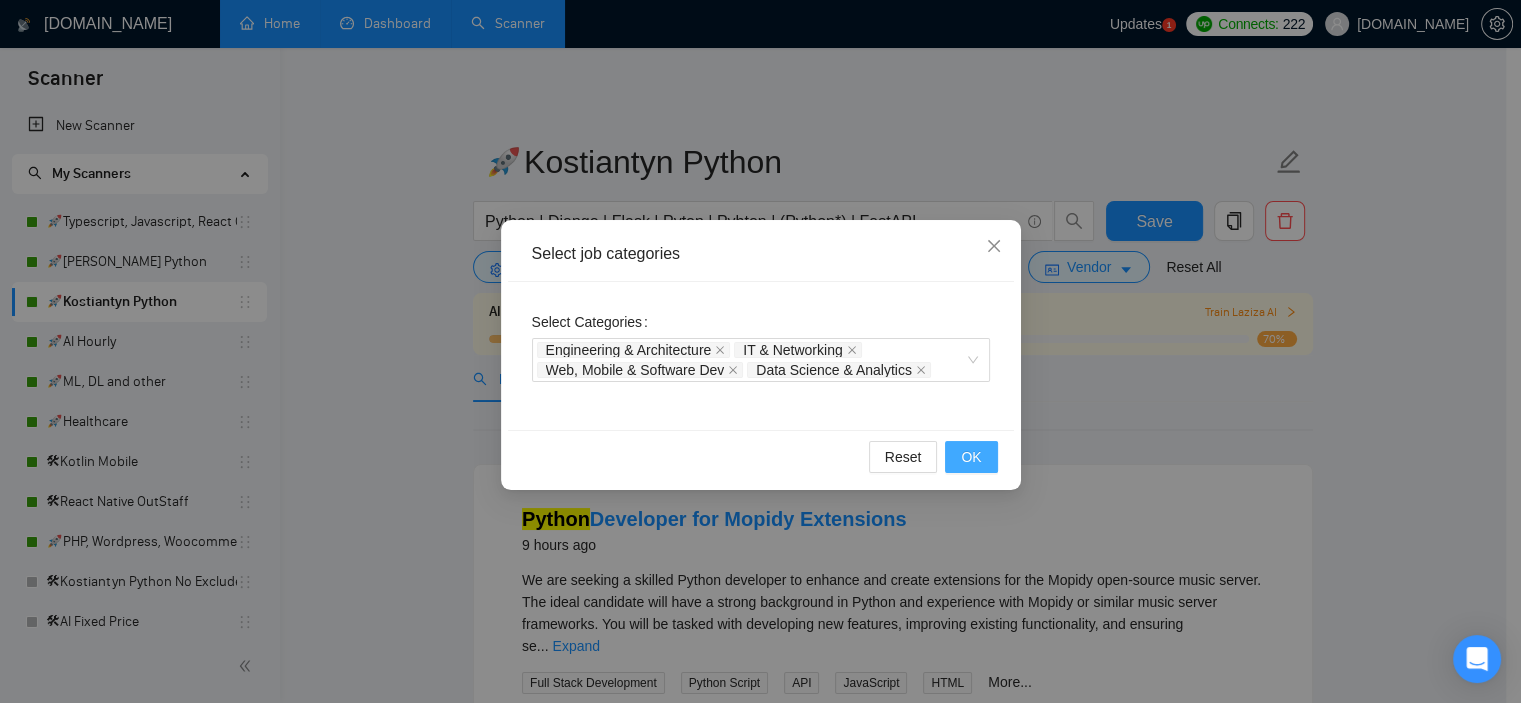 click on "OK" at bounding box center [971, 457] 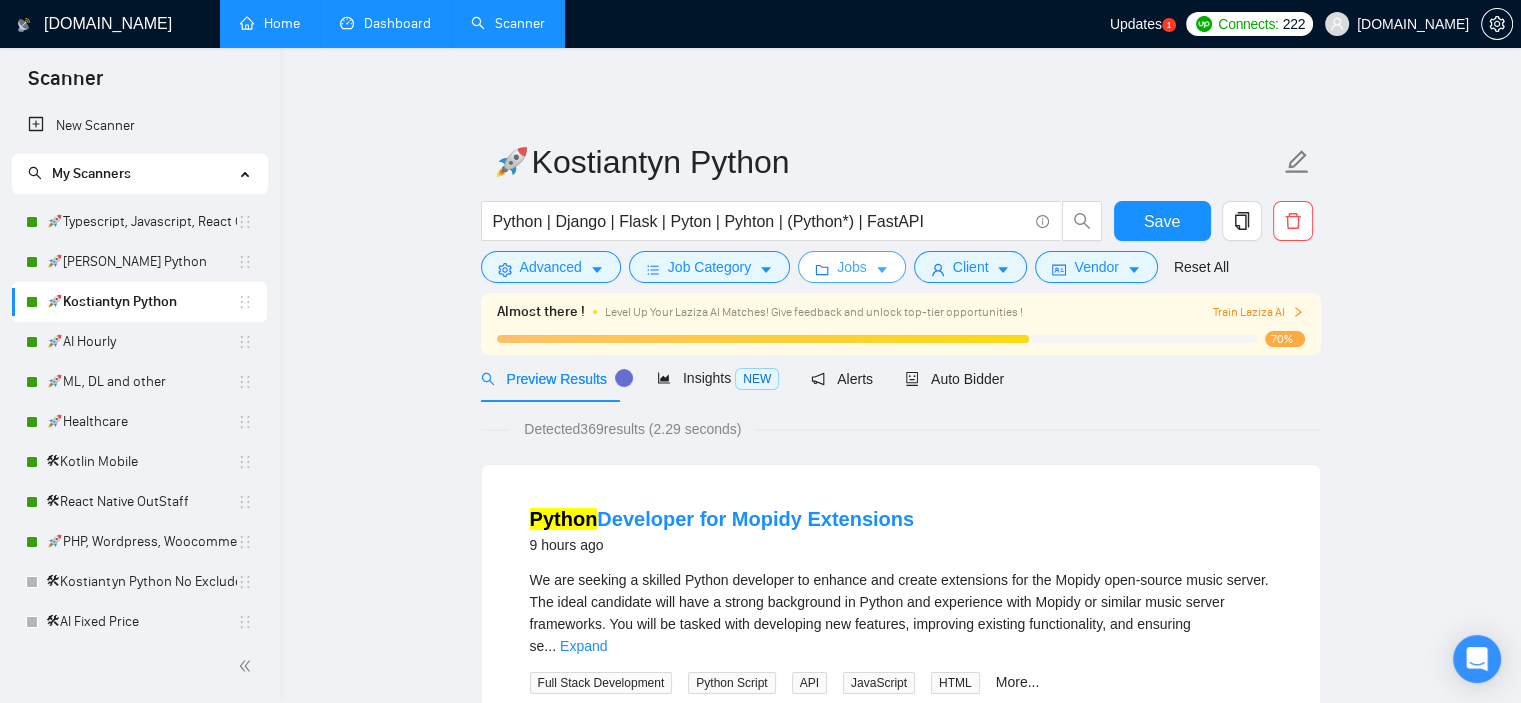 click on "Jobs" at bounding box center (852, 267) 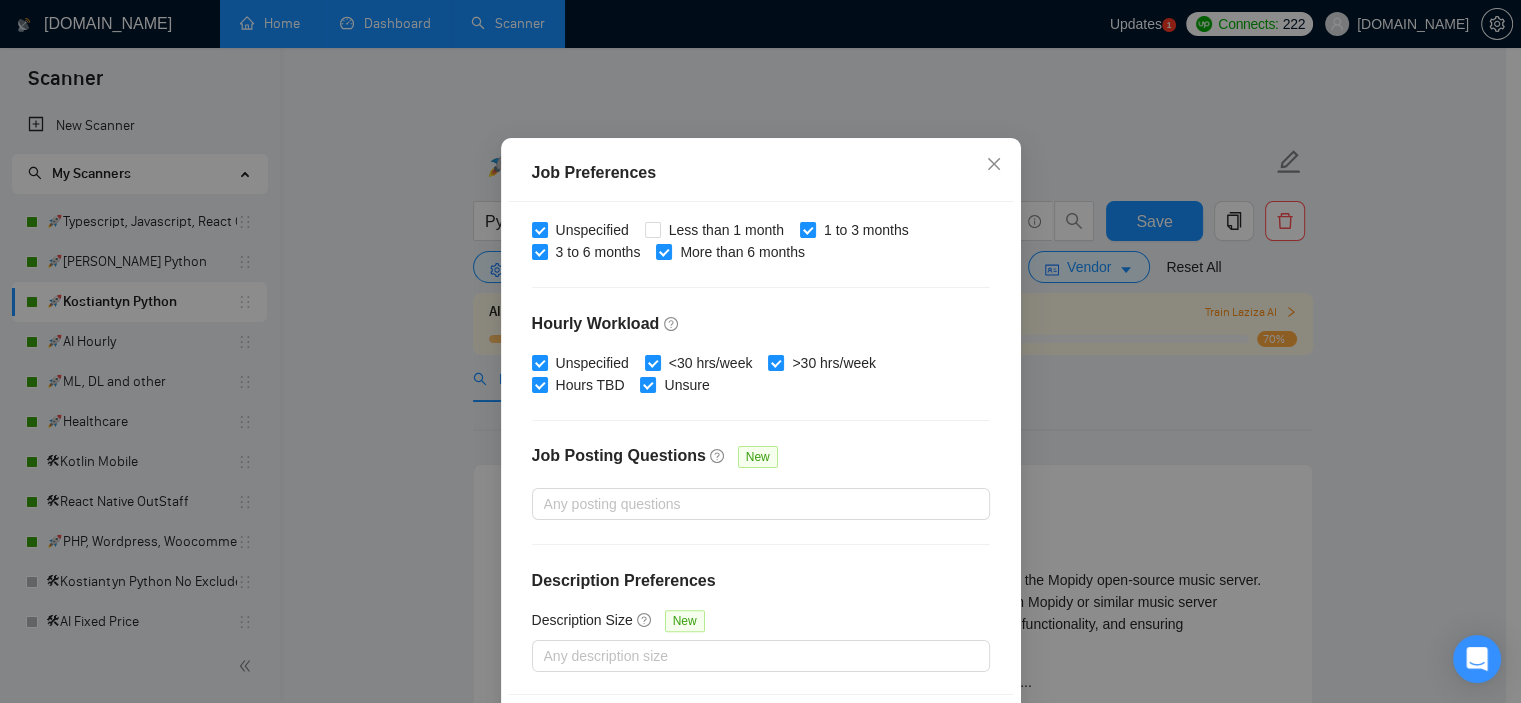 scroll, scrollTop: 0, scrollLeft: 0, axis: both 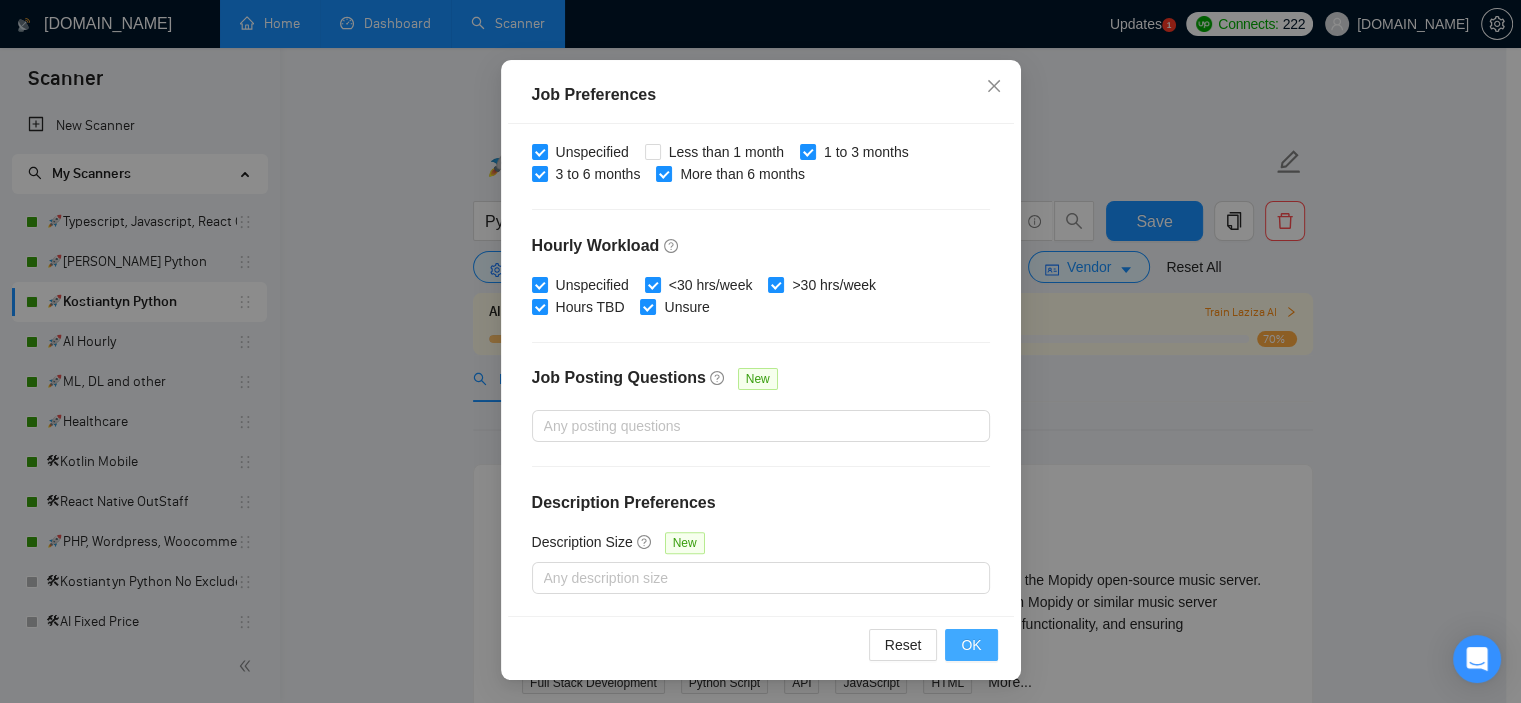 click on "OK" at bounding box center (971, 645) 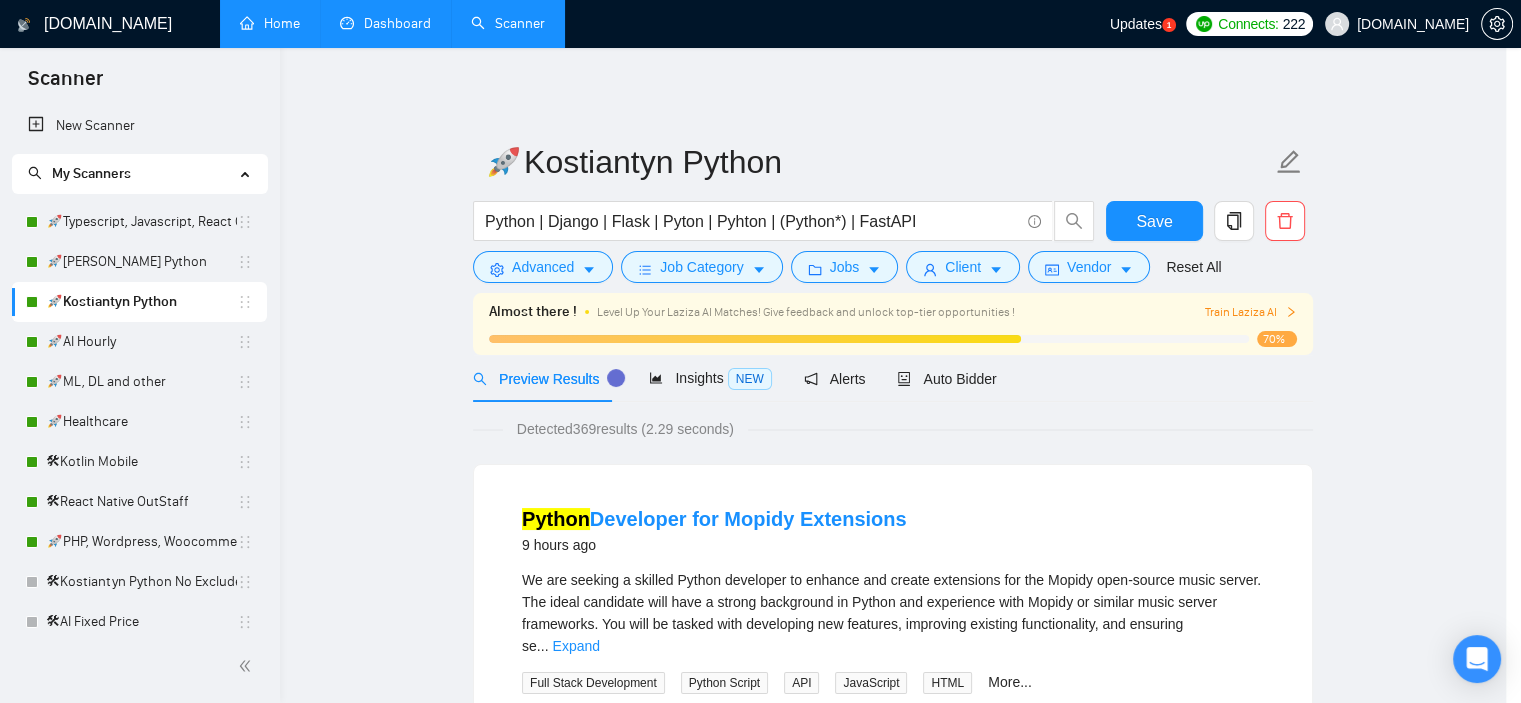 scroll, scrollTop: 60, scrollLeft: 0, axis: vertical 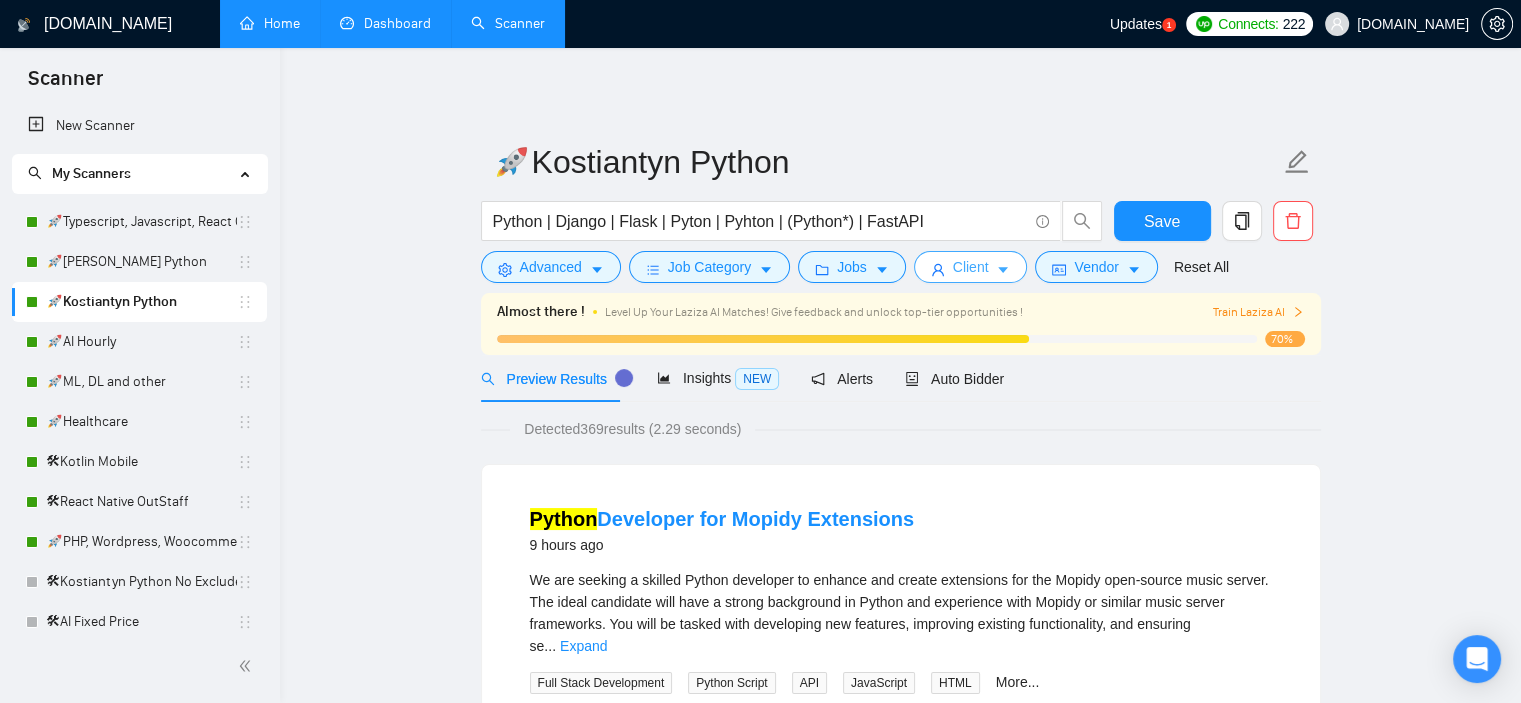 click on "Client" at bounding box center [971, 267] 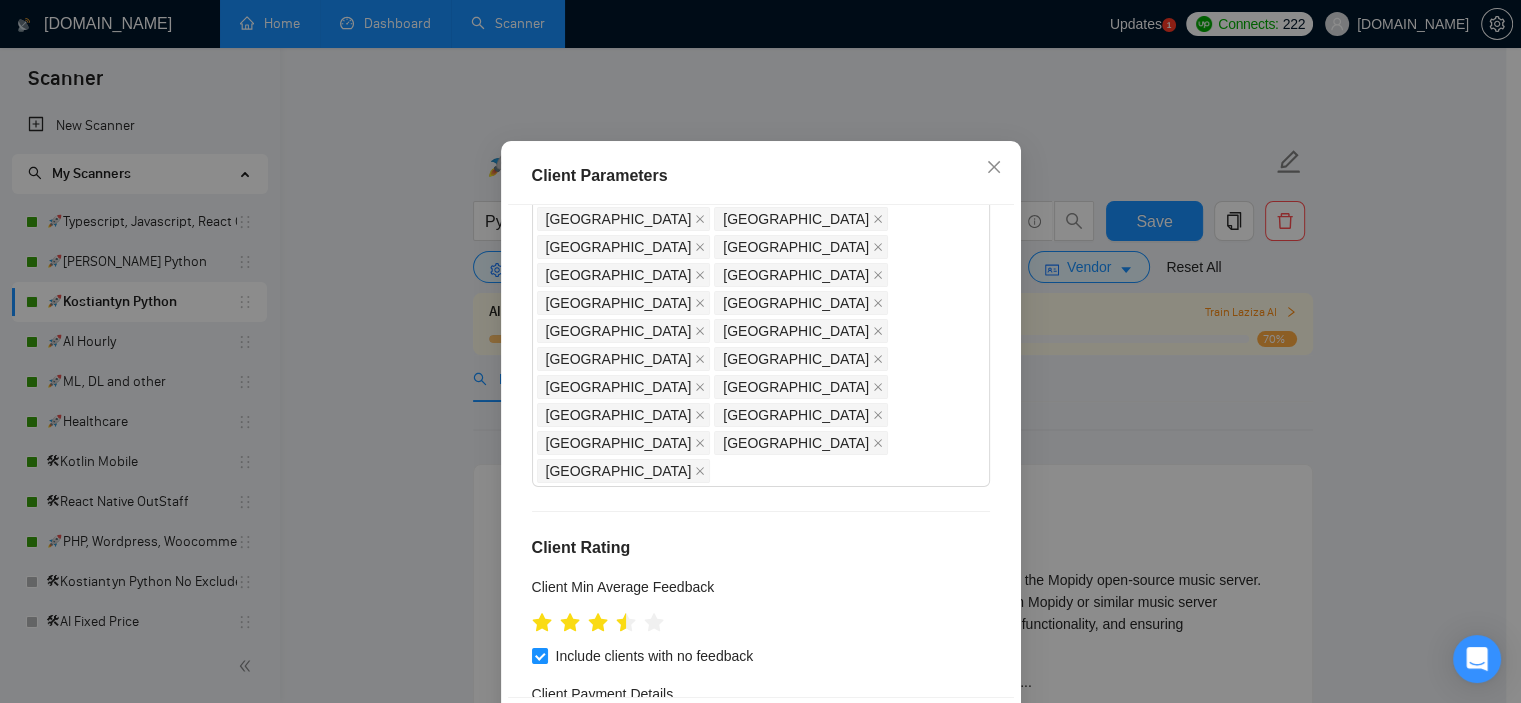 scroll, scrollTop: 442, scrollLeft: 0, axis: vertical 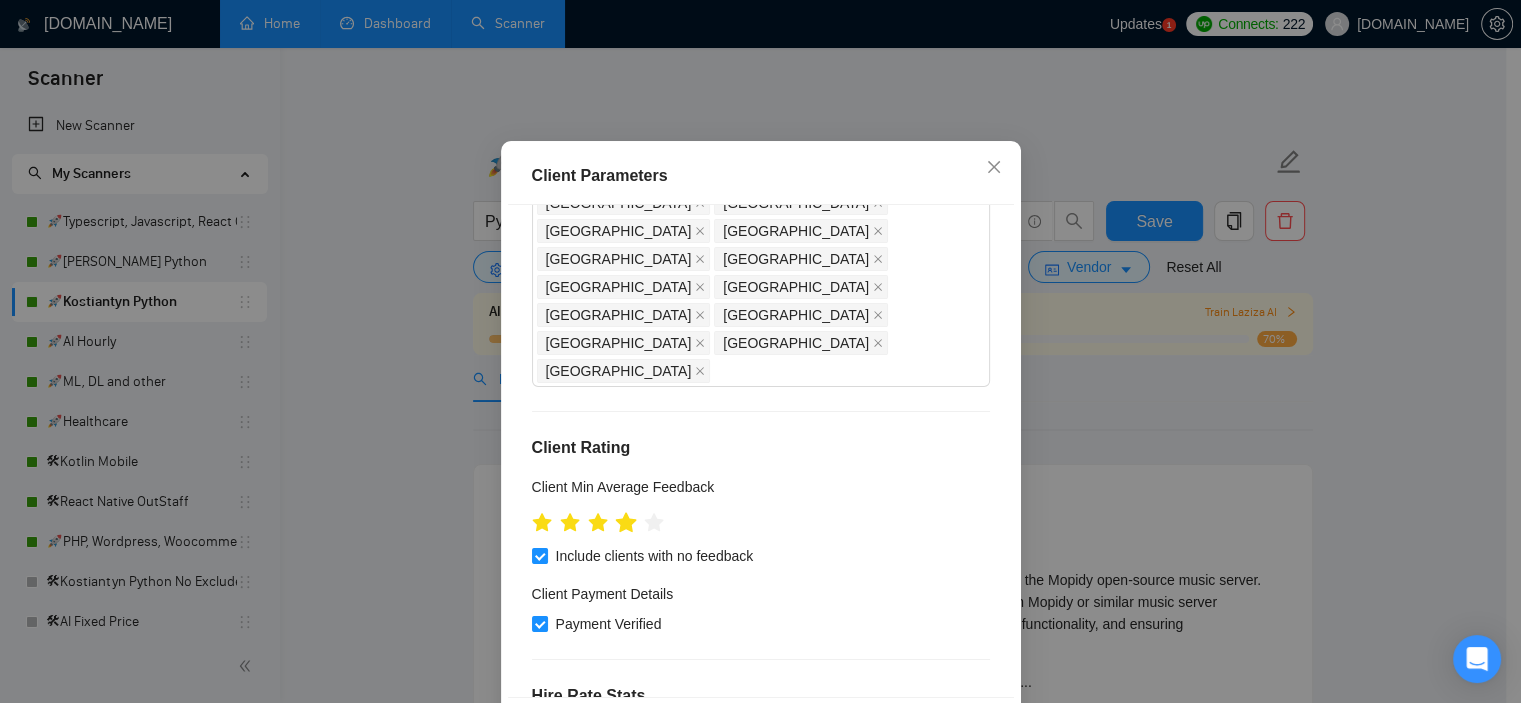 click 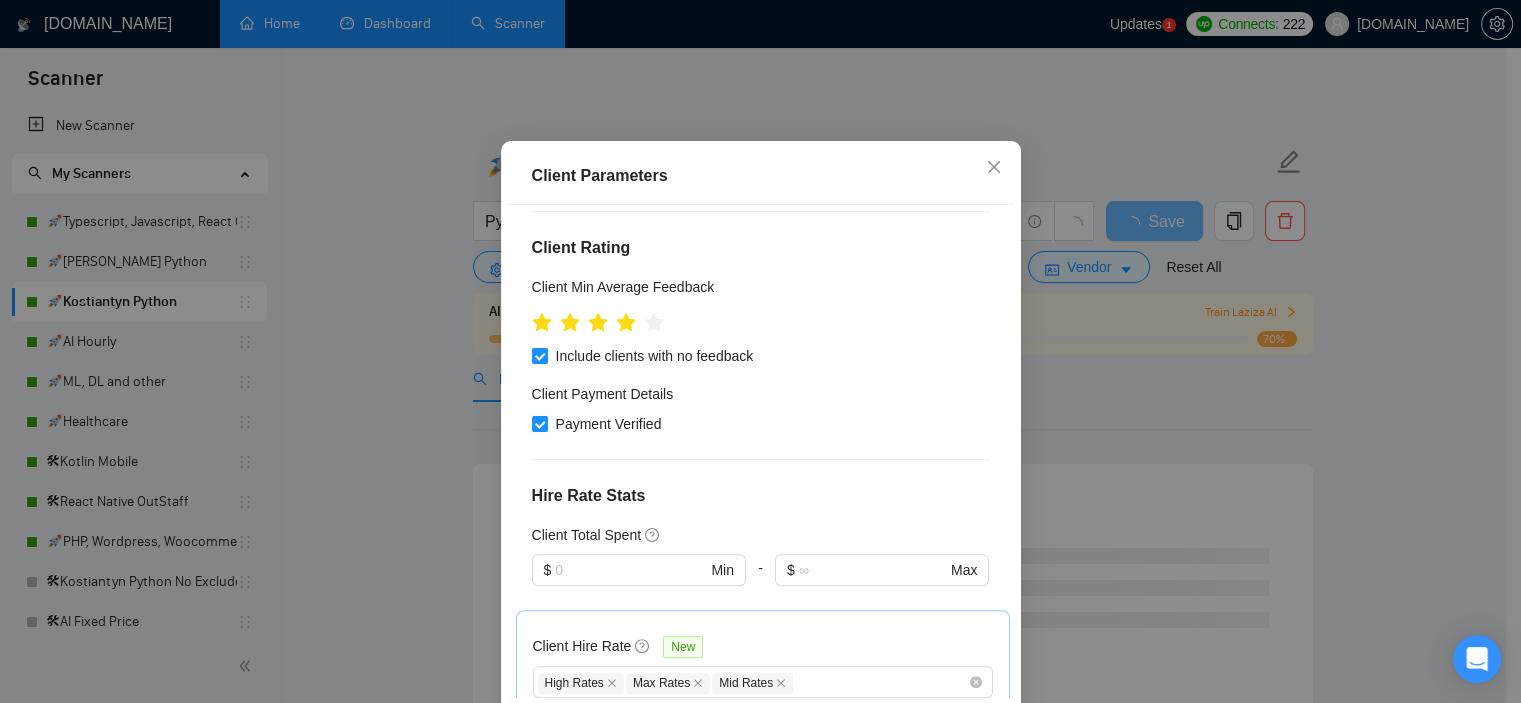 scroll, scrollTop: 742, scrollLeft: 0, axis: vertical 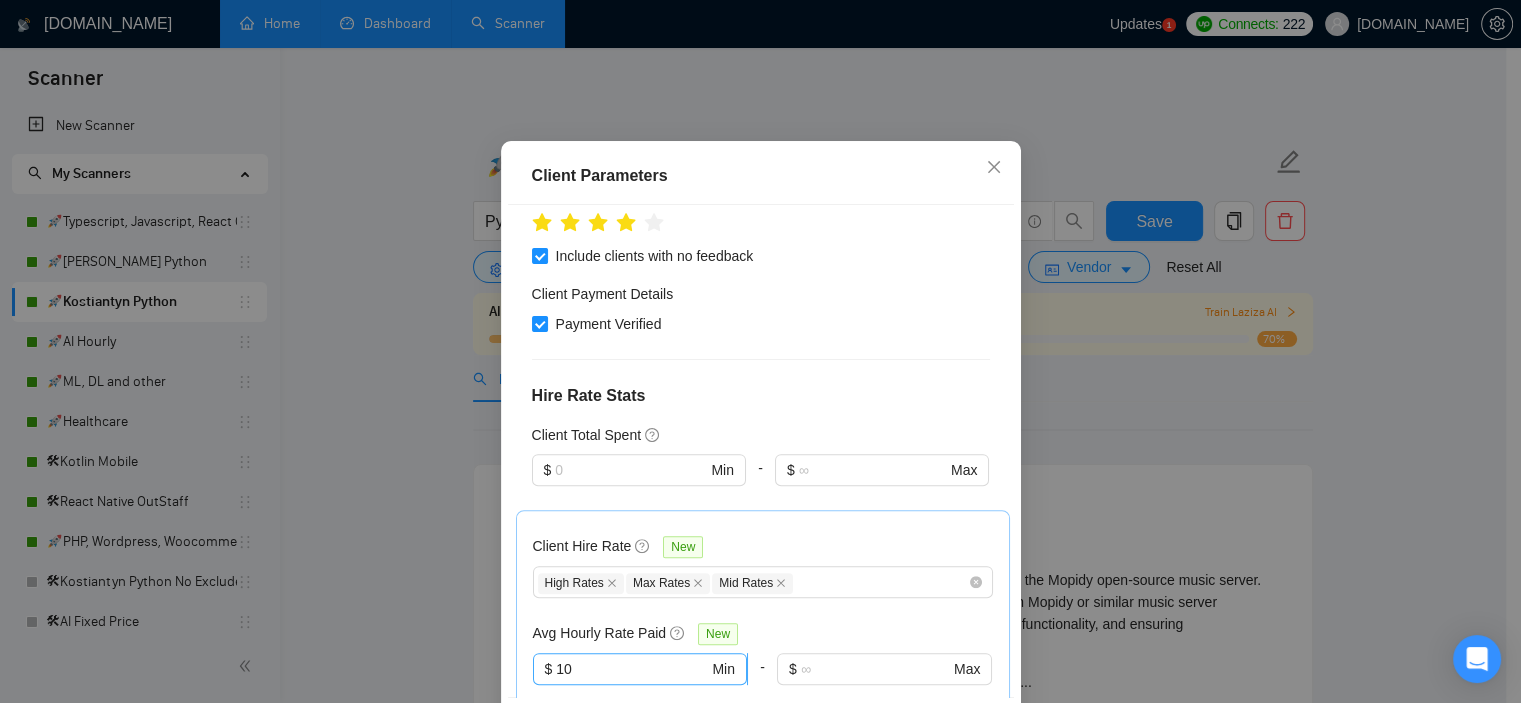 click on "10" at bounding box center [632, 669] 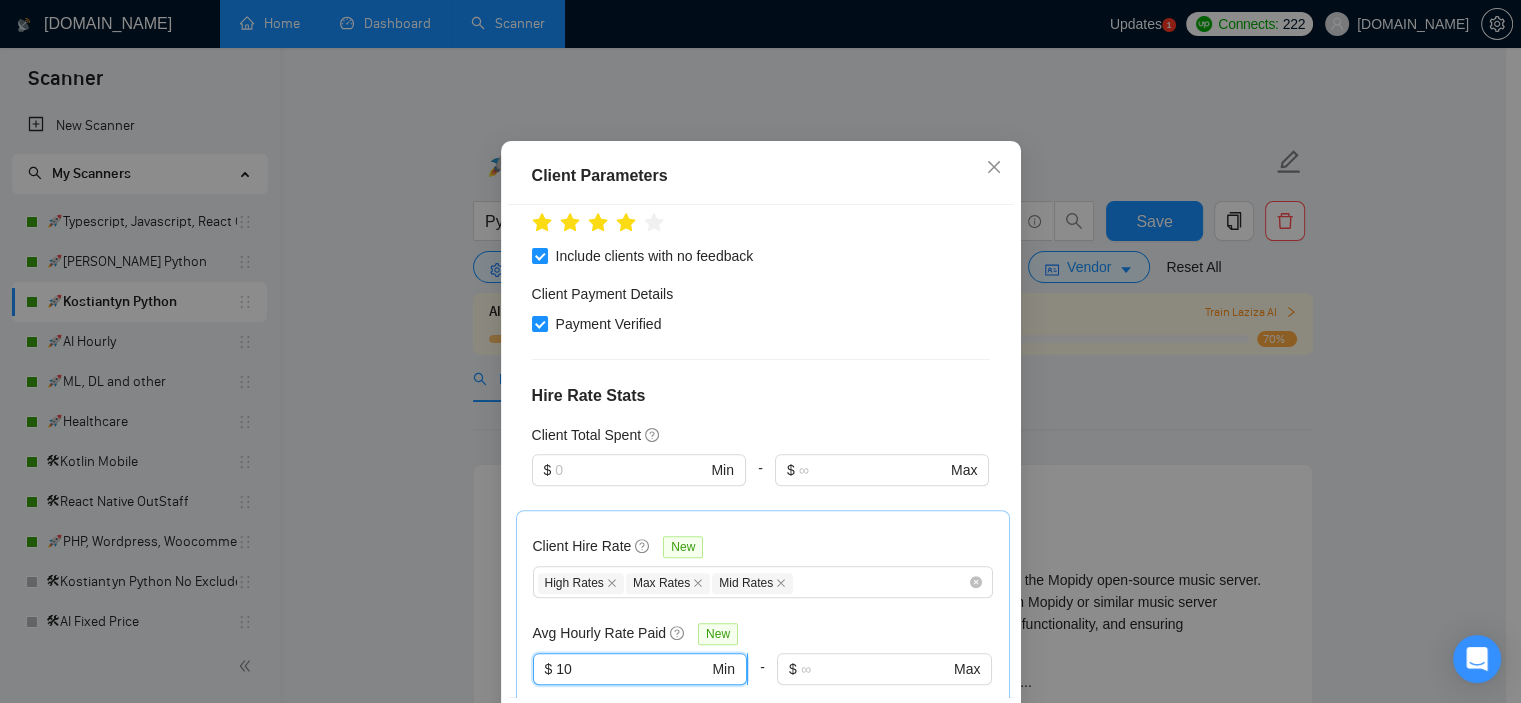 click on "$ 10 Min" at bounding box center (640, 669) 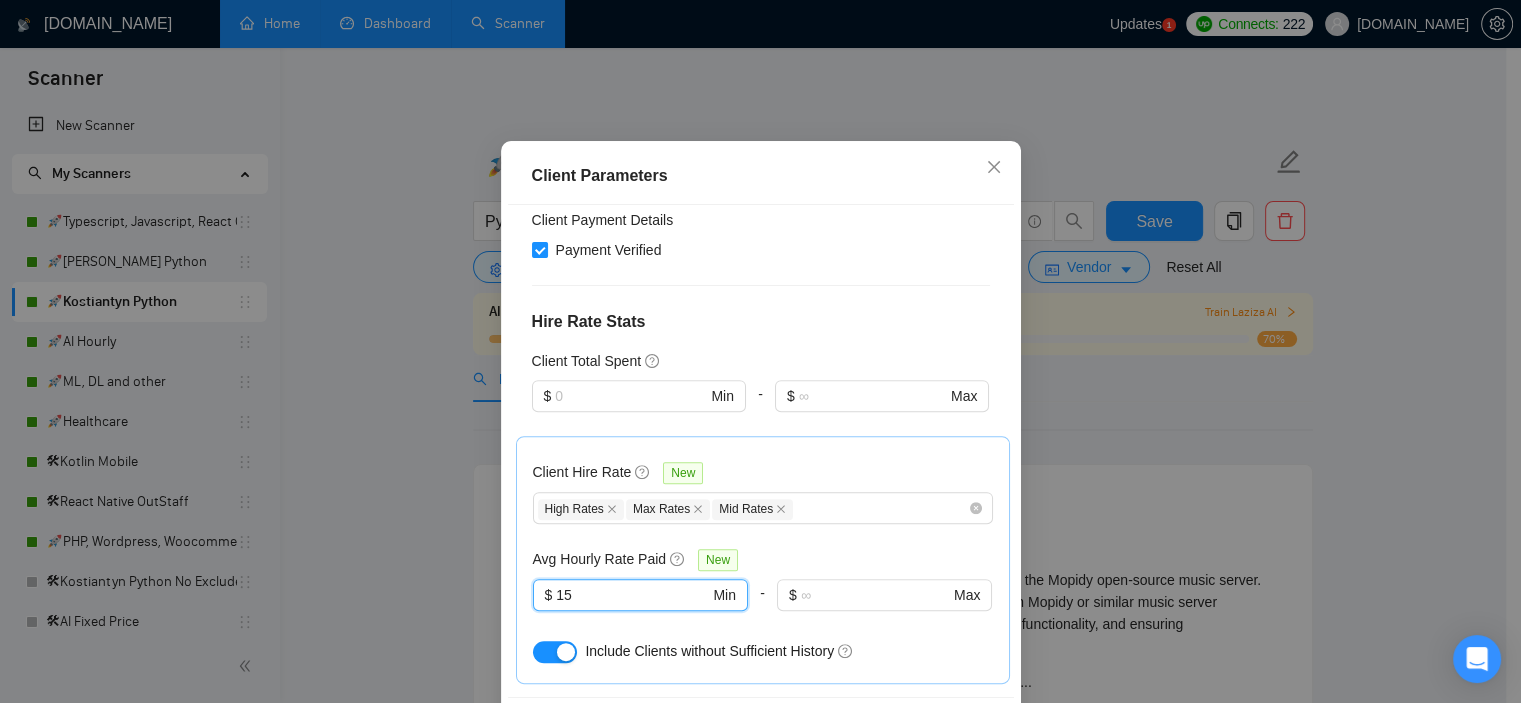 scroll, scrollTop: 942, scrollLeft: 0, axis: vertical 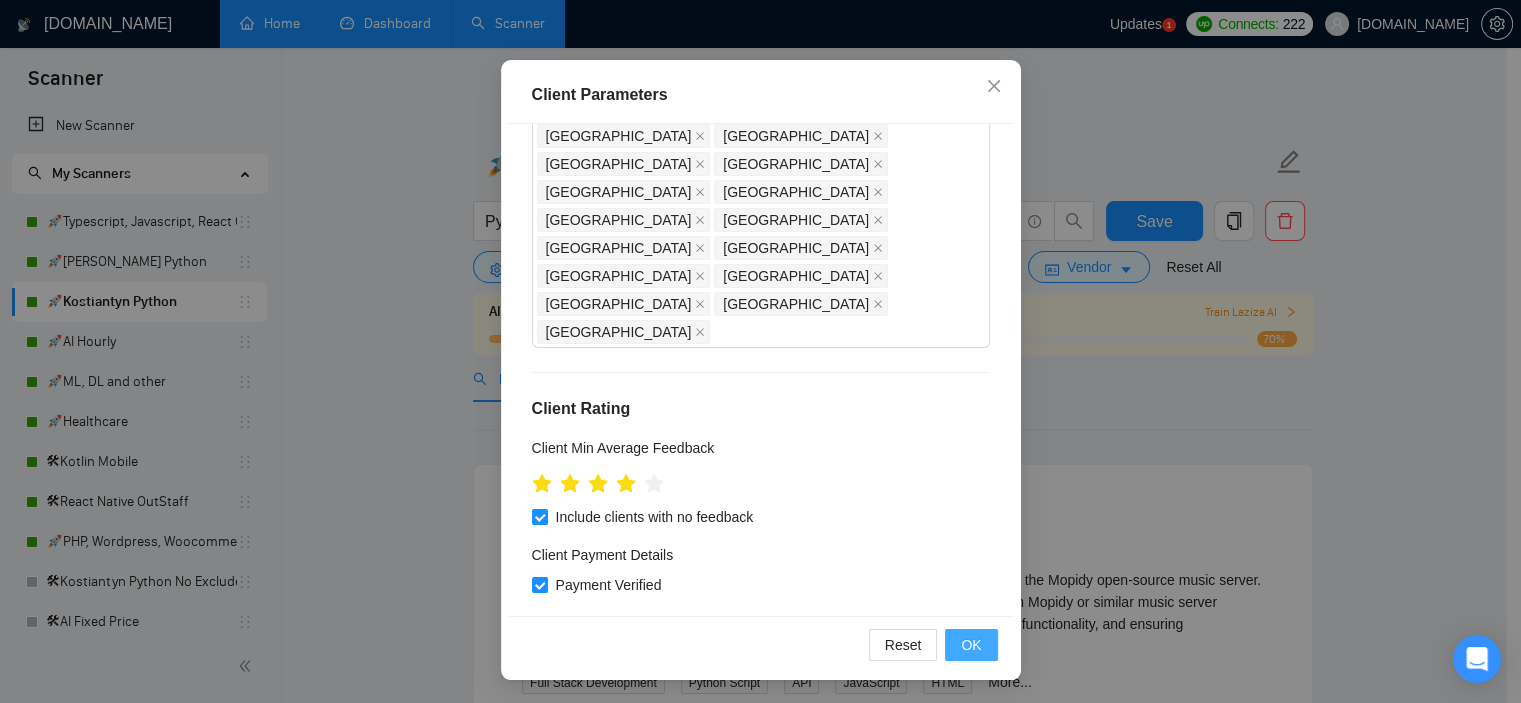 type on "15" 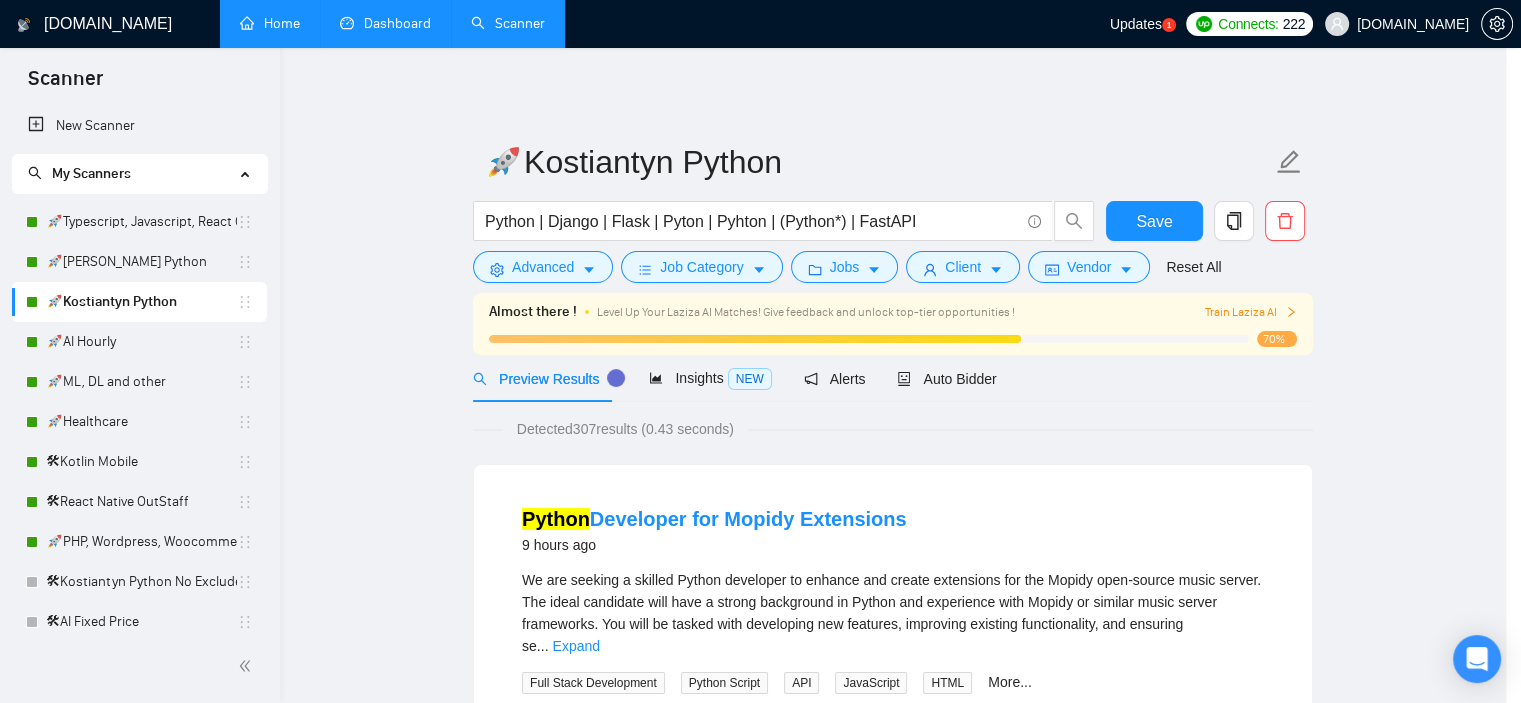 scroll, scrollTop: 60, scrollLeft: 0, axis: vertical 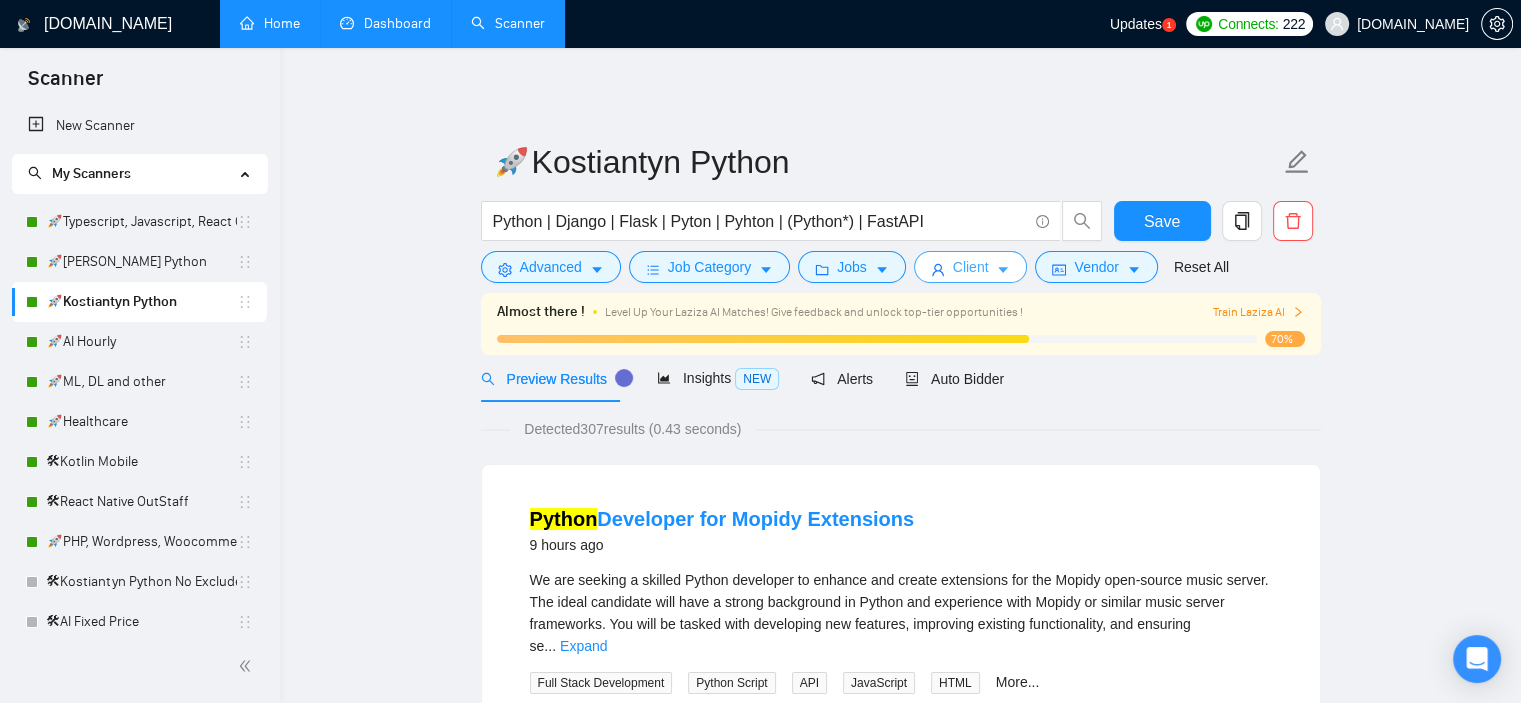 click on "Client" at bounding box center (971, 267) 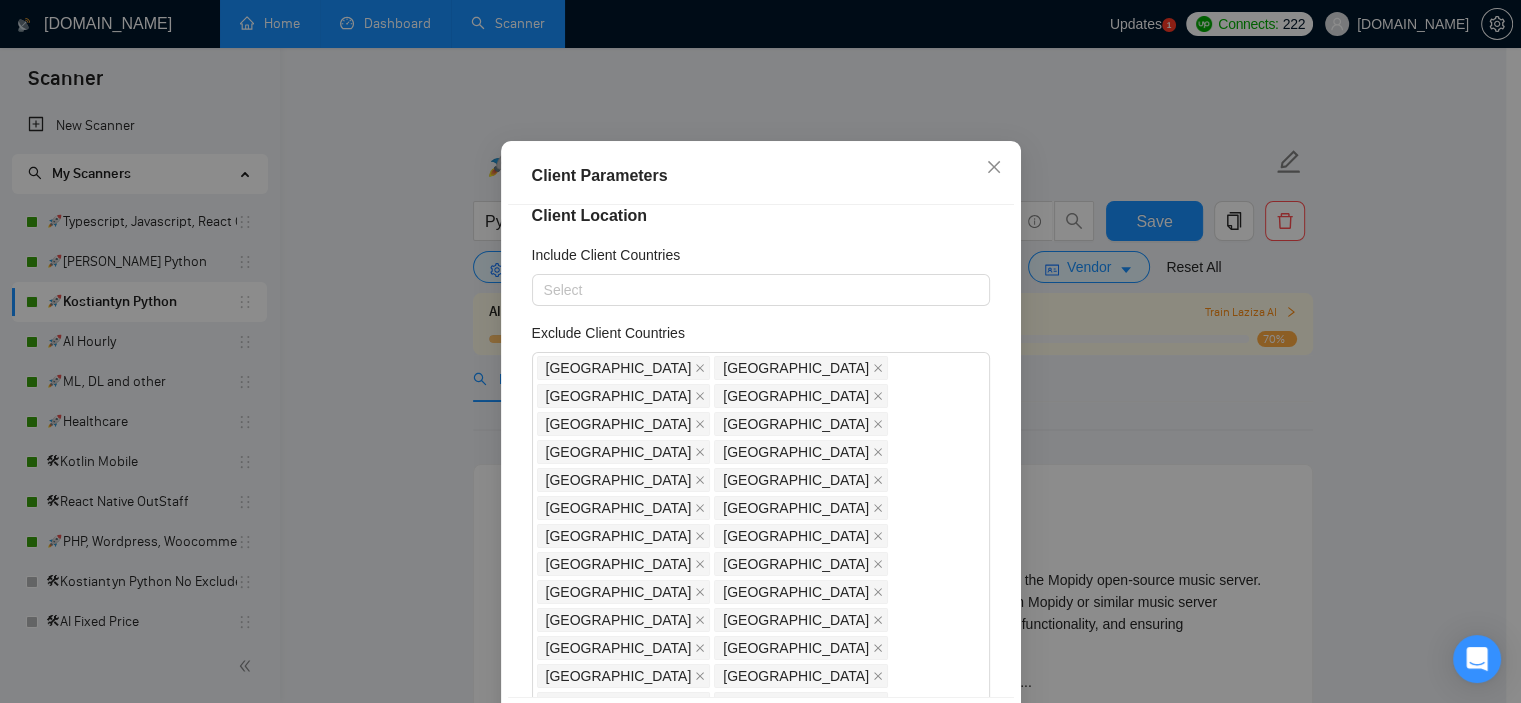 scroll, scrollTop: 0, scrollLeft: 0, axis: both 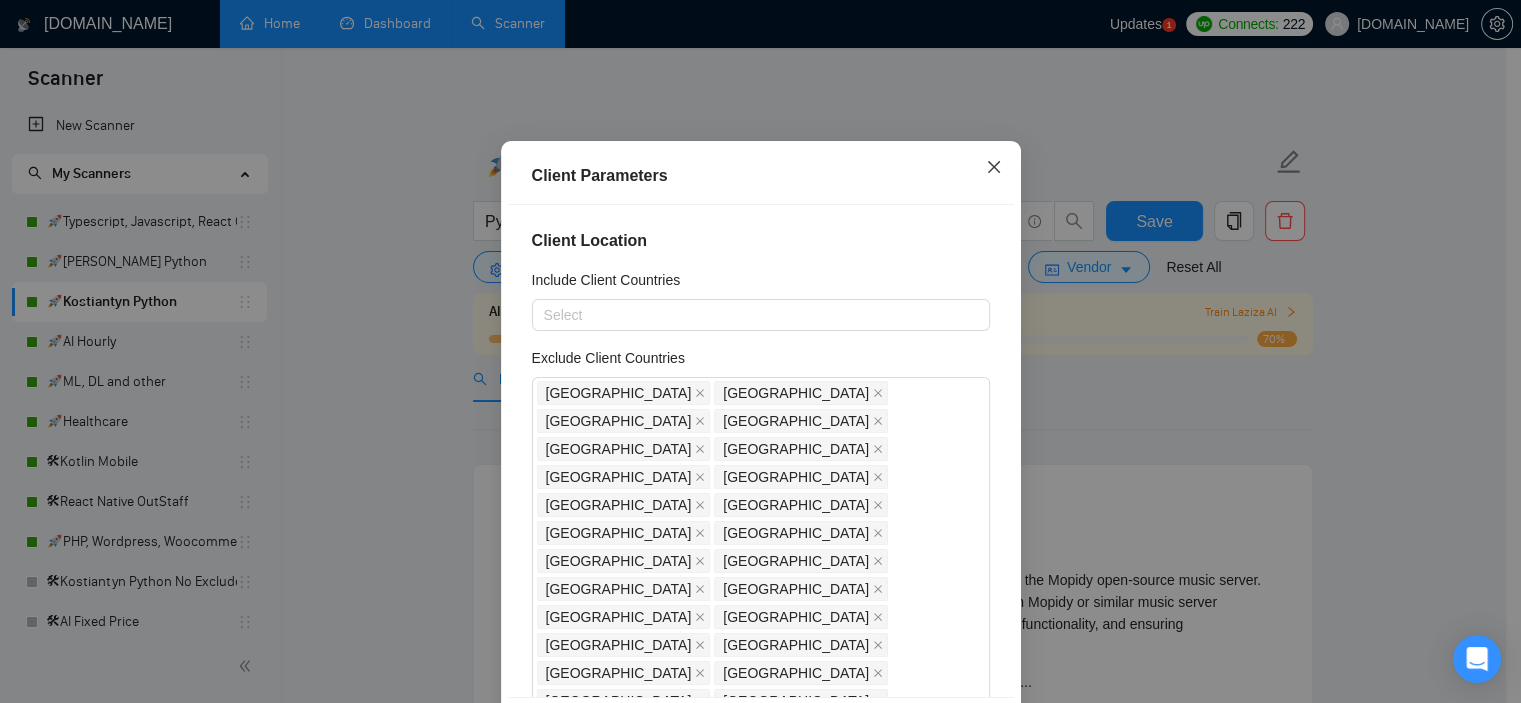 click 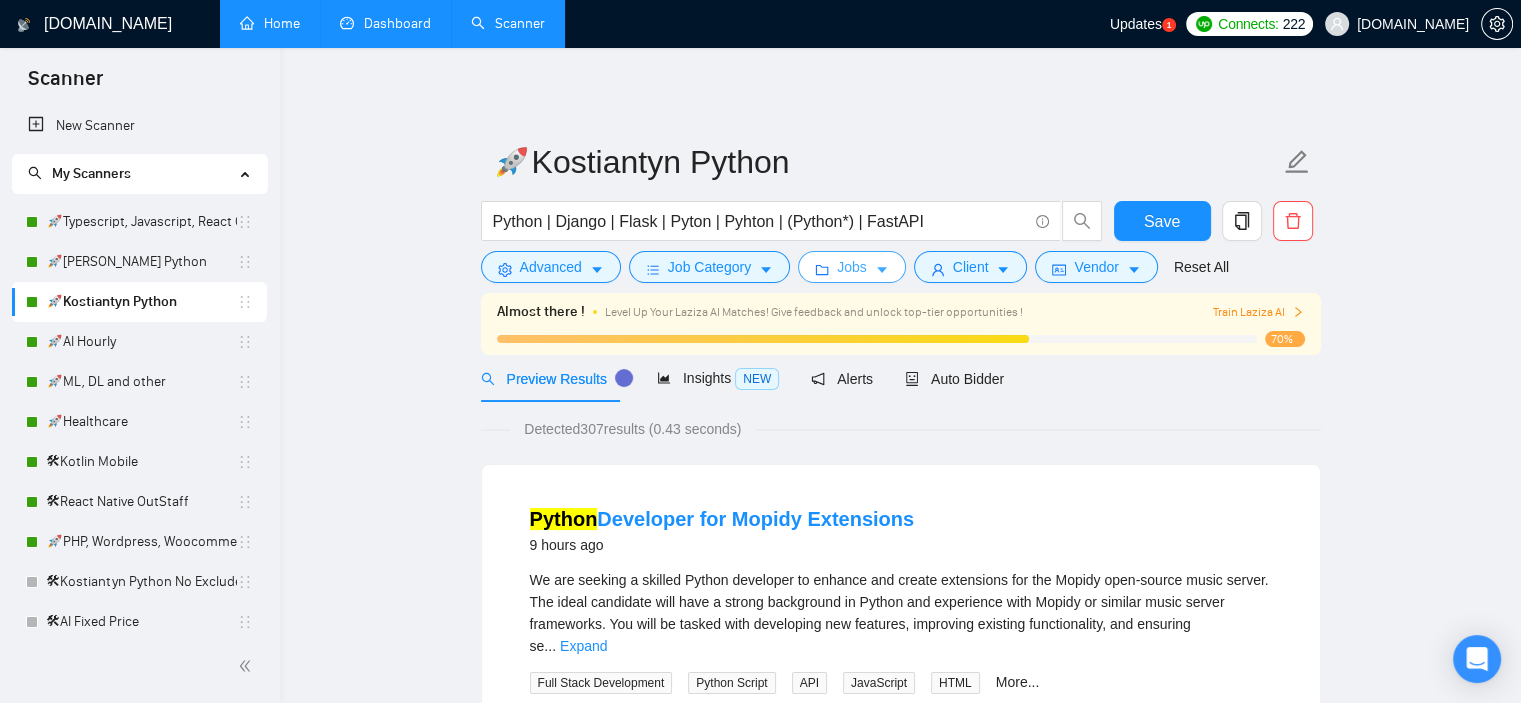 click on "Jobs" at bounding box center (852, 267) 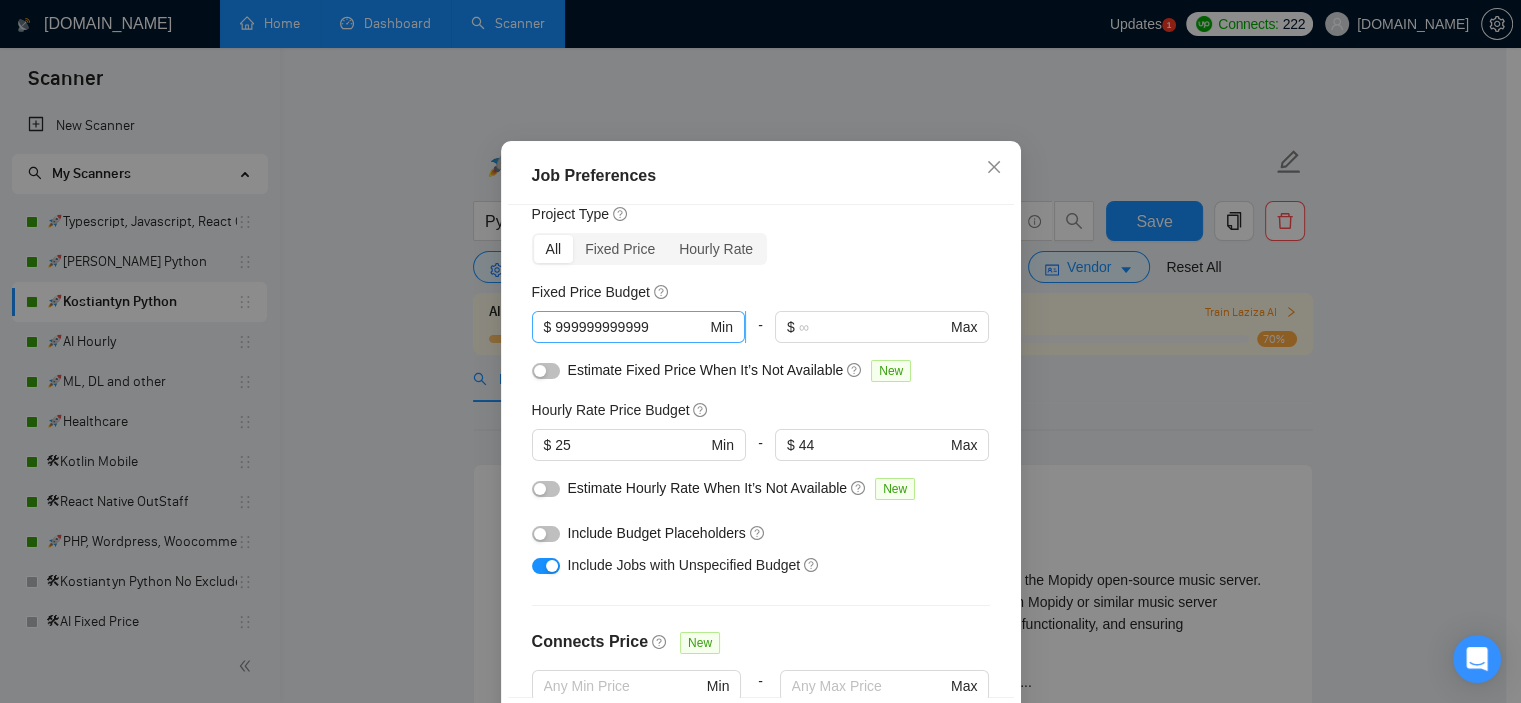 scroll, scrollTop: 35, scrollLeft: 0, axis: vertical 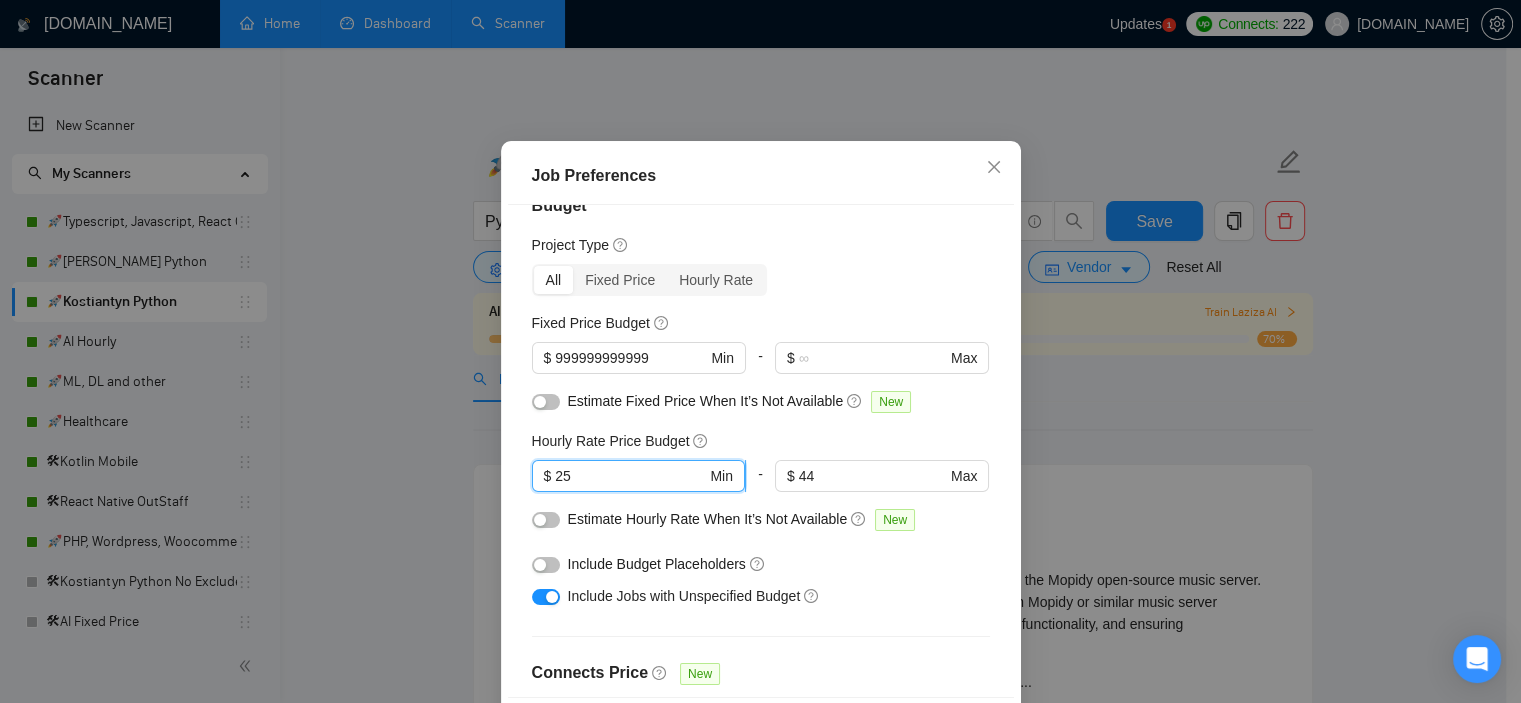 drag, startPoint x: 591, startPoint y: 534, endPoint x: 544, endPoint y: 535, distance: 47.010635 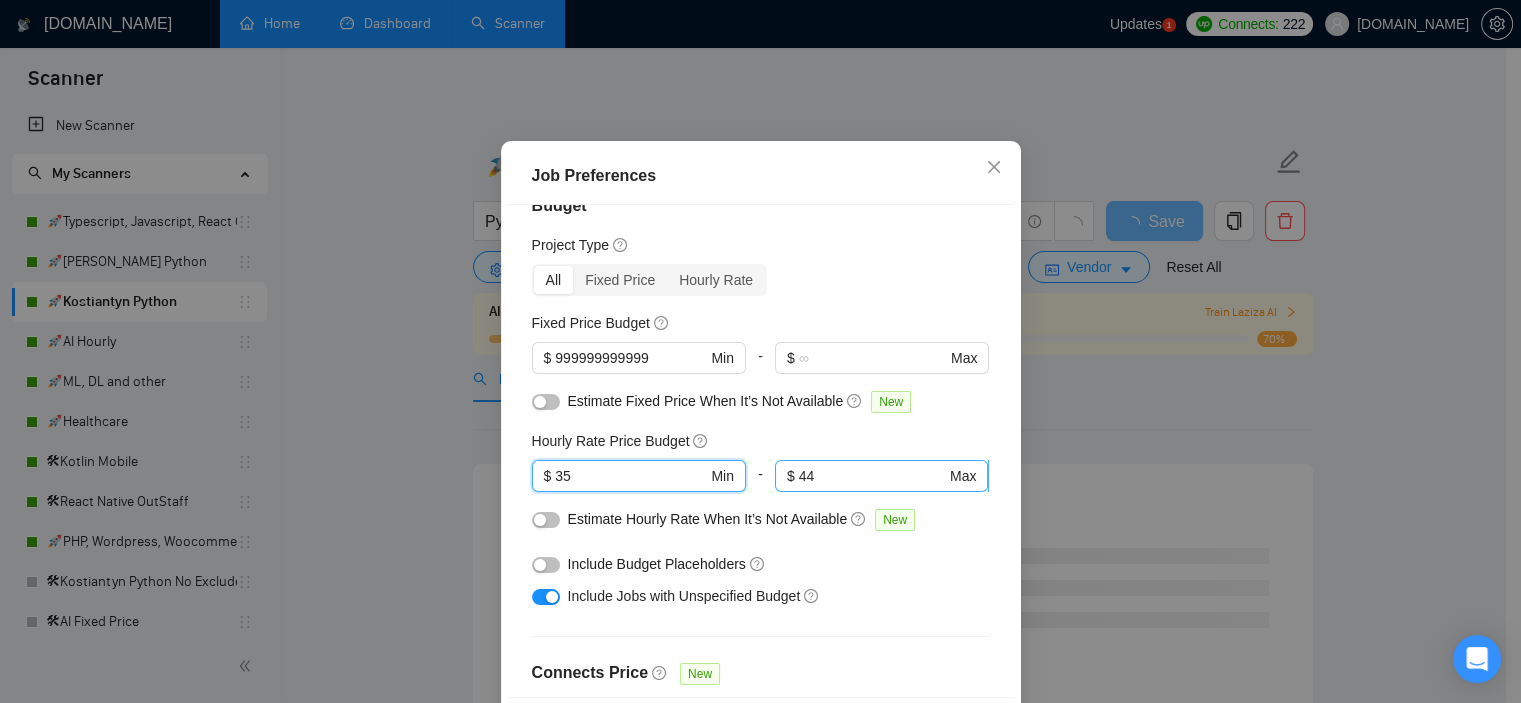type on "35" 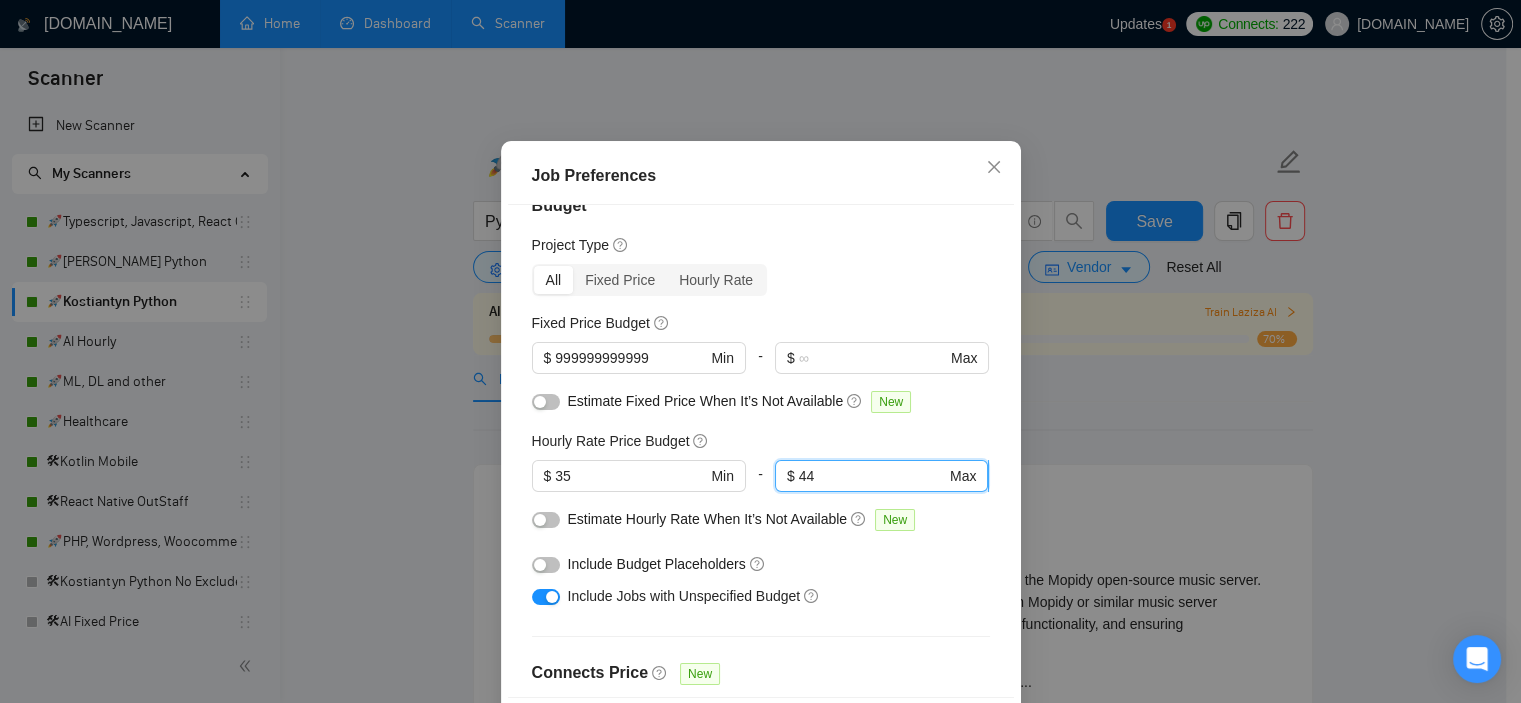 drag, startPoint x: 812, startPoint y: 539, endPoint x: 793, endPoint y: 540, distance: 19.026299 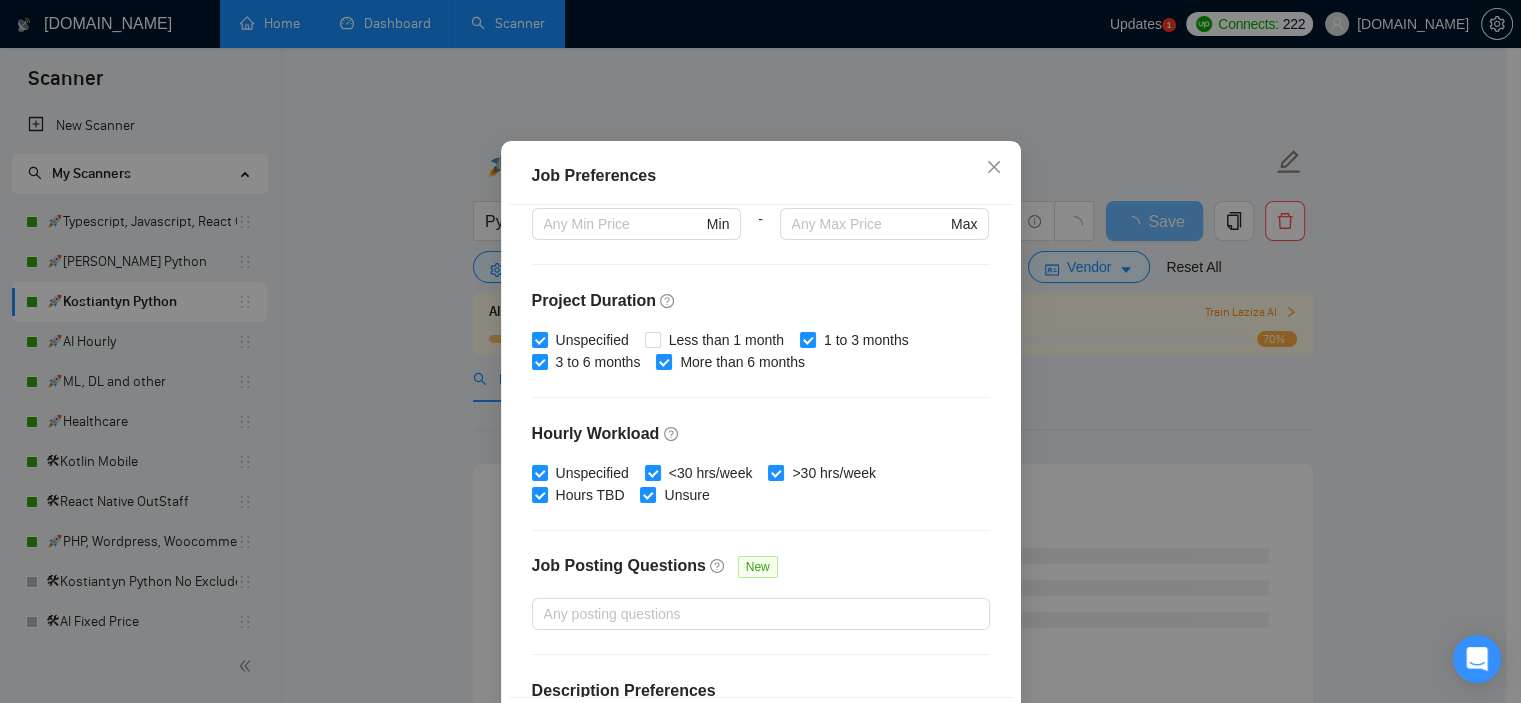 scroll, scrollTop: 635, scrollLeft: 0, axis: vertical 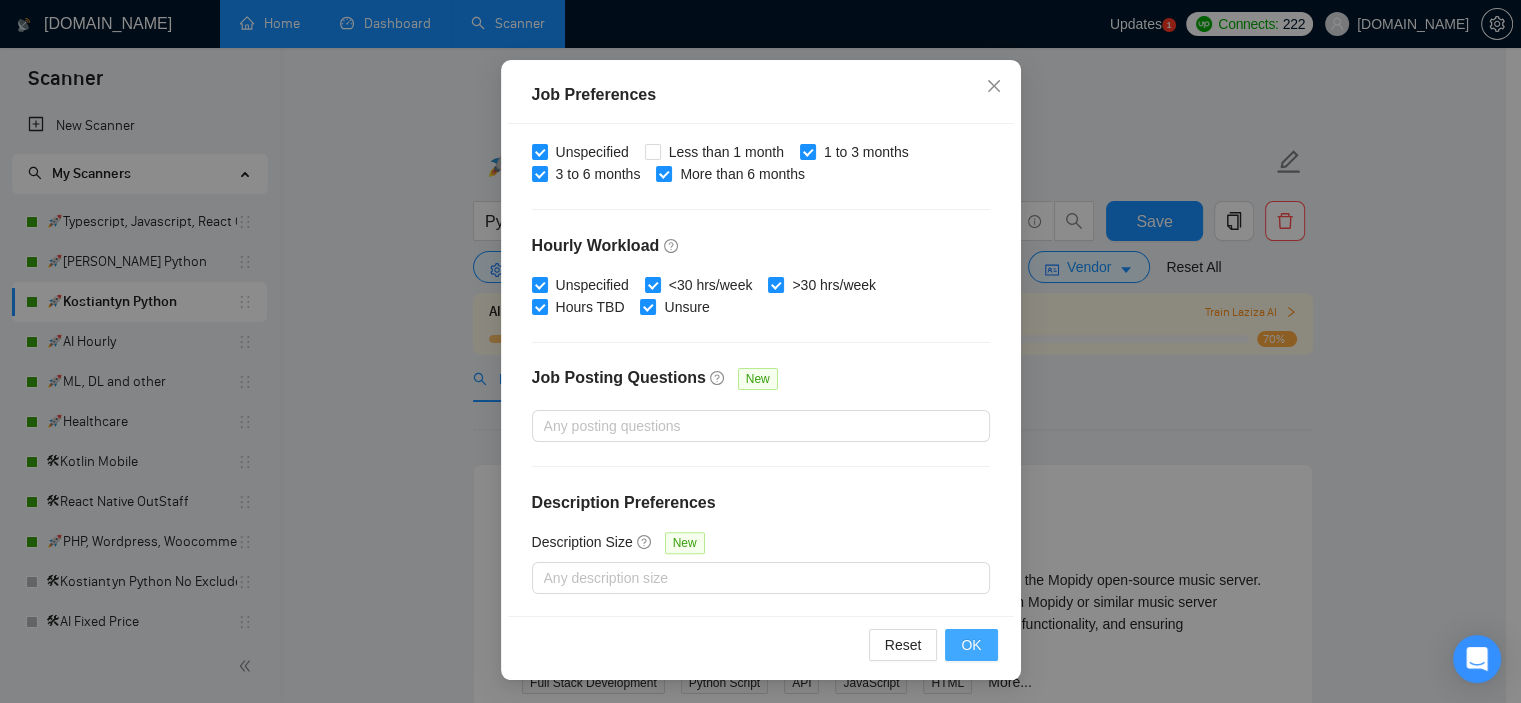type on "49" 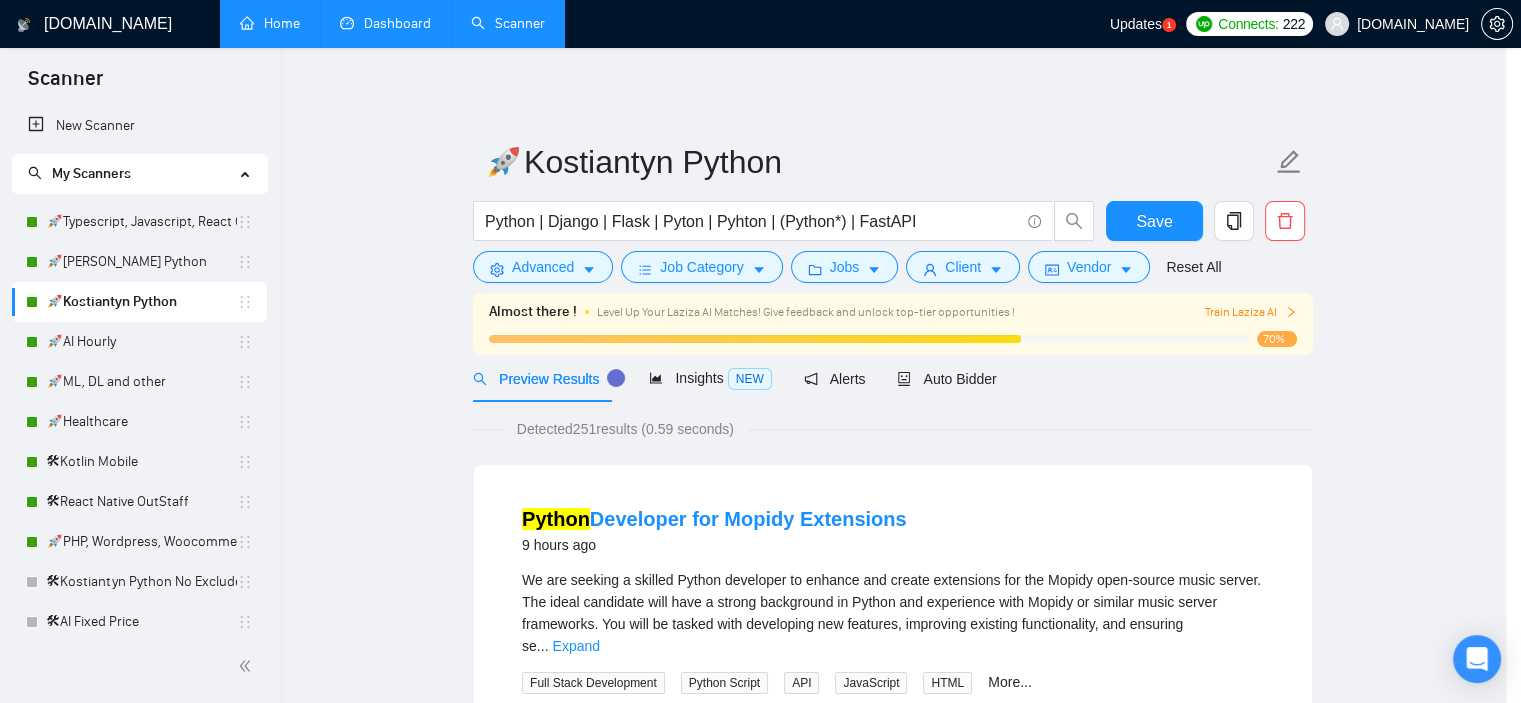 scroll, scrollTop: 60, scrollLeft: 0, axis: vertical 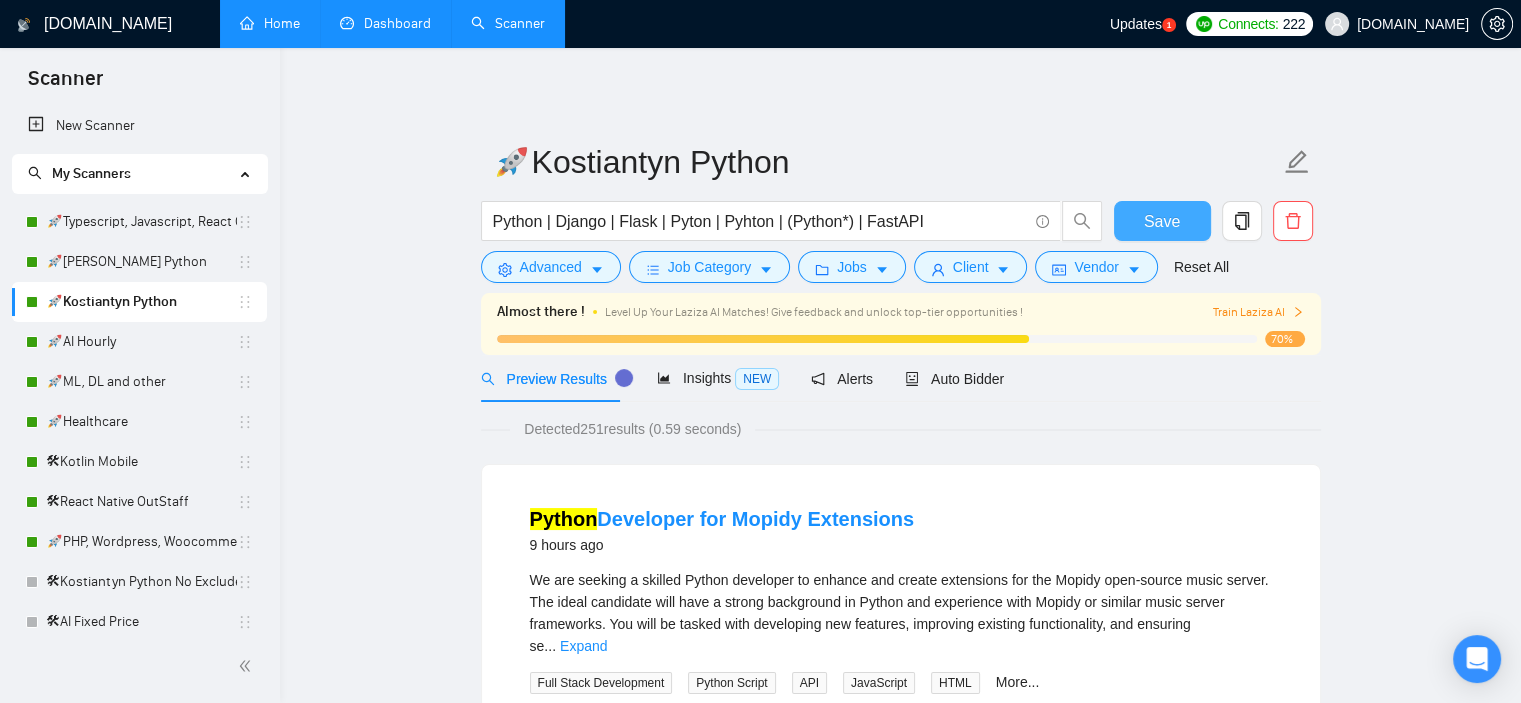 click on "Save" at bounding box center [1162, 221] 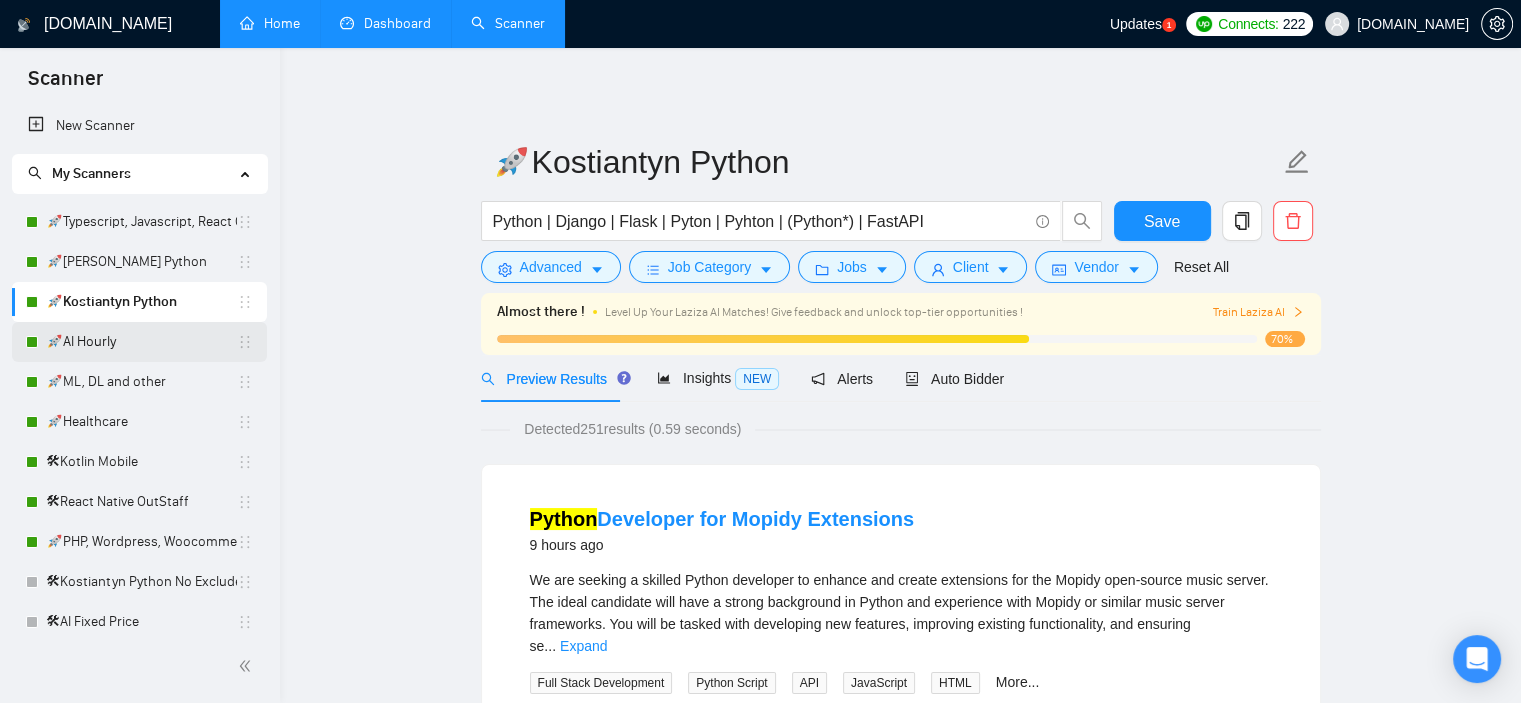 click on "🚀AI Hourly" at bounding box center [141, 342] 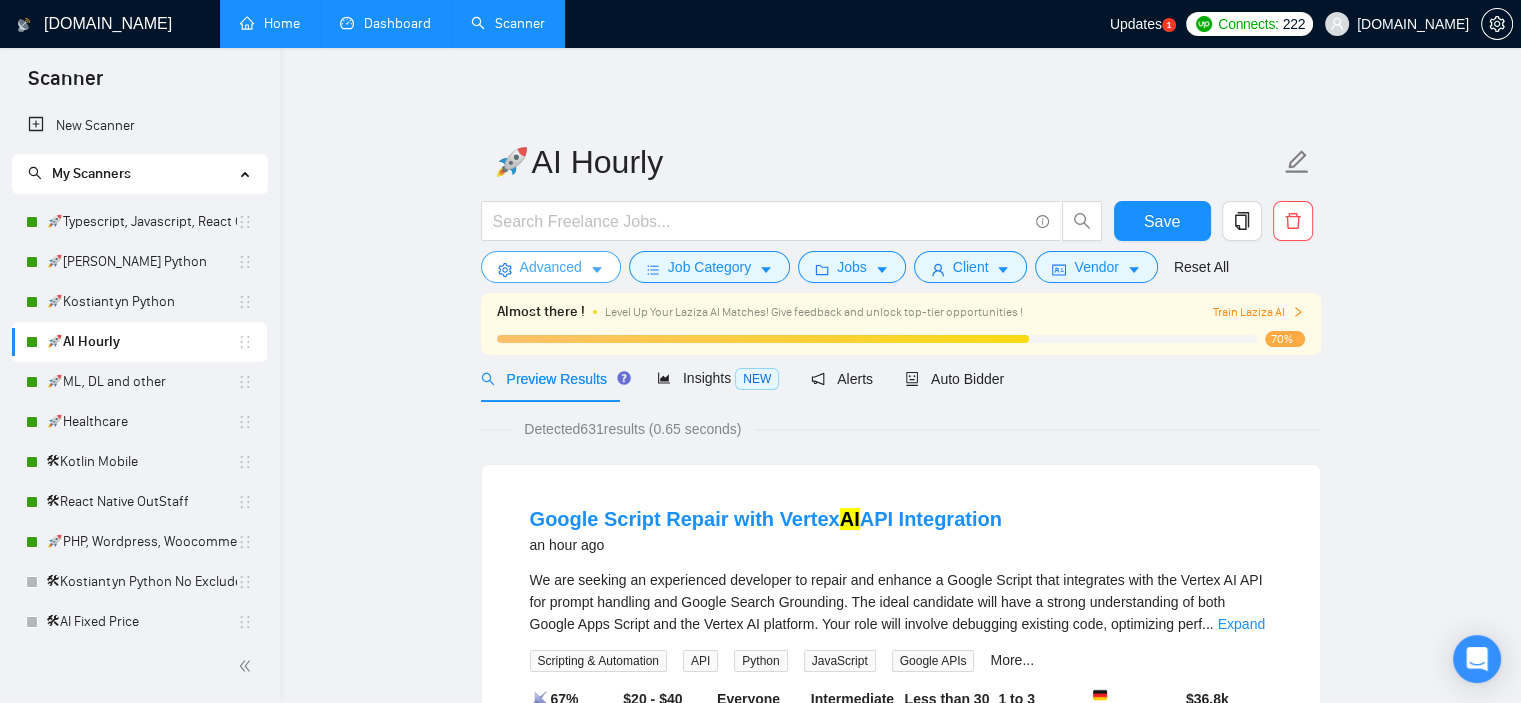 click 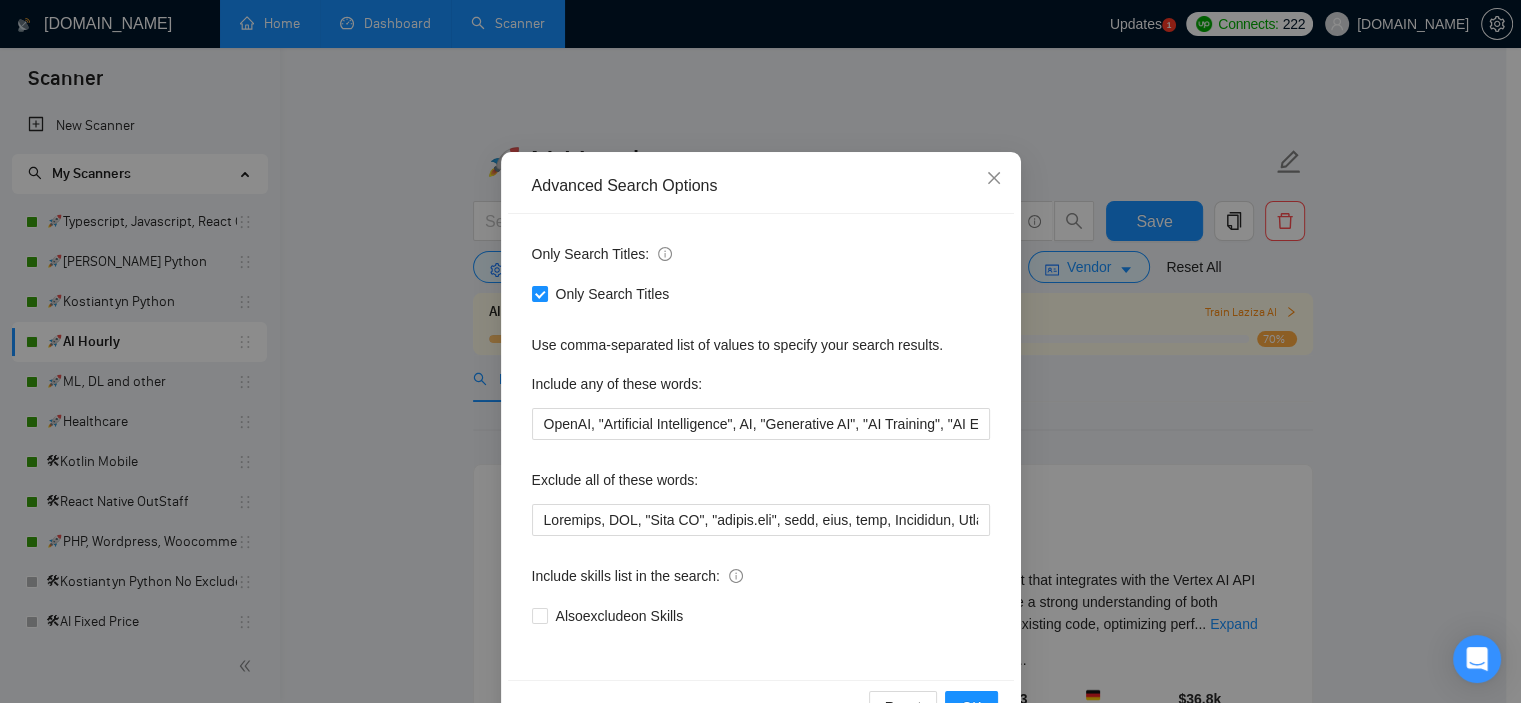 scroll, scrollTop: 128, scrollLeft: 0, axis: vertical 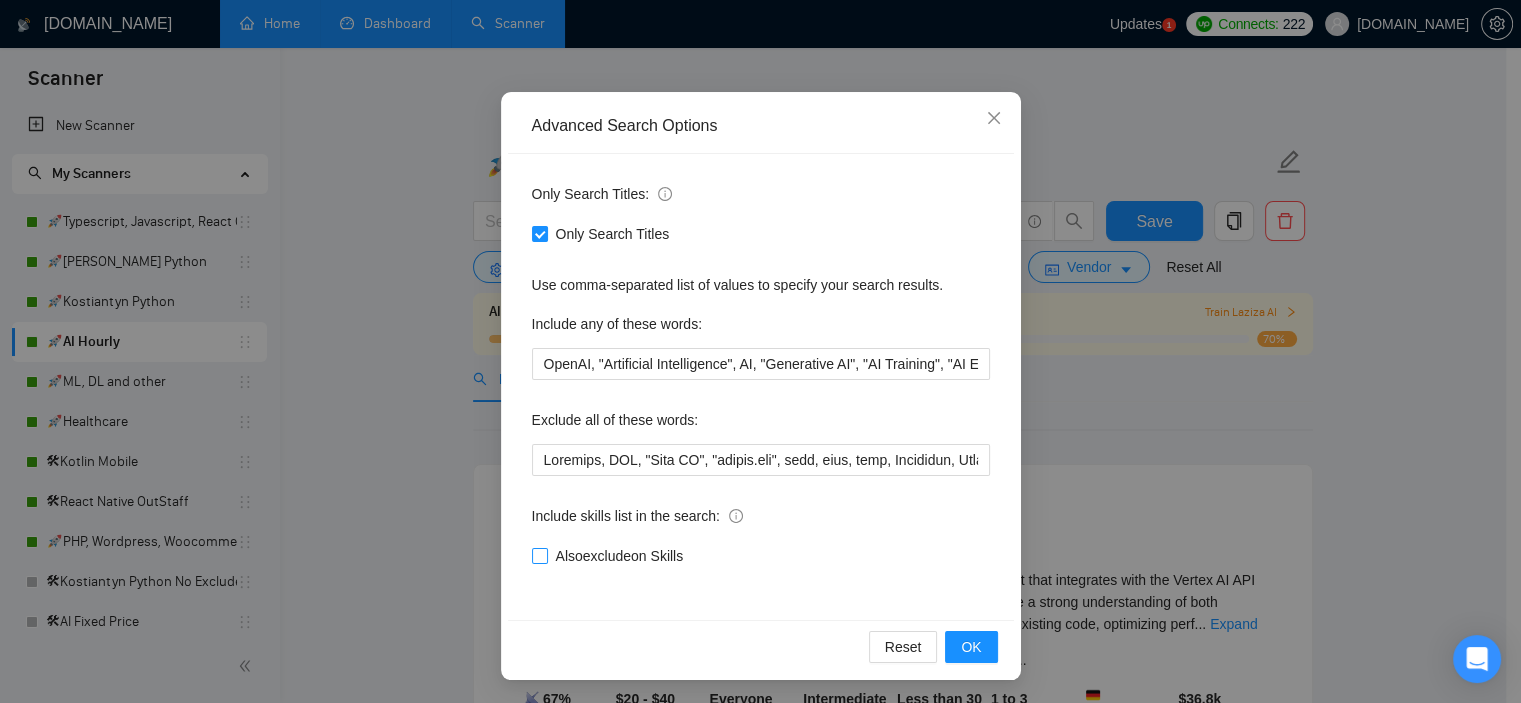click on "Also  exclude  on Skills" at bounding box center (620, 556) 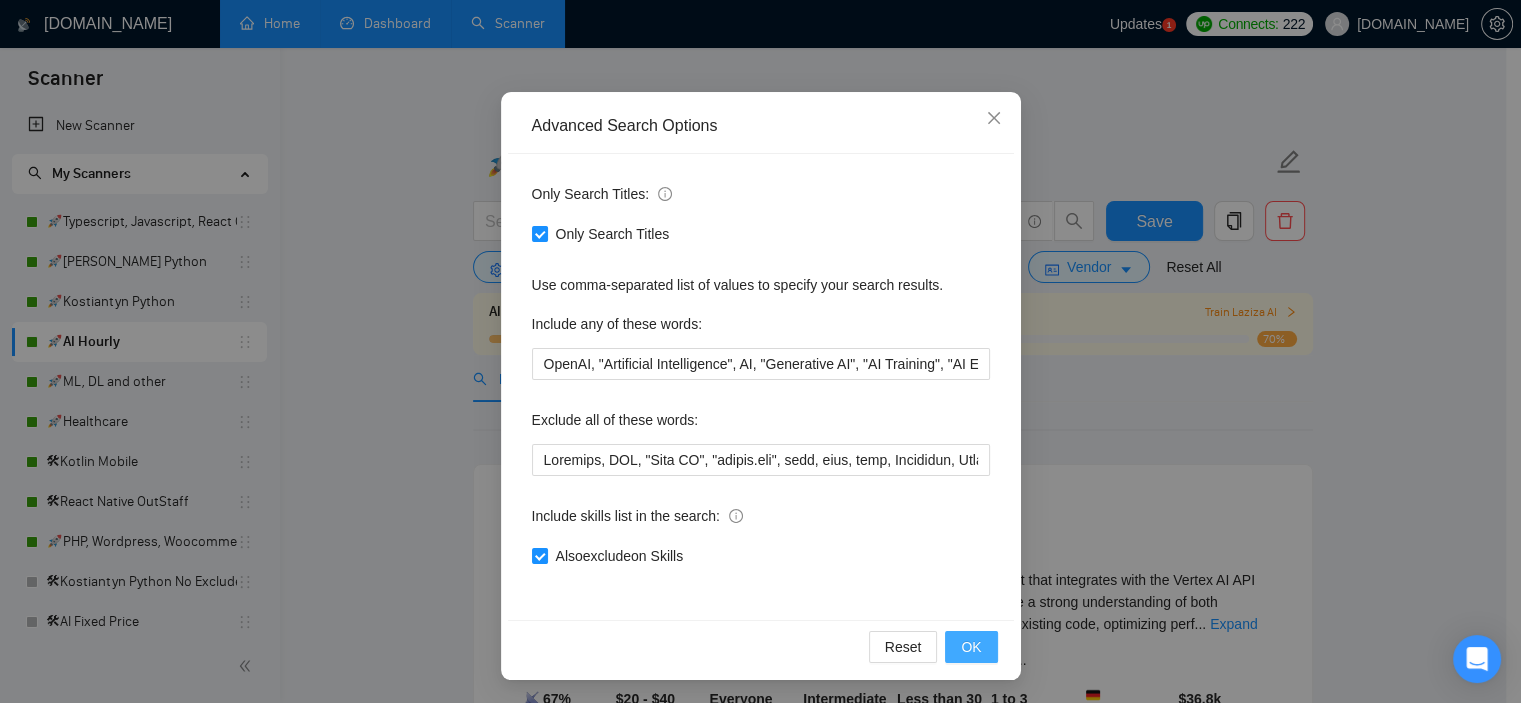 click on "OK" at bounding box center [971, 647] 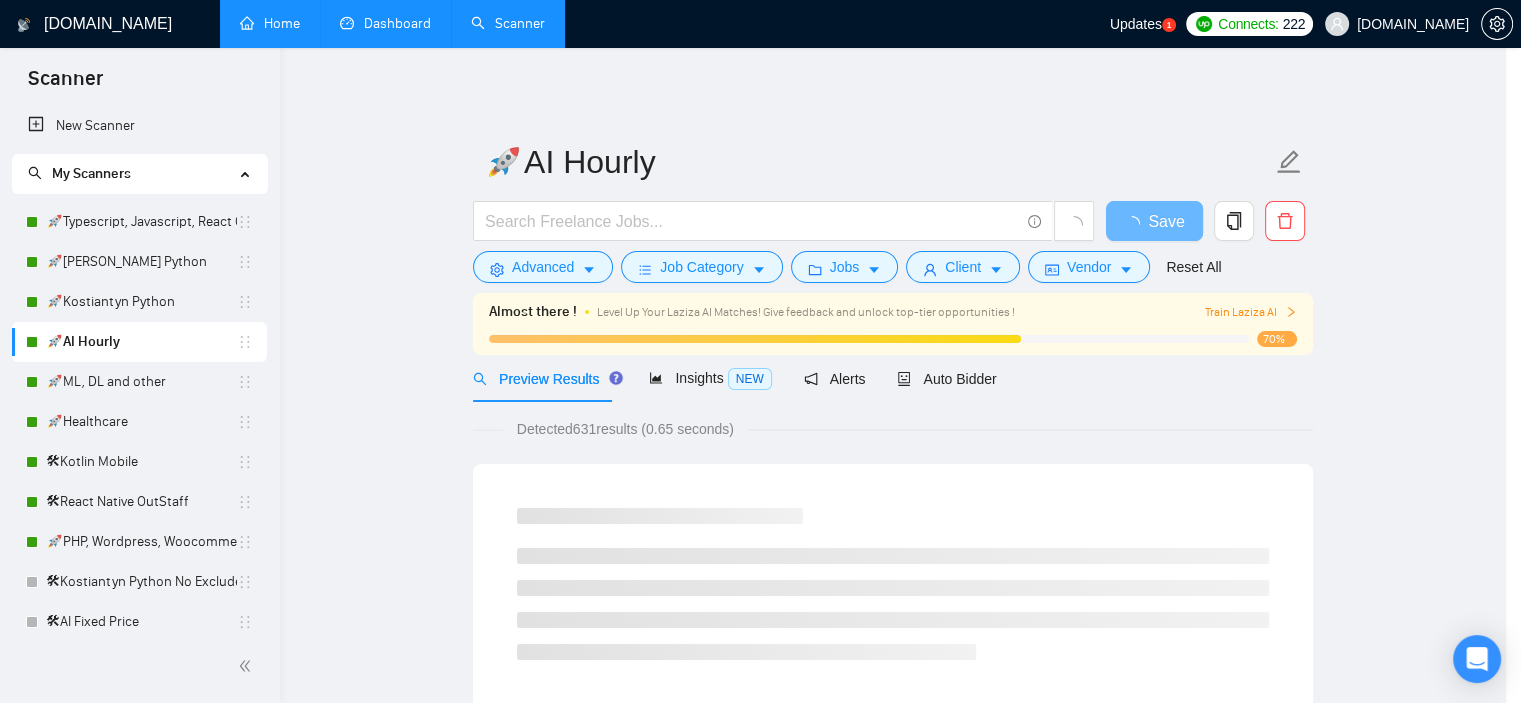 scroll, scrollTop: 28, scrollLeft: 0, axis: vertical 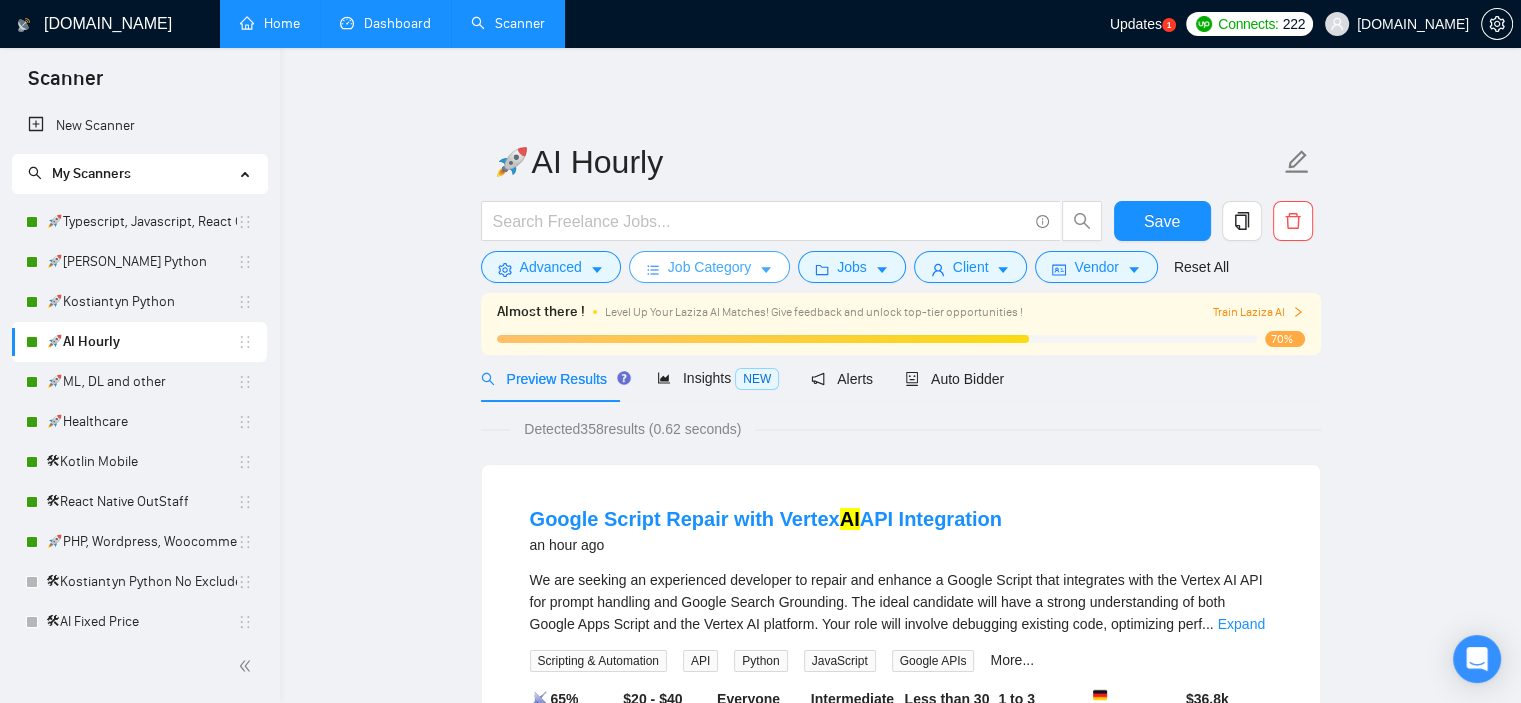 click 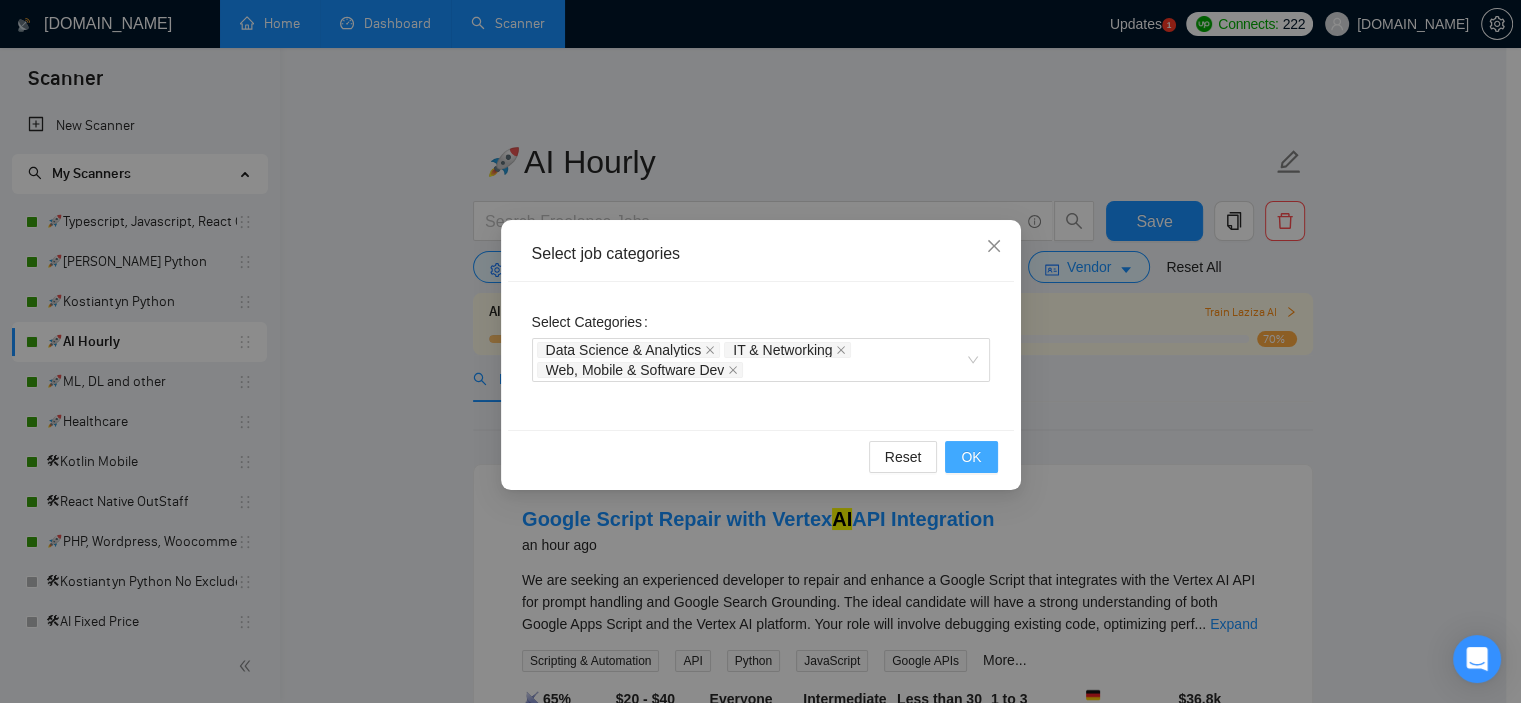 click on "OK" at bounding box center (971, 457) 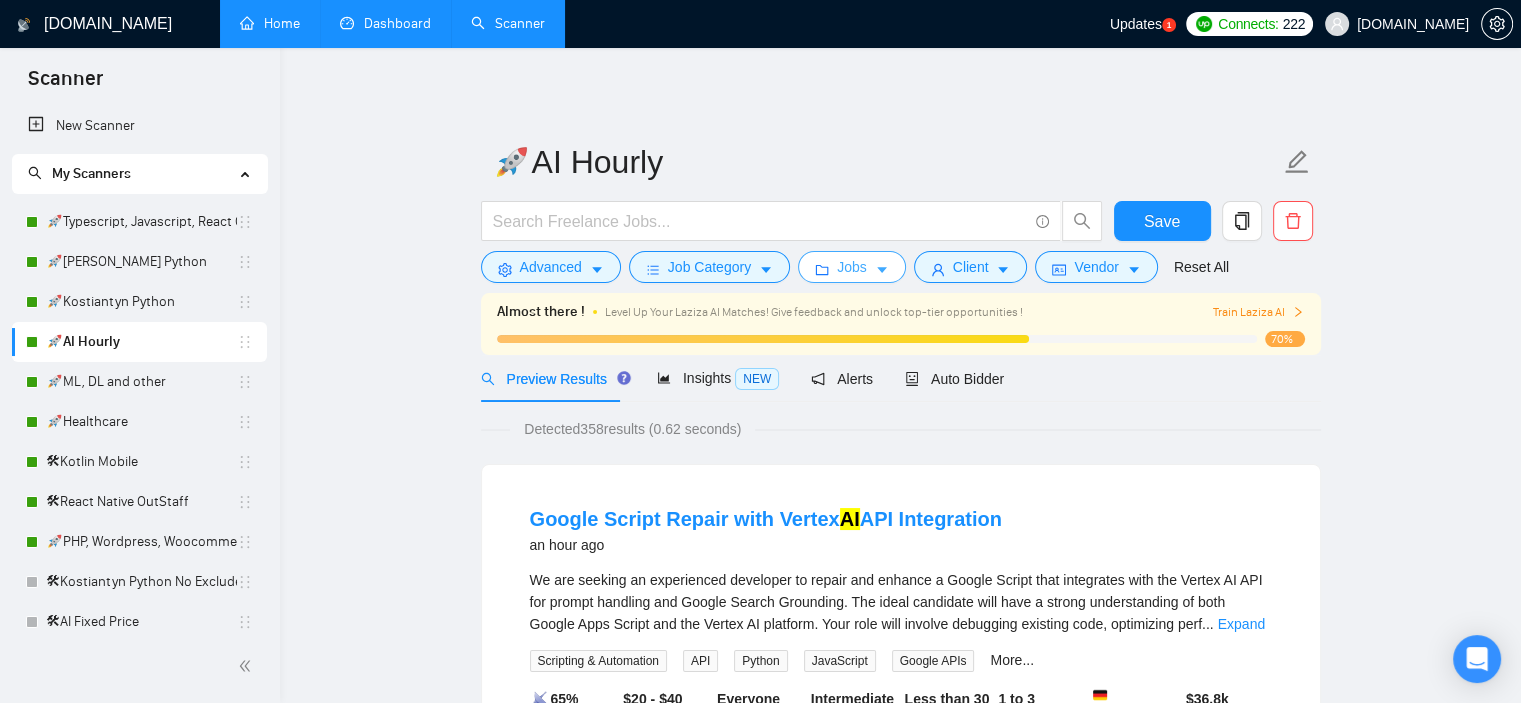 click on "Jobs" at bounding box center (852, 267) 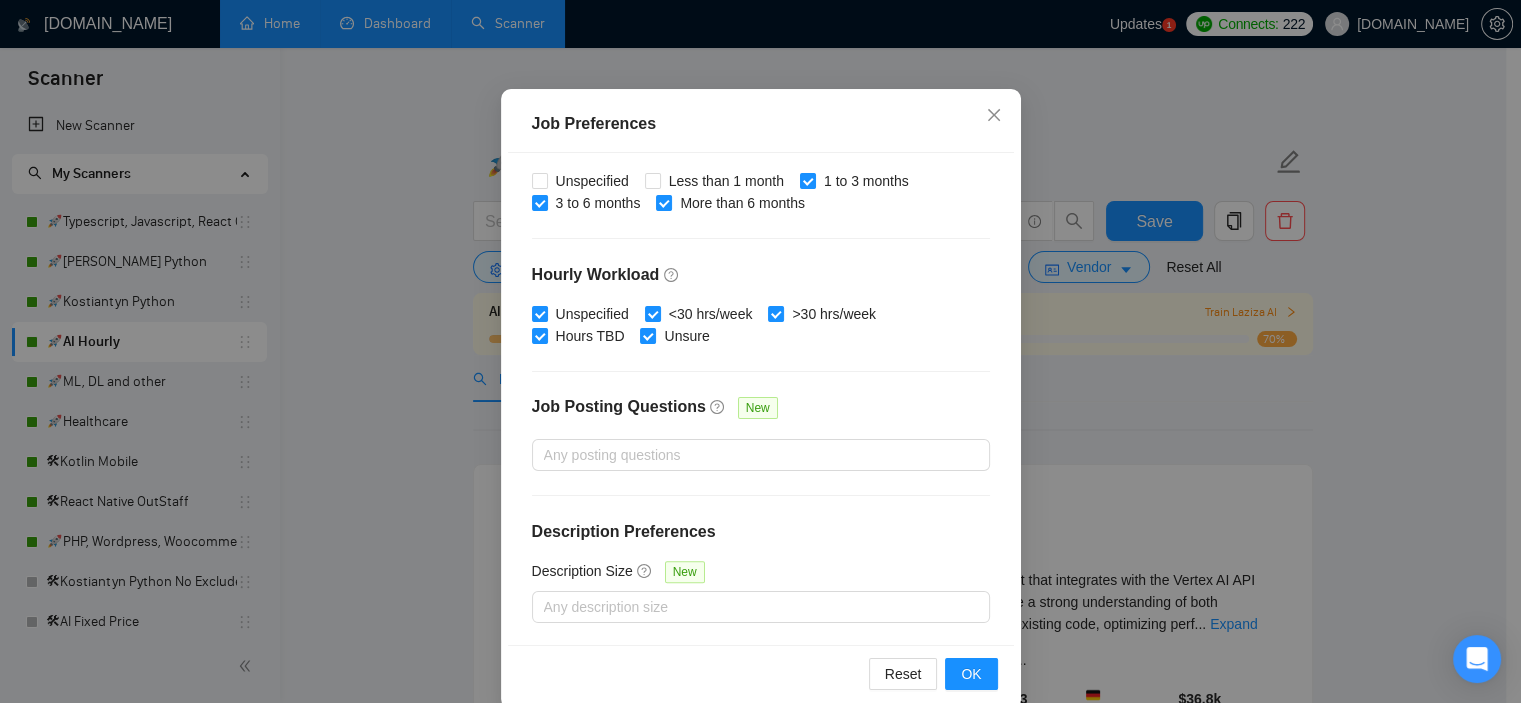 scroll, scrollTop: 141, scrollLeft: 0, axis: vertical 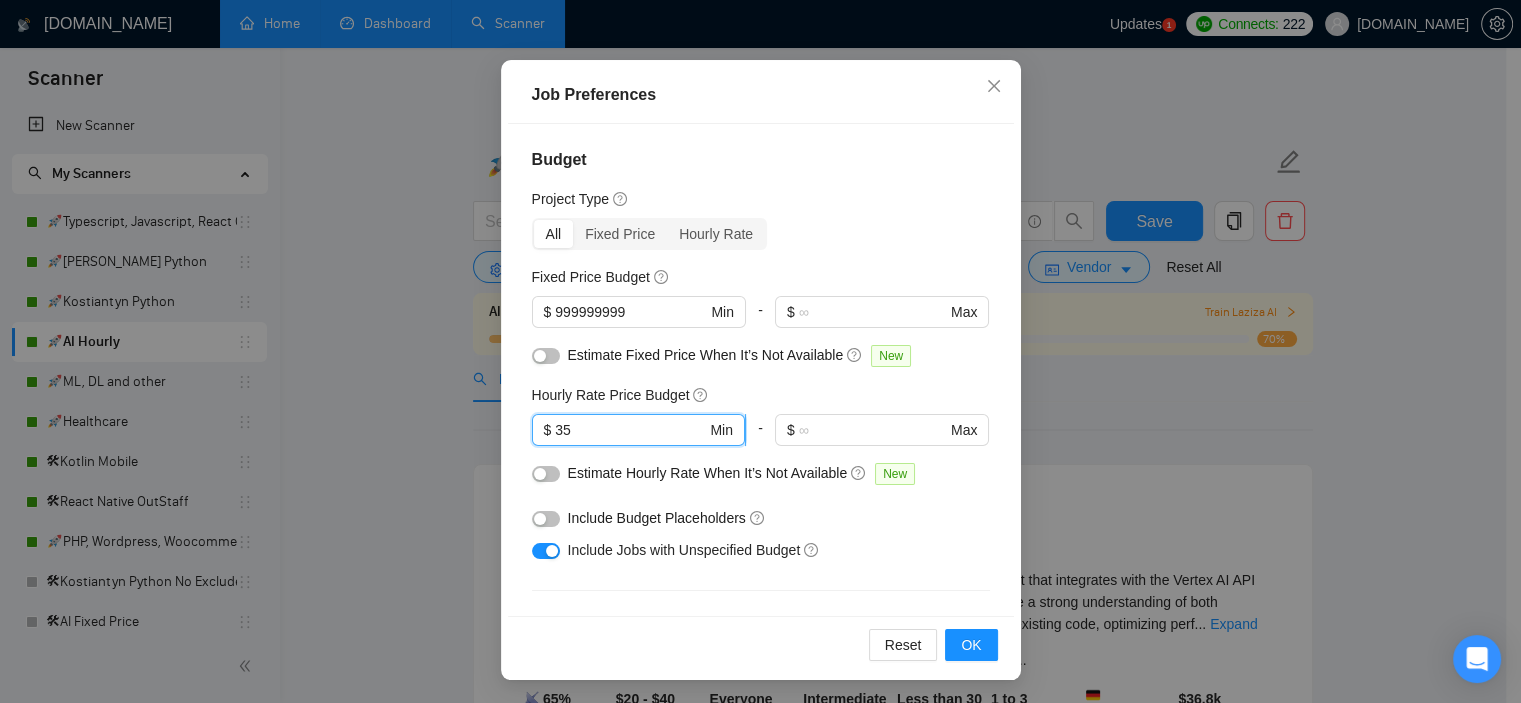 drag, startPoint x: 602, startPoint y: 422, endPoint x: 550, endPoint y: 425, distance: 52.086468 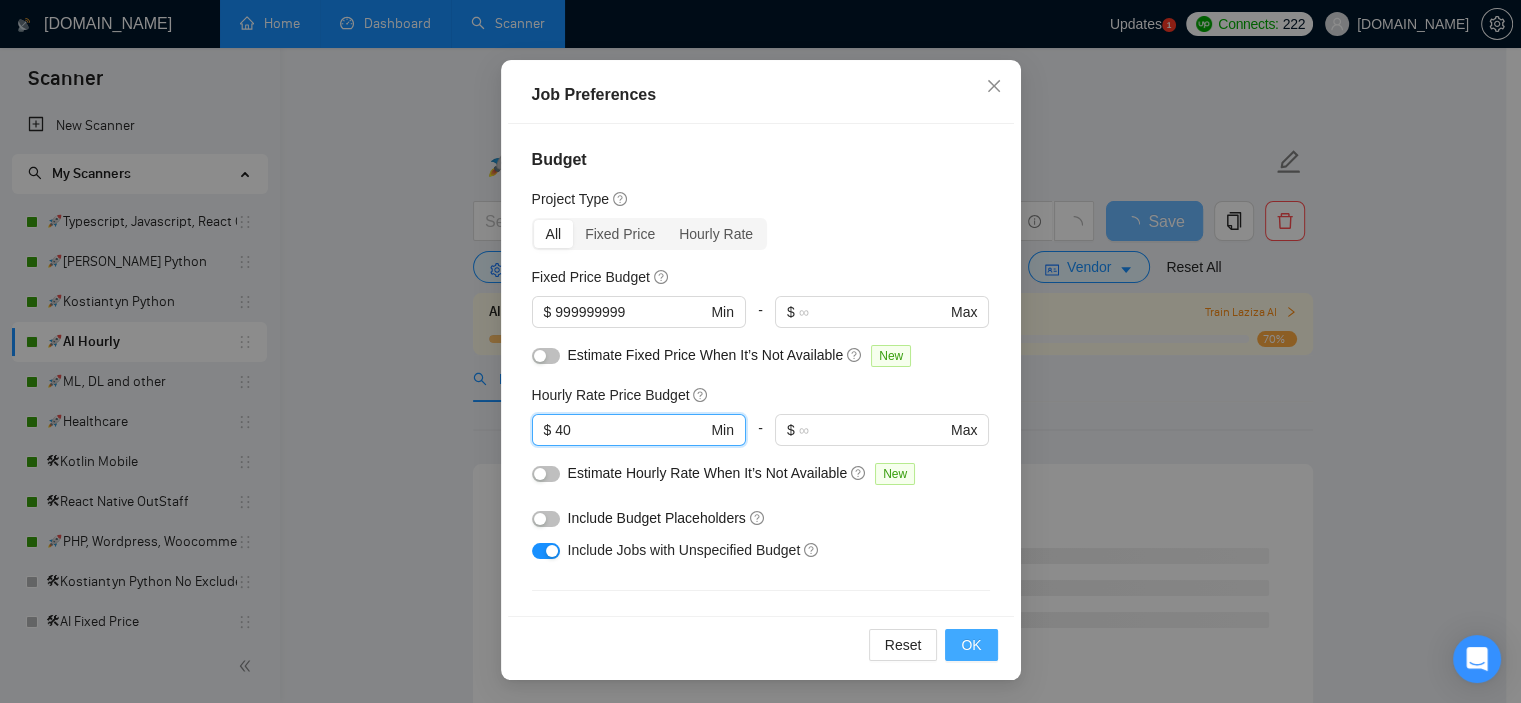 type on "40" 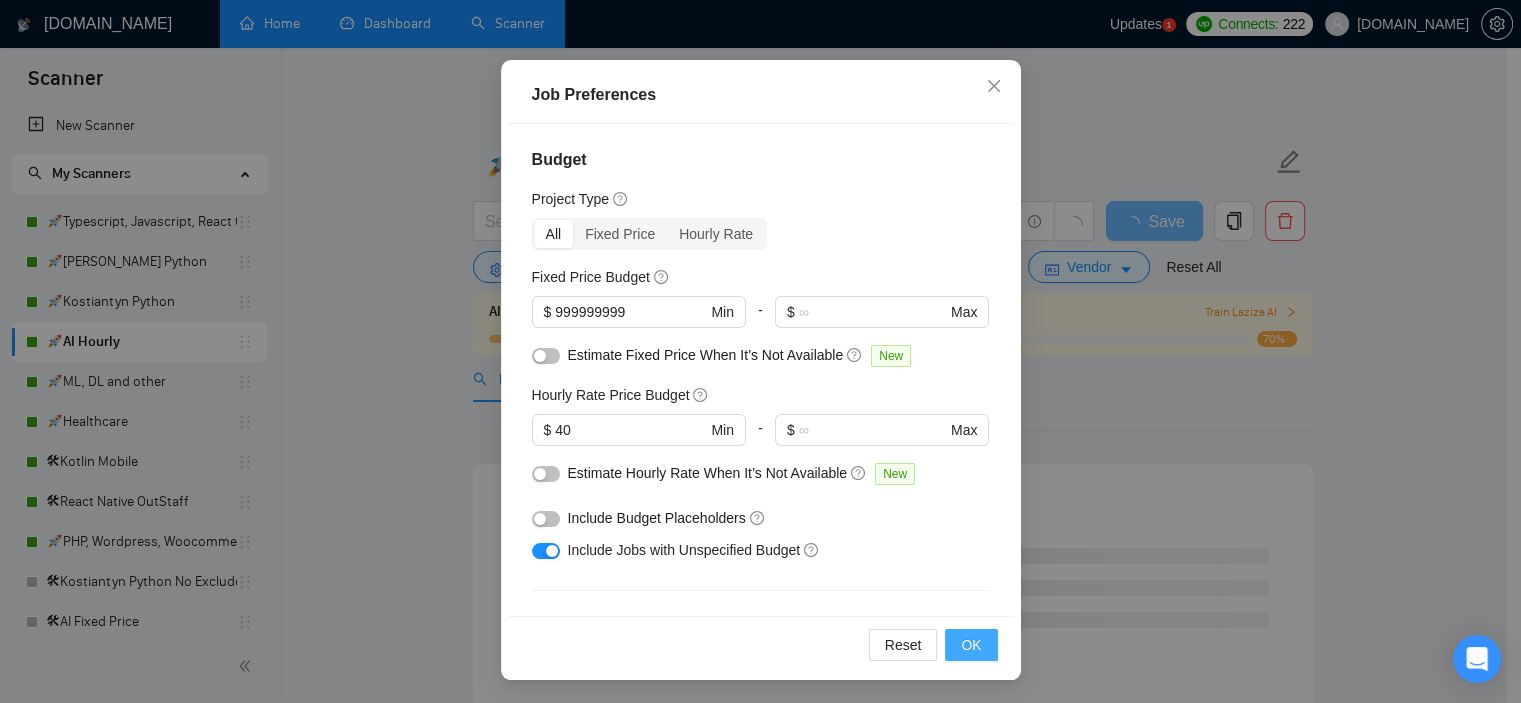 click on "OK" at bounding box center [971, 645] 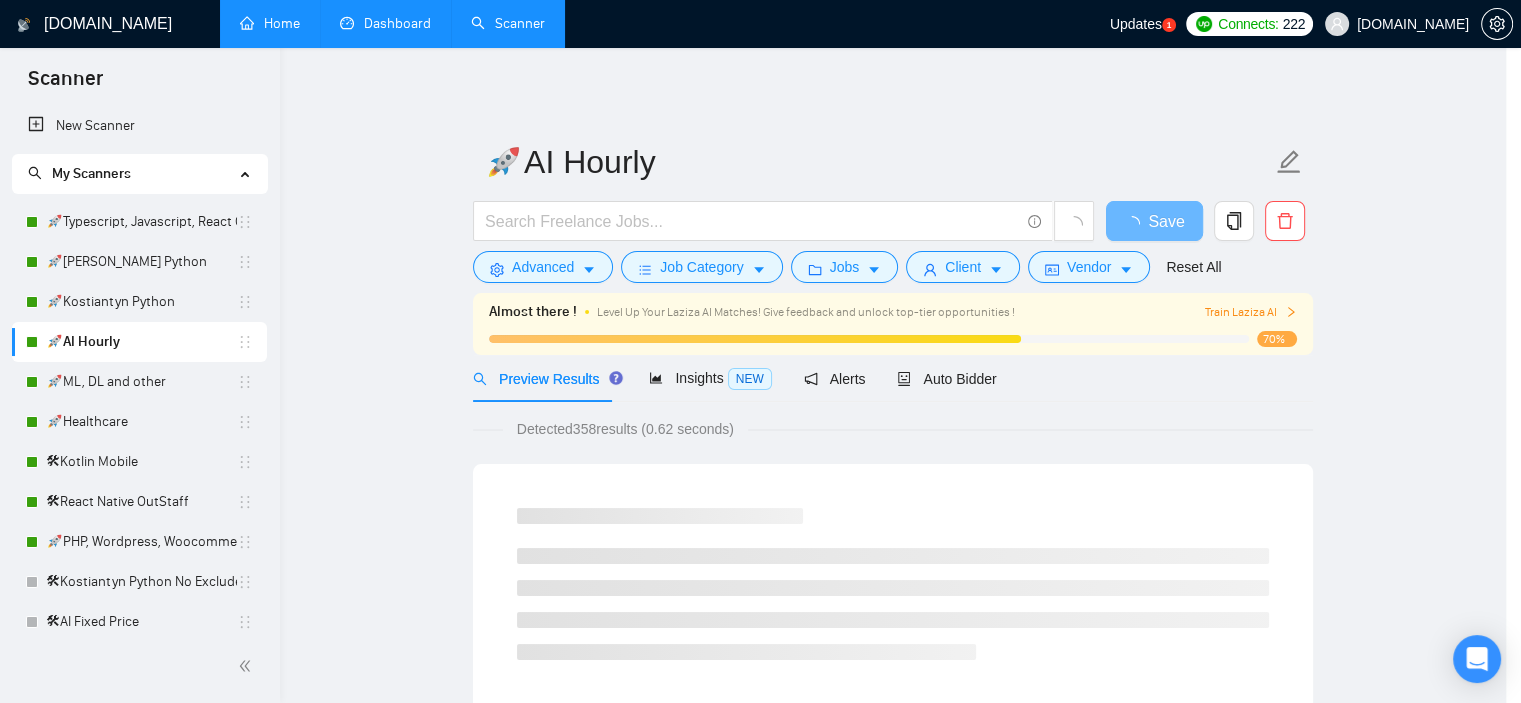 scroll, scrollTop: 60, scrollLeft: 0, axis: vertical 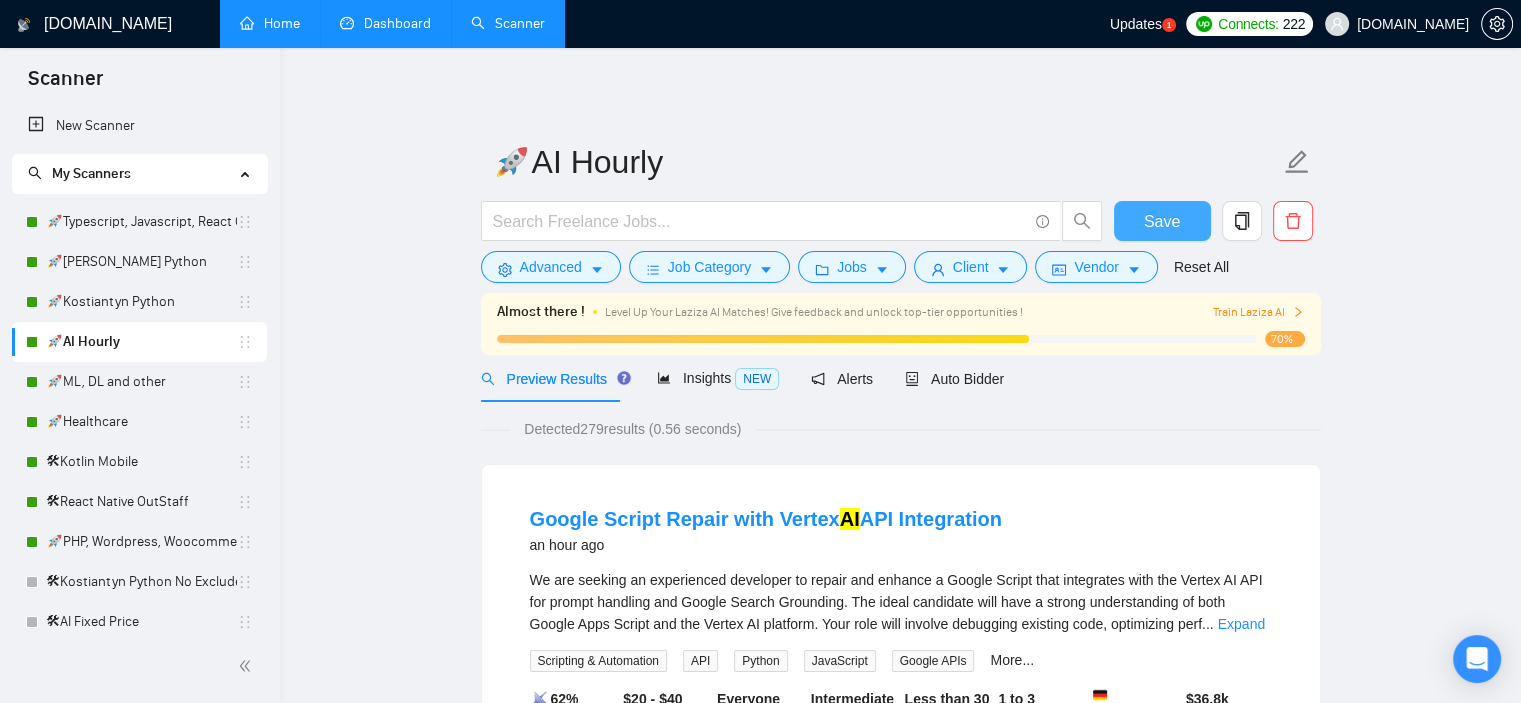 click on "Save" at bounding box center [1162, 221] 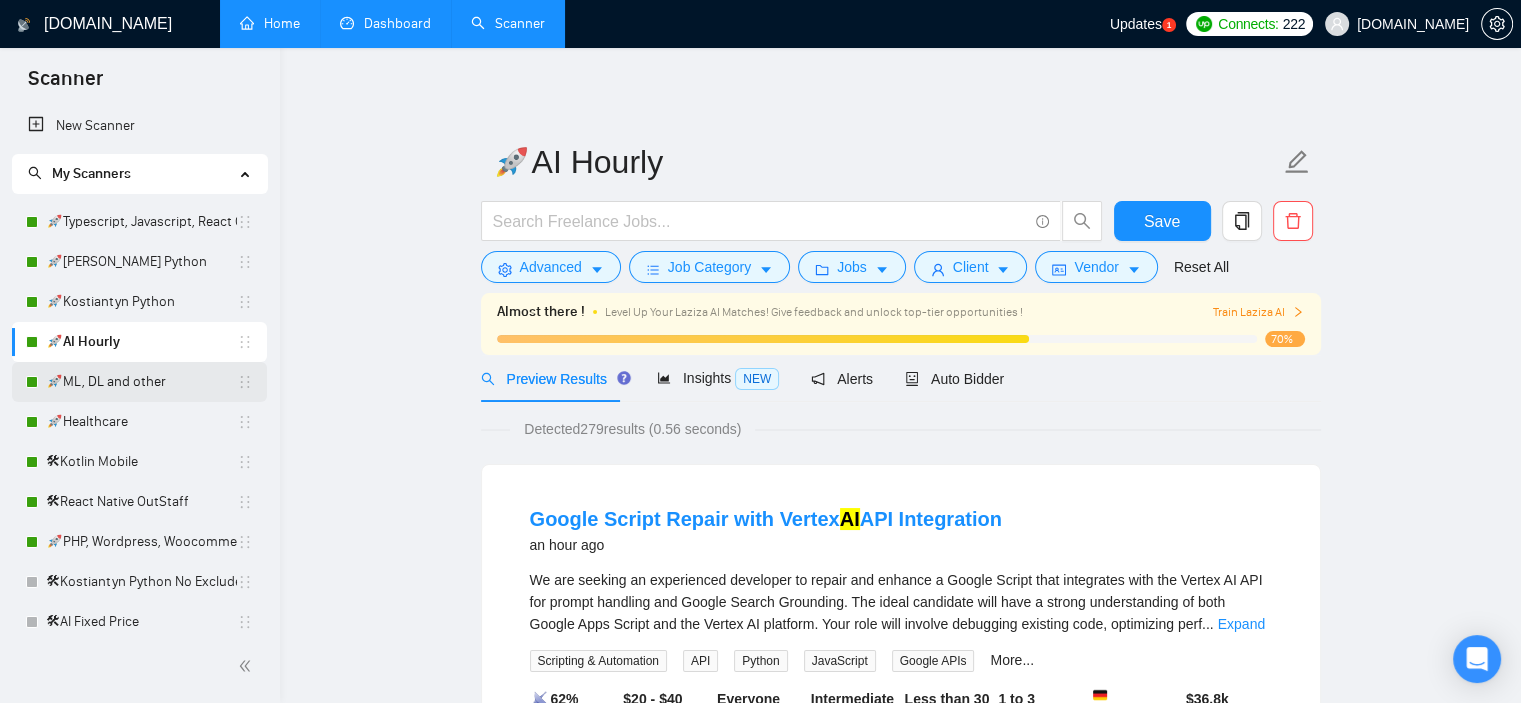 click on "🚀ML, DL and other" at bounding box center (141, 382) 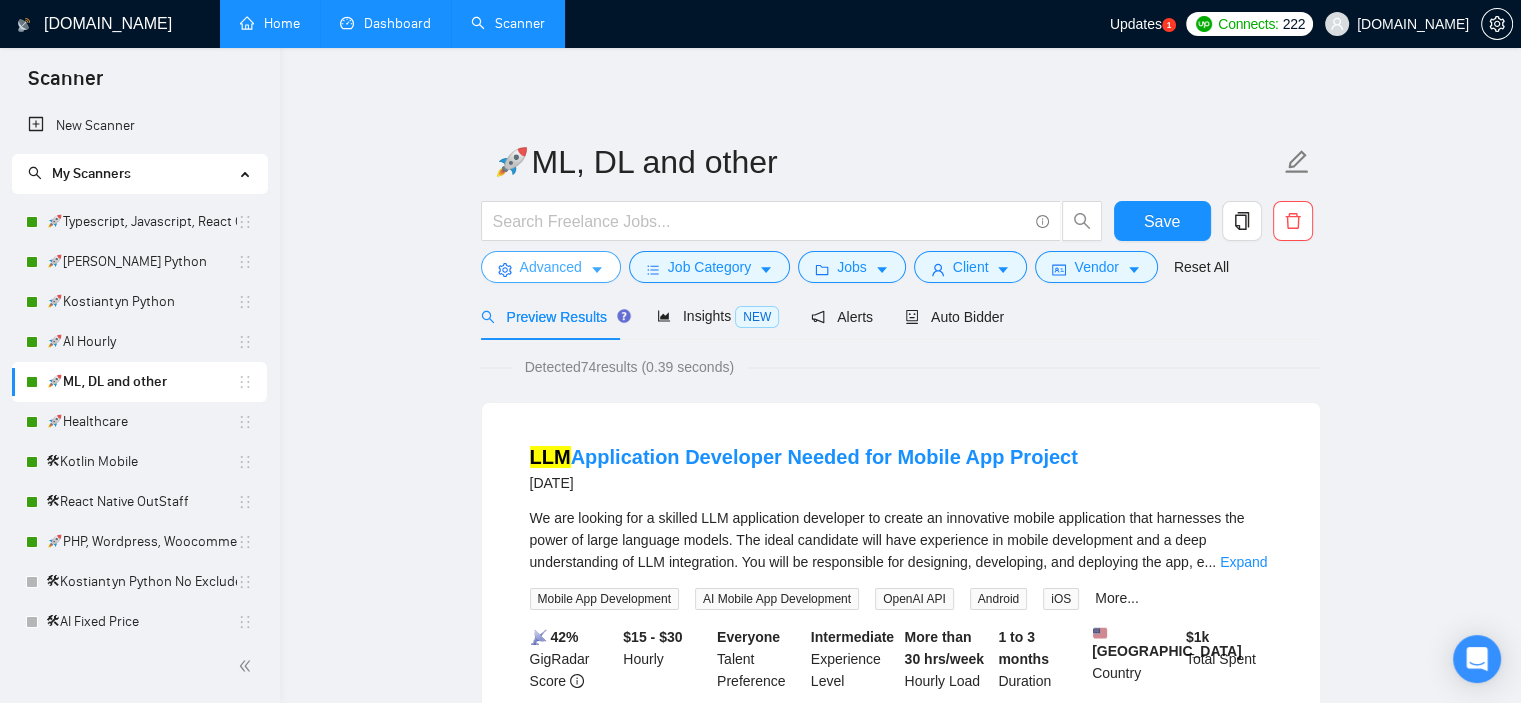 click on "Advanced" at bounding box center (551, 267) 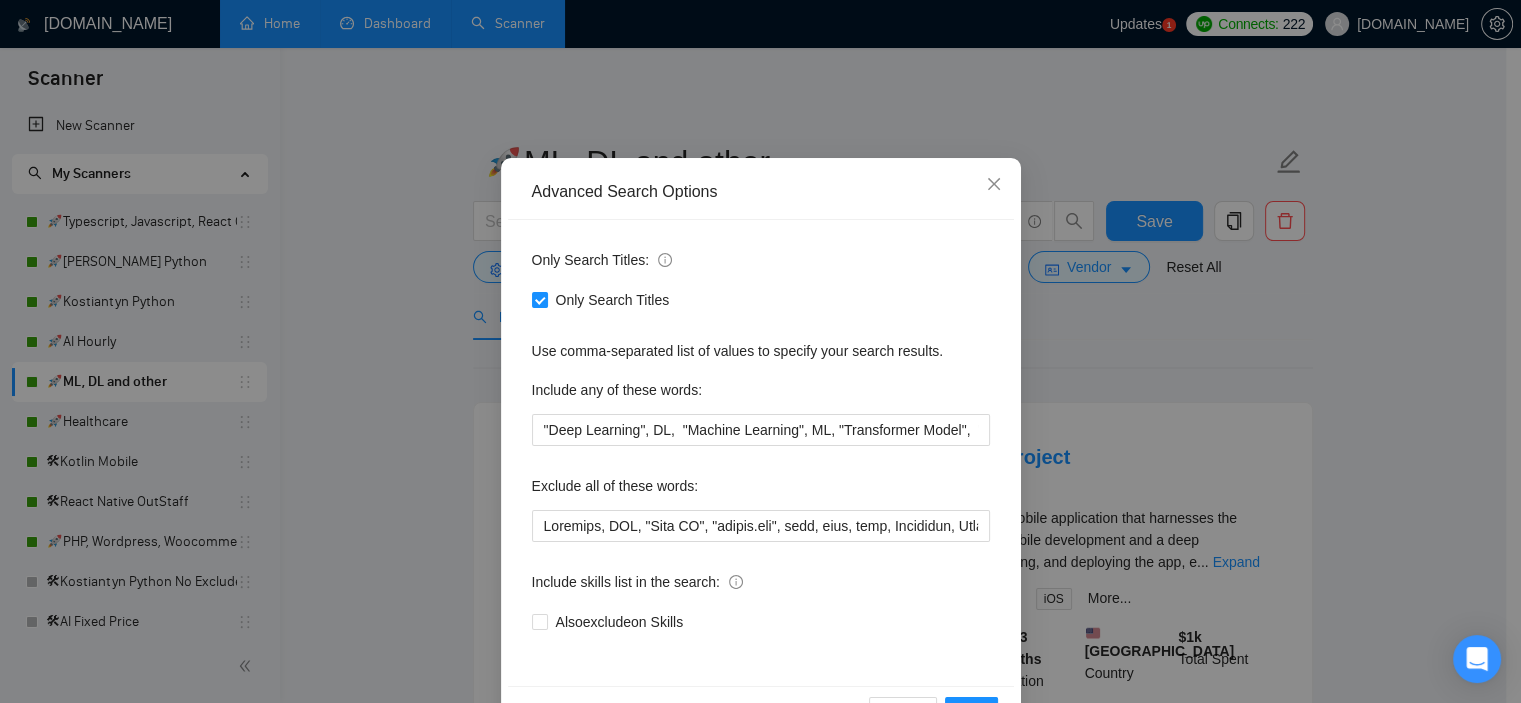 scroll, scrollTop: 128, scrollLeft: 0, axis: vertical 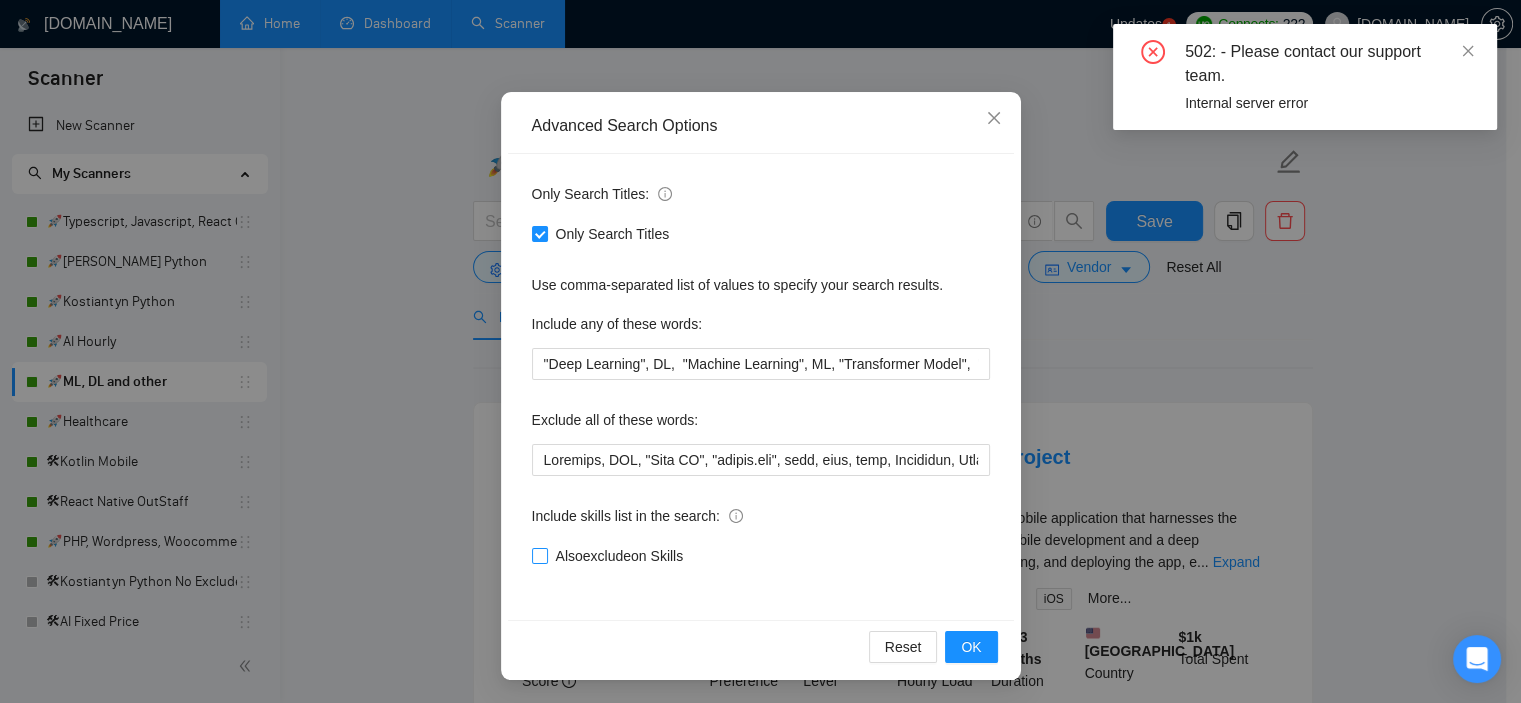 click on "Also  exclude  on Skills" at bounding box center [620, 556] 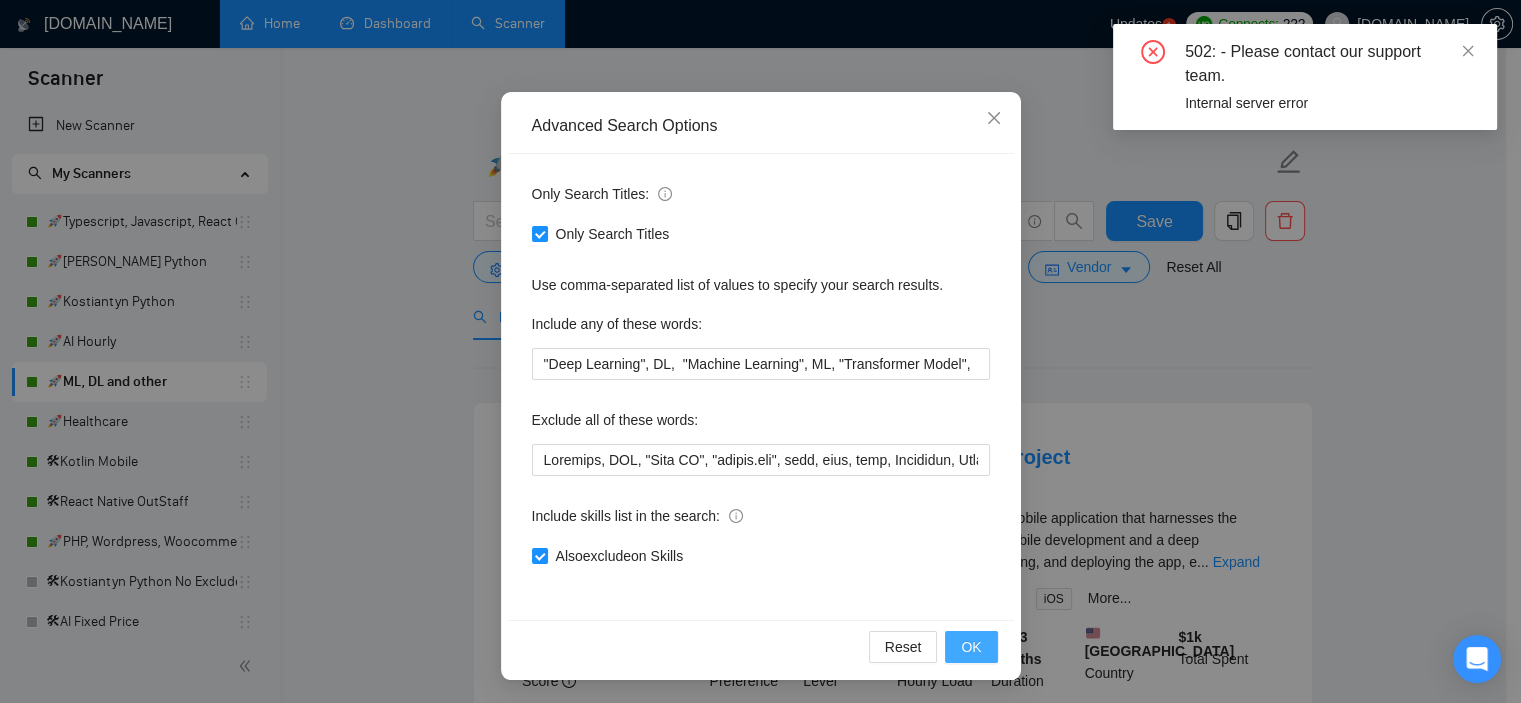 click on "OK" at bounding box center (971, 647) 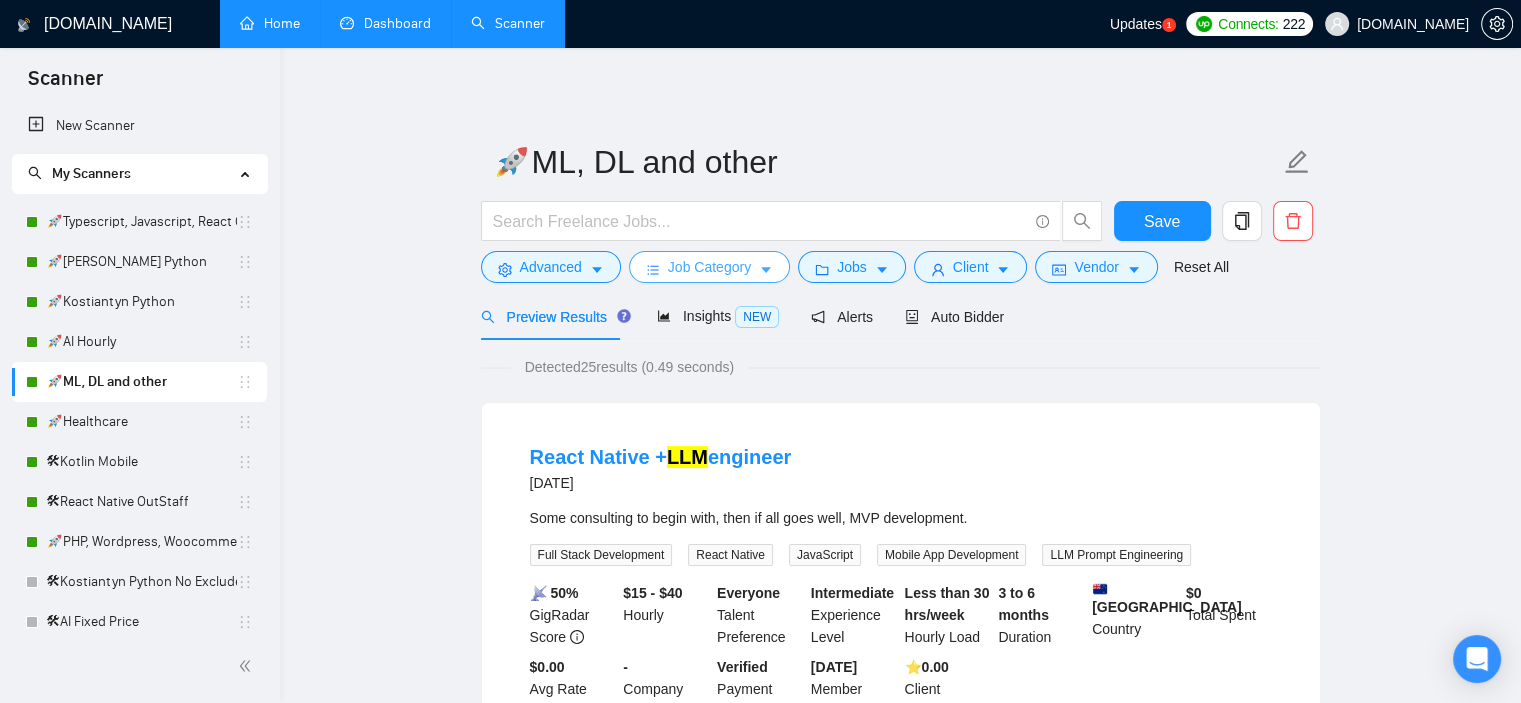 click on "Job Category" at bounding box center (709, 267) 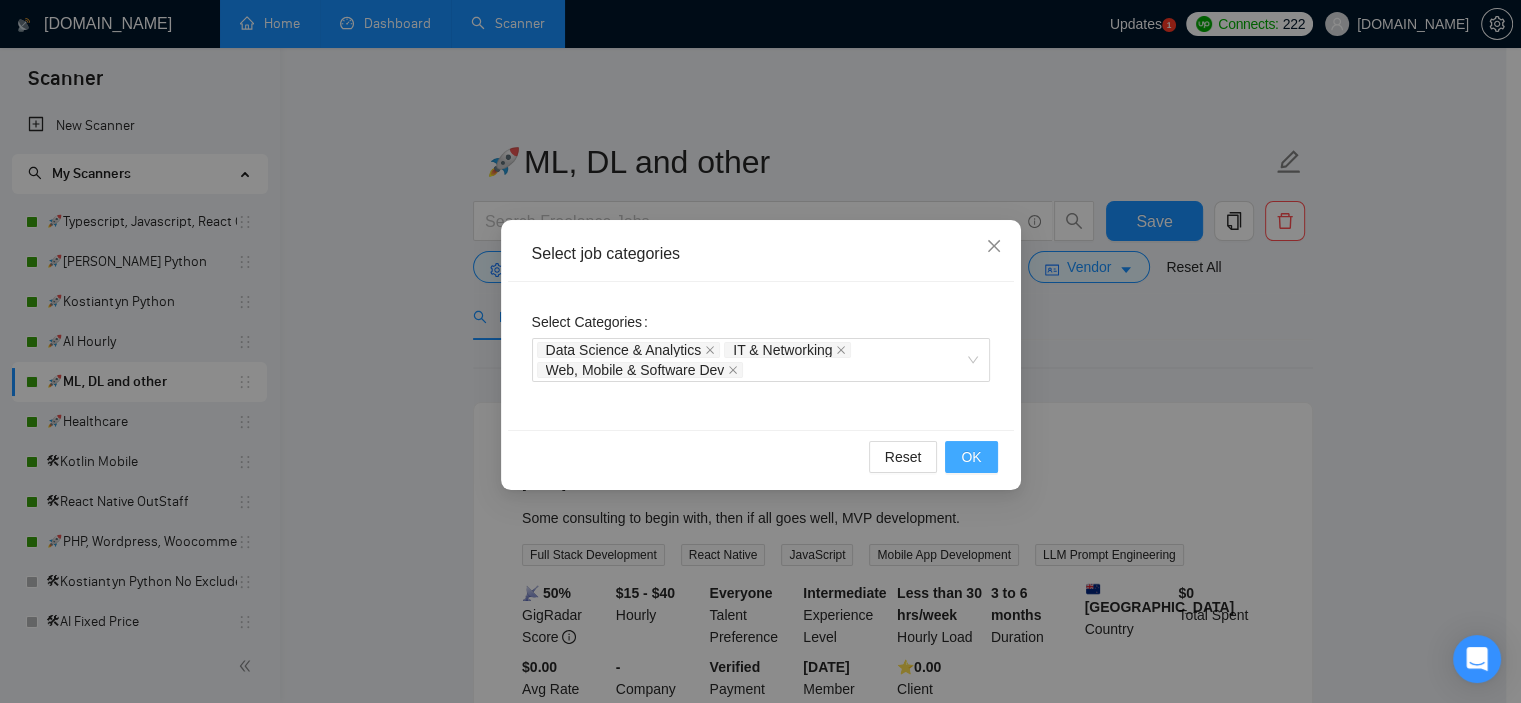 click on "OK" at bounding box center [971, 457] 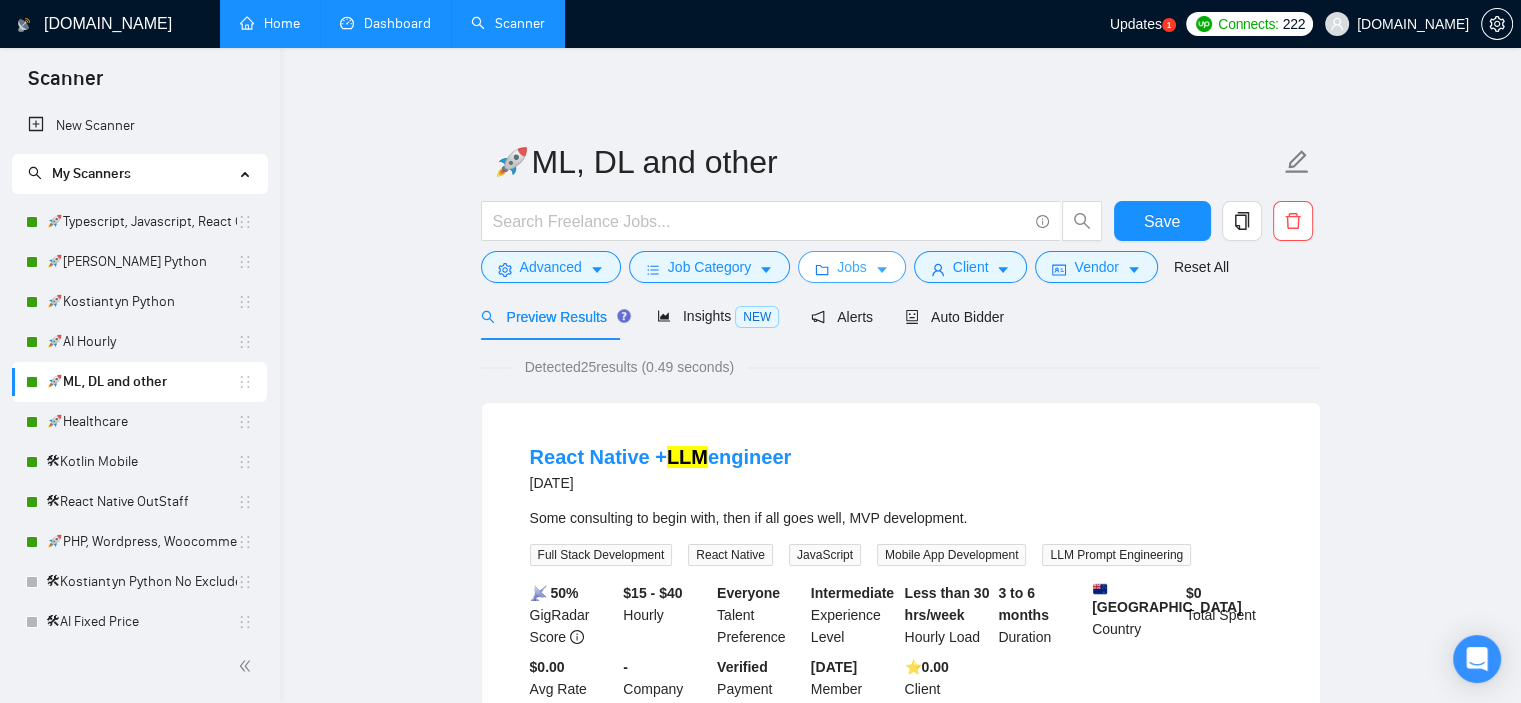 click on "Jobs" at bounding box center (852, 267) 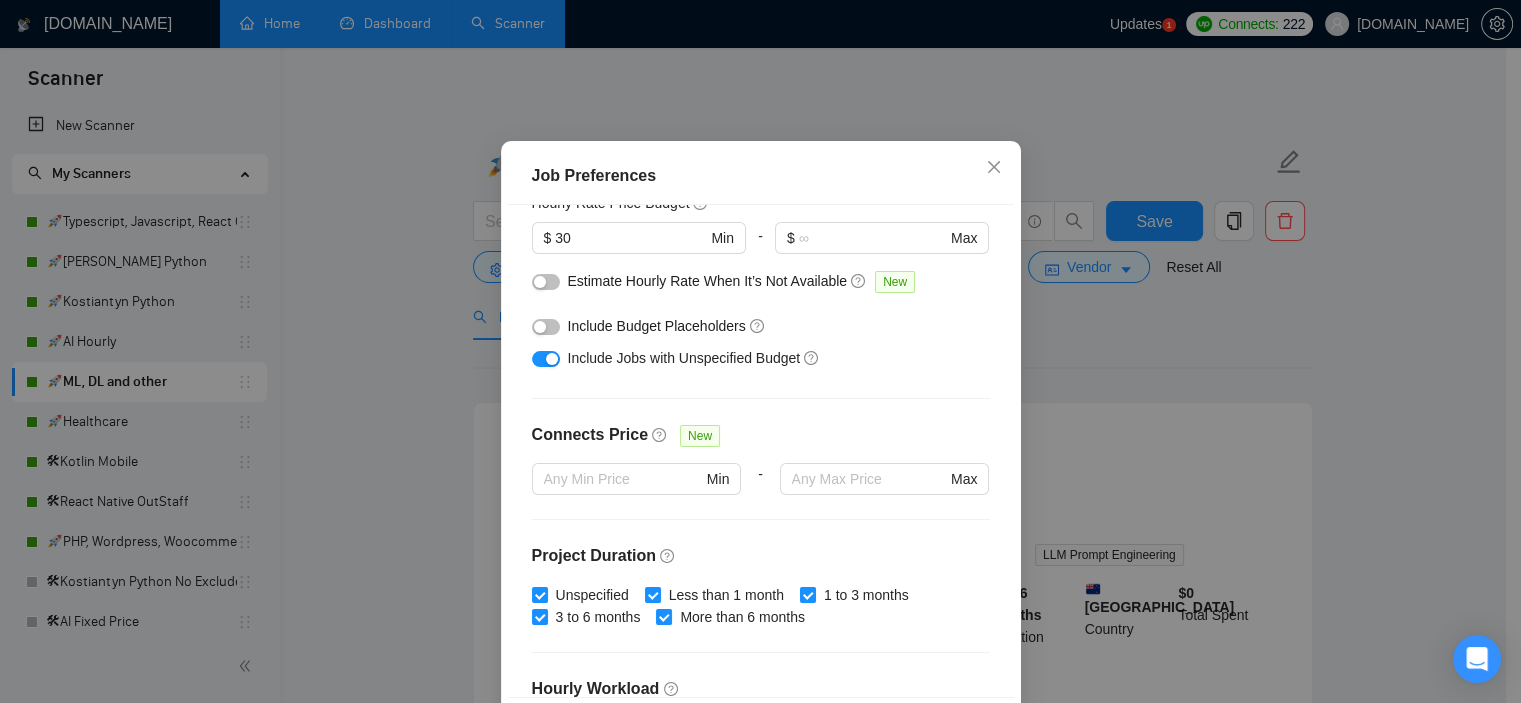 scroll, scrollTop: 200, scrollLeft: 0, axis: vertical 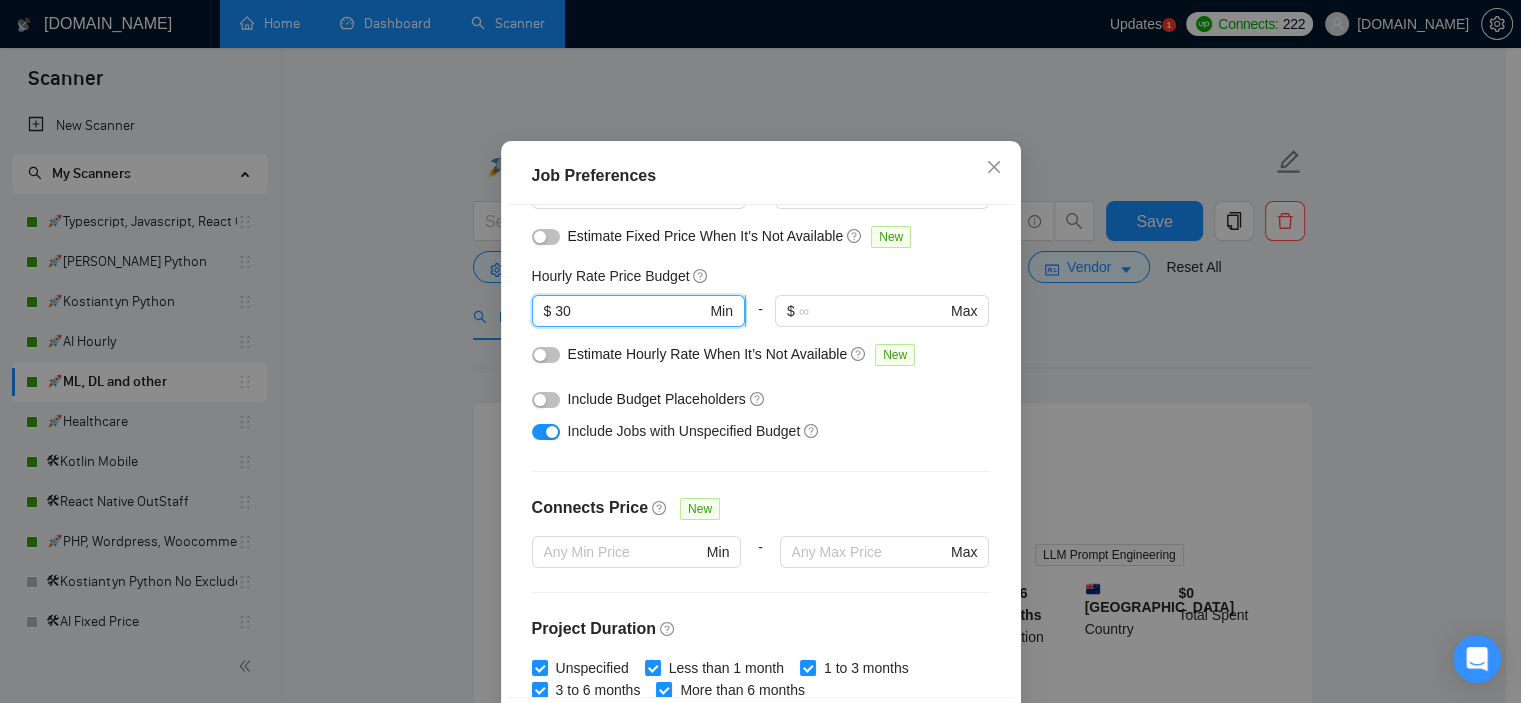drag, startPoint x: 595, startPoint y: 380, endPoint x: 541, endPoint y: 375, distance: 54.230988 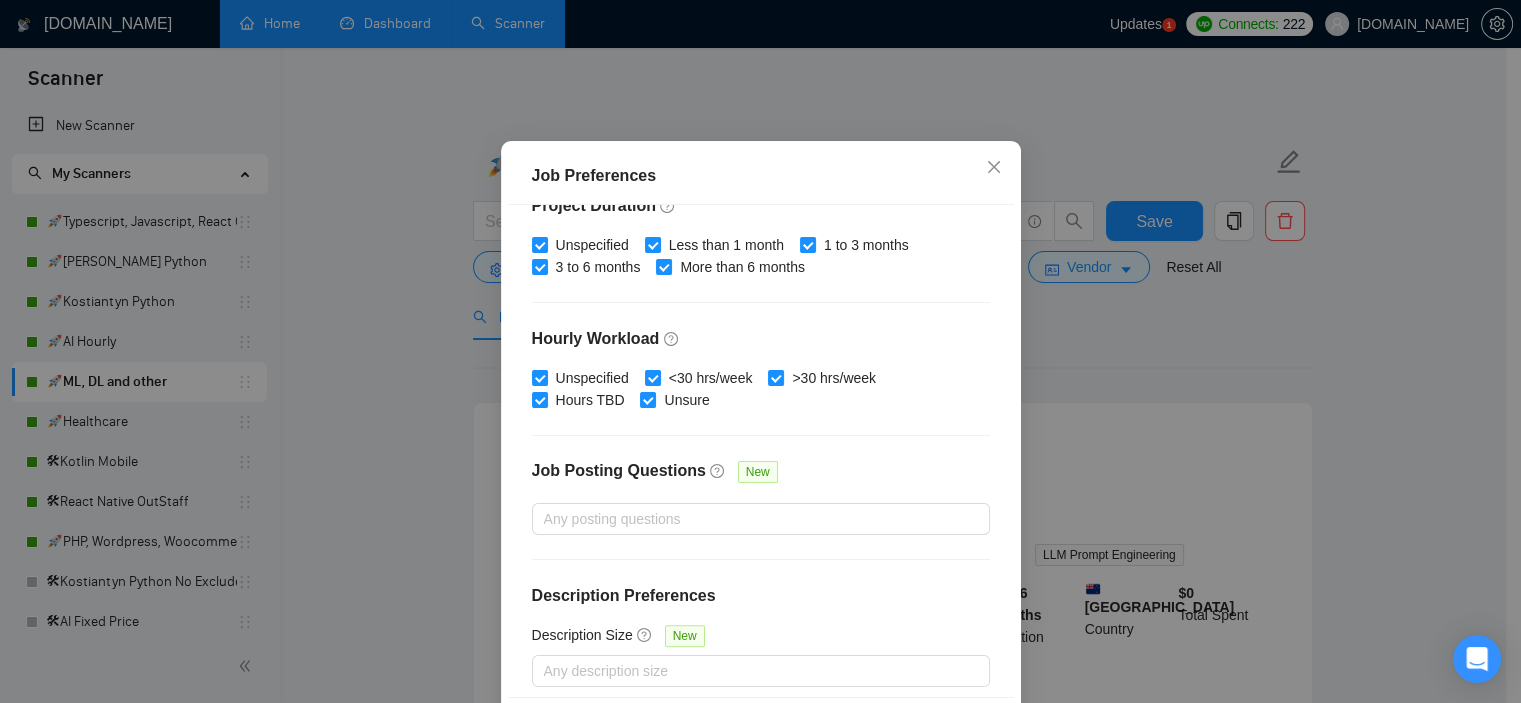 scroll, scrollTop: 635, scrollLeft: 0, axis: vertical 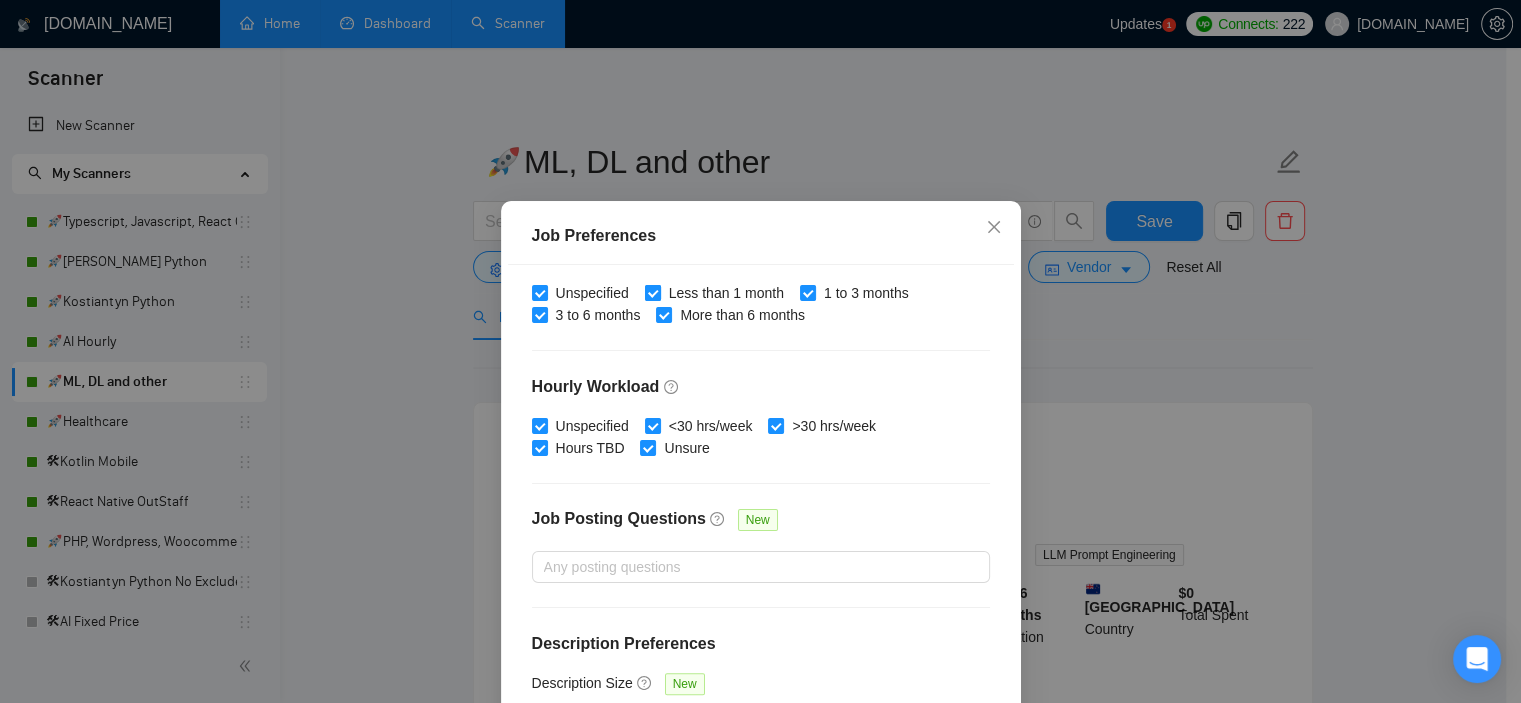type on "35" 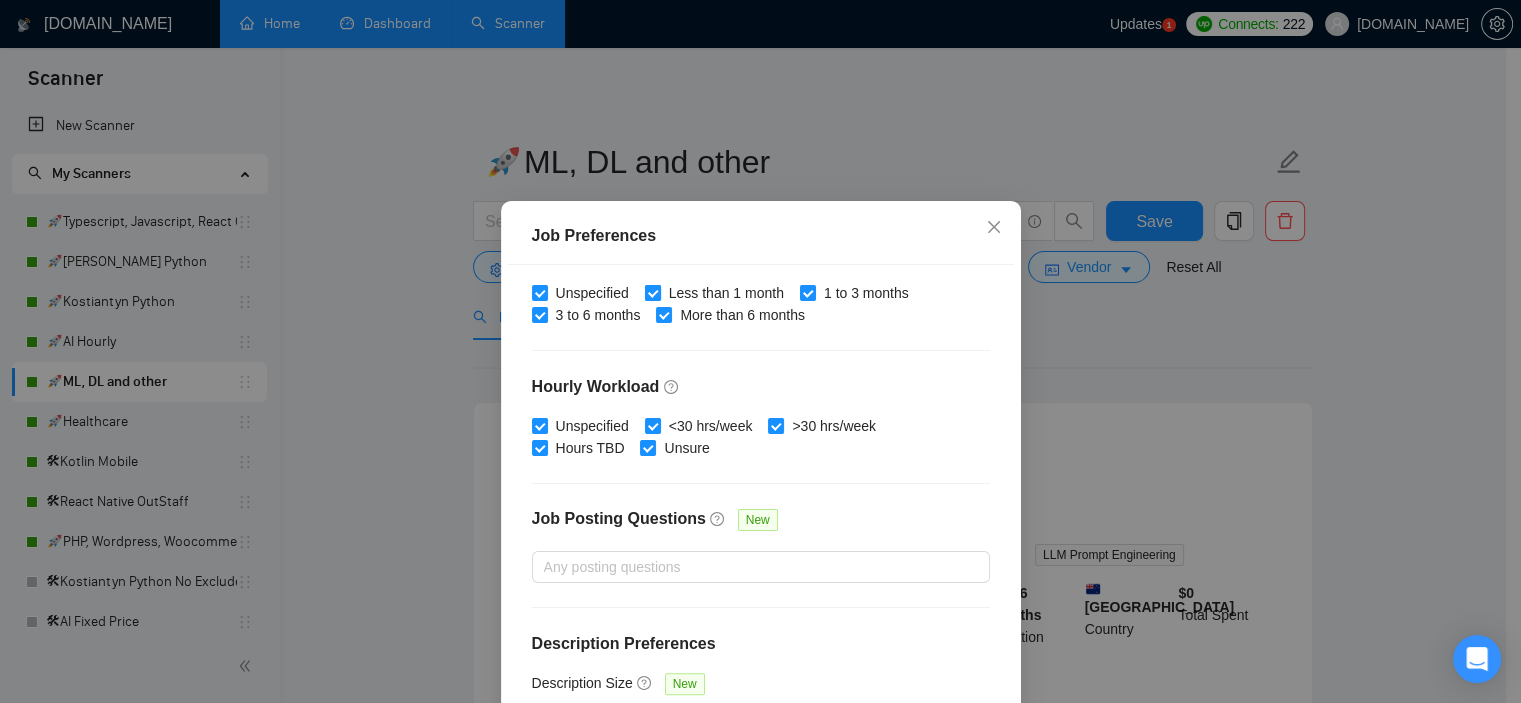 checkbox on "false" 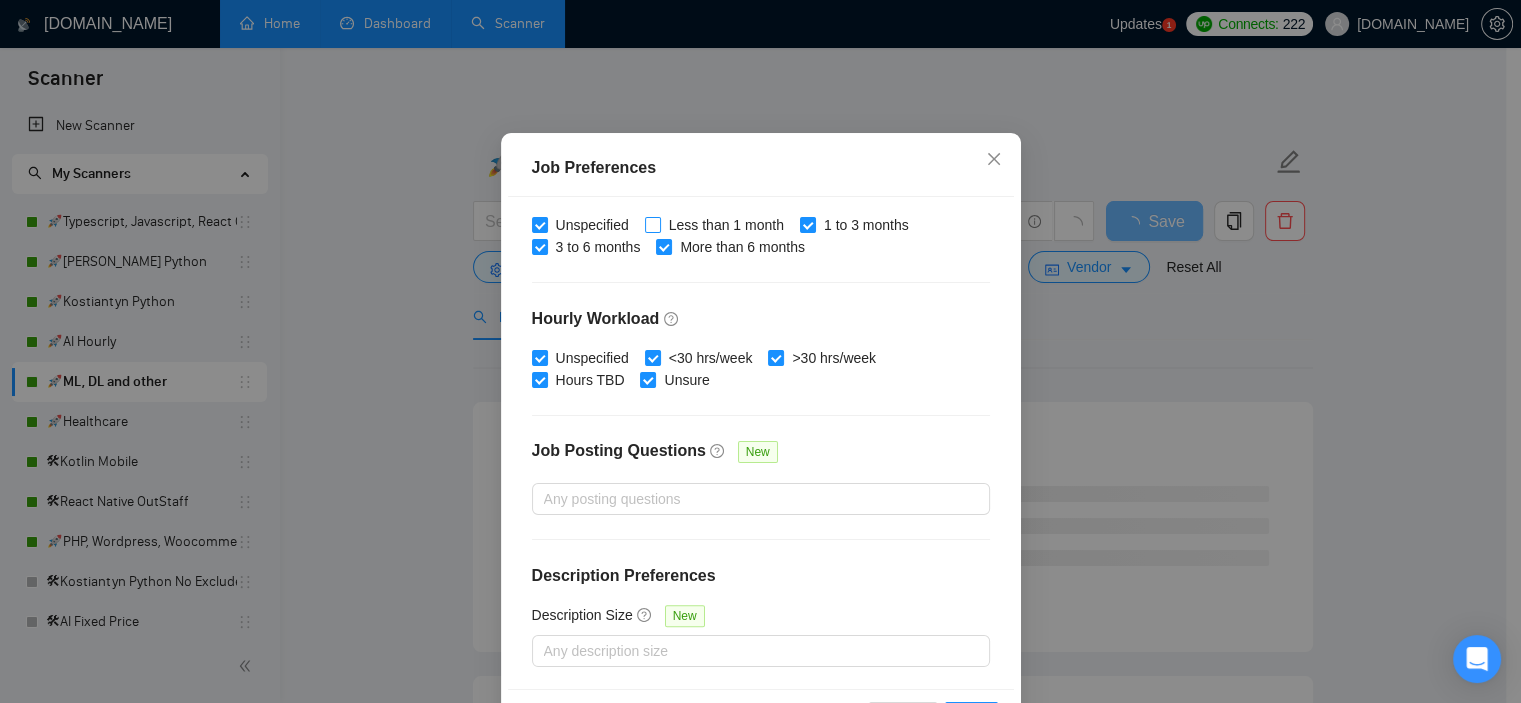 scroll, scrollTop: 141, scrollLeft: 0, axis: vertical 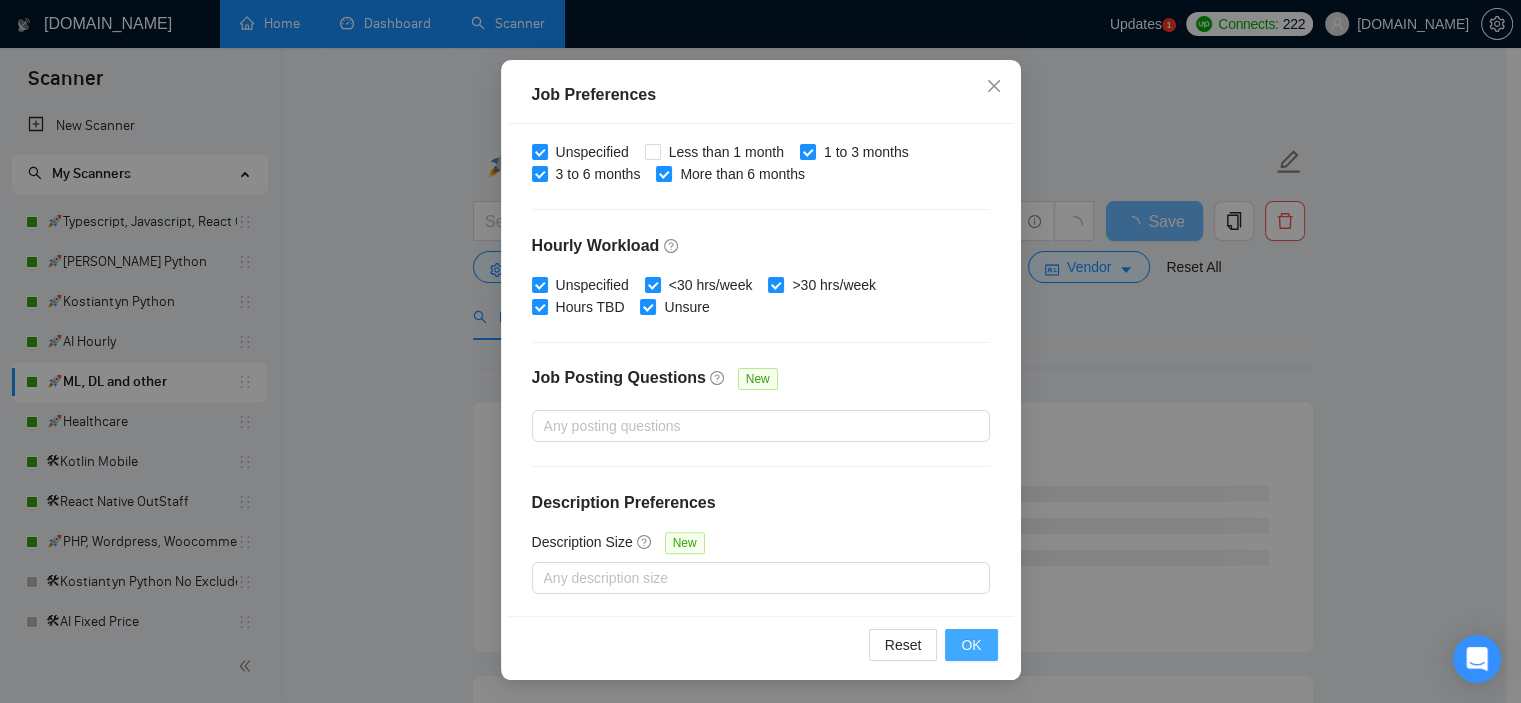 click on "OK" at bounding box center (971, 645) 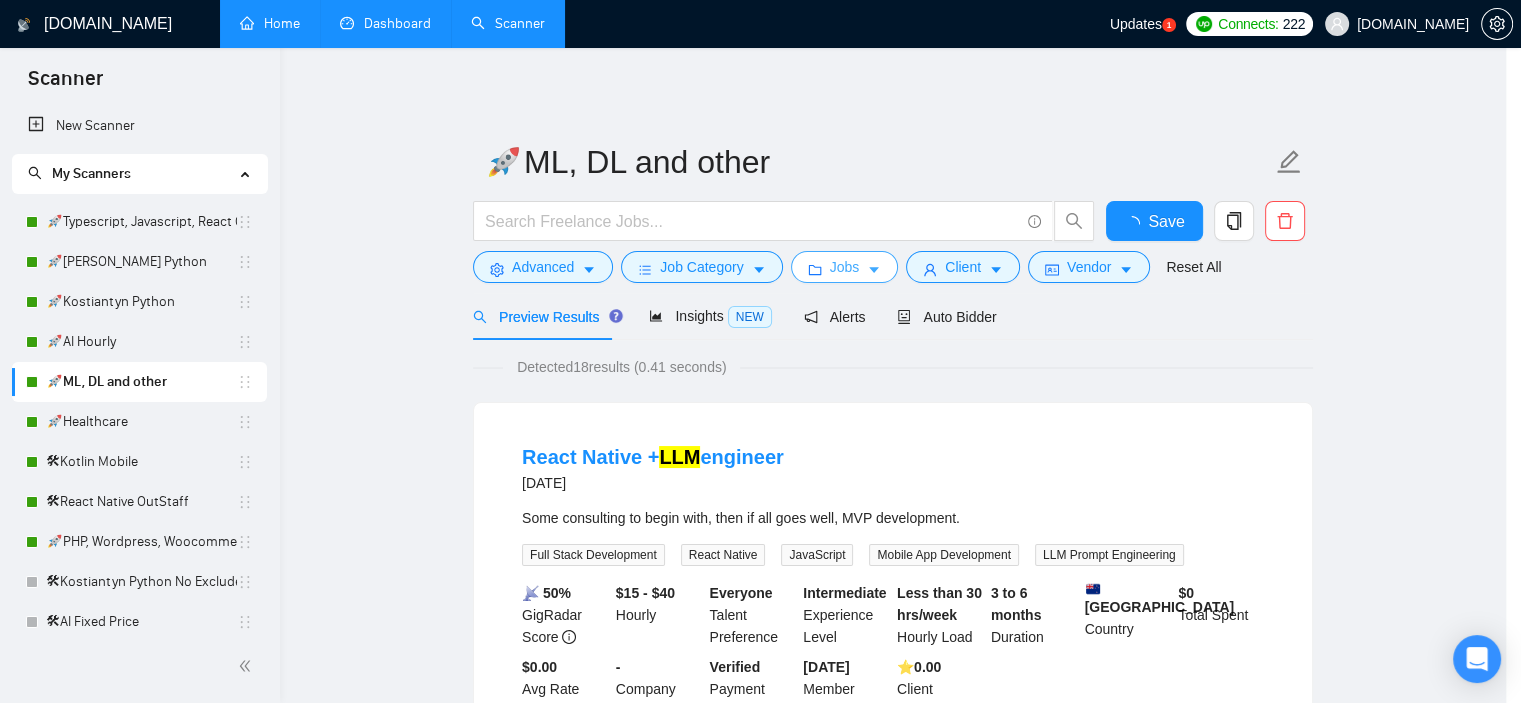 scroll, scrollTop: 0, scrollLeft: 0, axis: both 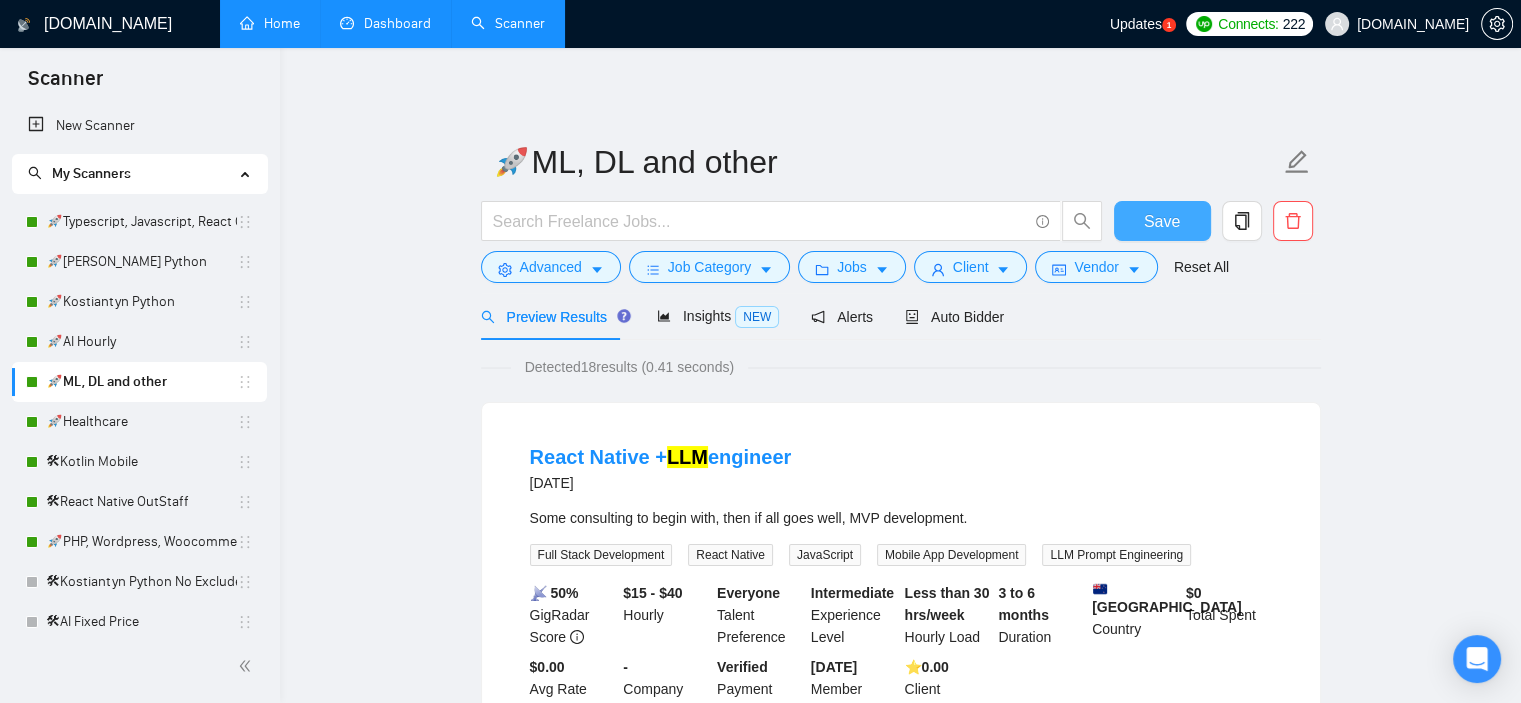 click on "Save" at bounding box center [1162, 221] 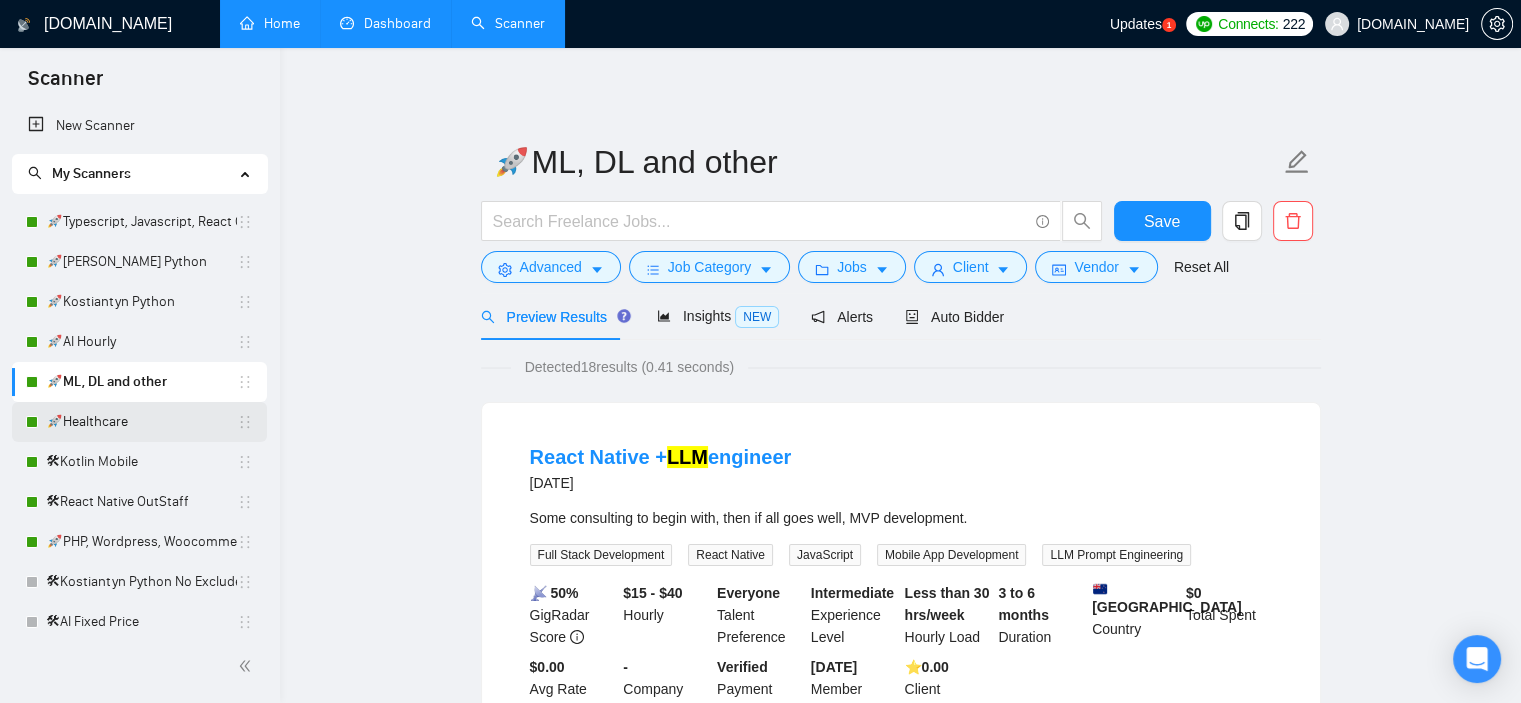 click on "🚀Healthcare" at bounding box center (141, 422) 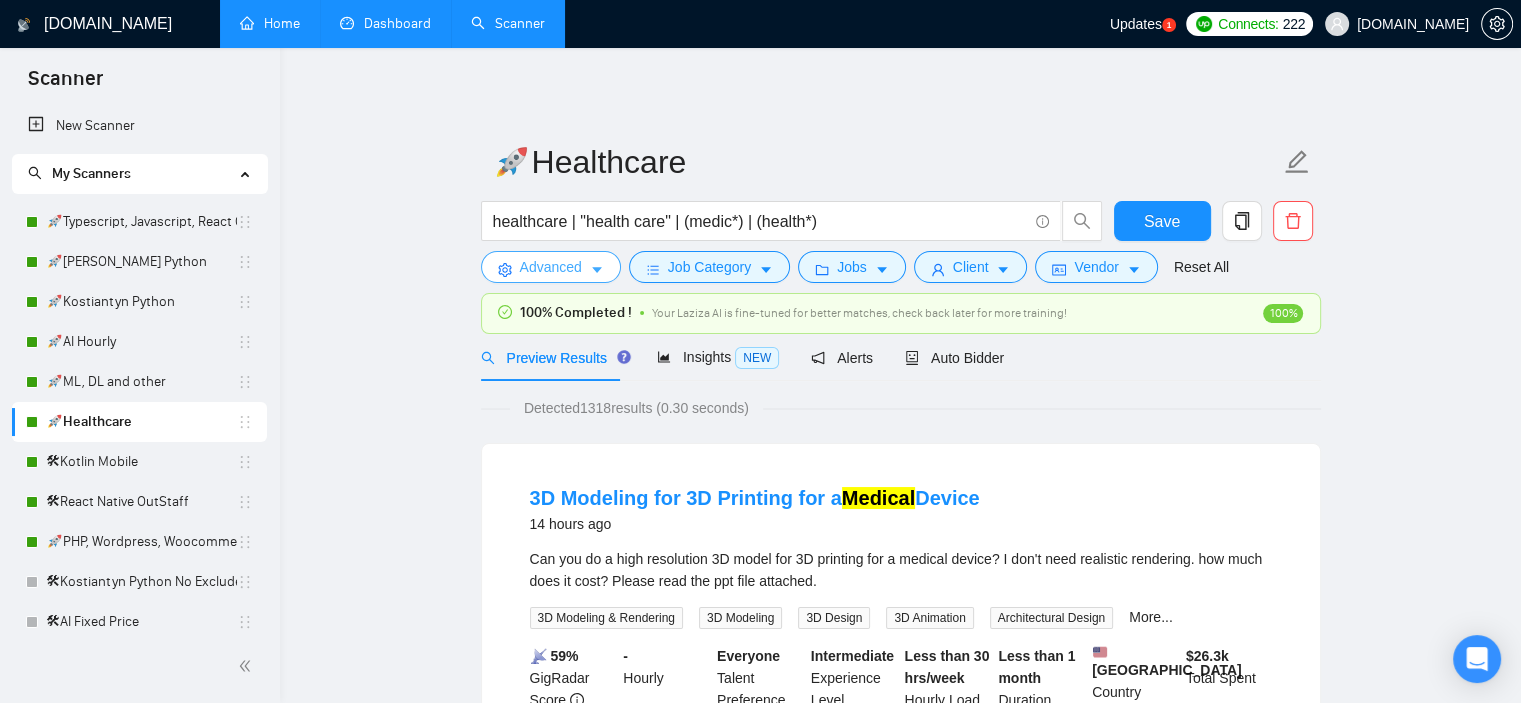click 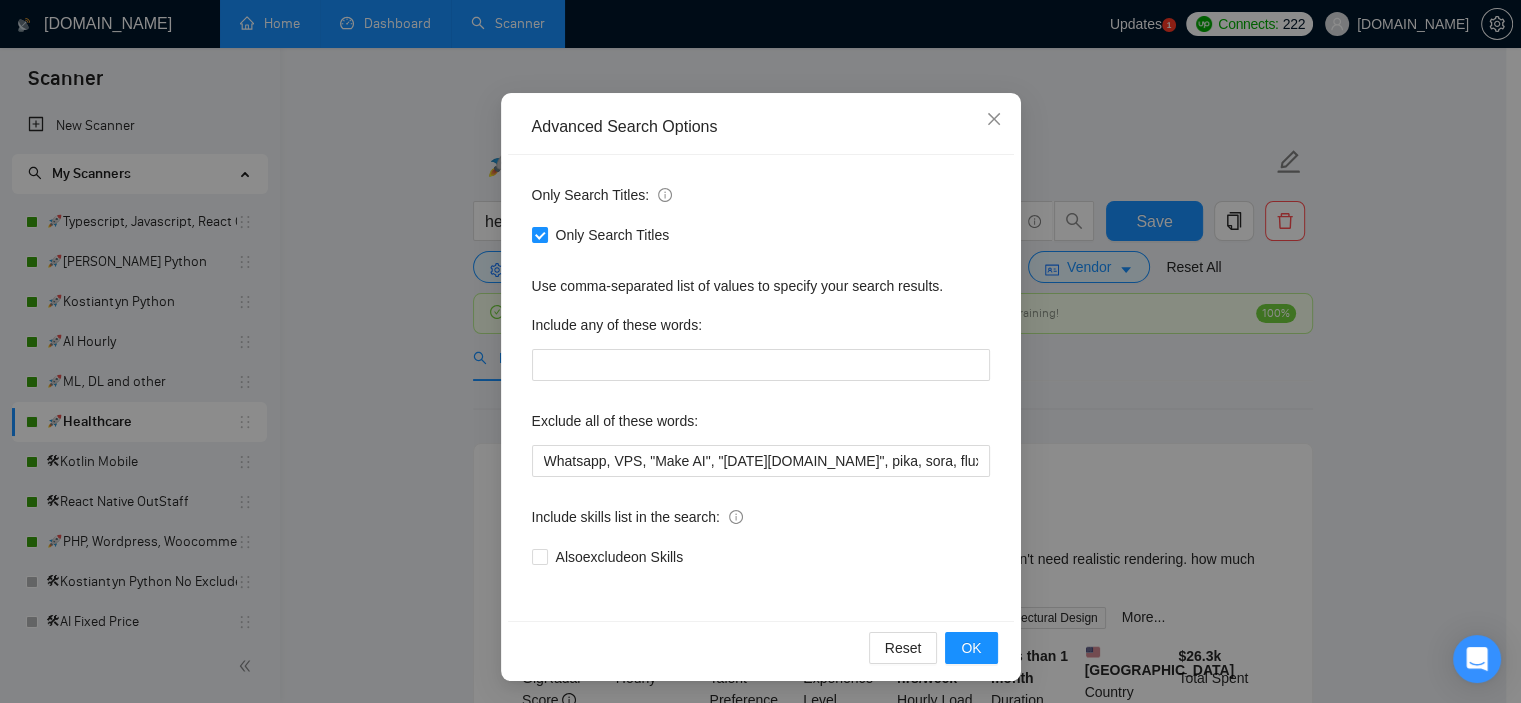 scroll, scrollTop: 128, scrollLeft: 0, axis: vertical 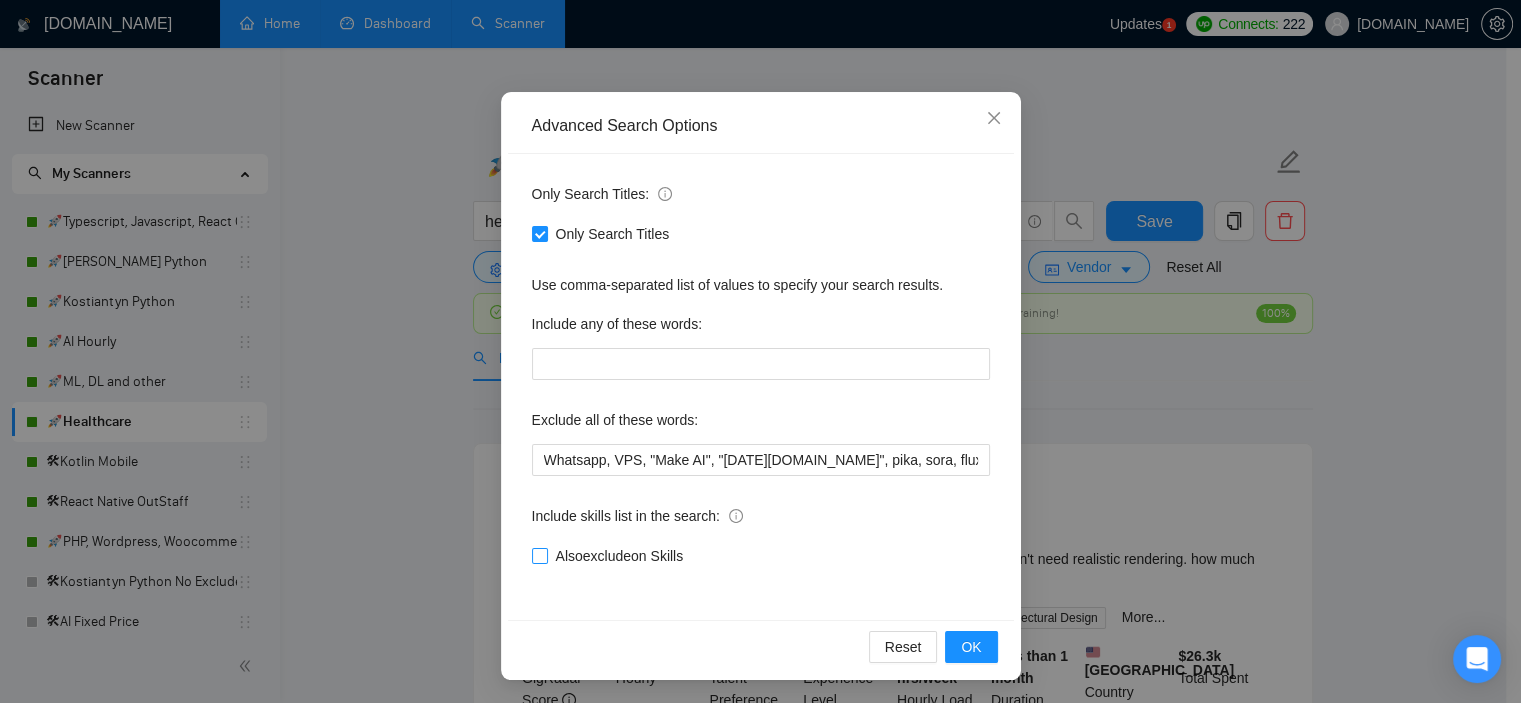 click on "Also  exclude  on Skills" at bounding box center [620, 556] 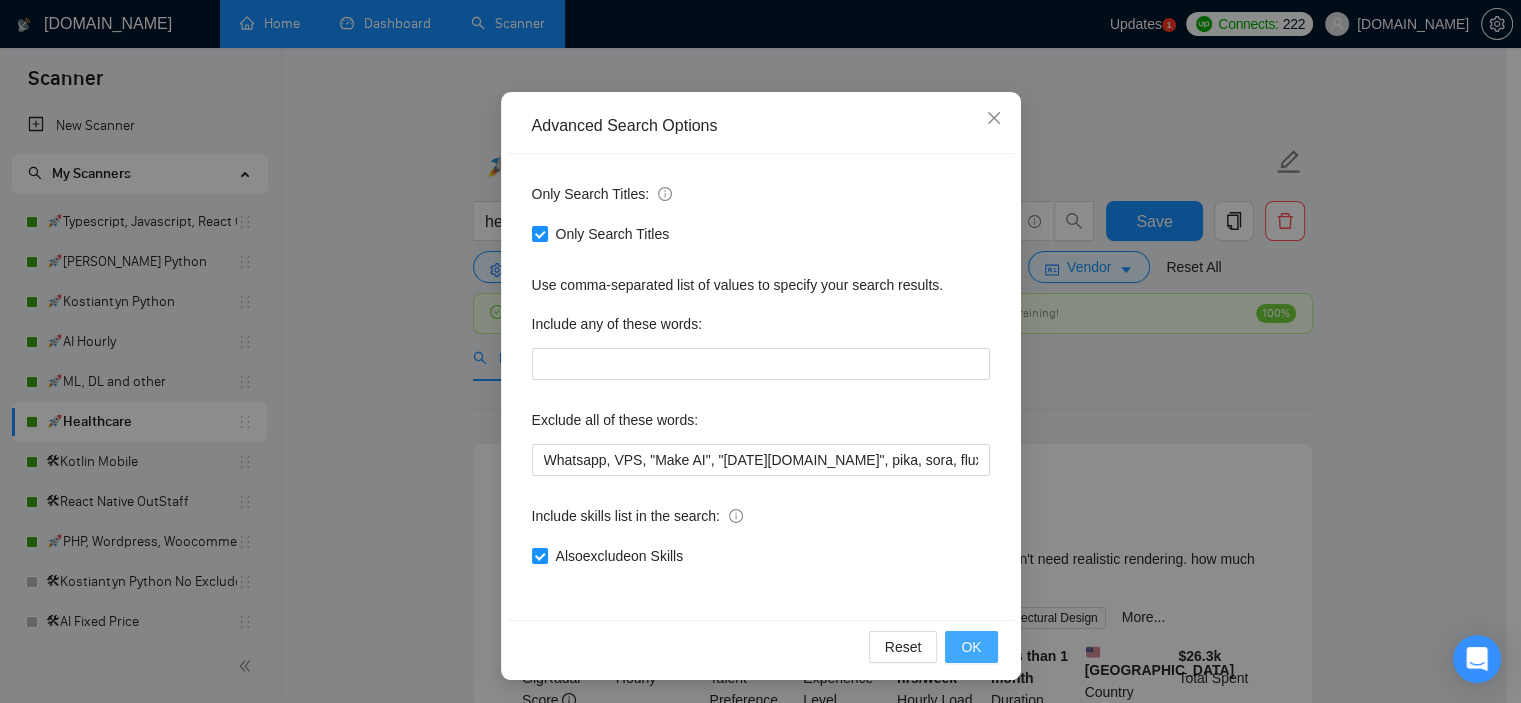 click on "OK" at bounding box center (971, 647) 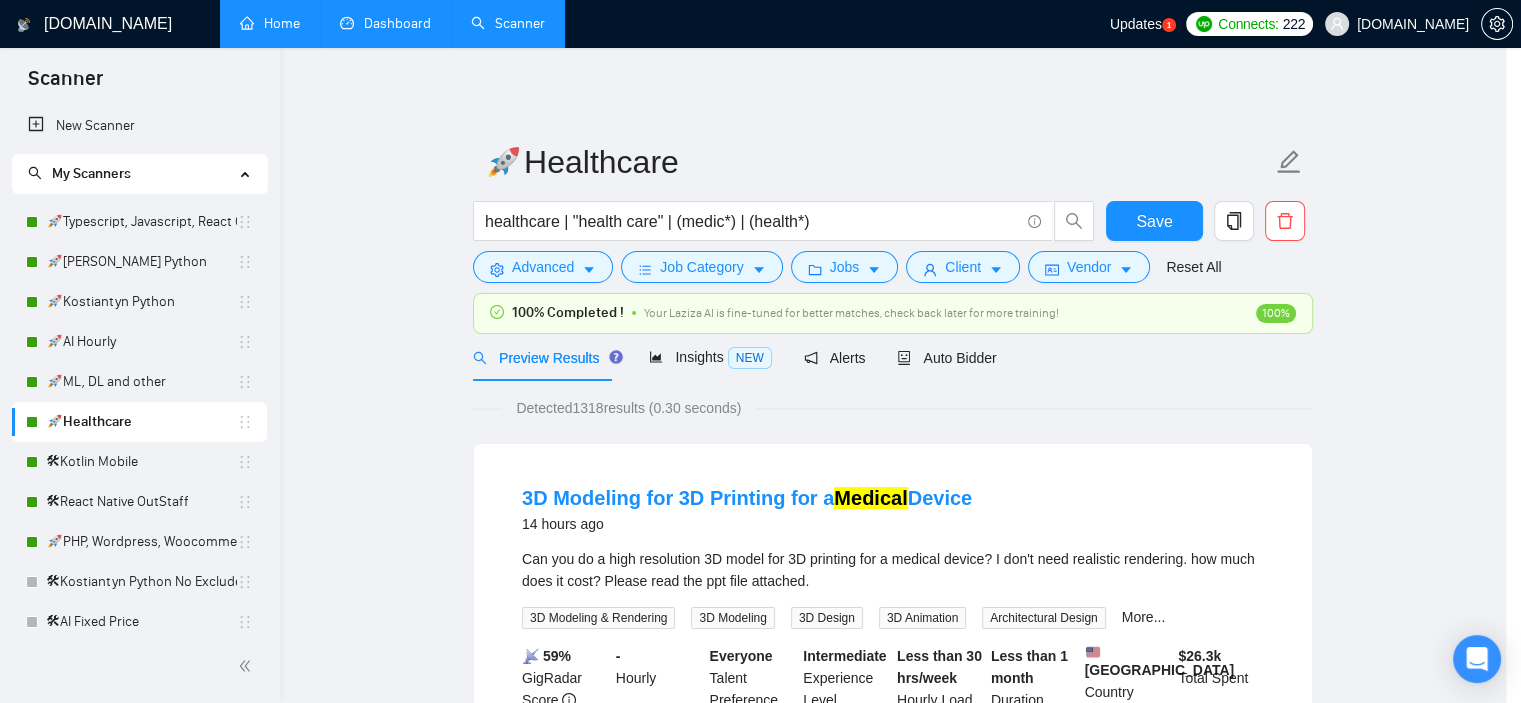 scroll, scrollTop: 28, scrollLeft: 0, axis: vertical 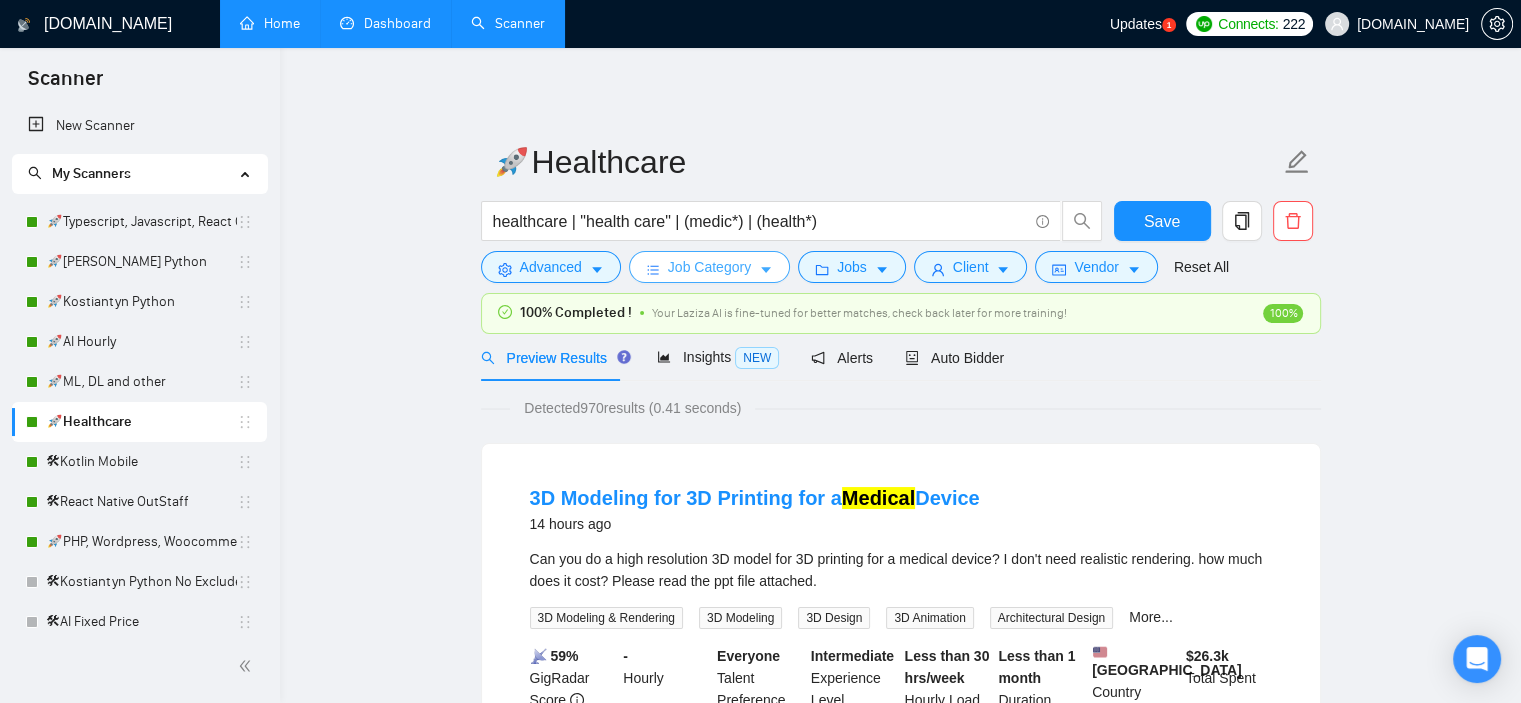 click on "Job Category" at bounding box center [709, 267] 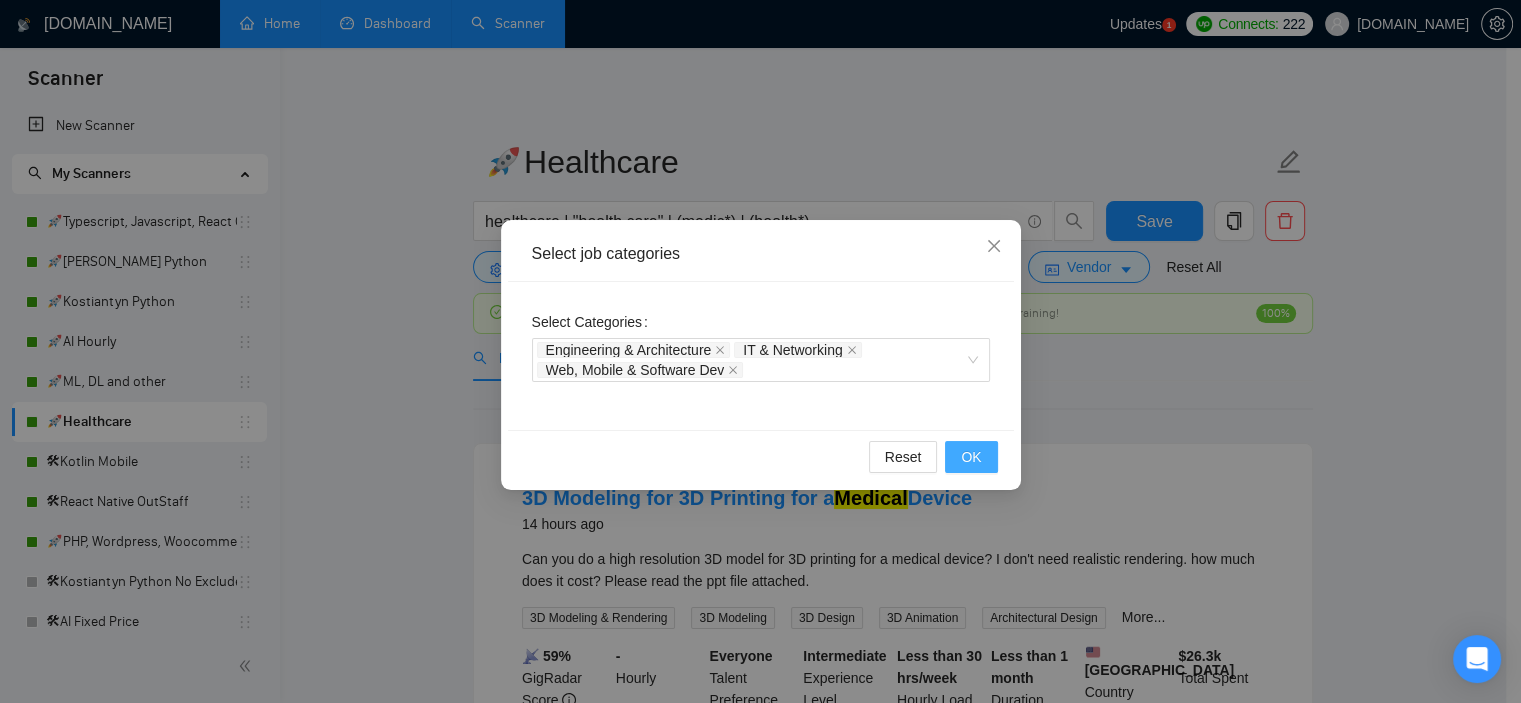 click on "OK" at bounding box center (971, 457) 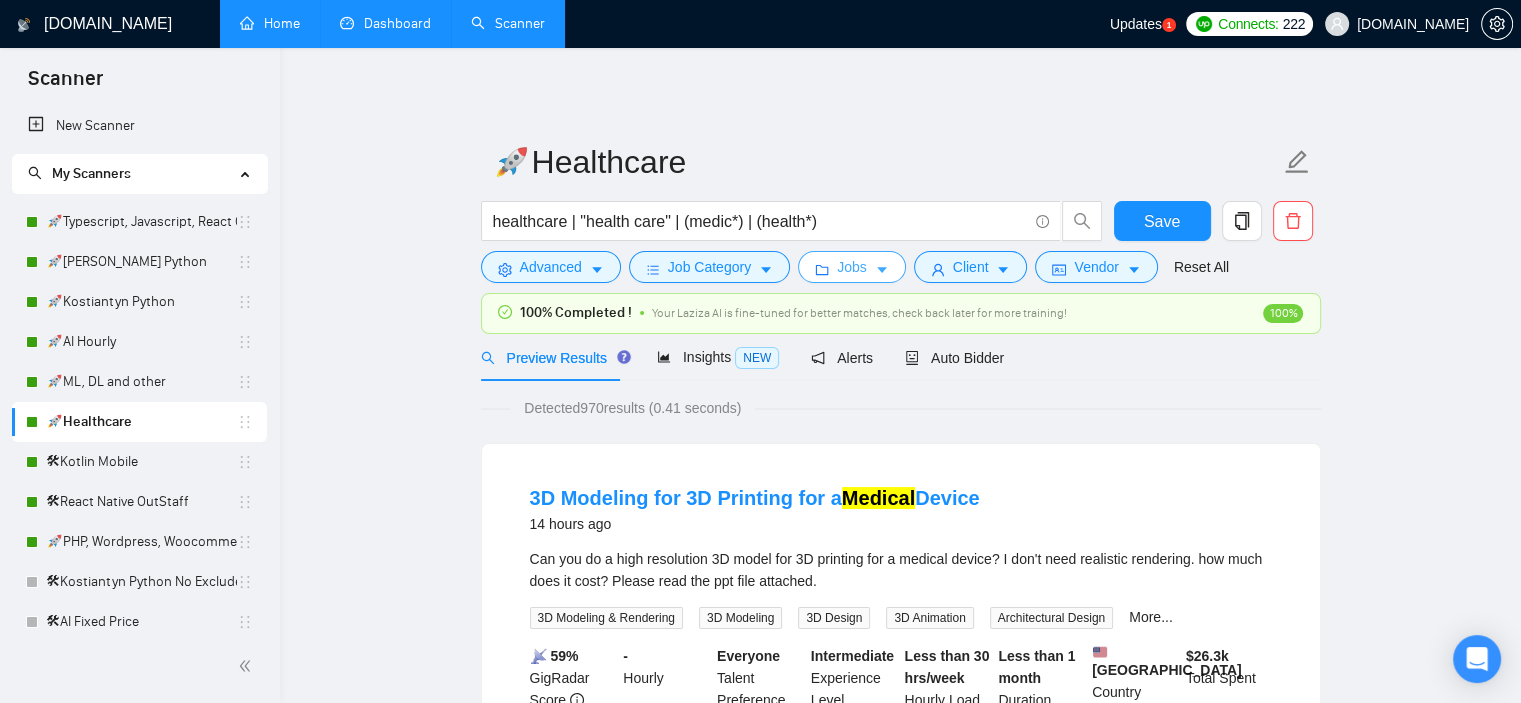 click on "Jobs" at bounding box center [852, 267] 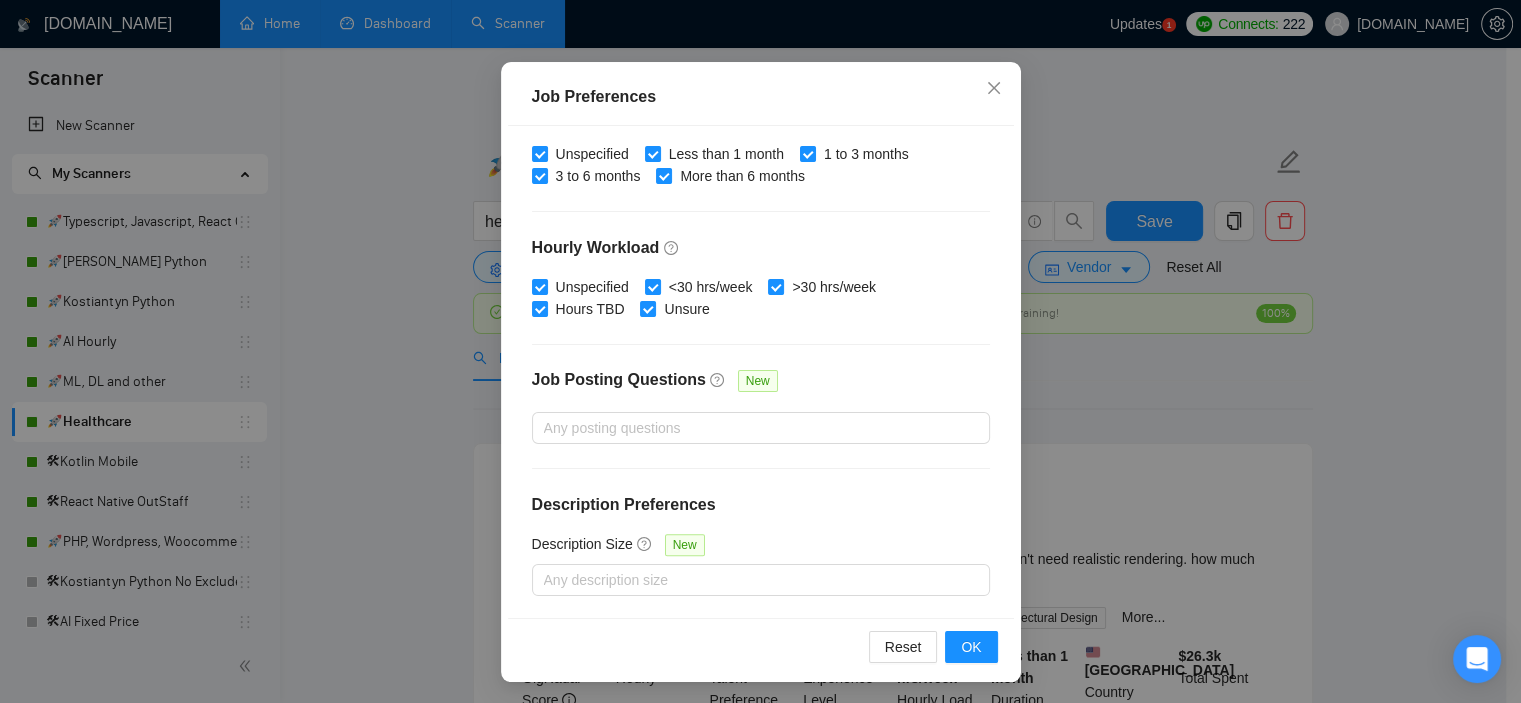 scroll, scrollTop: 141, scrollLeft: 0, axis: vertical 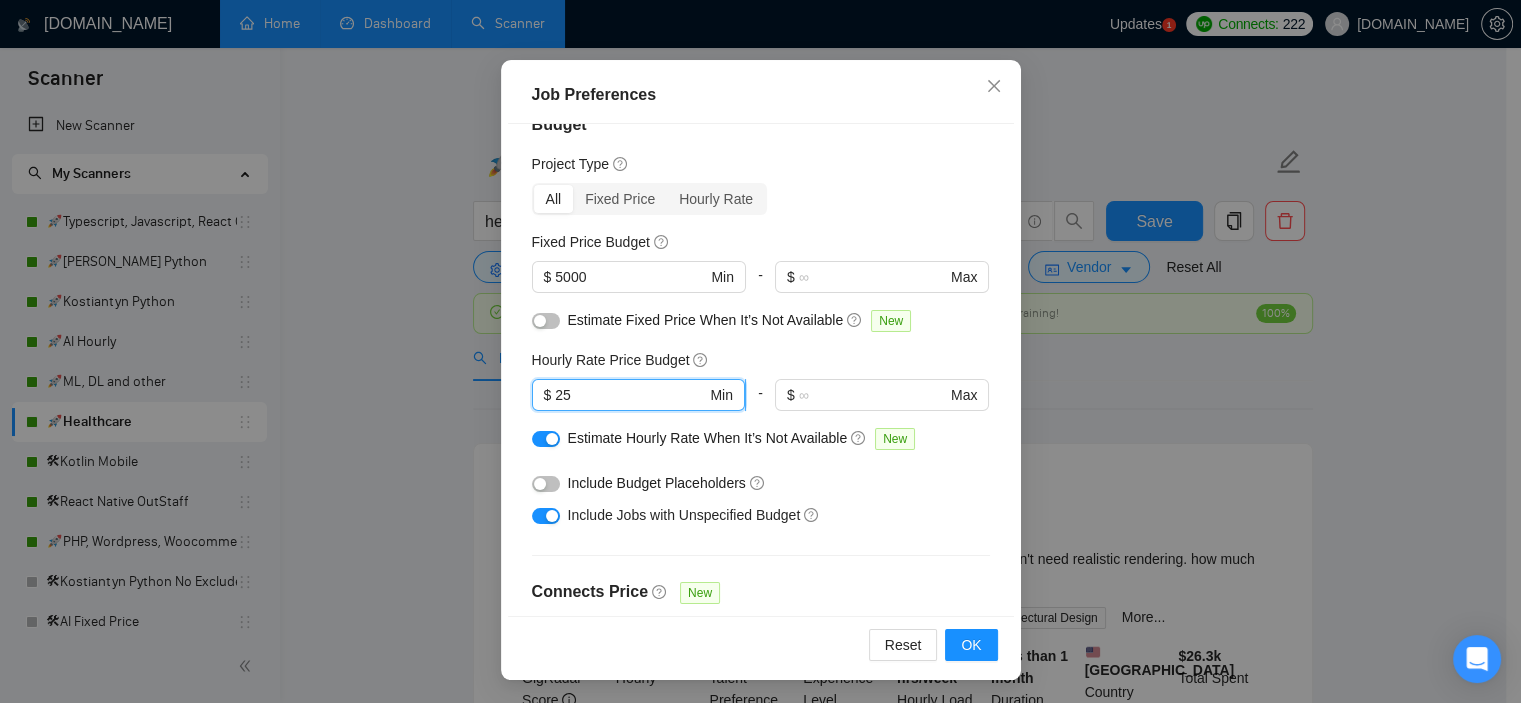 drag, startPoint x: 625, startPoint y: 387, endPoint x: 540, endPoint y: 393, distance: 85.2115 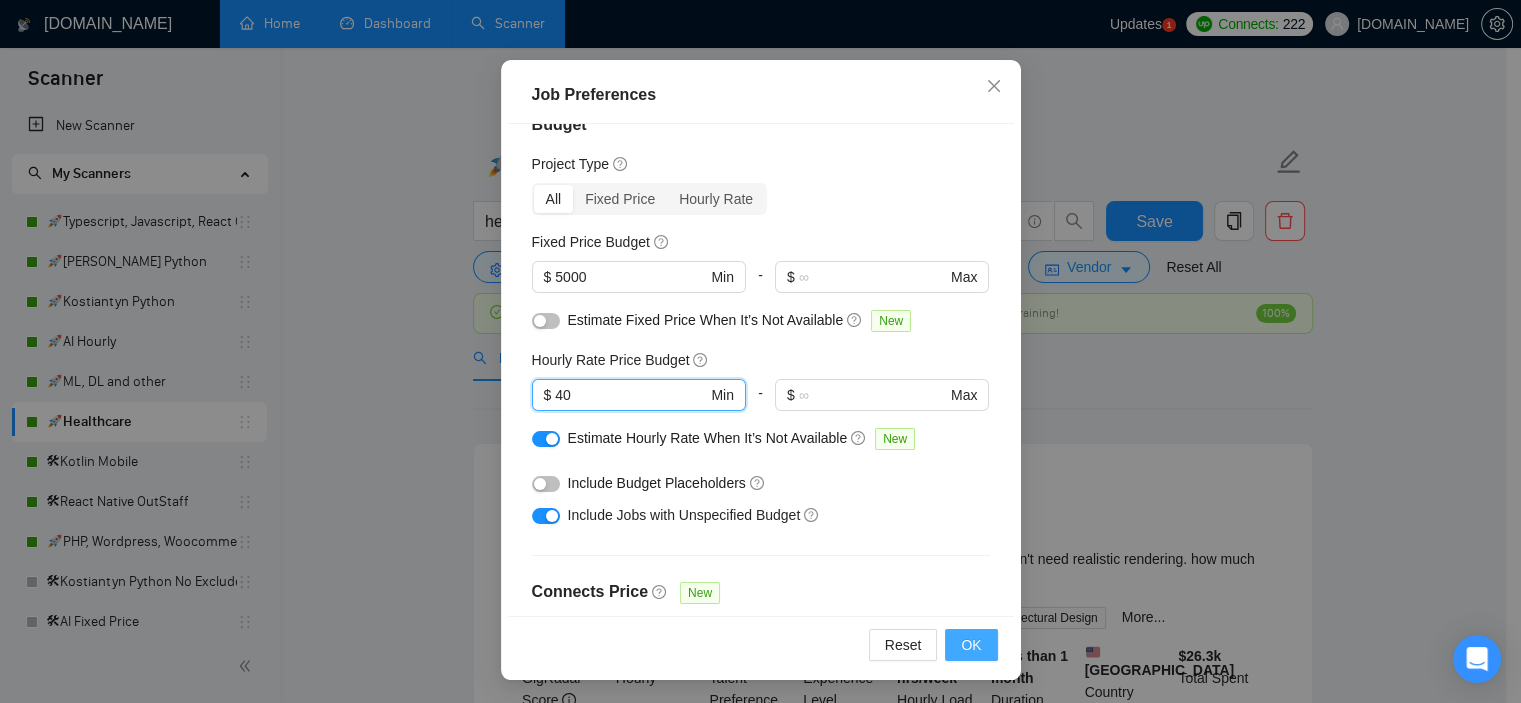 click on "OK" at bounding box center (971, 645) 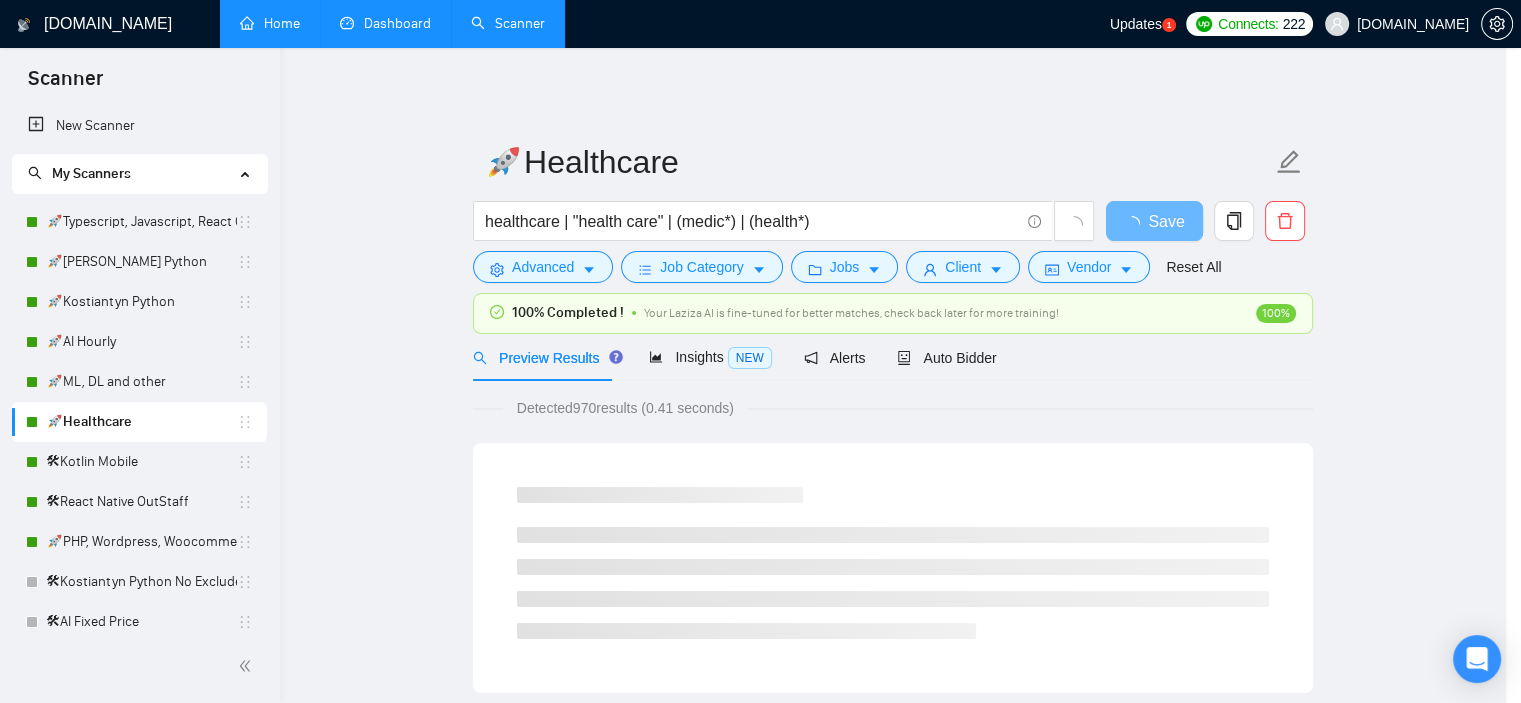 scroll, scrollTop: 60, scrollLeft: 0, axis: vertical 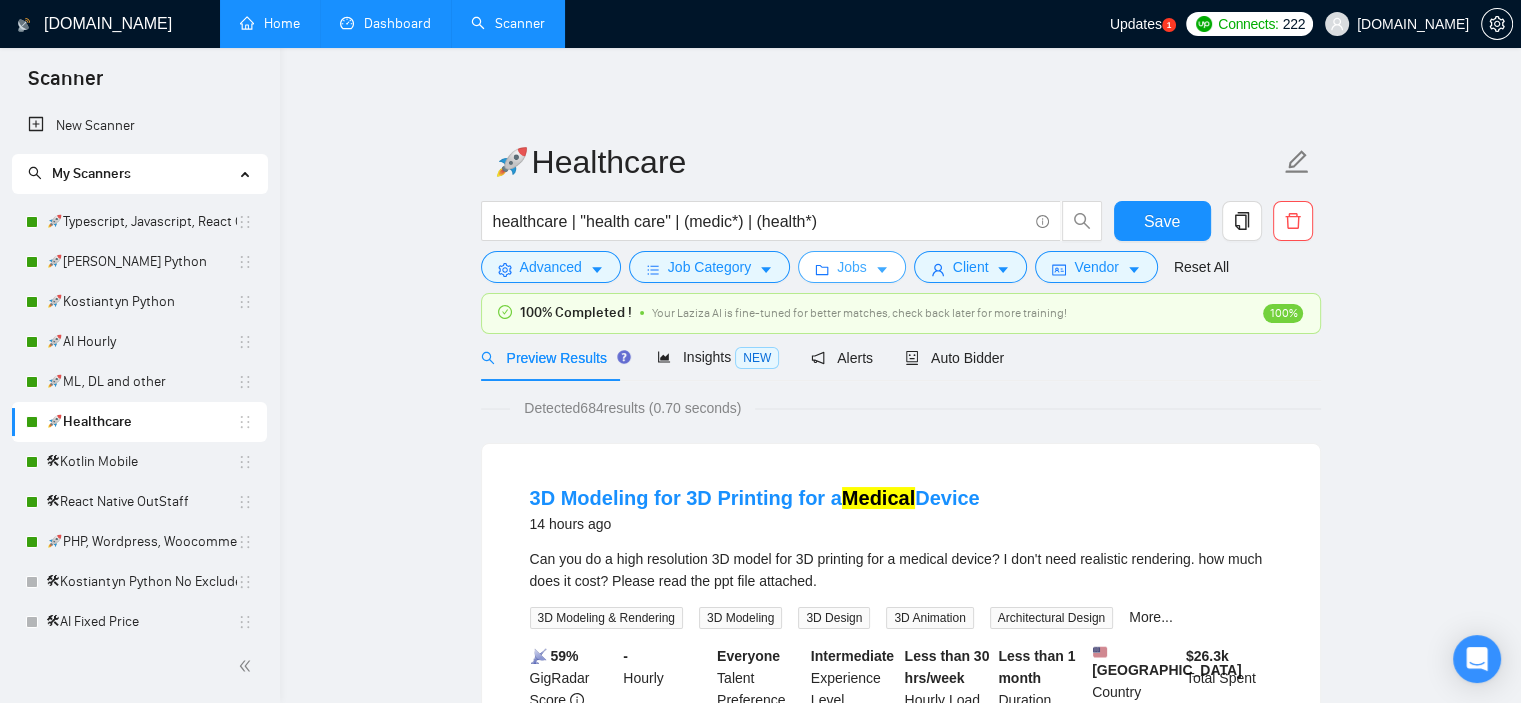 click on "Jobs" at bounding box center (852, 267) 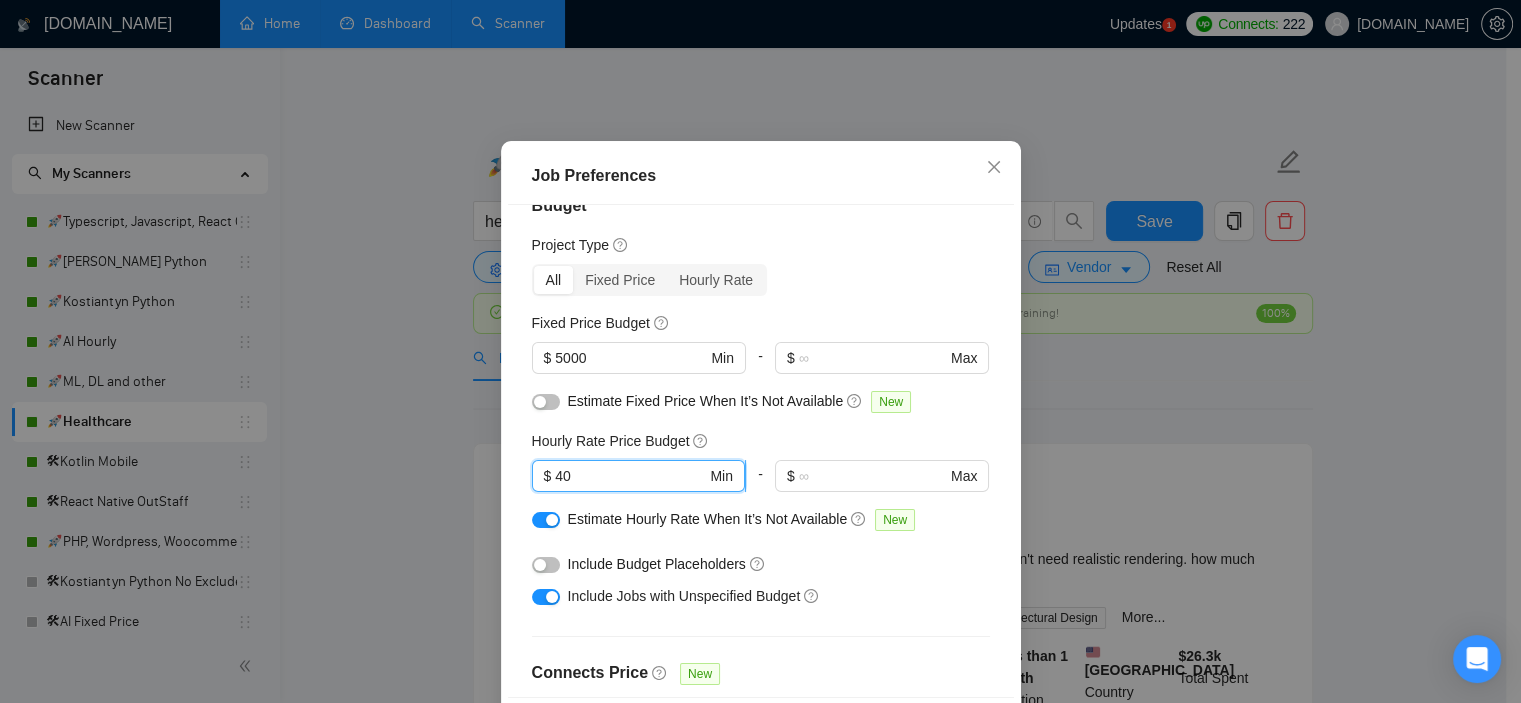 drag, startPoint x: 564, startPoint y: 529, endPoint x: 540, endPoint y: 529, distance: 24 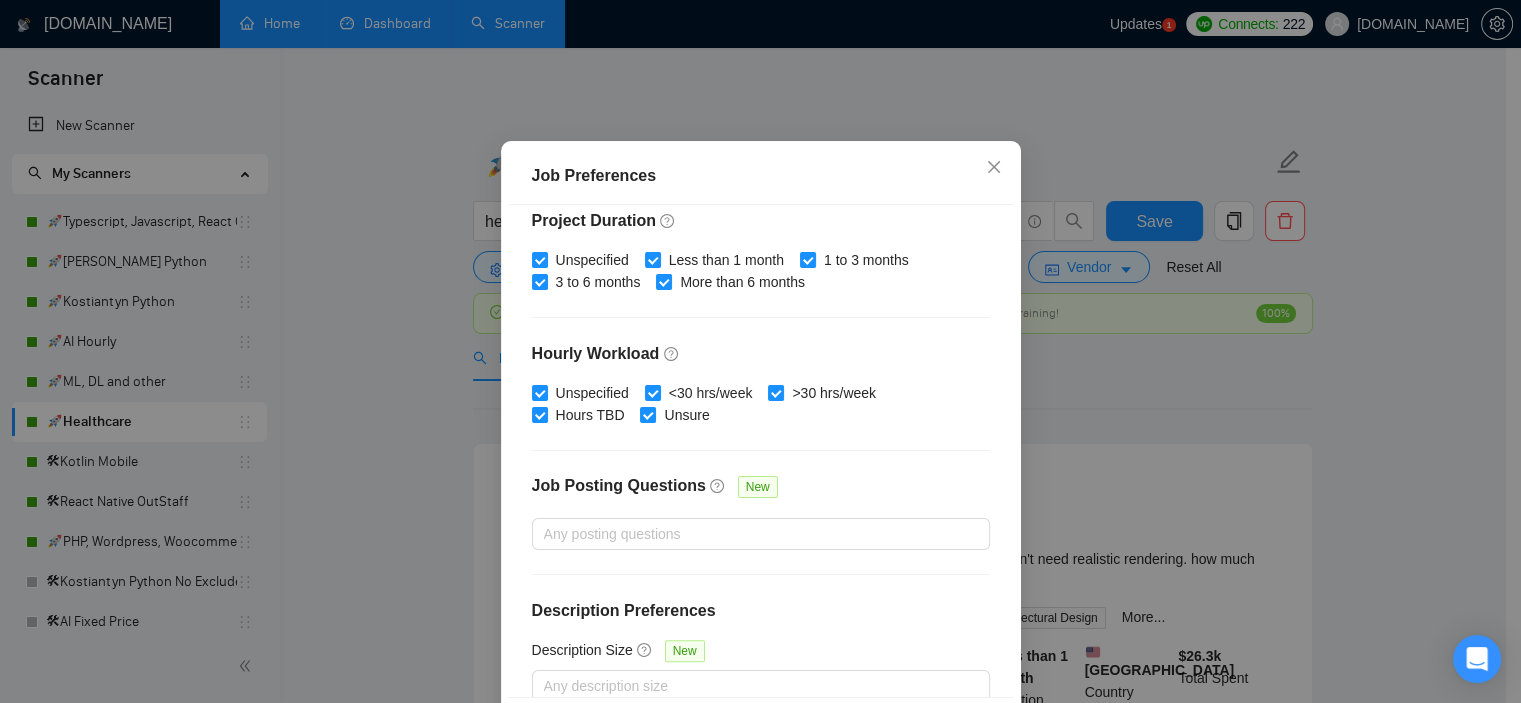 scroll, scrollTop: 635, scrollLeft: 0, axis: vertical 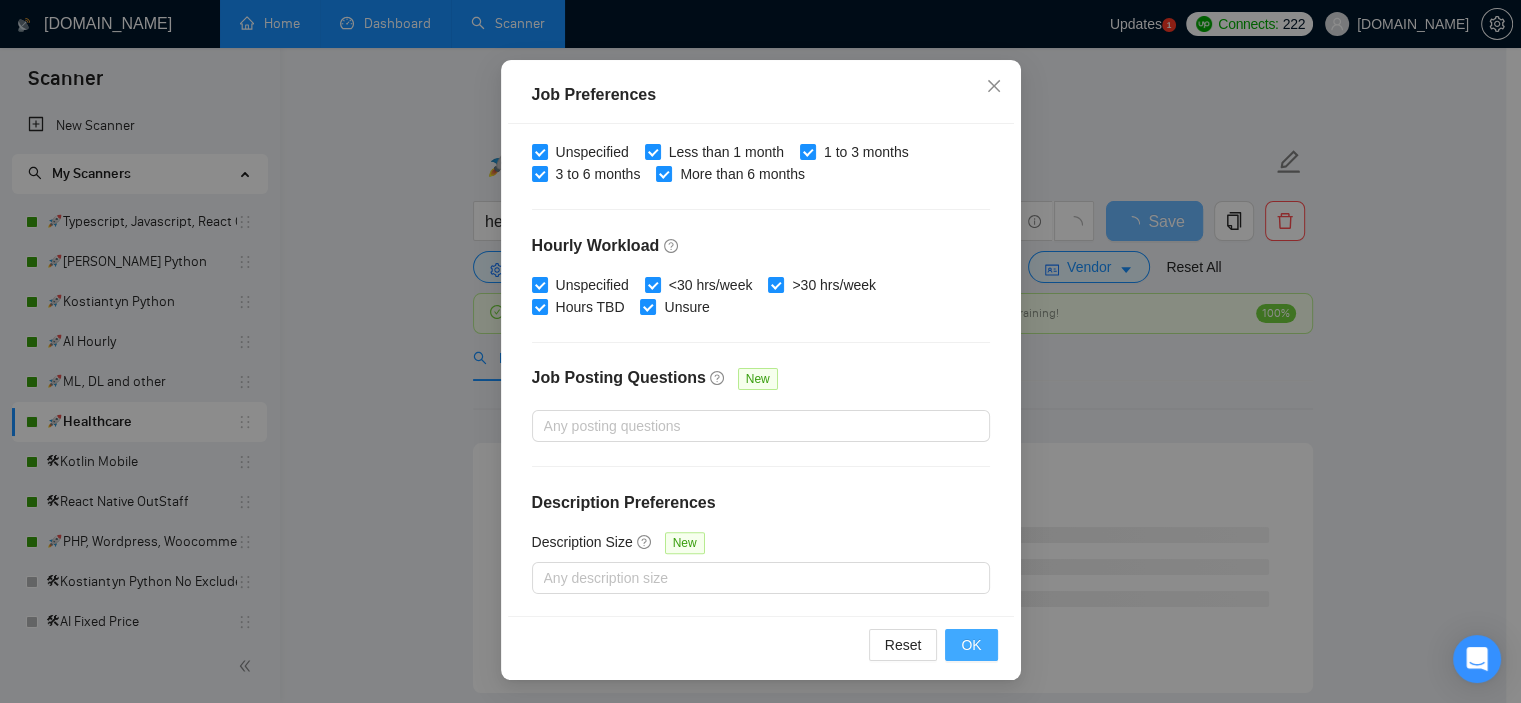 type on "35" 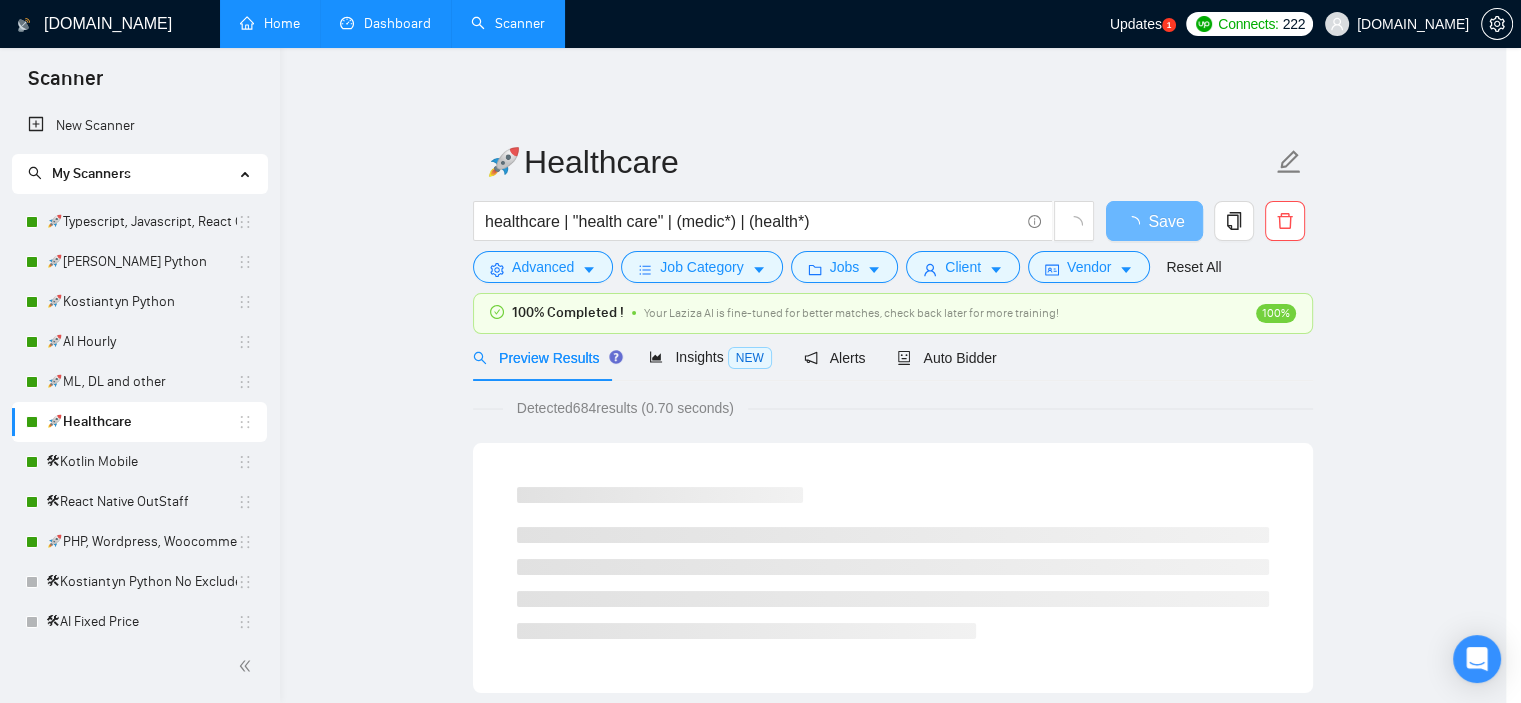 scroll, scrollTop: 60, scrollLeft: 0, axis: vertical 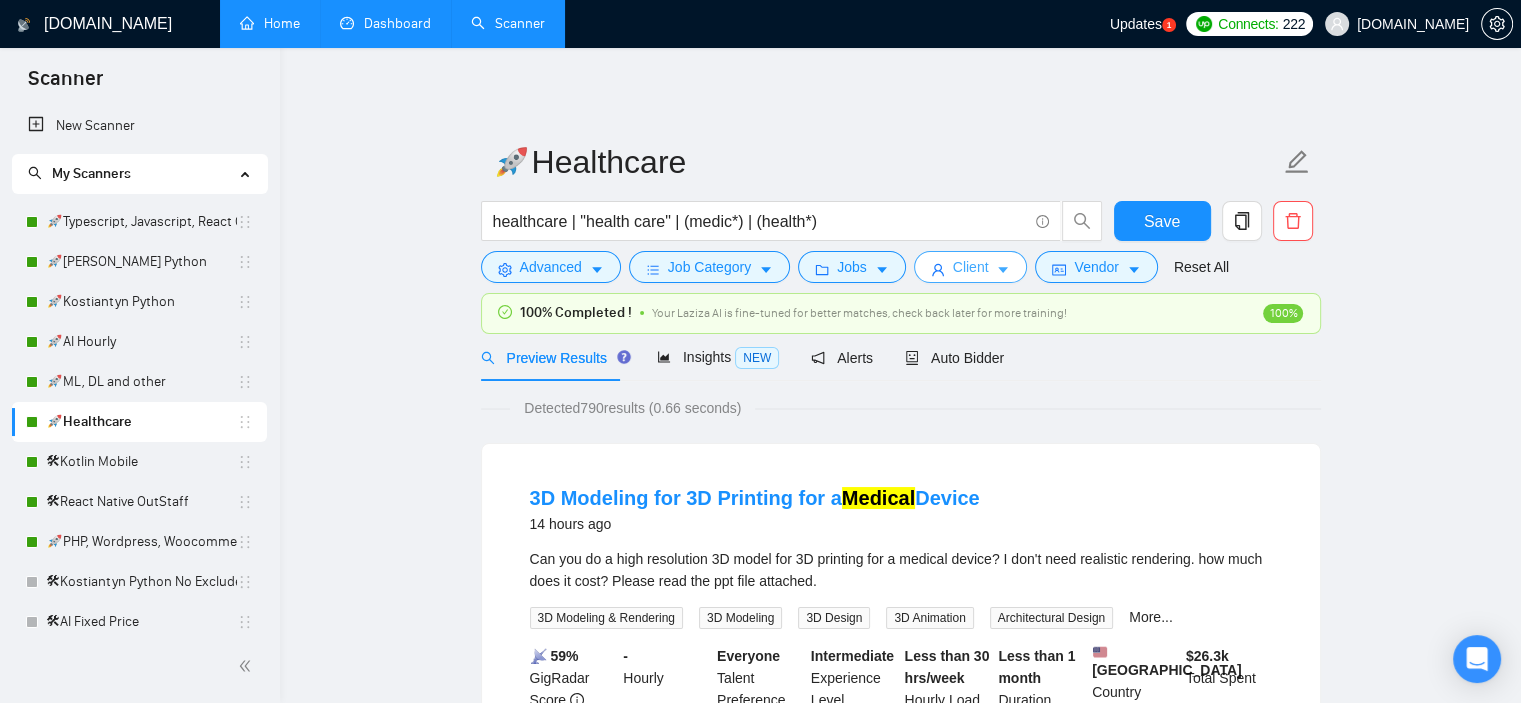click on "Client" at bounding box center (971, 267) 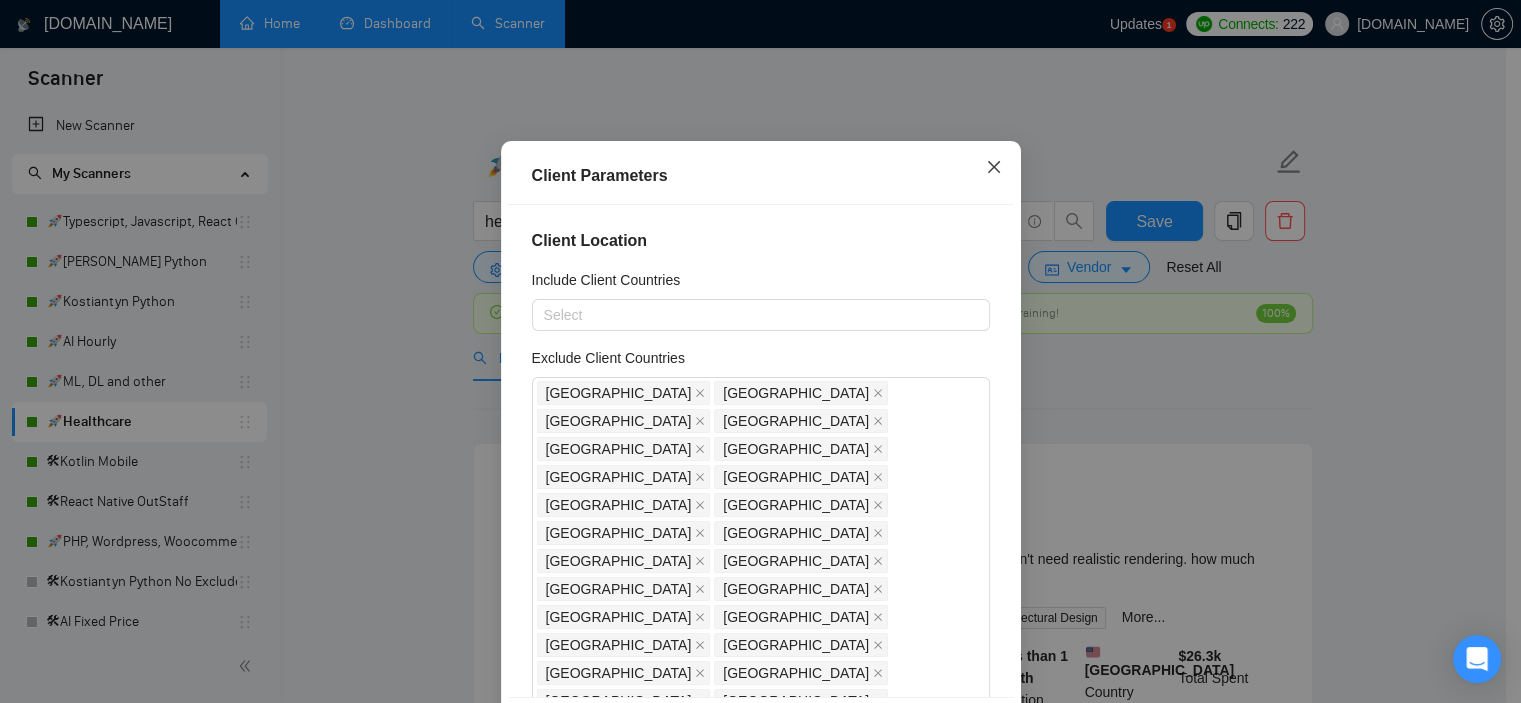 click 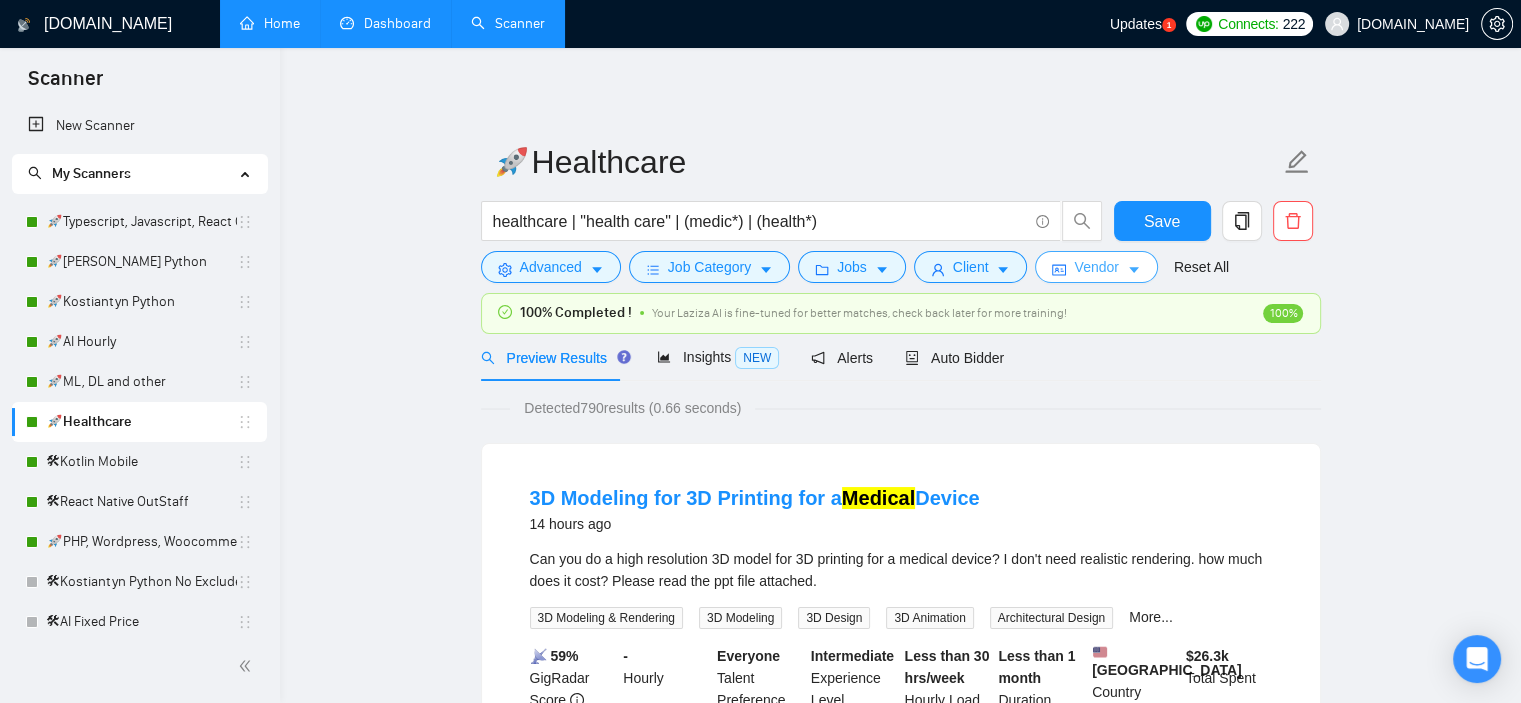 click 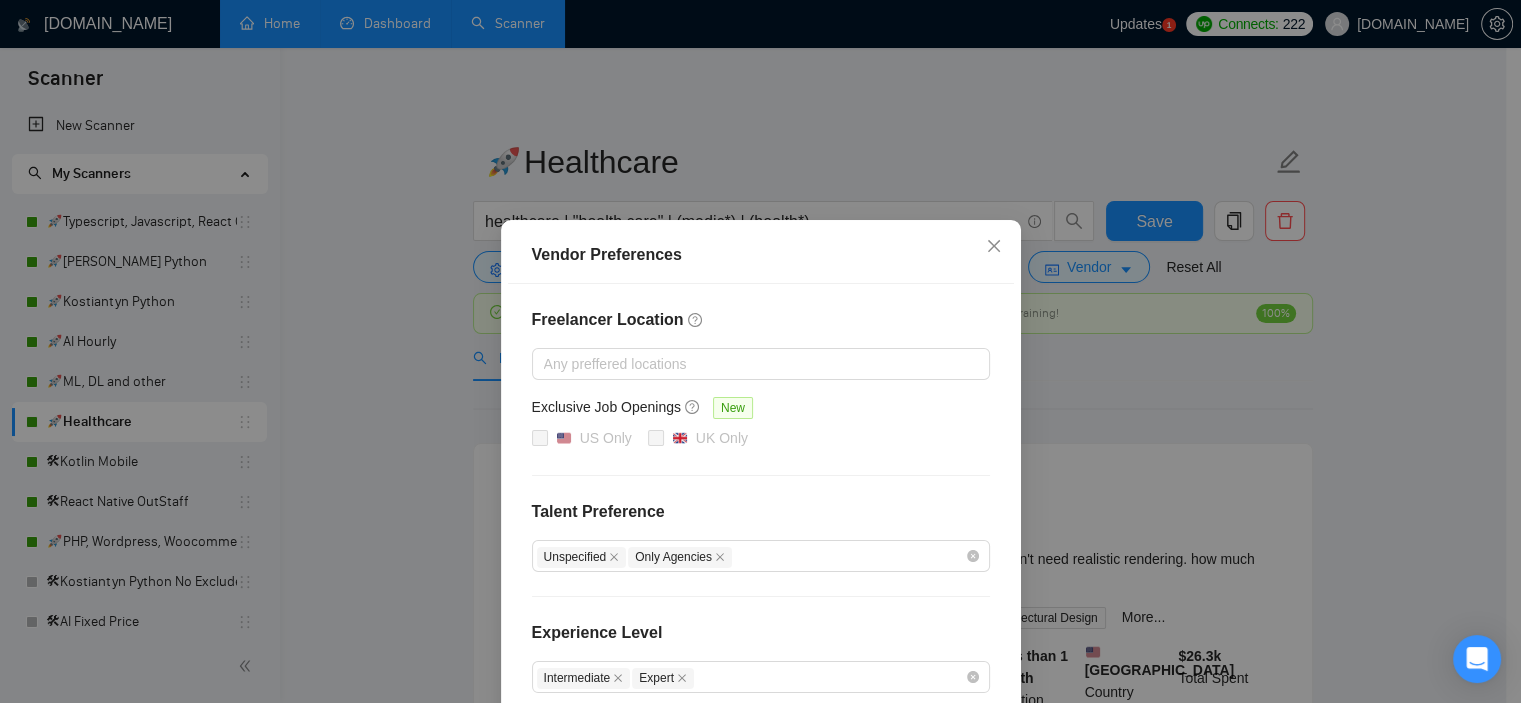 scroll, scrollTop: 0, scrollLeft: 0, axis: both 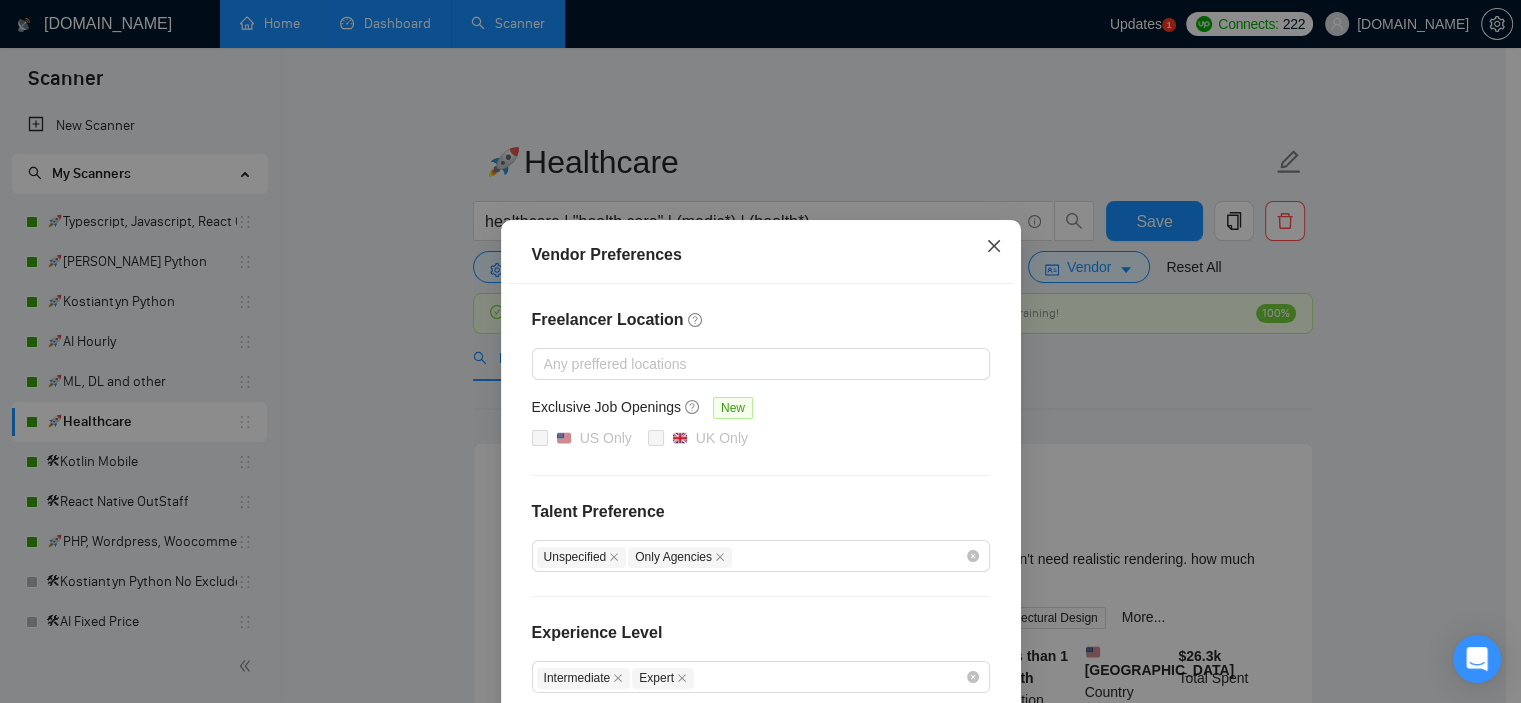 click 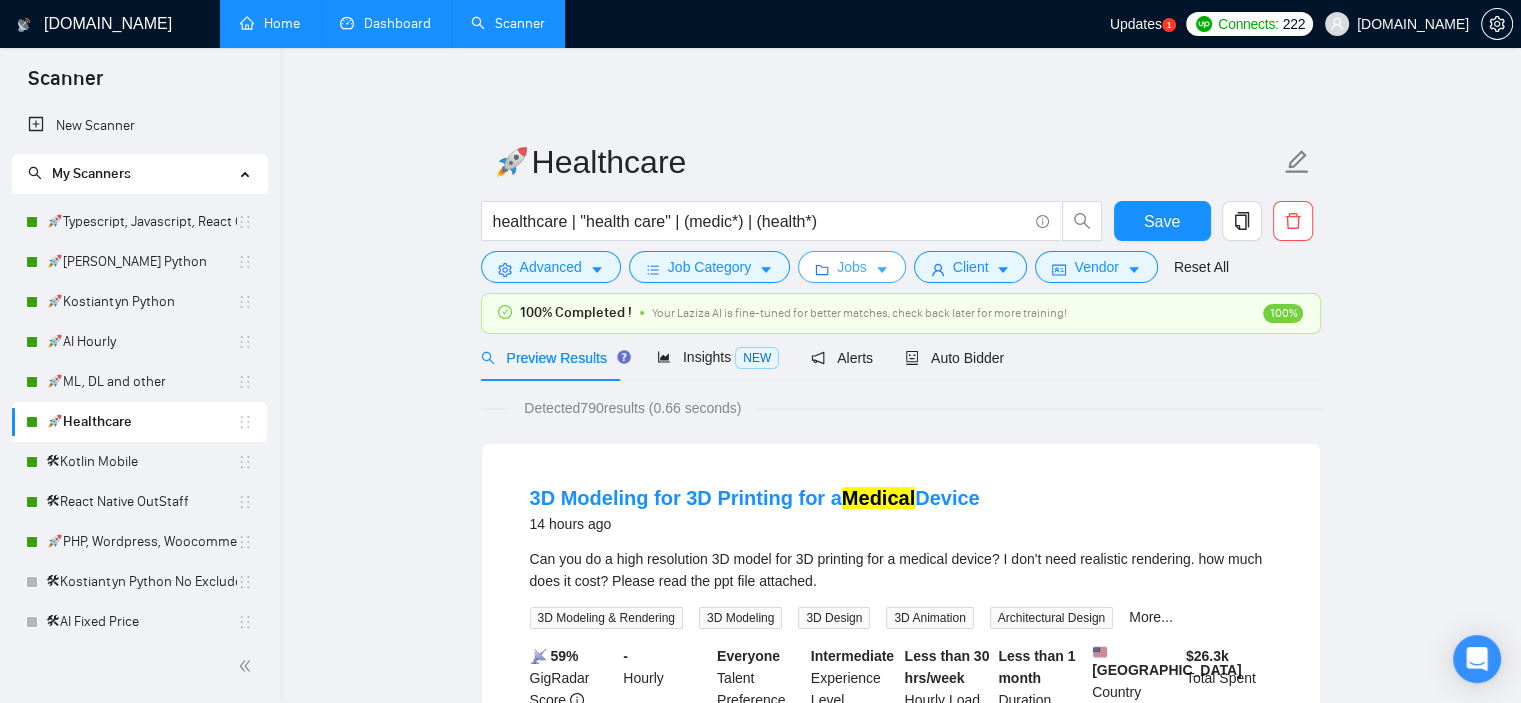 click on "Jobs" at bounding box center (852, 267) 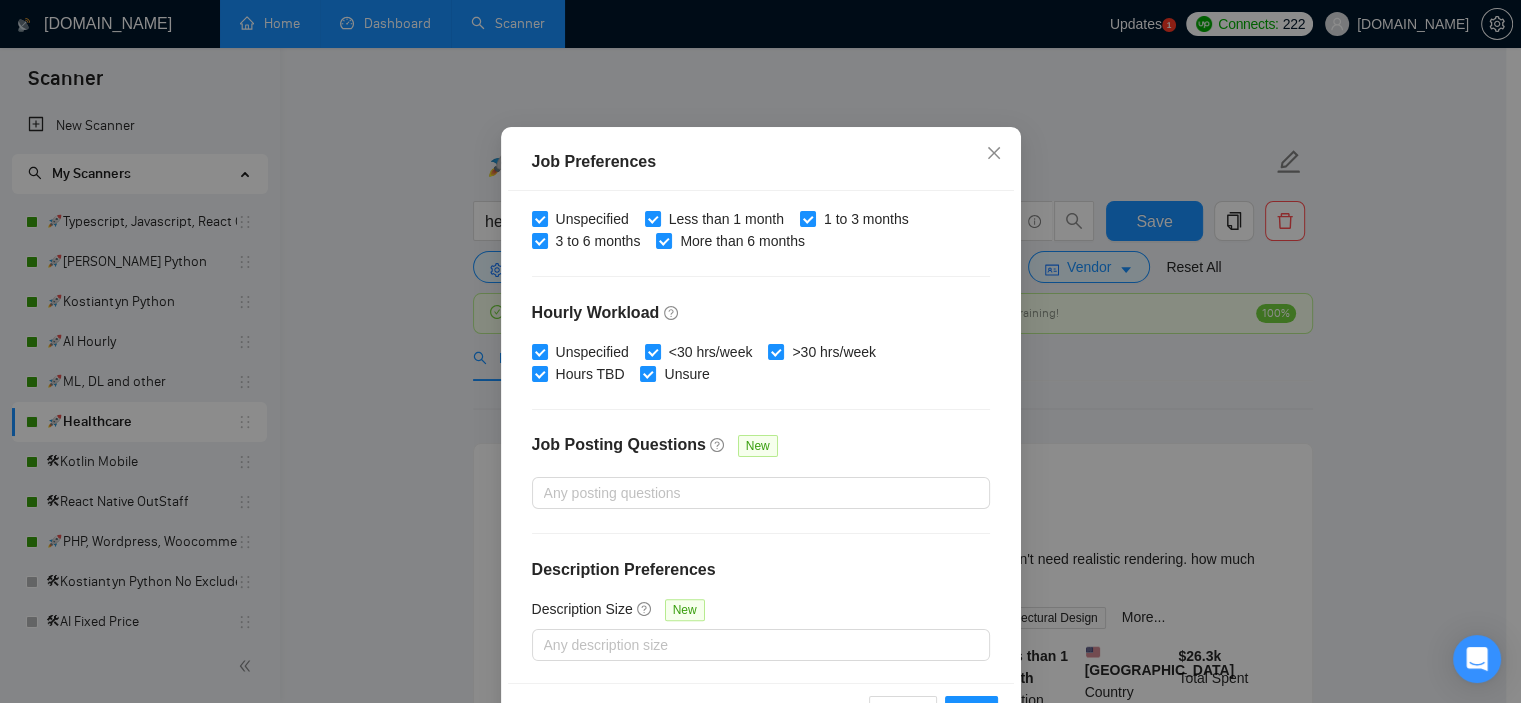 scroll, scrollTop: 141, scrollLeft: 0, axis: vertical 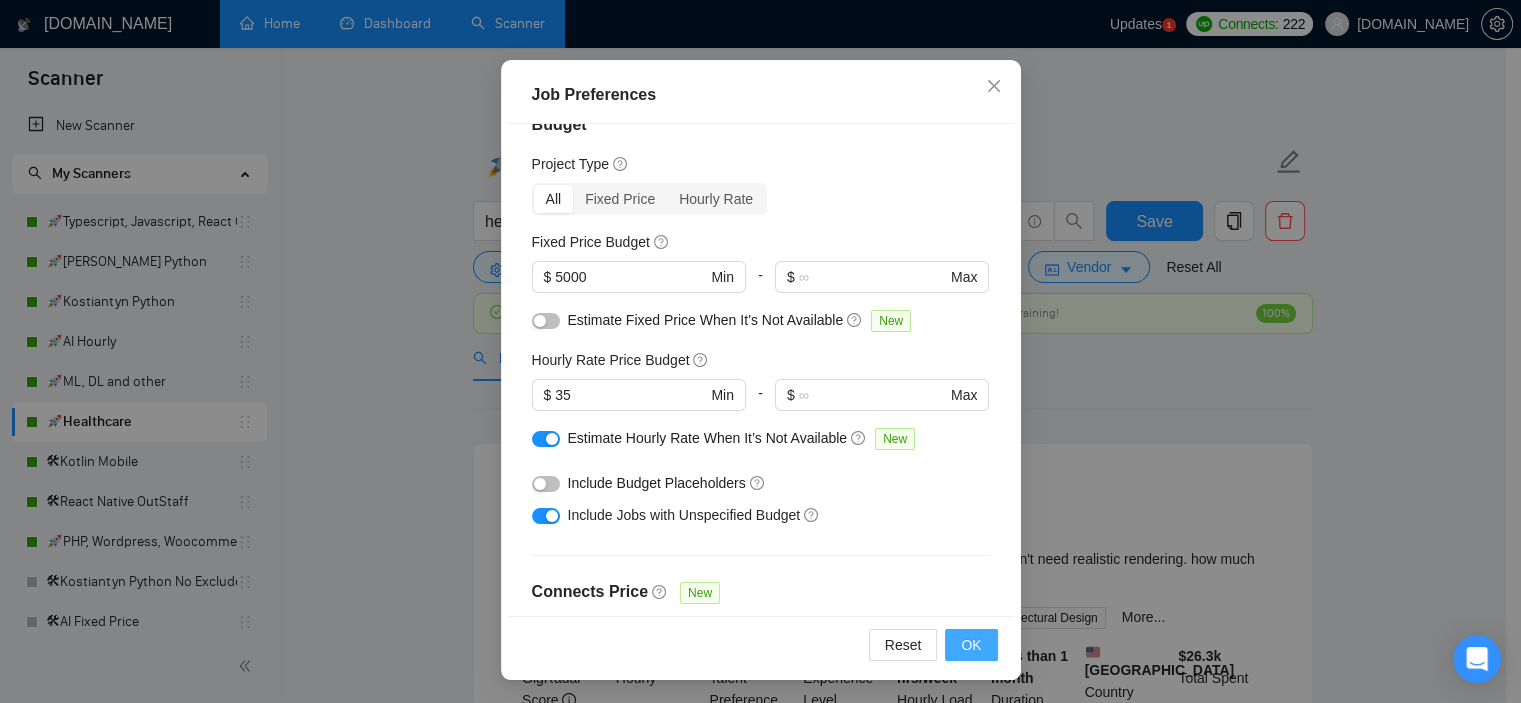 click on "OK" at bounding box center [971, 645] 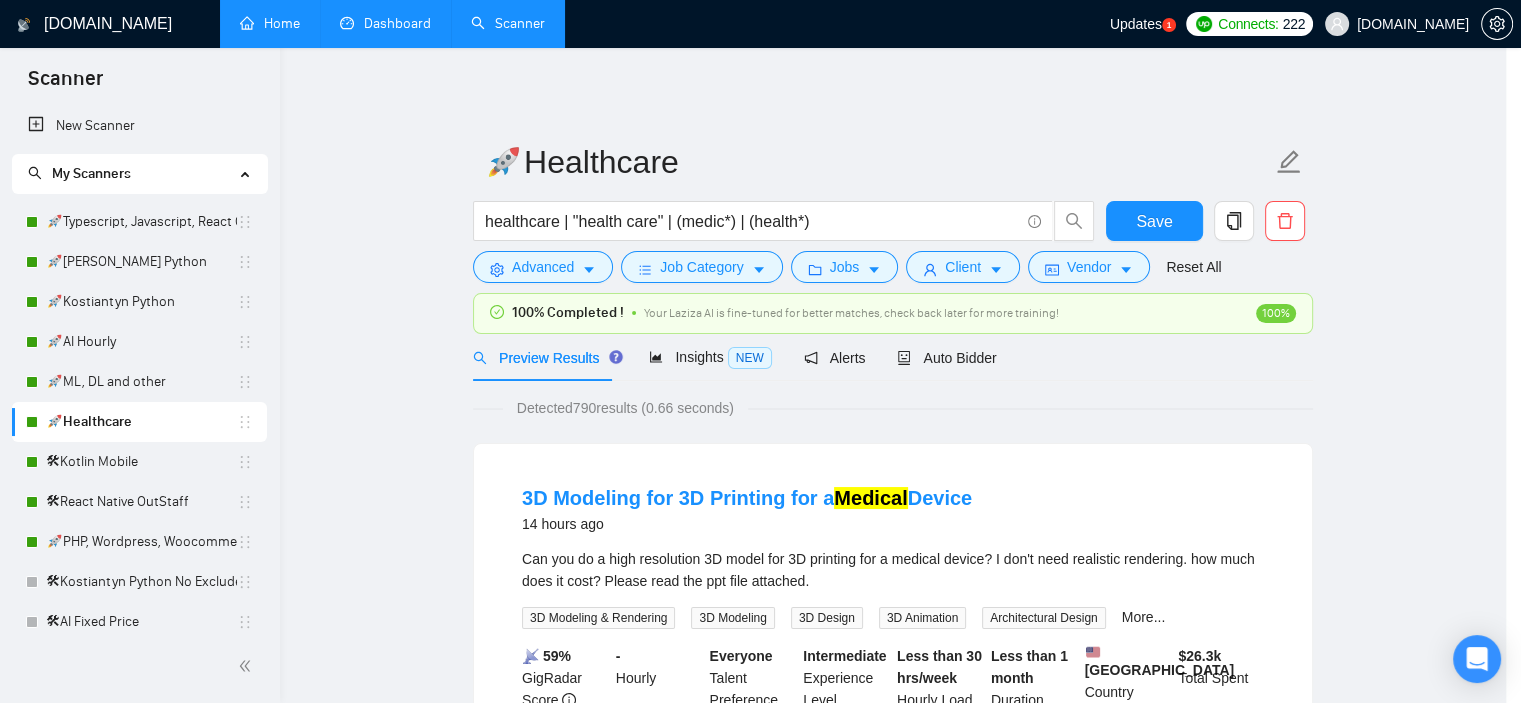 scroll, scrollTop: 60, scrollLeft: 0, axis: vertical 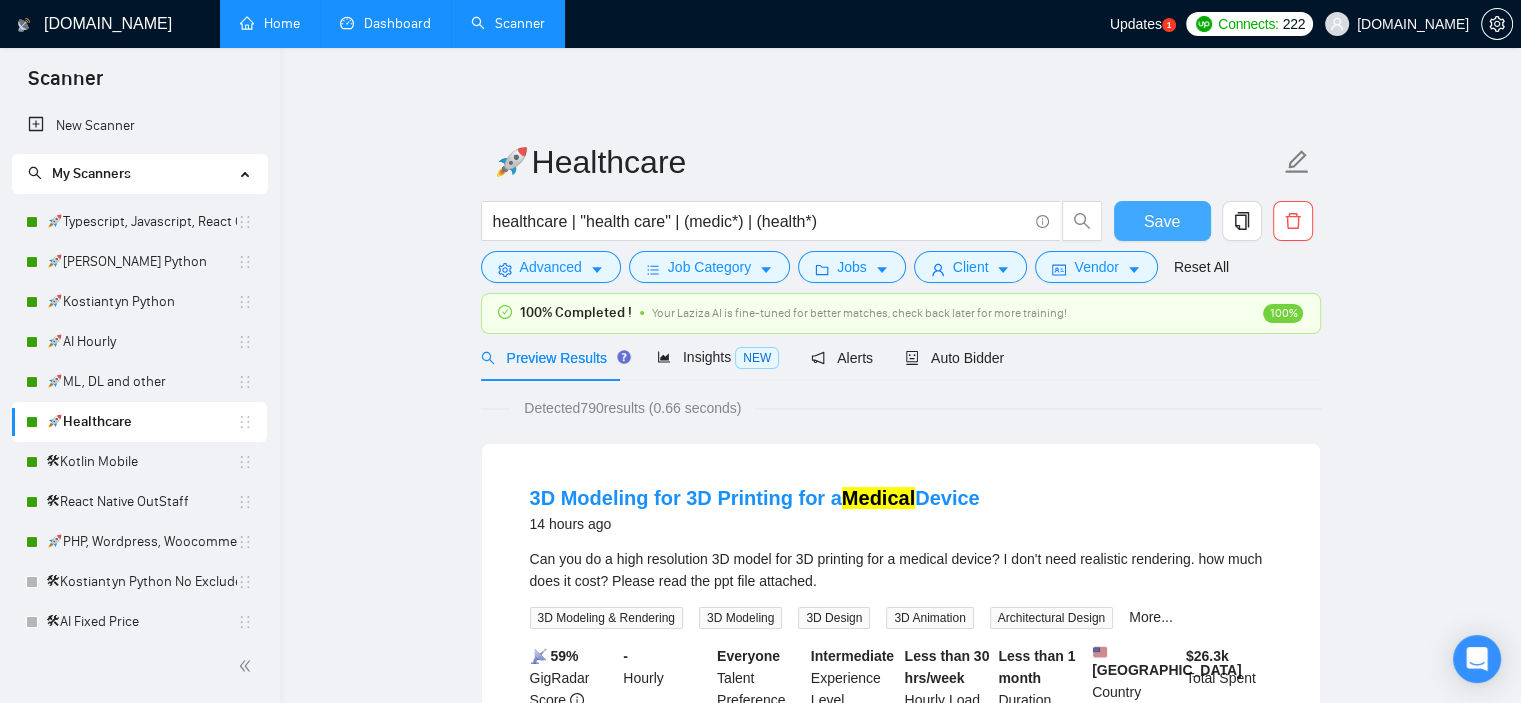 click on "Save" at bounding box center (1162, 221) 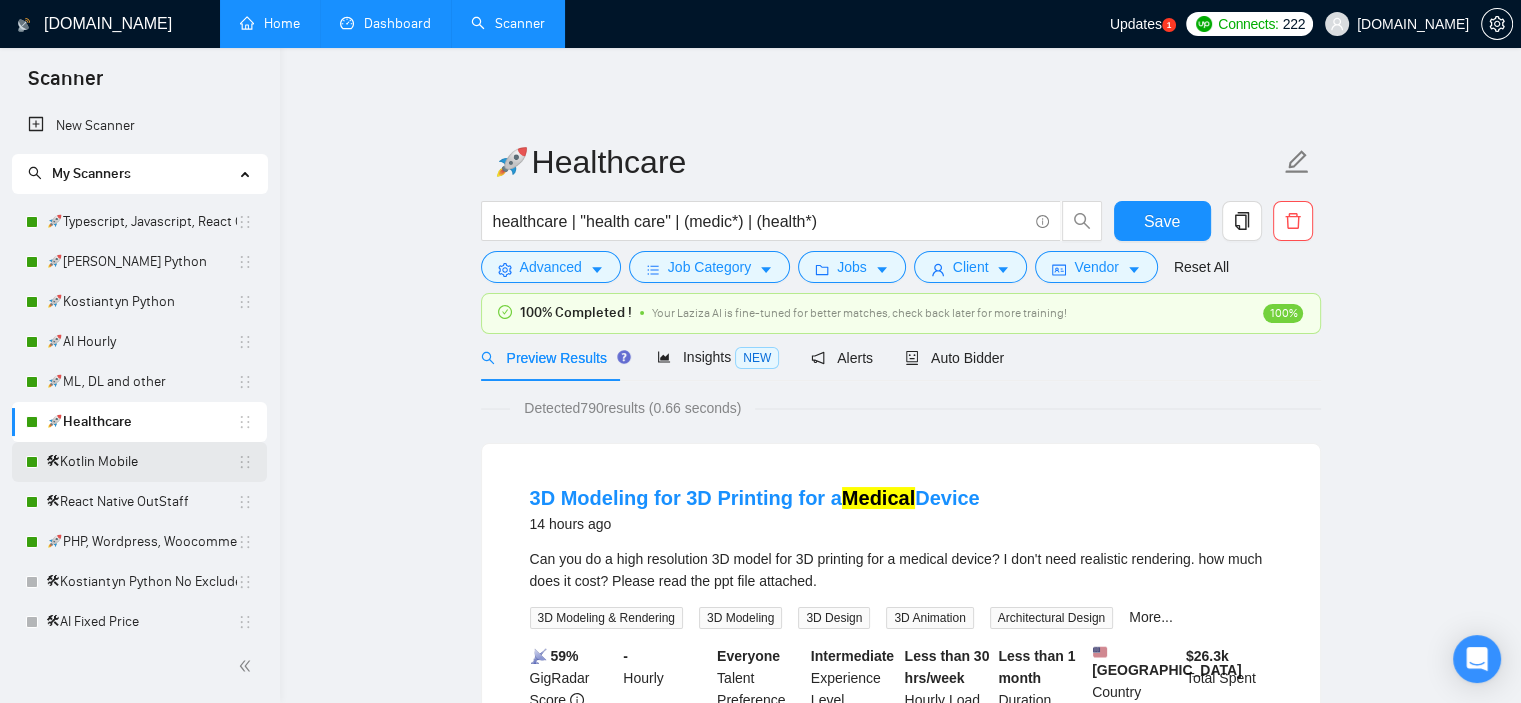click on "🛠Kotlin Mobile" at bounding box center (141, 462) 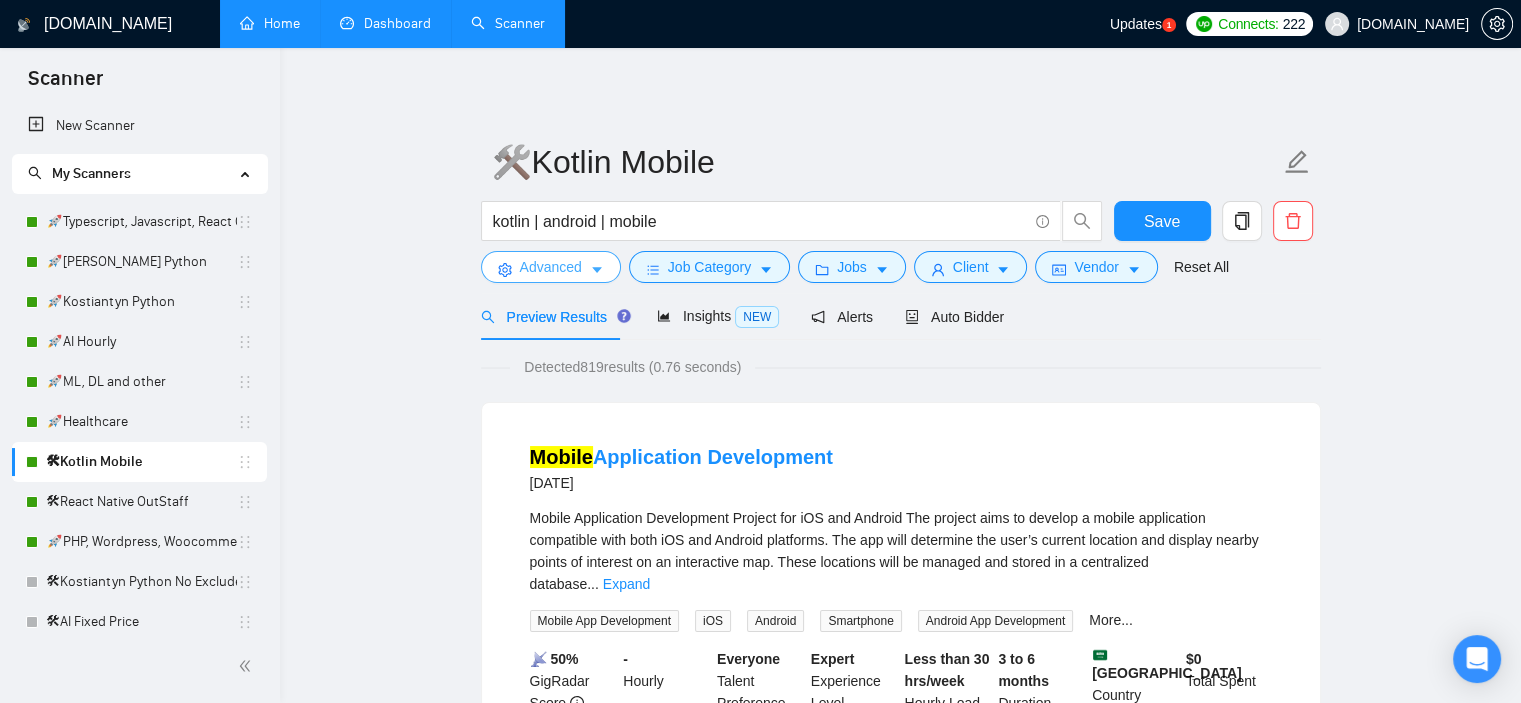 click 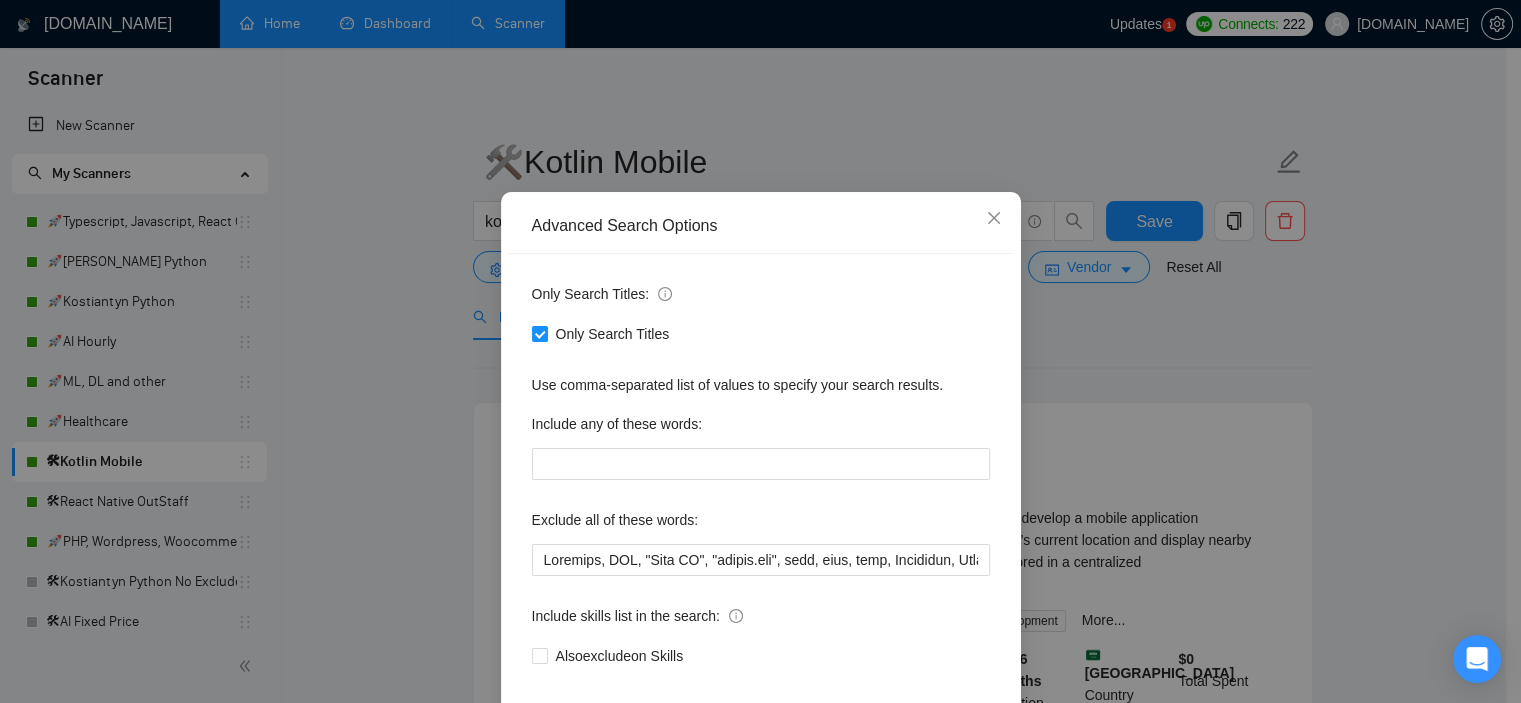 scroll, scrollTop: 128, scrollLeft: 0, axis: vertical 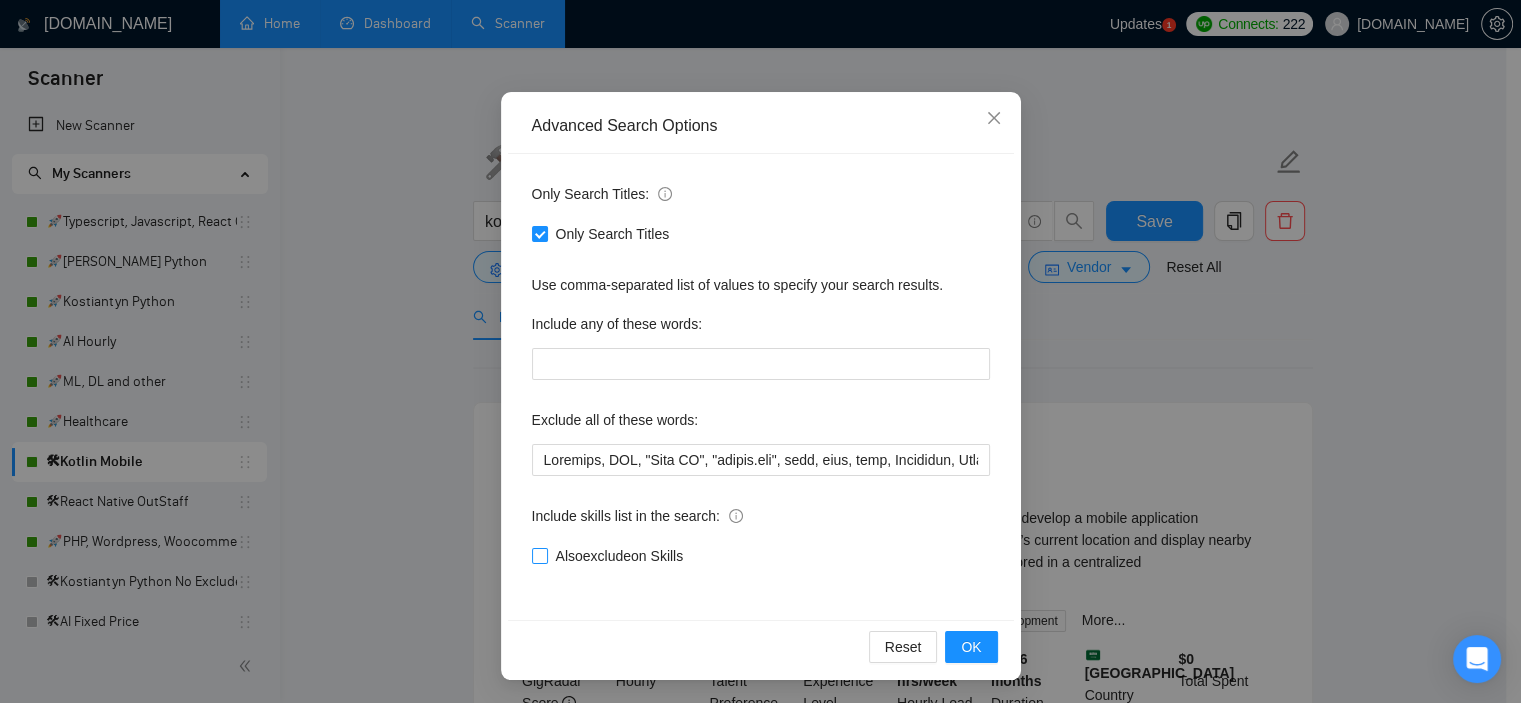 click on "Also  exclude  on Skills" at bounding box center [620, 556] 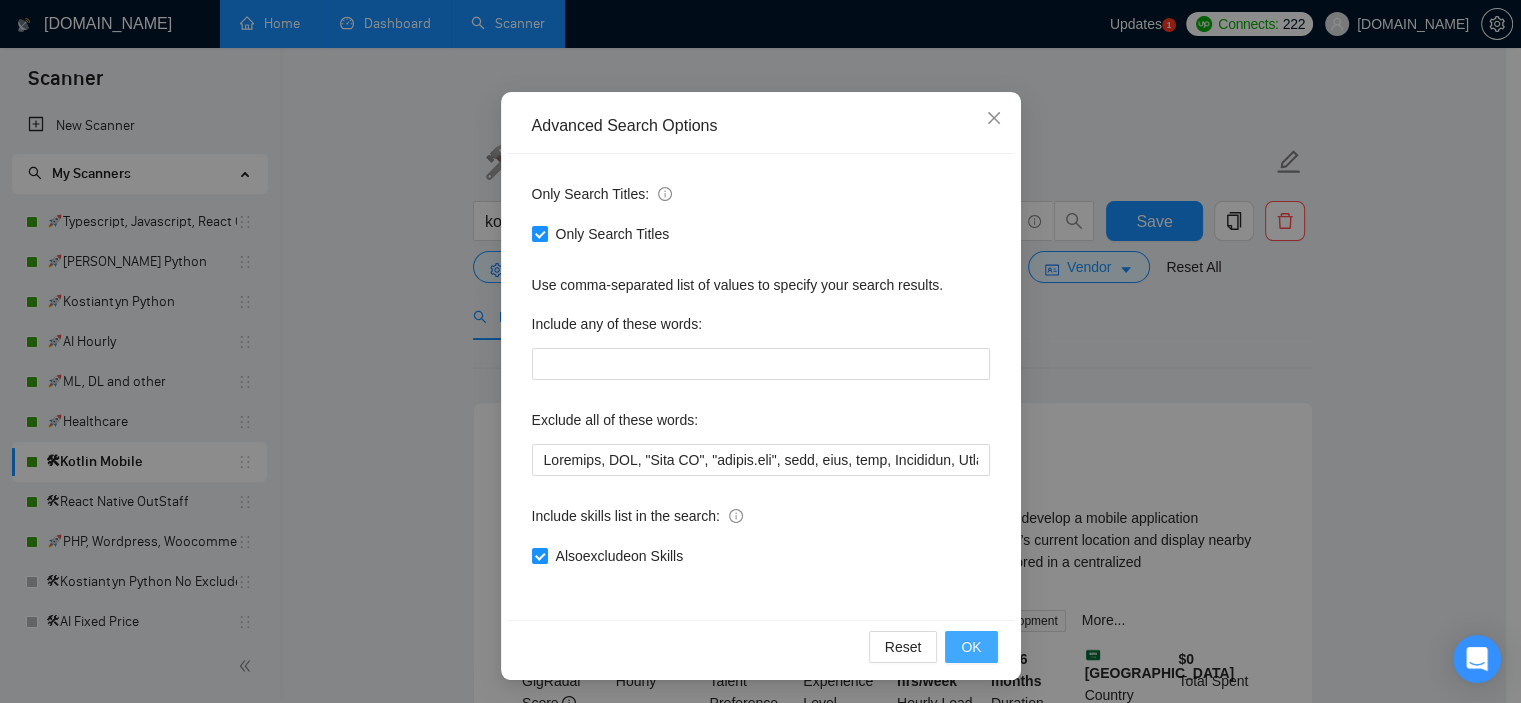 click on "OK" at bounding box center [971, 647] 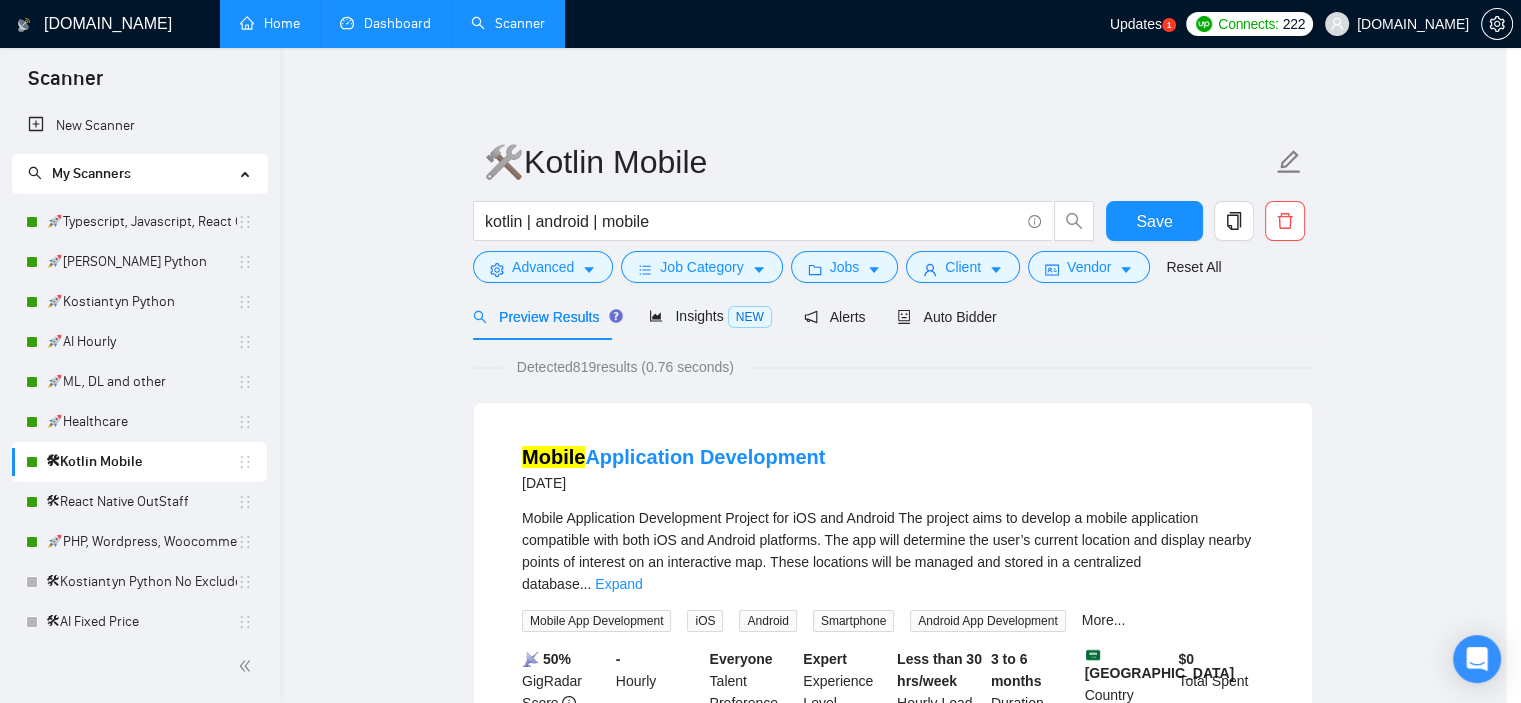 scroll, scrollTop: 28, scrollLeft: 0, axis: vertical 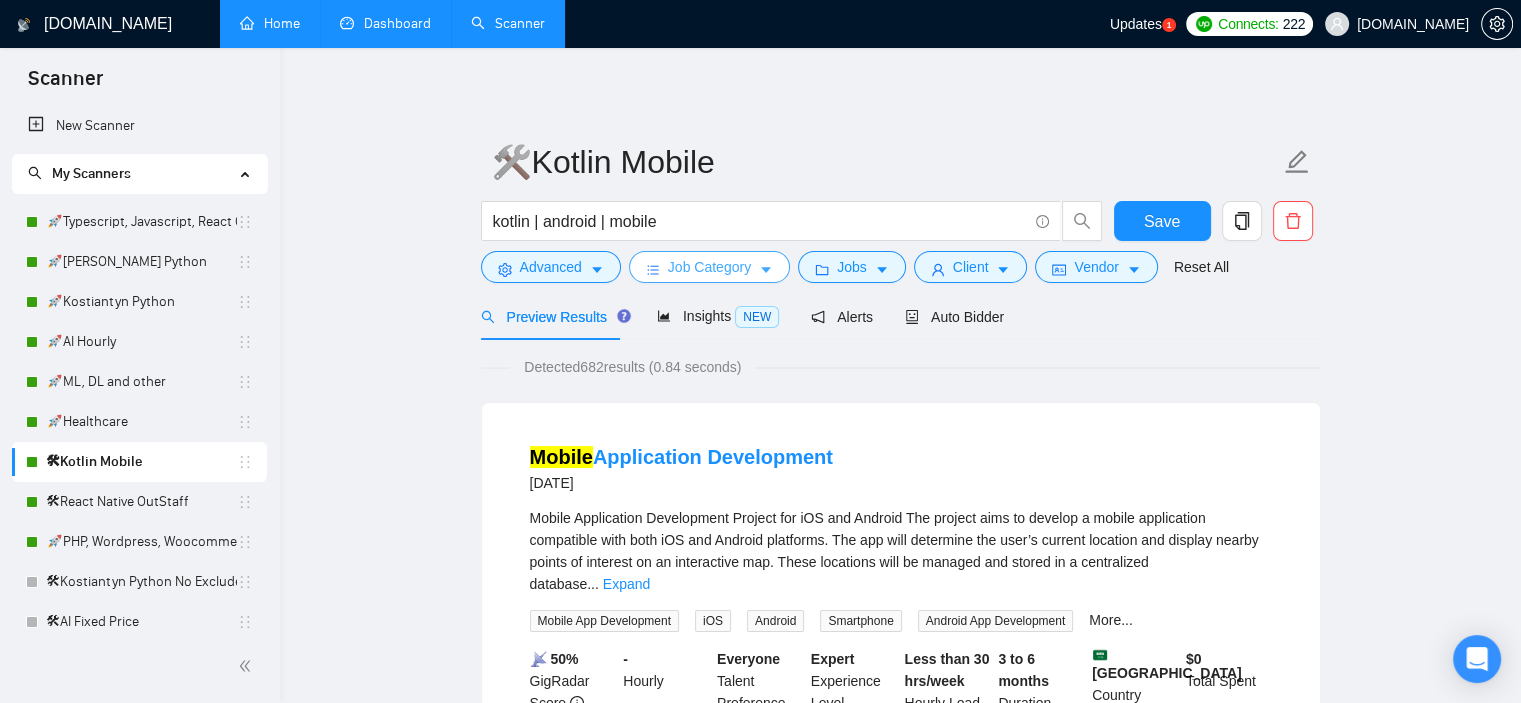 click on "Job Category" at bounding box center [709, 267] 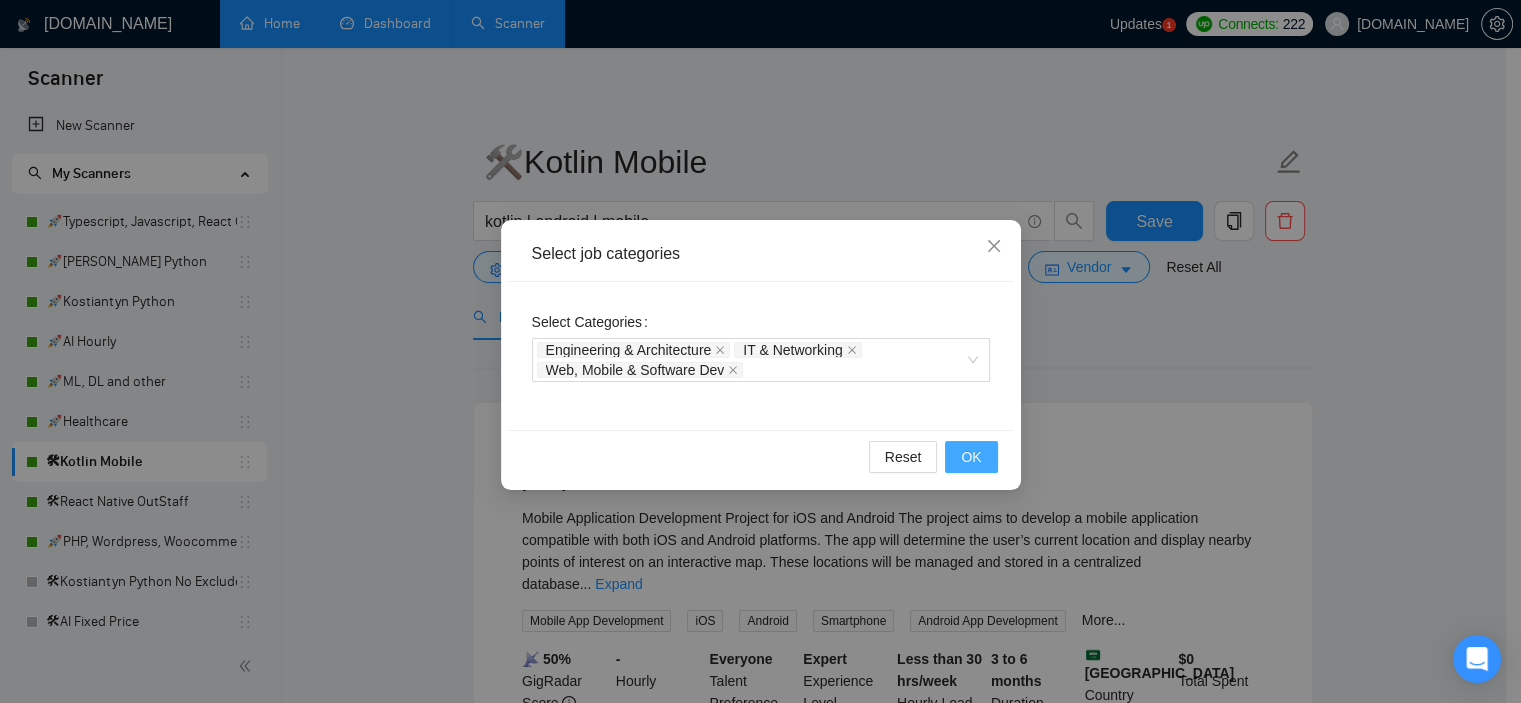 click on "OK" at bounding box center [971, 457] 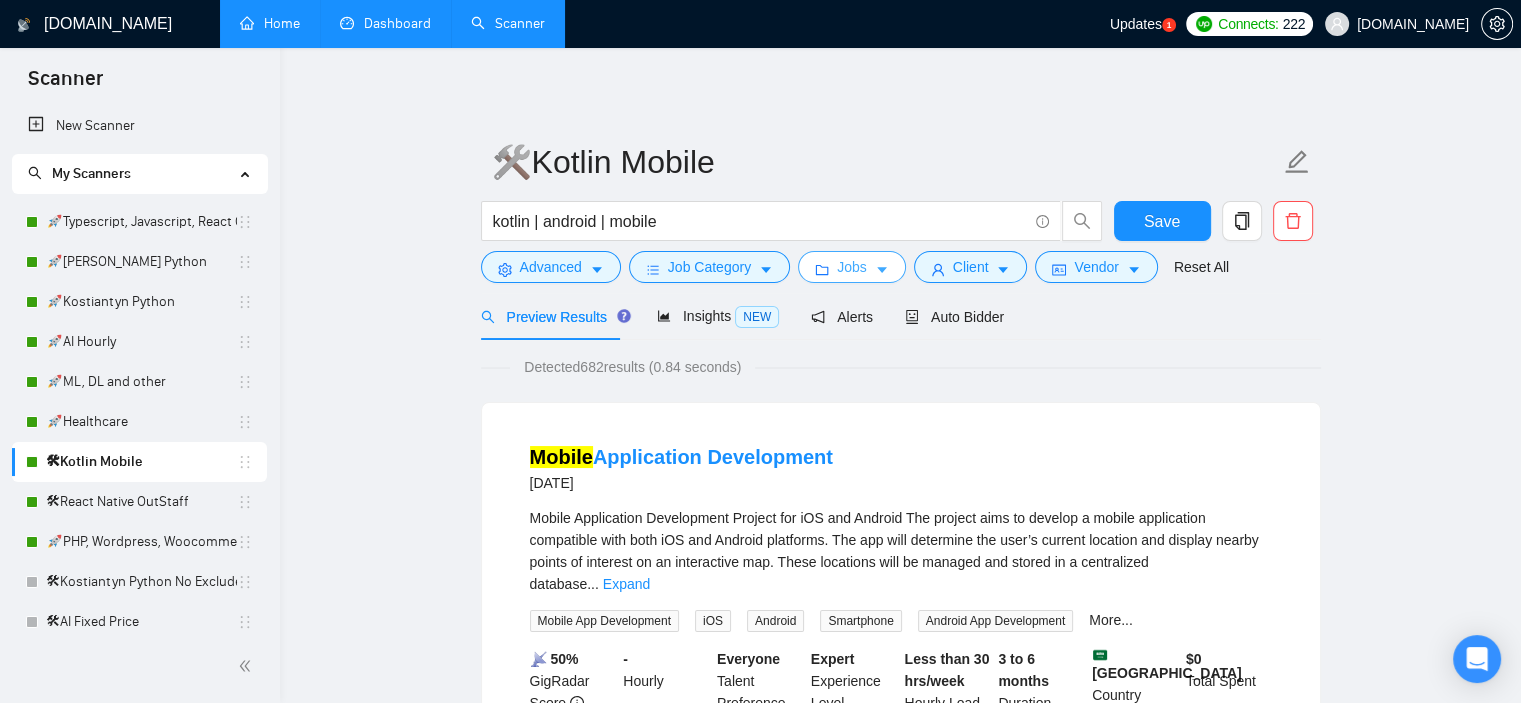 click 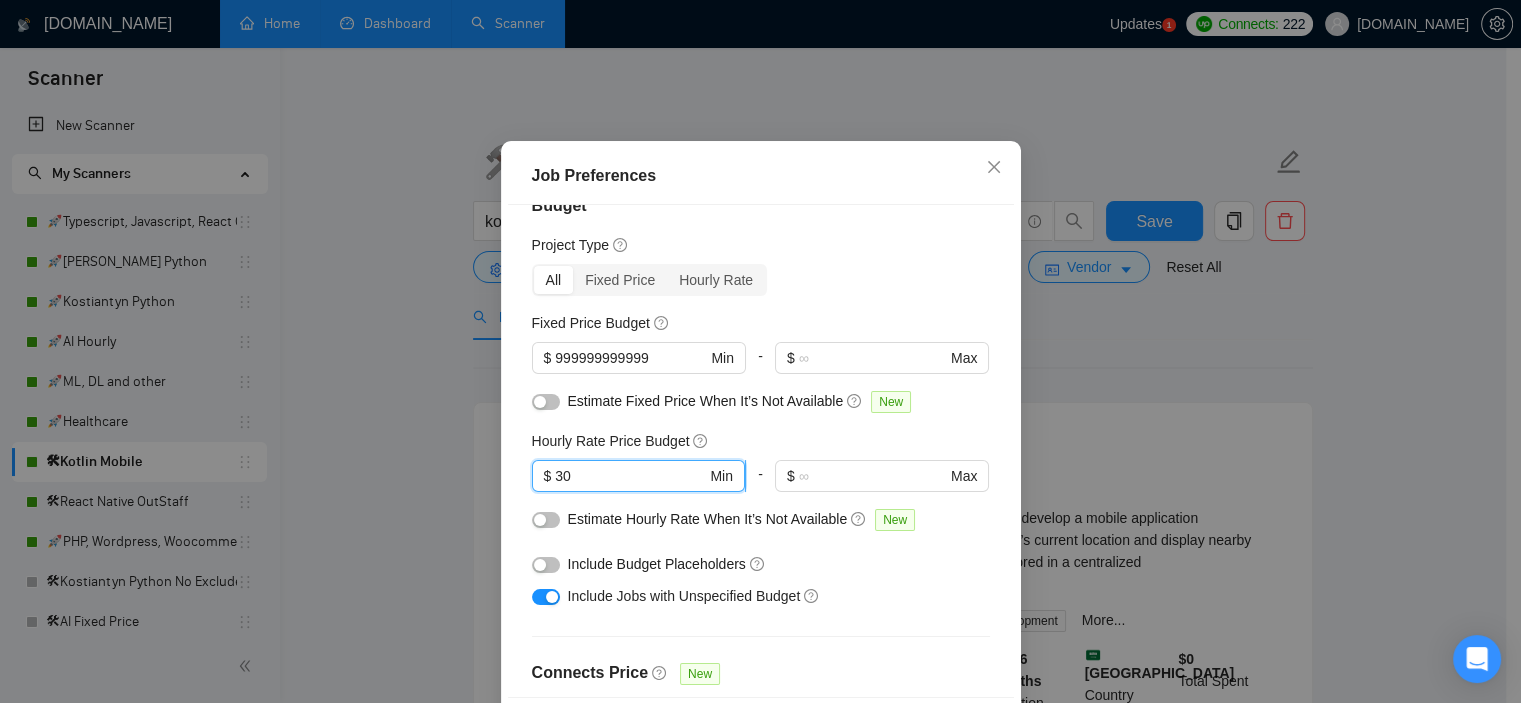 click on "30" at bounding box center [630, 476] 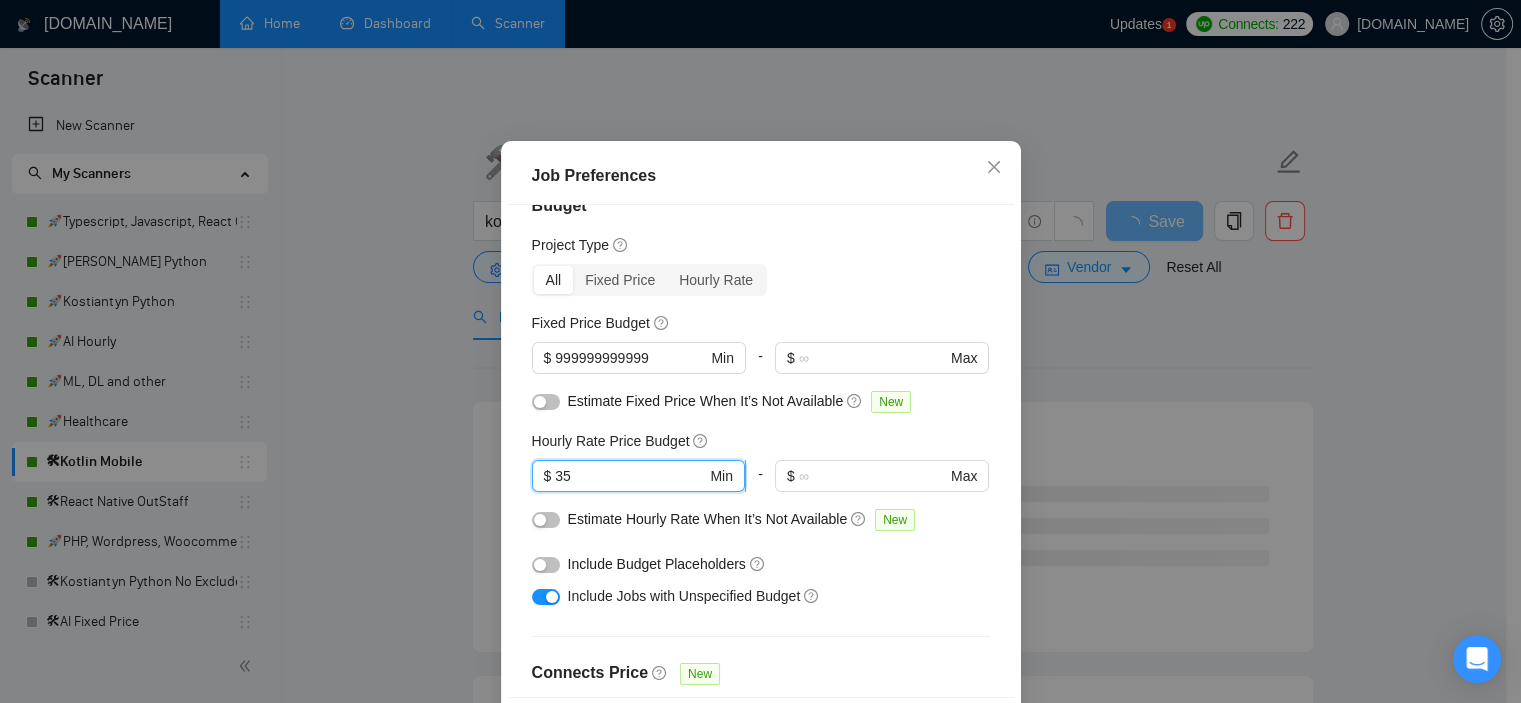 drag, startPoint x: 584, startPoint y: 538, endPoint x: 547, endPoint y: 538, distance: 37 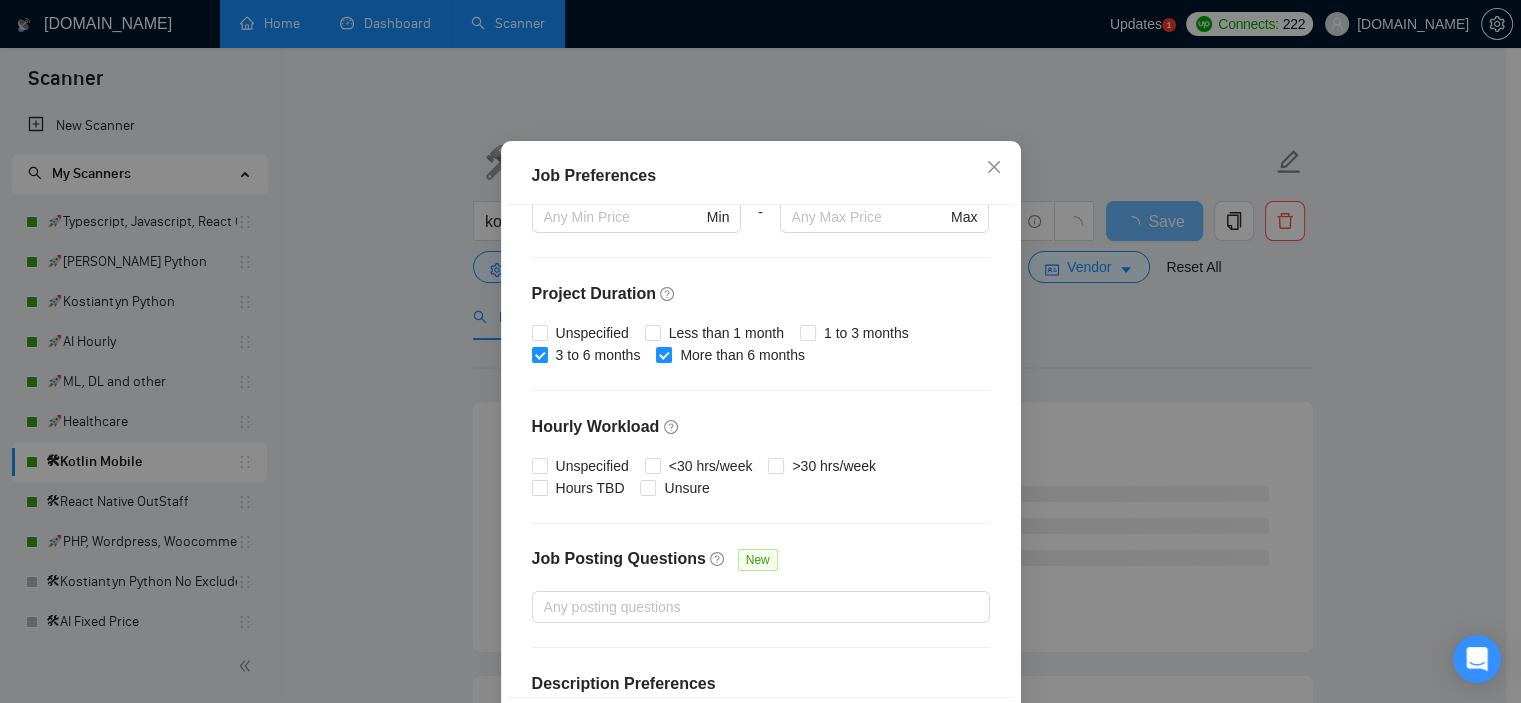 scroll, scrollTop: 635, scrollLeft: 0, axis: vertical 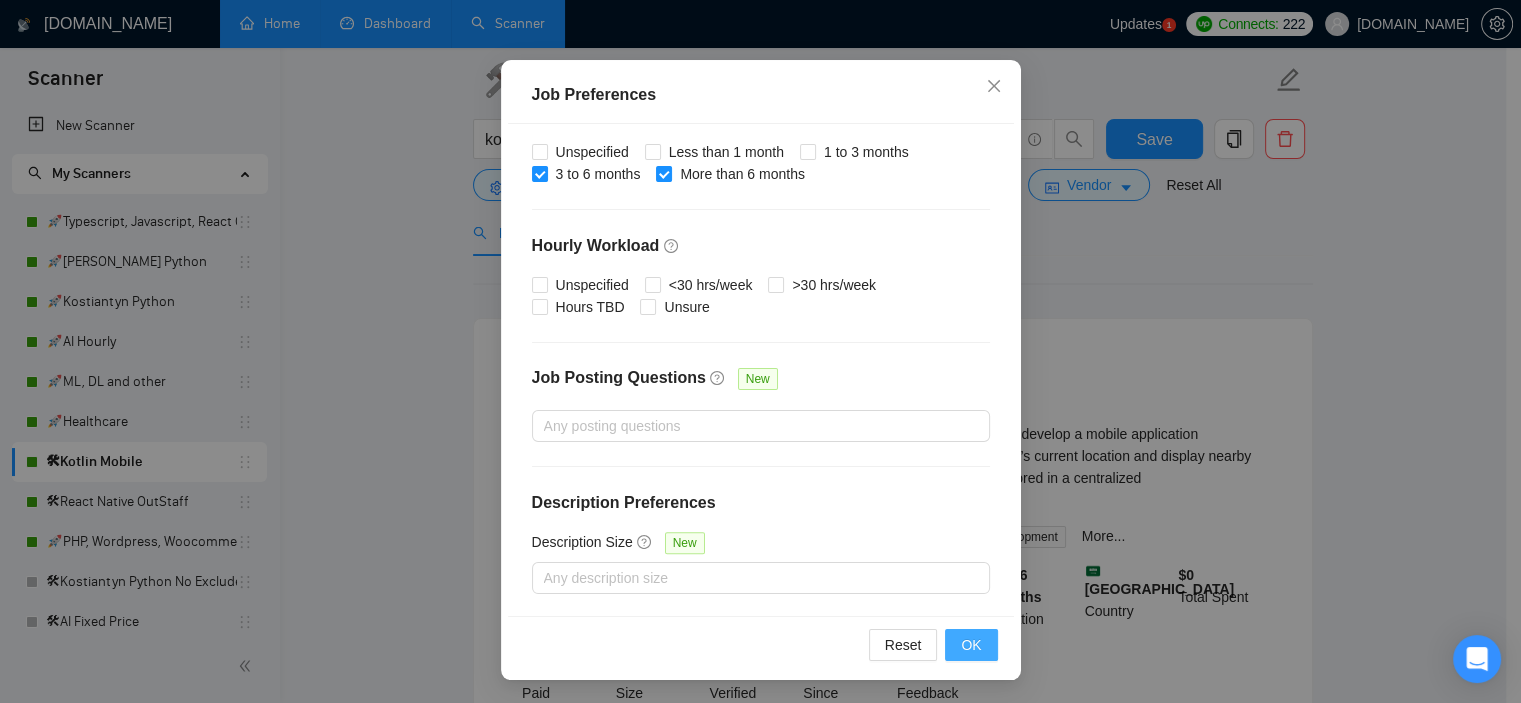 type on "39" 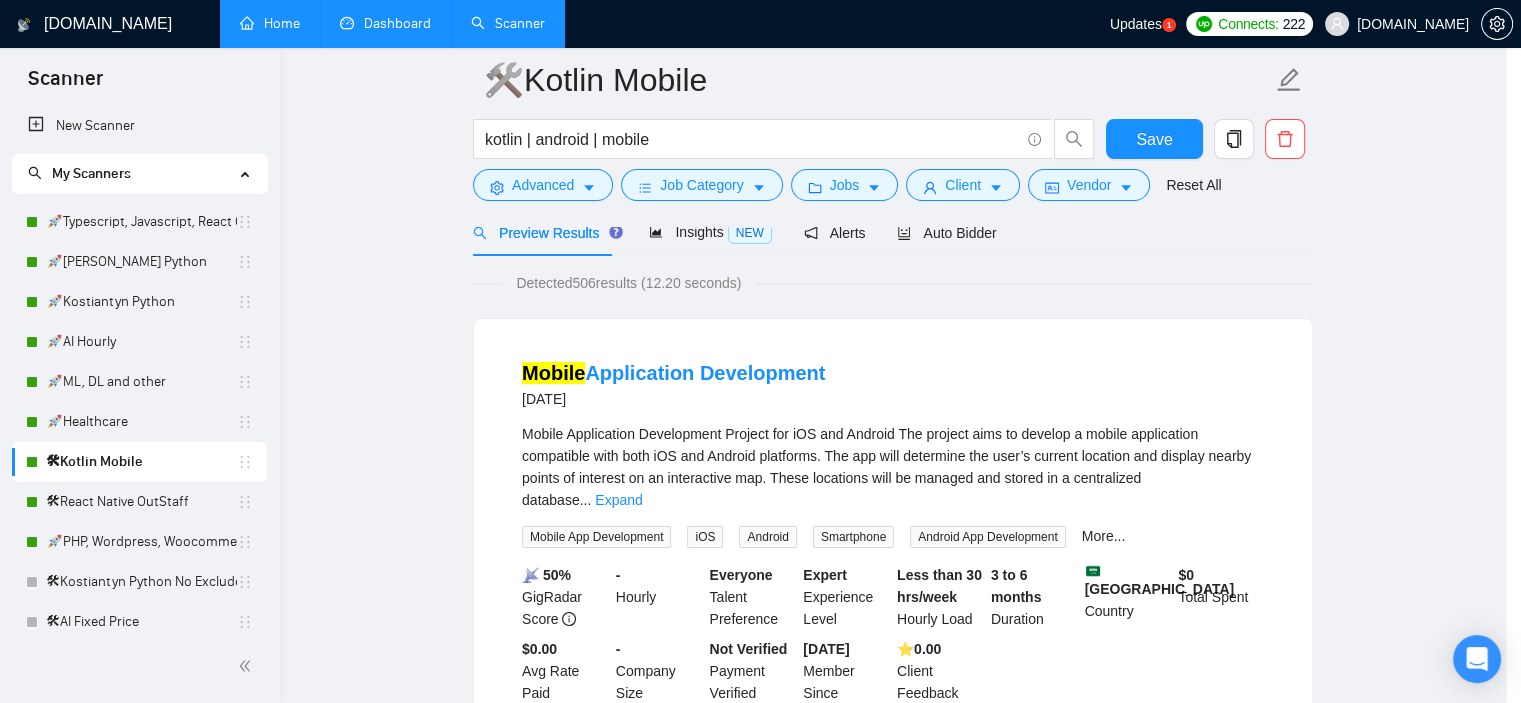 scroll, scrollTop: 60, scrollLeft: 0, axis: vertical 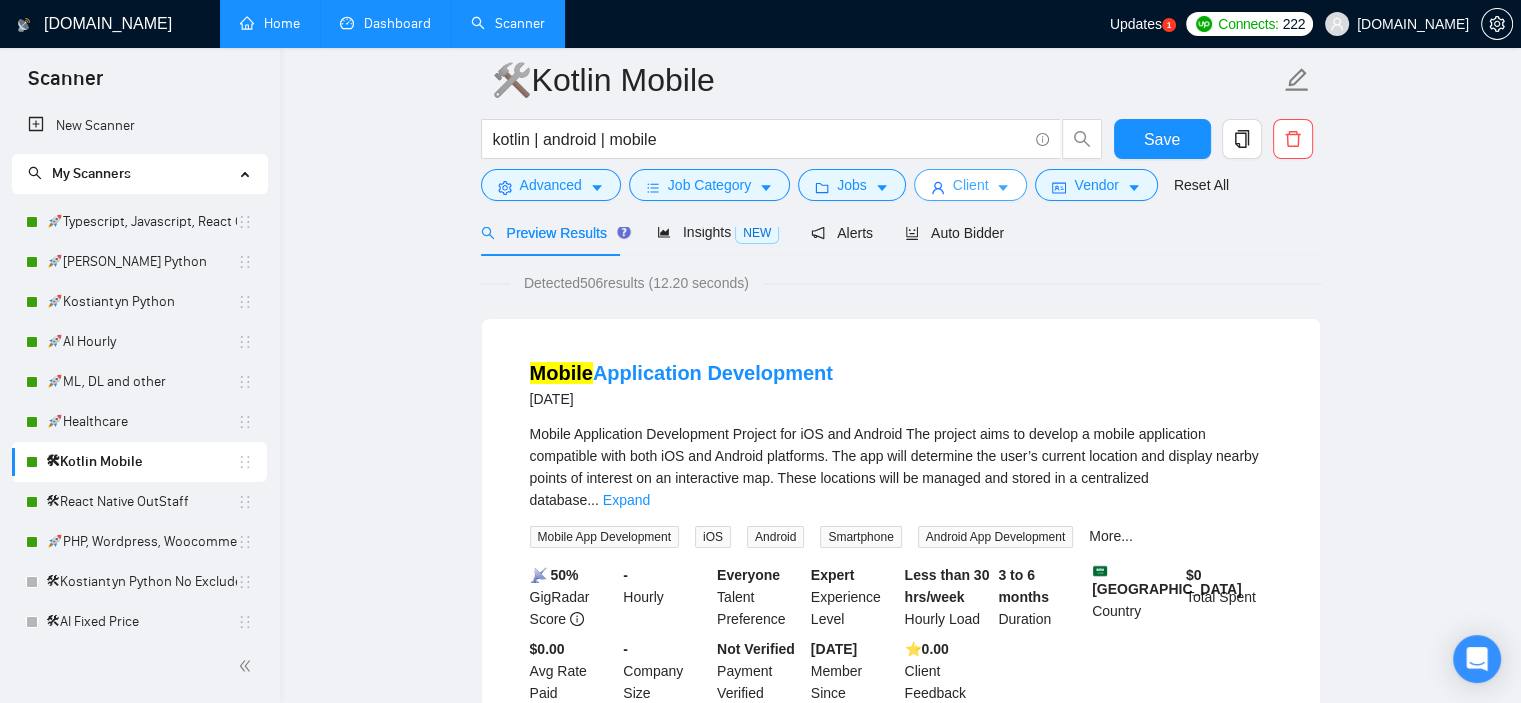 click on "Client" at bounding box center [971, 185] 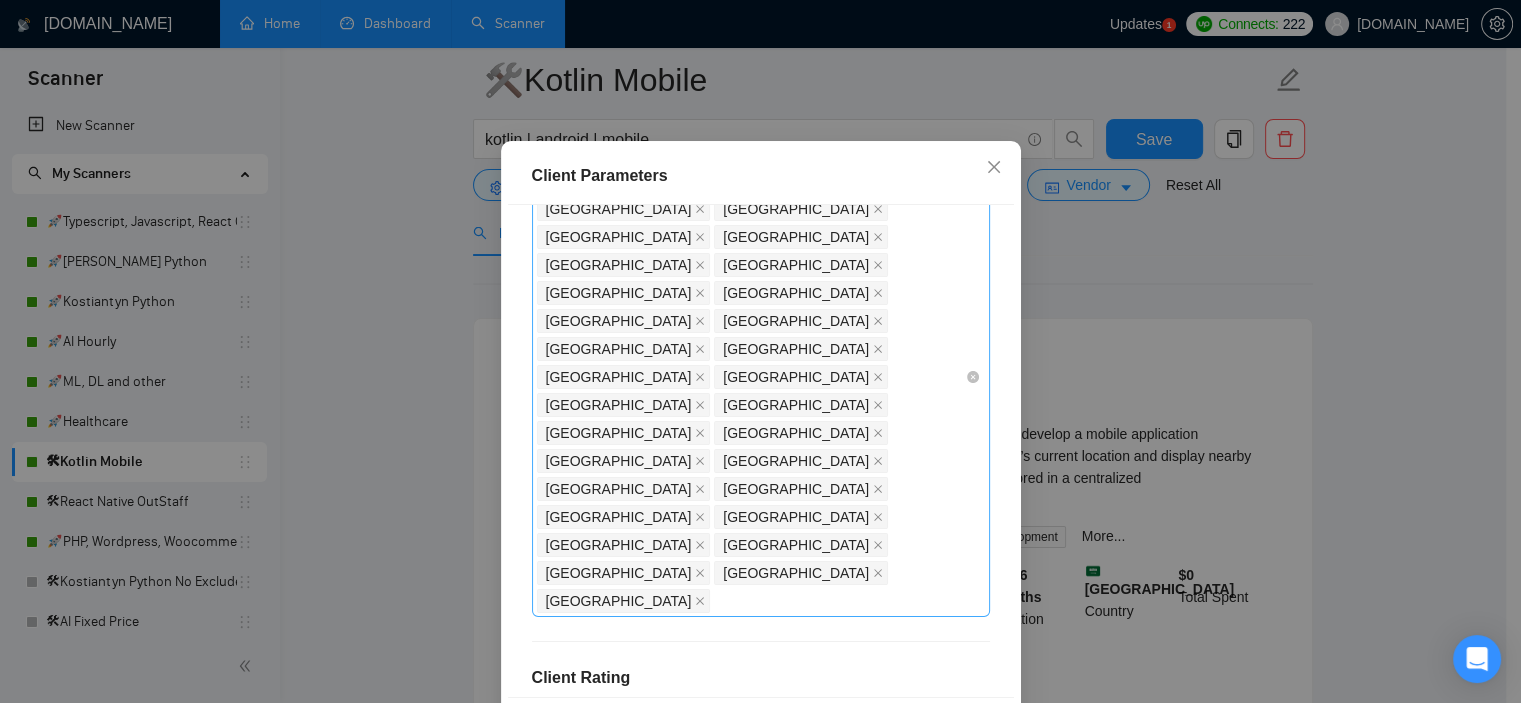 scroll, scrollTop: 500, scrollLeft: 0, axis: vertical 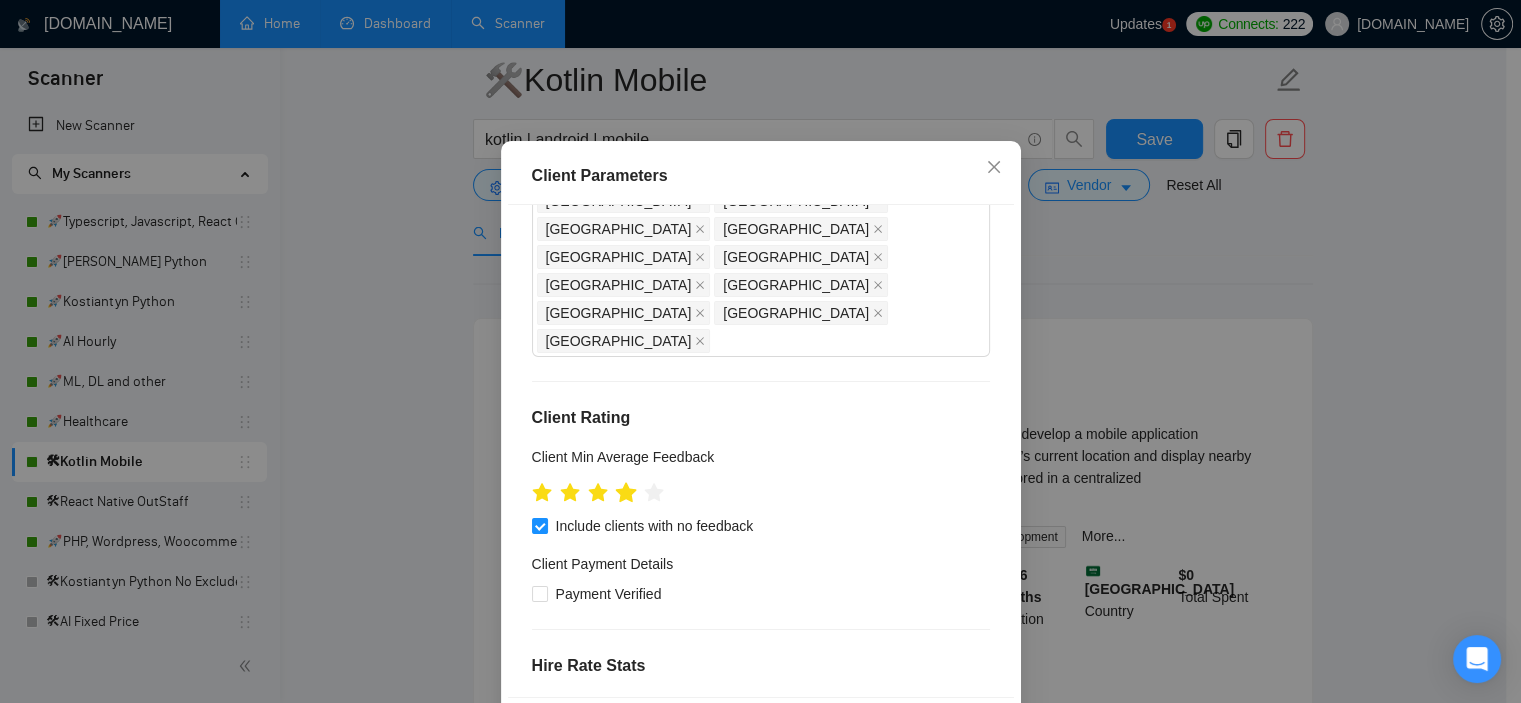 click 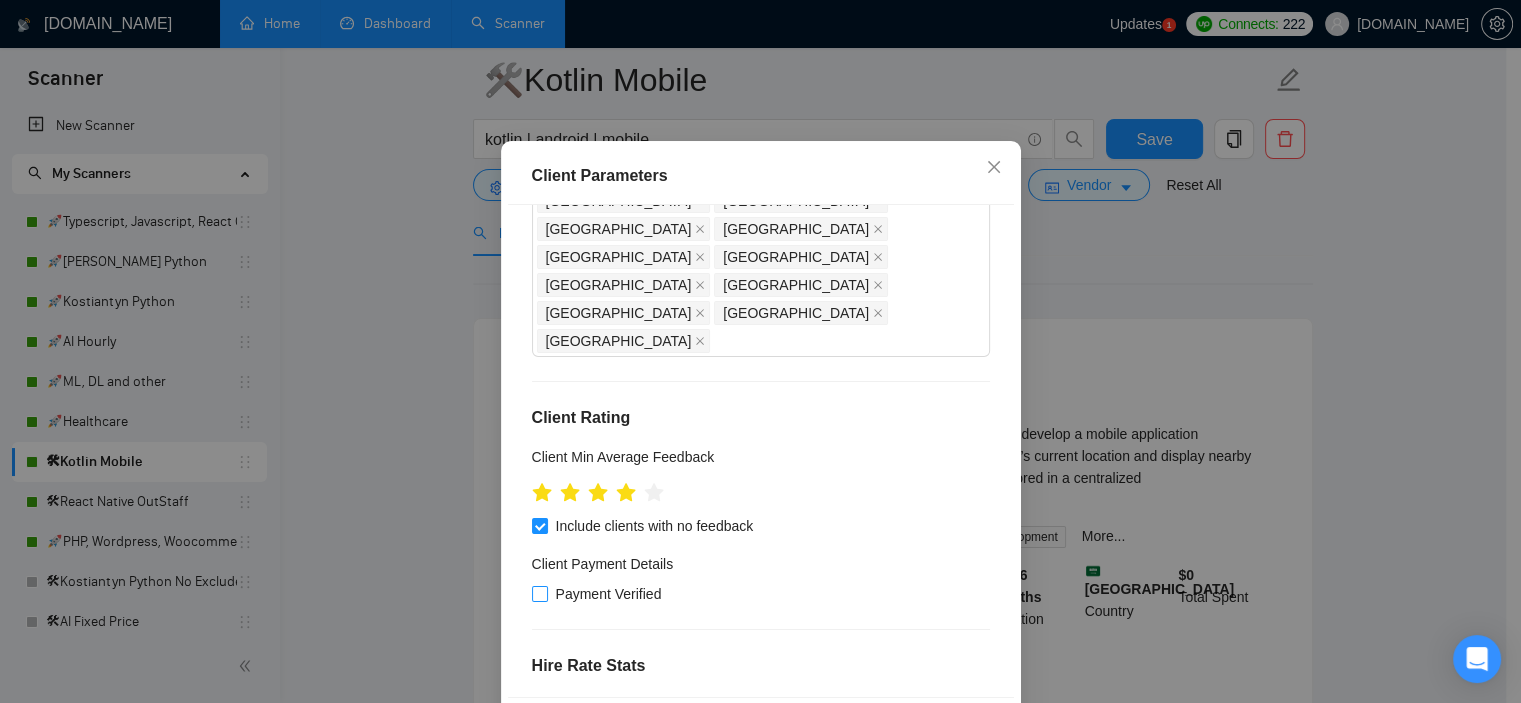 click on "Payment Verified" at bounding box center (609, 594) 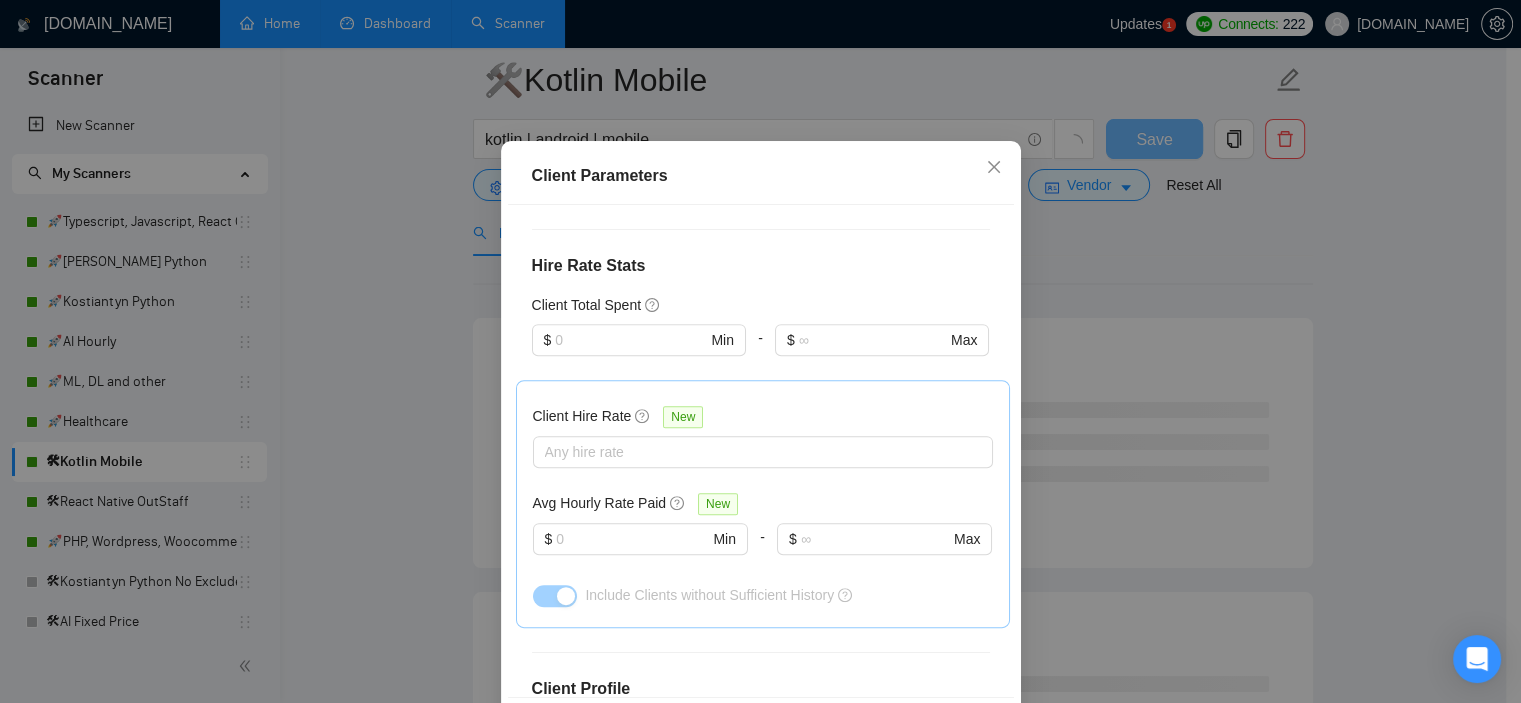 scroll, scrollTop: 942, scrollLeft: 0, axis: vertical 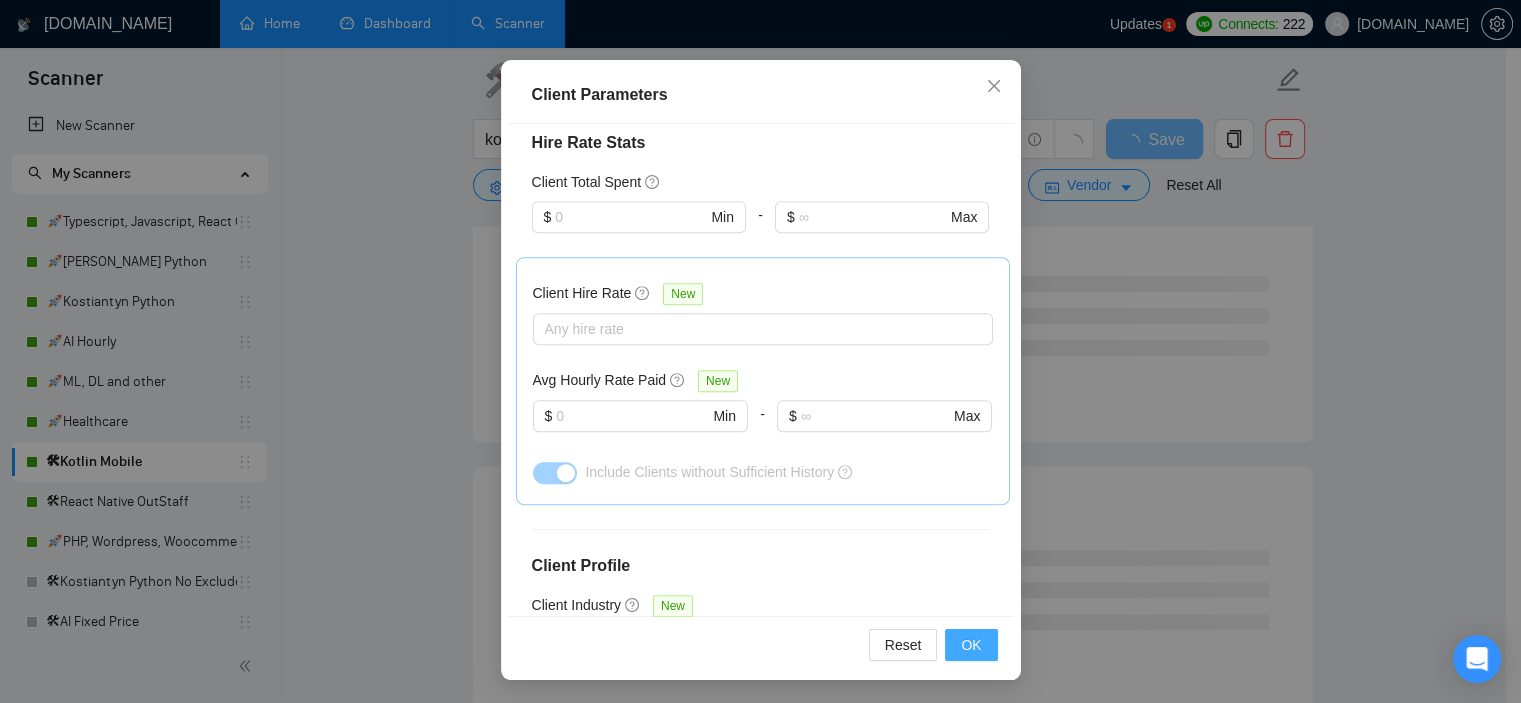 click on "OK" at bounding box center (971, 645) 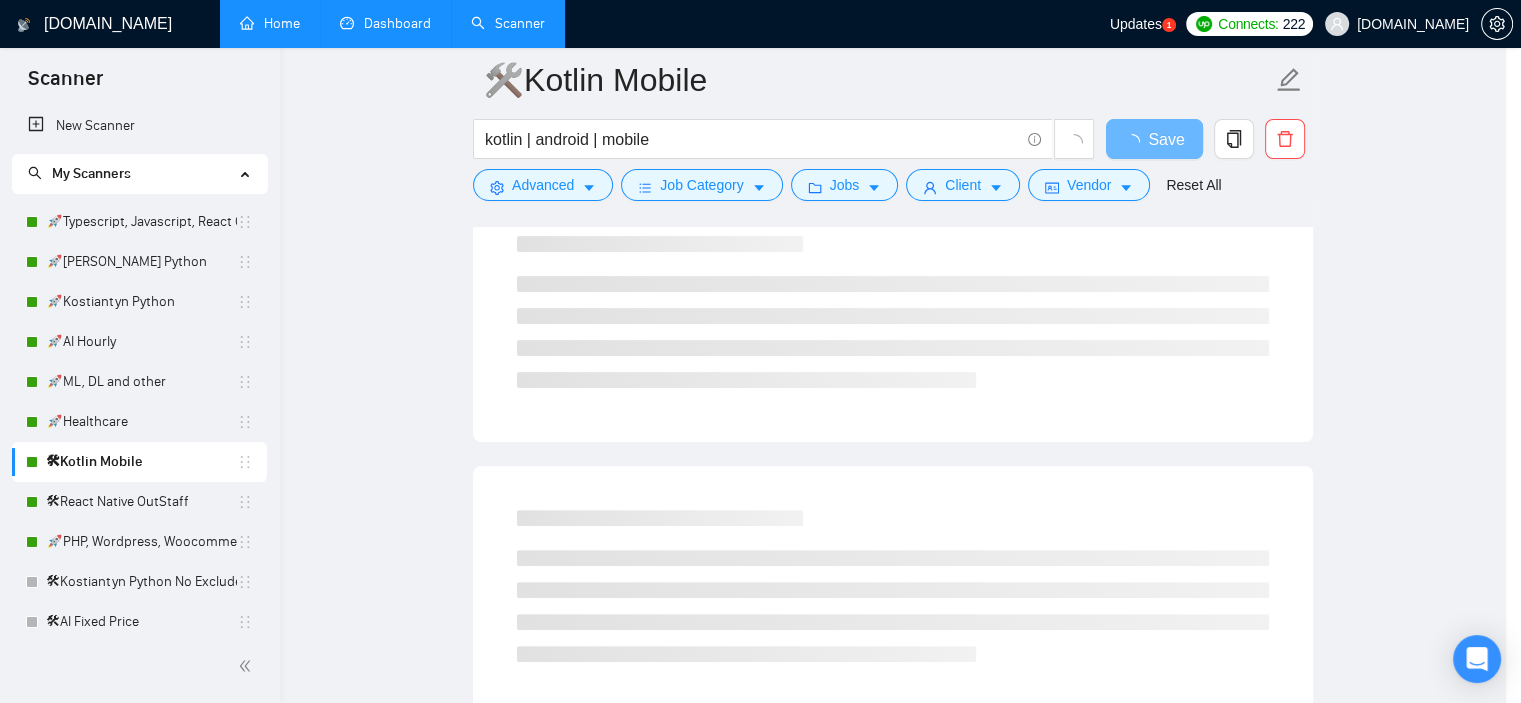 scroll, scrollTop: 60, scrollLeft: 0, axis: vertical 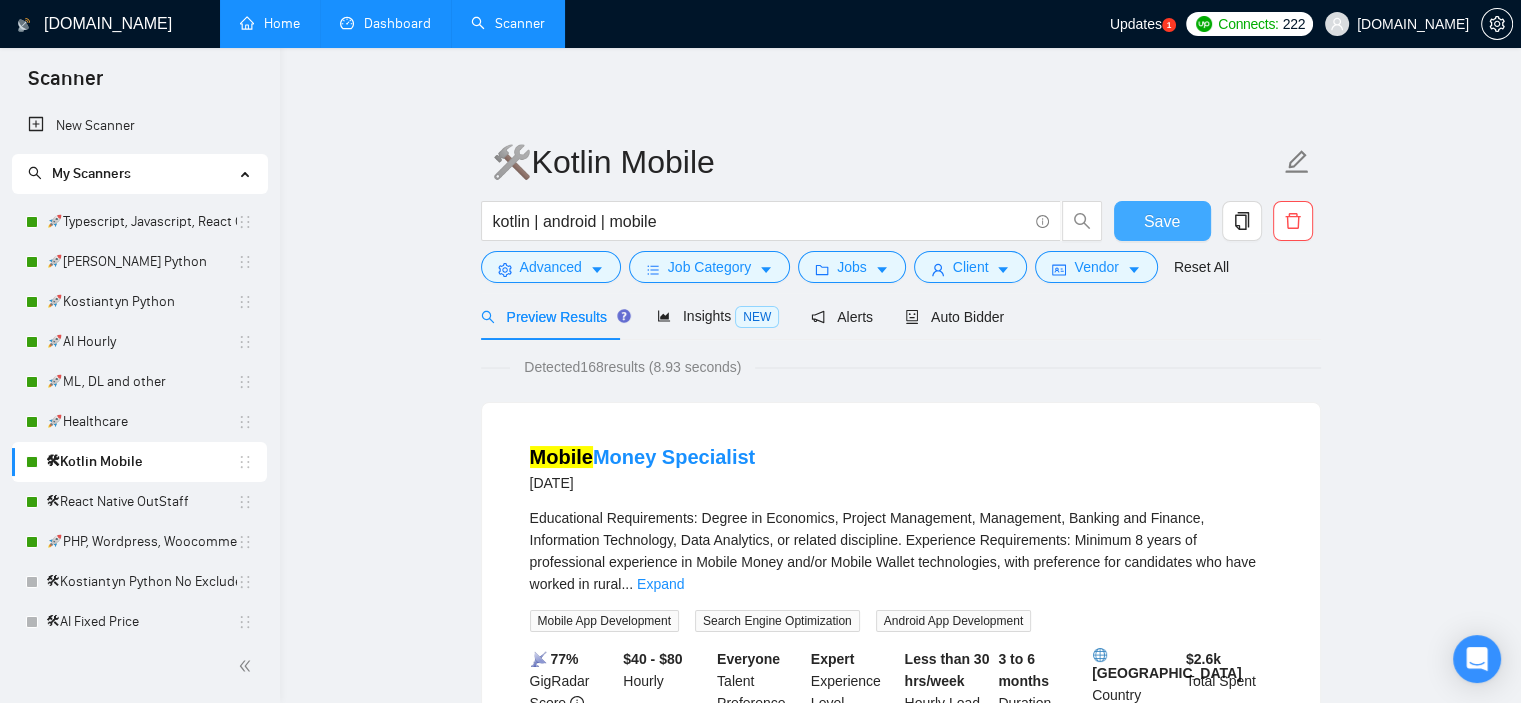 click on "Save" at bounding box center [1162, 221] 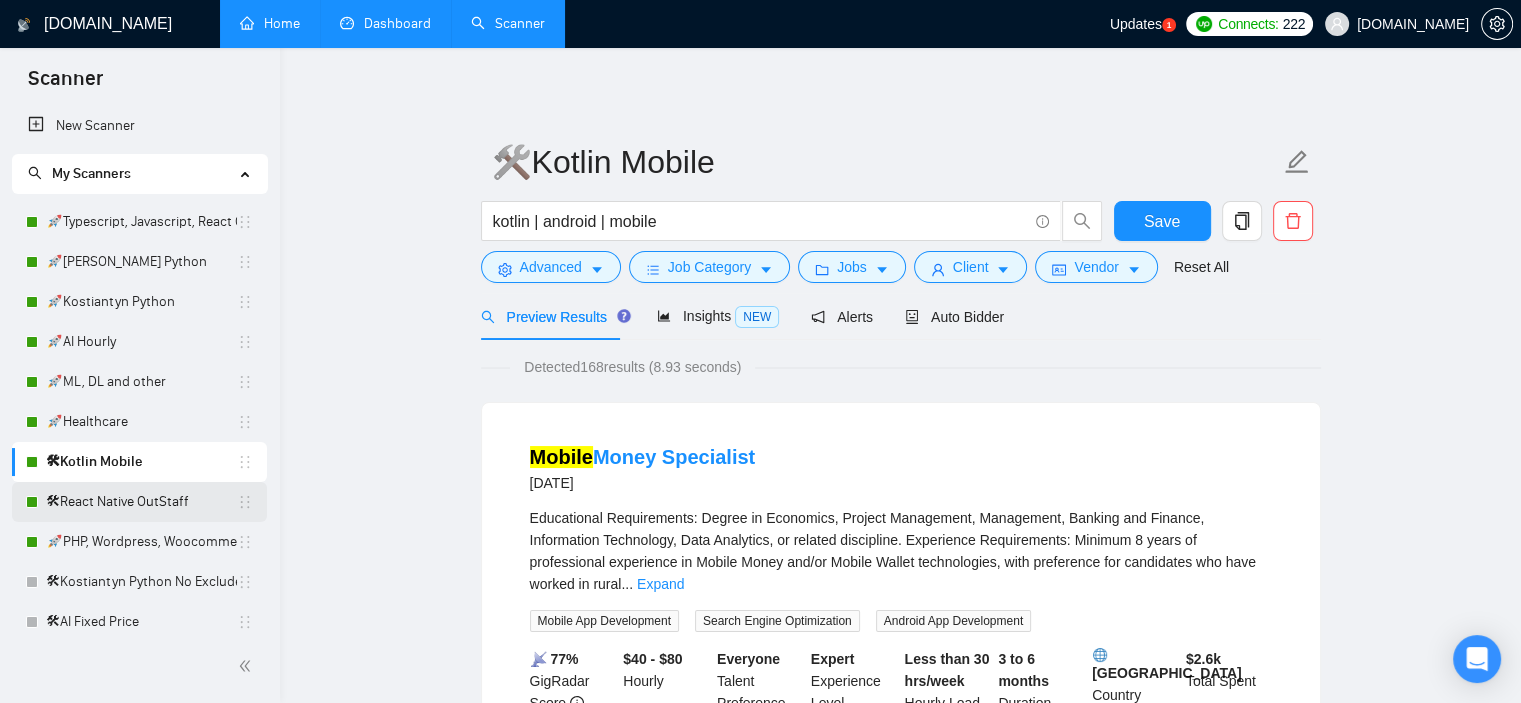 click on "🛠React Native OutStaff" at bounding box center [141, 502] 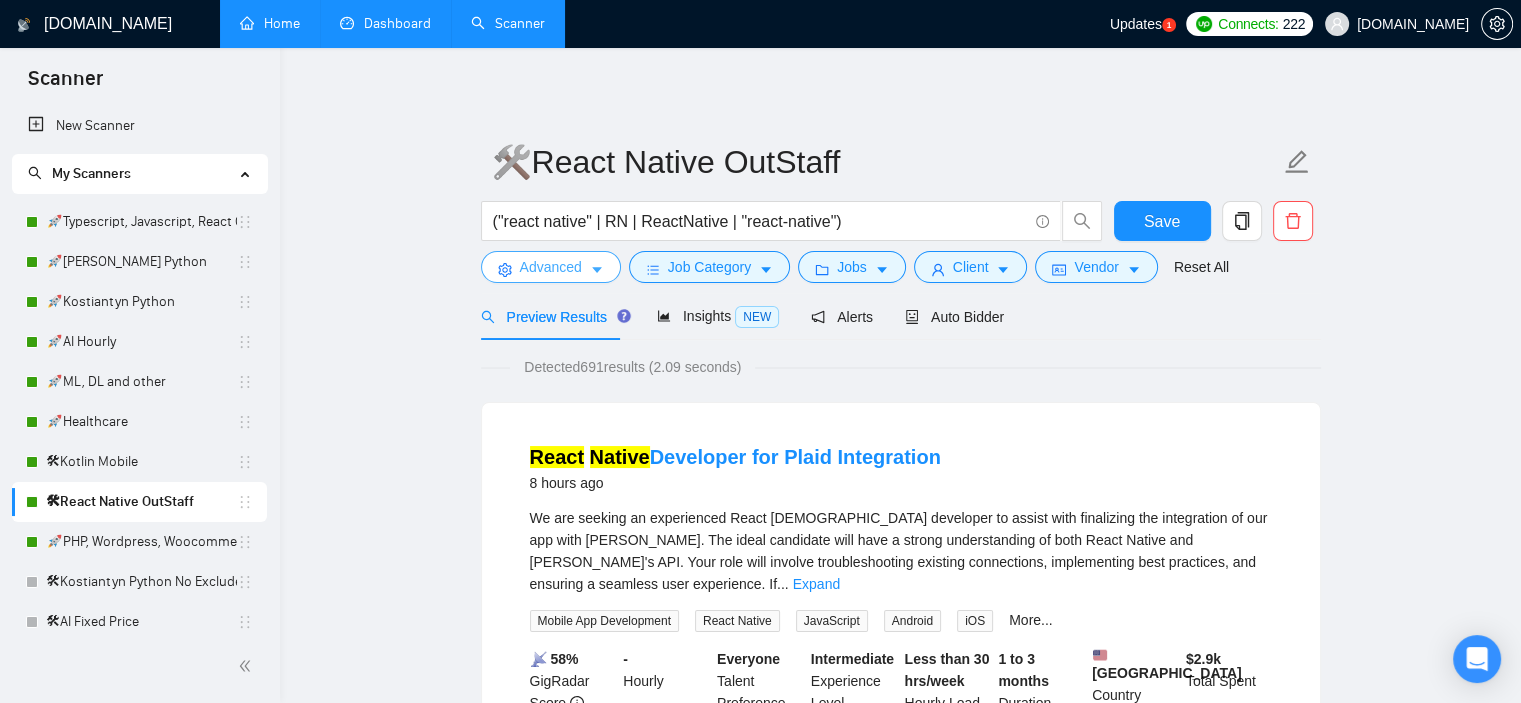 click 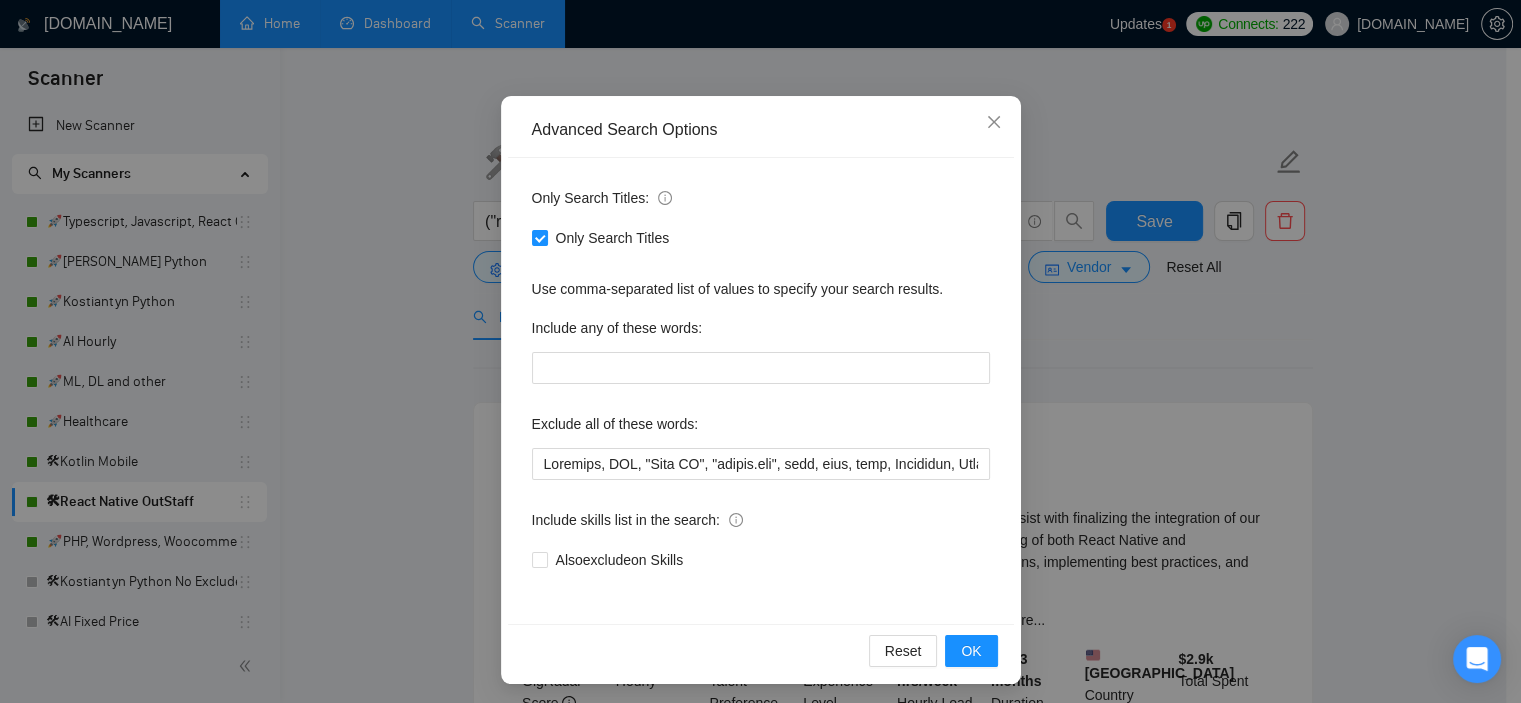 scroll, scrollTop: 128, scrollLeft: 0, axis: vertical 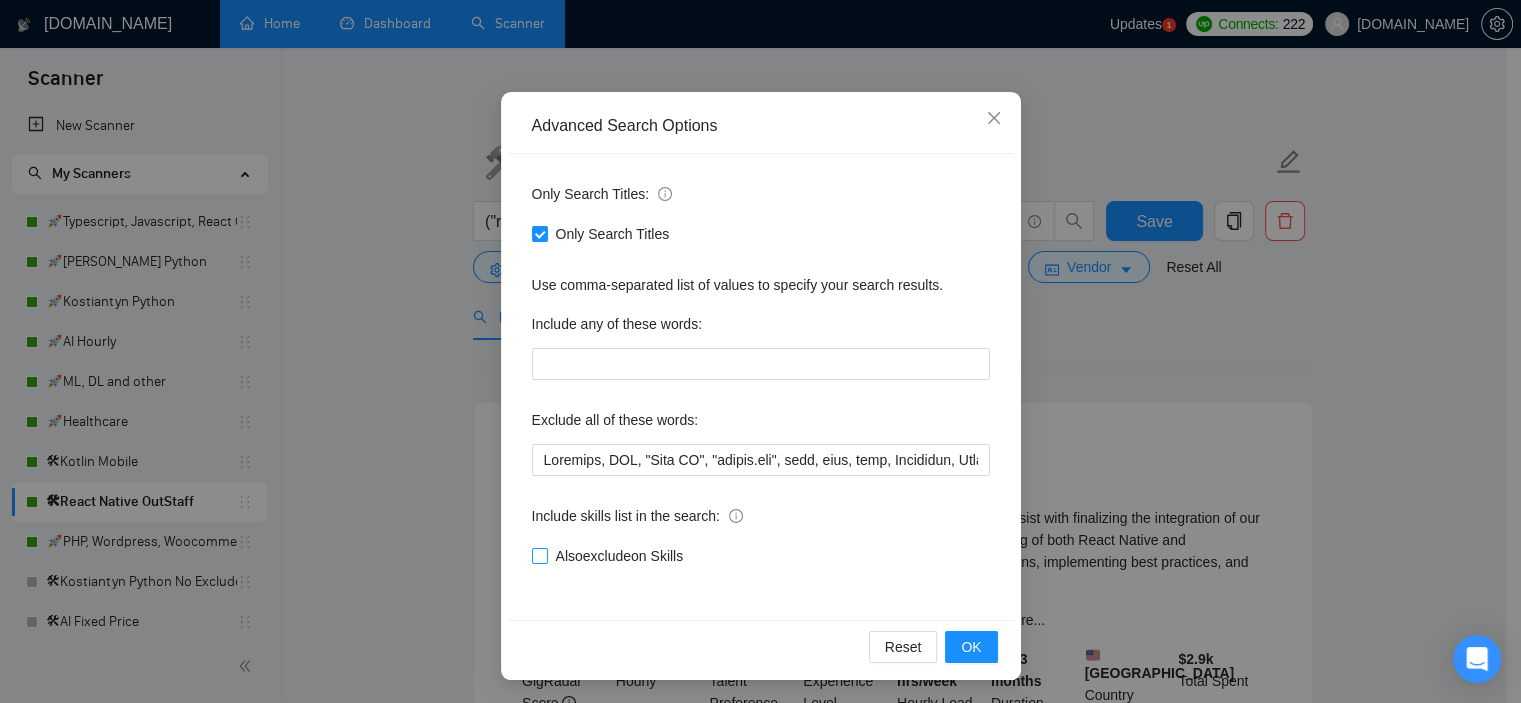 click on "Also  exclude  on Skills" at bounding box center (539, 555) 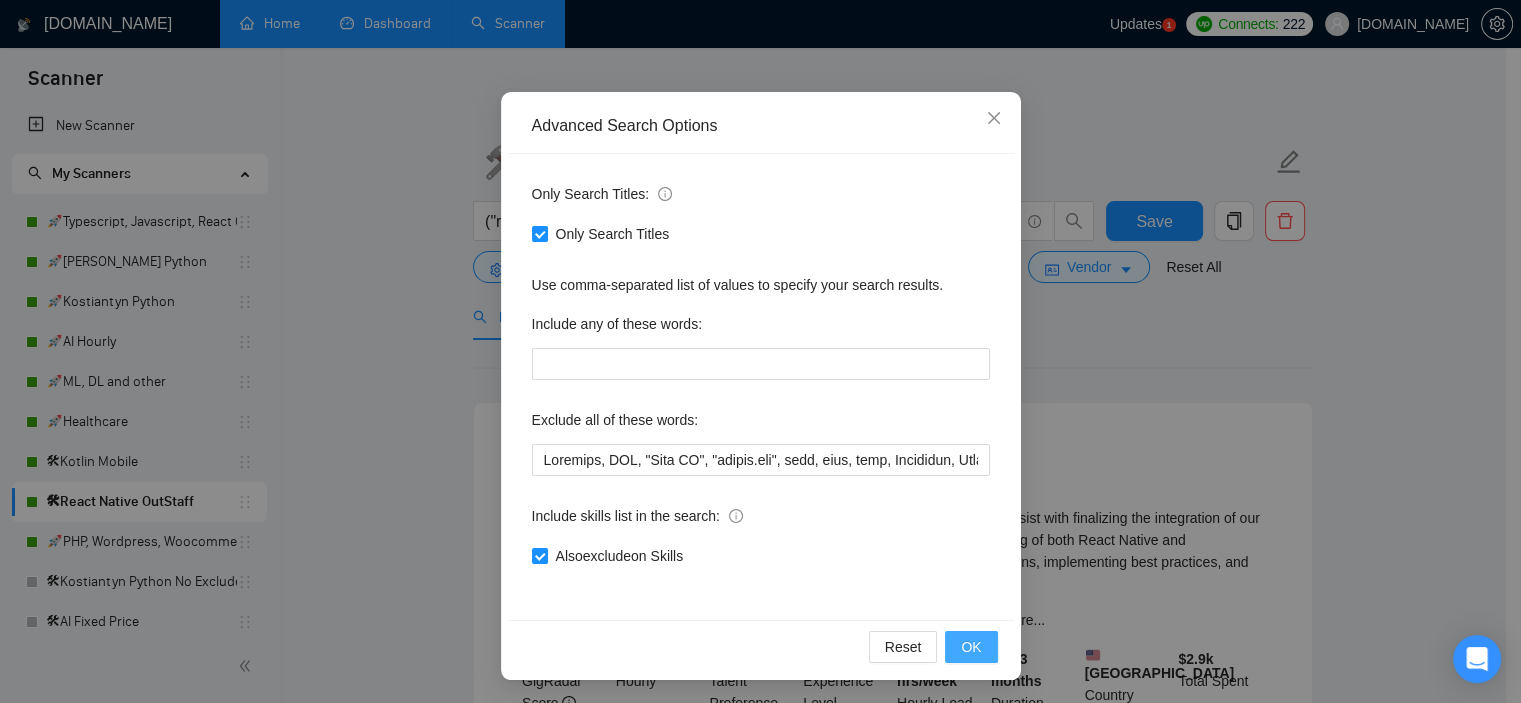 click on "OK" at bounding box center [971, 647] 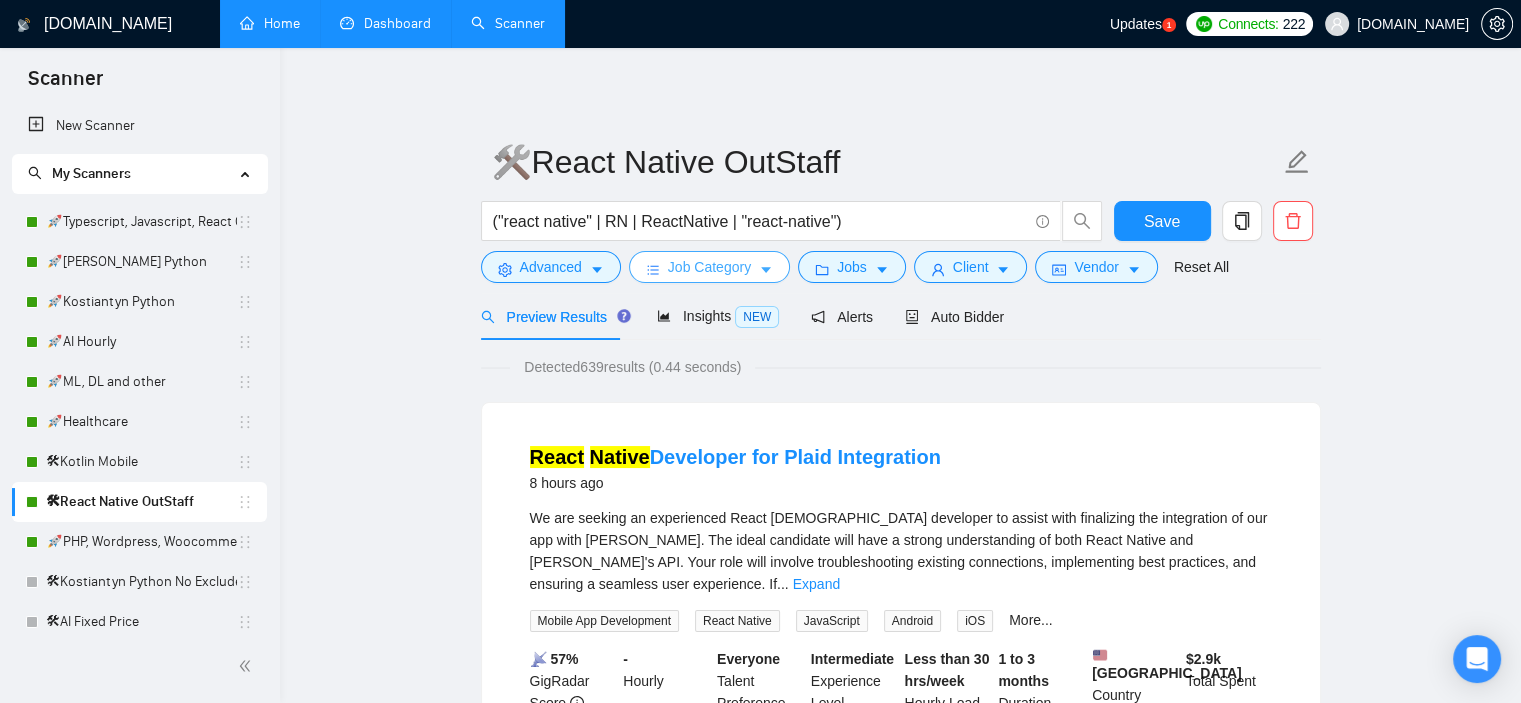 click on "Job Category" at bounding box center (709, 267) 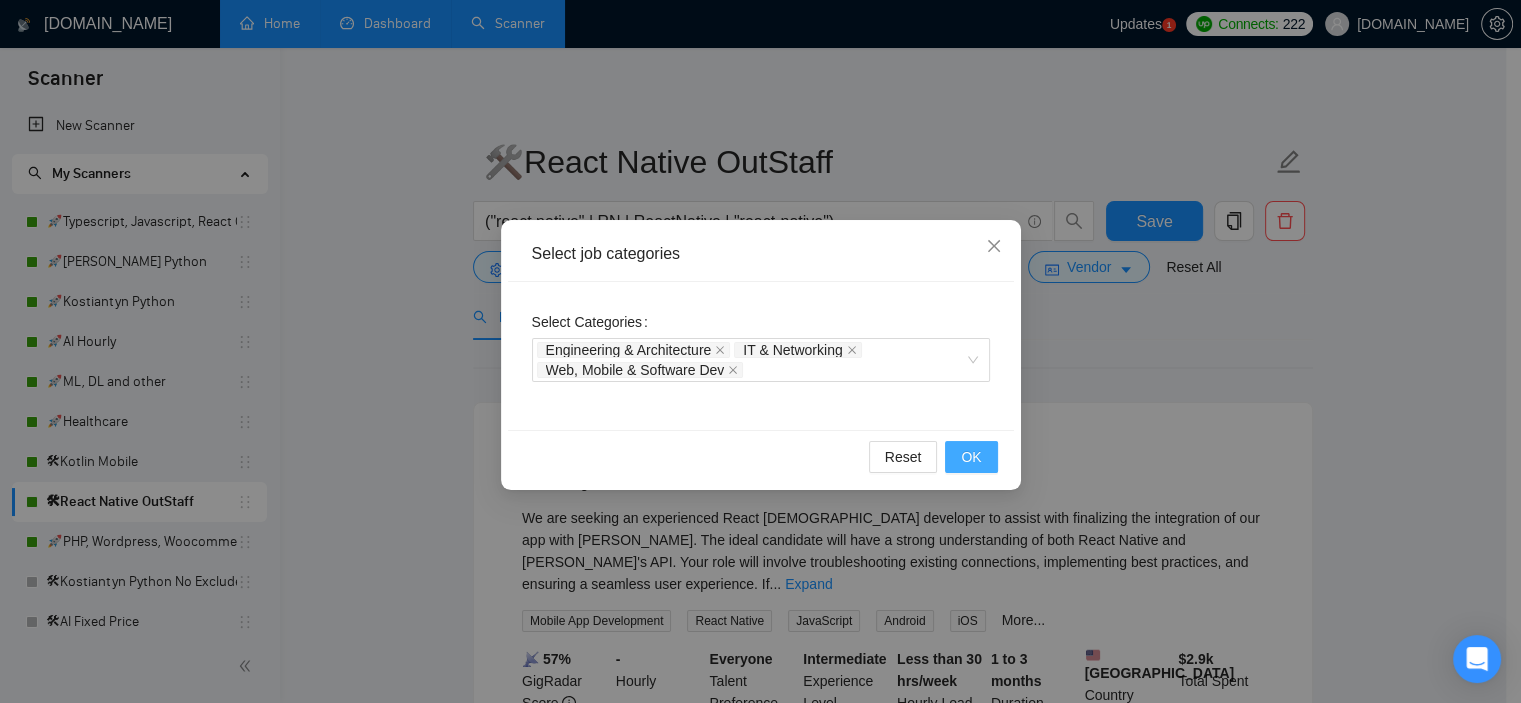 click on "OK" at bounding box center [971, 457] 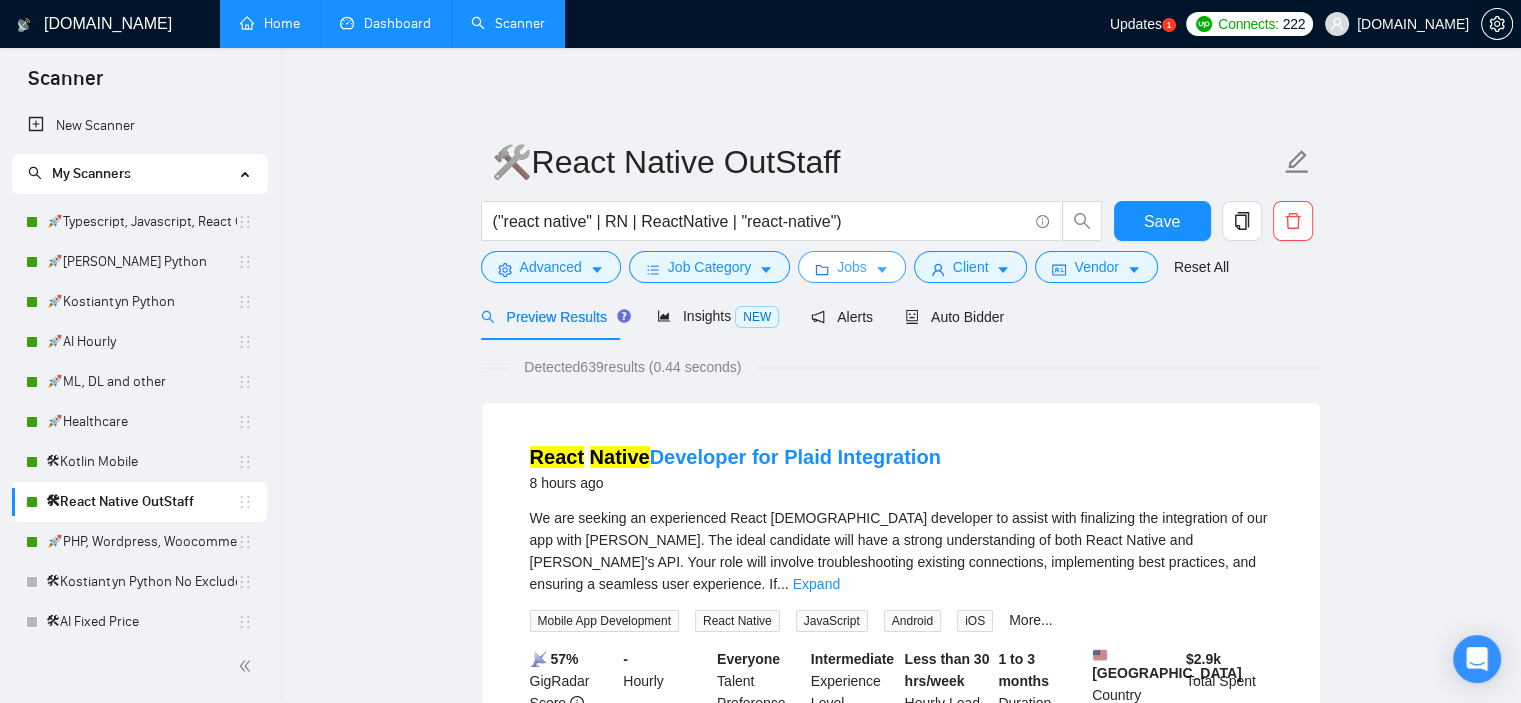 click on "Jobs" at bounding box center [852, 267] 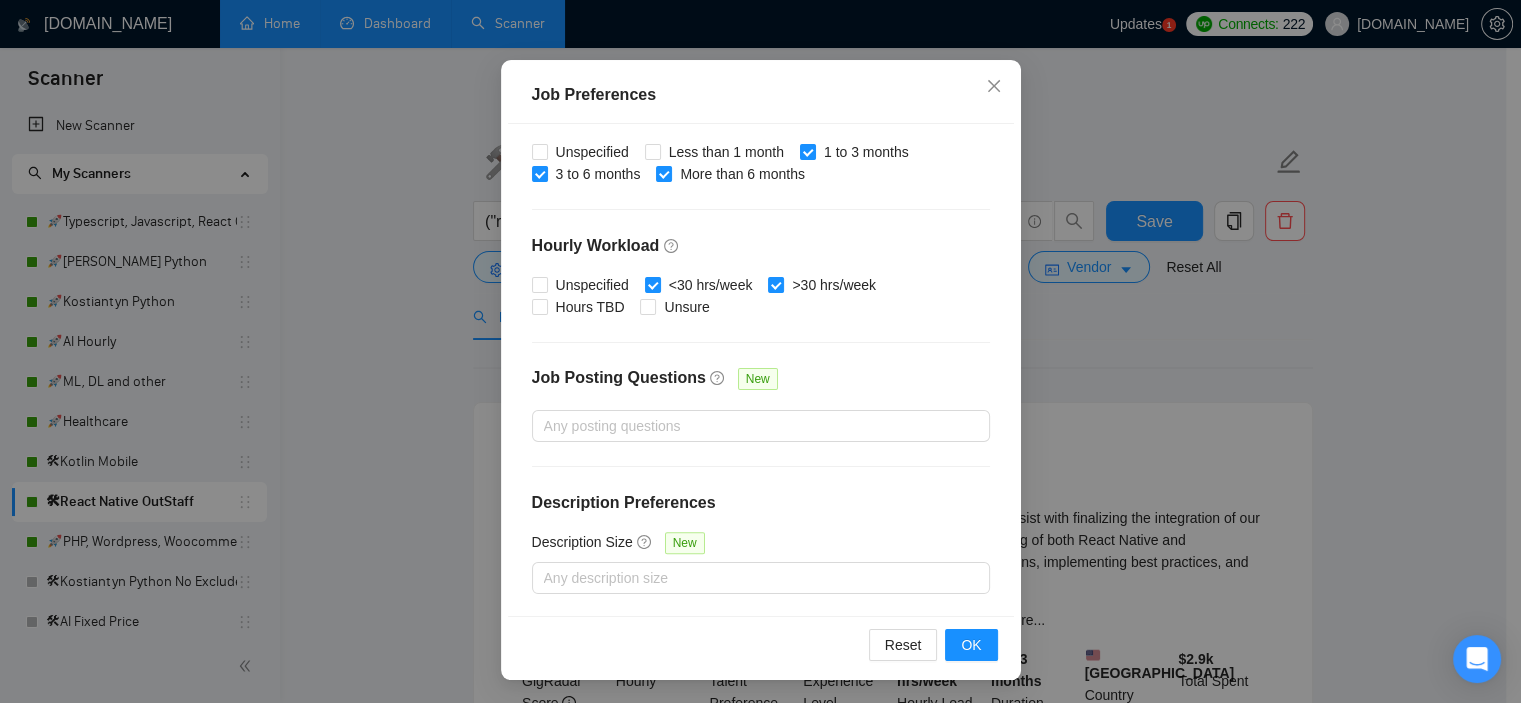 scroll, scrollTop: 0, scrollLeft: 0, axis: both 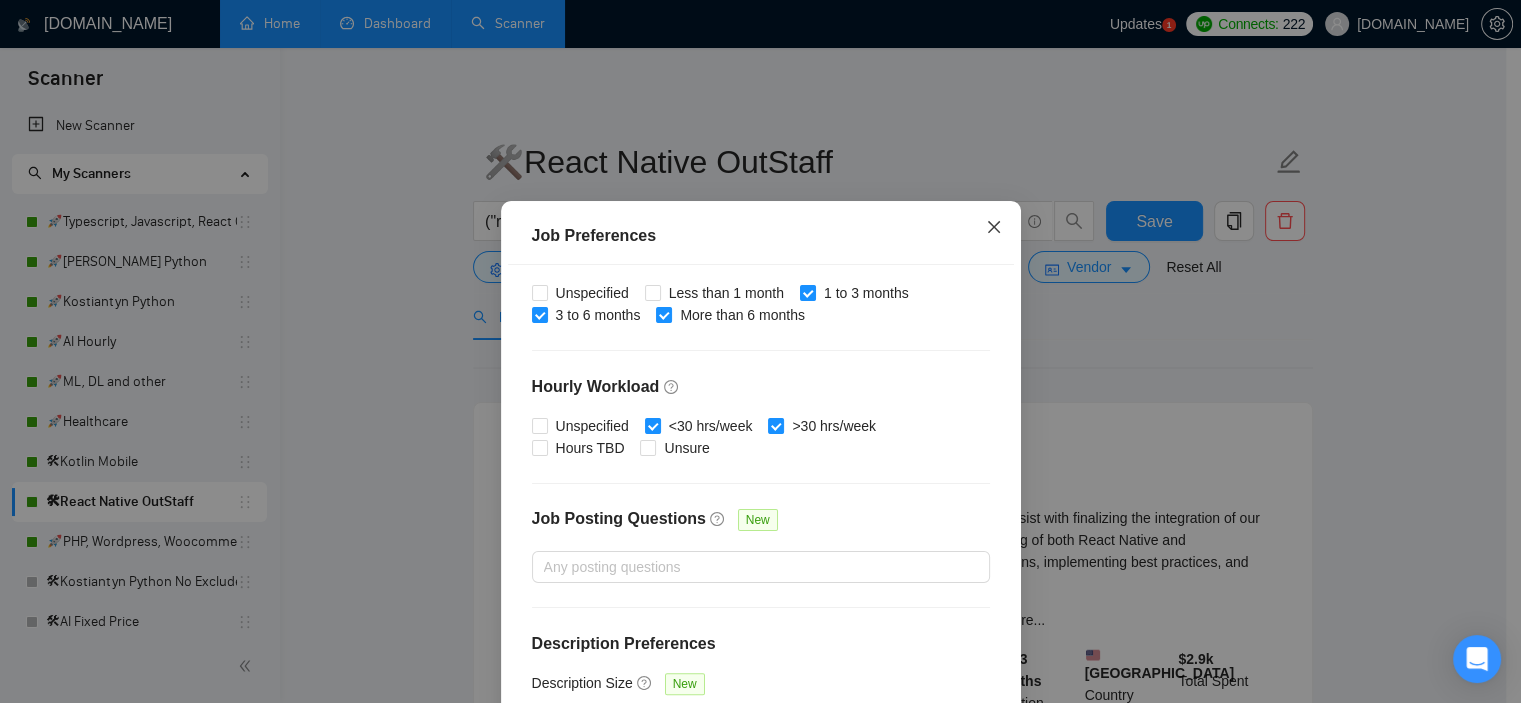 click at bounding box center (994, 228) 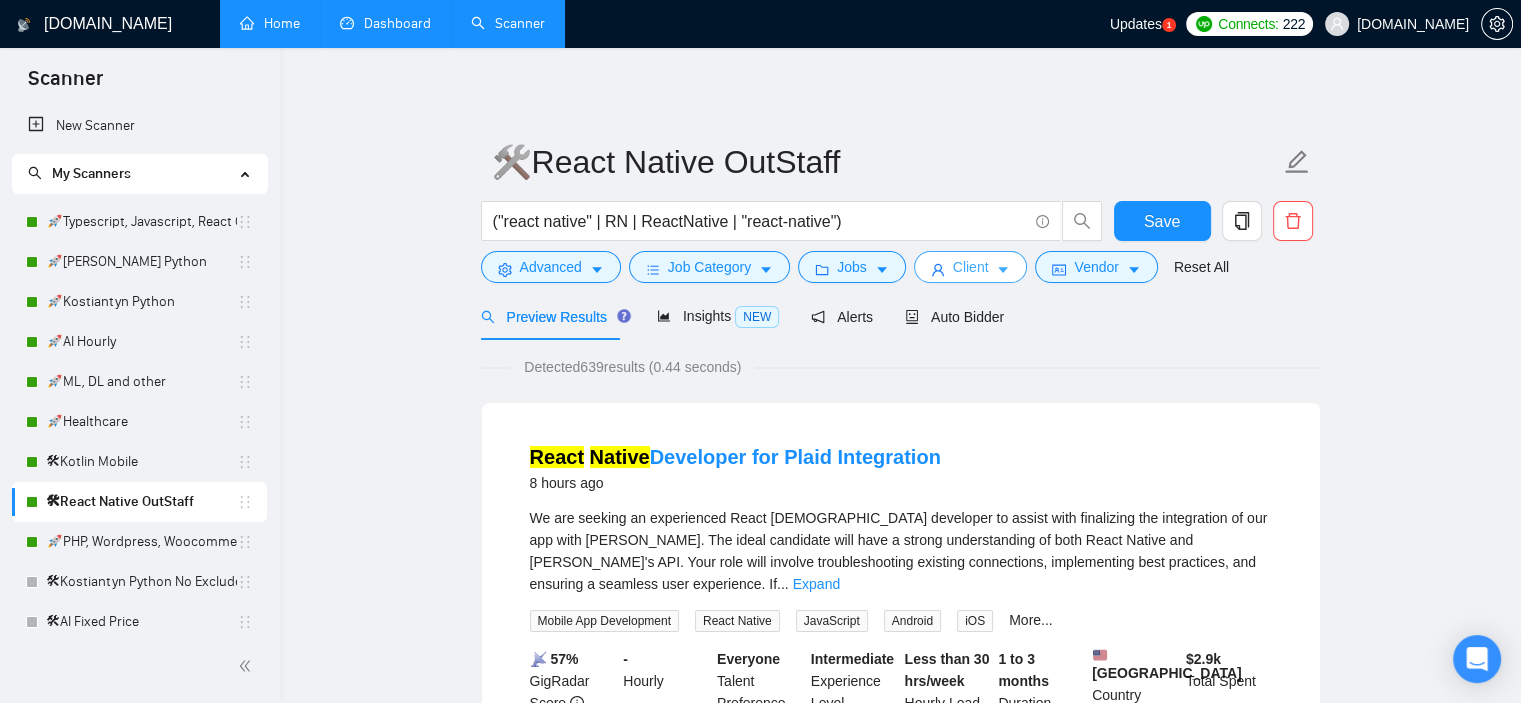 click on "Client" at bounding box center (971, 267) 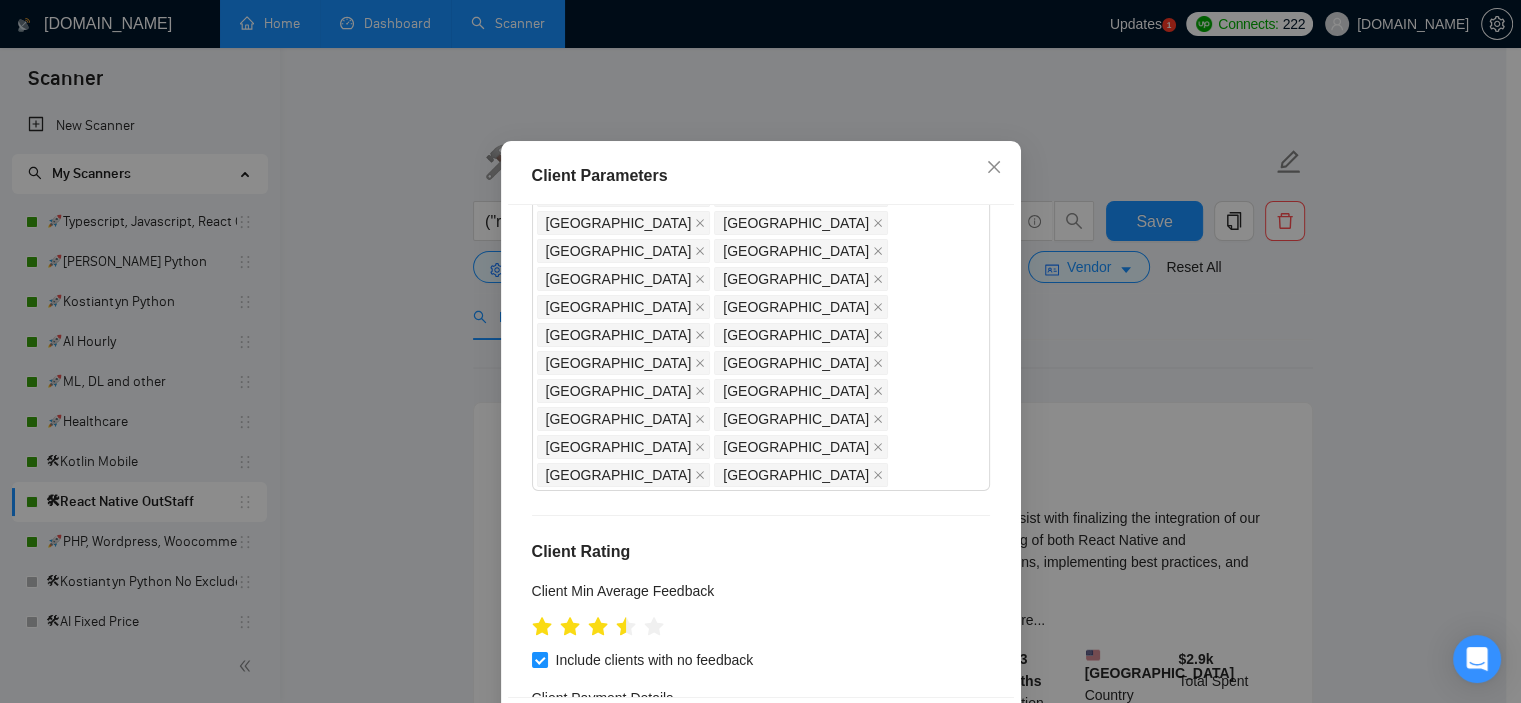 scroll, scrollTop: 342, scrollLeft: 0, axis: vertical 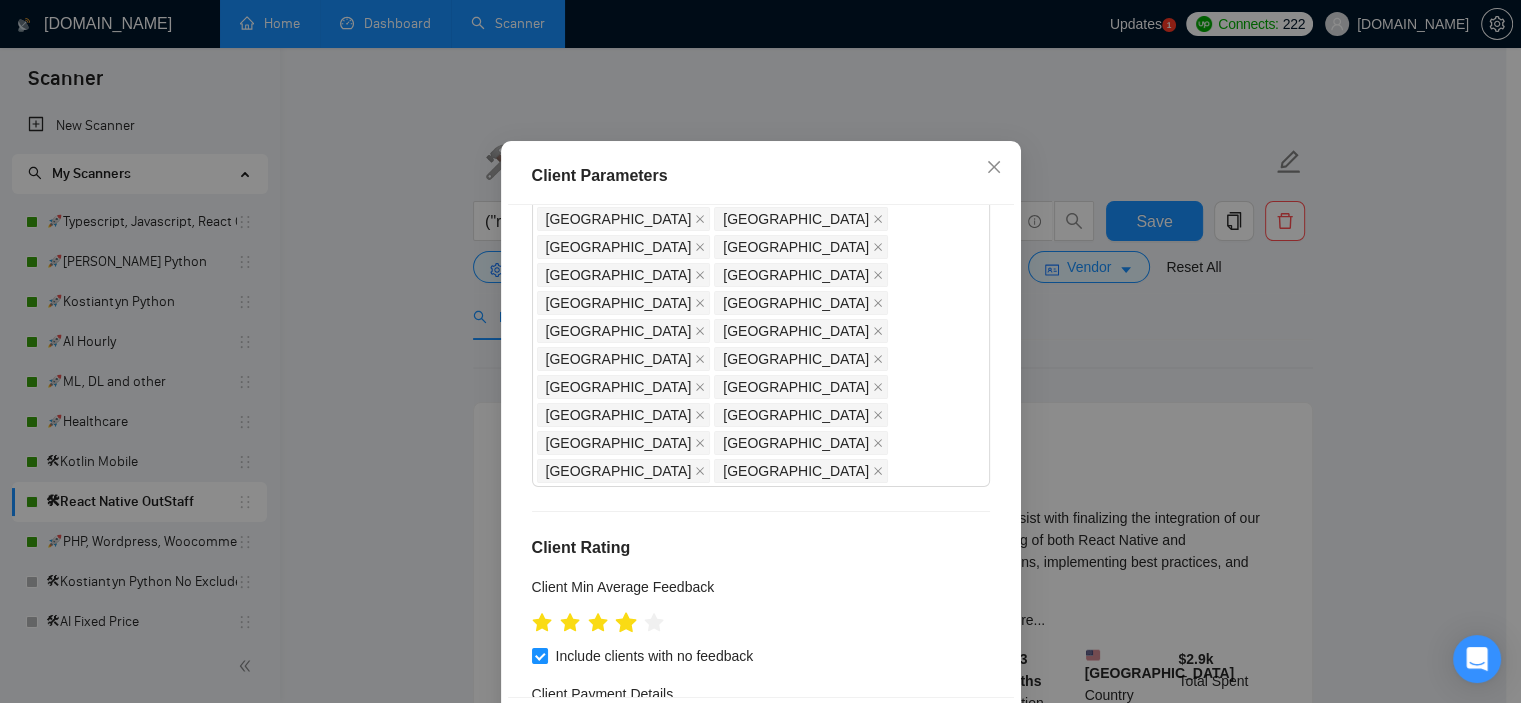 click 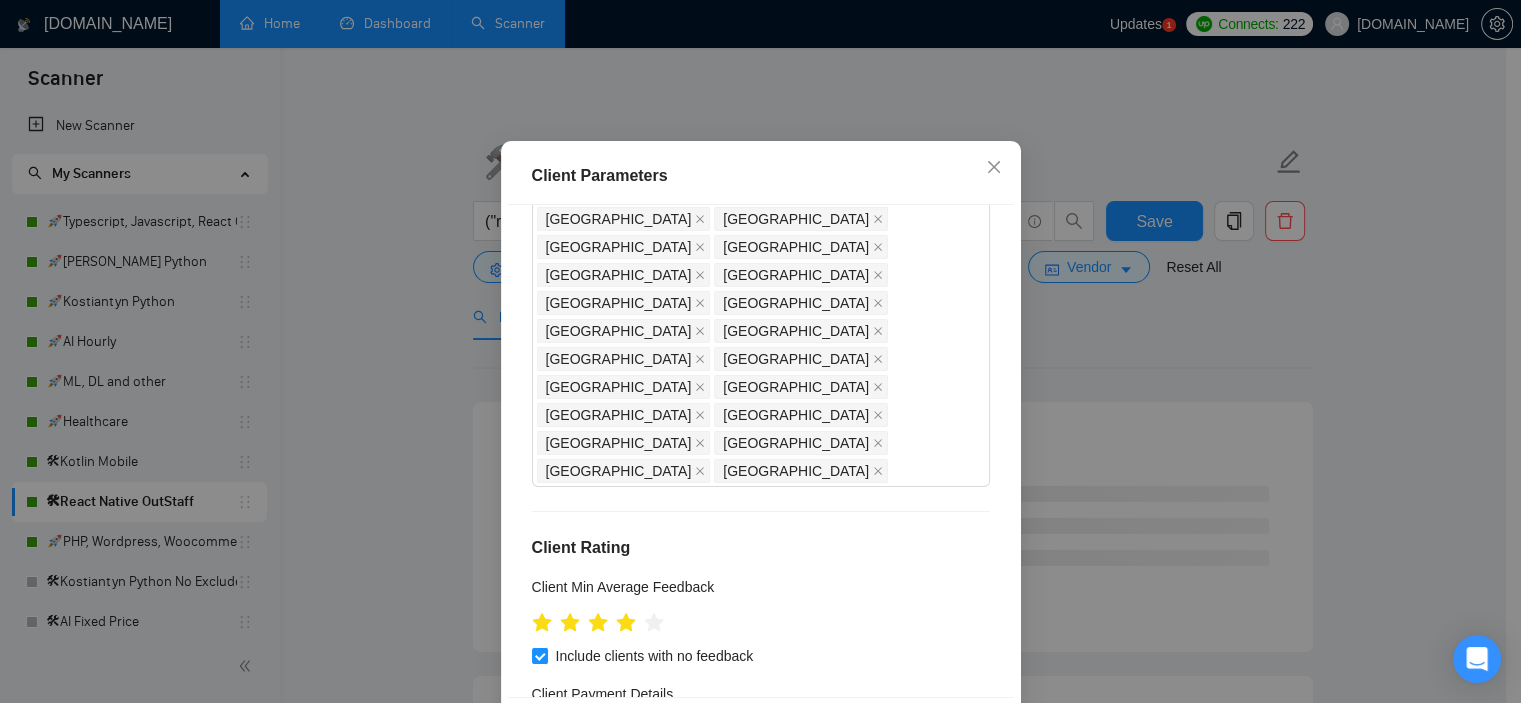 click on "Payment Verified" at bounding box center (539, 723) 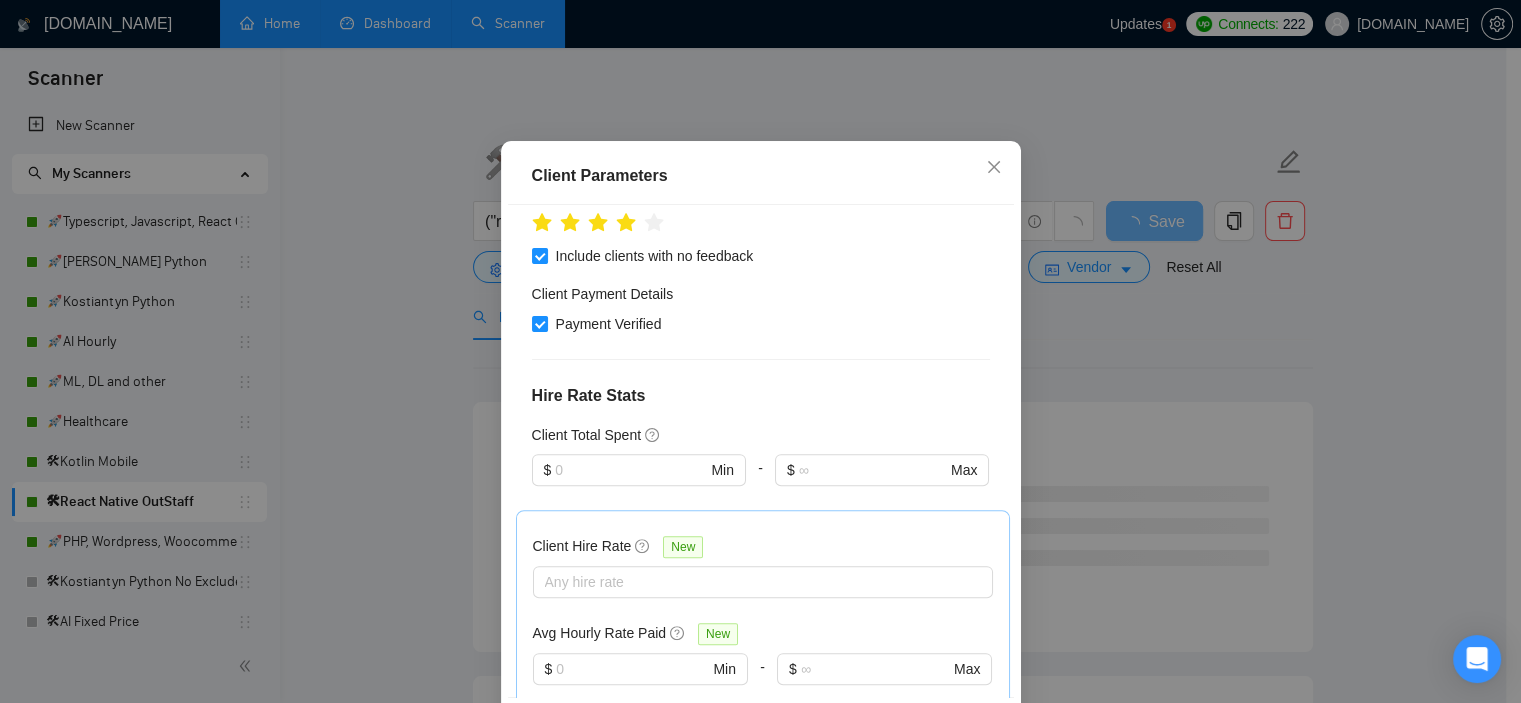 scroll, scrollTop: 942, scrollLeft: 0, axis: vertical 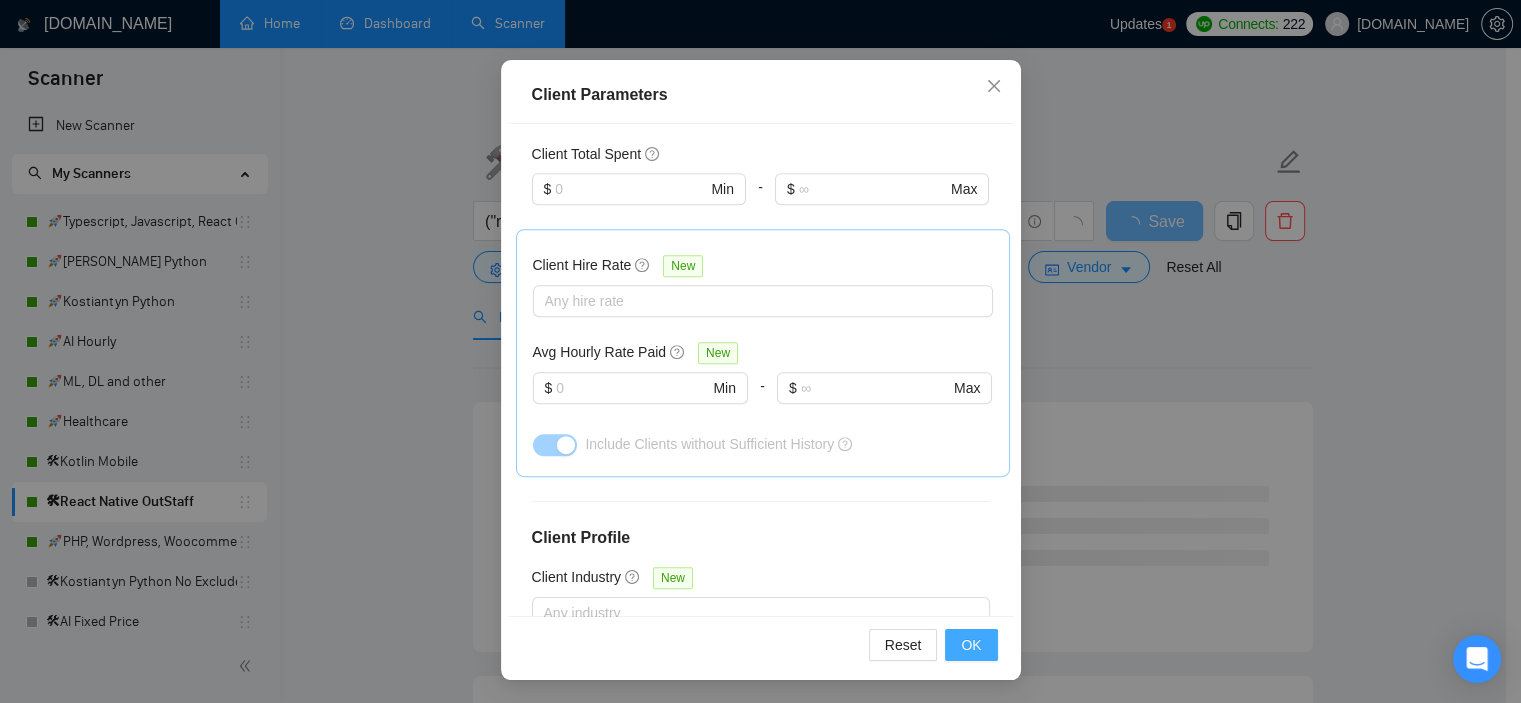 click on "OK" at bounding box center (971, 645) 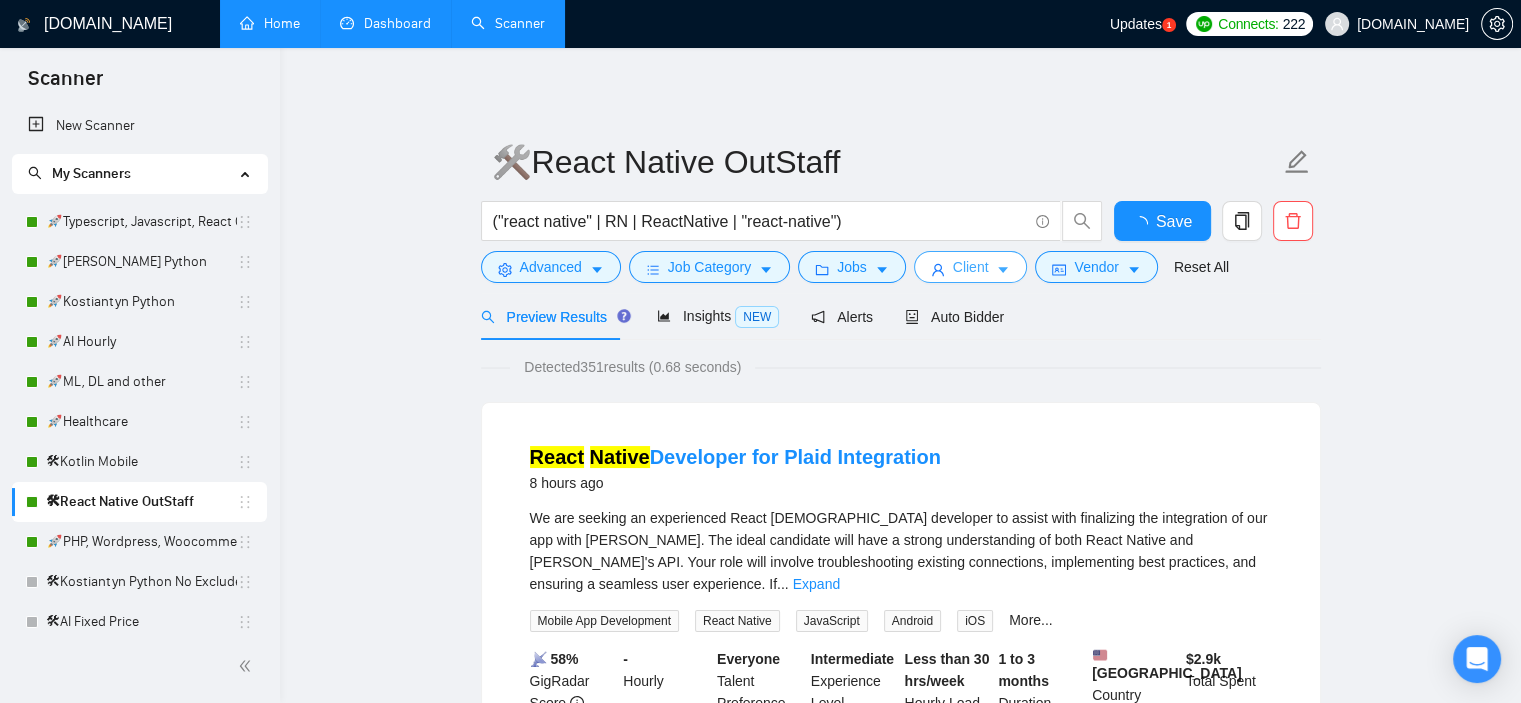 scroll, scrollTop: 0, scrollLeft: 0, axis: both 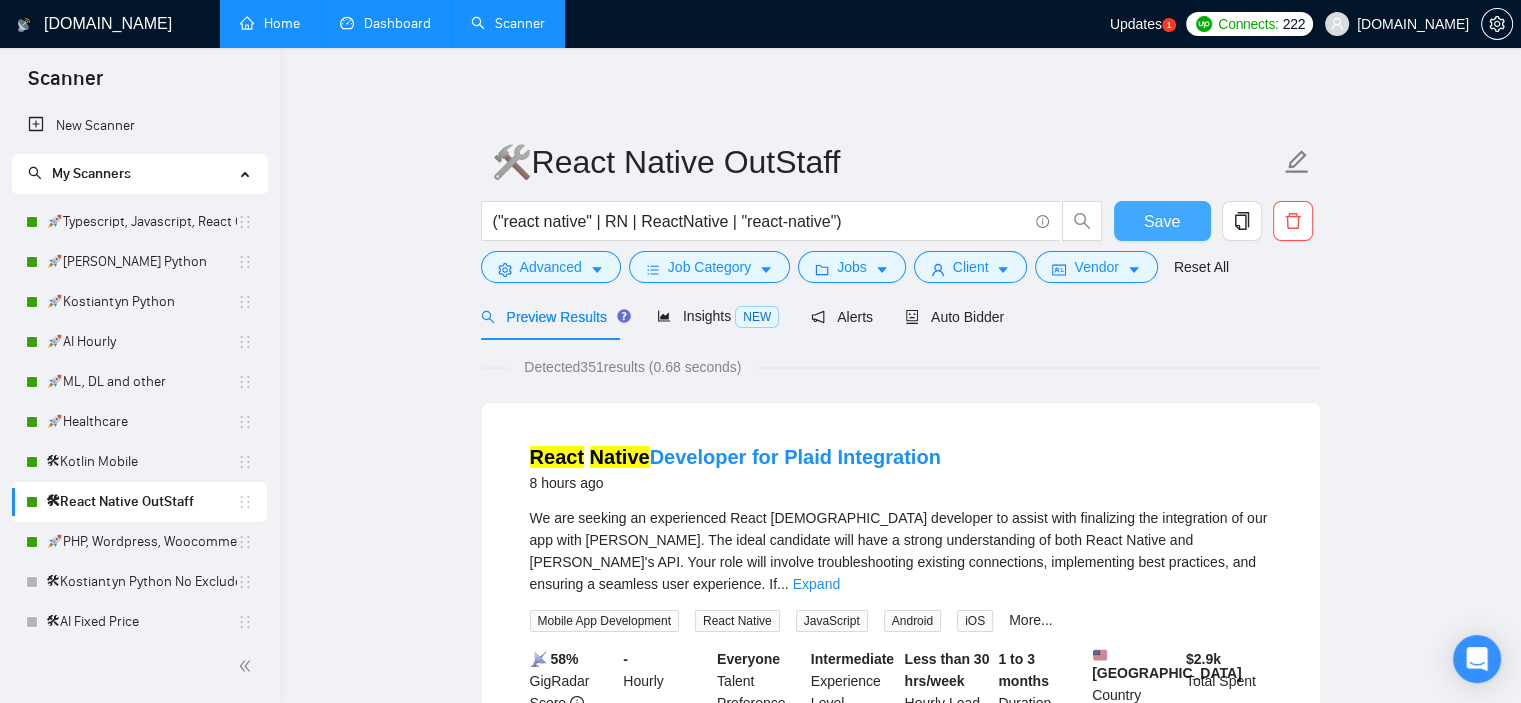 click on "Save" at bounding box center (1162, 221) 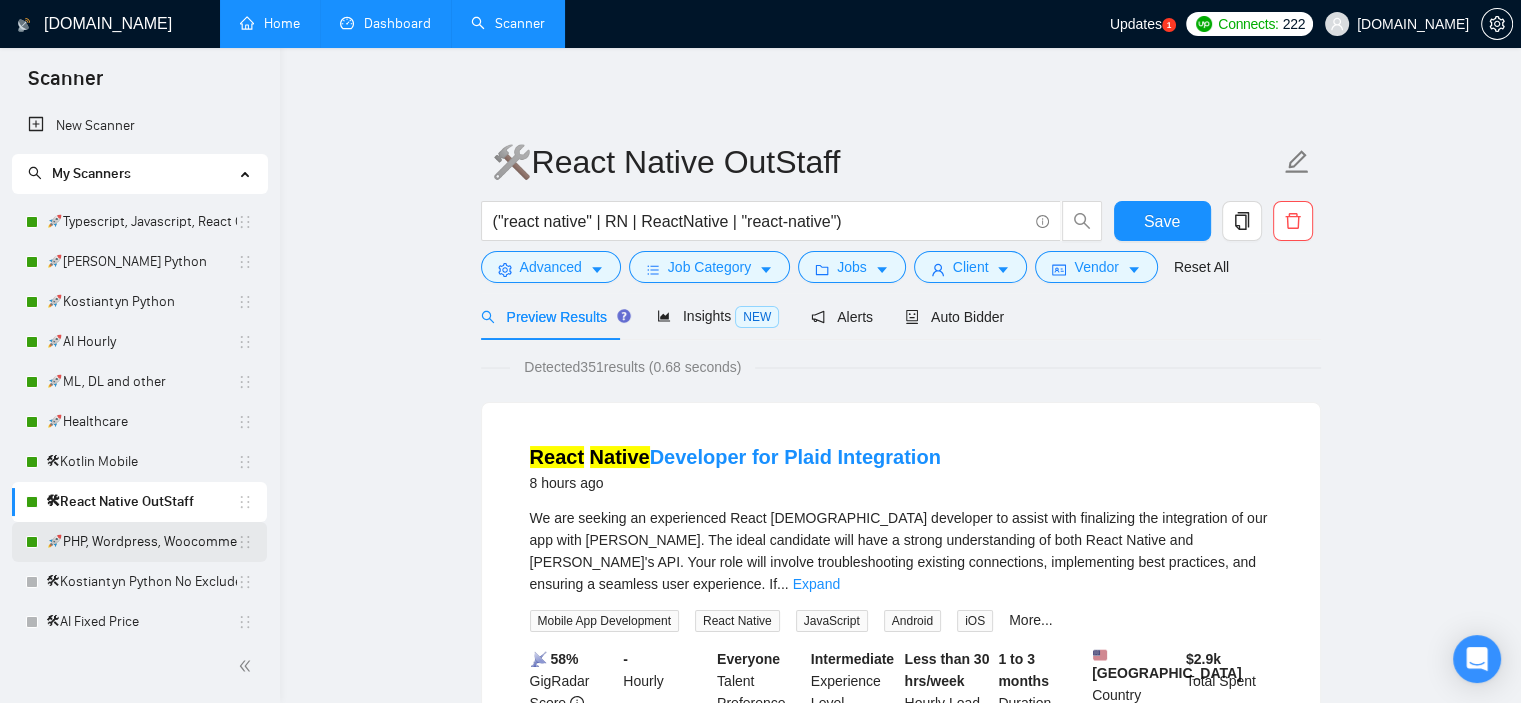 click on "🚀PHP, Wordpress, Woocommerce" at bounding box center [141, 542] 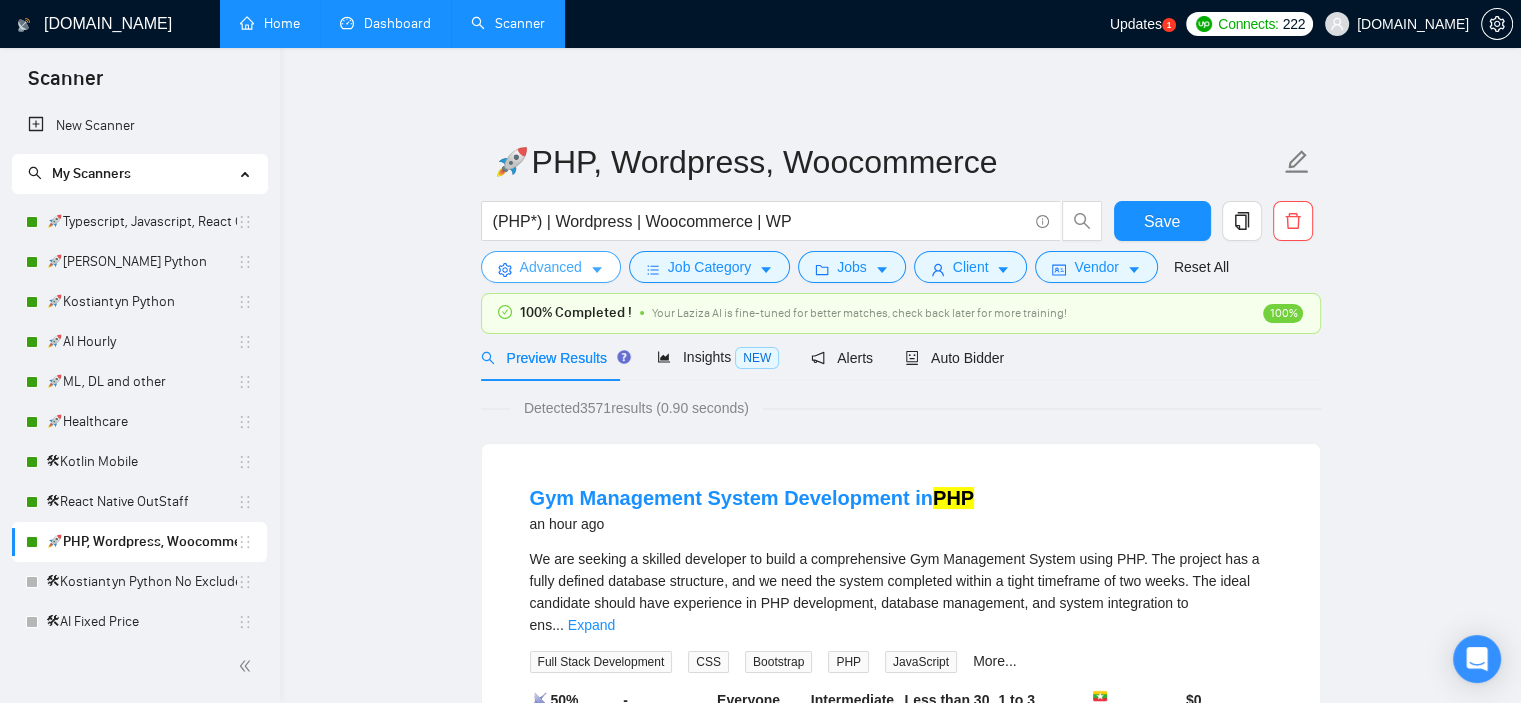 click on "Advanced" at bounding box center [551, 267] 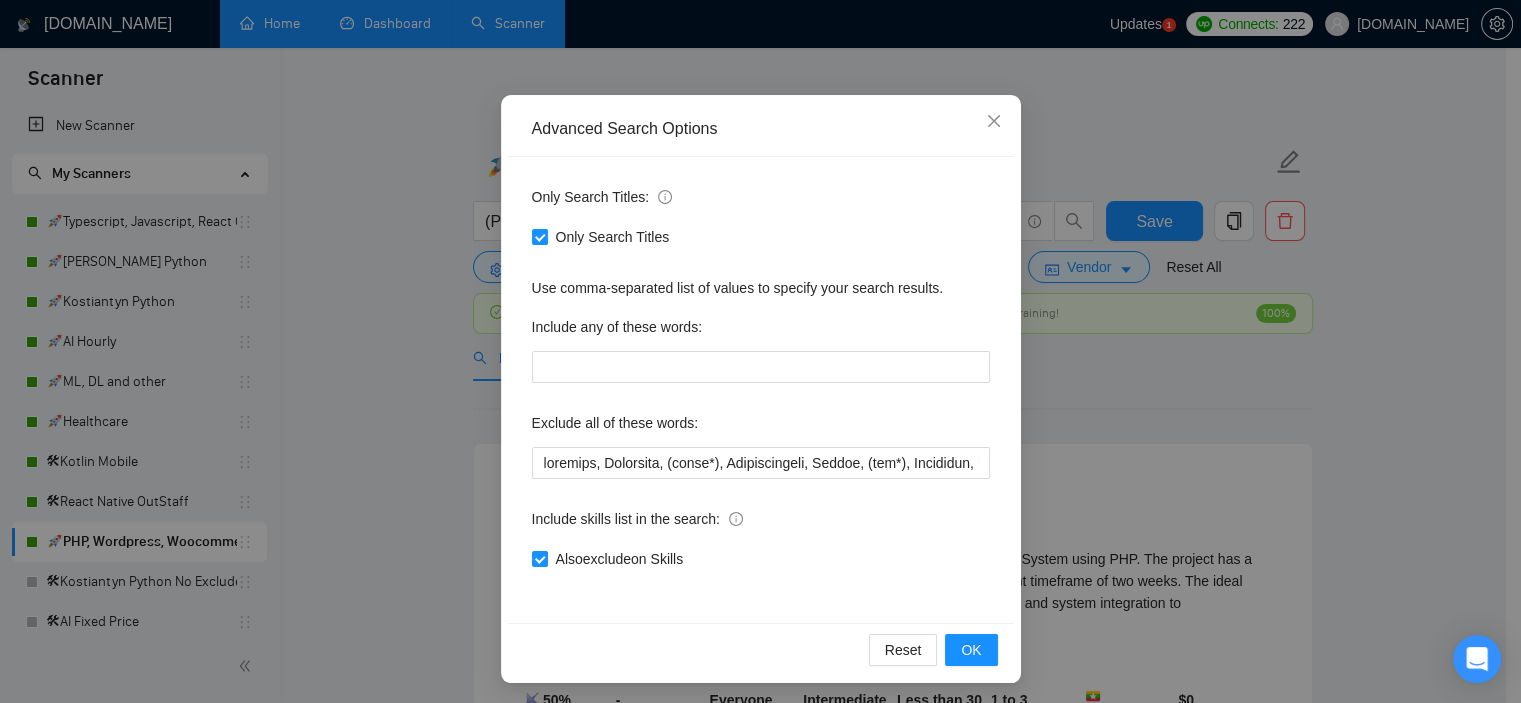 scroll, scrollTop: 128, scrollLeft: 0, axis: vertical 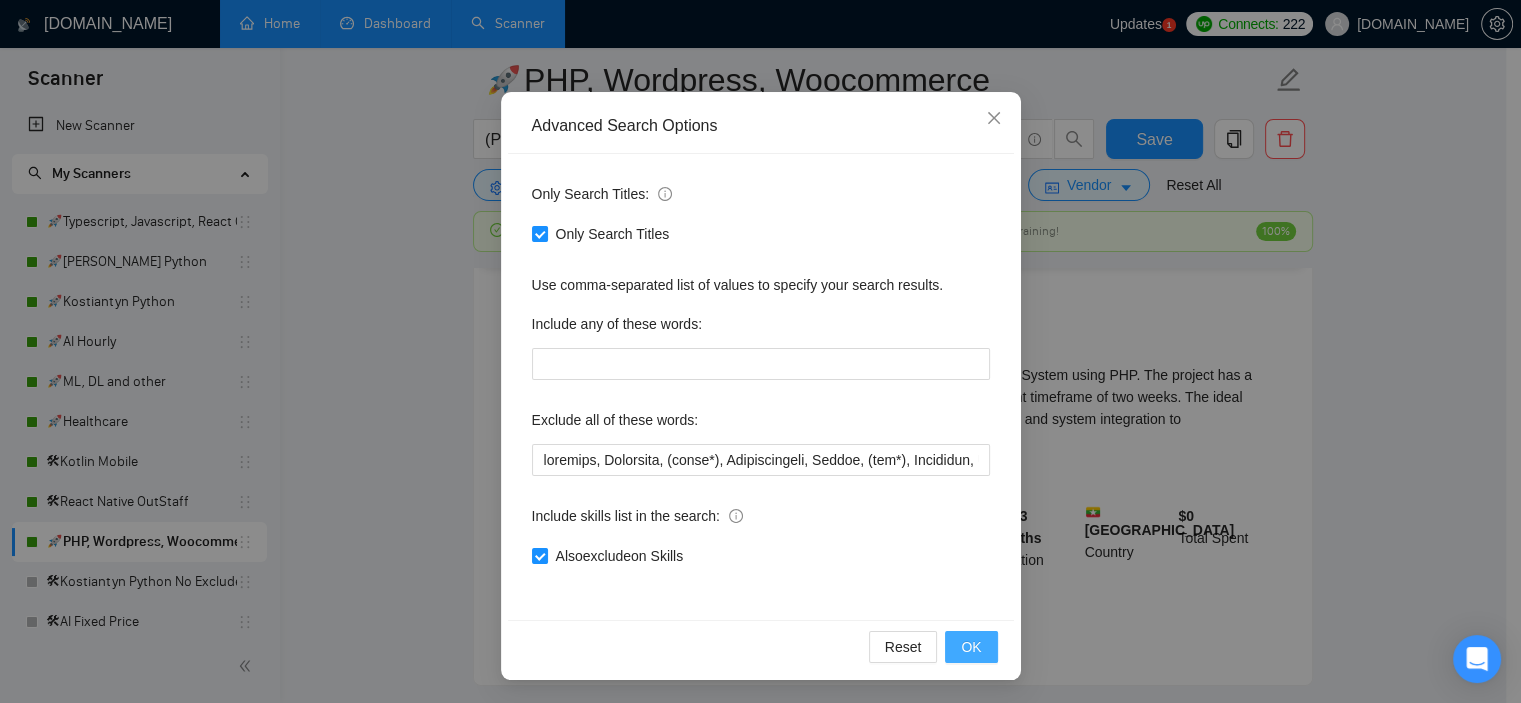 click on "OK" at bounding box center (971, 647) 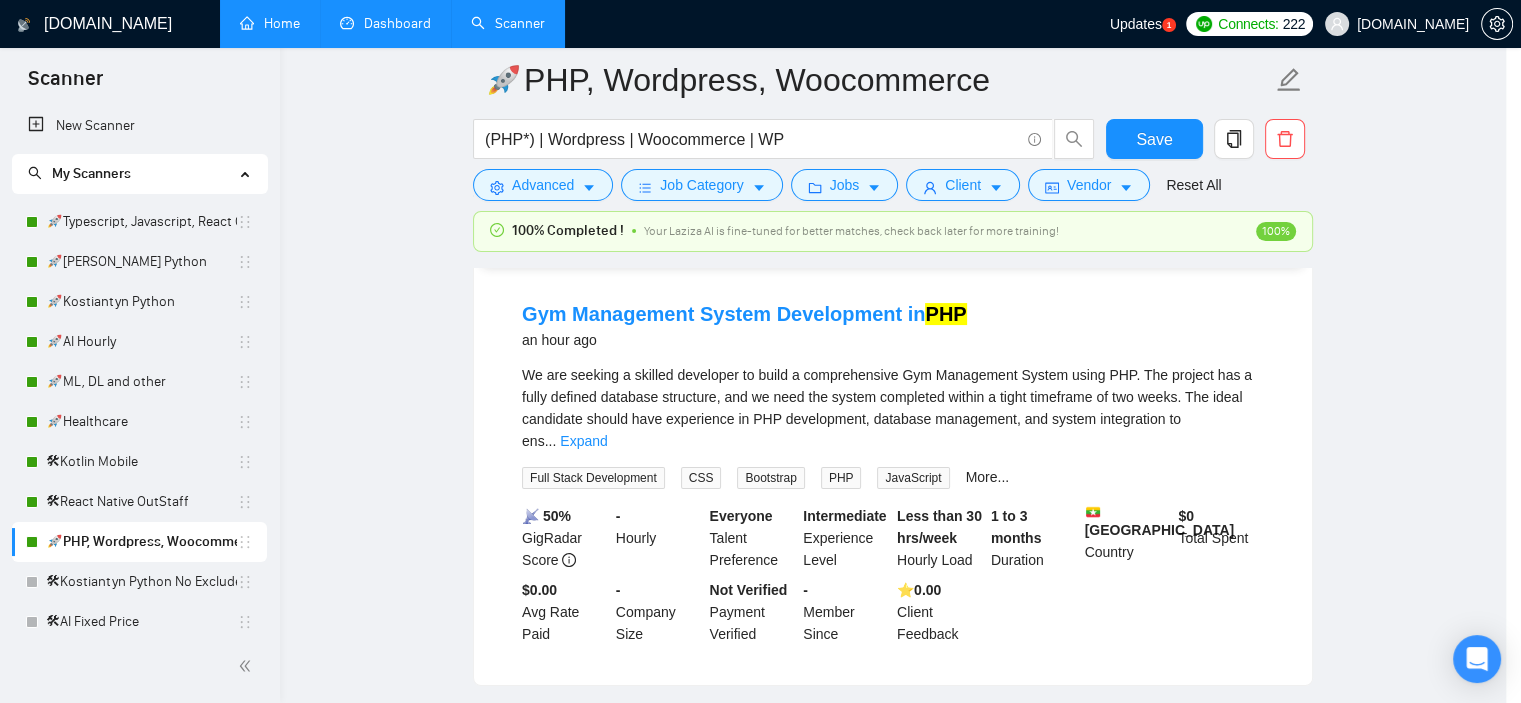 scroll, scrollTop: 28, scrollLeft: 0, axis: vertical 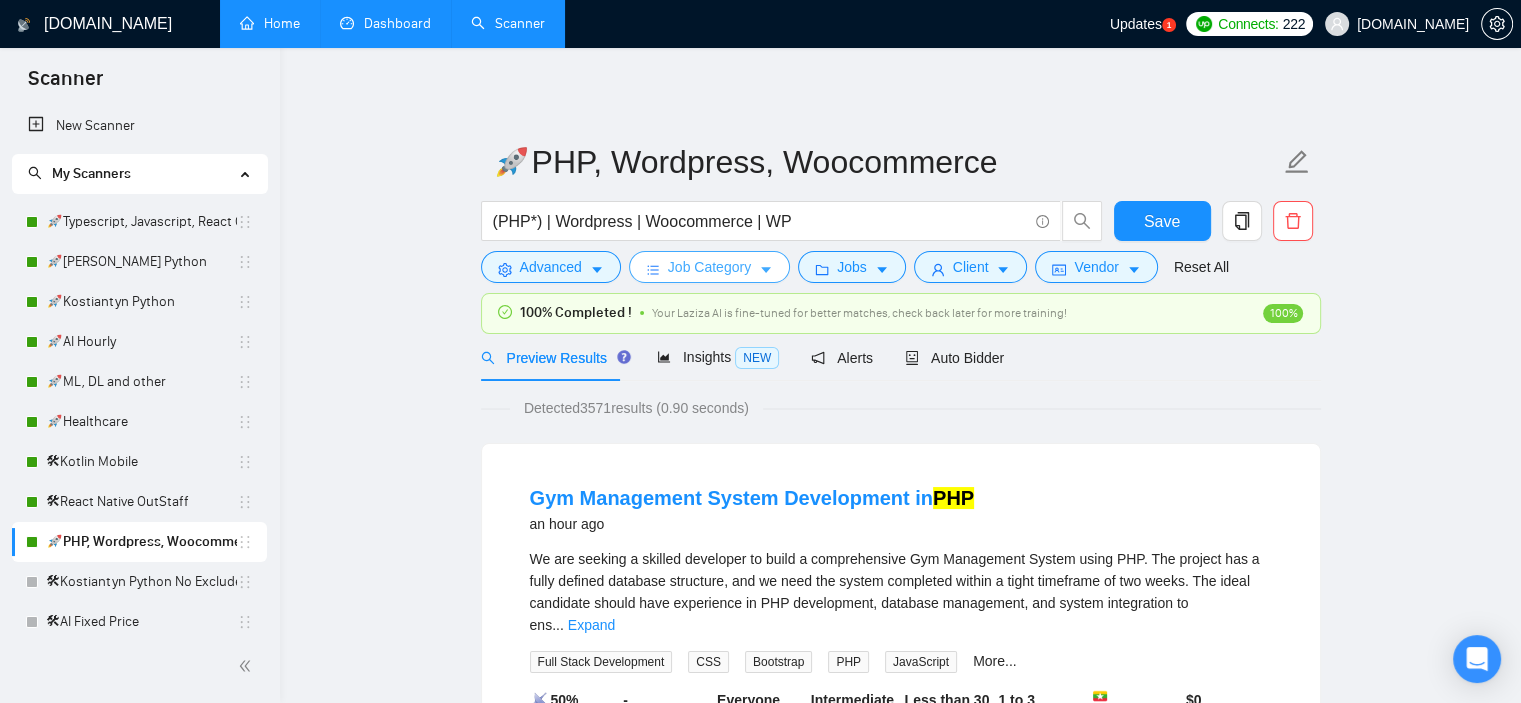 click on "Job Category" at bounding box center (709, 267) 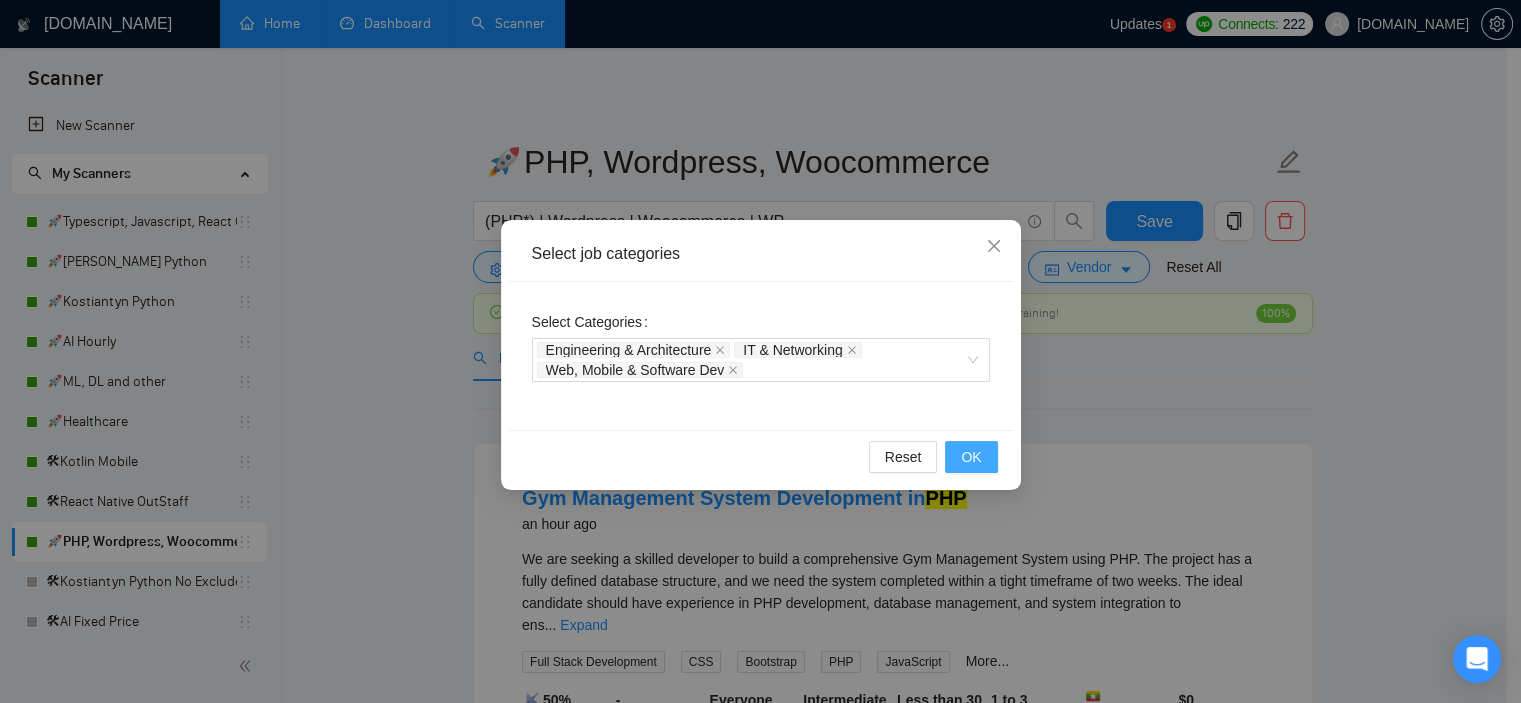 click on "OK" at bounding box center (971, 457) 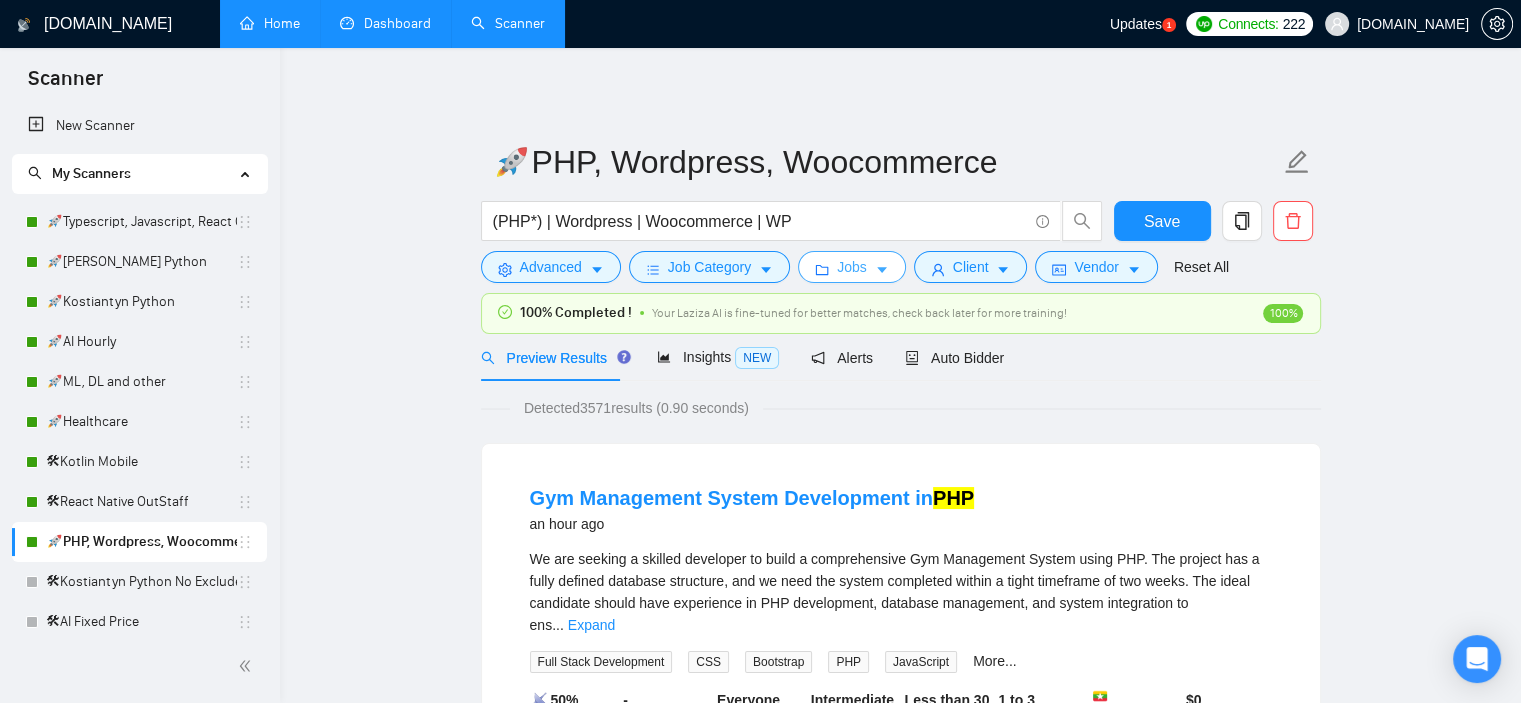 click on "Jobs" at bounding box center (852, 267) 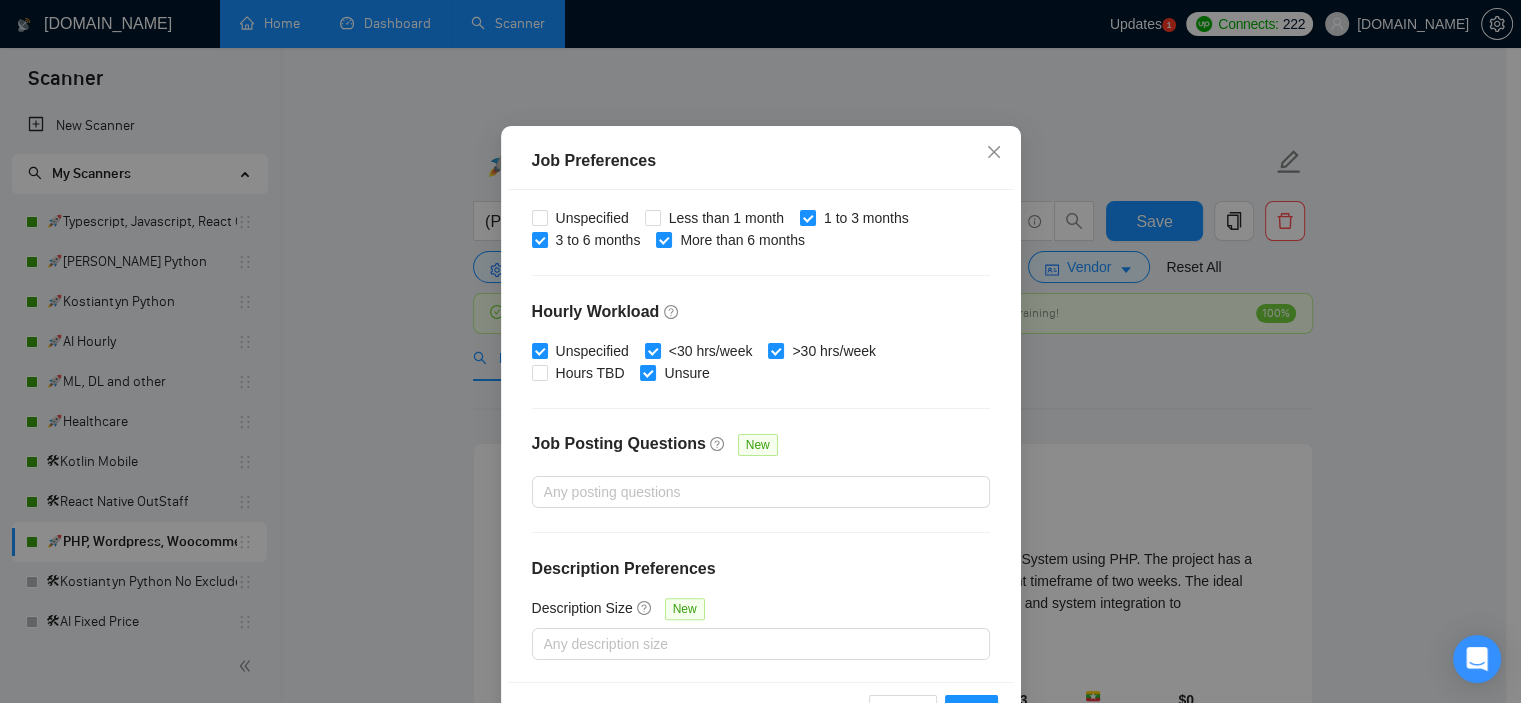 scroll, scrollTop: 141, scrollLeft: 0, axis: vertical 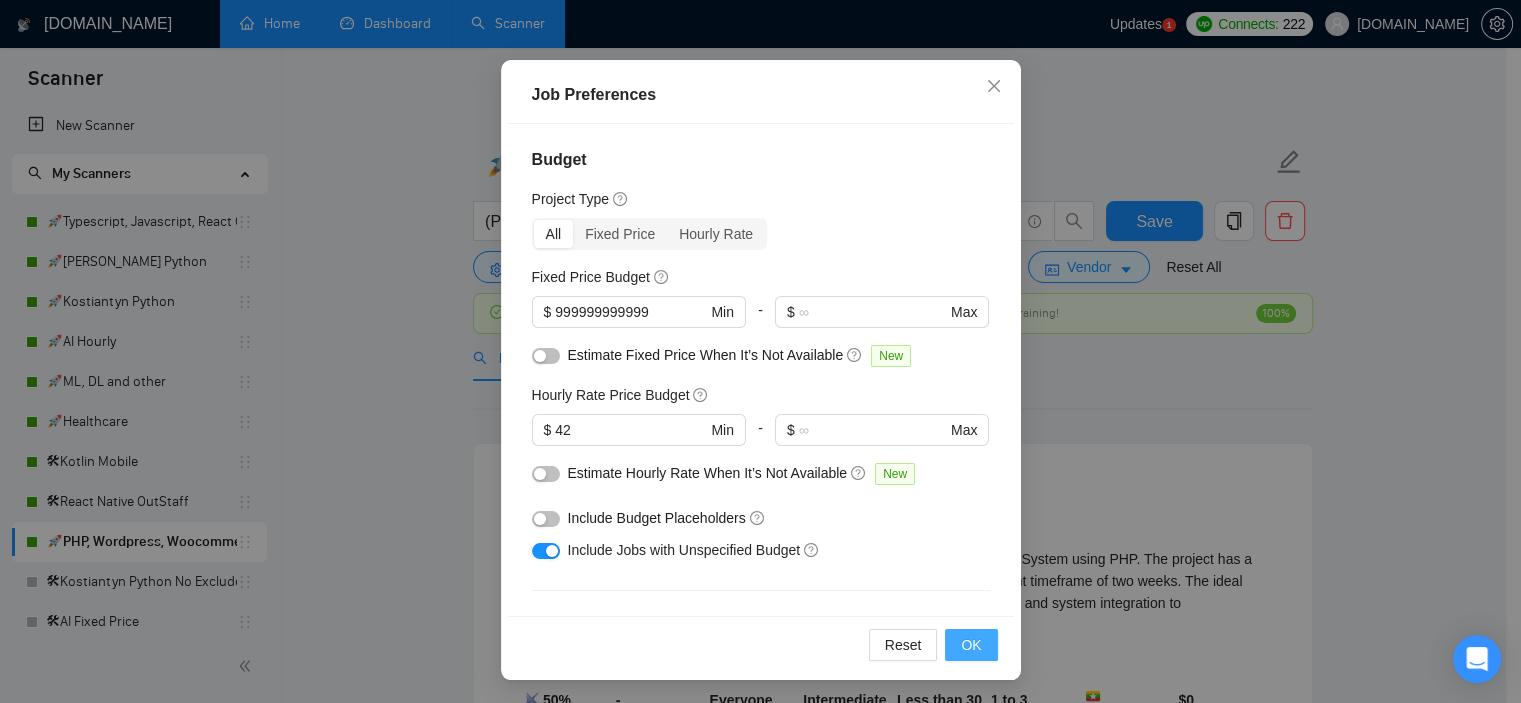 click on "OK" at bounding box center [971, 645] 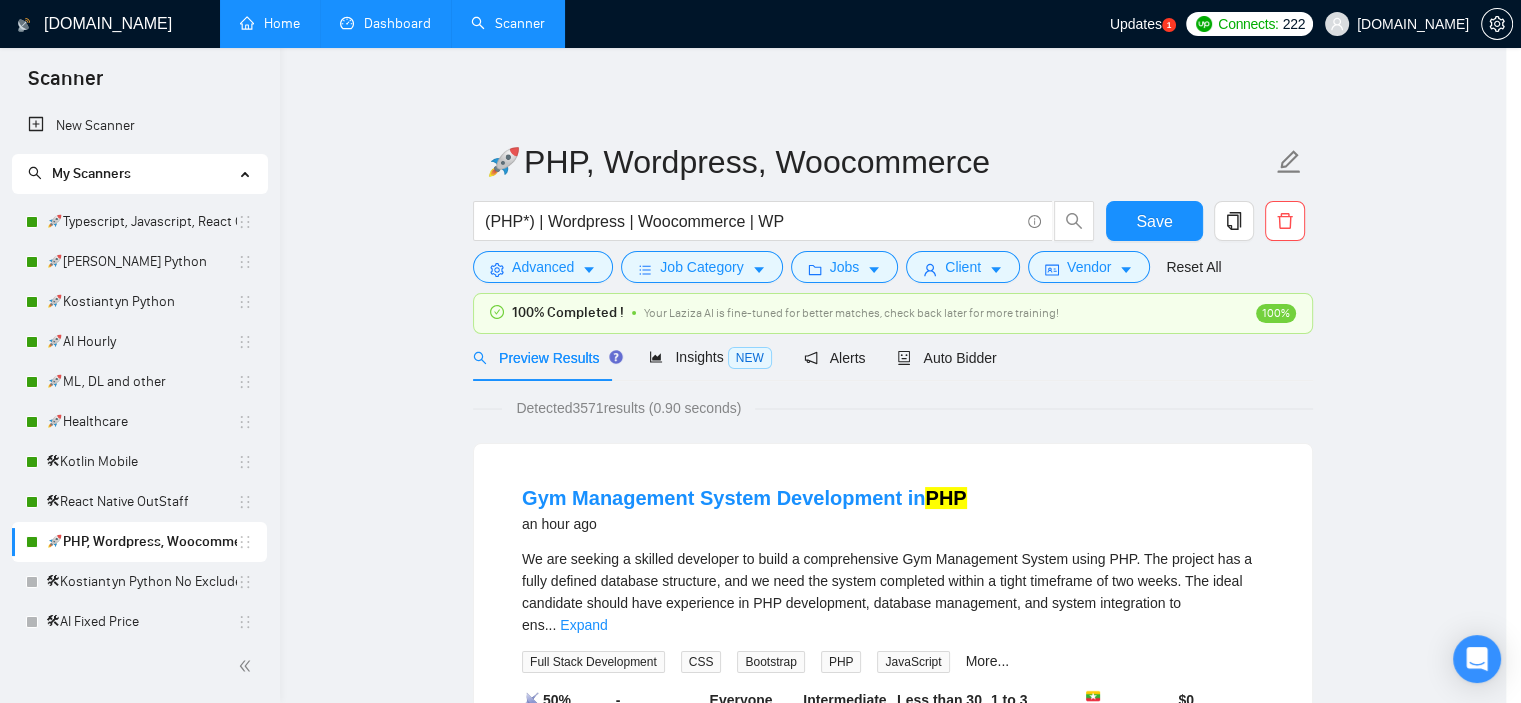 scroll, scrollTop: 60, scrollLeft: 0, axis: vertical 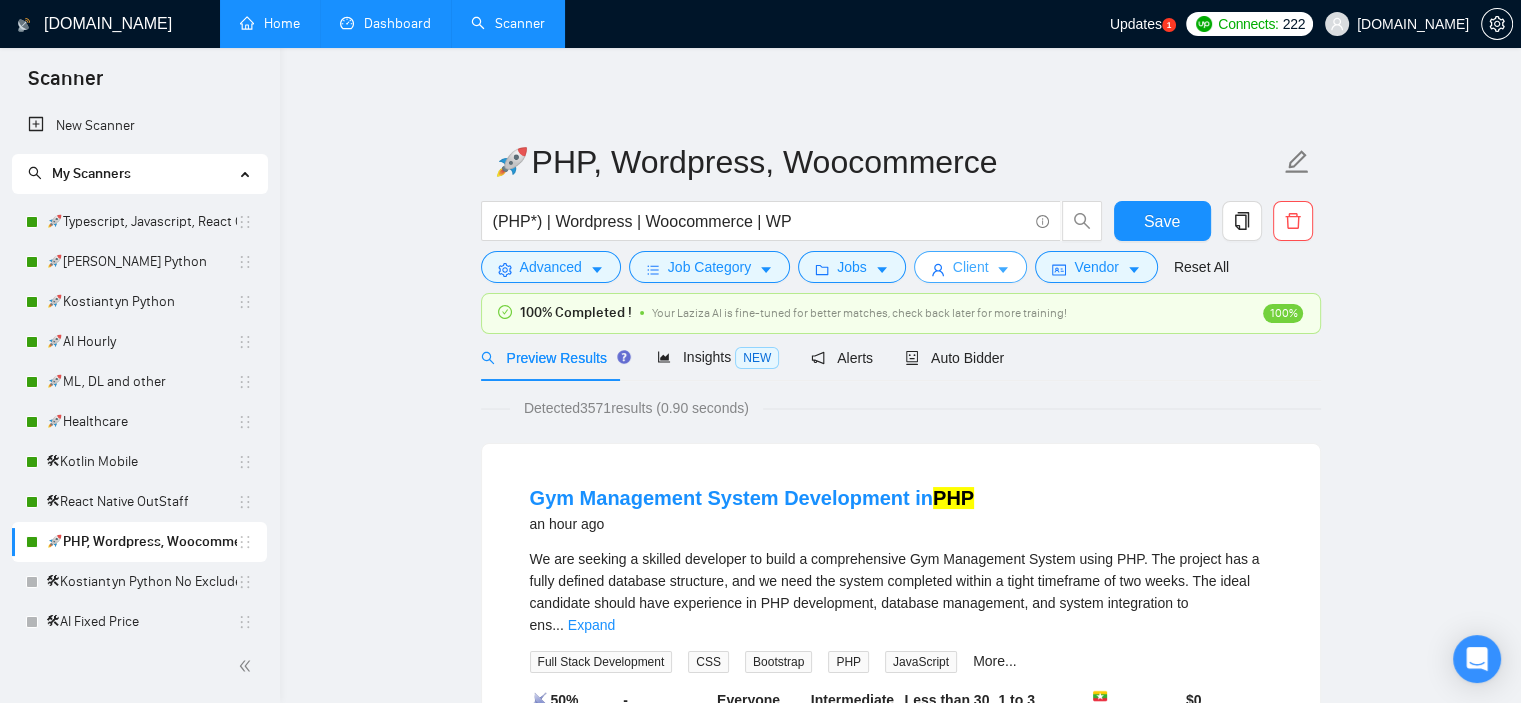 click on "Client" at bounding box center (971, 267) 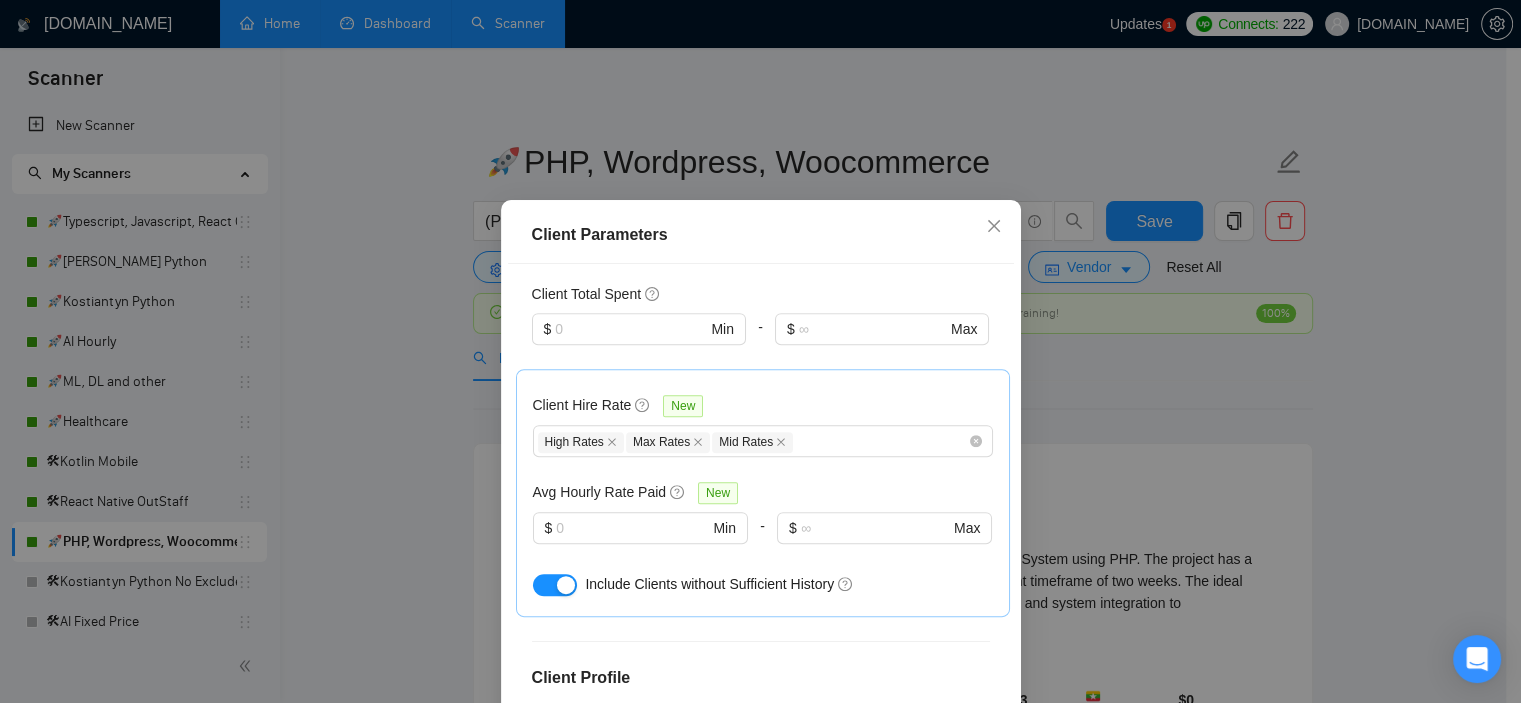 scroll, scrollTop: 0, scrollLeft: 0, axis: both 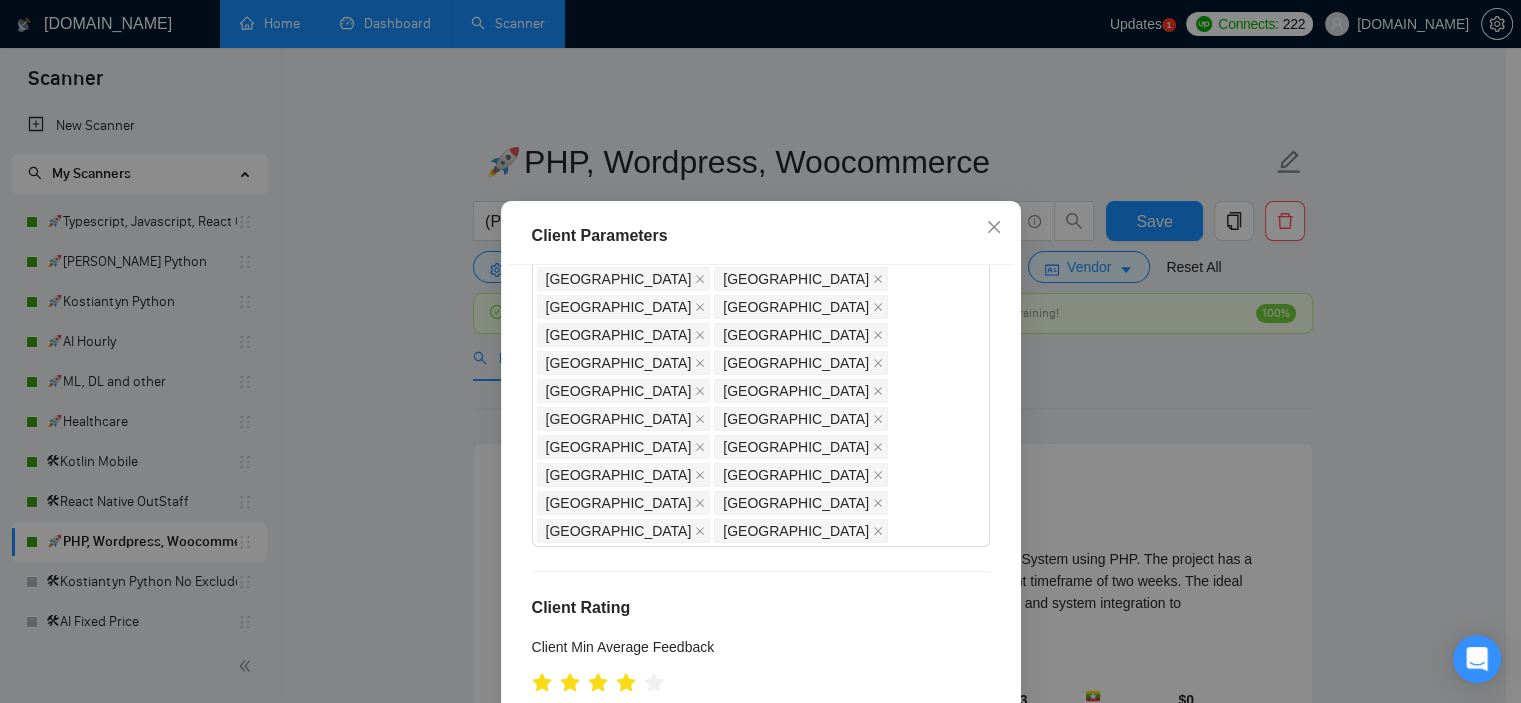 click on "Payment Verified" at bounding box center (539, 783) 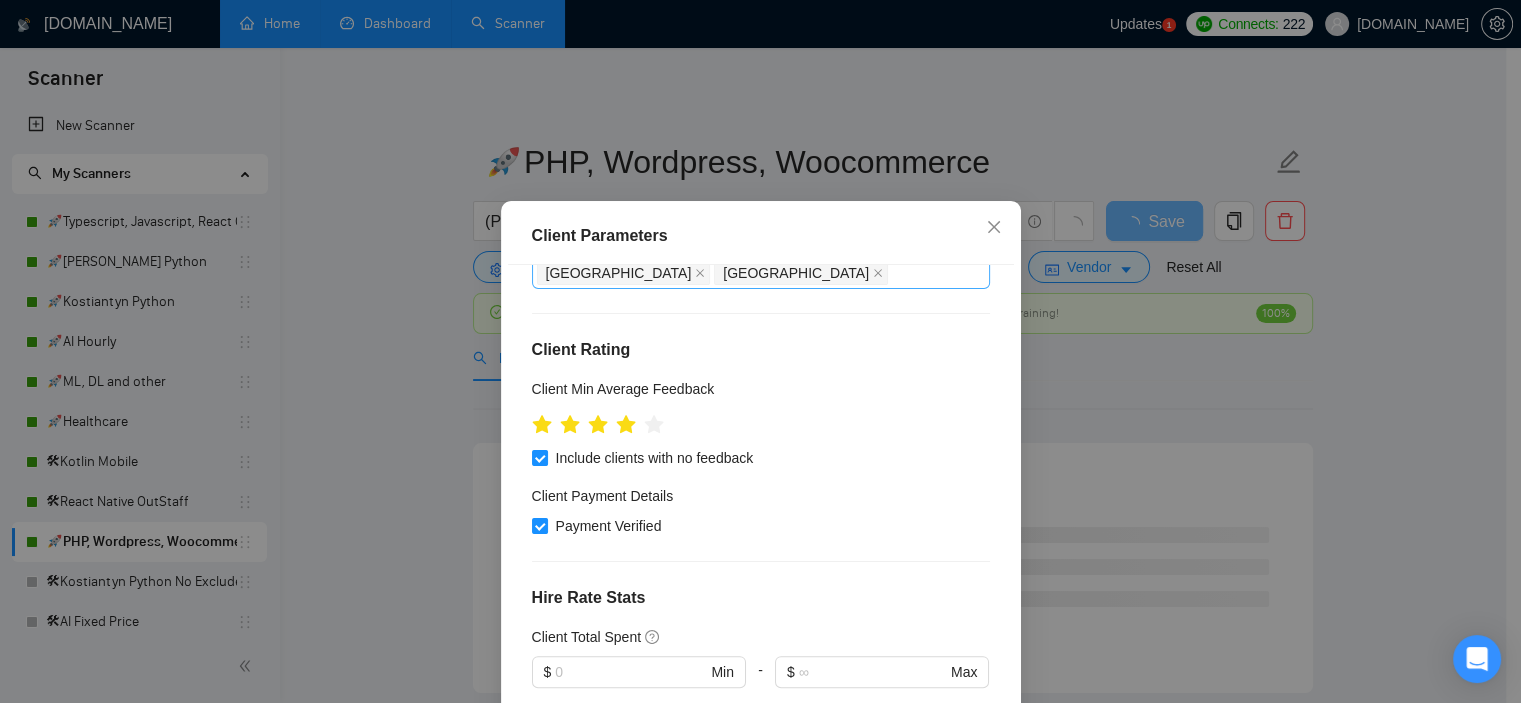 scroll, scrollTop: 942, scrollLeft: 0, axis: vertical 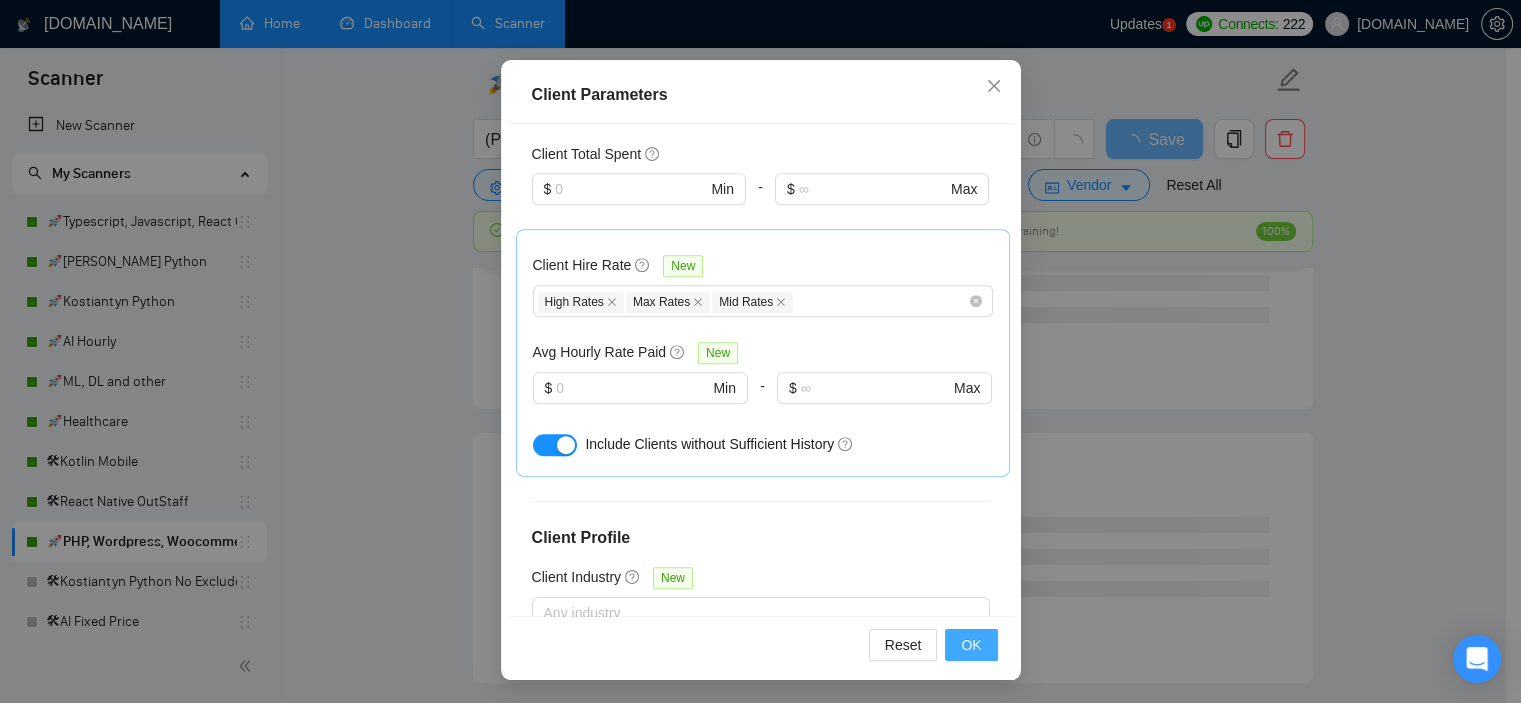 click on "OK" at bounding box center [971, 645] 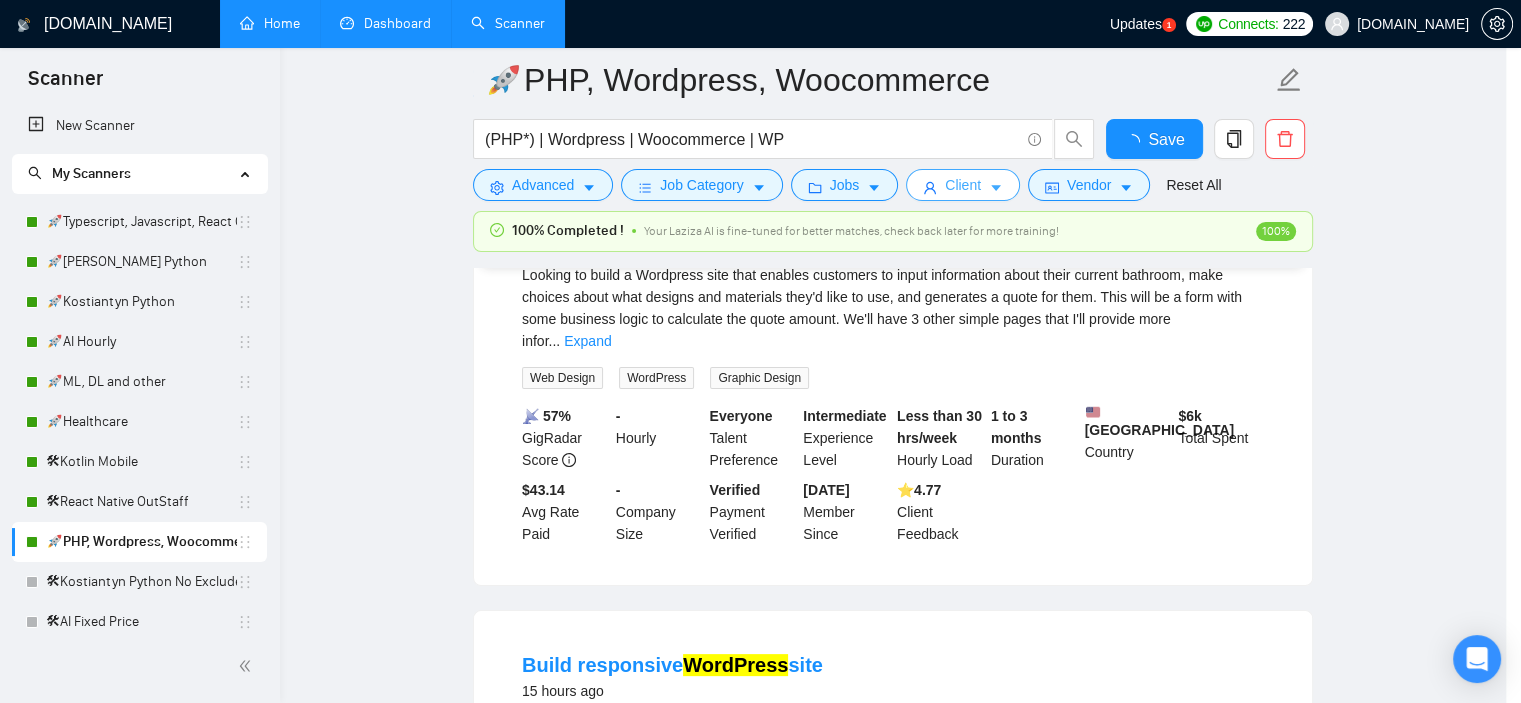 scroll, scrollTop: 0, scrollLeft: 0, axis: both 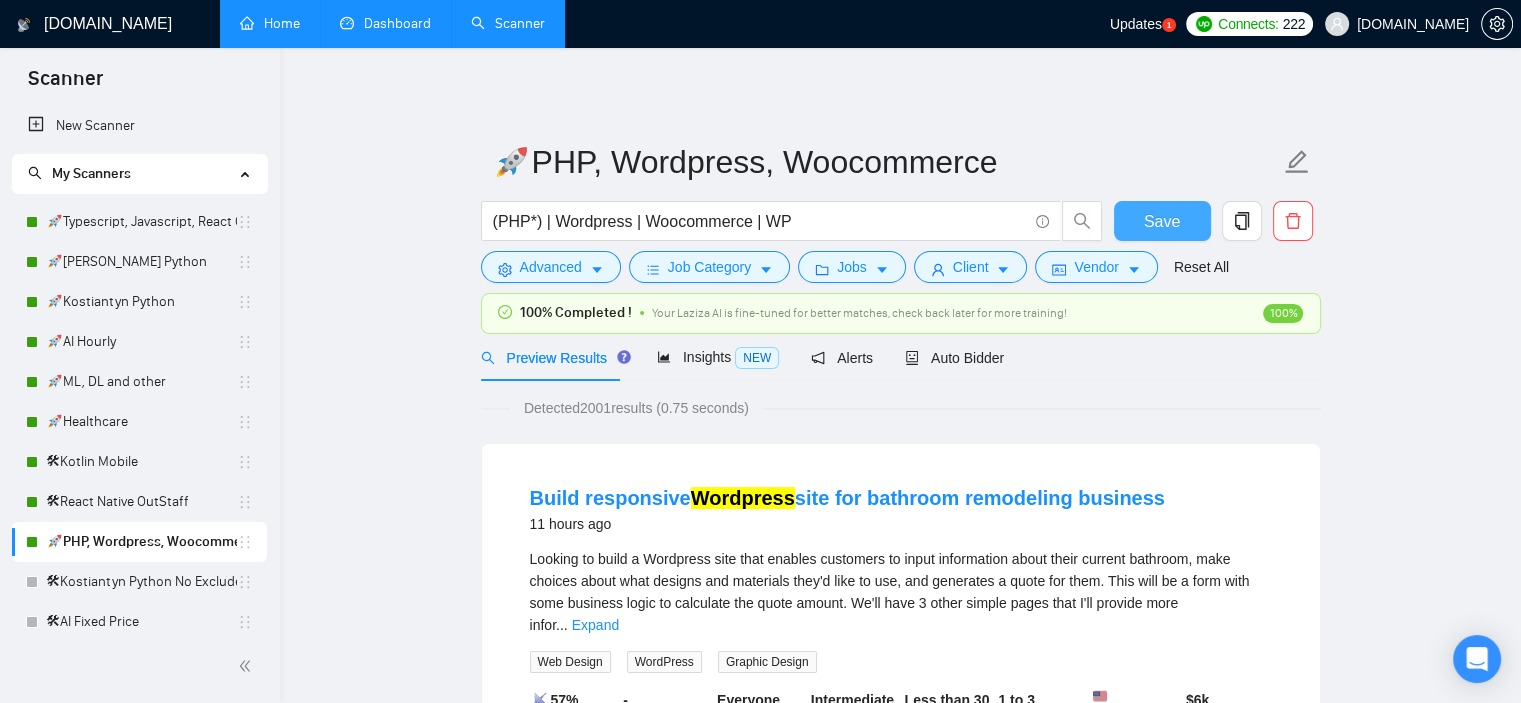 click on "Save" at bounding box center (1162, 221) 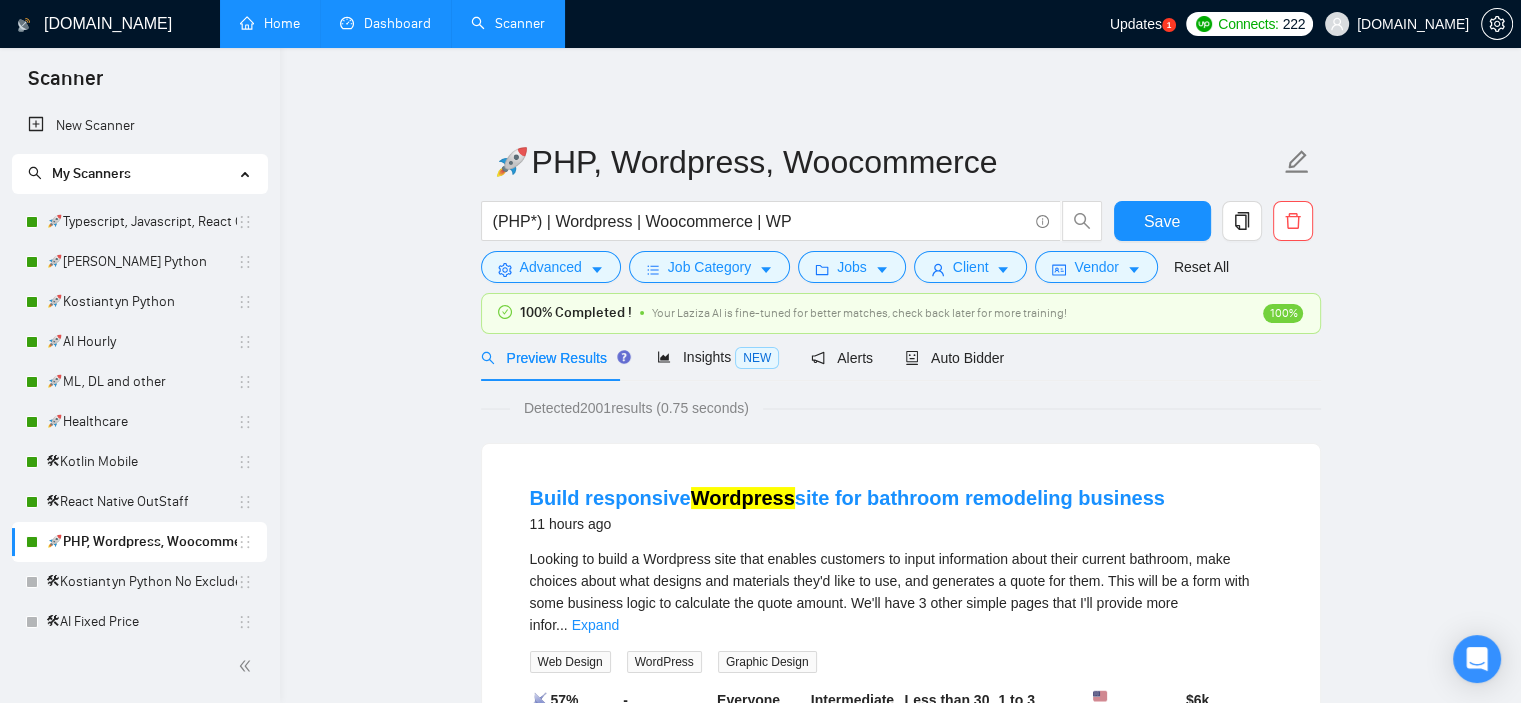 click on "Dashboard" at bounding box center (385, 23) 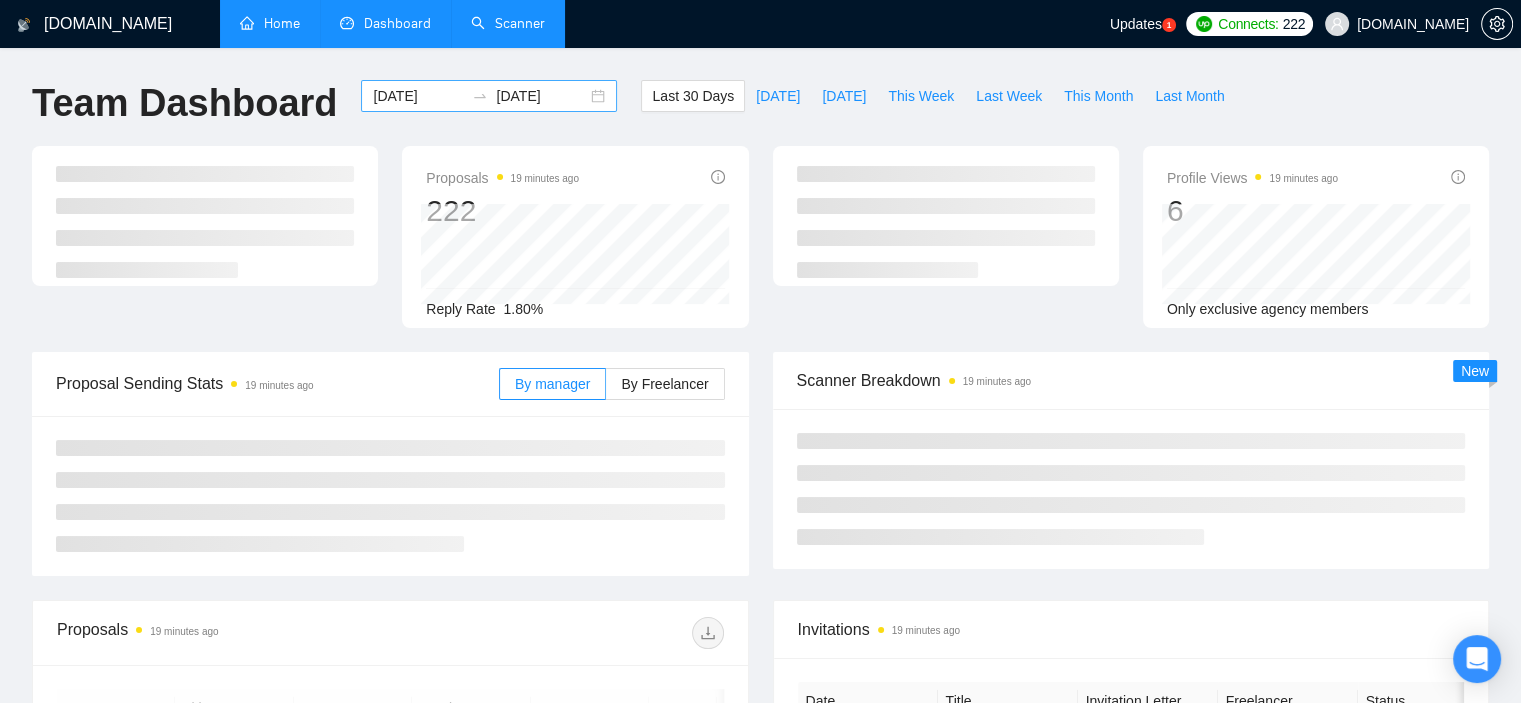 click on "[DATE]" at bounding box center [541, 96] 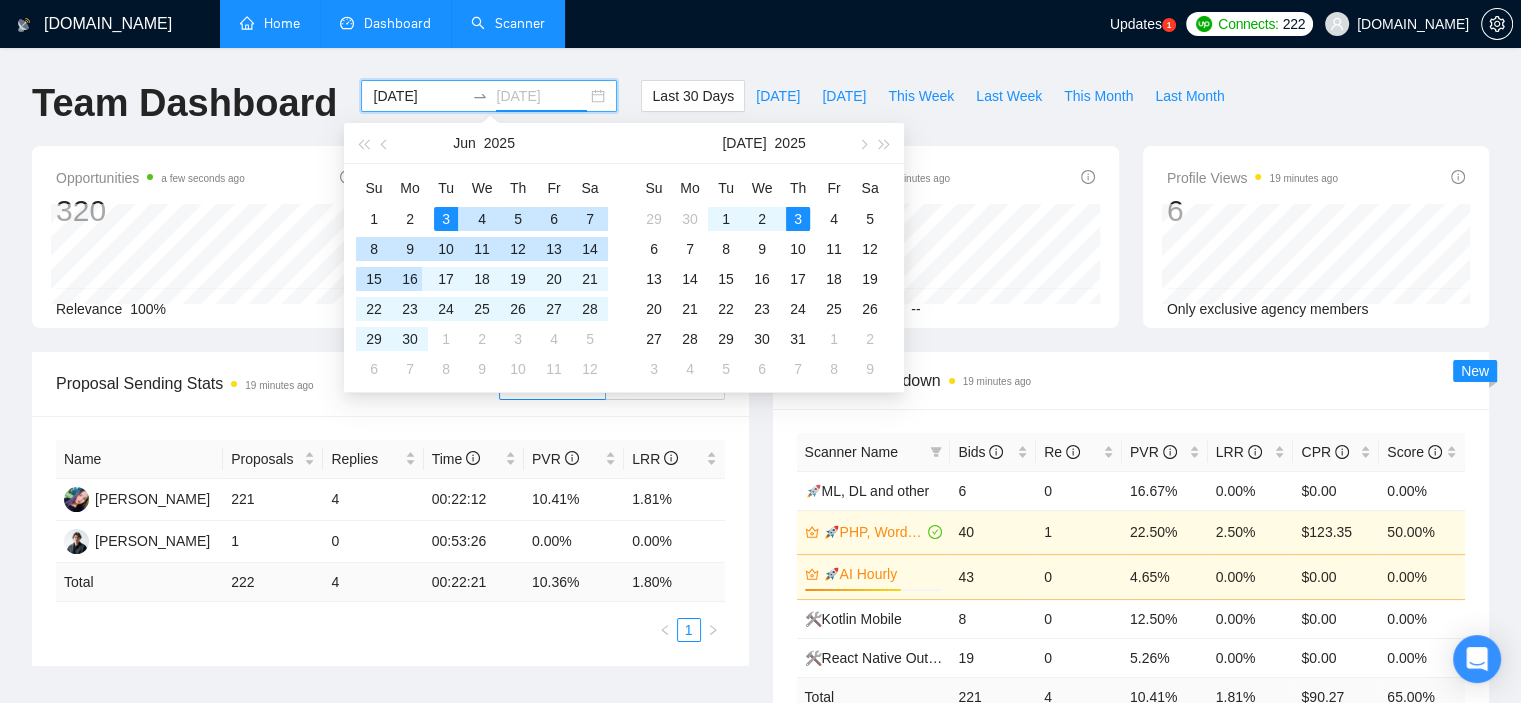 click on "16" at bounding box center (410, 279) 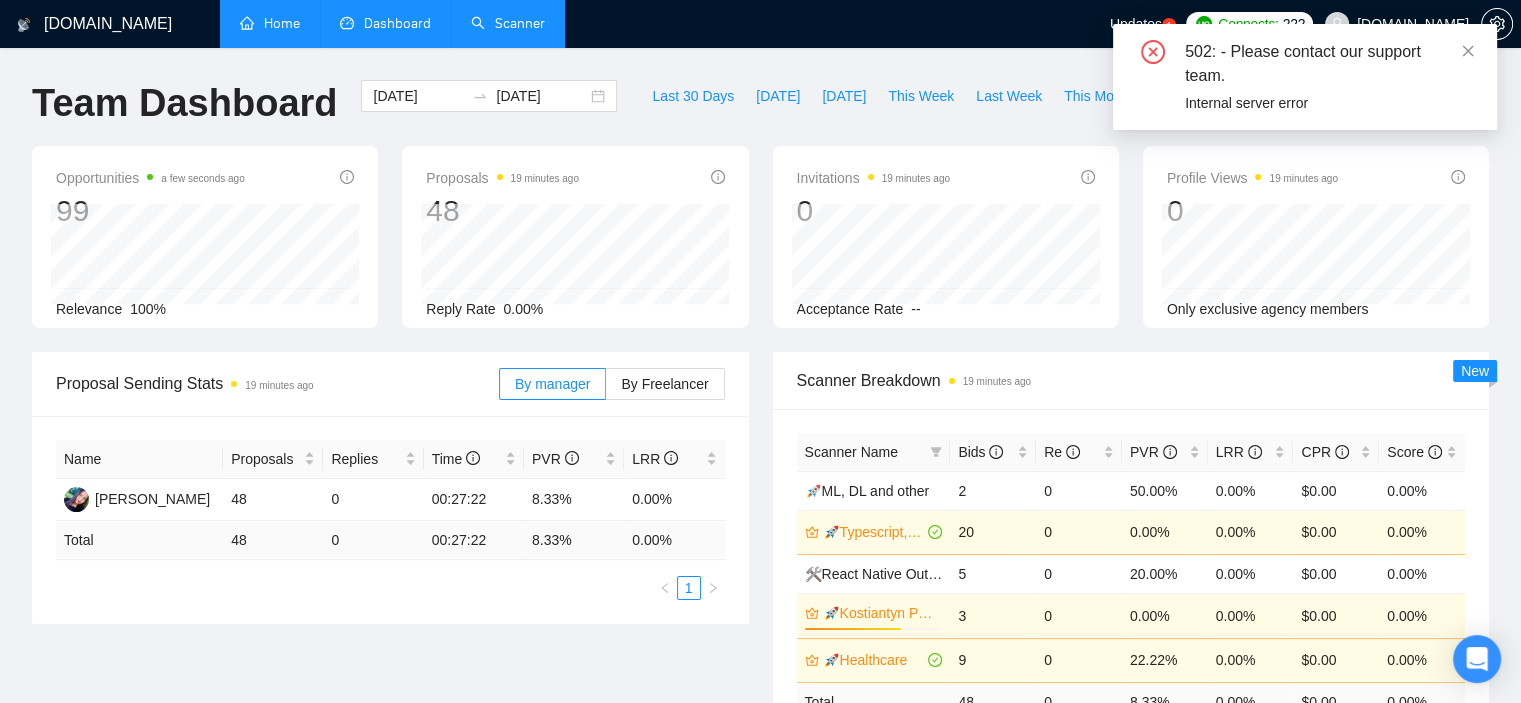 scroll, scrollTop: 100, scrollLeft: 0, axis: vertical 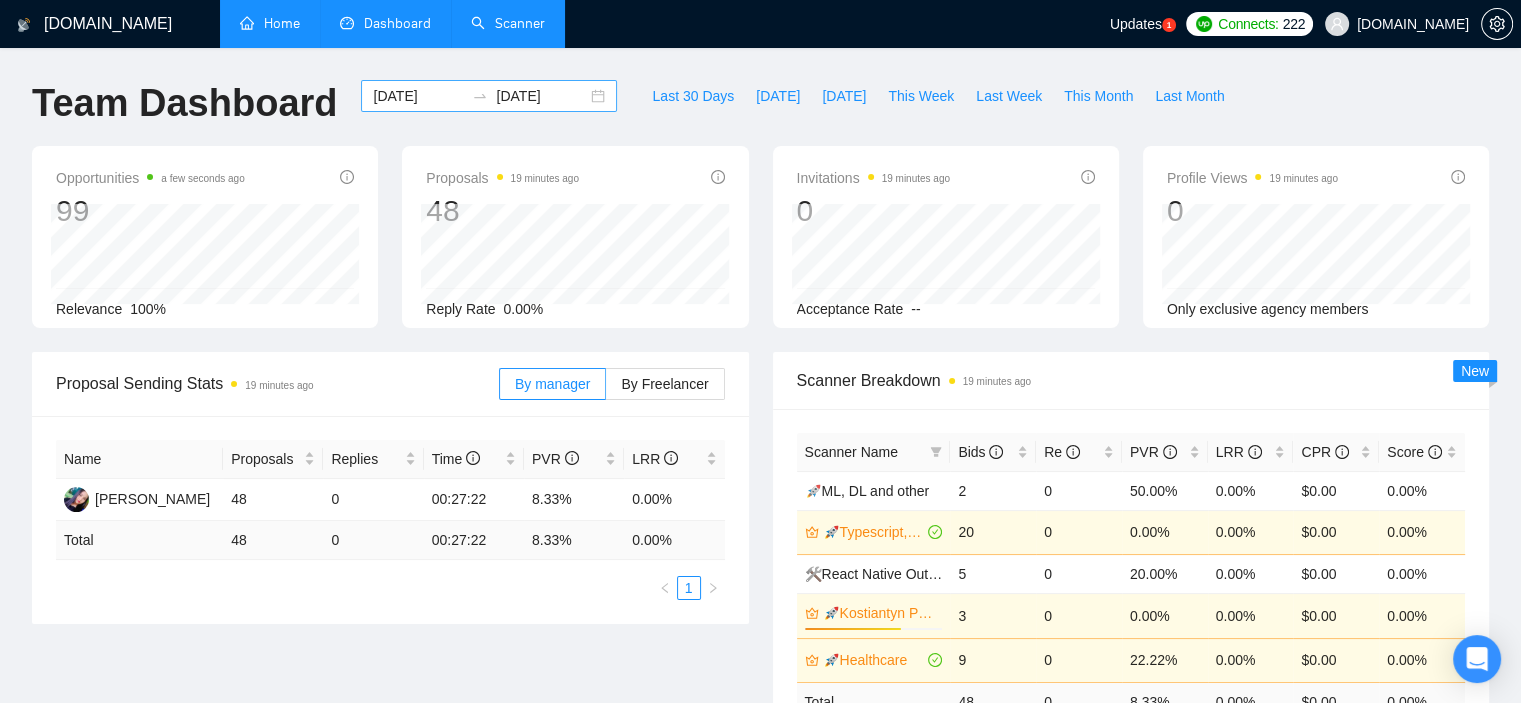 click on "[DATE]" at bounding box center (541, 96) 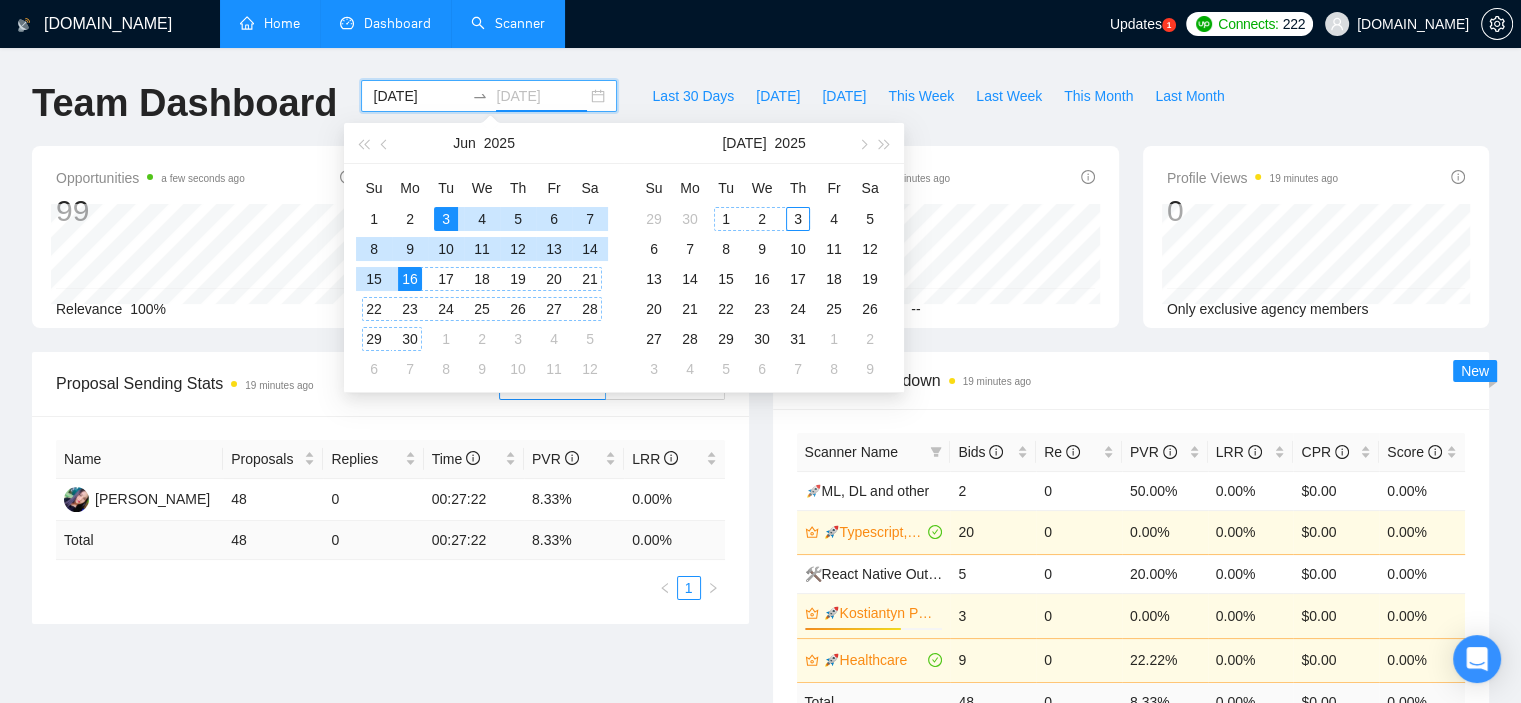 click on "3" at bounding box center (798, 219) 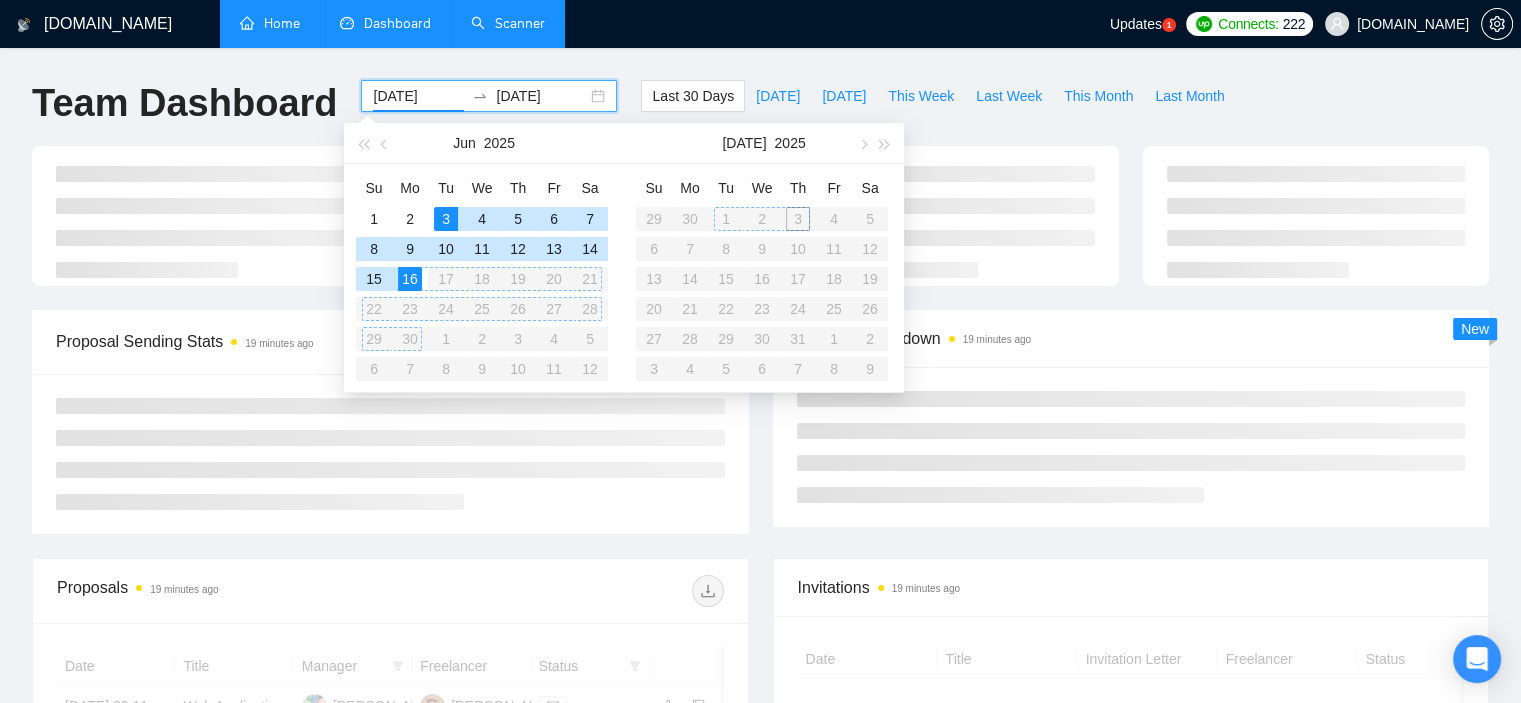 type on "[DATE]" 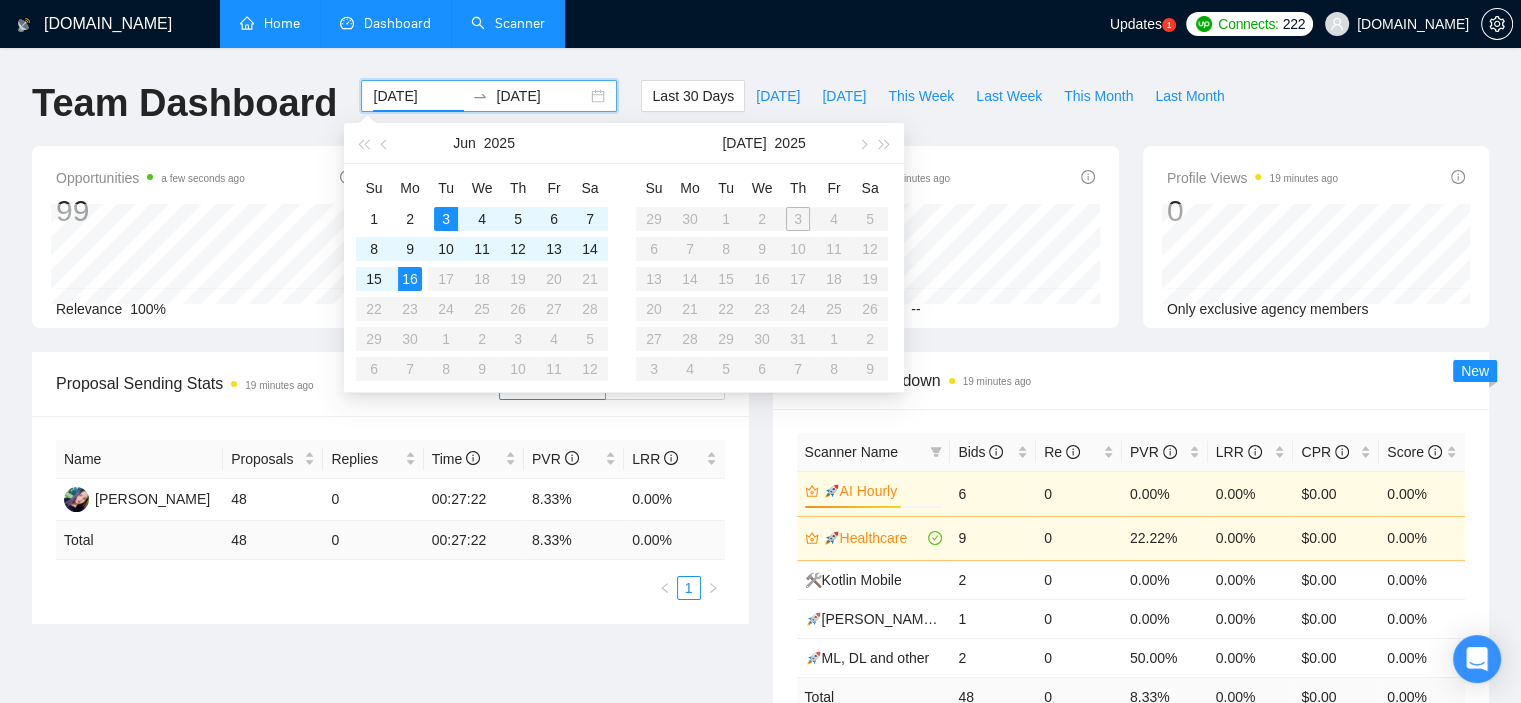 drag, startPoint x: 414, startPoint y: 278, endPoint x: 594, endPoint y: 279, distance: 180.00278 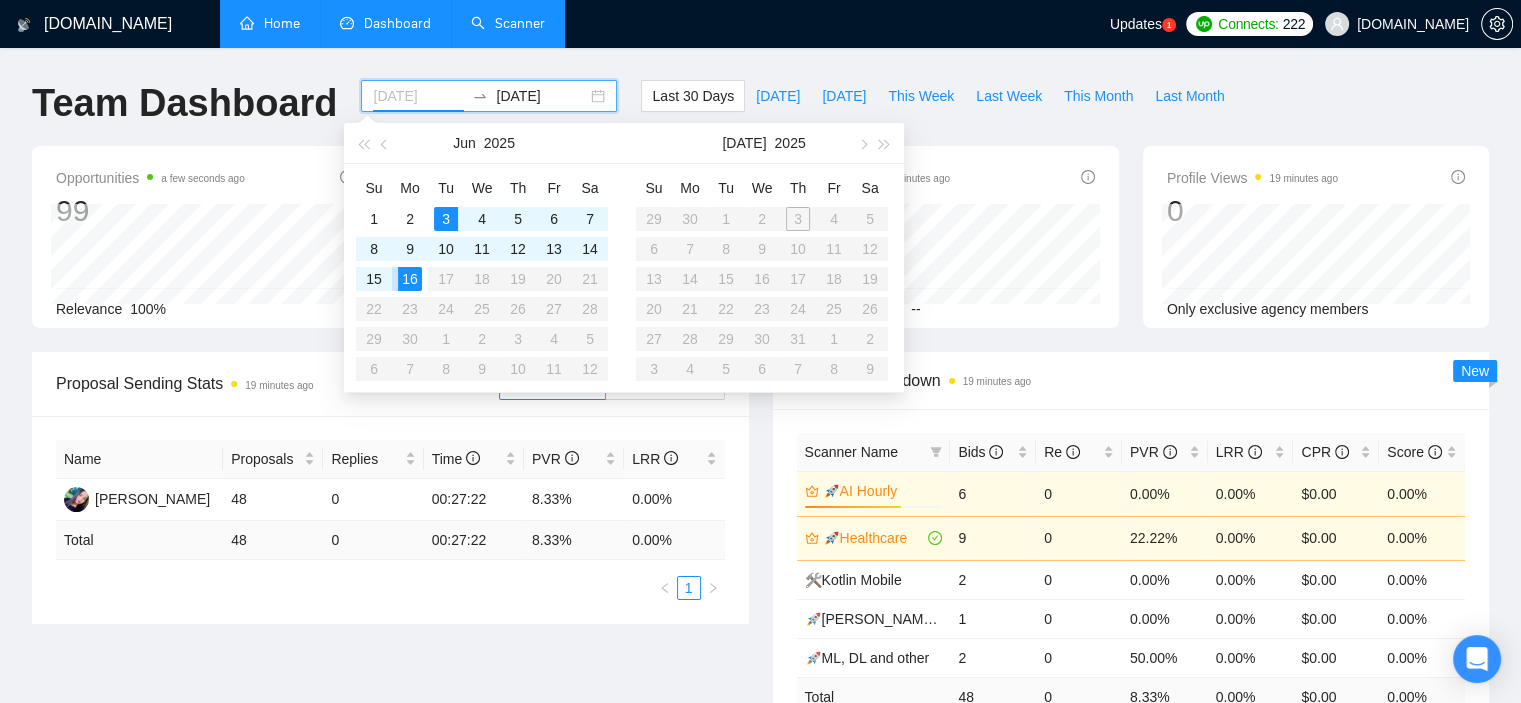 click on "16" at bounding box center [410, 279] 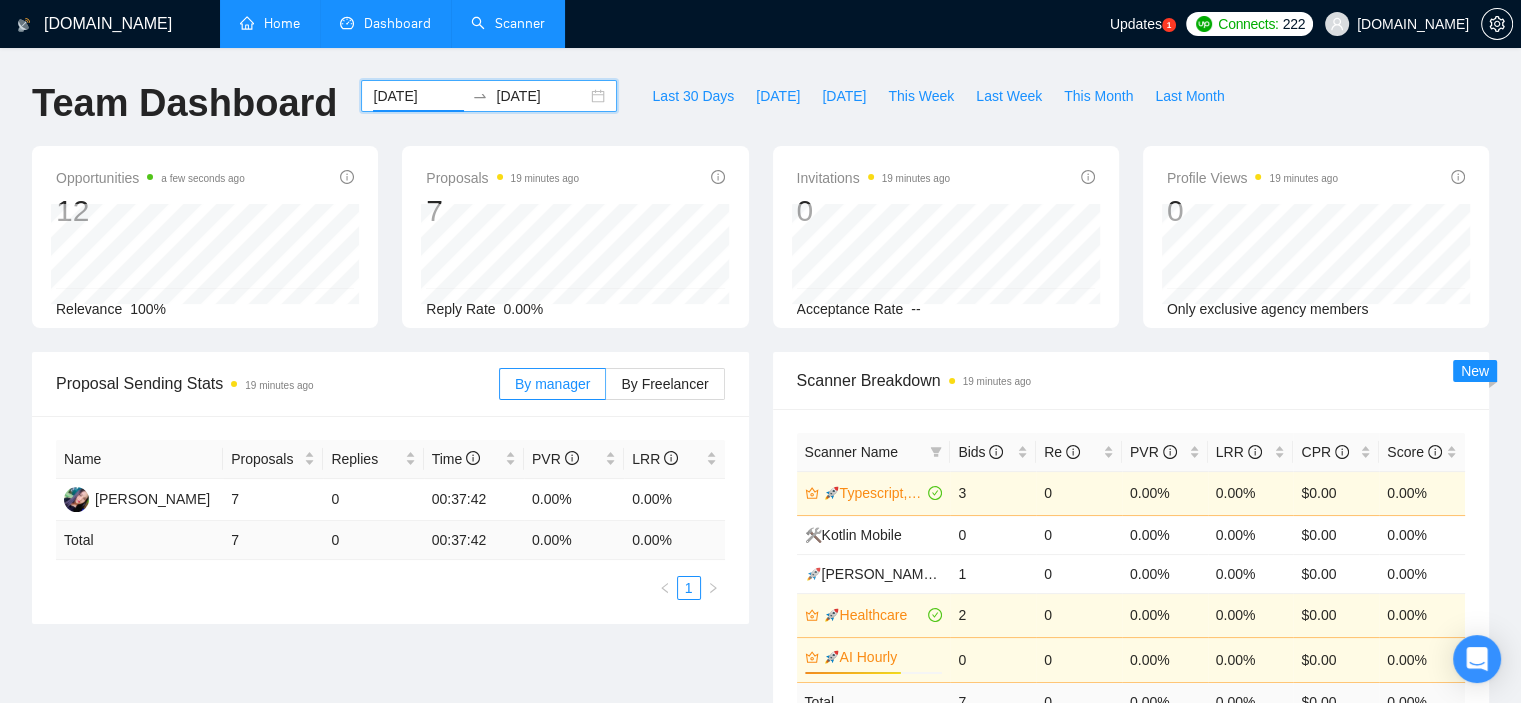 click on "2025-06-16 2025-06-16" at bounding box center [489, 96] 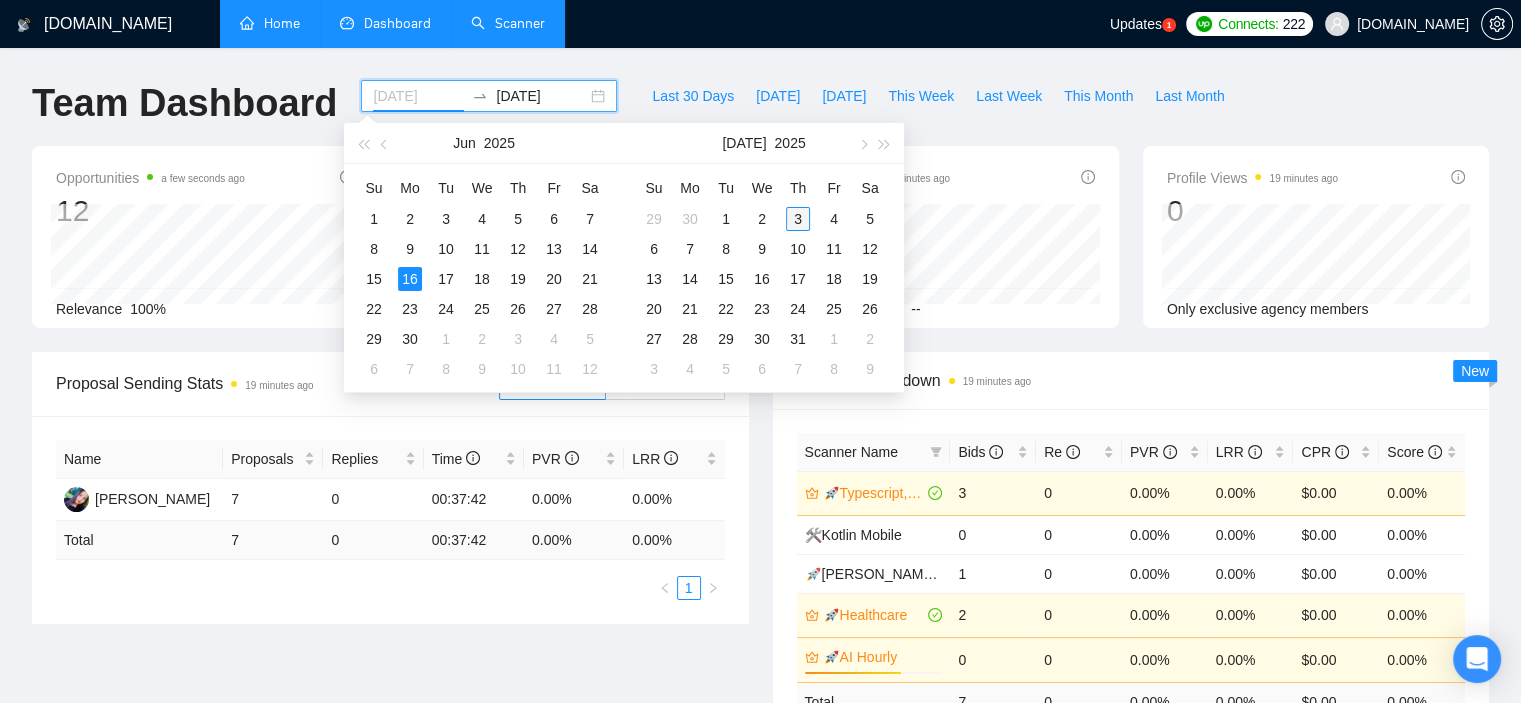 type on "[DATE]" 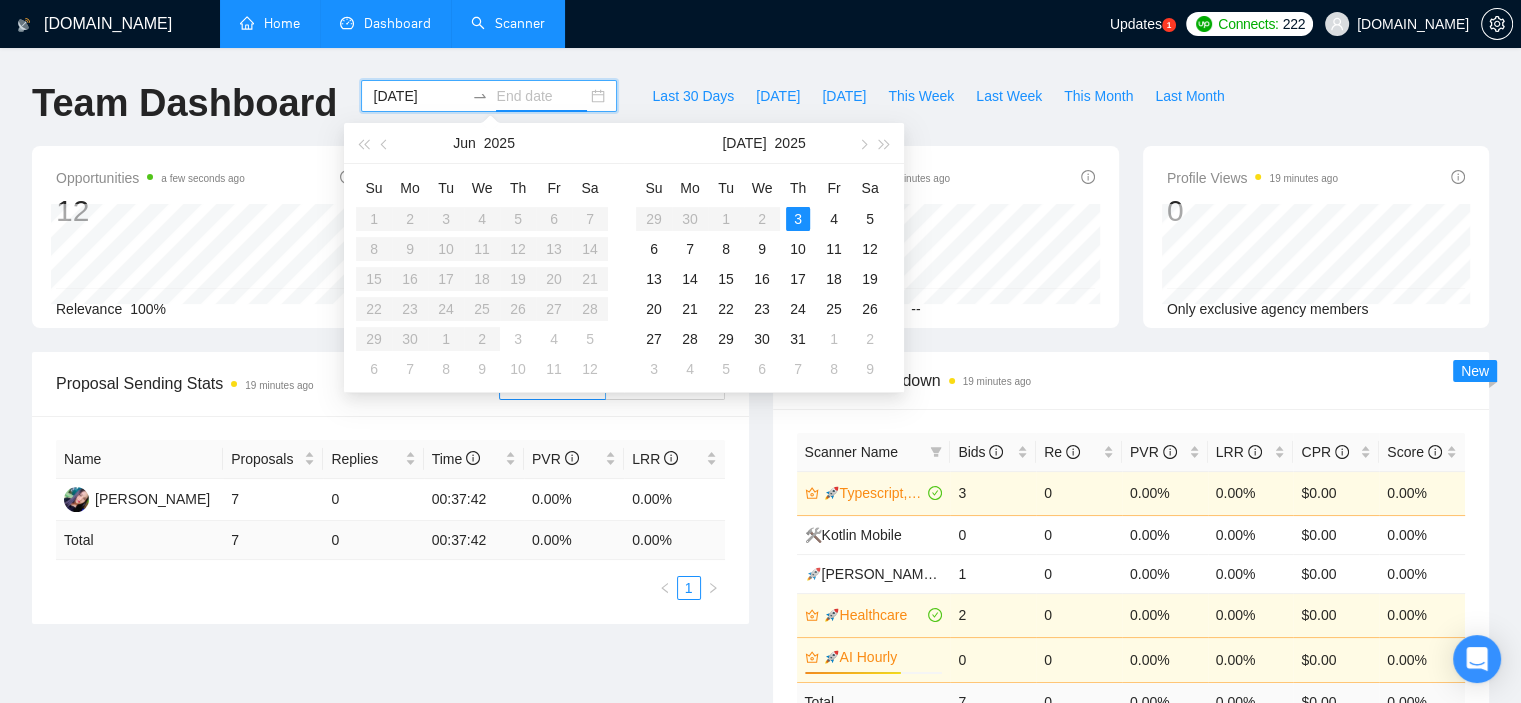 click on "[DATE]" at bounding box center (418, 96) 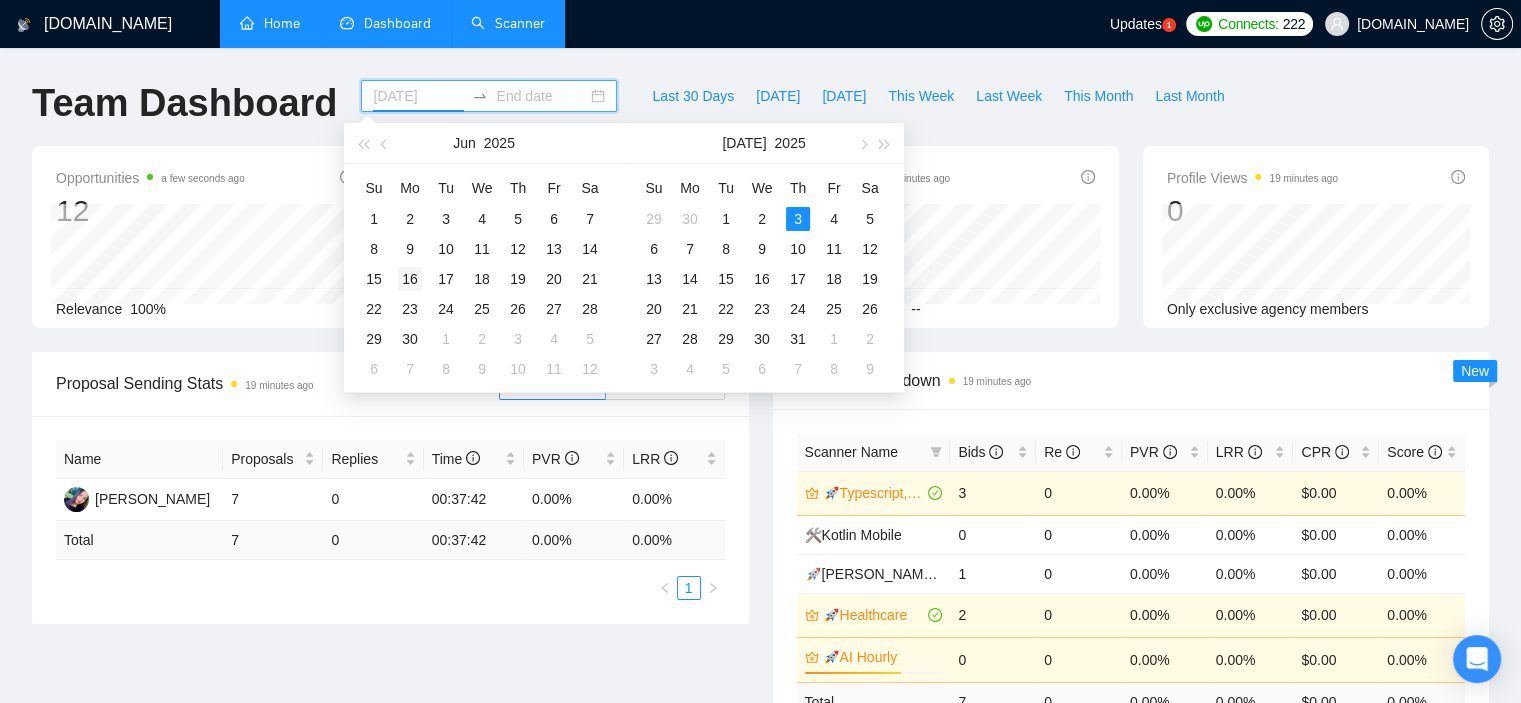 type on "[DATE]" 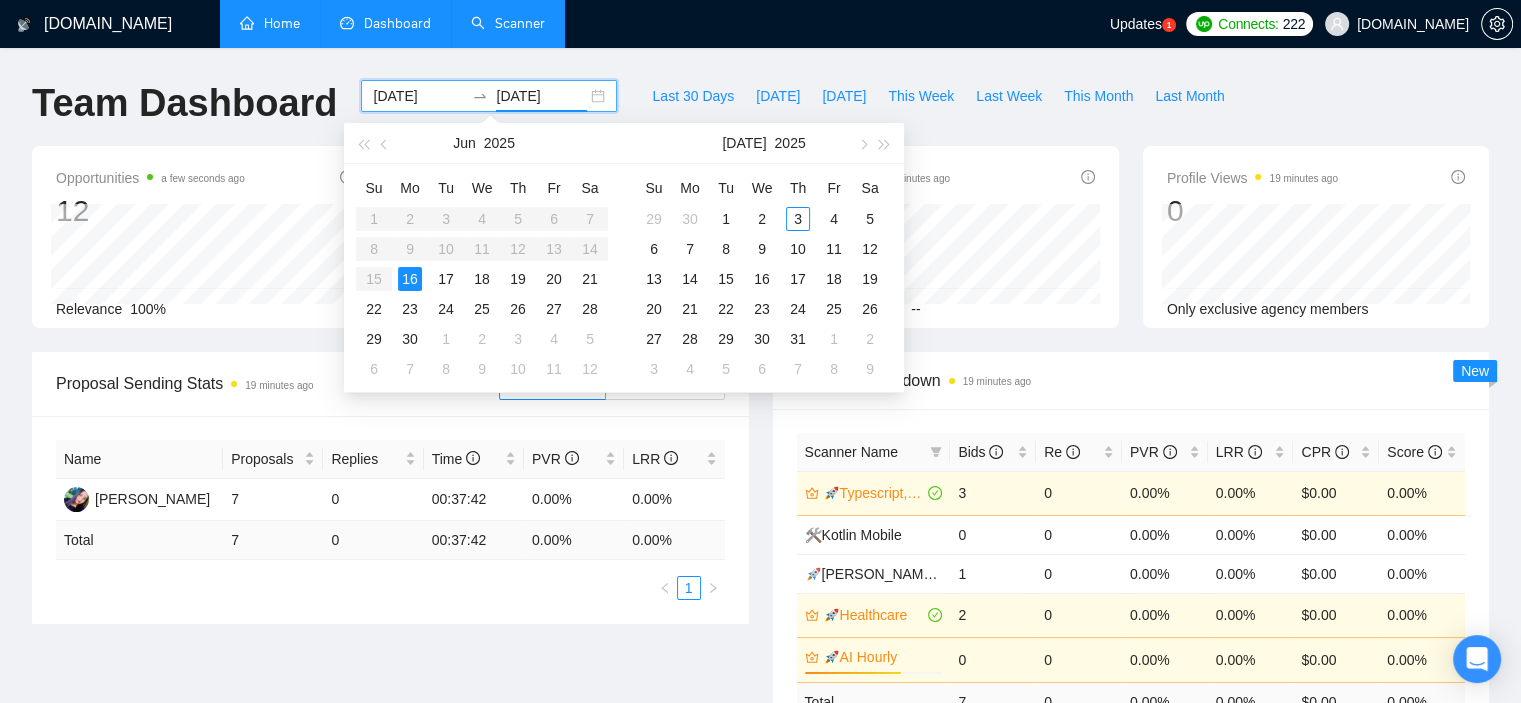 type on "2025-06-21" 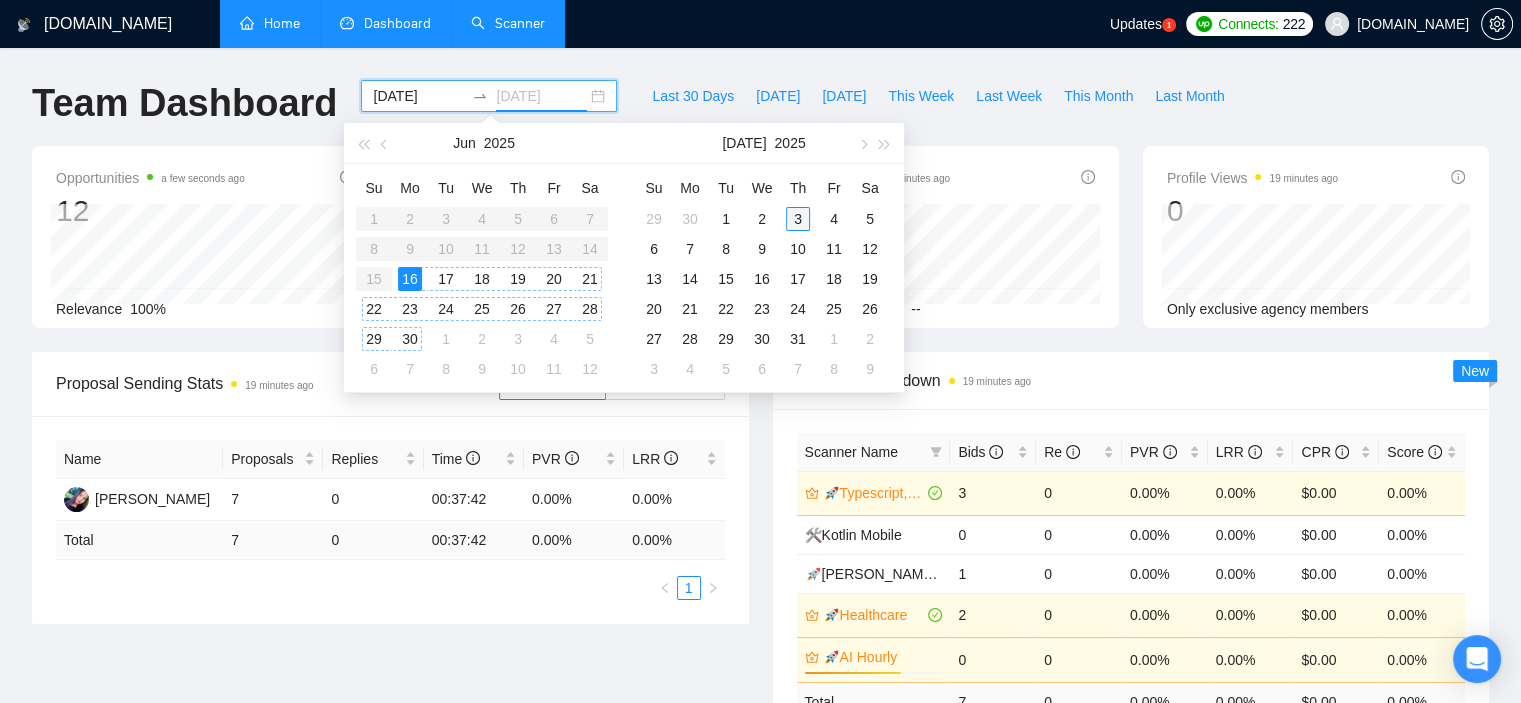 type on "[DATE]" 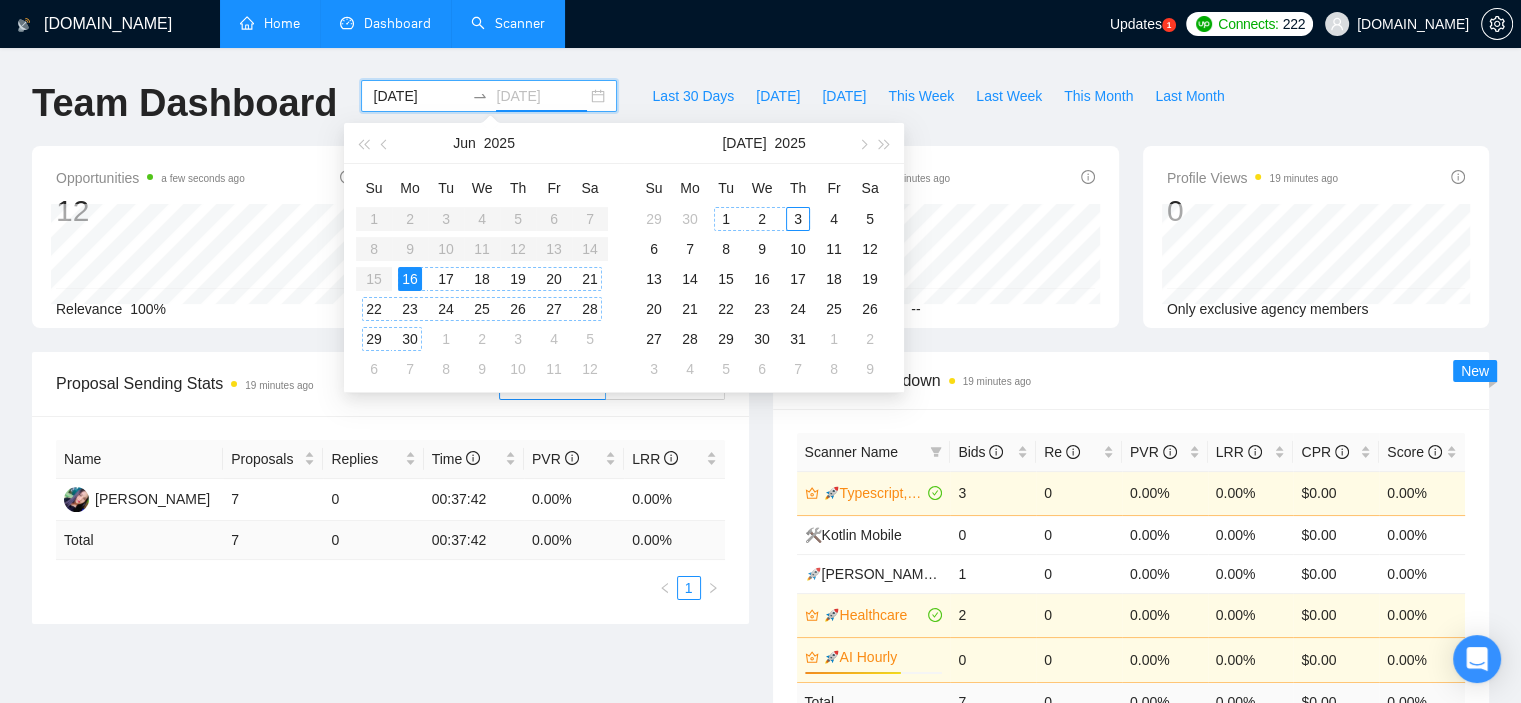 click on "3" at bounding box center [798, 219] 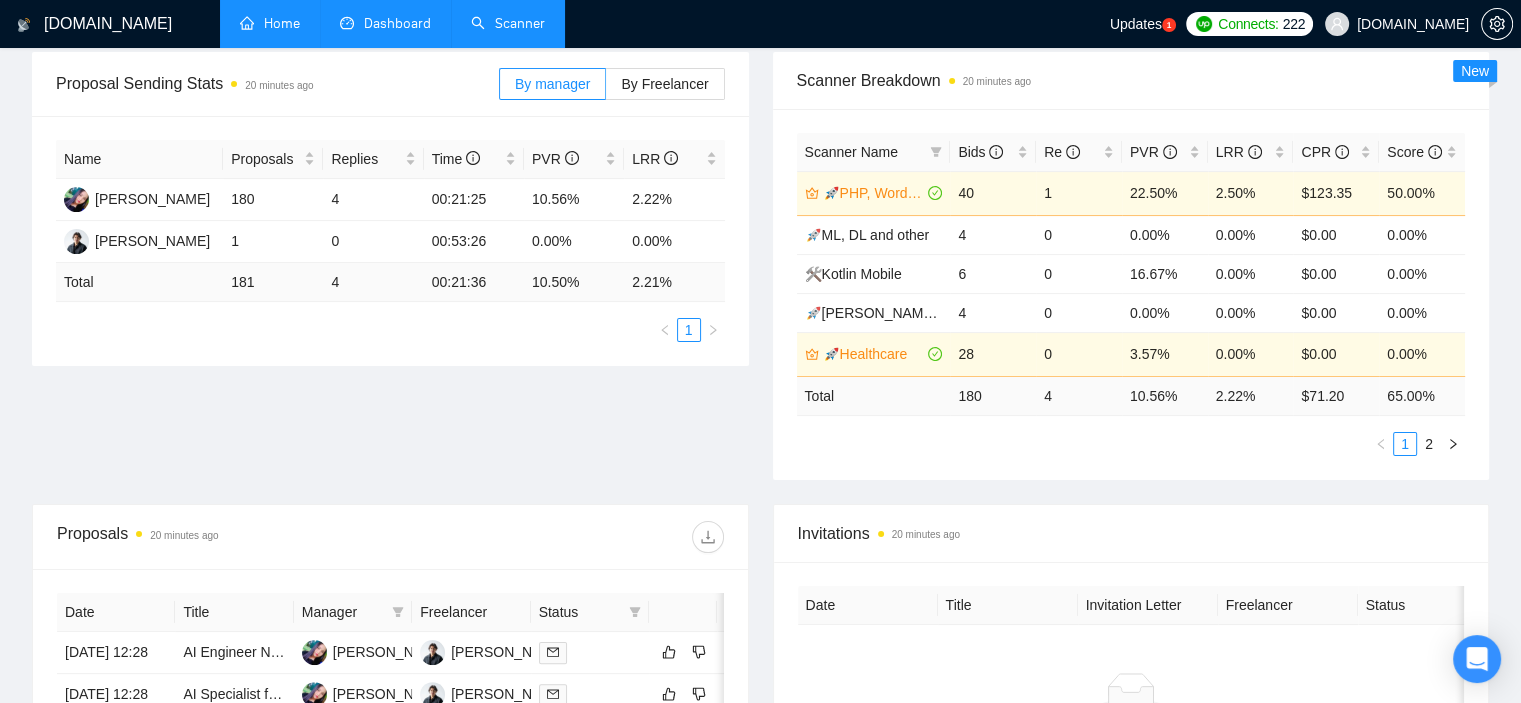 scroll, scrollTop: 700, scrollLeft: 0, axis: vertical 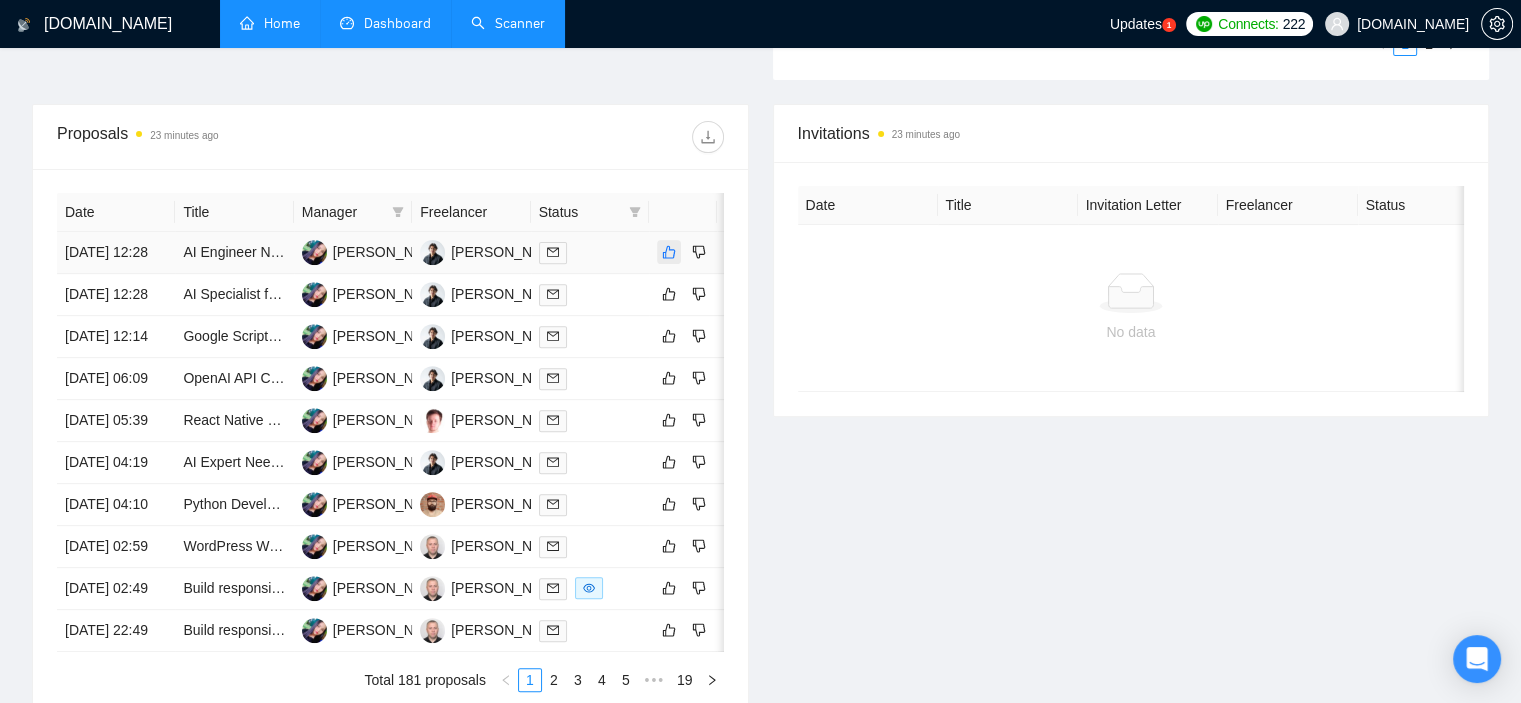 click 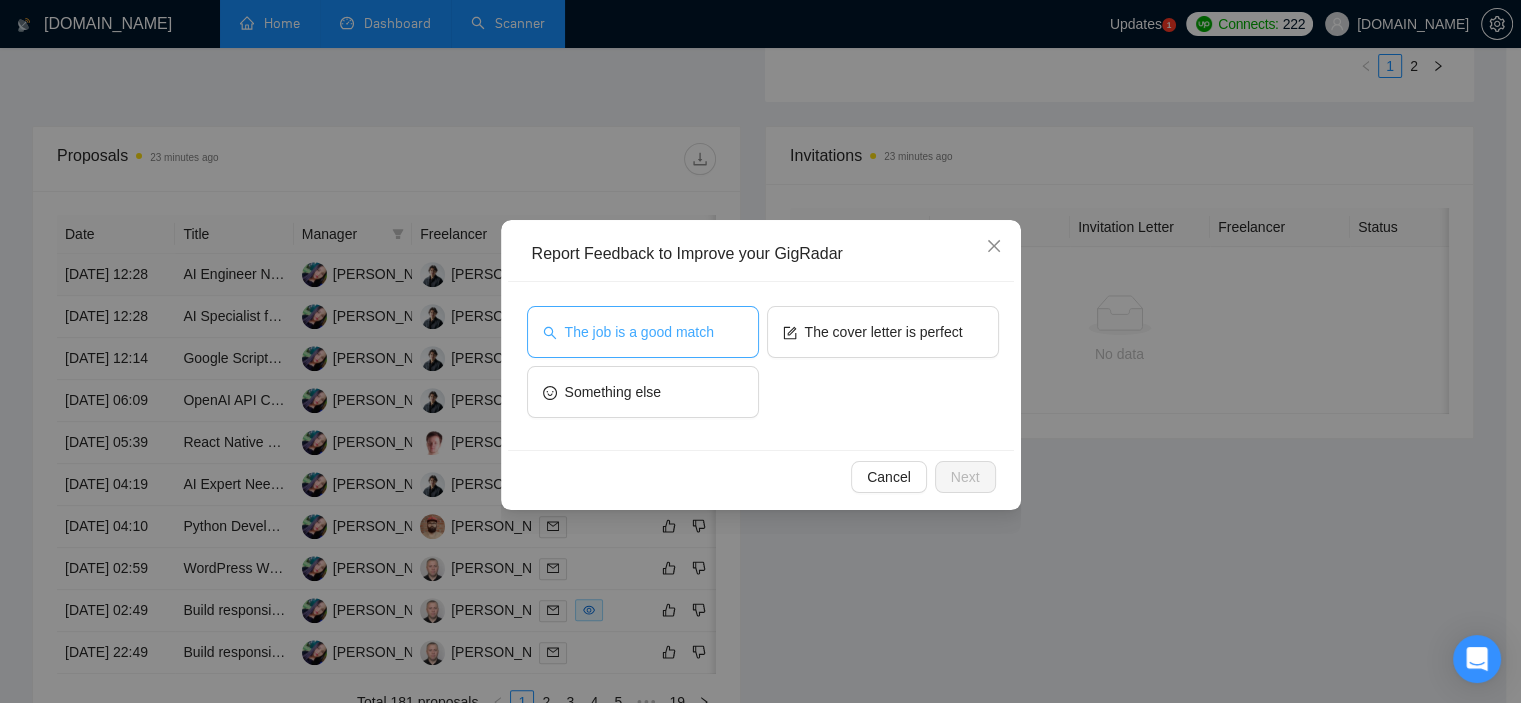 click on "The job is a good match" at bounding box center (643, 332) 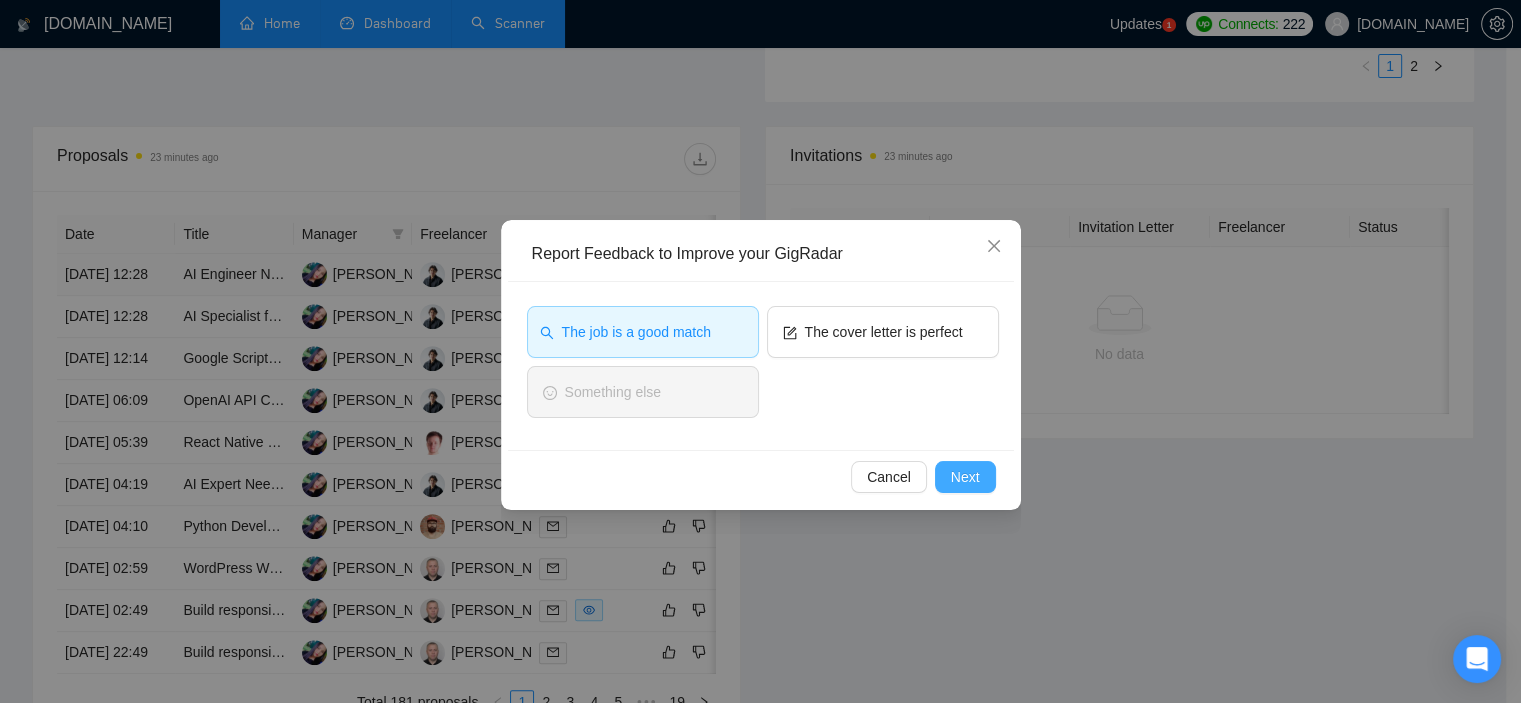 click on "Next" at bounding box center (965, 477) 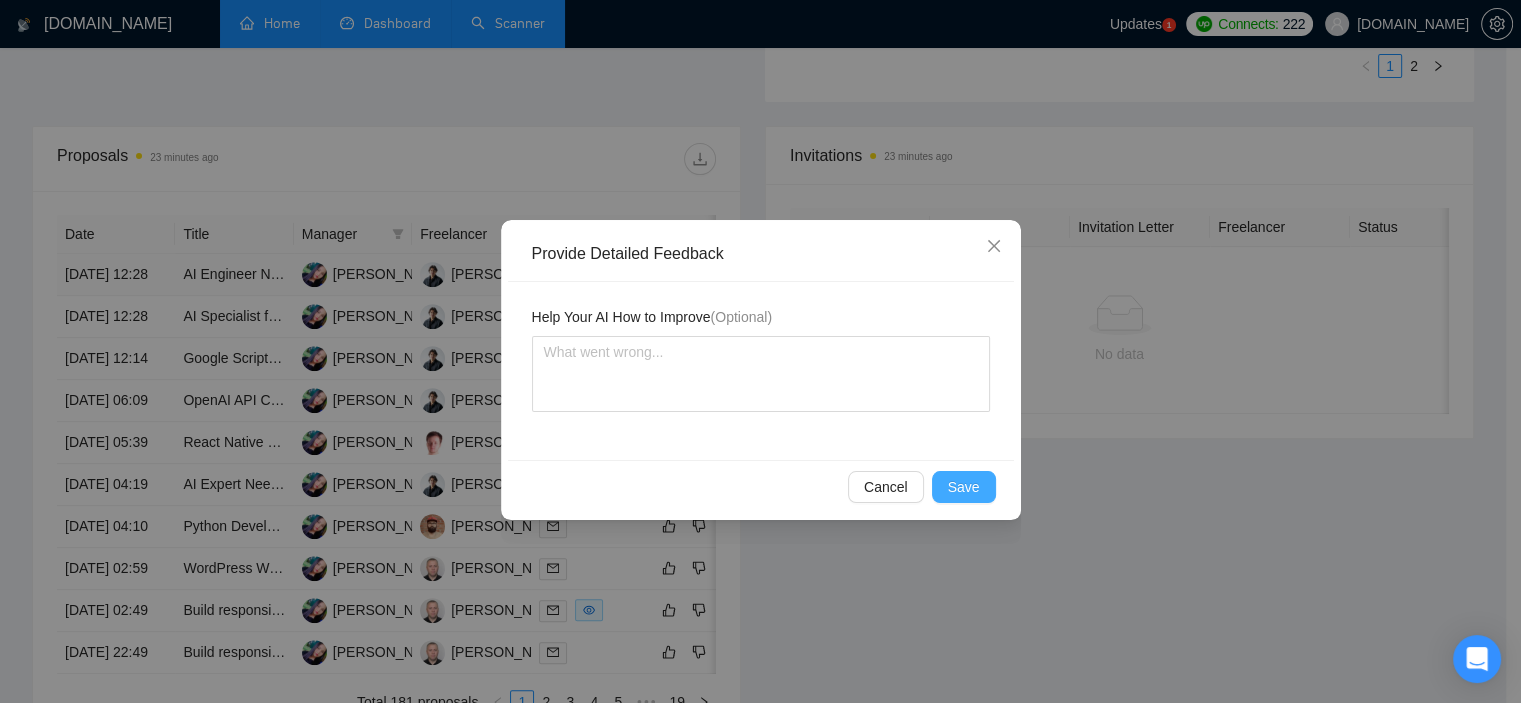 click on "Save" at bounding box center (964, 487) 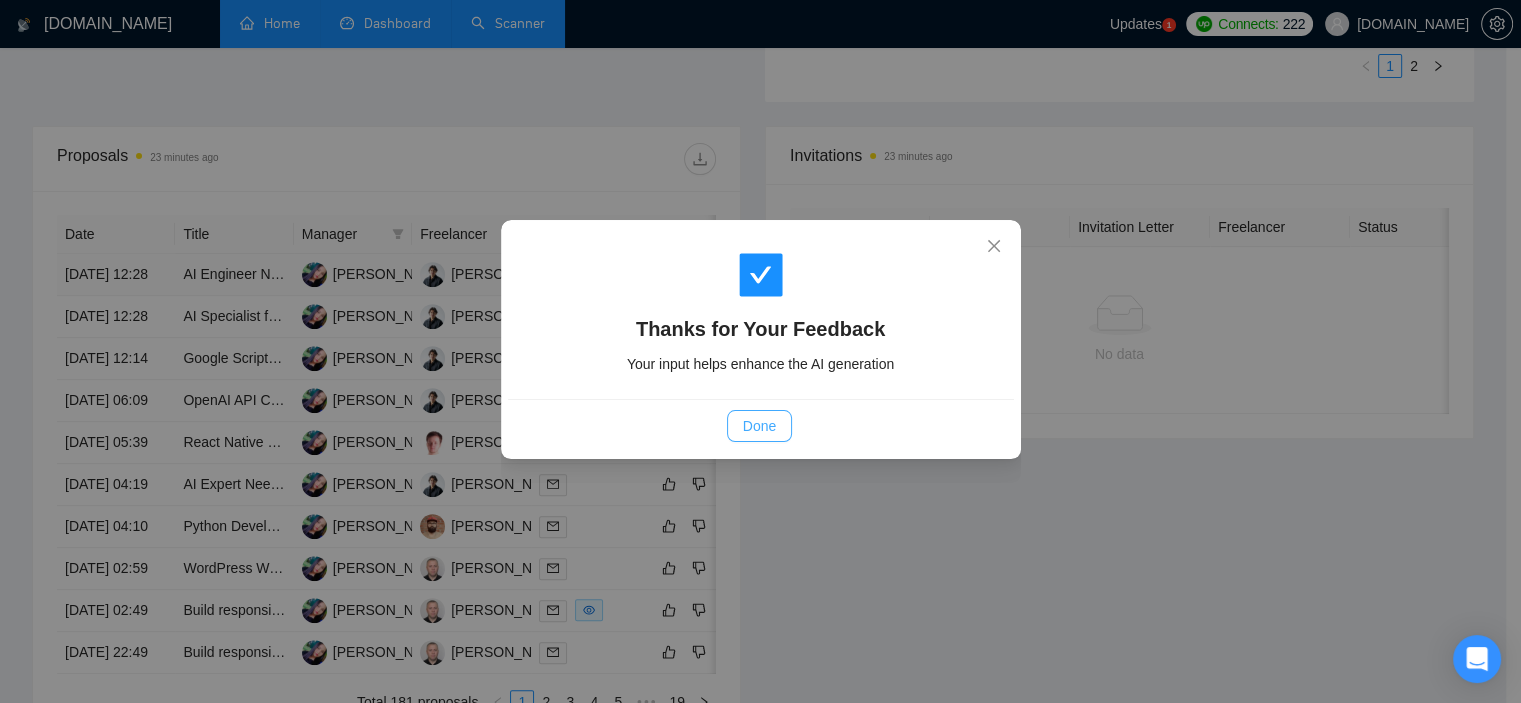 click on "Done" at bounding box center (759, 426) 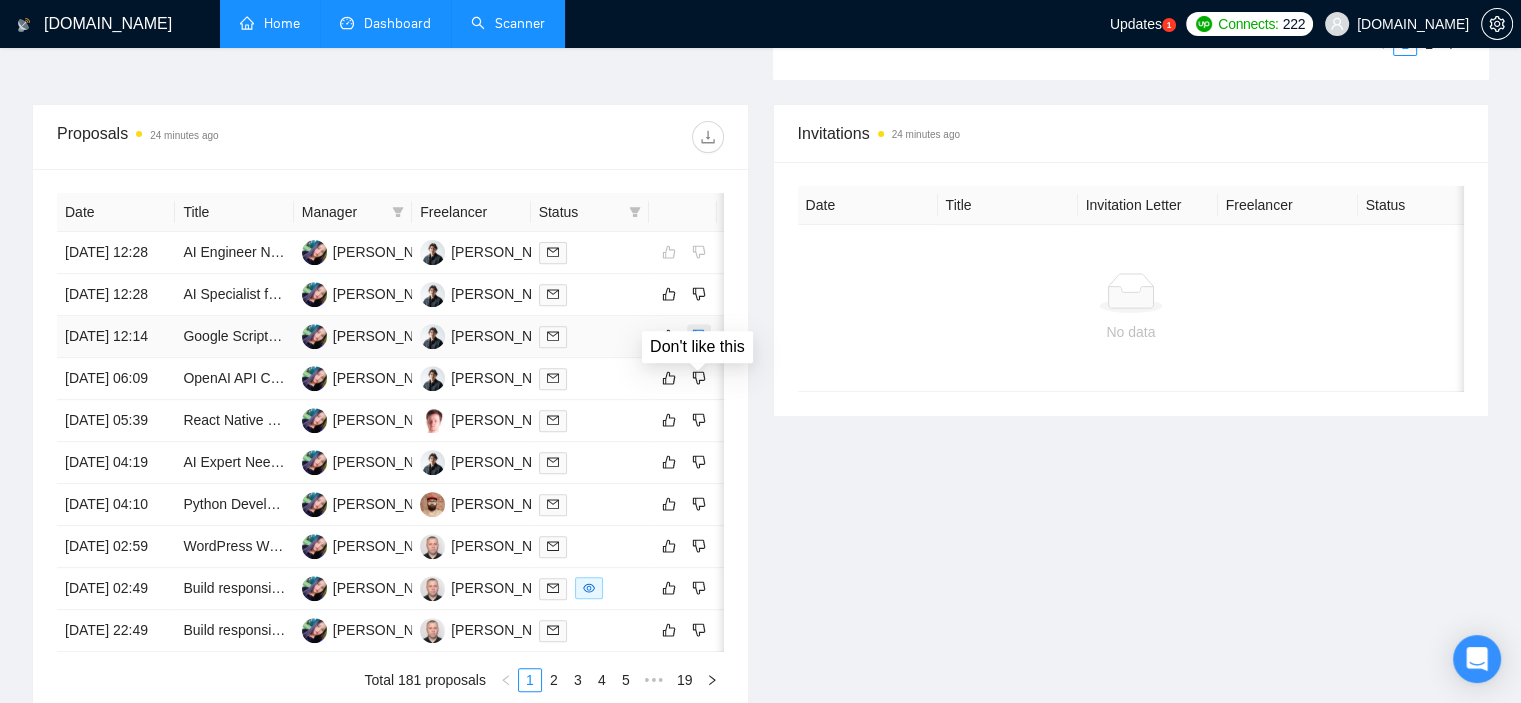 click 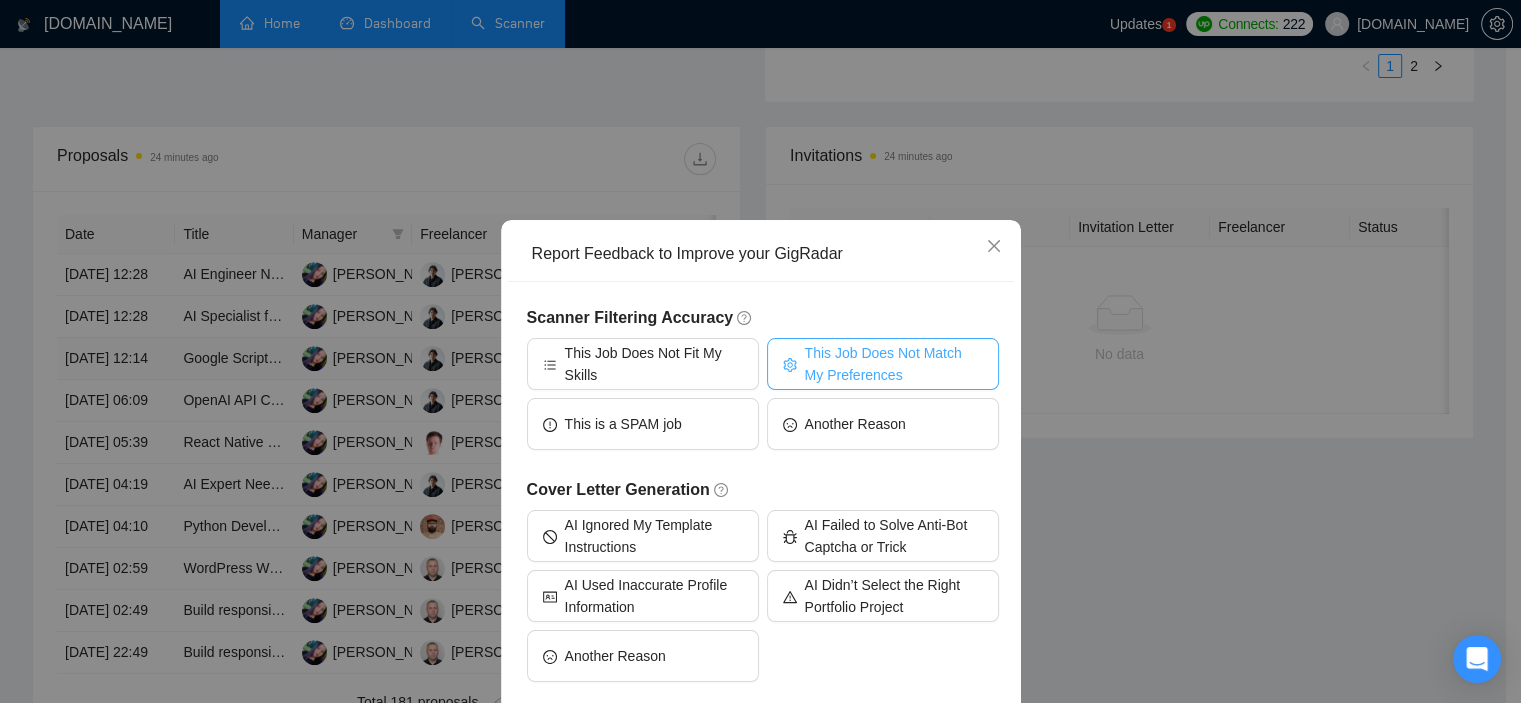 click on "This Job Does Not Match My Preferences" at bounding box center [894, 364] 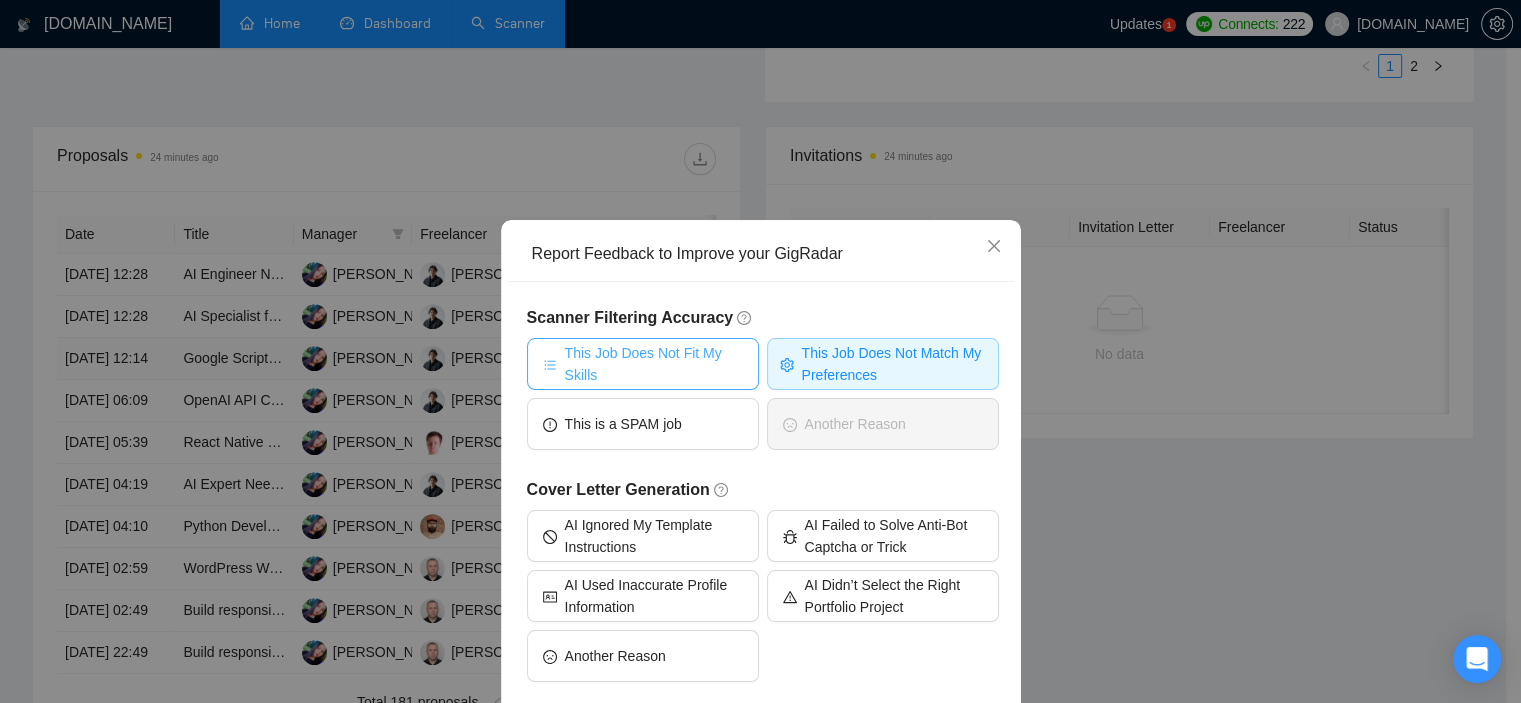 click on "This Job Does Not Fit My Skills" at bounding box center (654, 364) 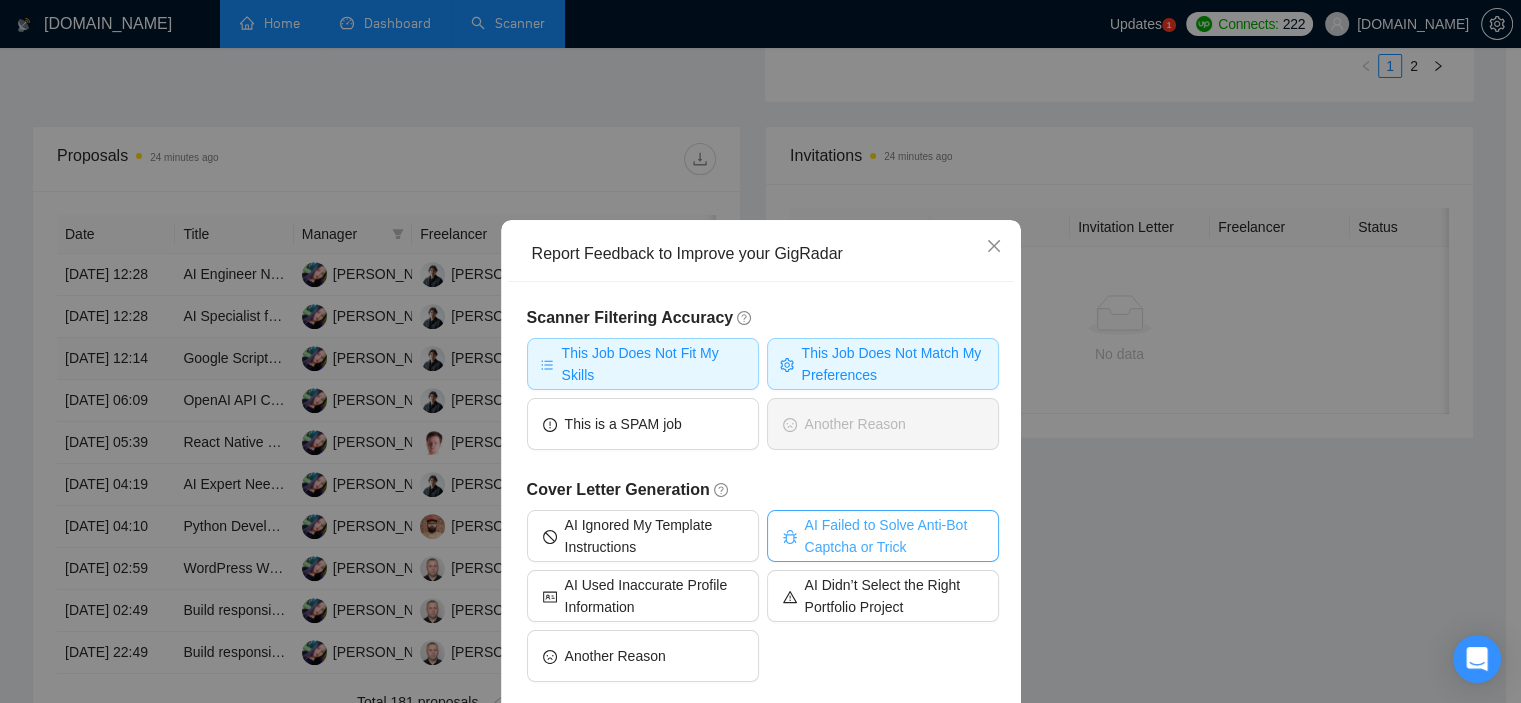 scroll, scrollTop: 94, scrollLeft: 0, axis: vertical 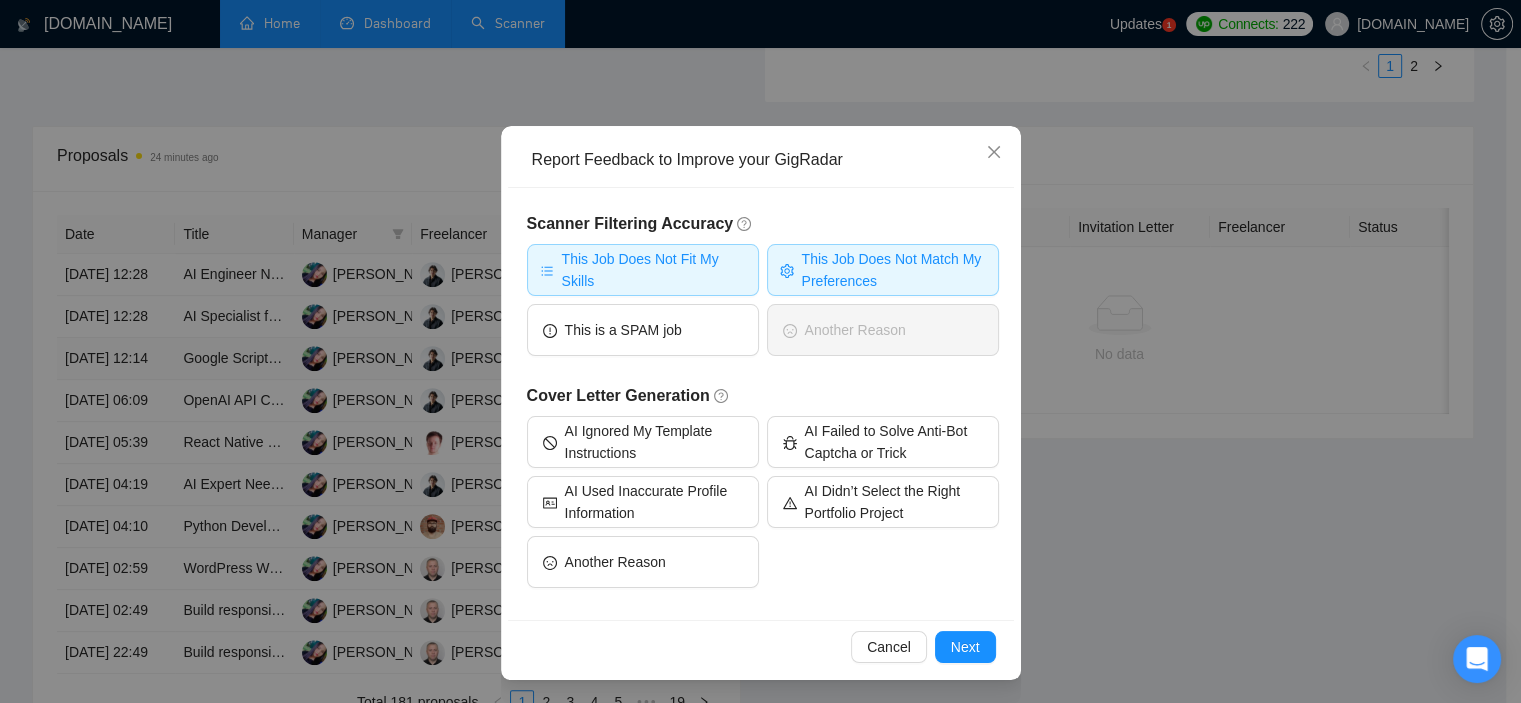 click on "This Job Does Not Fit My Skills" at bounding box center [643, 270] 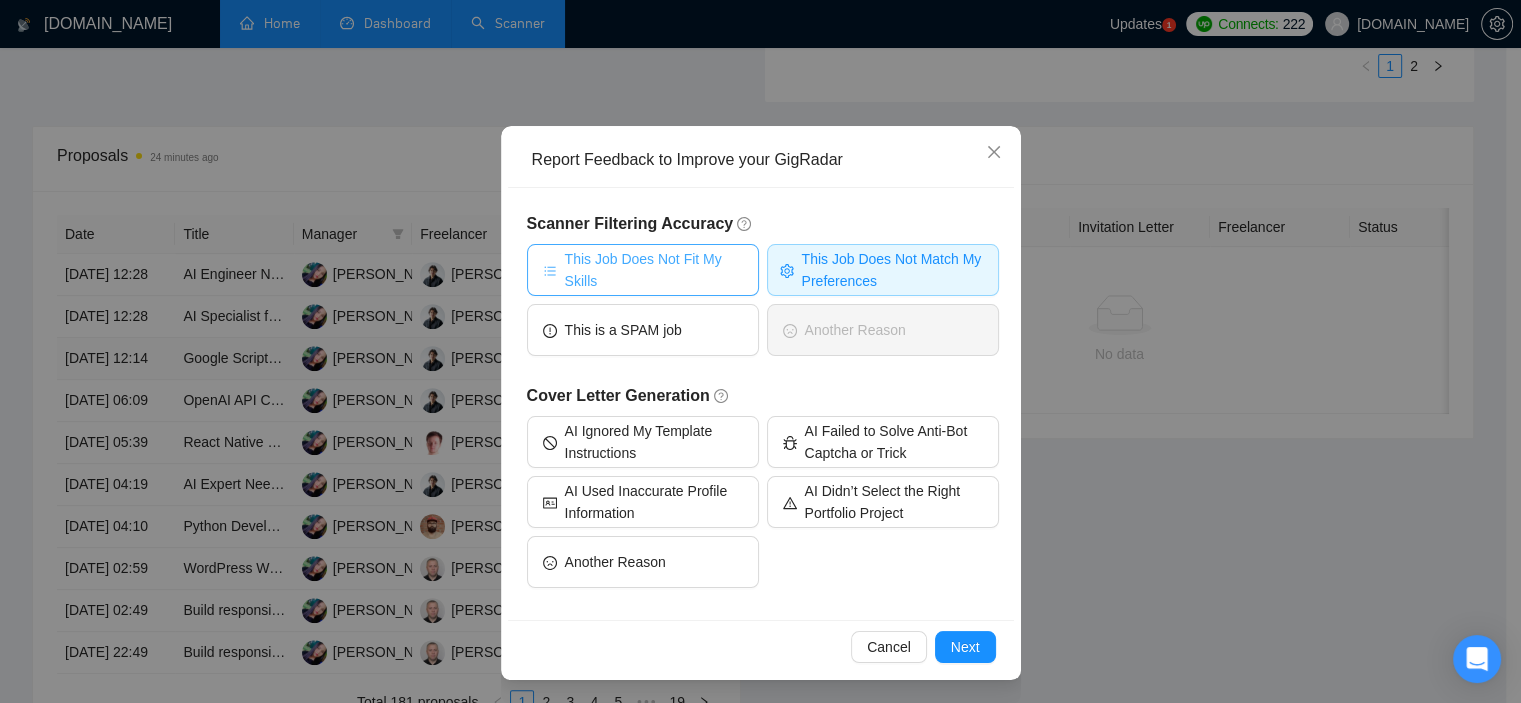 click on "This Job Does Not Fit My Skills" at bounding box center [654, 270] 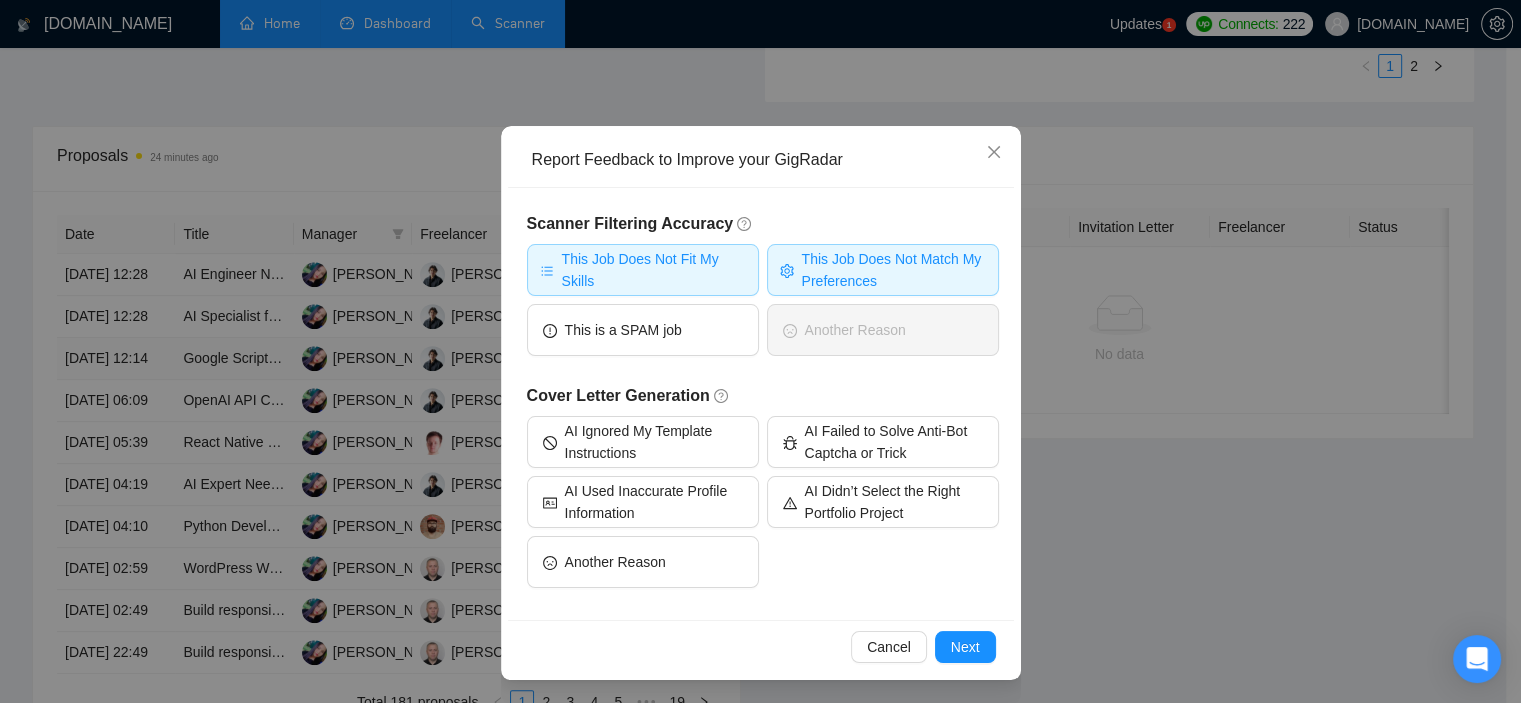 click on "This Job Does Not Fit My Skills" at bounding box center (654, 270) 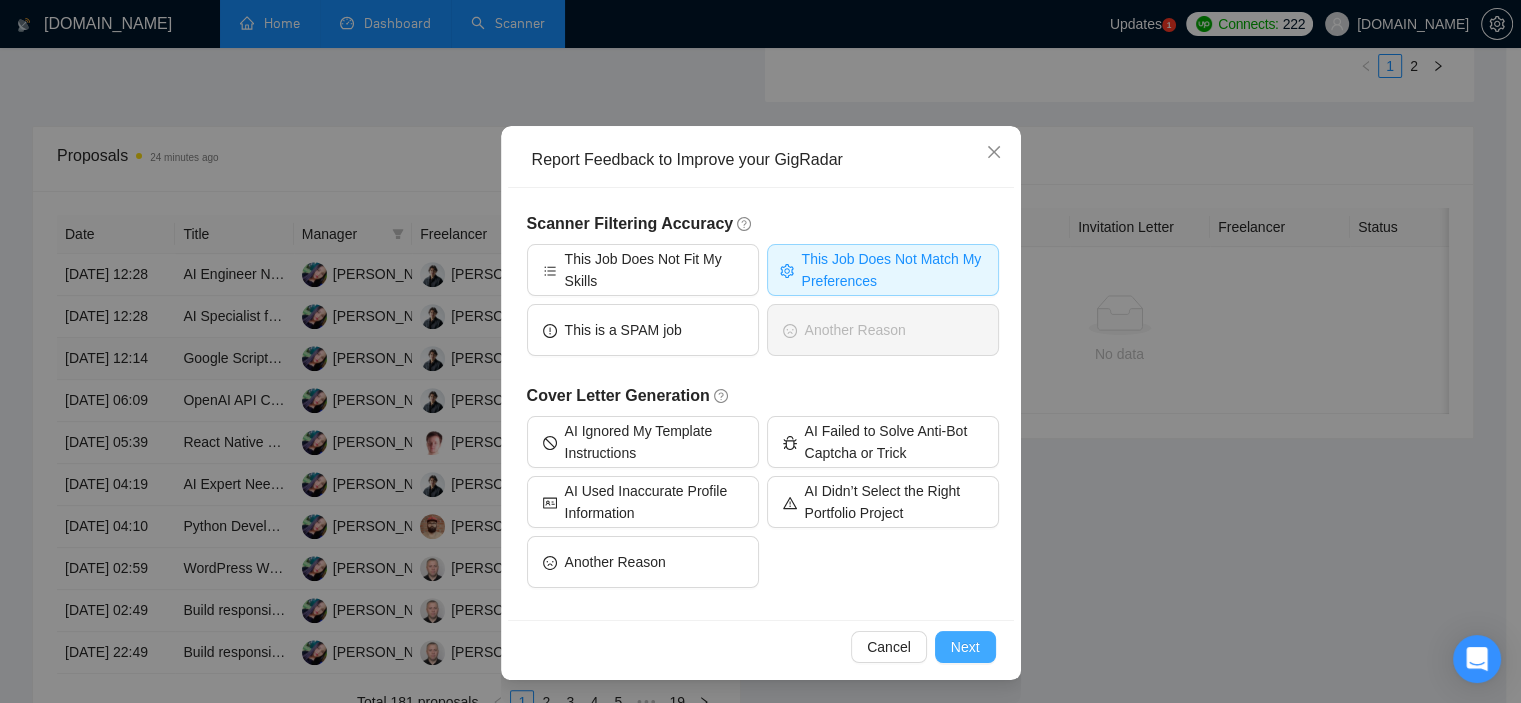 click on "Next" at bounding box center (965, 647) 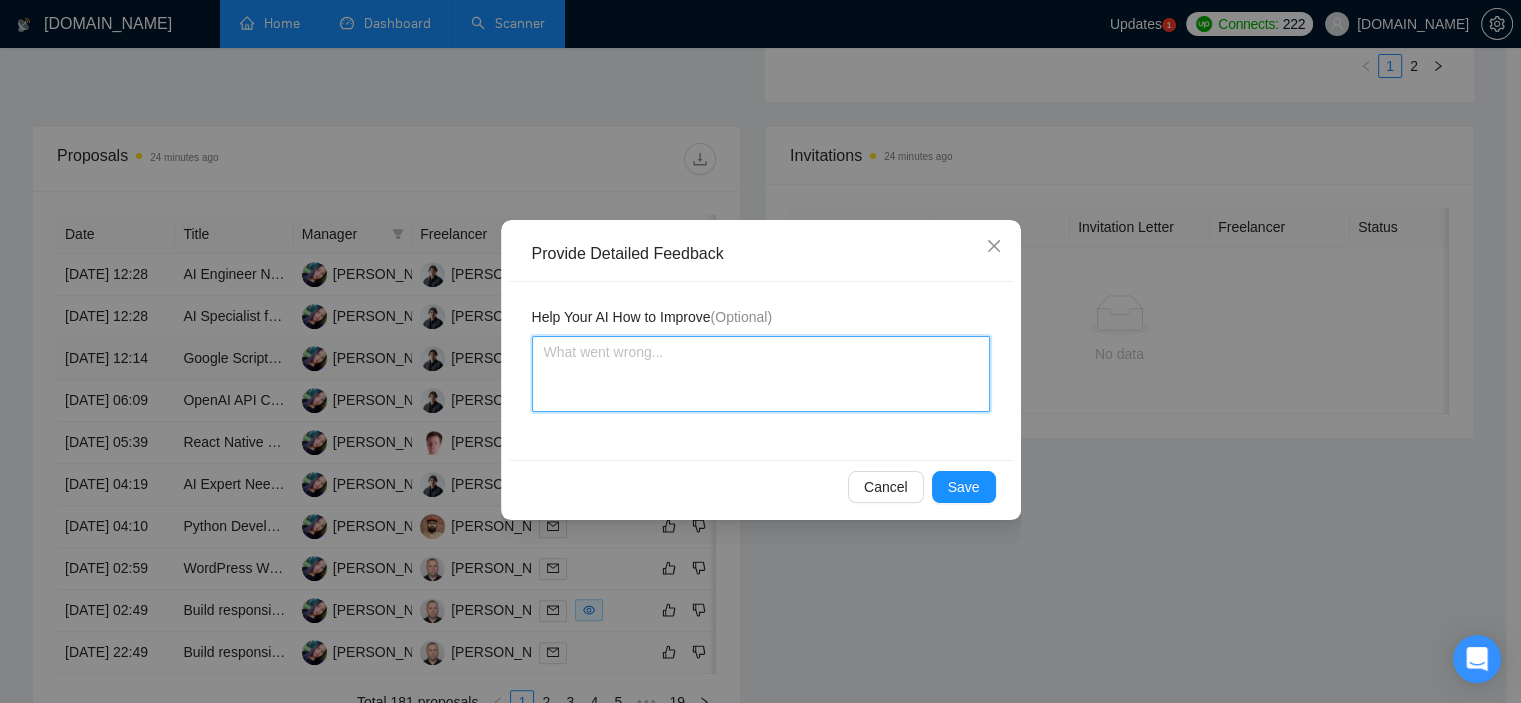 click at bounding box center [761, 374] 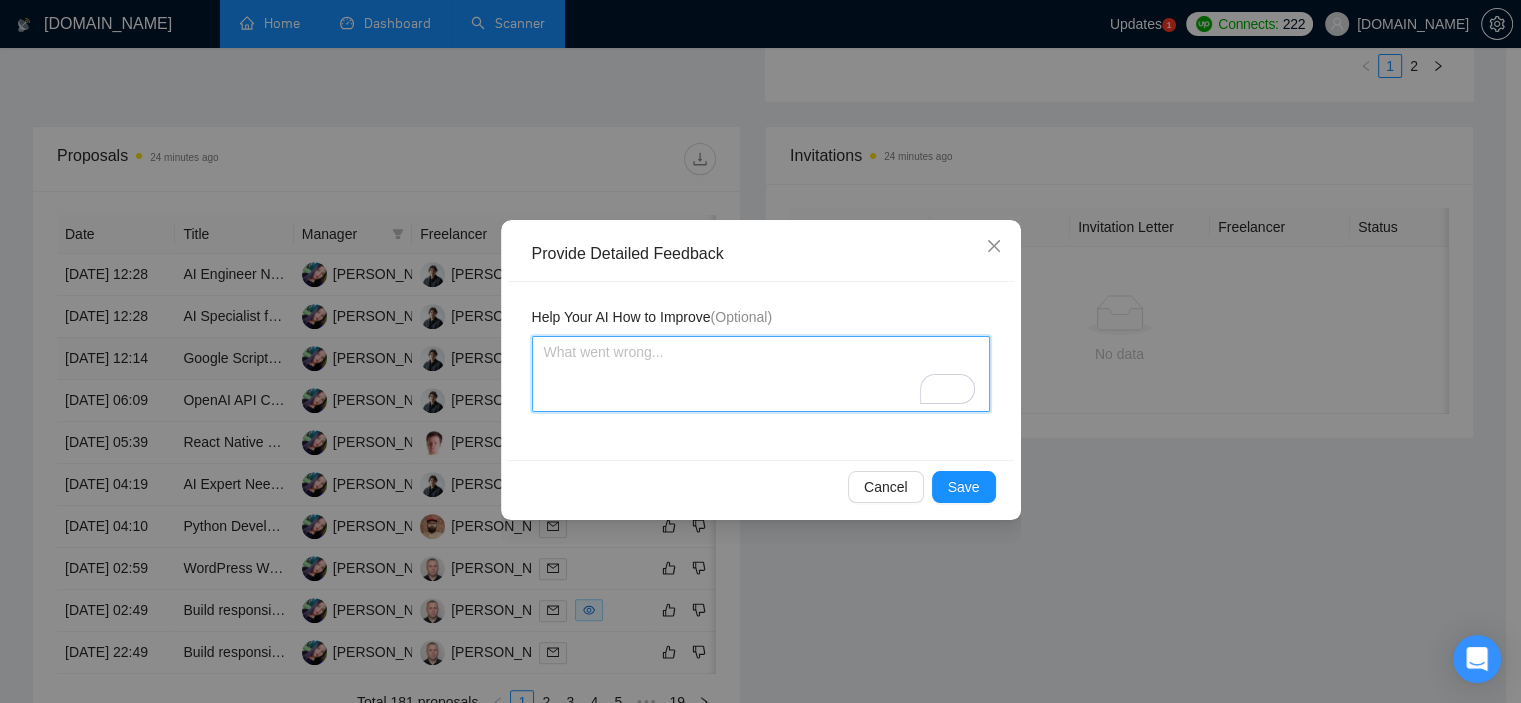 type 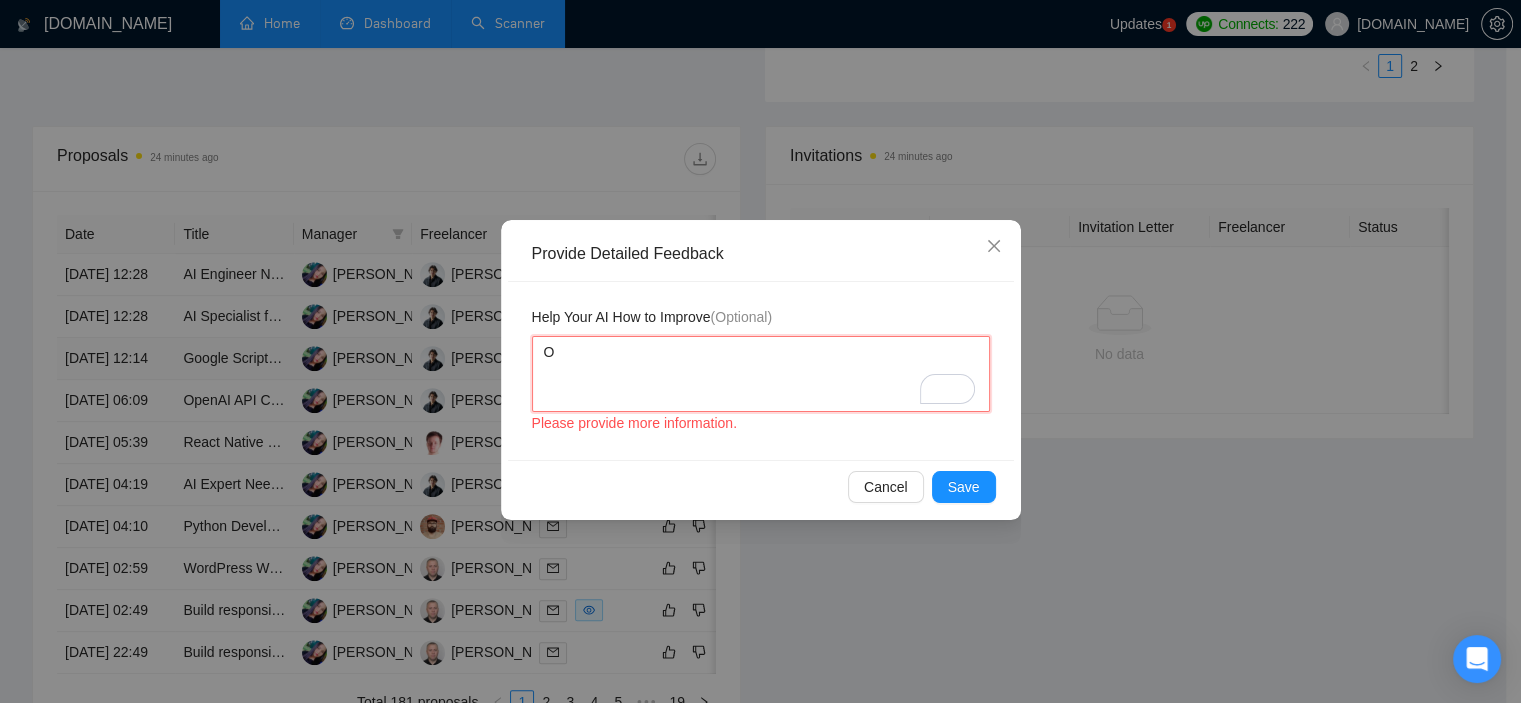 type 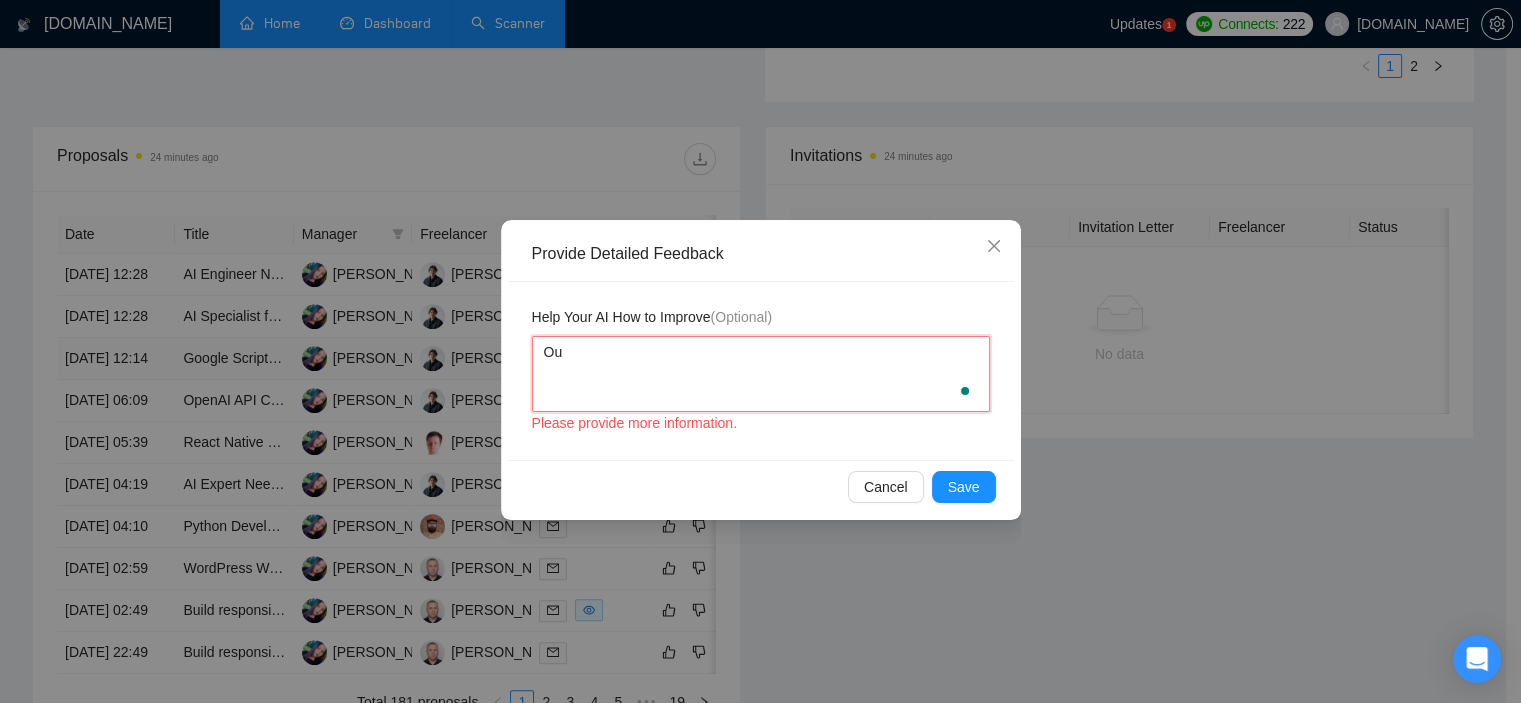 type 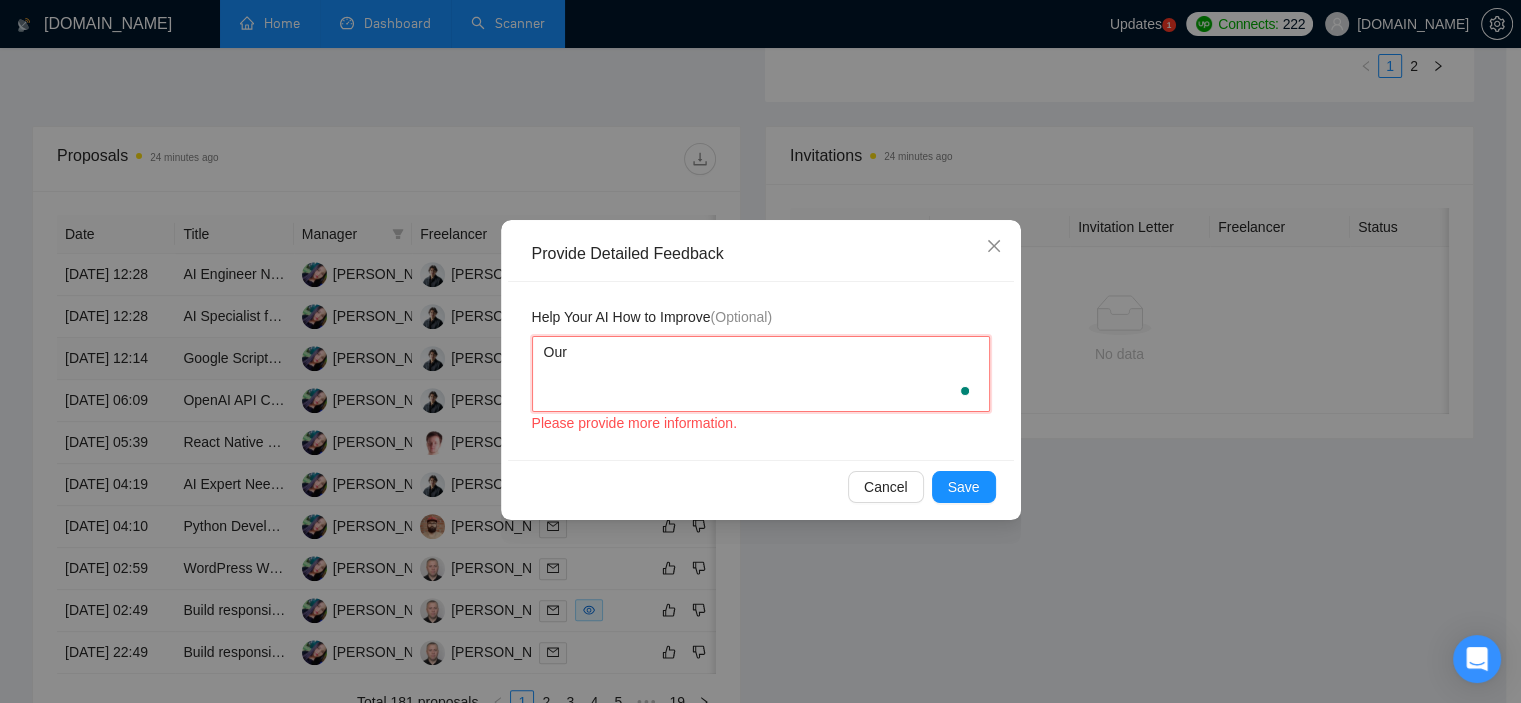 type 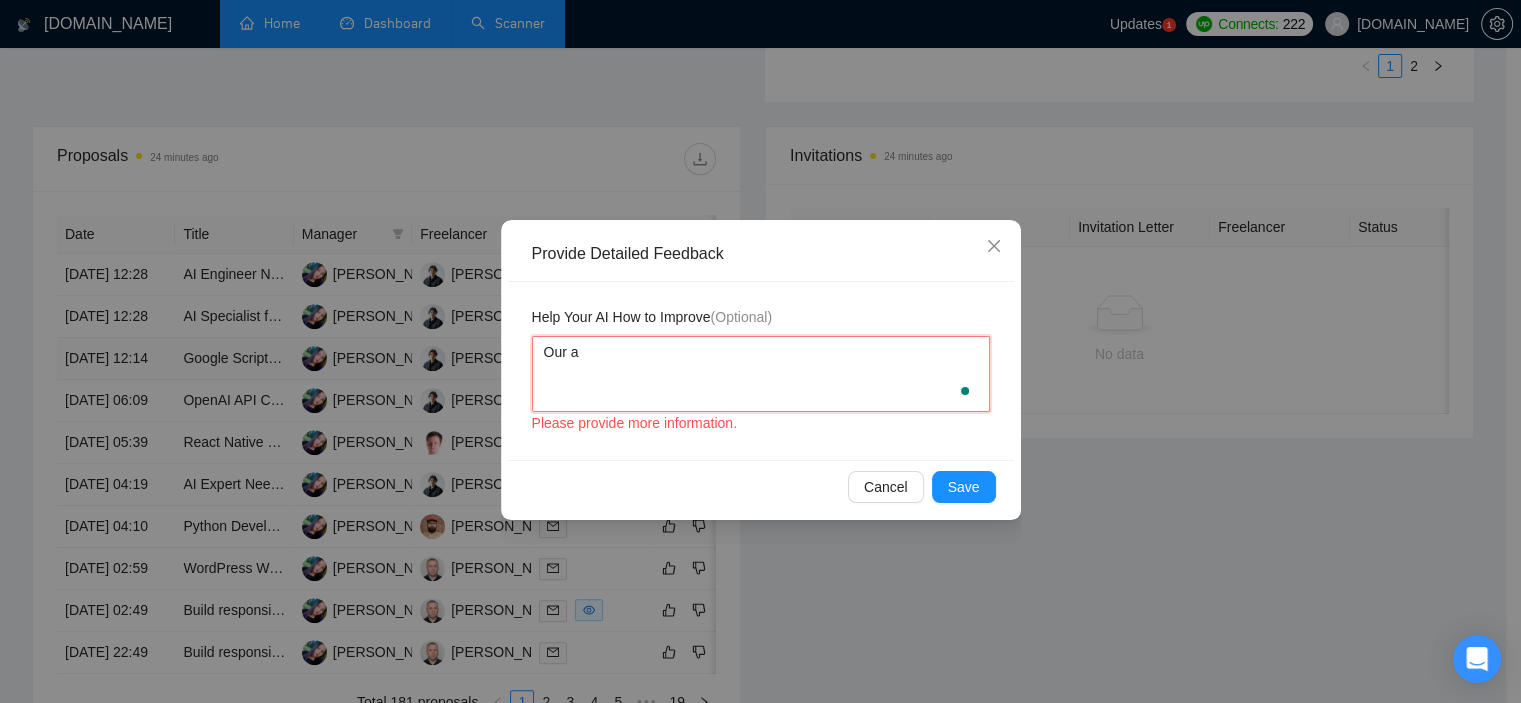 type 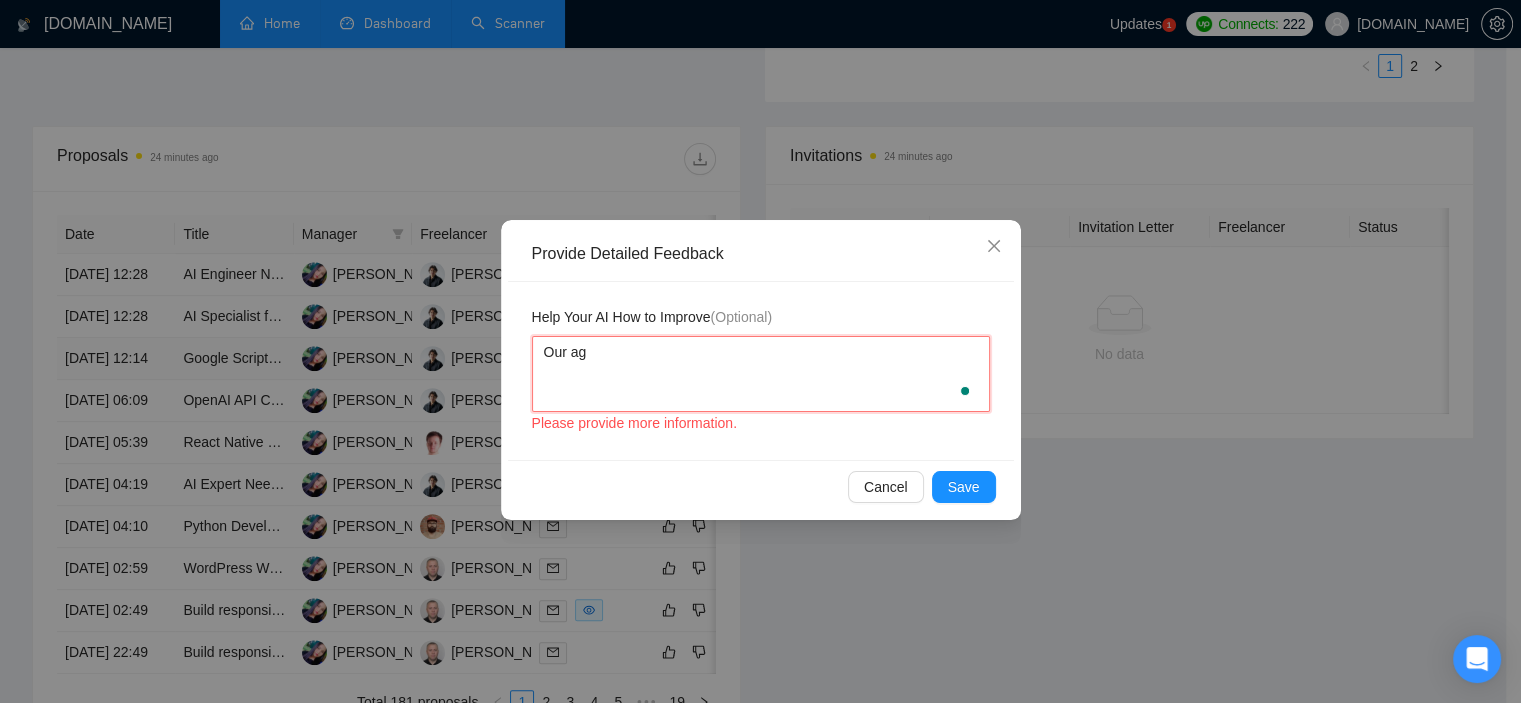 type 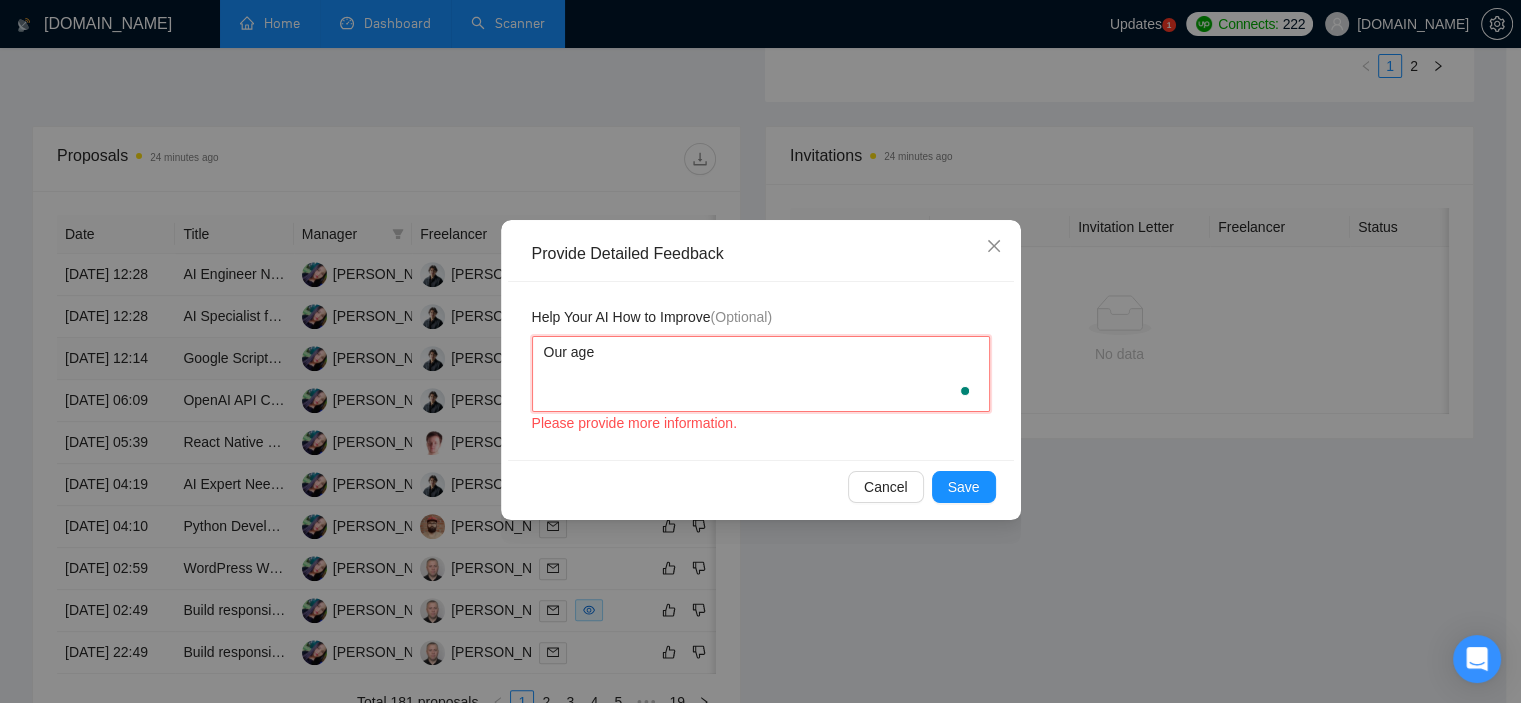 type 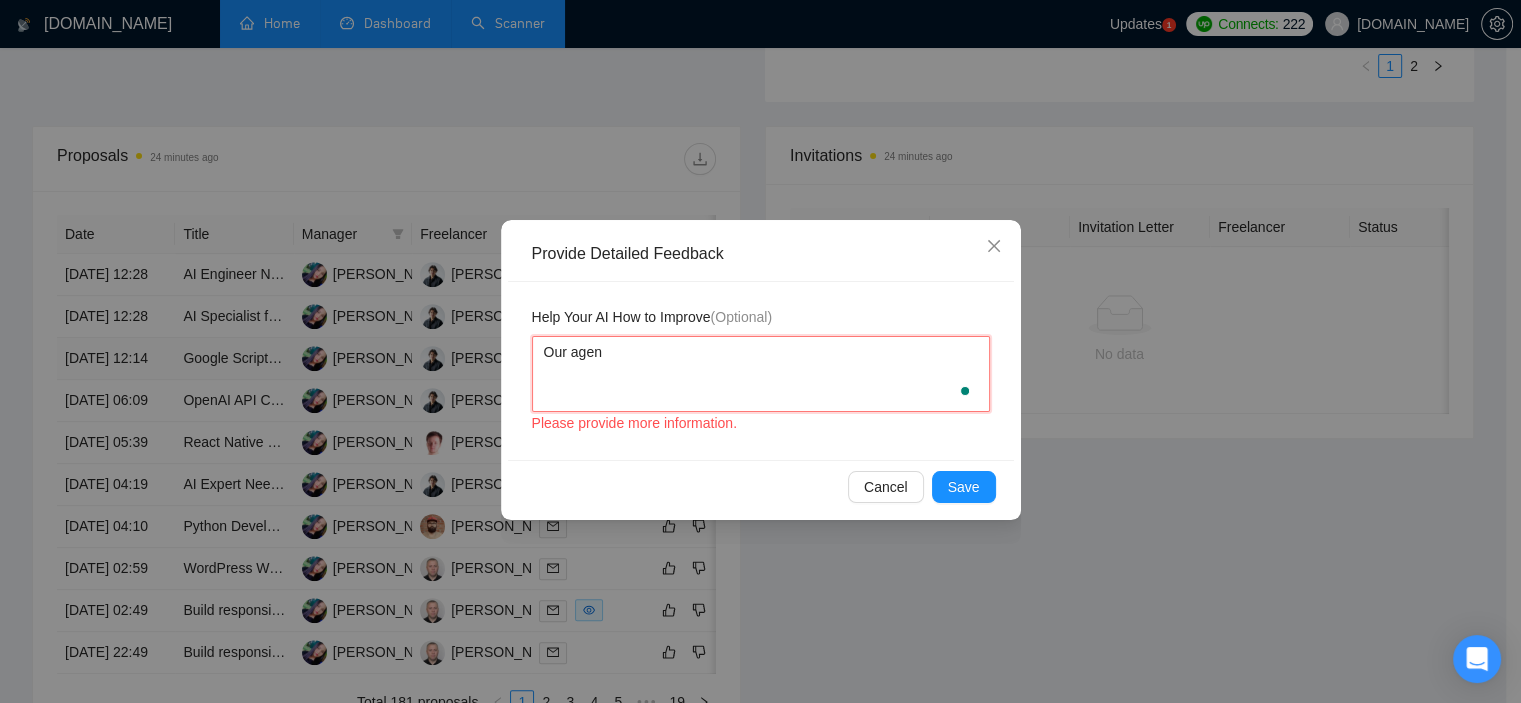 type 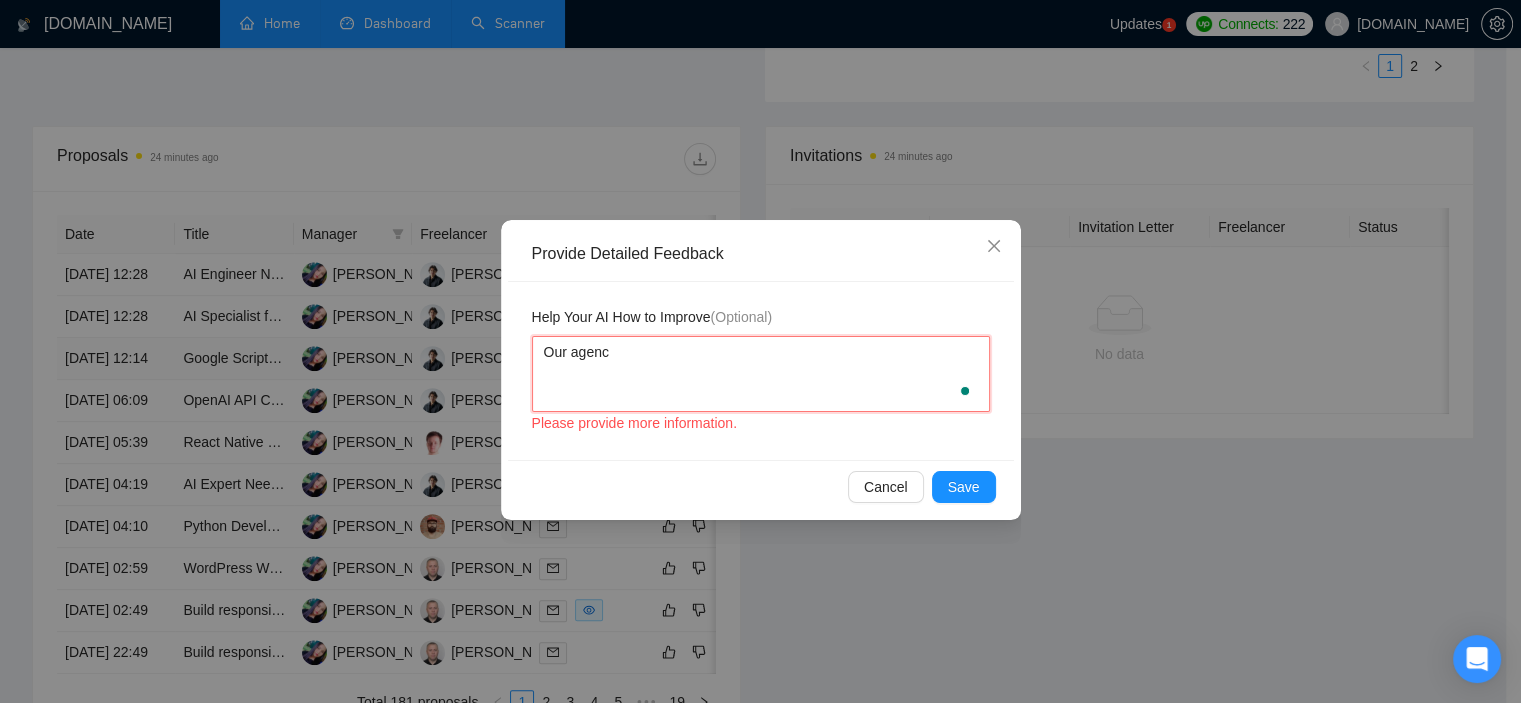 type 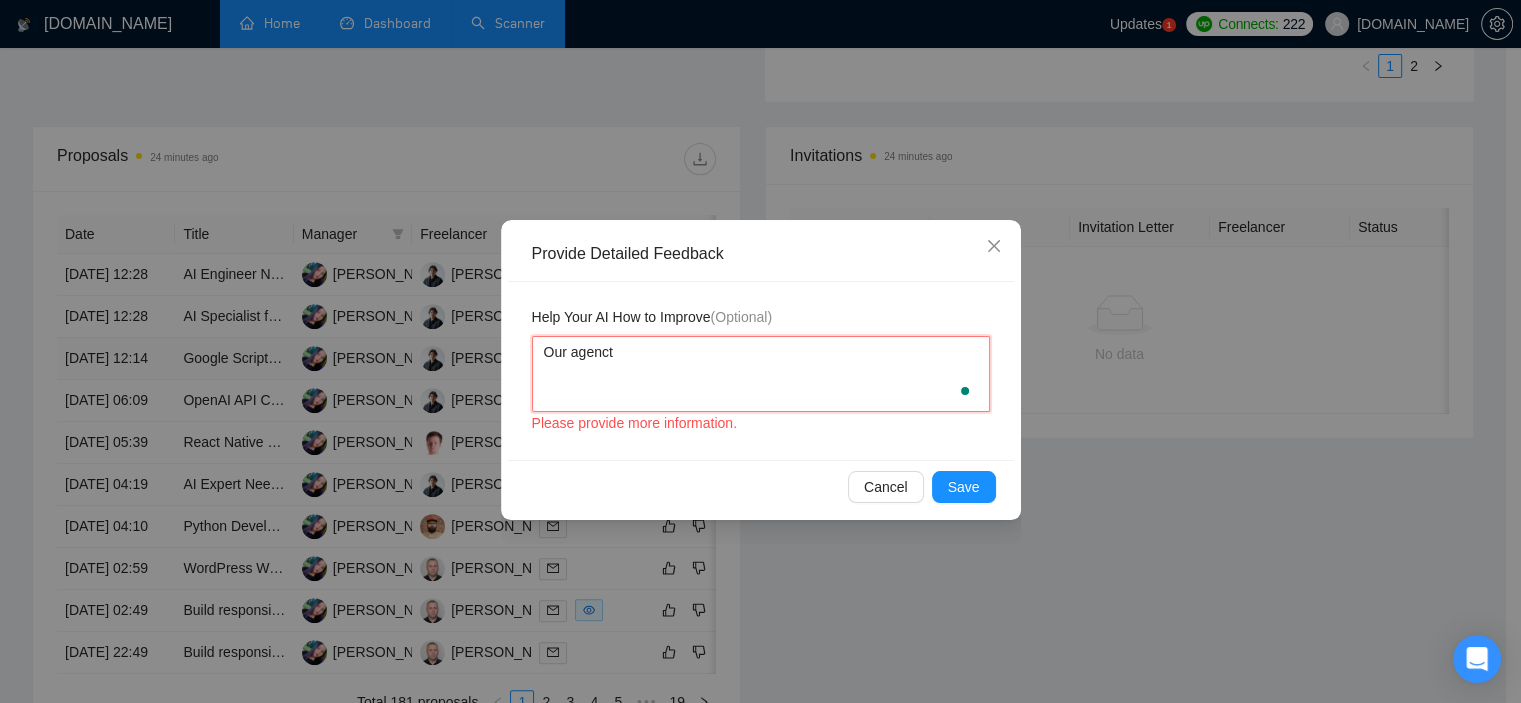 type 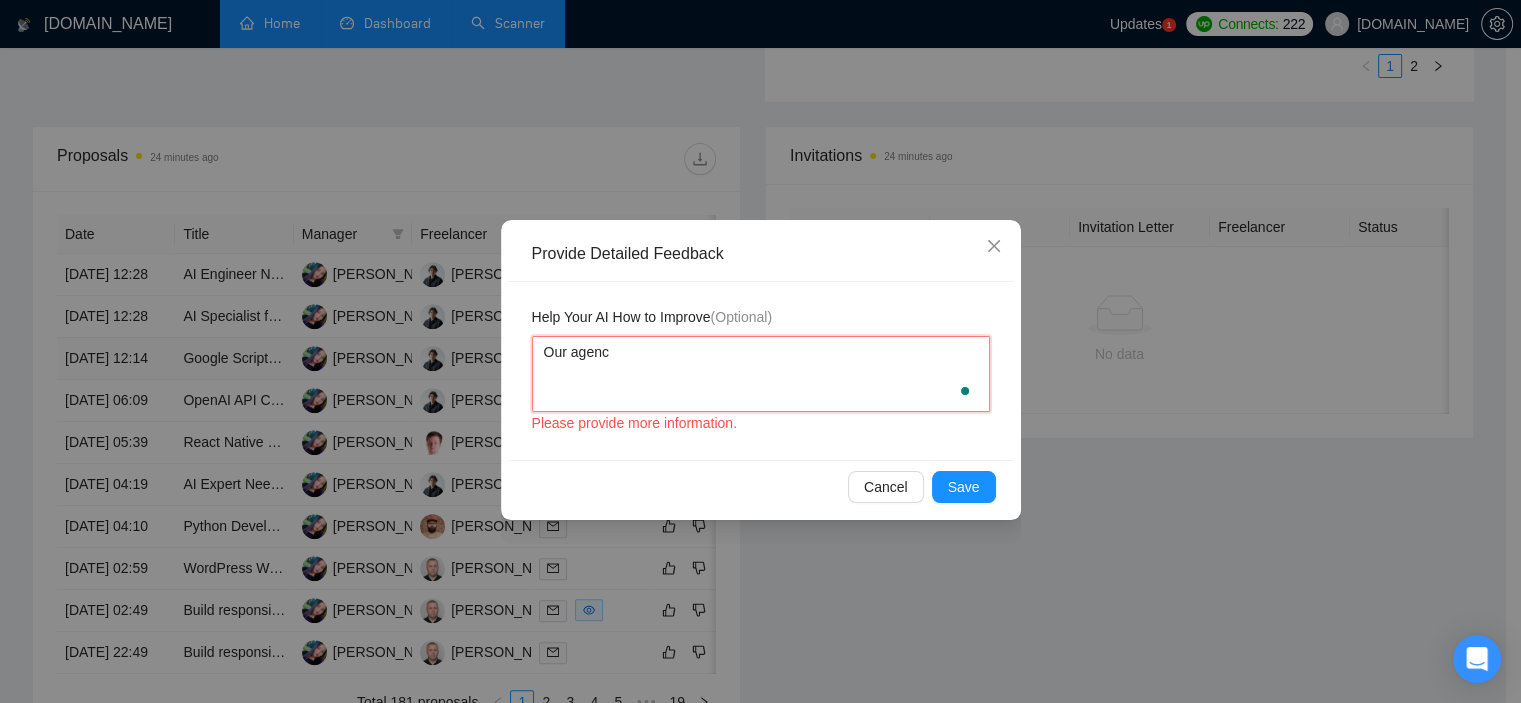 type 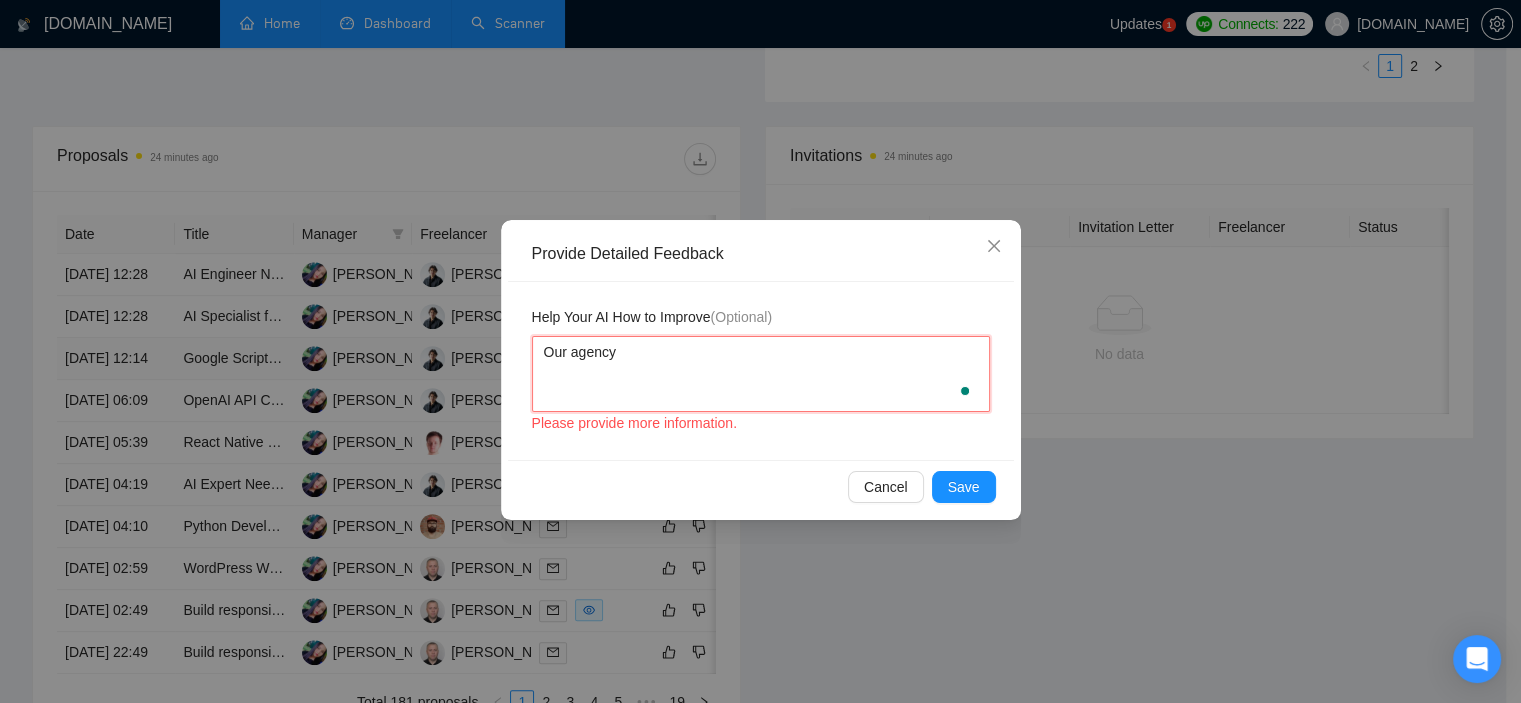 type 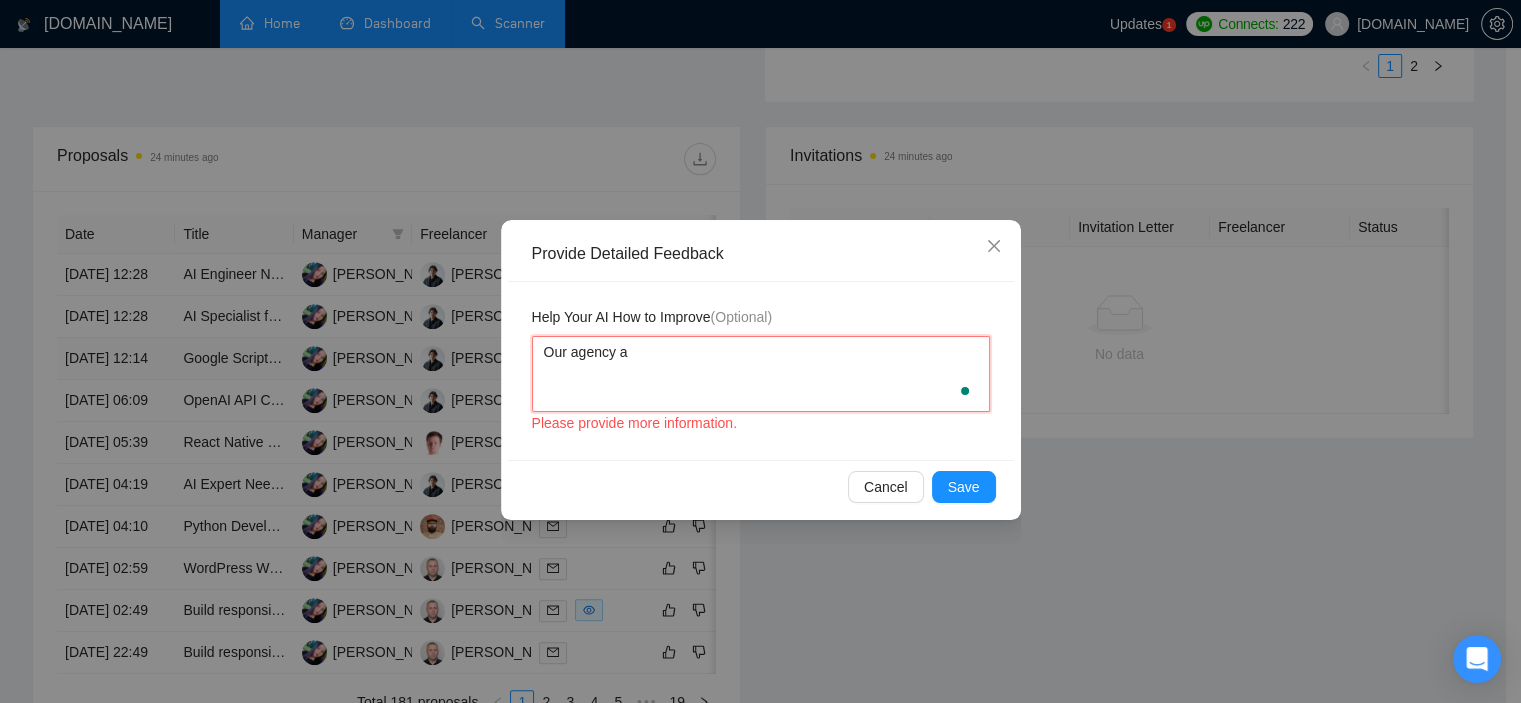 type 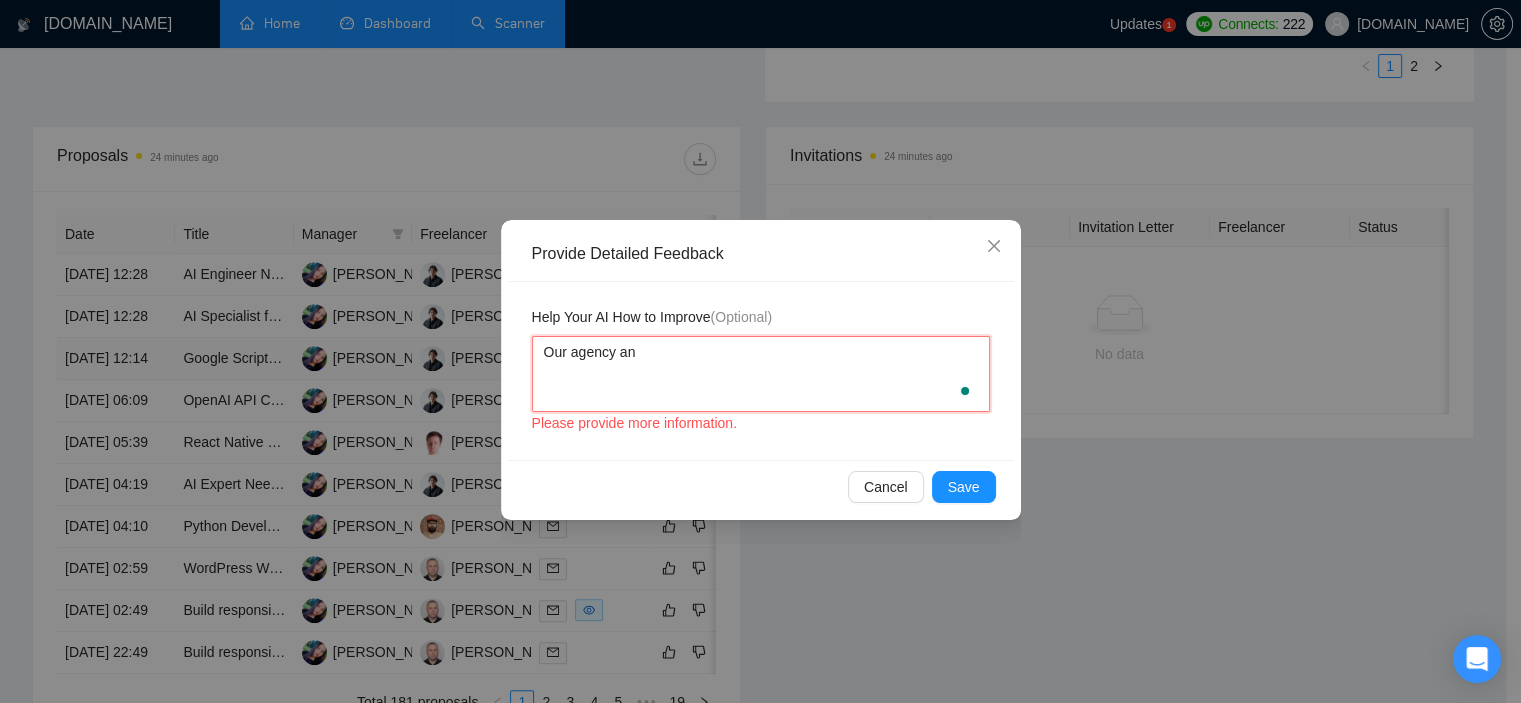 type 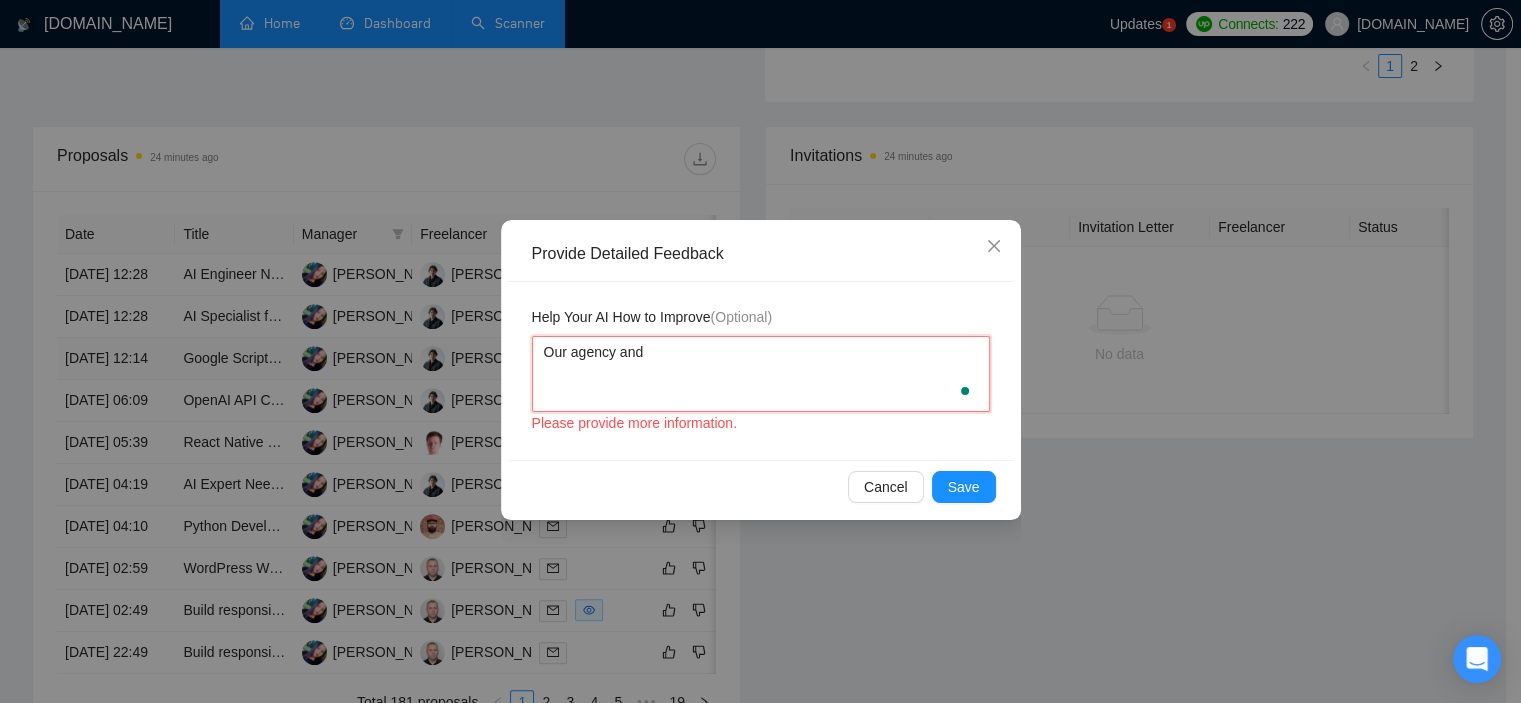 type 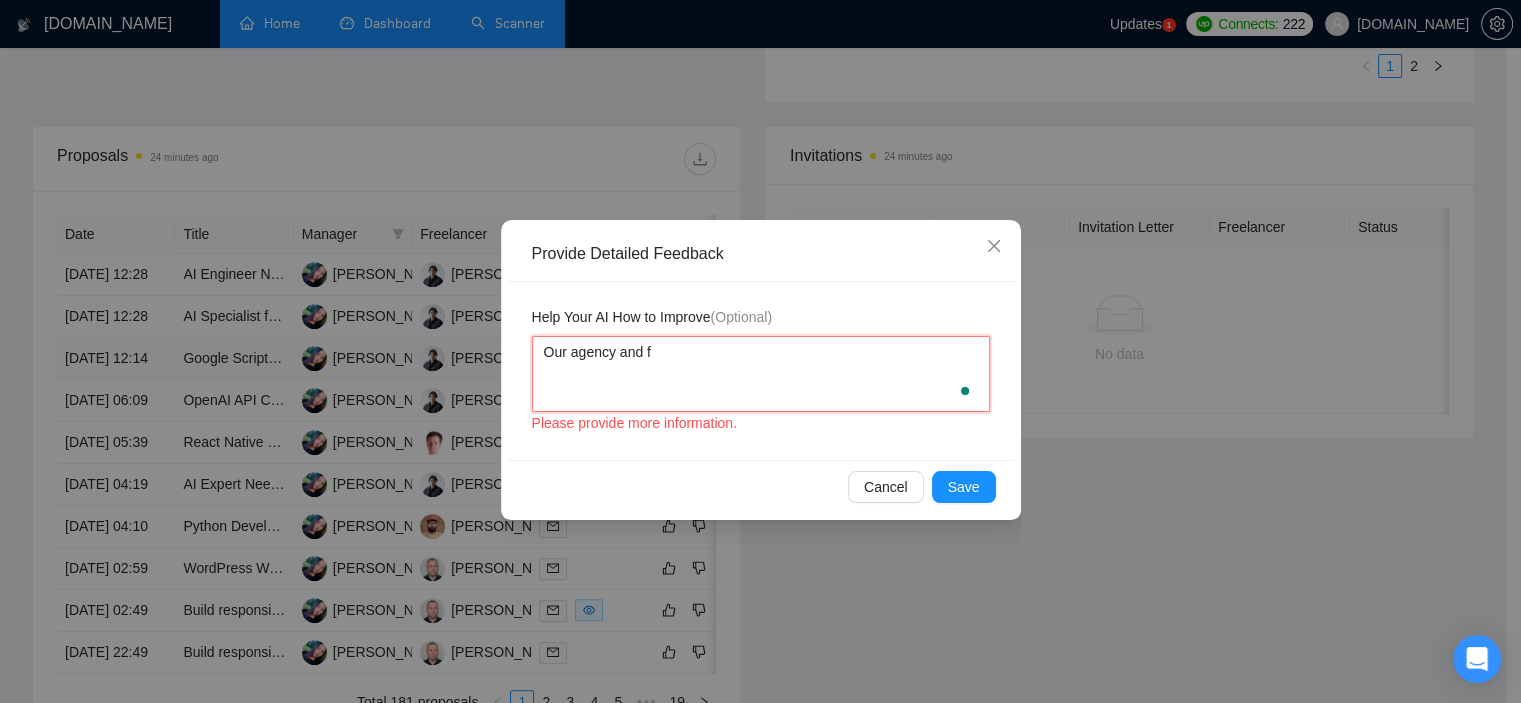 type 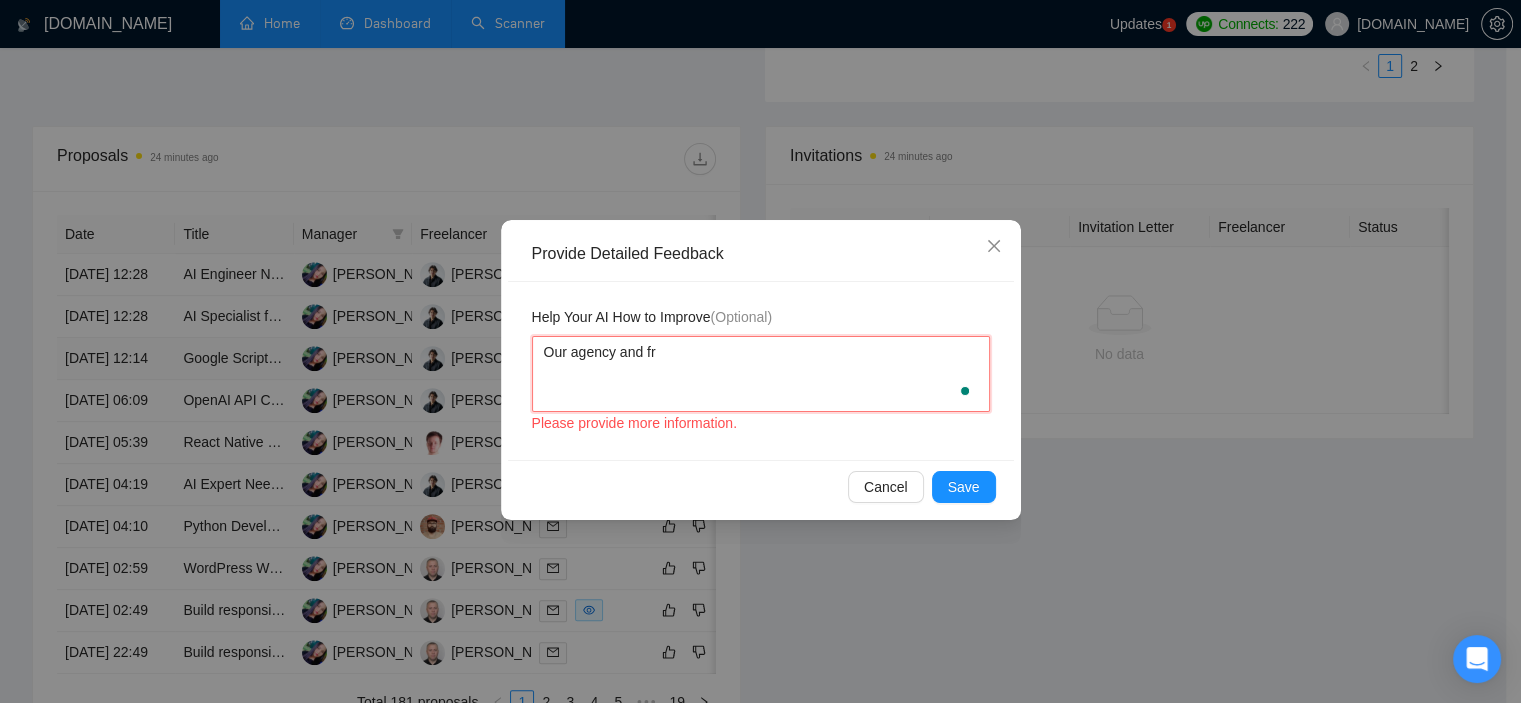 type 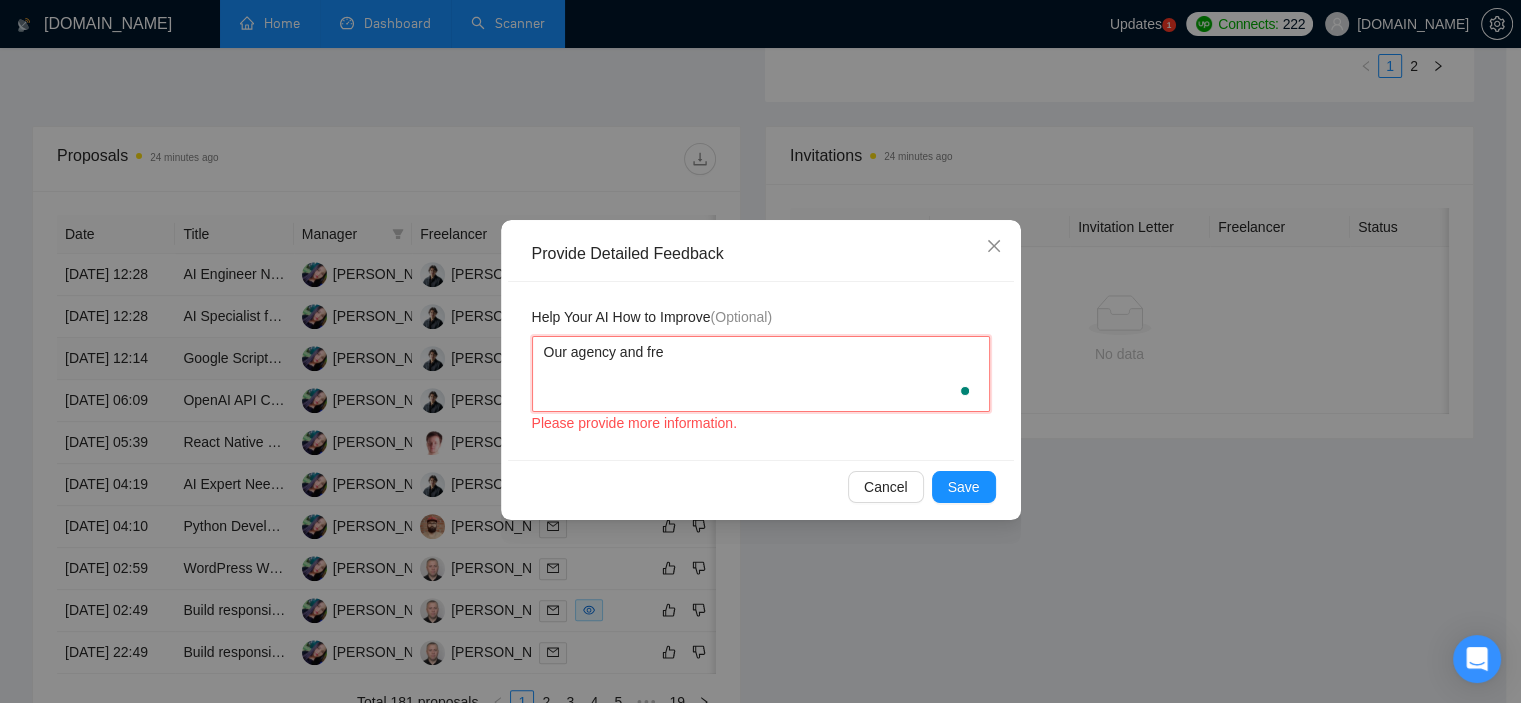 type 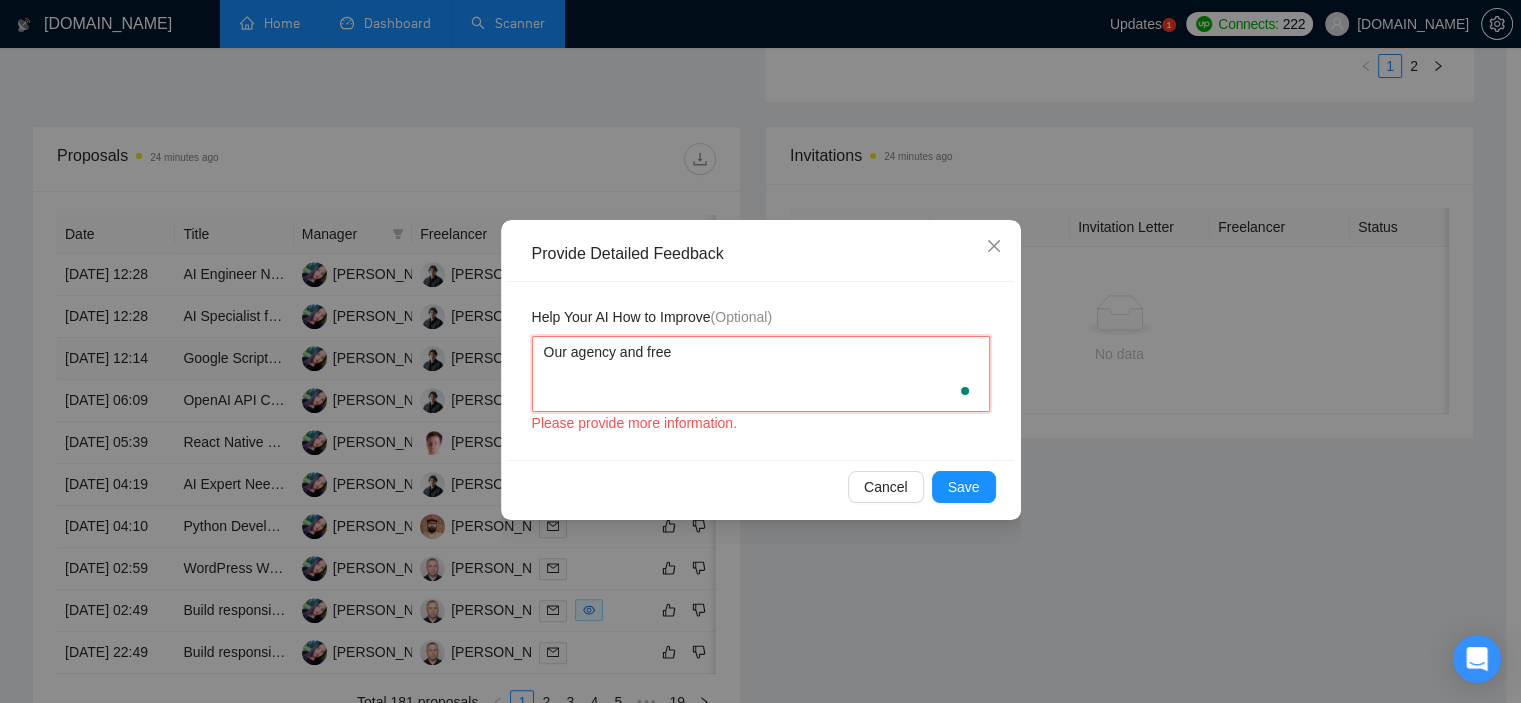 type 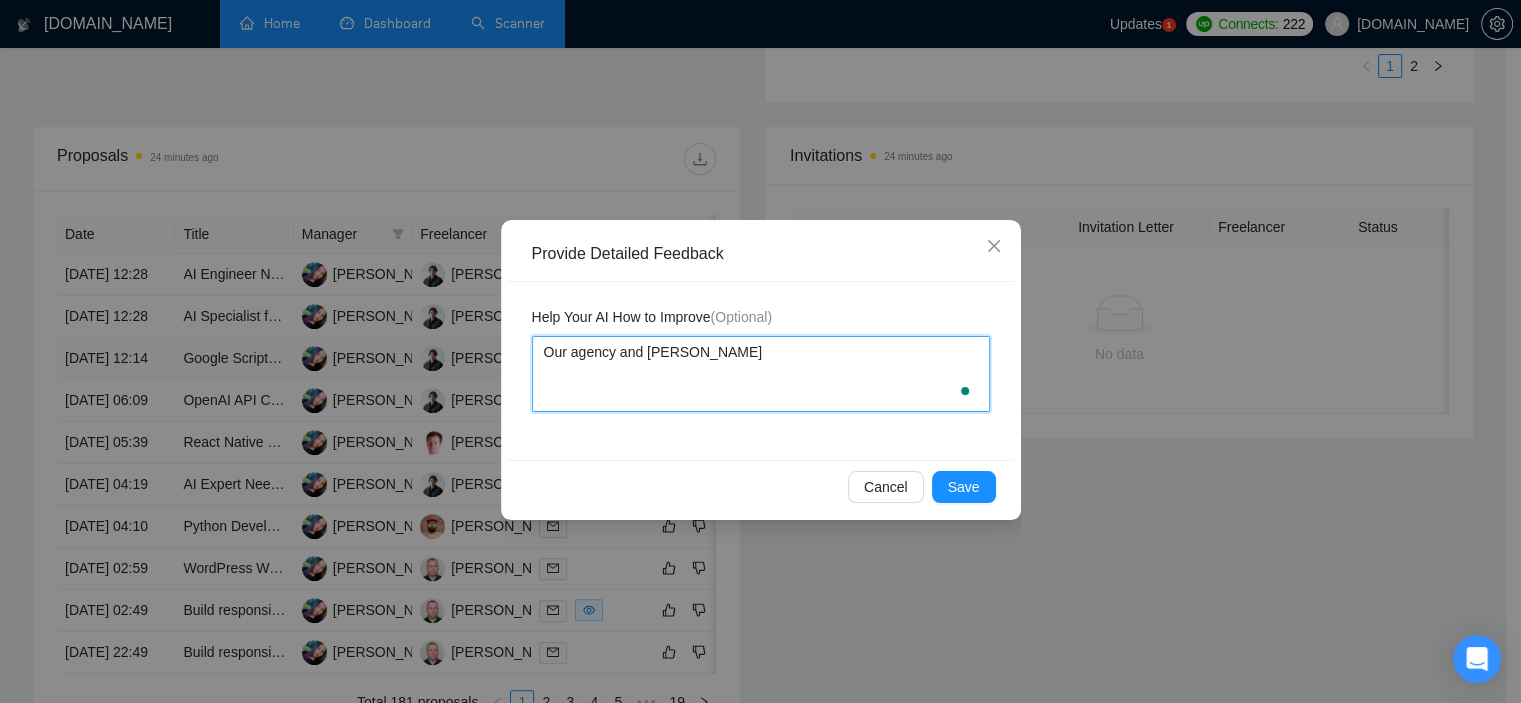 type 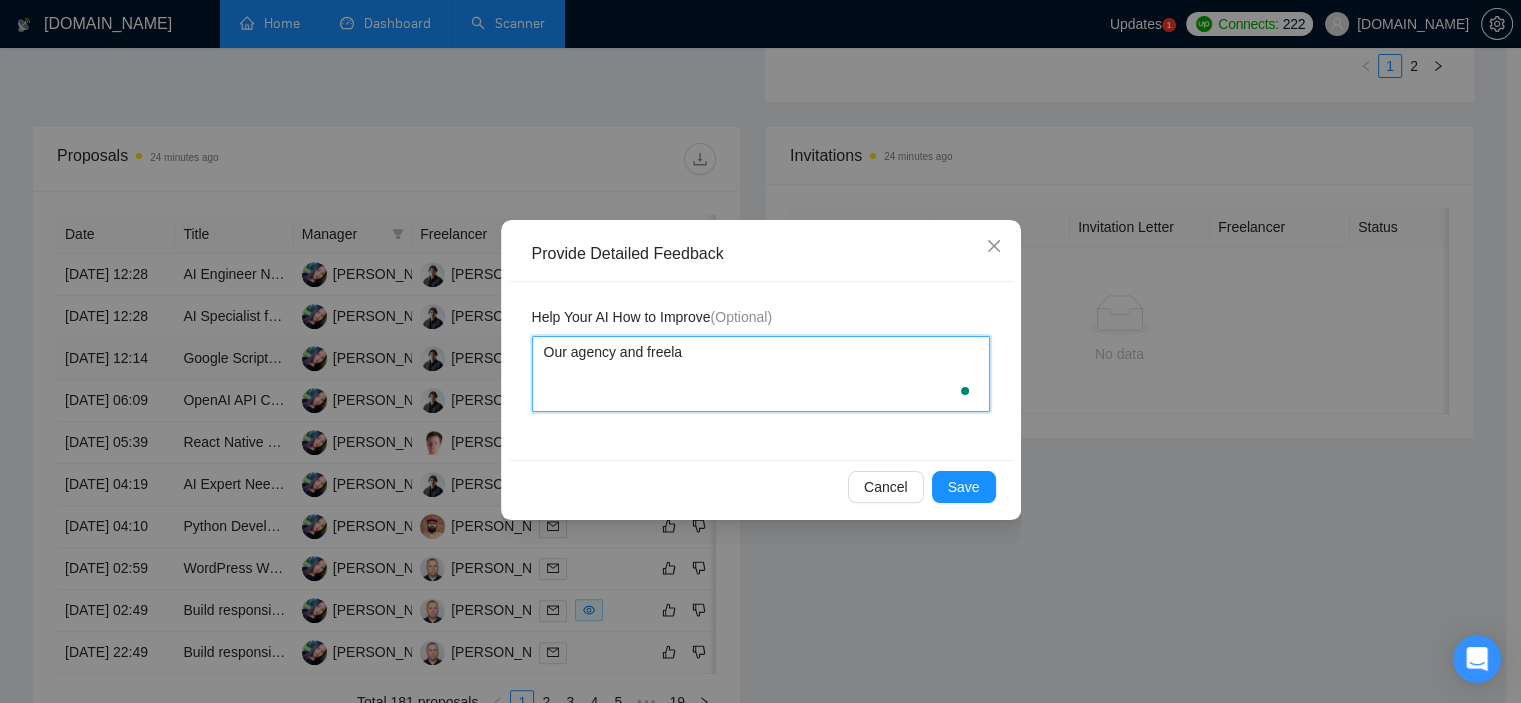 type 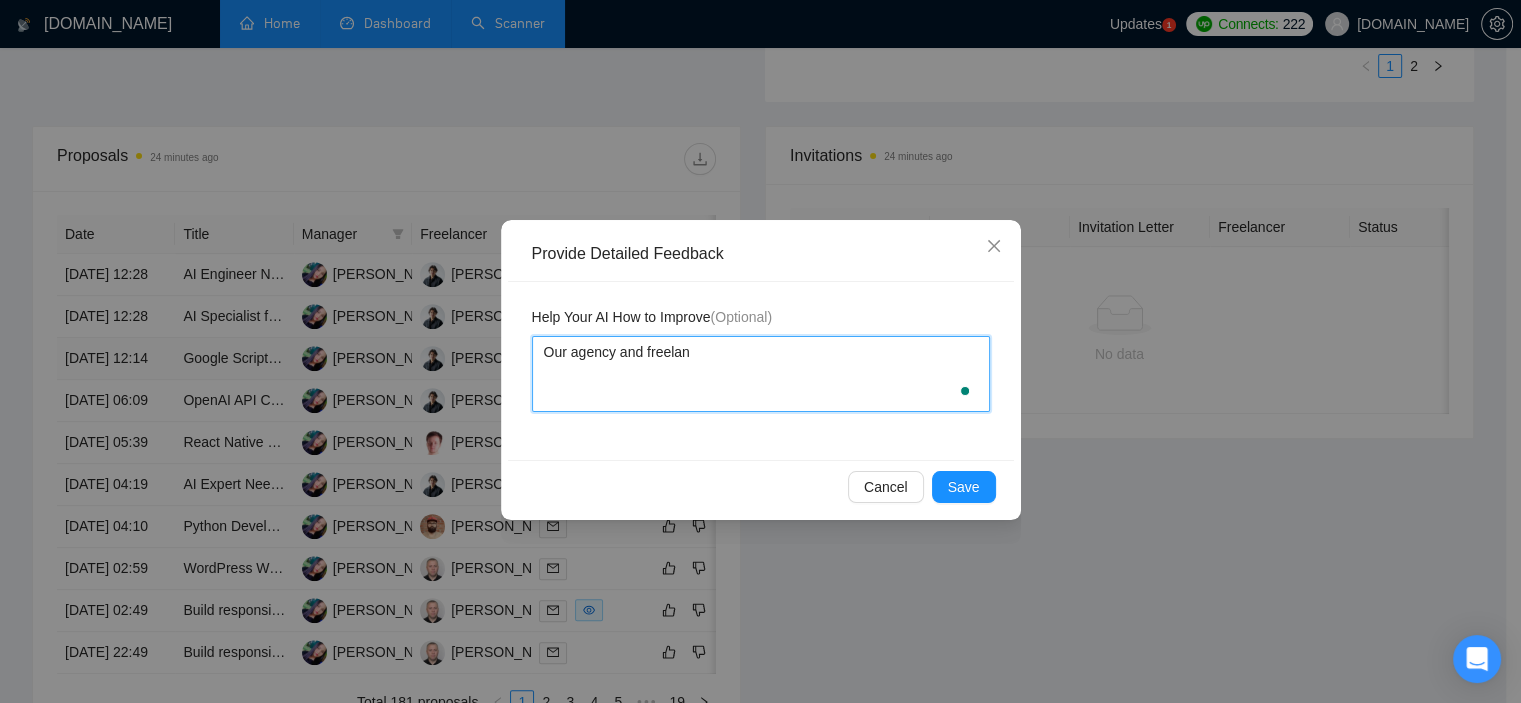 type 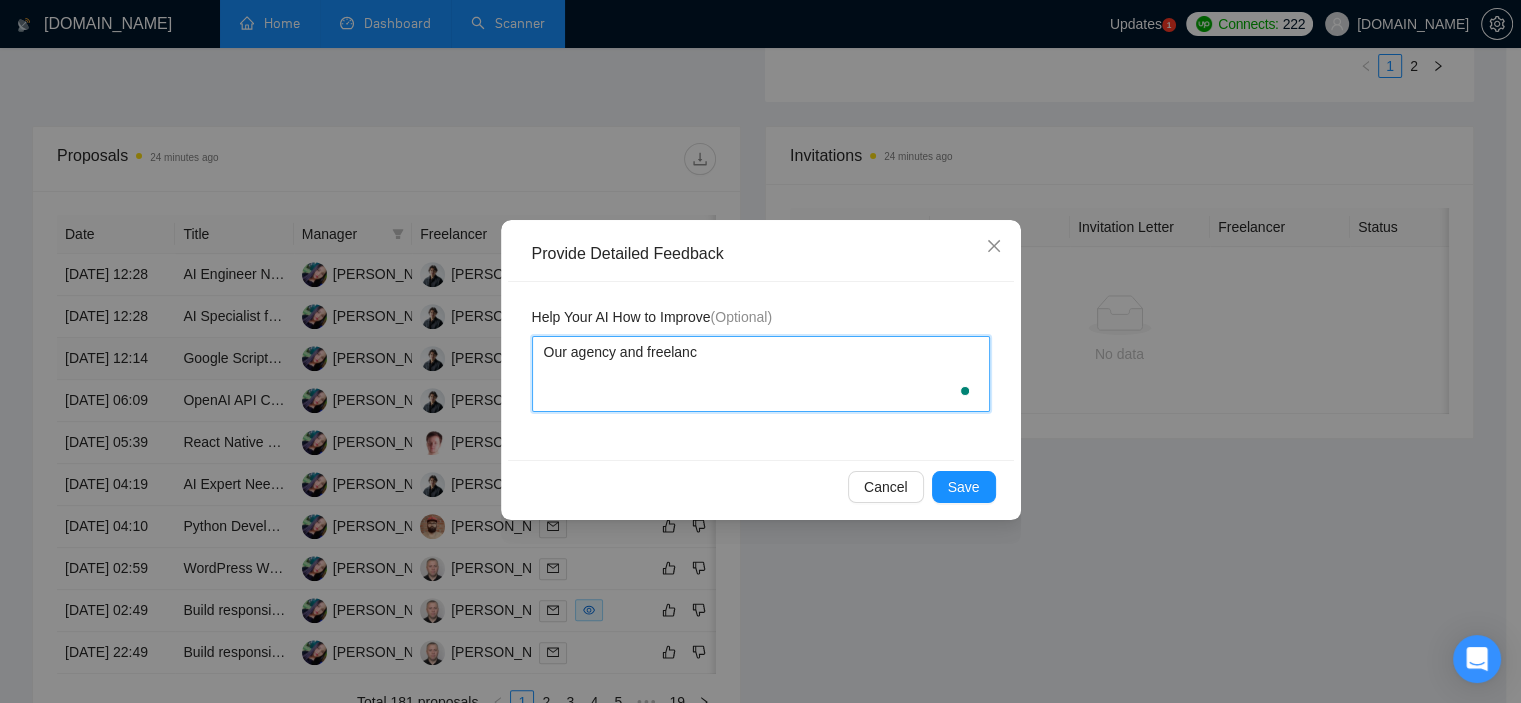 type 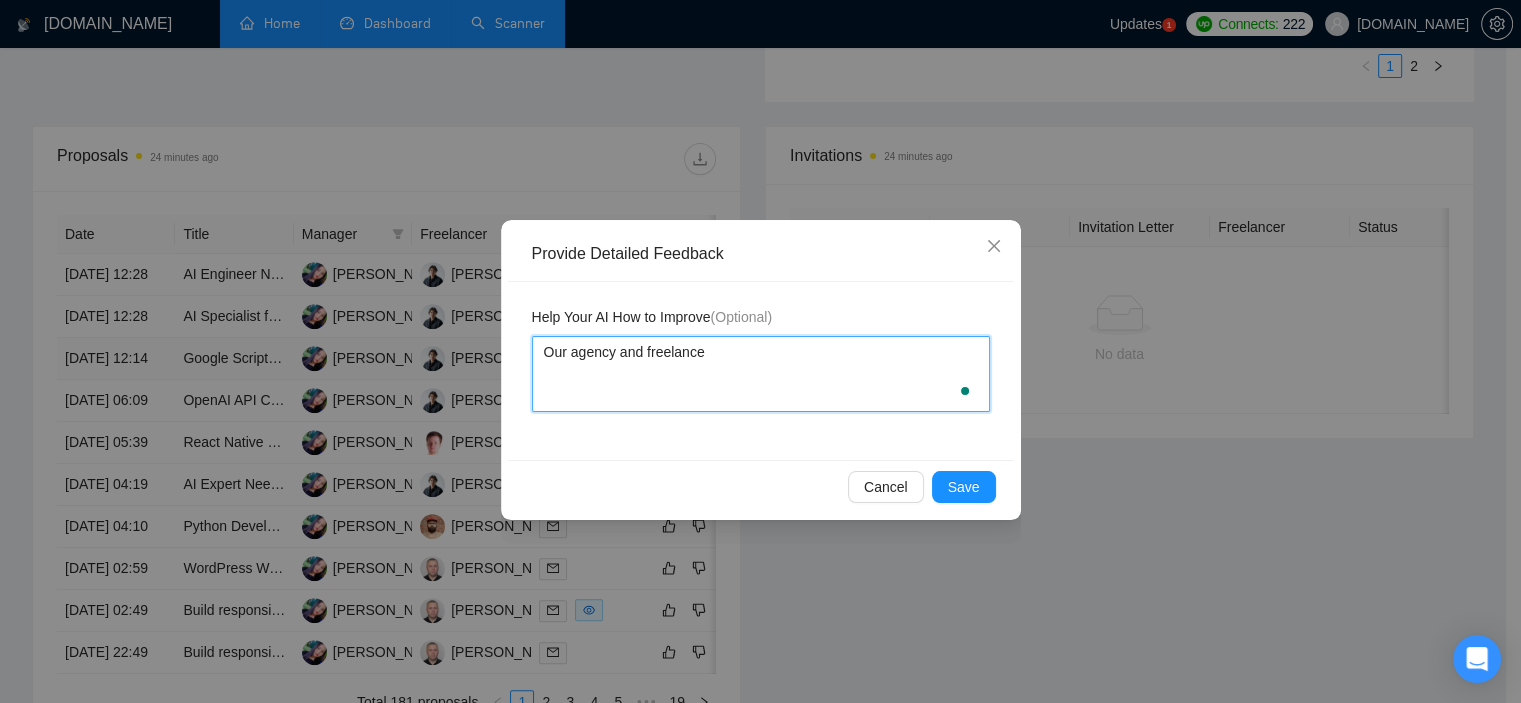 type 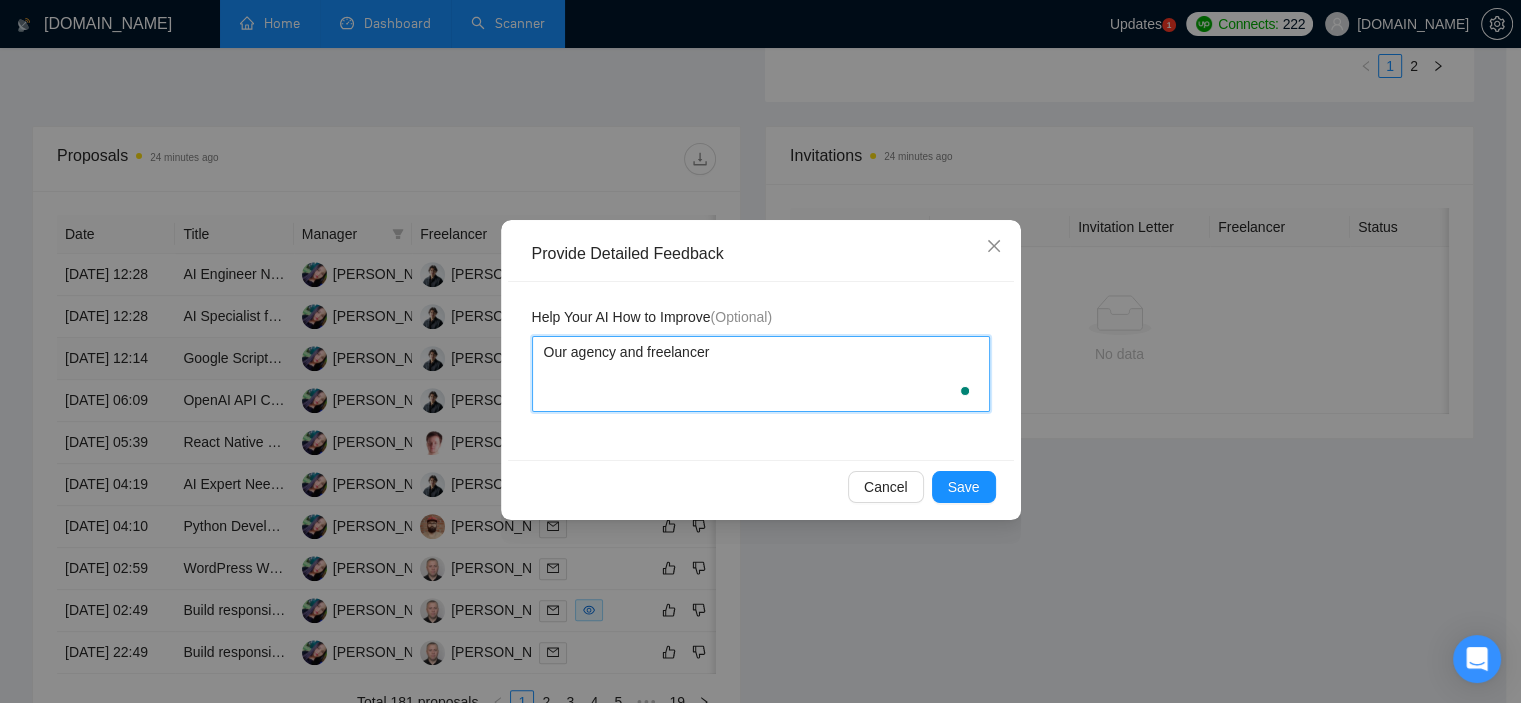 type 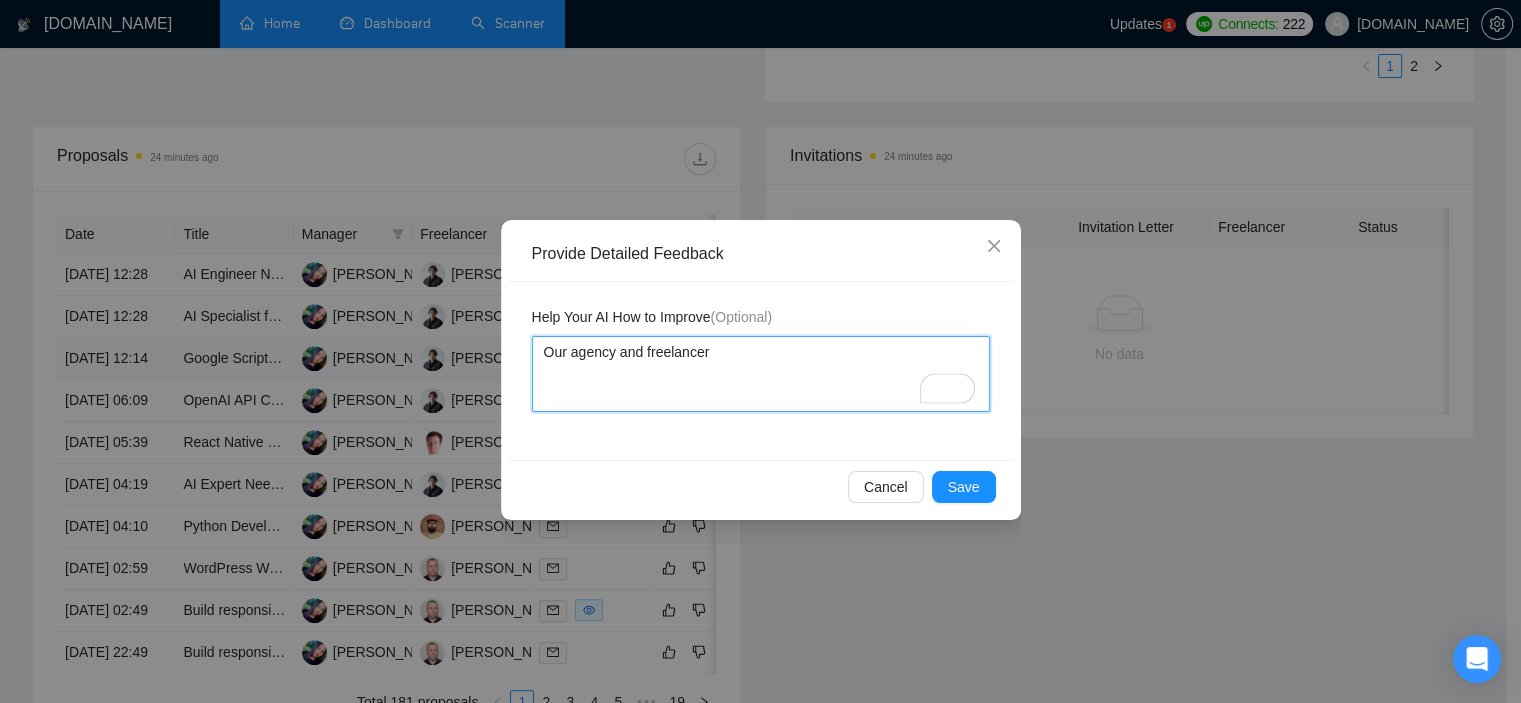 type 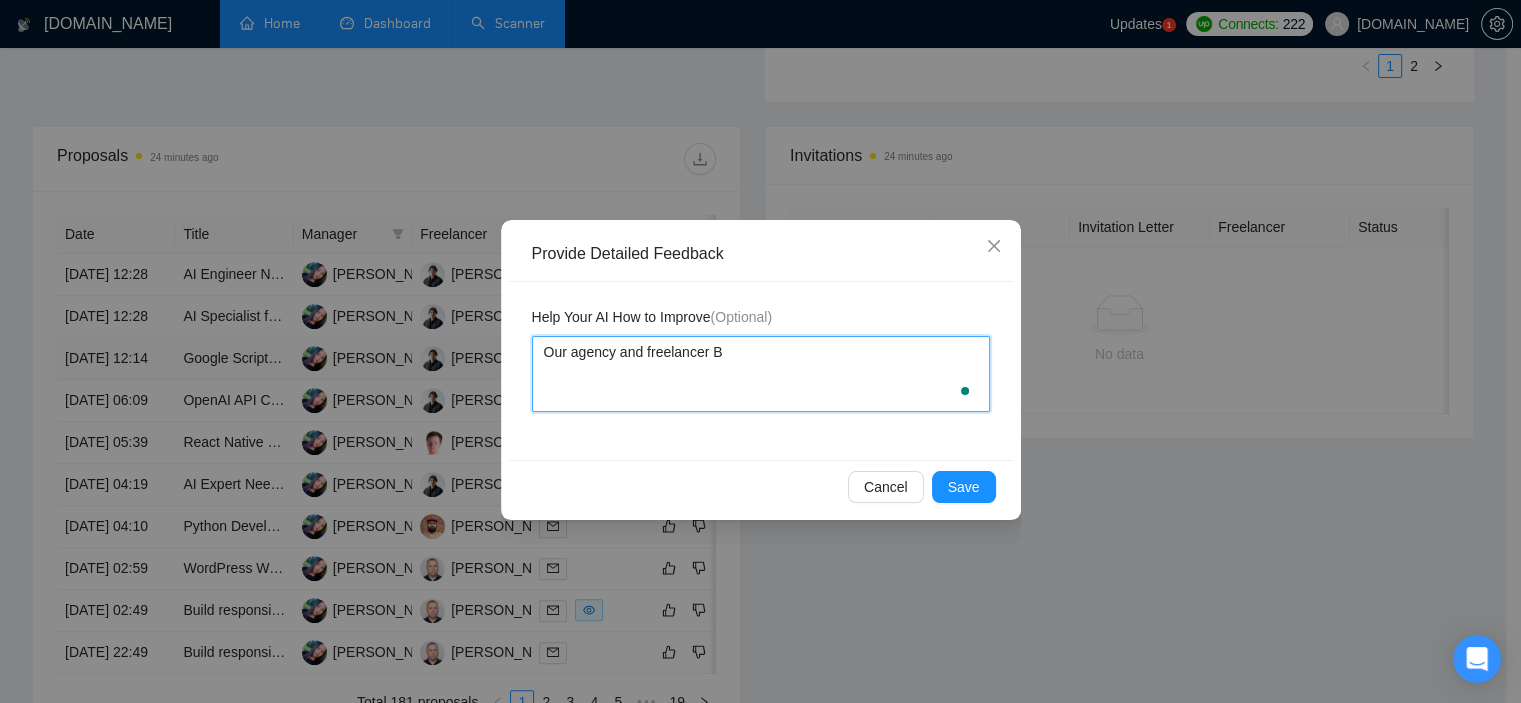 type 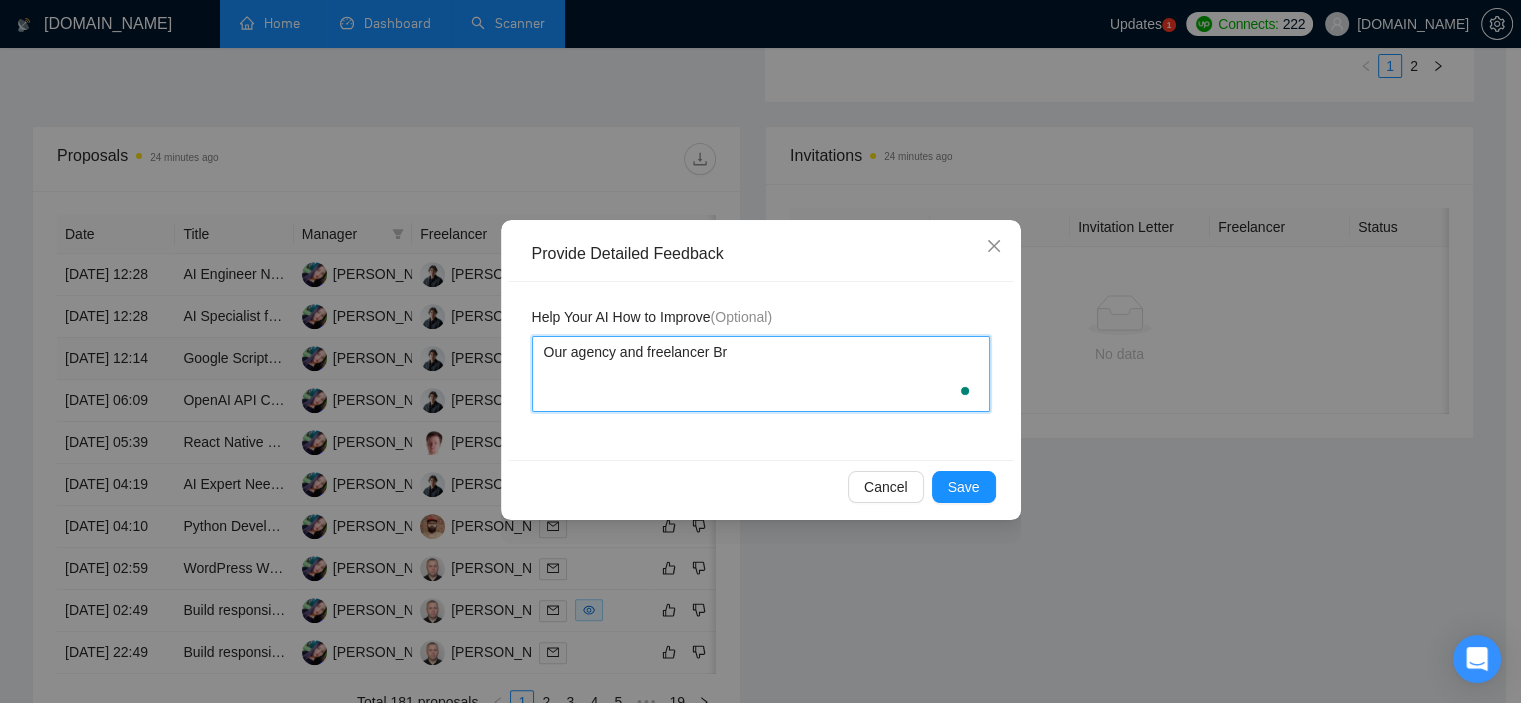 type 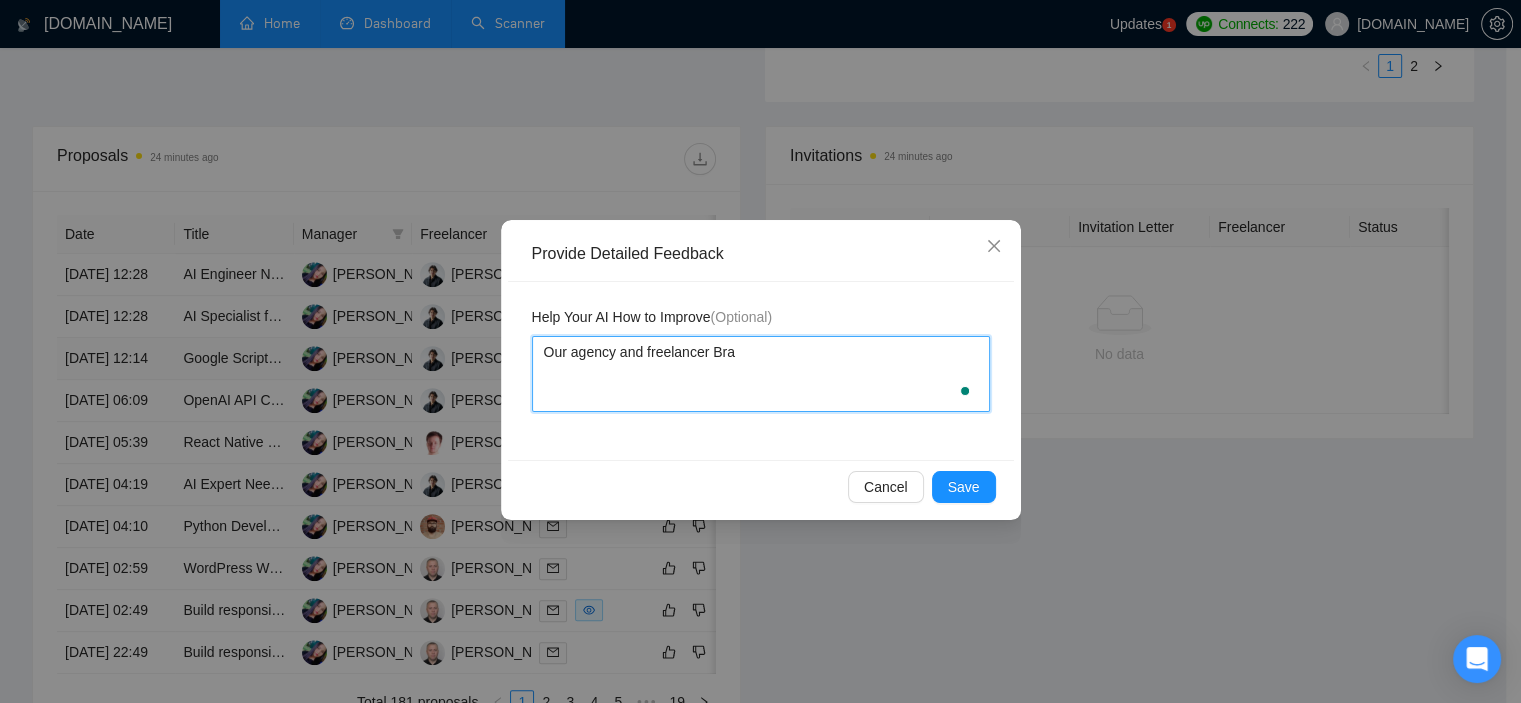 type 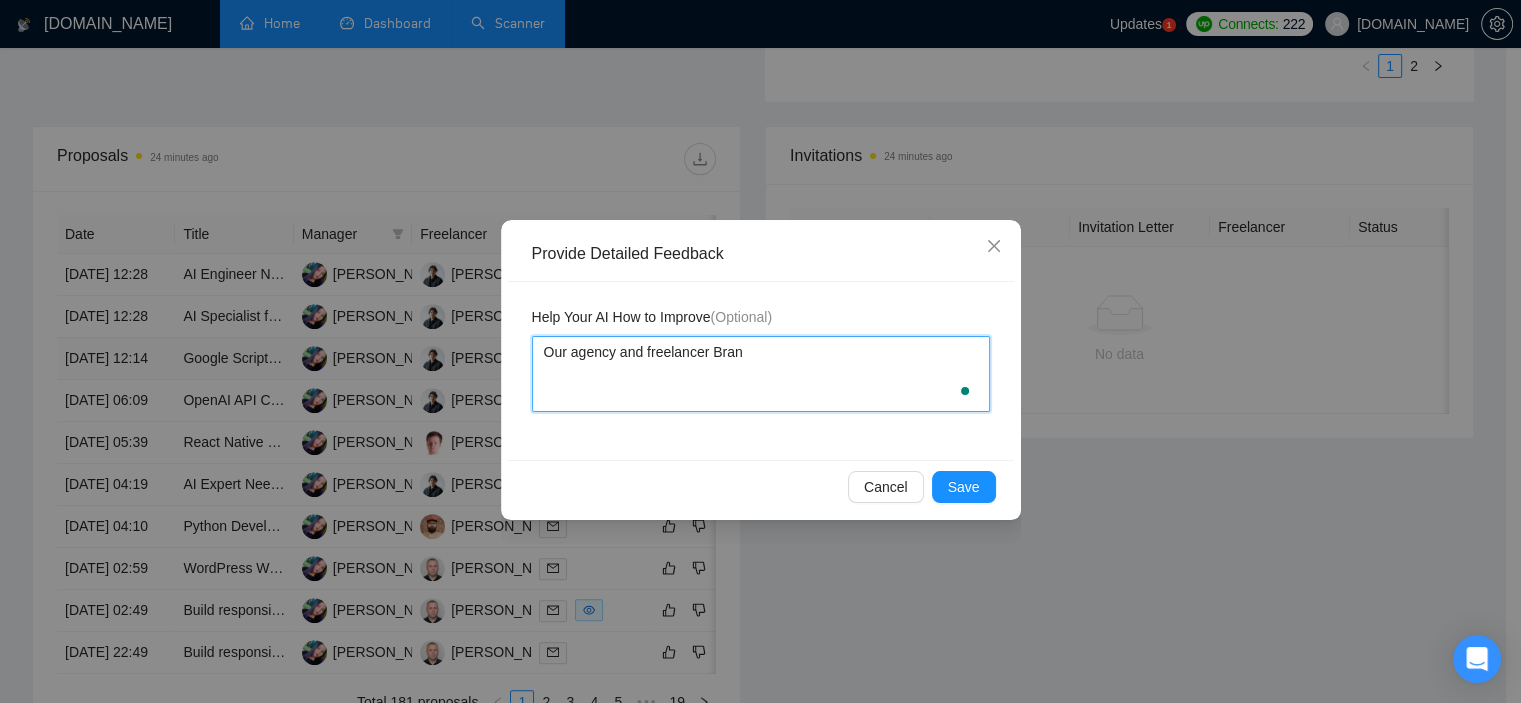 type 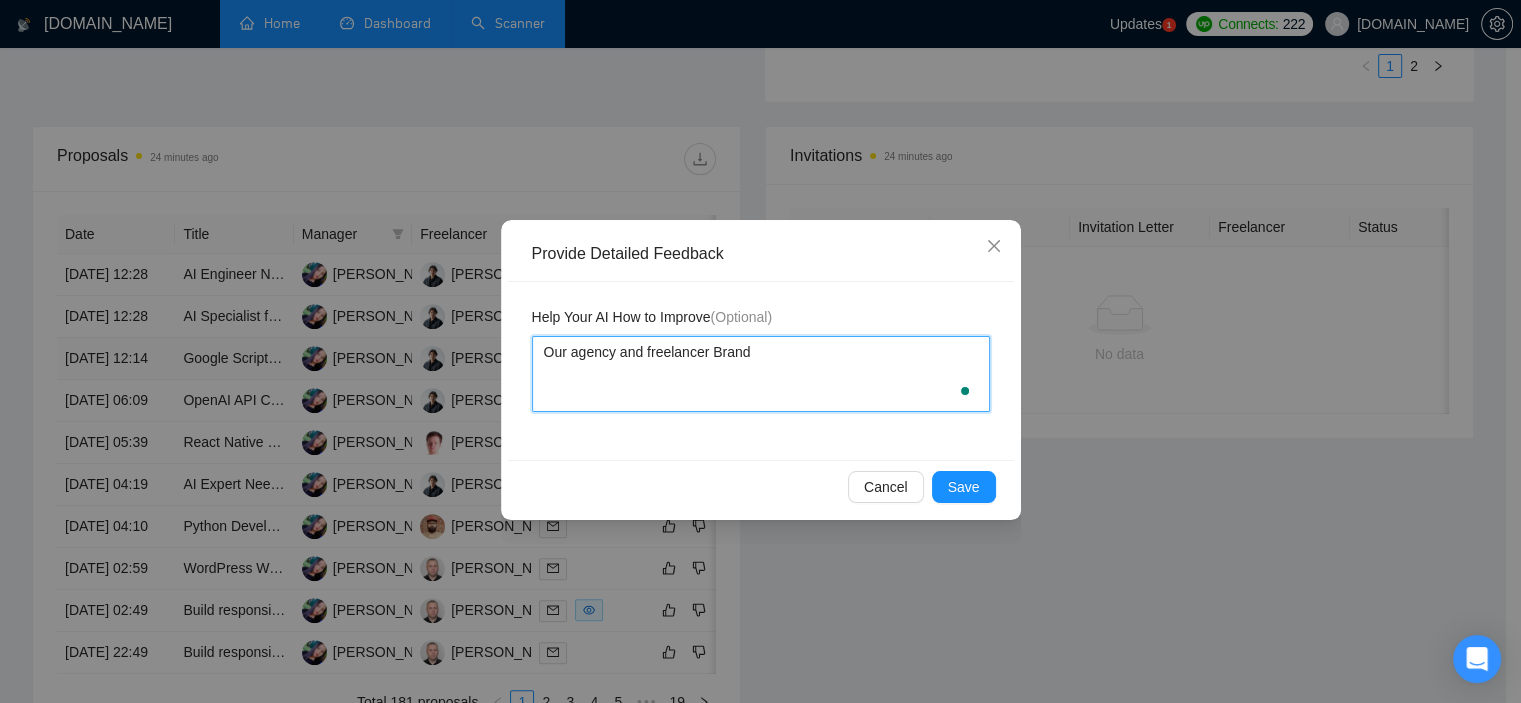 type 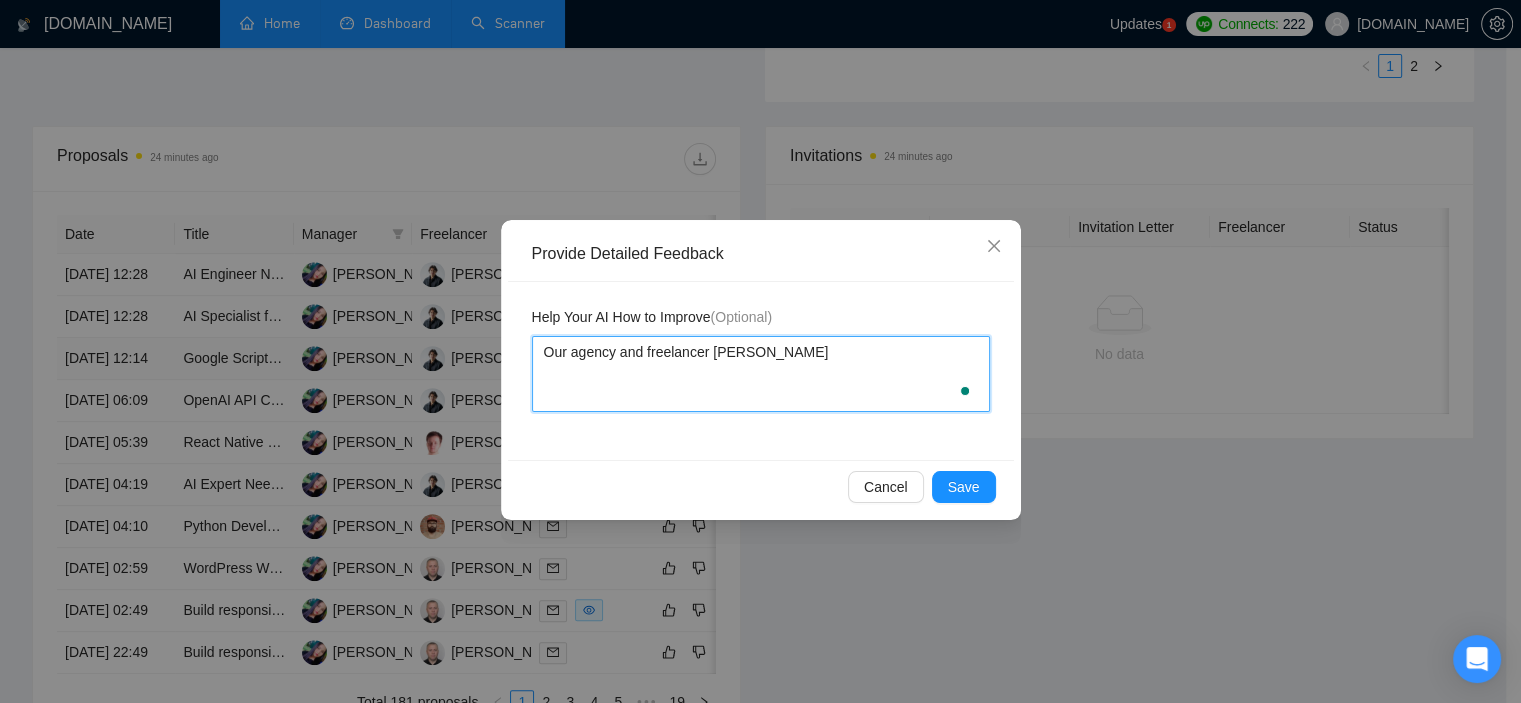 type 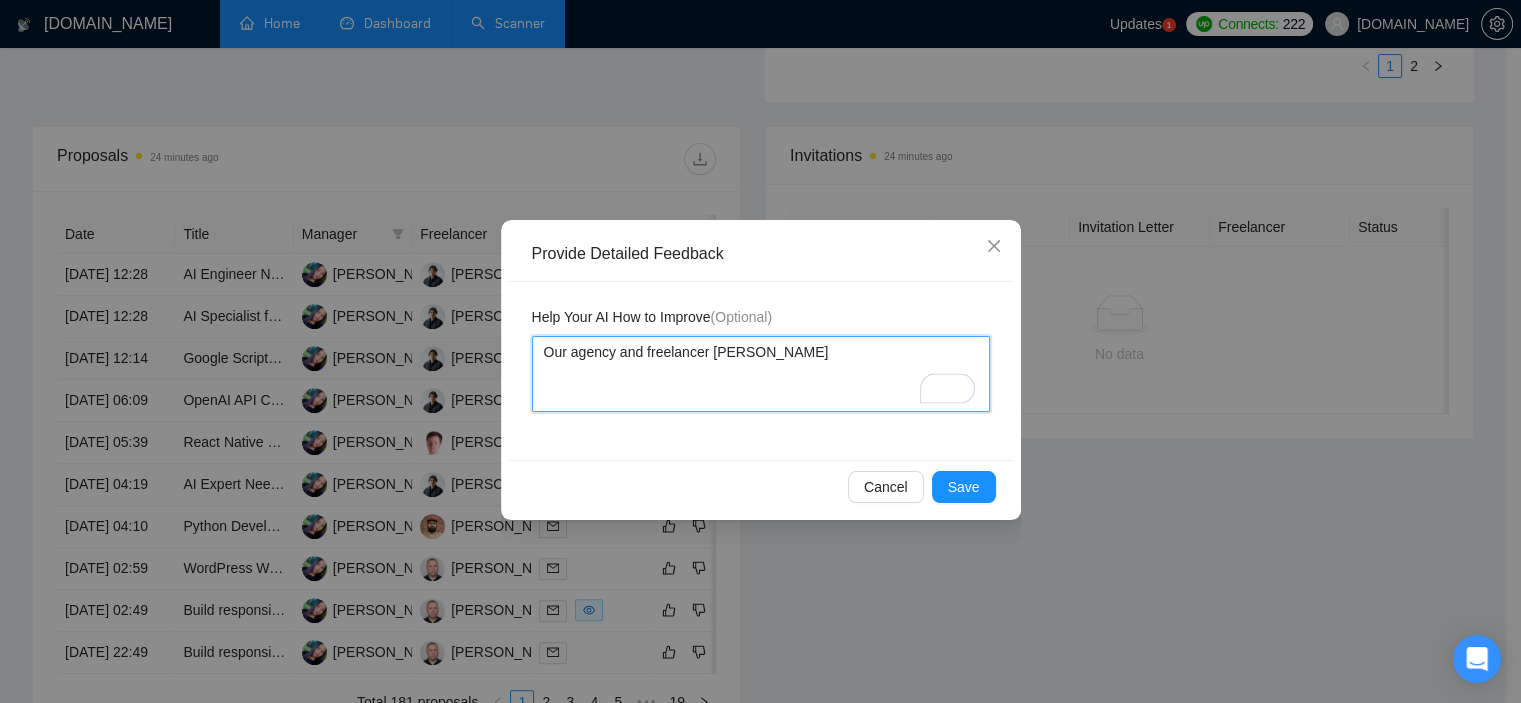 type 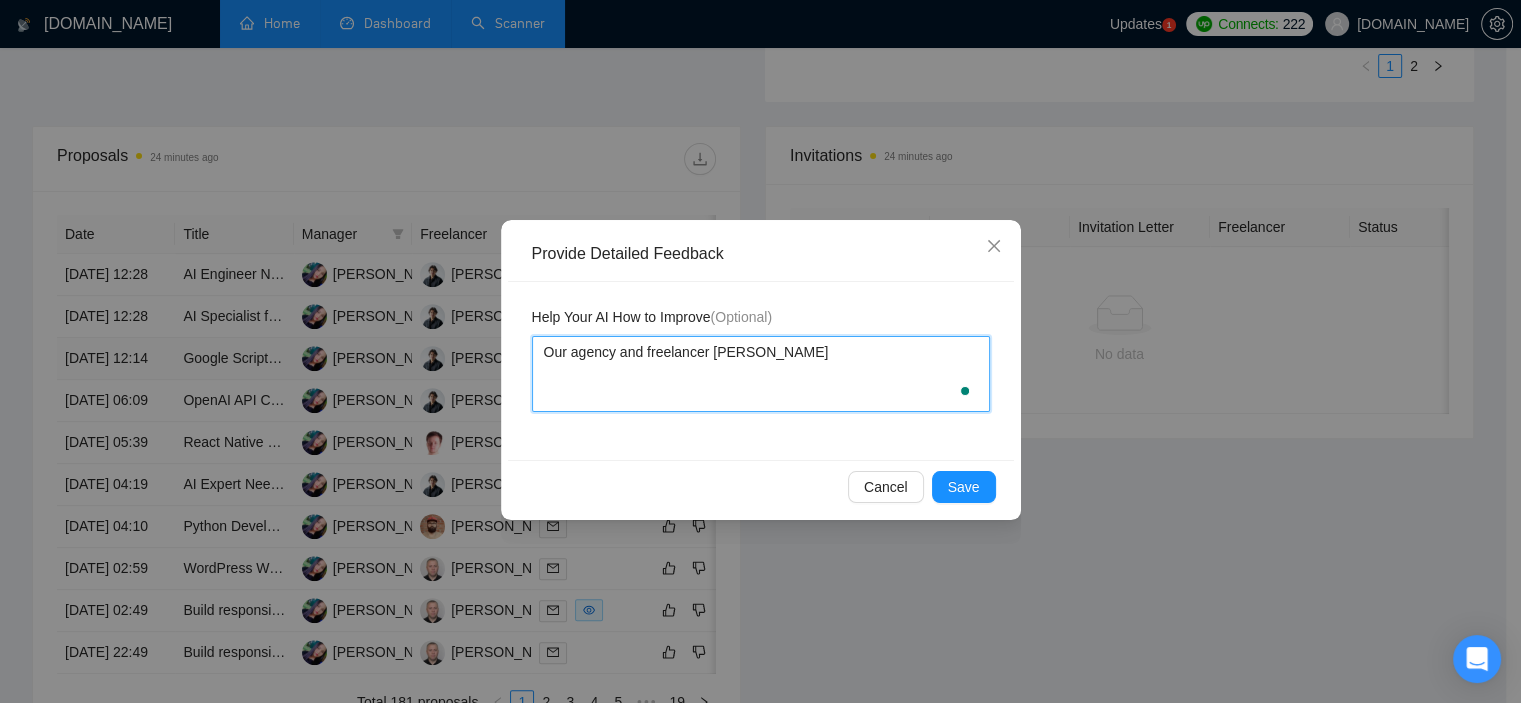 type 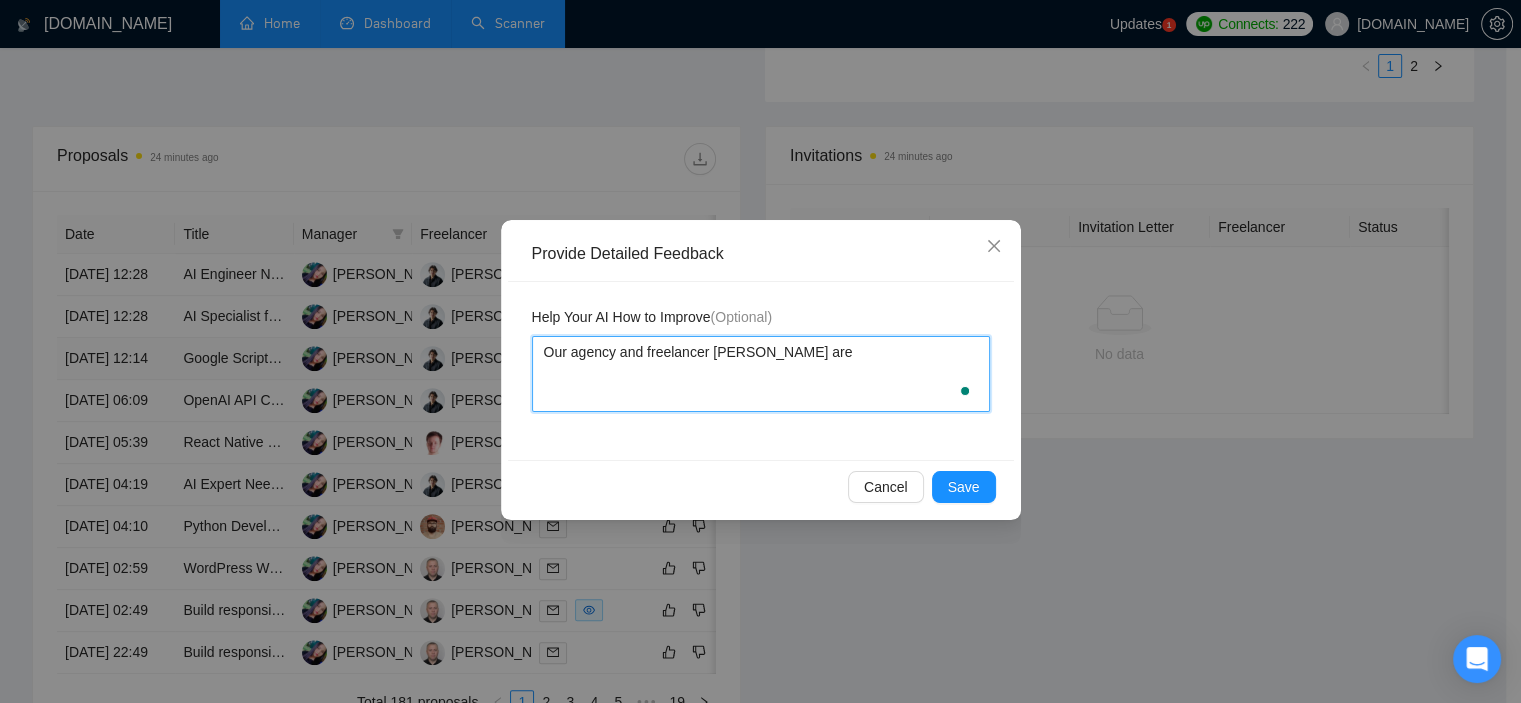 type 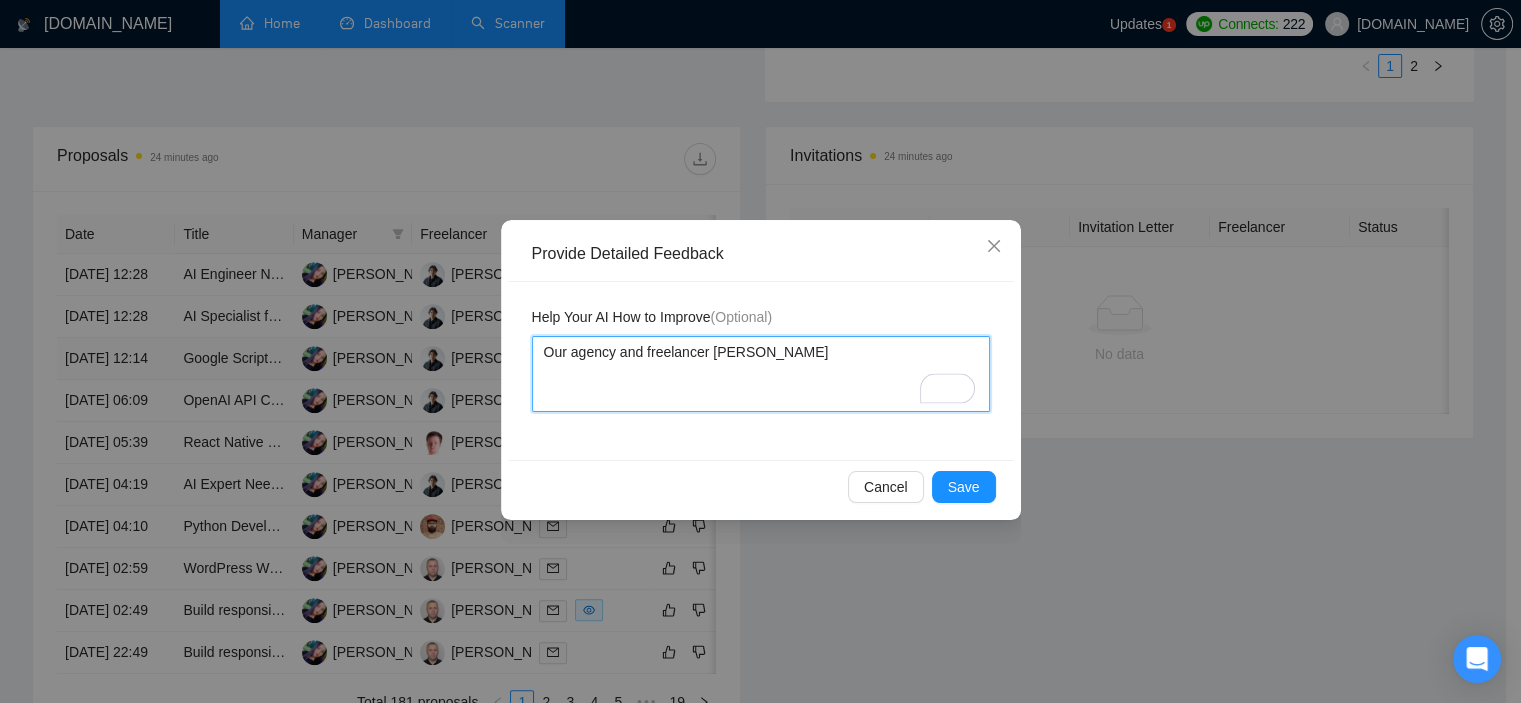 type 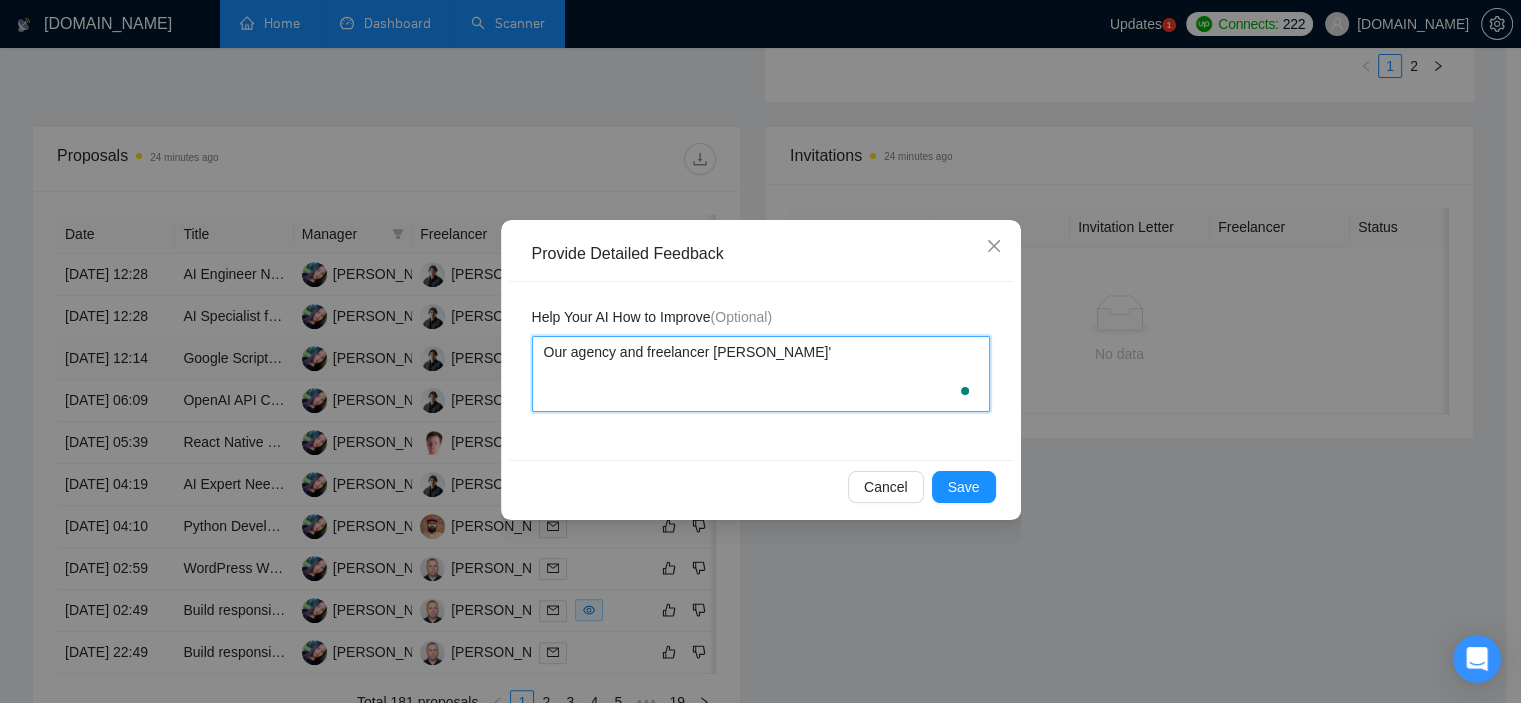type 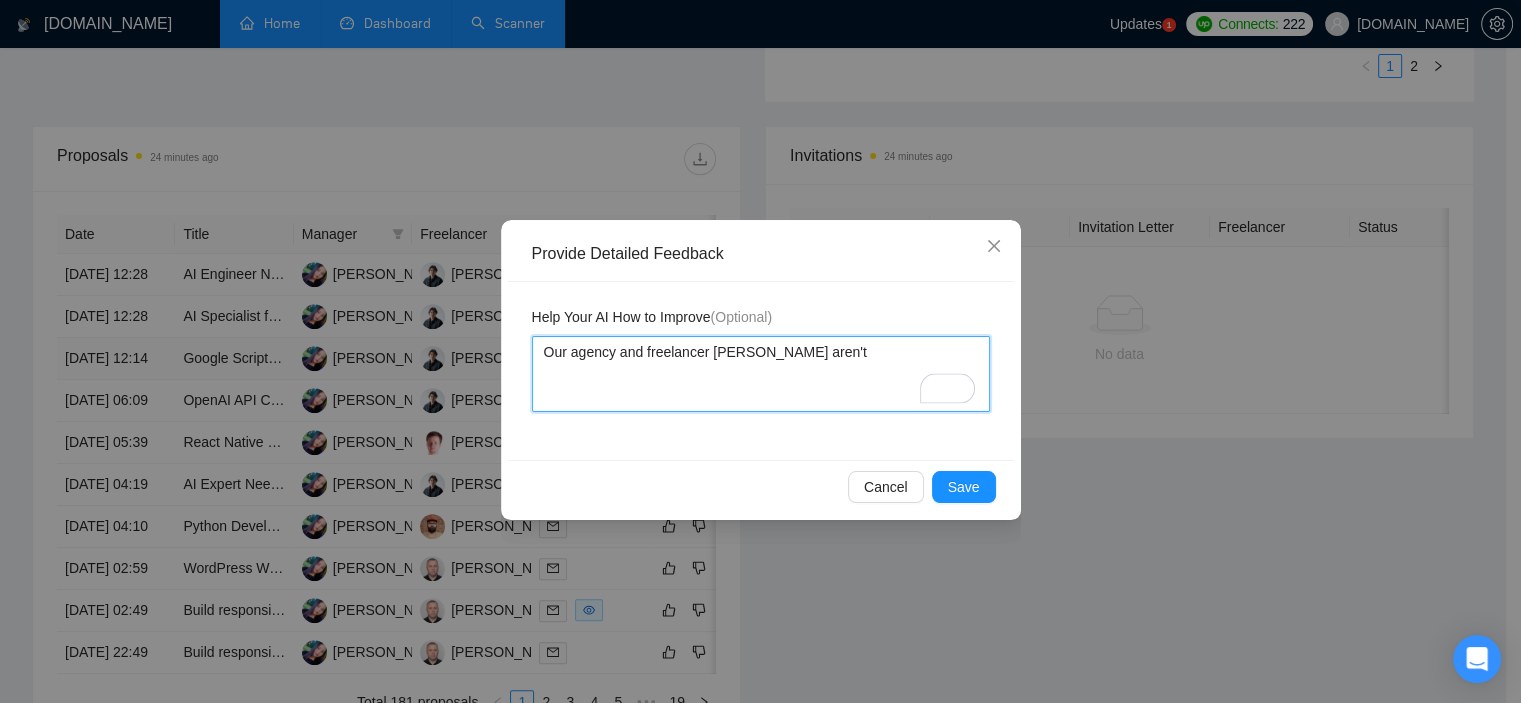 type 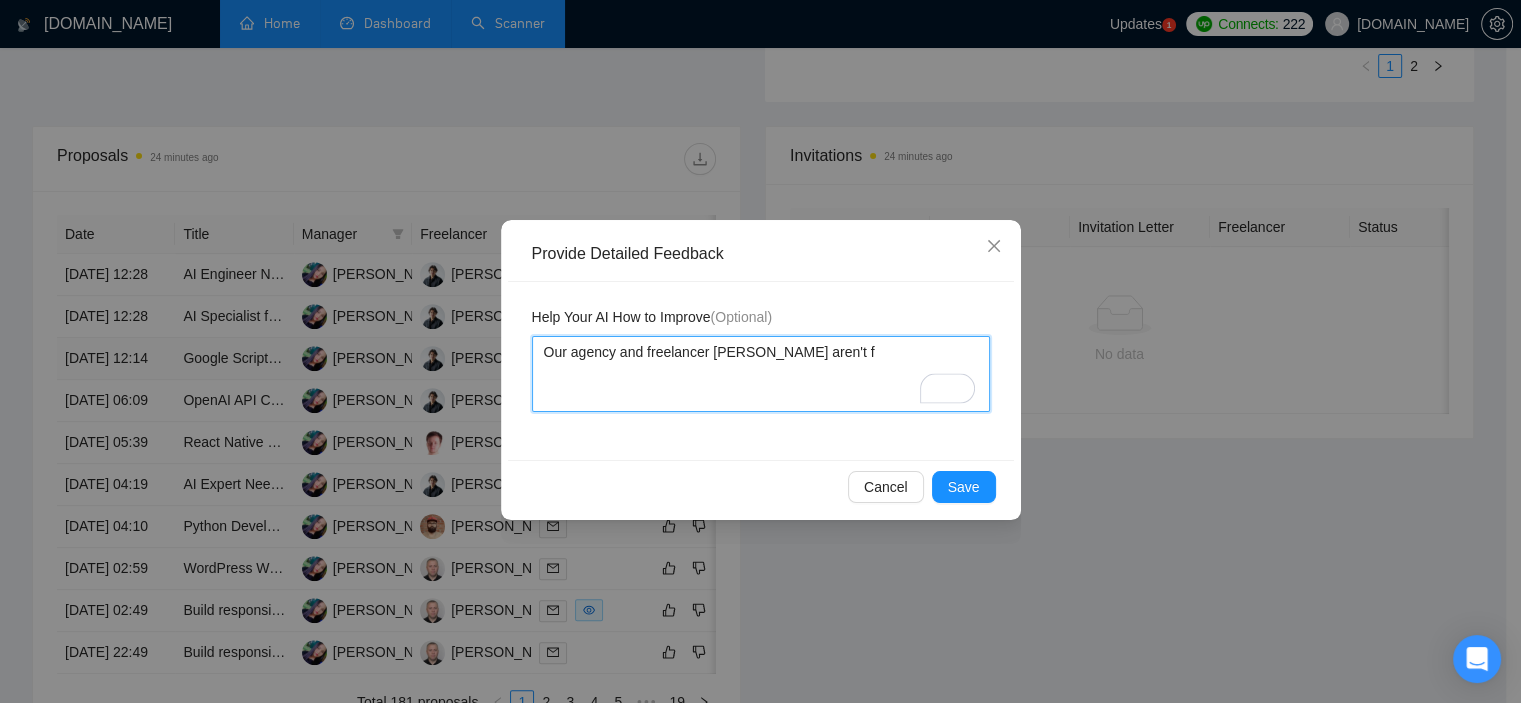 type 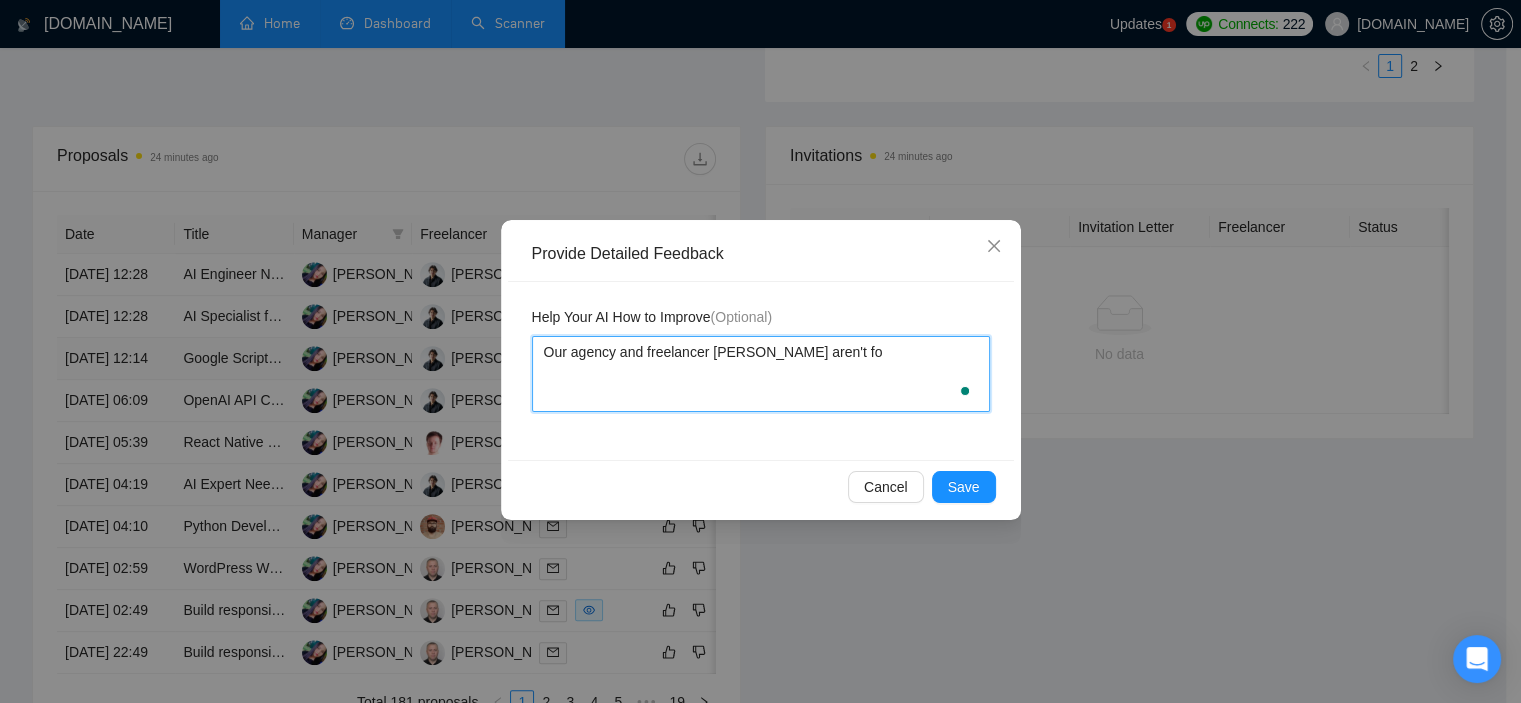type 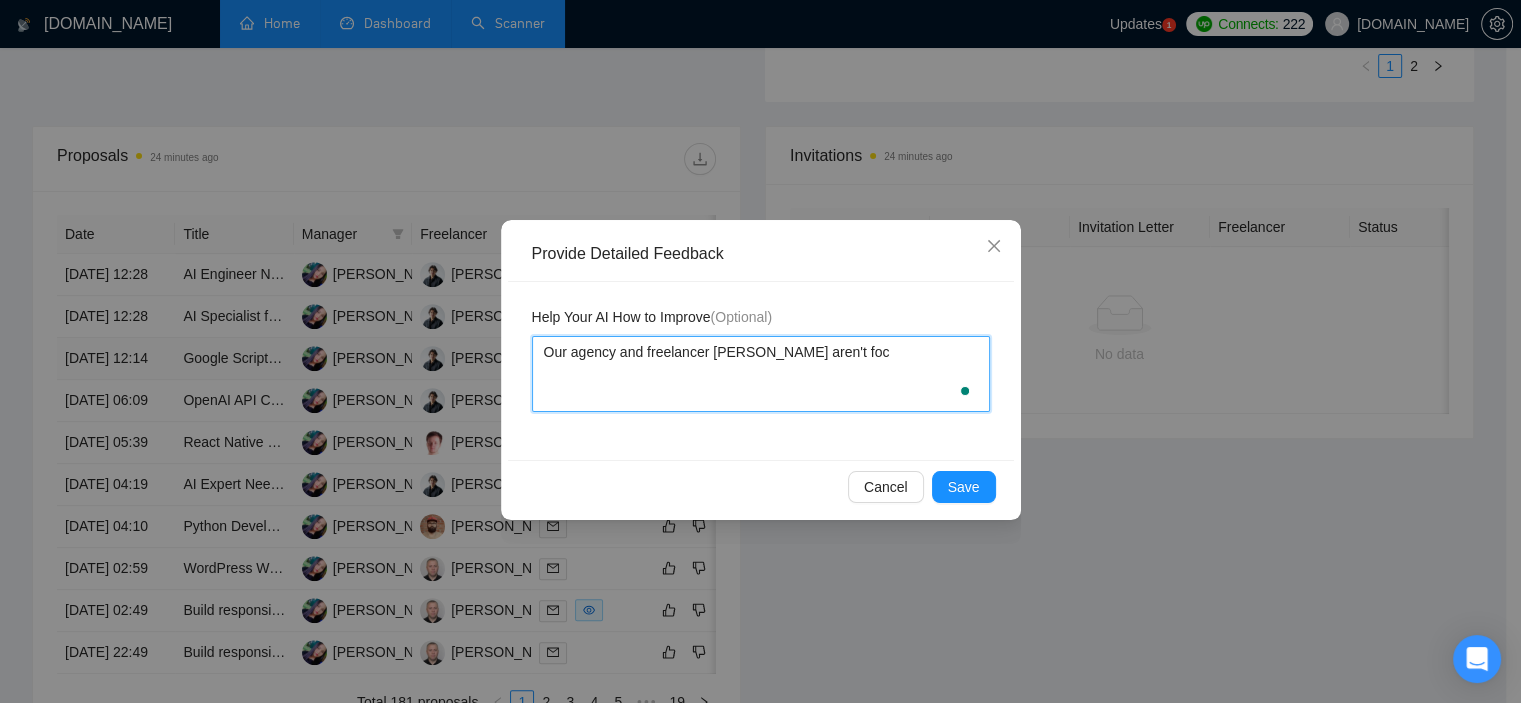 type 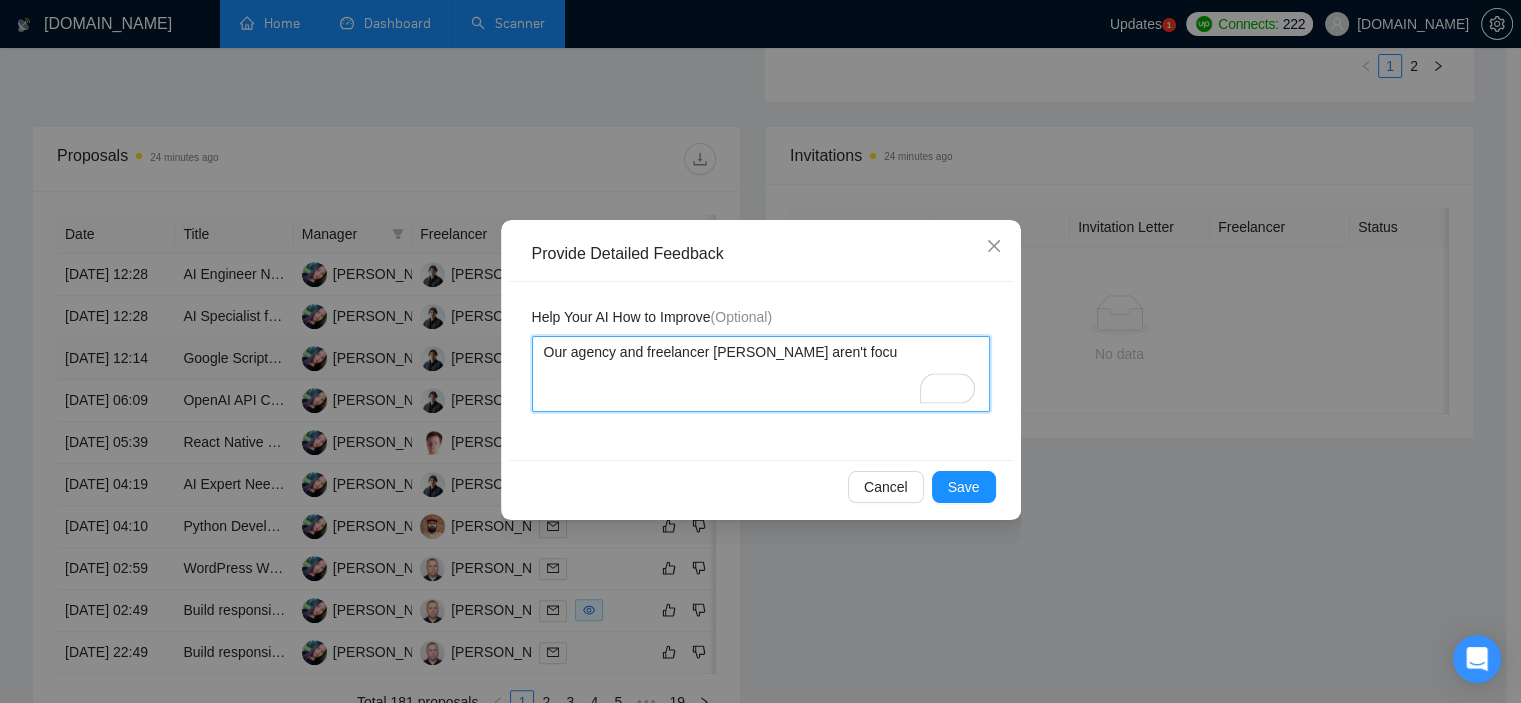 type 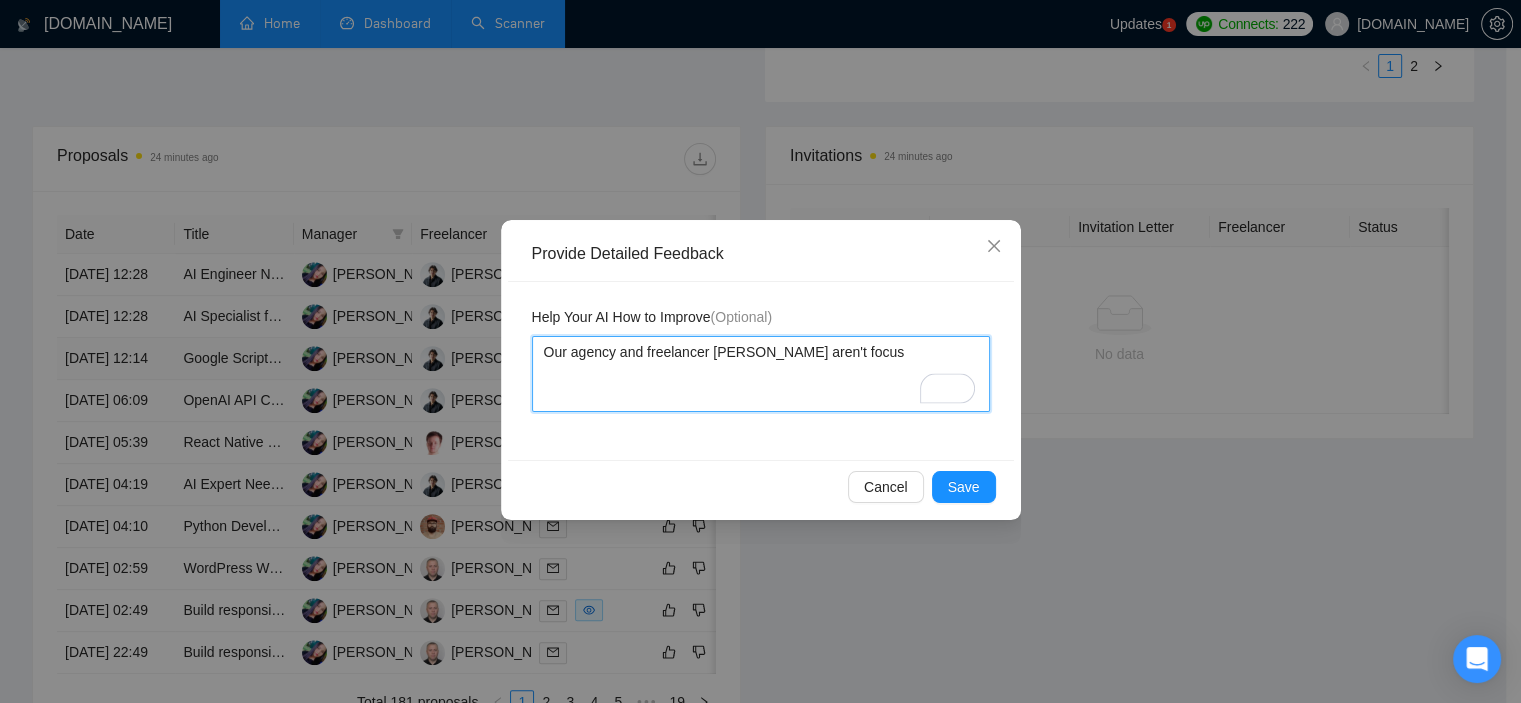 type 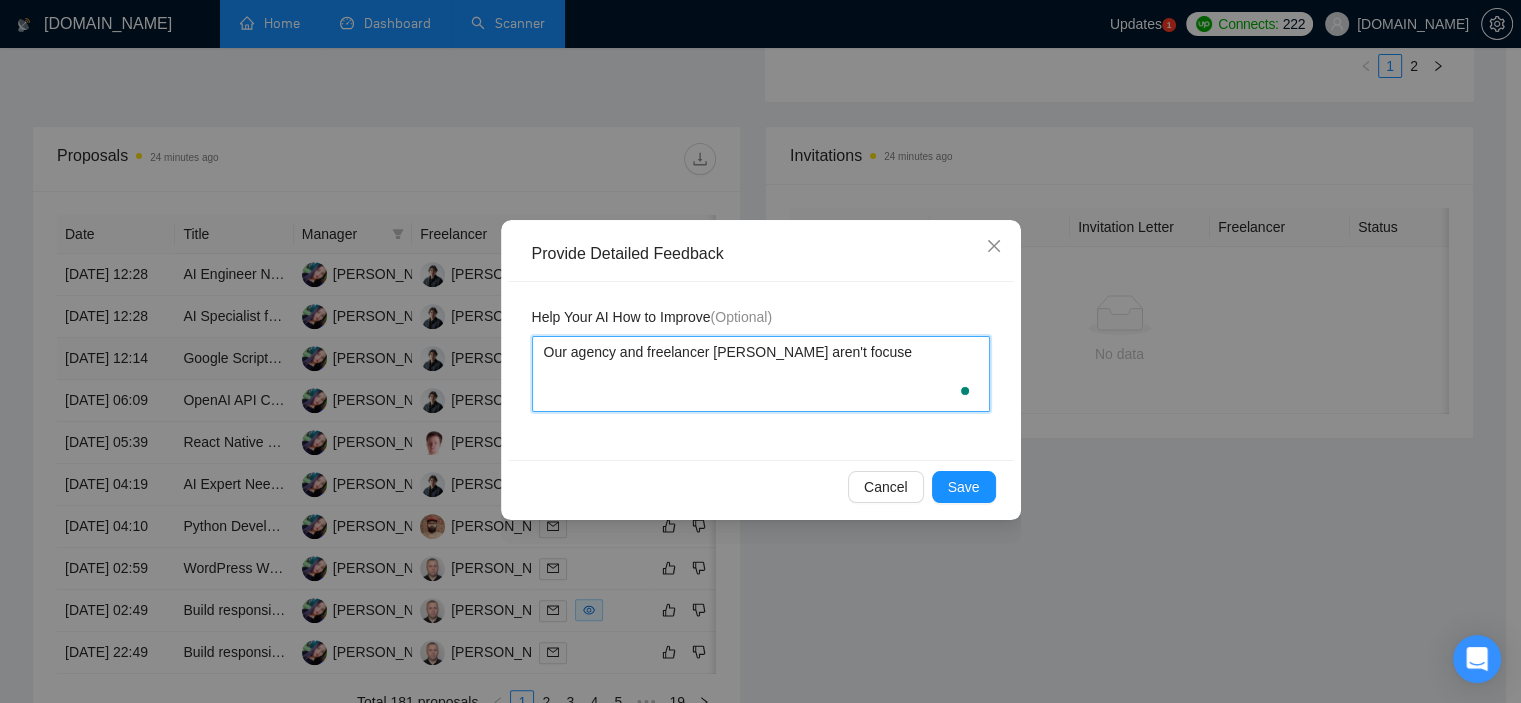 type 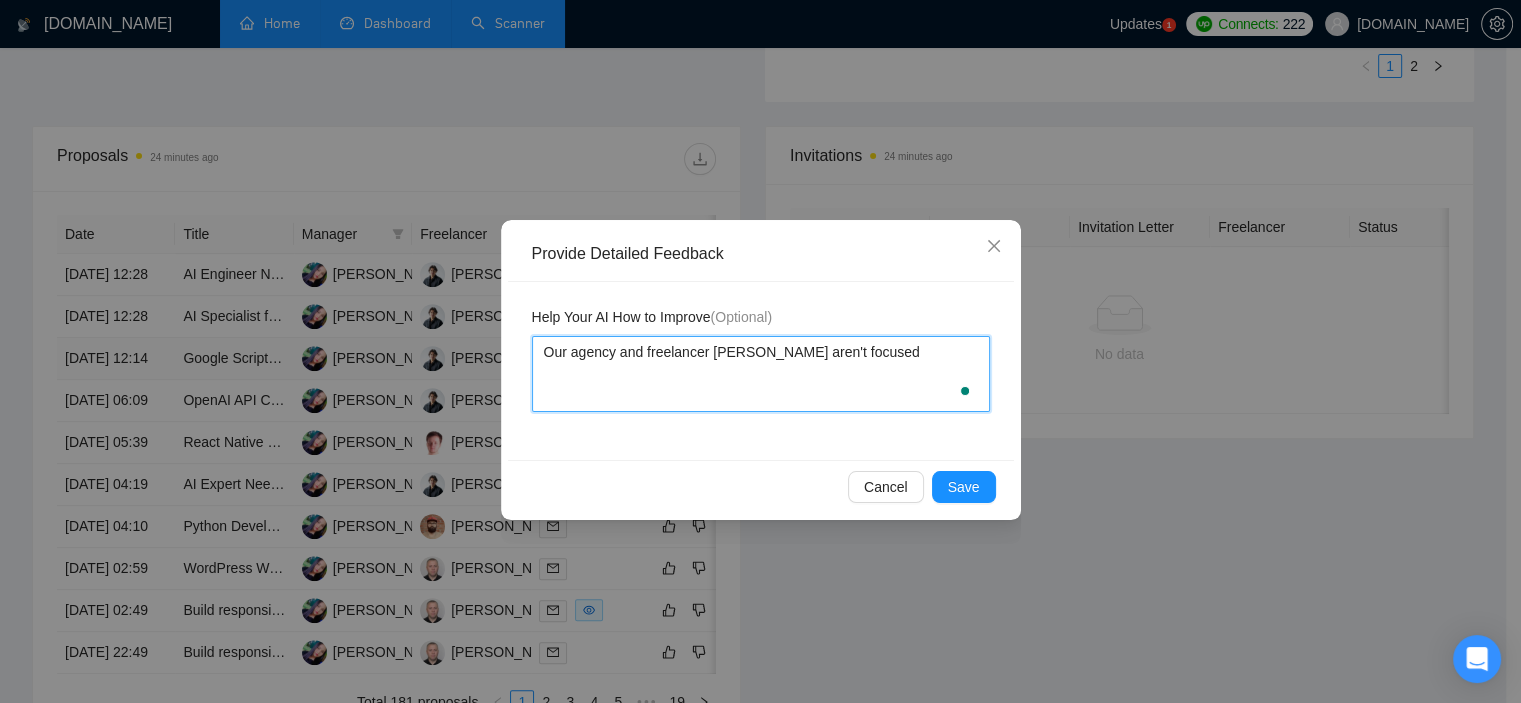 type 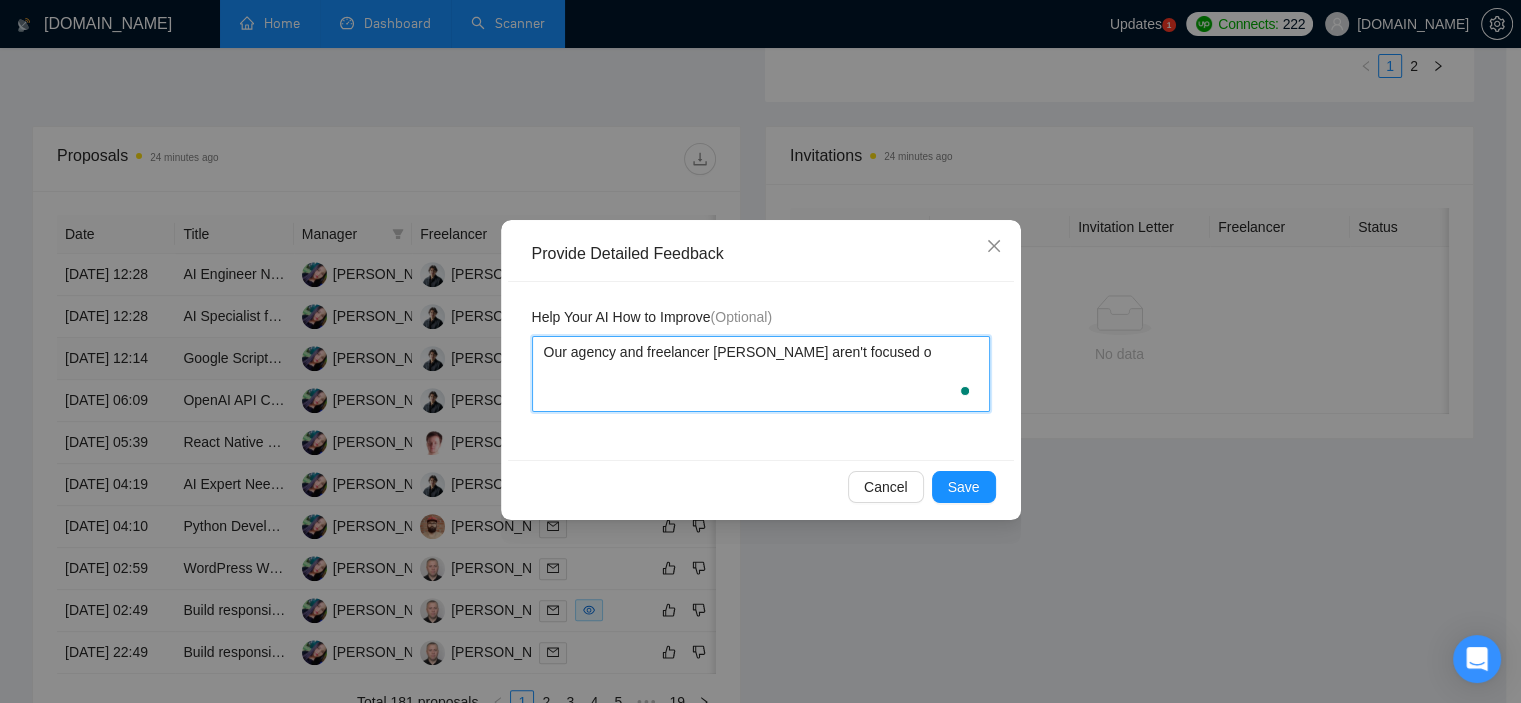type 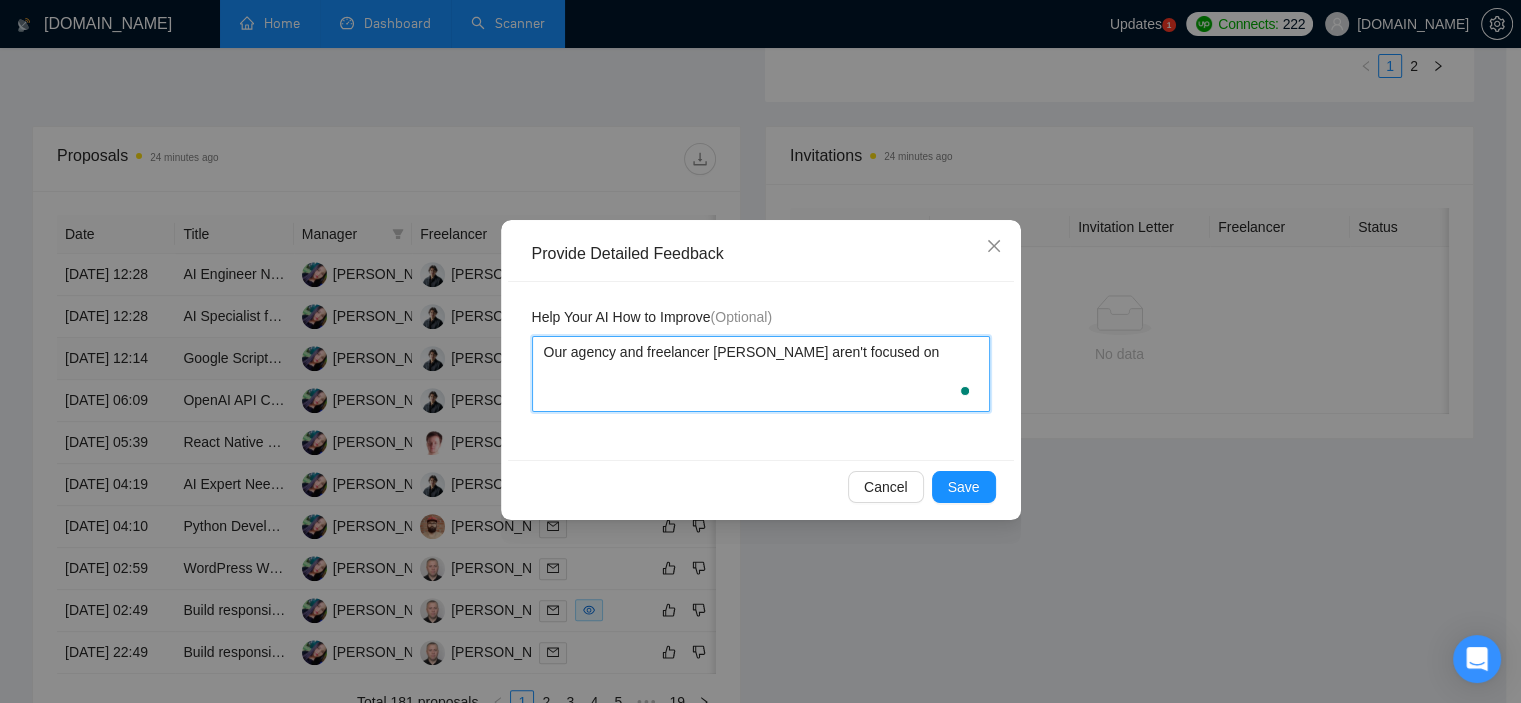 type 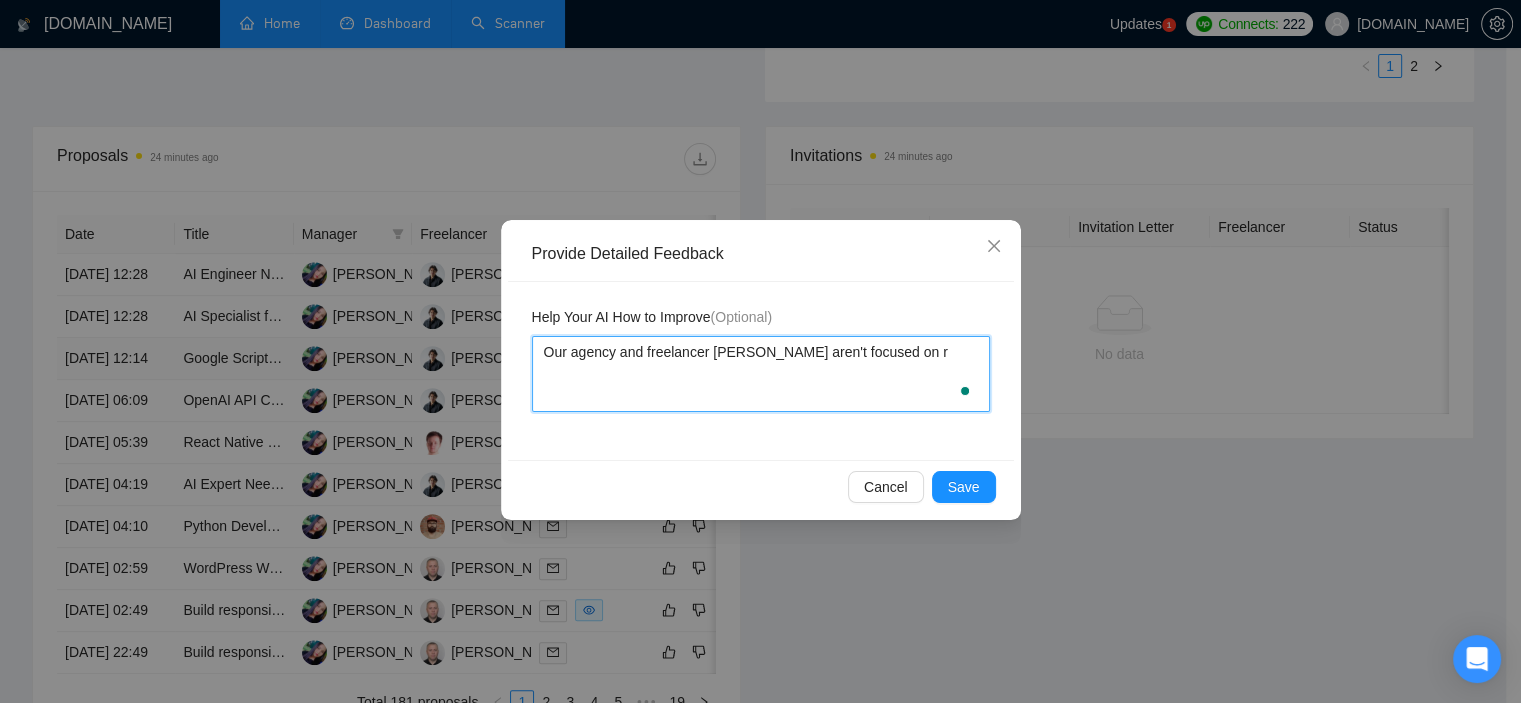 type 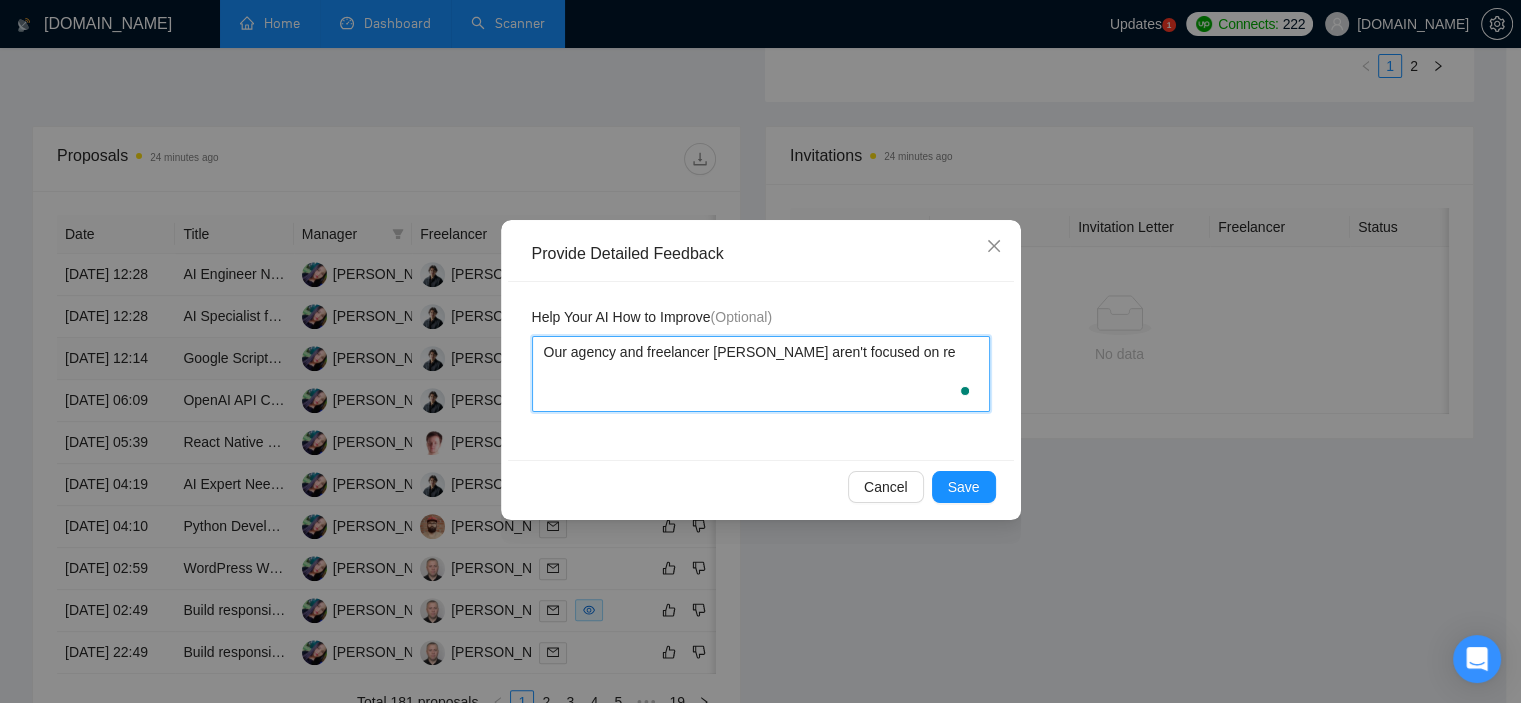 type 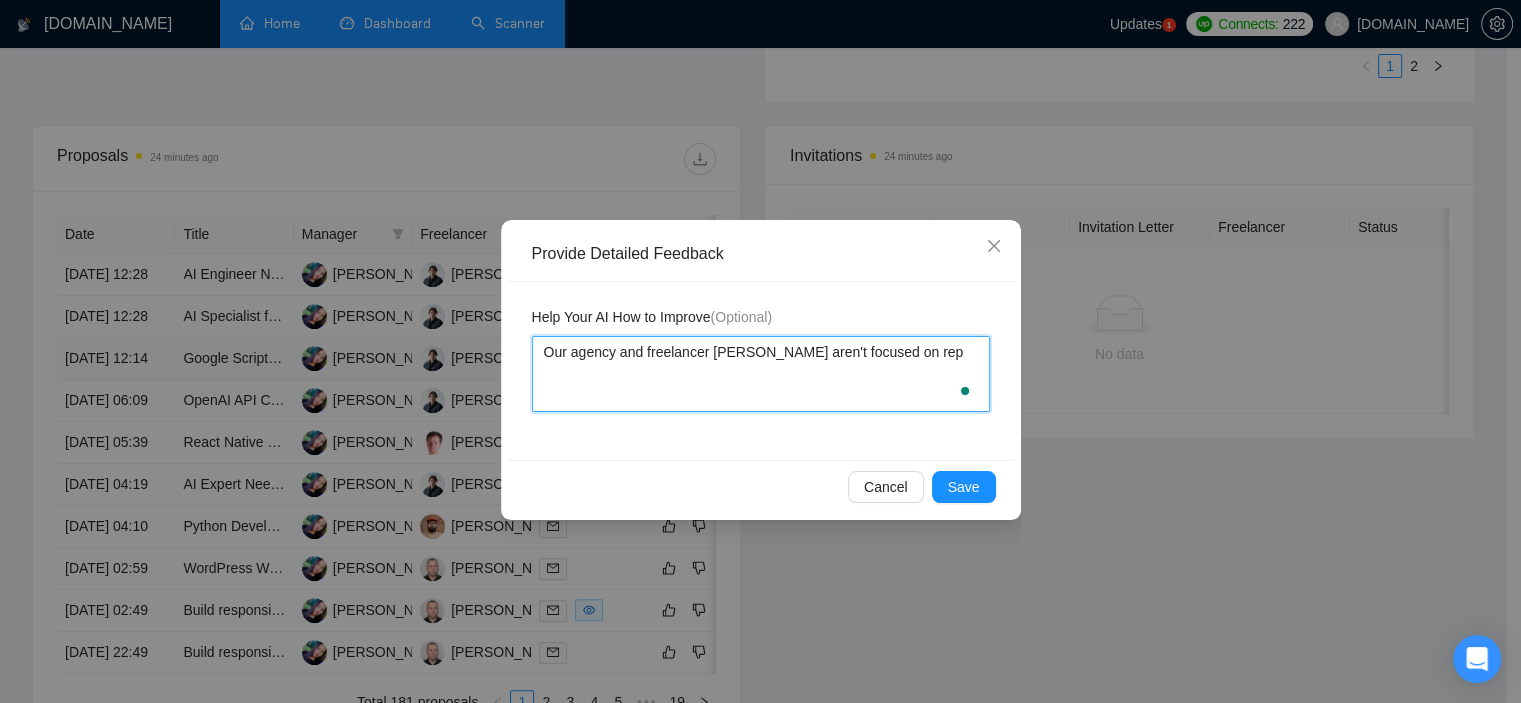 type 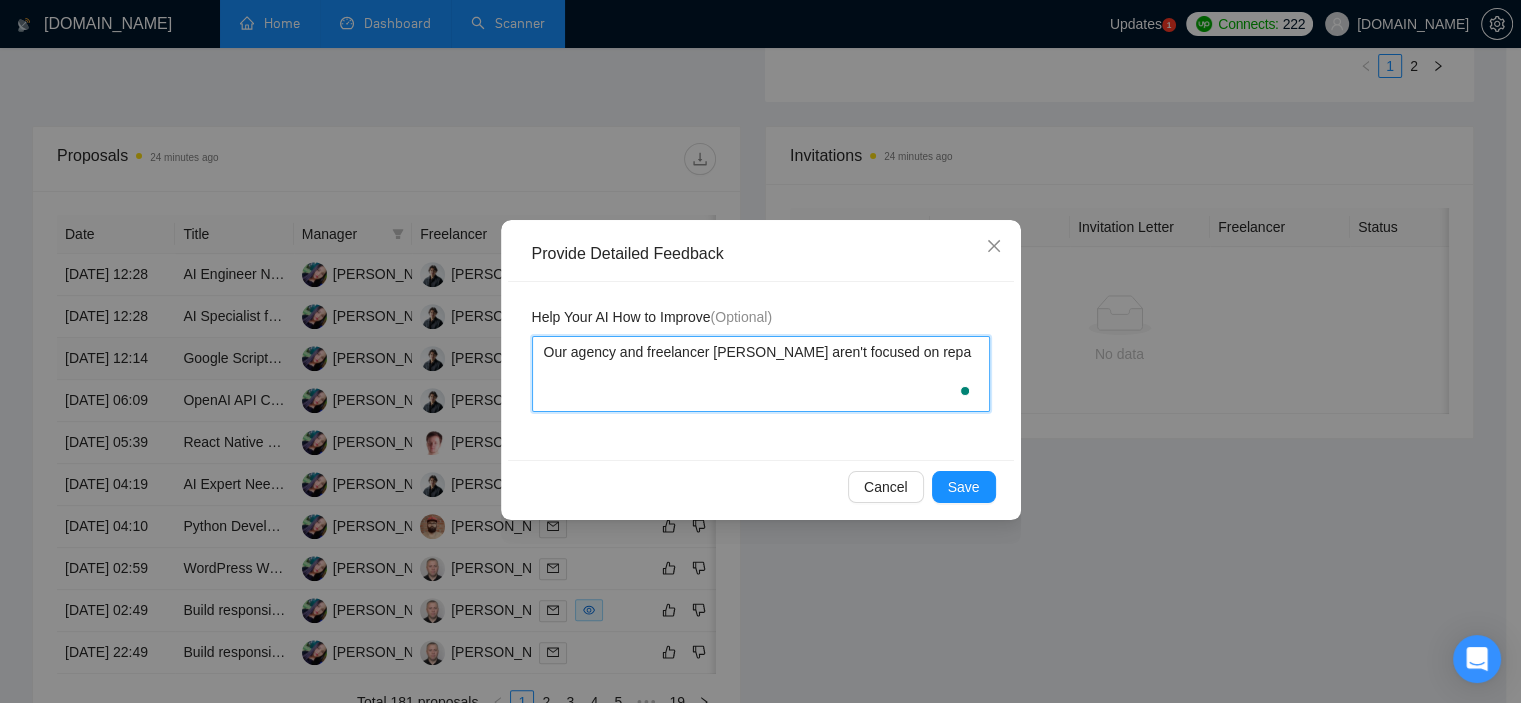 type 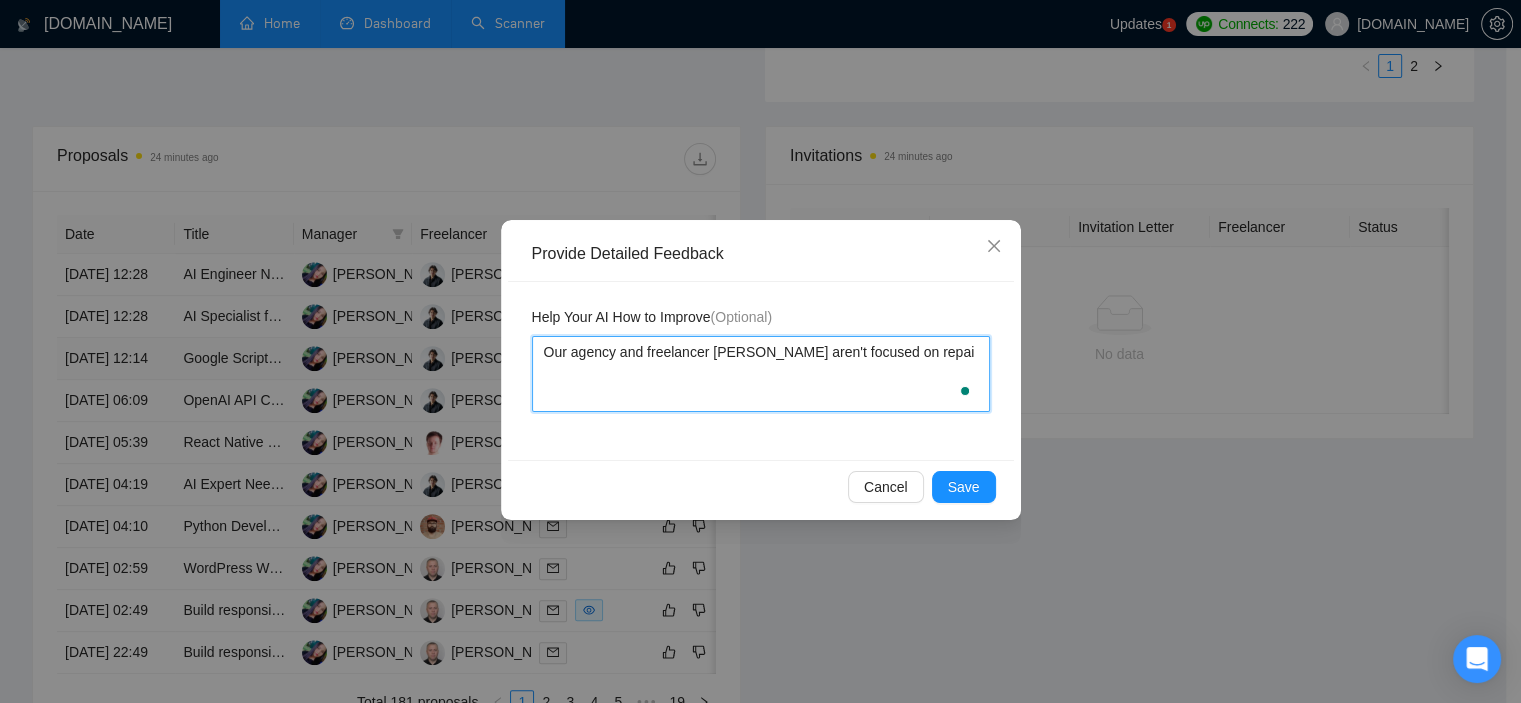 type 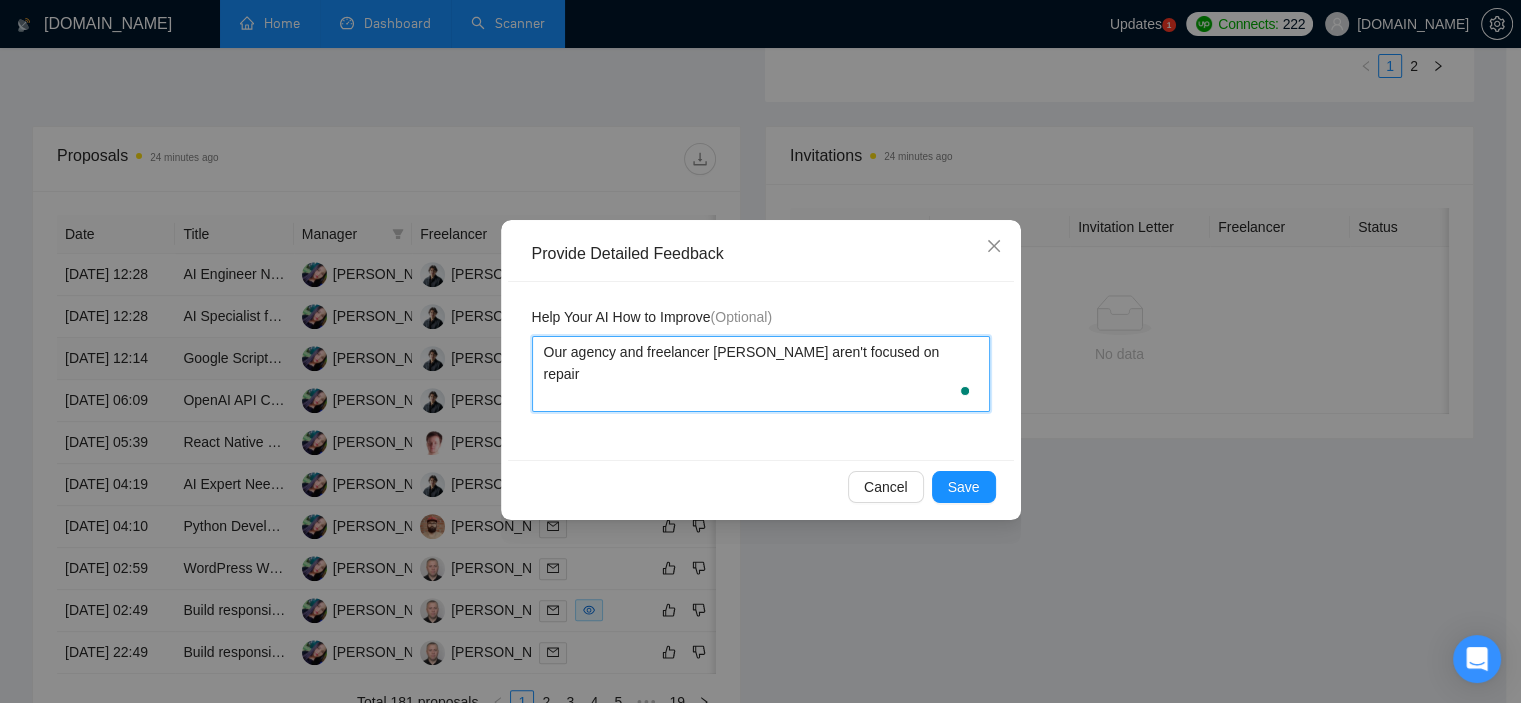 type 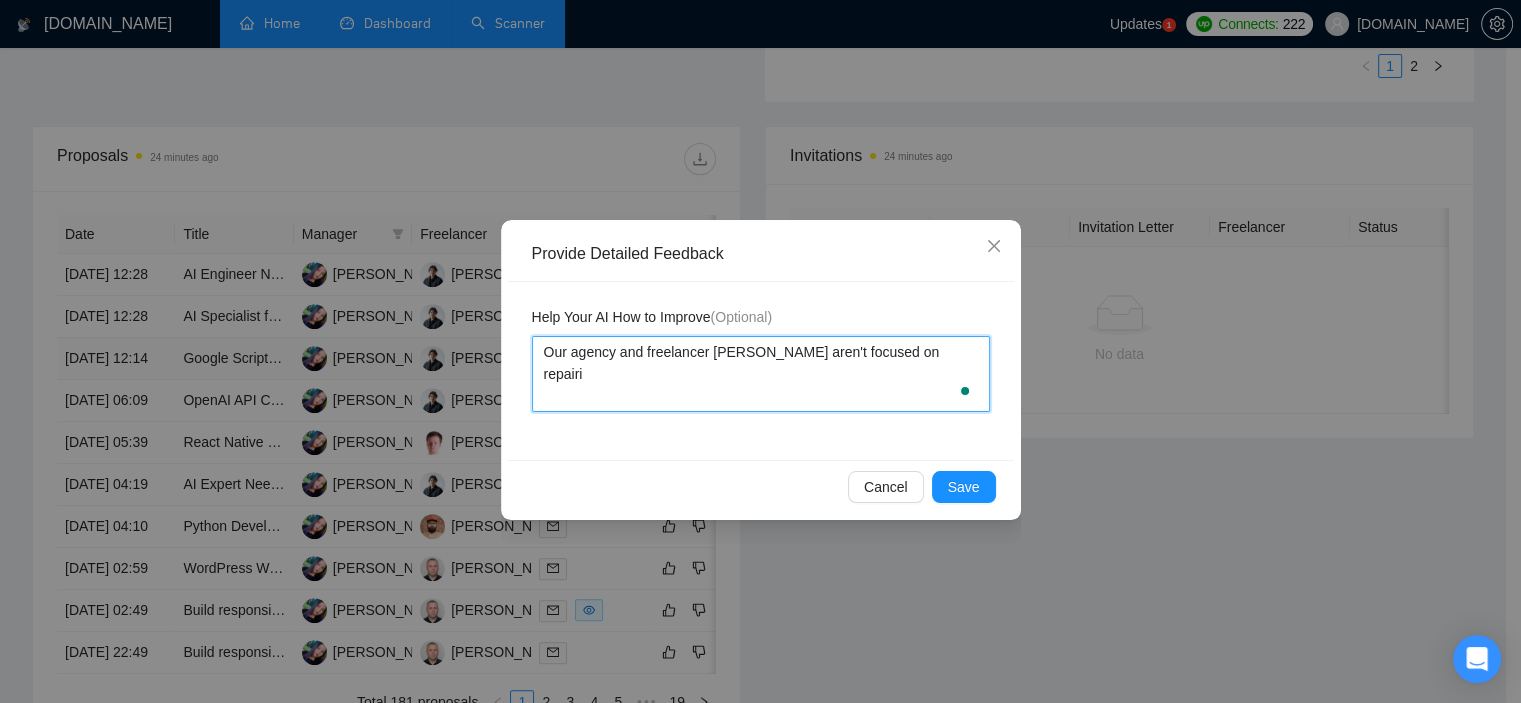 type 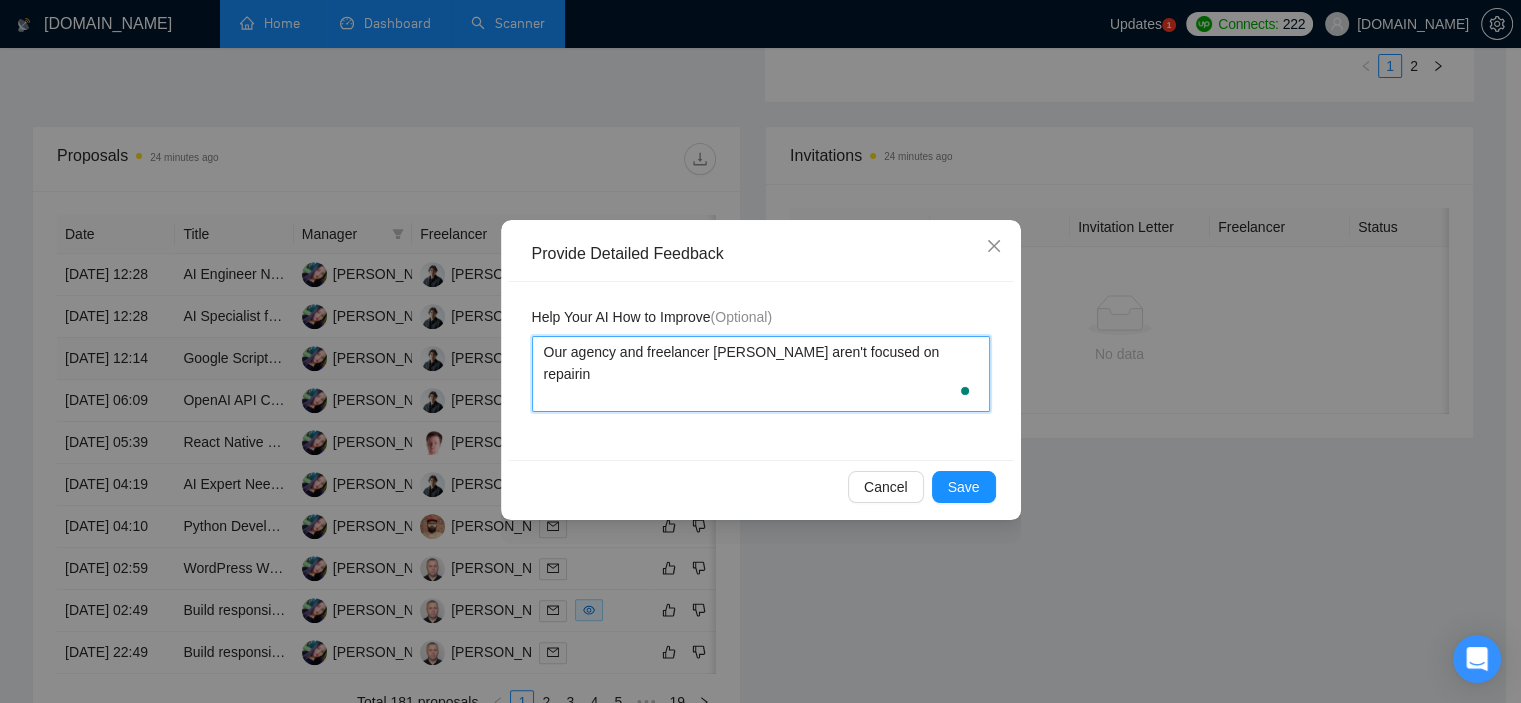 type 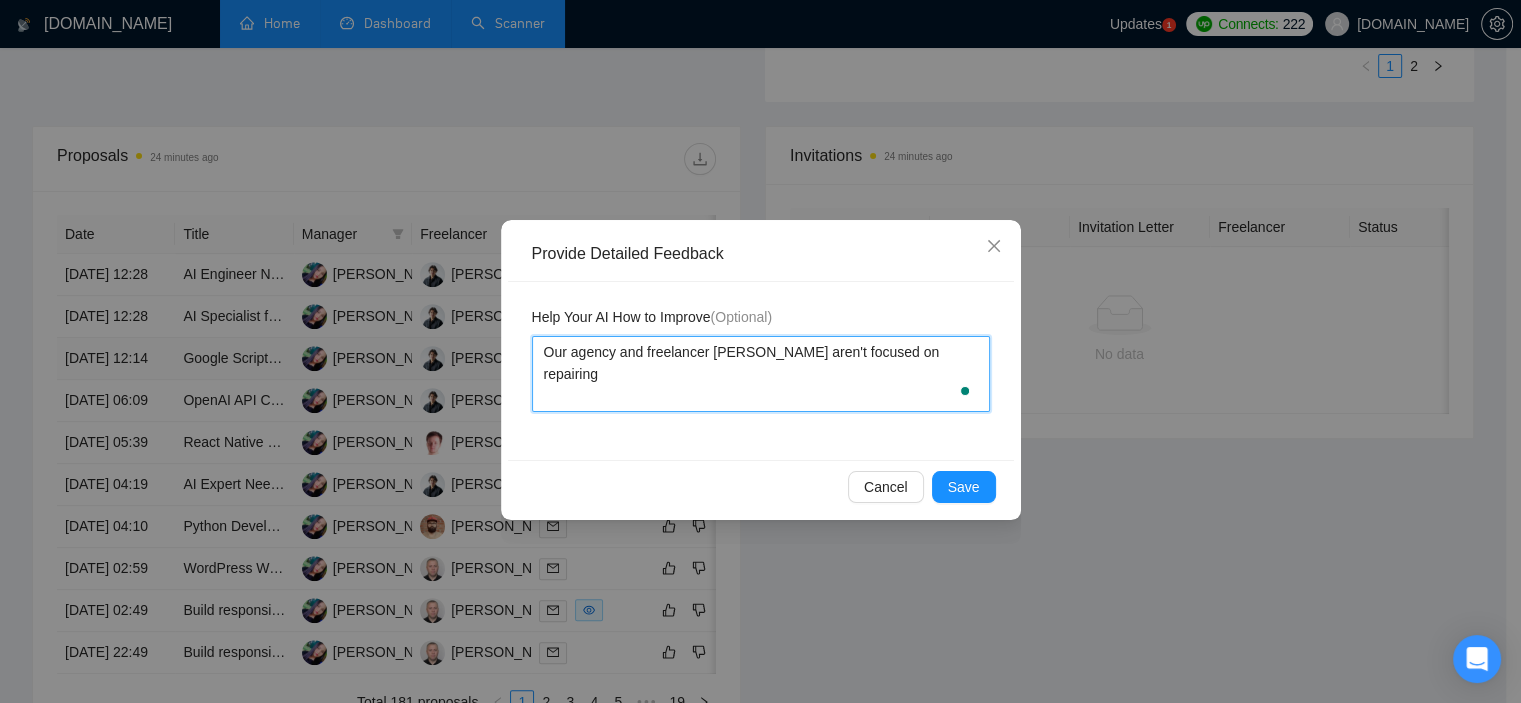 type 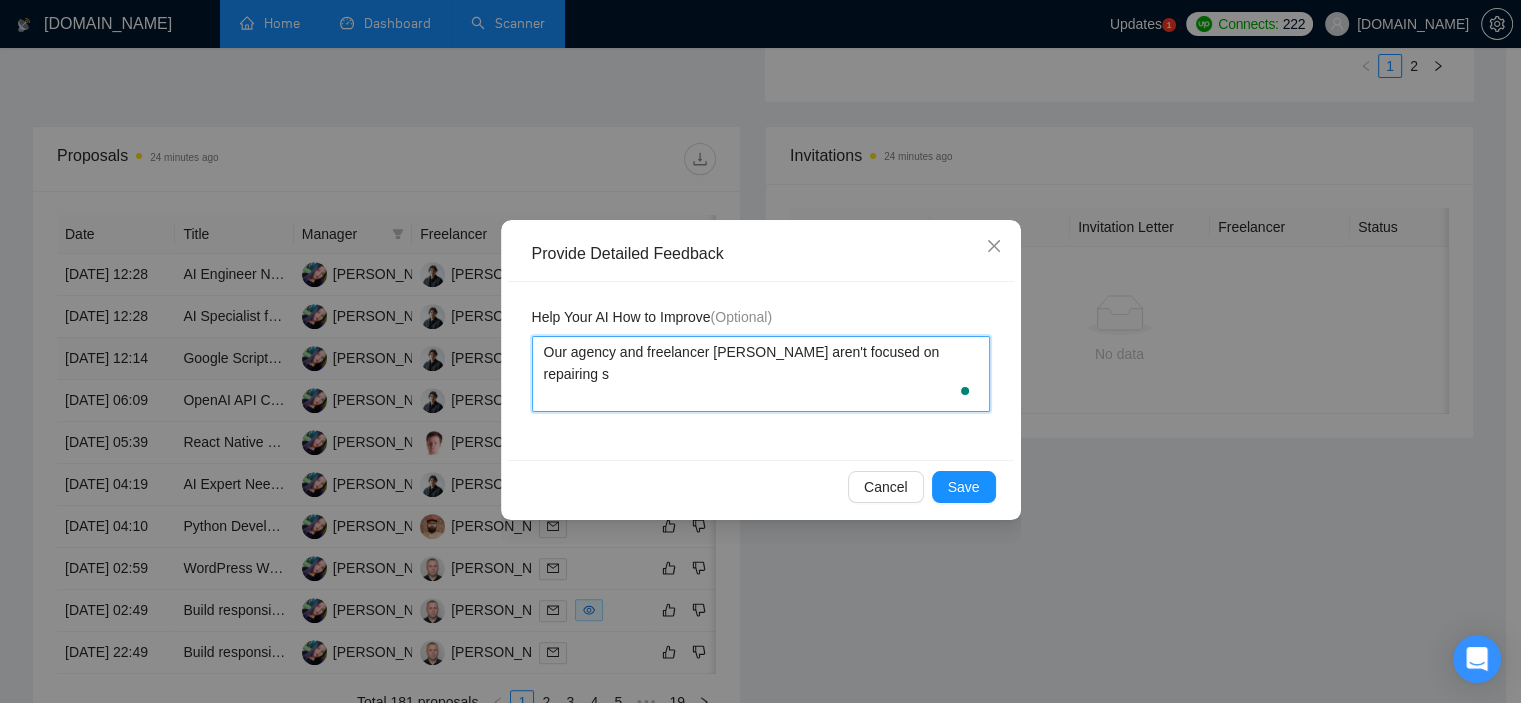 type 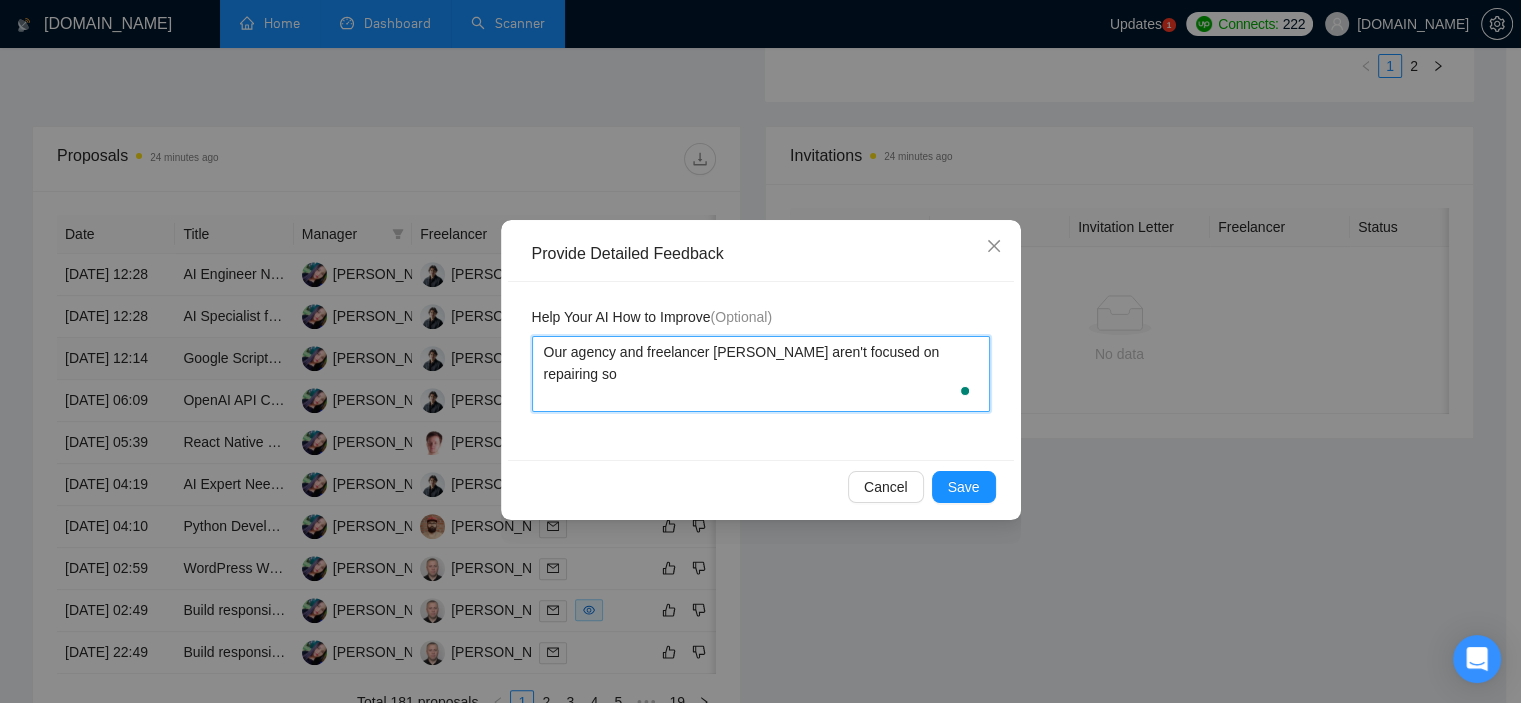 type 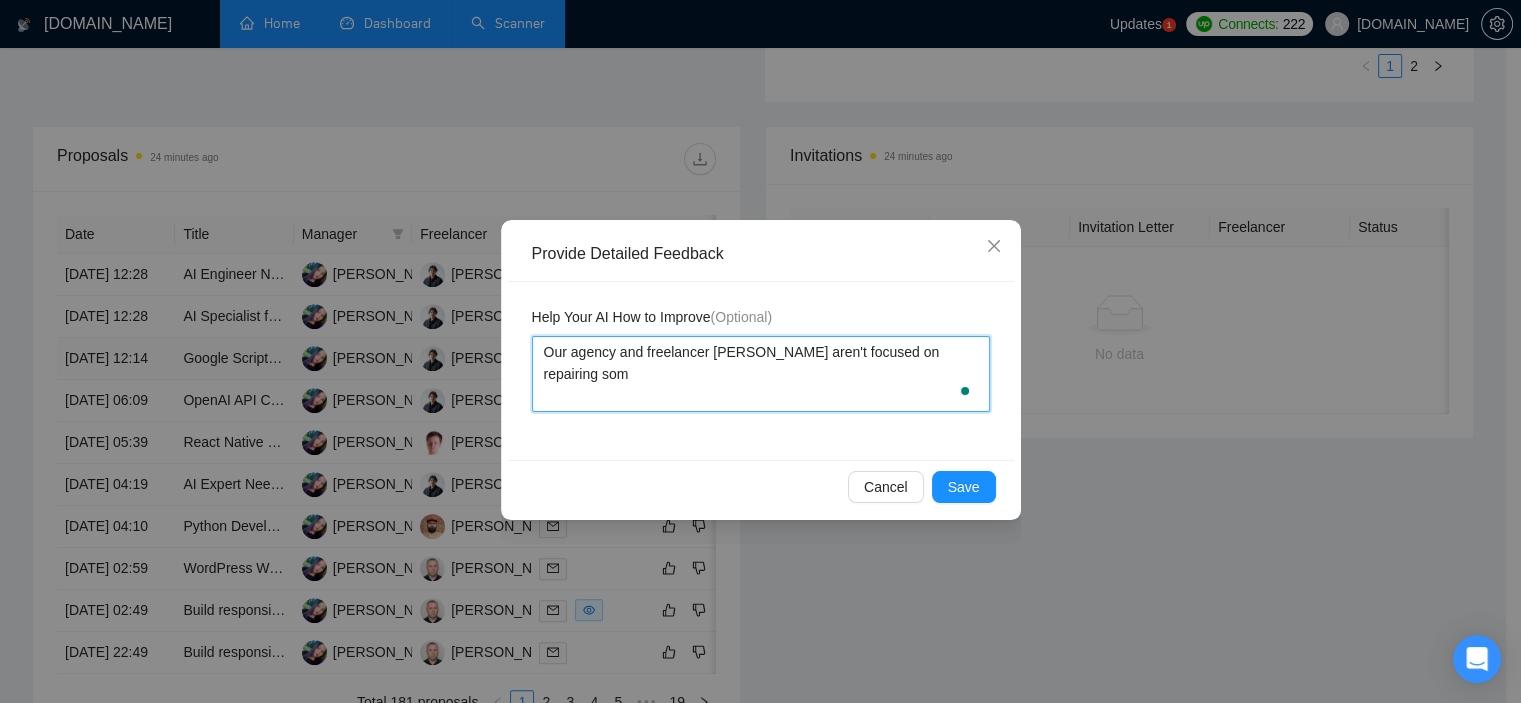 type 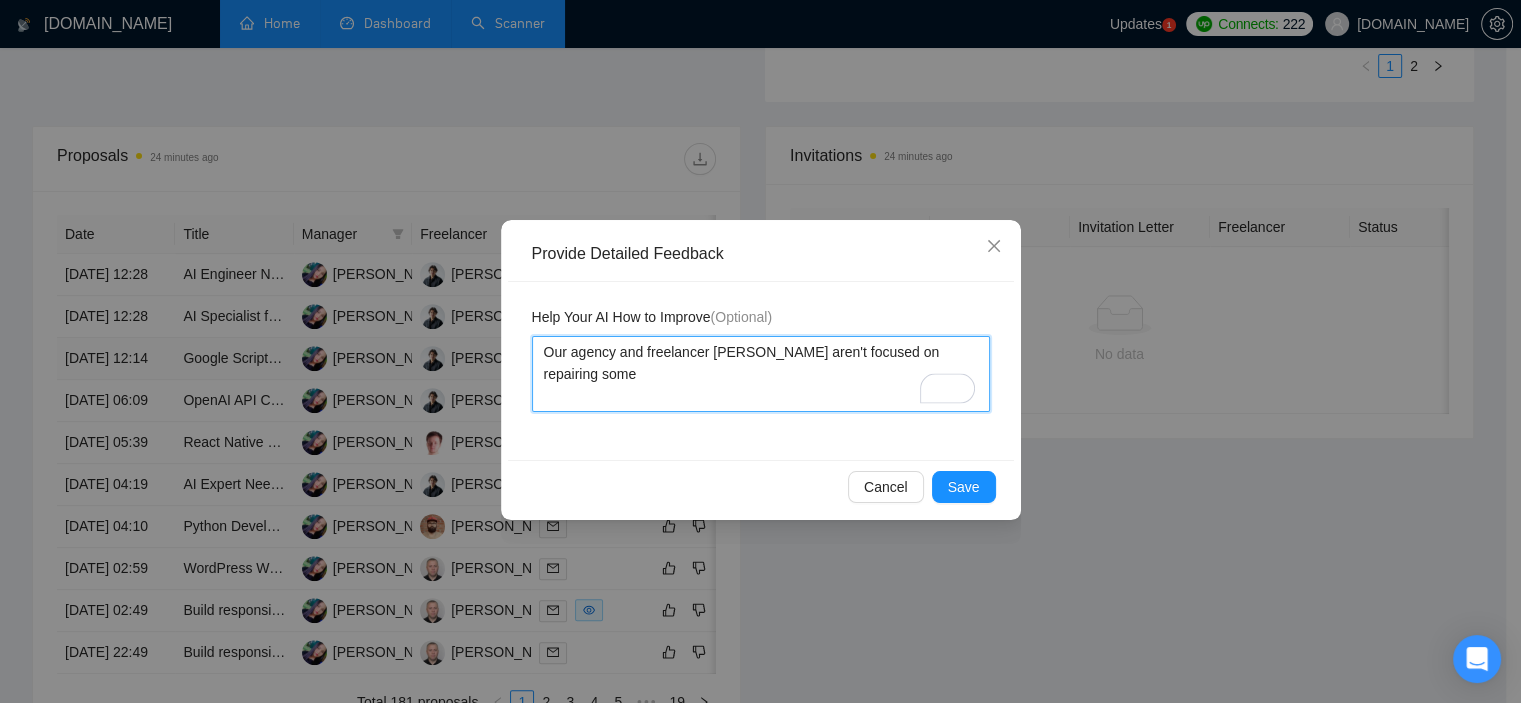 type 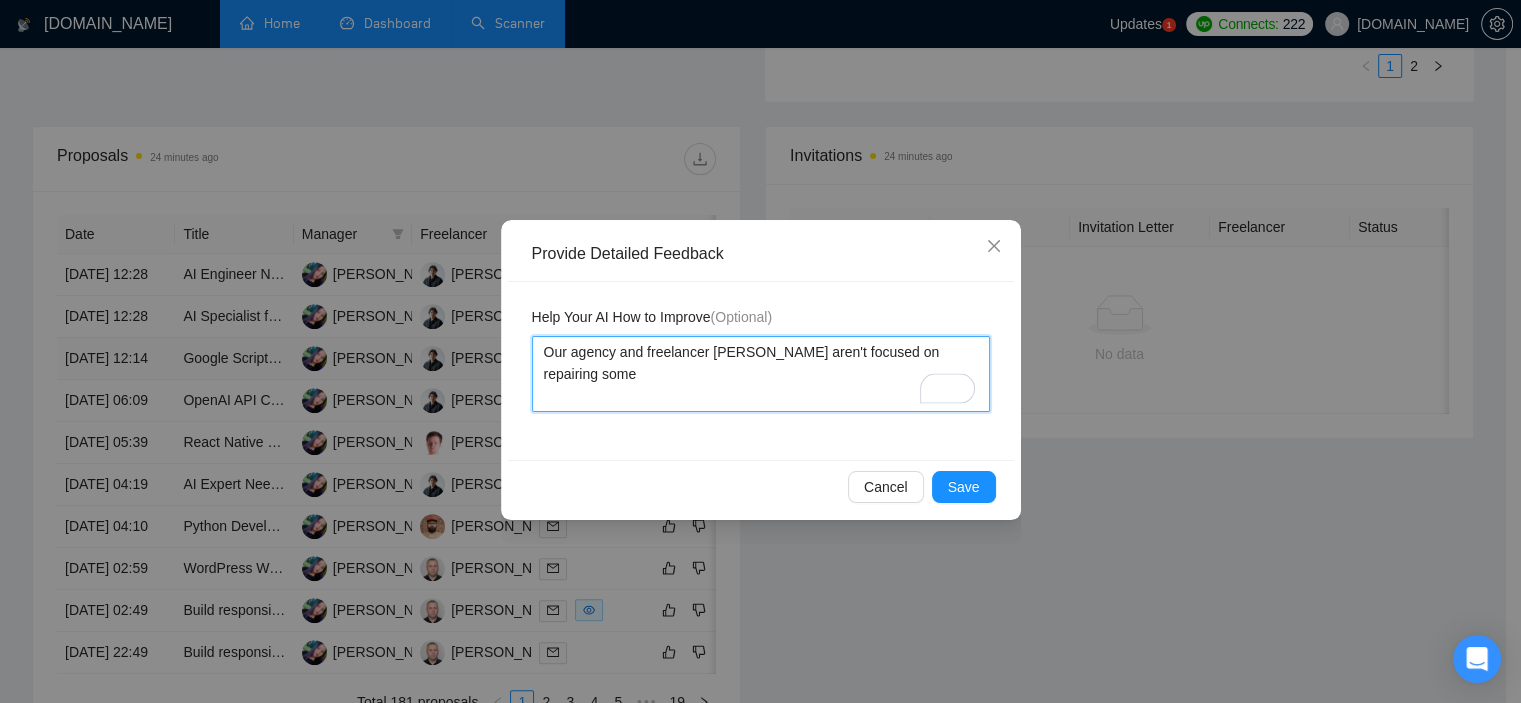 type on "Our agency and freelancer Brandon aren't focused on repairing some" 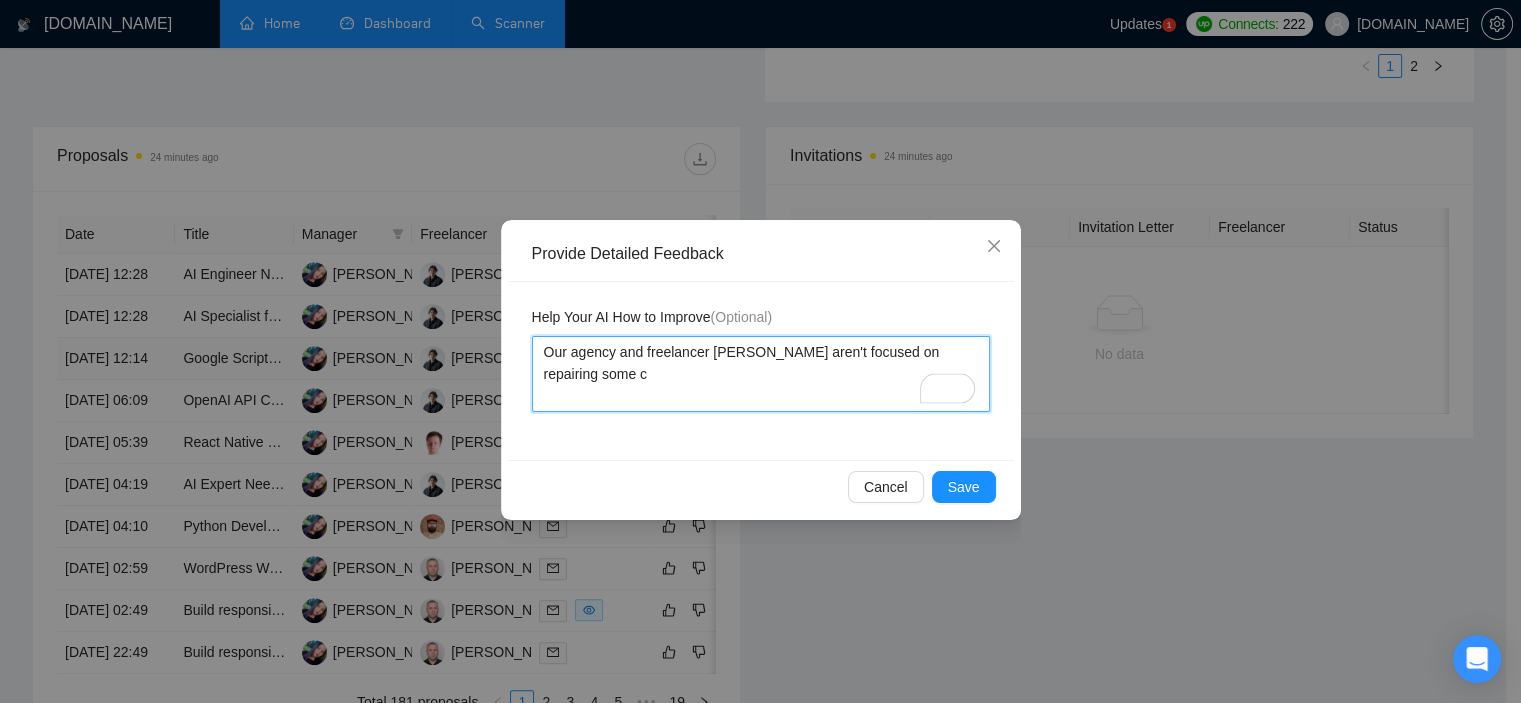 type 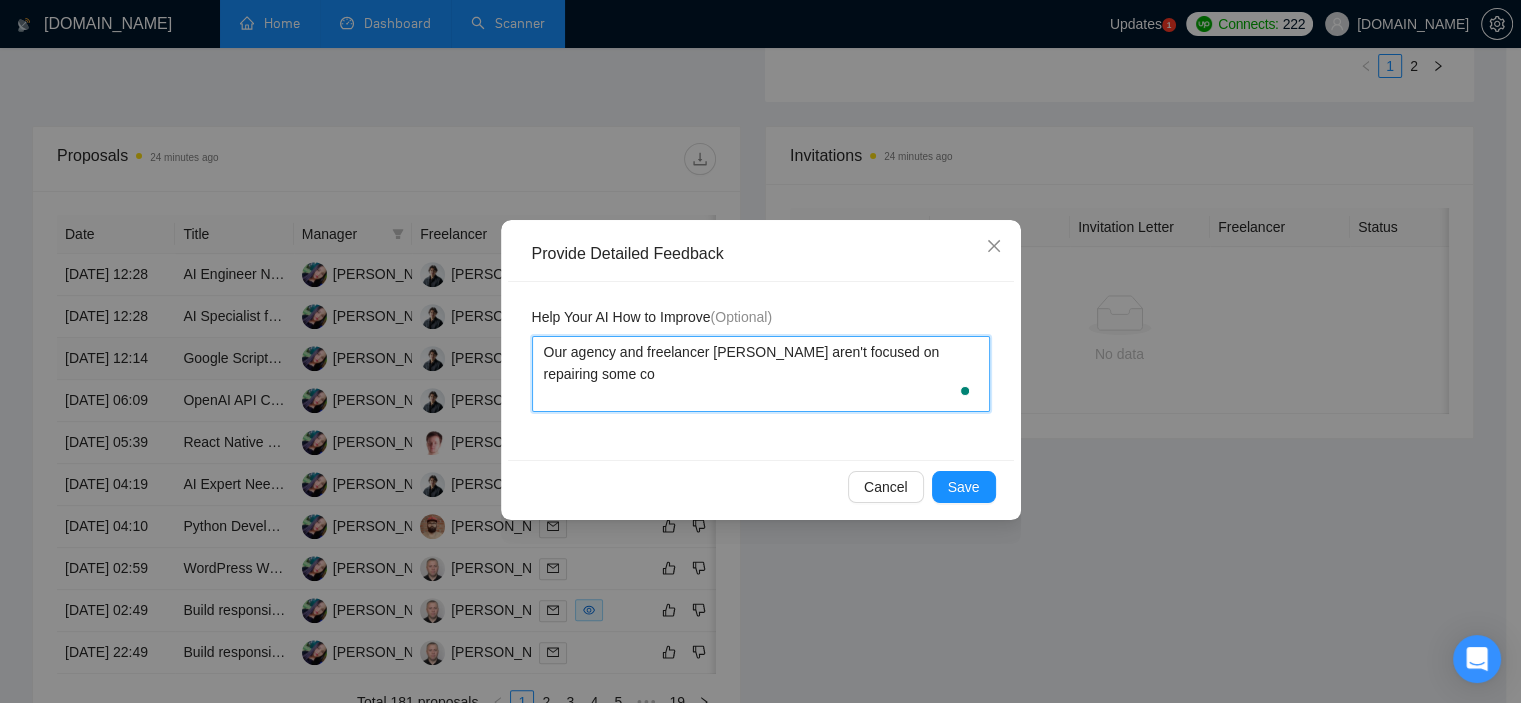 type 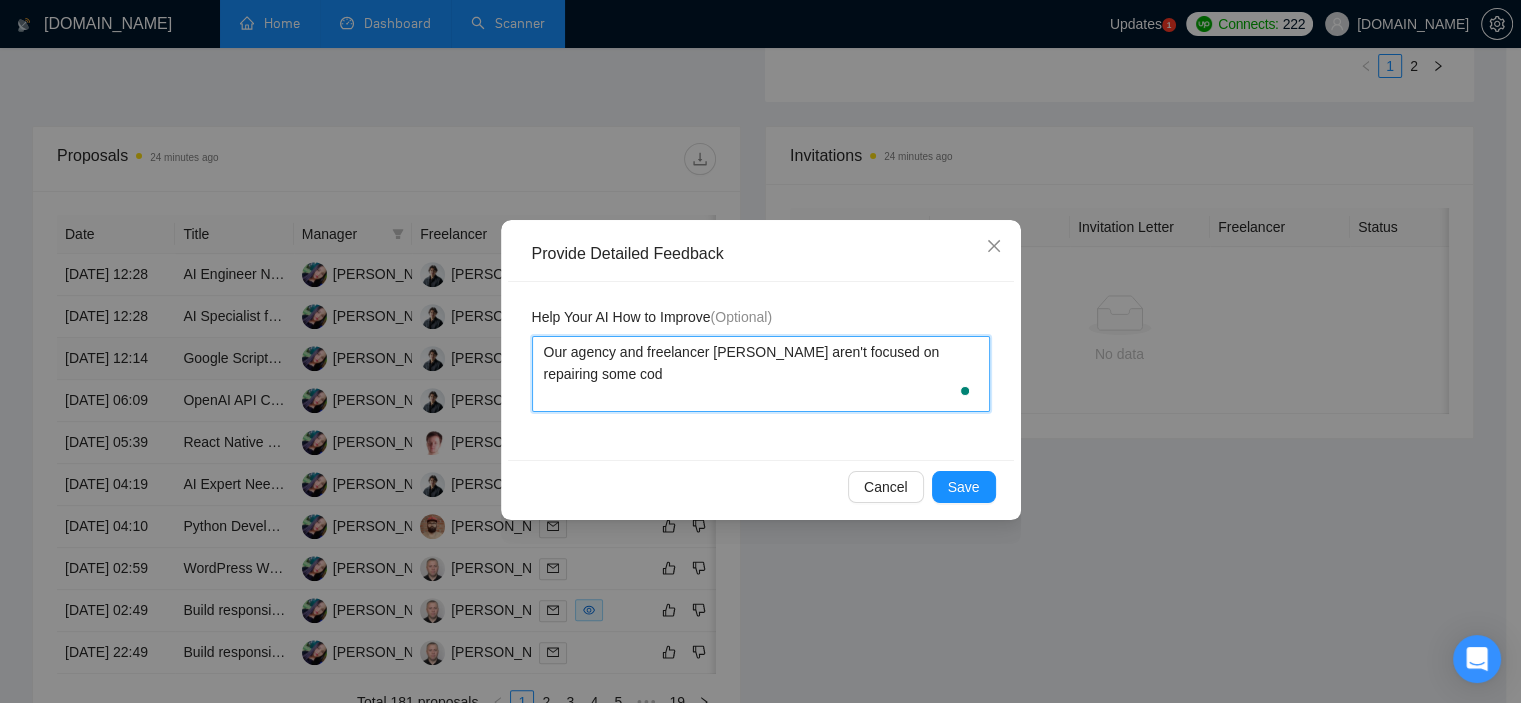 type 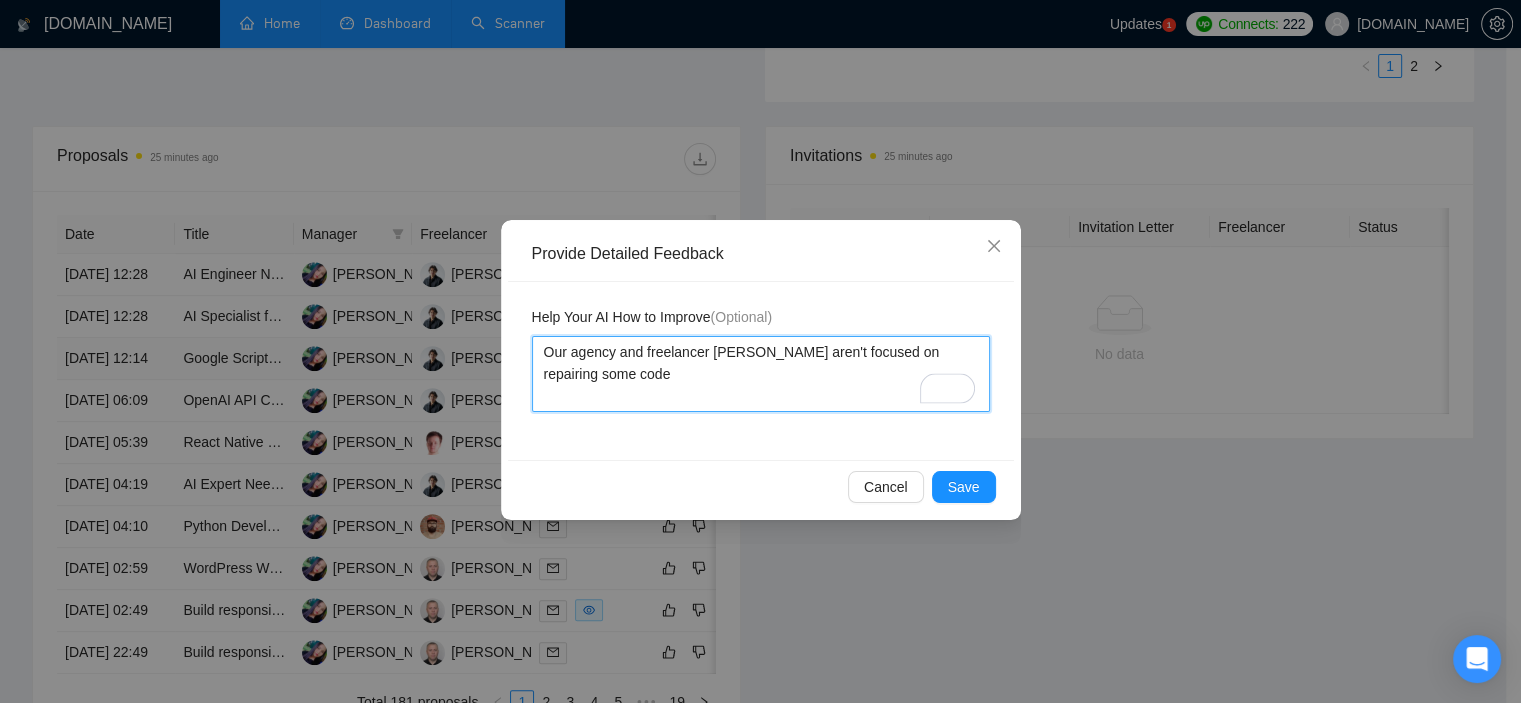 type 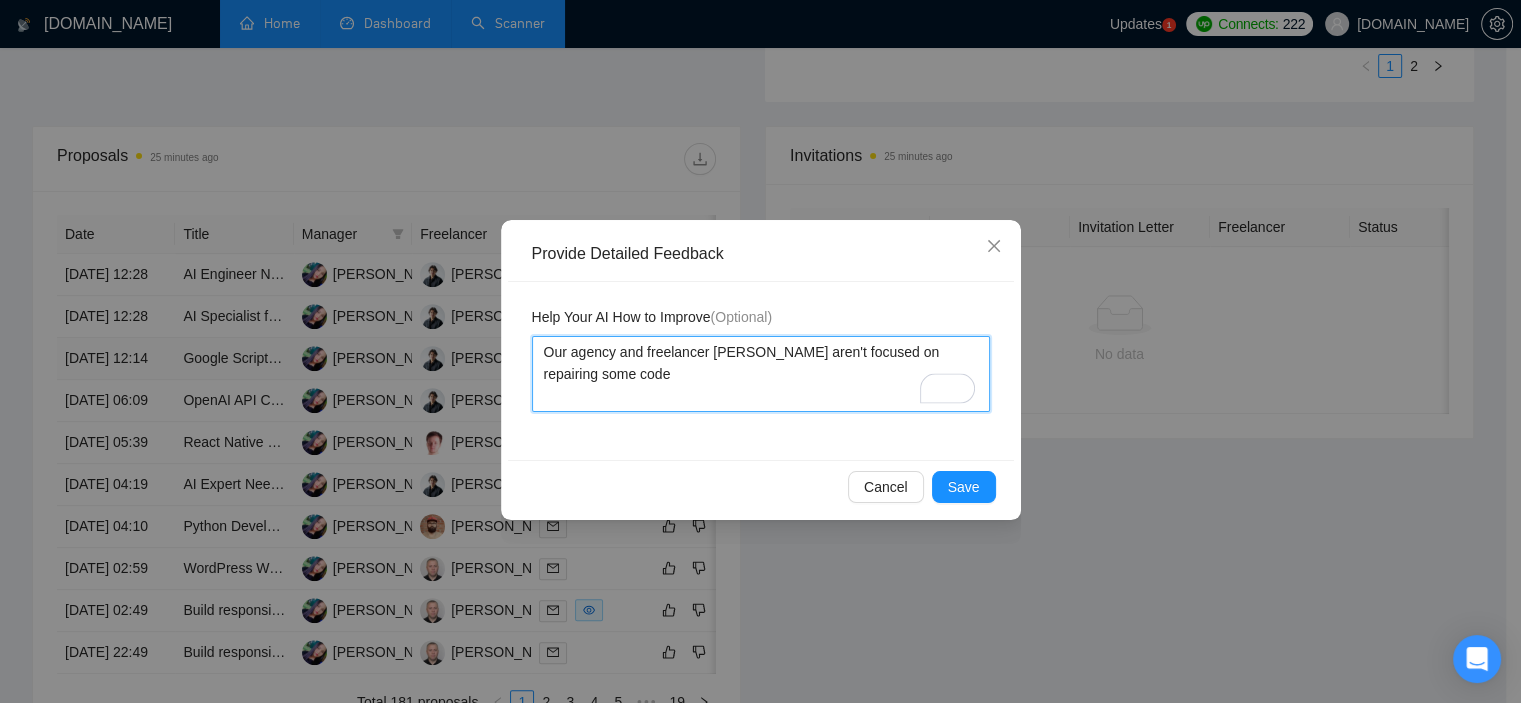 type on "Our agency and freelancer Brandon aren't focused on repairing some code" 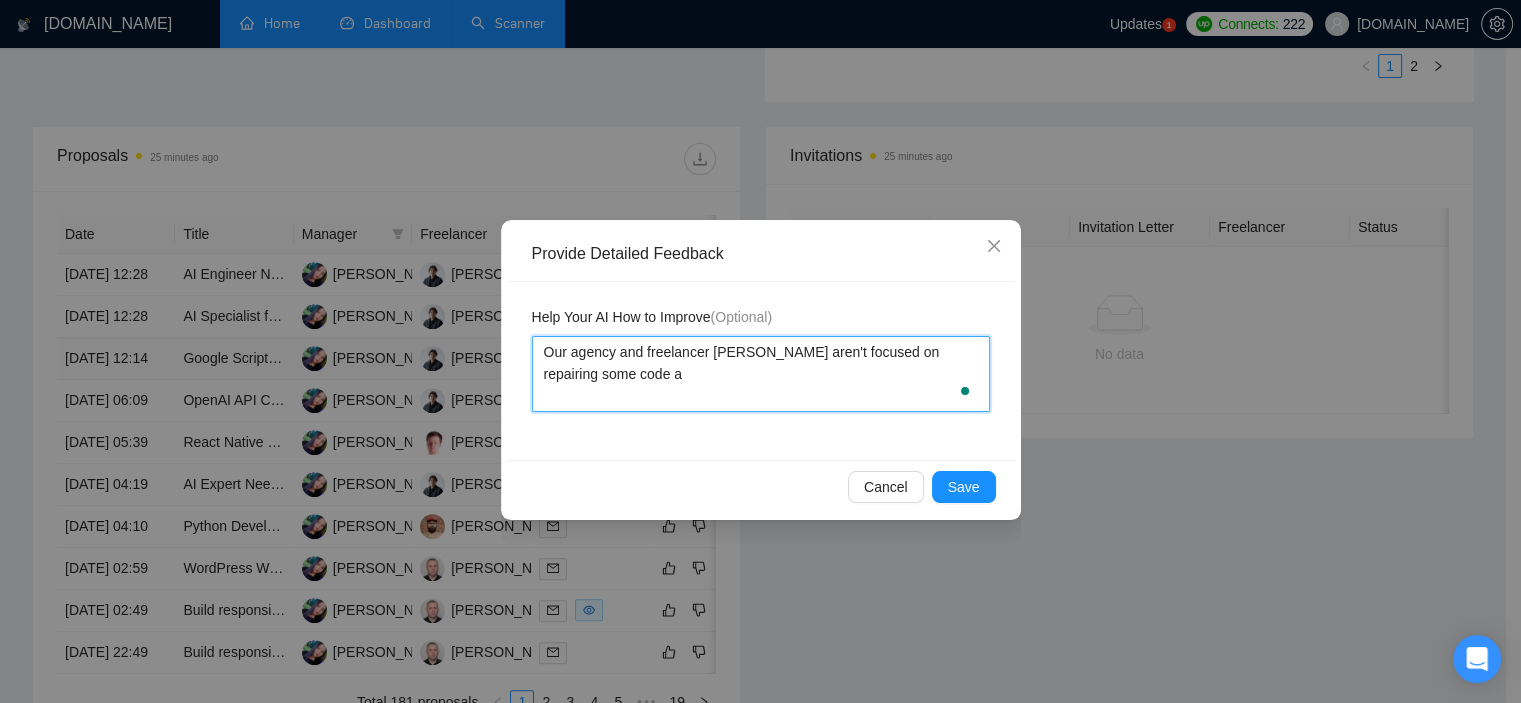 type 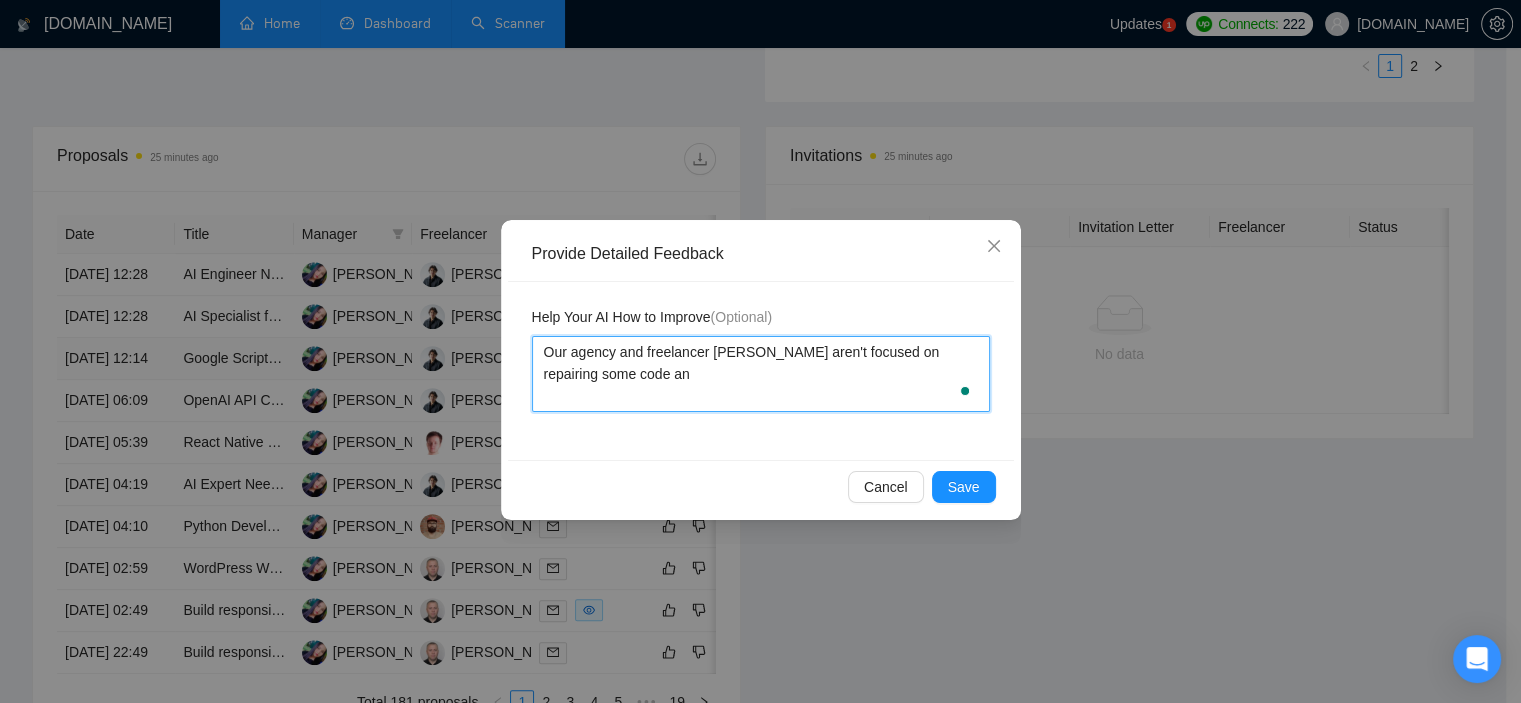 type 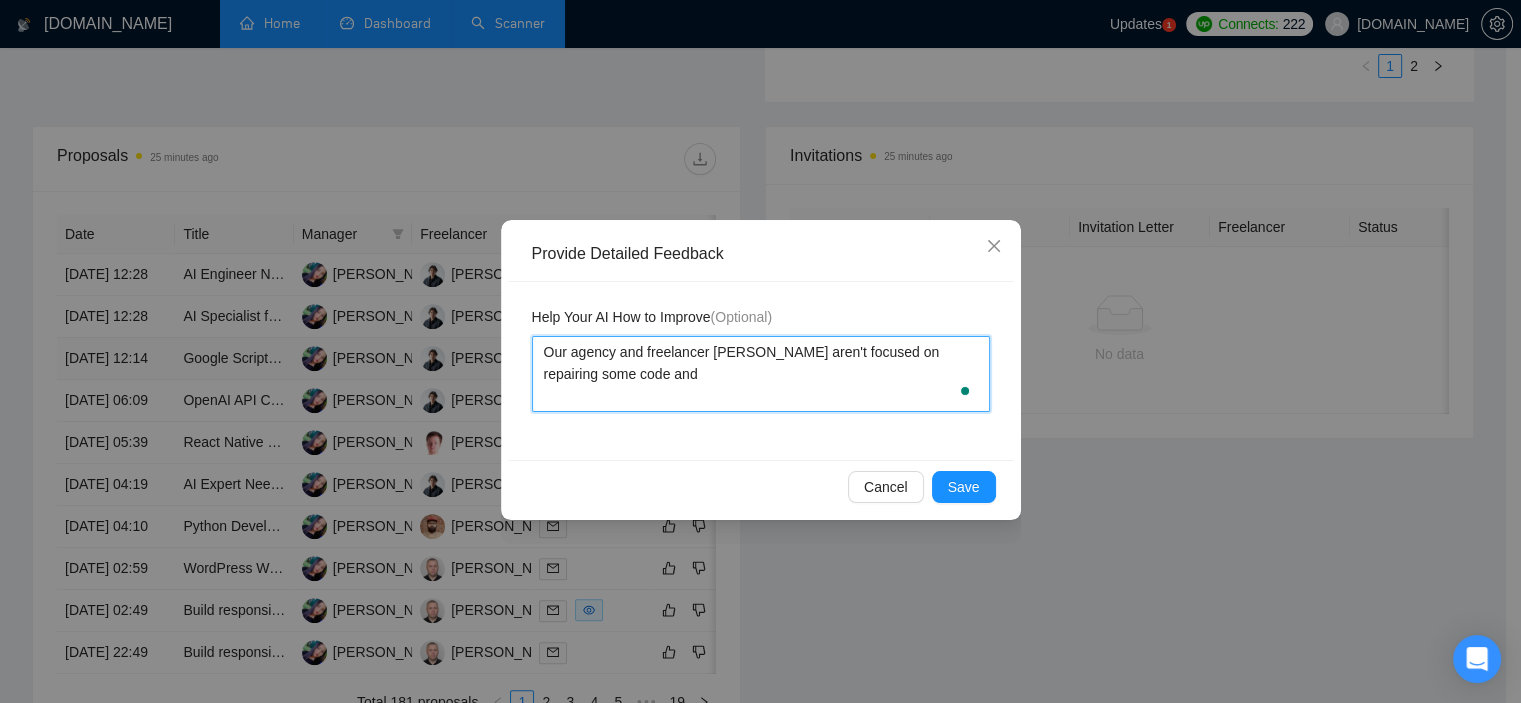 type 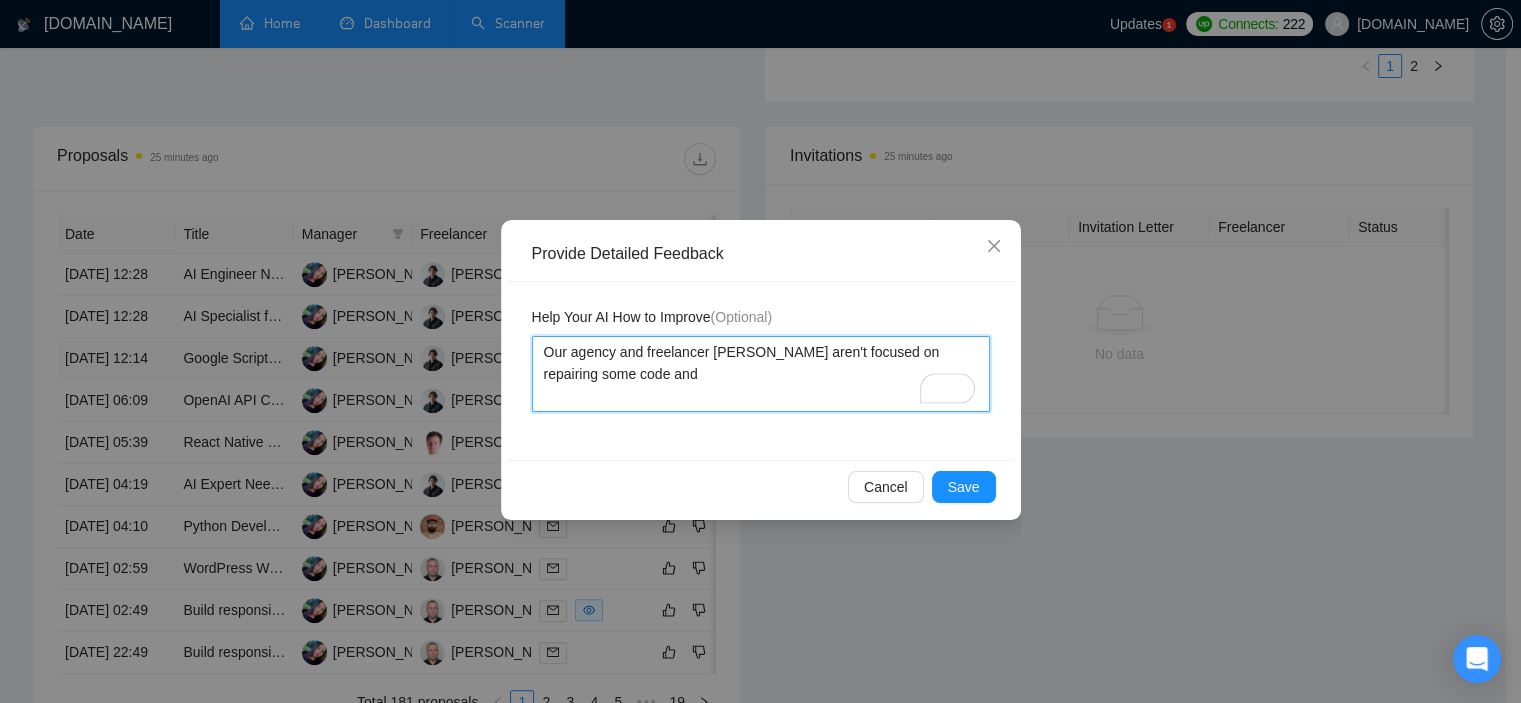 type 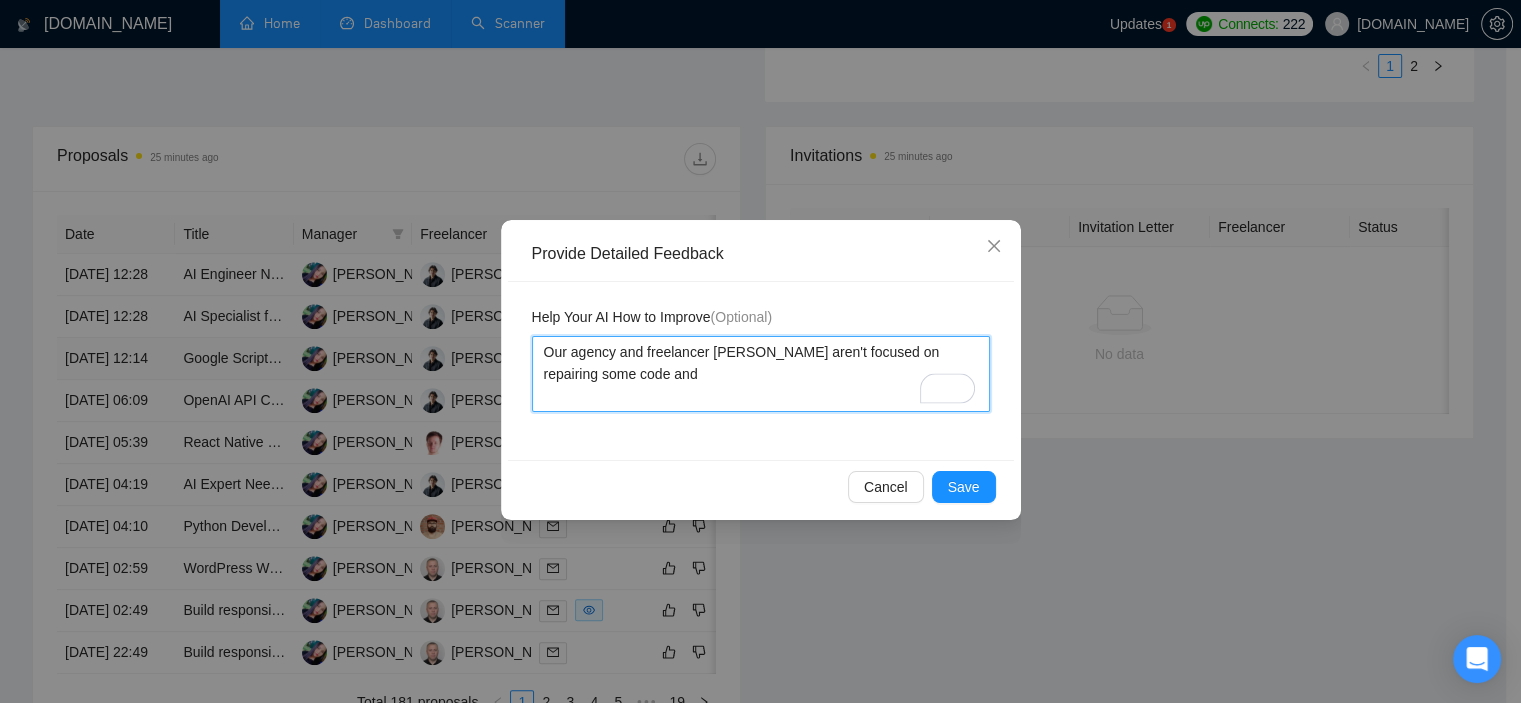 type on "Our agency and freelancer Brandon aren't focused on repairing some code and" 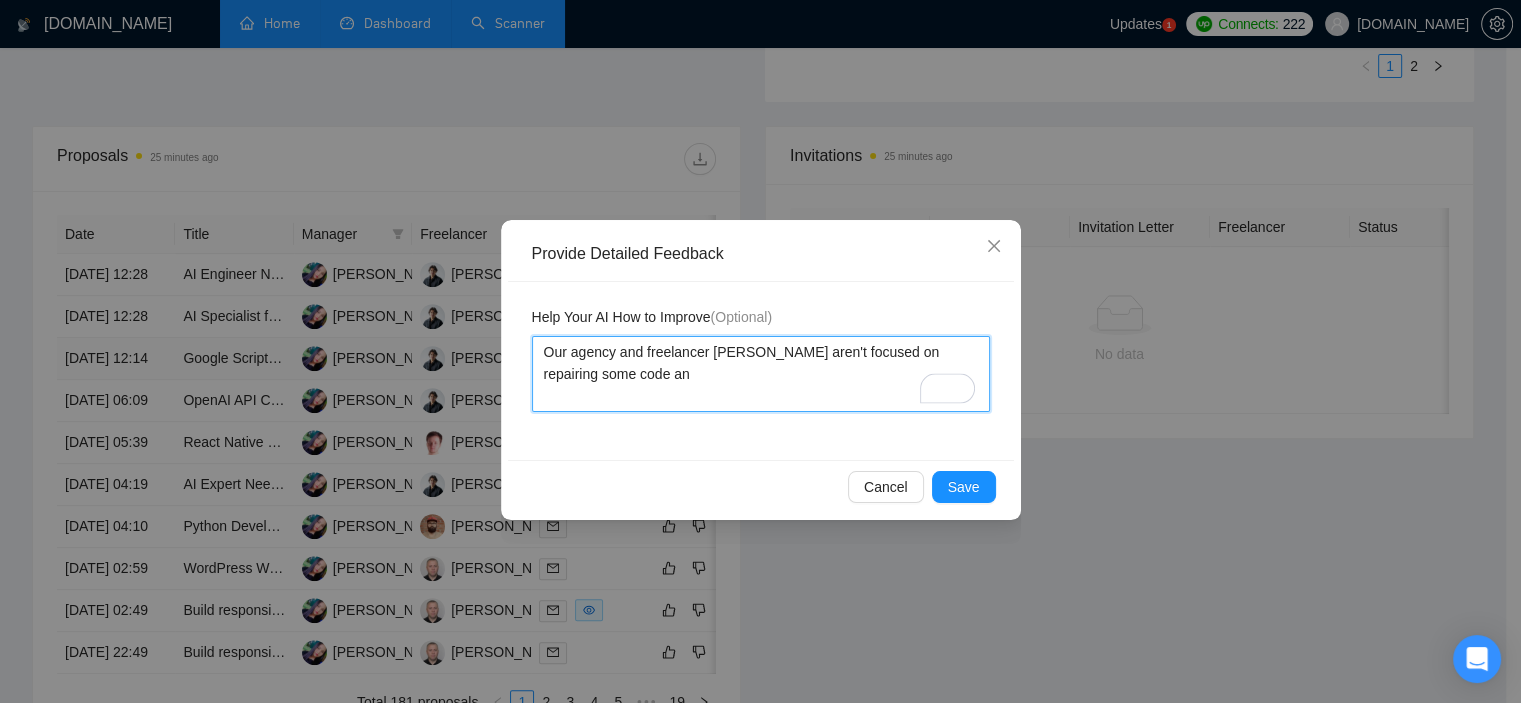 type 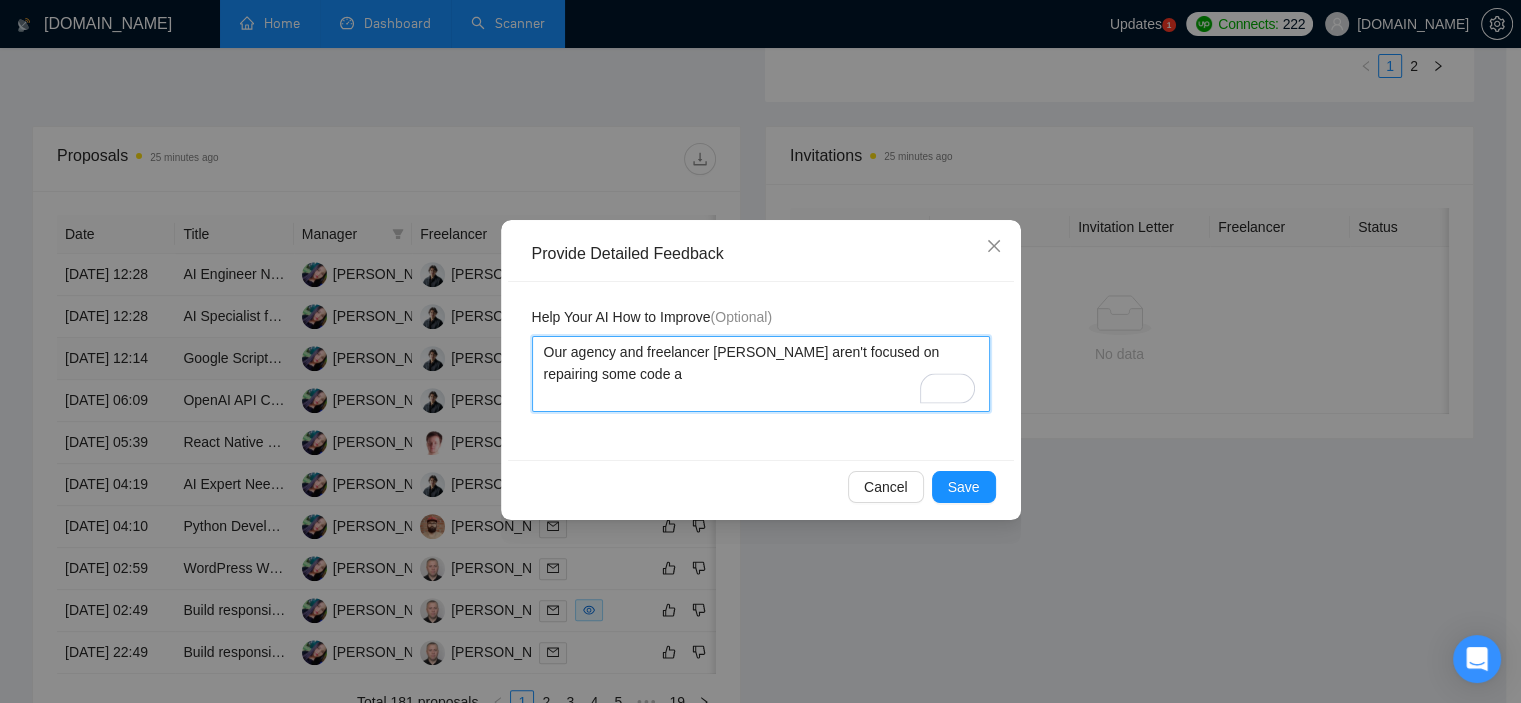 type on "Our agency and freelancer Brandon aren't focused on repairing some code" 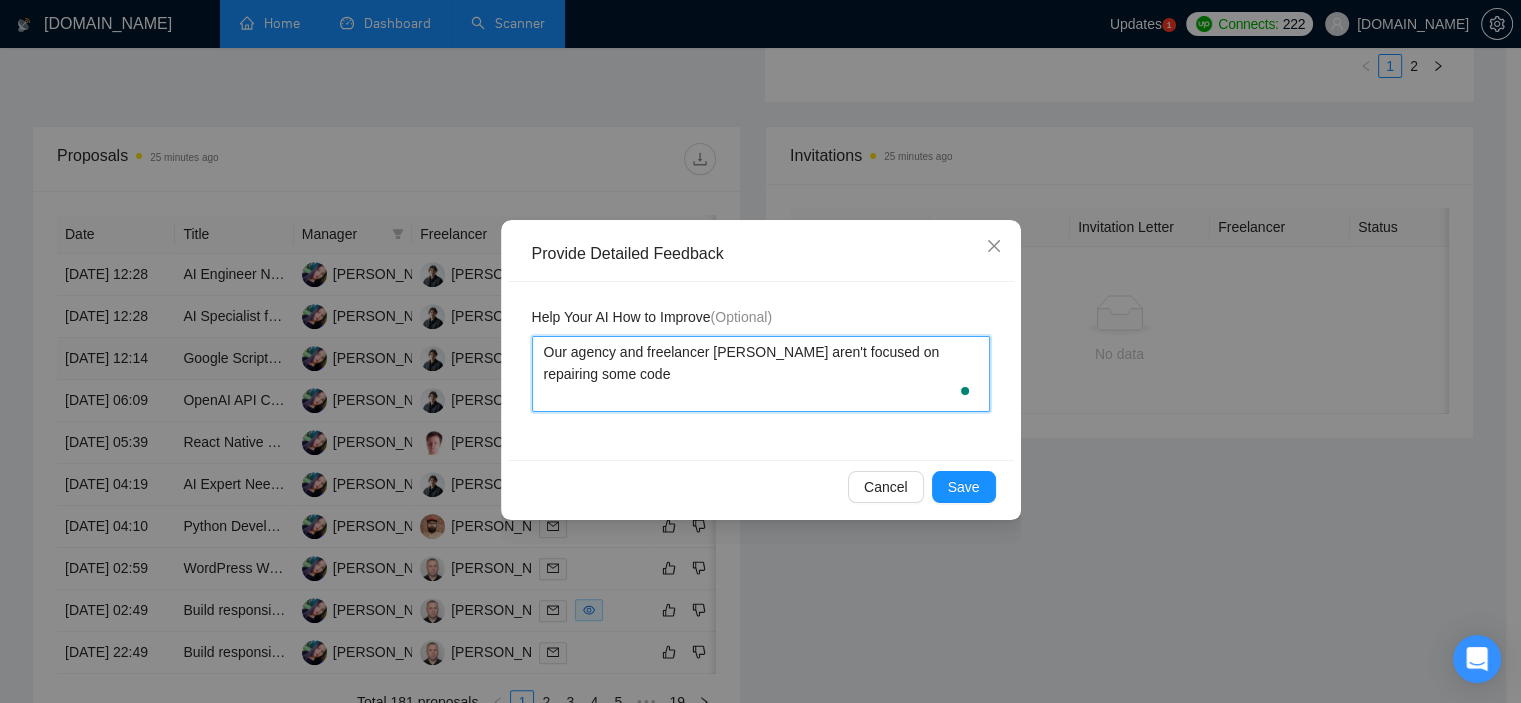 type 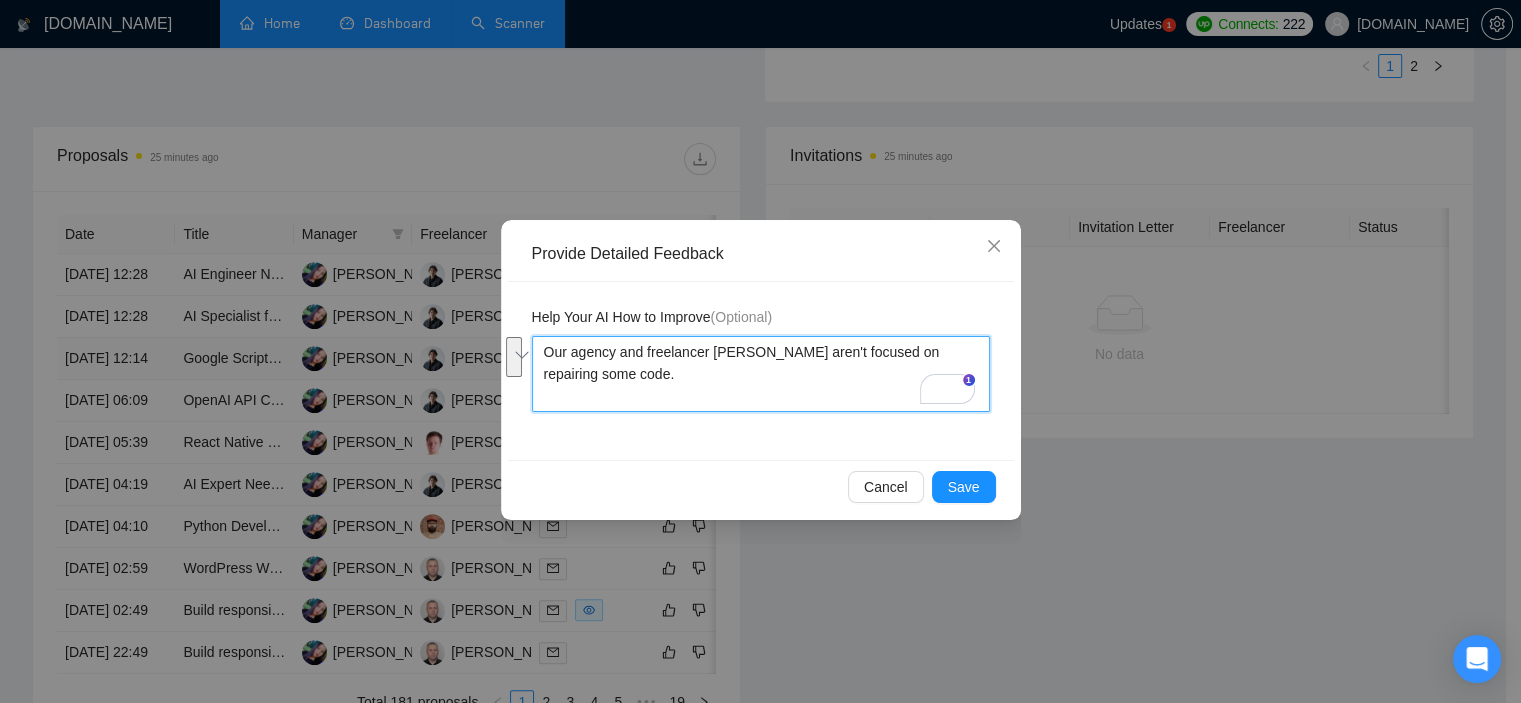 drag, startPoint x: 644, startPoint y: 384, endPoint x: 541, endPoint y: 356, distance: 106.738 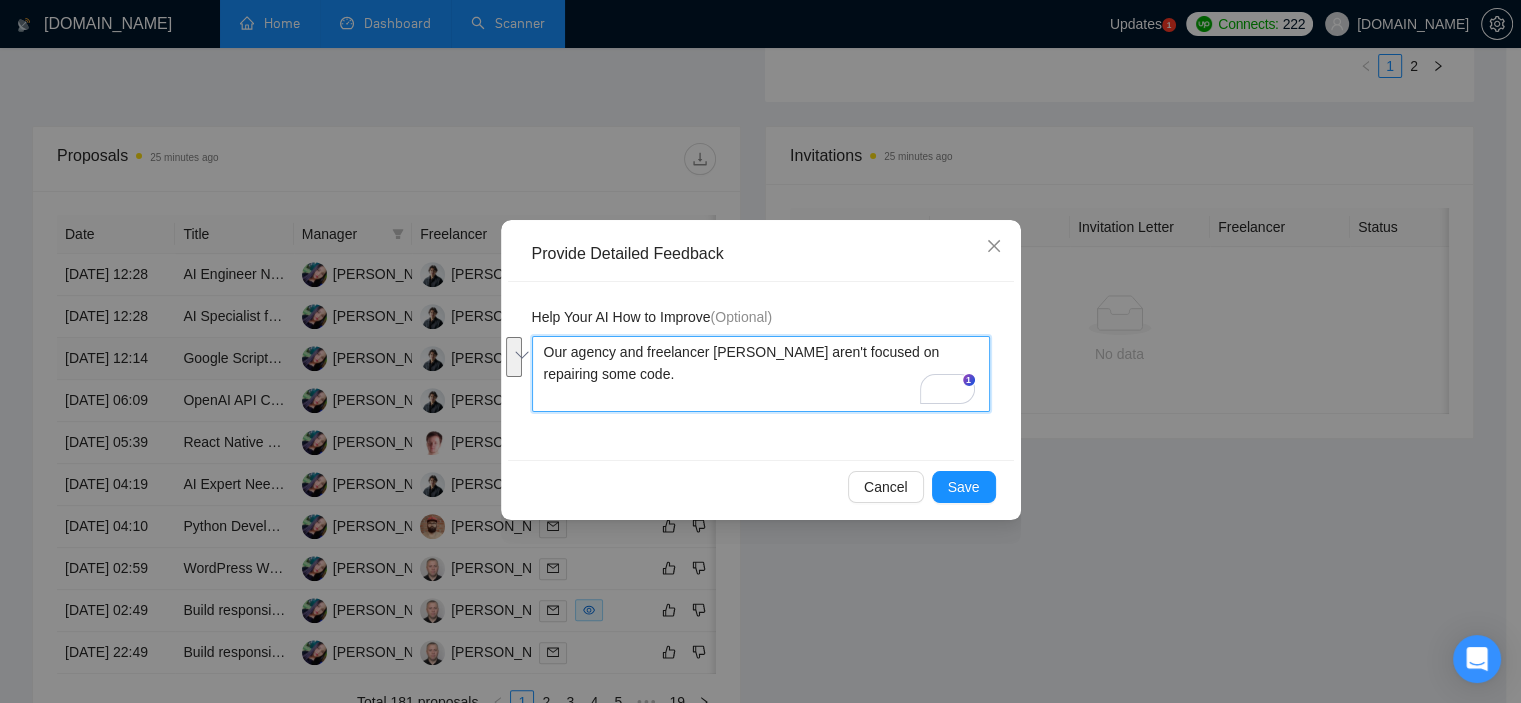 click on "Our agency and freelancer Brandon aren't focused on repairing some code." at bounding box center (761, 374) 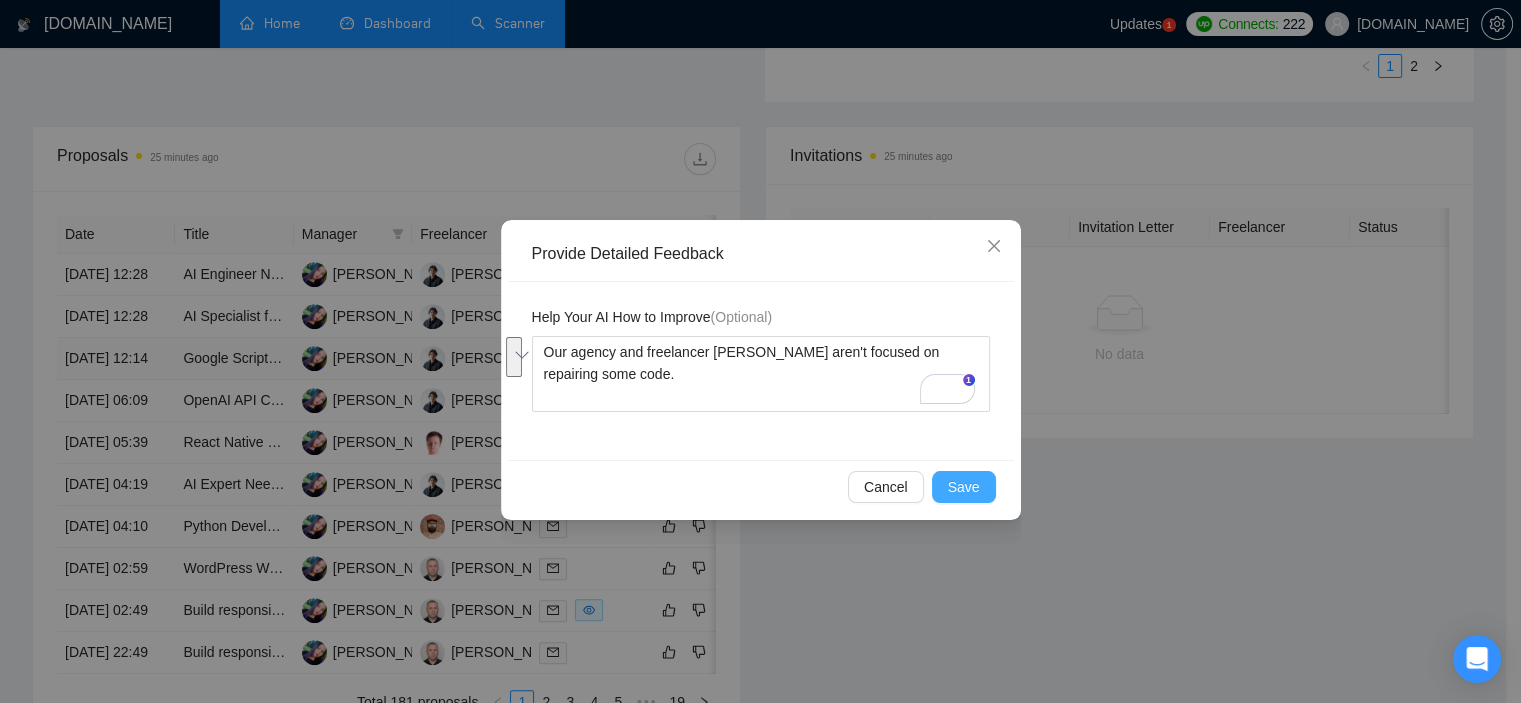 click on "Save" at bounding box center (964, 487) 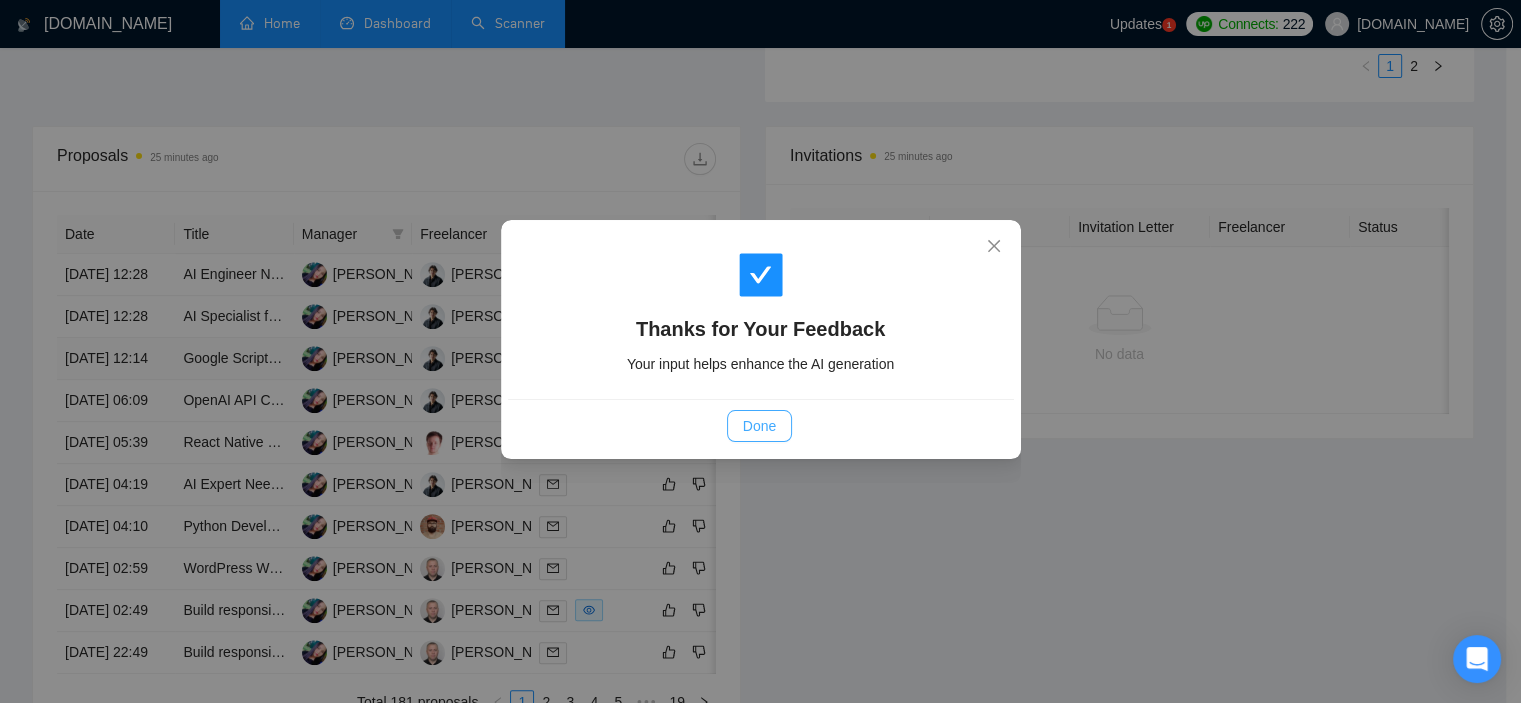 click on "Done" at bounding box center (759, 426) 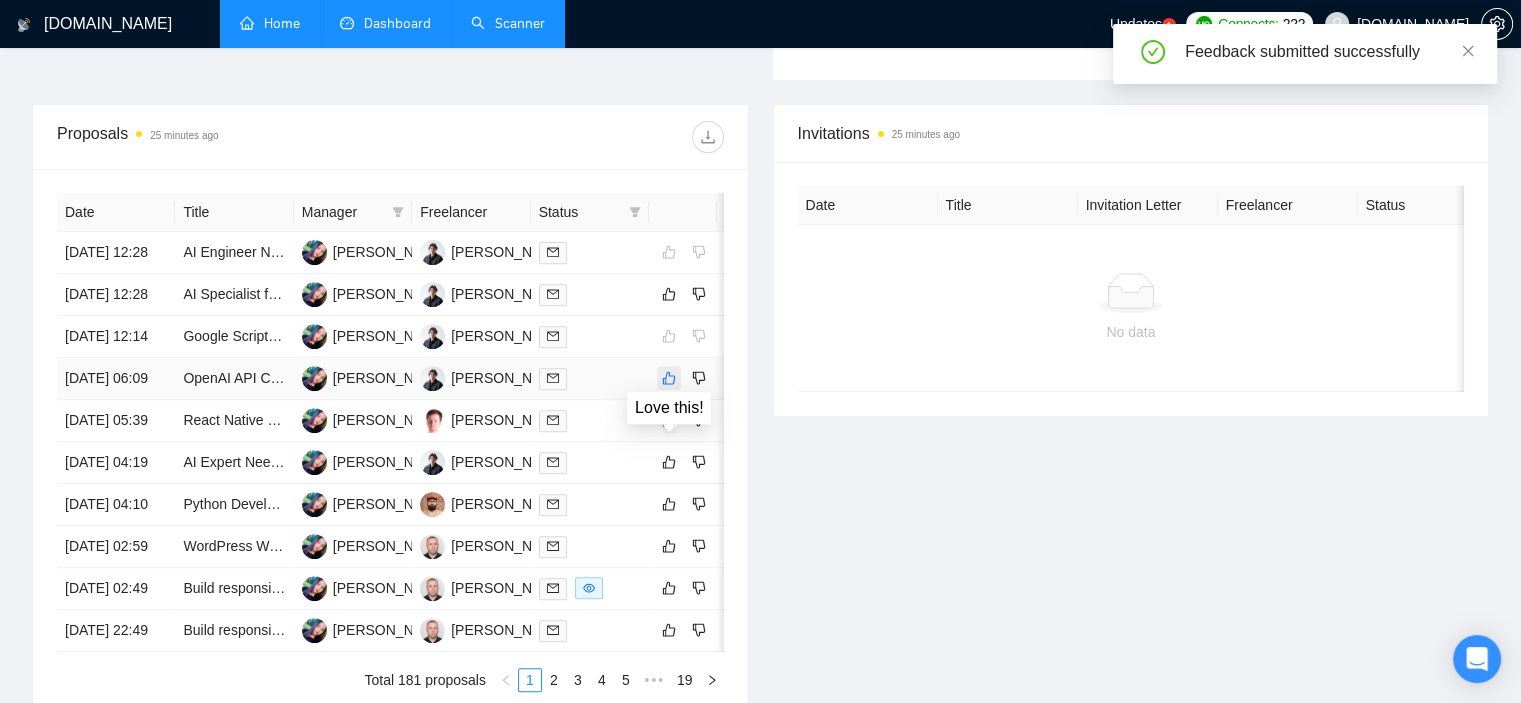 click 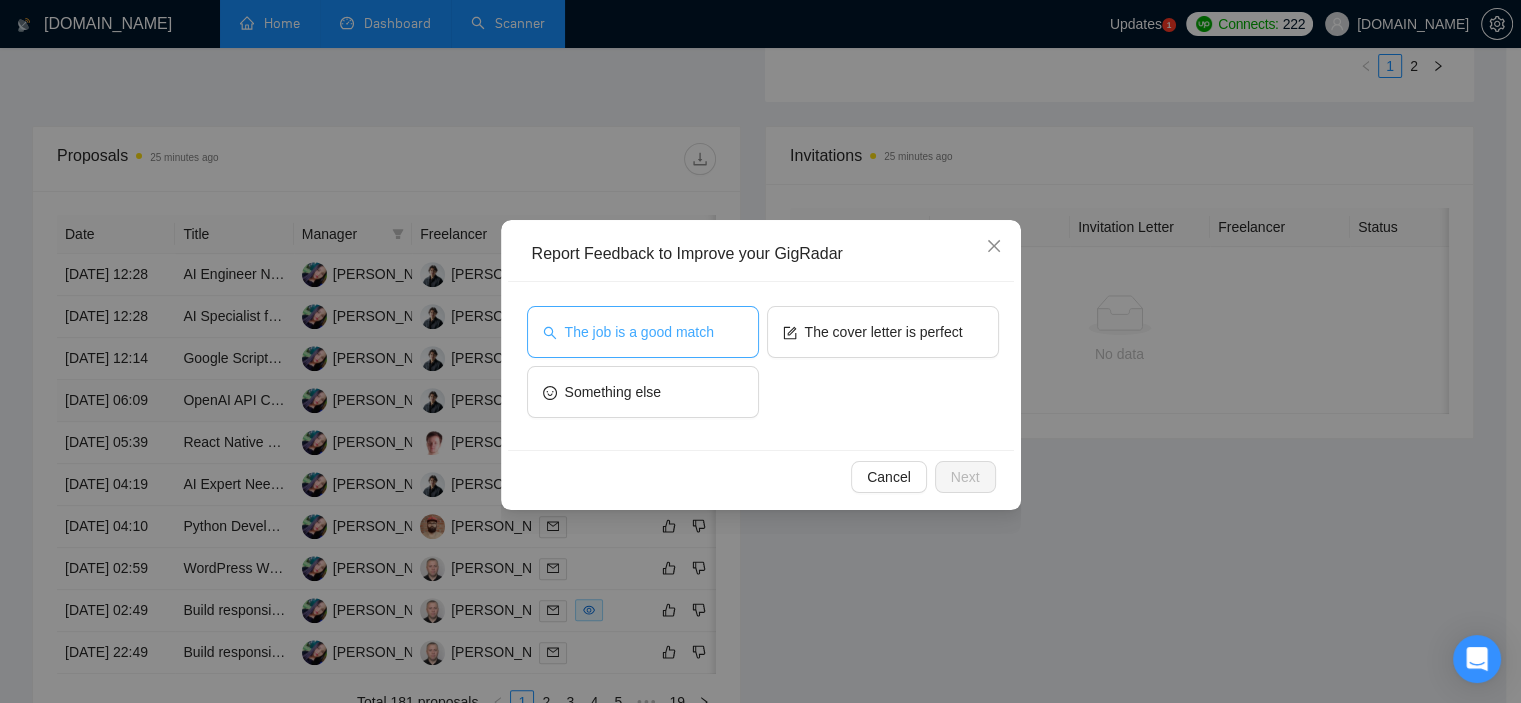 click on "The job is a good match" at bounding box center (639, 332) 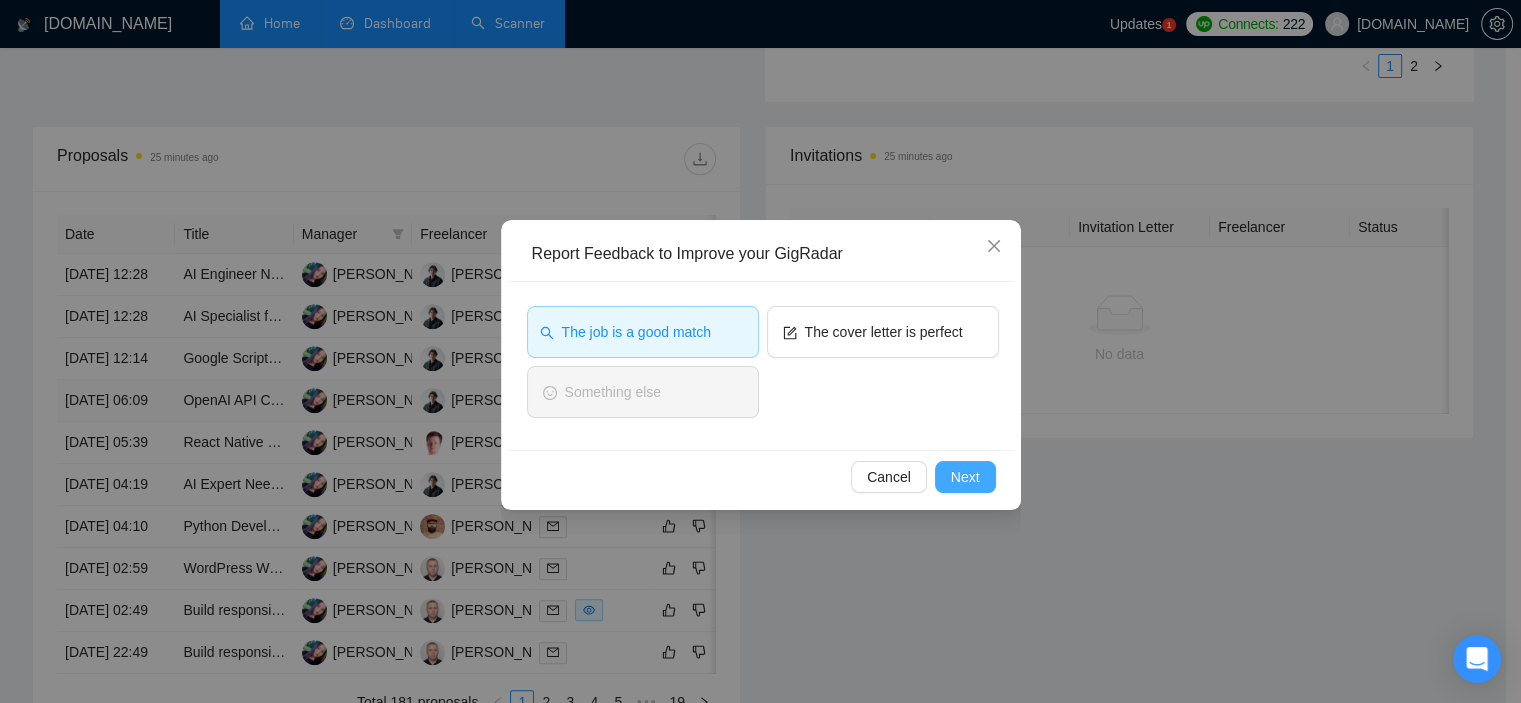 click on "Next" at bounding box center (965, 477) 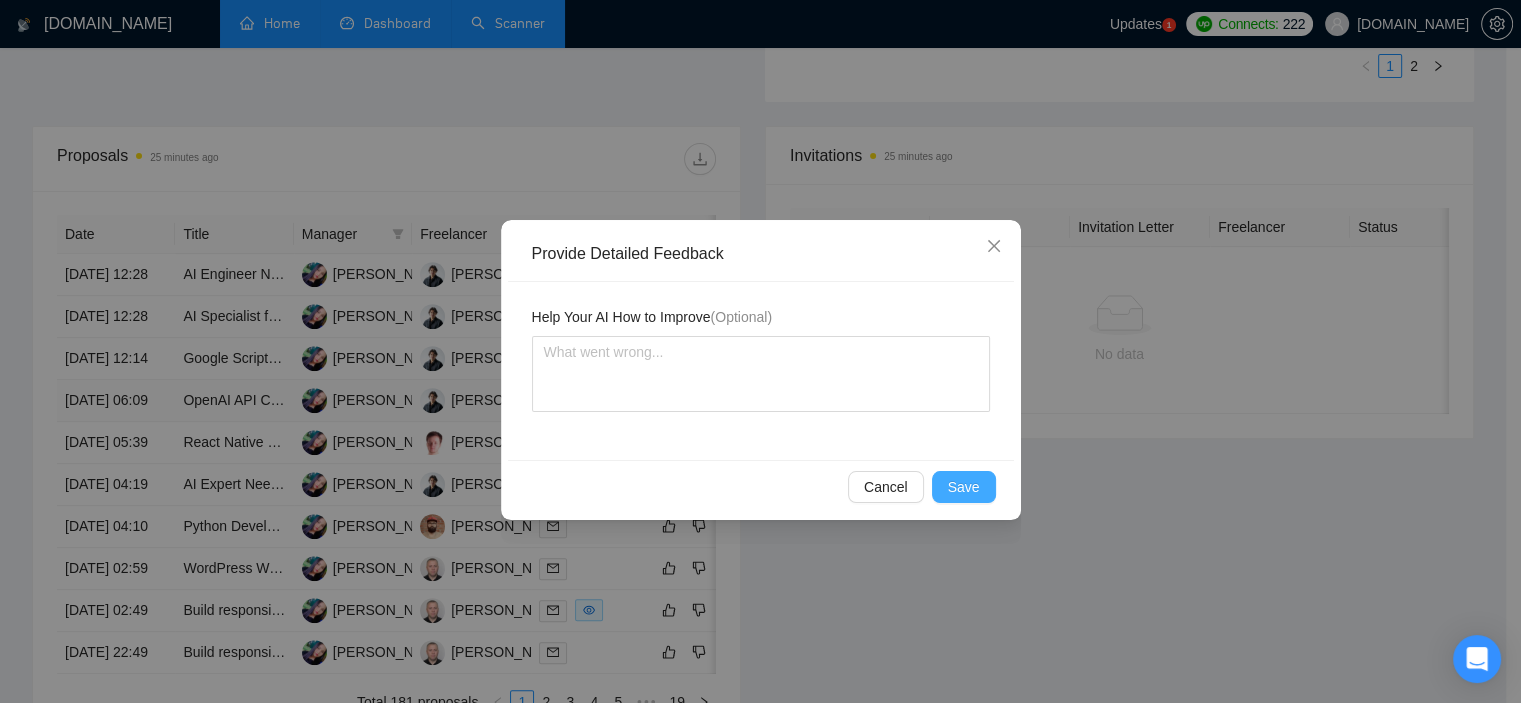 click on "Save" at bounding box center [964, 487] 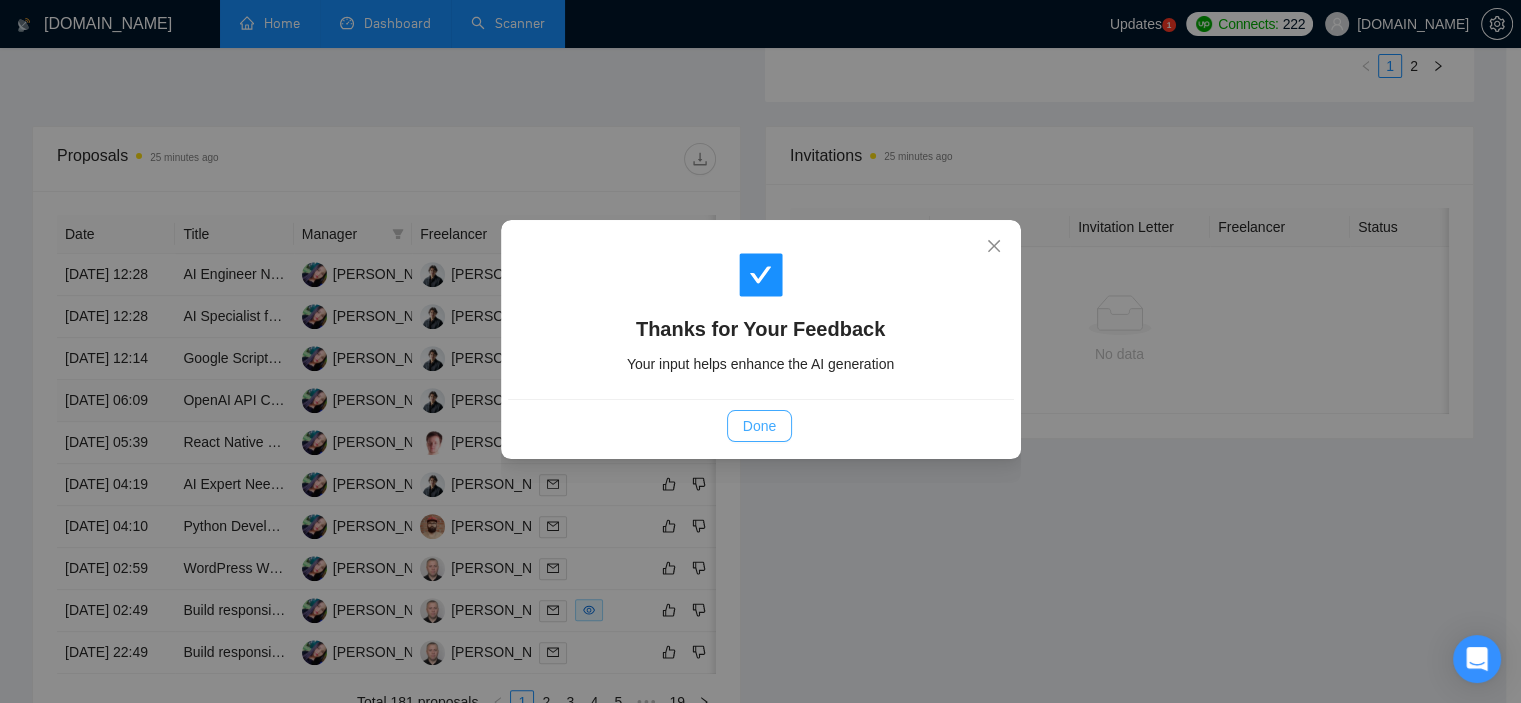 click on "Done" at bounding box center [759, 426] 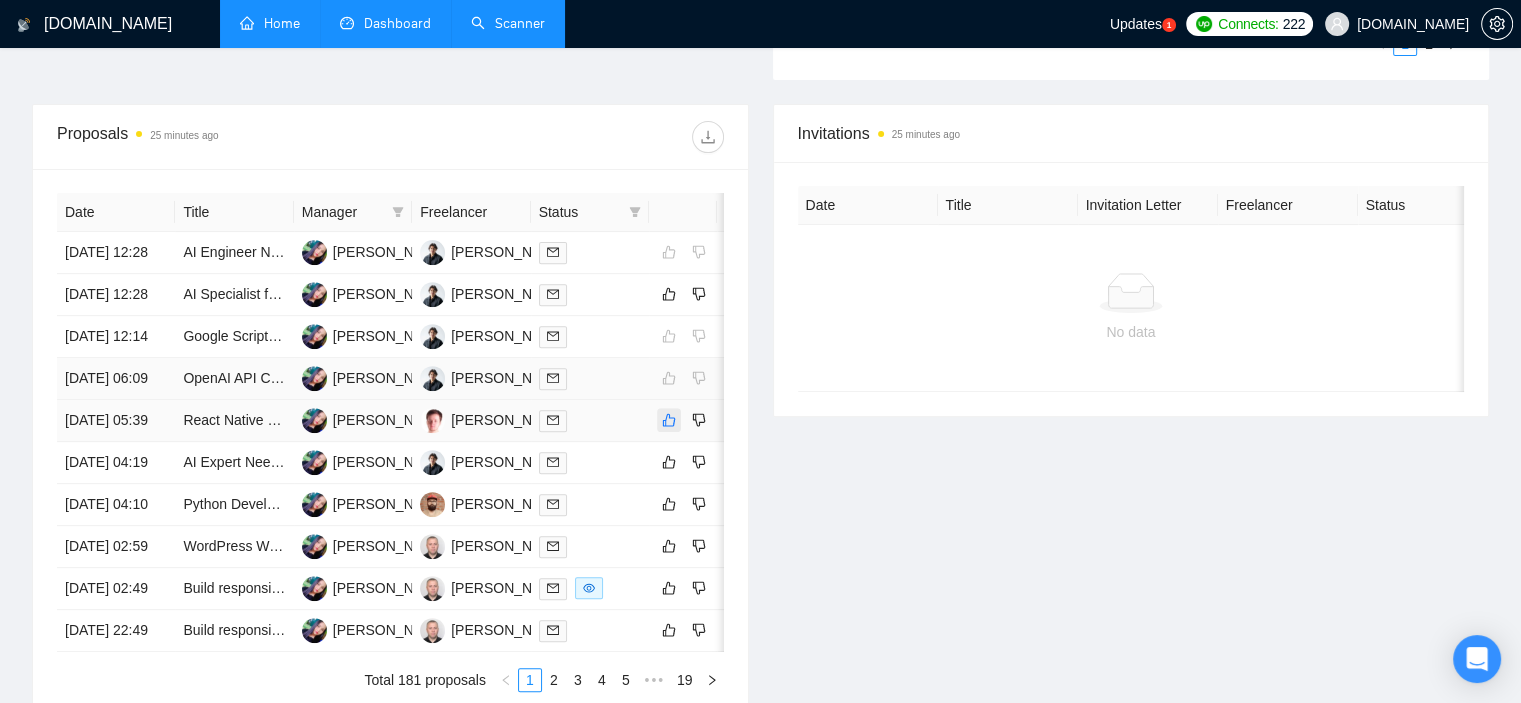 click 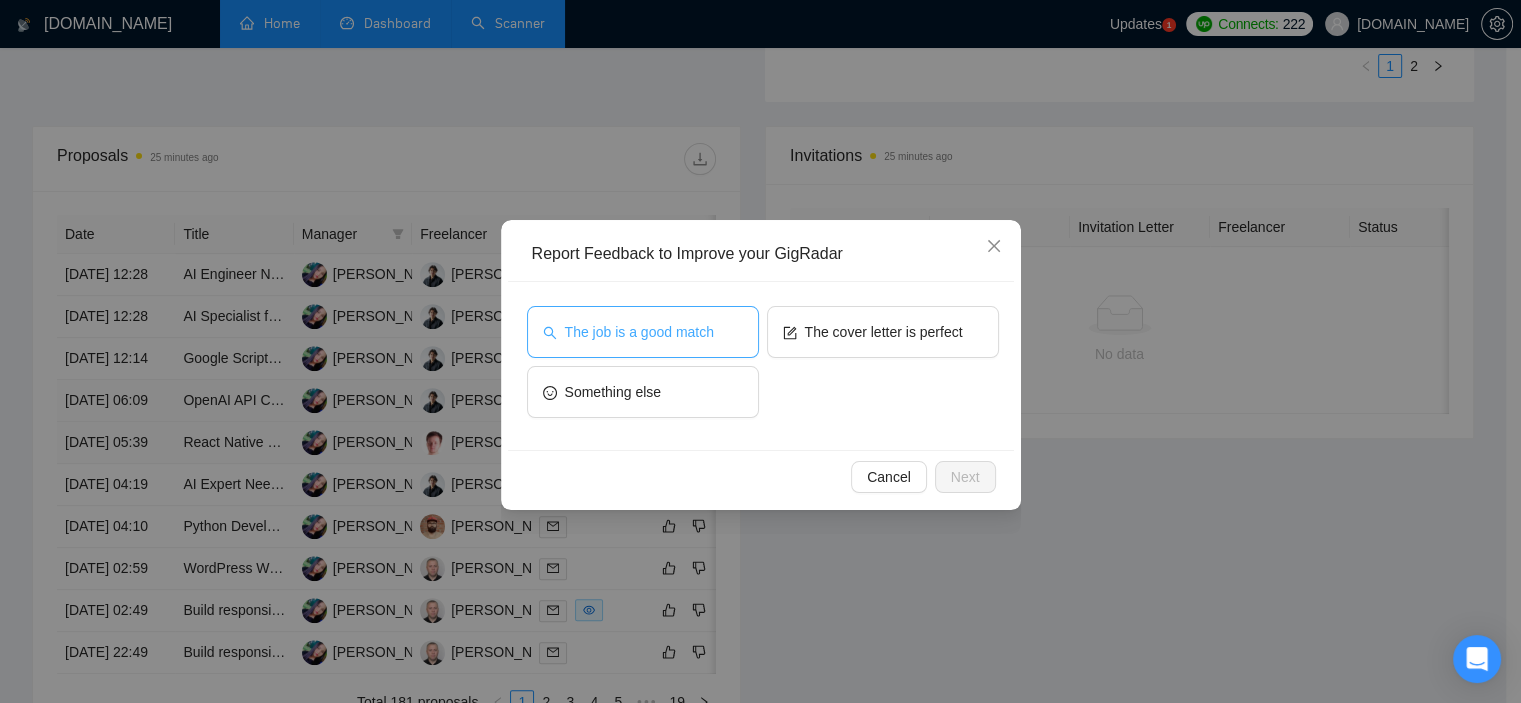 click on "The job is a good match" at bounding box center [639, 332] 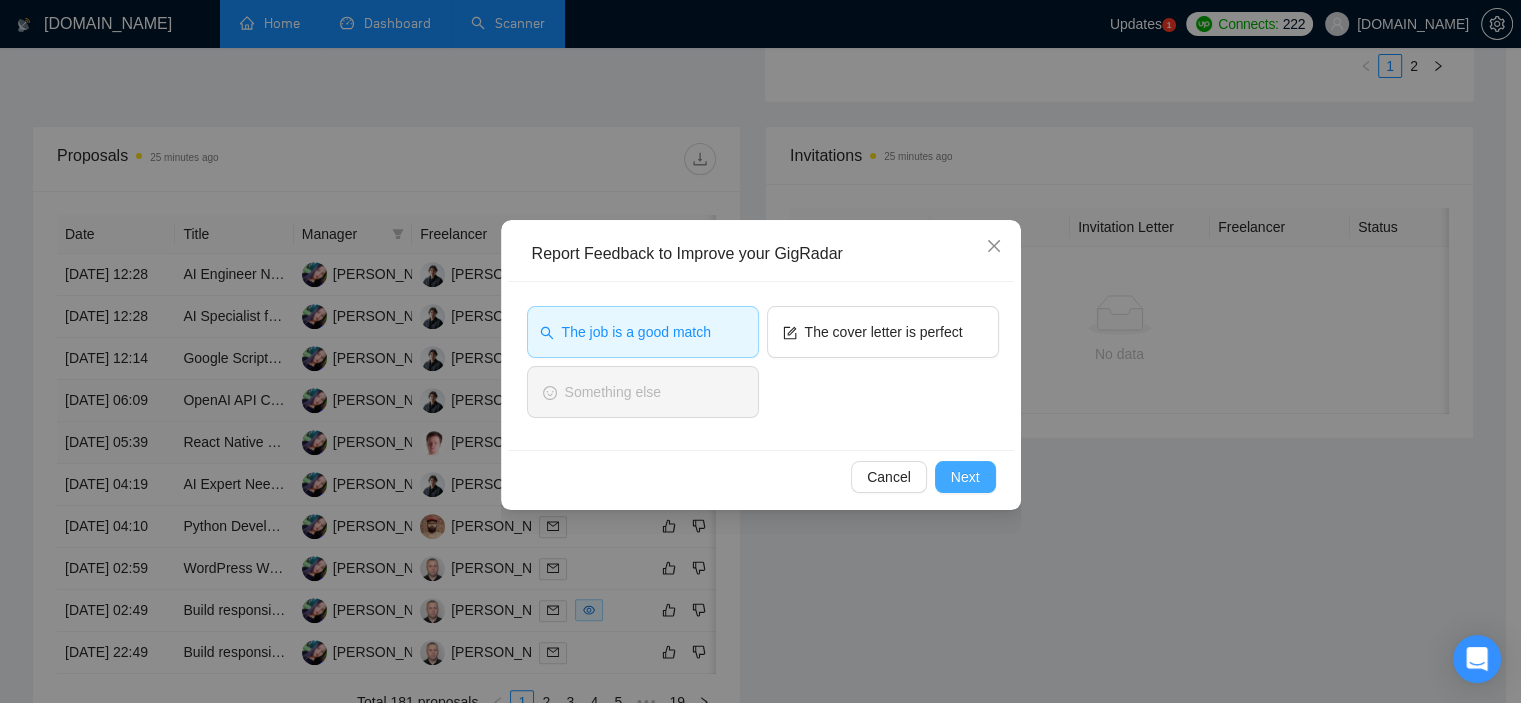 click on "Next" at bounding box center (965, 477) 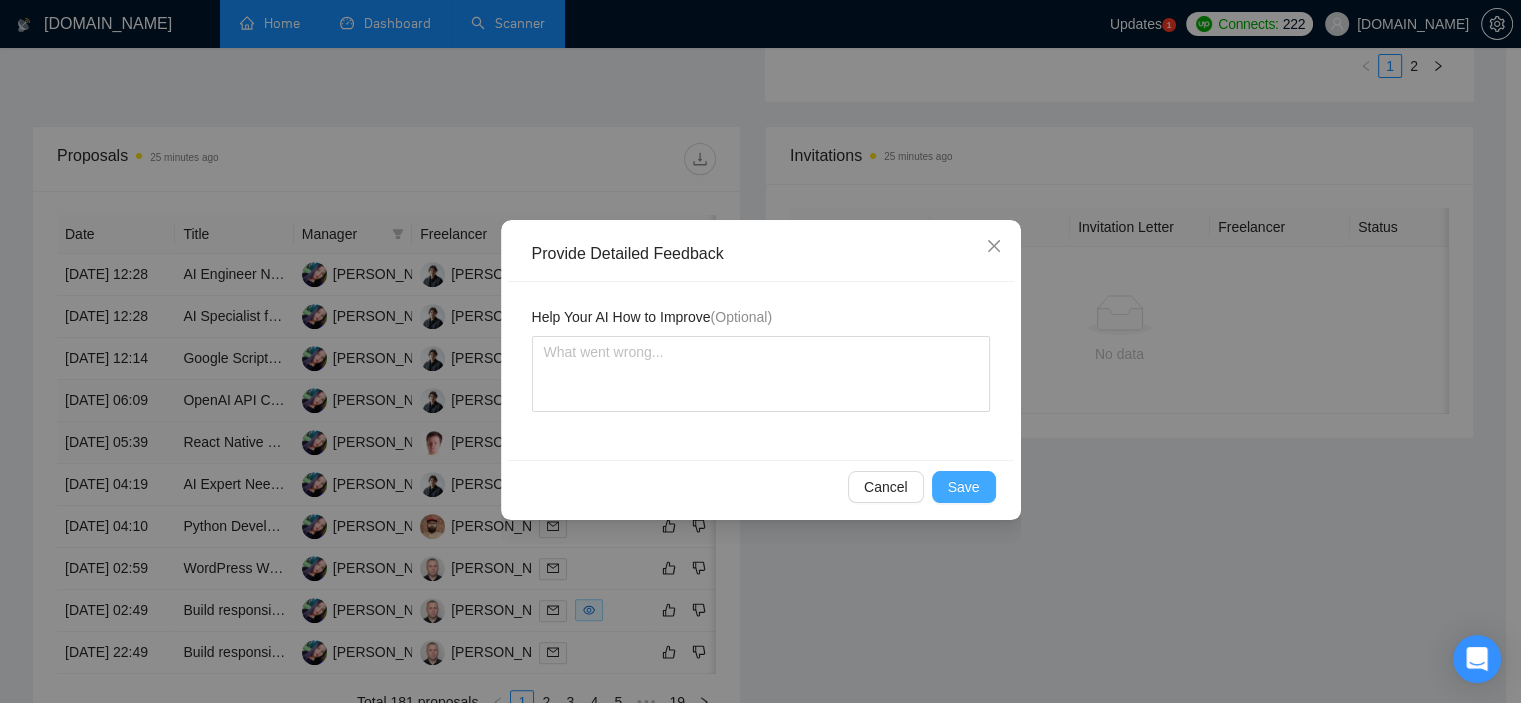 click on "Save" at bounding box center (964, 487) 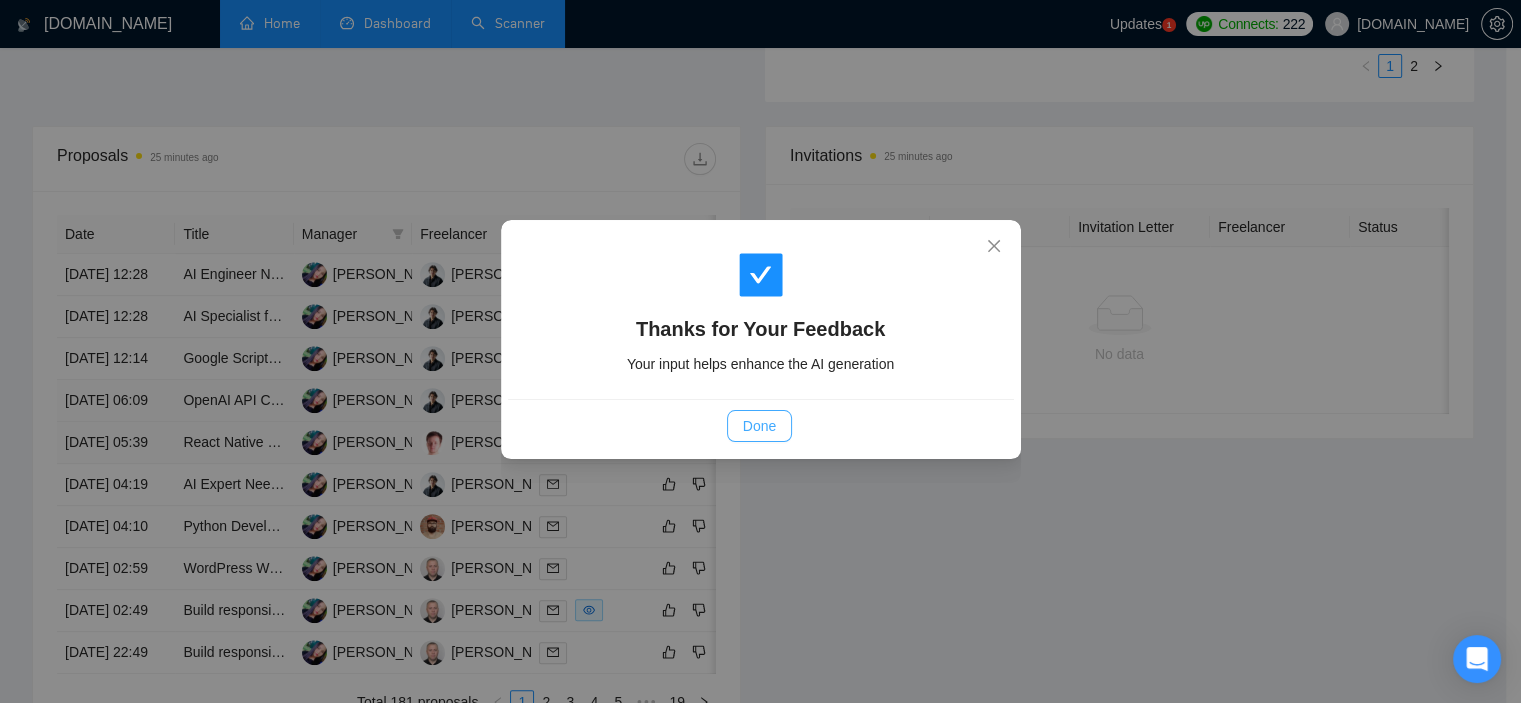 click on "Done" at bounding box center (759, 426) 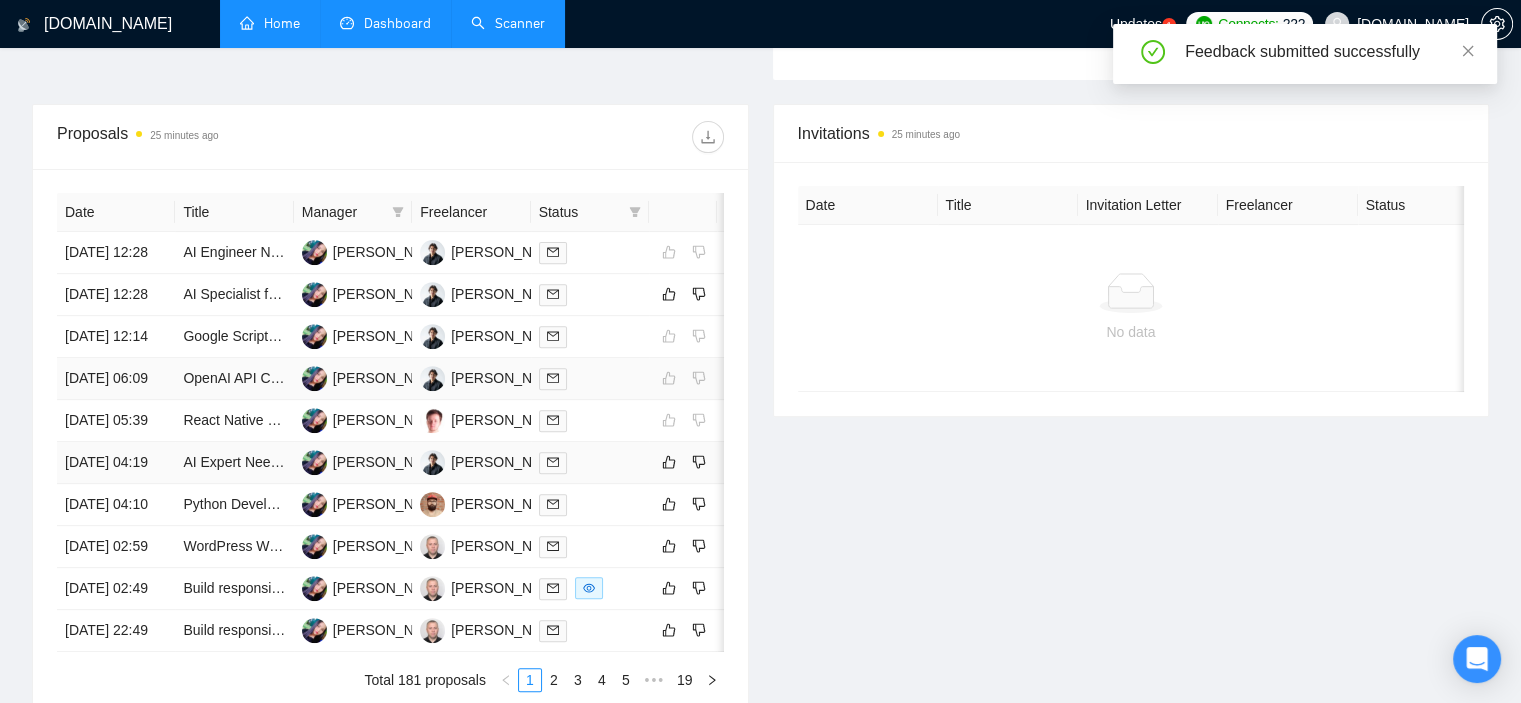 scroll, scrollTop: 800, scrollLeft: 0, axis: vertical 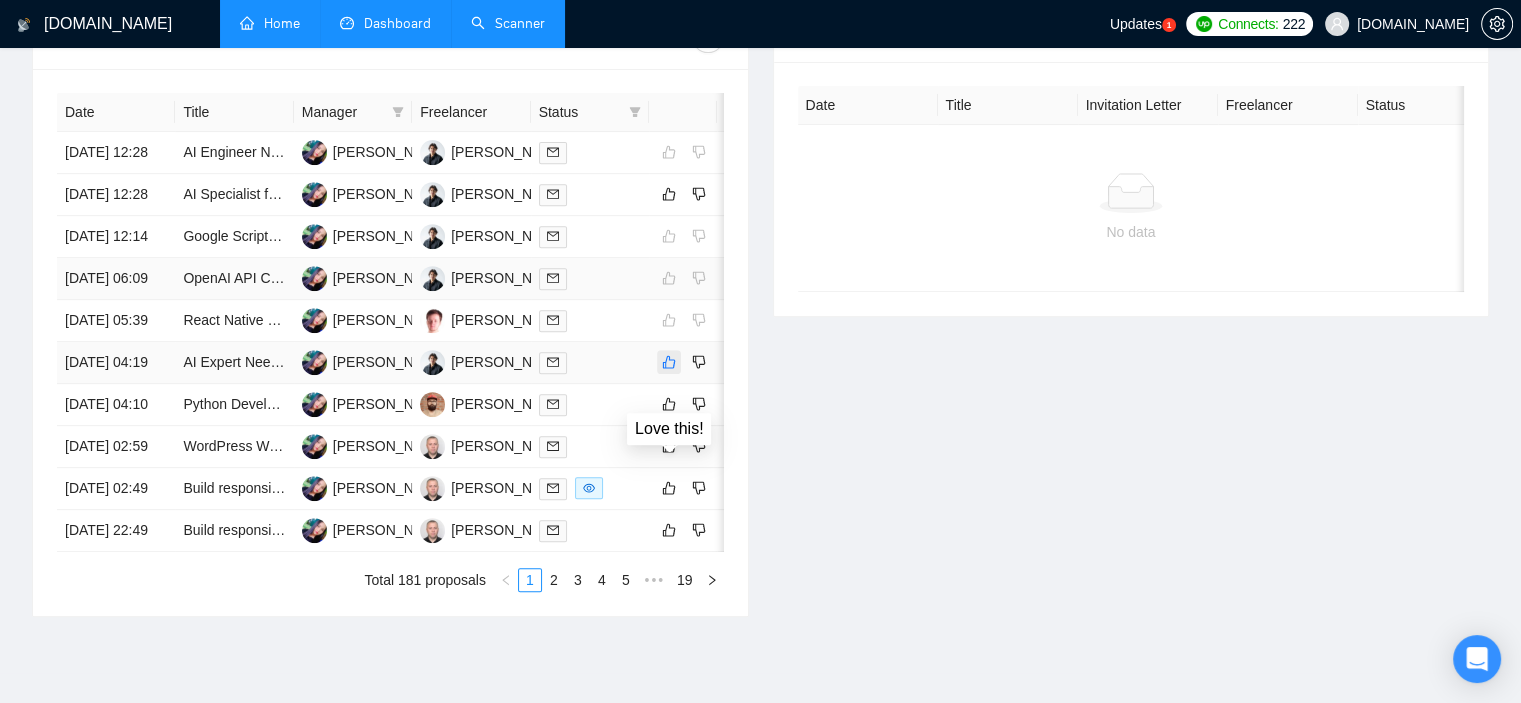 click at bounding box center [669, 362] 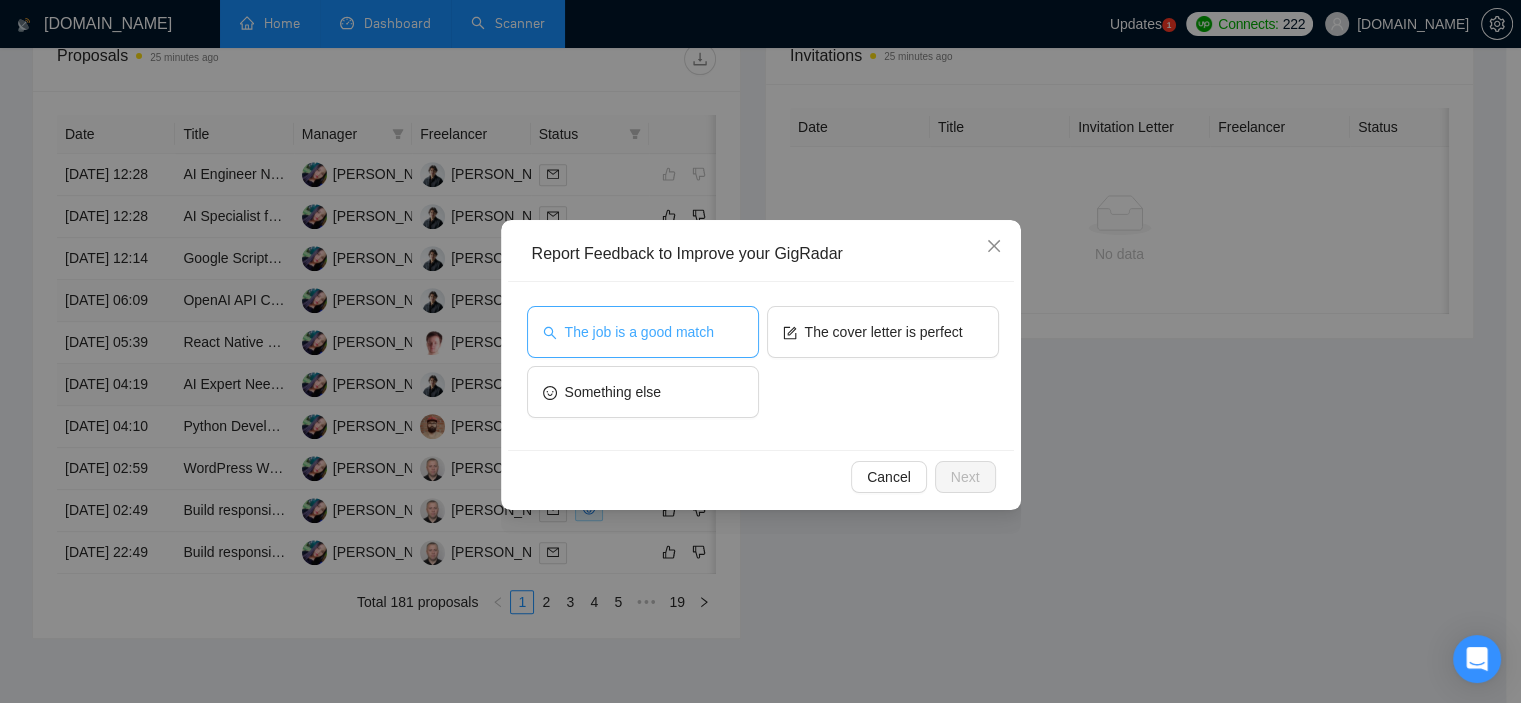 click on "The job is a good match" at bounding box center (639, 332) 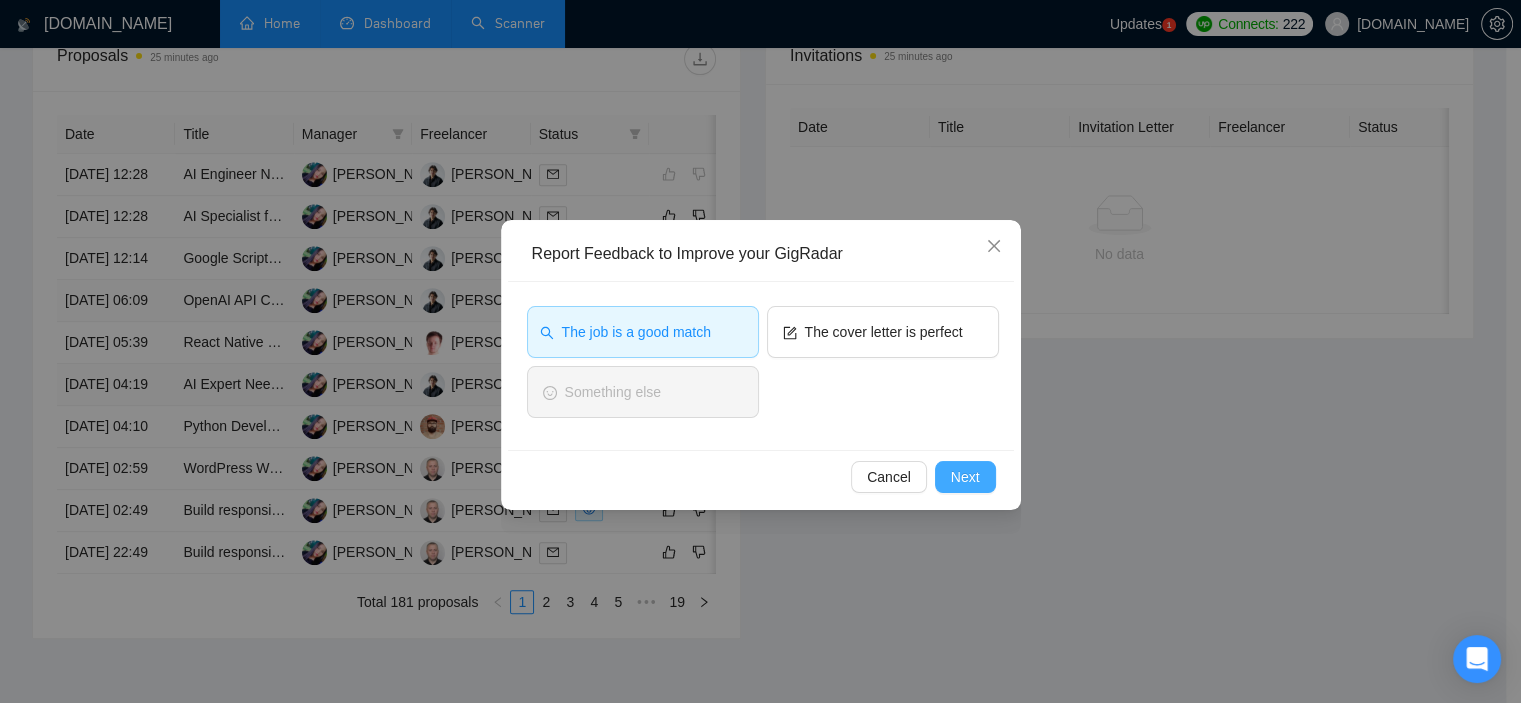 click on "Next" at bounding box center [965, 477] 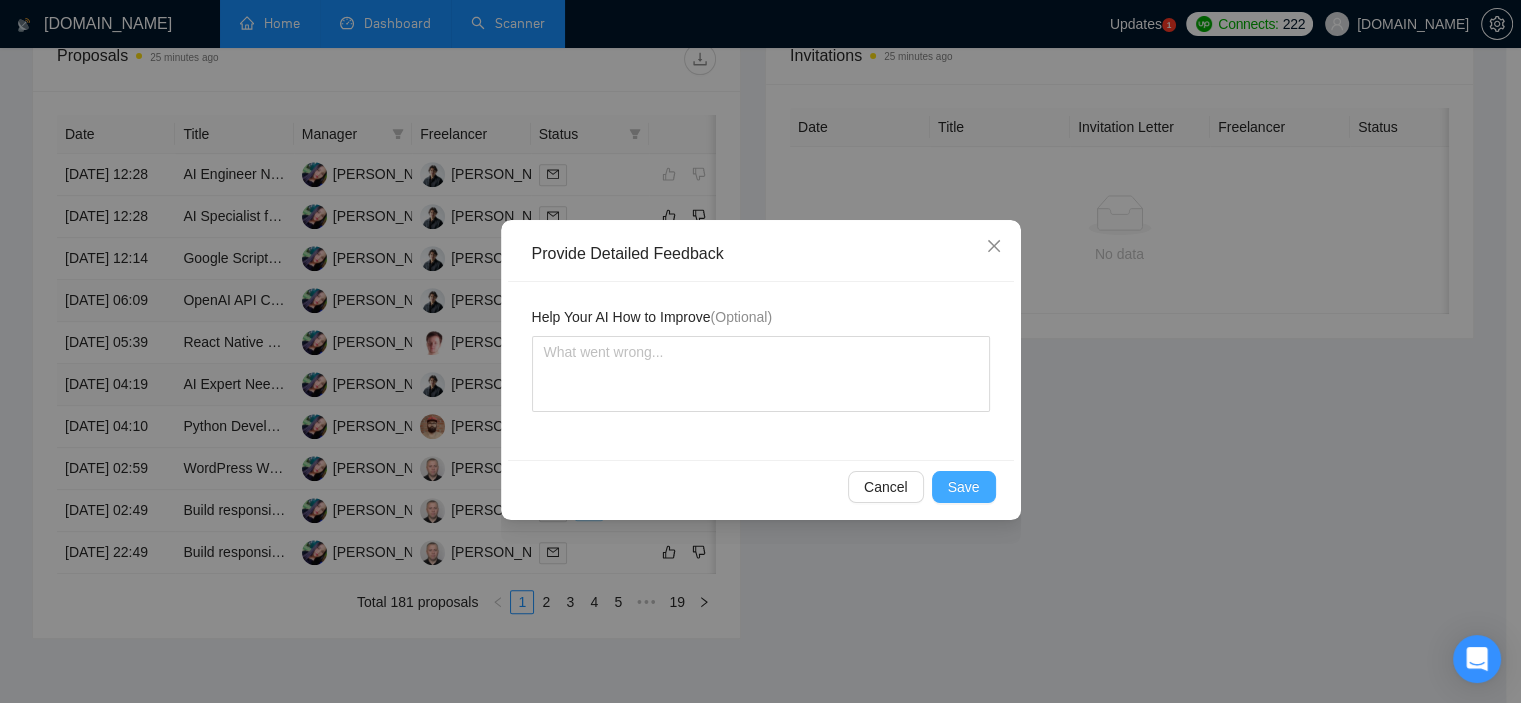 click on "Save" at bounding box center (964, 487) 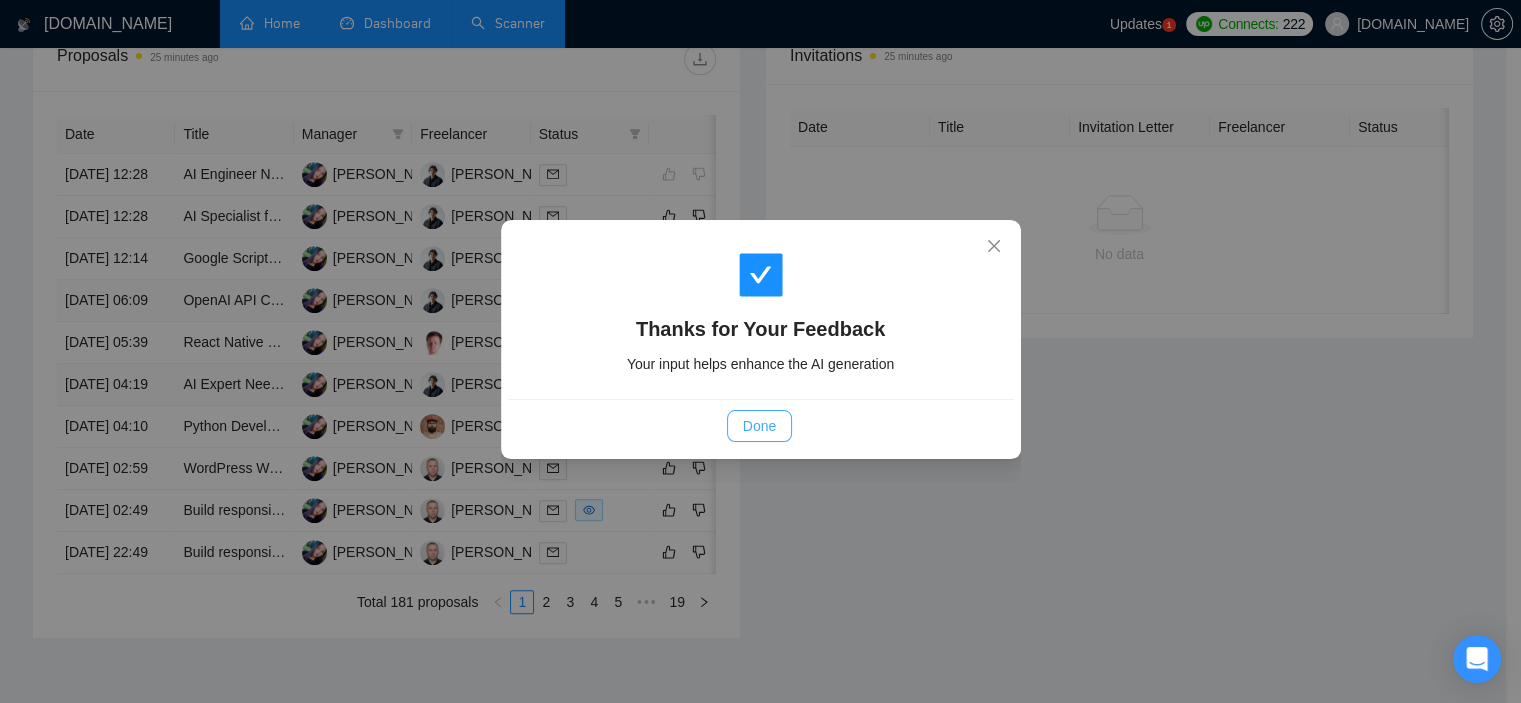 click on "Done" at bounding box center (759, 426) 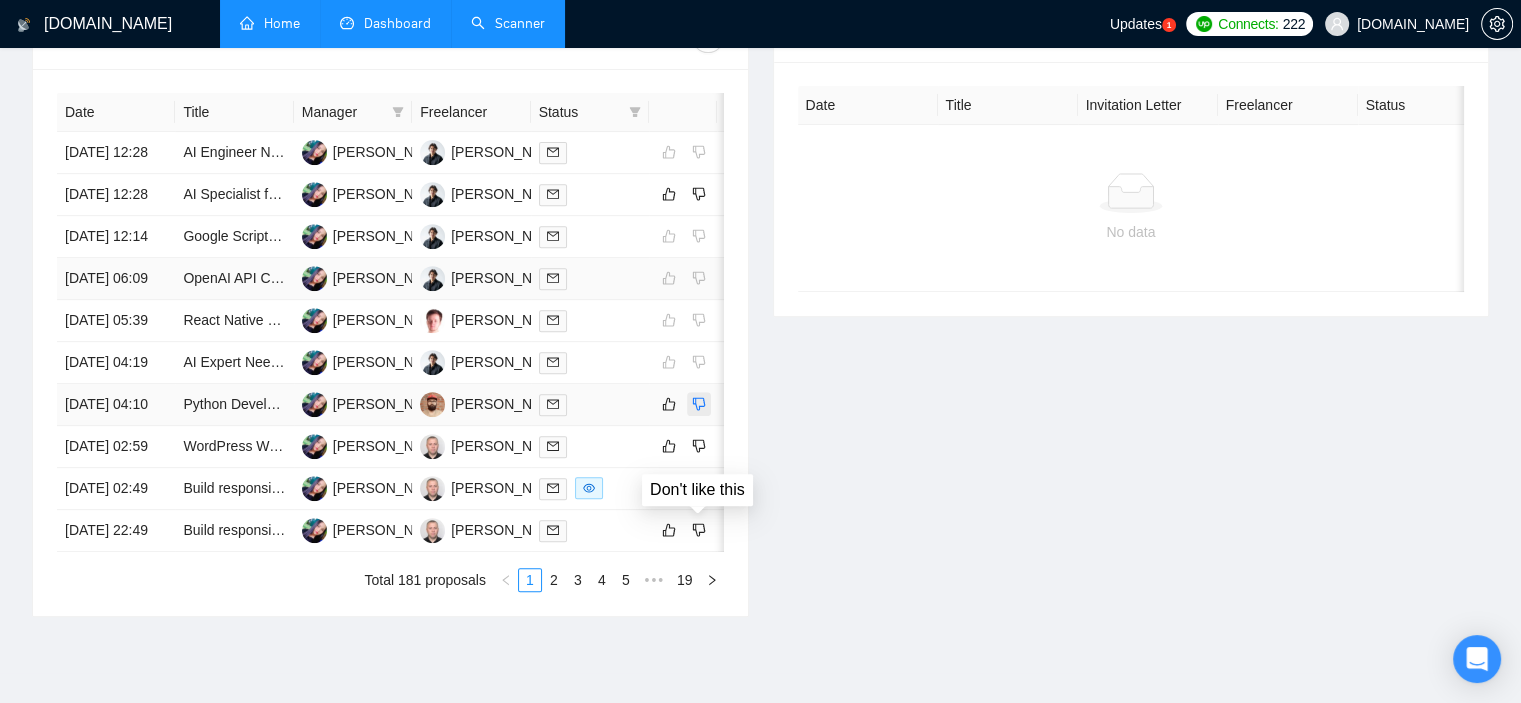 click 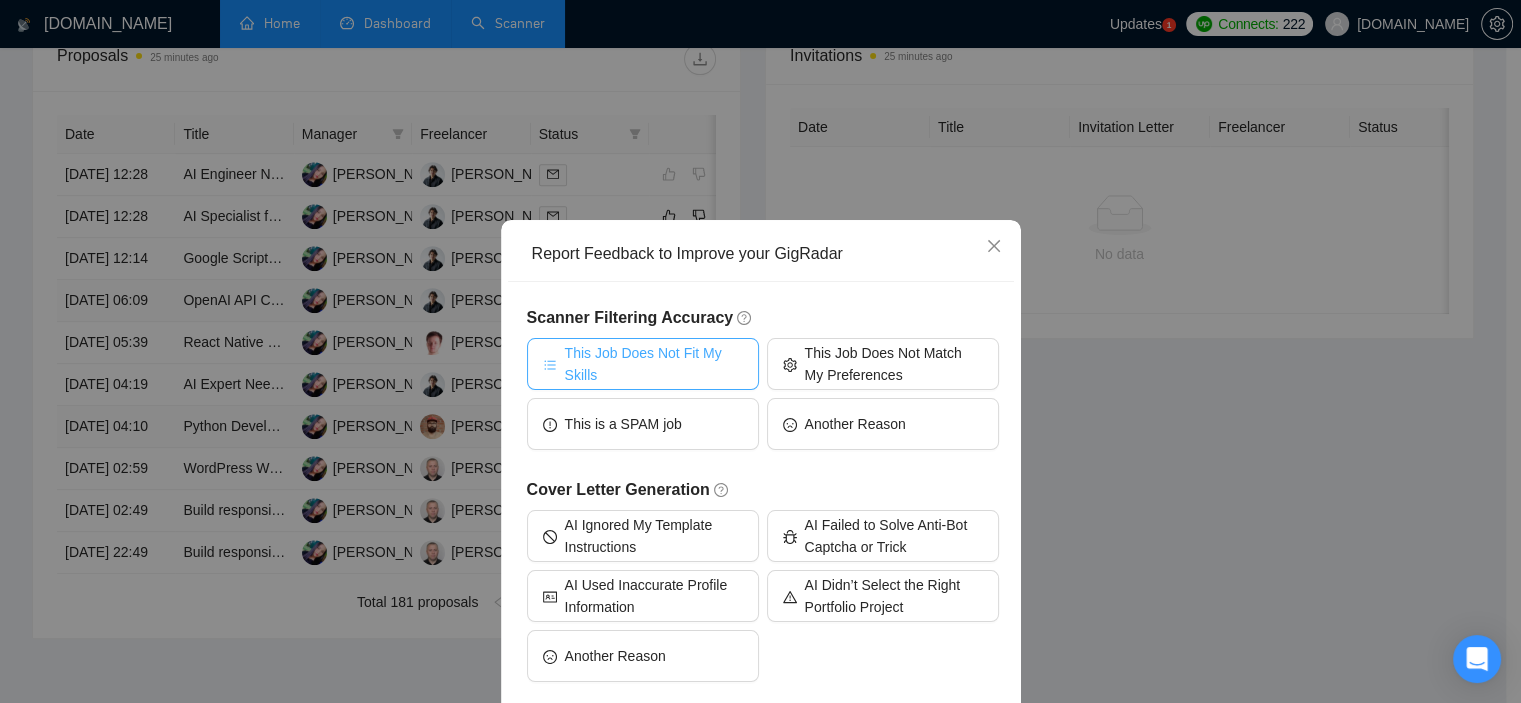 click on "This Job Does Not Fit My Skills" at bounding box center [654, 364] 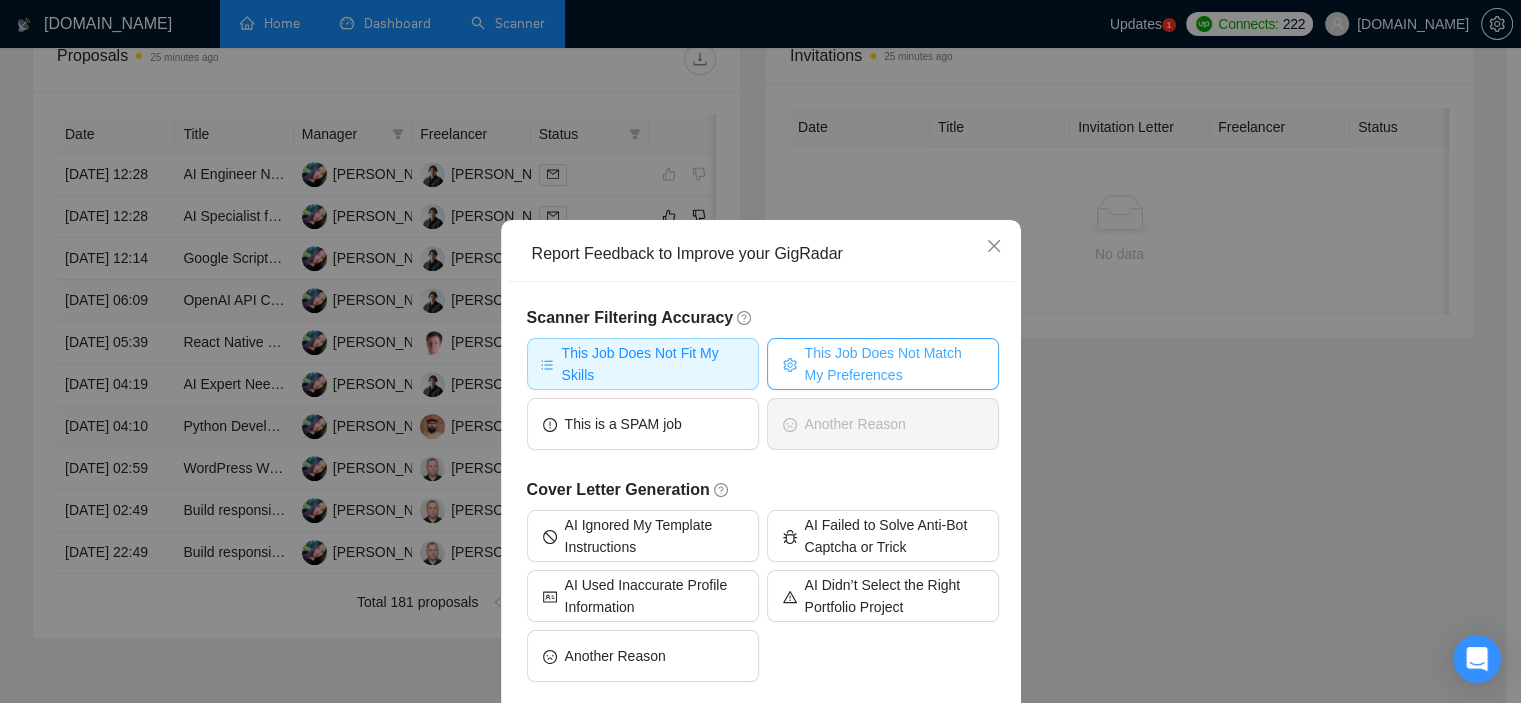 click on "This Job Does Not Match My Preferences" at bounding box center [894, 364] 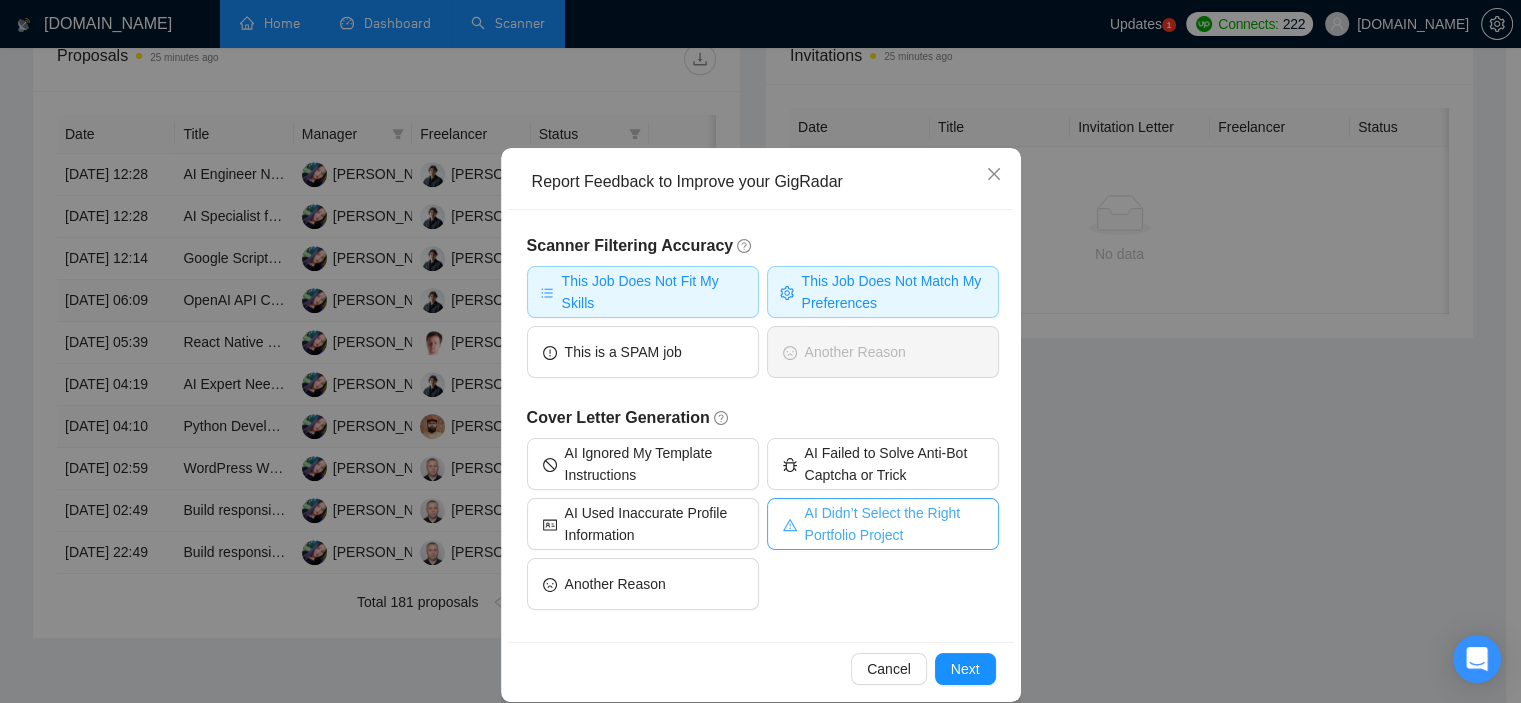 scroll, scrollTop: 94, scrollLeft: 0, axis: vertical 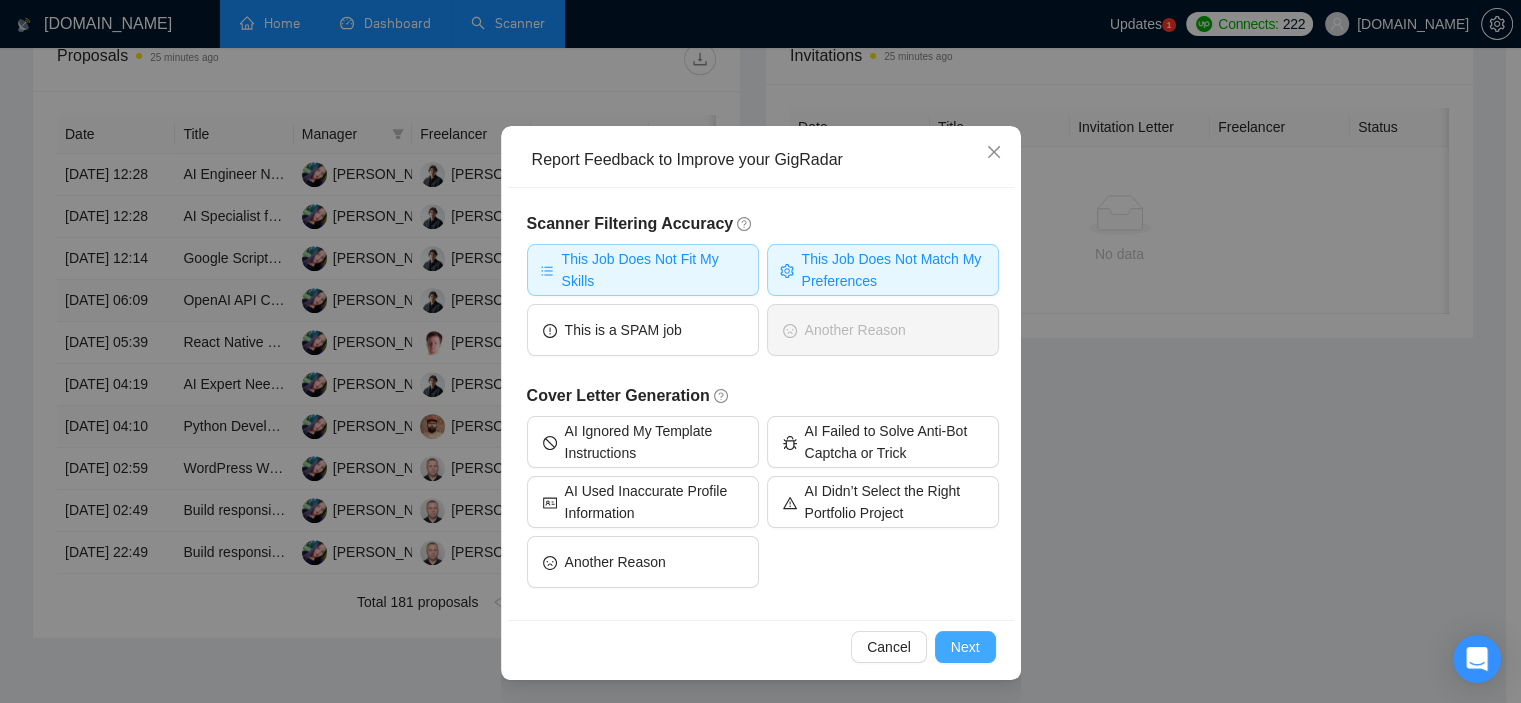 click on "Next" at bounding box center (965, 647) 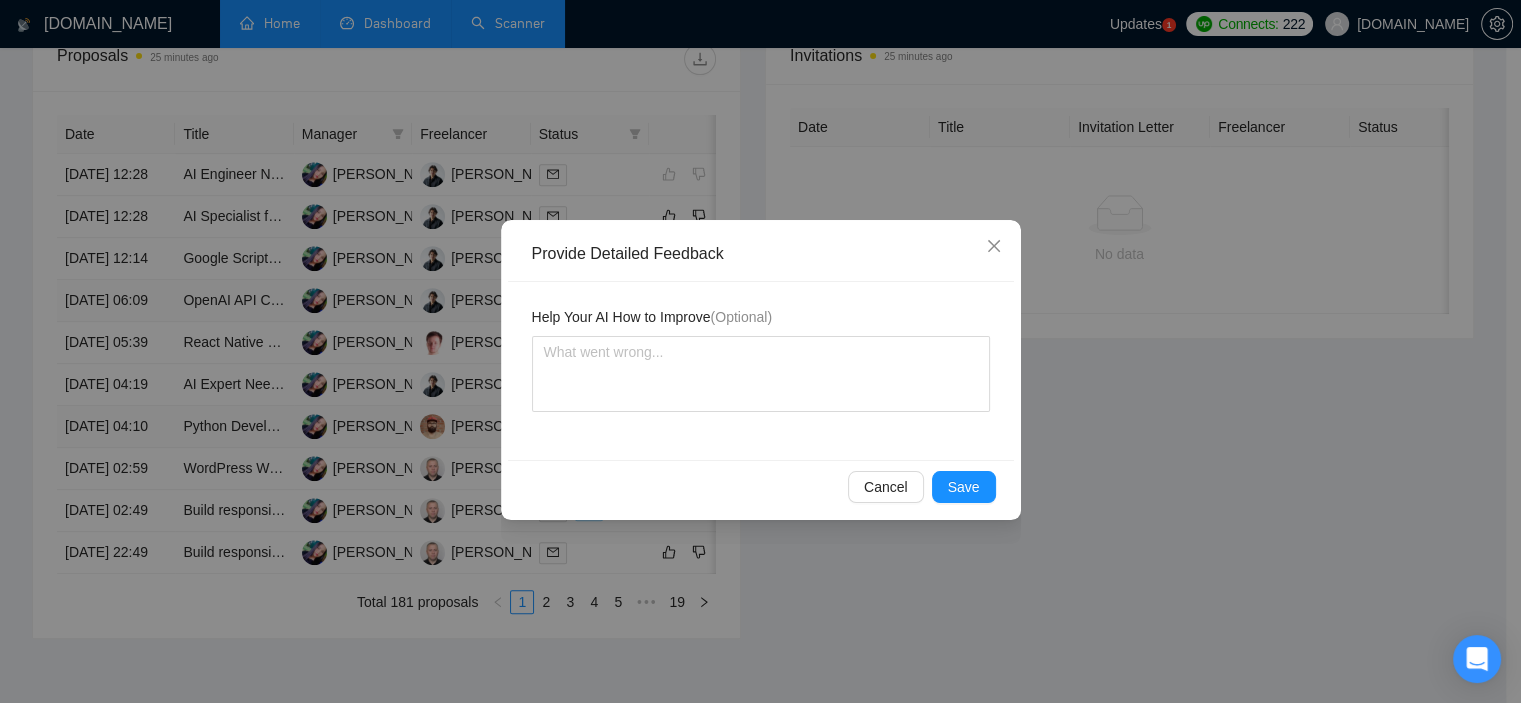 scroll, scrollTop: 0, scrollLeft: 0, axis: both 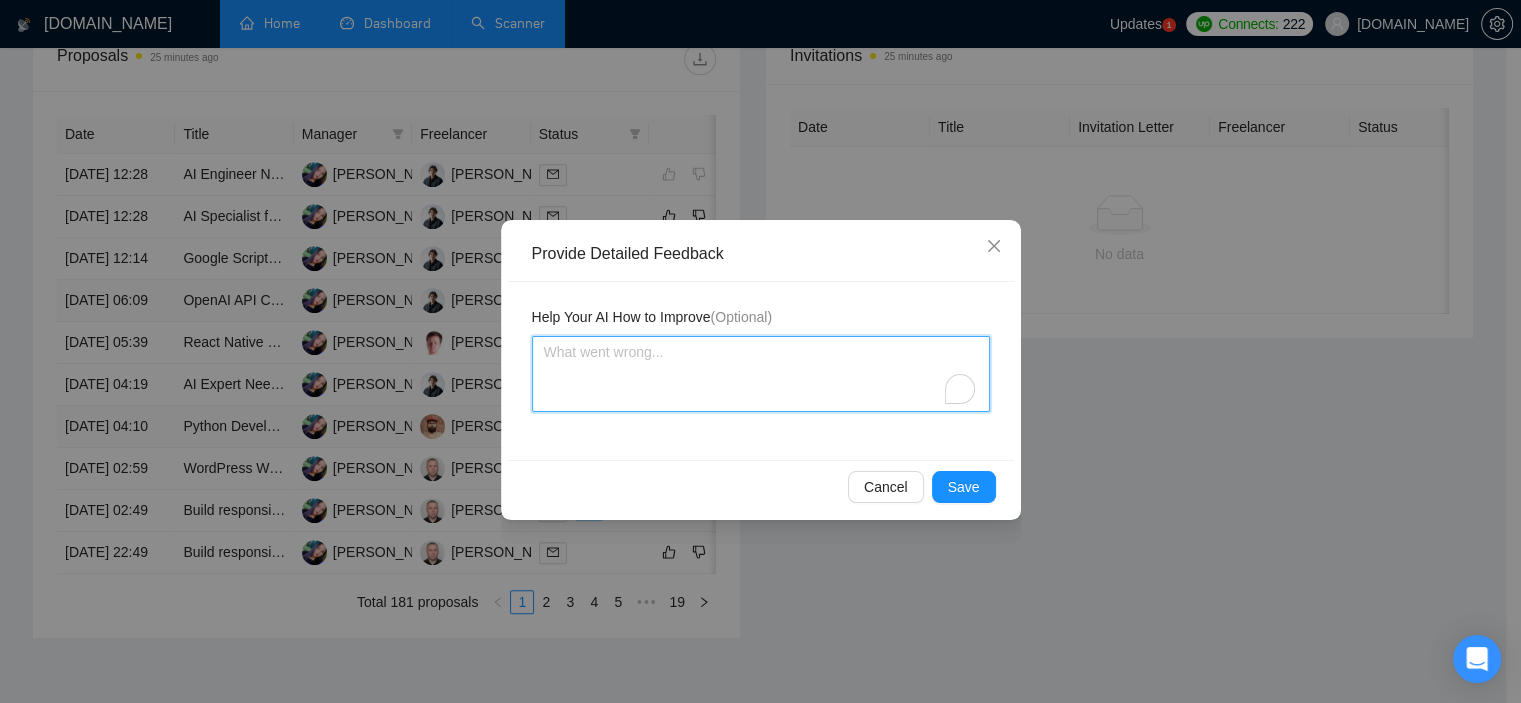 click at bounding box center [761, 374] 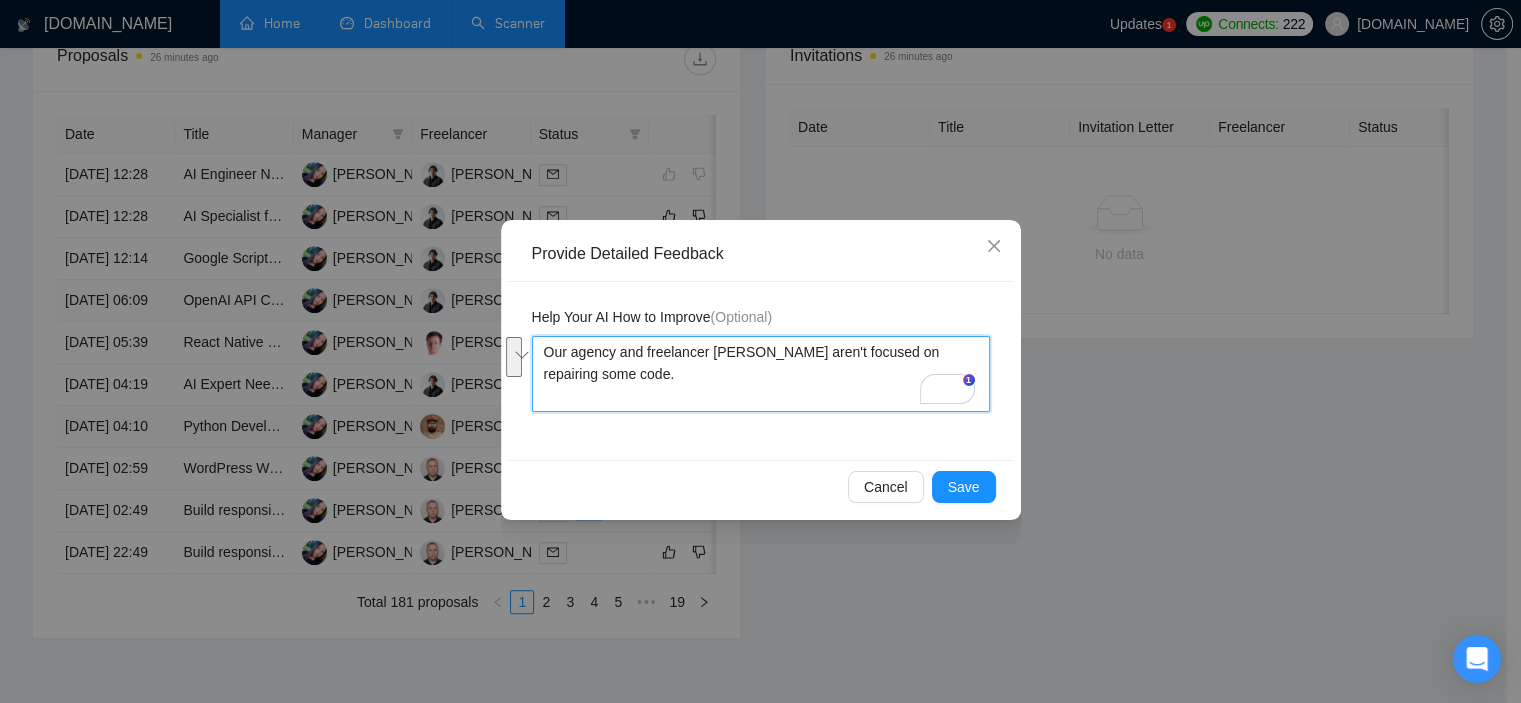 drag, startPoint x: 768, startPoint y: 350, endPoint x: 819, endPoint y: 363, distance: 52.63079 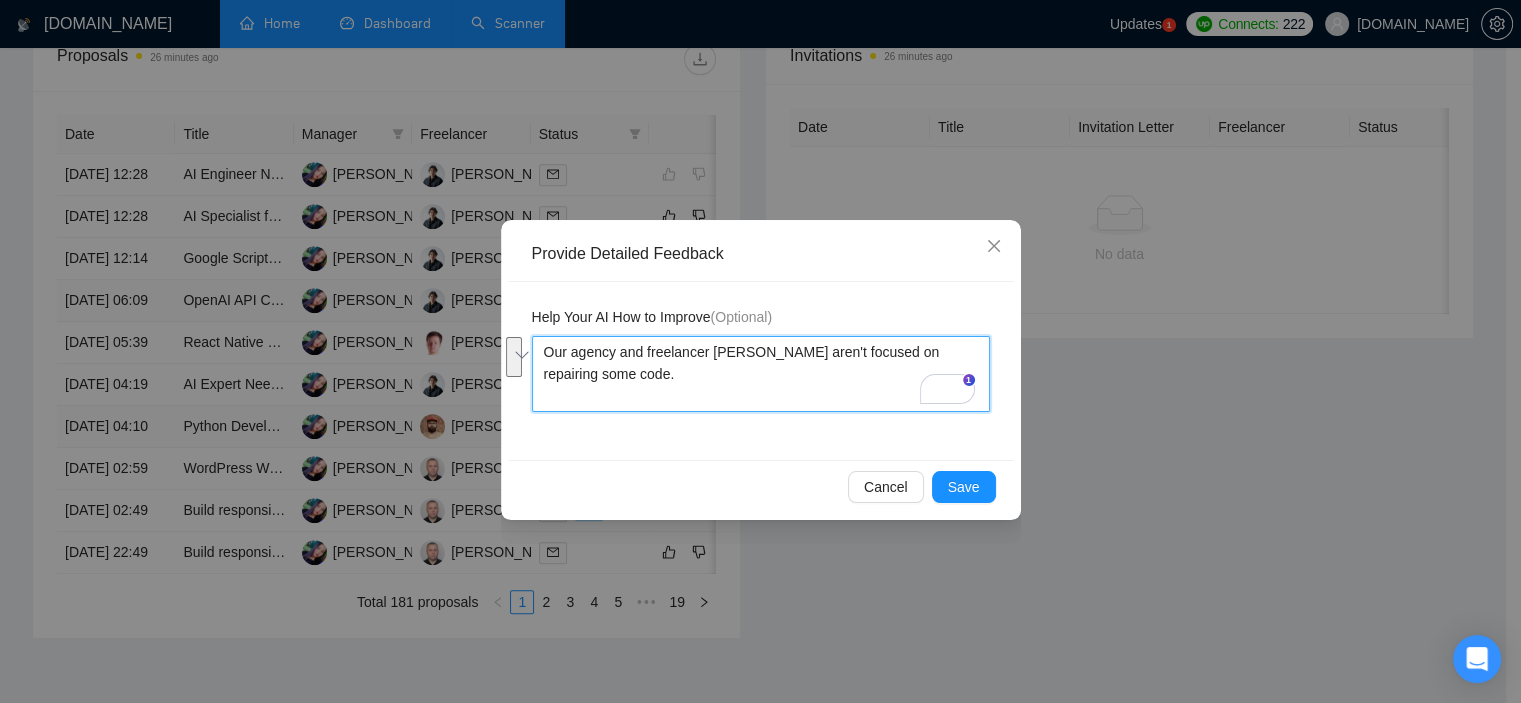 click on "Our agency and freelancer Brandon aren't focused on repairing some code." at bounding box center (761, 374) 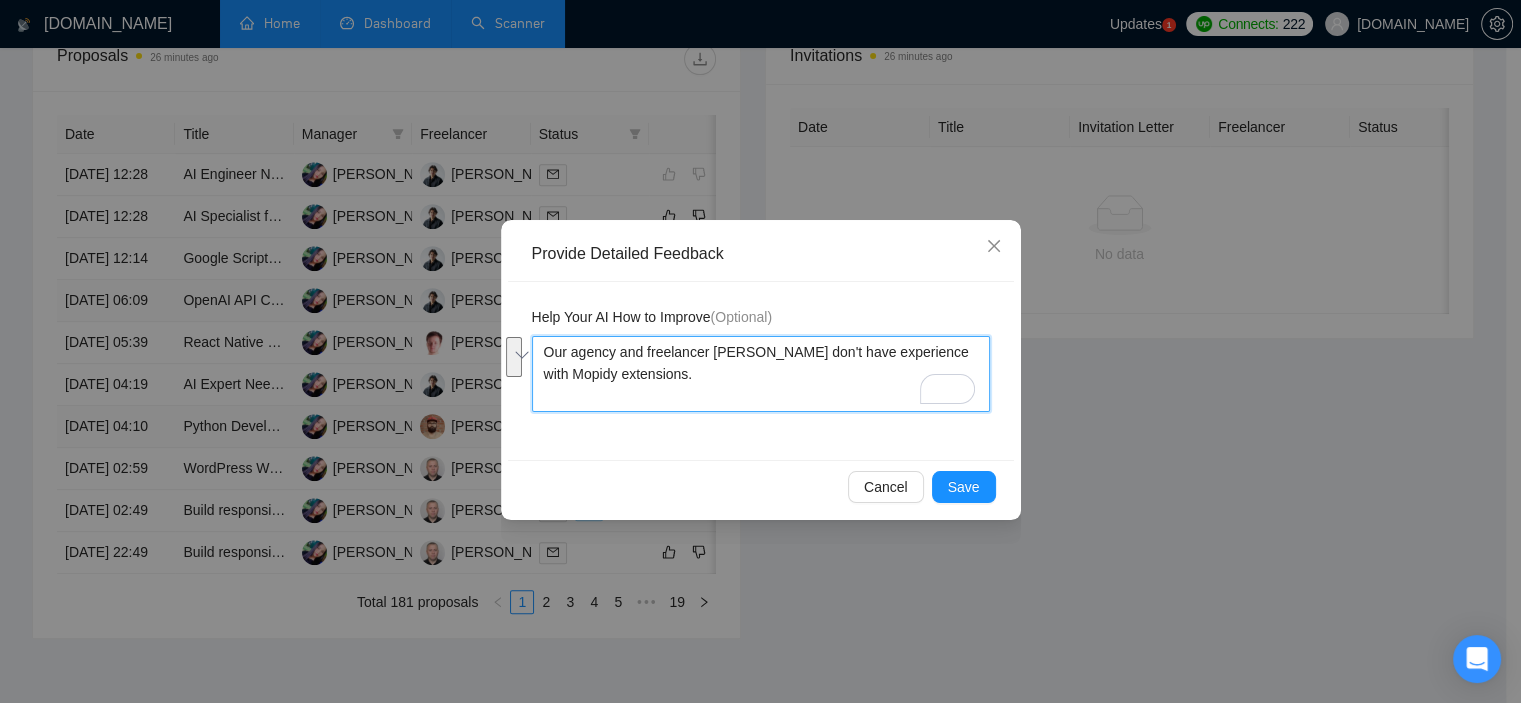 drag, startPoint x: 708, startPoint y: 378, endPoint x: 546, endPoint y: 348, distance: 164.75436 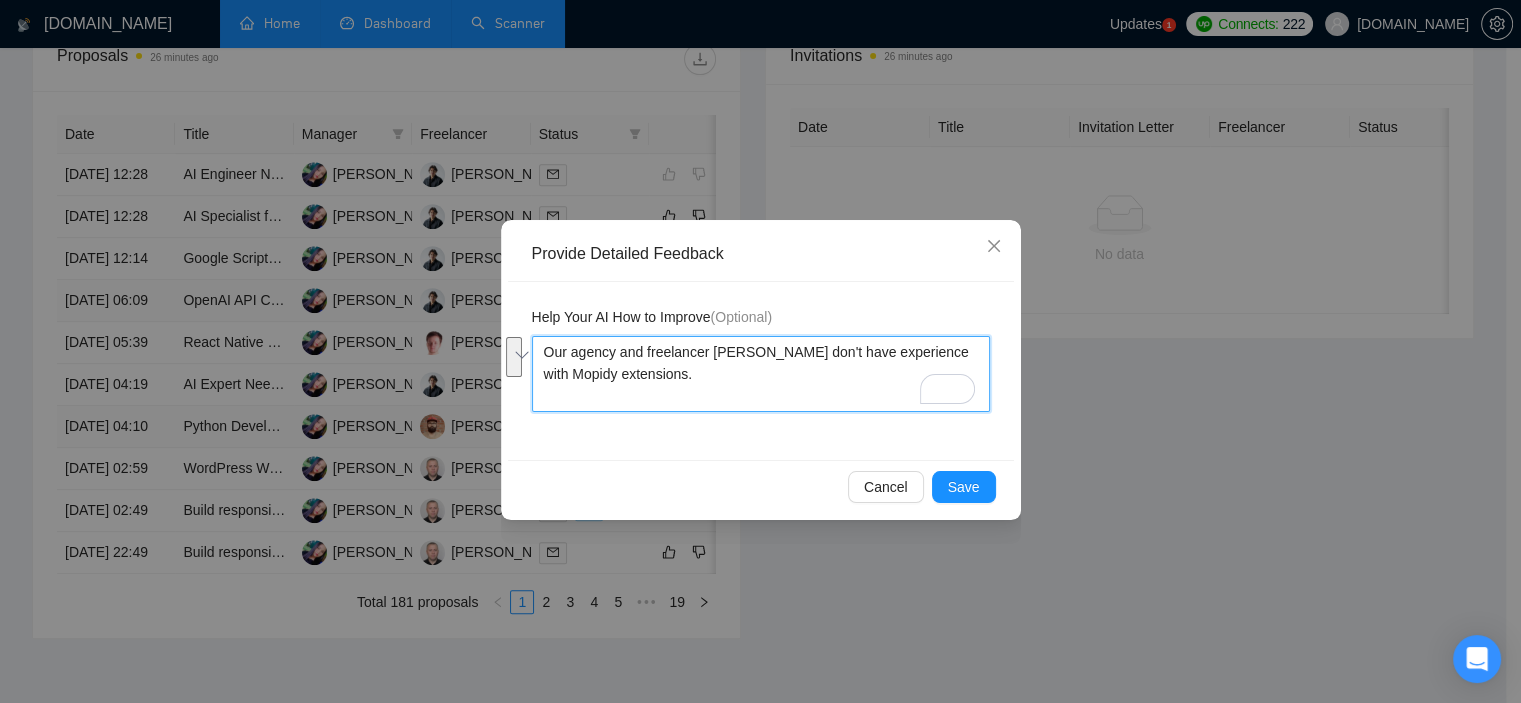 click on "Our agency and freelancer [PERSON_NAME] have experience with Mopidy extensions." at bounding box center (761, 374) 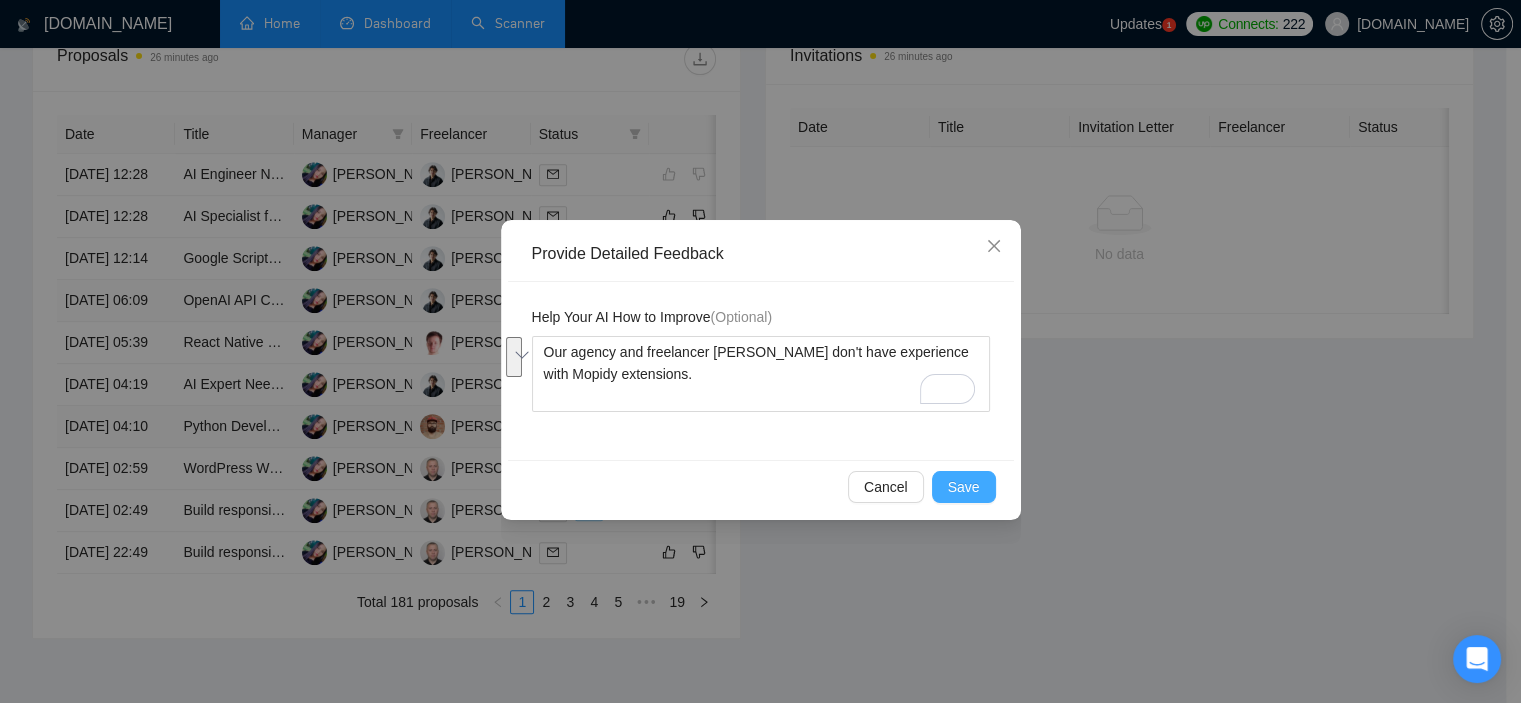 click on "Save" at bounding box center [964, 487] 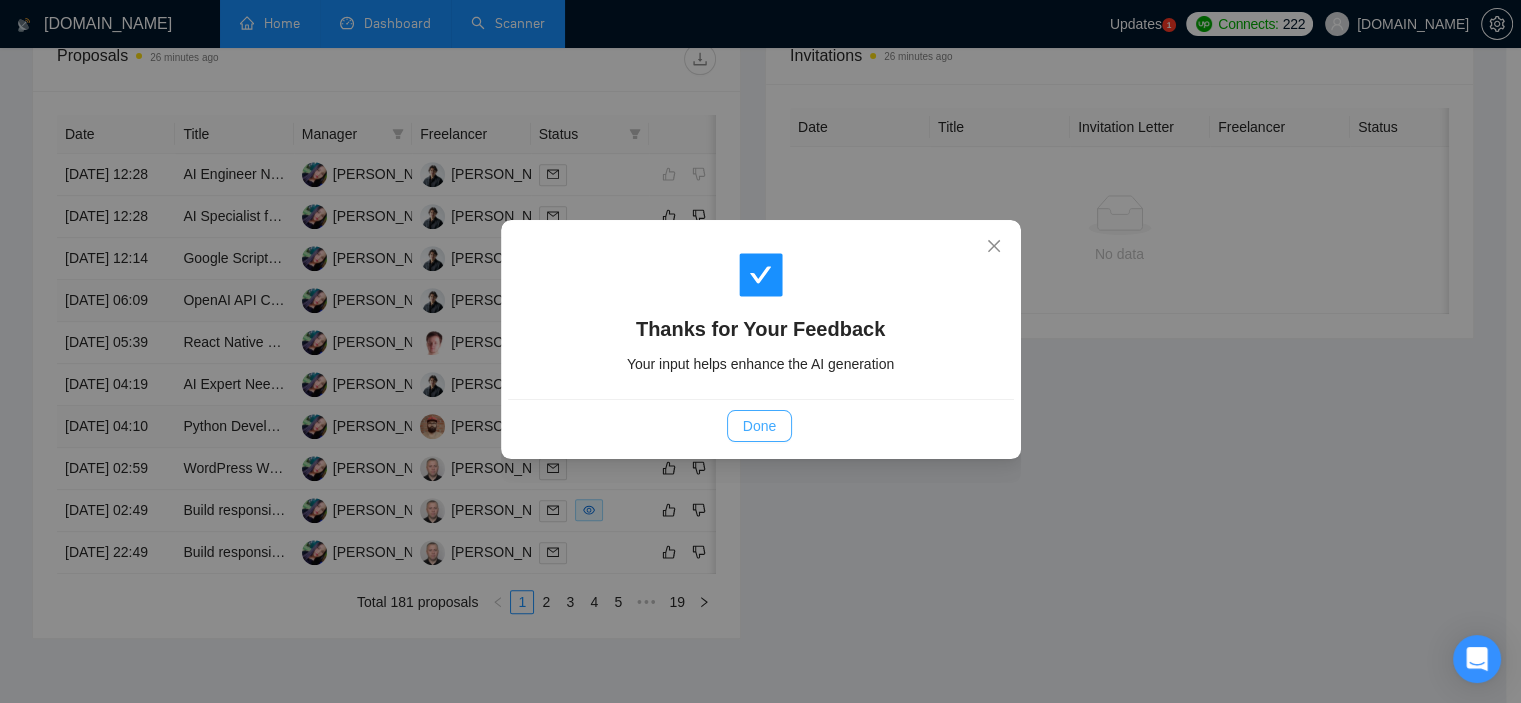 click on "Done" at bounding box center [759, 426] 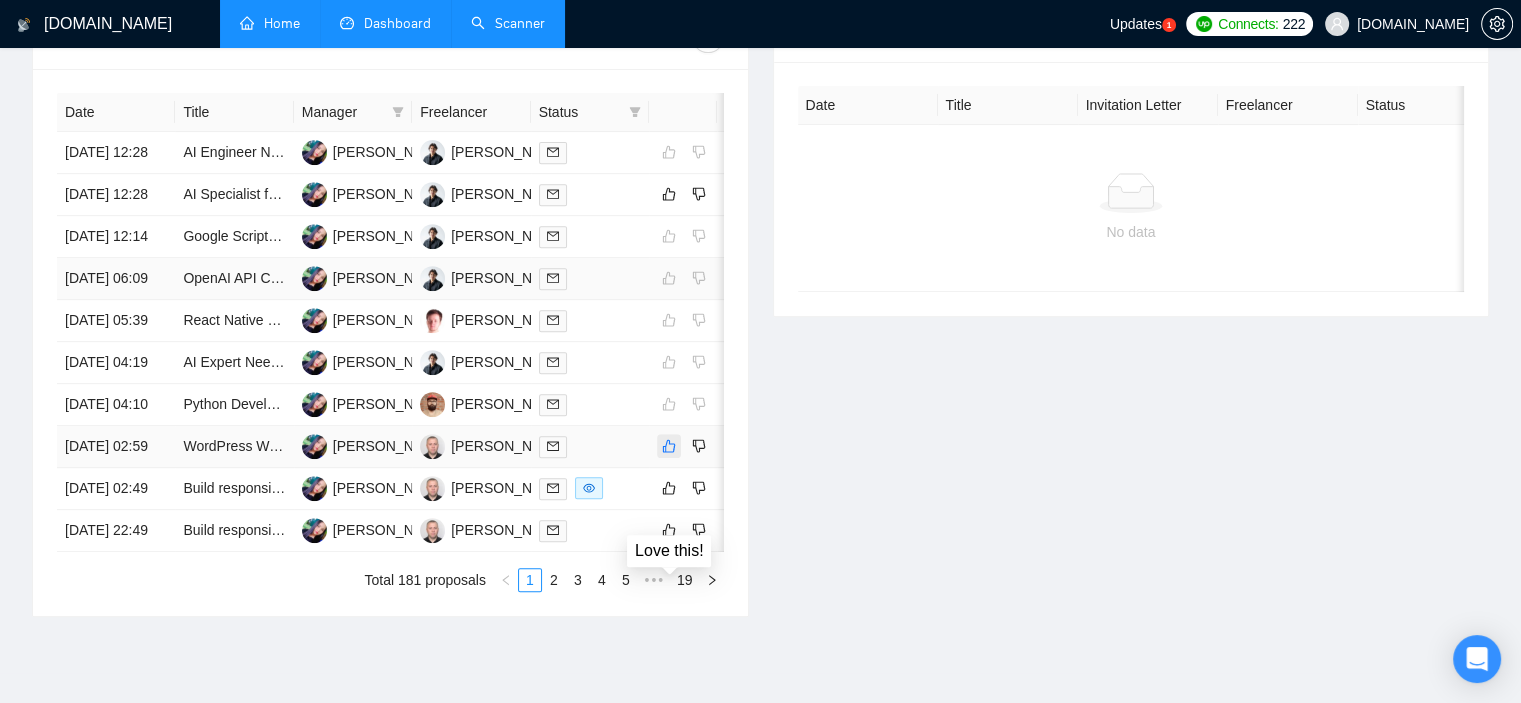 click 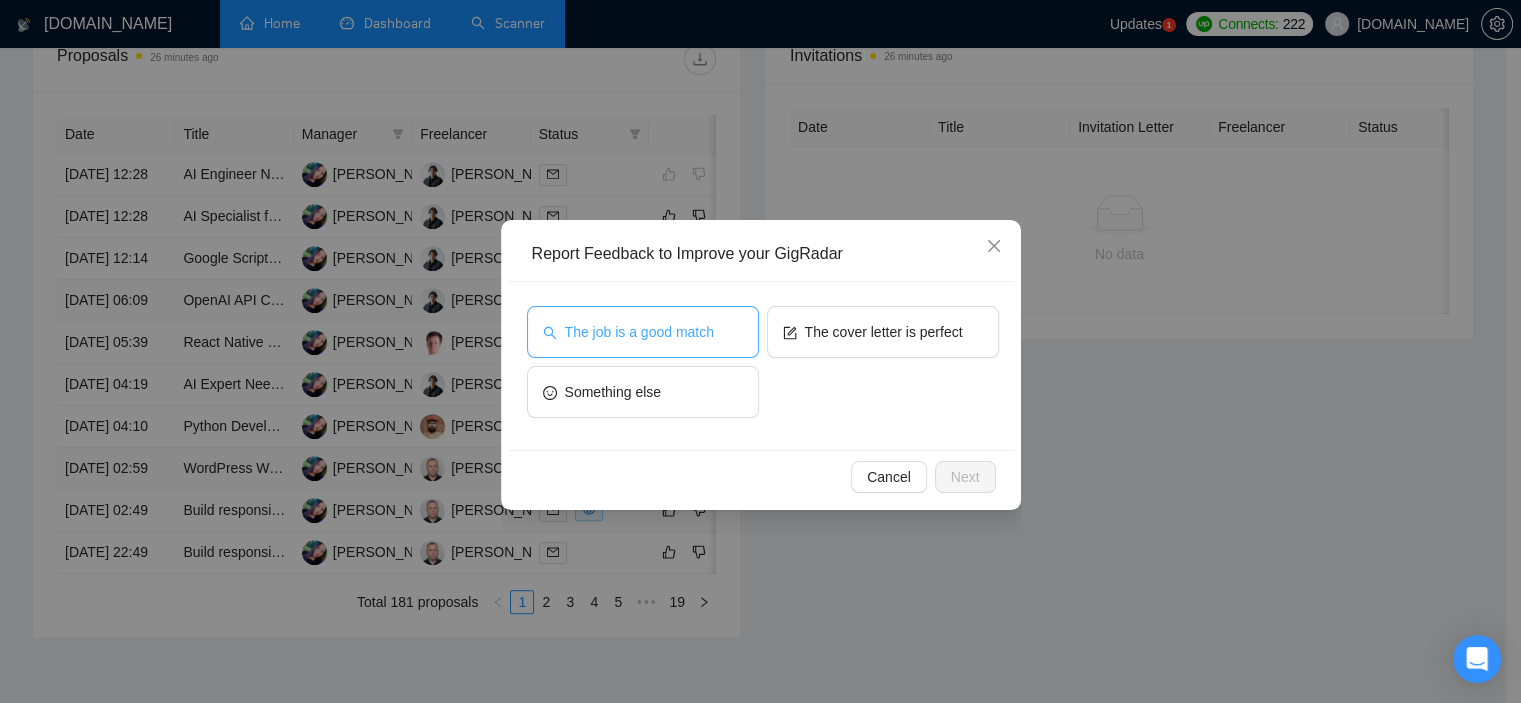click on "The job is a good match" at bounding box center [639, 332] 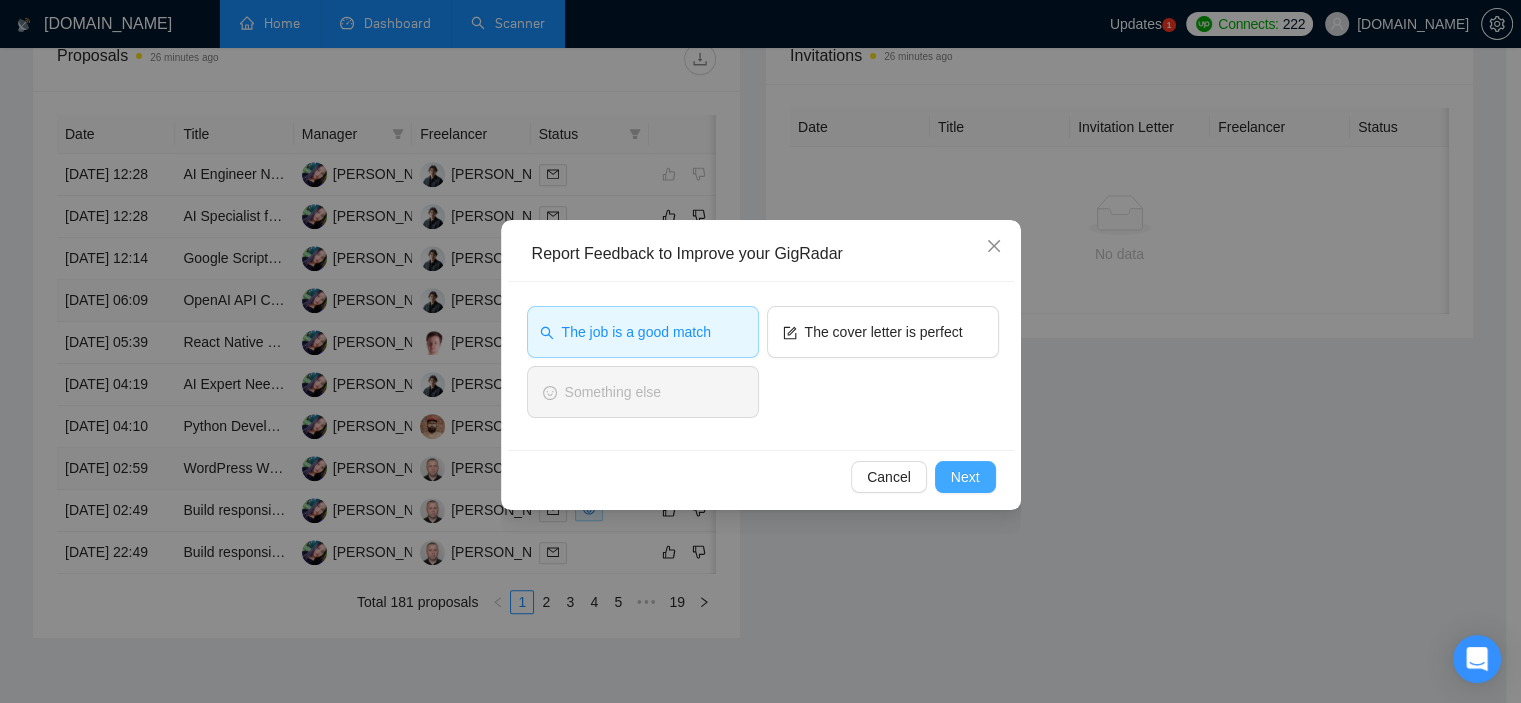 click on "Next" at bounding box center [965, 477] 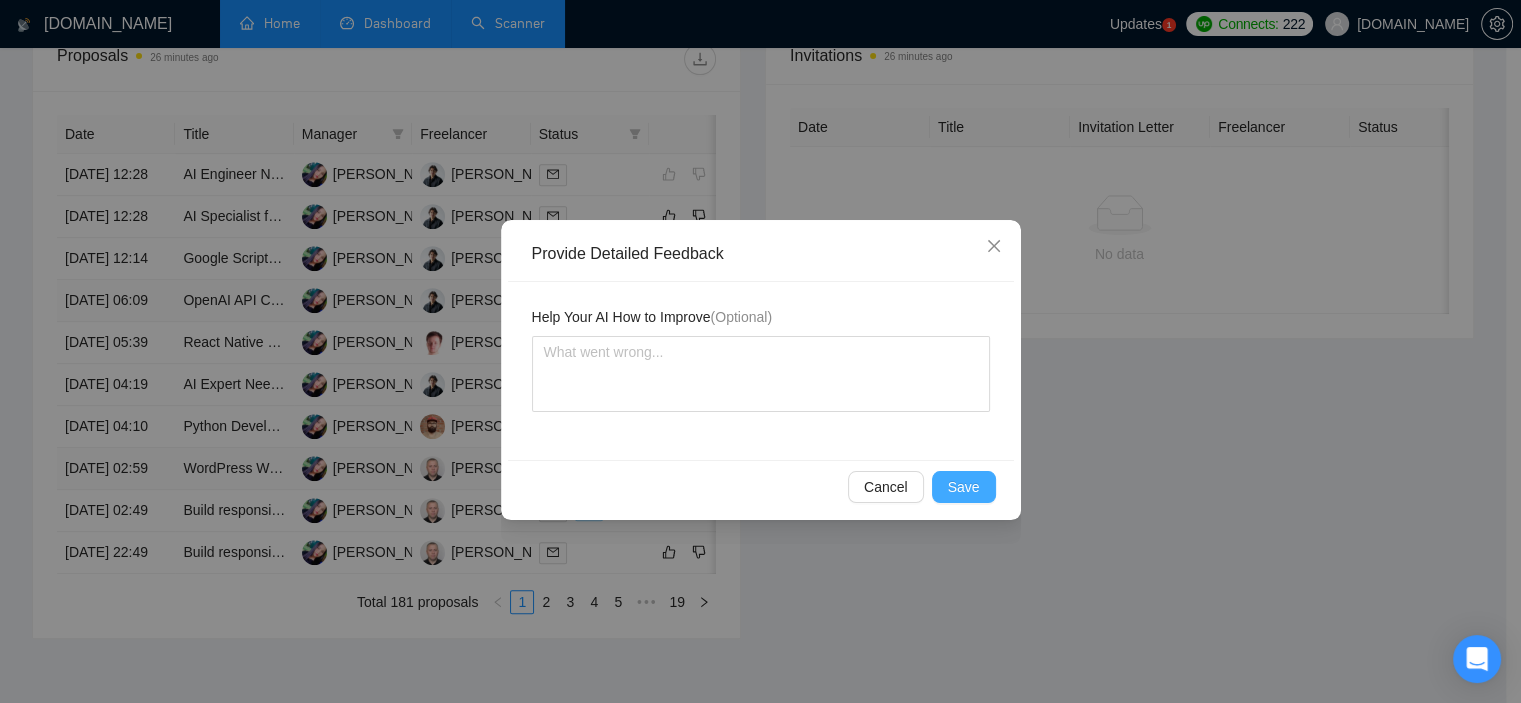 click on "Save" at bounding box center (964, 487) 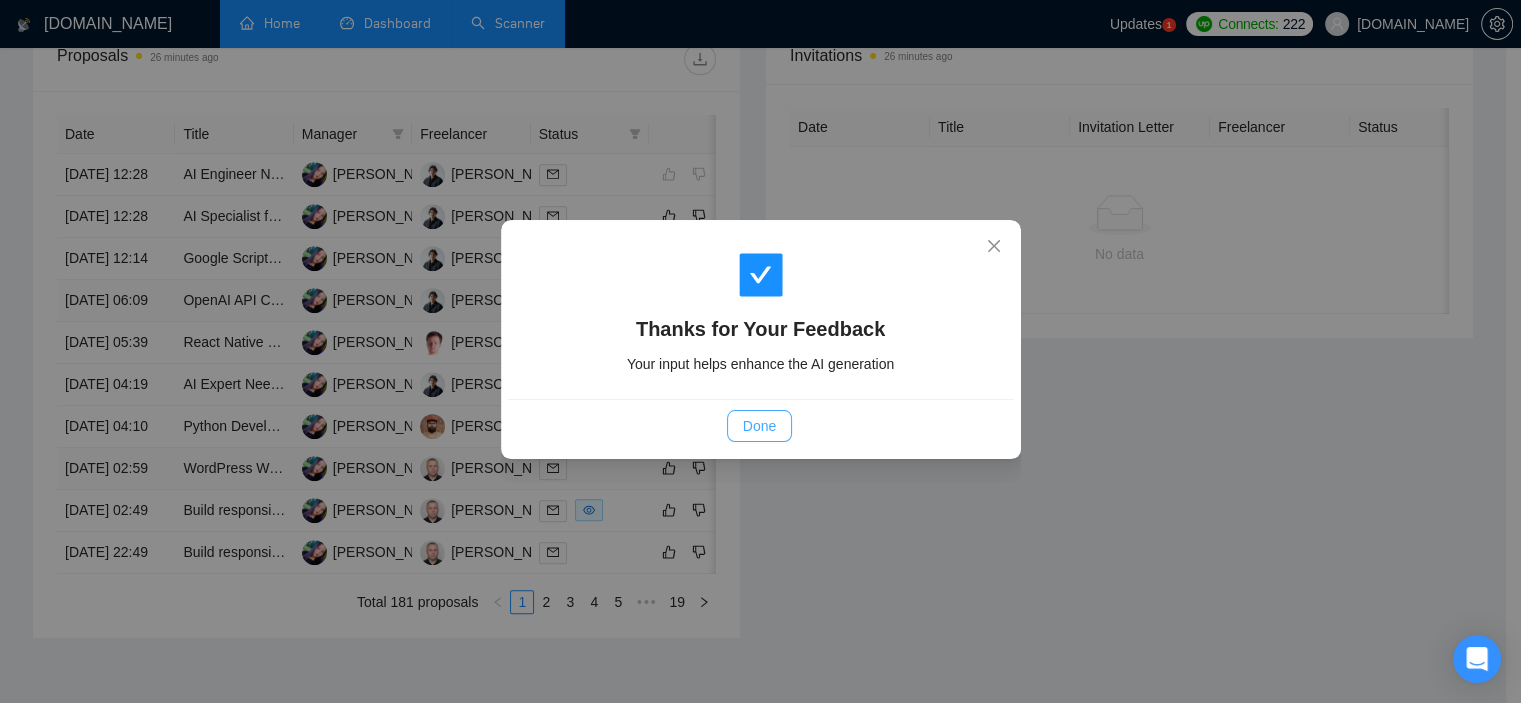 click on "Done" at bounding box center [759, 426] 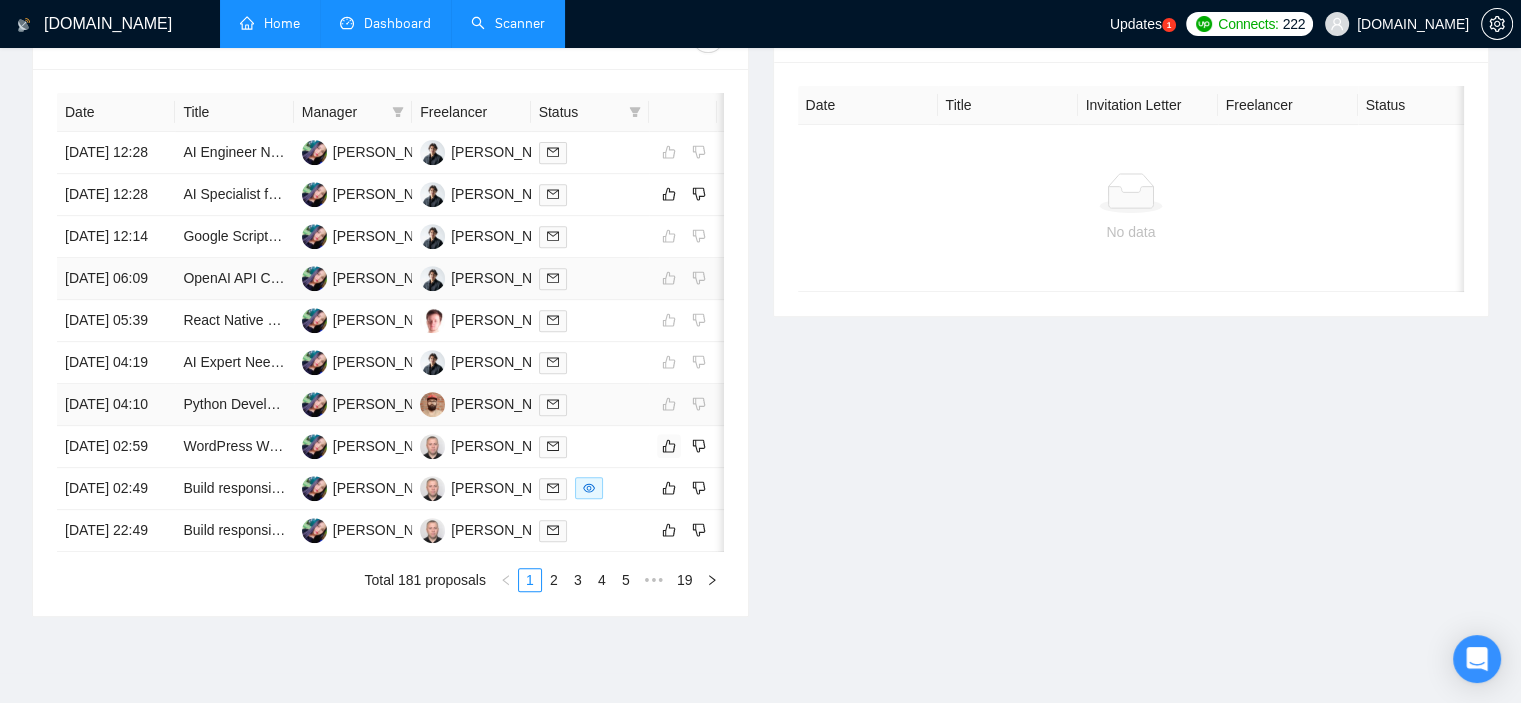 scroll, scrollTop: 900, scrollLeft: 0, axis: vertical 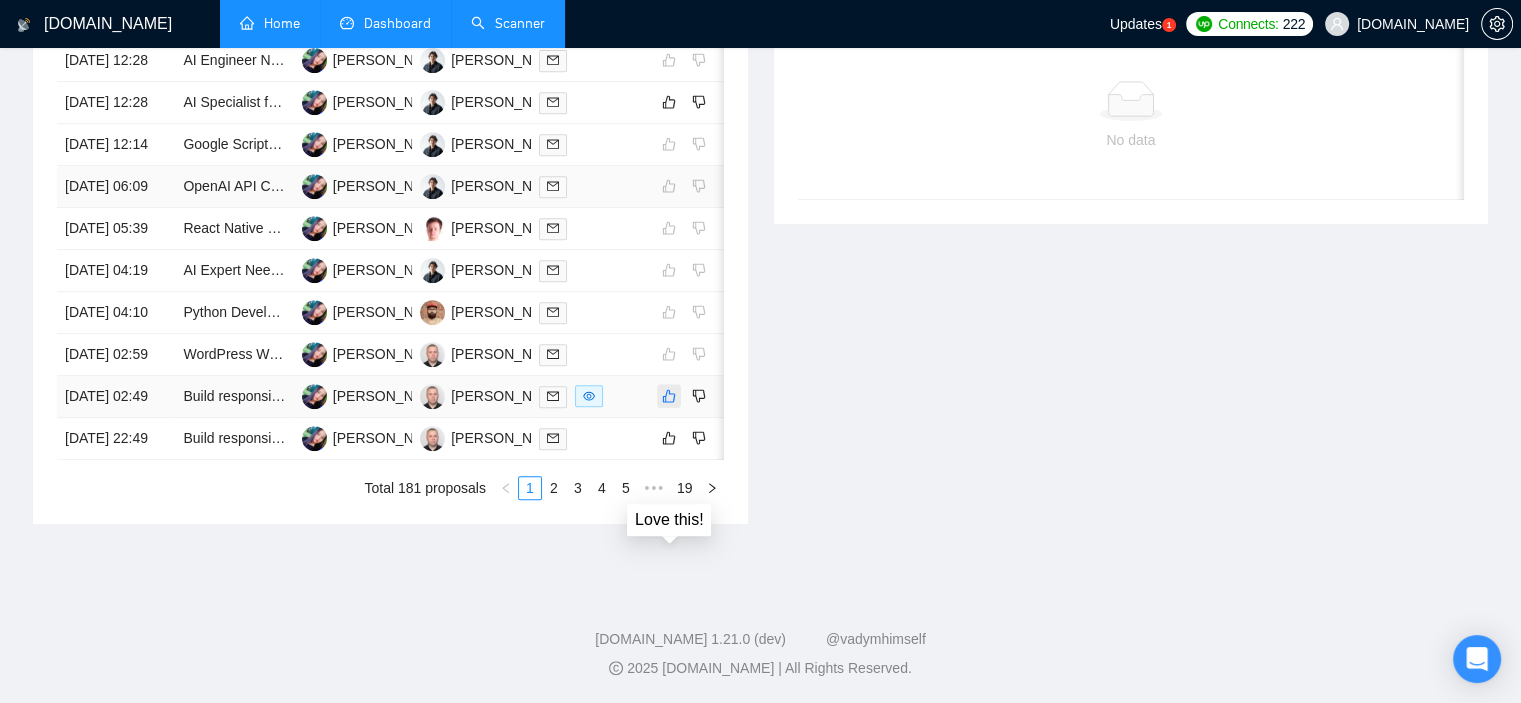 click at bounding box center (669, 396) 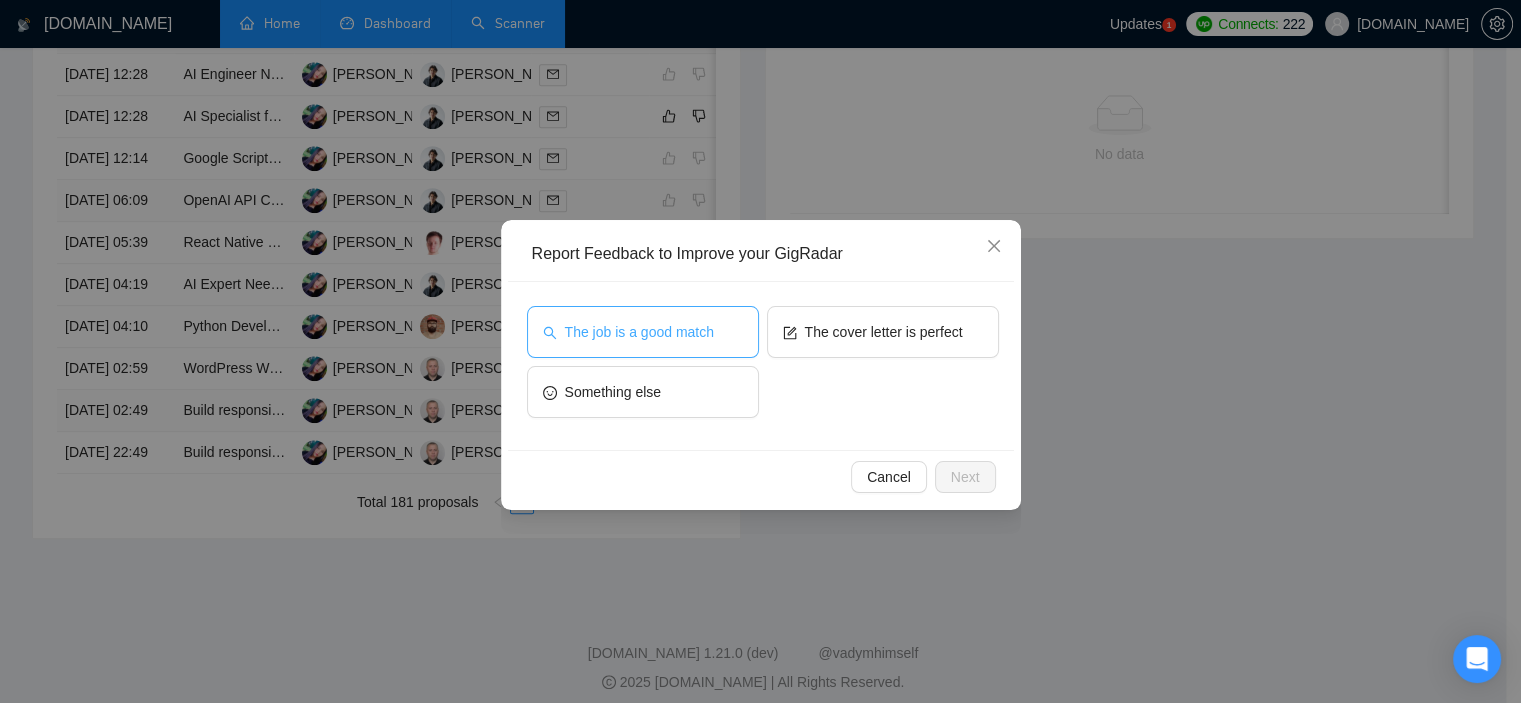click on "The job is a good match" at bounding box center [639, 332] 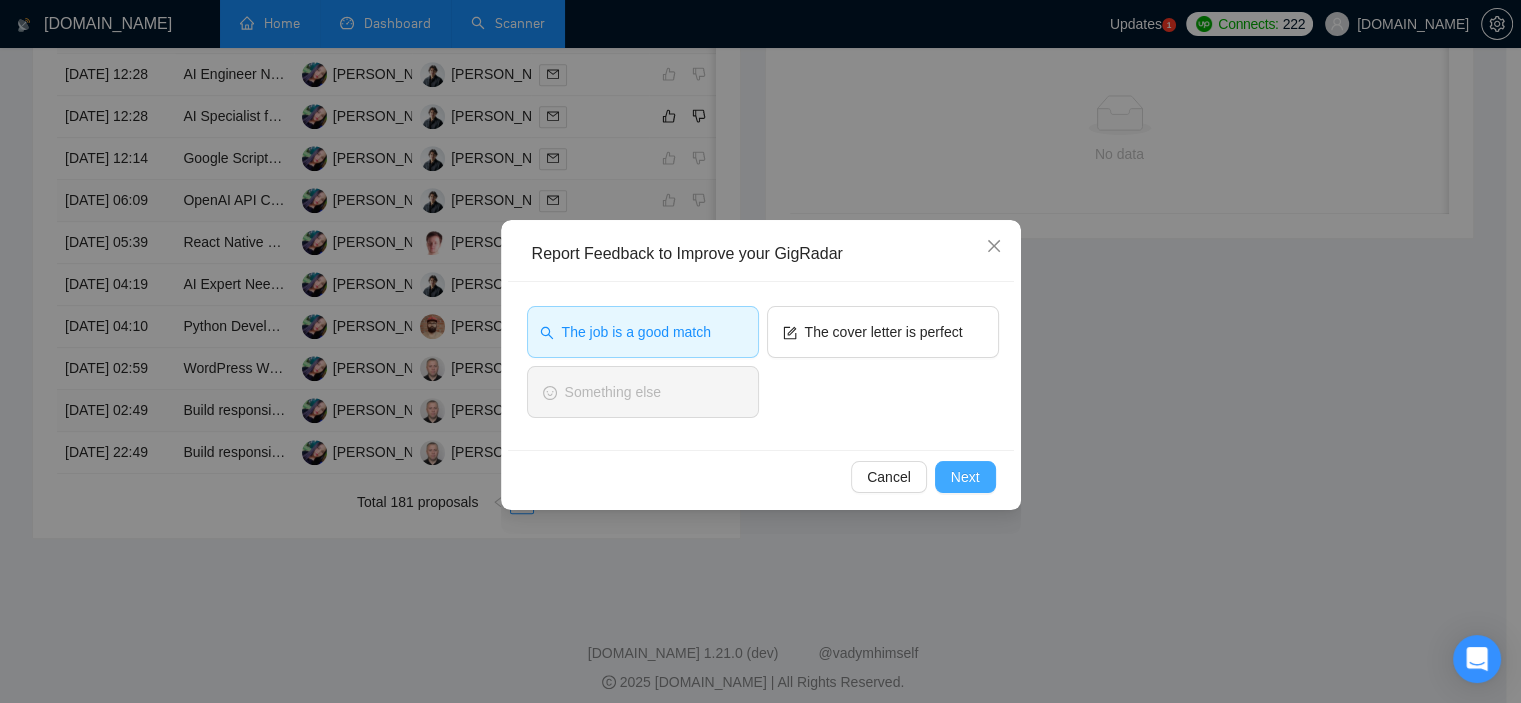 click on "Next" at bounding box center (965, 477) 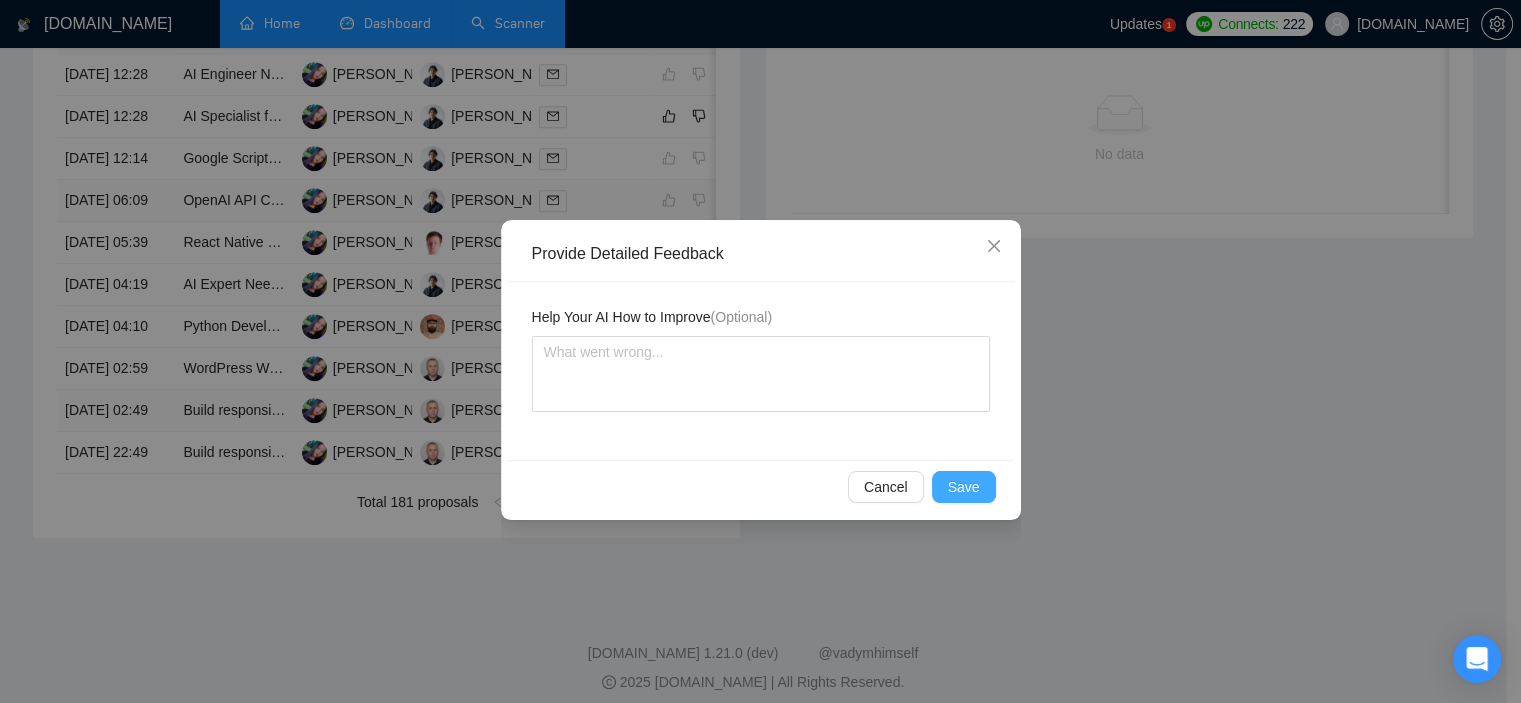 click on "Save" at bounding box center (964, 487) 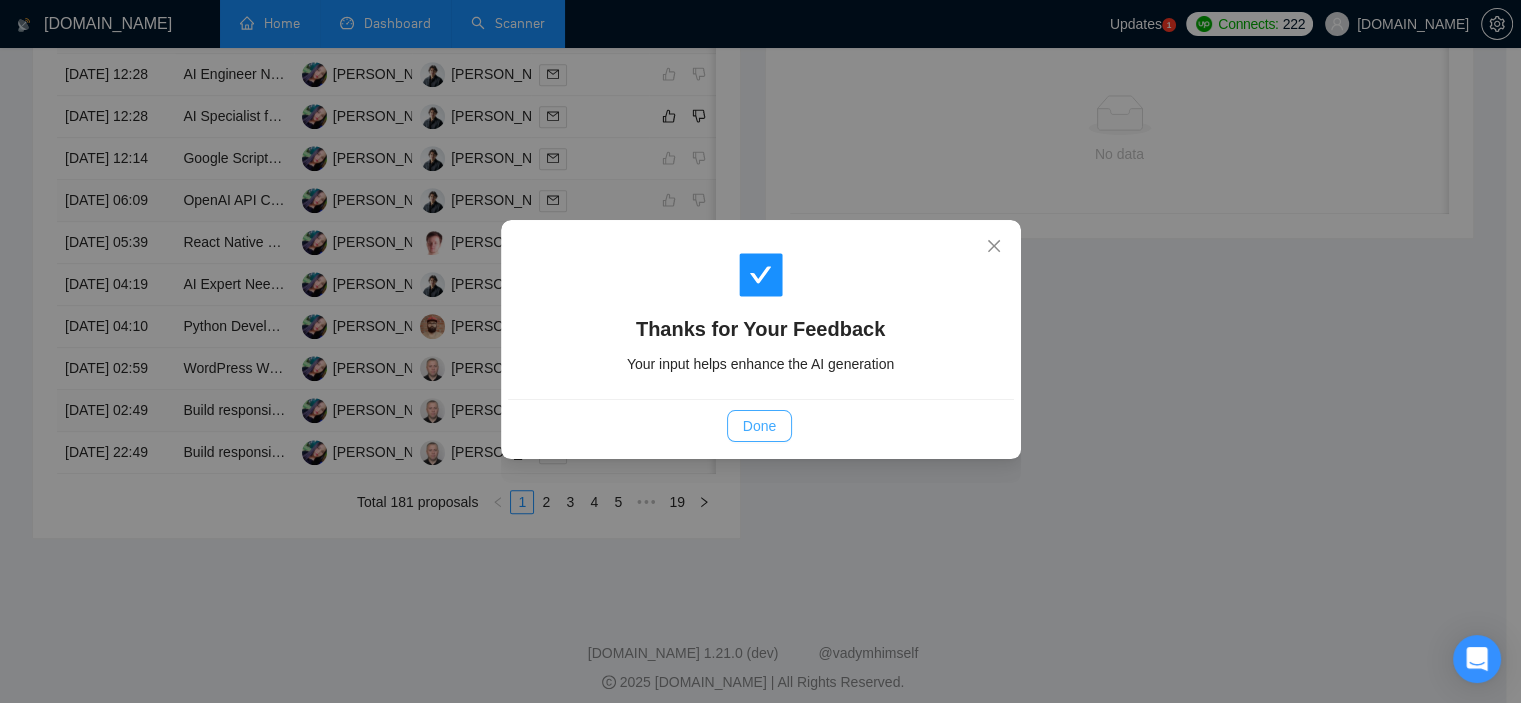click on "Done" at bounding box center [759, 426] 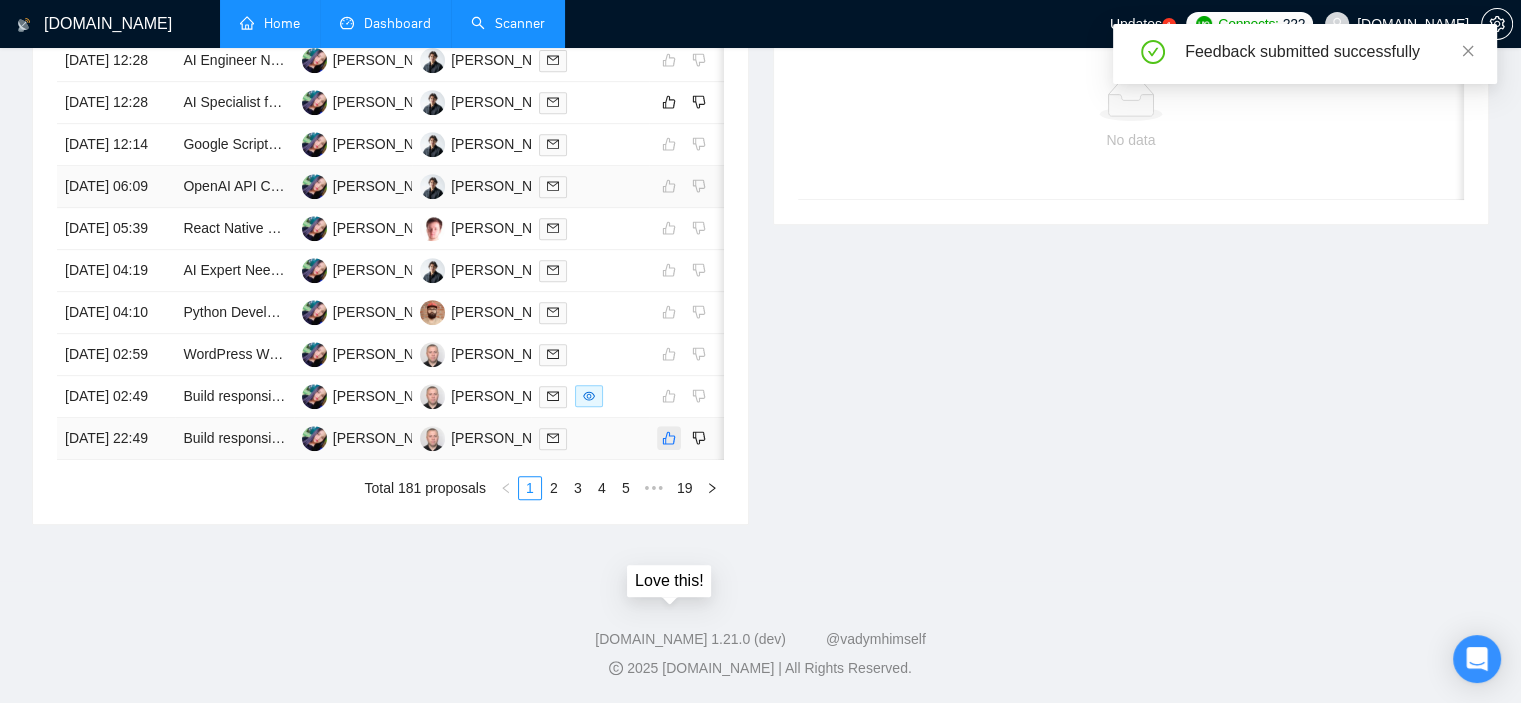 click 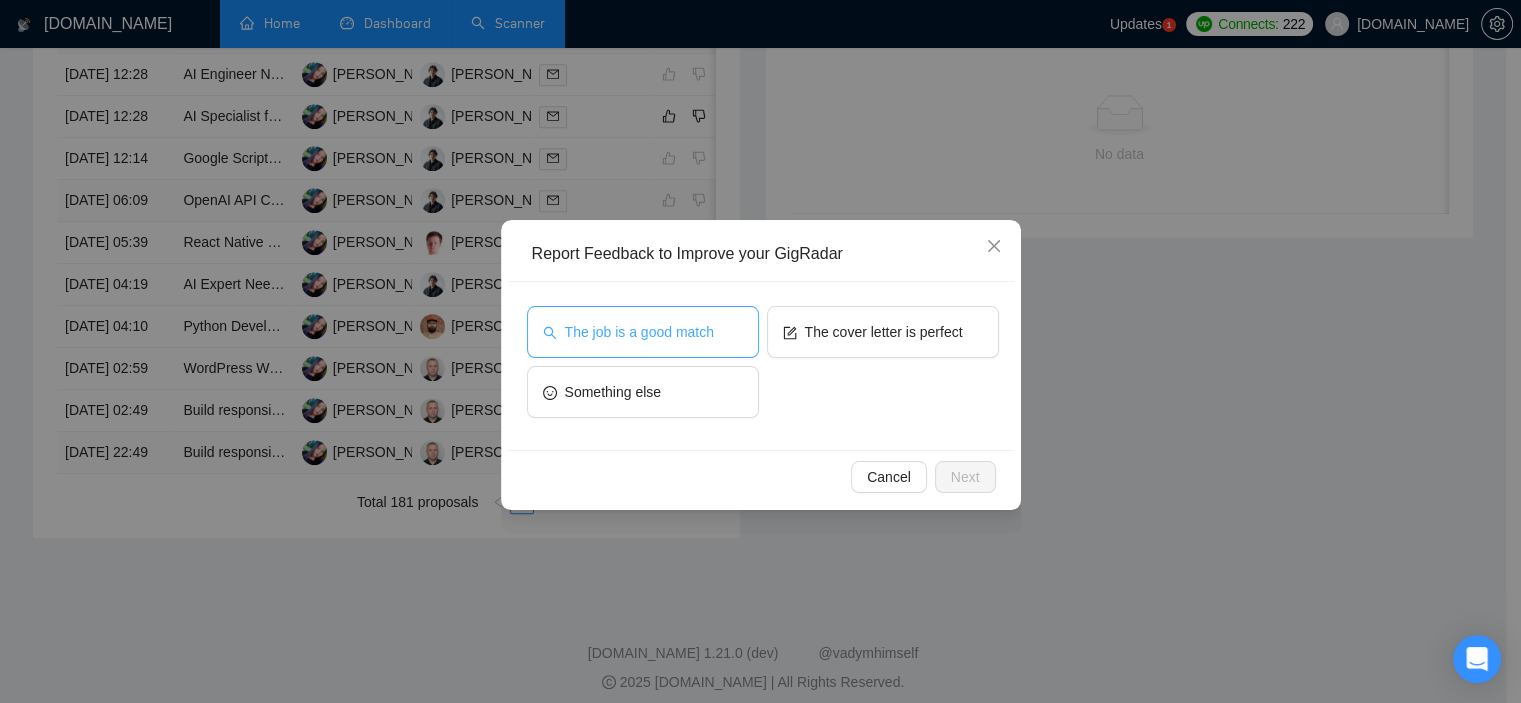 click on "The job is a good match" at bounding box center (639, 332) 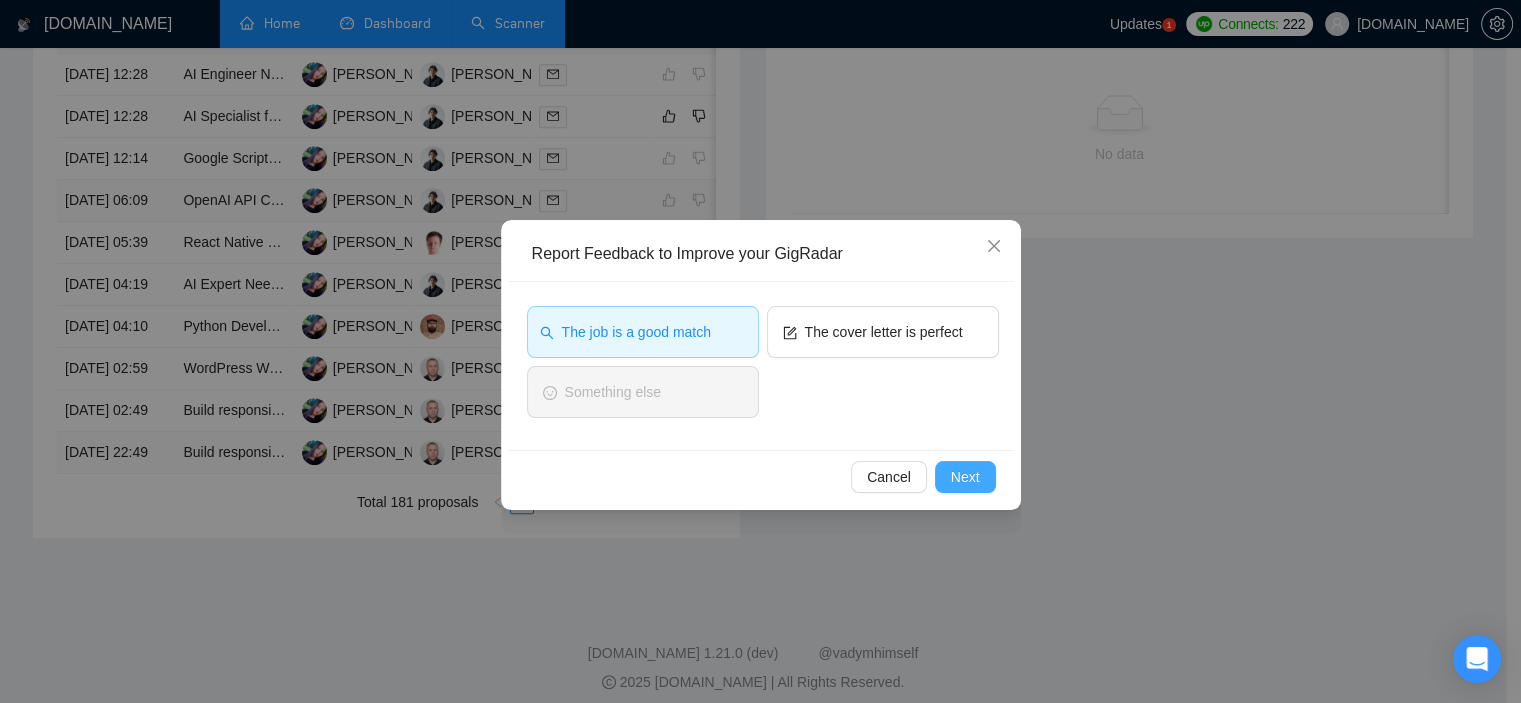click on "Next" at bounding box center (965, 477) 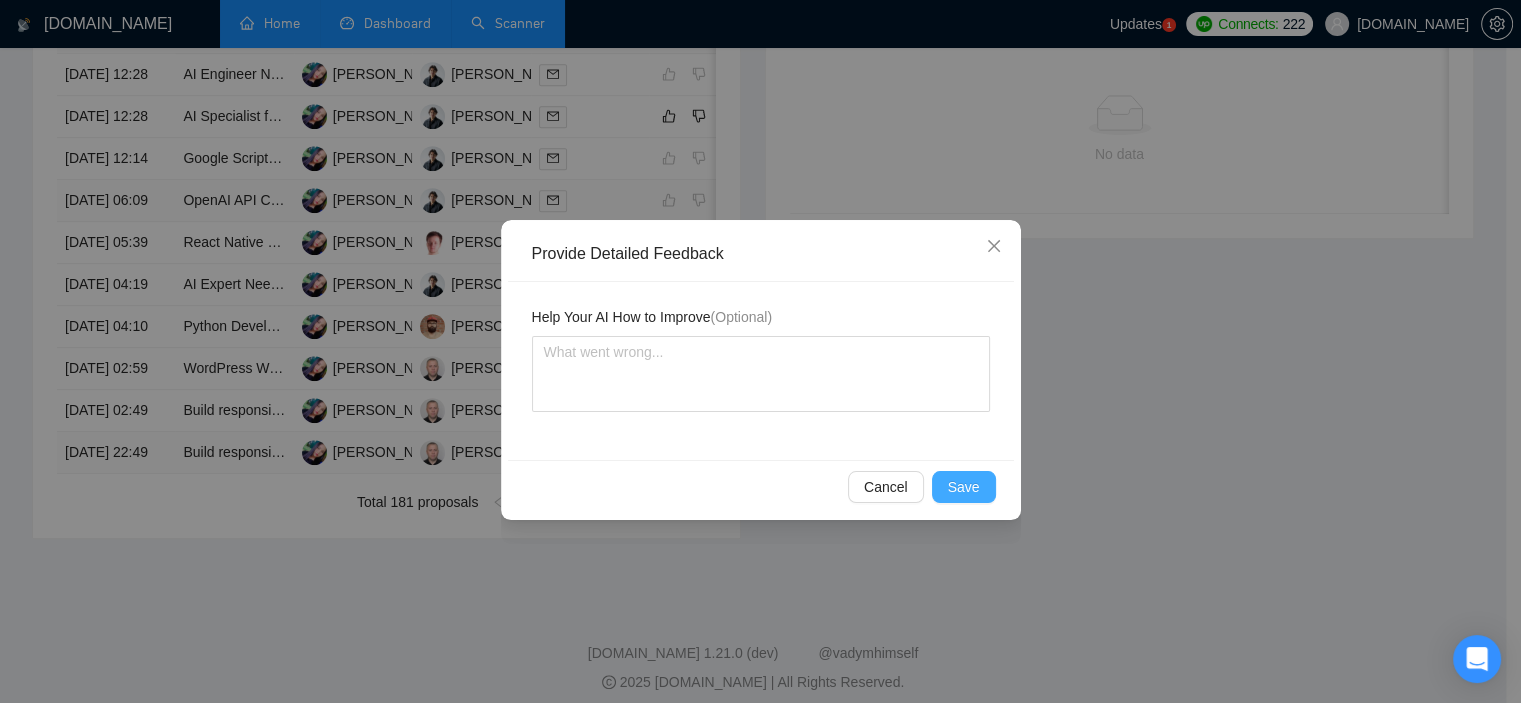 click on "Save" at bounding box center (964, 487) 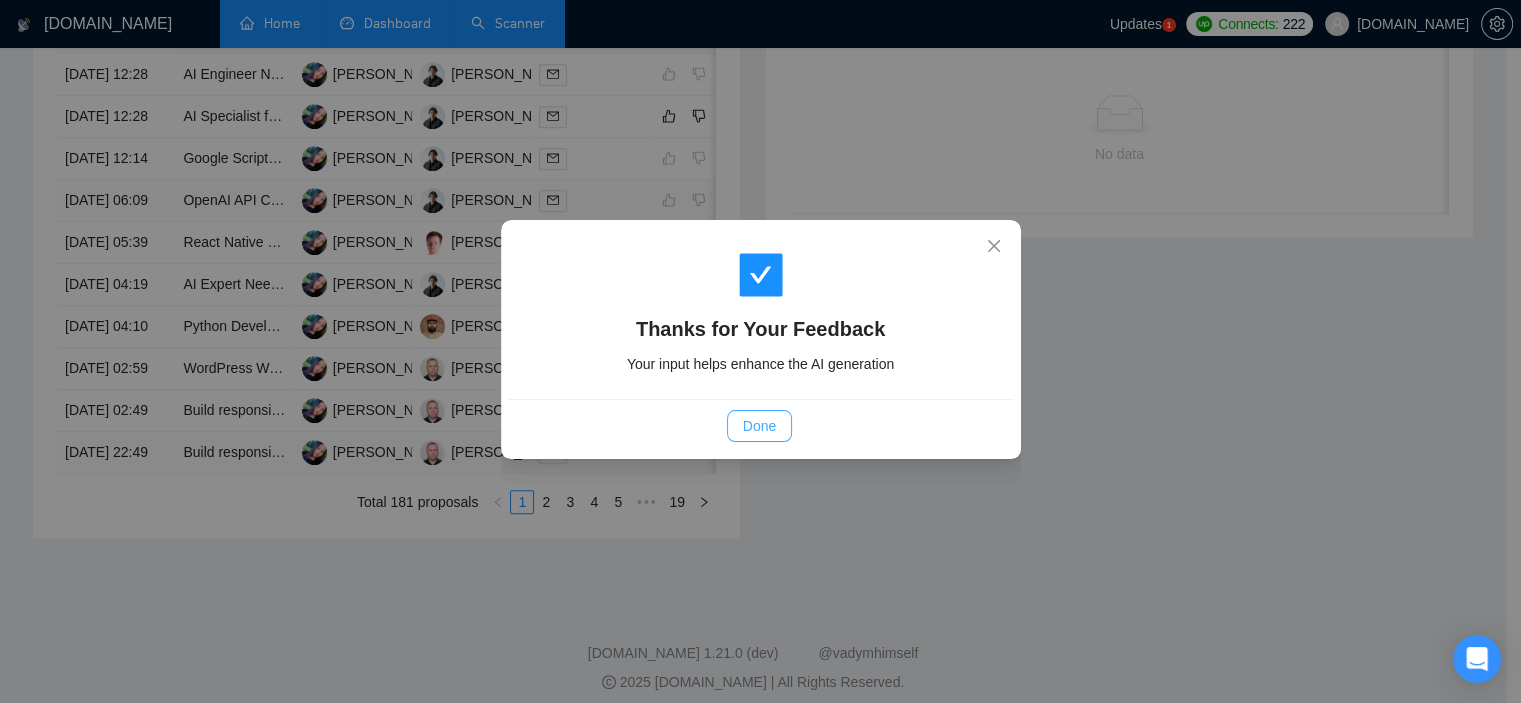 click on "Done" at bounding box center [759, 426] 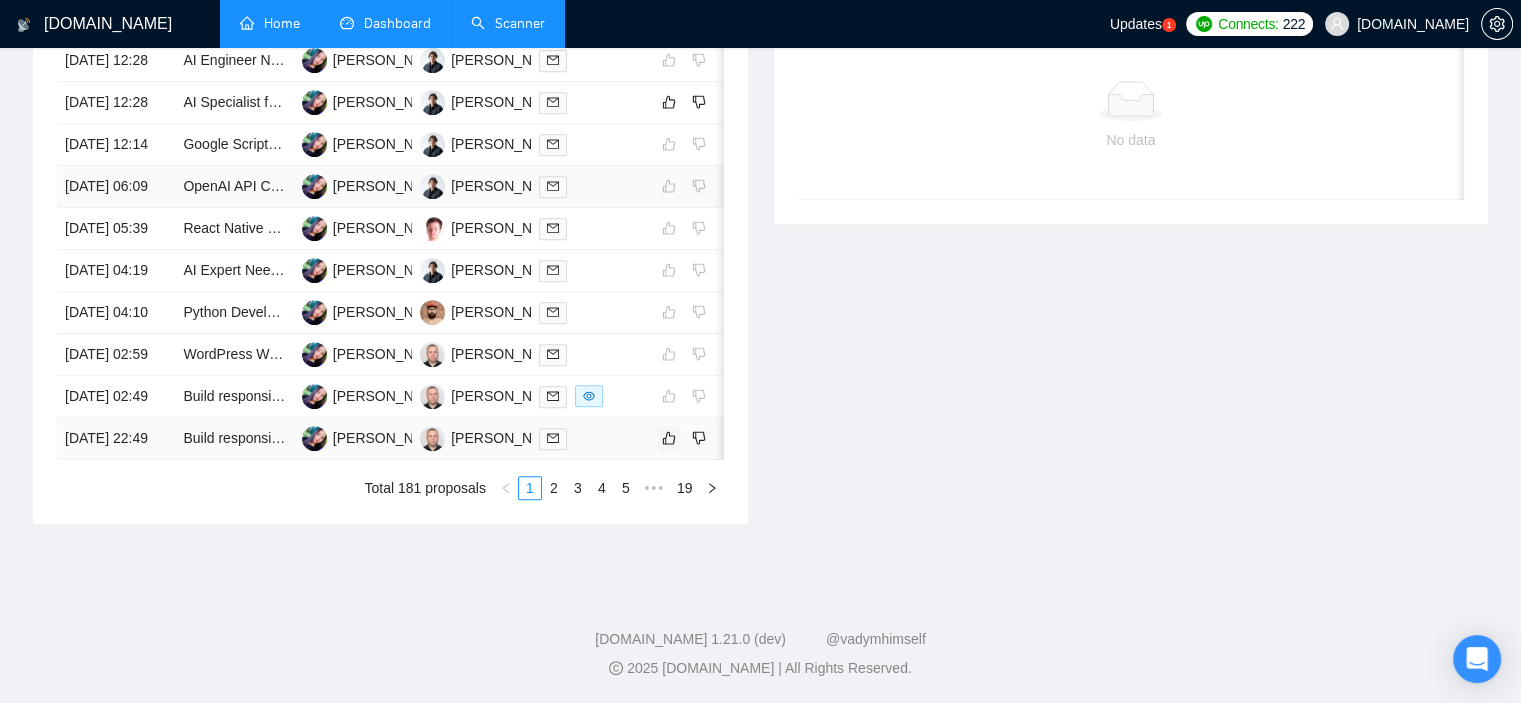 scroll, scrollTop: 1000, scrollLeft: 0, axis: vertical 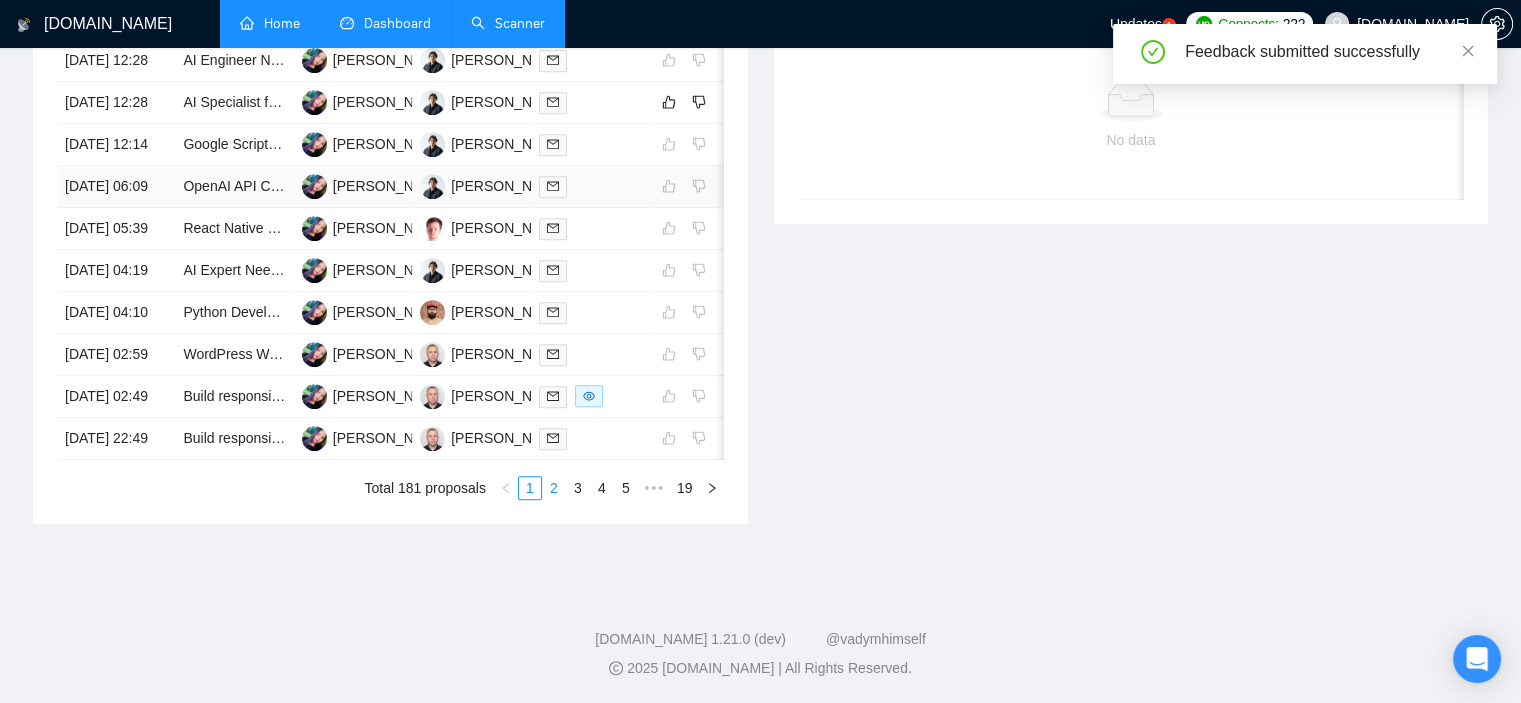 click on "2" at bounding box center (554, 488) 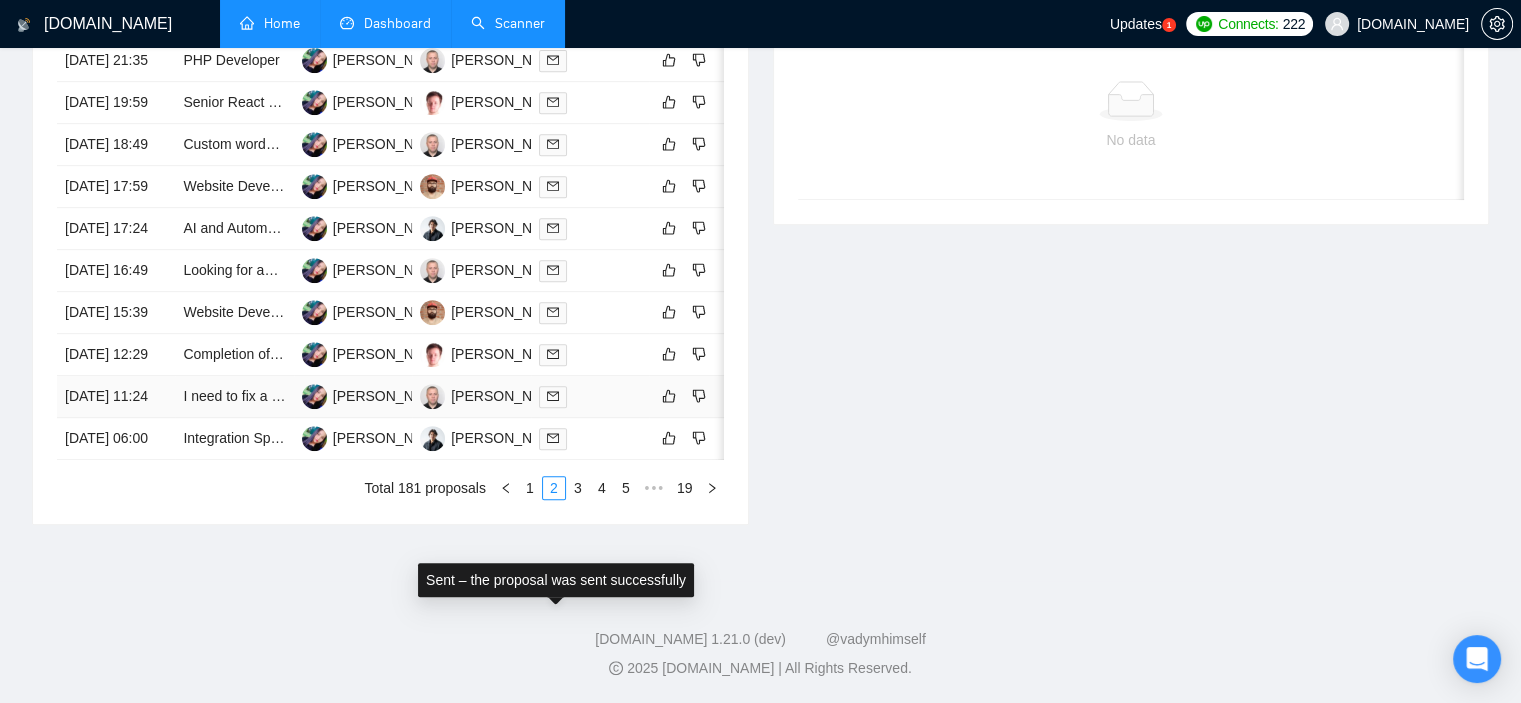 scroll, scrollTop: 800, scrollLeft: 0, axis: vertical 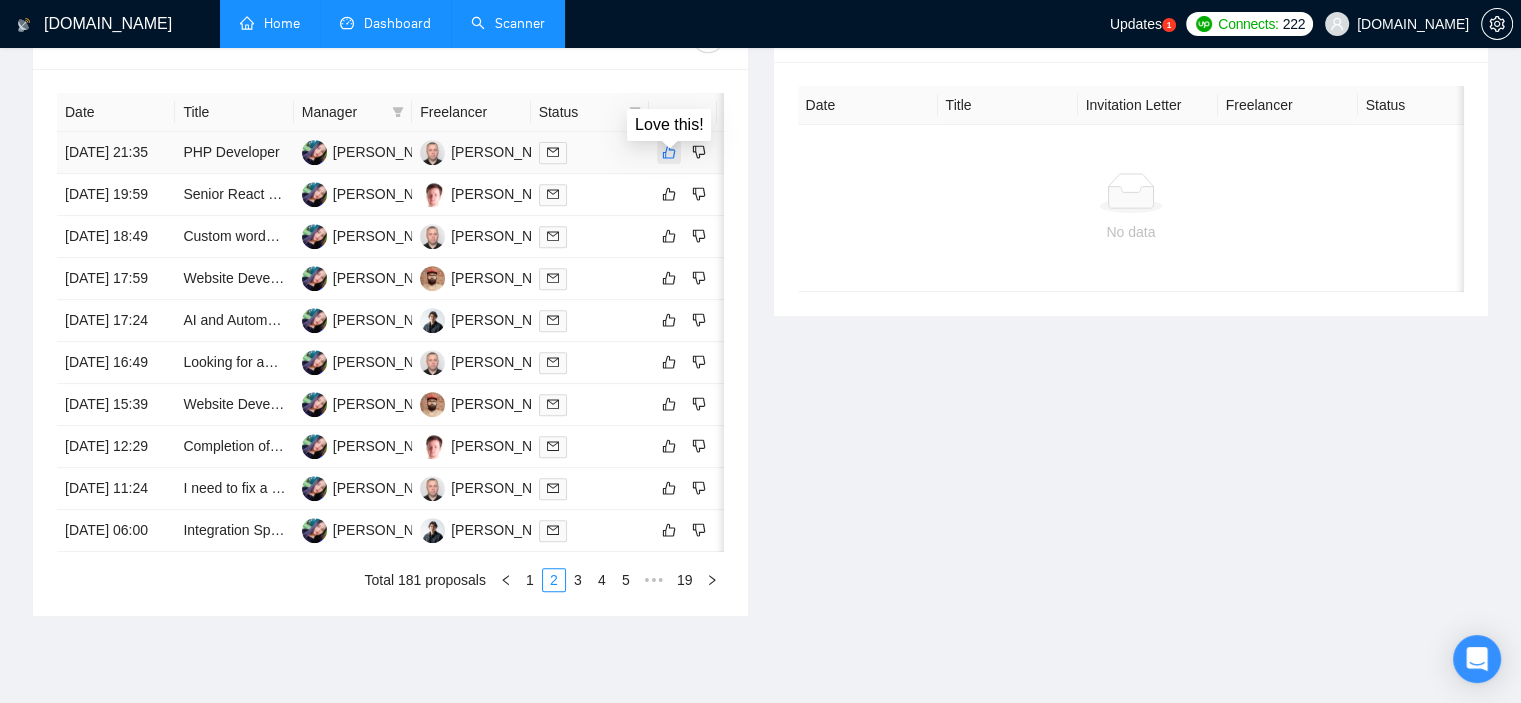 click 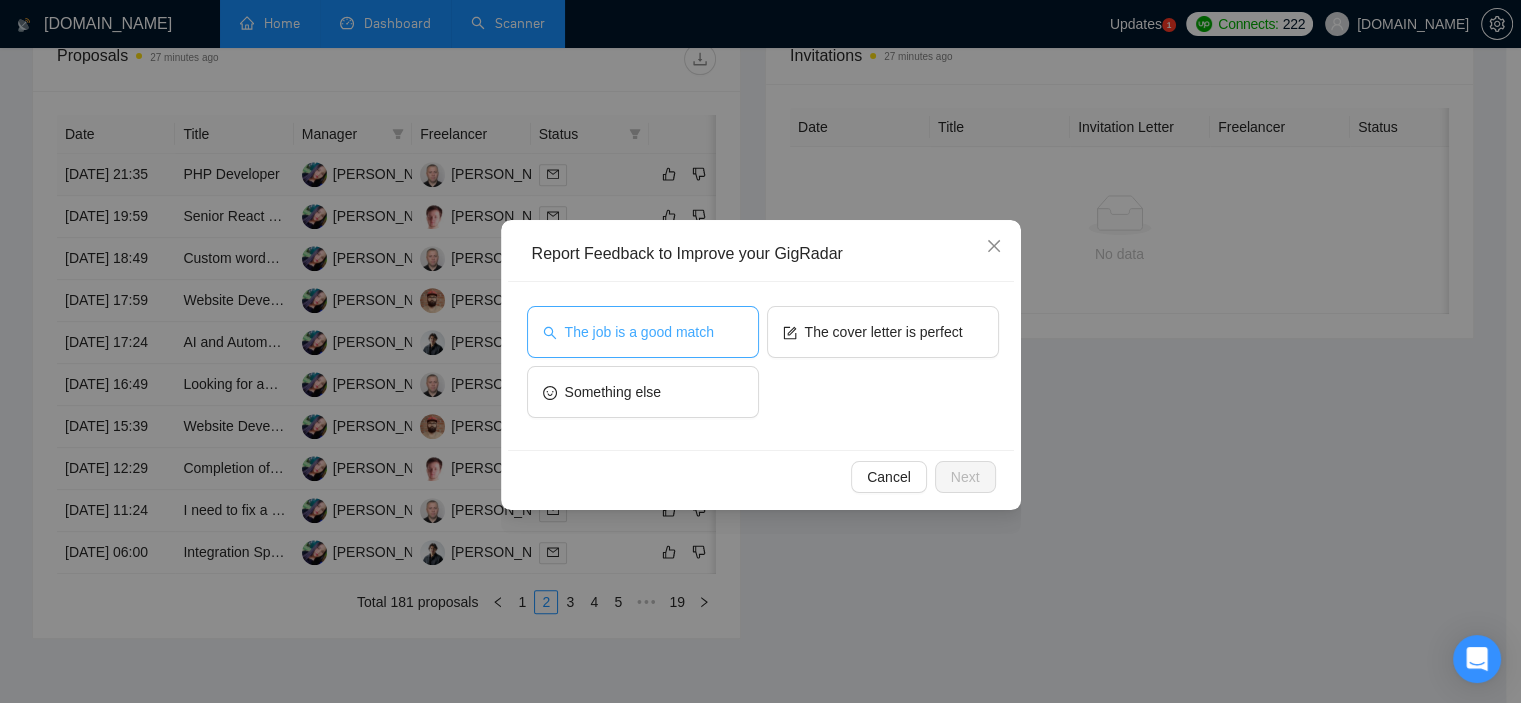 click on "The job is a good match" at bounding box center [643, 332] 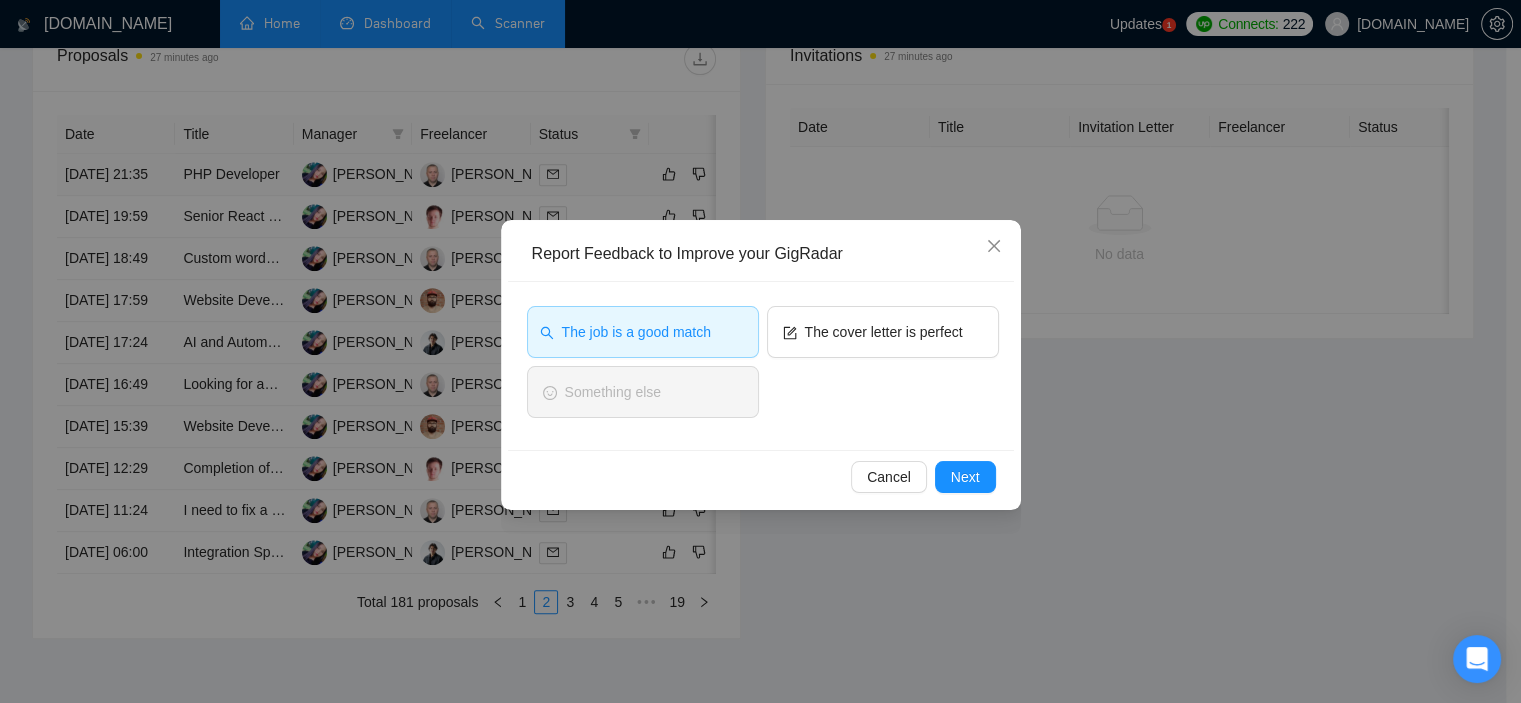 click on "Cancel Next" at bounding box center [761, 476] 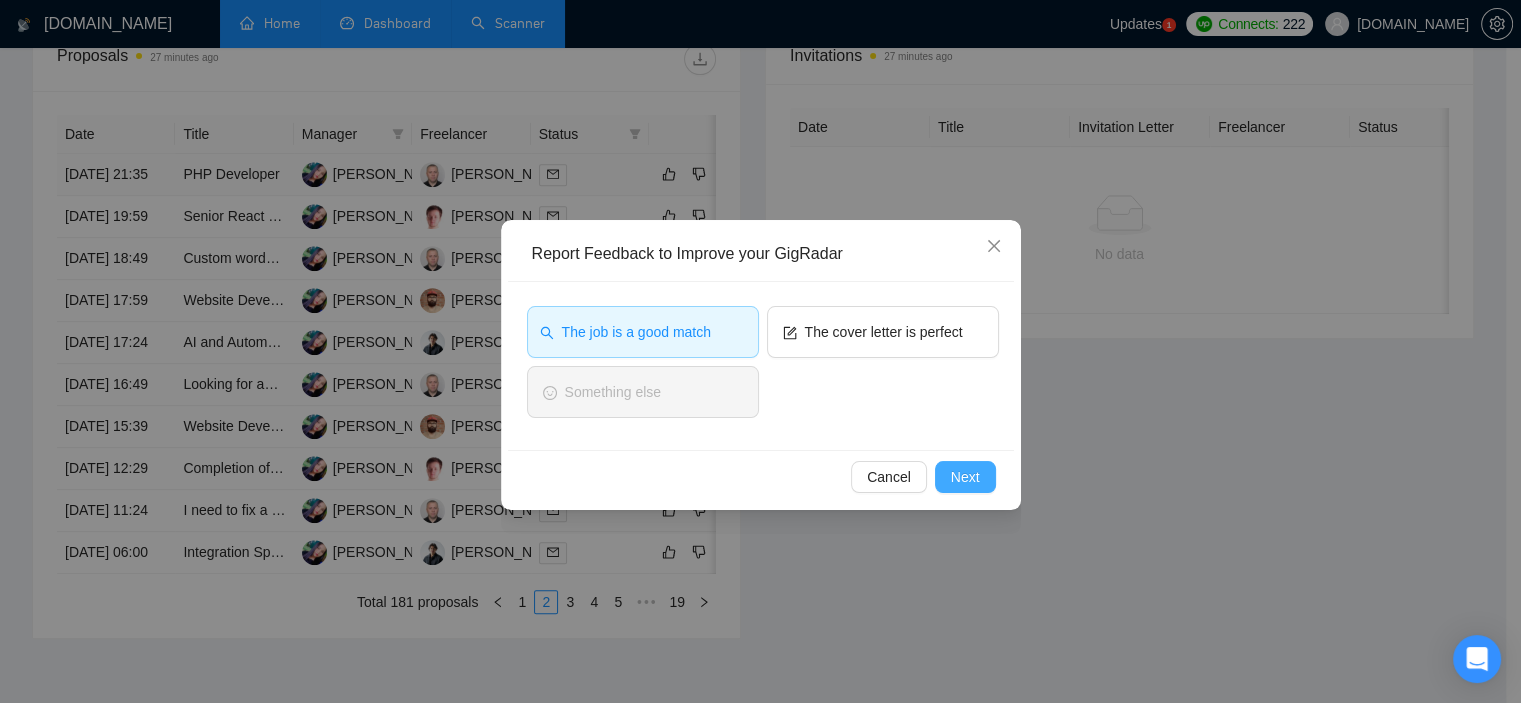 click on "Next" at bounding box center [965, 477] 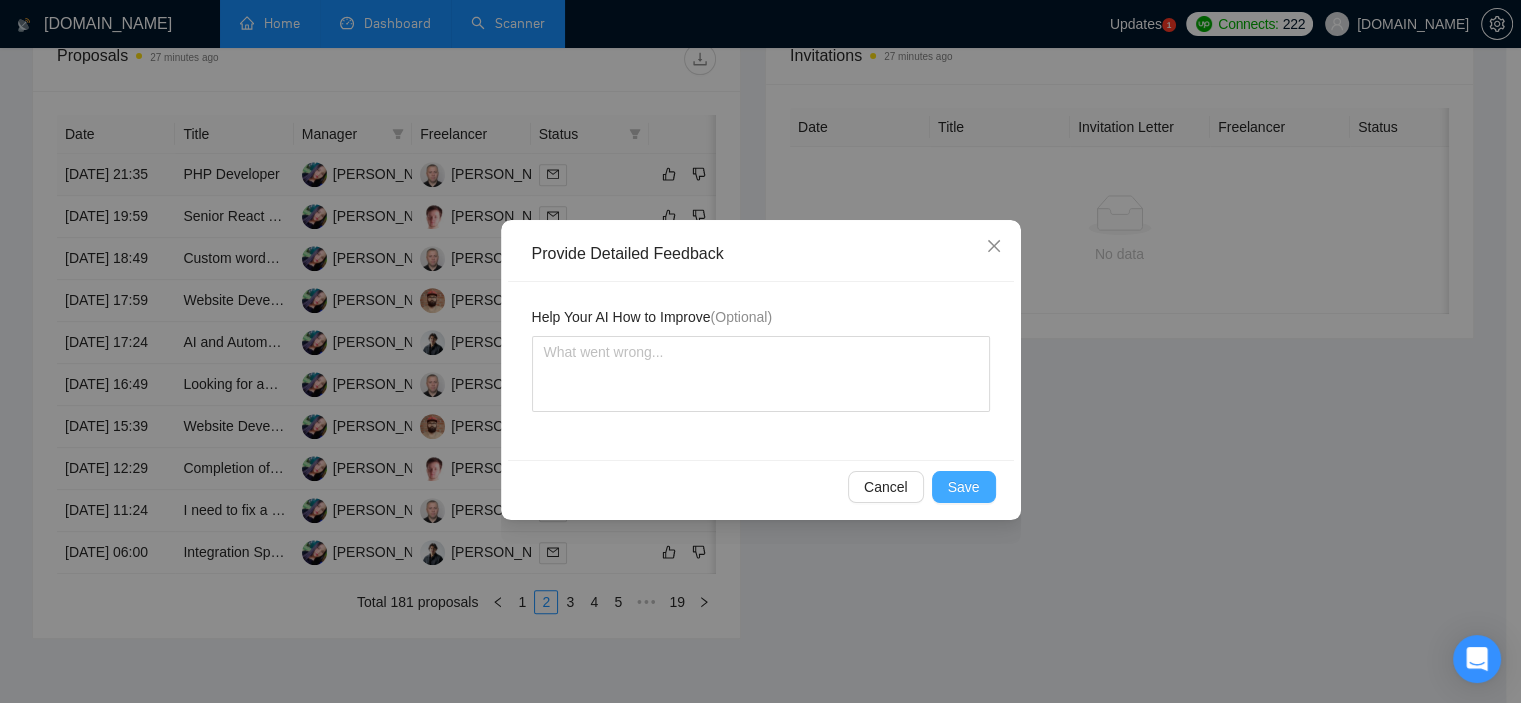 click on "Save" at bounding box center [964, 487] 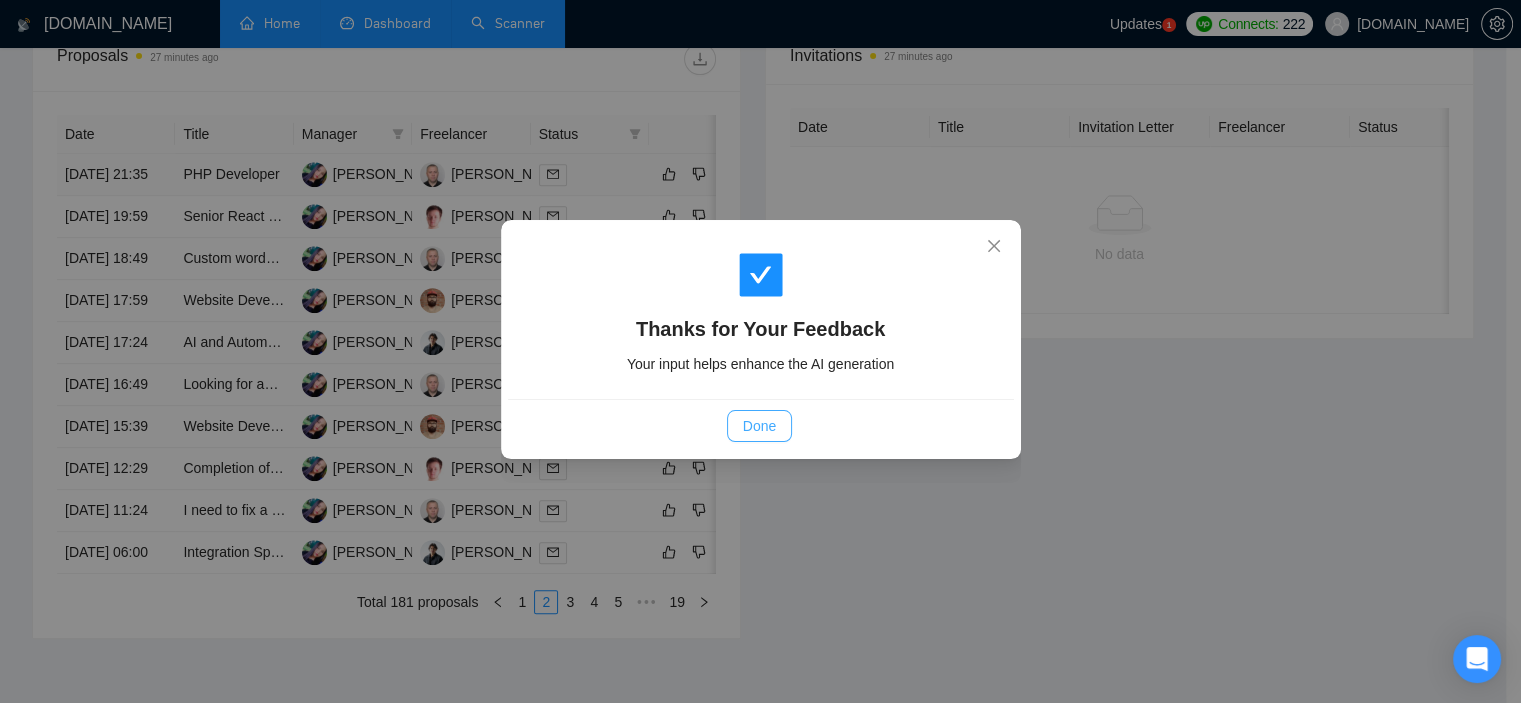 click on "Done" at bounding box center (759, 426) 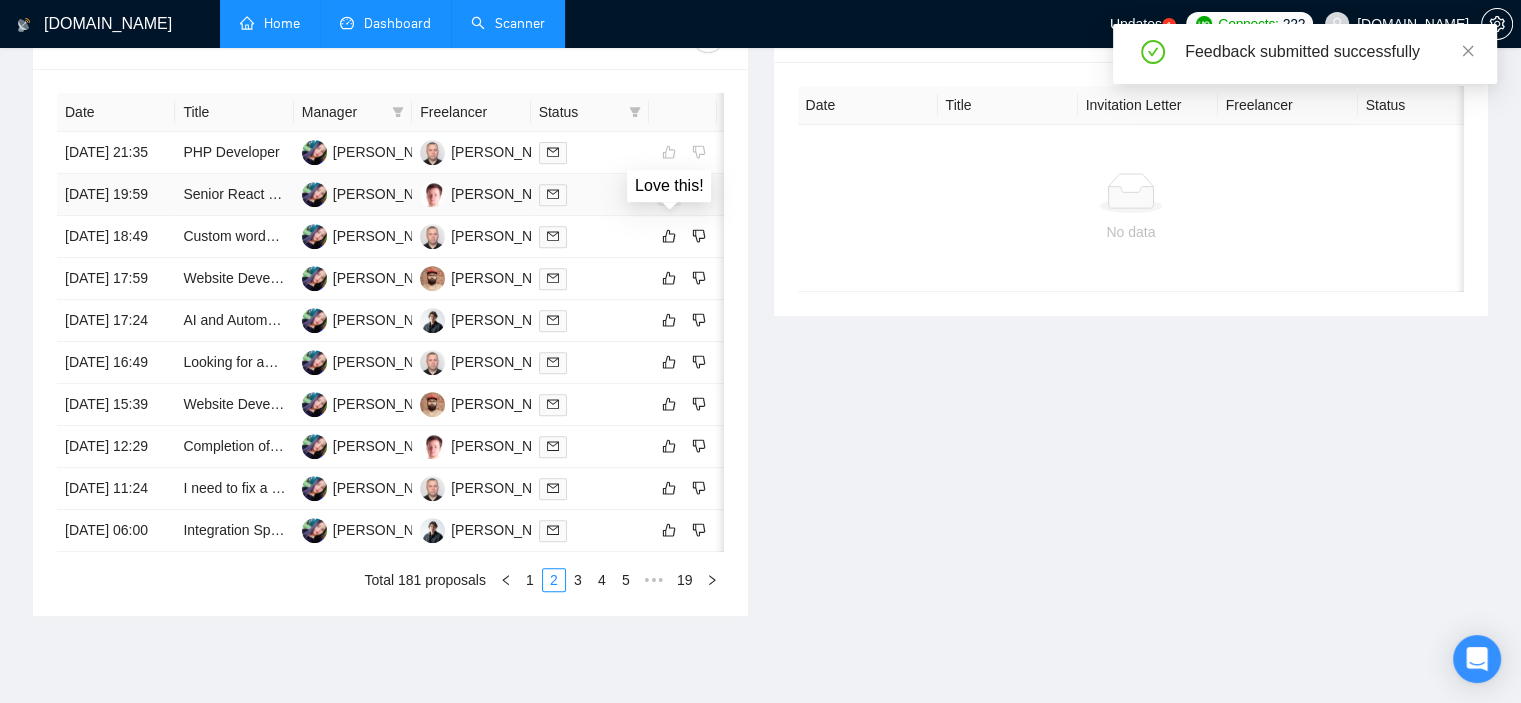 click 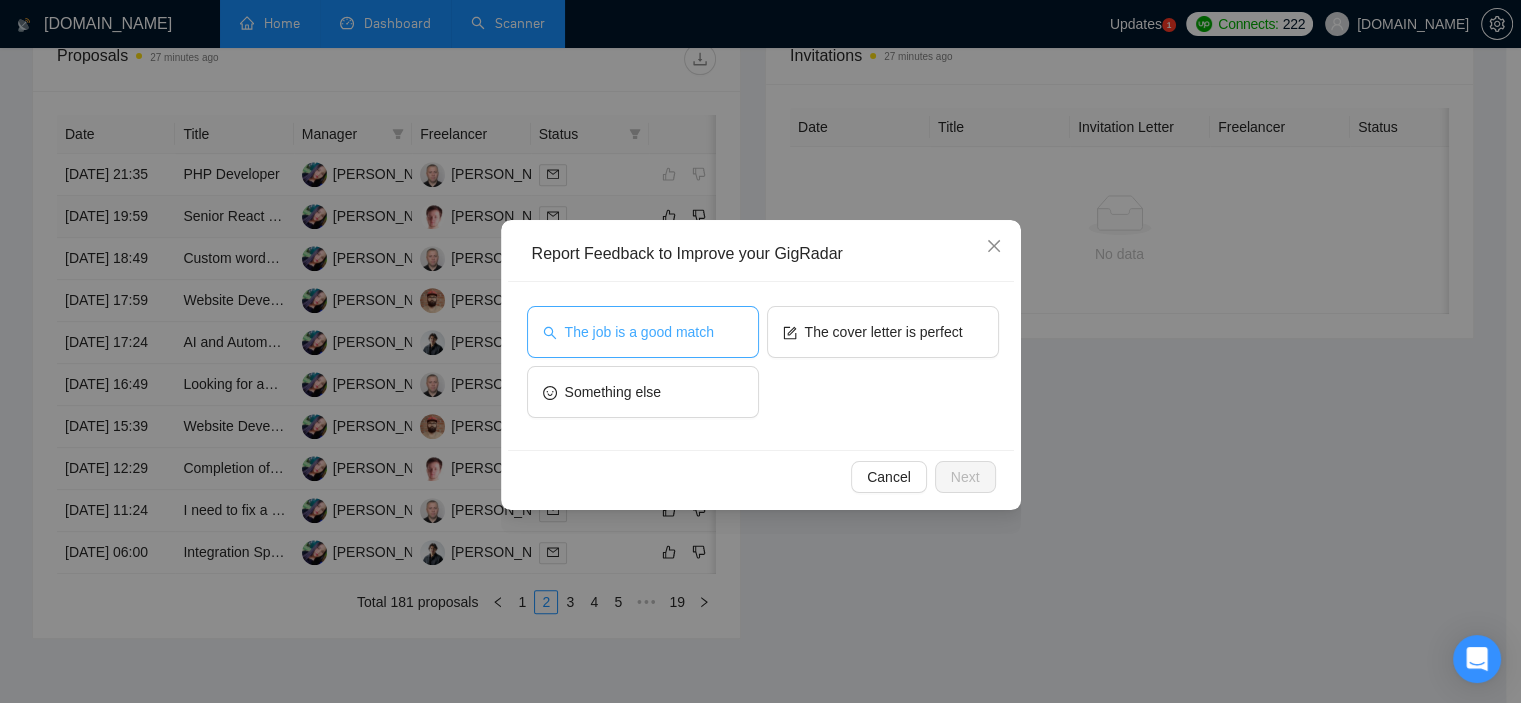 click on "The job is a good match" at bounding box center (643, 332) 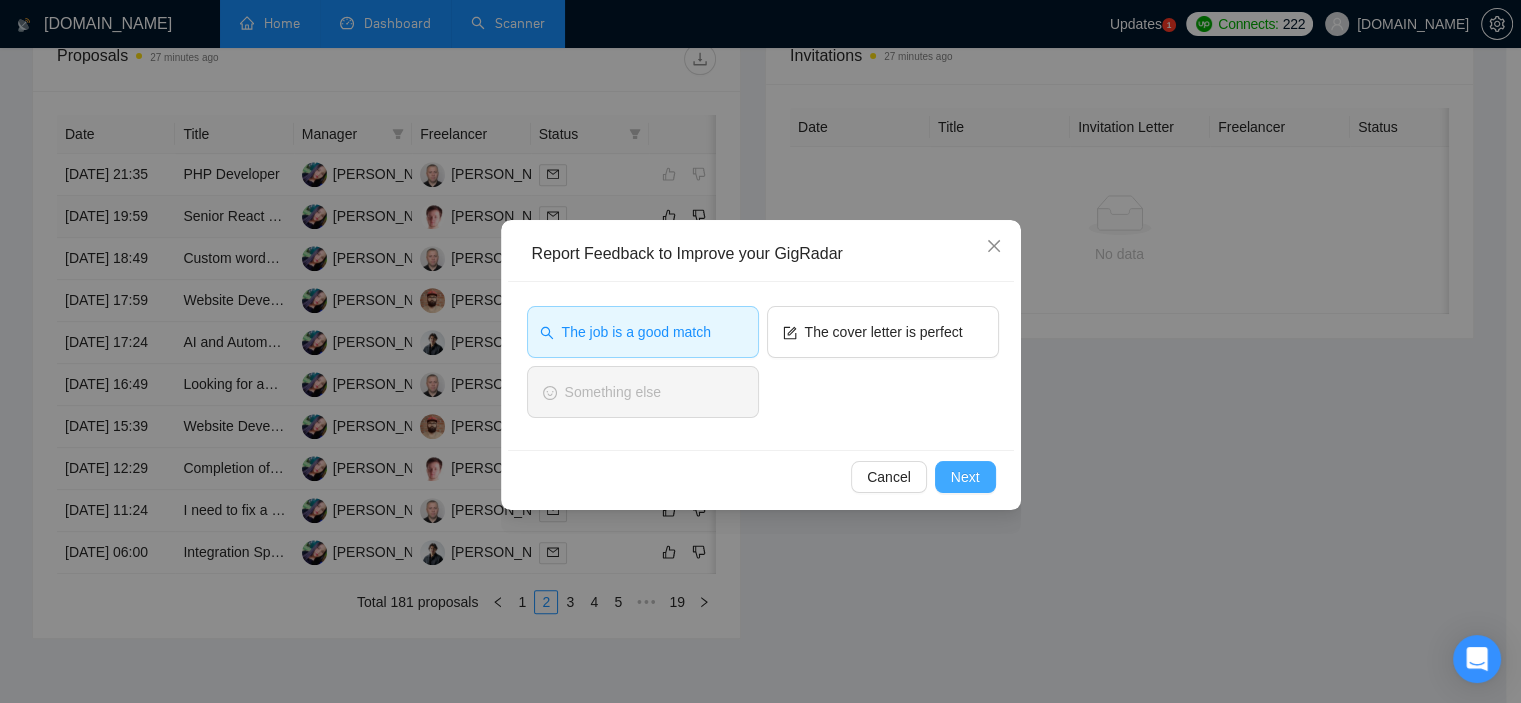 click on "Next" at bounding box center (965, 477) 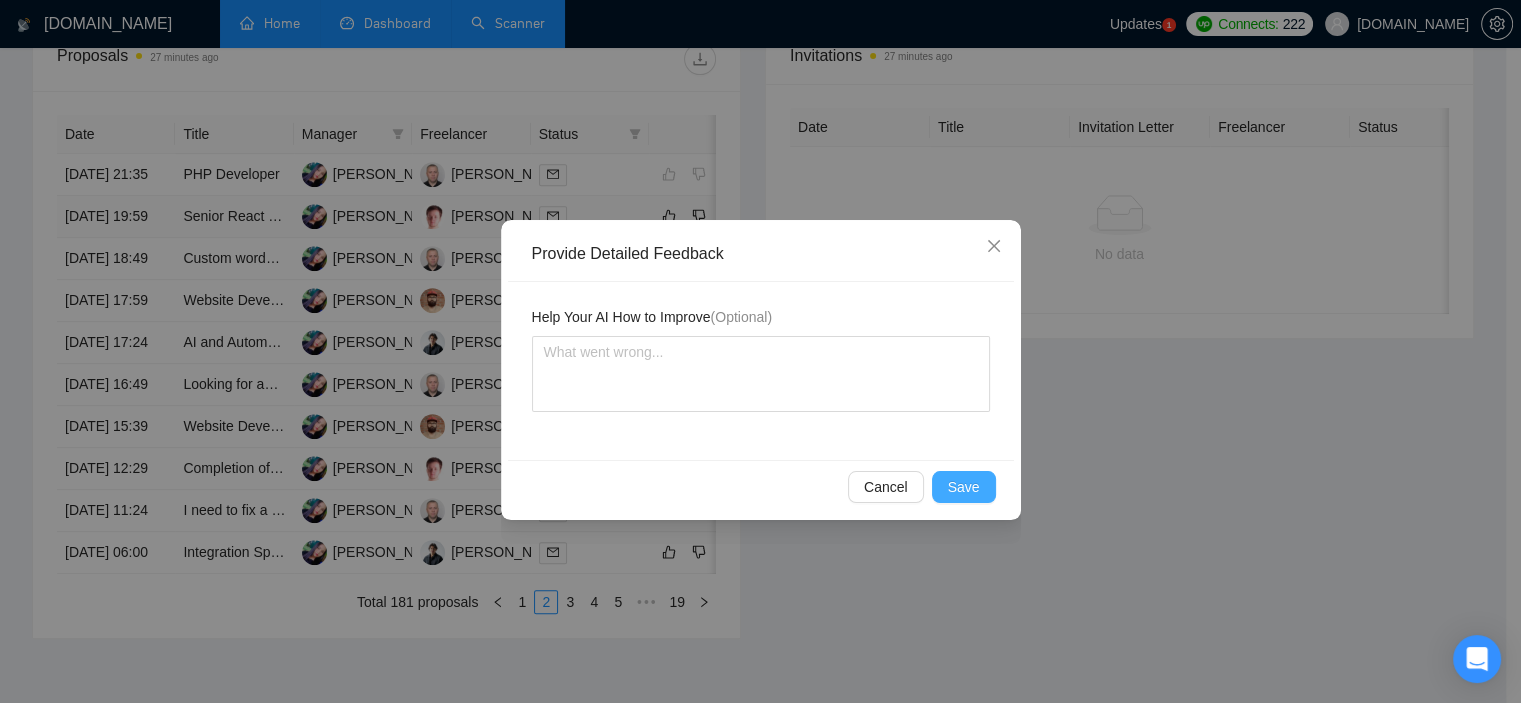 click on "Save" at bounding box center (964, 487) 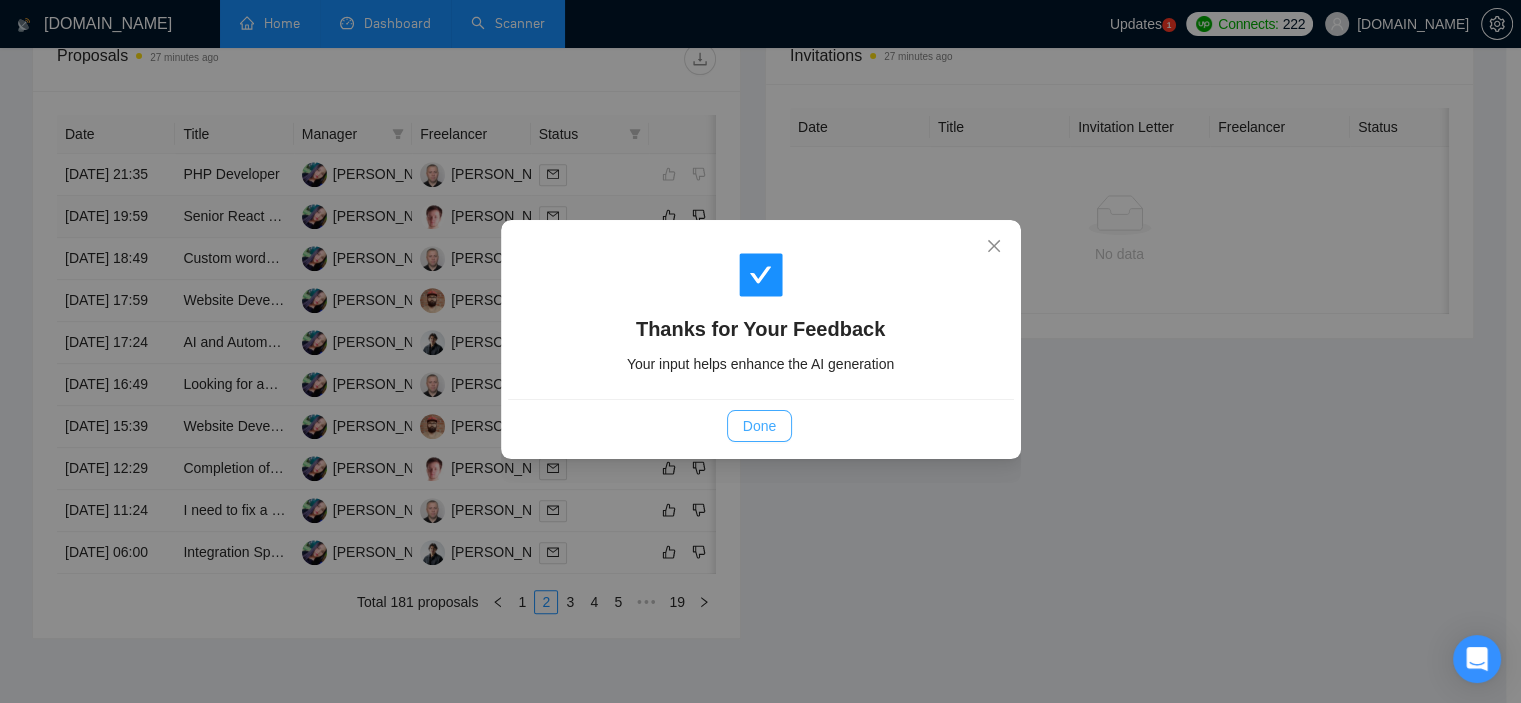 click on "Done" at bounding box center (759, 426) 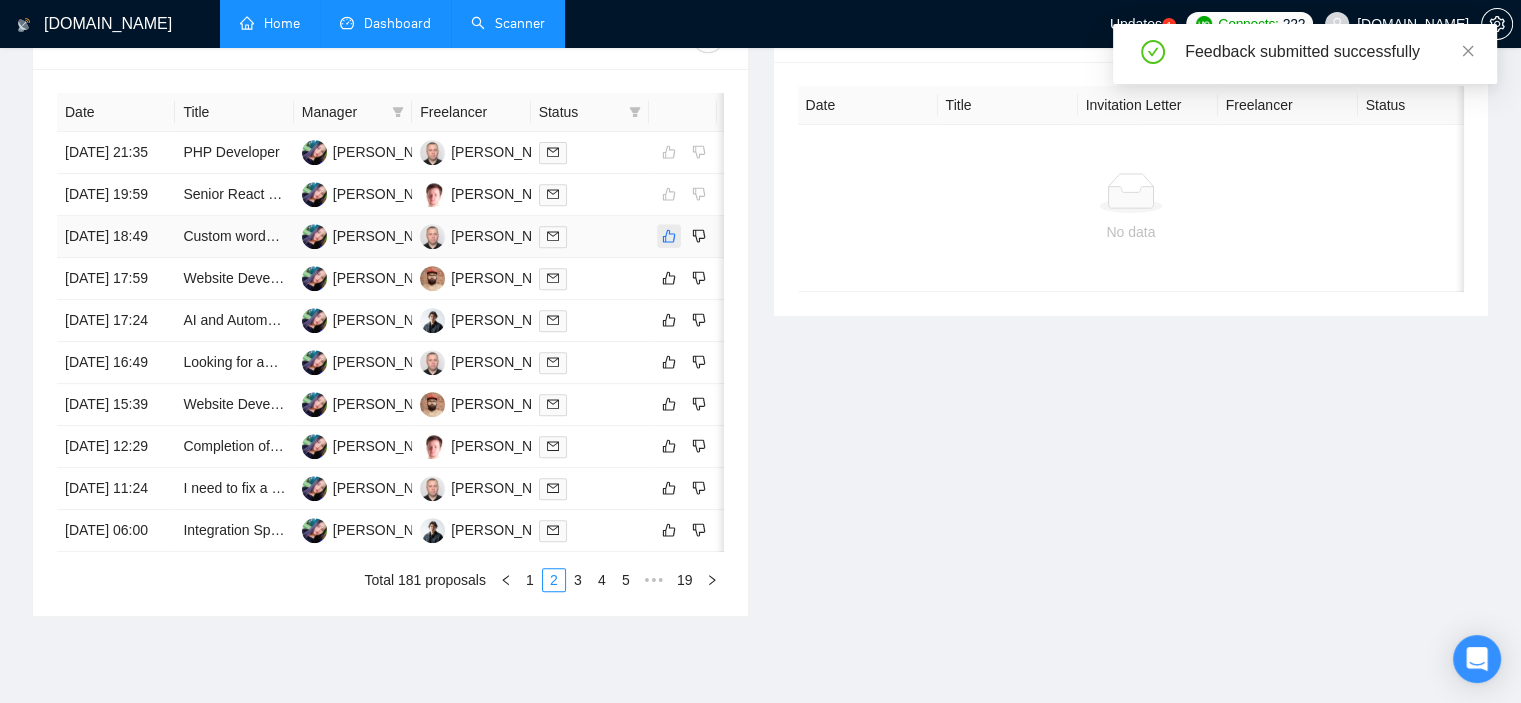 click 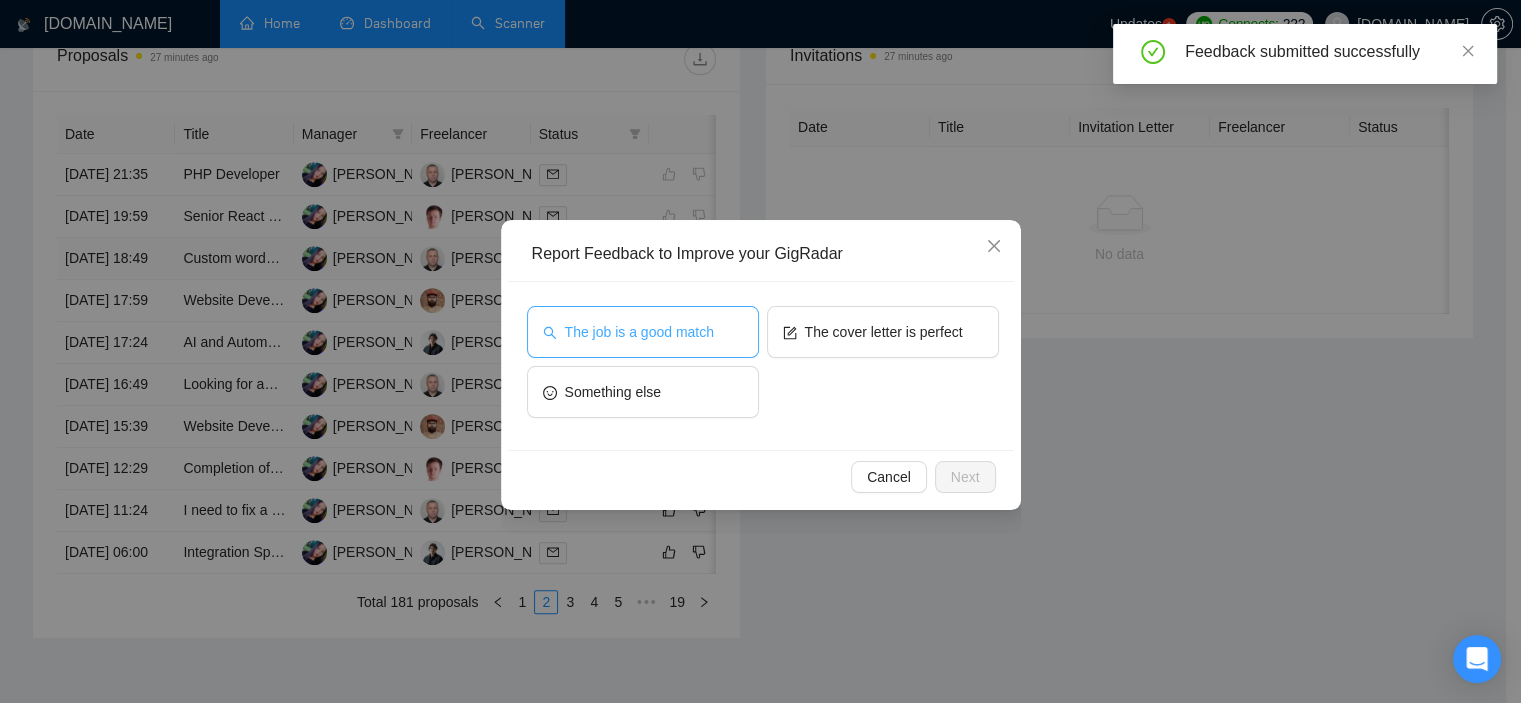 click on "The job is a good match" at bounding box center (643, 332) 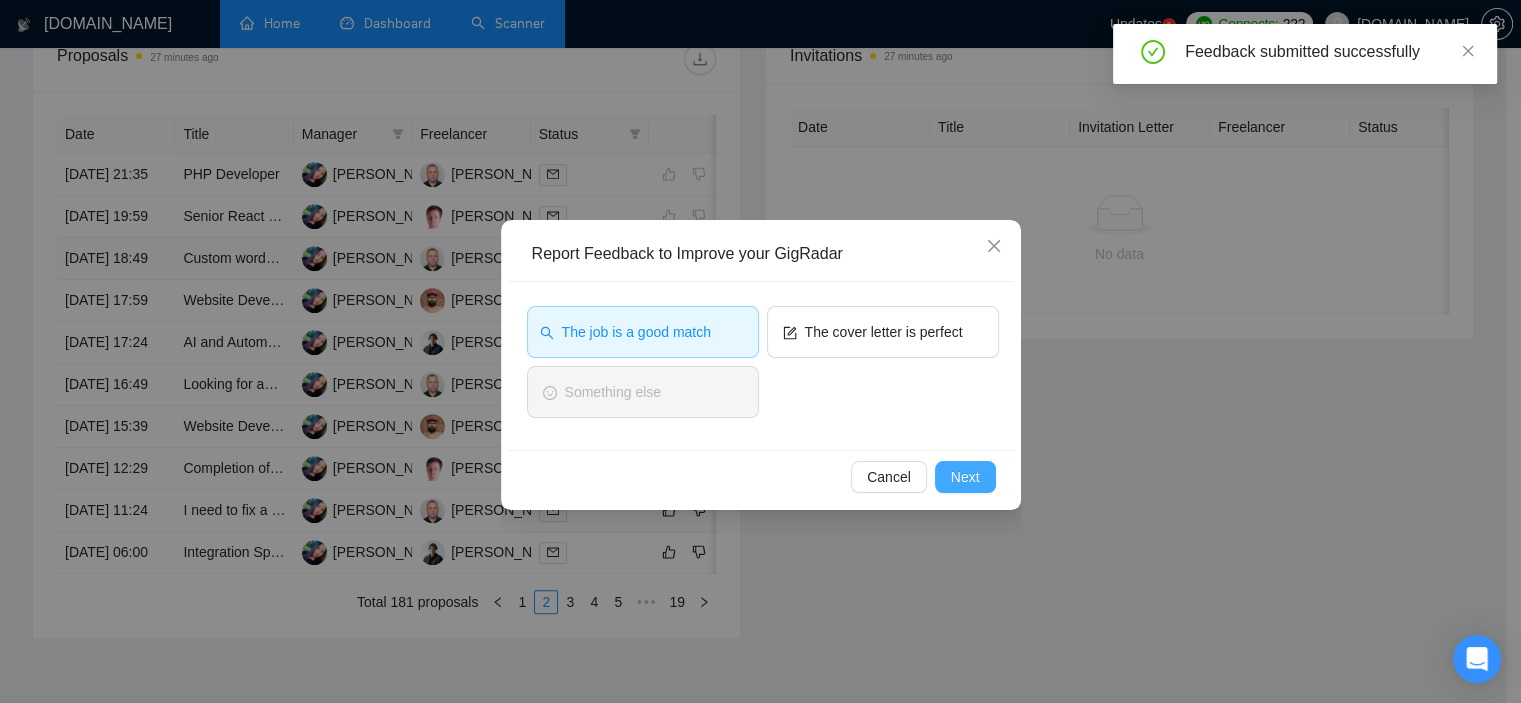 click on "Next" at bounding box center (965, 477) 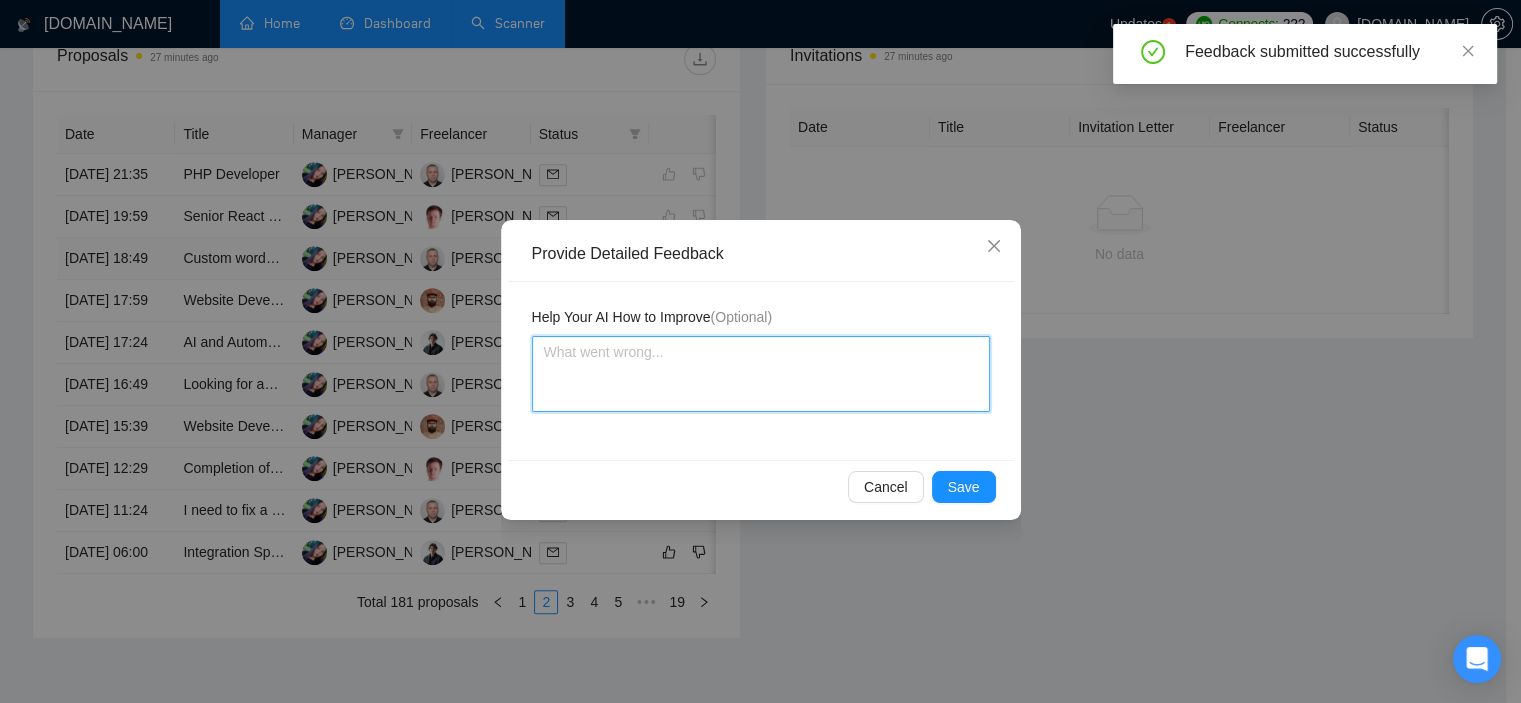 click at bounding box center (761, 374) 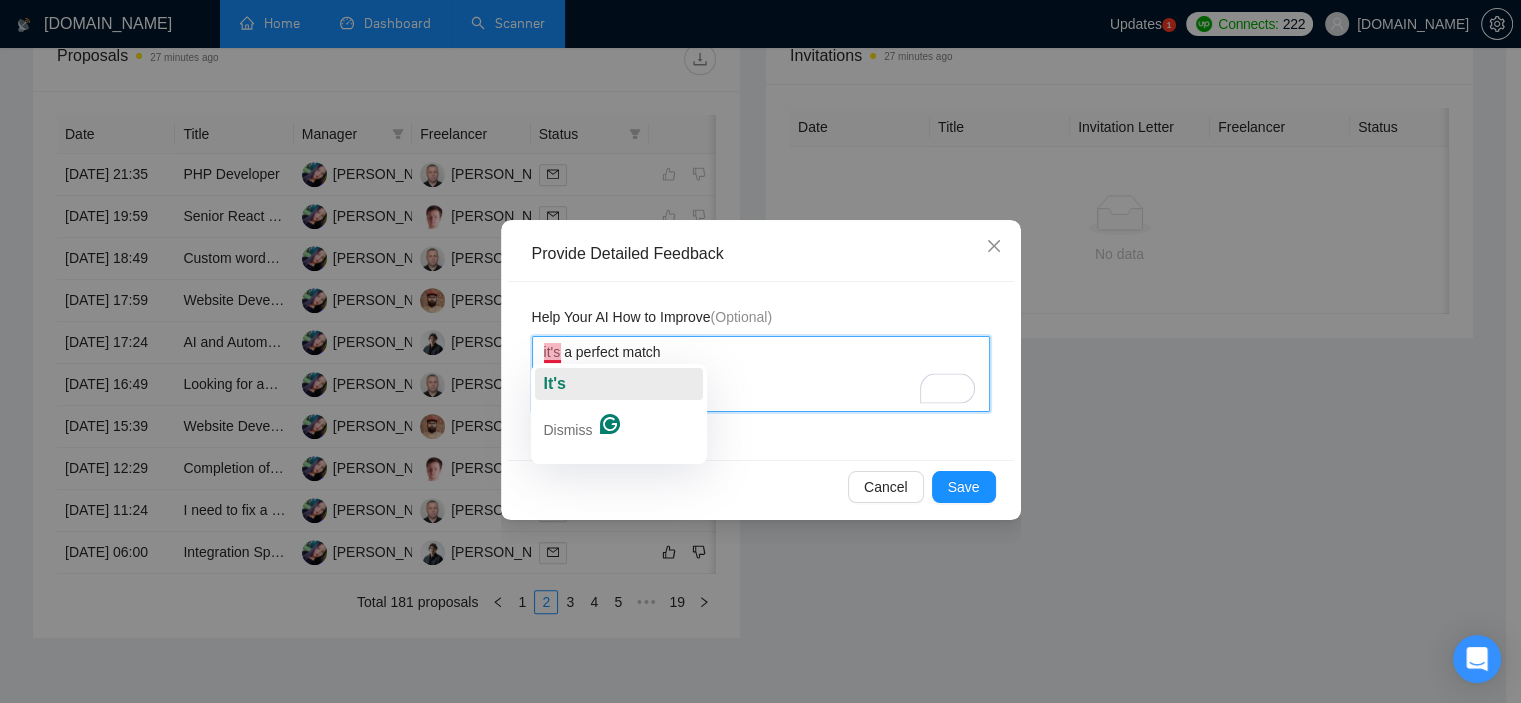click on "It's" 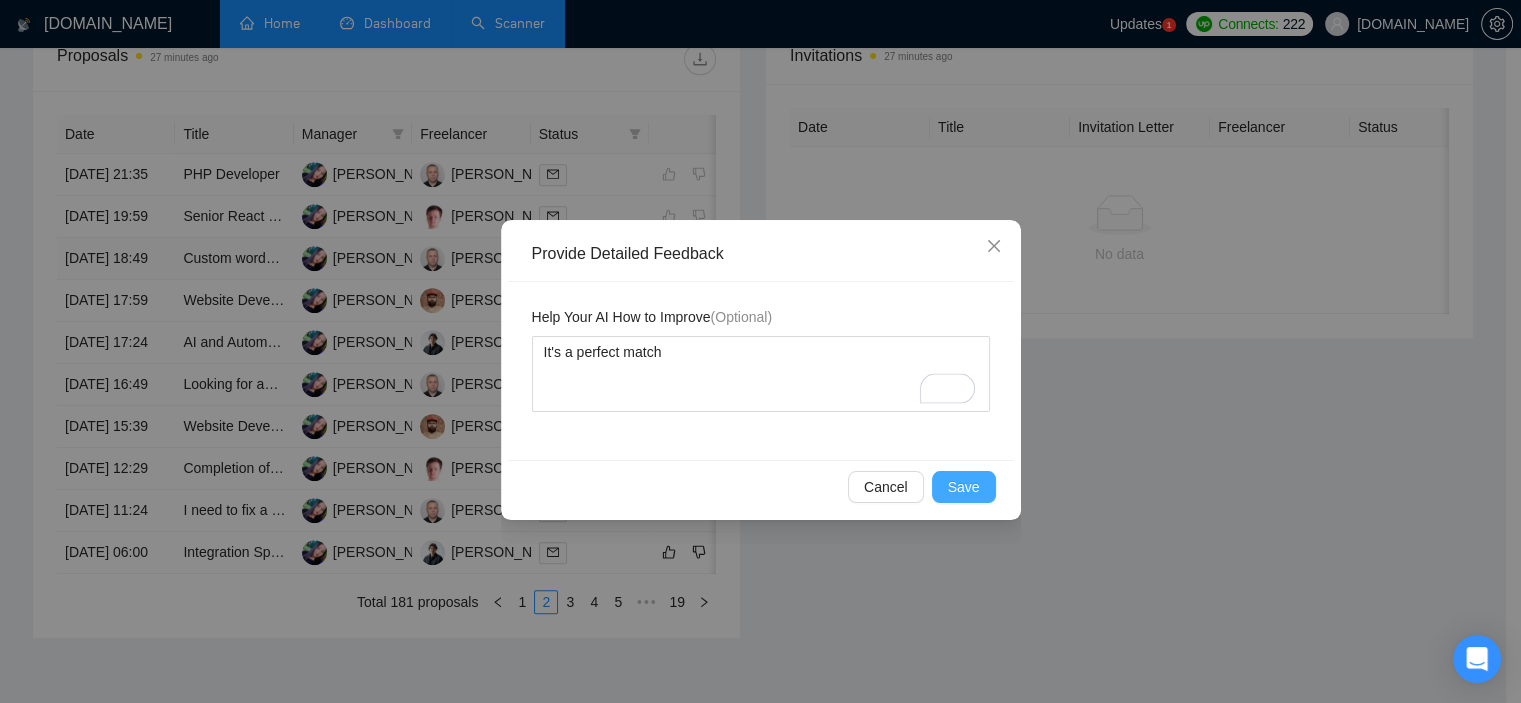 click on "Save" at bounding box center (964, 487) 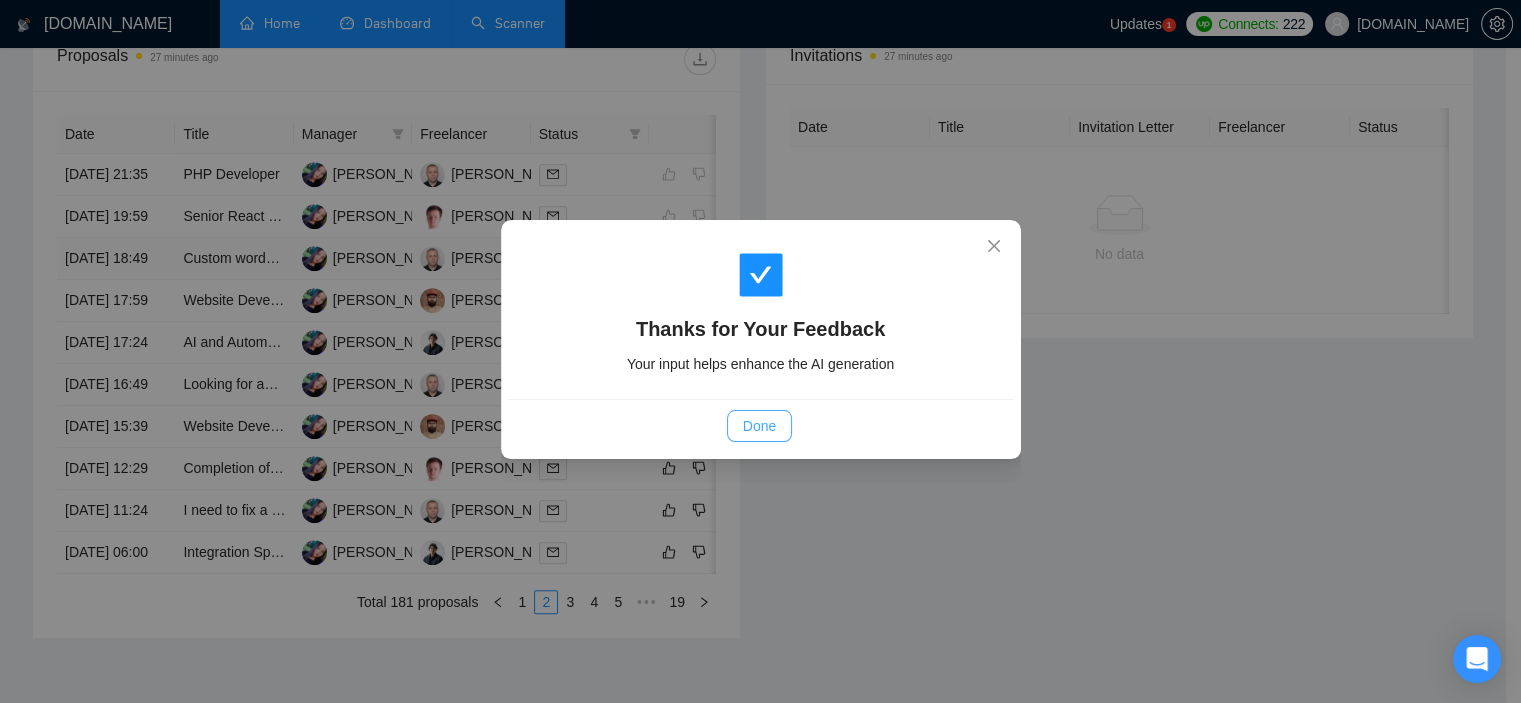 click on "Done" at bounding box center (759, 426) 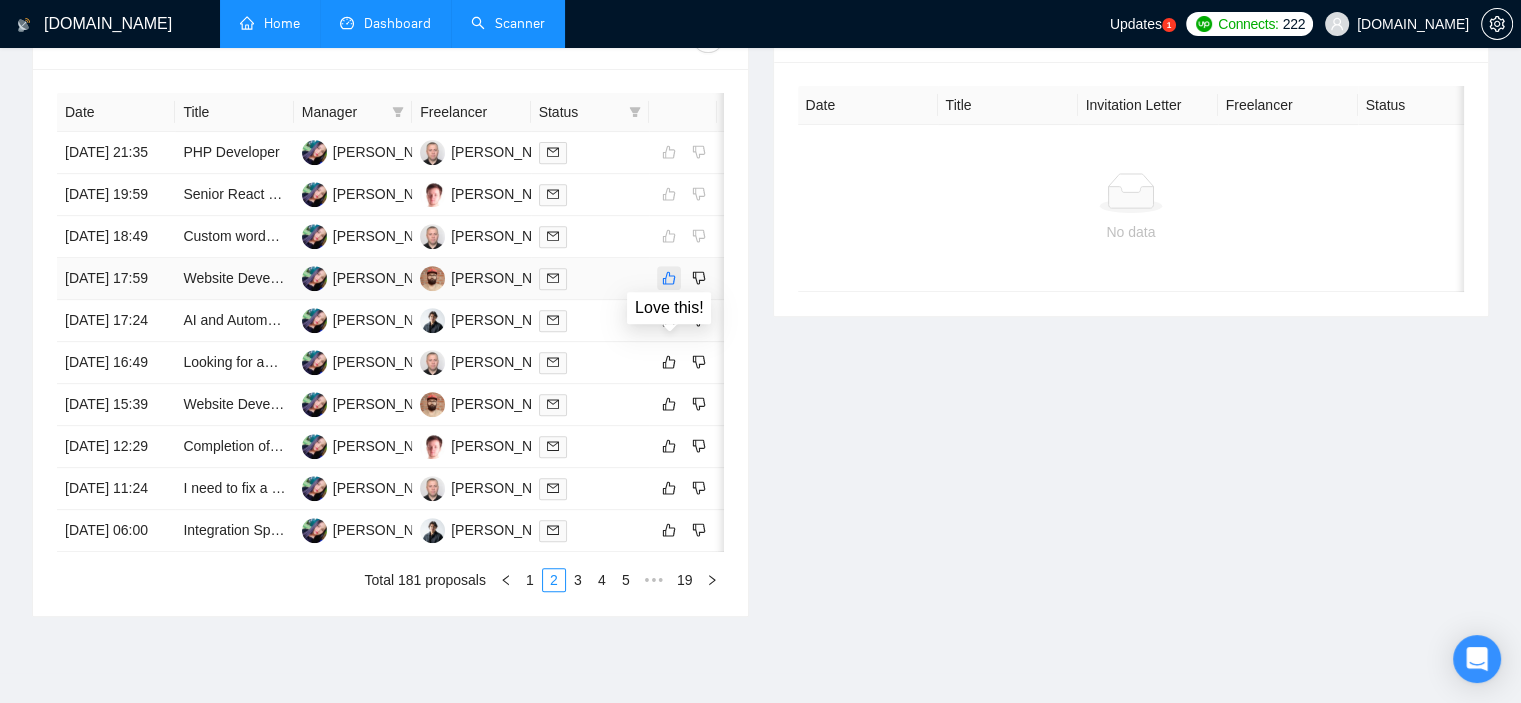 click 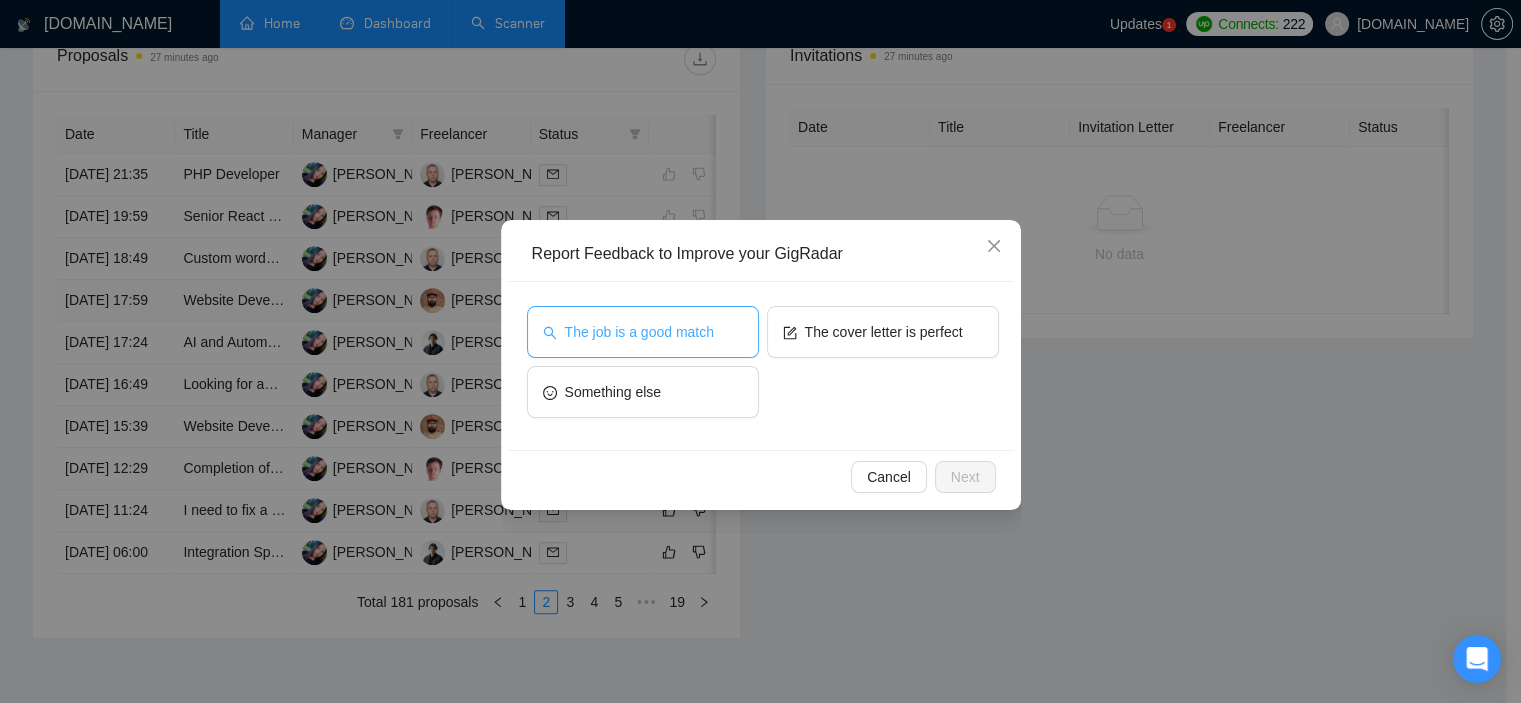 click on "The job is a good match" at bounding box center (639, 332) 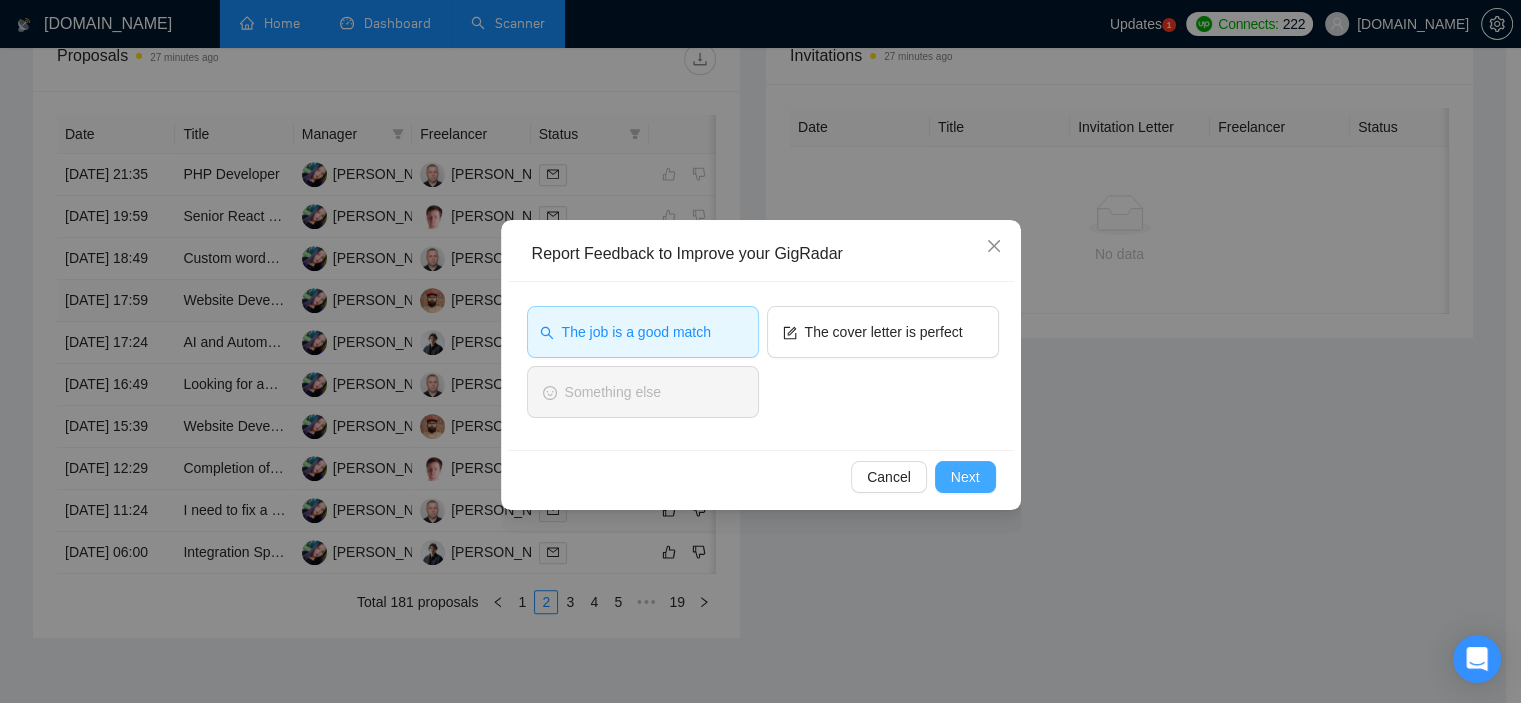 click on "Next" at bounding box center (965, 477) 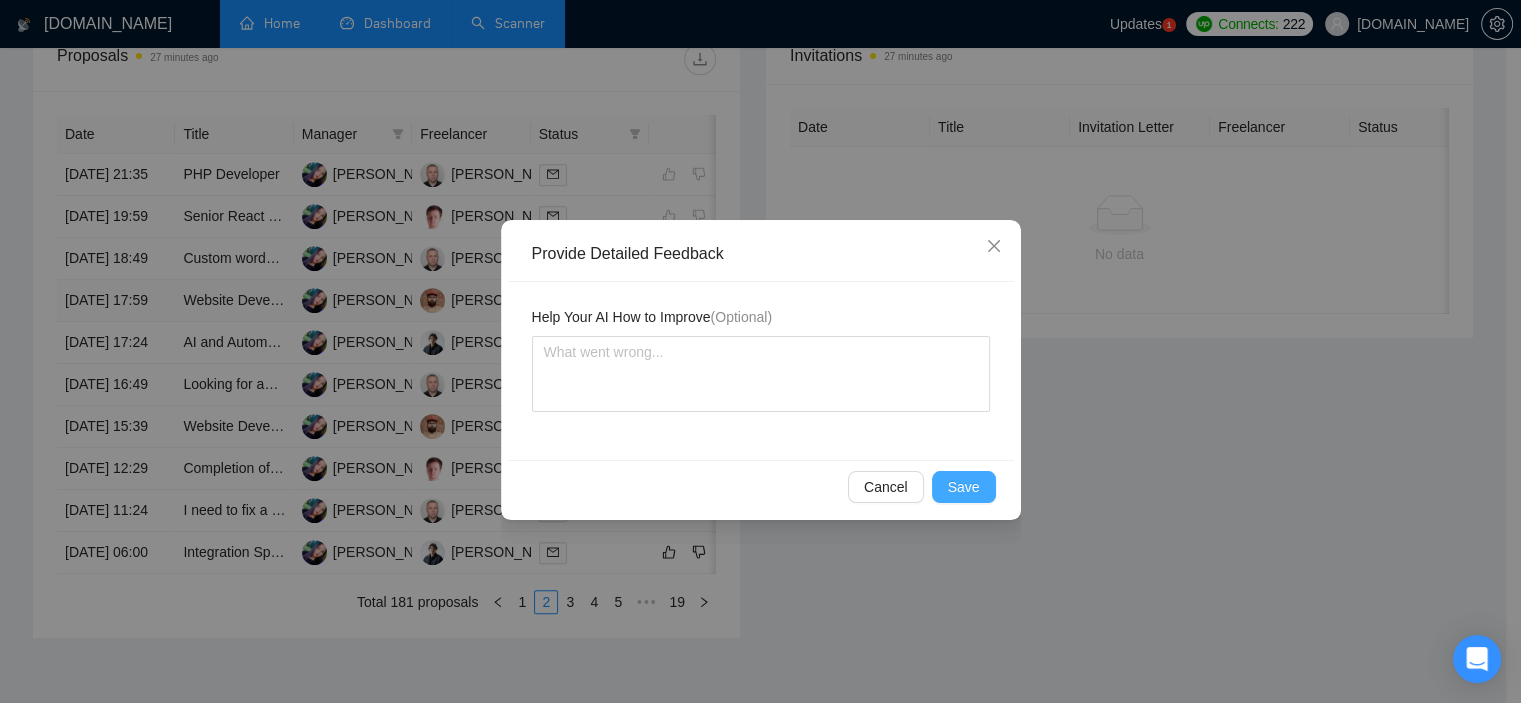 click on "Save" at bounding box center [964, 487] 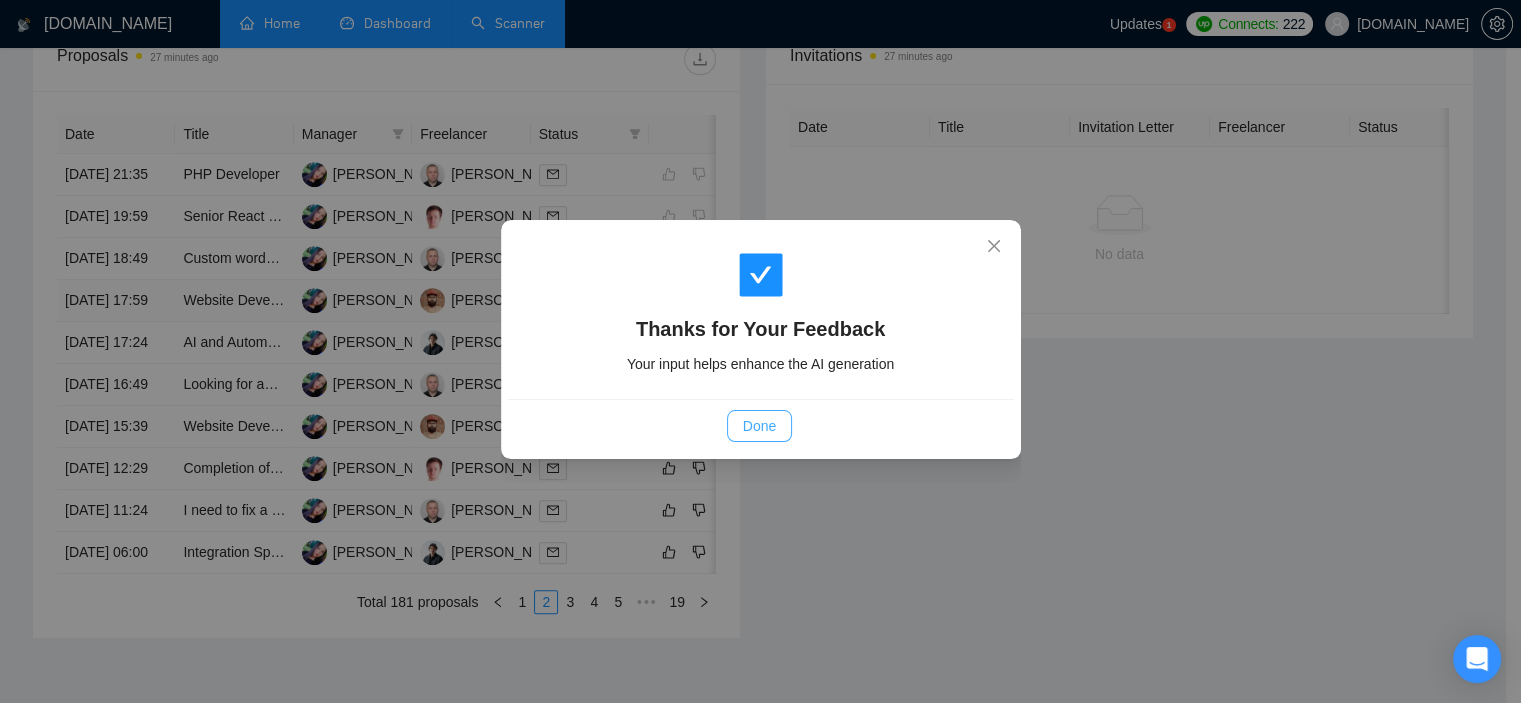 click on "Done" at bounding box center (759, 426) 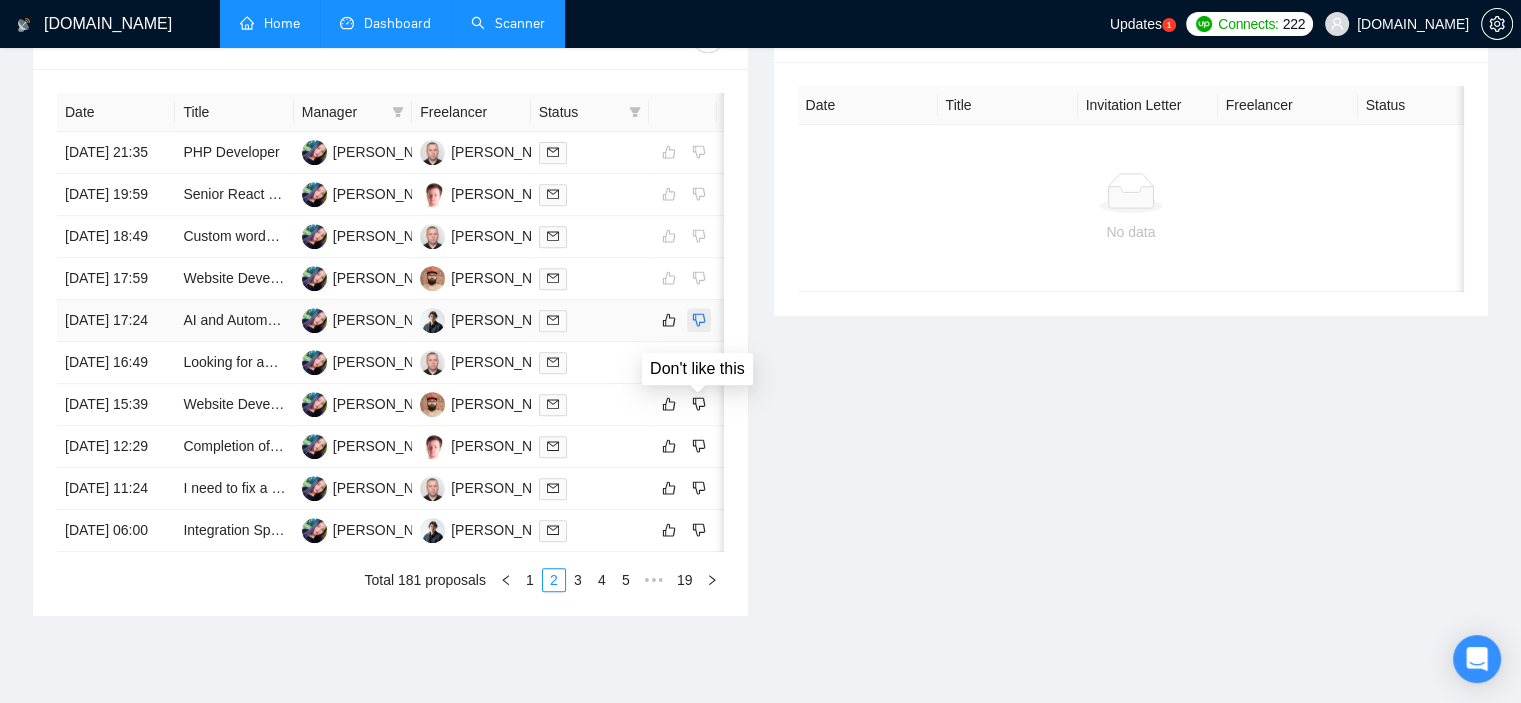 click 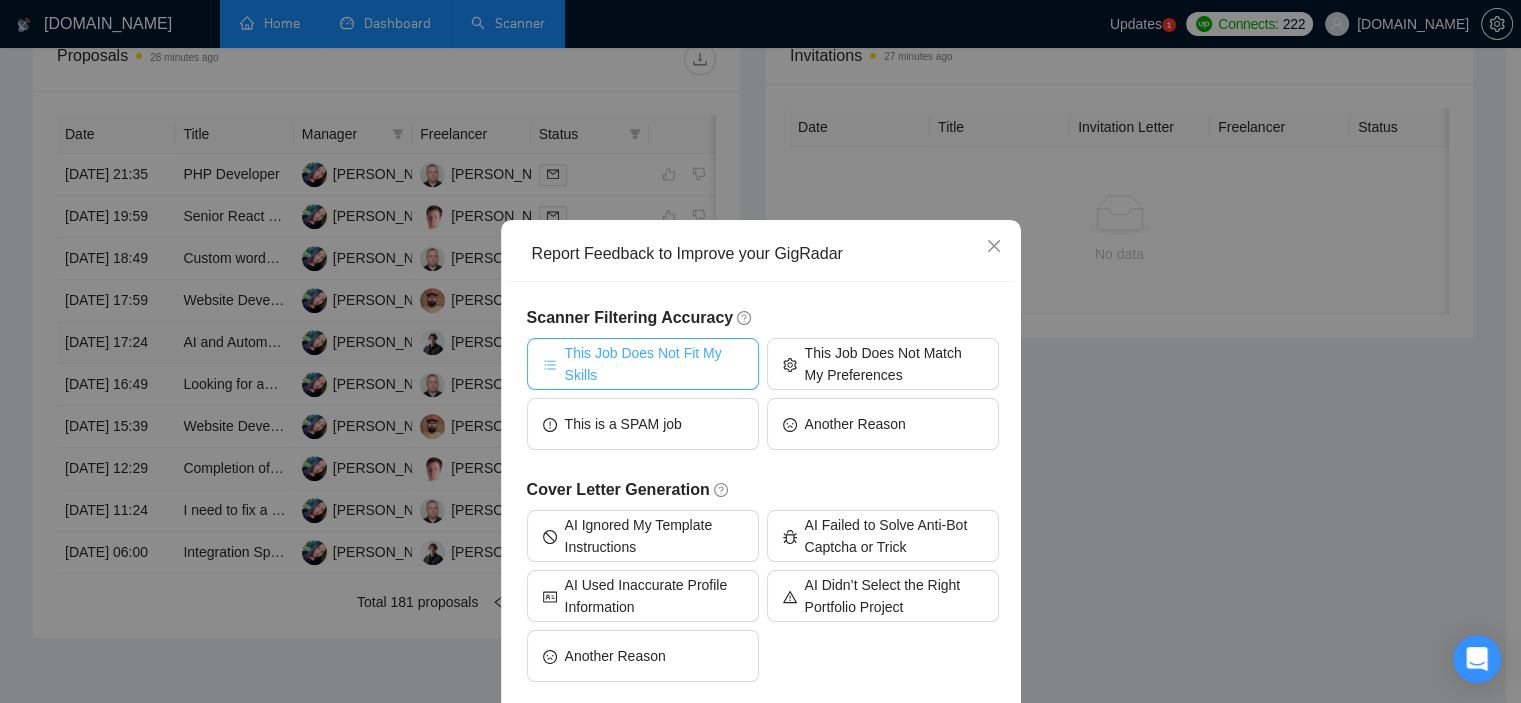 click on "This Job Does Not Fit My Skills" at bounding box center (654, 364) 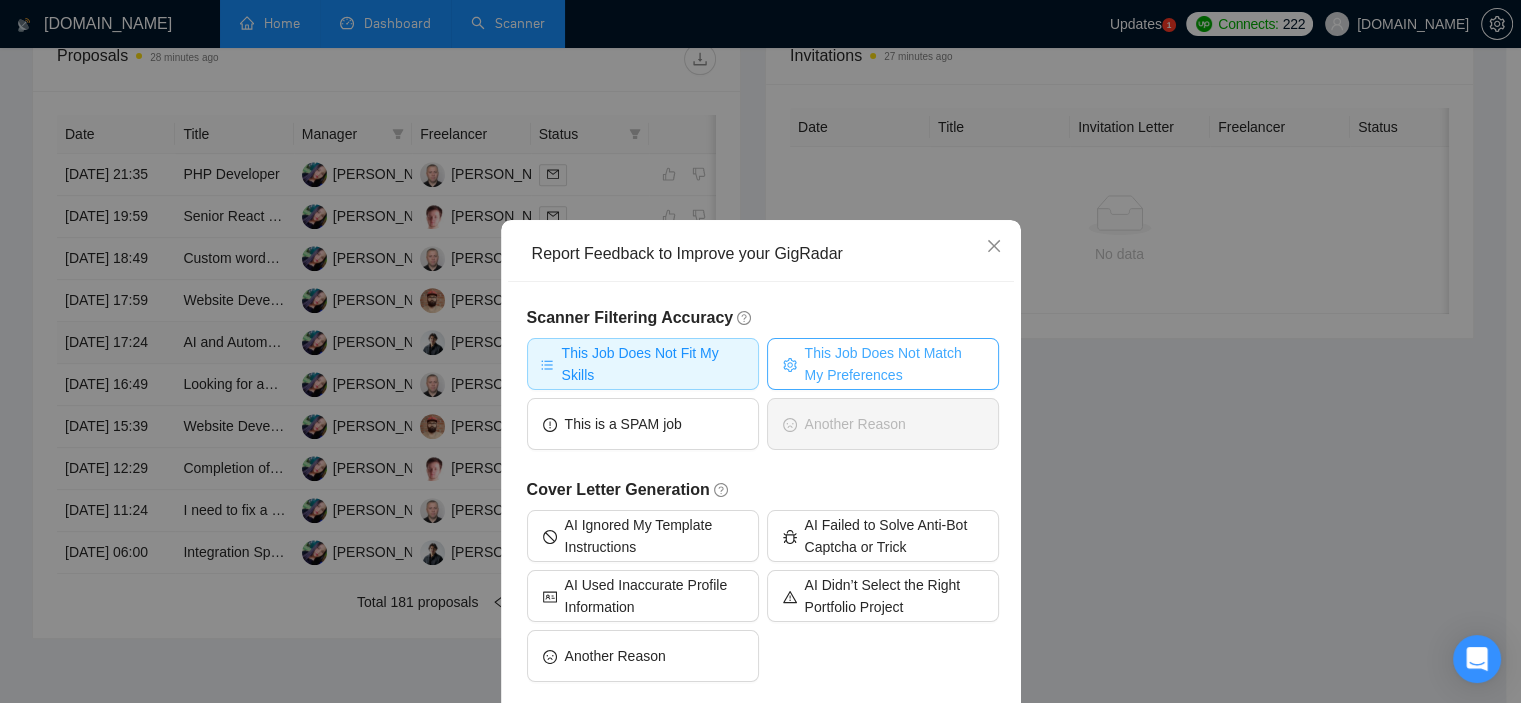 click 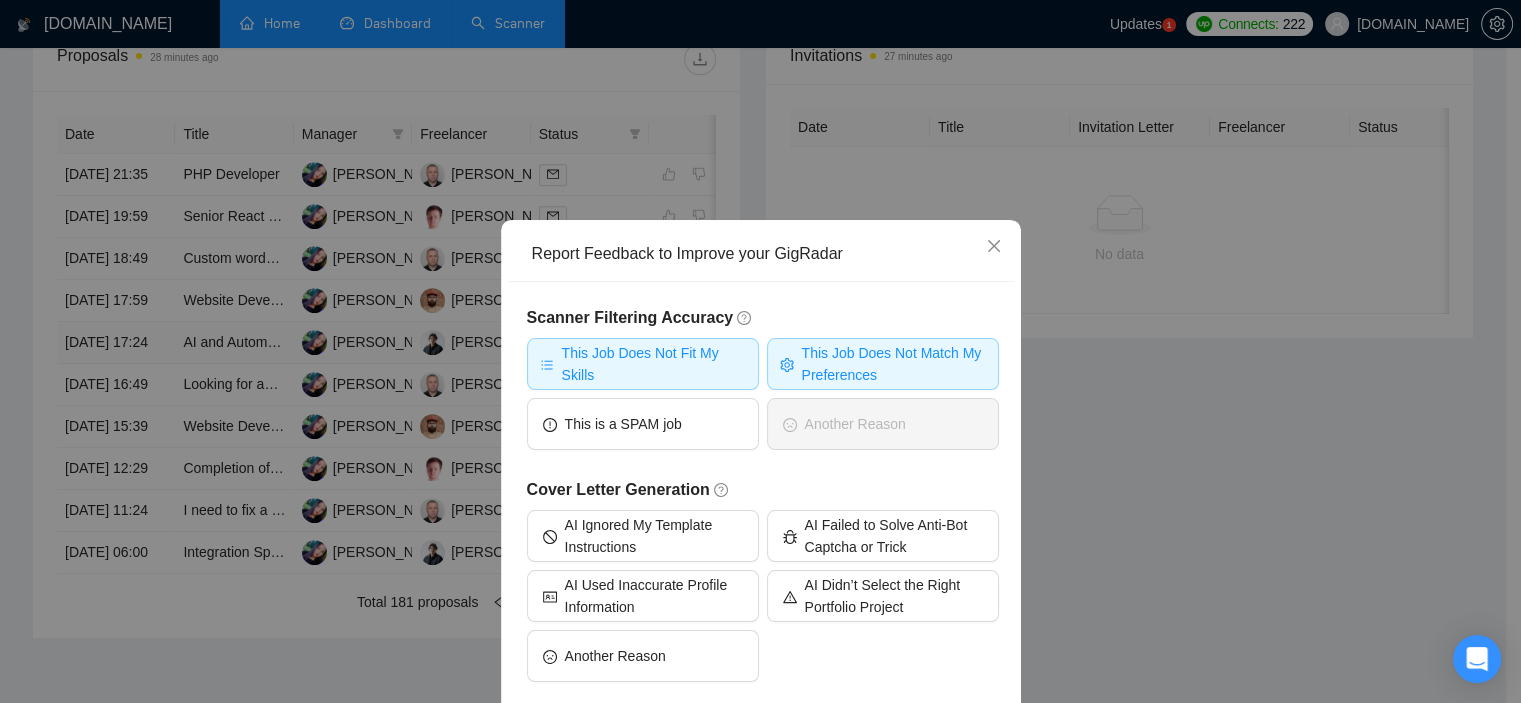 scroll, scrollTop: 94, scrollLeft: 0, axis: vertical 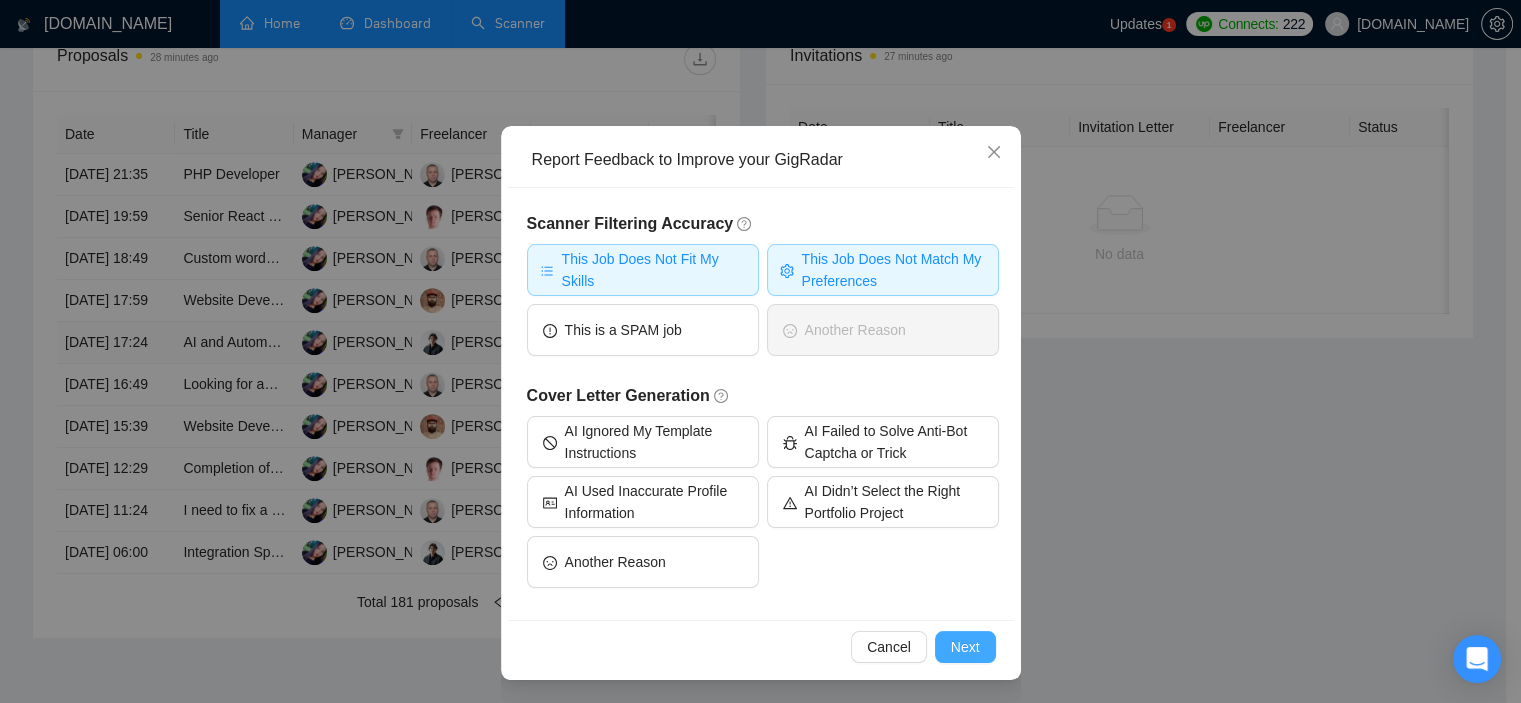 click on "Next" at bounding box center (965, 647) 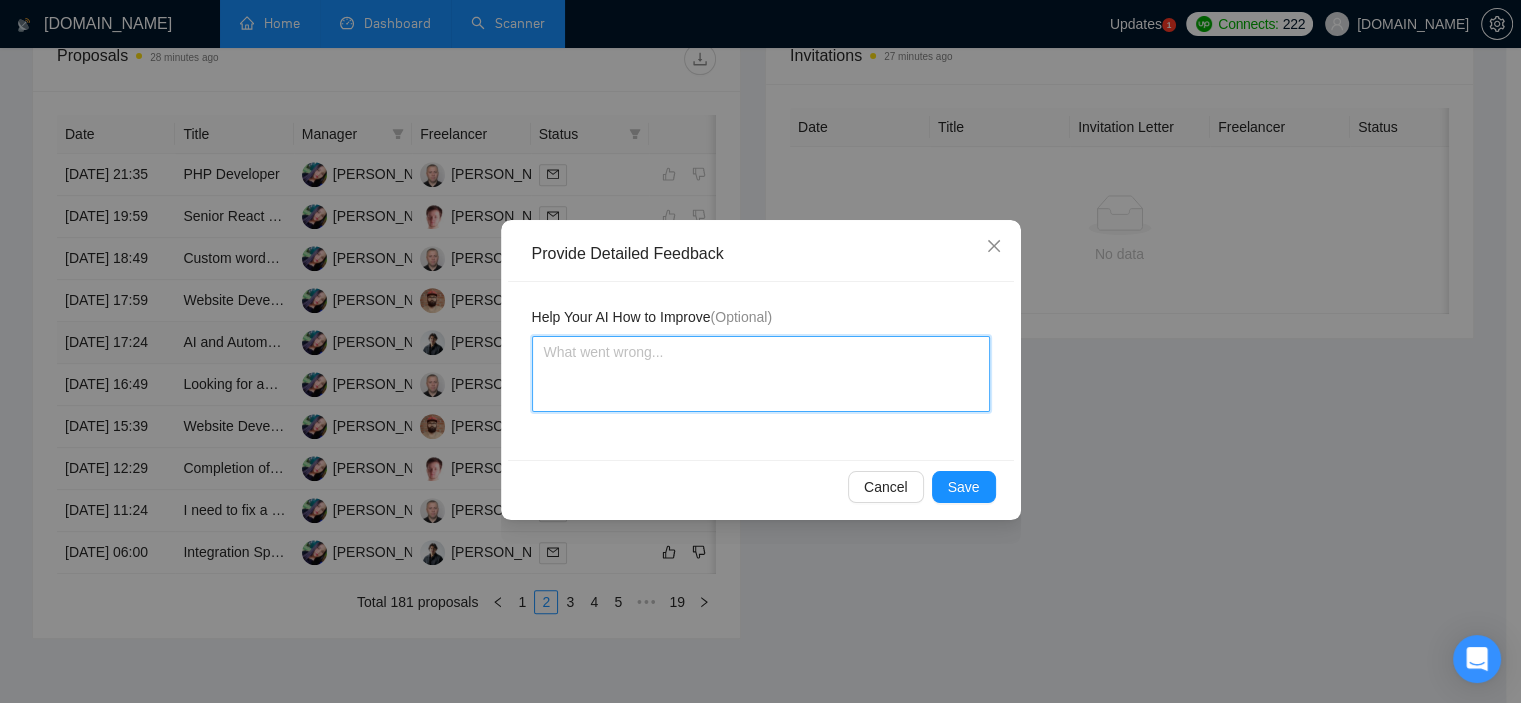 click at bounding box center (761, 374) 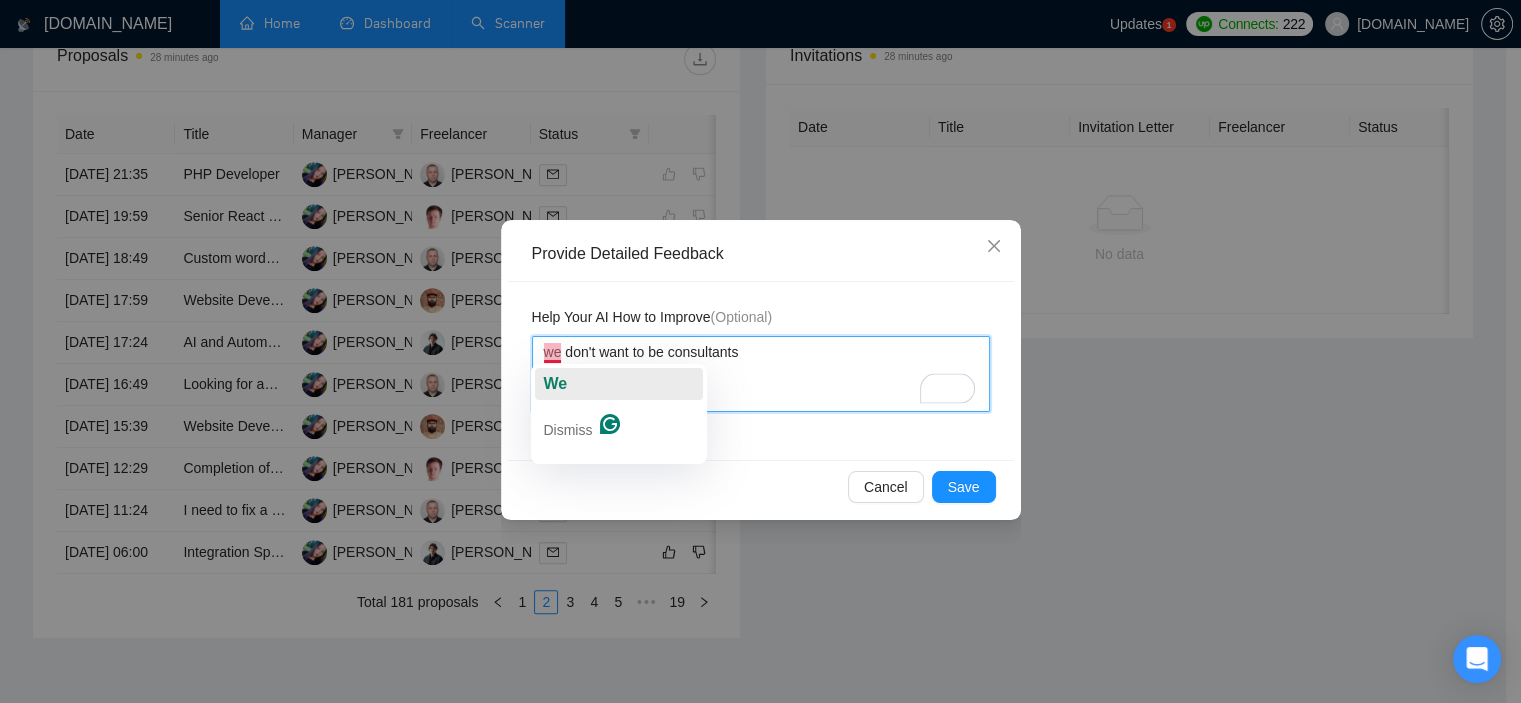 click on "We" 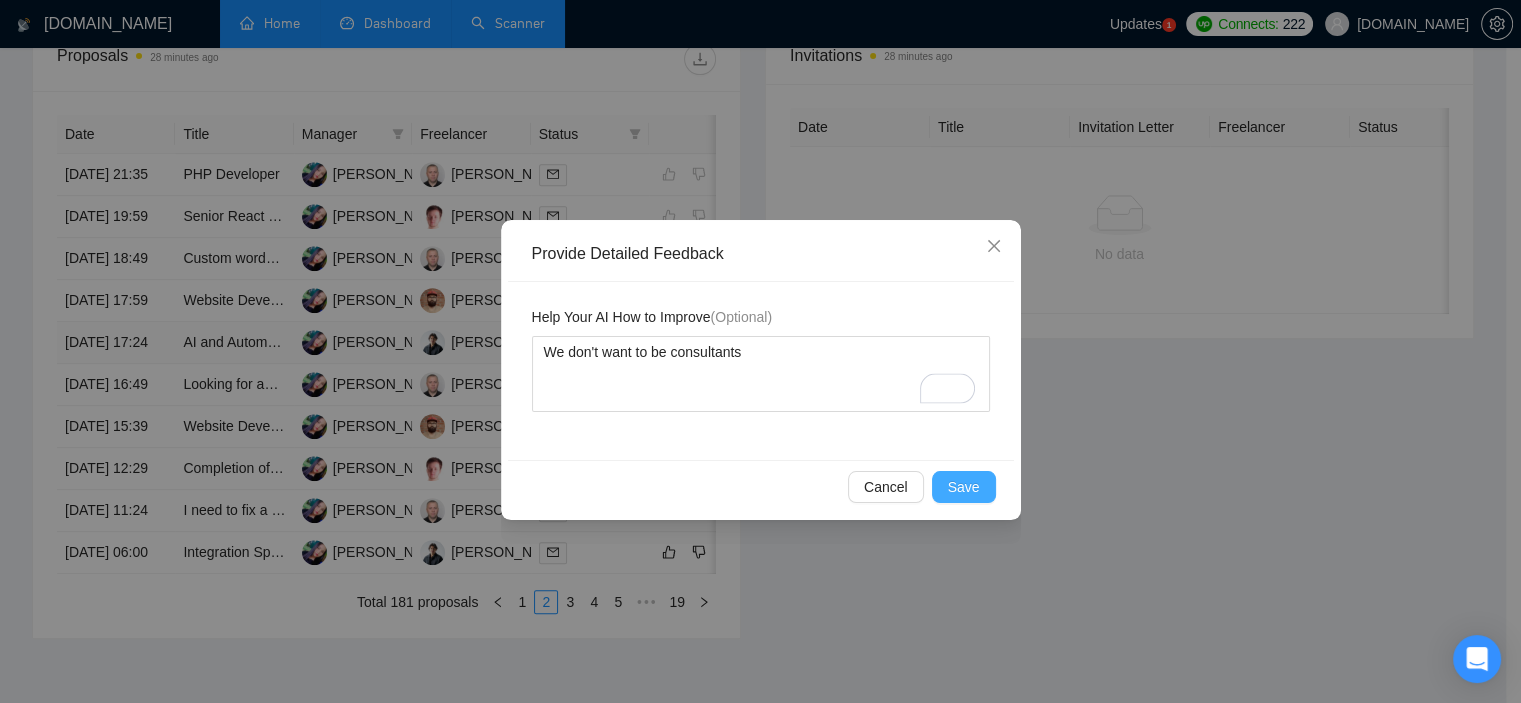 click on "Save" at bounding box center [964, 487] 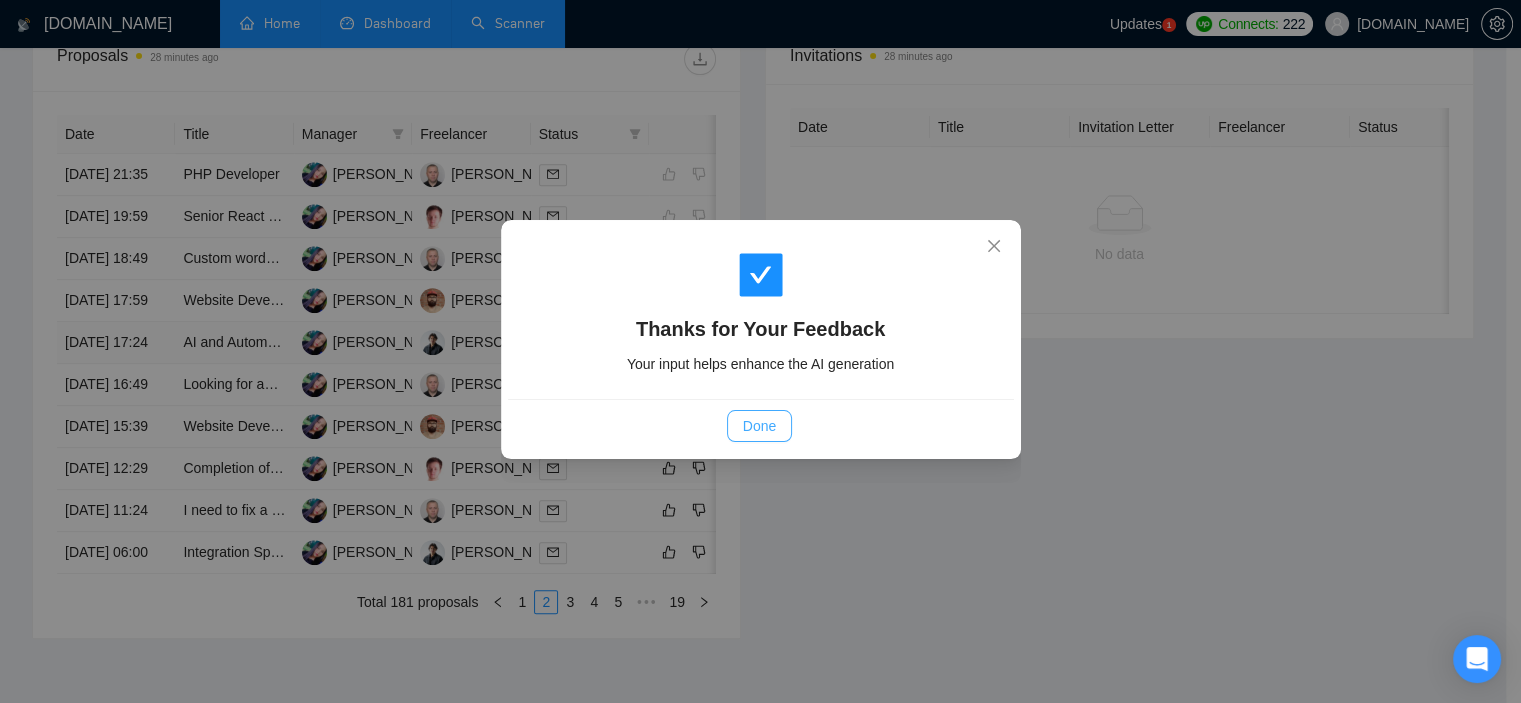 click on "Done" at bounding box center [759, 426] 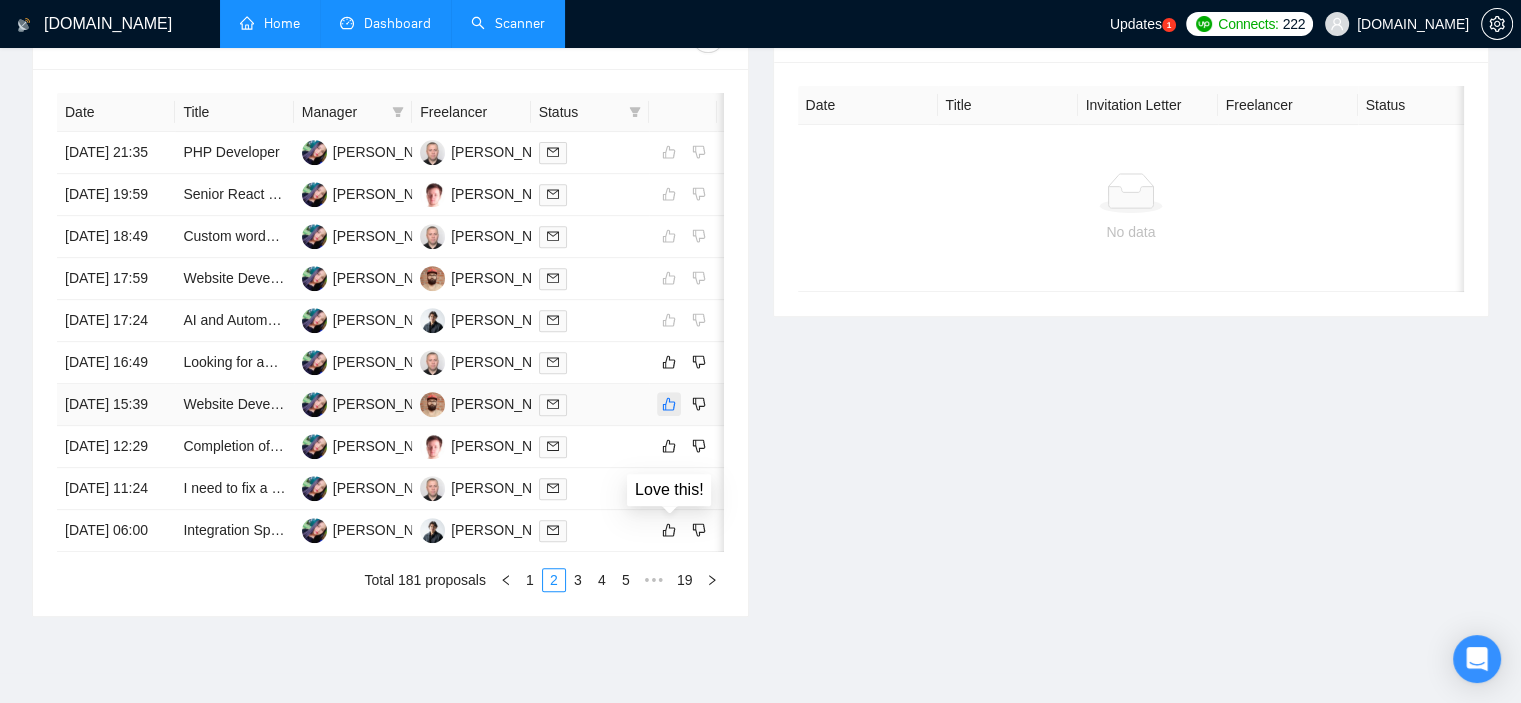 click 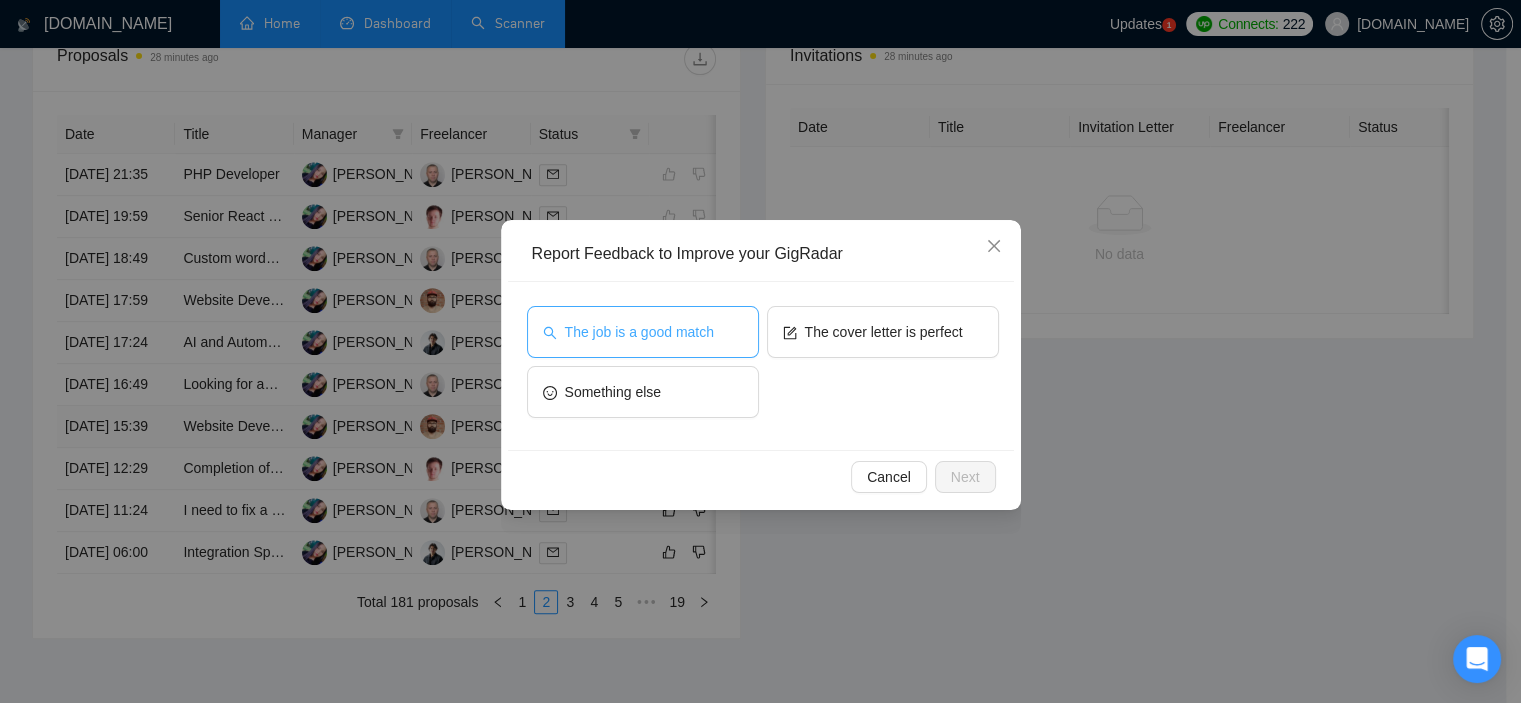 click on "The job is a good match" at bounding box center (643, 332) 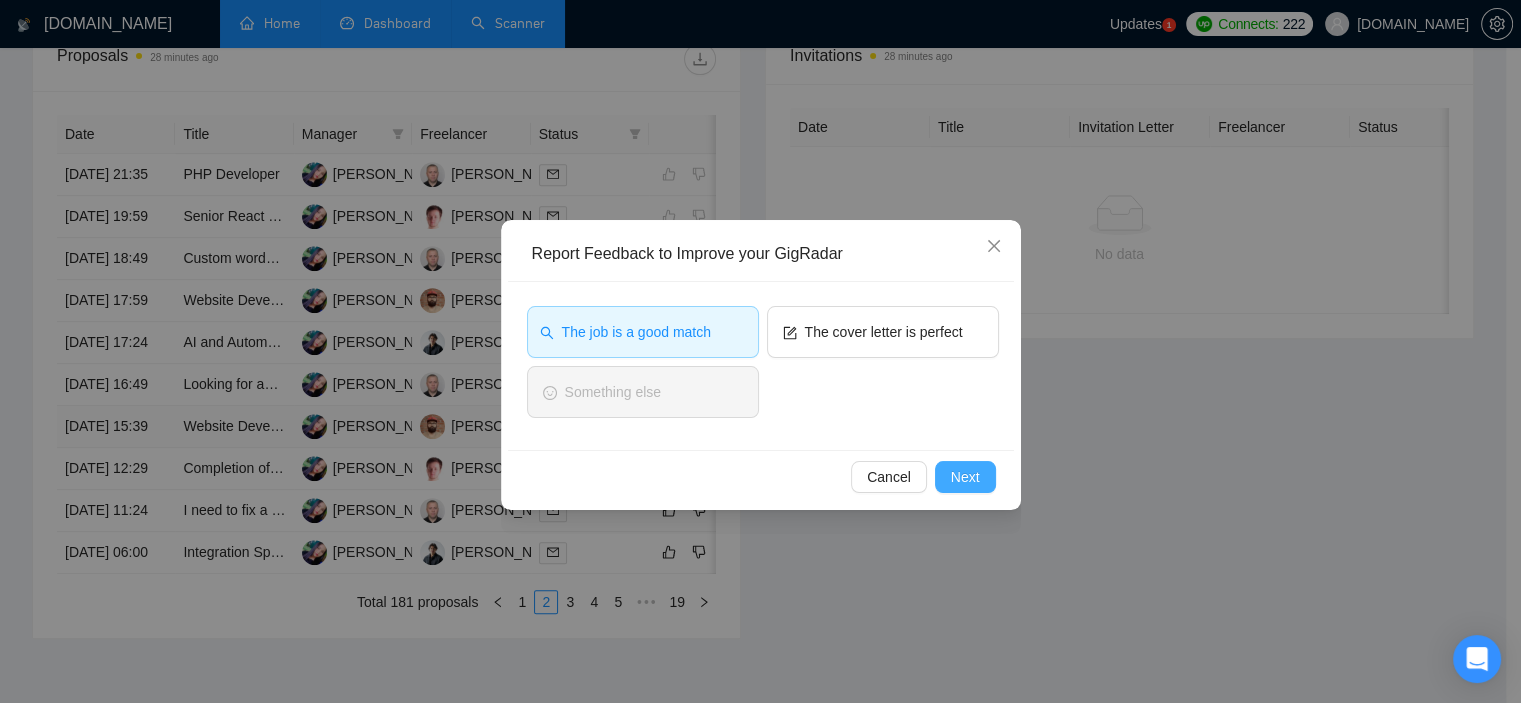 click on "Next" at bounding box center [965, 477] 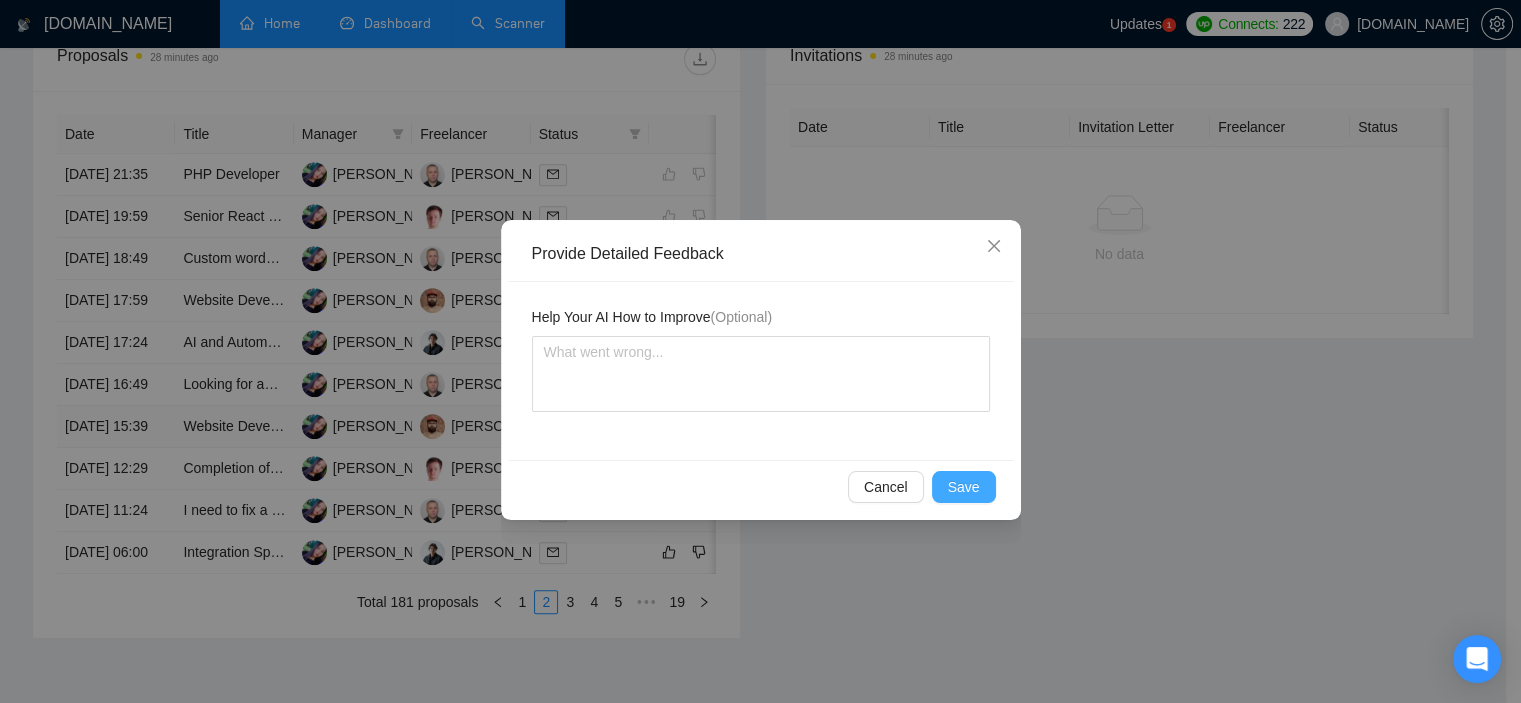 click on "Save" at bounding box center [964, 487] 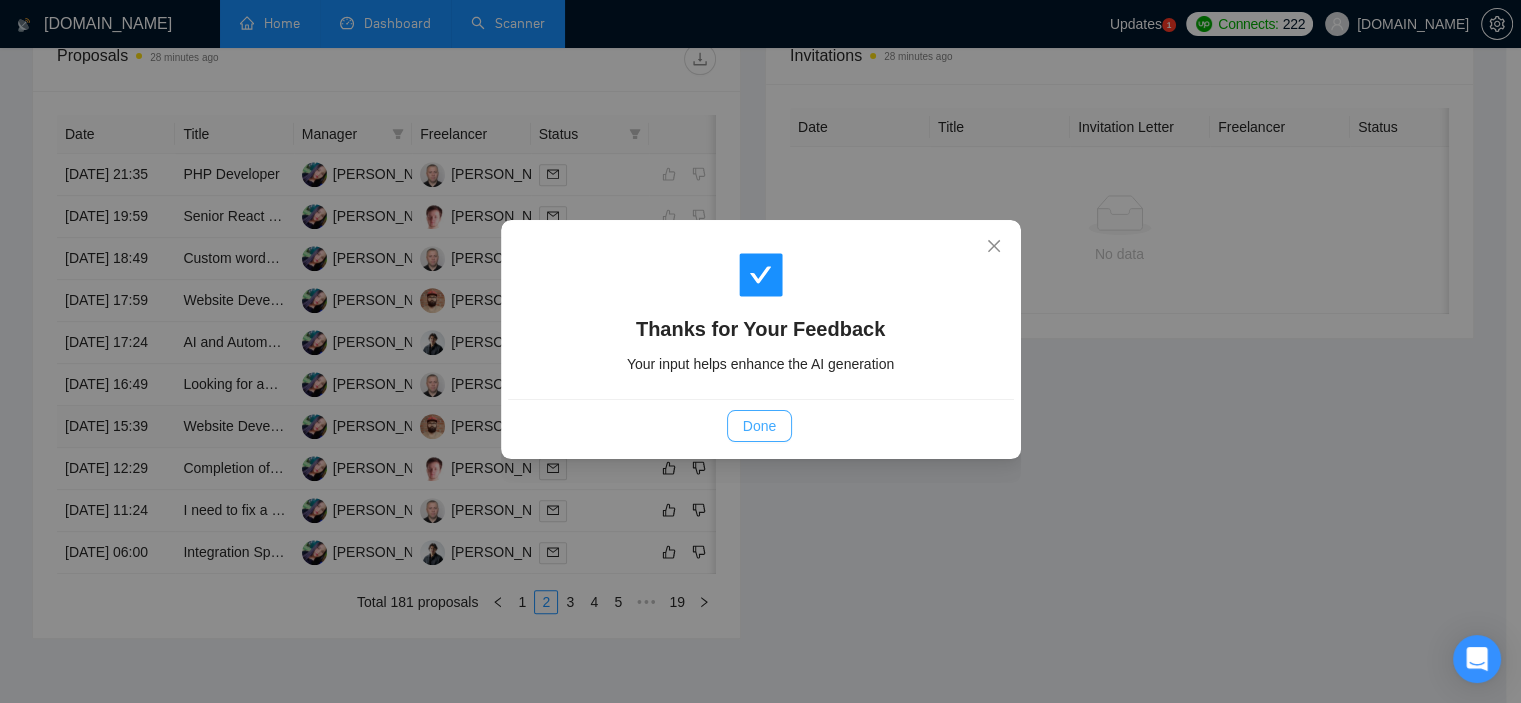 click on "Done" at bounding box center [759, 426] 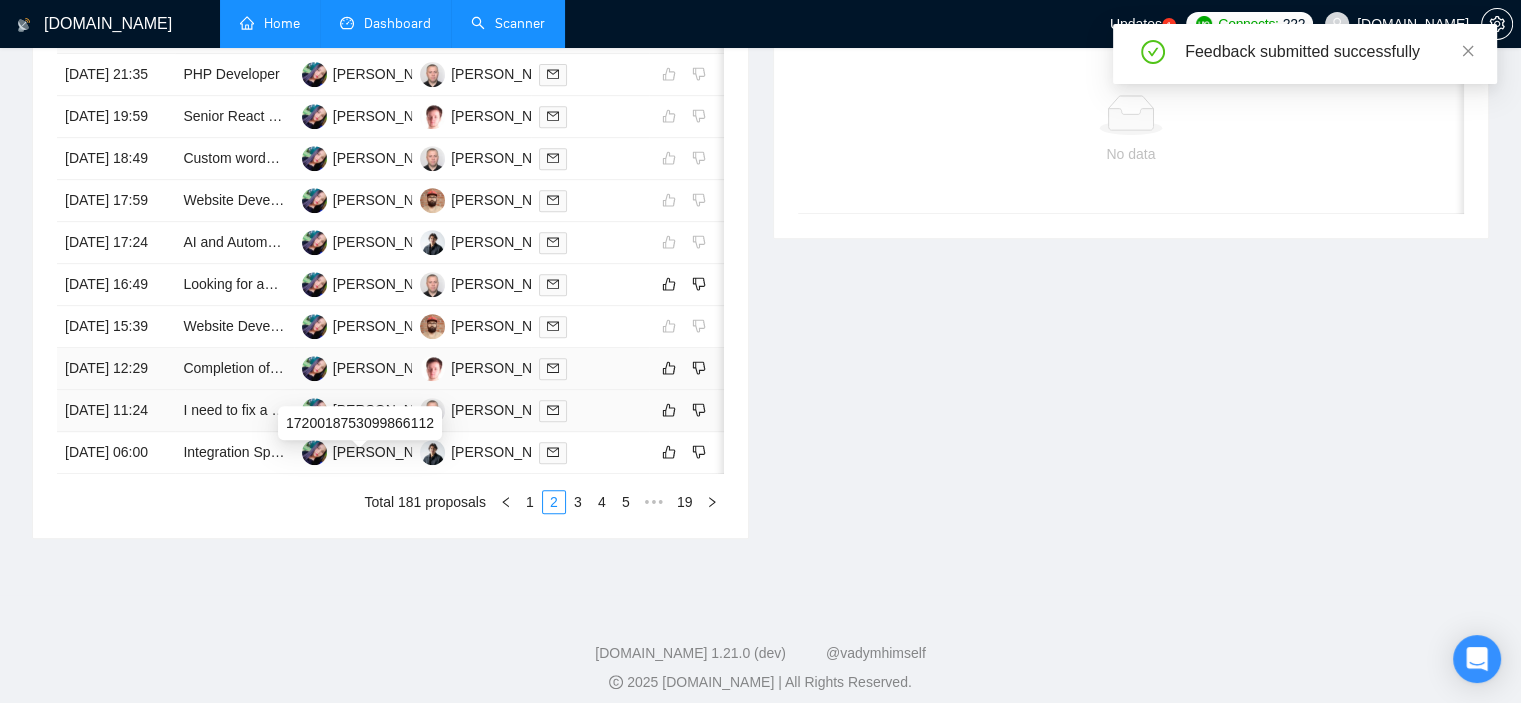 scroll, scrollTop: 900, scrollLeft: 0, axis: vertical 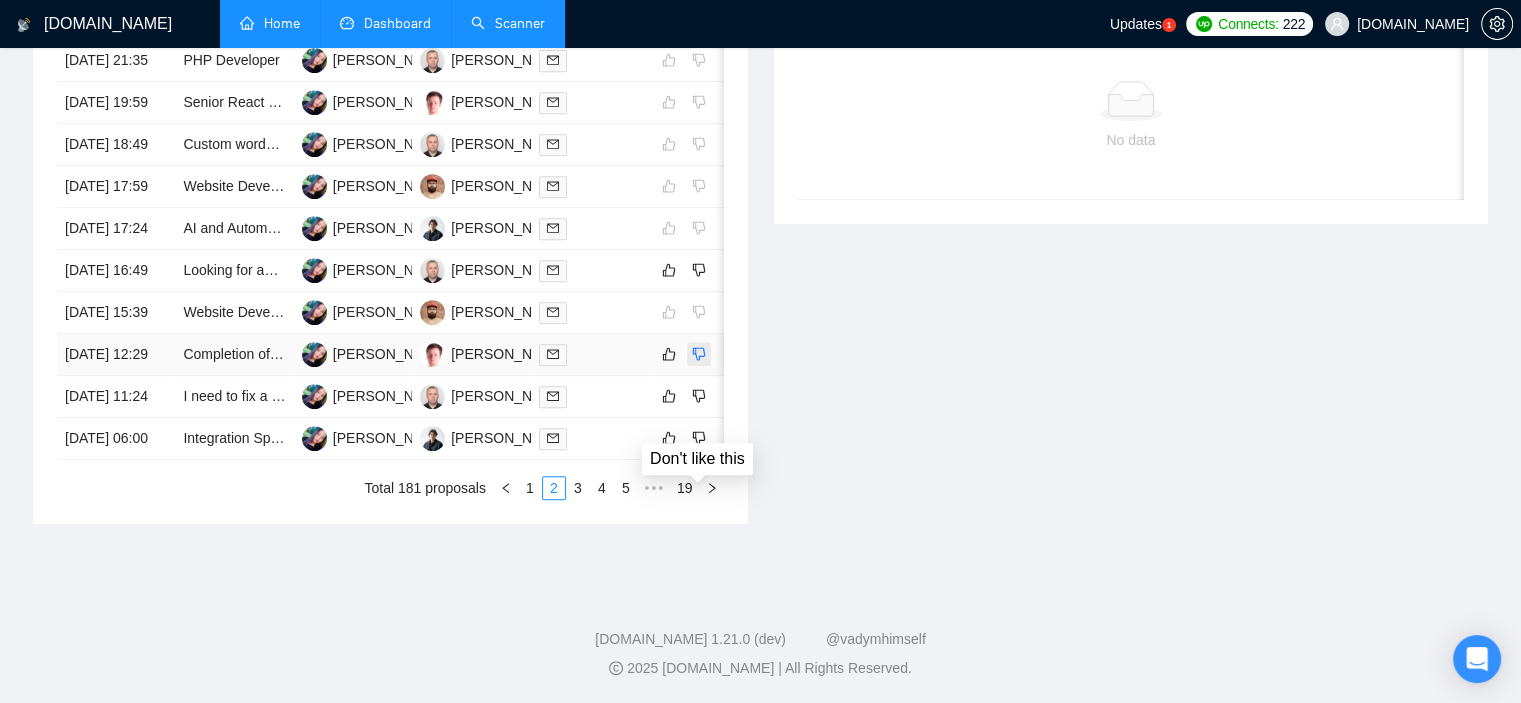 click 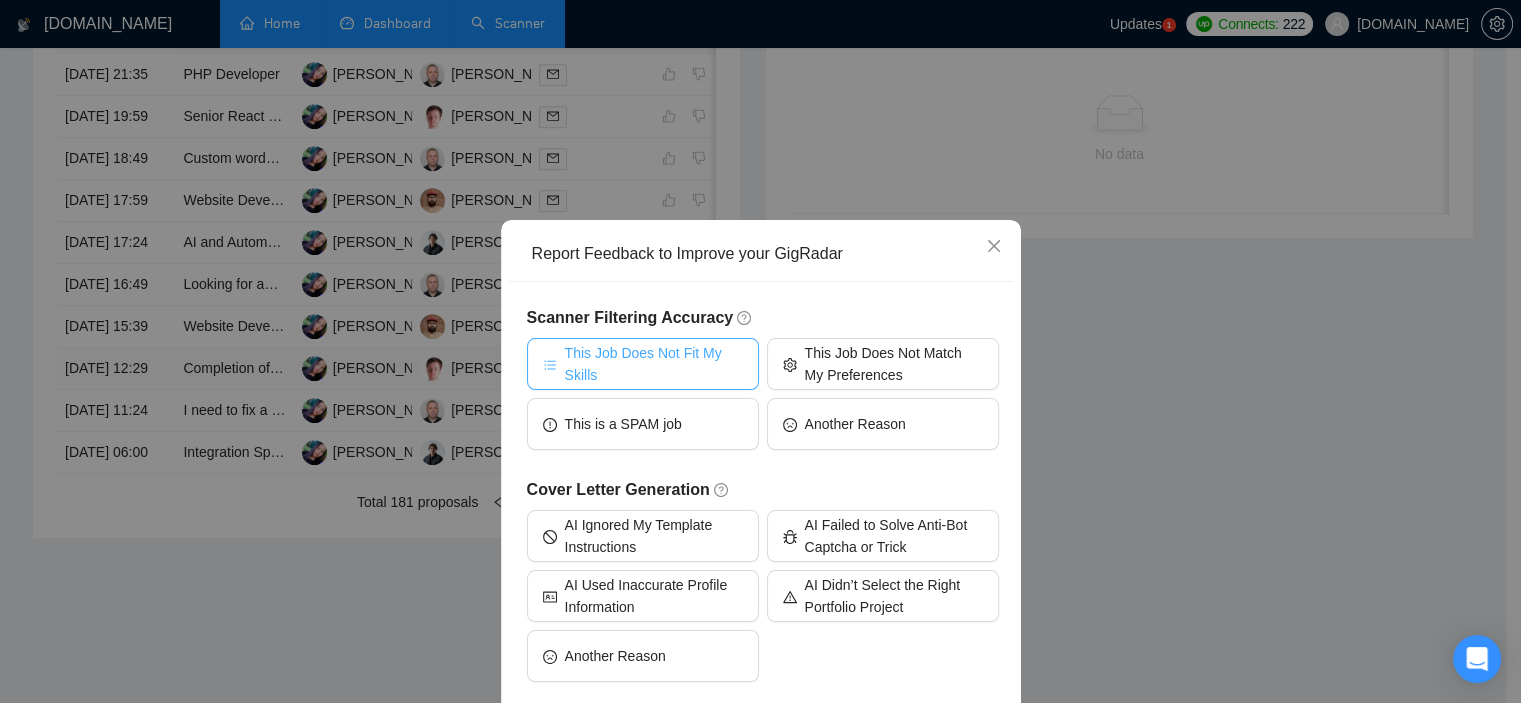 click on "This Job Does Not Fit My Skills" at bounding box center (654, 364) 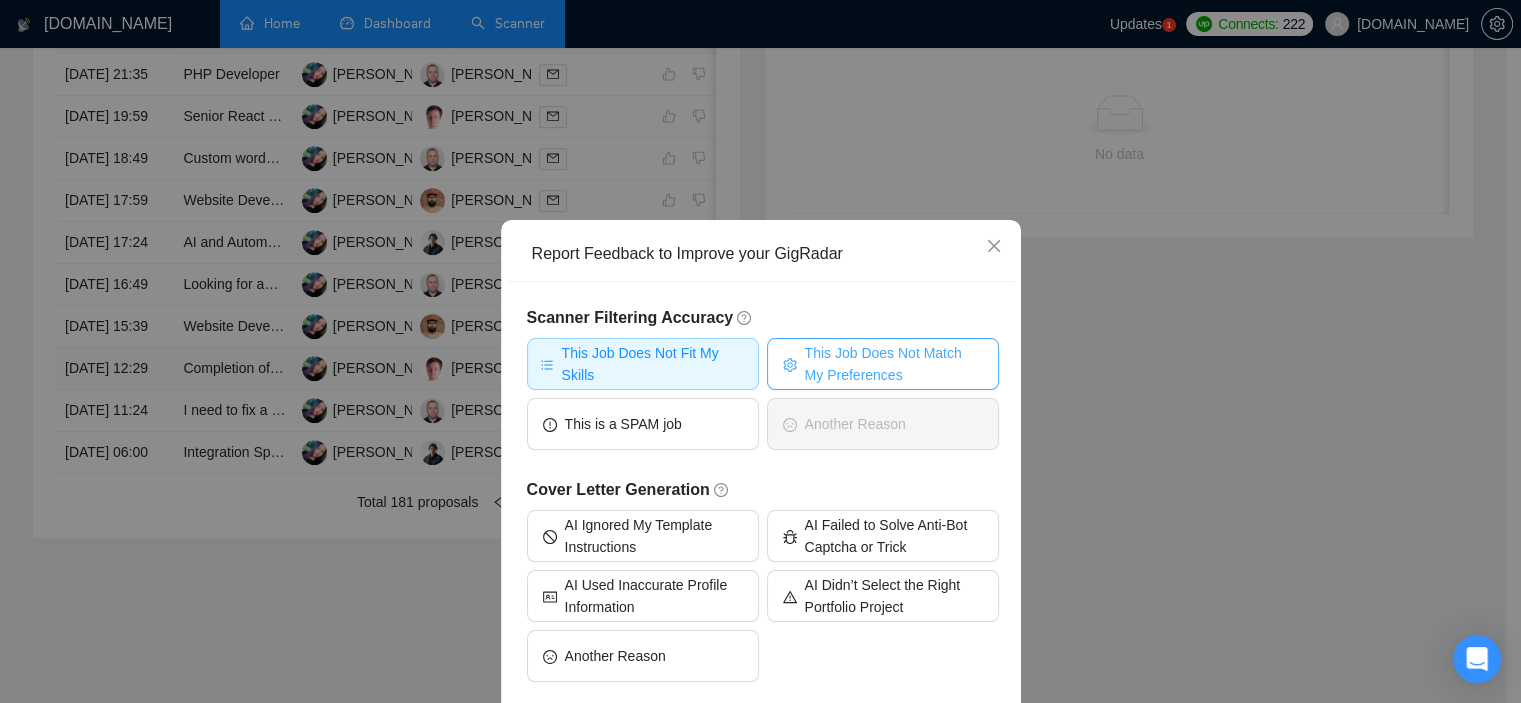 click on "This Job Does Not Match My Preferences" at bounding box center [894, 364] 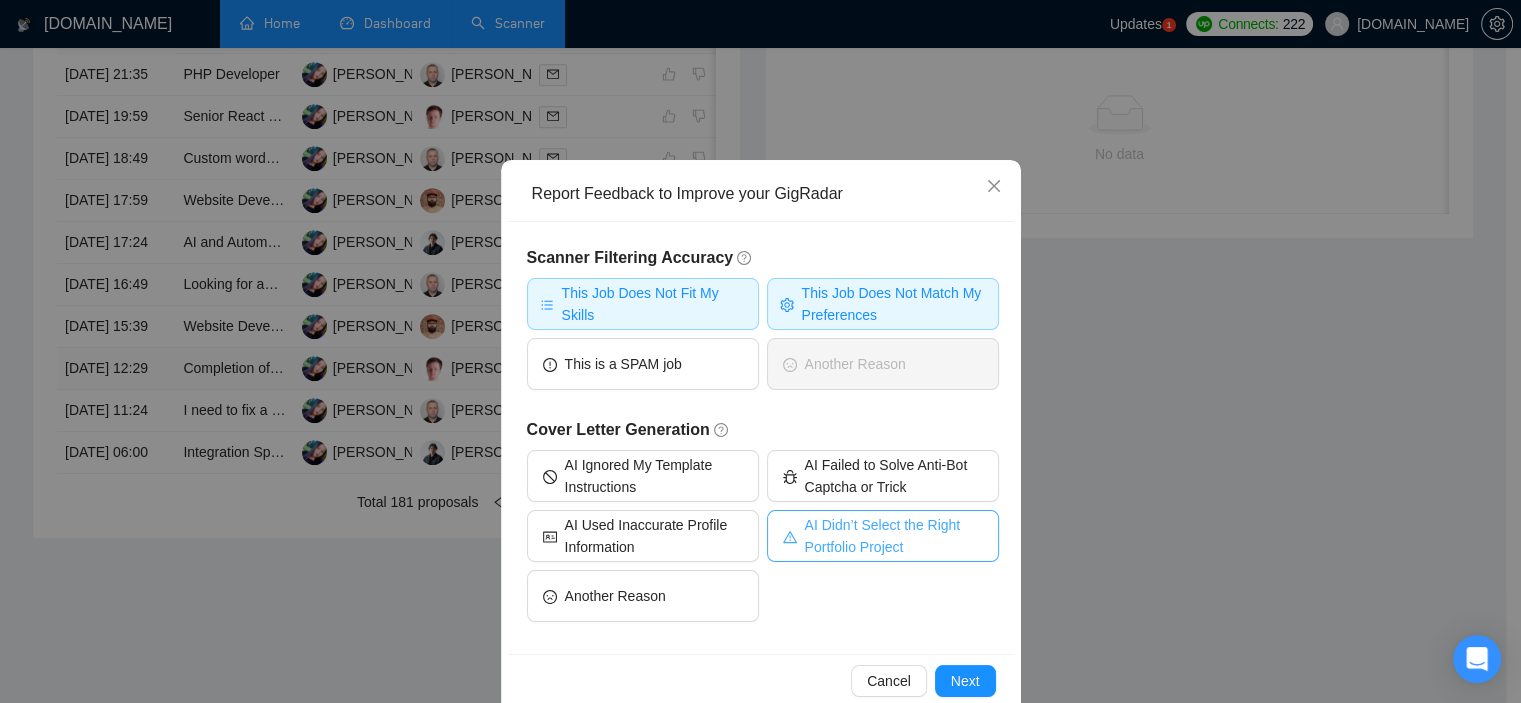 scroll, scrollTop: 94, scrollLeft: 0, axis: vertical 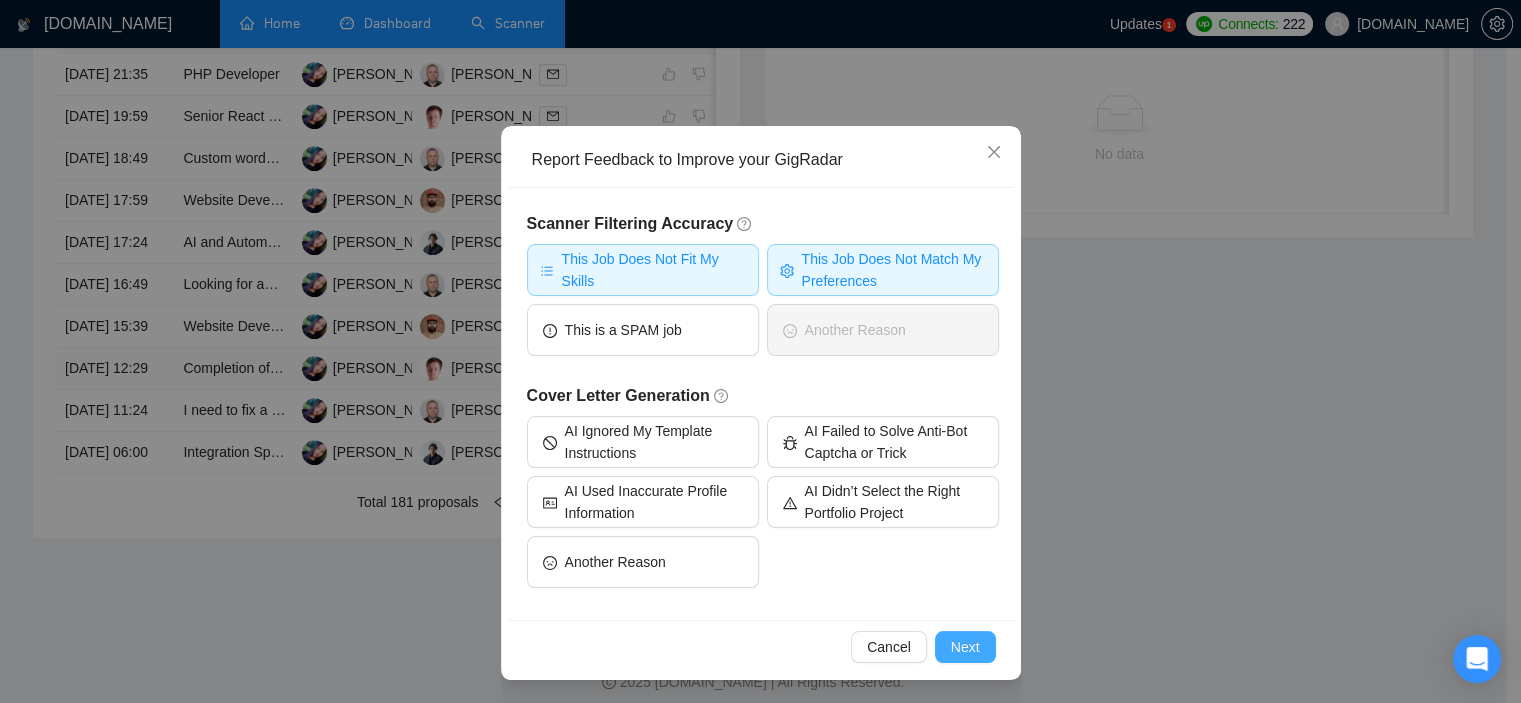 click on "Next" at bounding box center (965, 647) 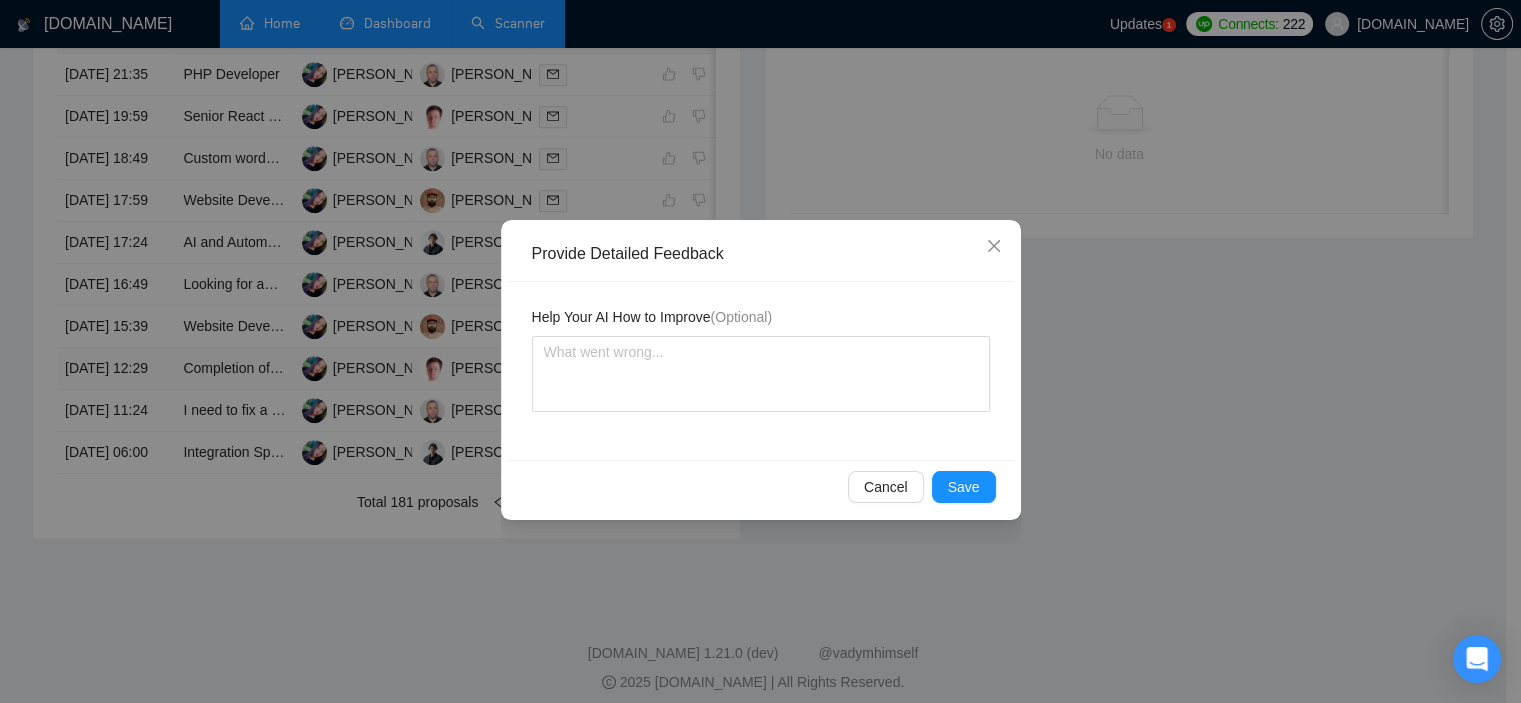 scroll, scrollTop: 0, scrollLeft: 0, axis: both 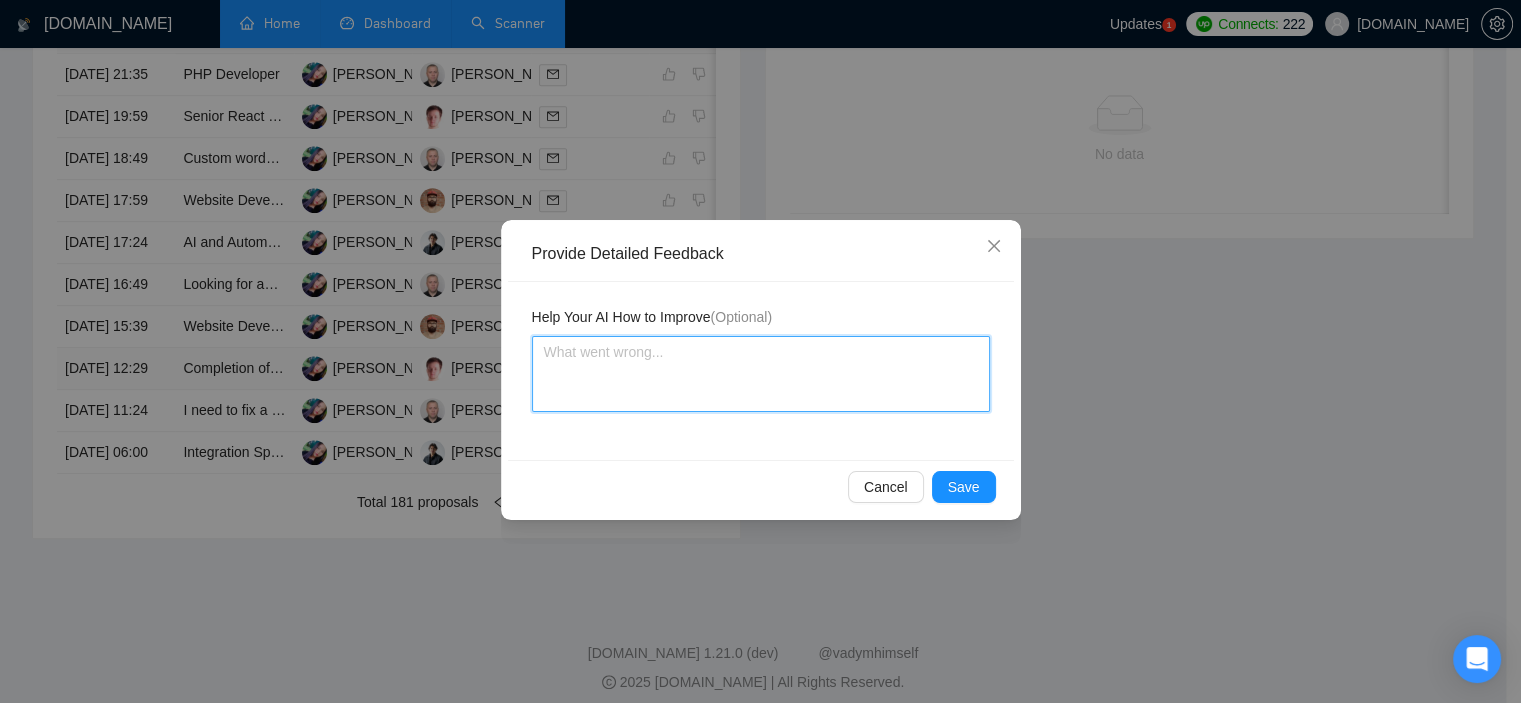 click at bounding box center [761, 374] 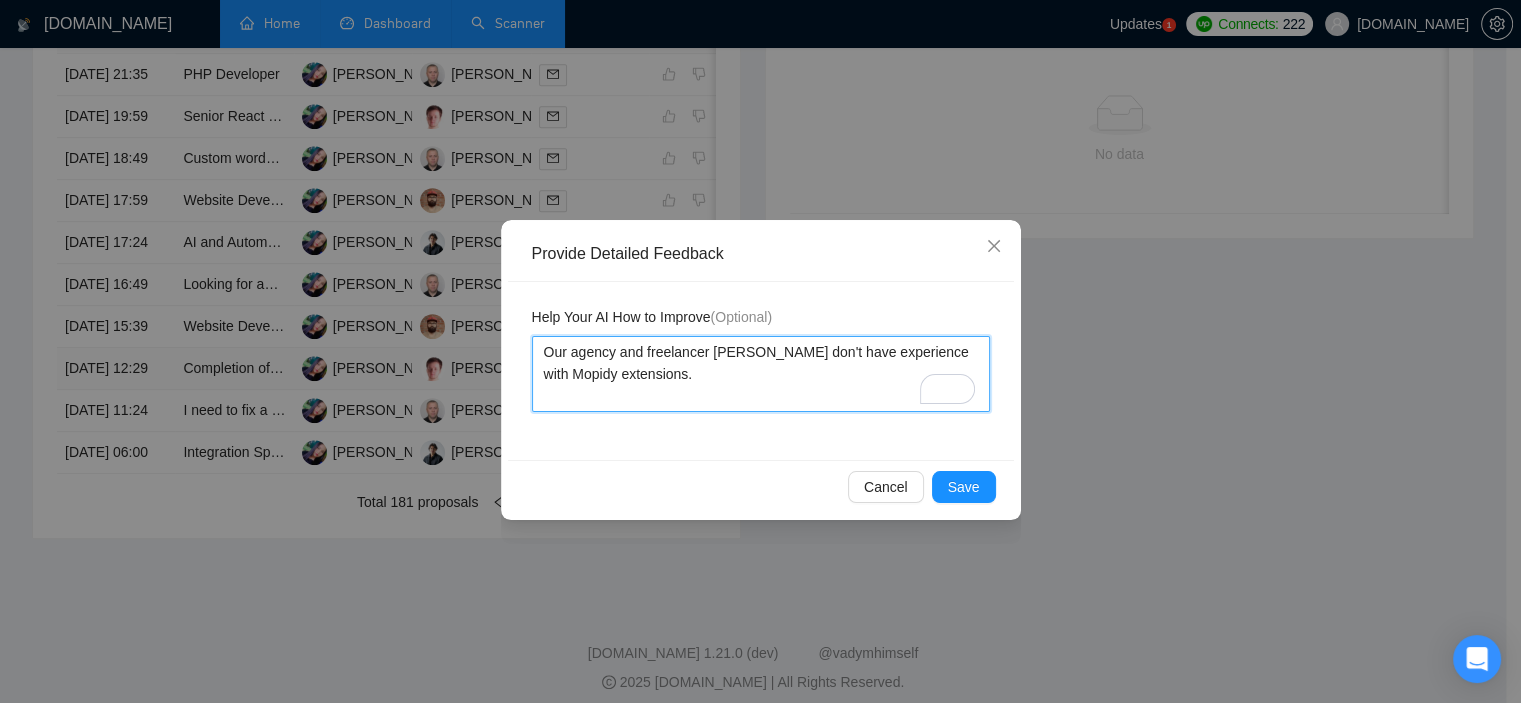 drag, startPoint x: 710, startPoint y: 351, endPoint x: 759, endPoint y: 355, distance: 49.162994 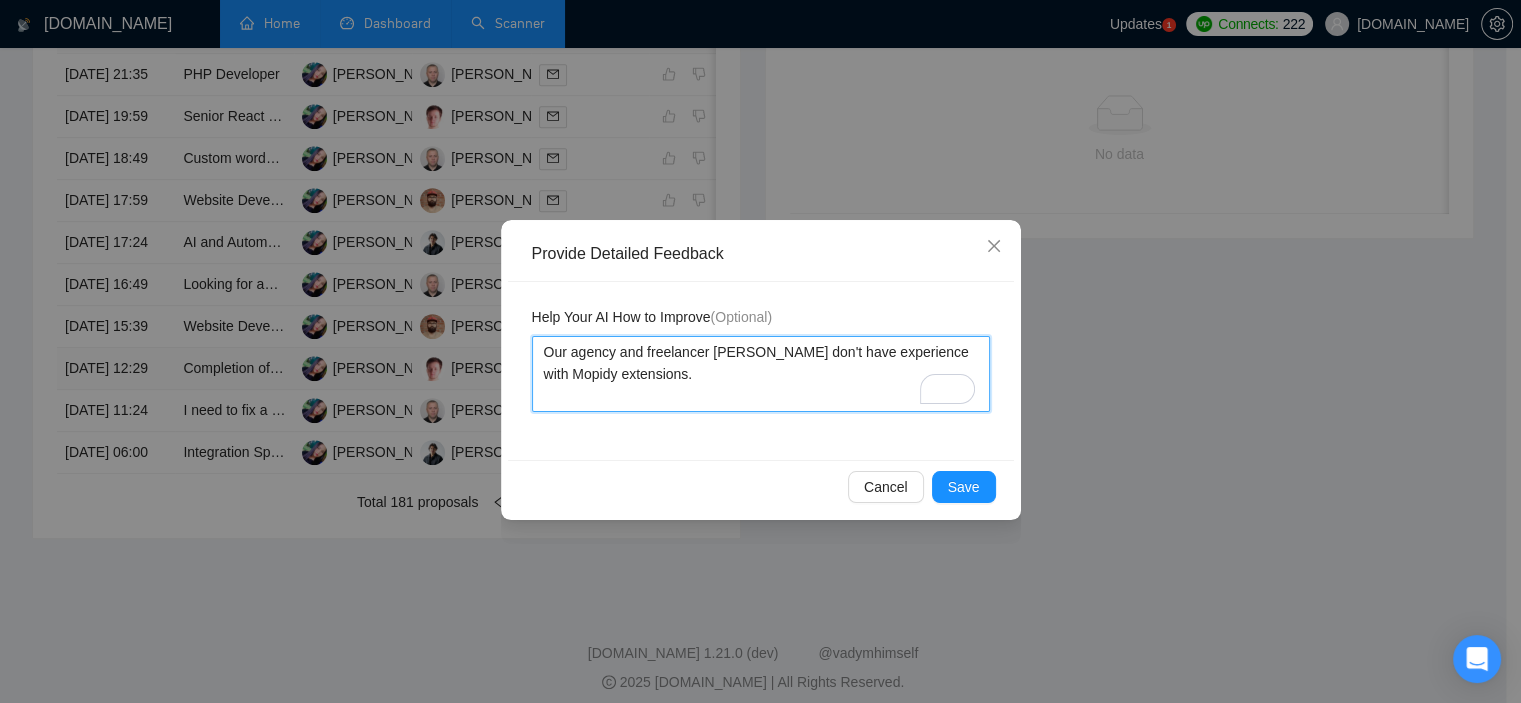click on "Our agency and freelancer [PERSON_NAME] have experience with Mopidy extensions." at bounding box center (761, 374) 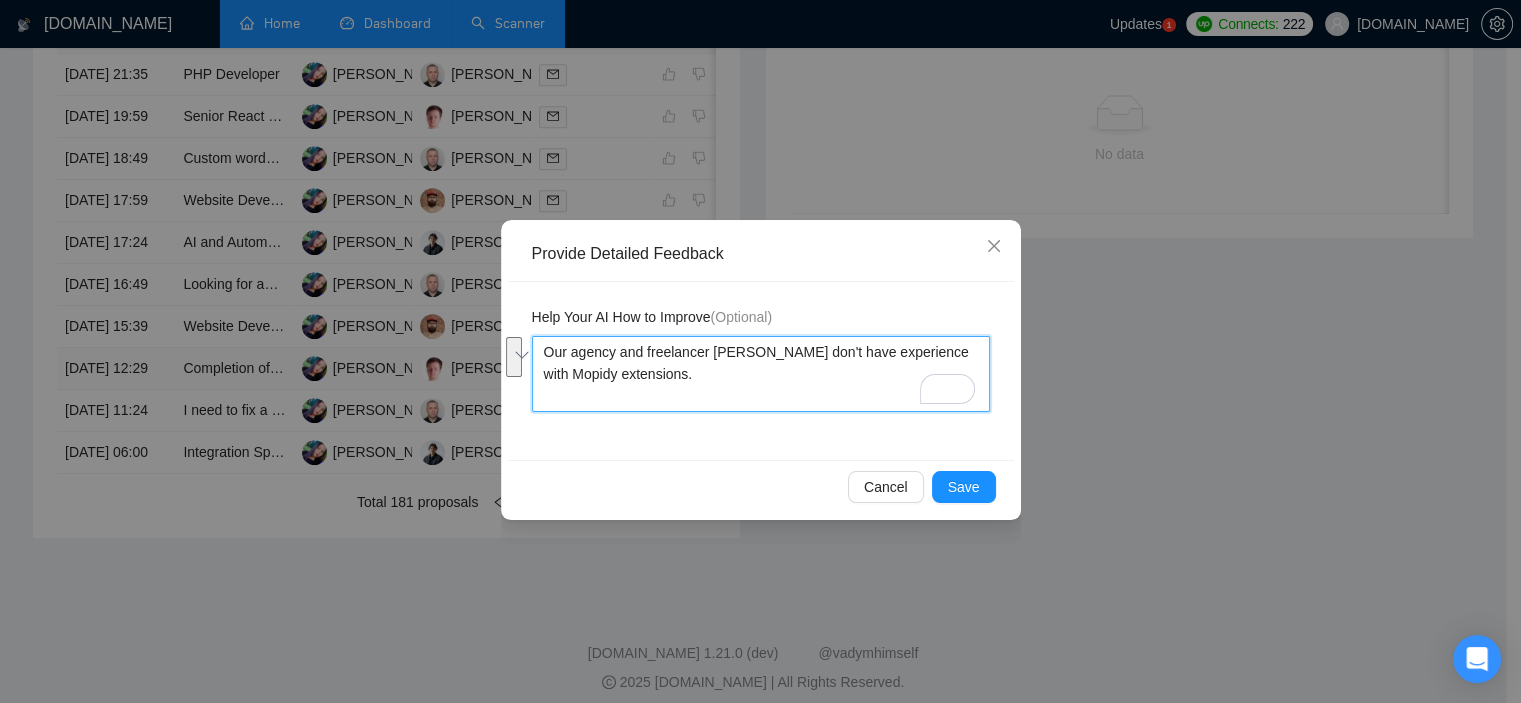 drag, startPoint x: 923, startPoint y: 353, endPoint x: 606, endPoint y: 372, distance: 317.56888 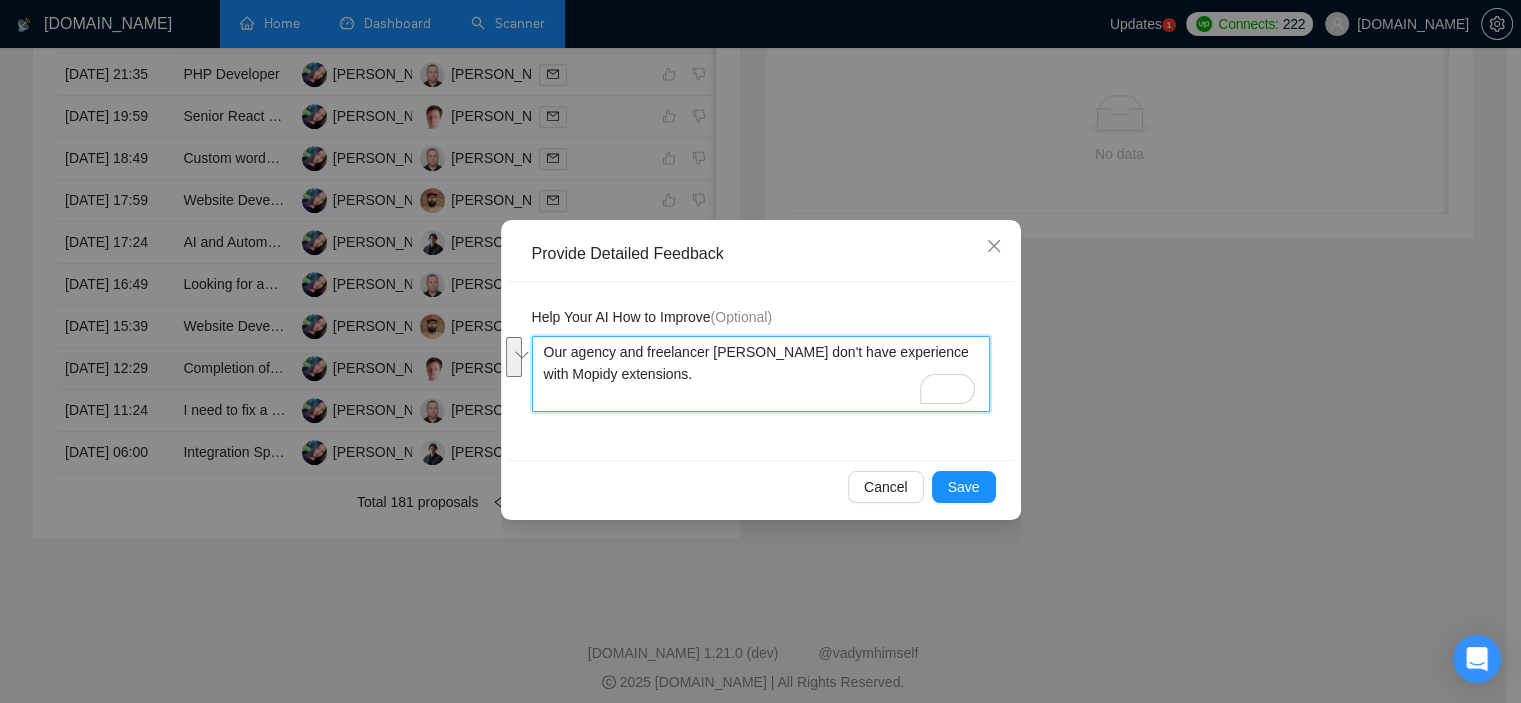 click on "Our agency and freelancer Viktor don't have experience with Mopidy extensions." at bounding box center (761, 374) 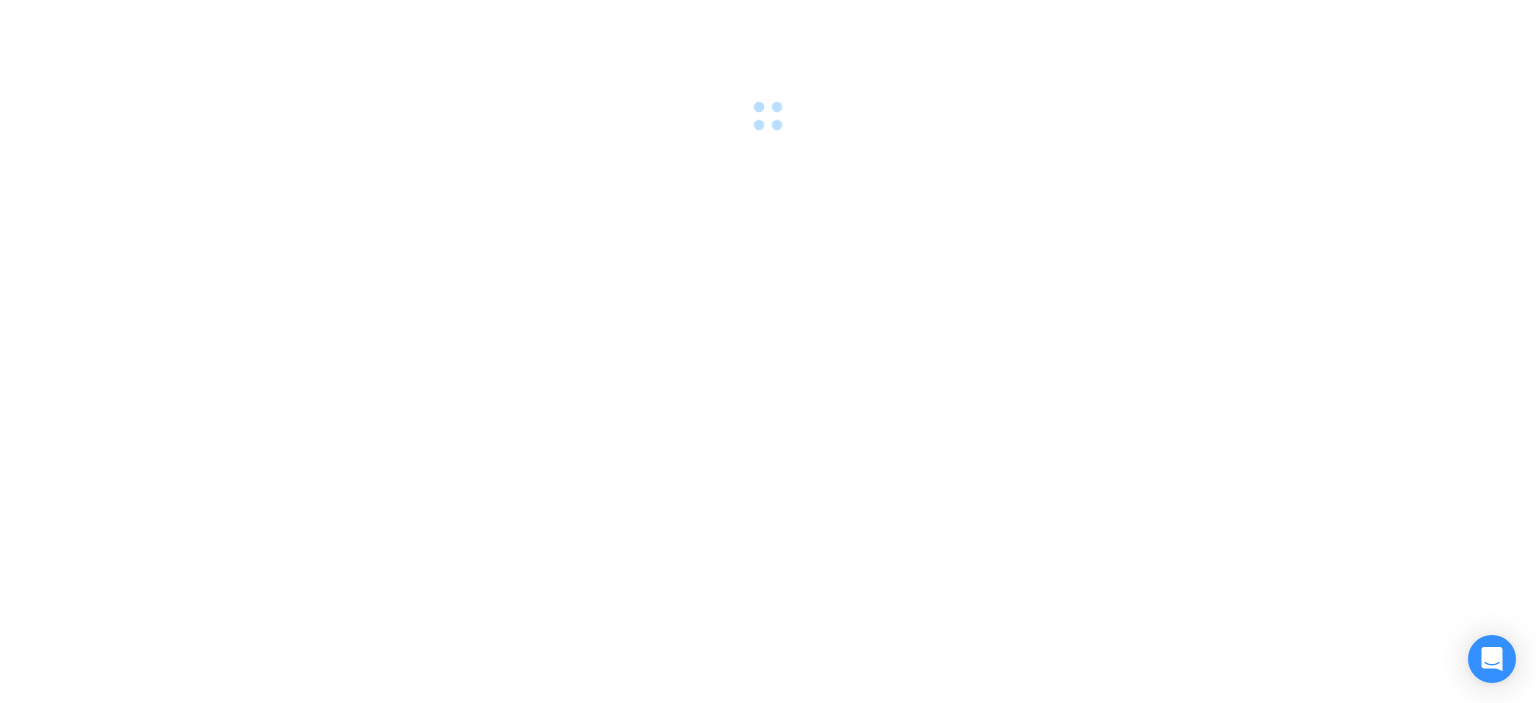 scroll, scrollTop: 0, scrollLeft: 0, axis: both 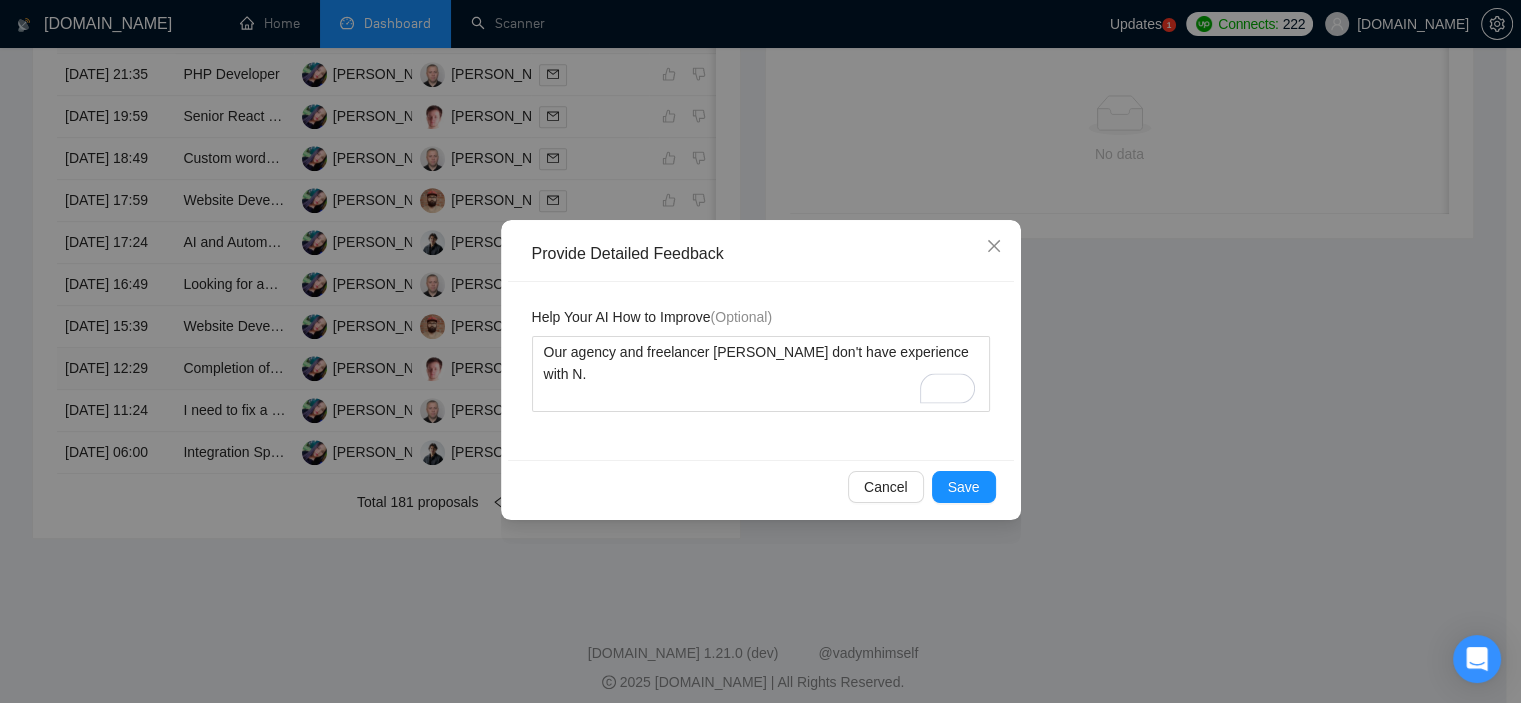 type 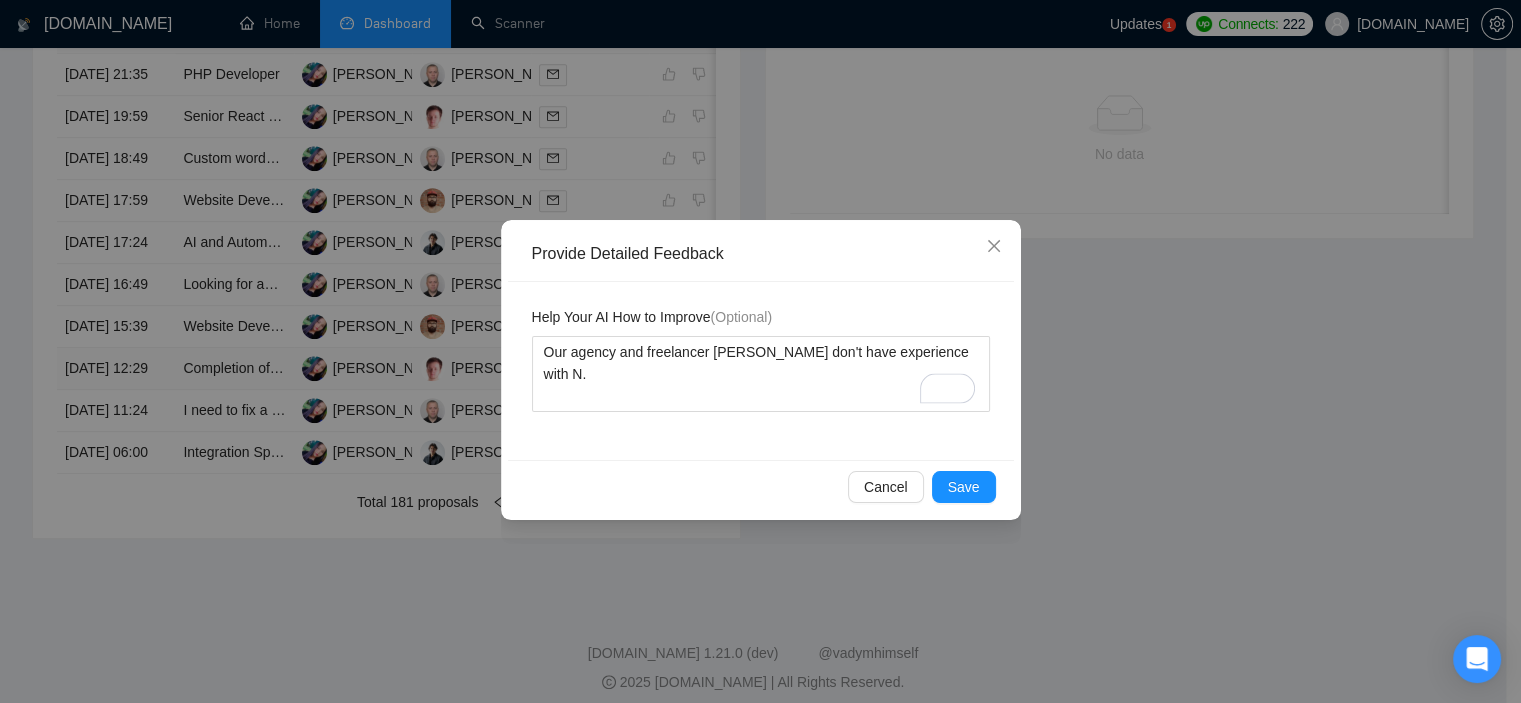 type on "Our agency and freelancer Viktor don't have experience with Ne." 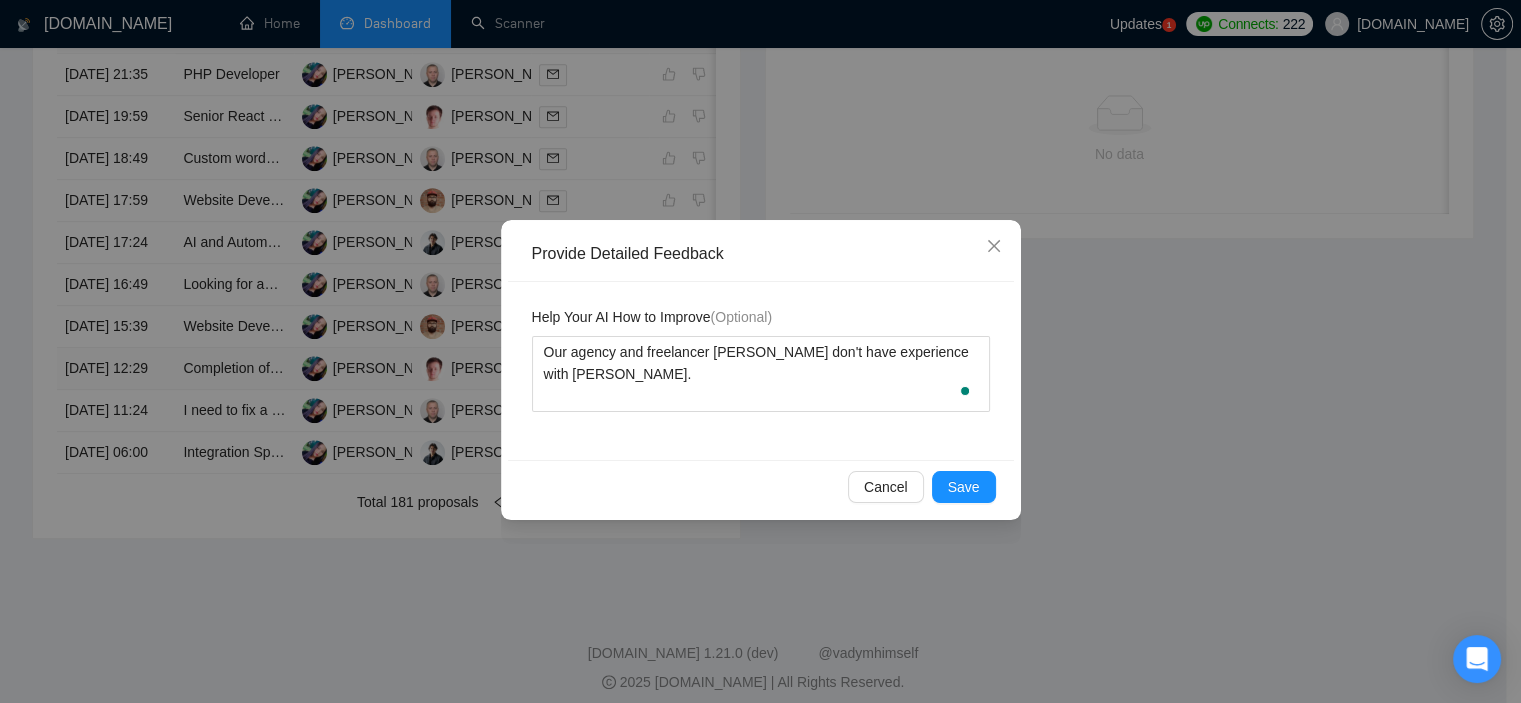 type 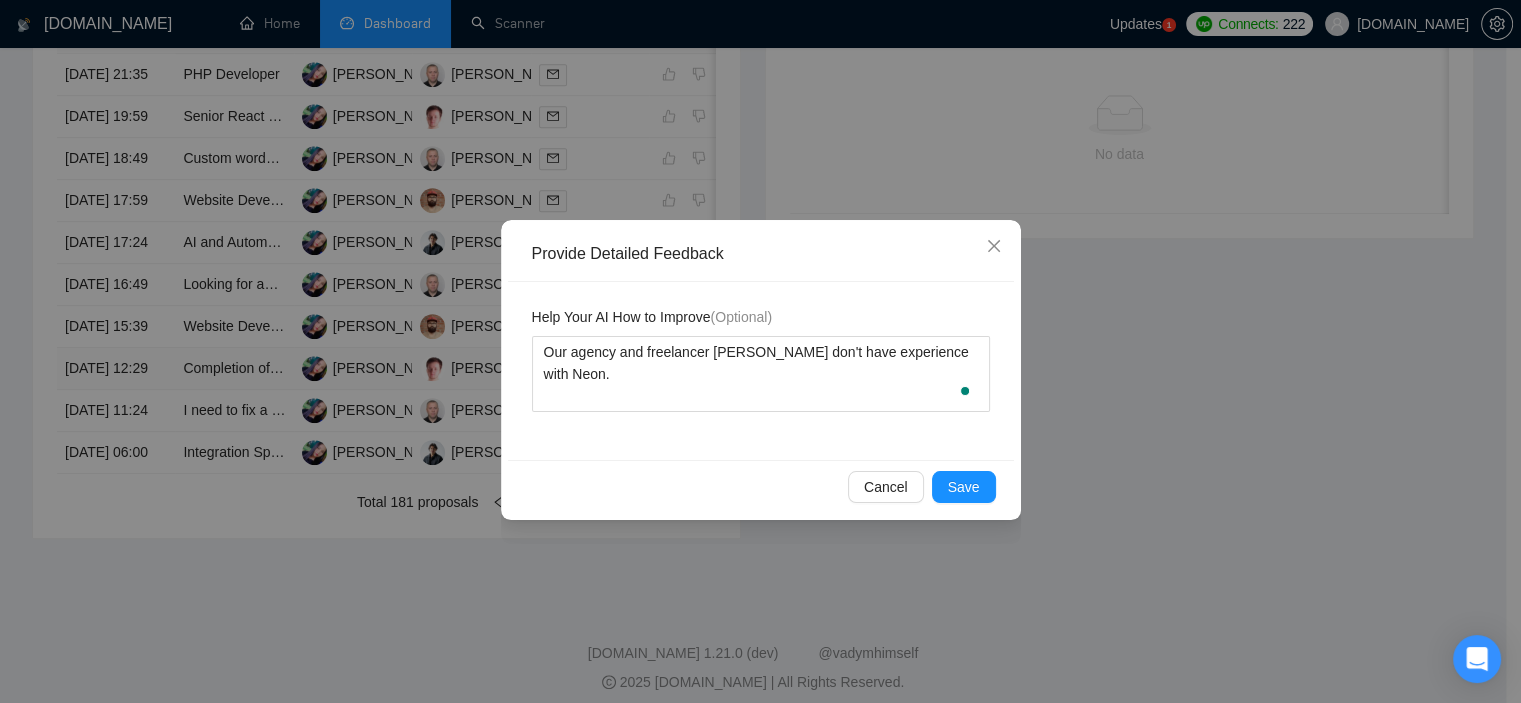 type 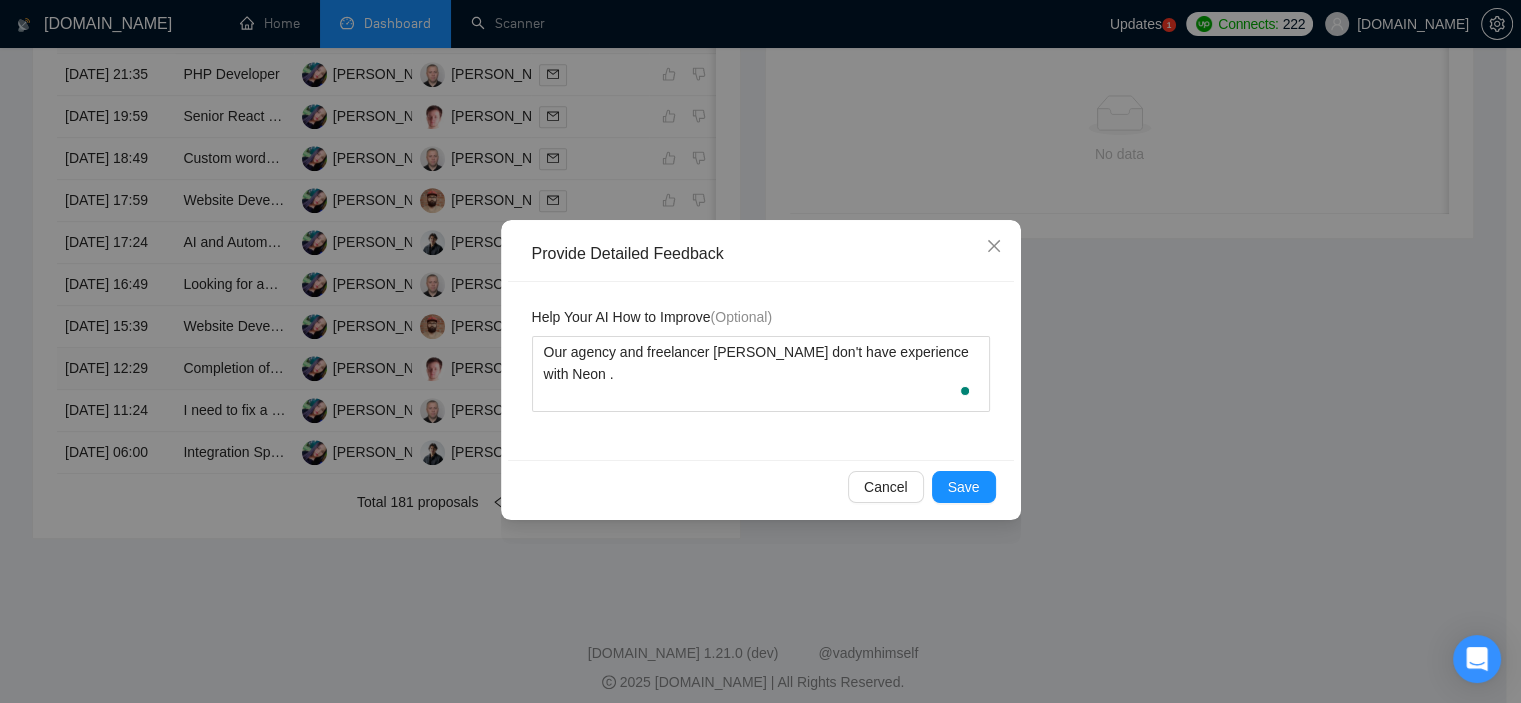 type 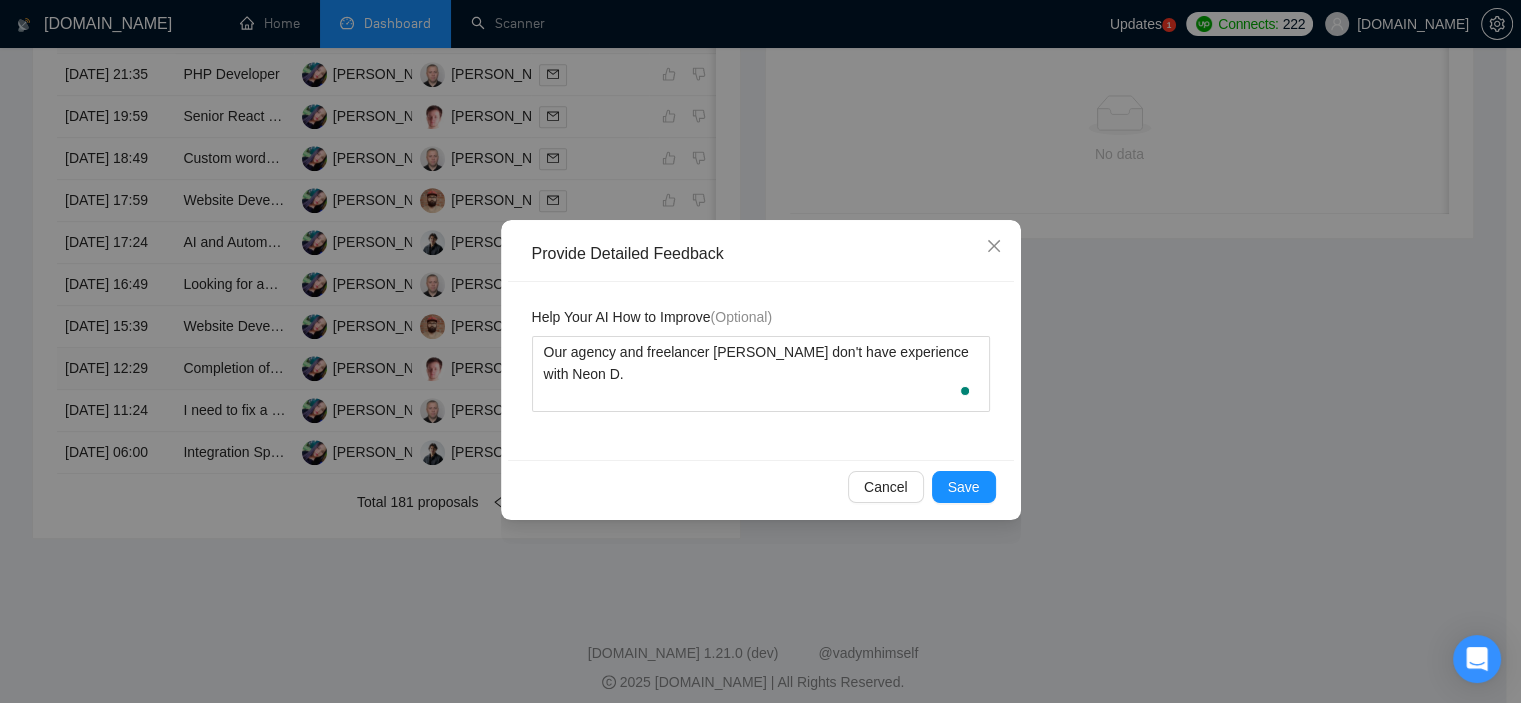 type 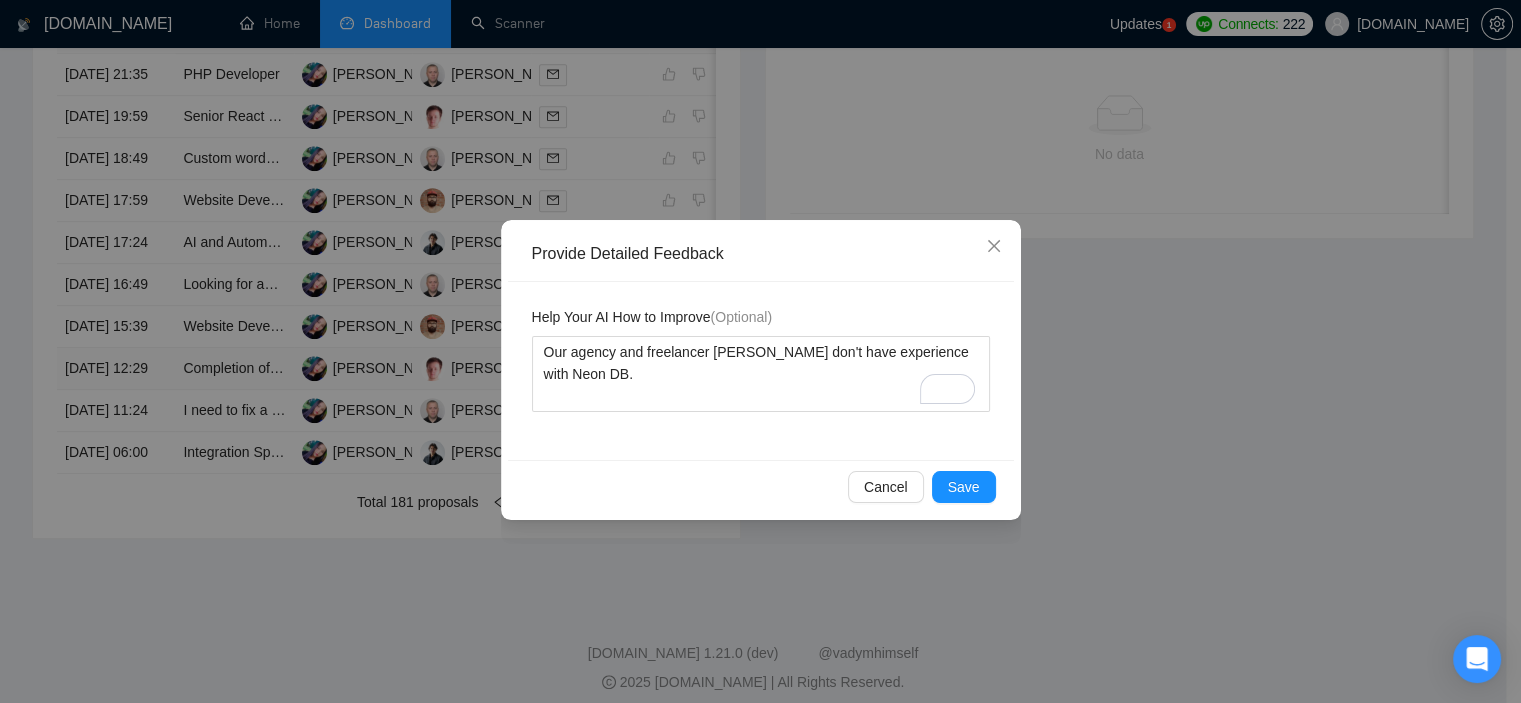 type 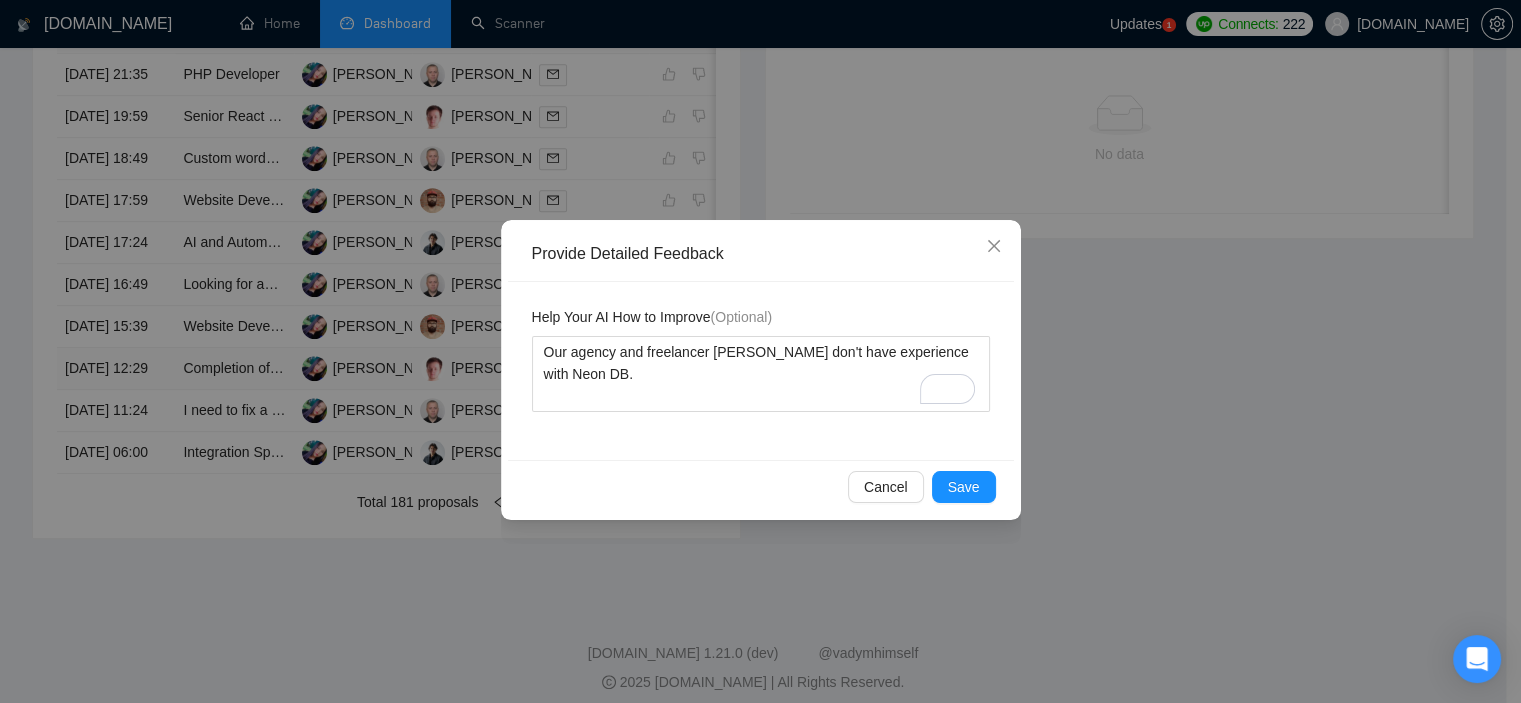 type on "Our agency and freelancer Viktor don't have experience with Neon DB ." 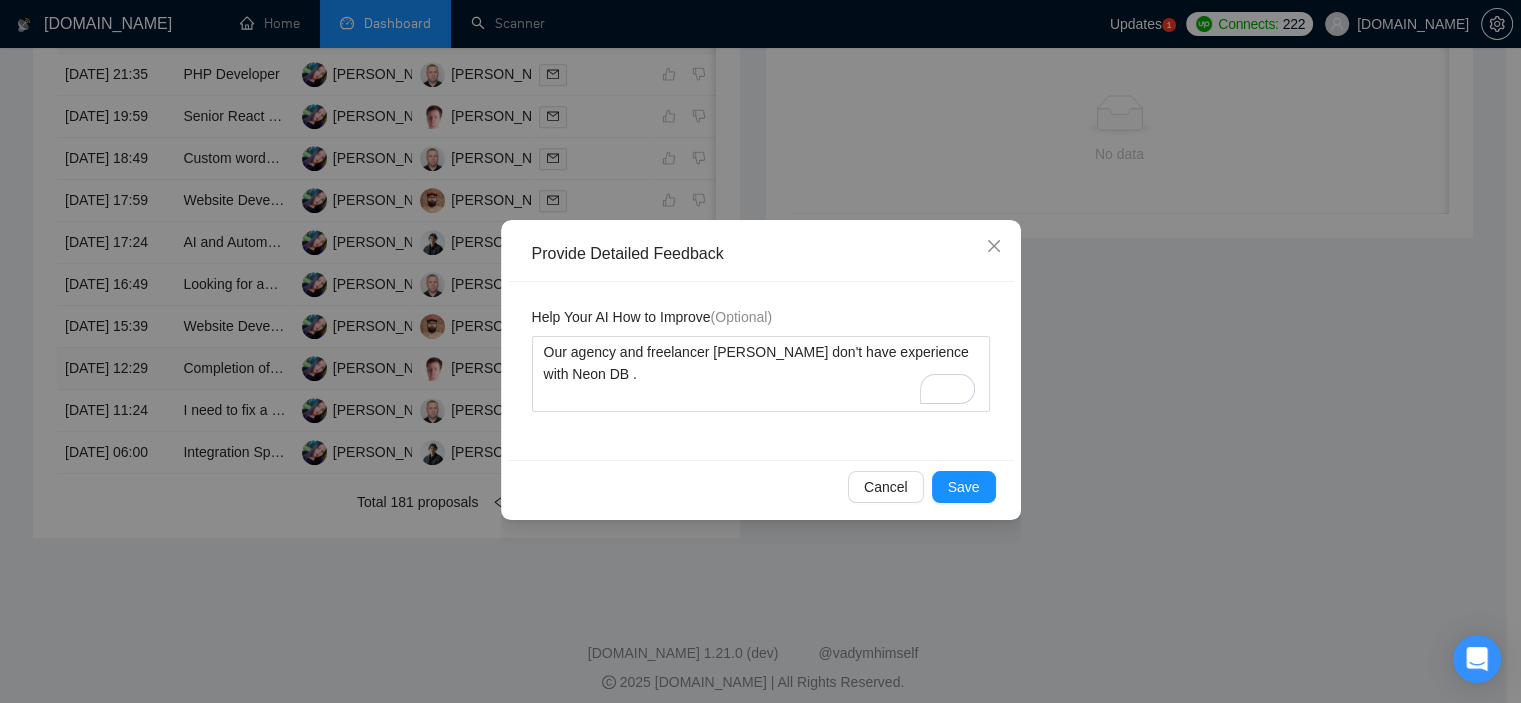 type 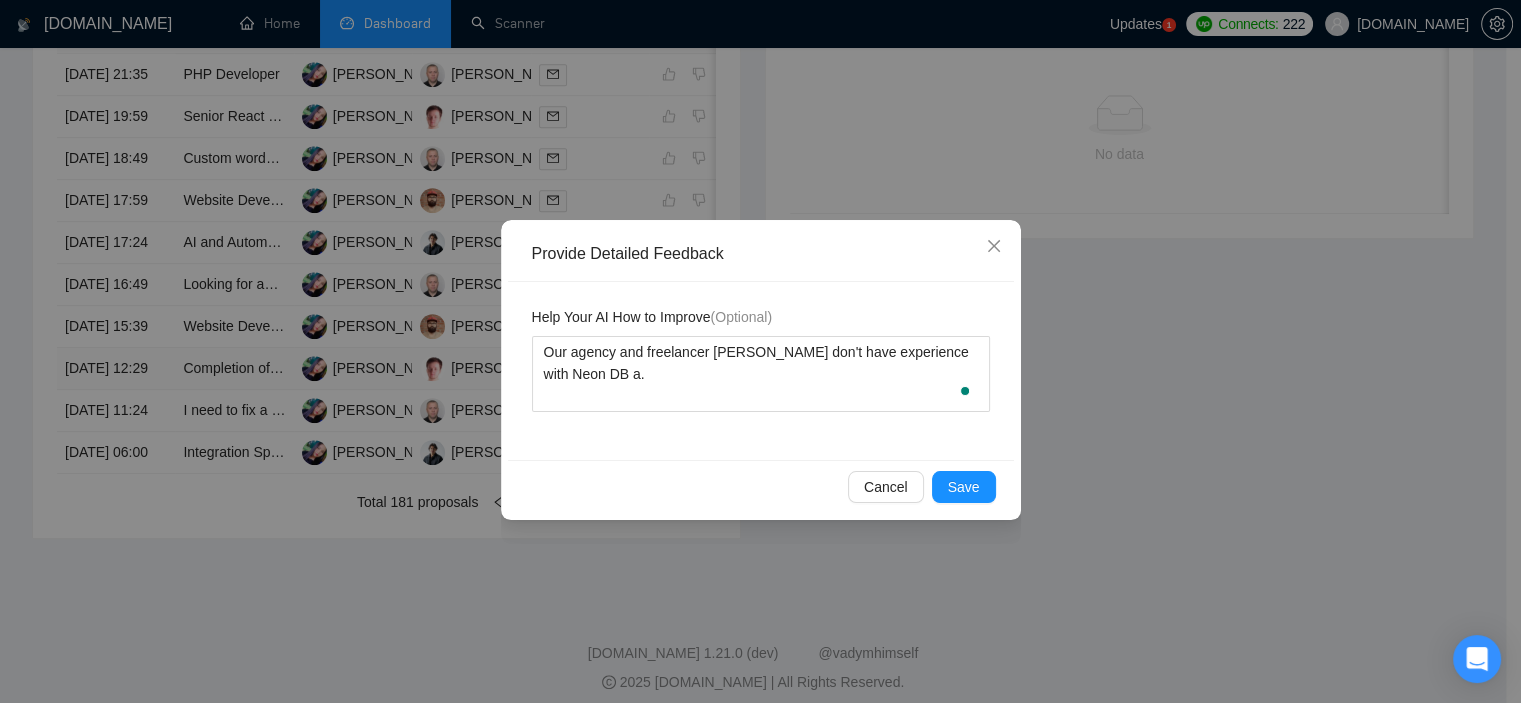 type 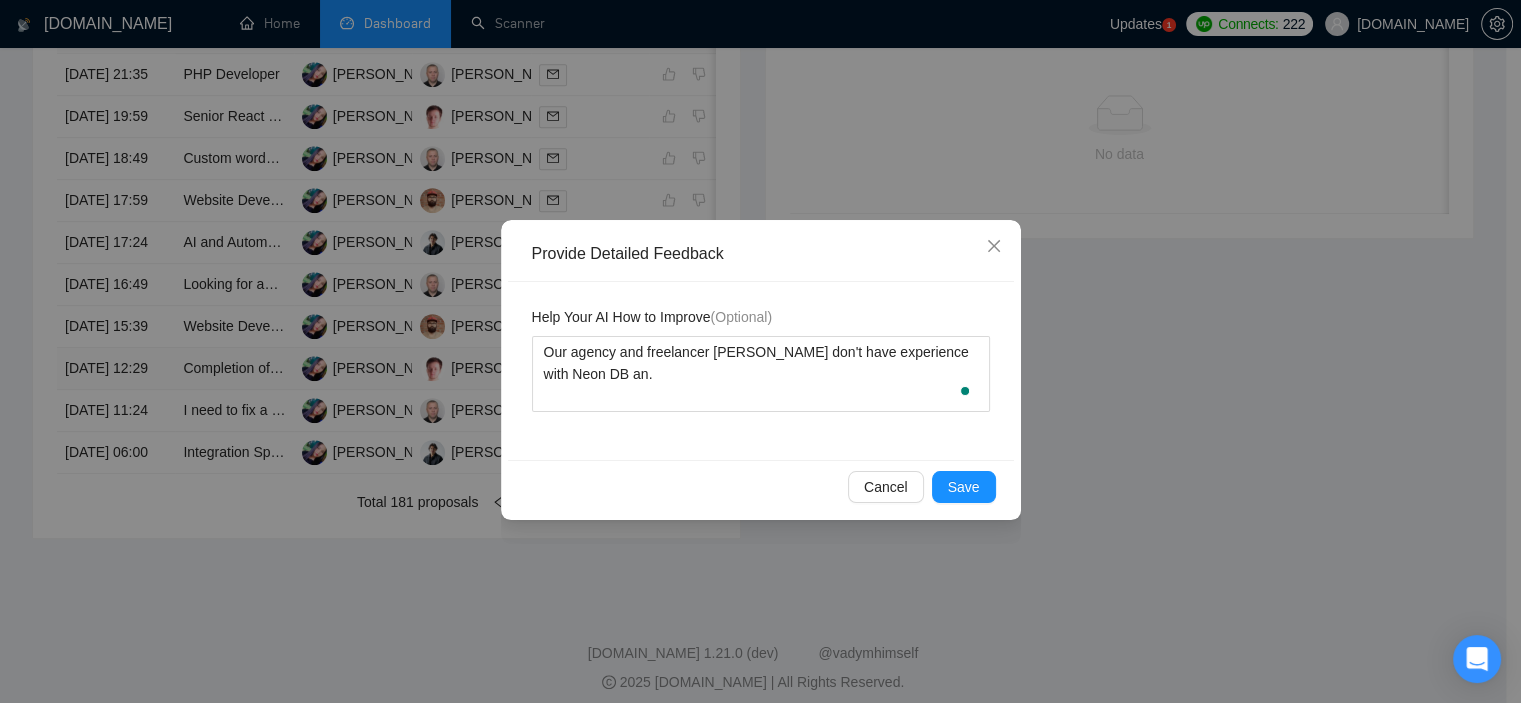 type 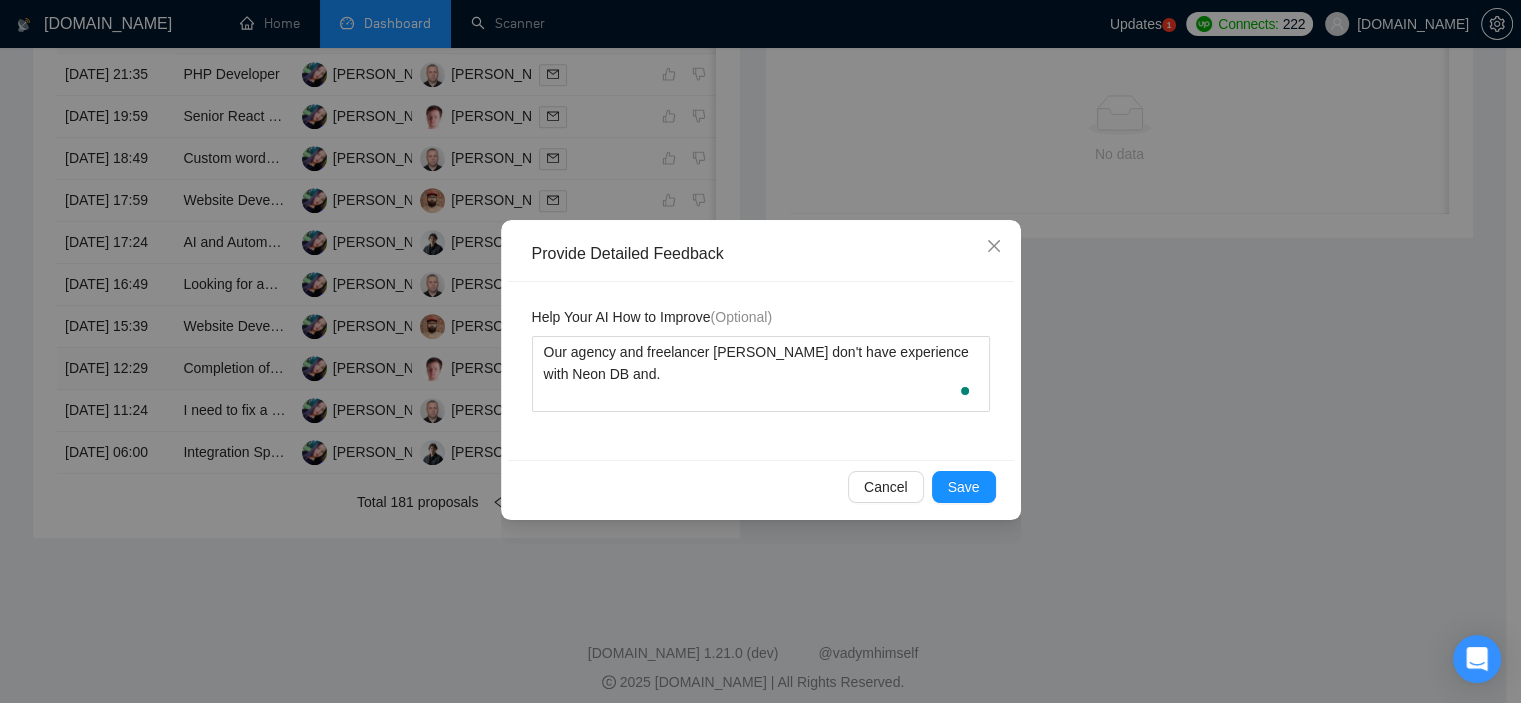 type 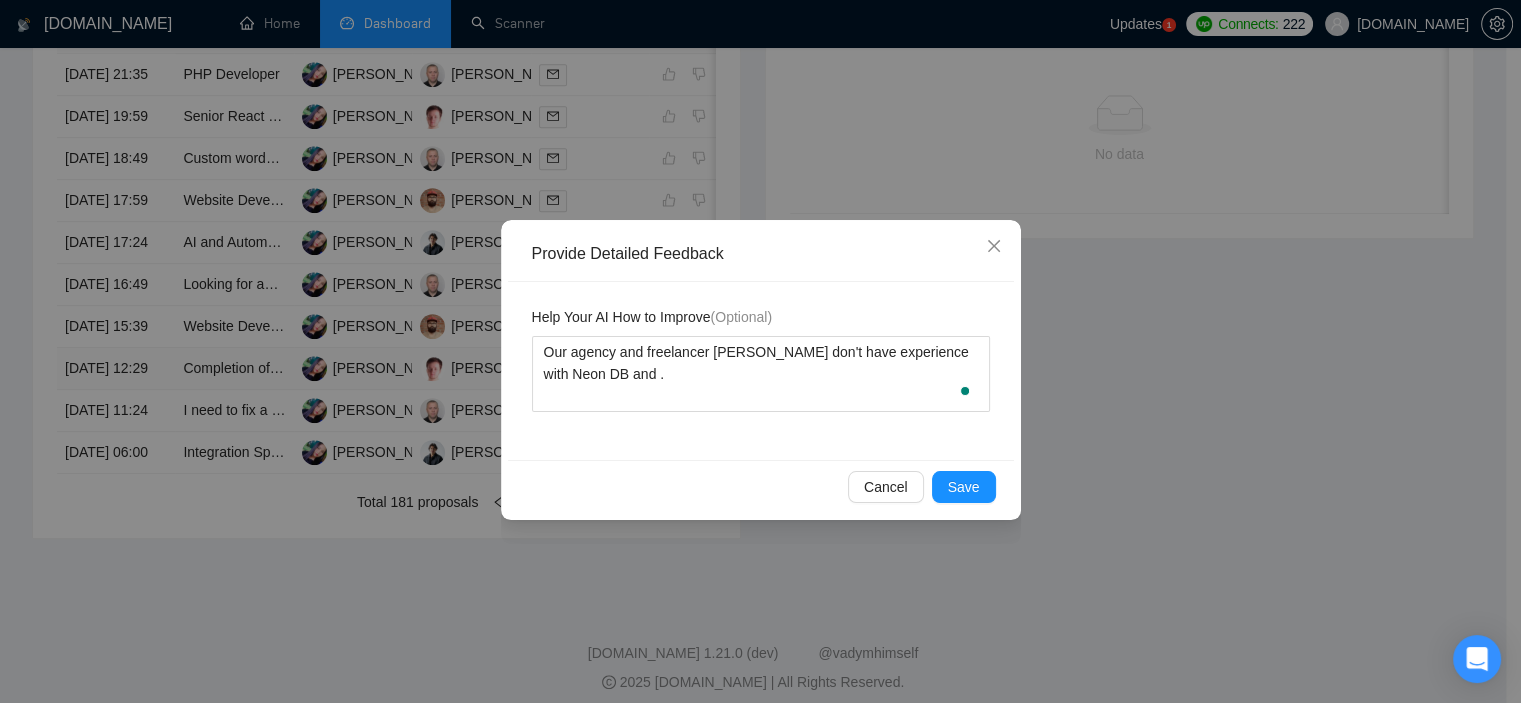 type 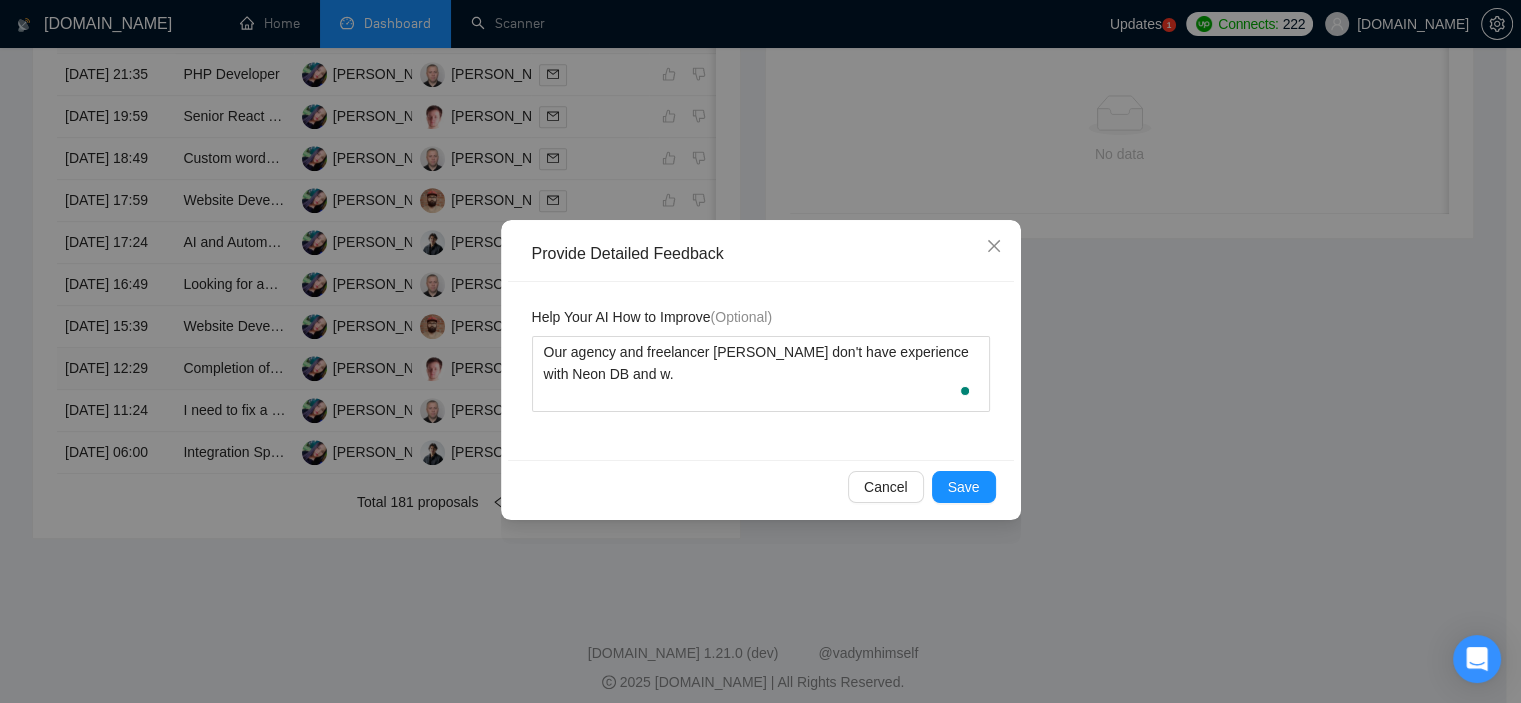 type 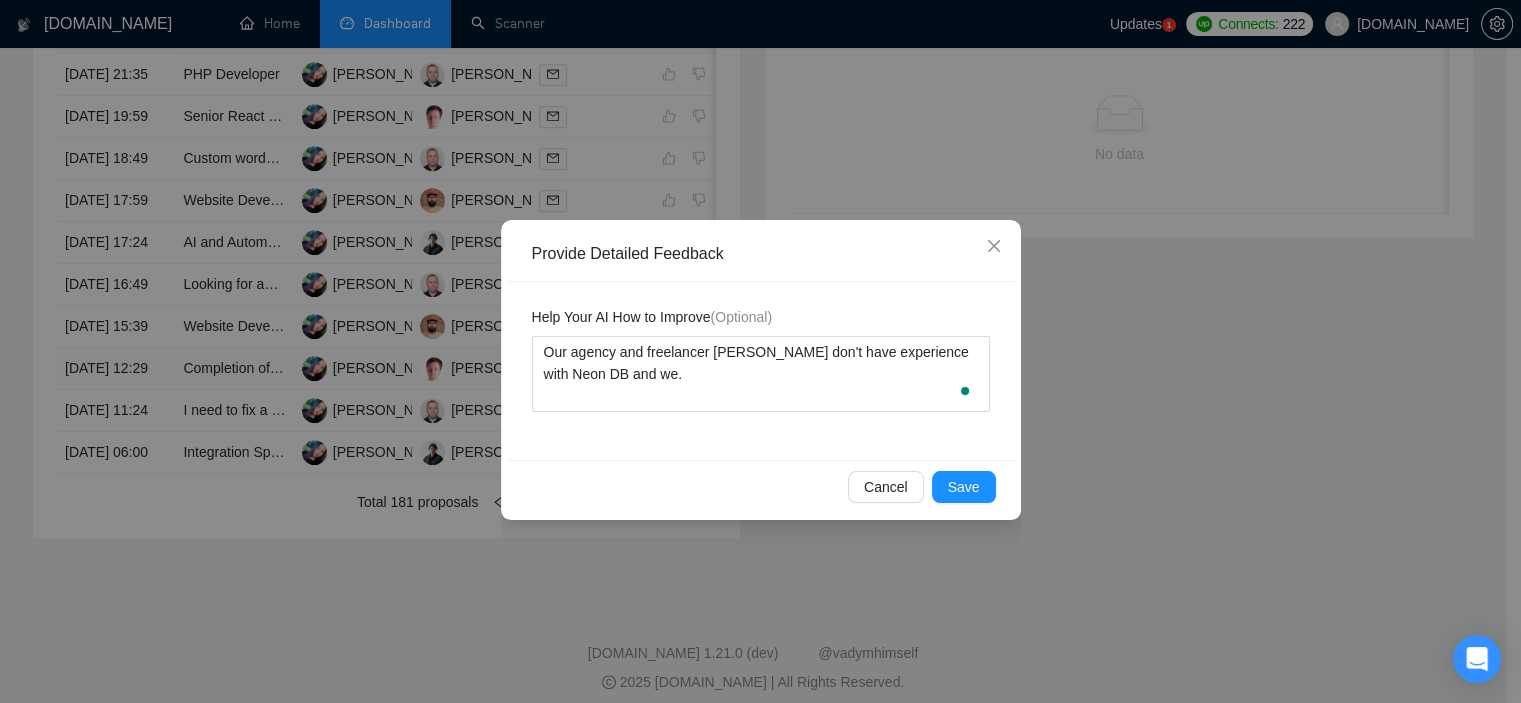 type 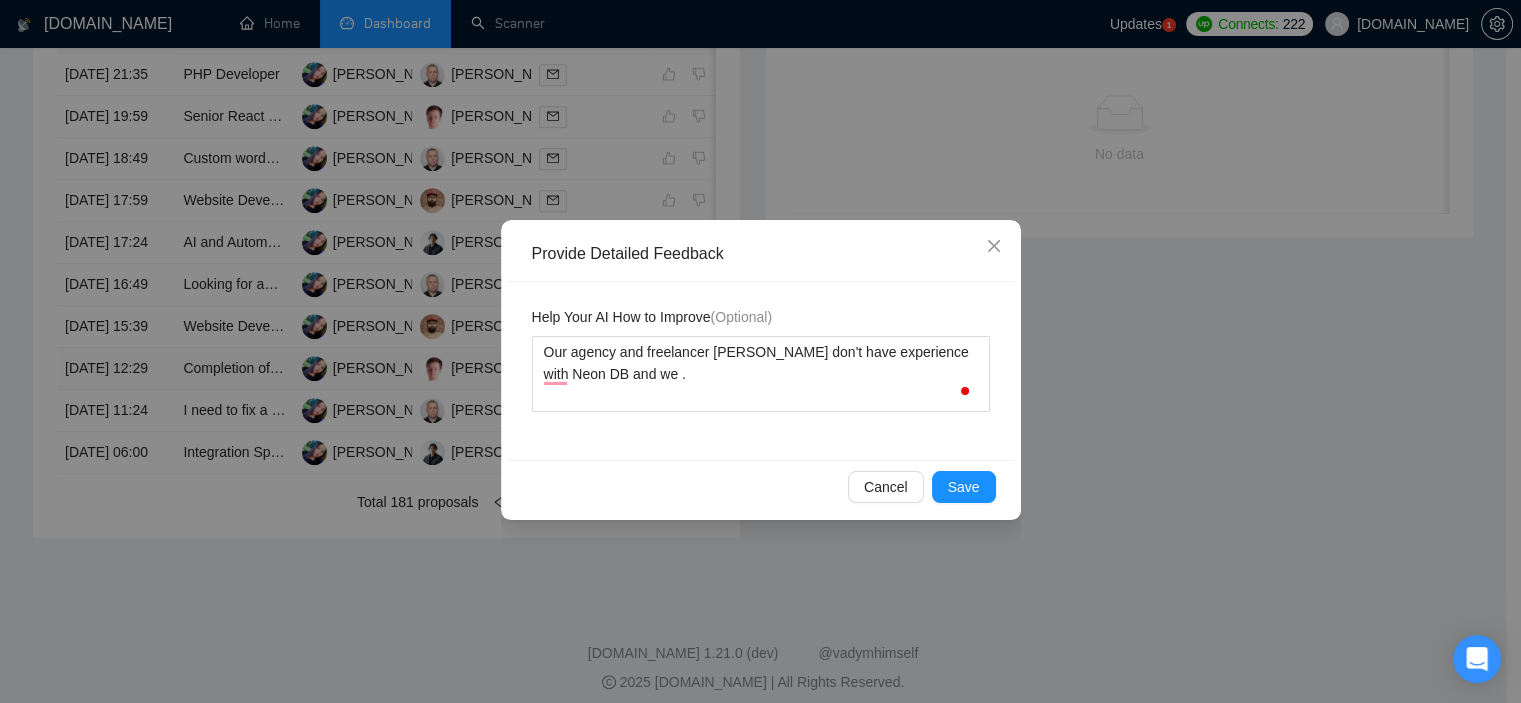 type 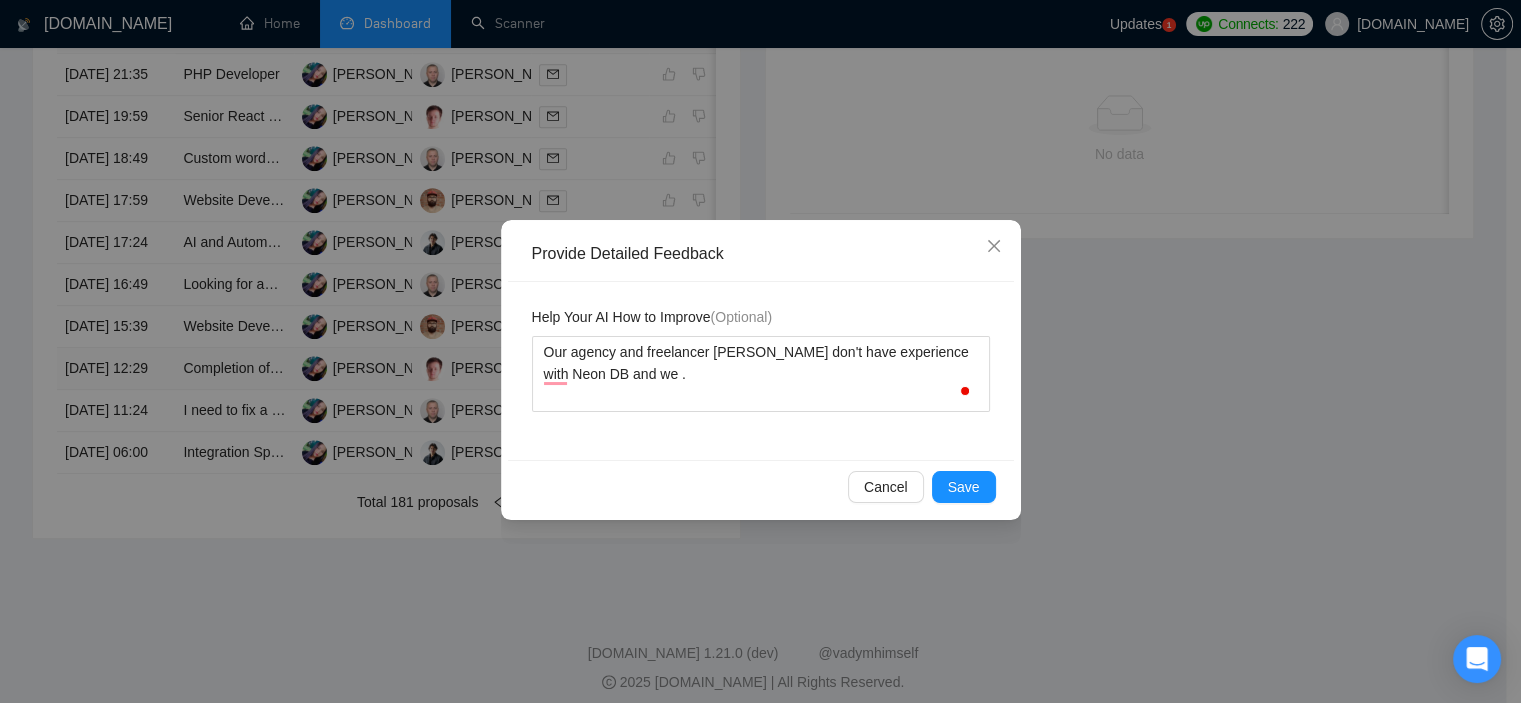 type on "Our agency and freelancer Viktor don't have experience with Neon DB and we d." 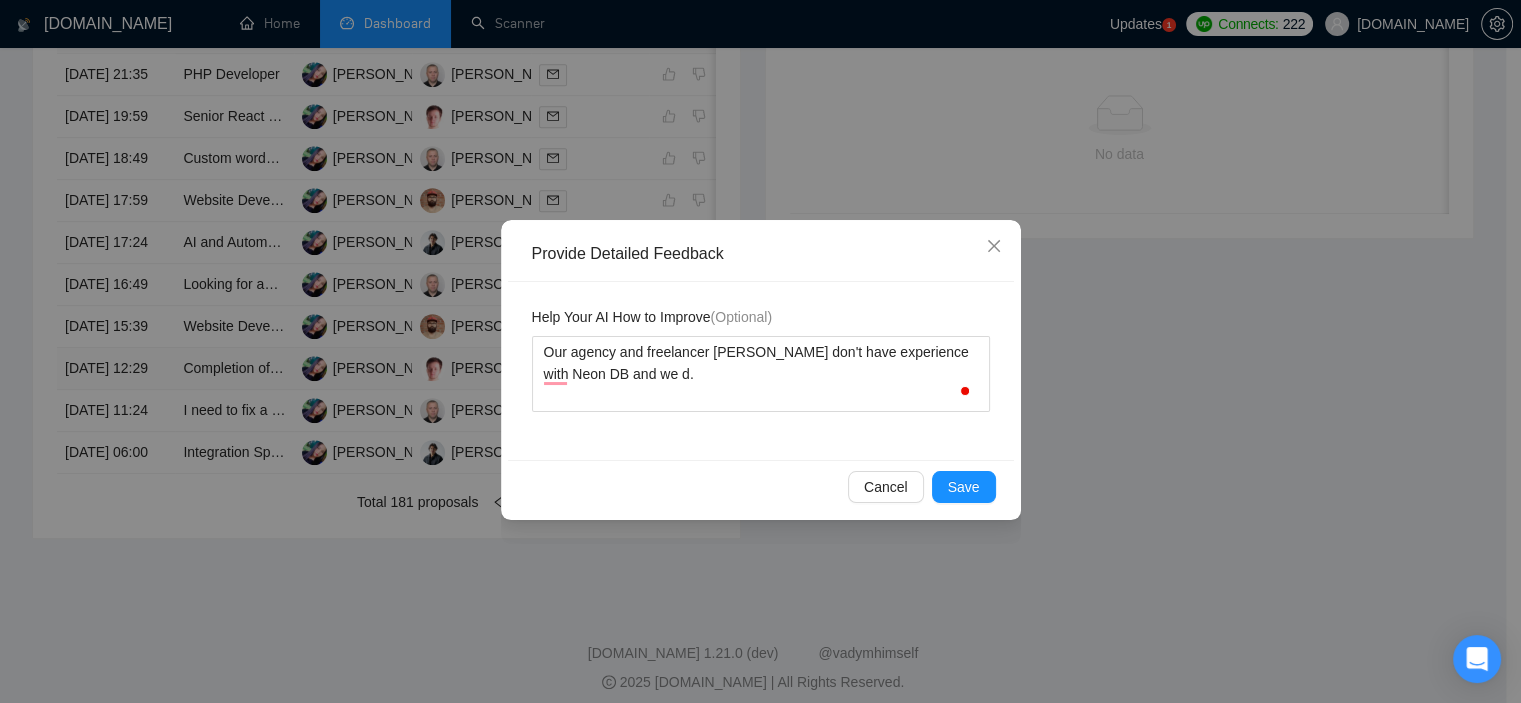 type 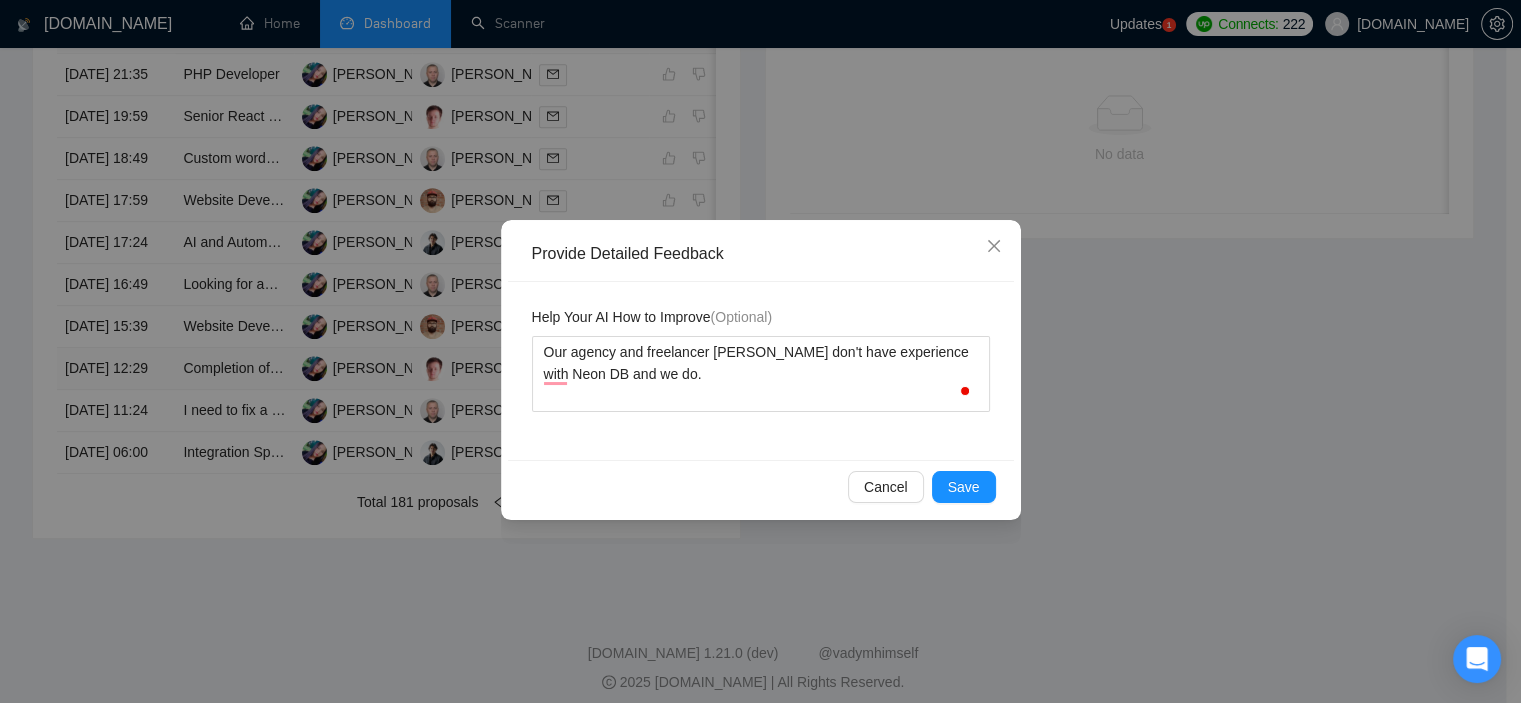 type 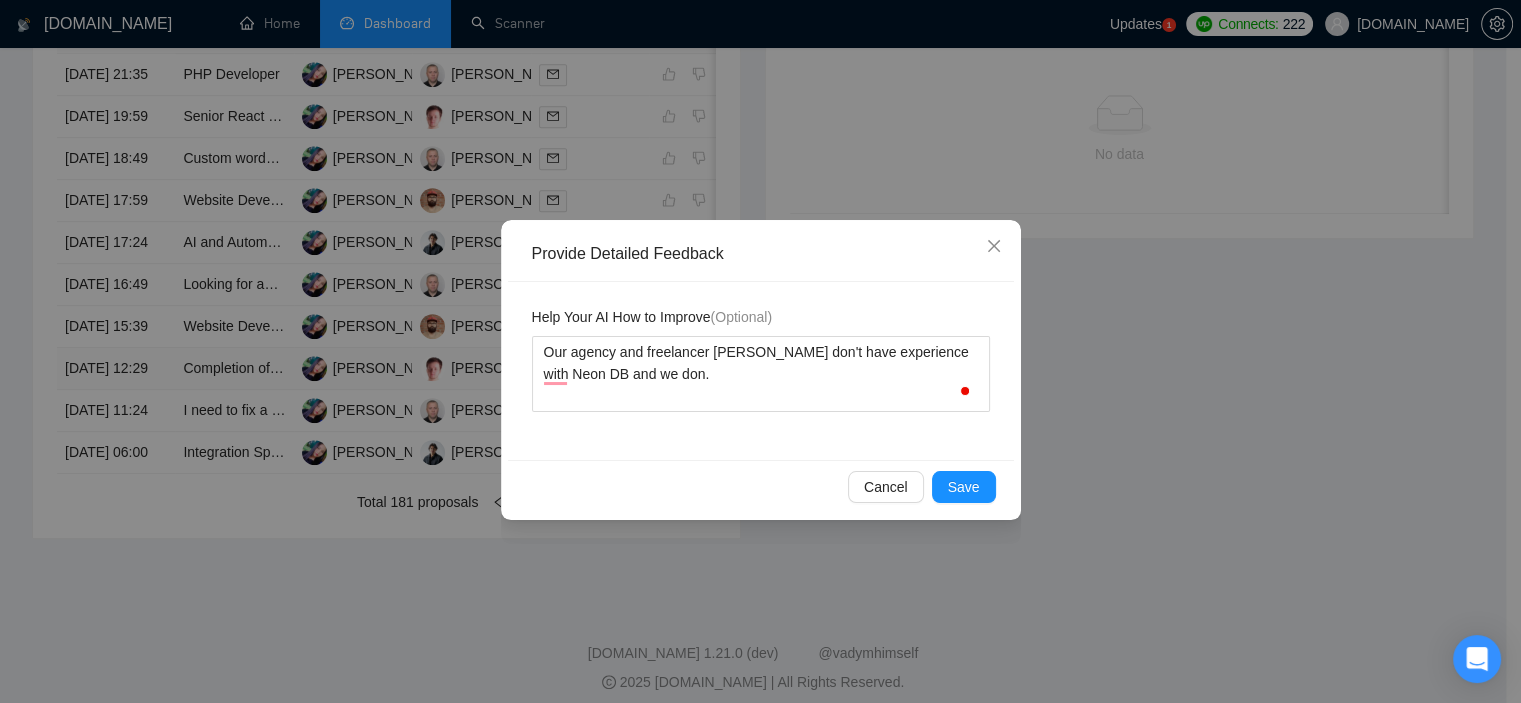 type 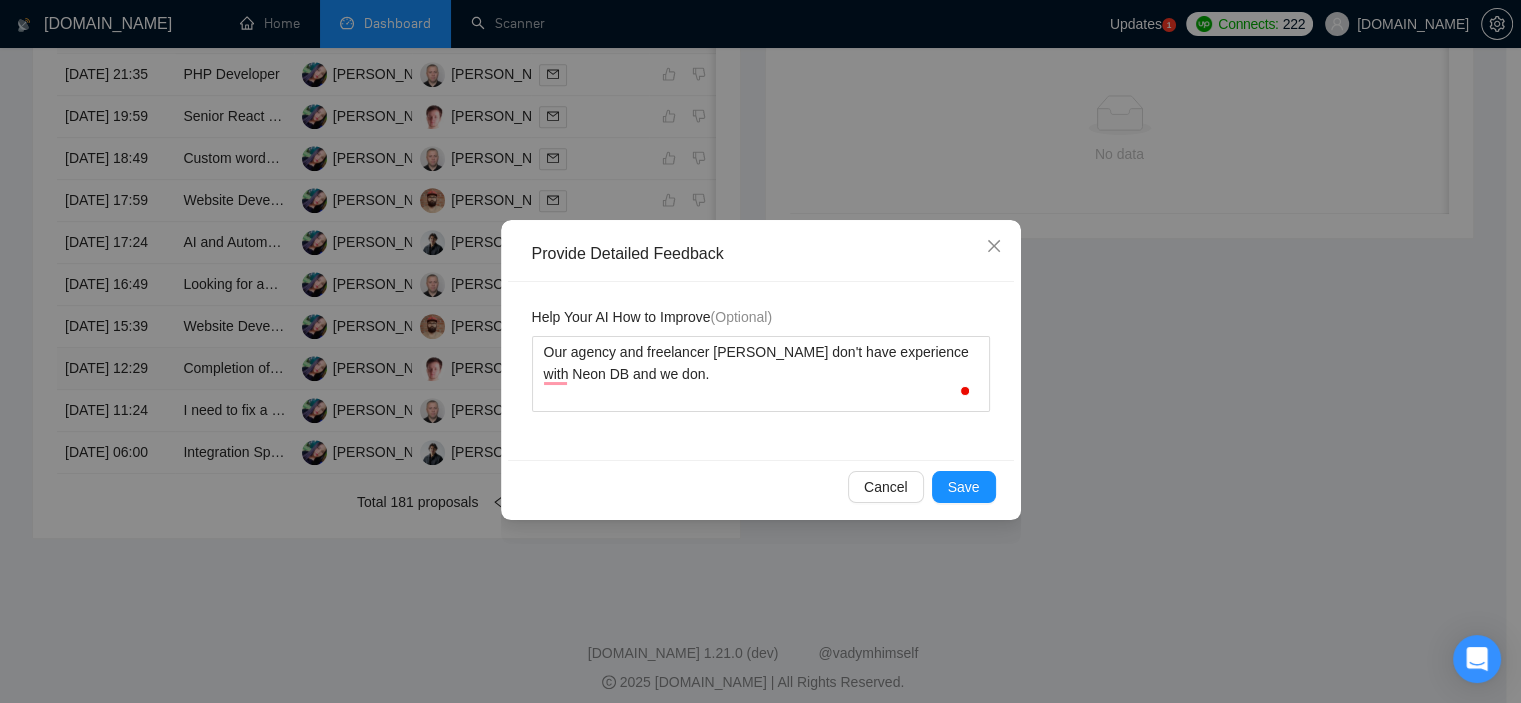 type on "Our agency and freelancer Viktor don't have experience with Neon DB and we don'." 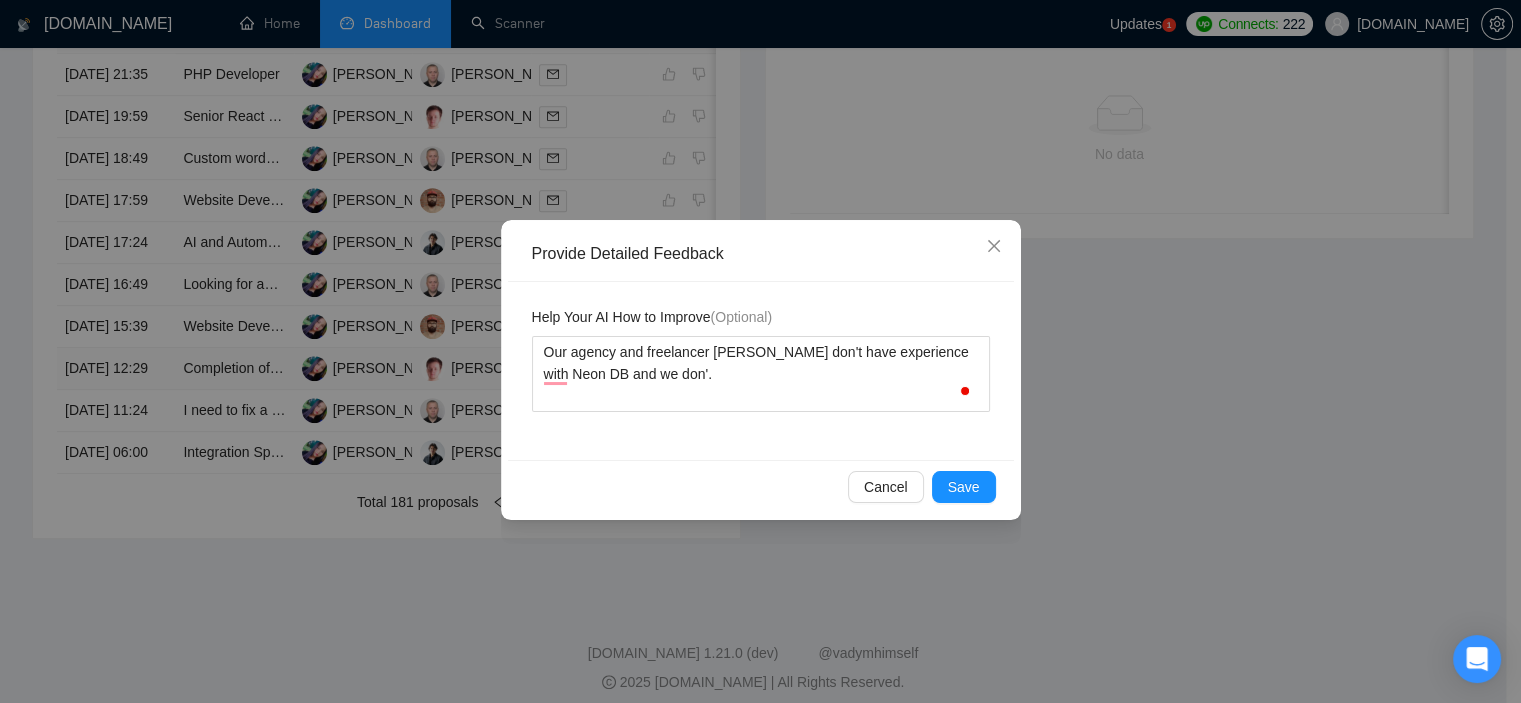 type 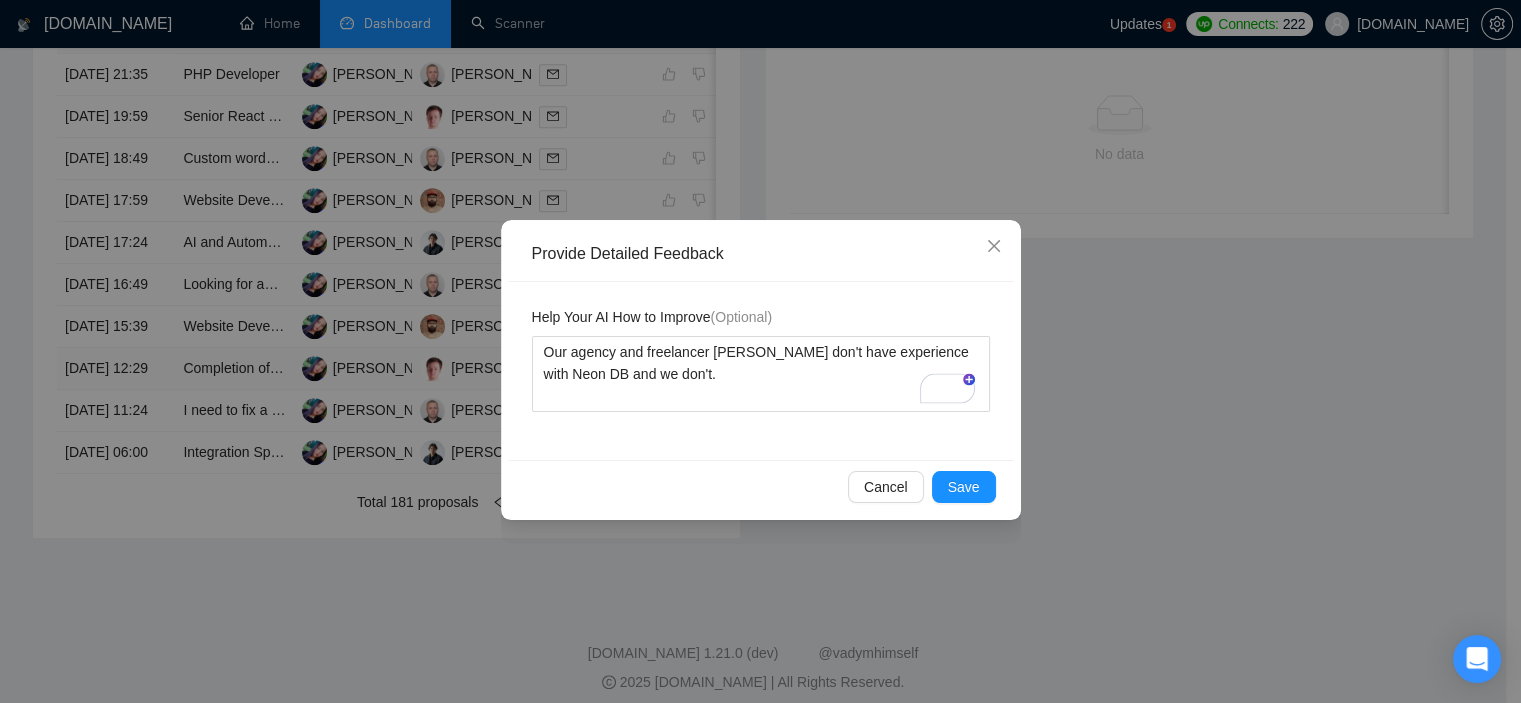 type 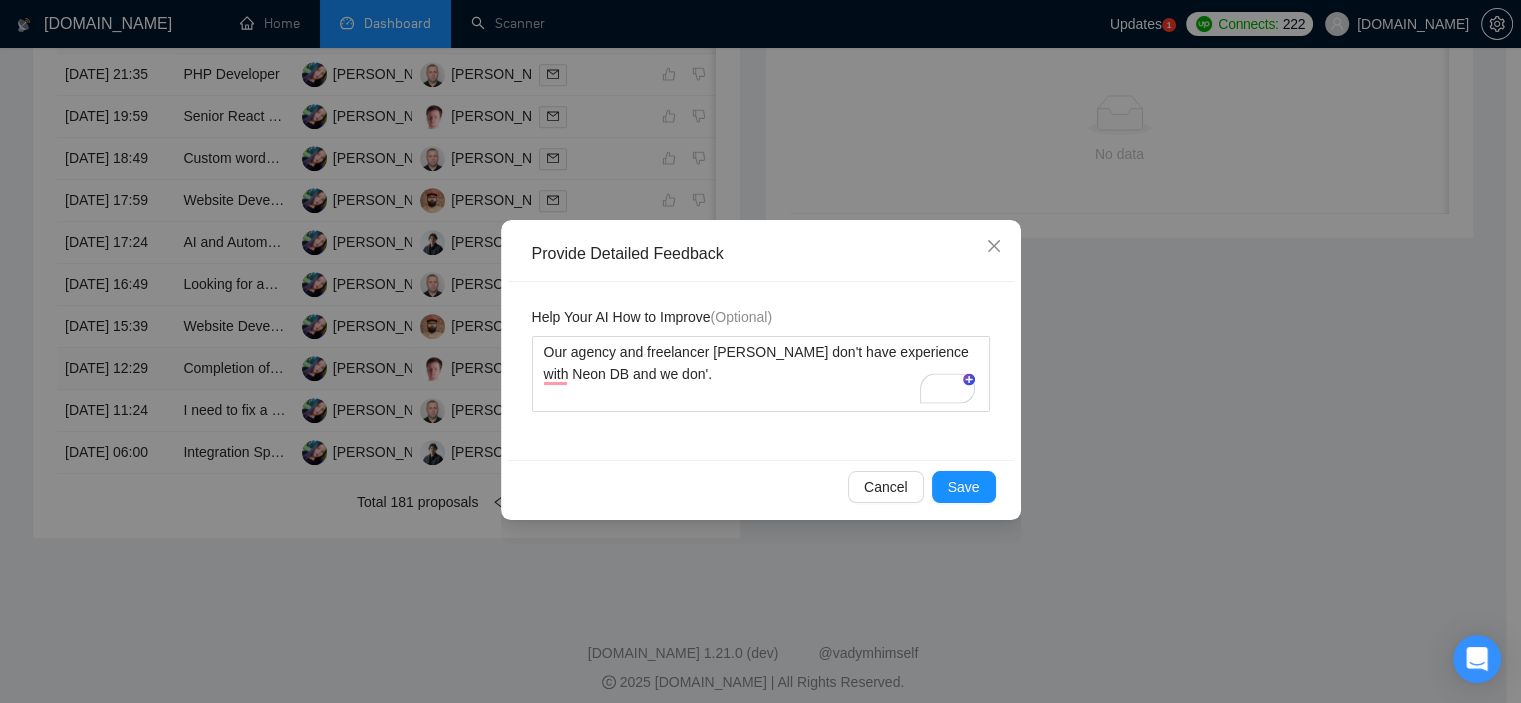type 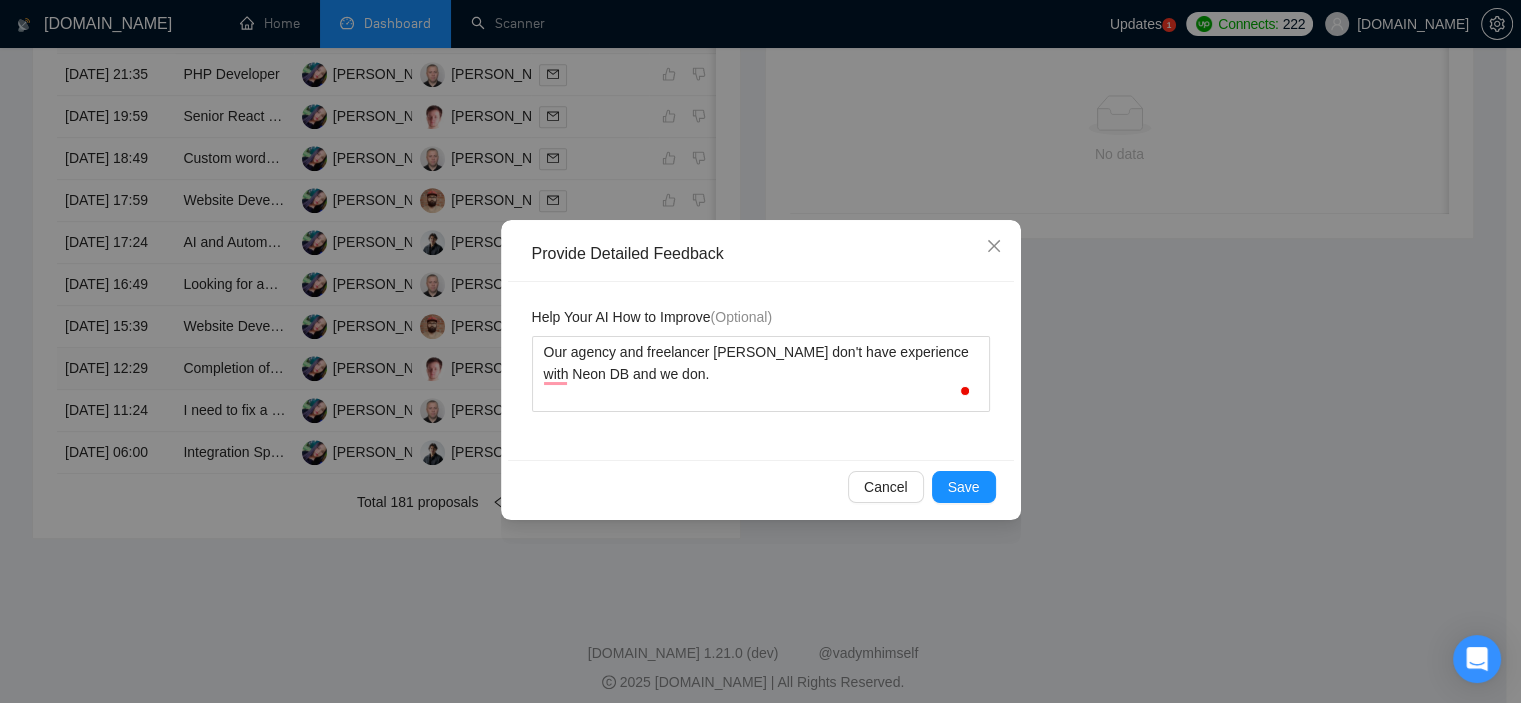 type 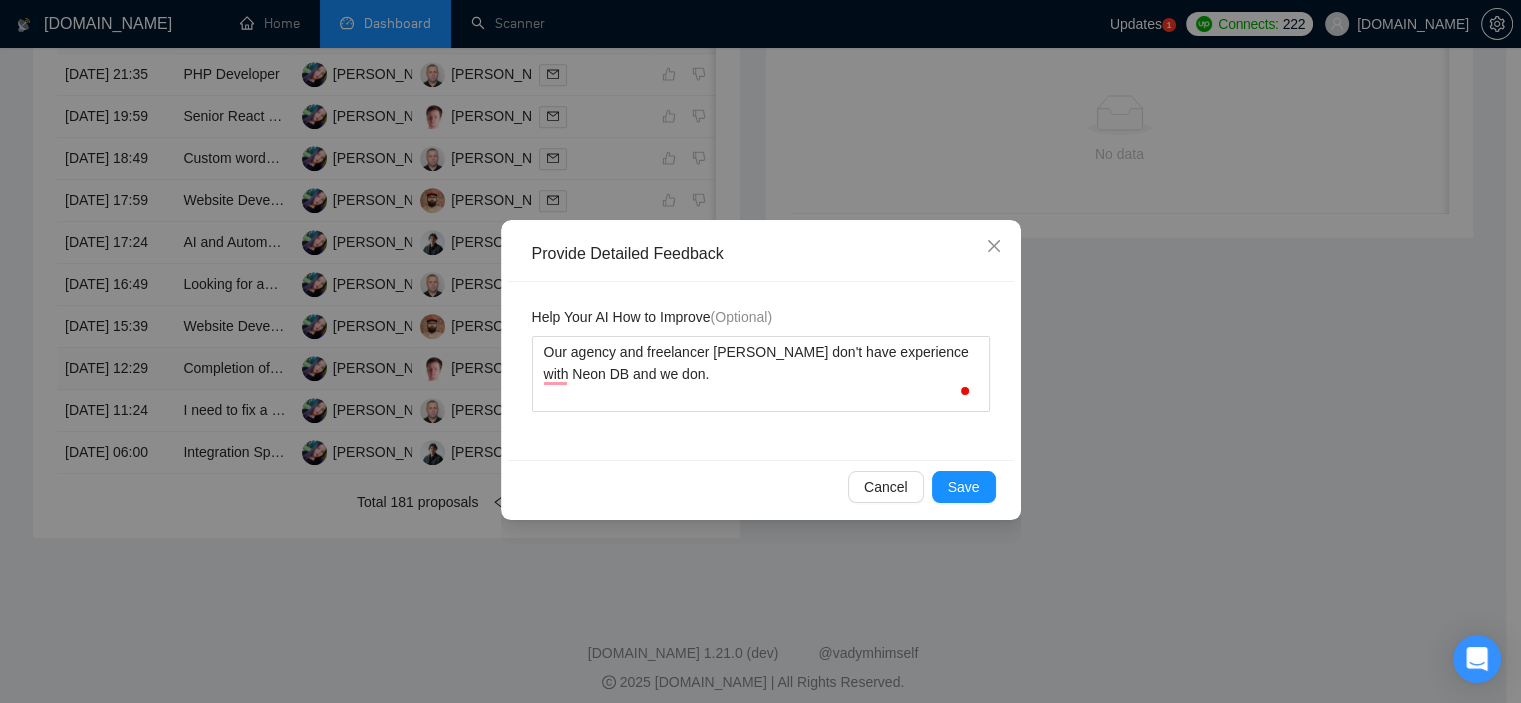 type on "Our agency and freelancer Viktor don't have experience with Neon DB and we do." 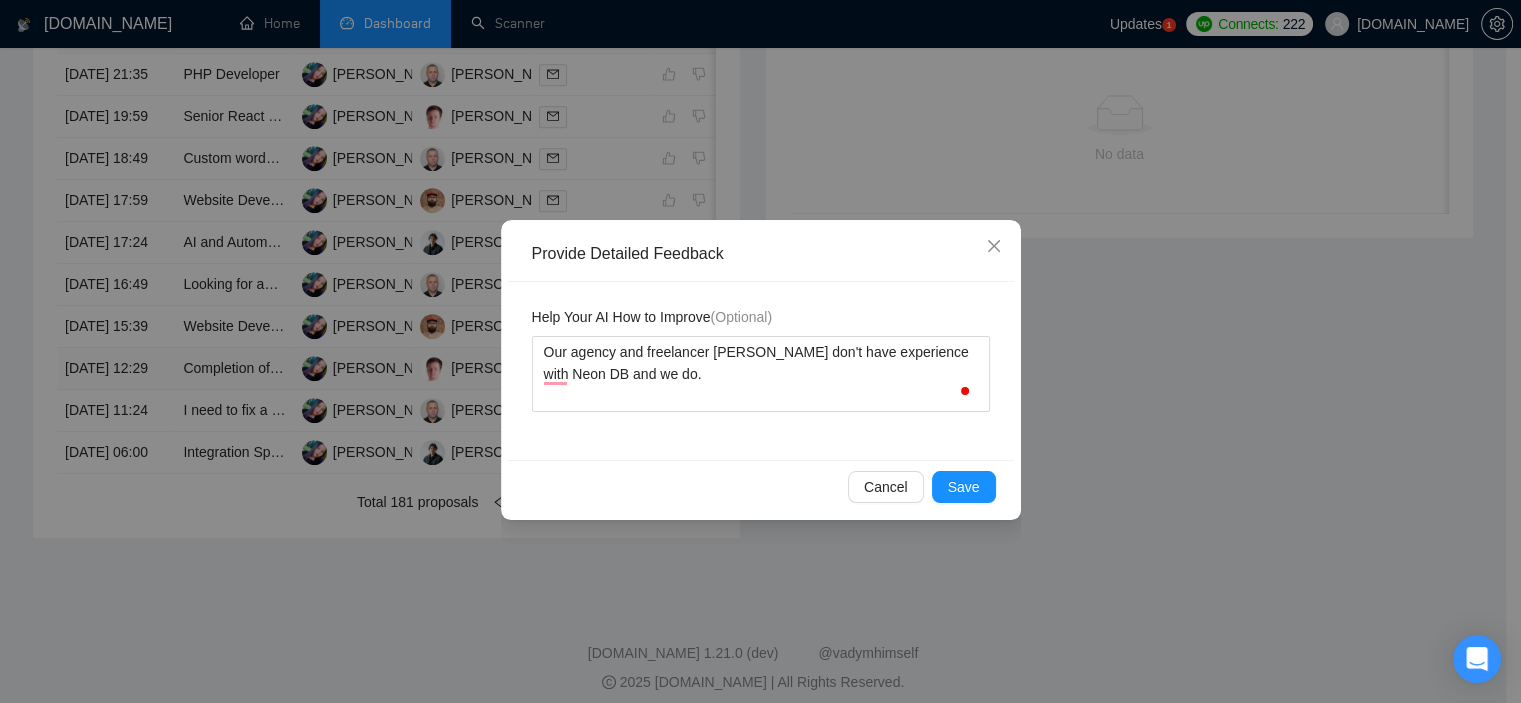 type 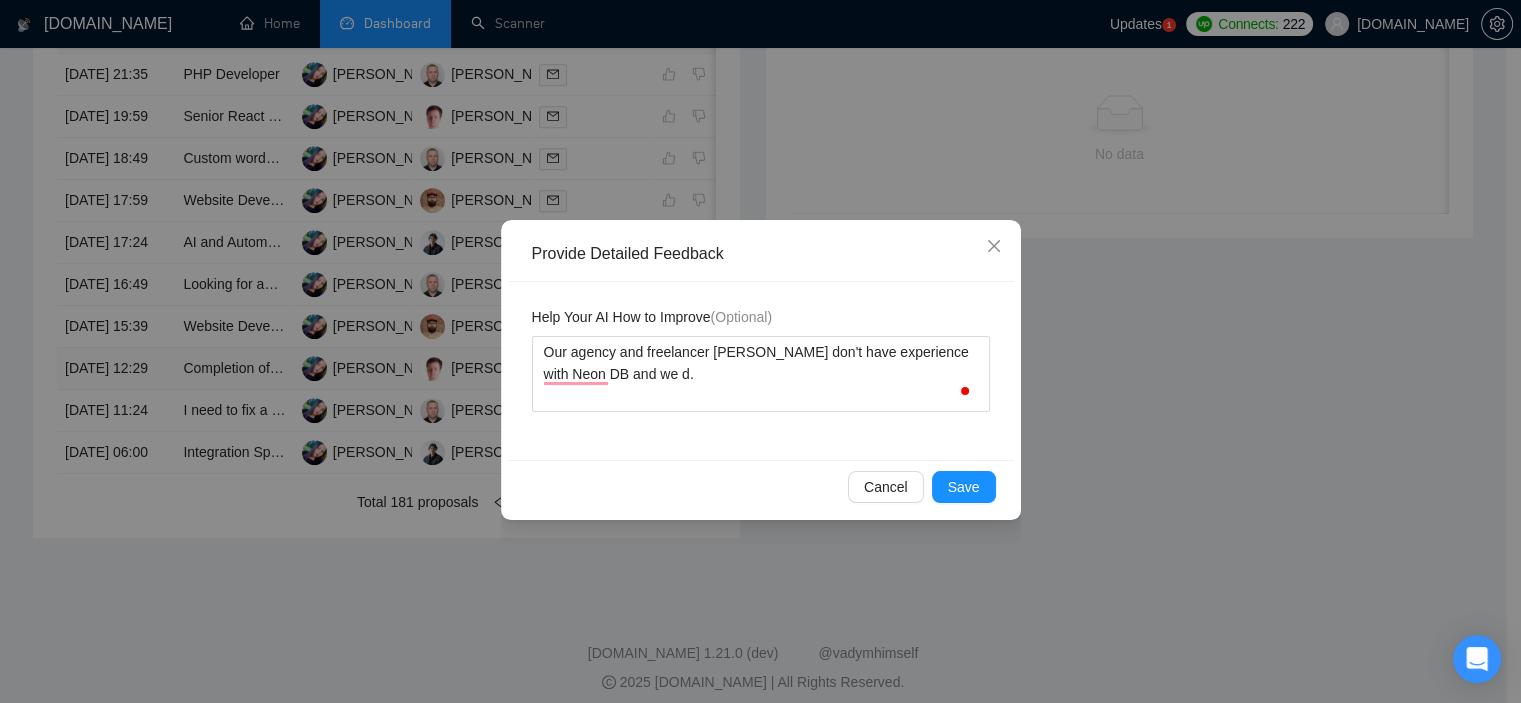 type 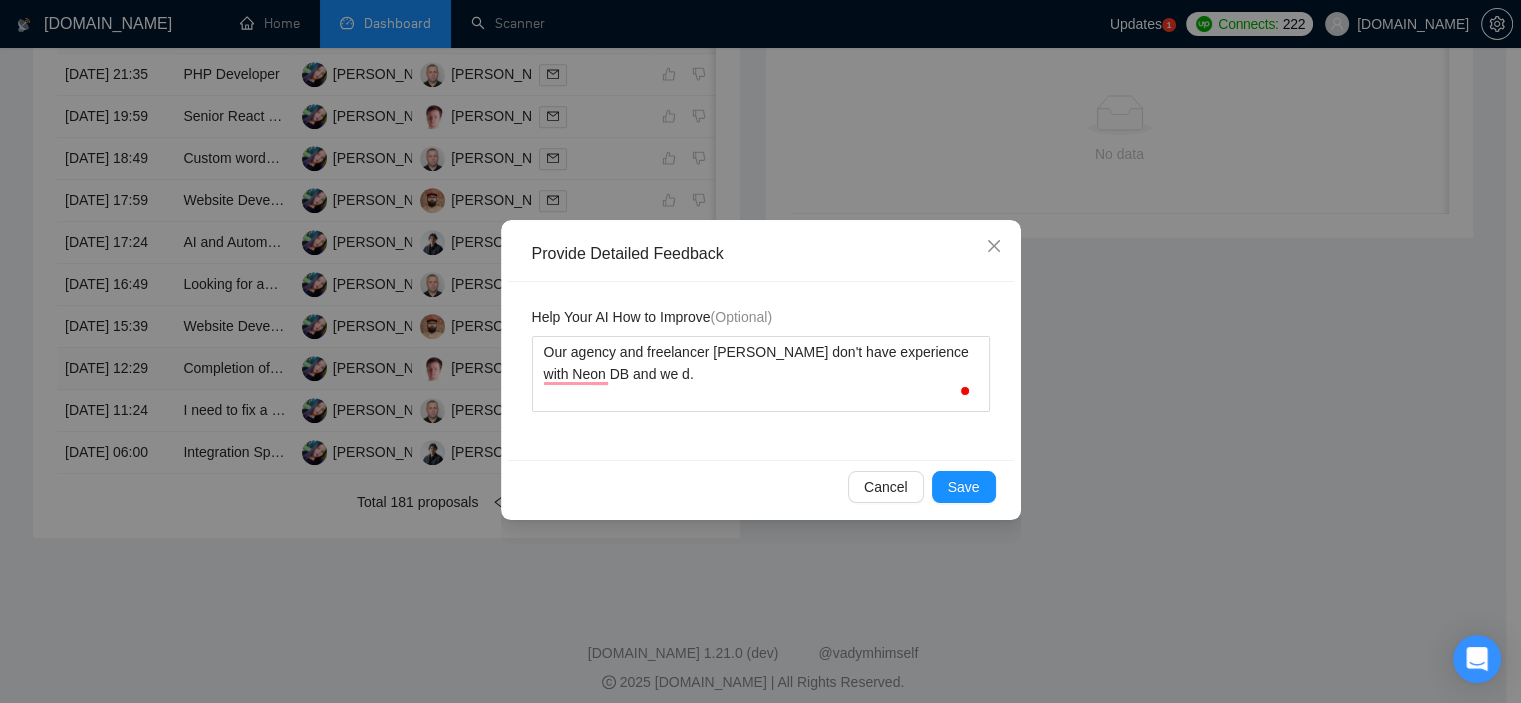 type on "Our agency and freelancer Viktor don't have experience with Neon DB and we ." 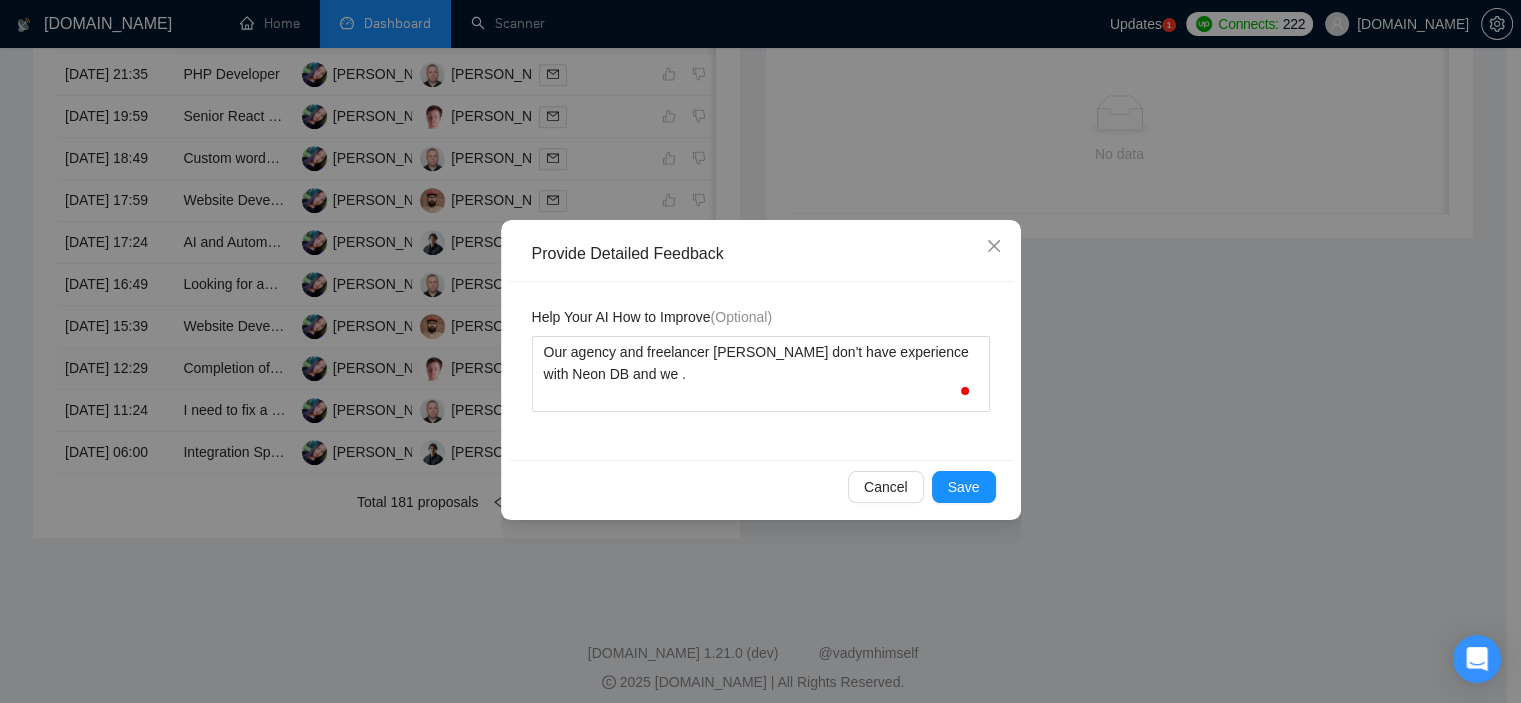 type 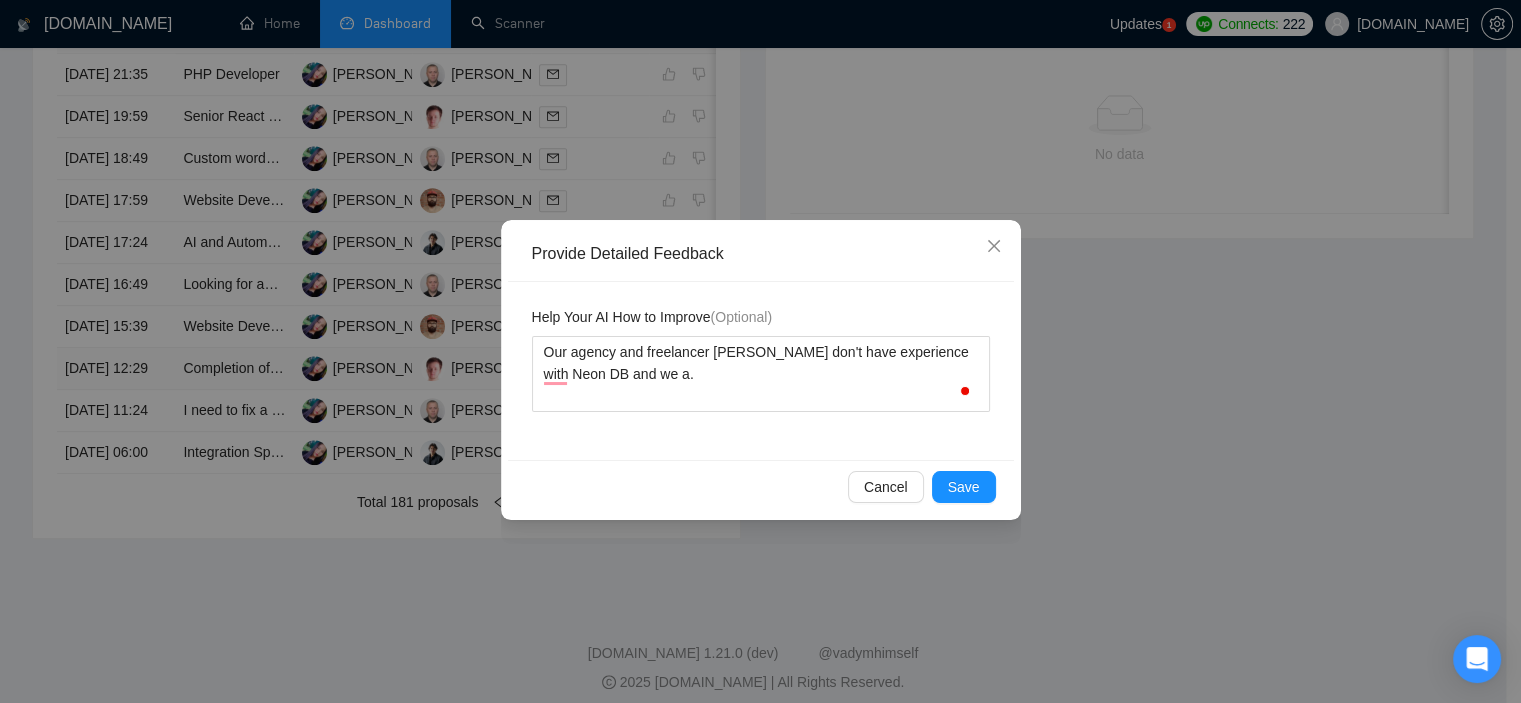 type 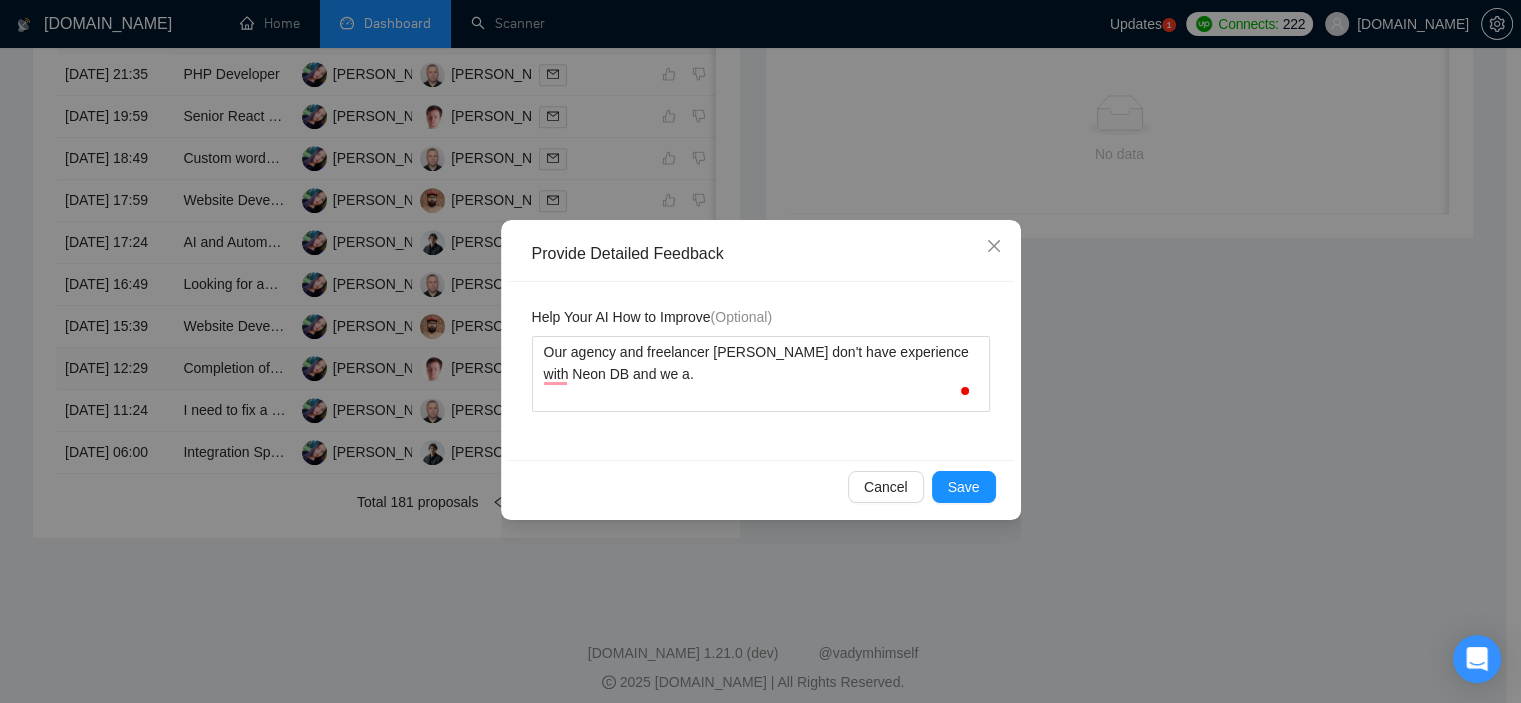 type on "Our agency and freelancer Viktor don't have experience with Neon DB and we ar." 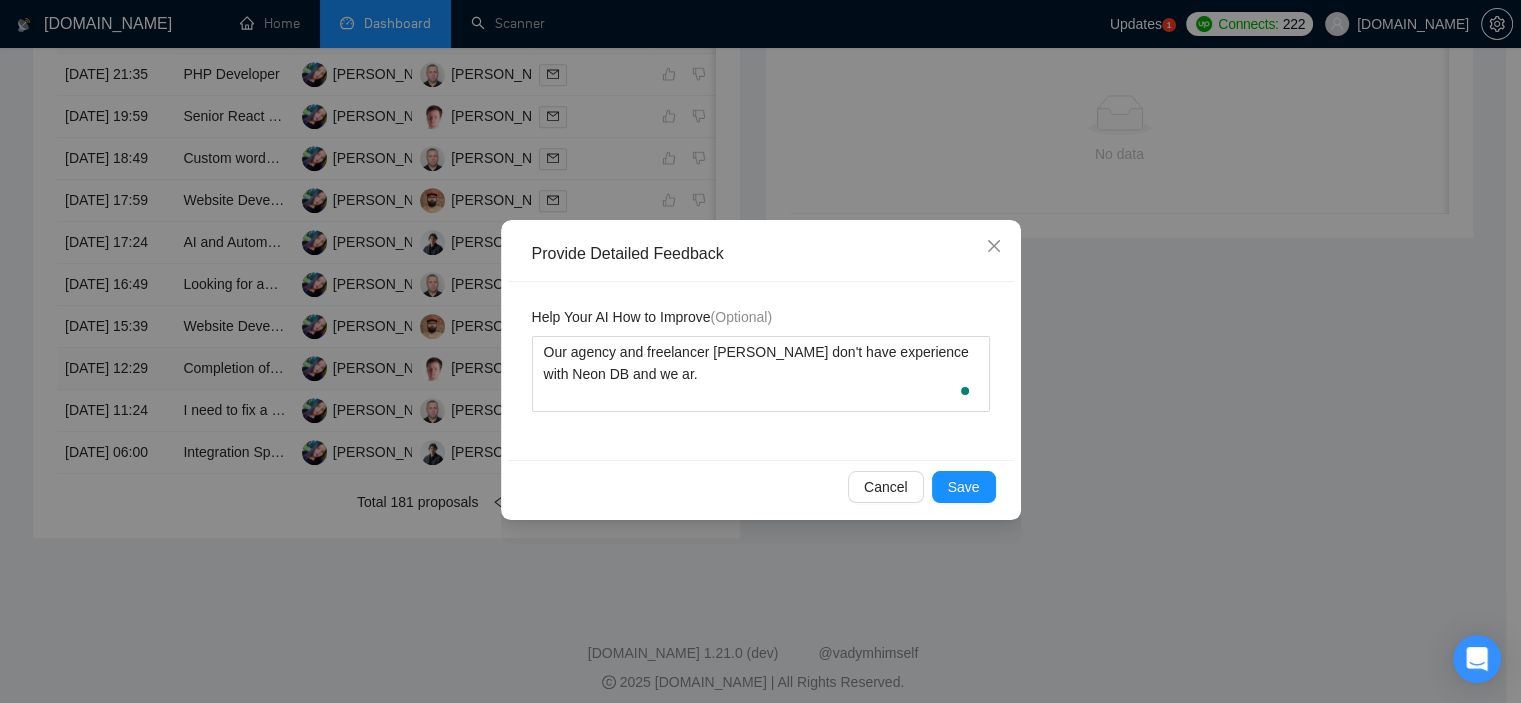 type 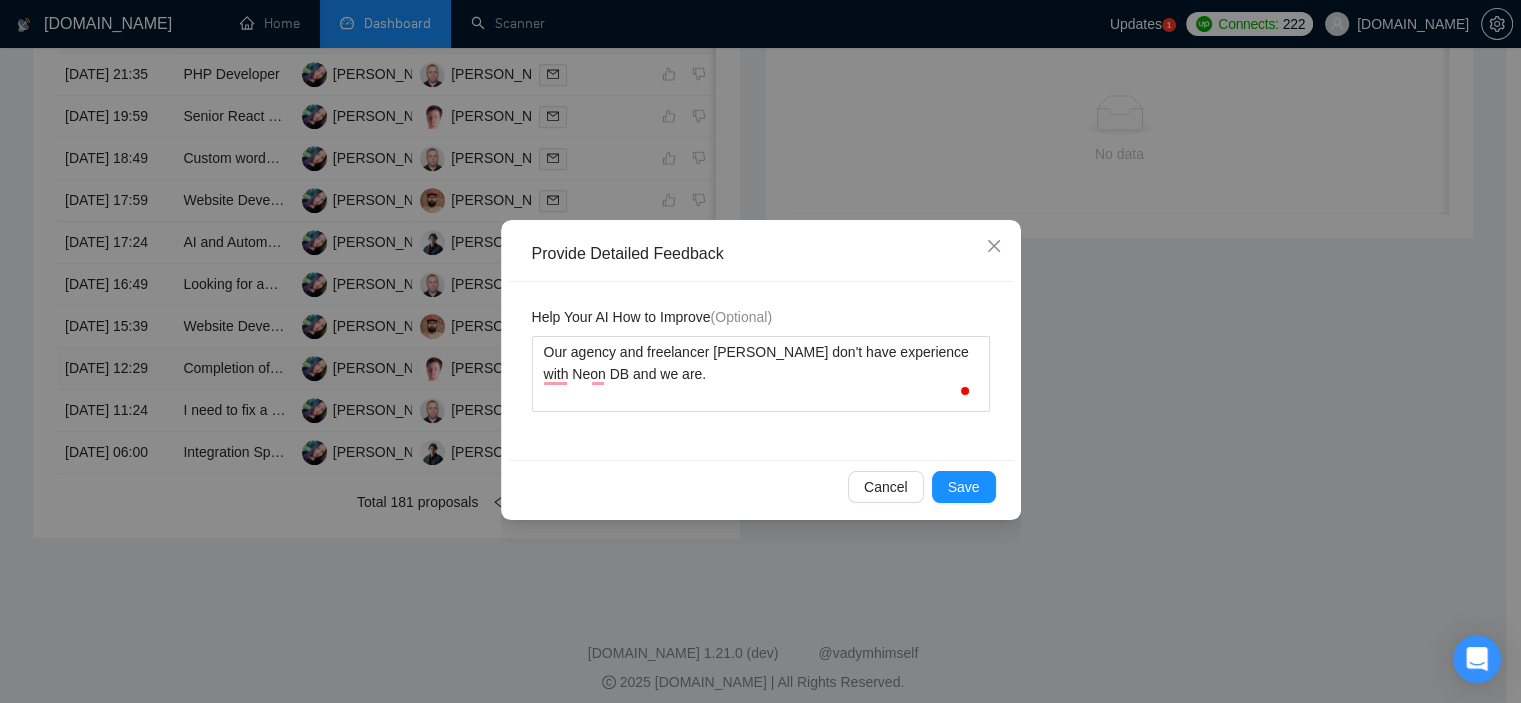 type 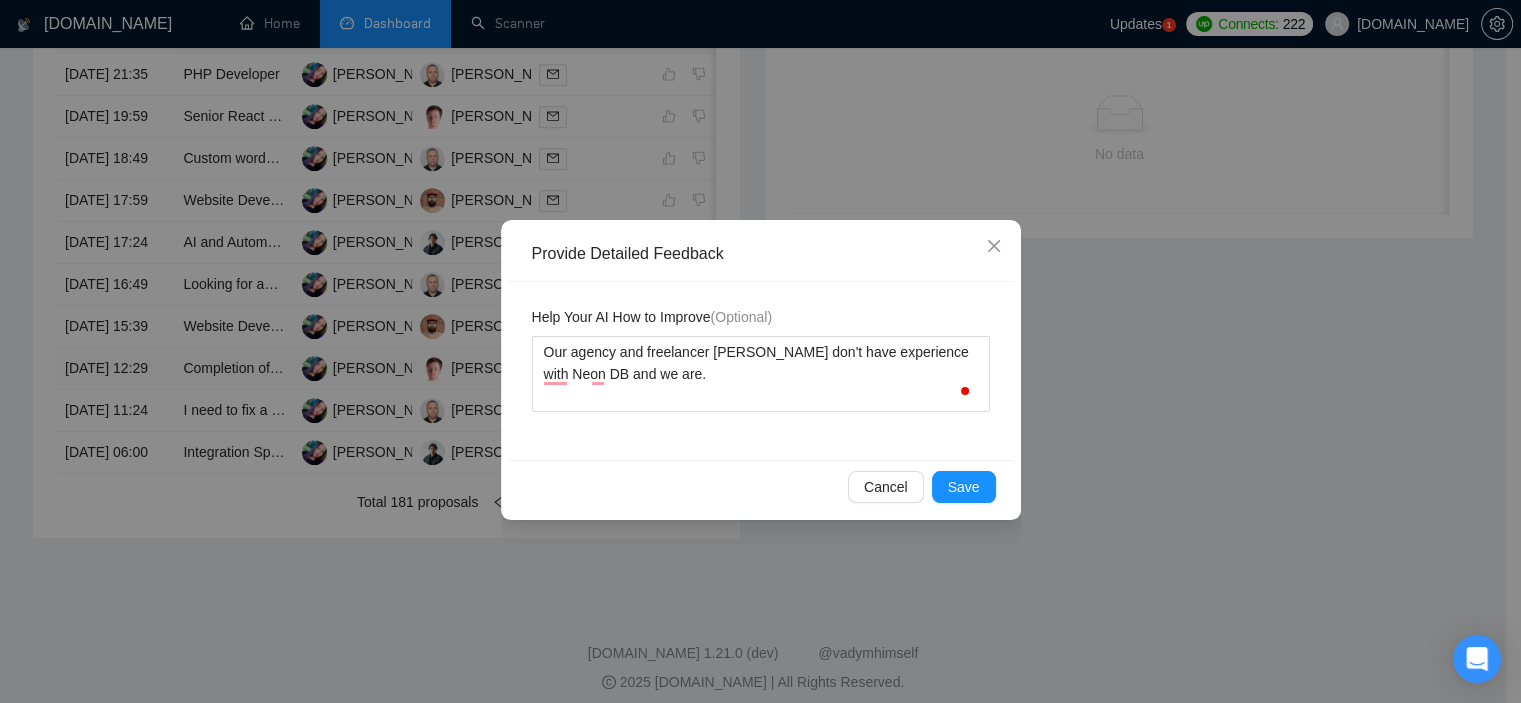 type on "Our agency and freelancer Viktor don't have experience with Neon DB and we aren." 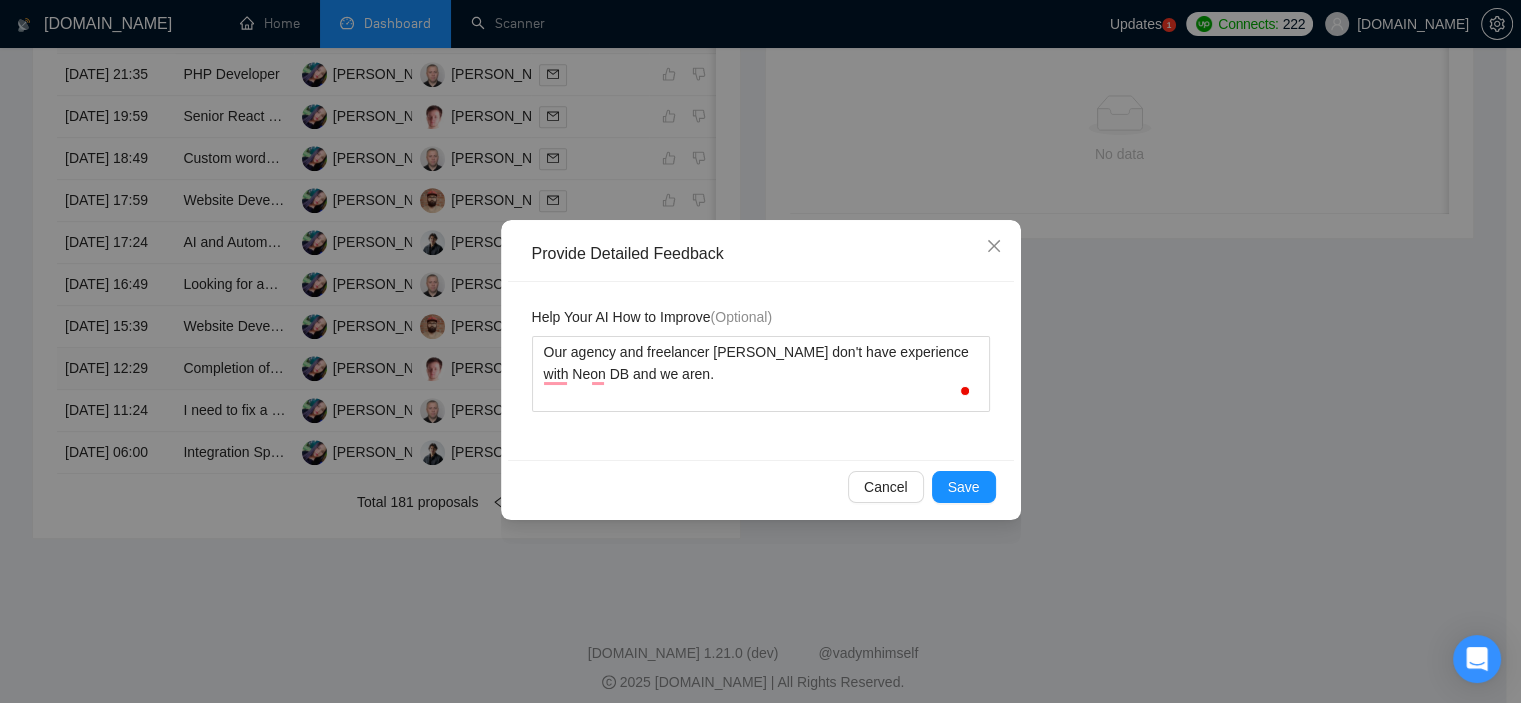 type 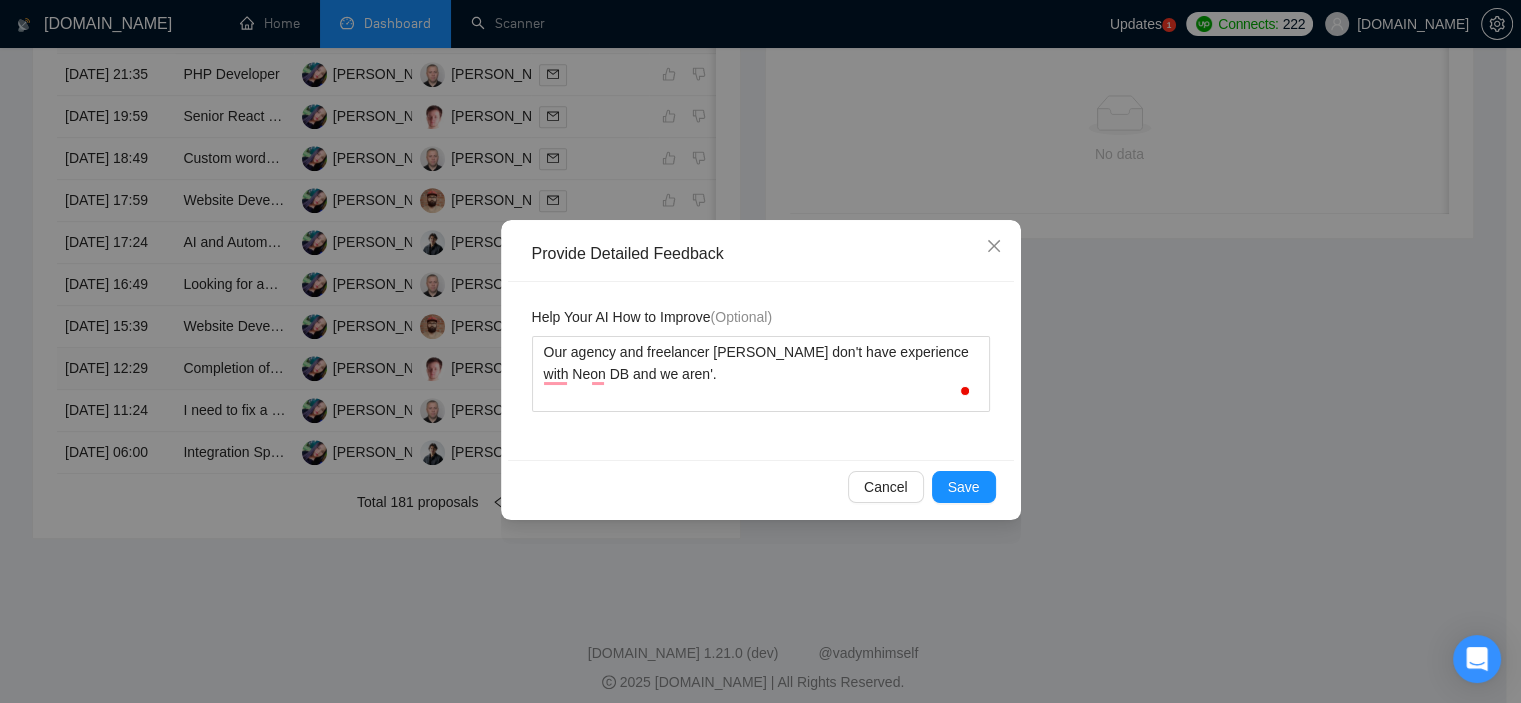 type 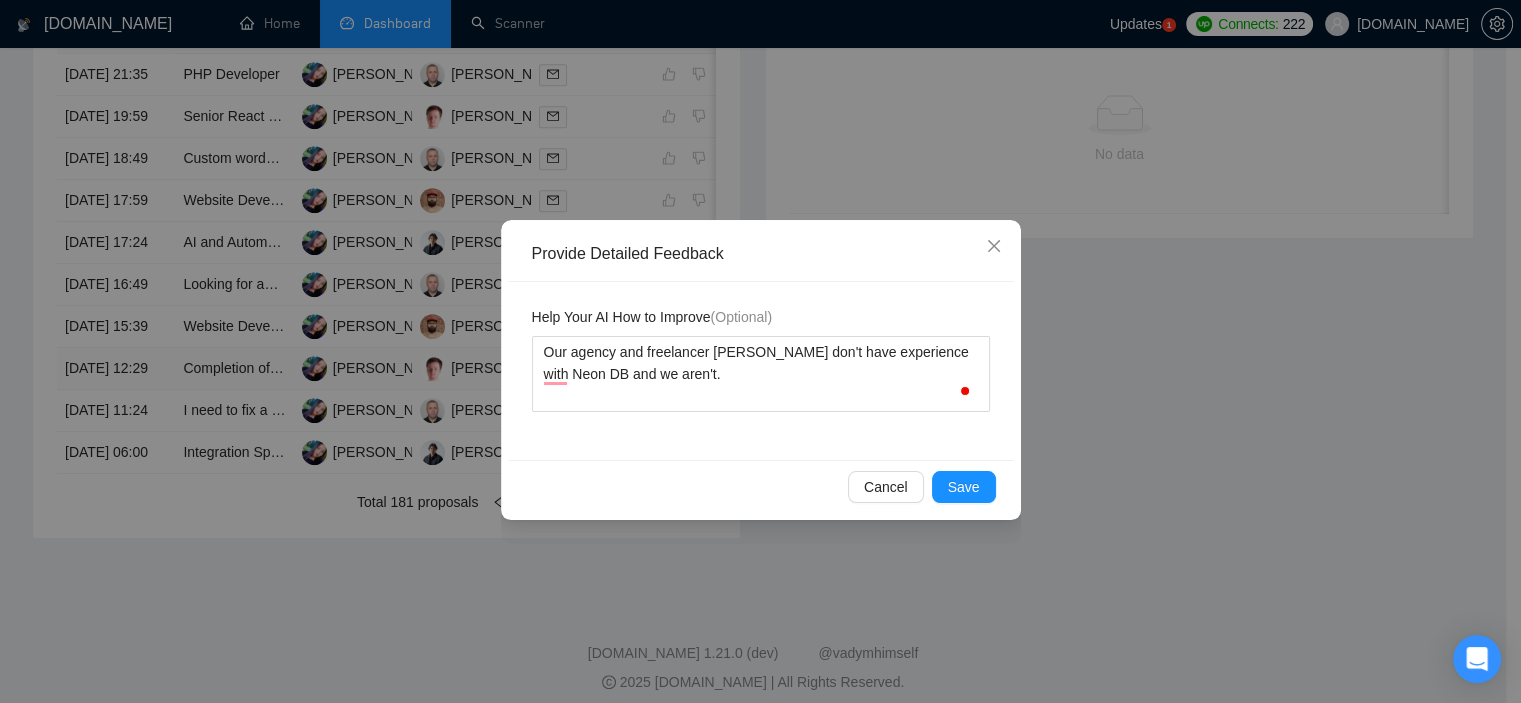 type 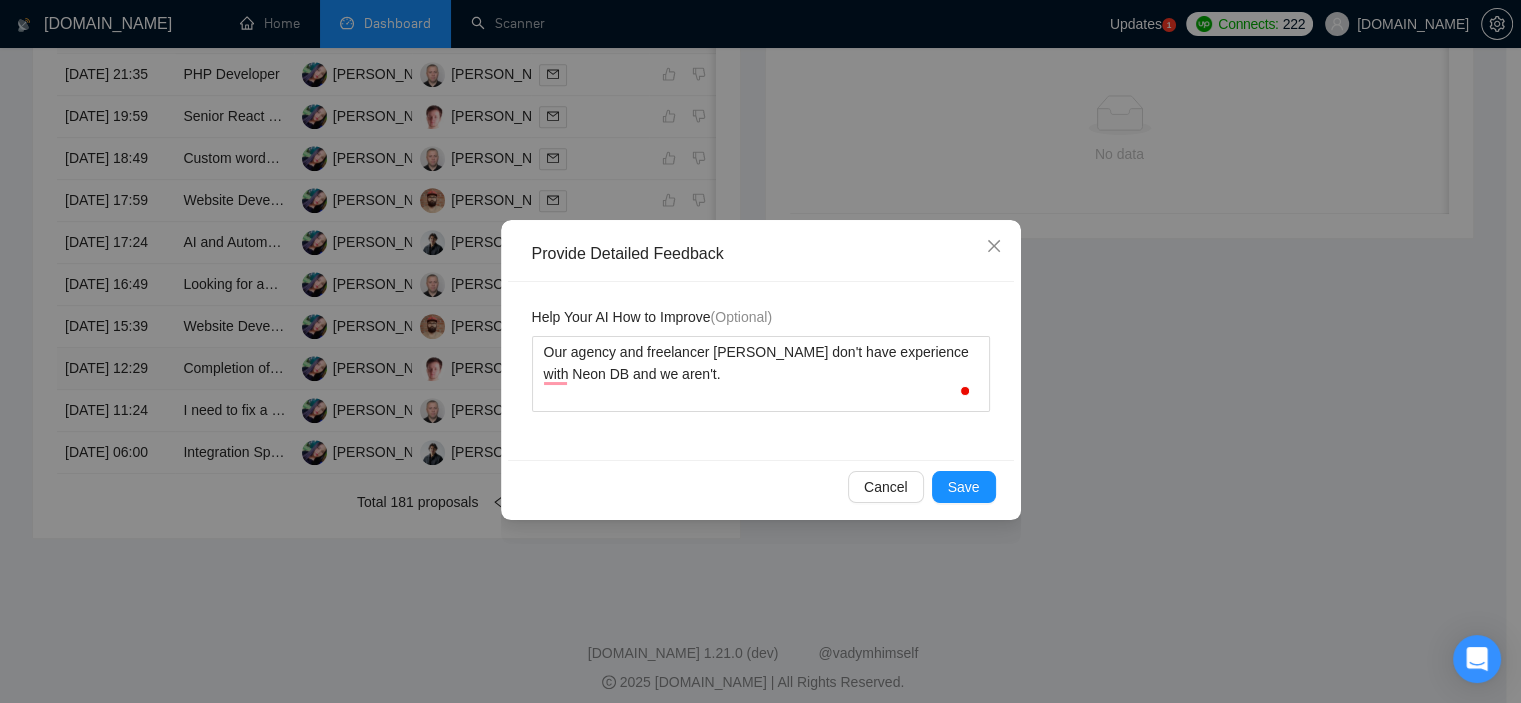 type on "Our agency and freelancer Viktor don't have experience with Neon DB and we aren't ." 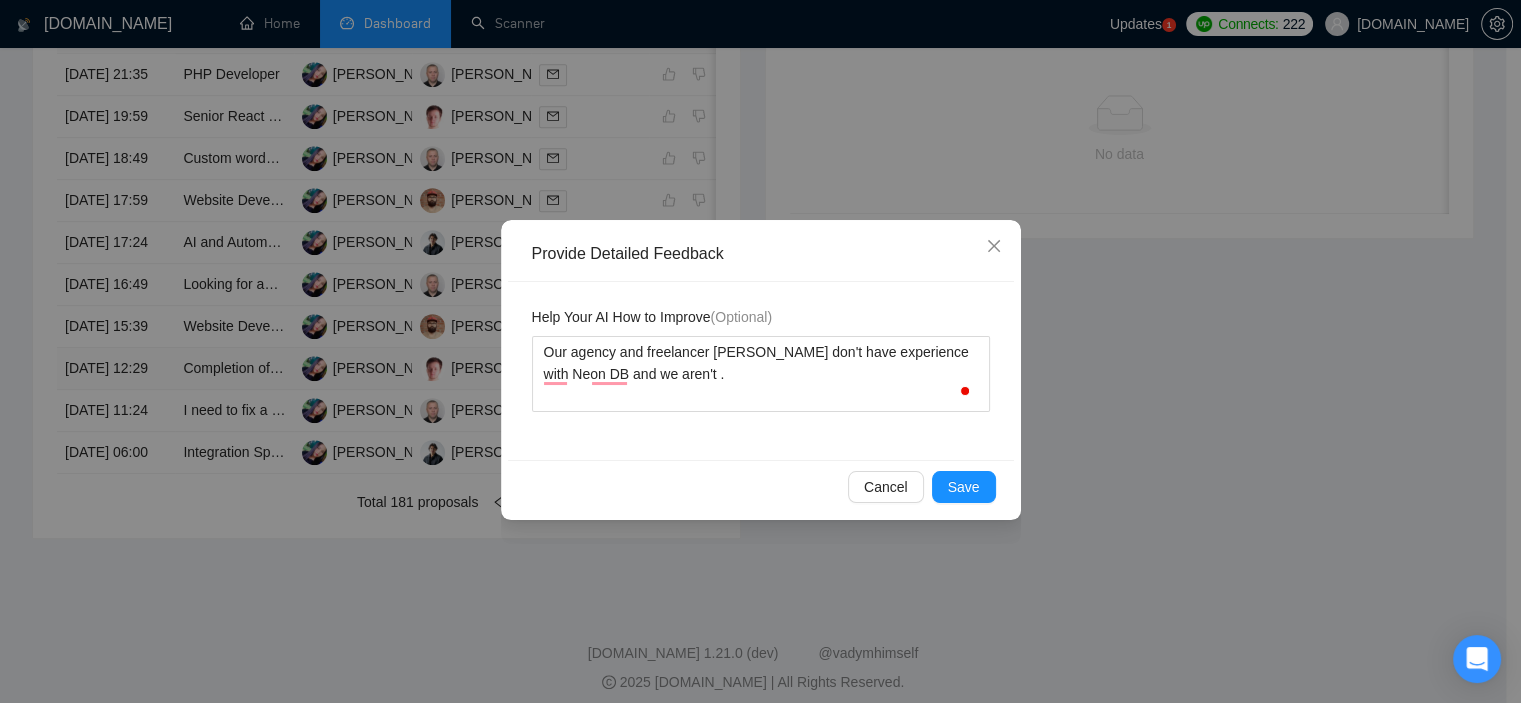 type 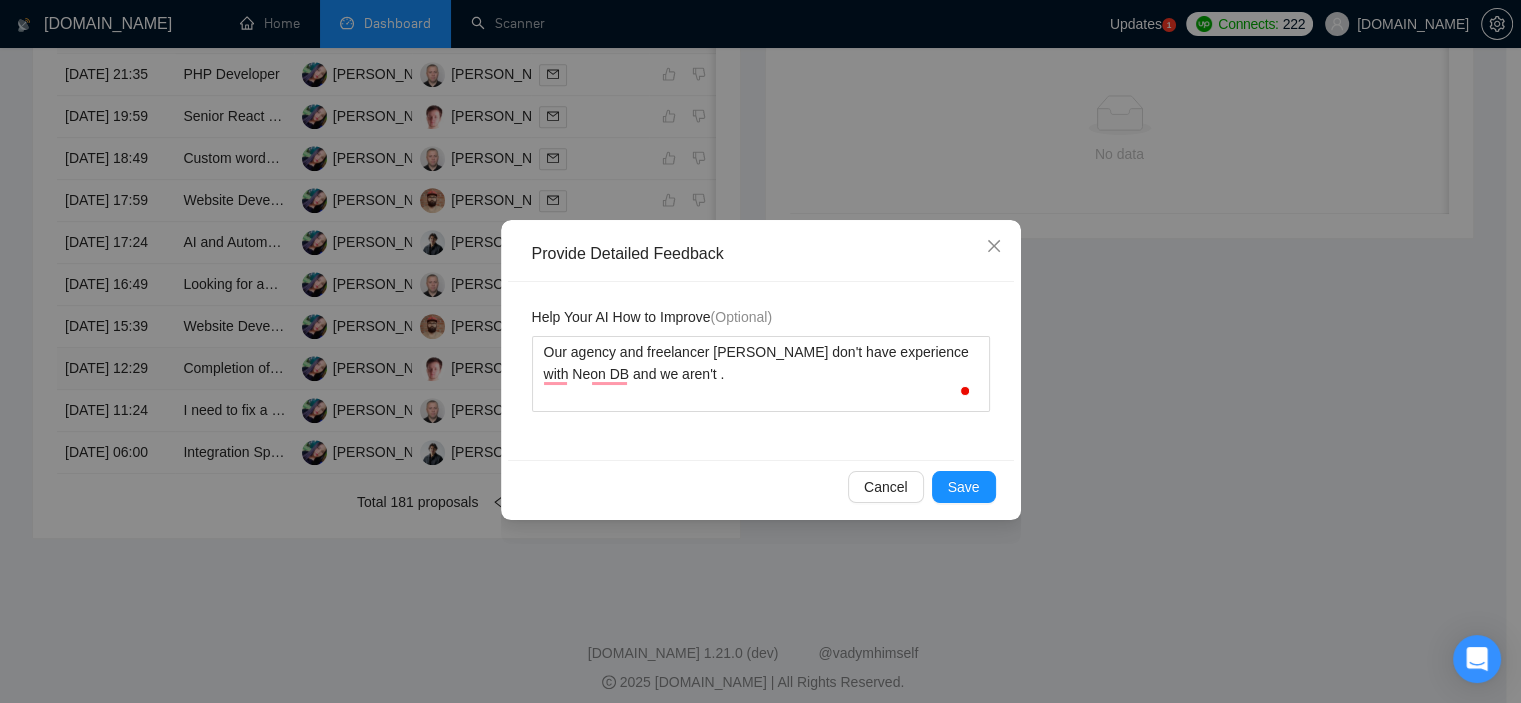 type on "Our agency and freelancer Viktor don't have experience with Neon DB and we aren't i." 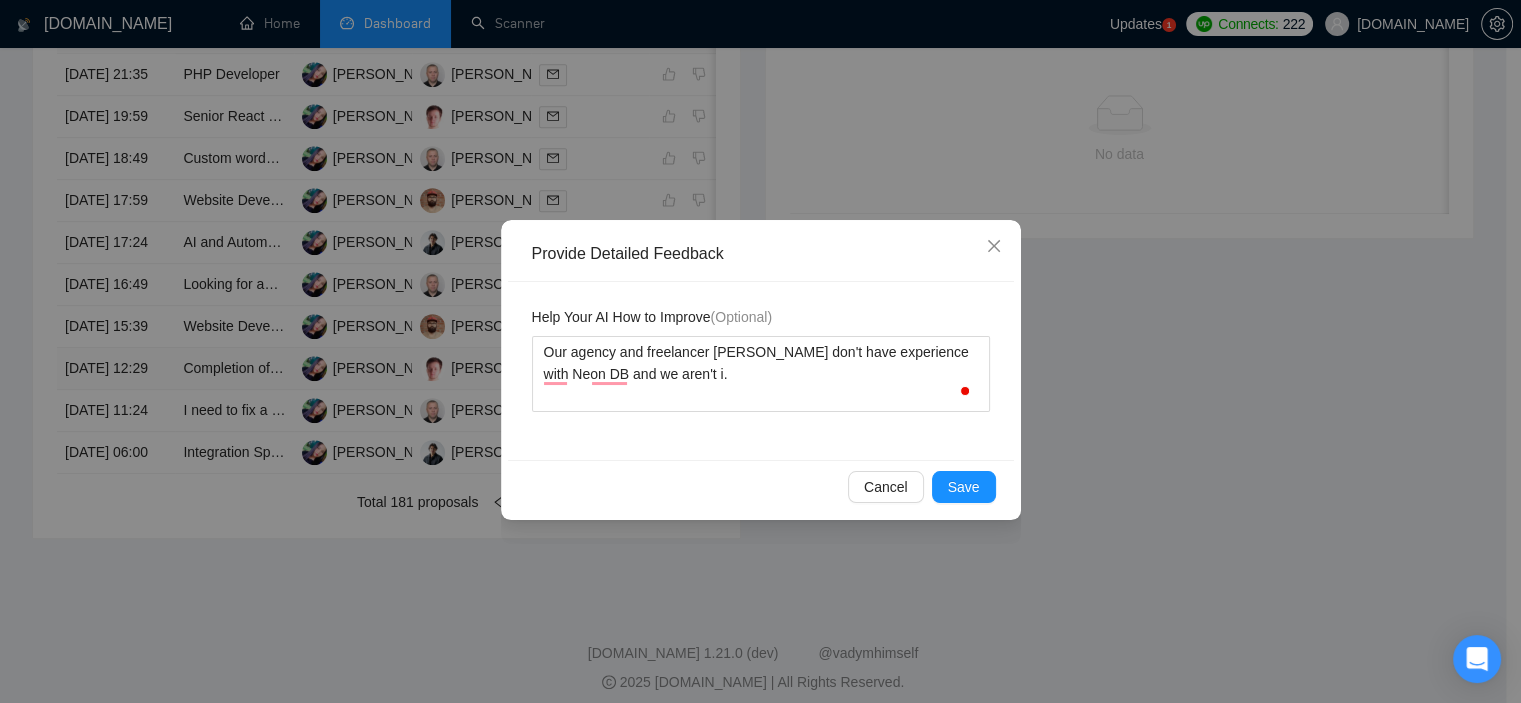 type 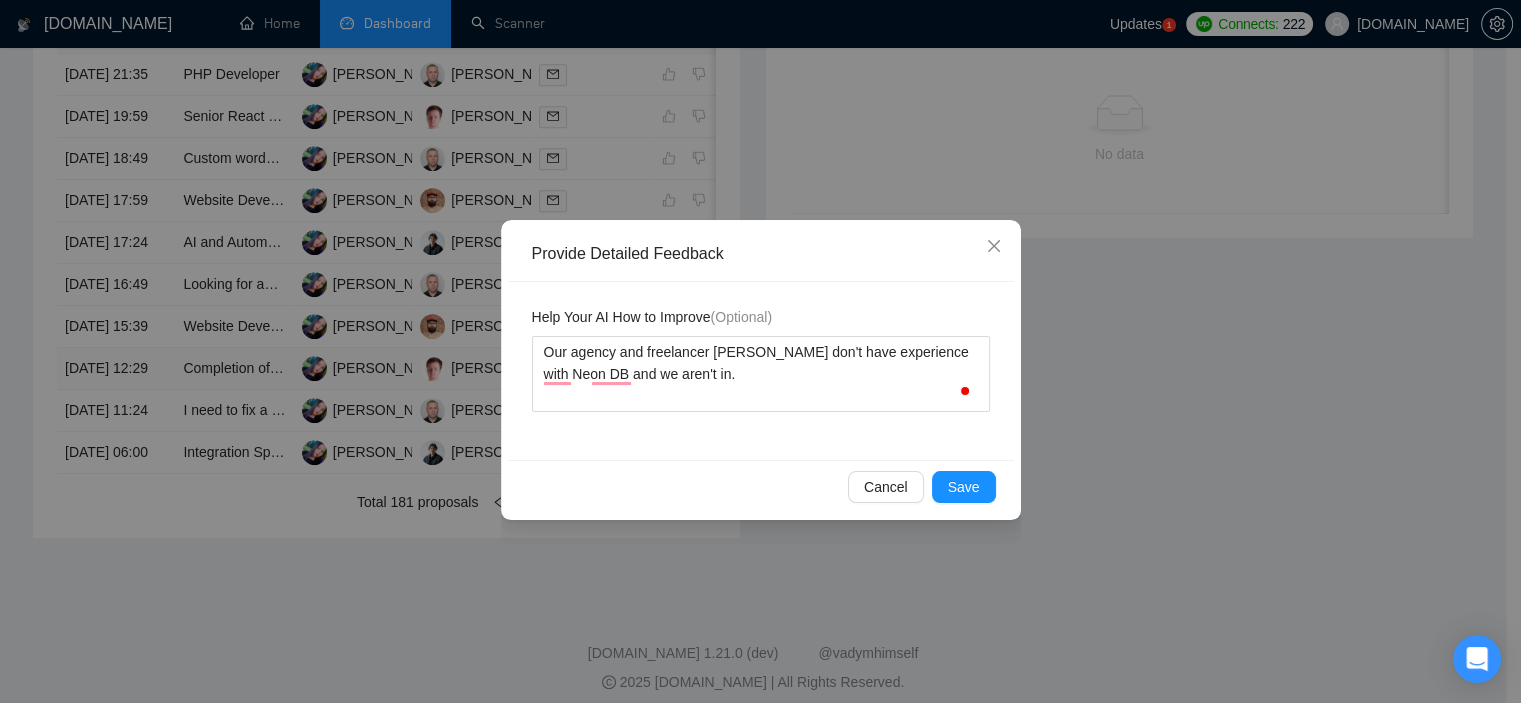 type 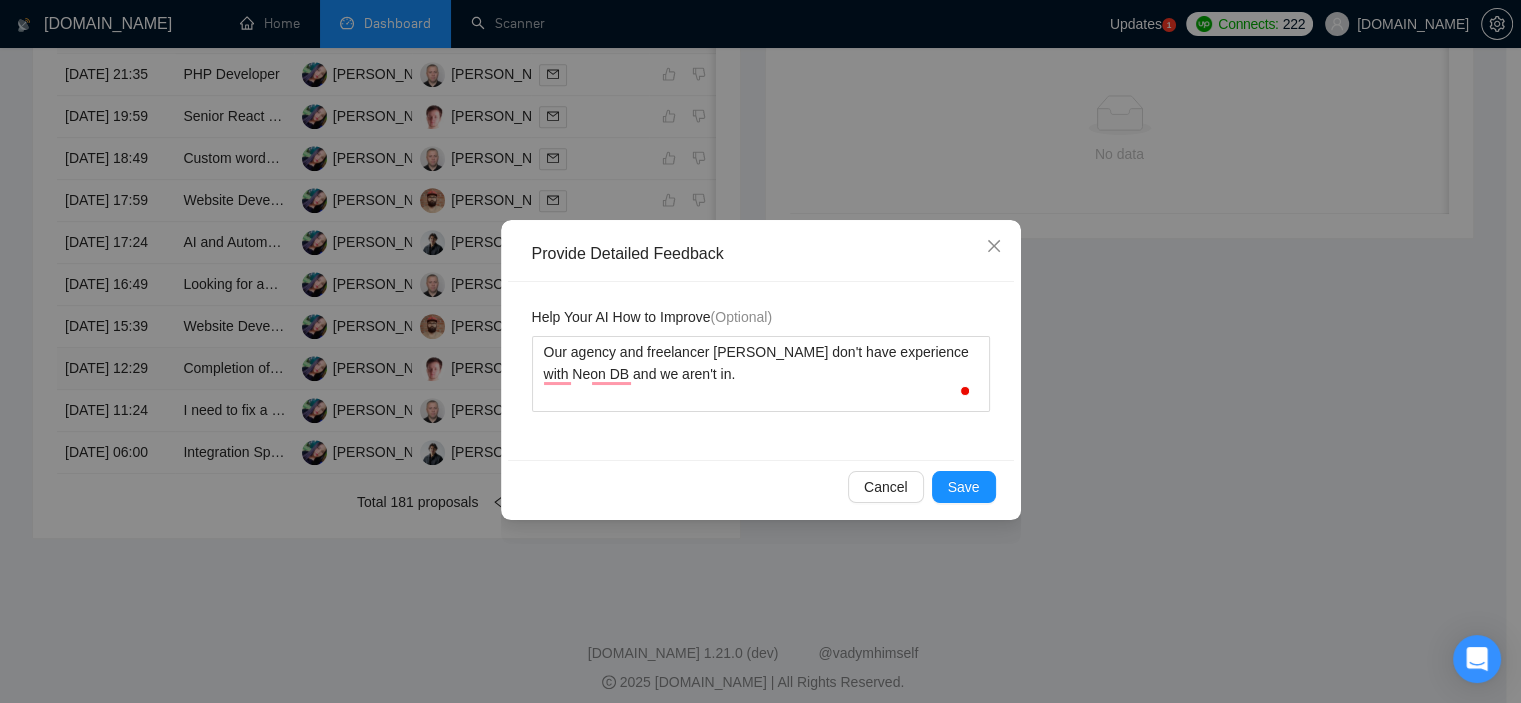 type on "Our agency and freelancer Viktor don't have experience with Neon DB and we aren't int." 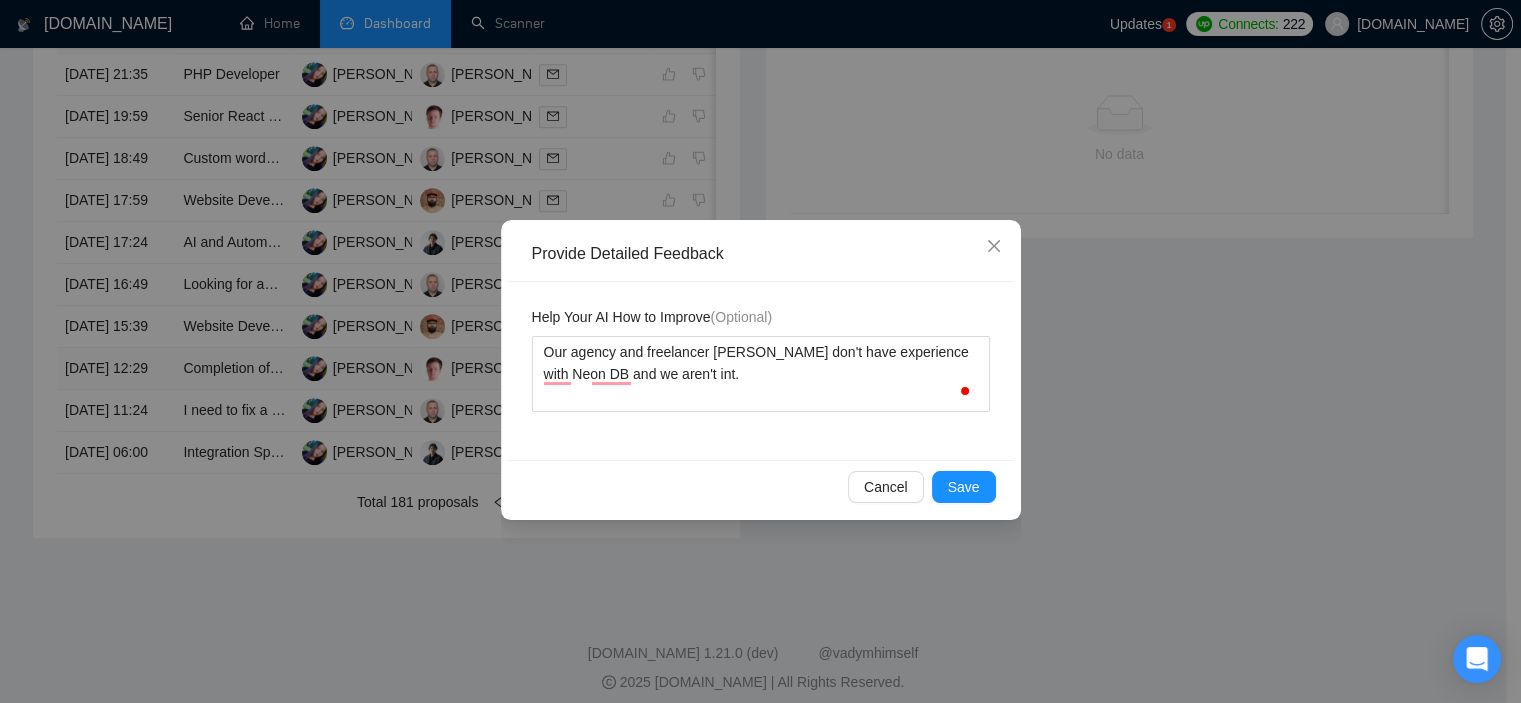 type 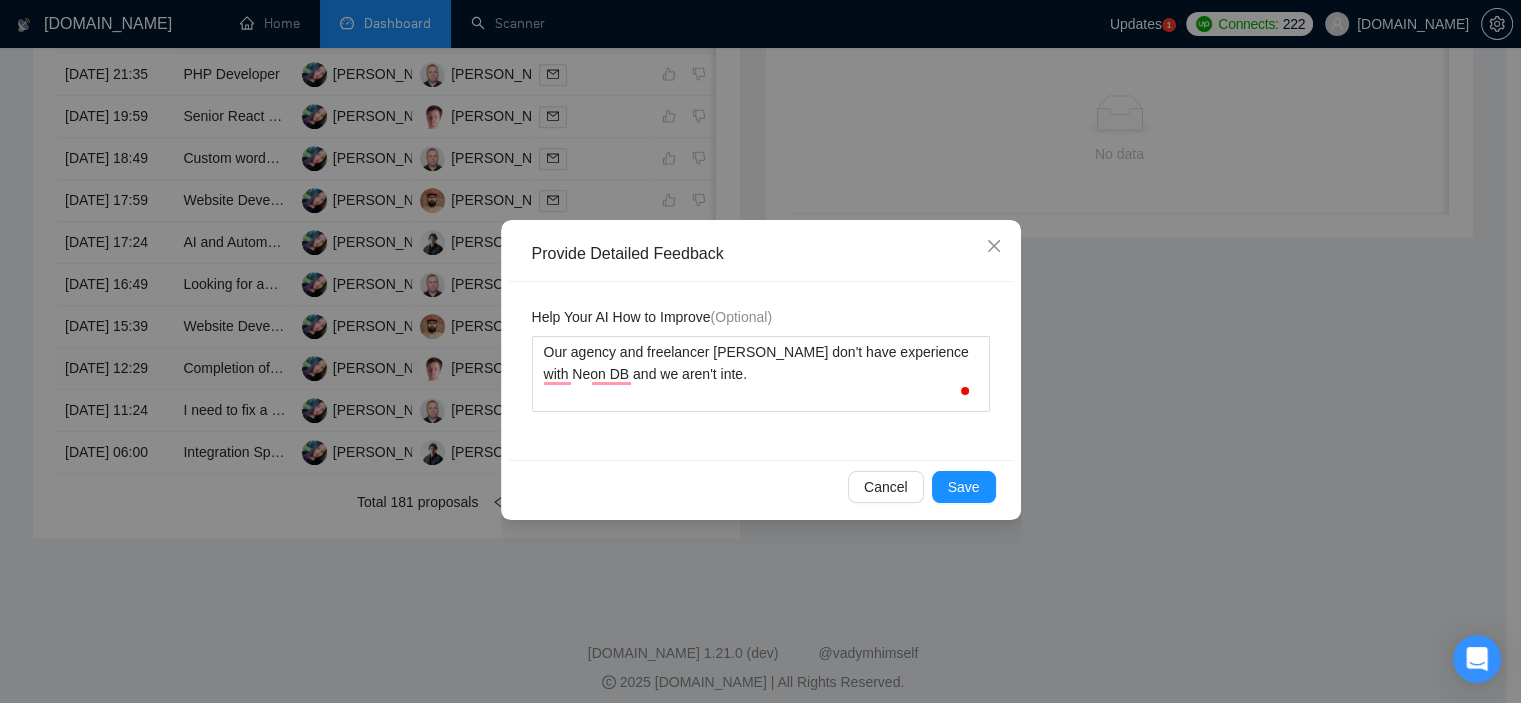 type 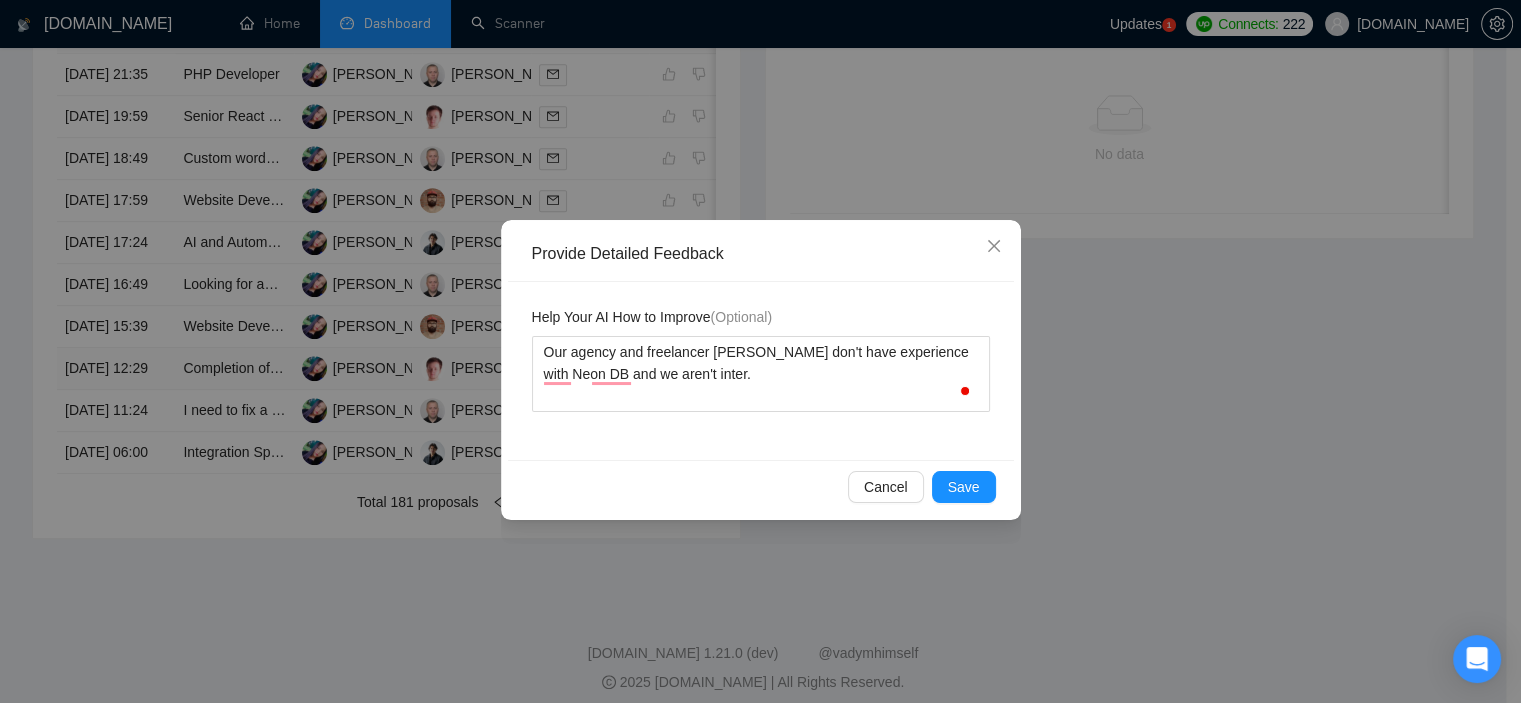 type 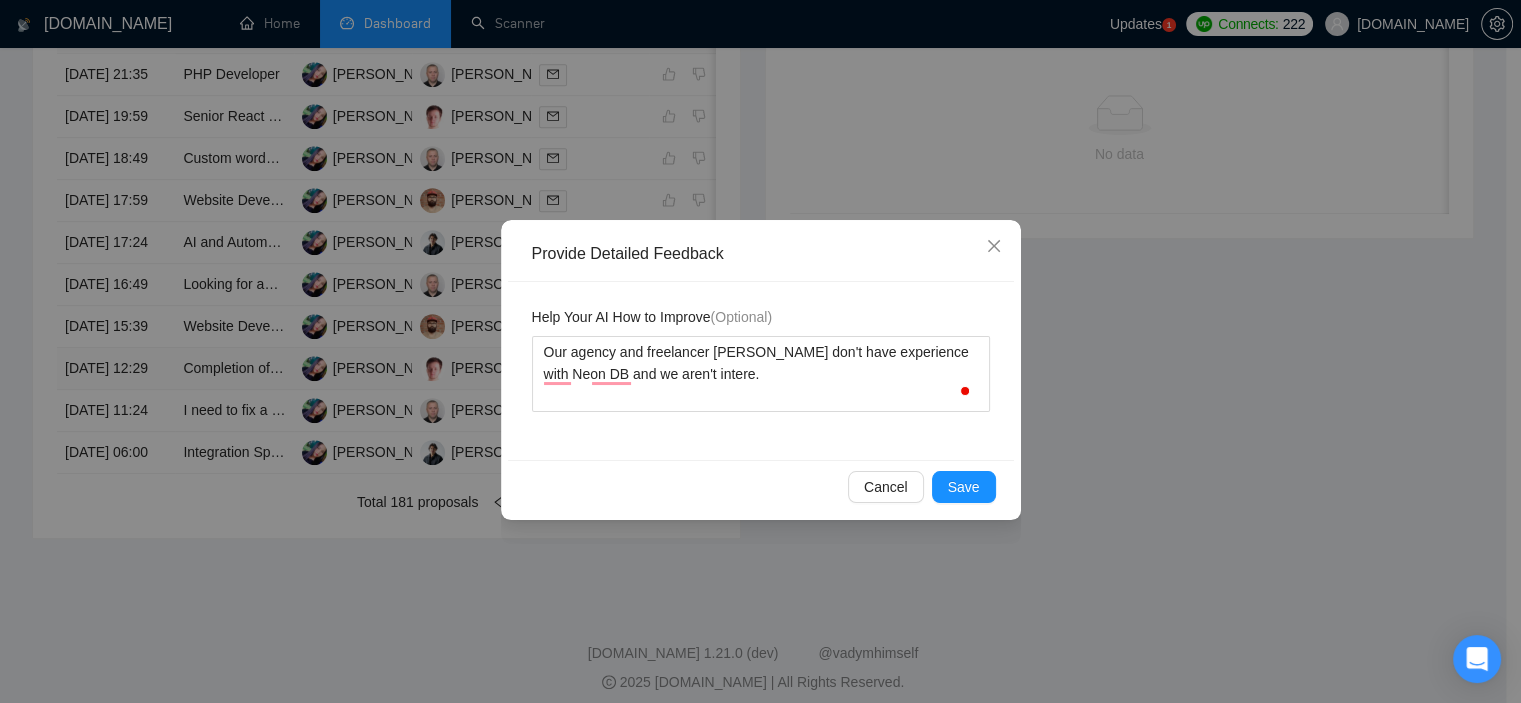 type 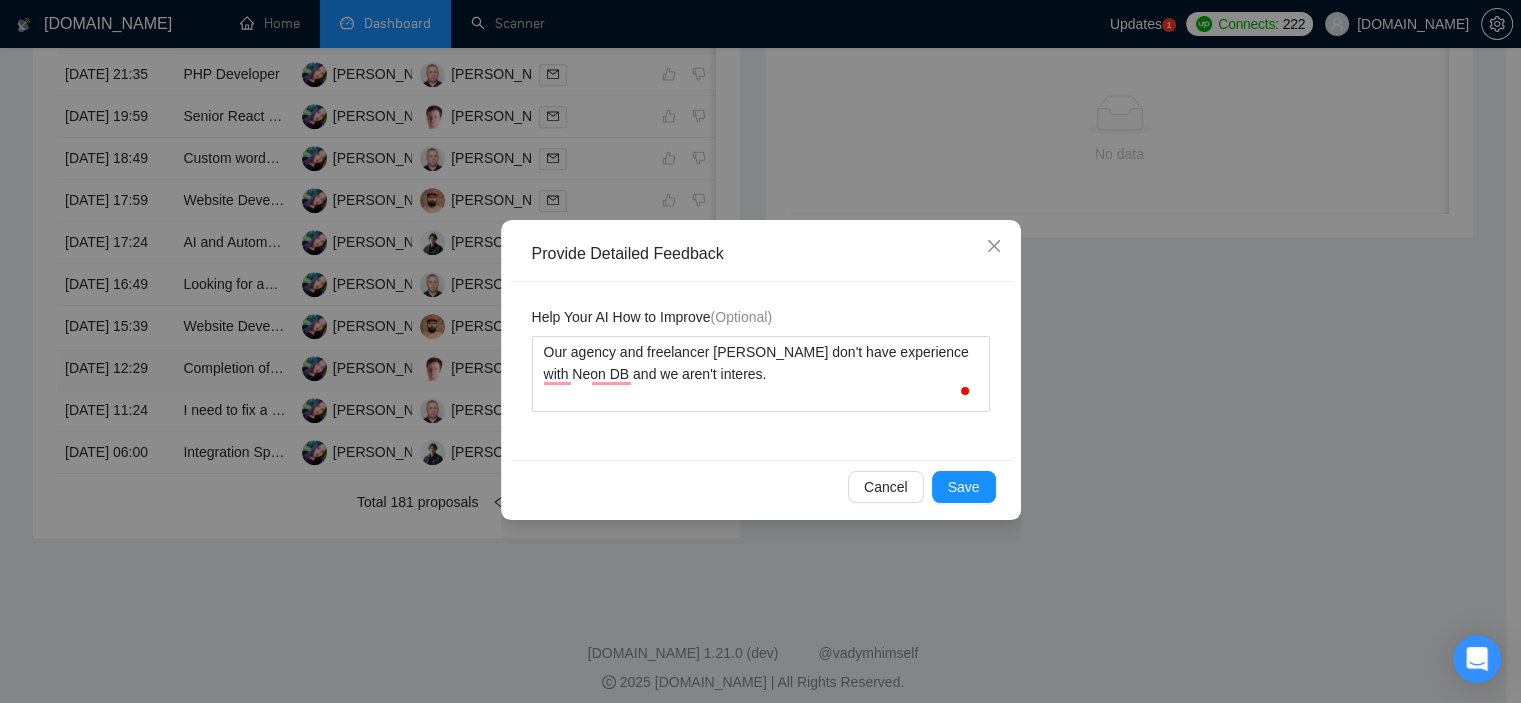 type 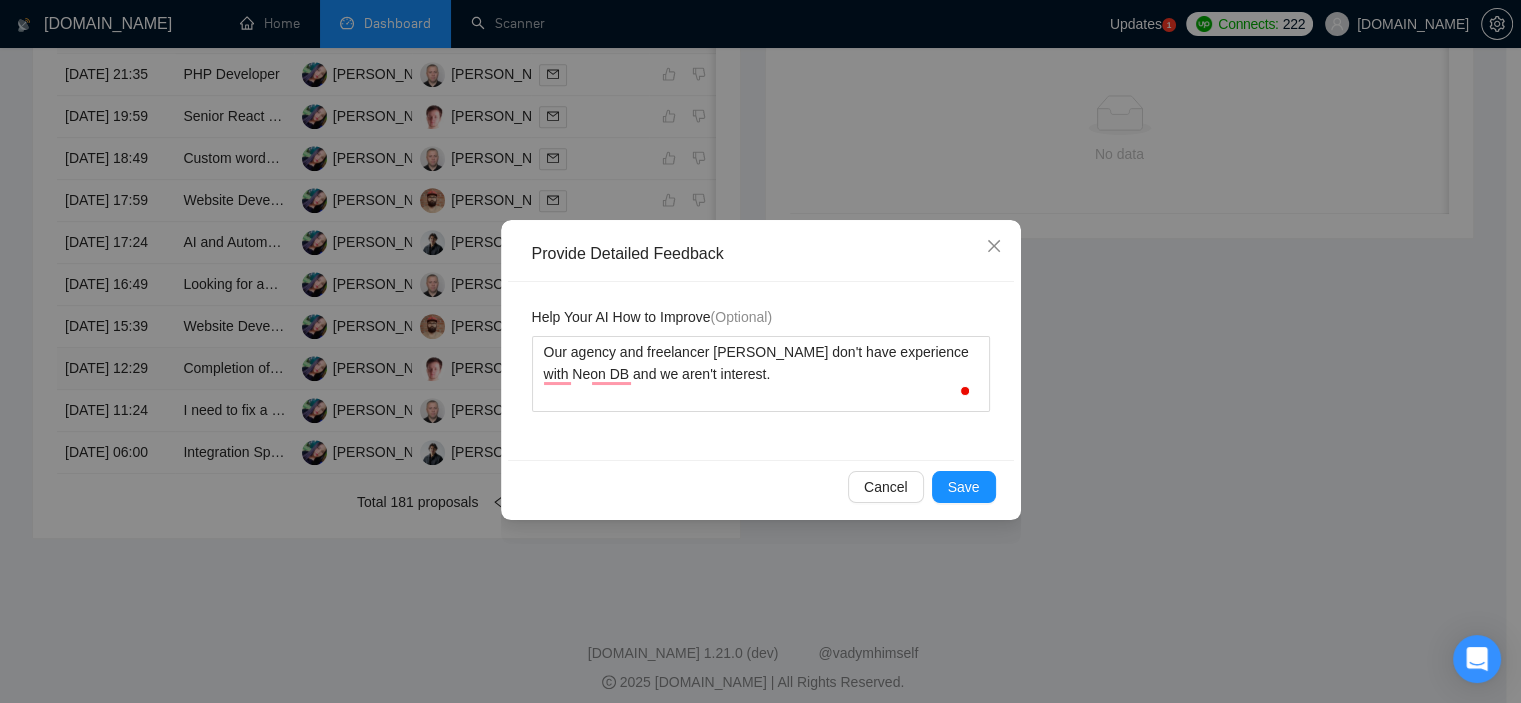 type 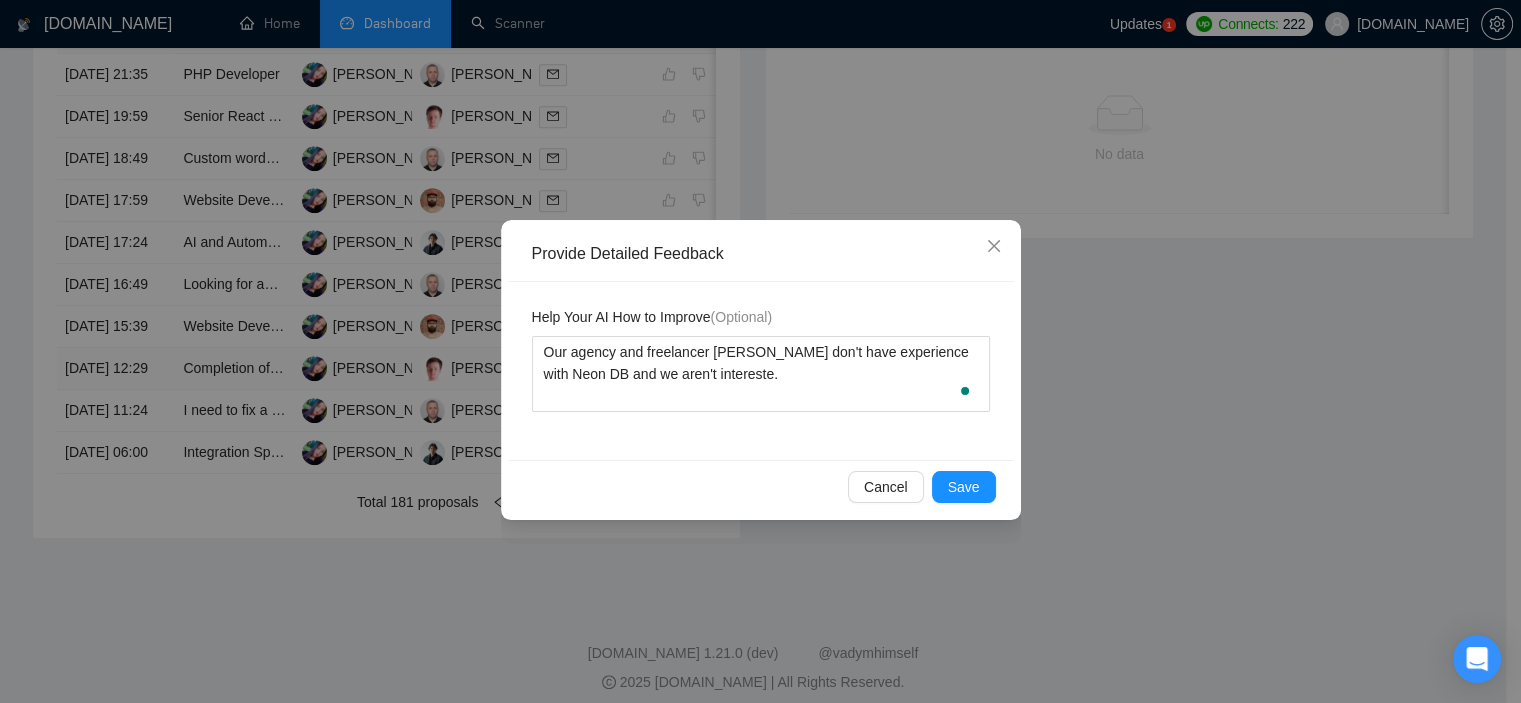 type 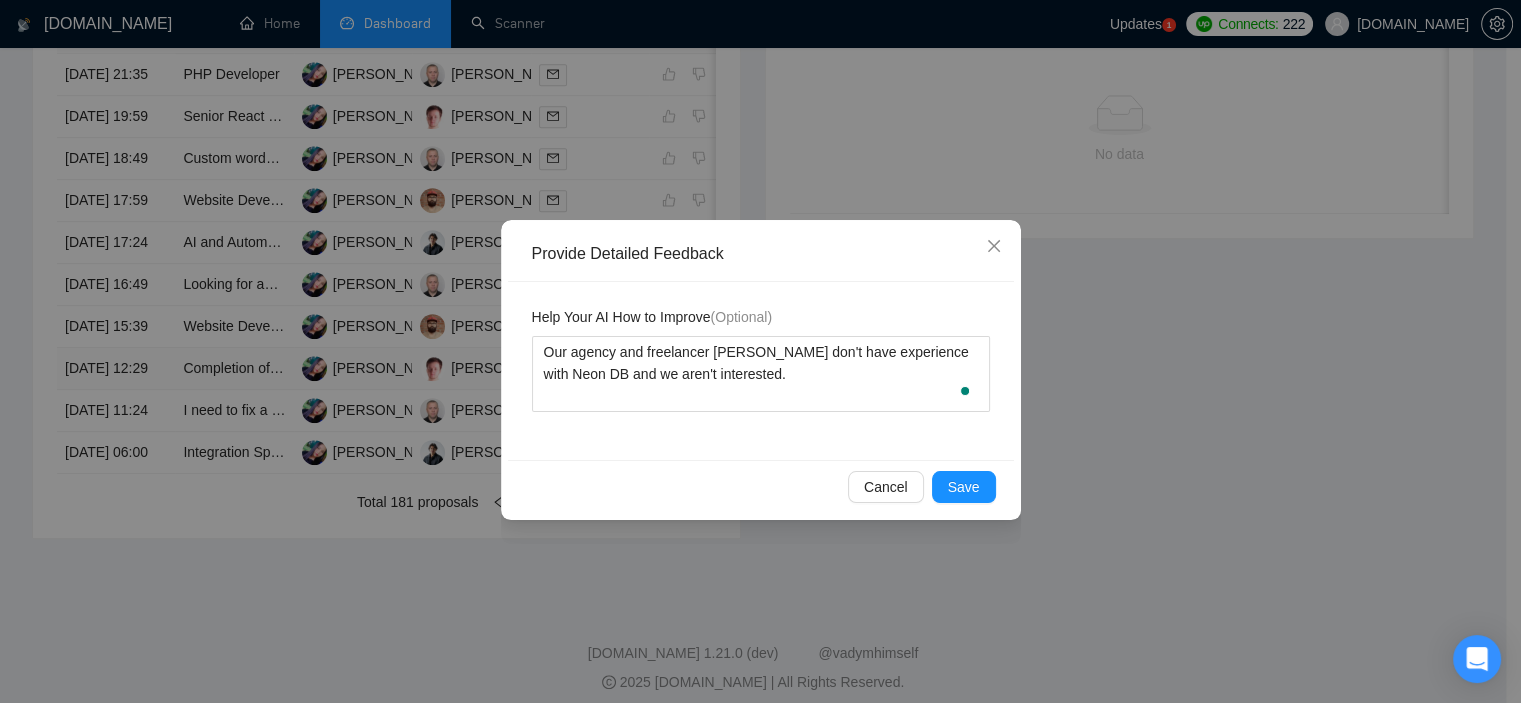 type 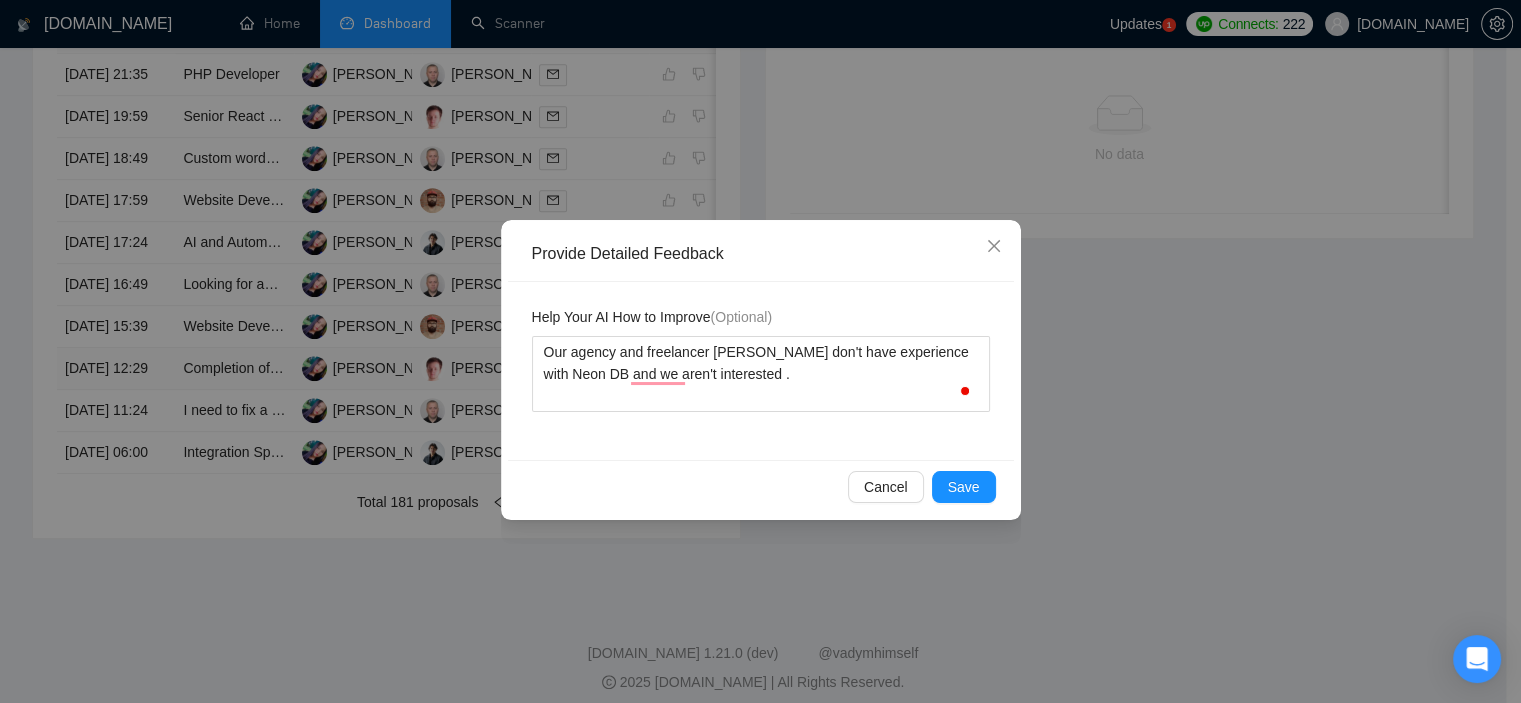 type 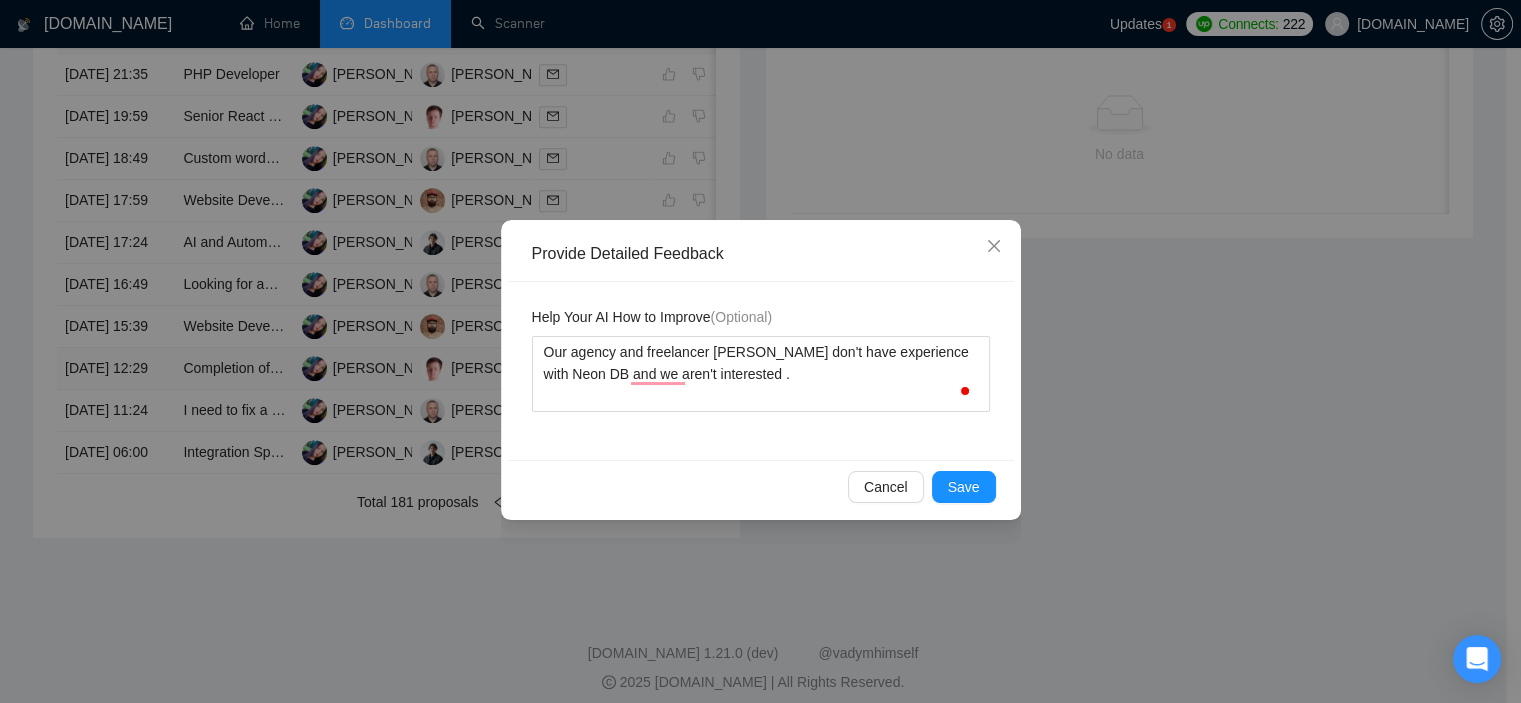 type on "Our agency and freelancer Viktor don't have experience with Neon DB and we aren't interested i." 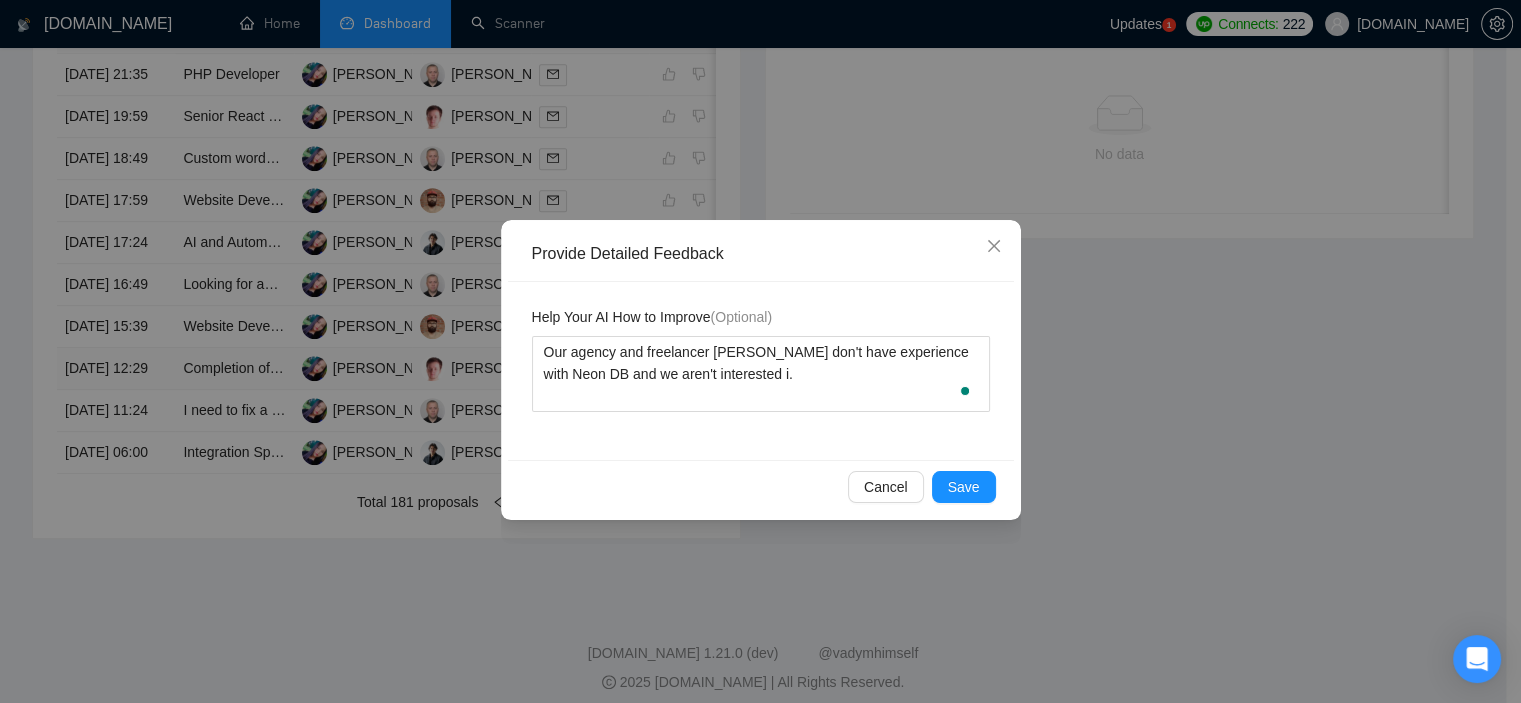 type 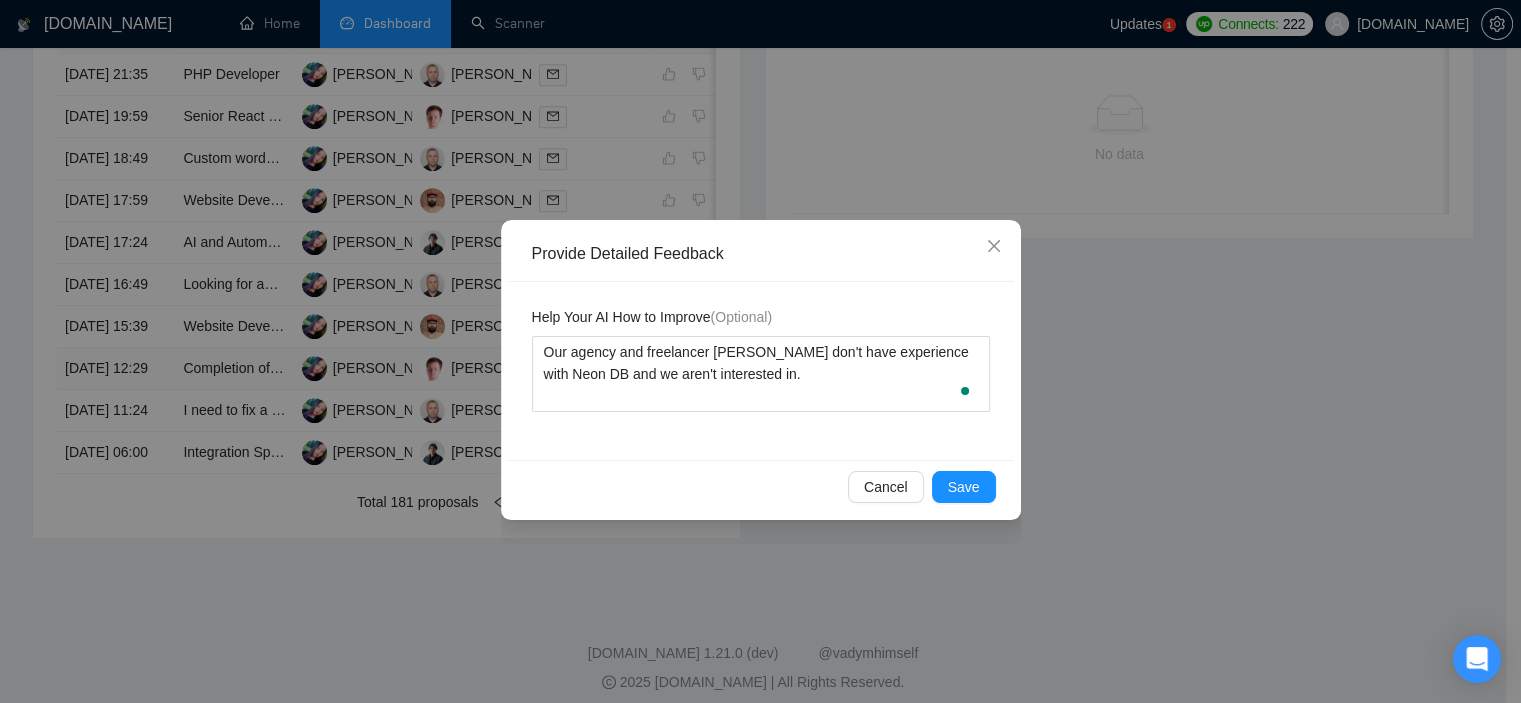 type 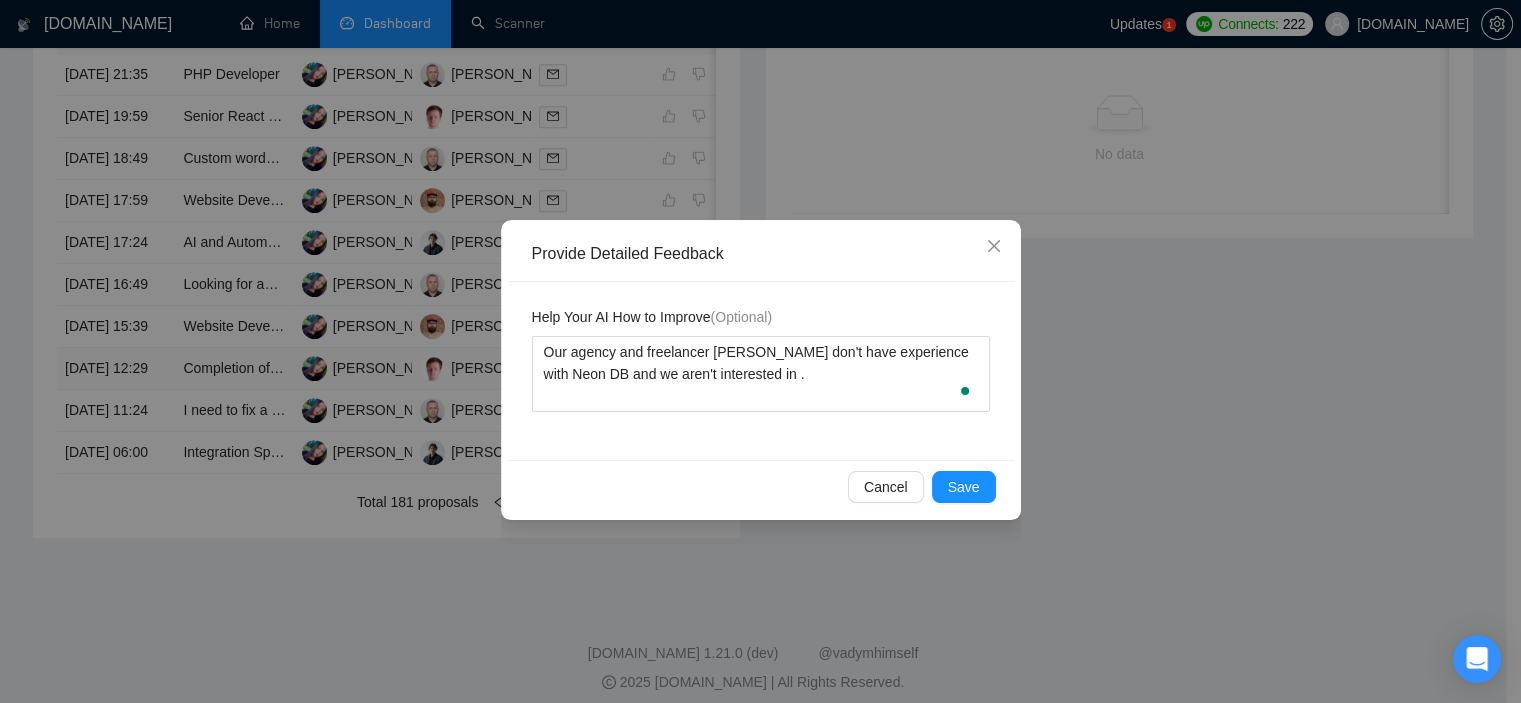 type 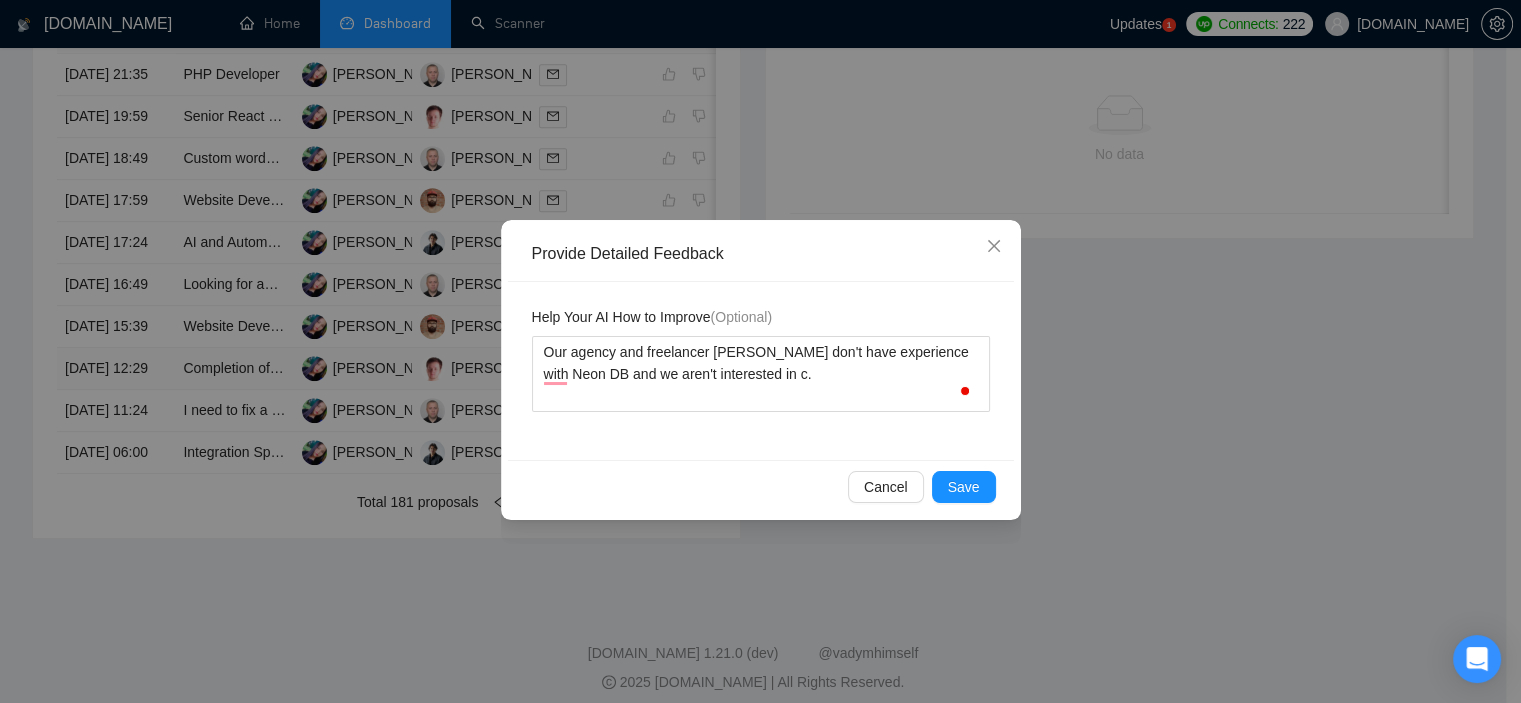 type 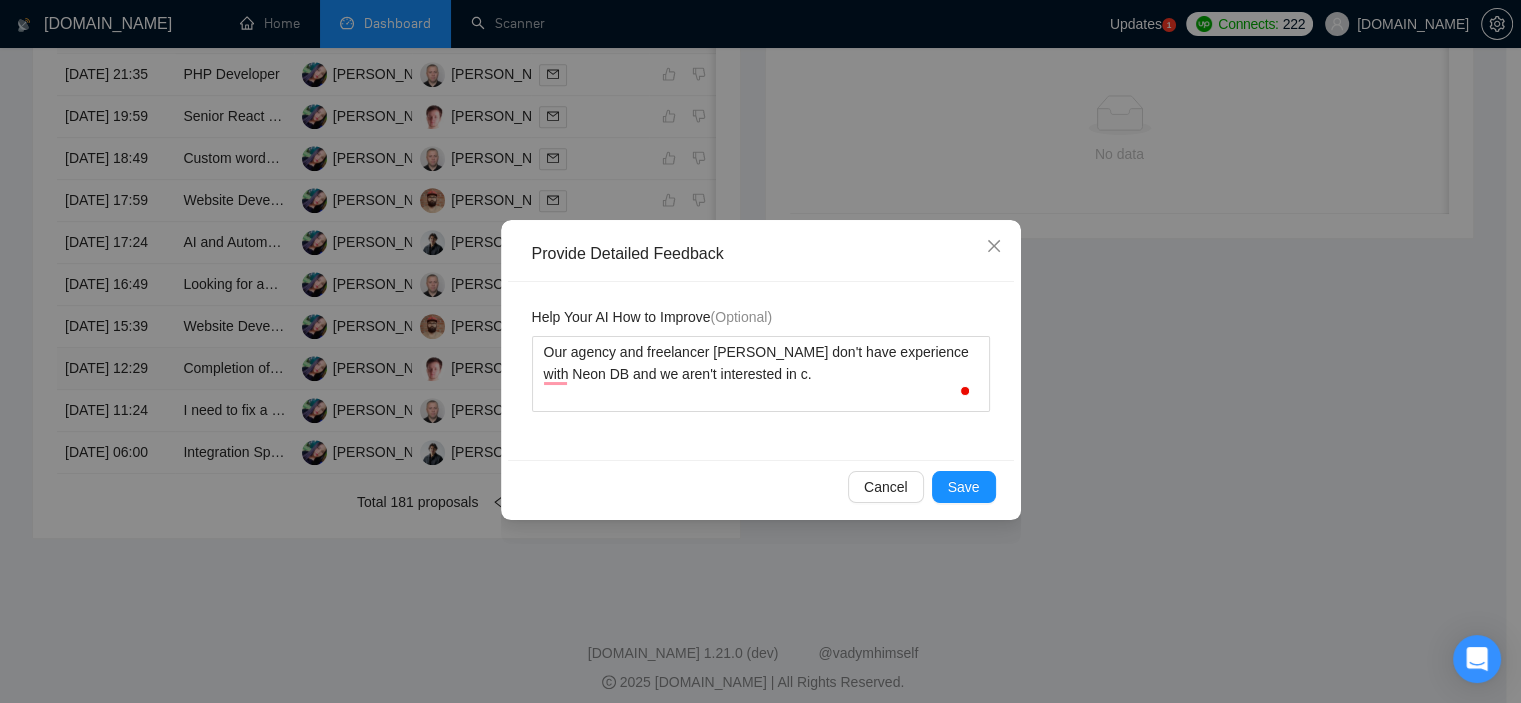 type on "Our agency and freelancer Viktor don't have experience with Neon DB and we aren't interested in co." 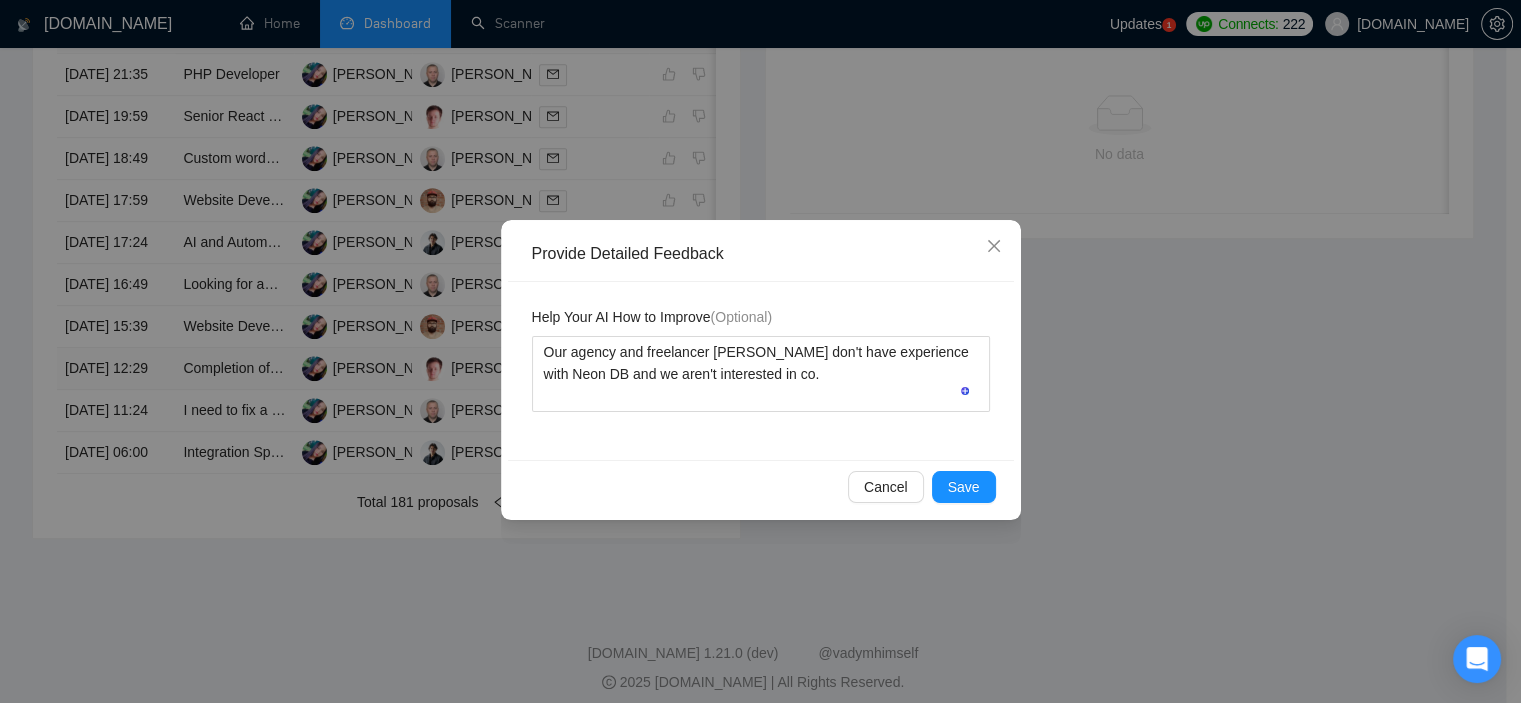 type 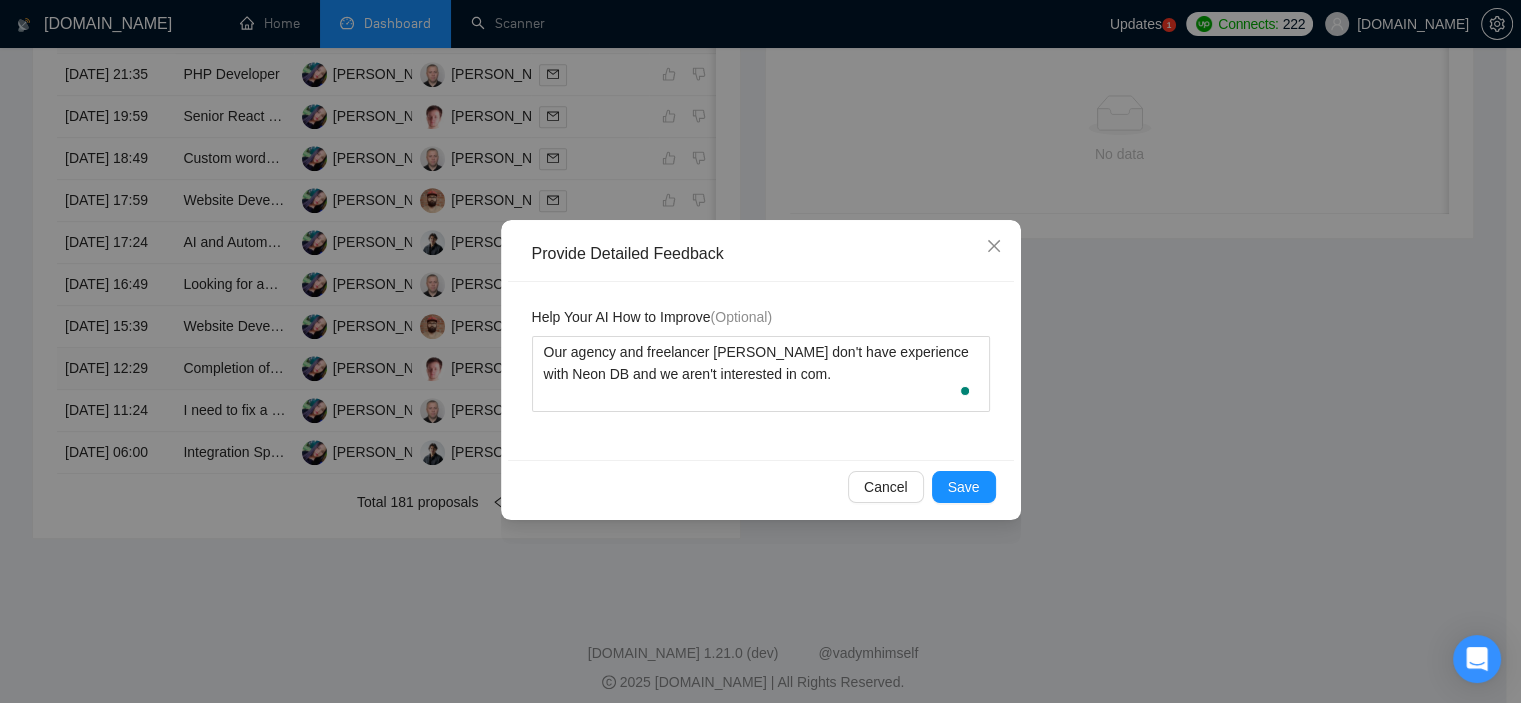 type 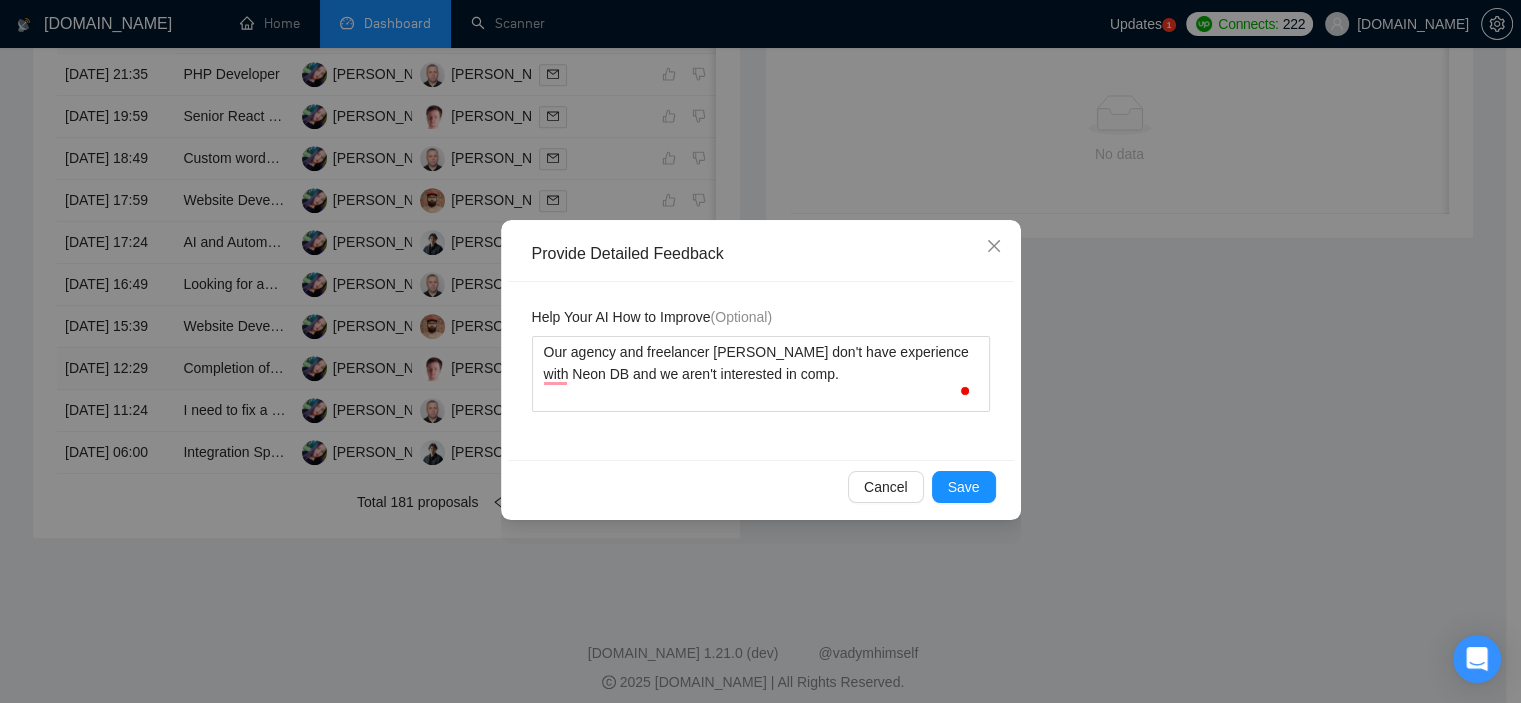 type 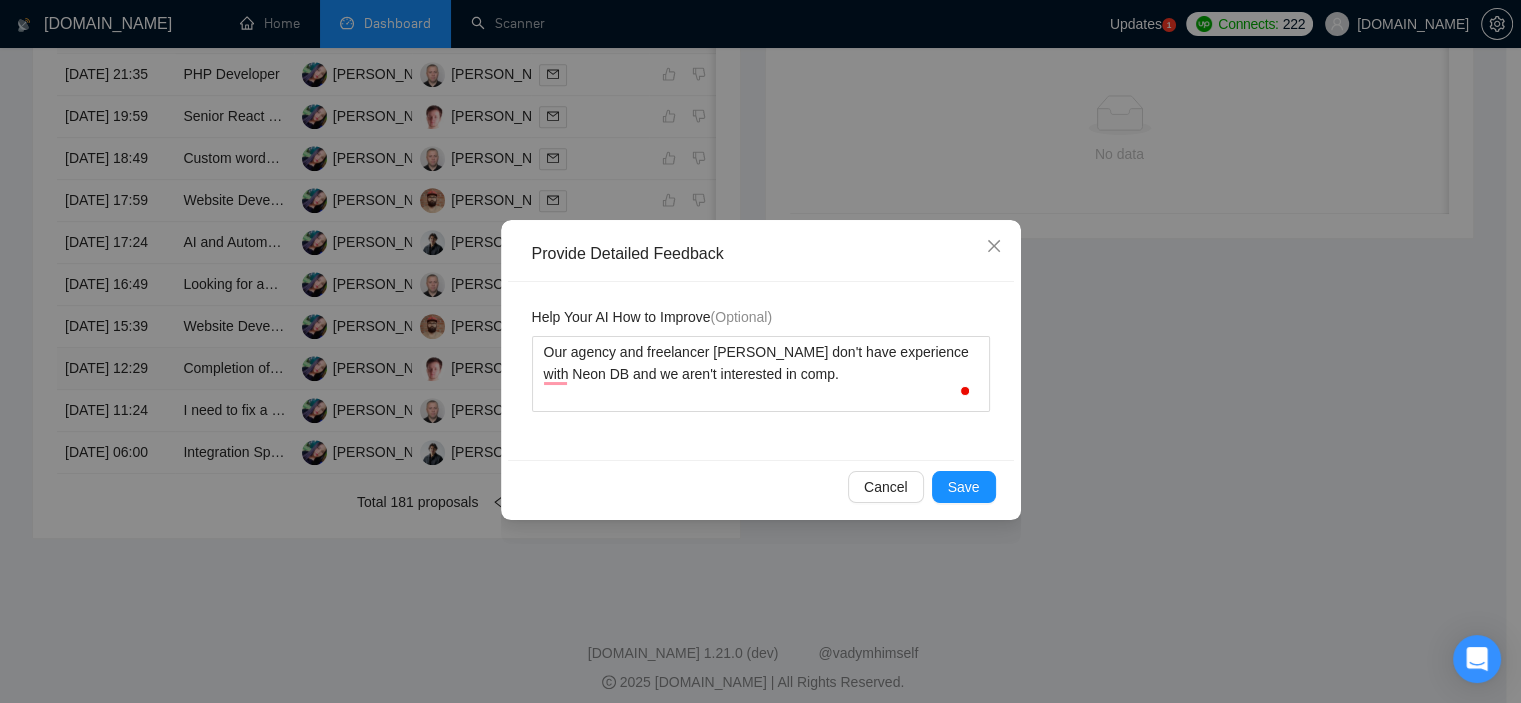 type on "Our agency and freelancer Viktor don't have experience with Neon DB and we aren't interested in compl." 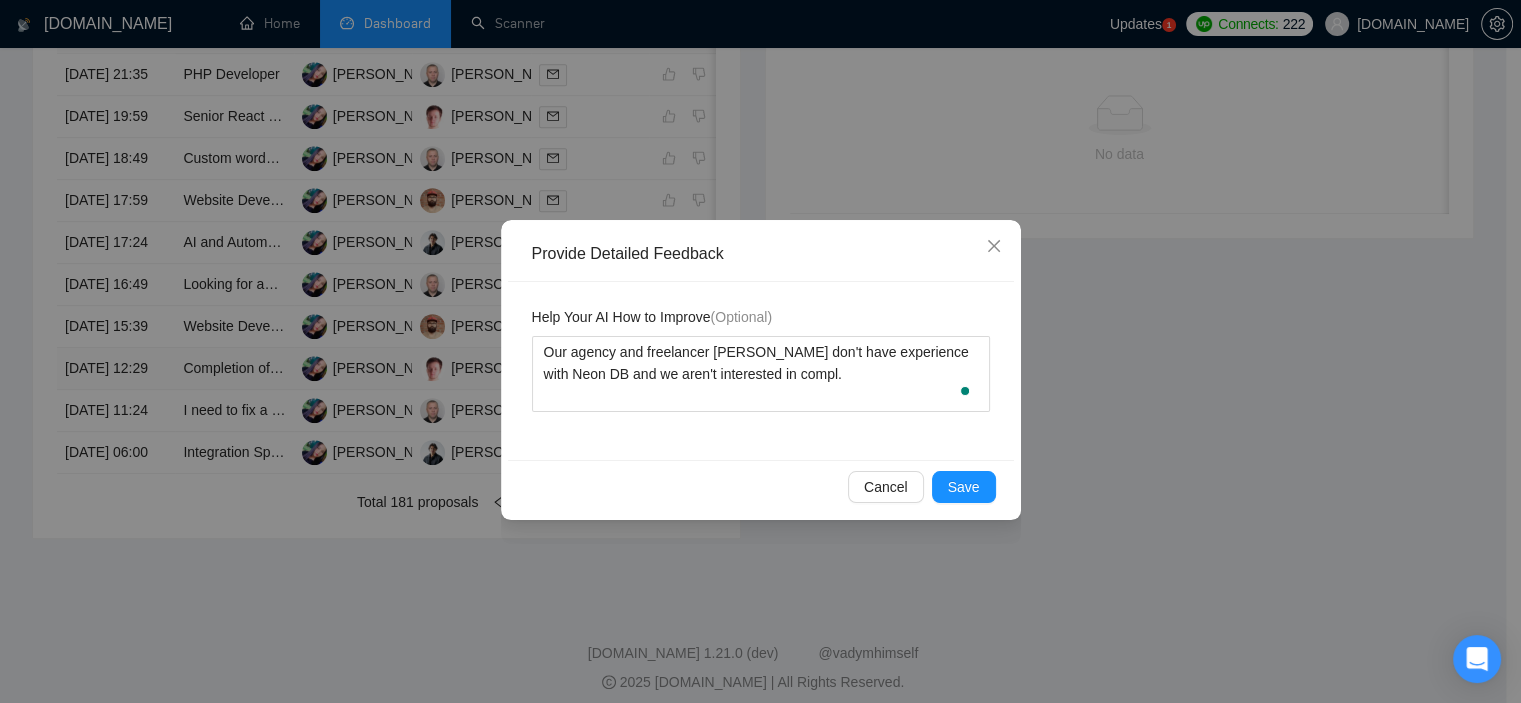 type 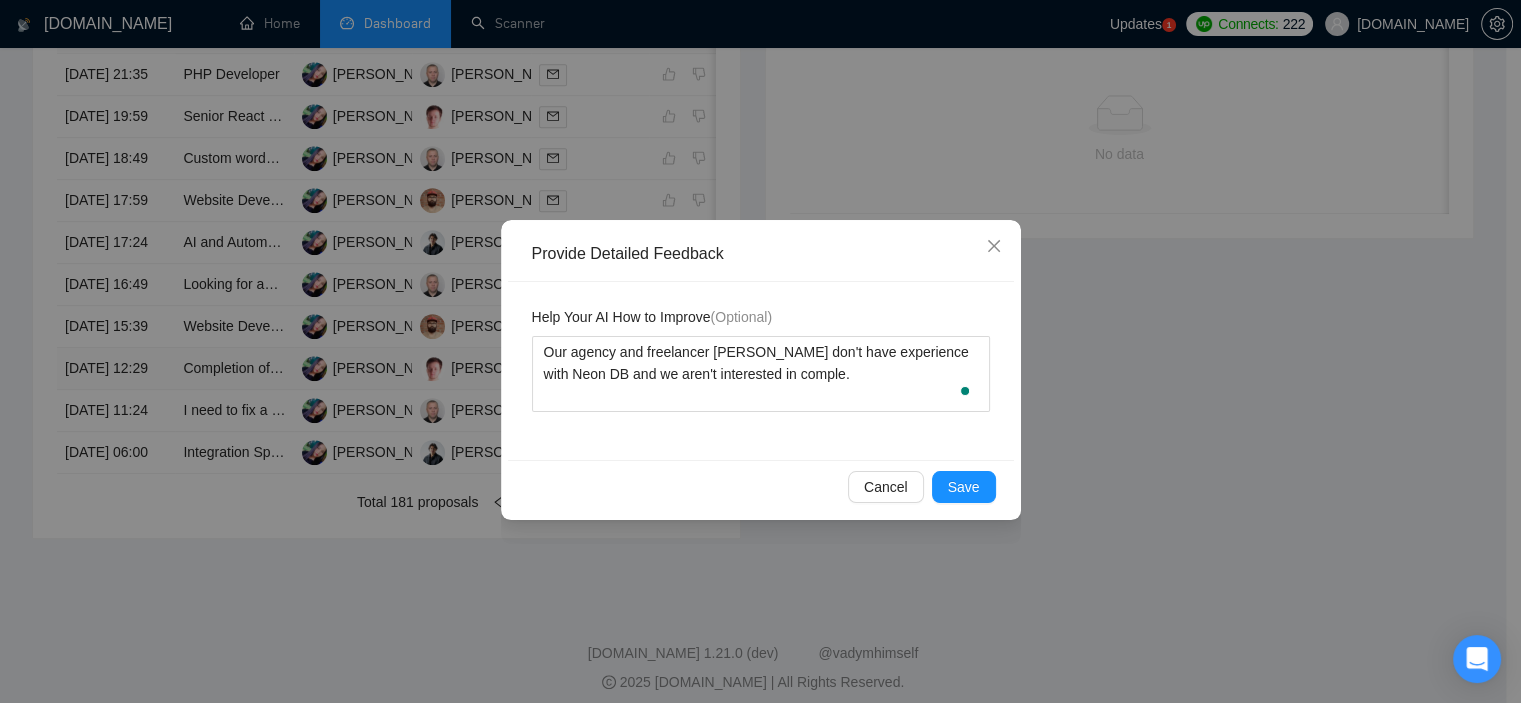 type 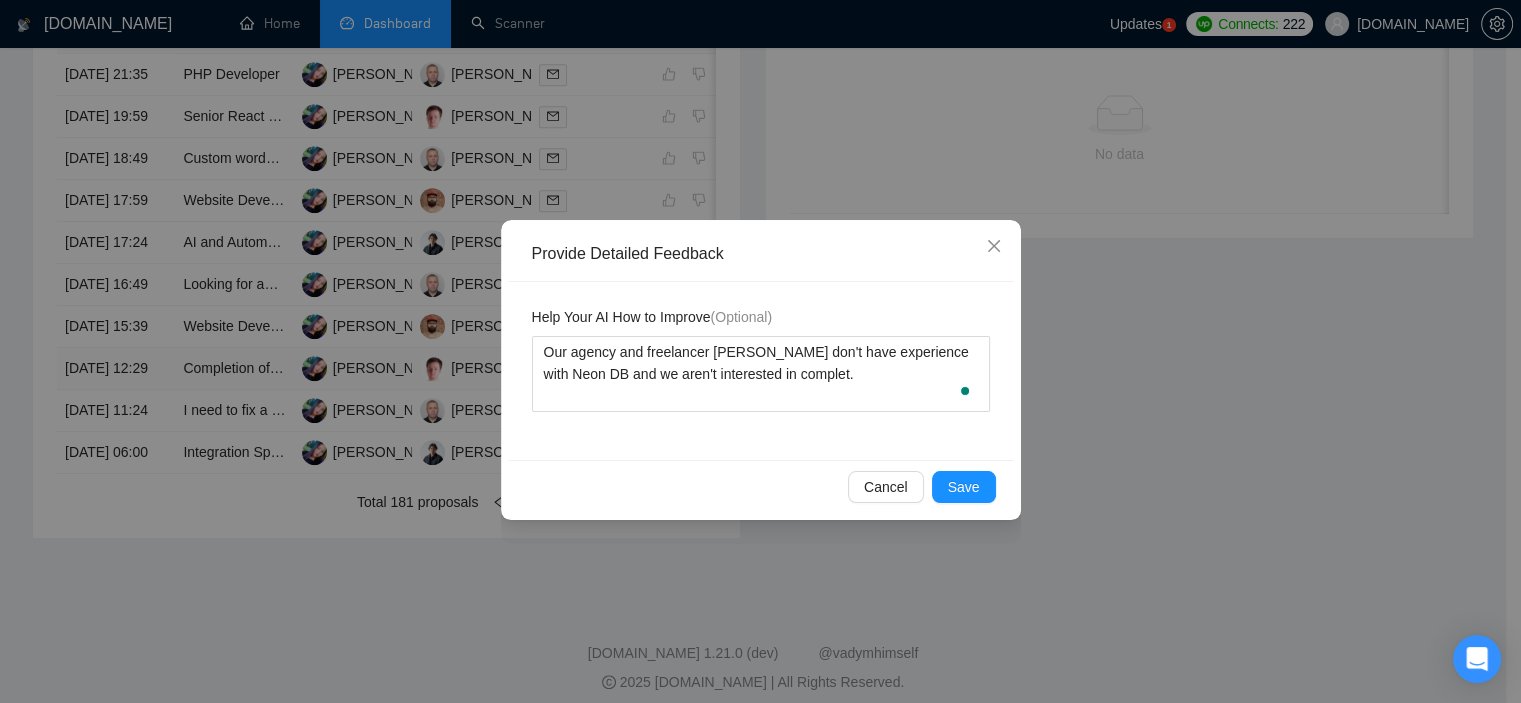 type 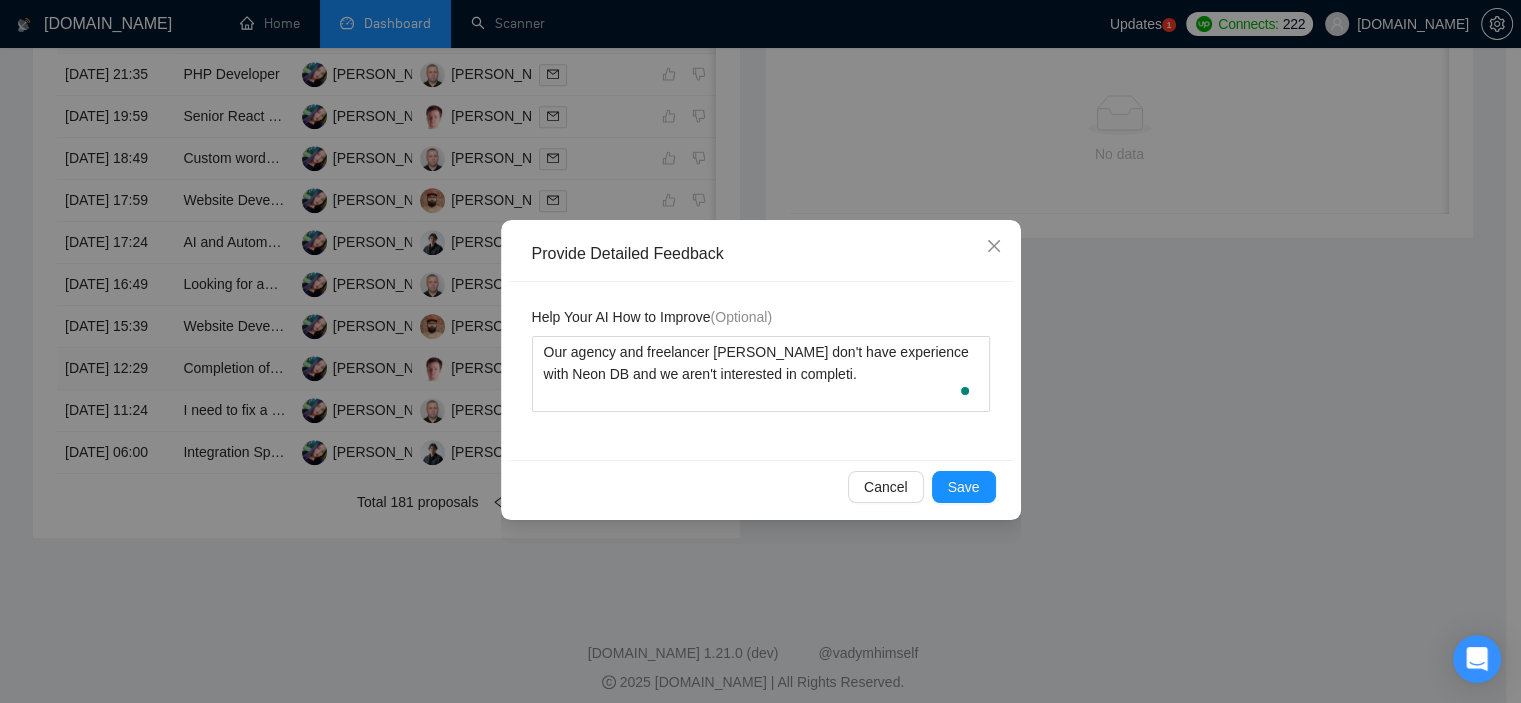 type 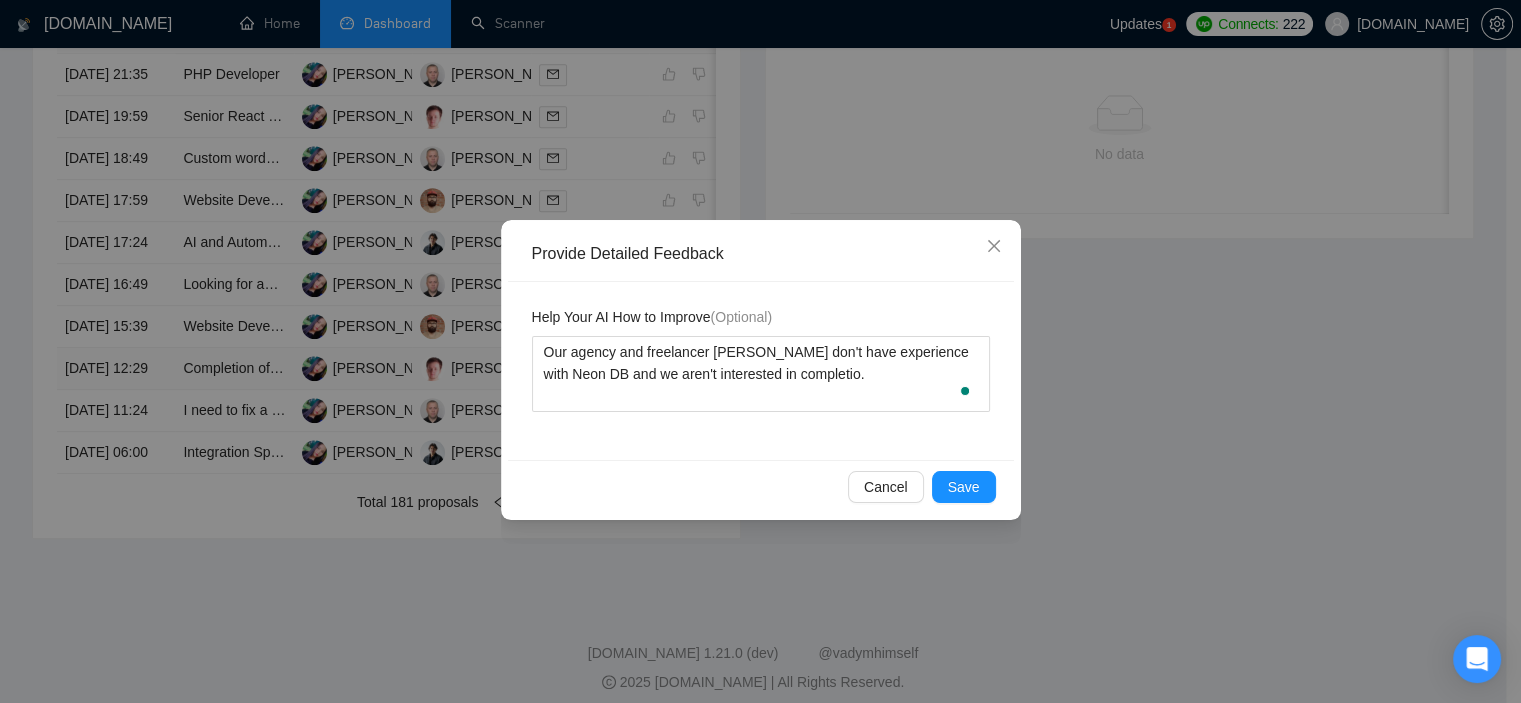 type 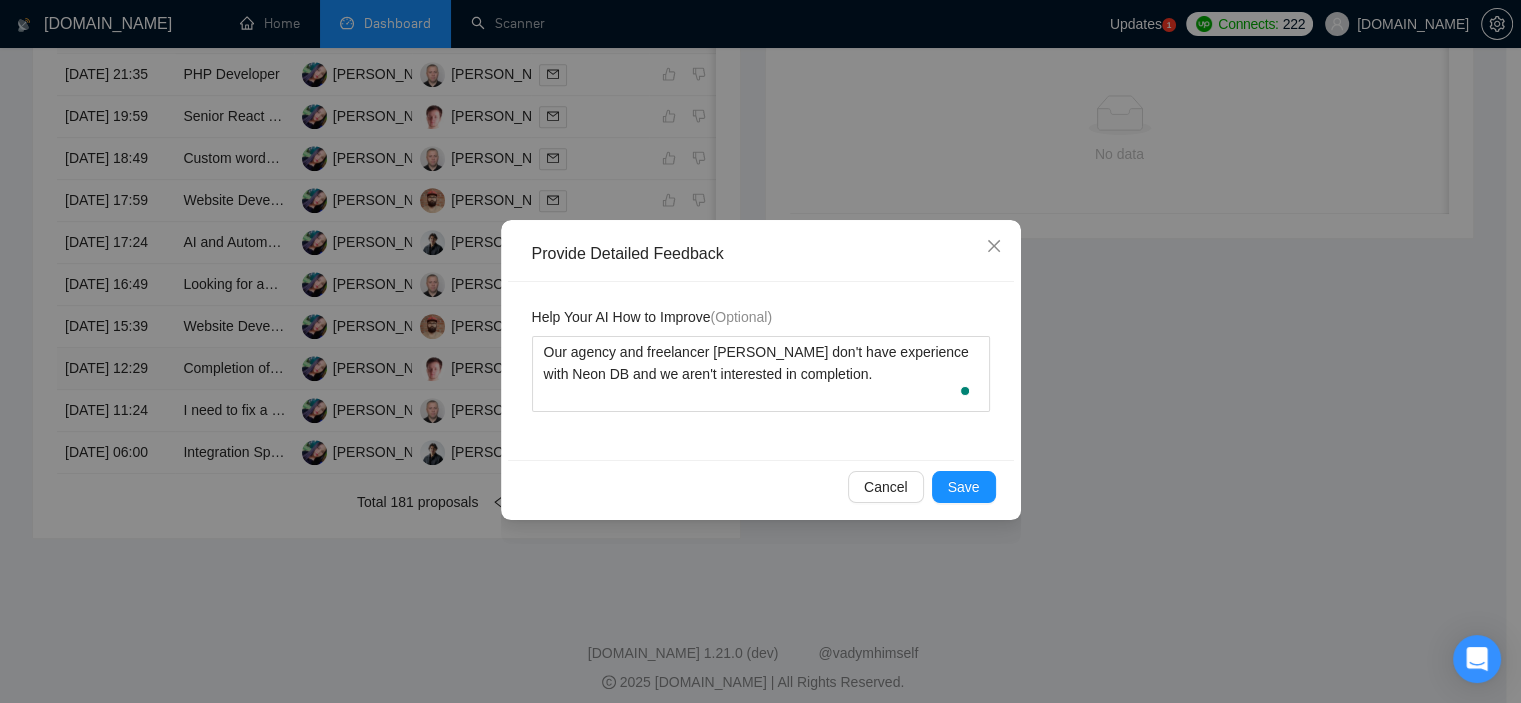 type 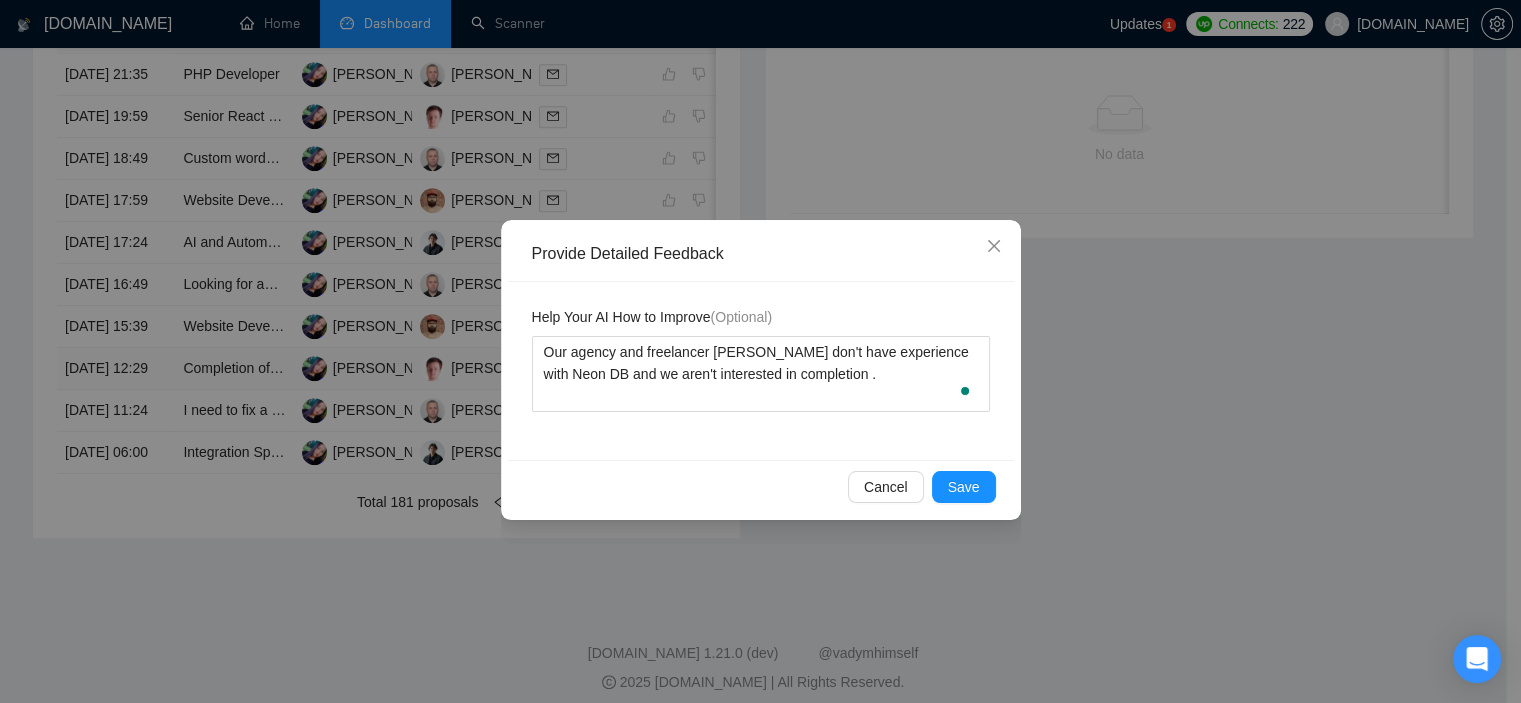type 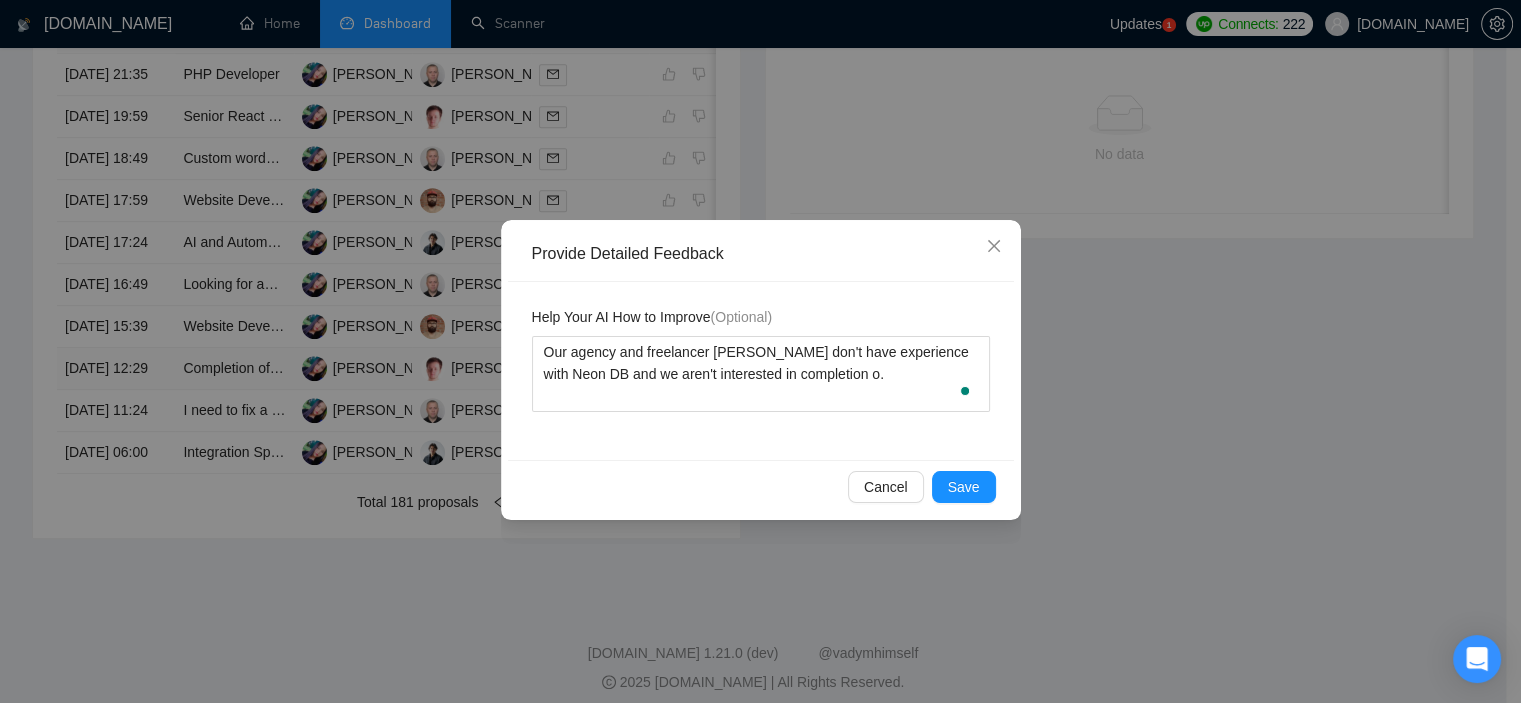 type 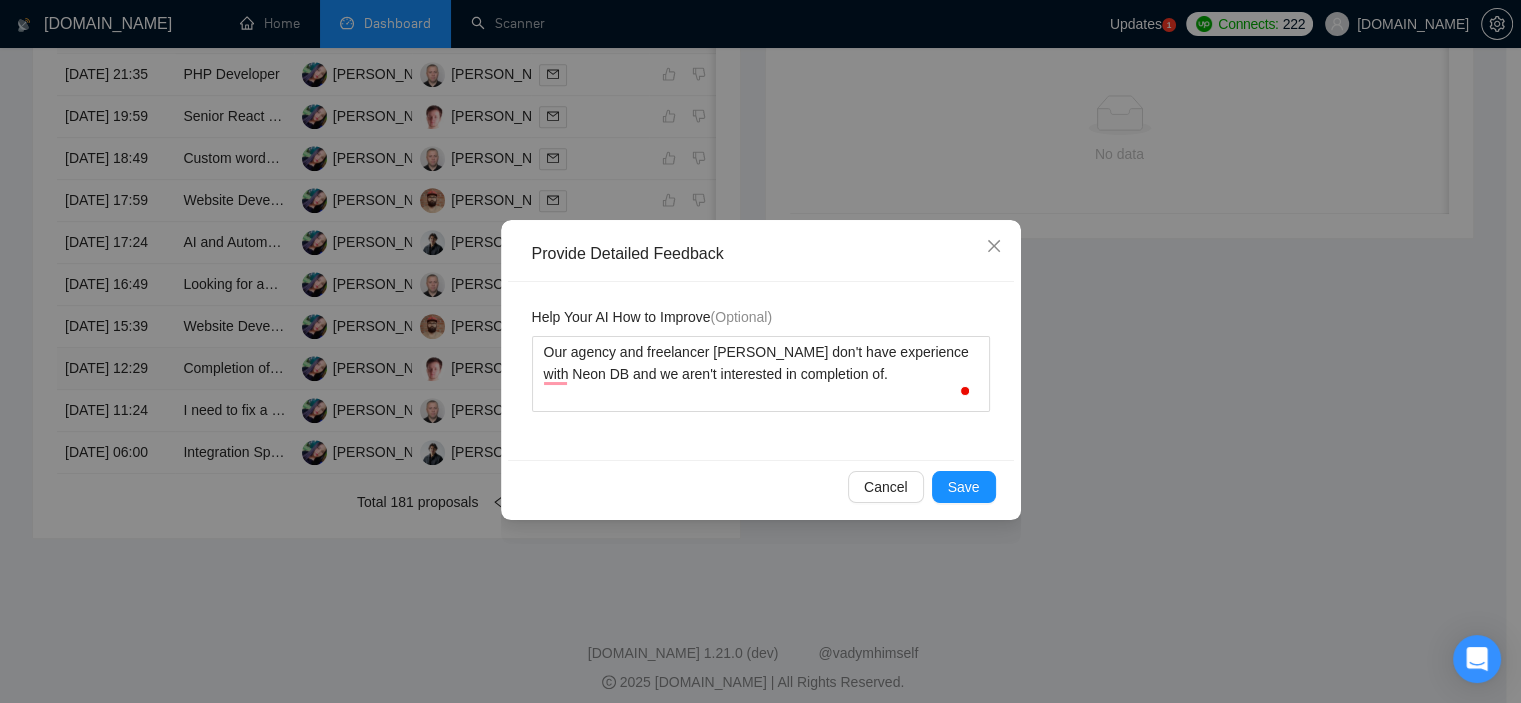type 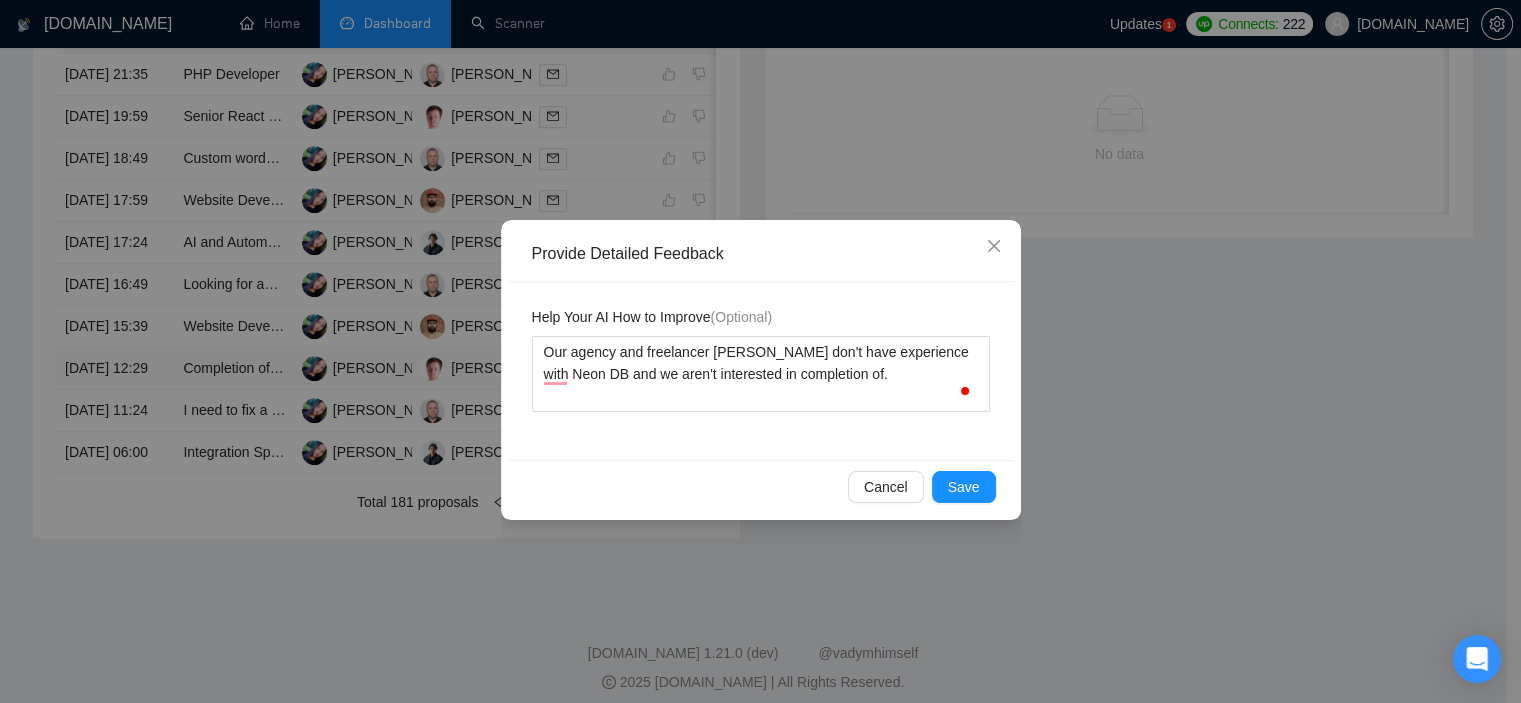type on "Our agency and freelancer Viktor don't have experience with Neon DB and we aren't interested in completion of ." 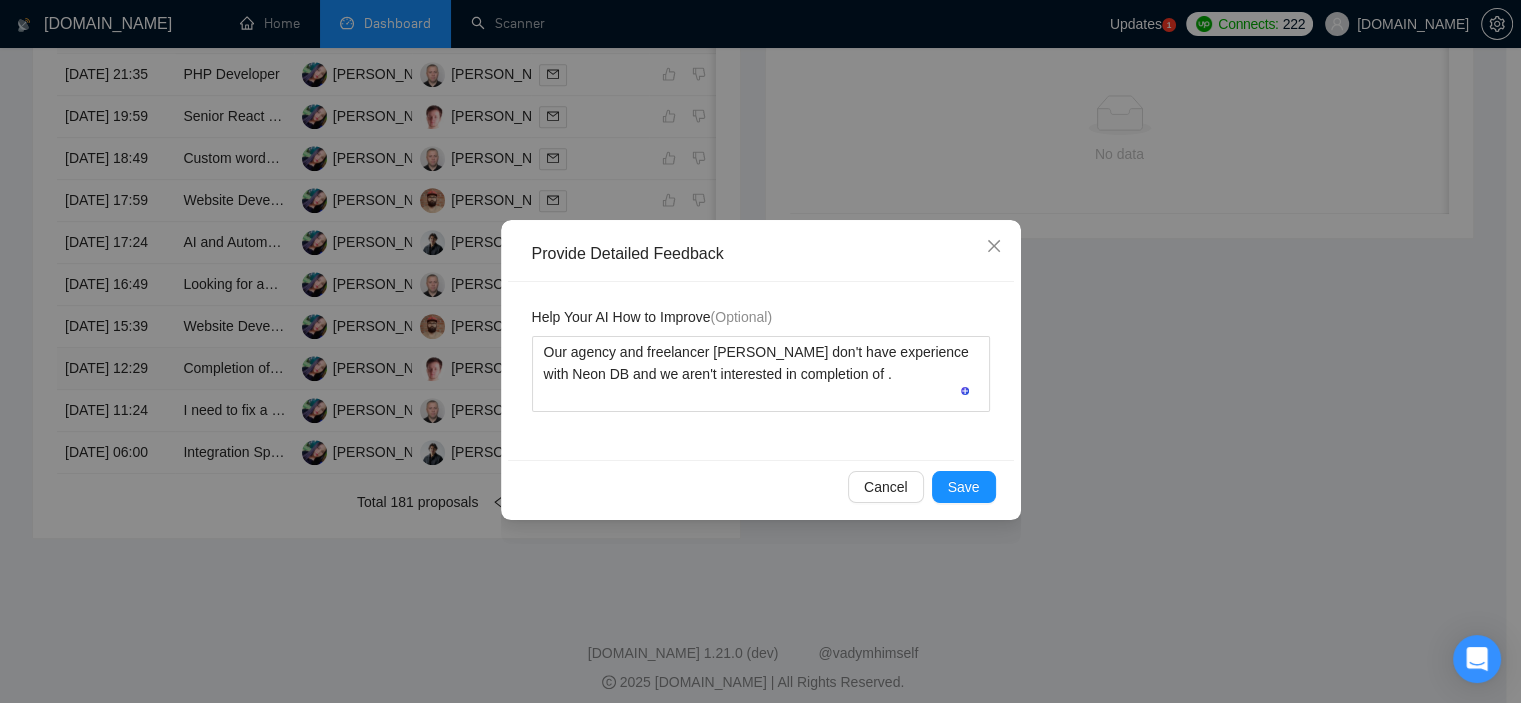 type 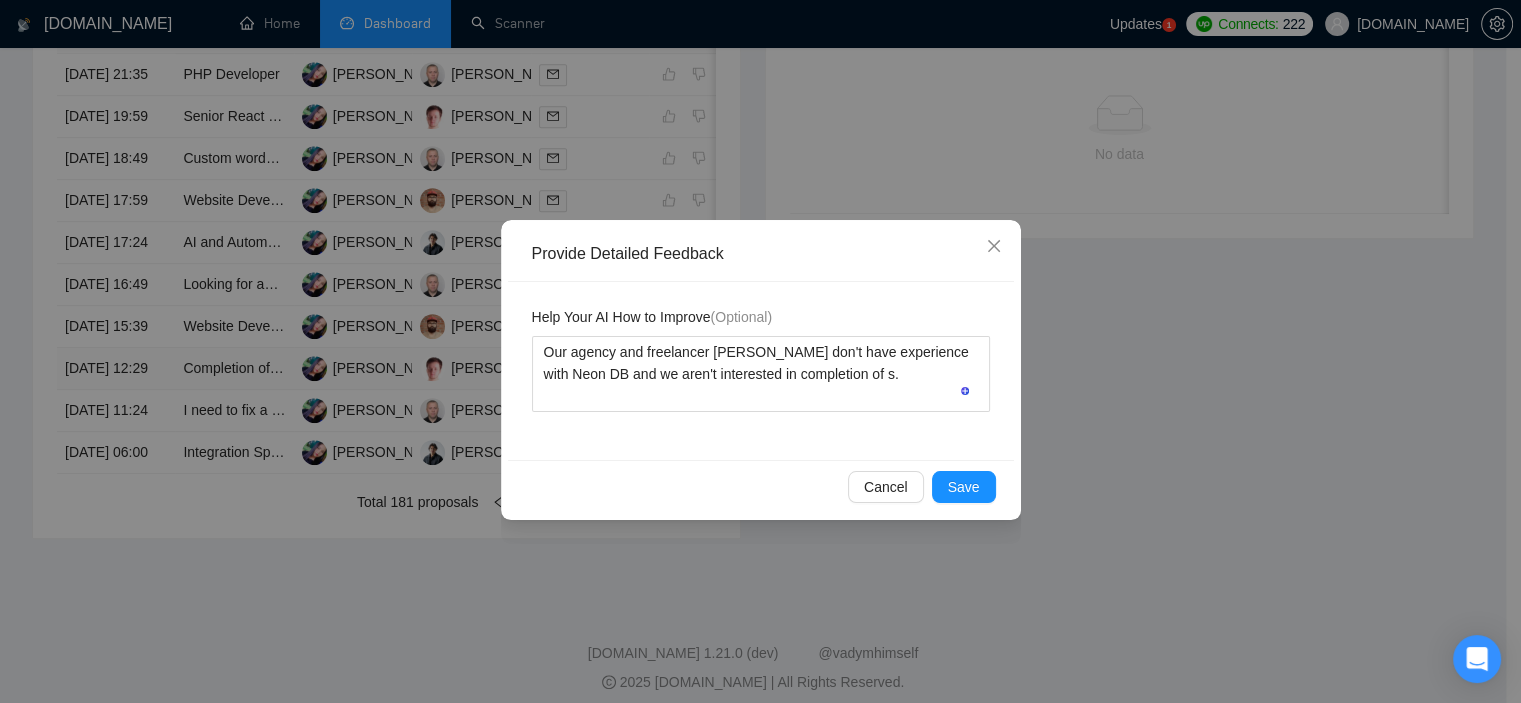 type 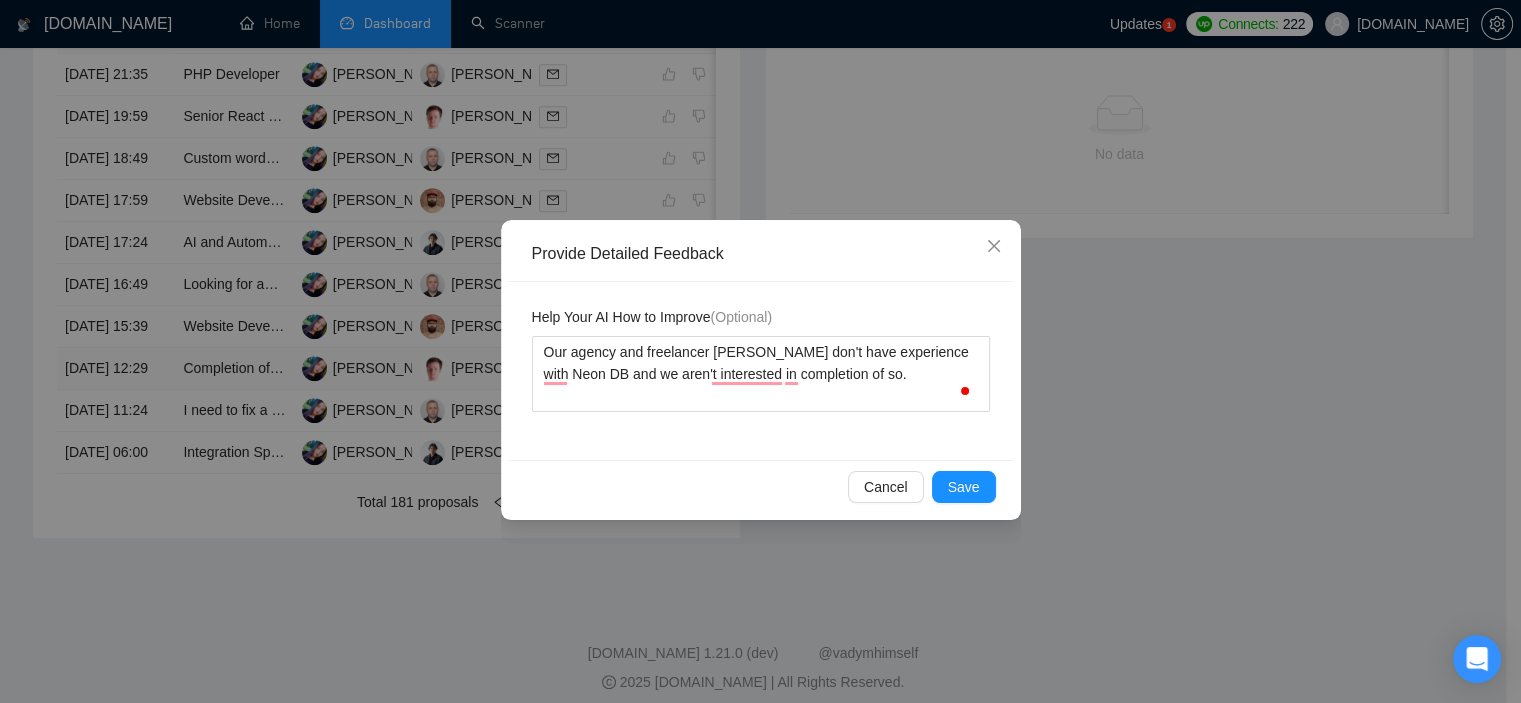 type 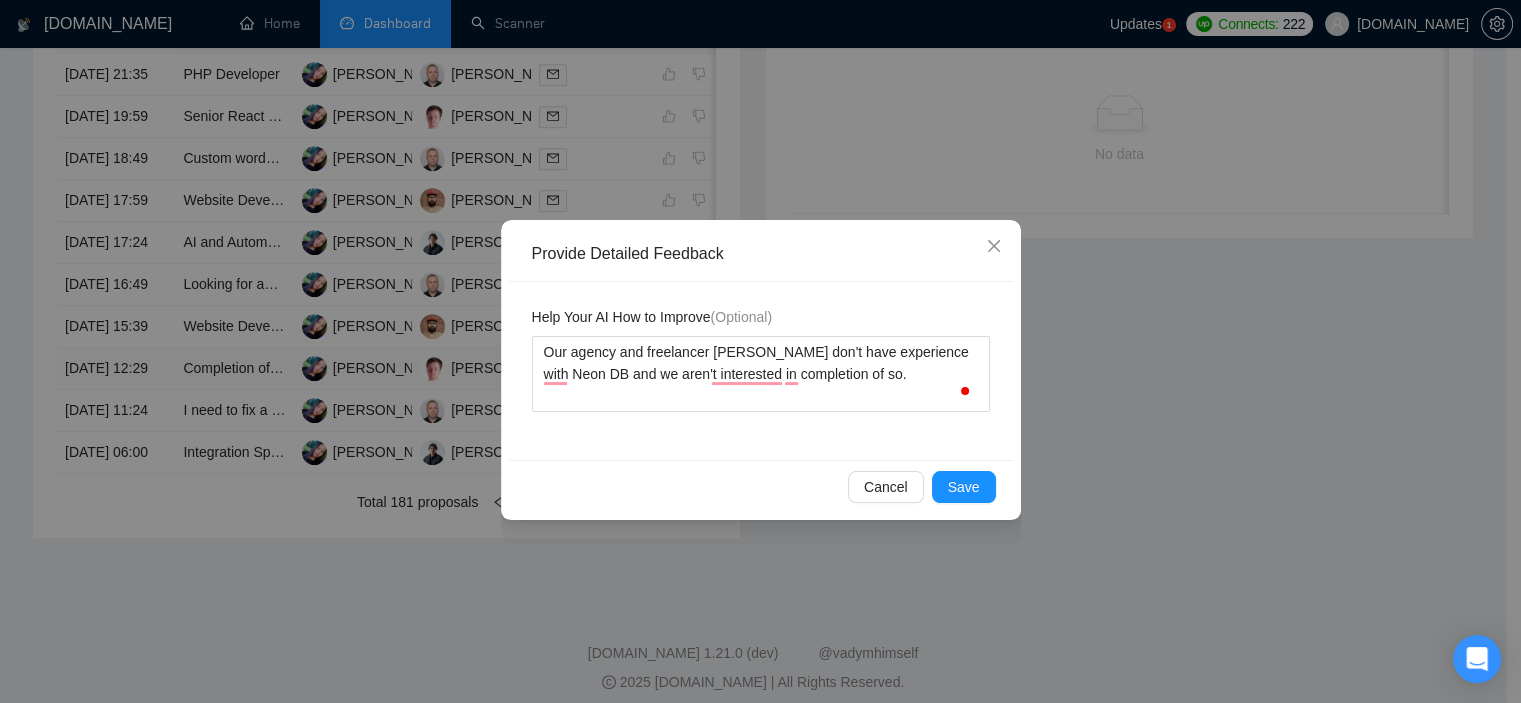 type on "Our agency and freelancer Viktor don't have experience with Neon DB and we aren't interested in completion of som." 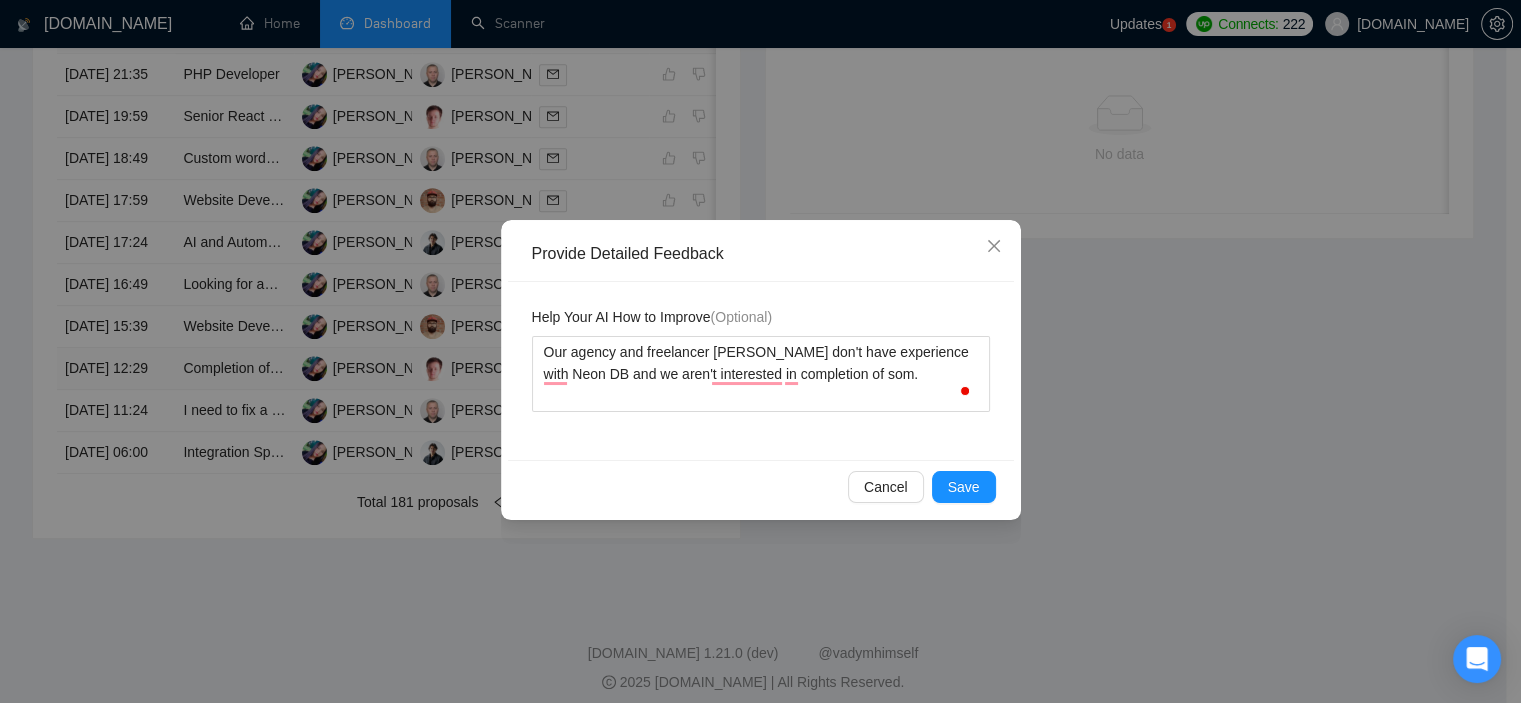 type 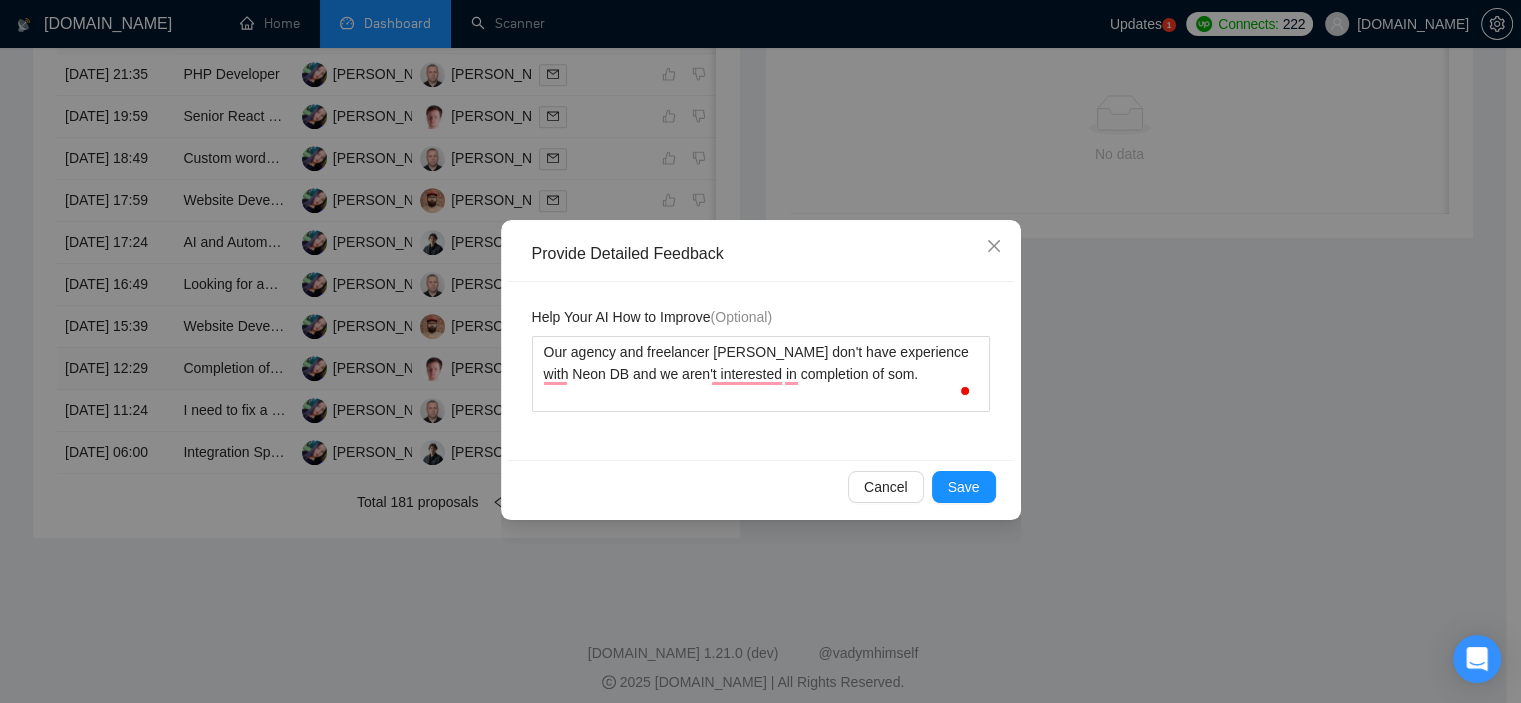 type on "Our agency and freelancer Viktor don't have experience with Neon DB and we aren't interested in completion of some." 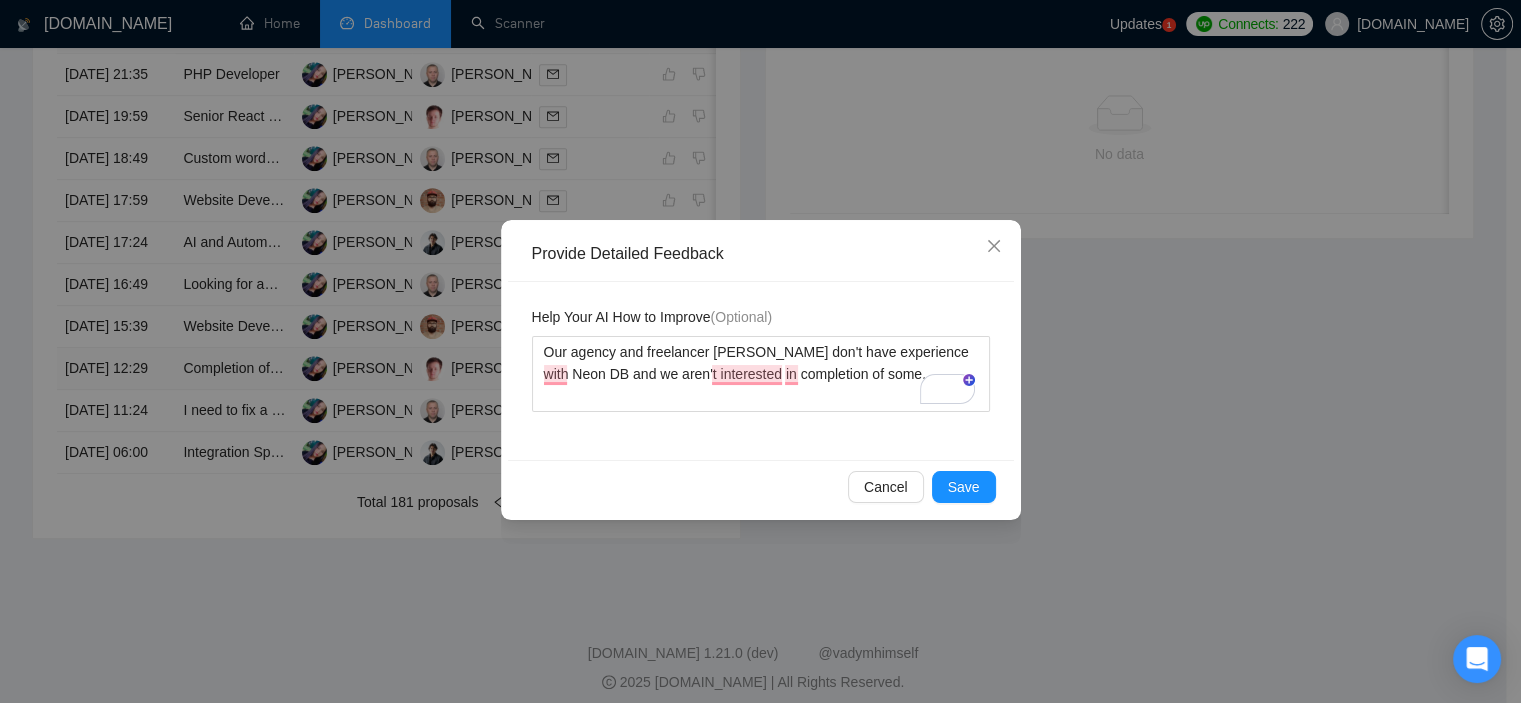 type 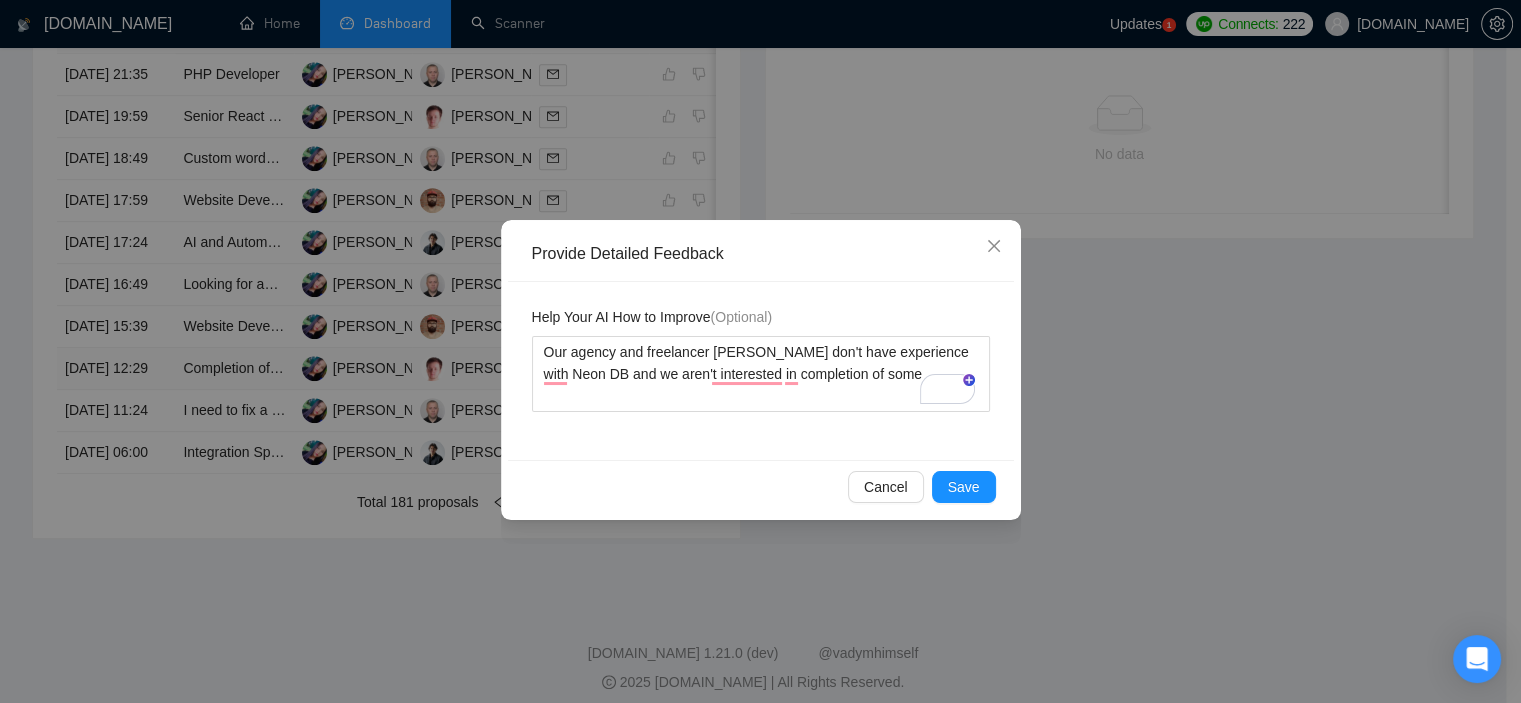 type 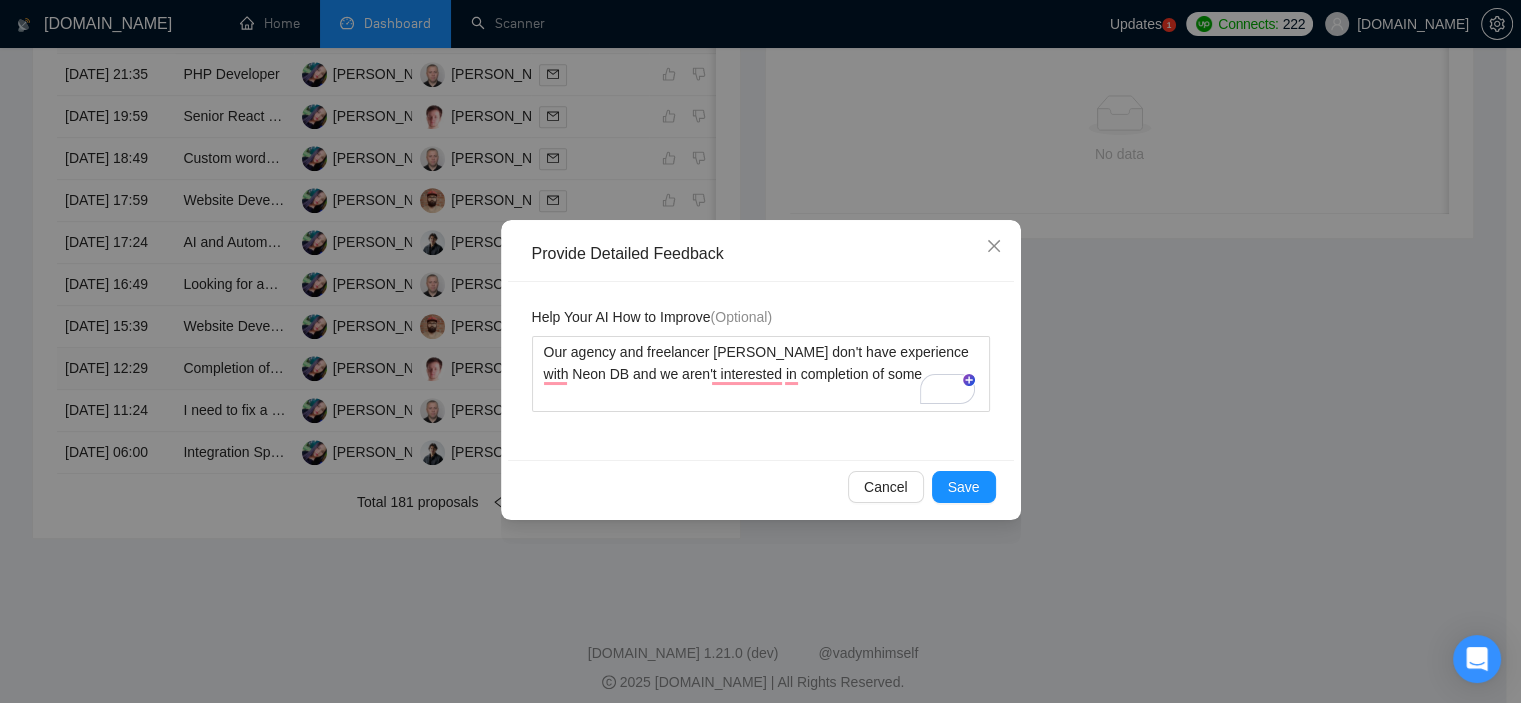 type on "Our agency and freelancer Viktor don't have experience with Neon DB and we aren't interested in completion of some o." 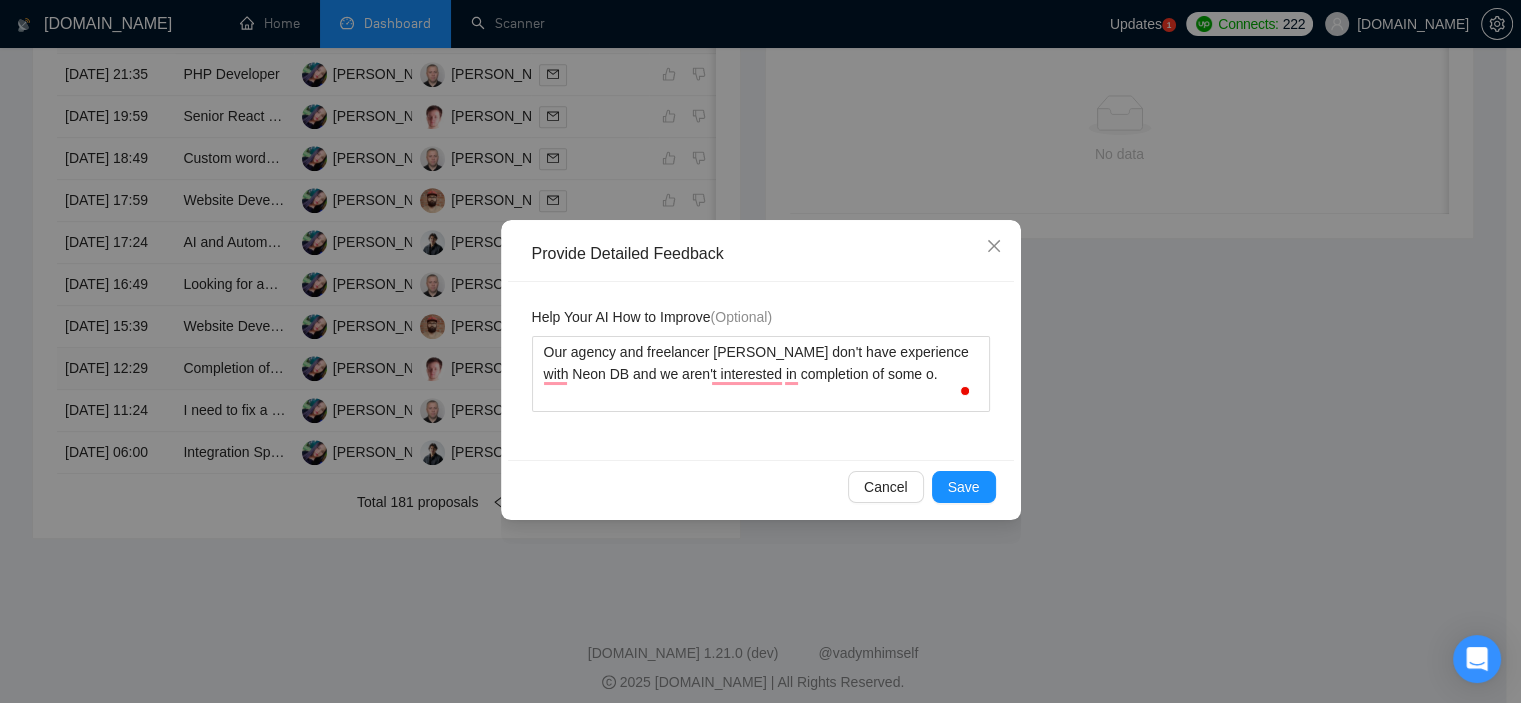 type 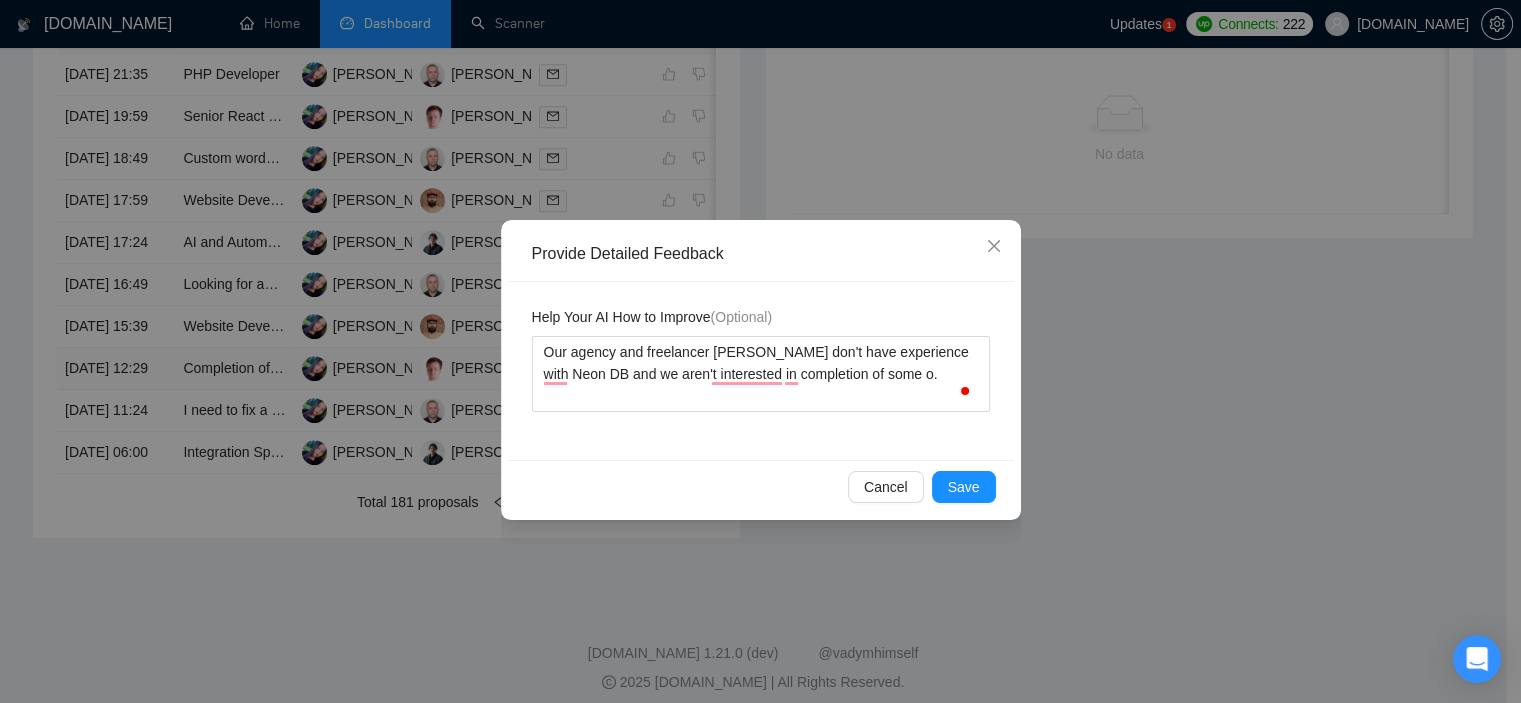type on "Our agency and freelancer Viktor don't have experience with Neon DB and we aren't interested in completion of some ol." 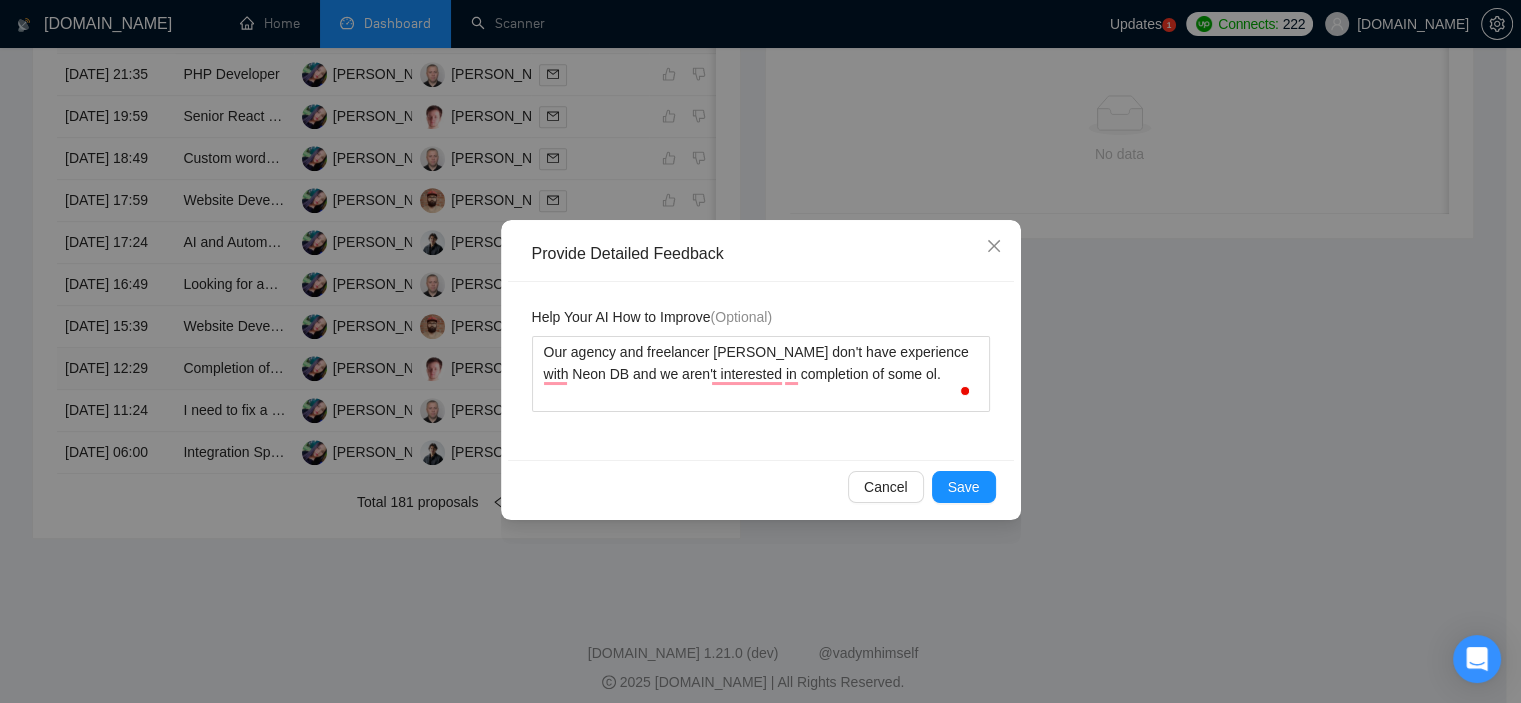 type 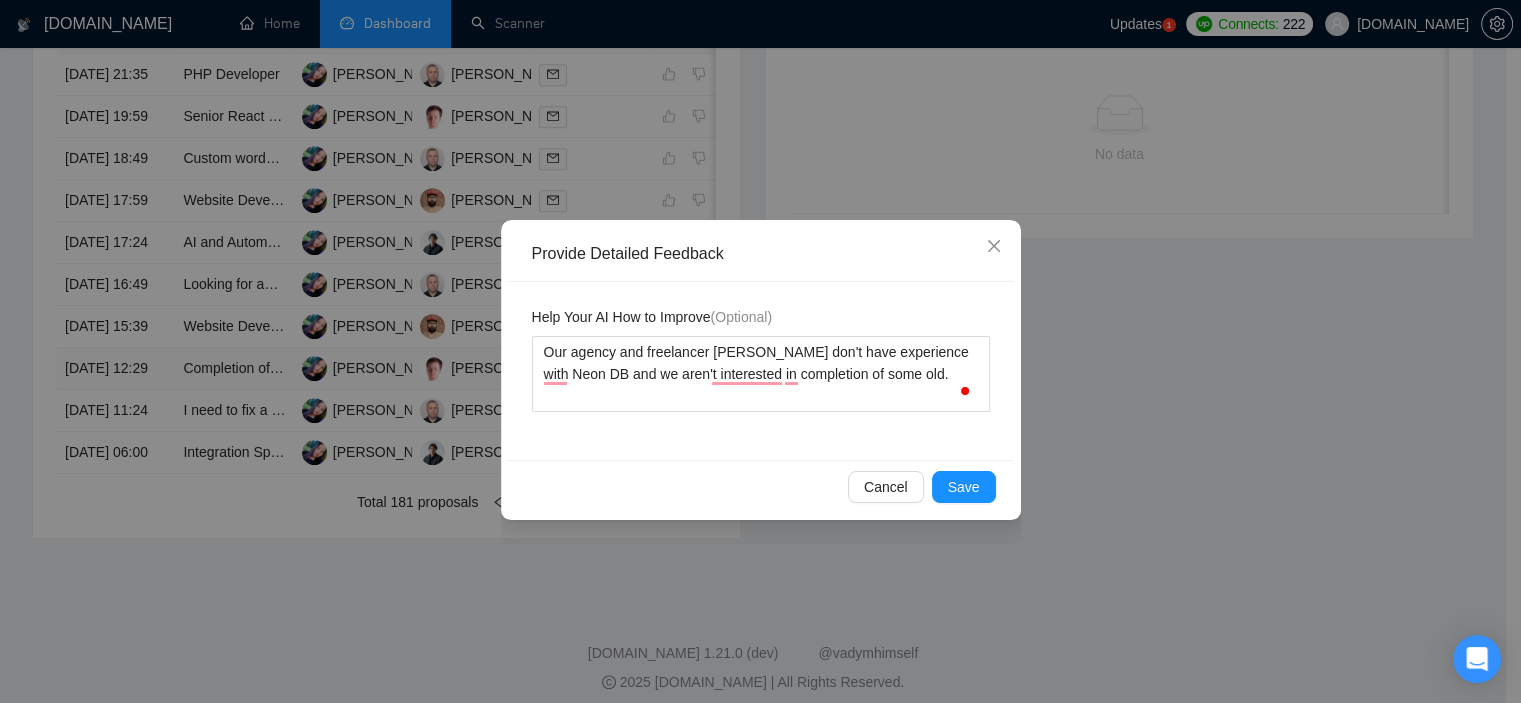 type 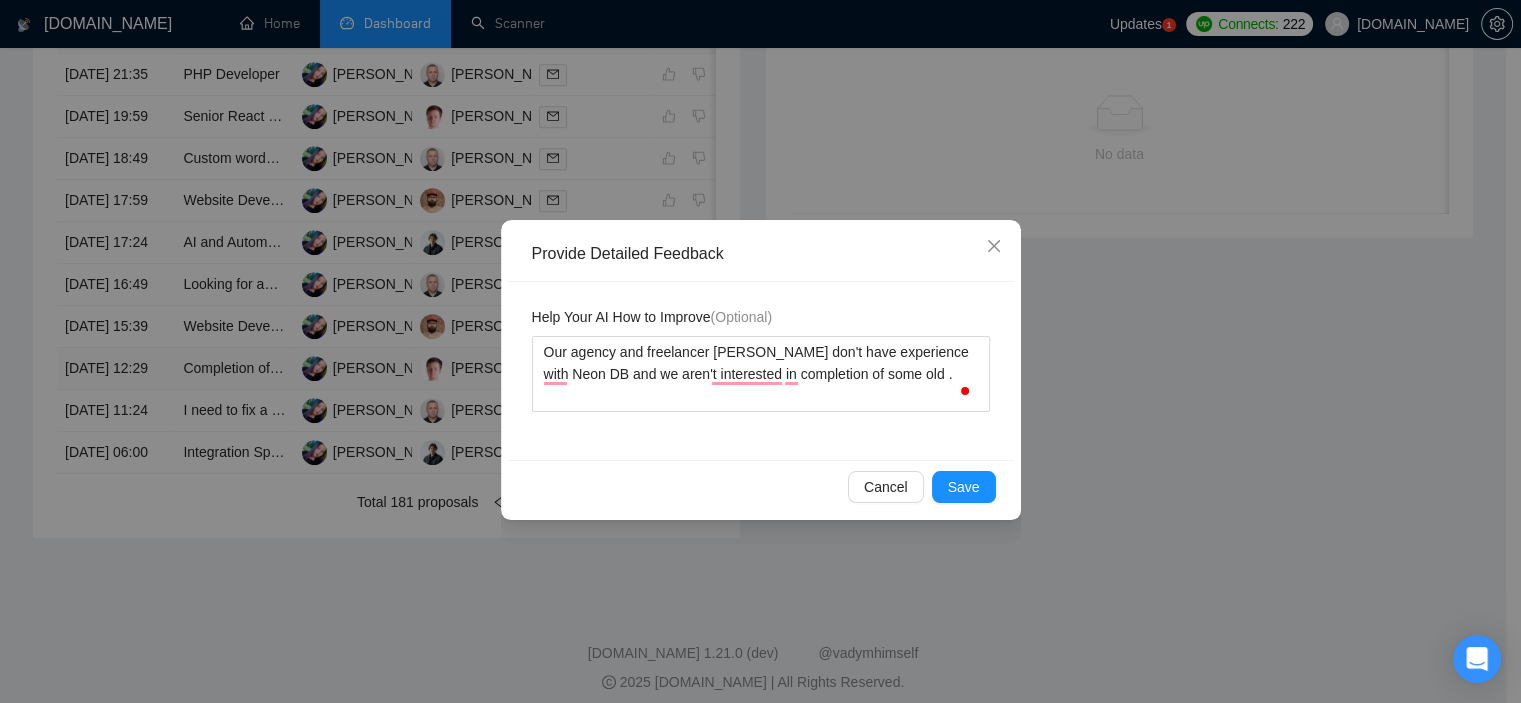 type 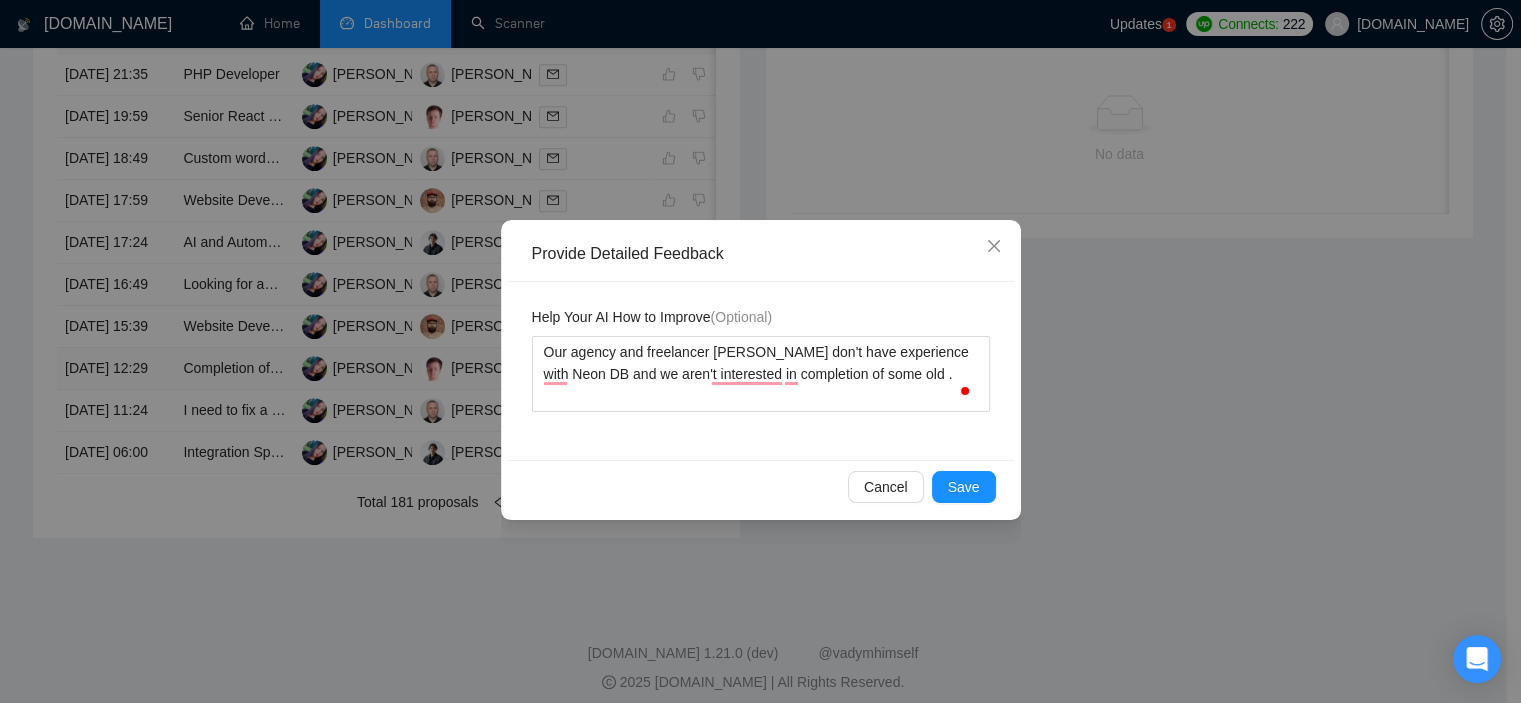 type on "Our agency and freelancer Viktor don't have experience with Neon DB and we aren't interested in completion of some old p." 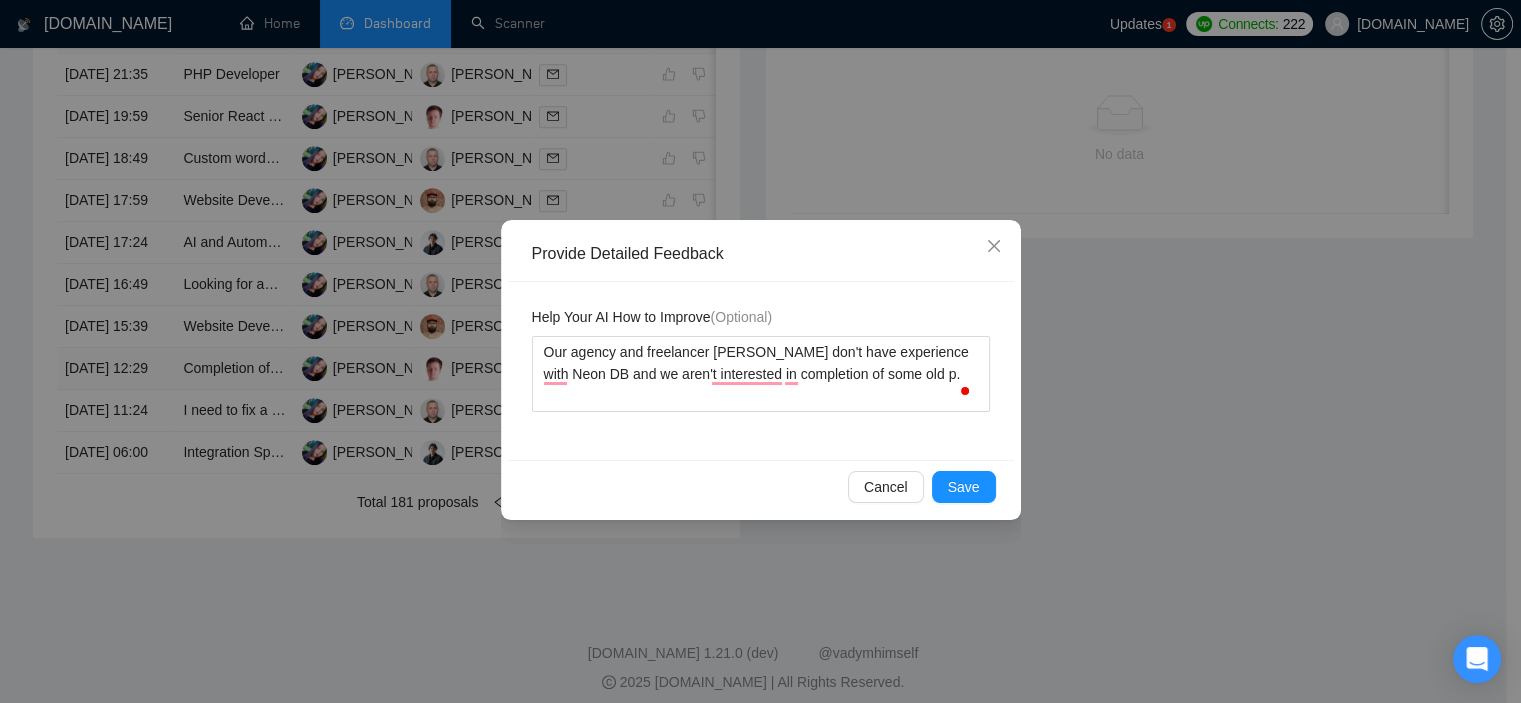 type 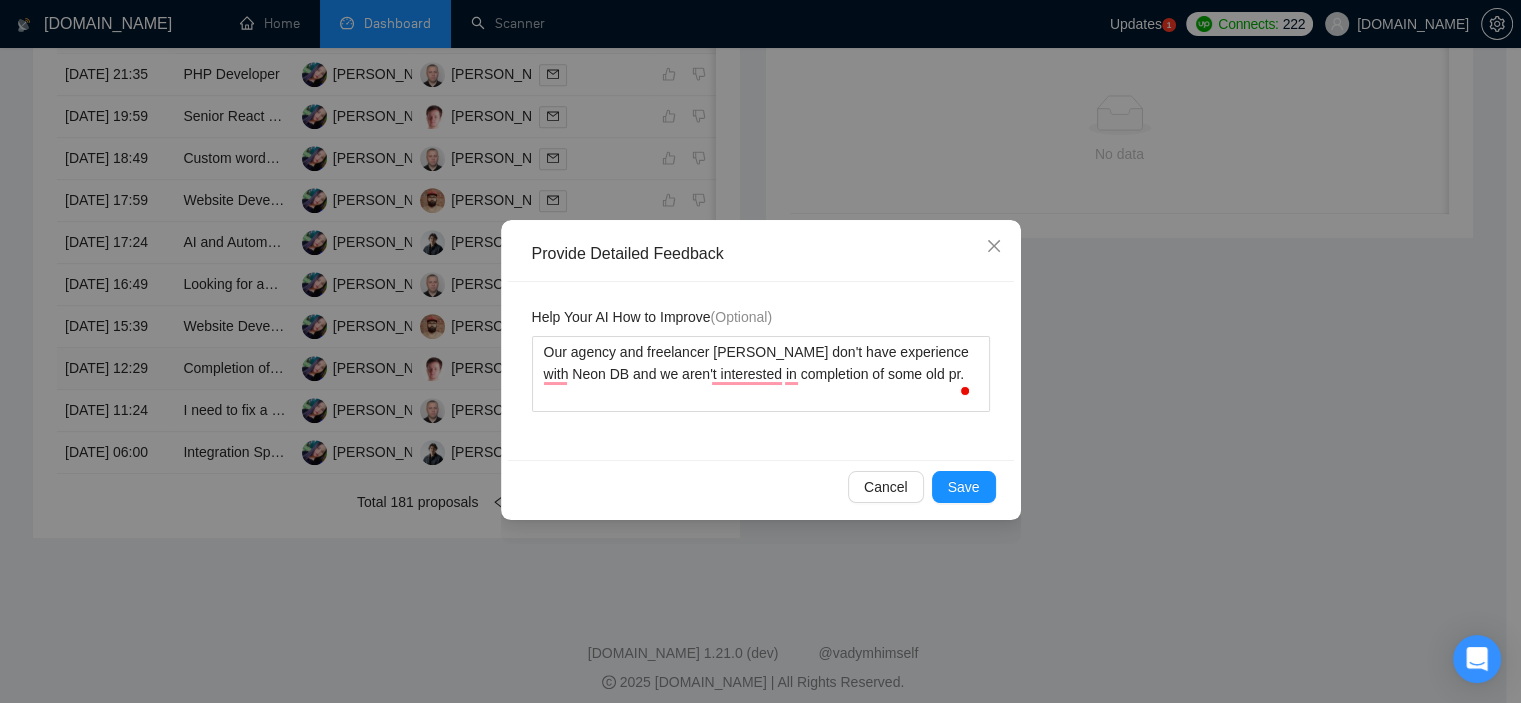 type 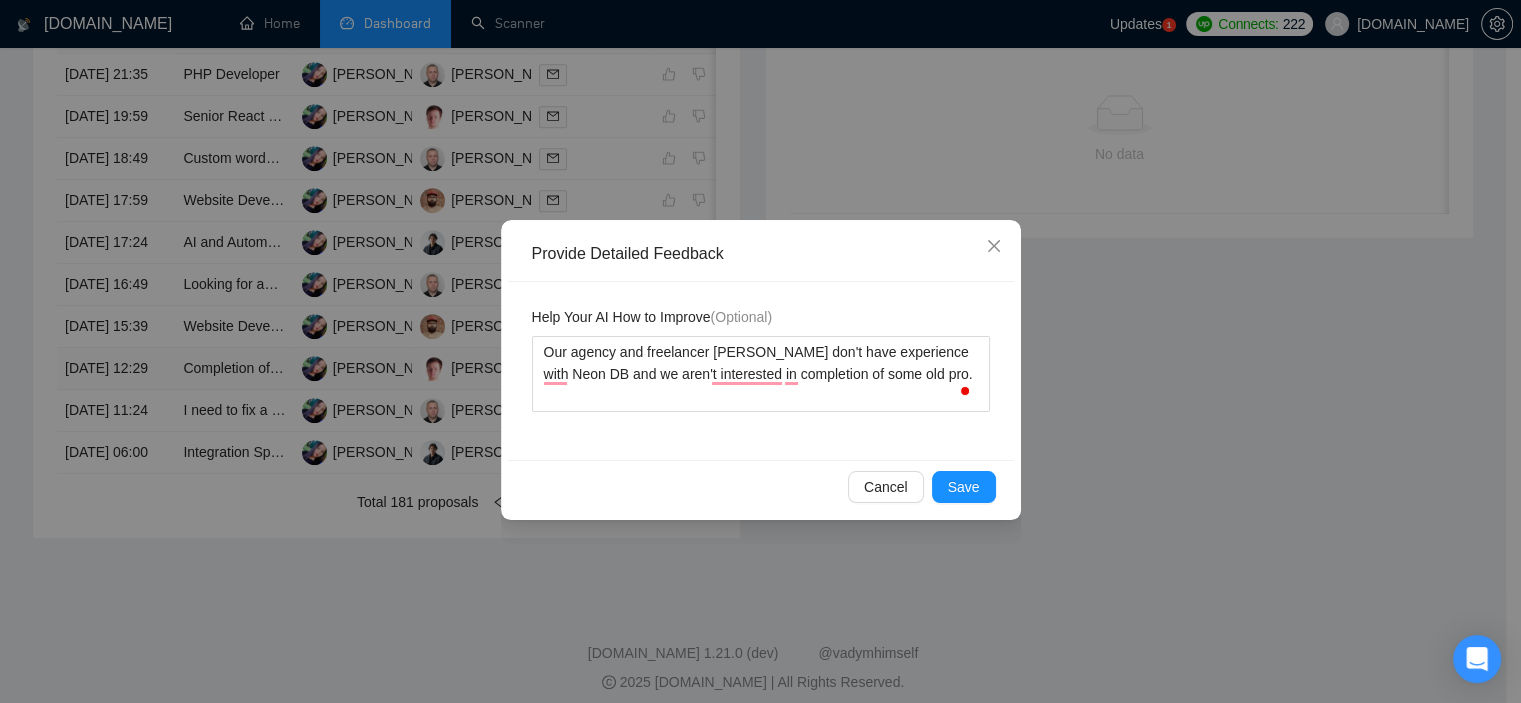 type 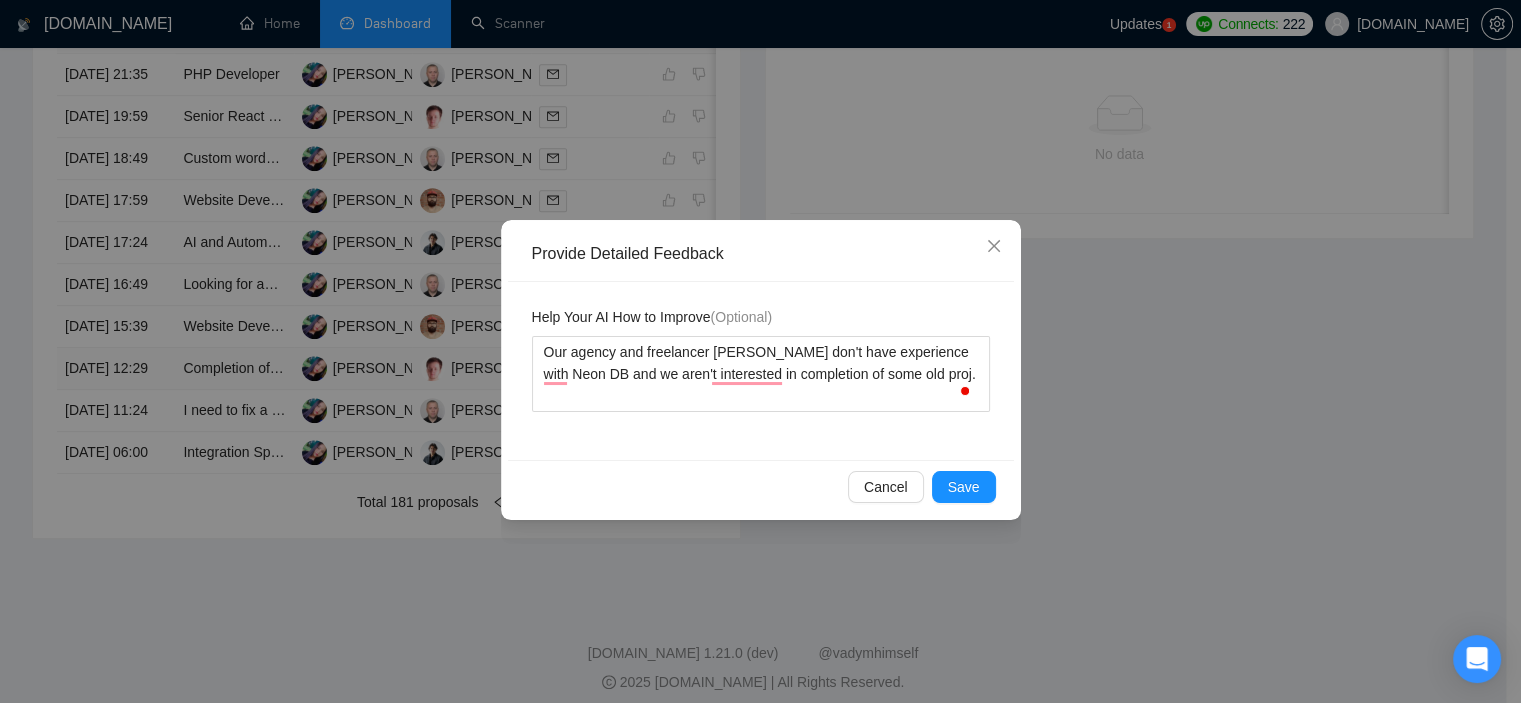 type 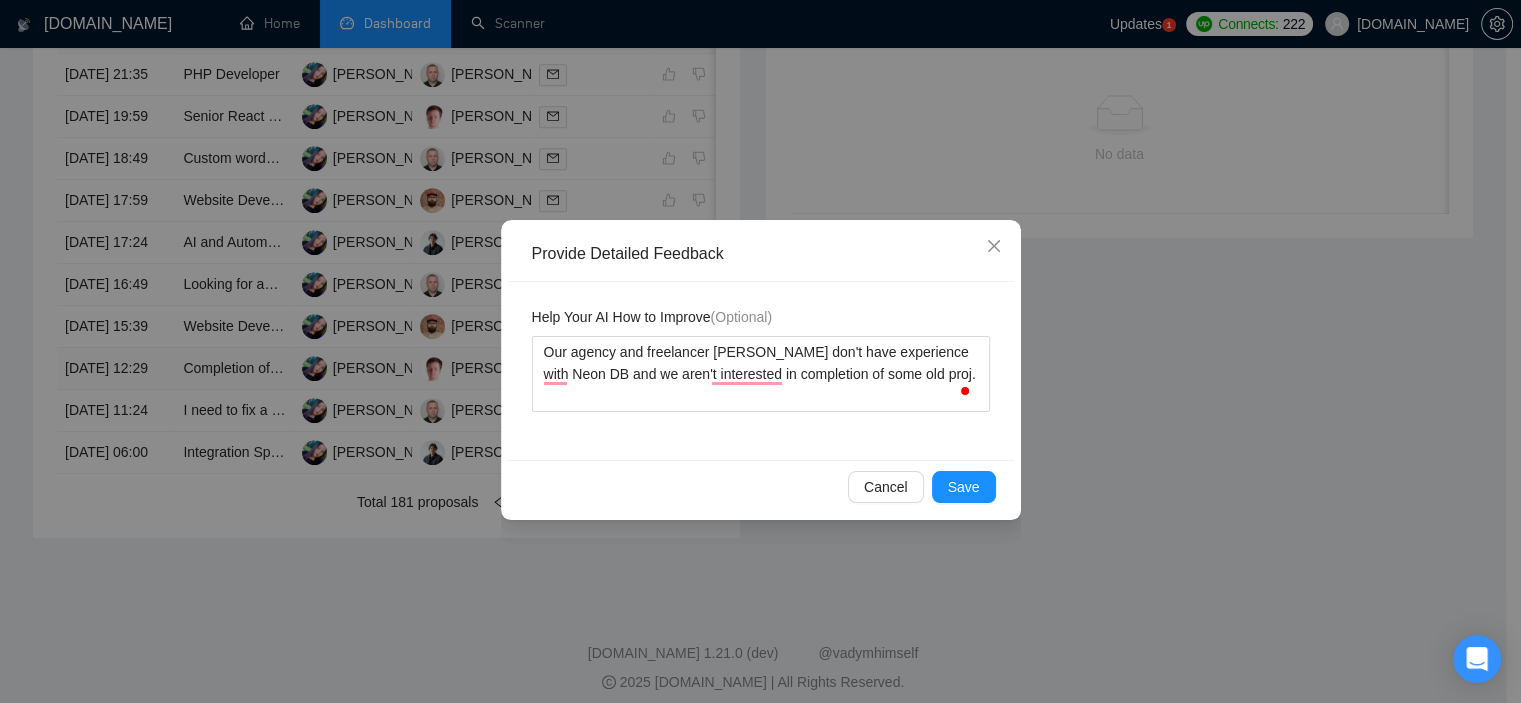 type on "Our agency and freelancer Viktor don't have experience with Neon DB and we aren't interested in completion of some old proje." 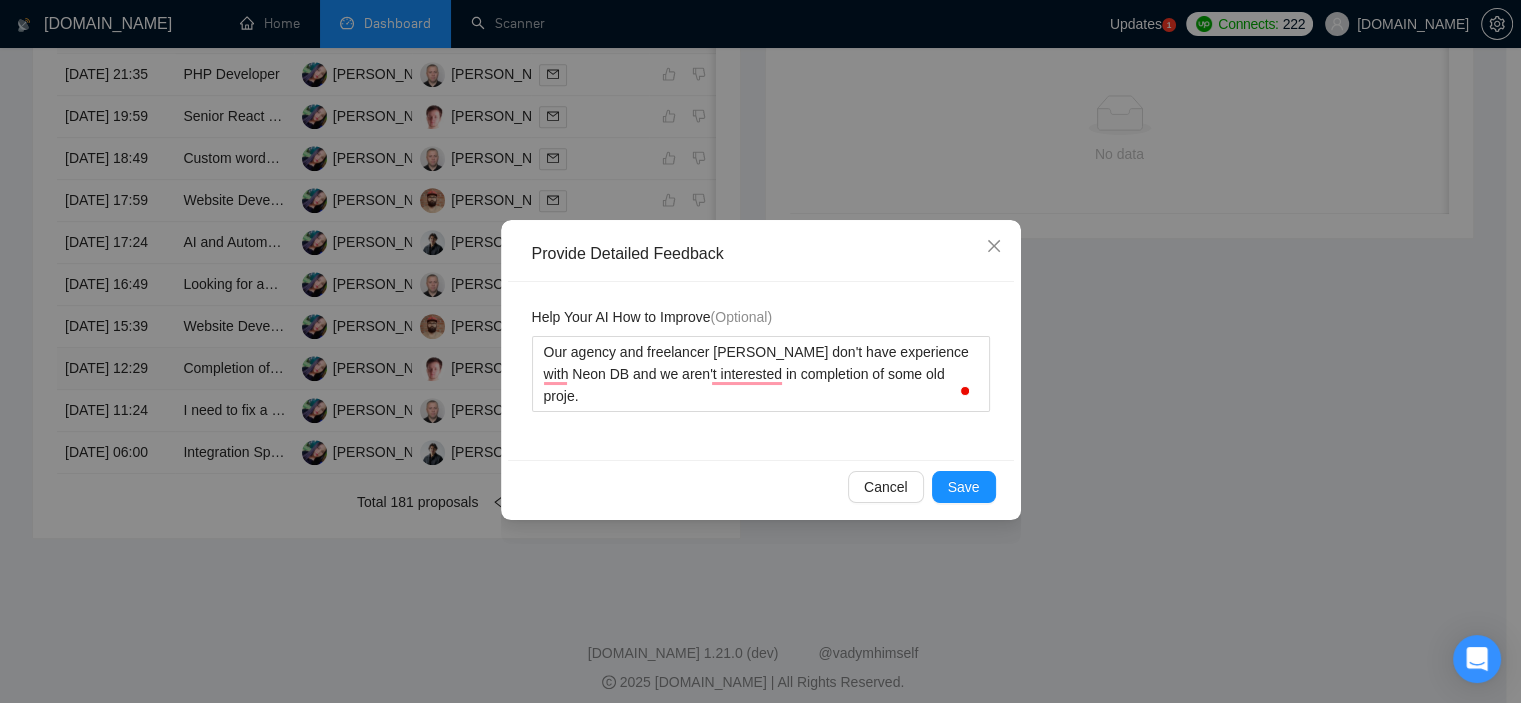 type 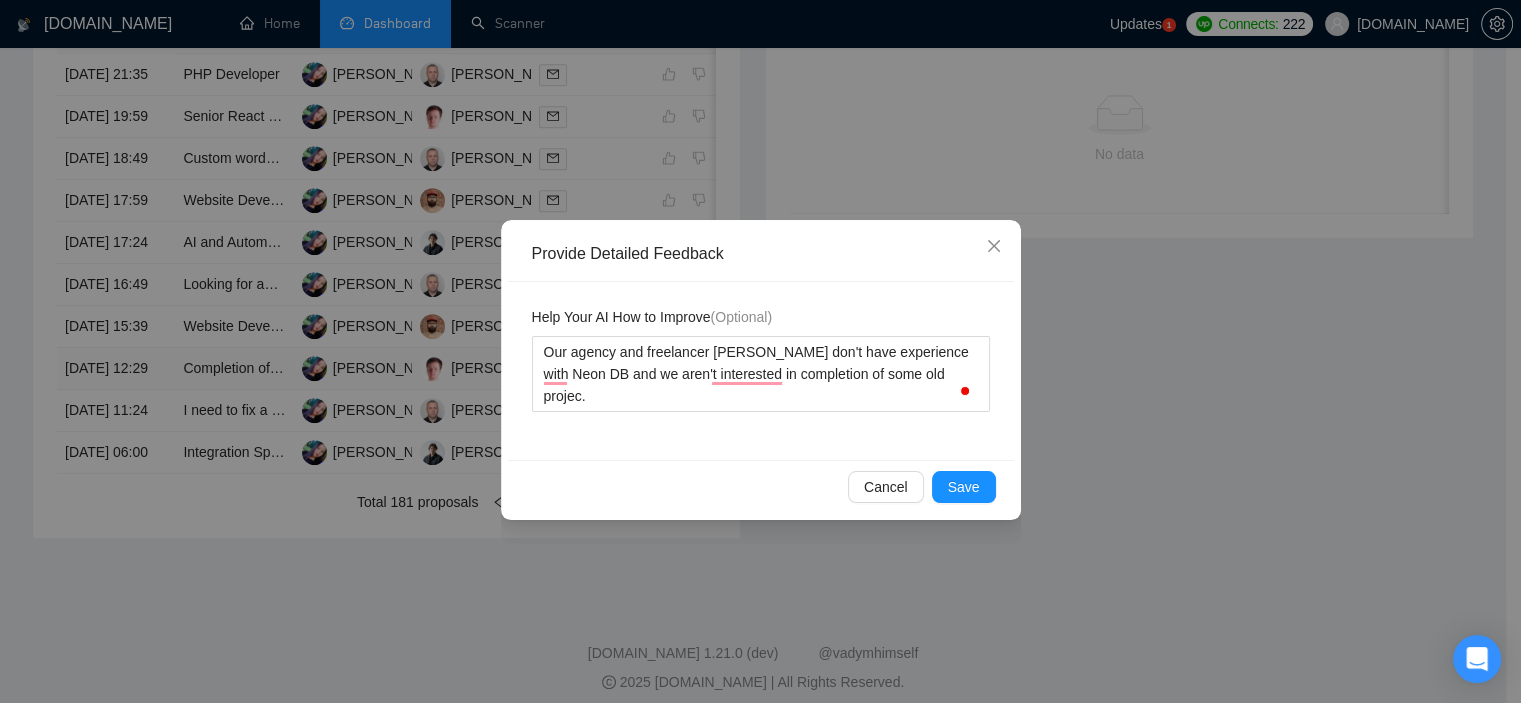 type 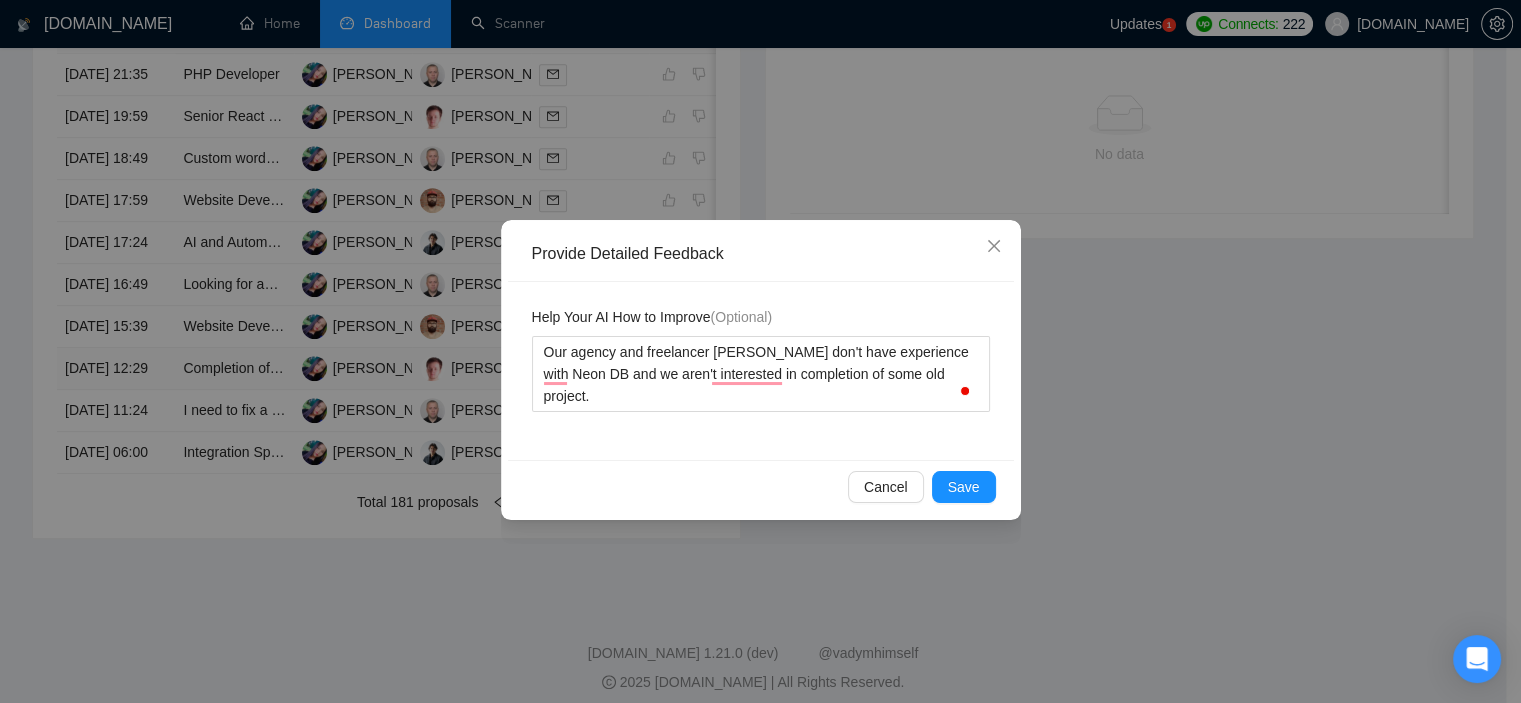 type 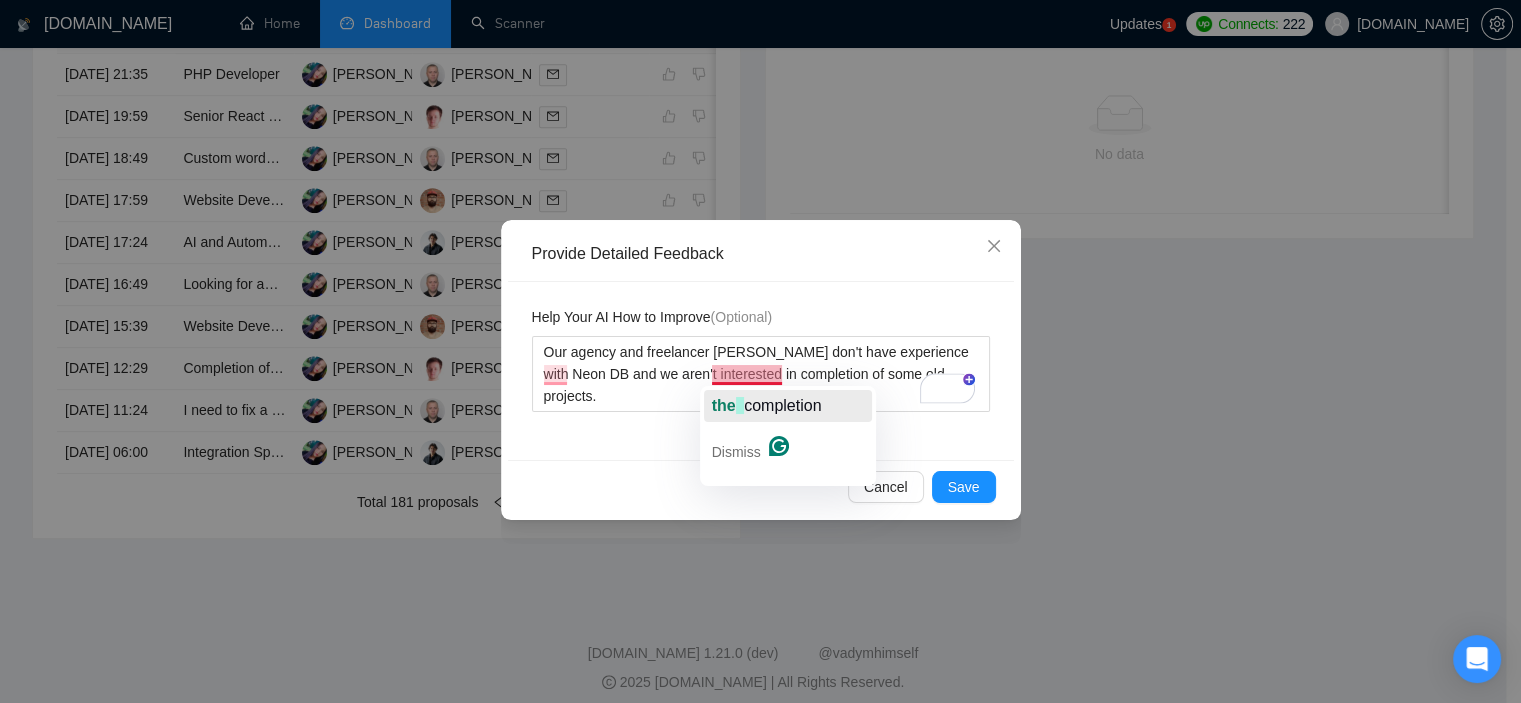 click on "completion" 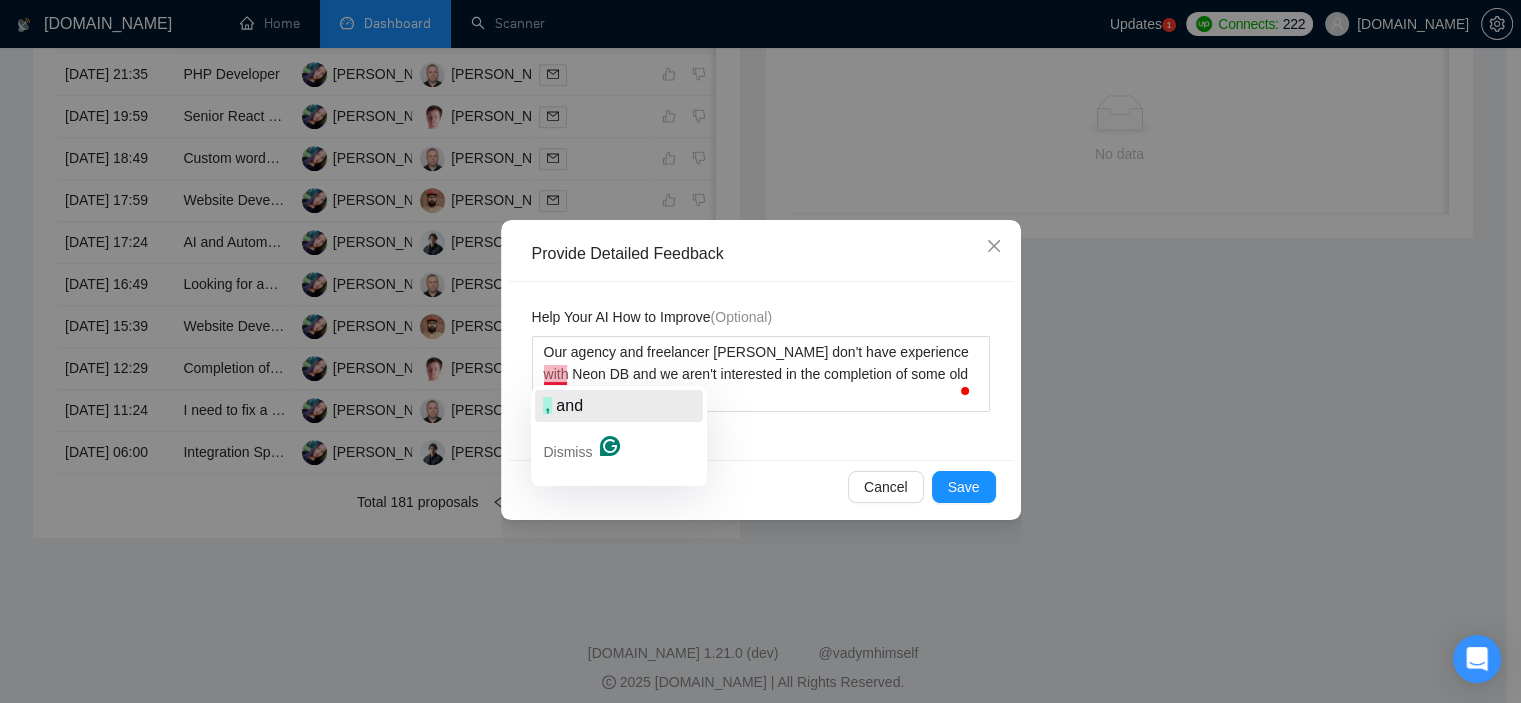 click on ",   and" 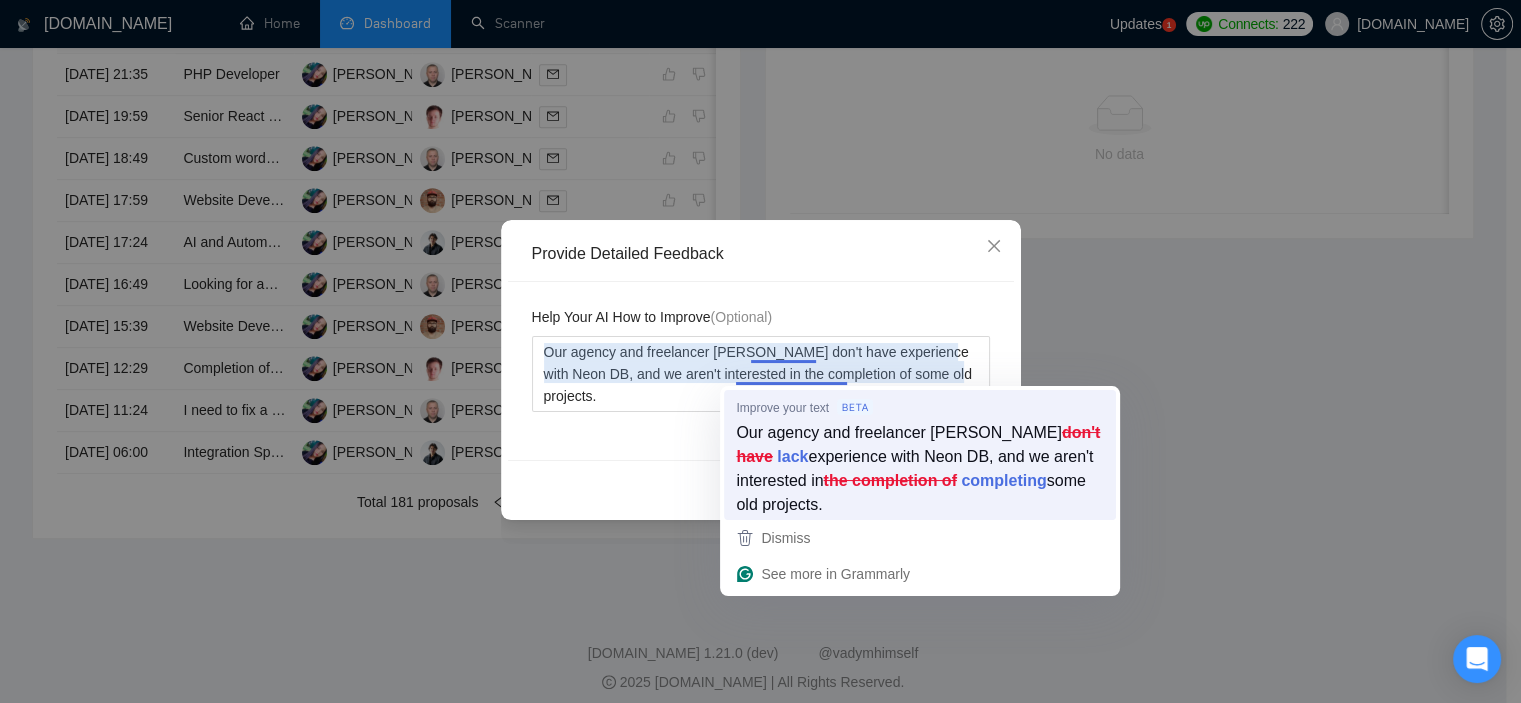 type on "Our agency and freelancer Viktor don't have experience with Neon DB, and we aren't interested in the completion of some old projects." 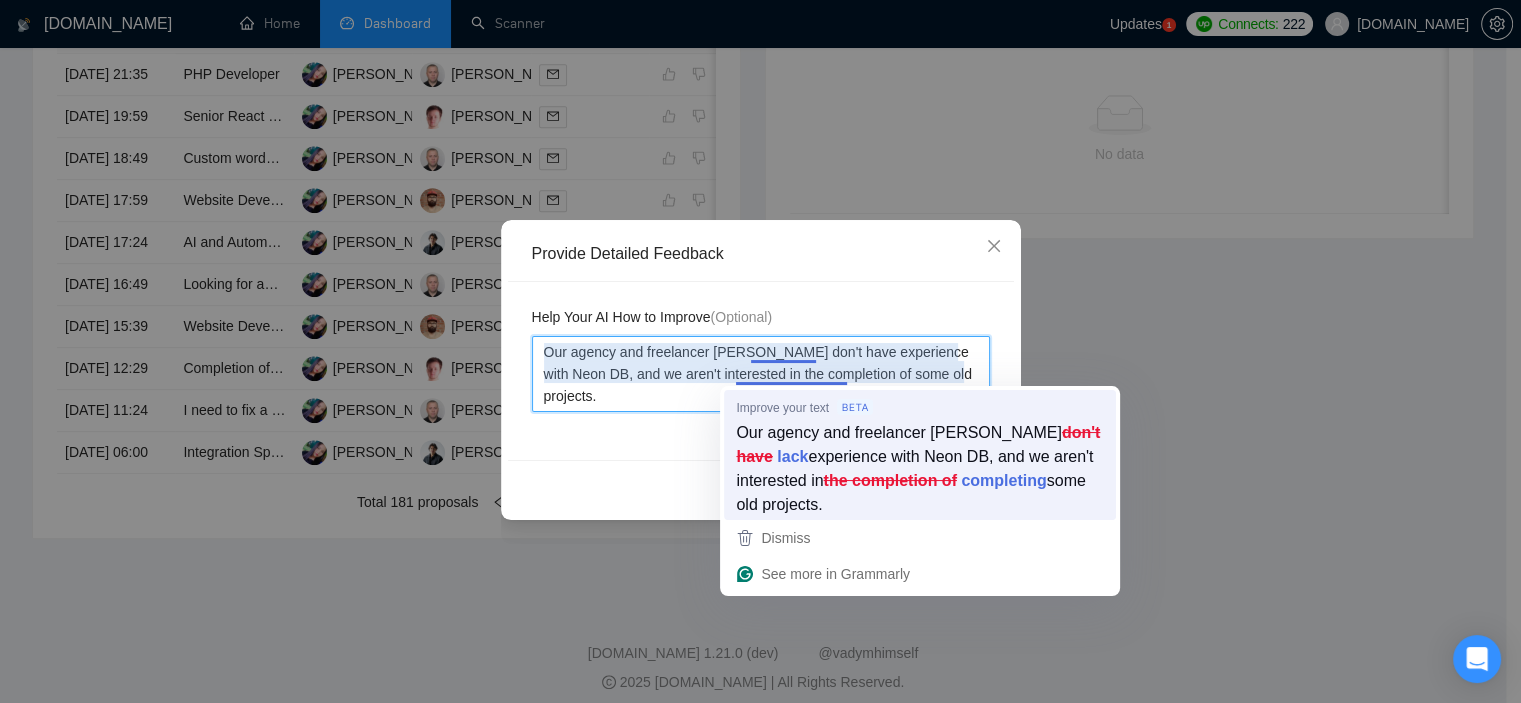 type 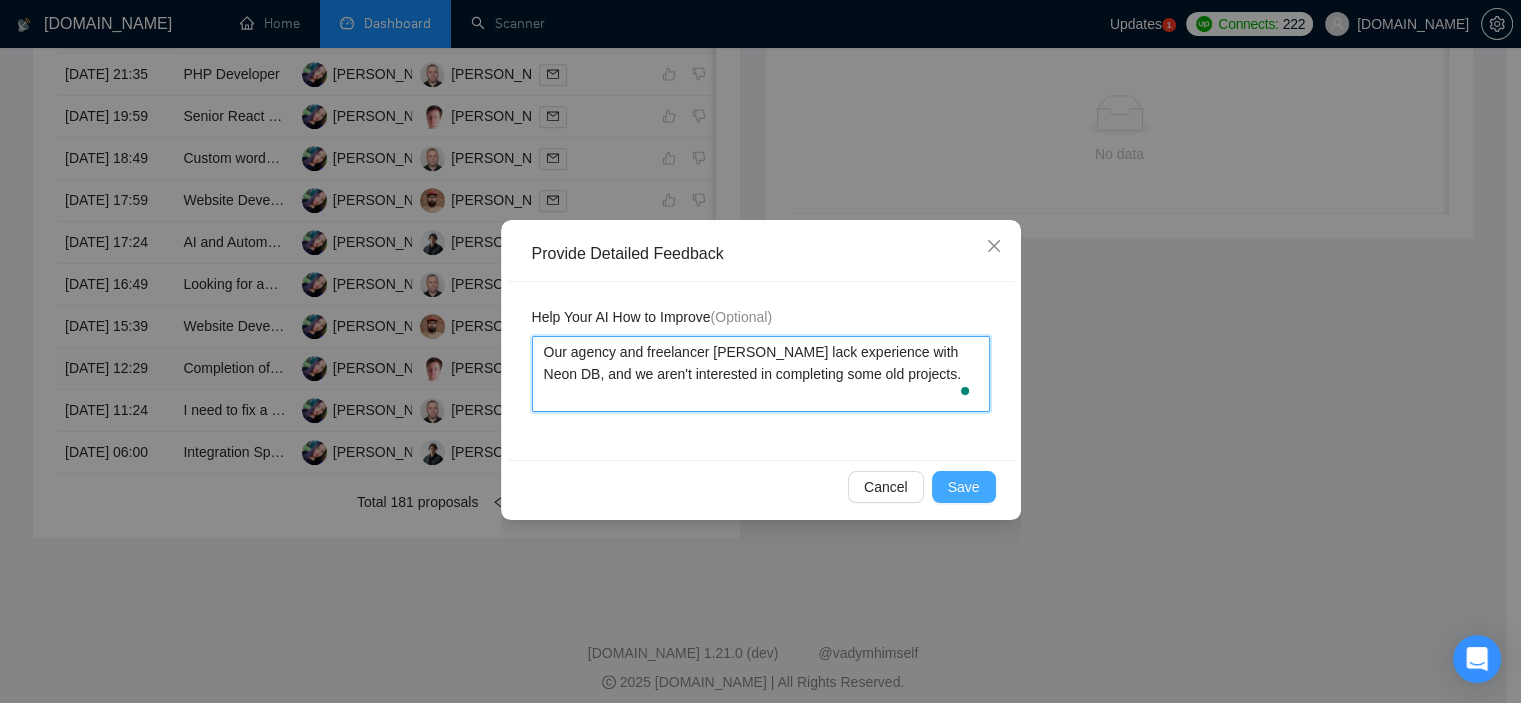 type on "Our agency and freelancer Viktor lack experience with Neon DB, and we aren't interested in completing some old projects." 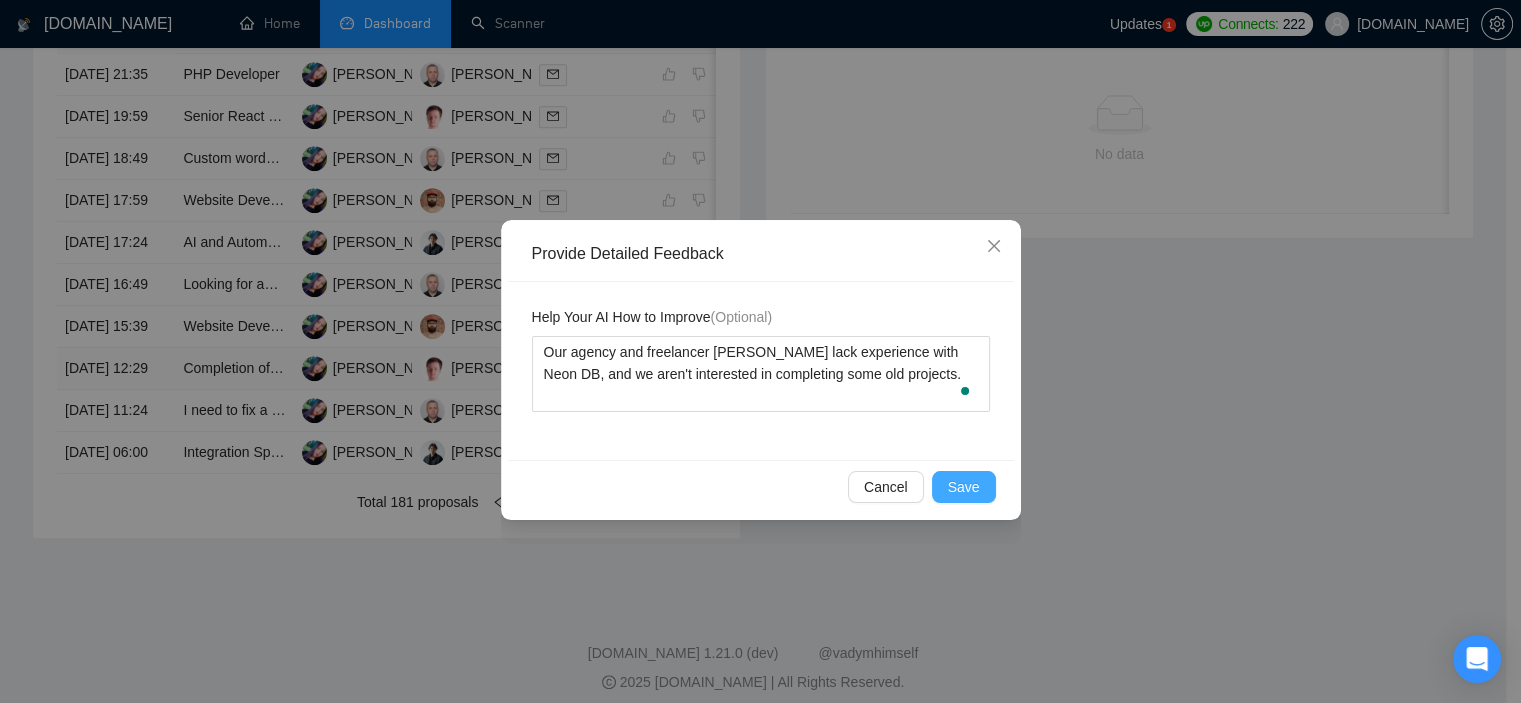 click on "Save" at bounding box center (964, 487) 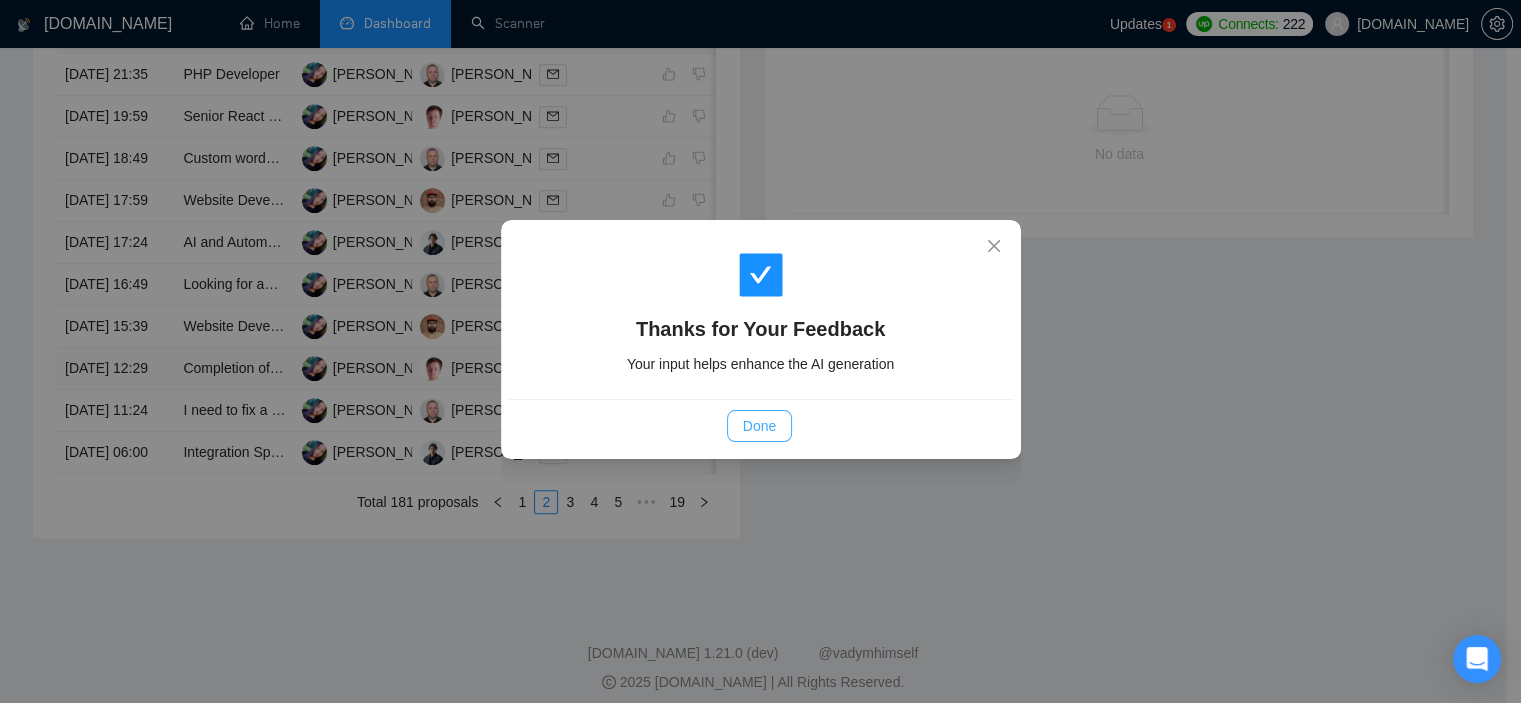 click on "Done" at bounding box center (759, 426) 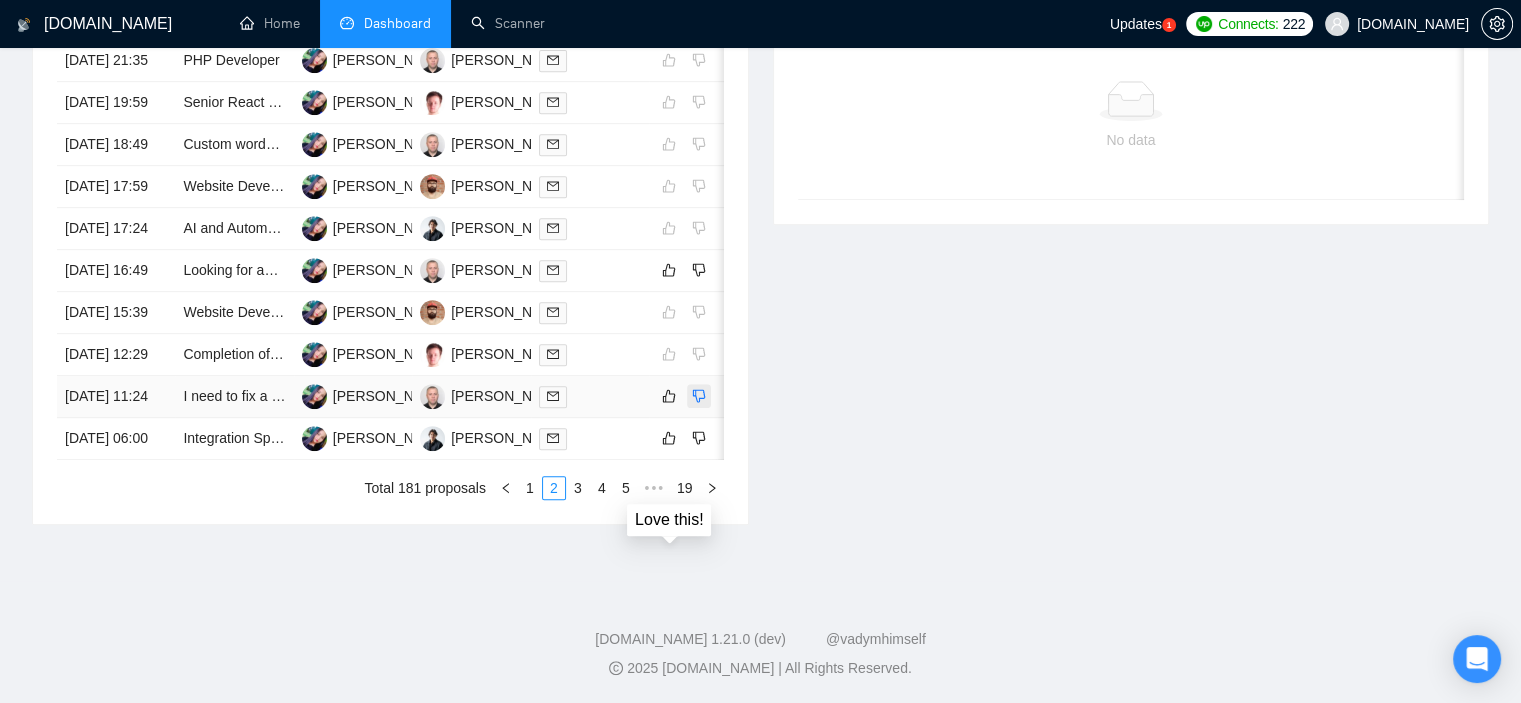 click 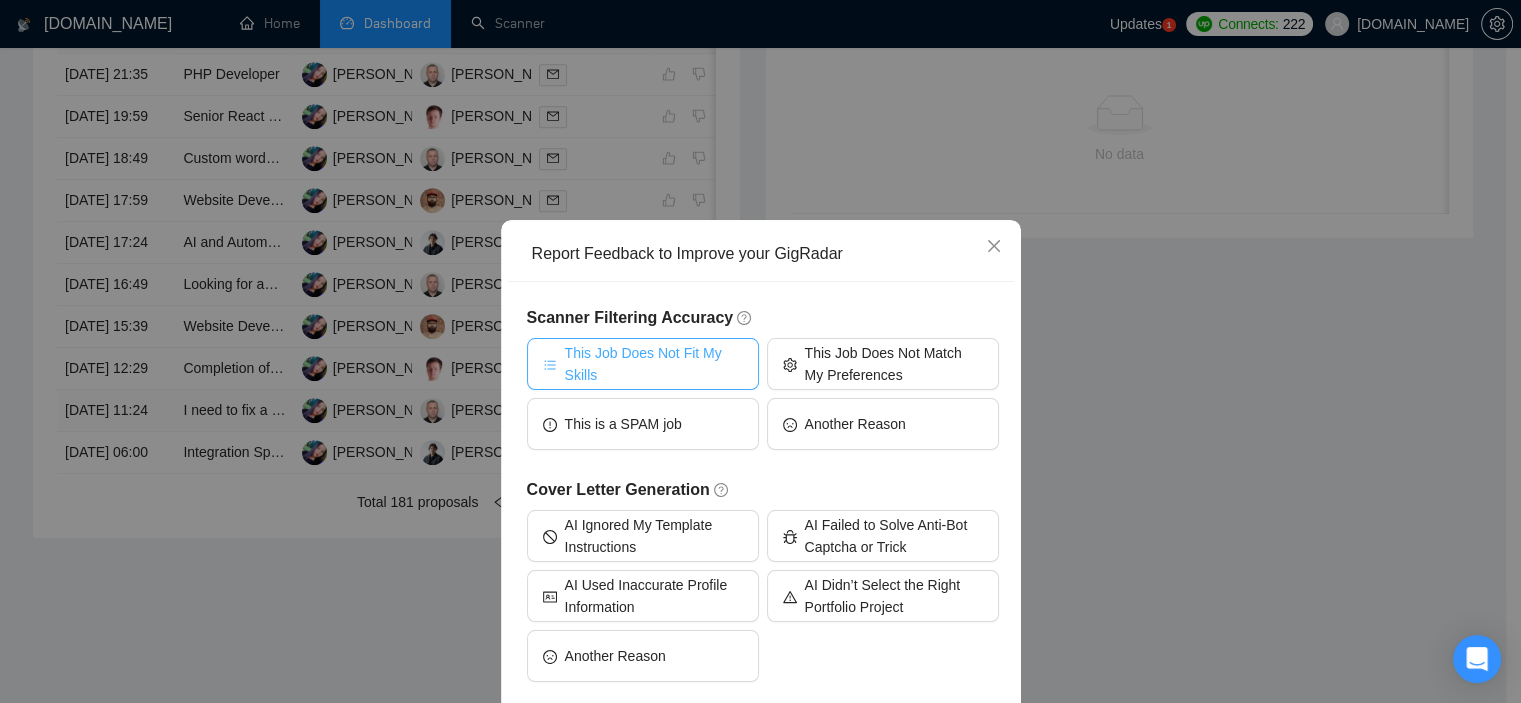drag, startPoint x: 660, startPoint y: 355, endPoint x: 700, endPoint y: 351, distance: 40.1995 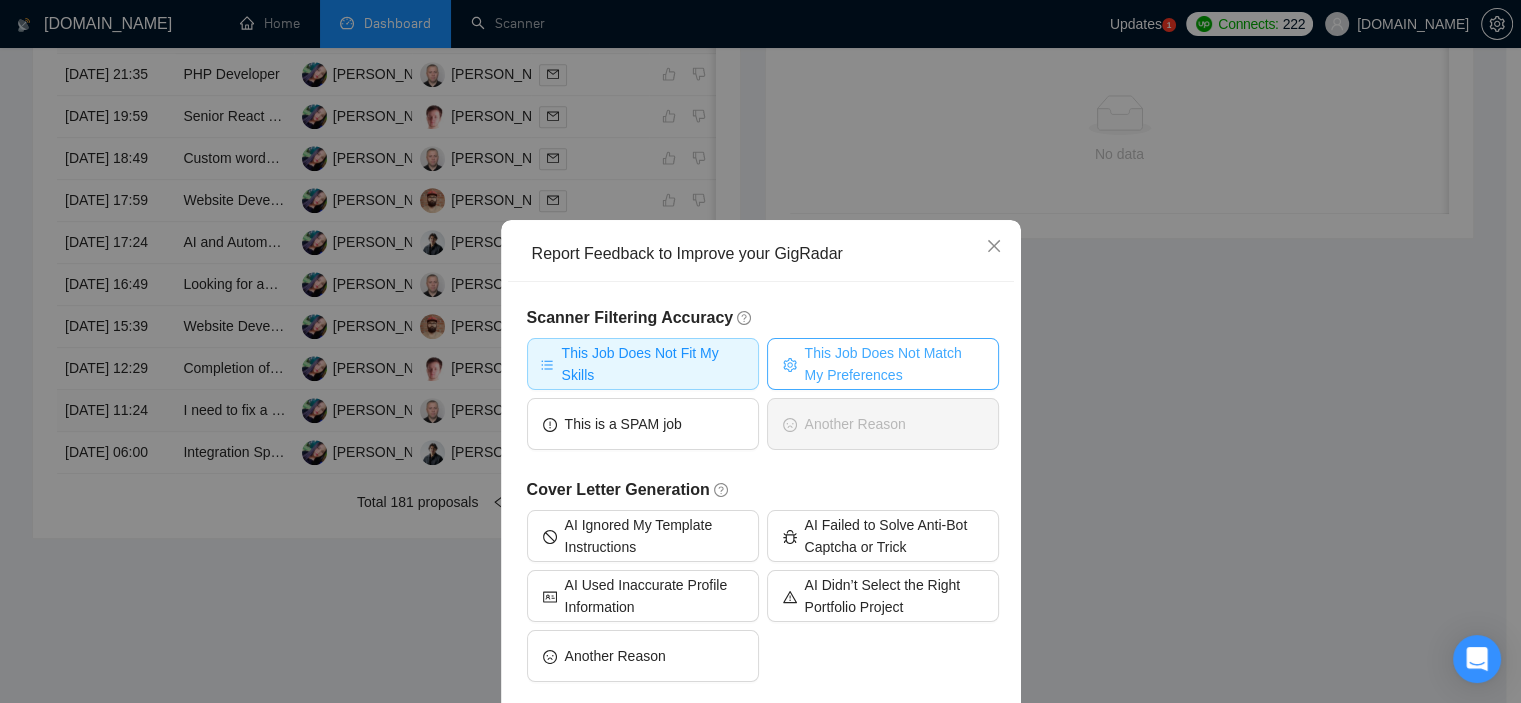 click on "This Job Does Not Match My Preferences" at bounding box center (894, 364) 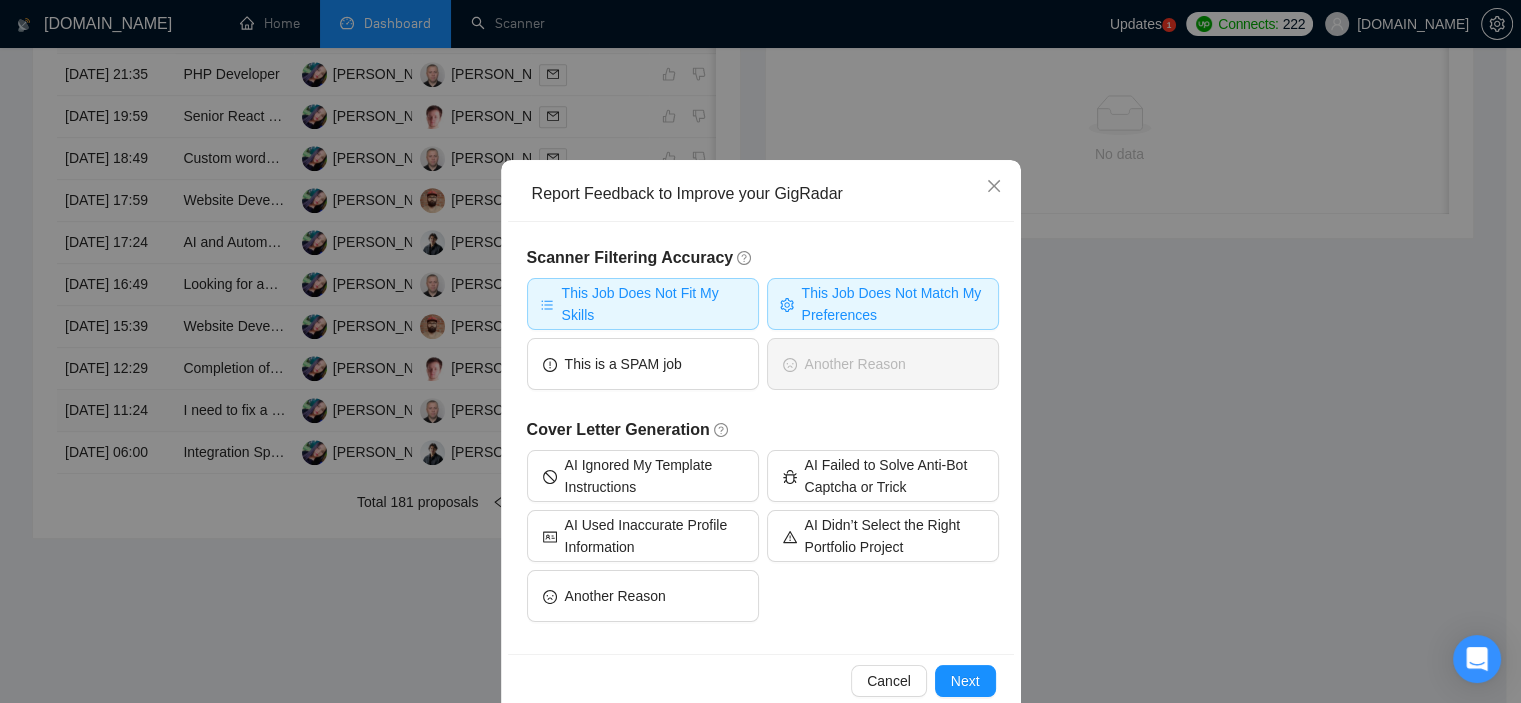 scroll, scrollTop: 94, scrollLeft: 0, axis: vertical 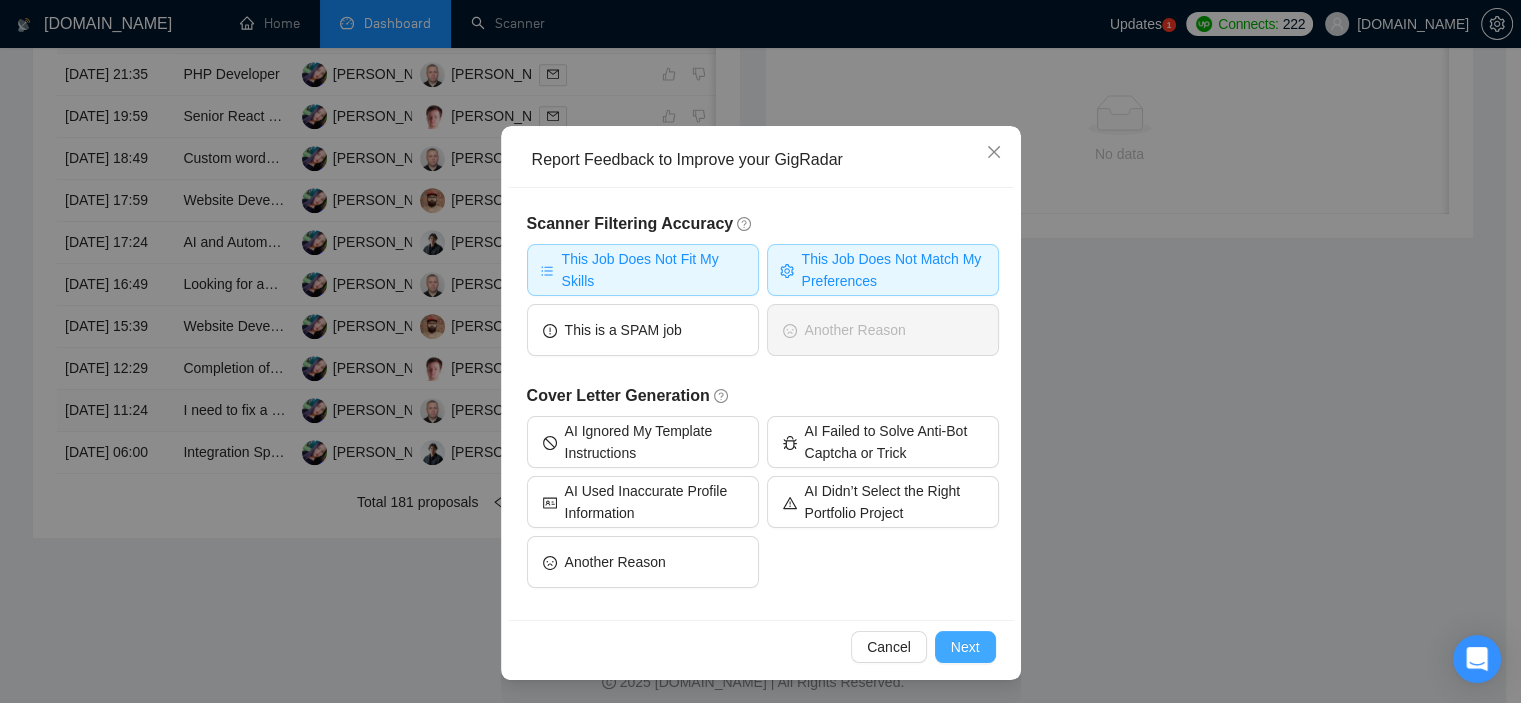 click on "Next" at bounding box center (965, 647) 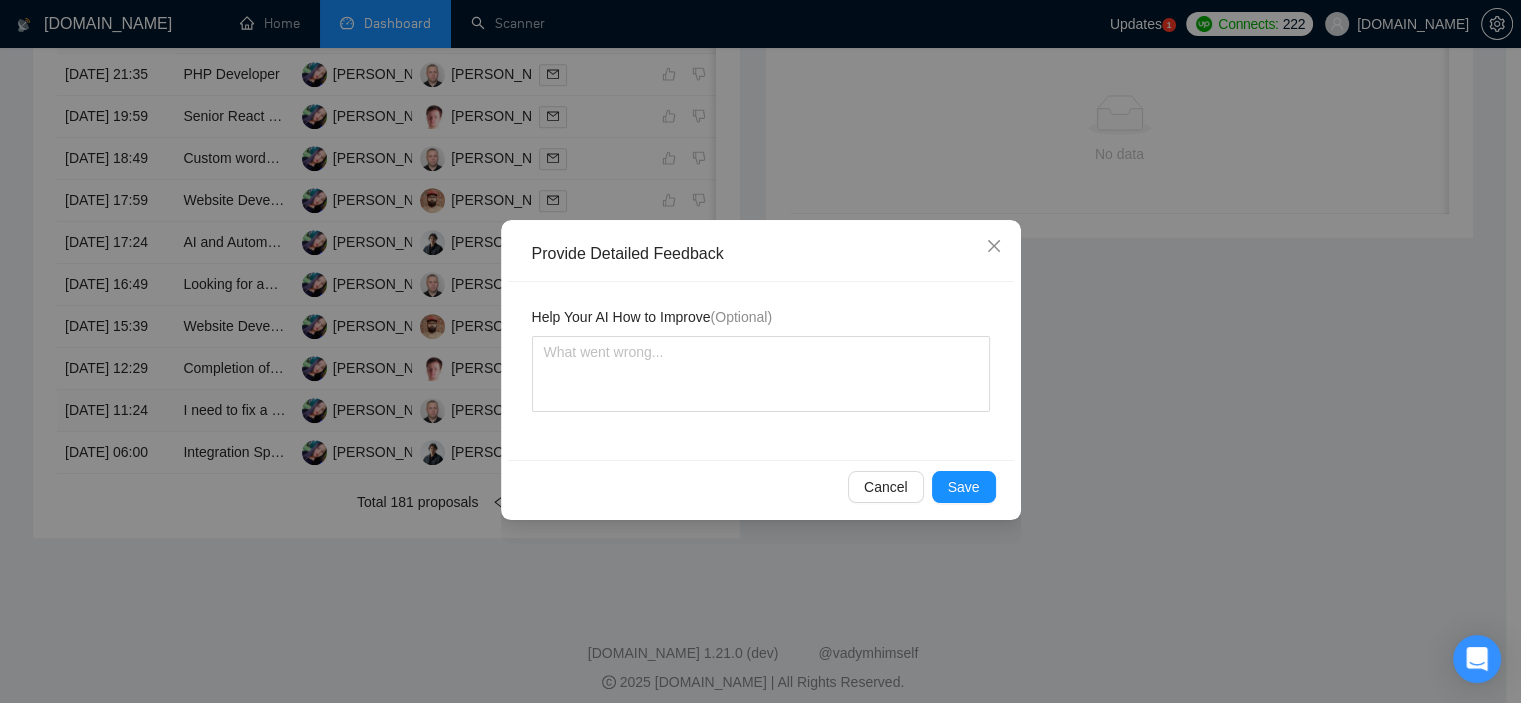 scroll, scrollTop: 0, scrollLeft: 0, axis: both 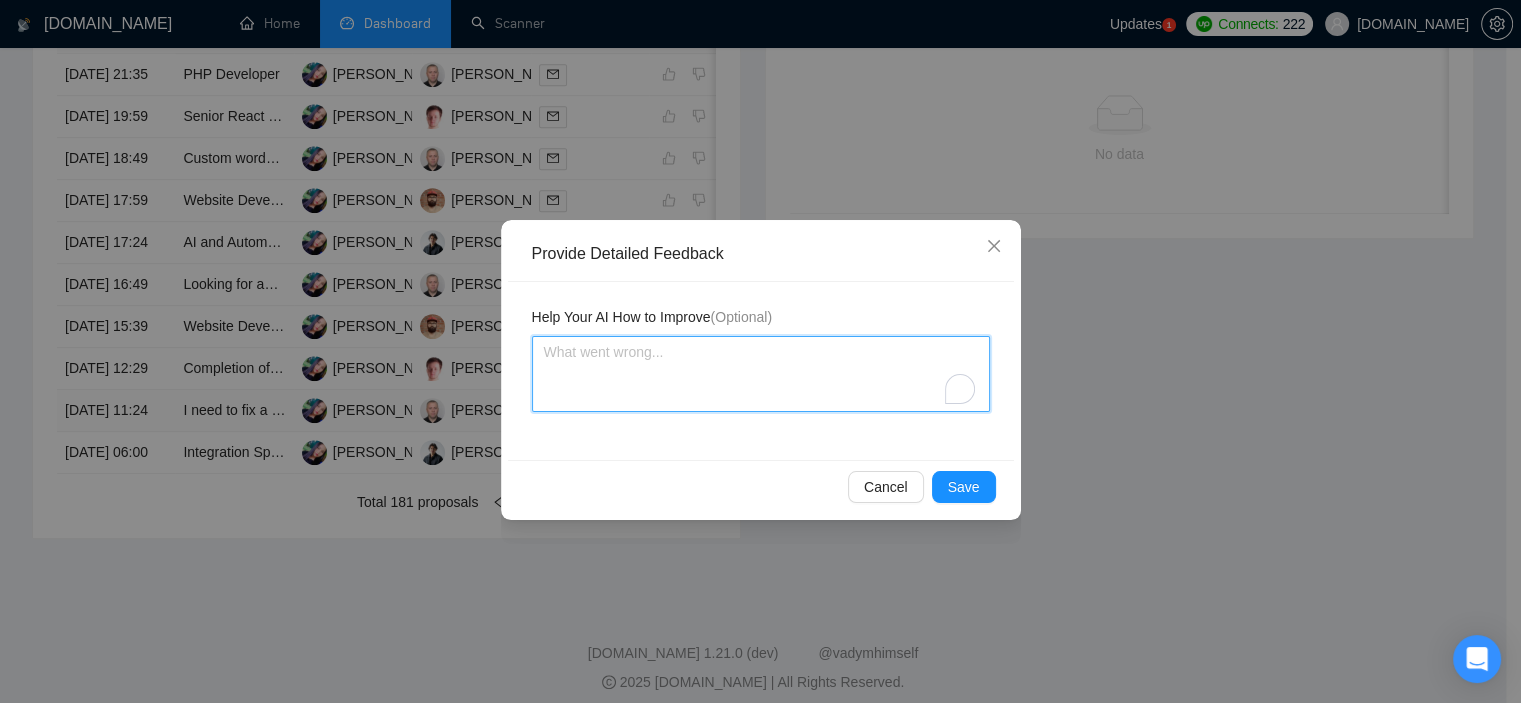 click at bounding box center [761, 374] 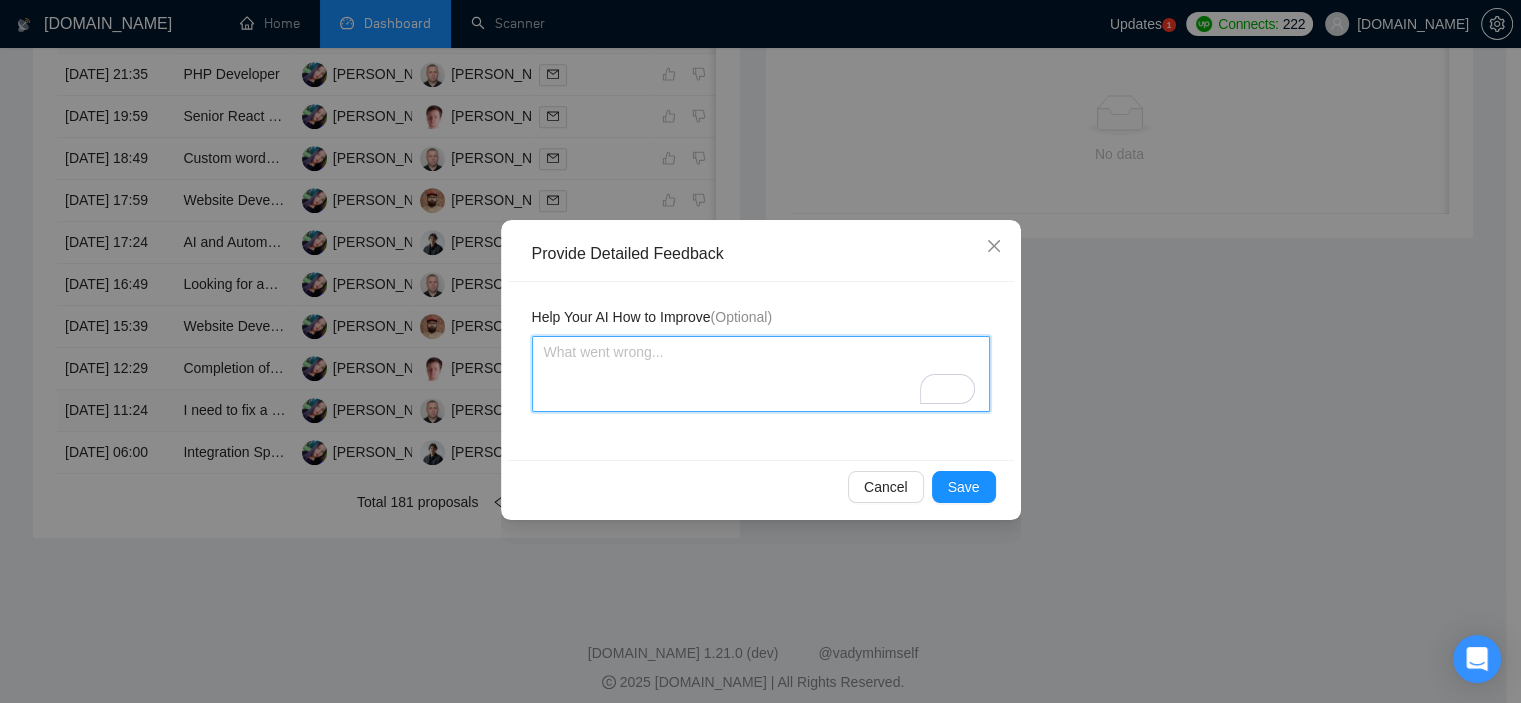 paste on "Our agency and freelancer [PERSON_NAME] have experience with Mopidy extensions." 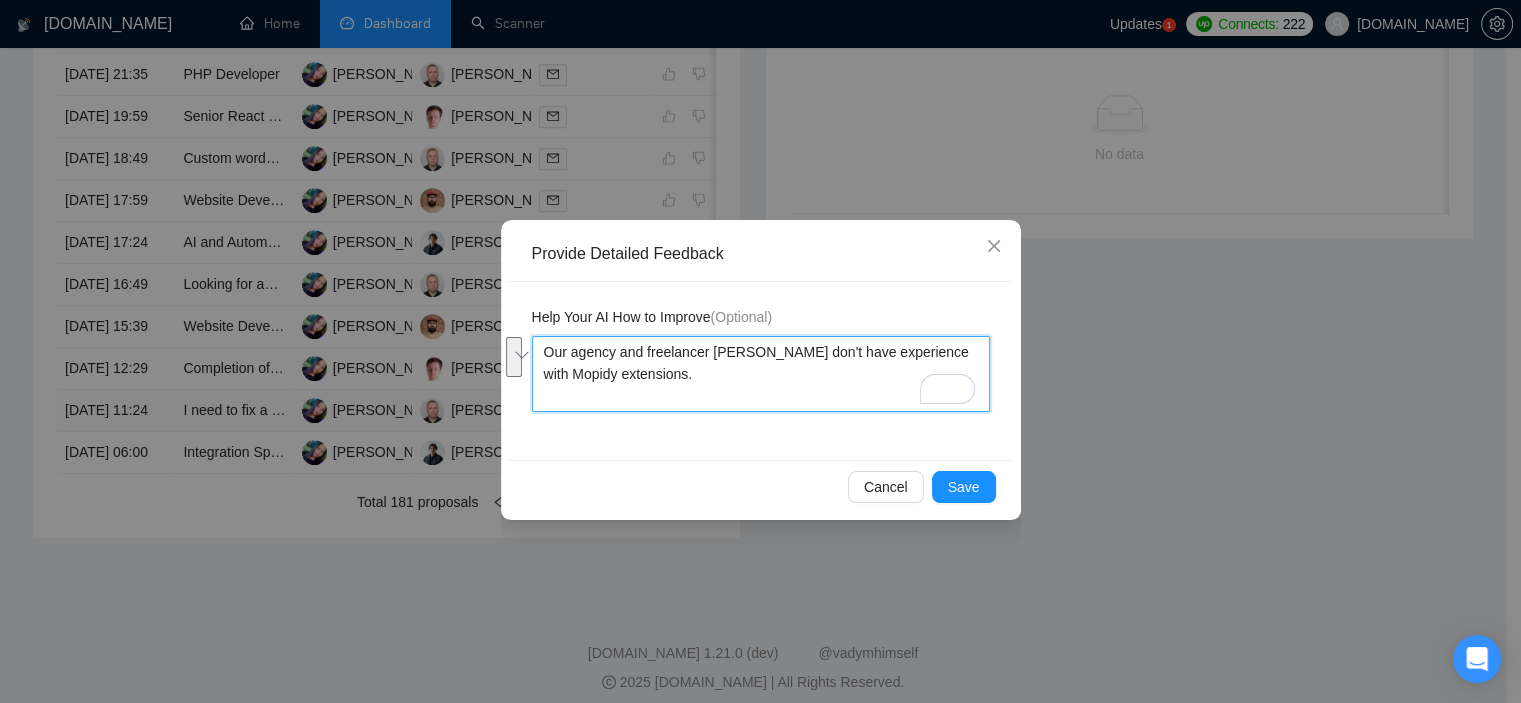 drag, startPoint x: 712, startPoint y: 351, endPoint x: 749, endPoint y: 366, distance: 39.92493 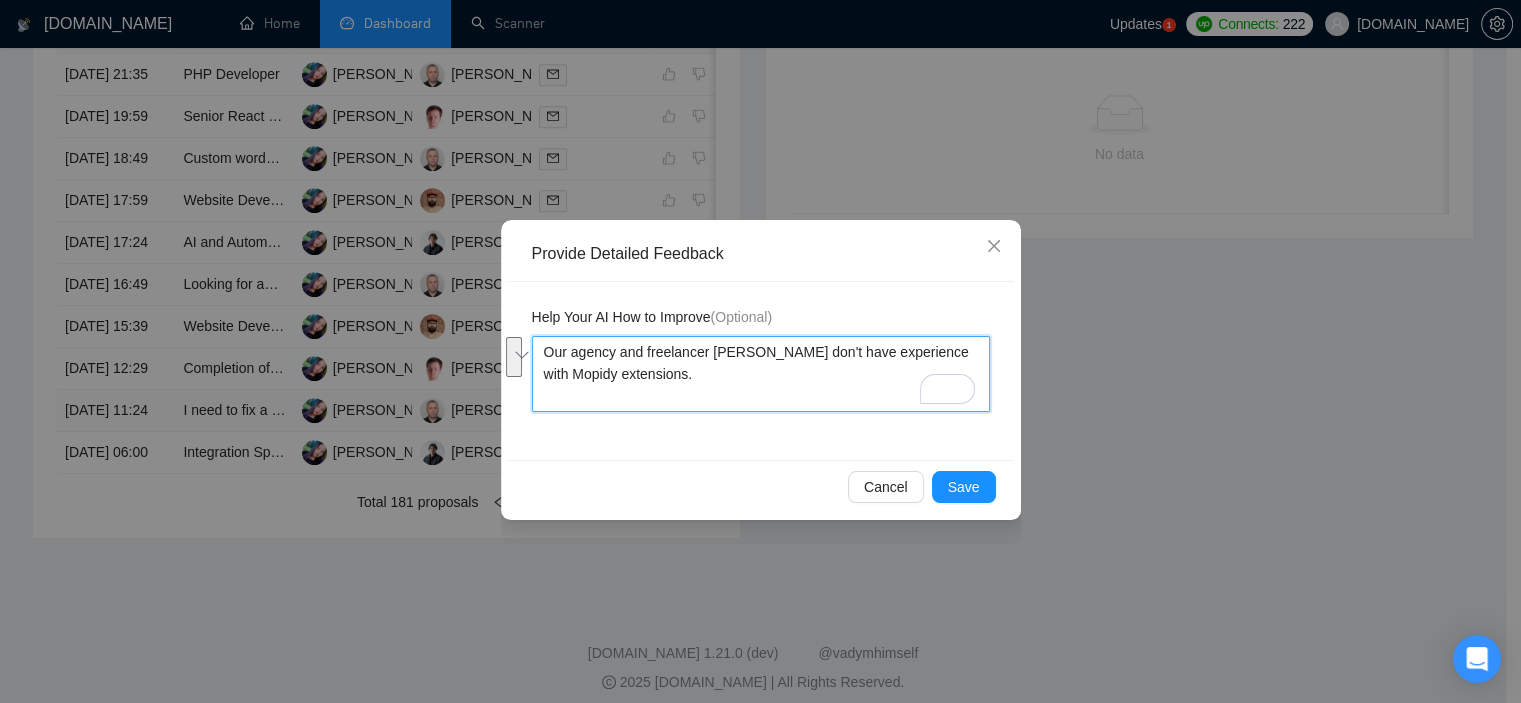 click on "Our agency and freelancer [PERSON_NAME] have experience with Mopidy extensions." at bounding box center [761, 374] 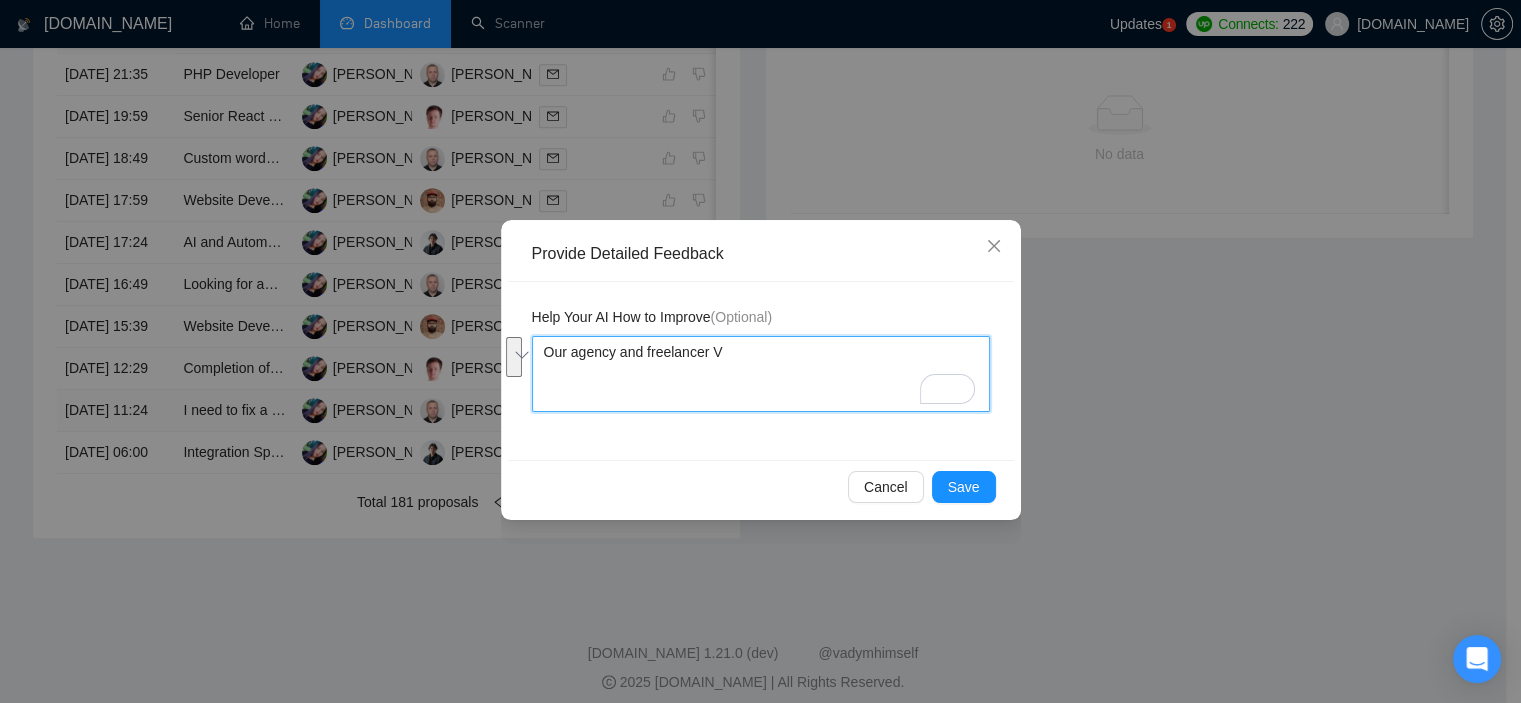 type 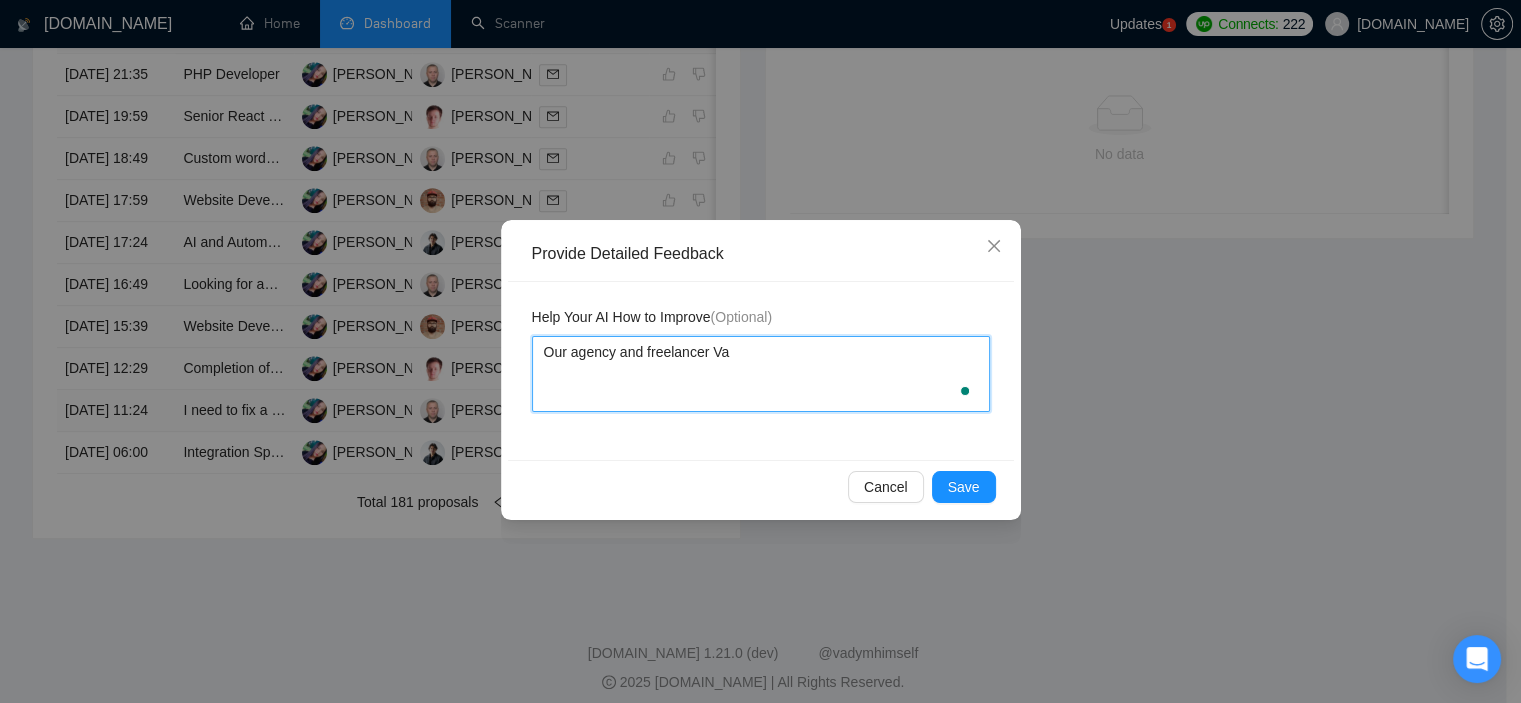 type 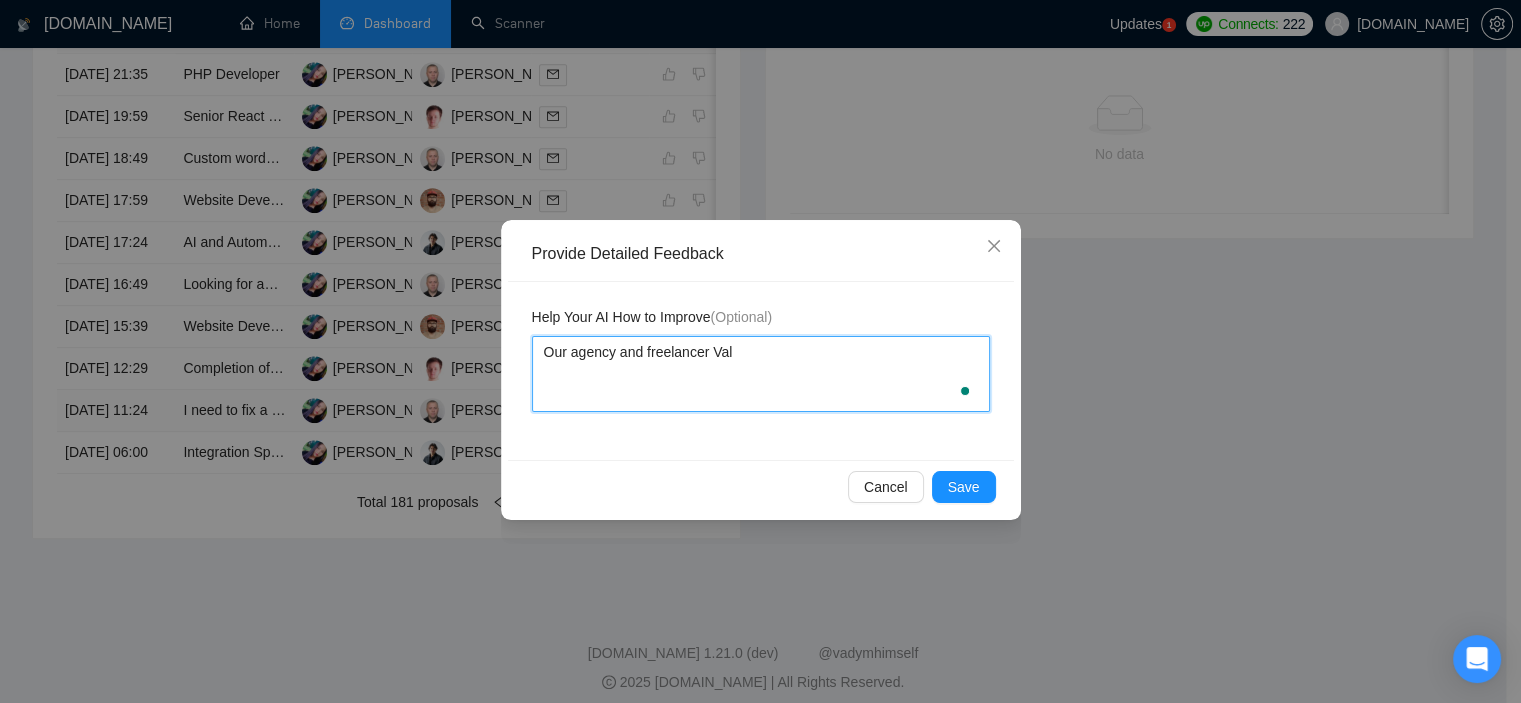 type 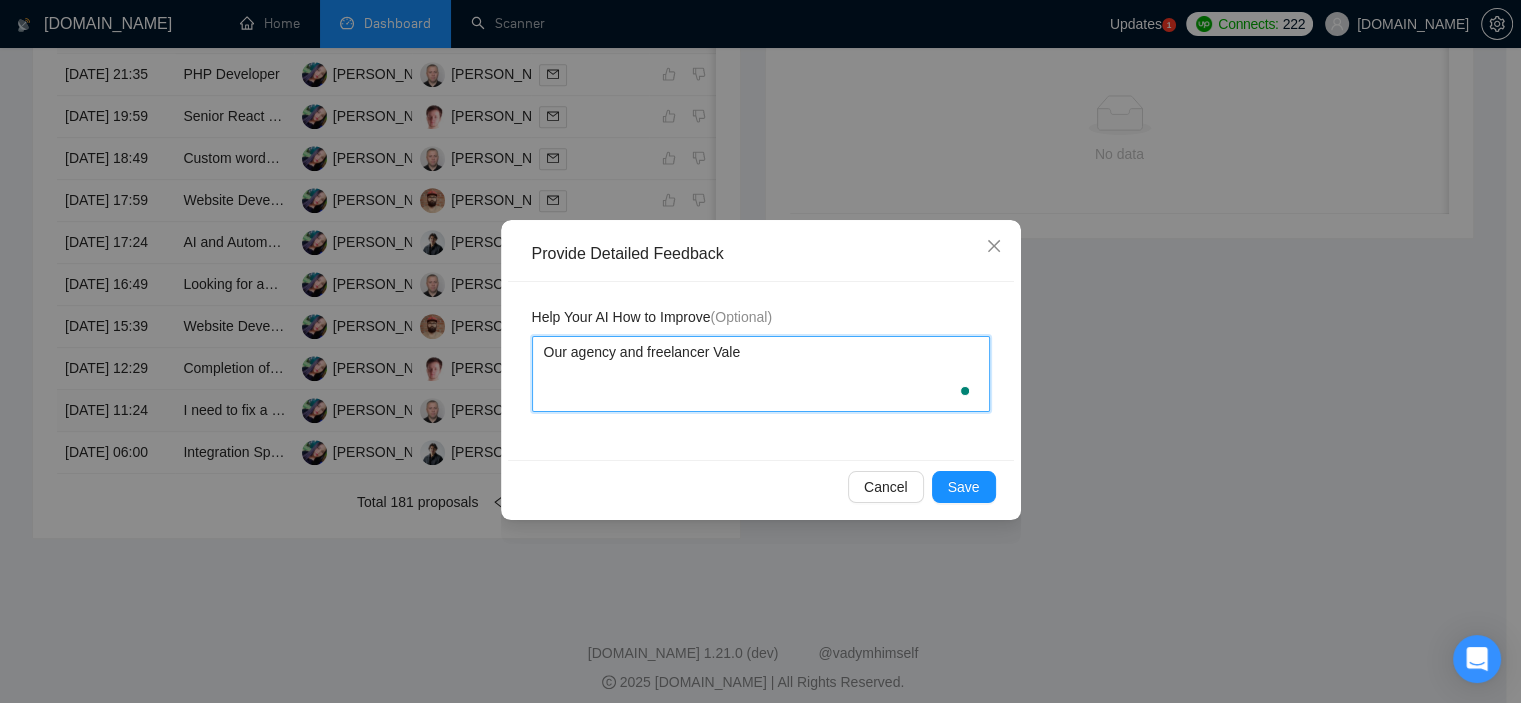 type 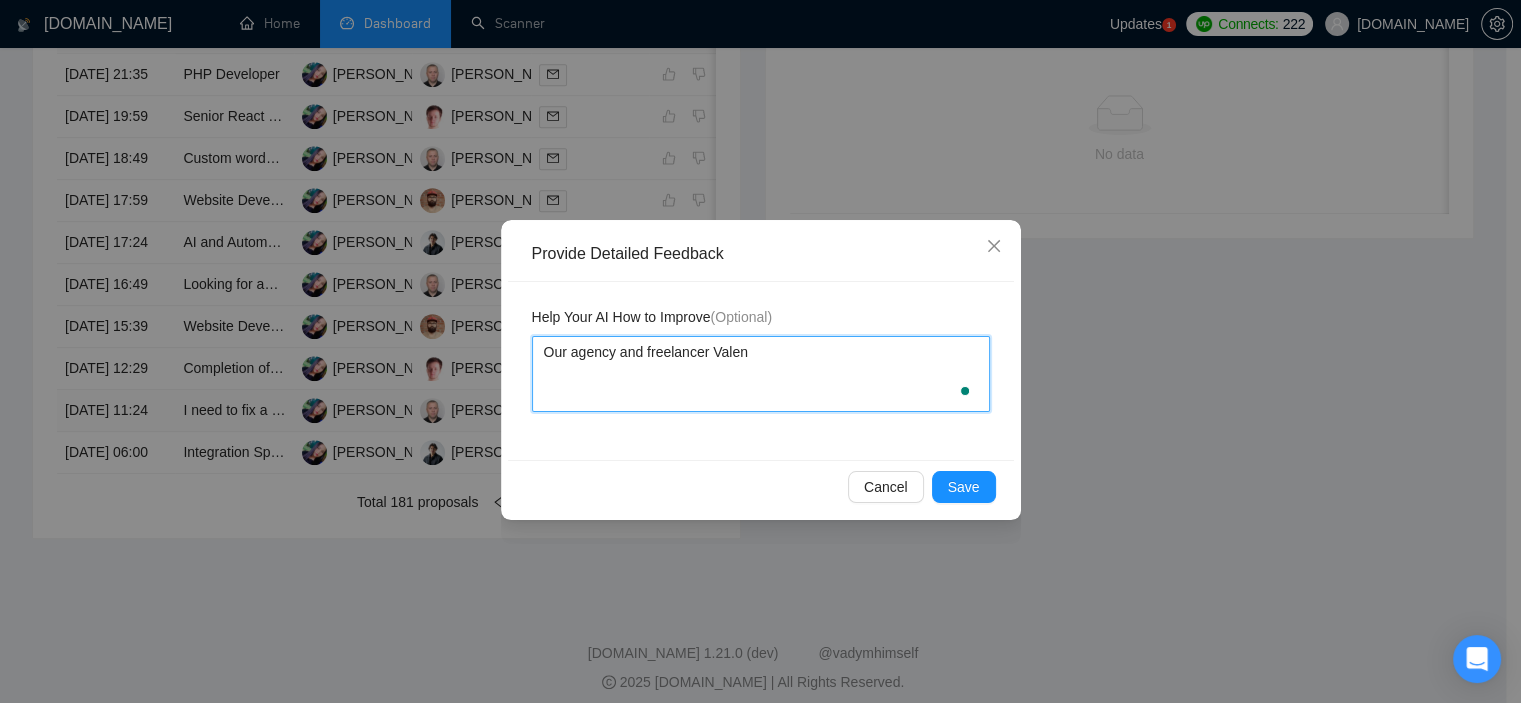 type 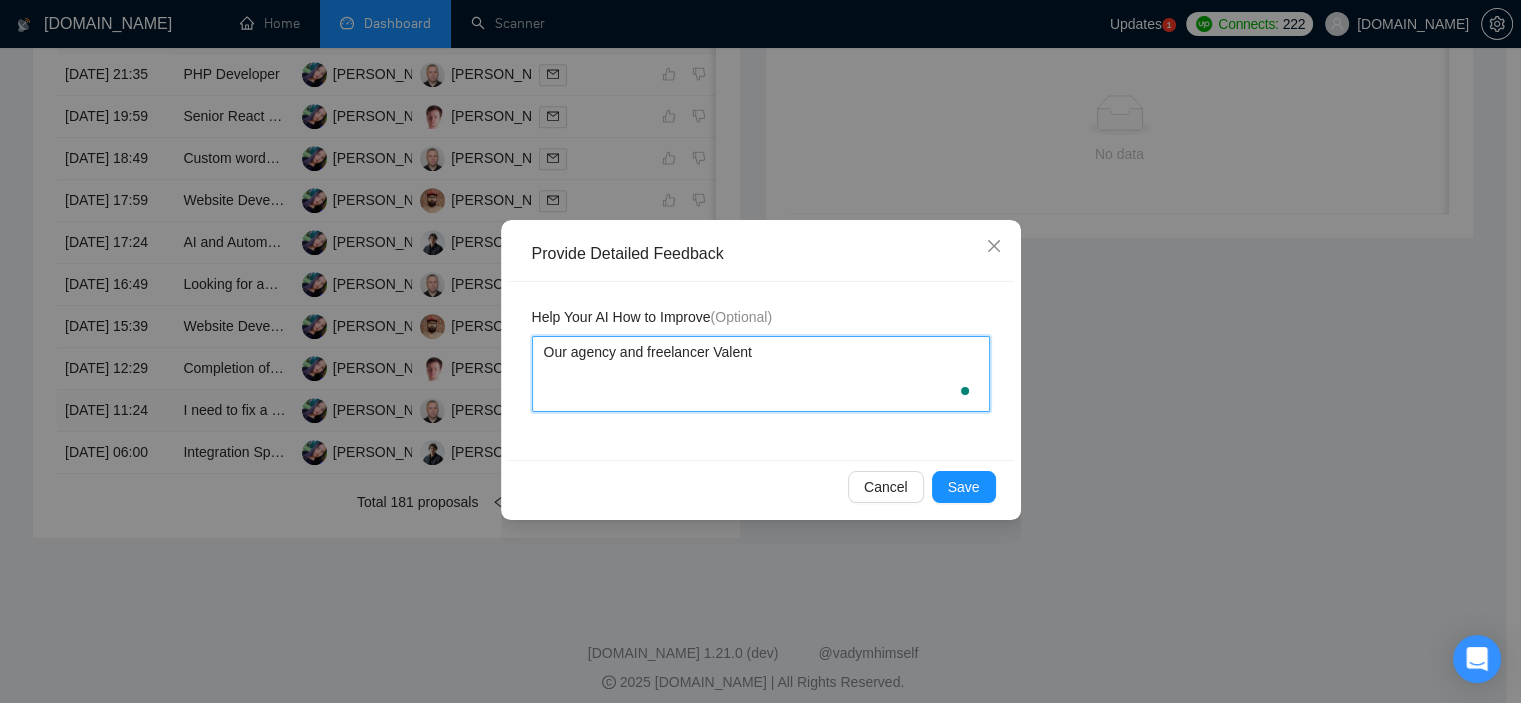 type 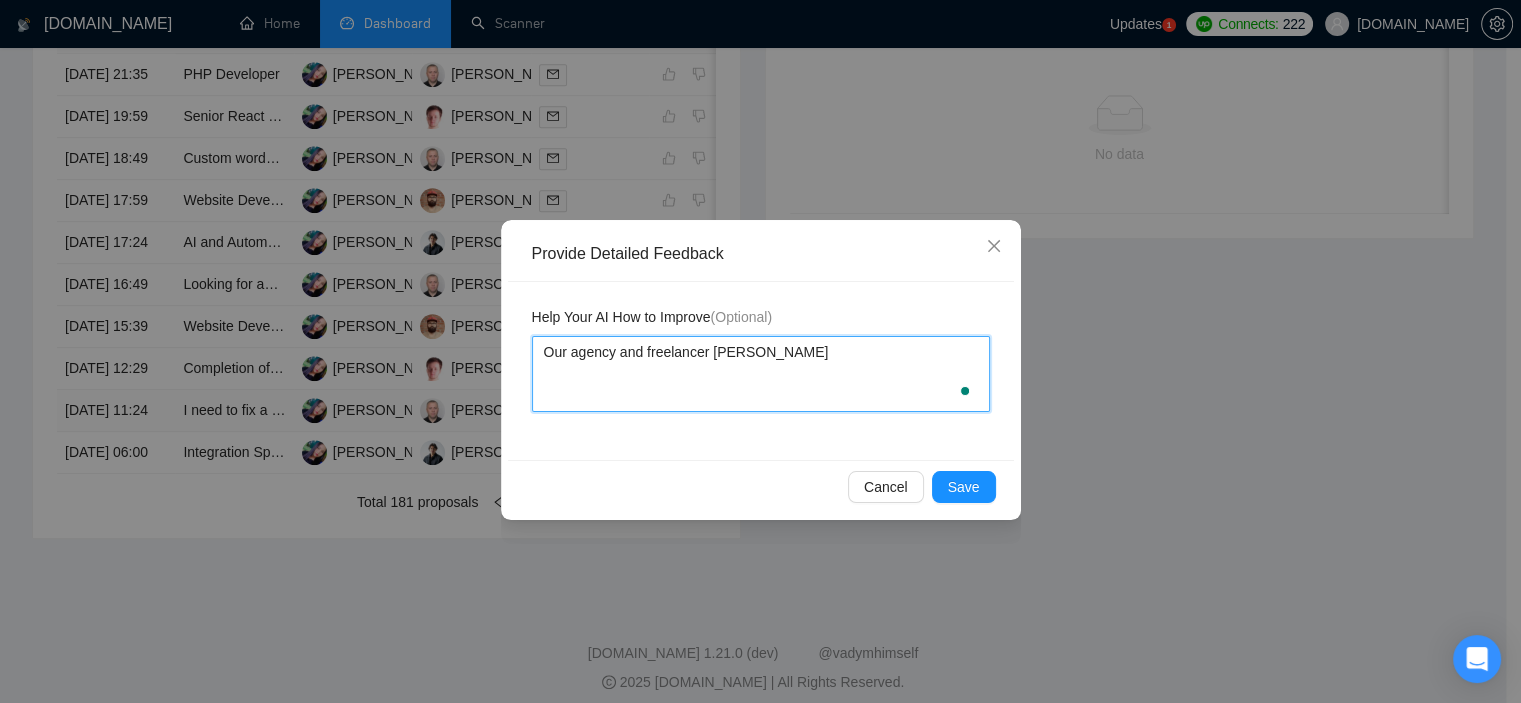 type 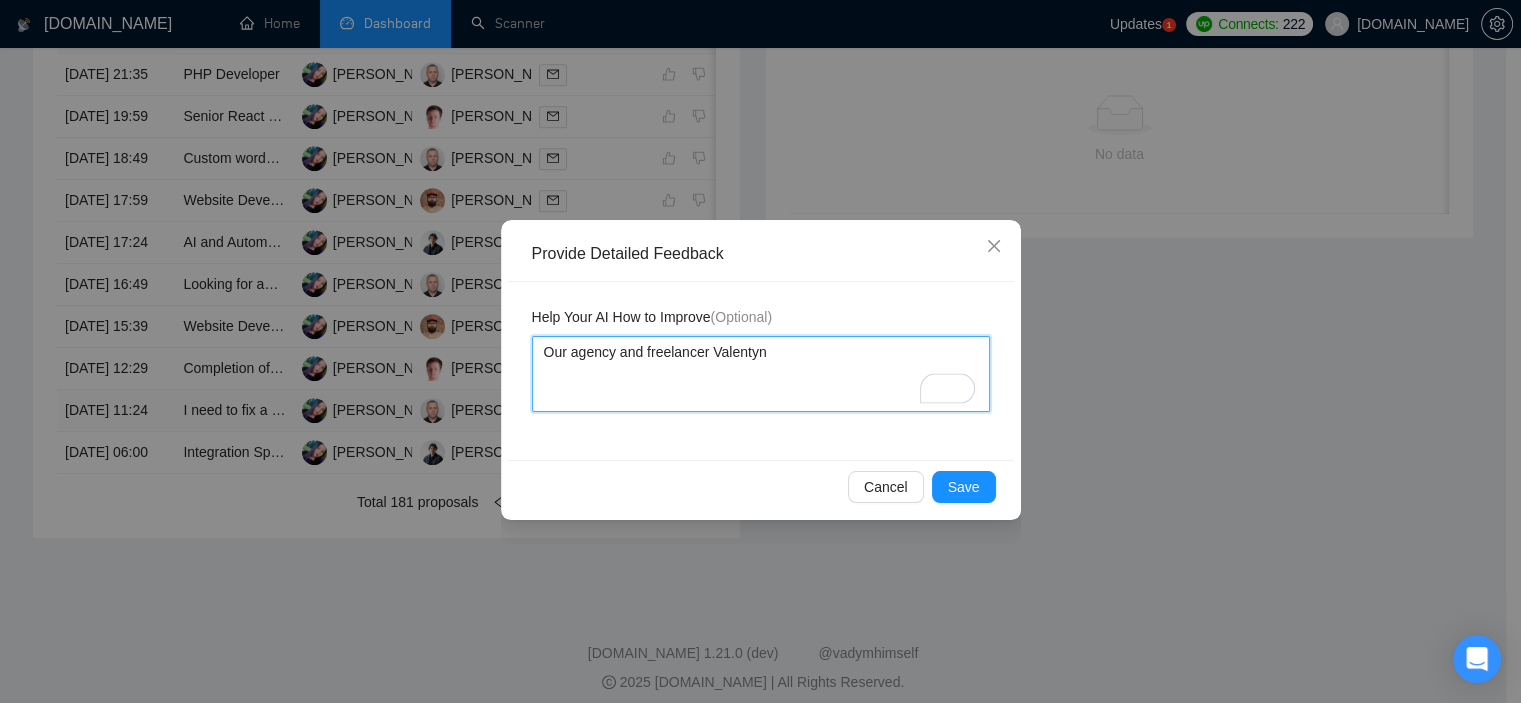 type 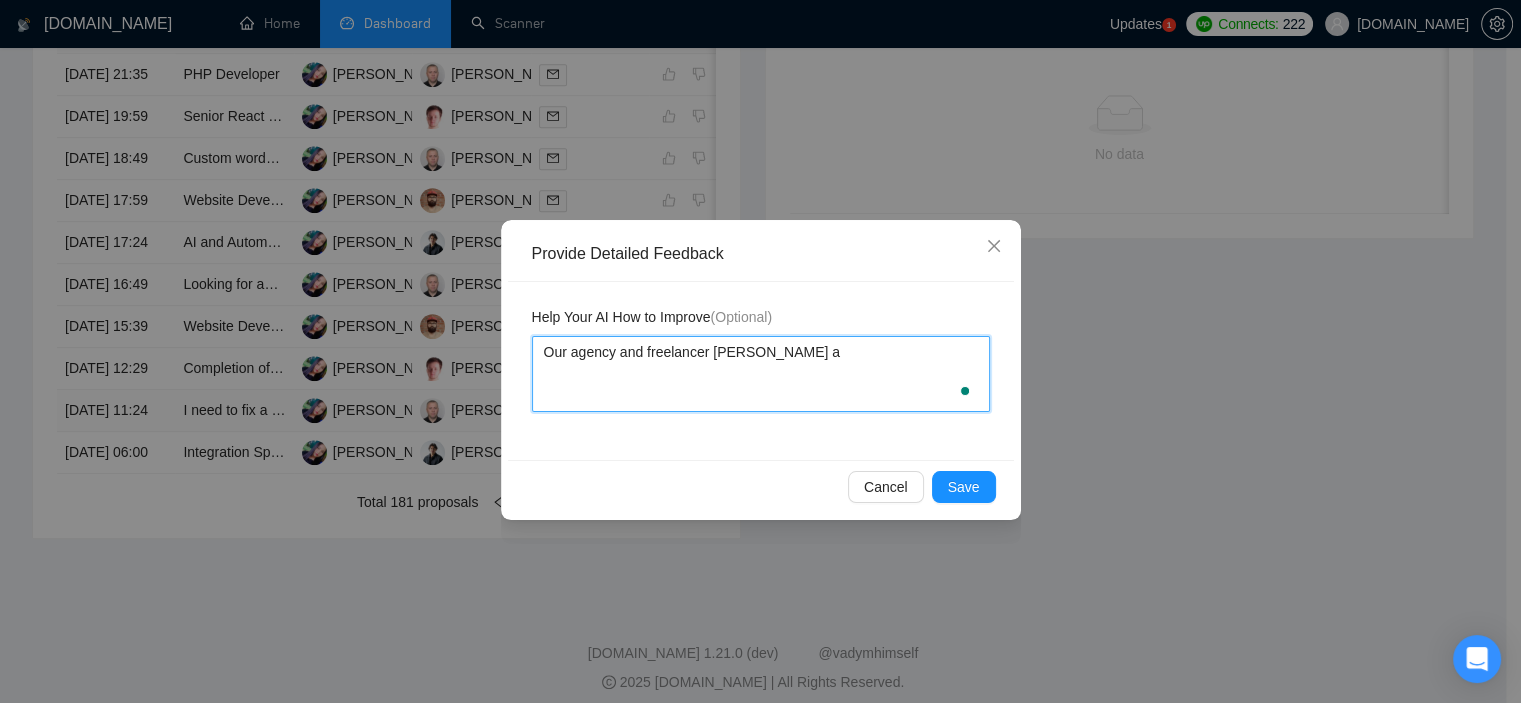 type 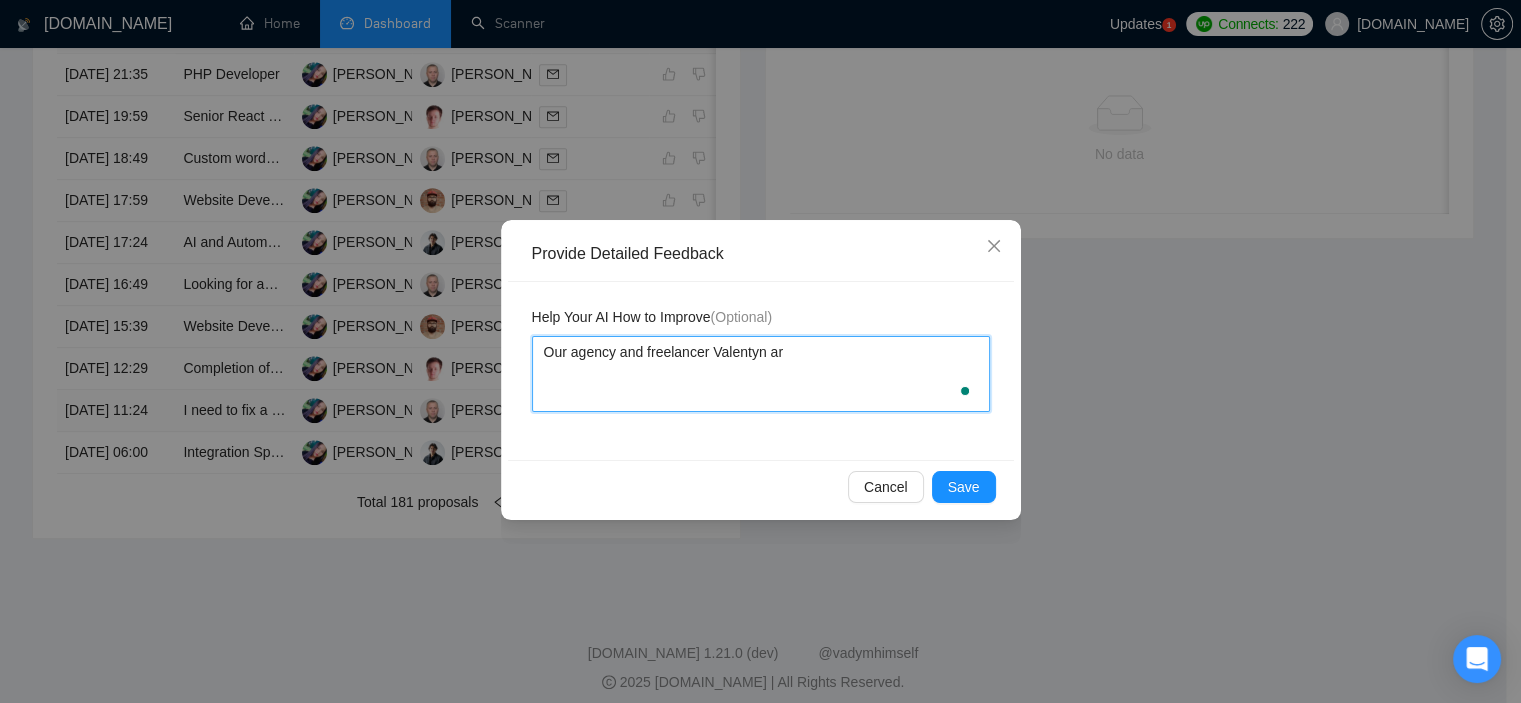 type 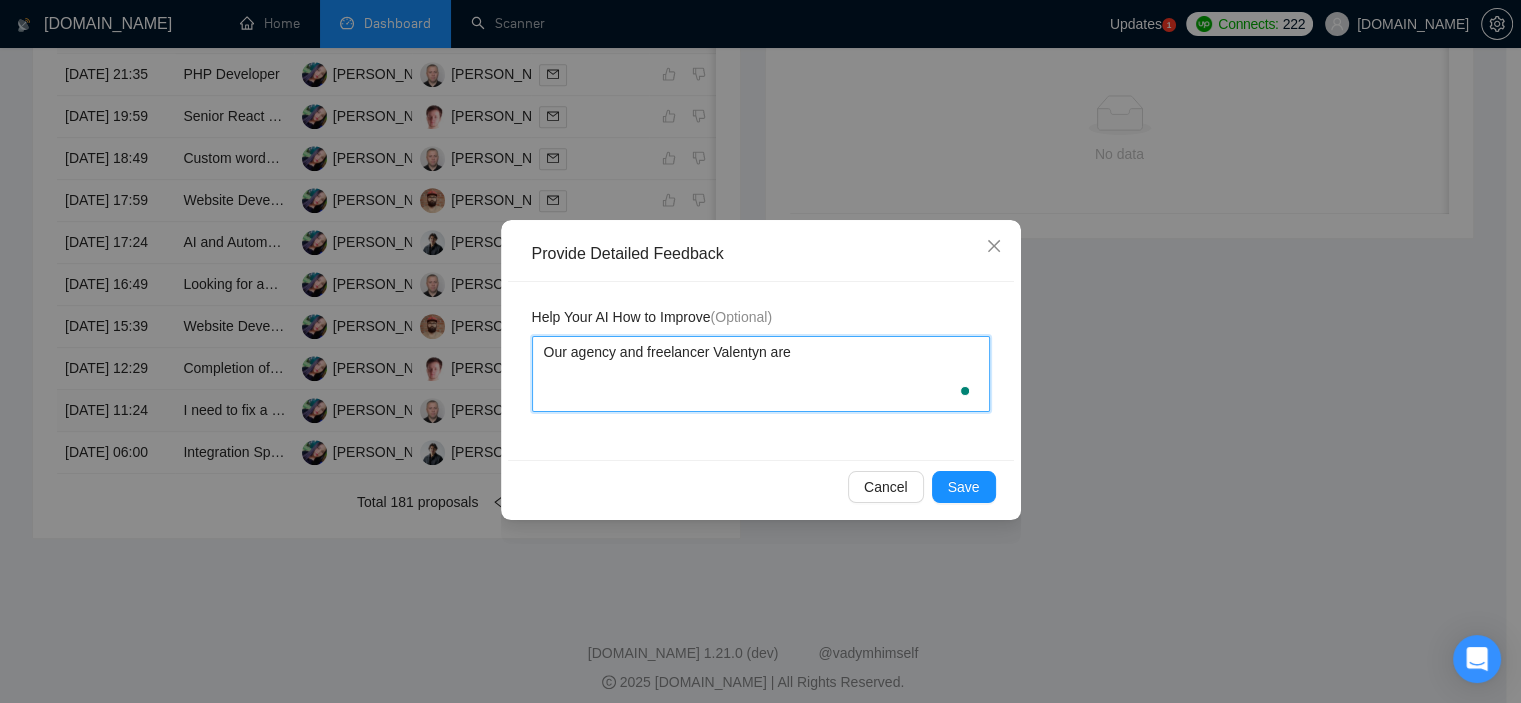 type 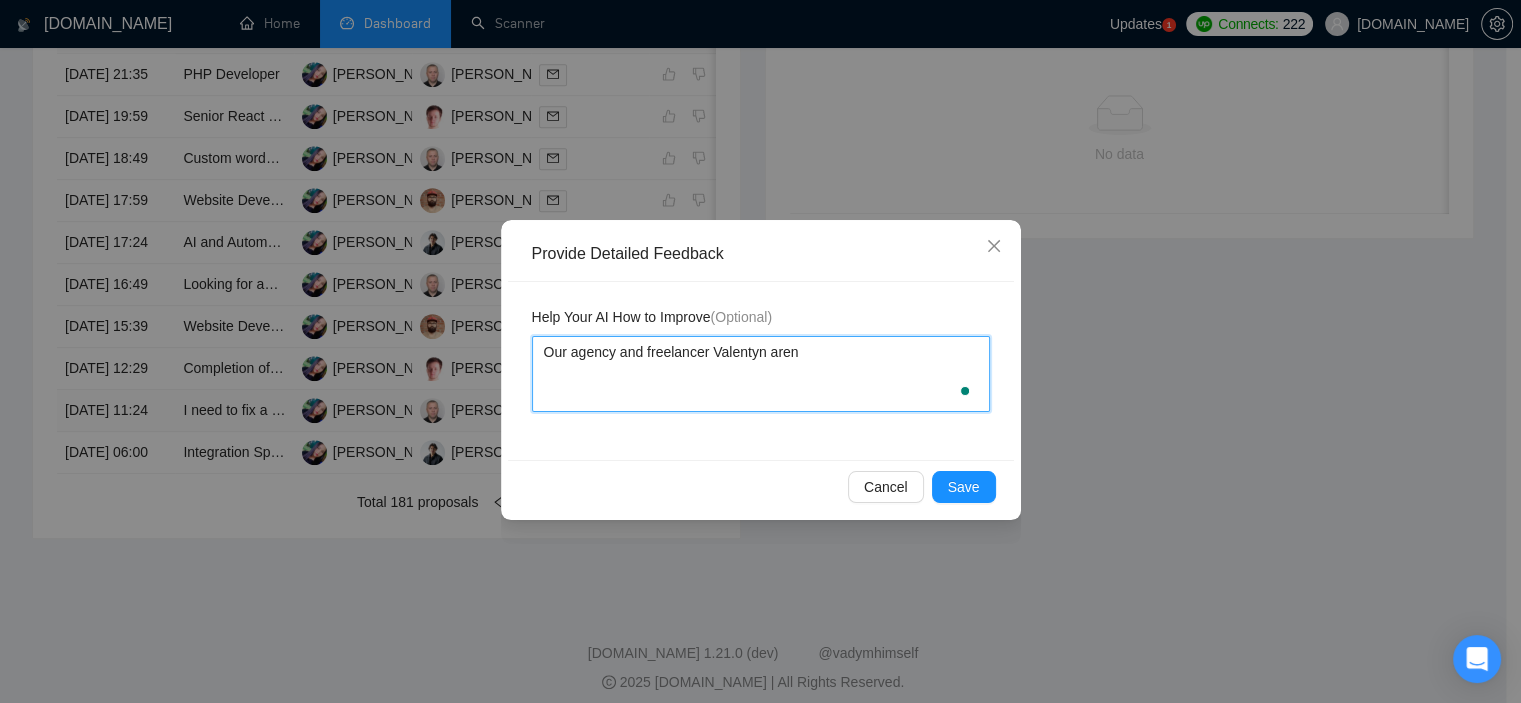 type 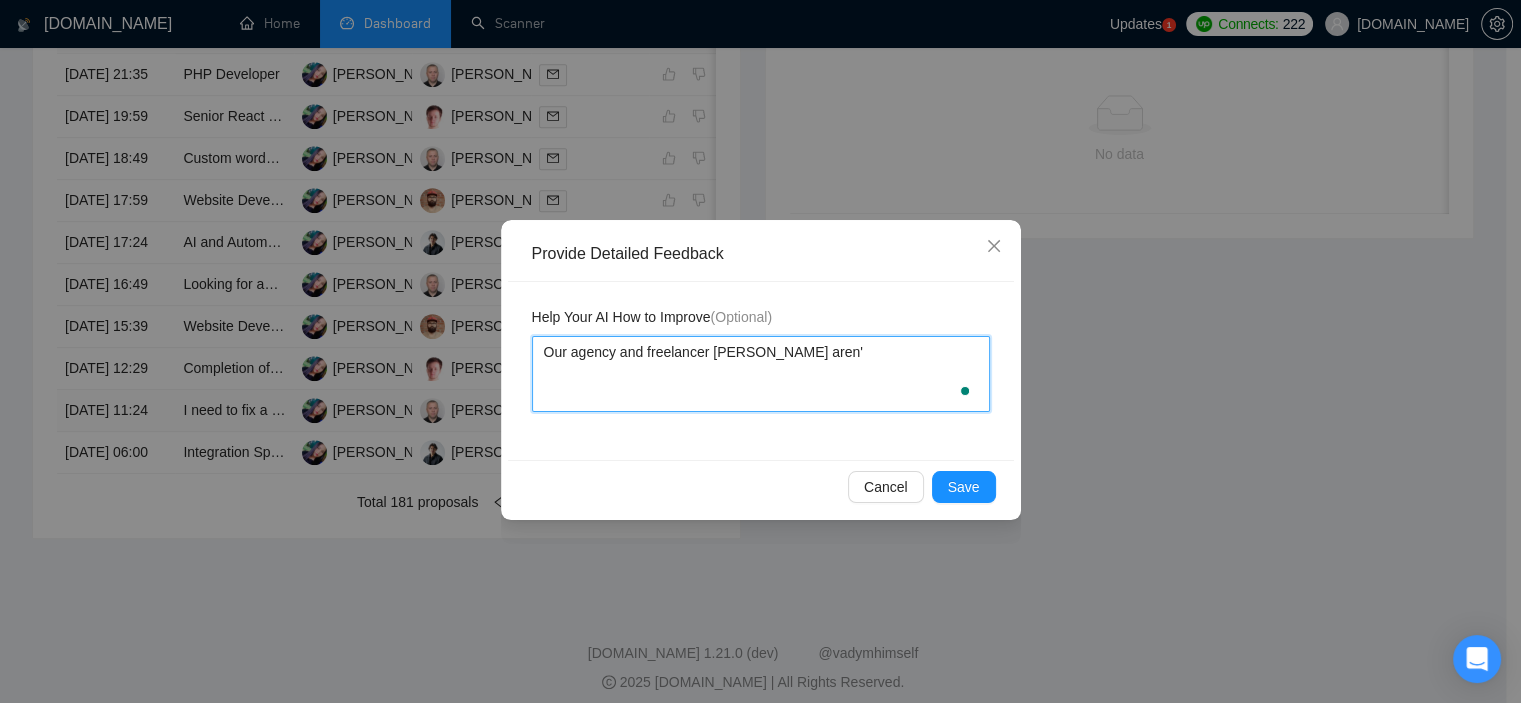 type 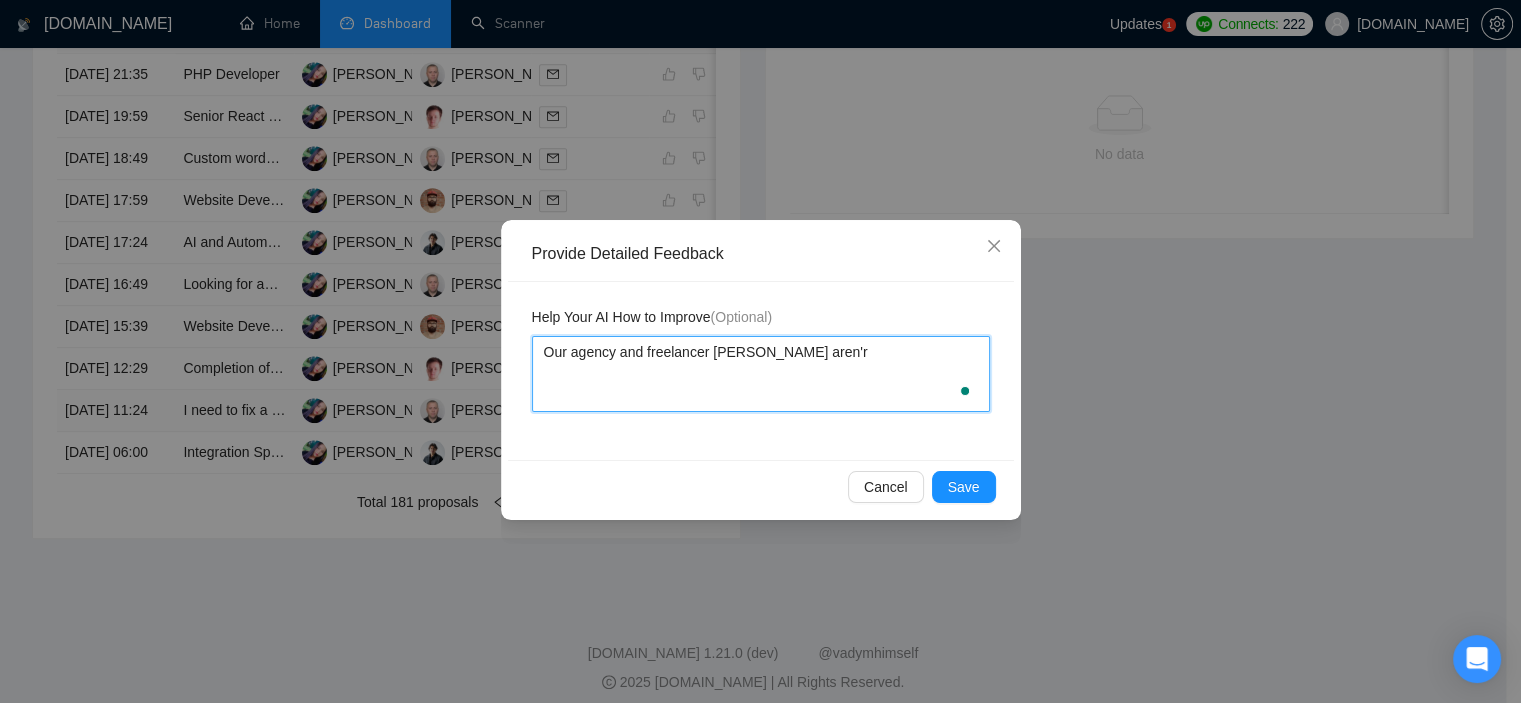type 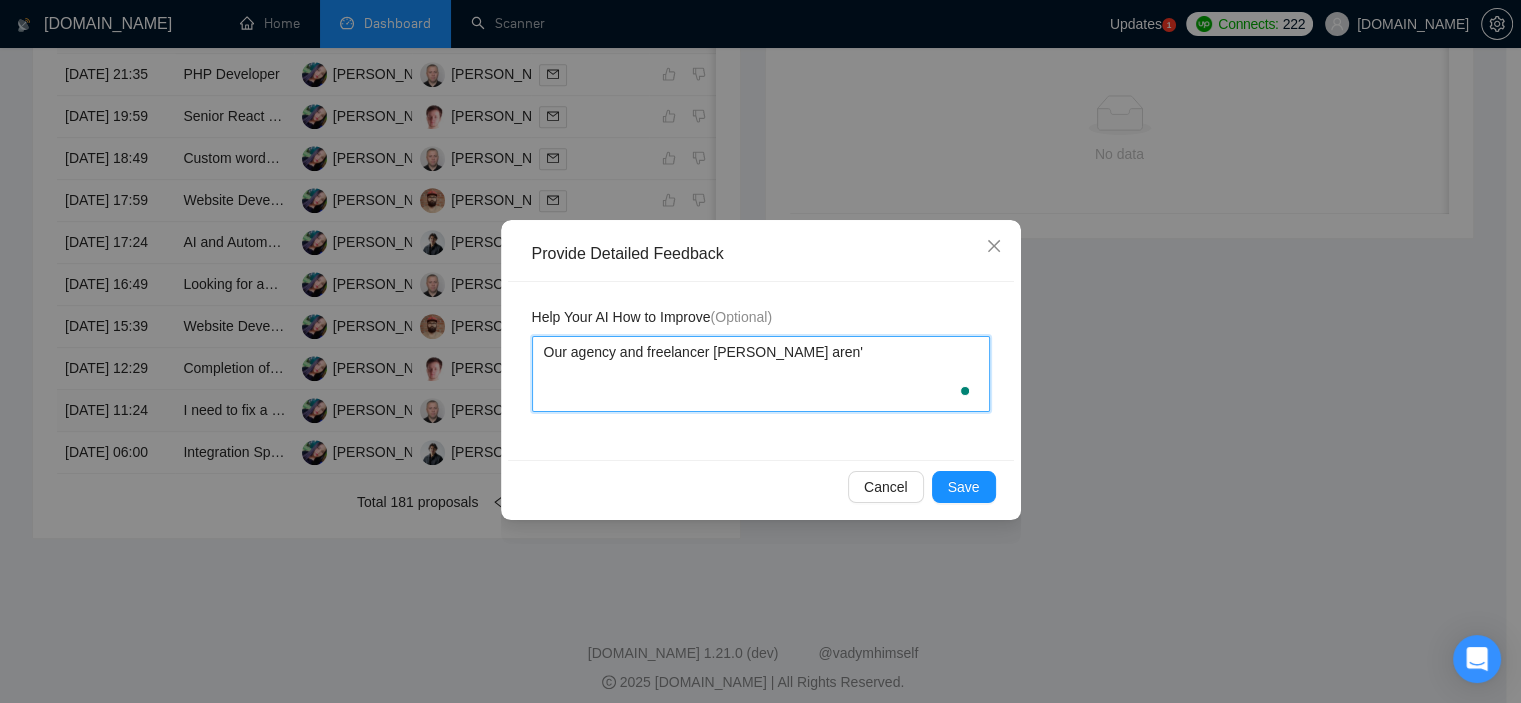 type 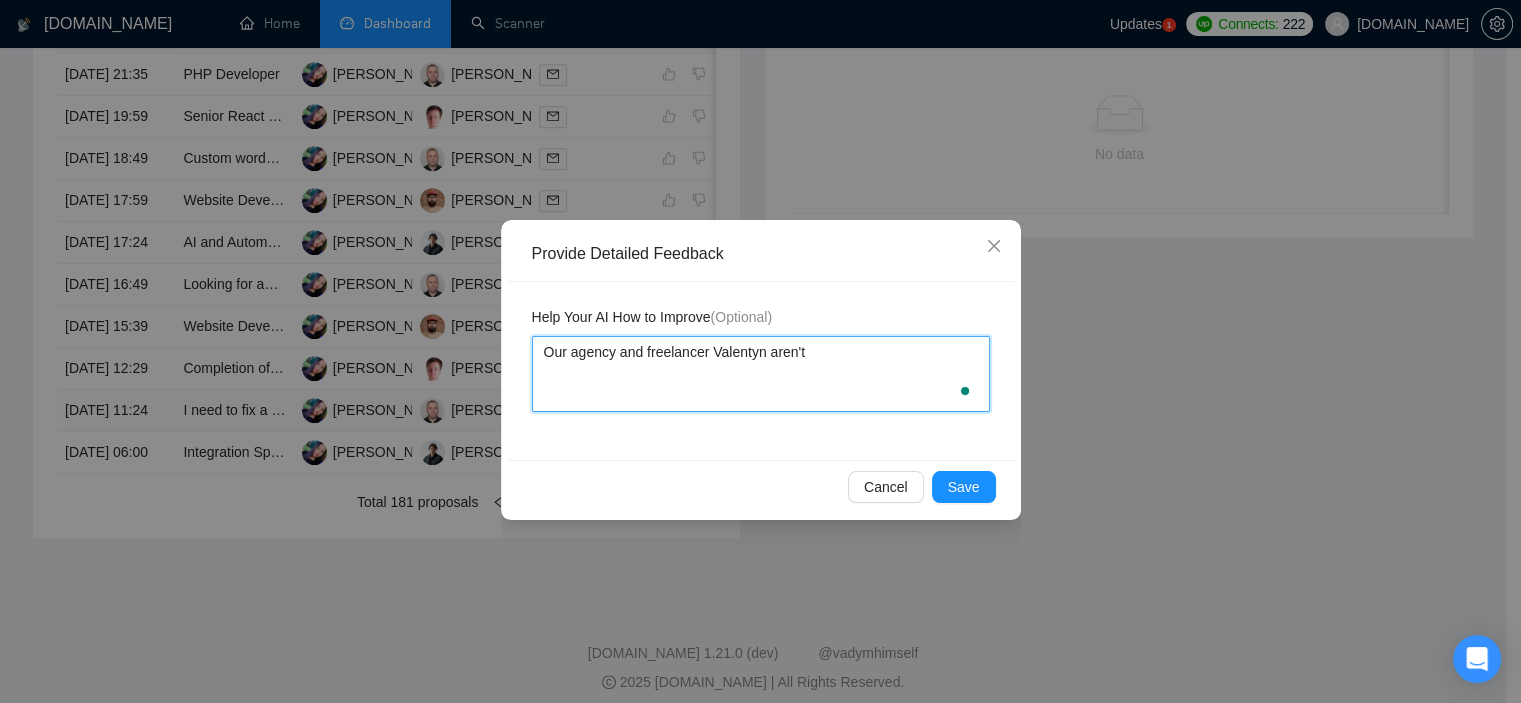 type 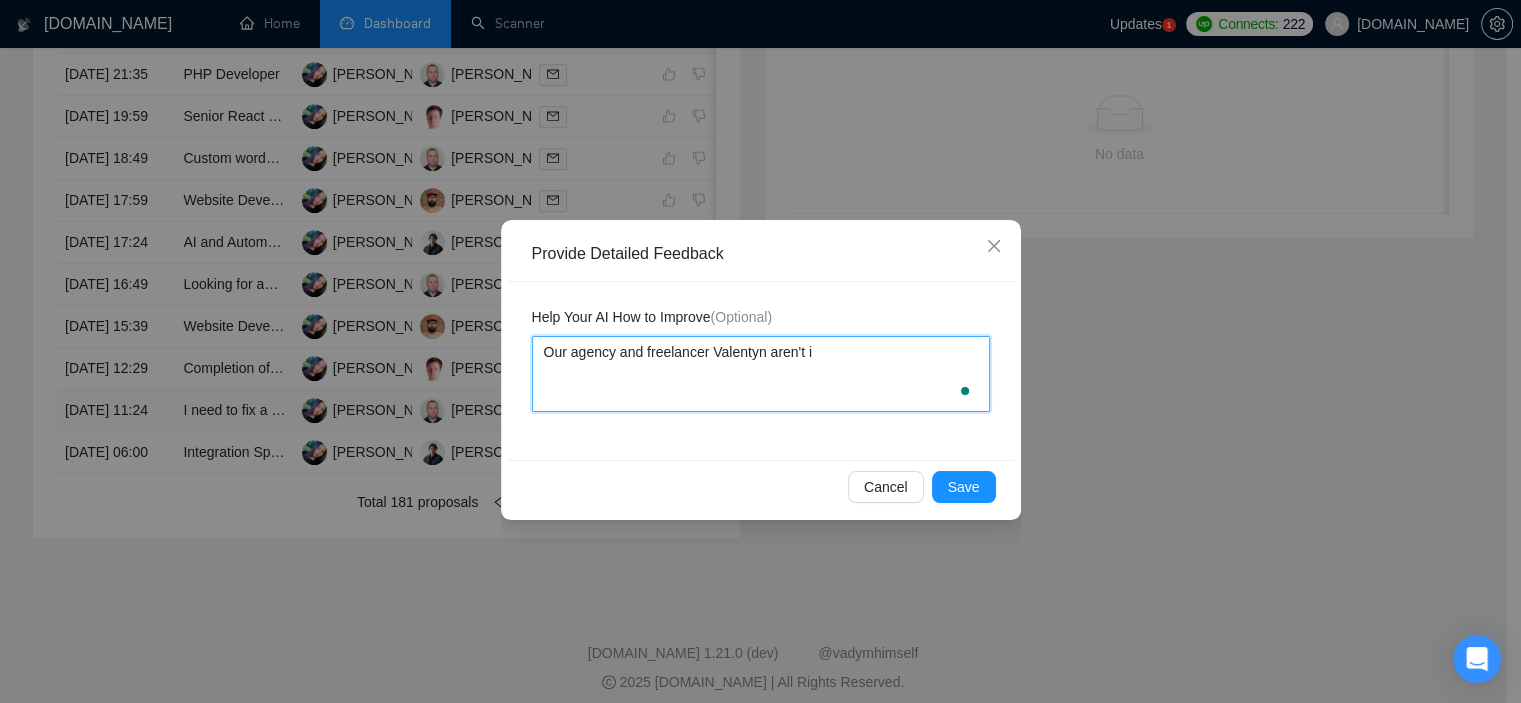 type 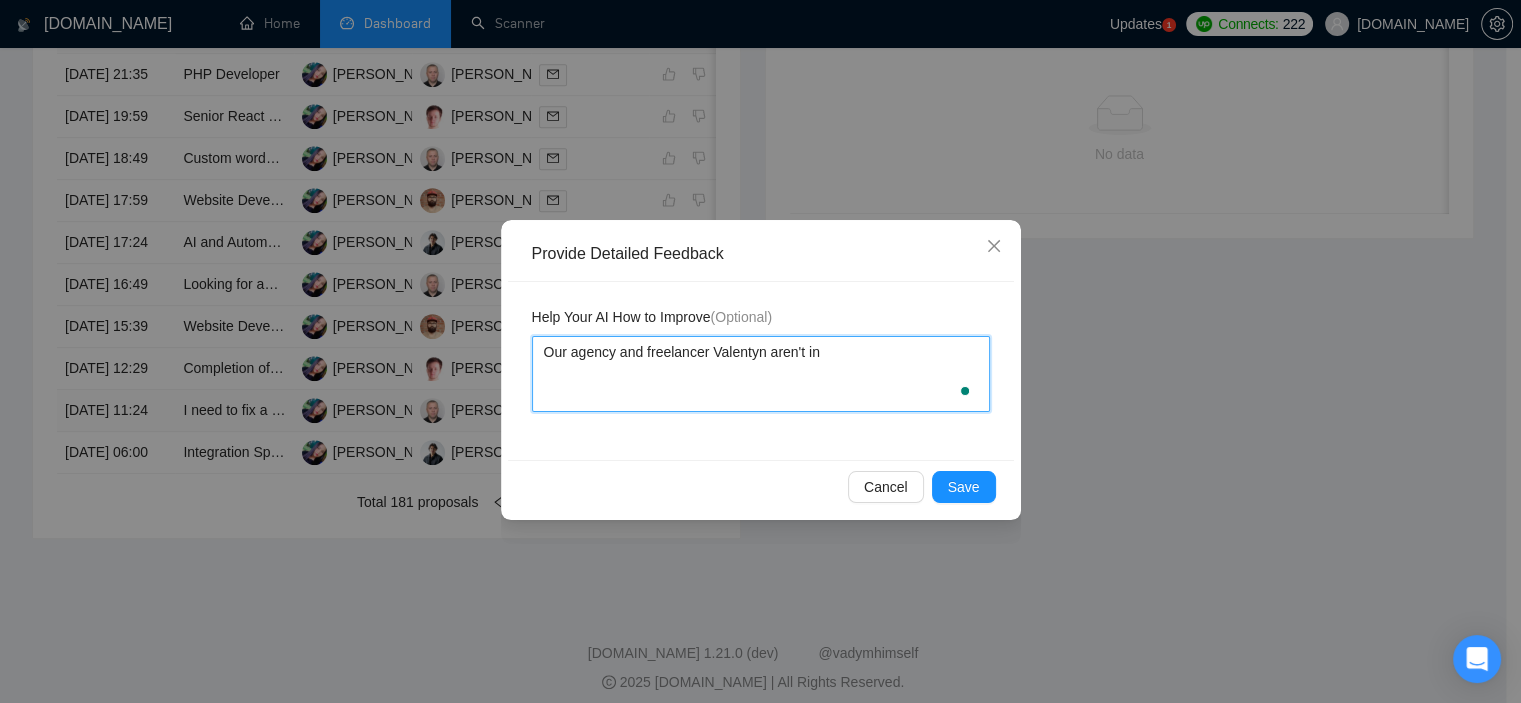 type 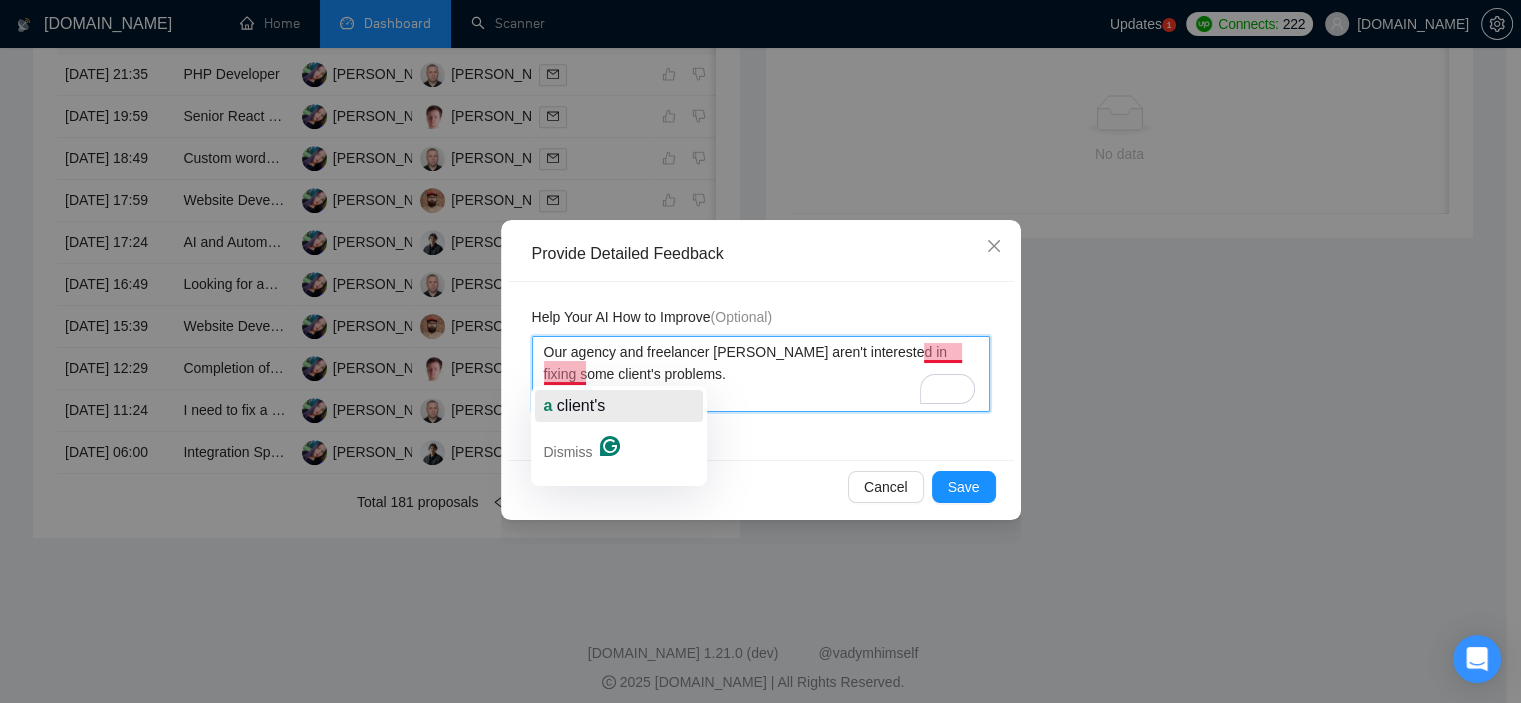 click on "client's" 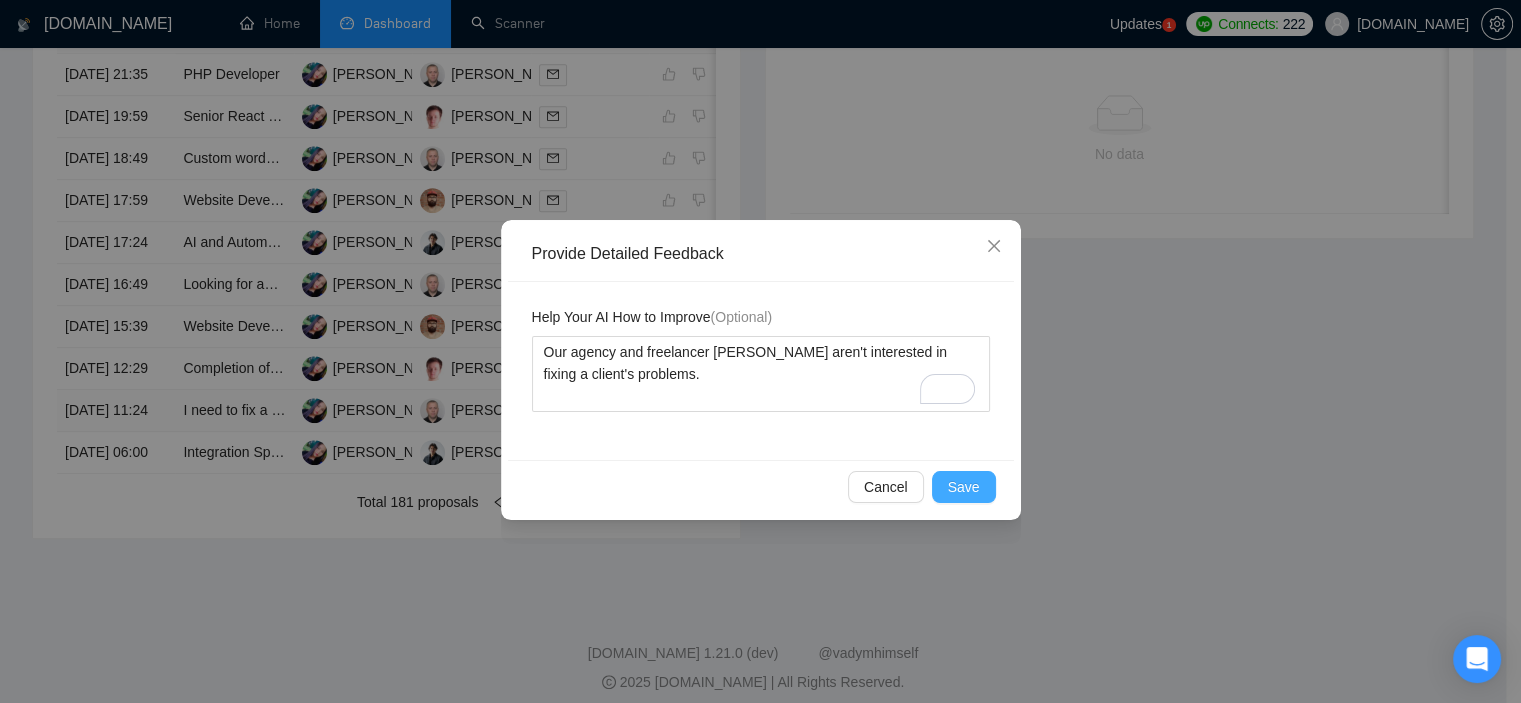 click on "Save" at bounding box center [964, 487] 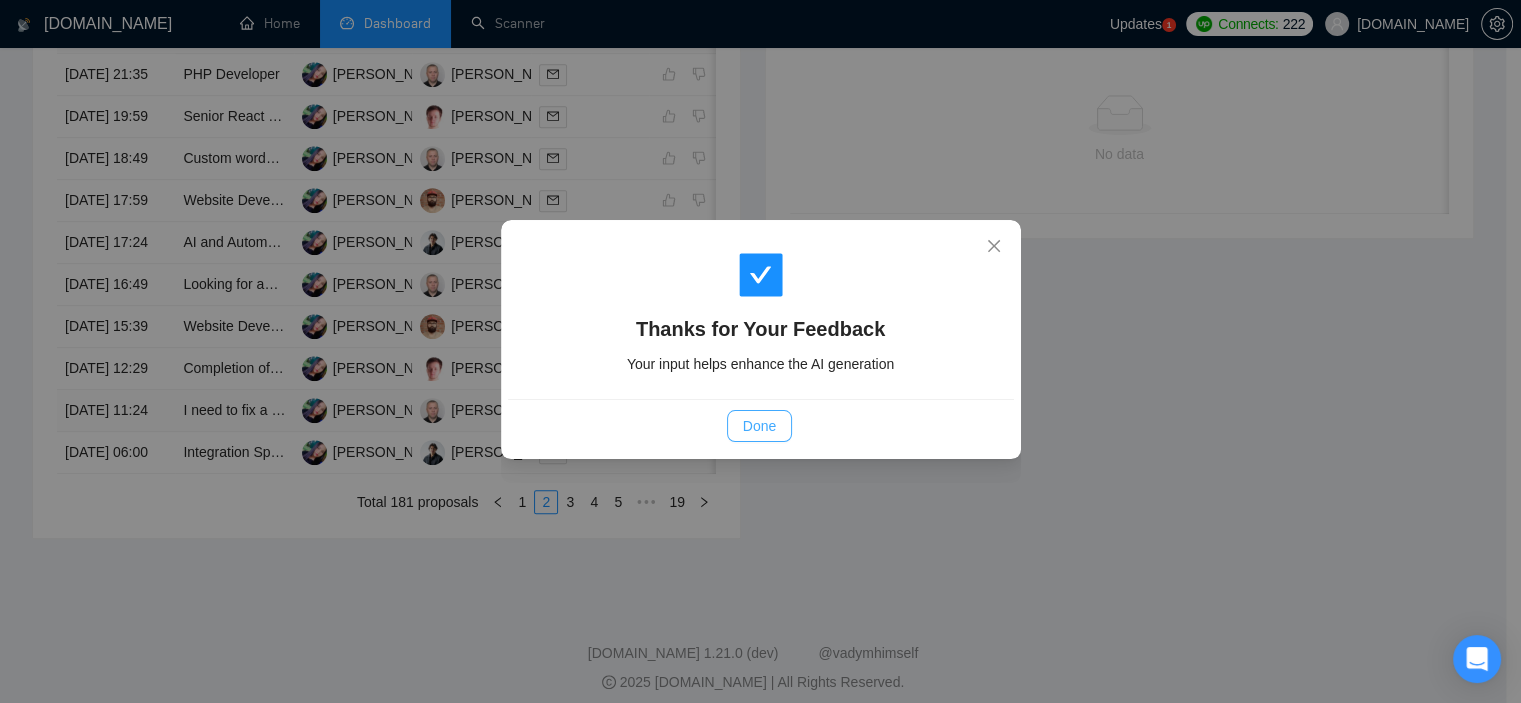 click on "Done" at bounding box center (759, 426) 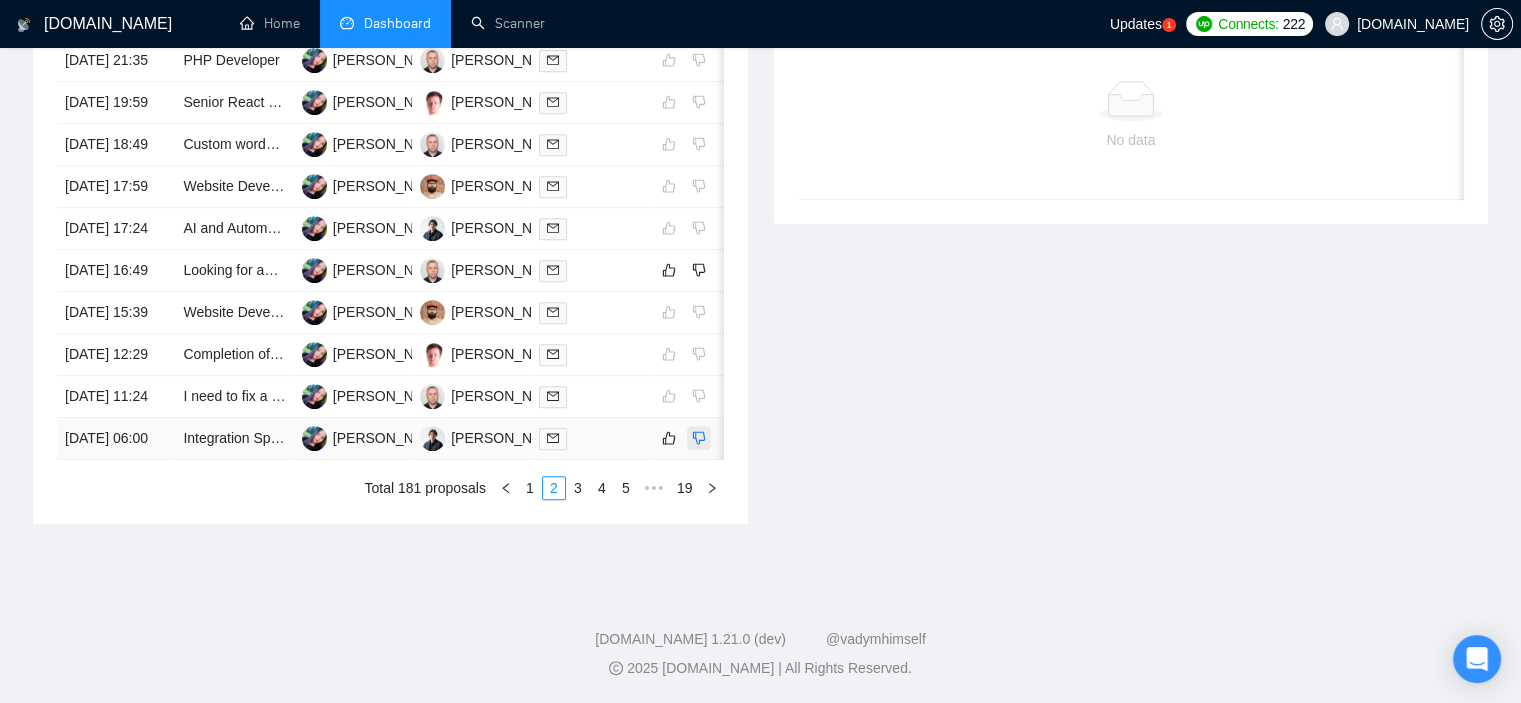 click 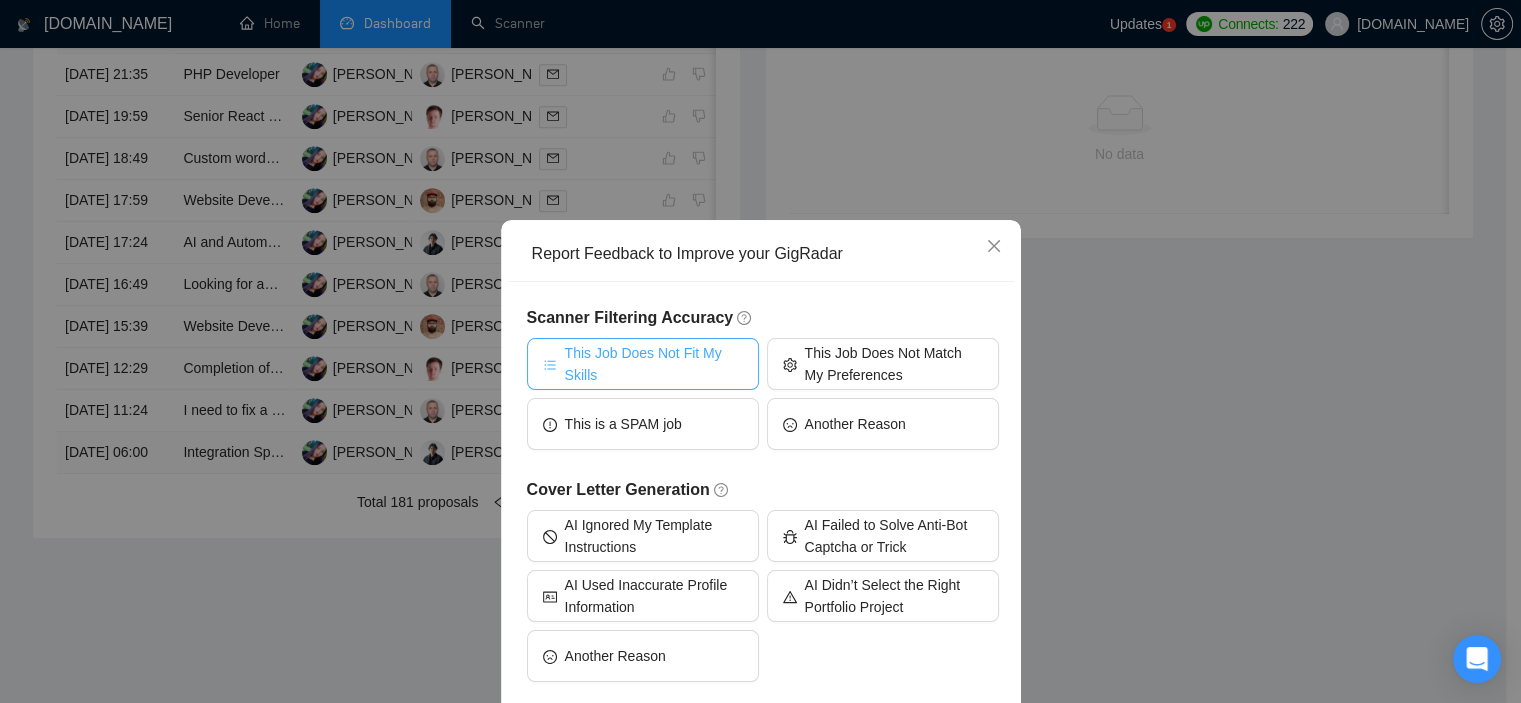 click on "This Job Does Not Fit My Skills" at bounding box center (654, 364) 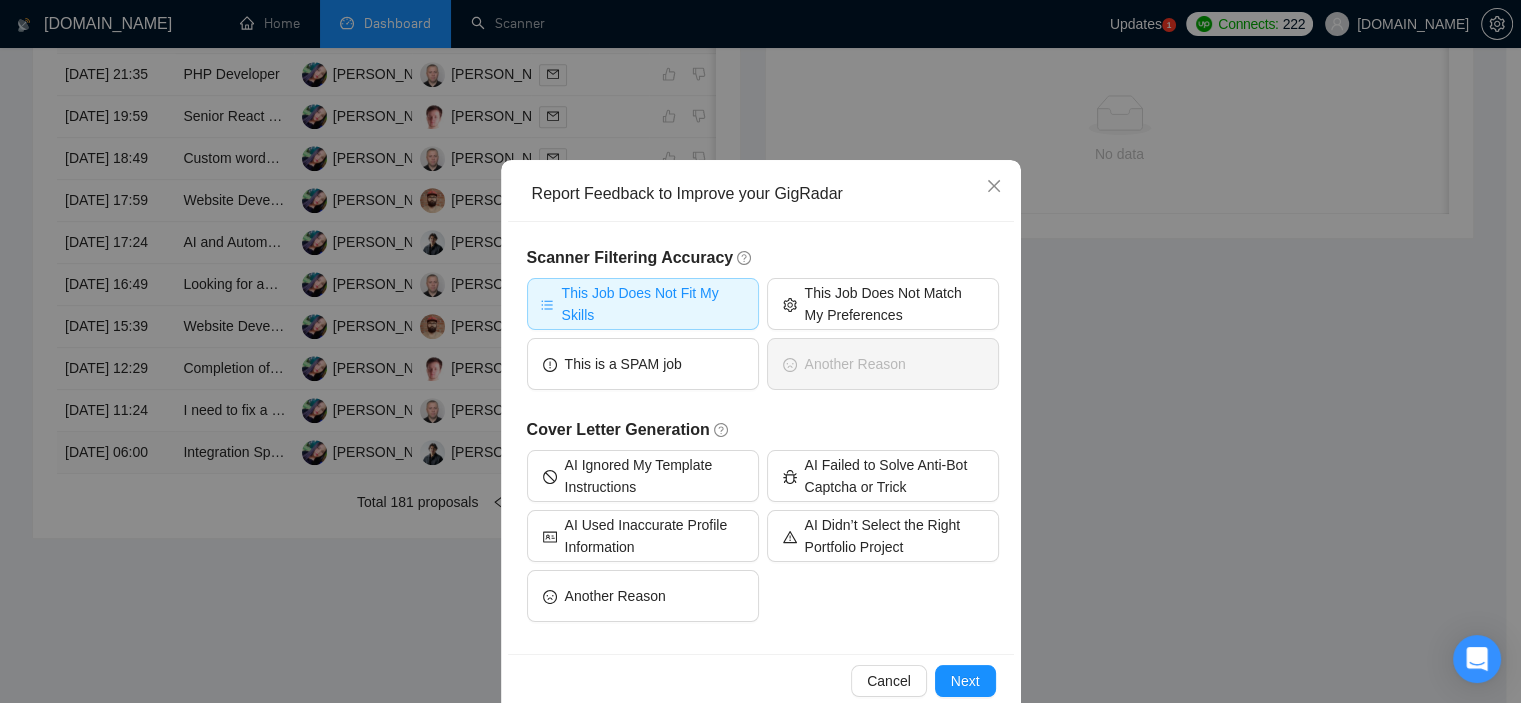 scroll, scrollTop: 94, scrollLeft: 0, axis: vertical 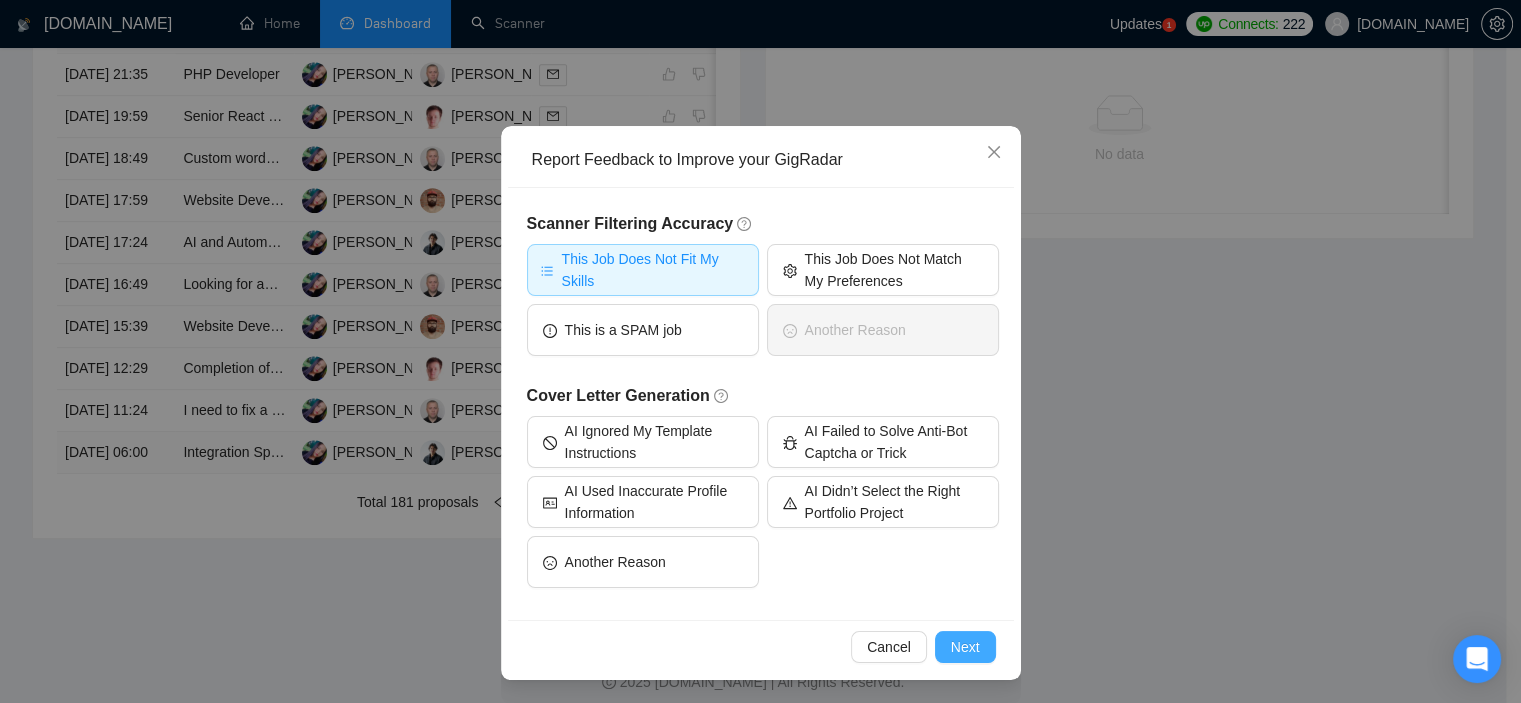 click on "Next" at bounding box center (965, 647) 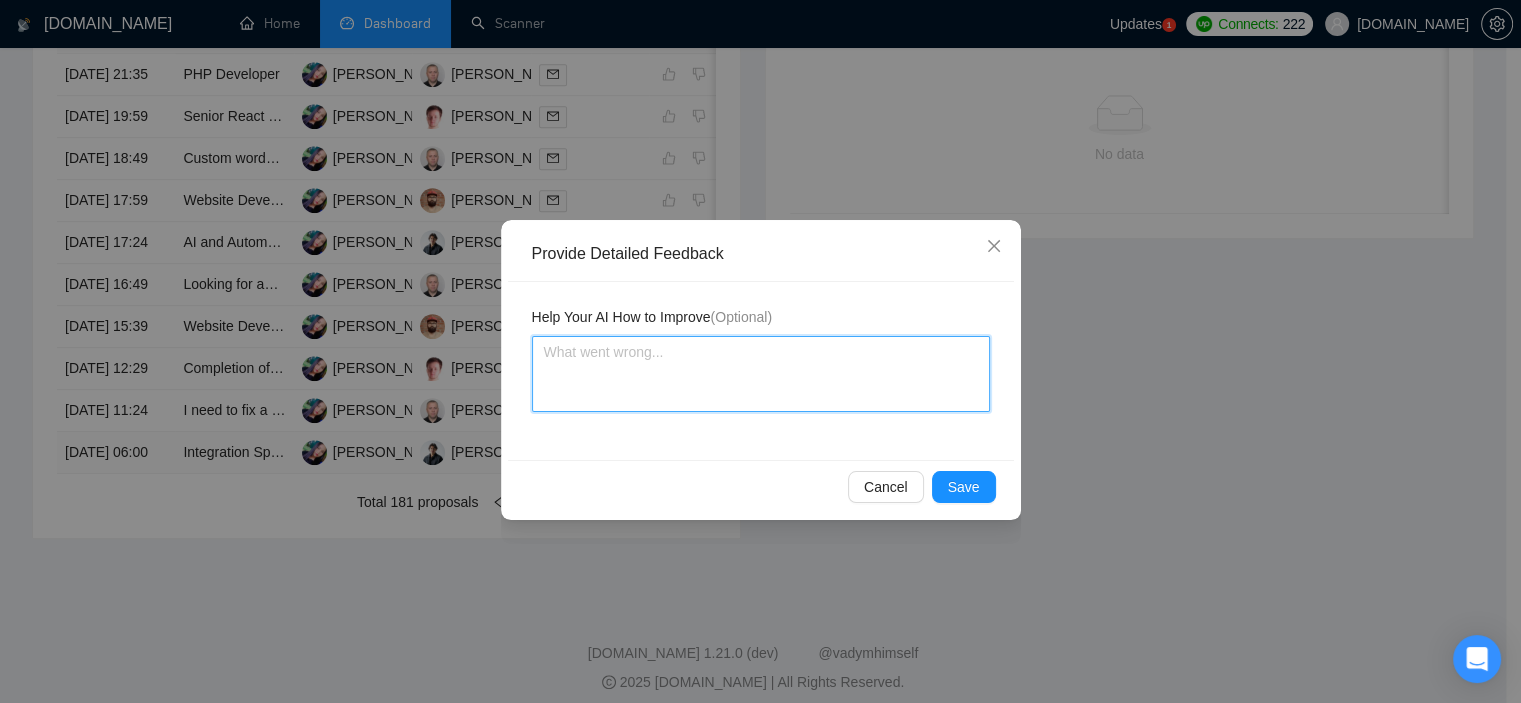 click at bounding box center (761, 374) 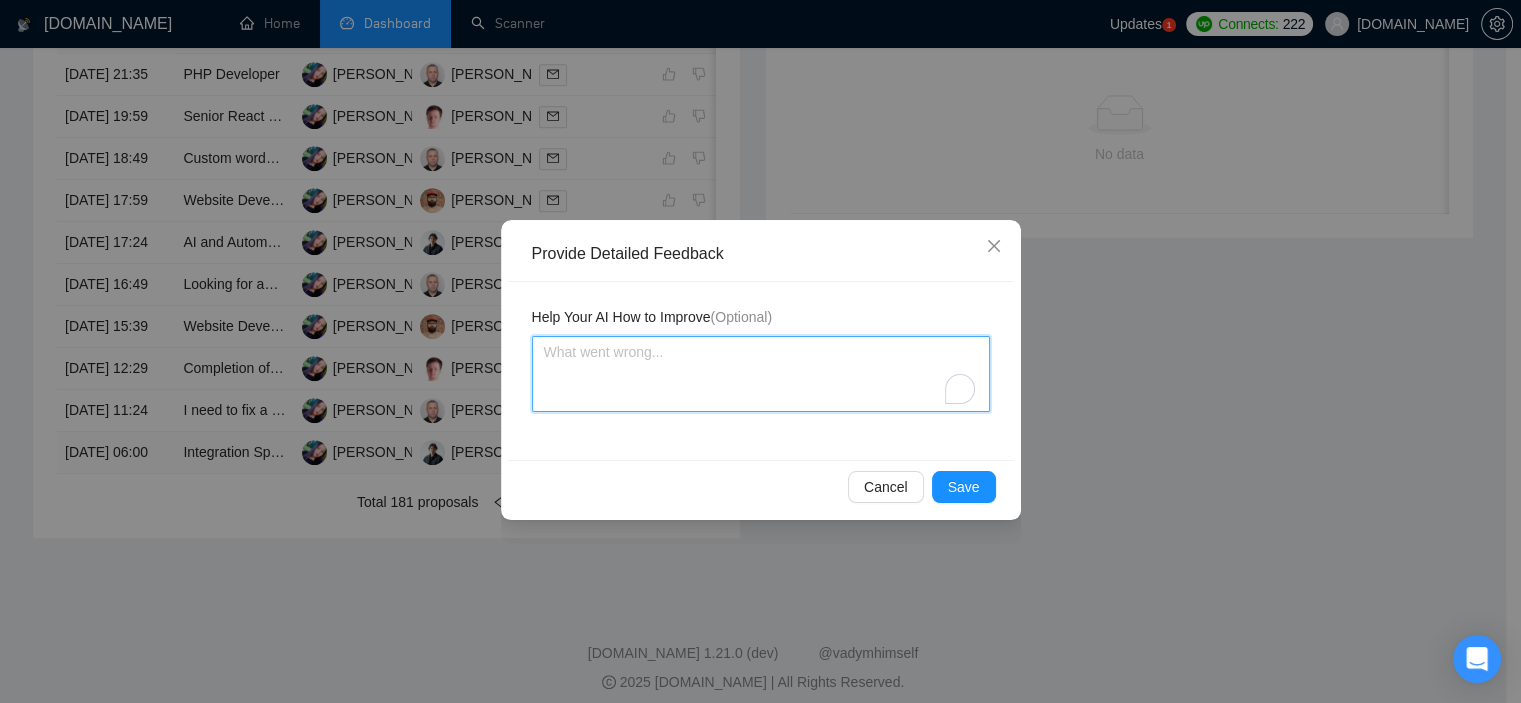 paste on "Our agency and freelancer [PERSON_NAME] have experience with Mopidy extensions." 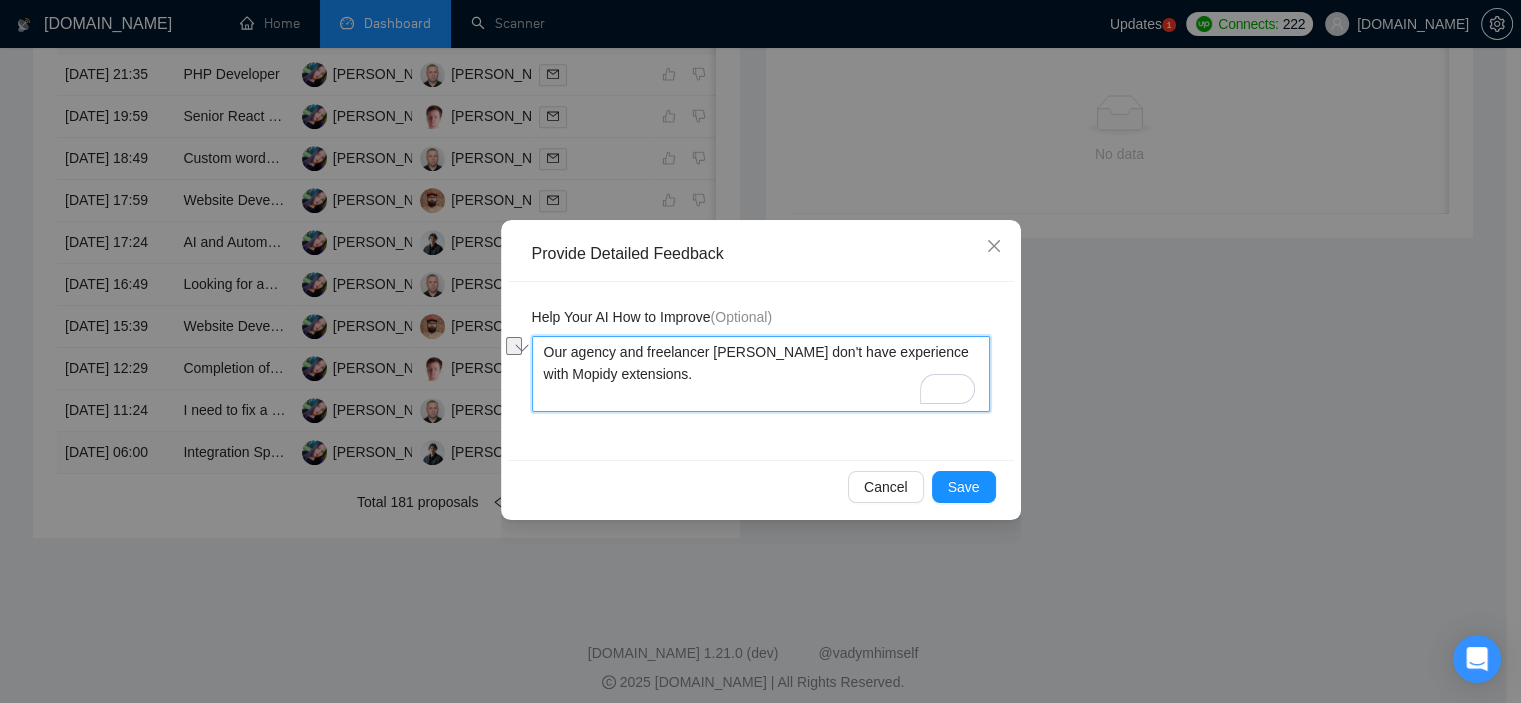 drag, startPoint x: 548, startPoint y: 375, endPoint x: 660, endPoint y: 376, distance: 112.00446 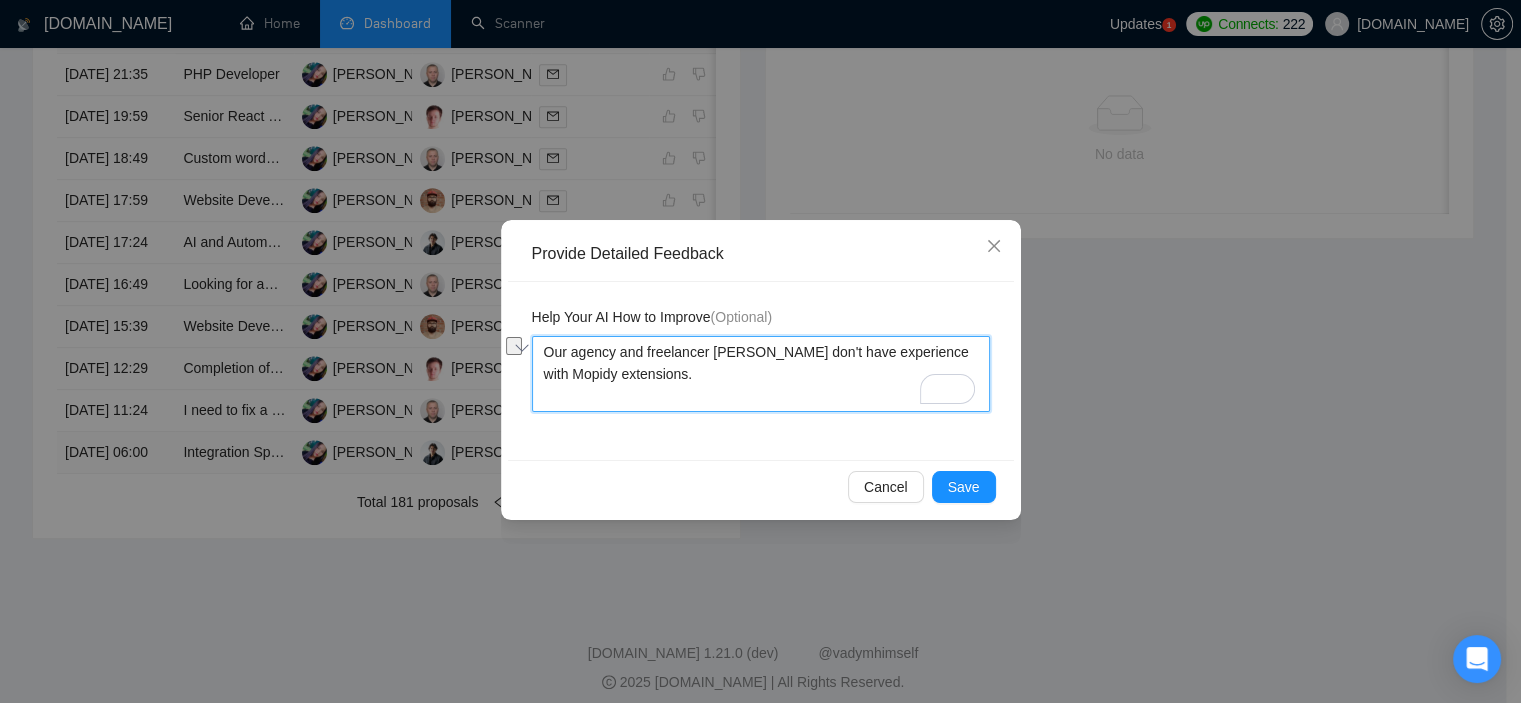 click on "Our agency and freelancer [PERSON_NAME] have experience with Mopidy extensions." at bounding box center [761, 374] 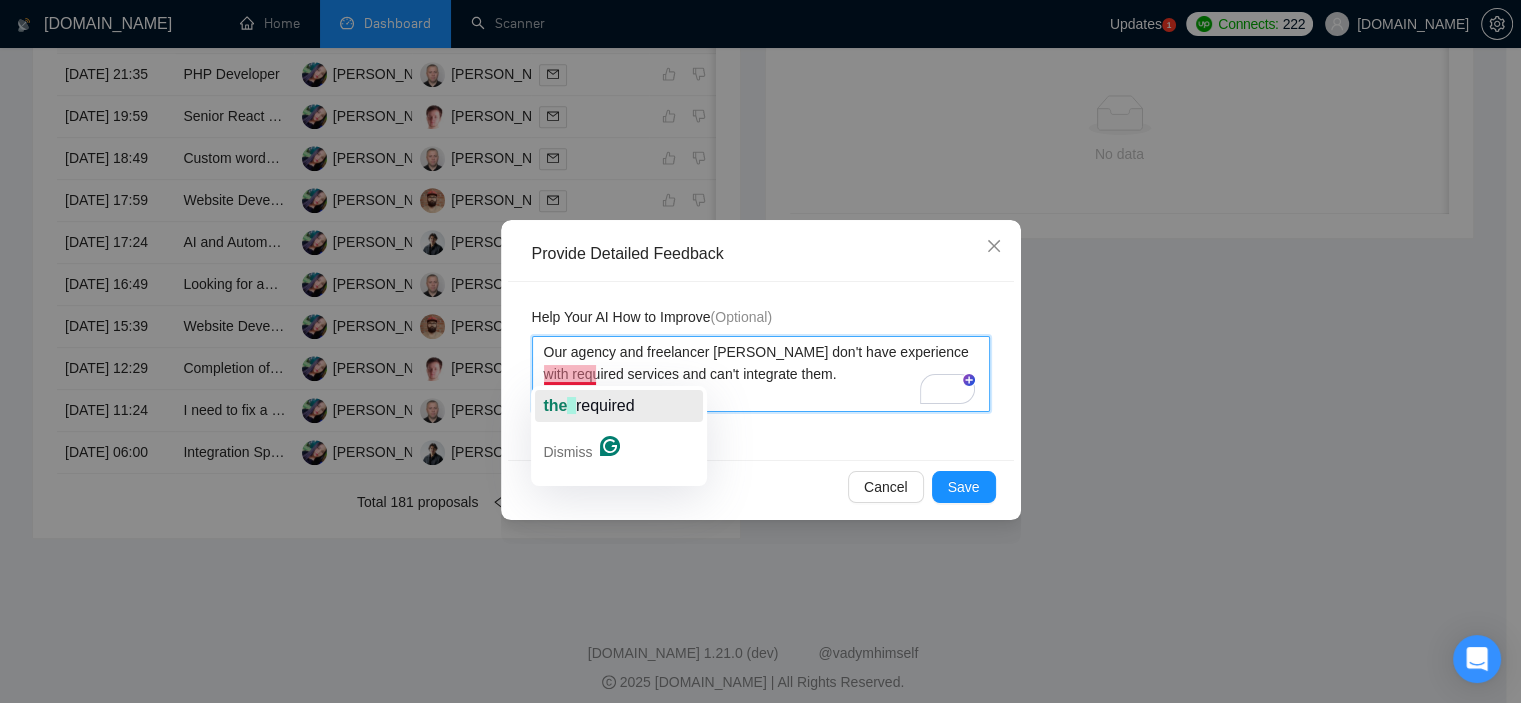 click on "the" 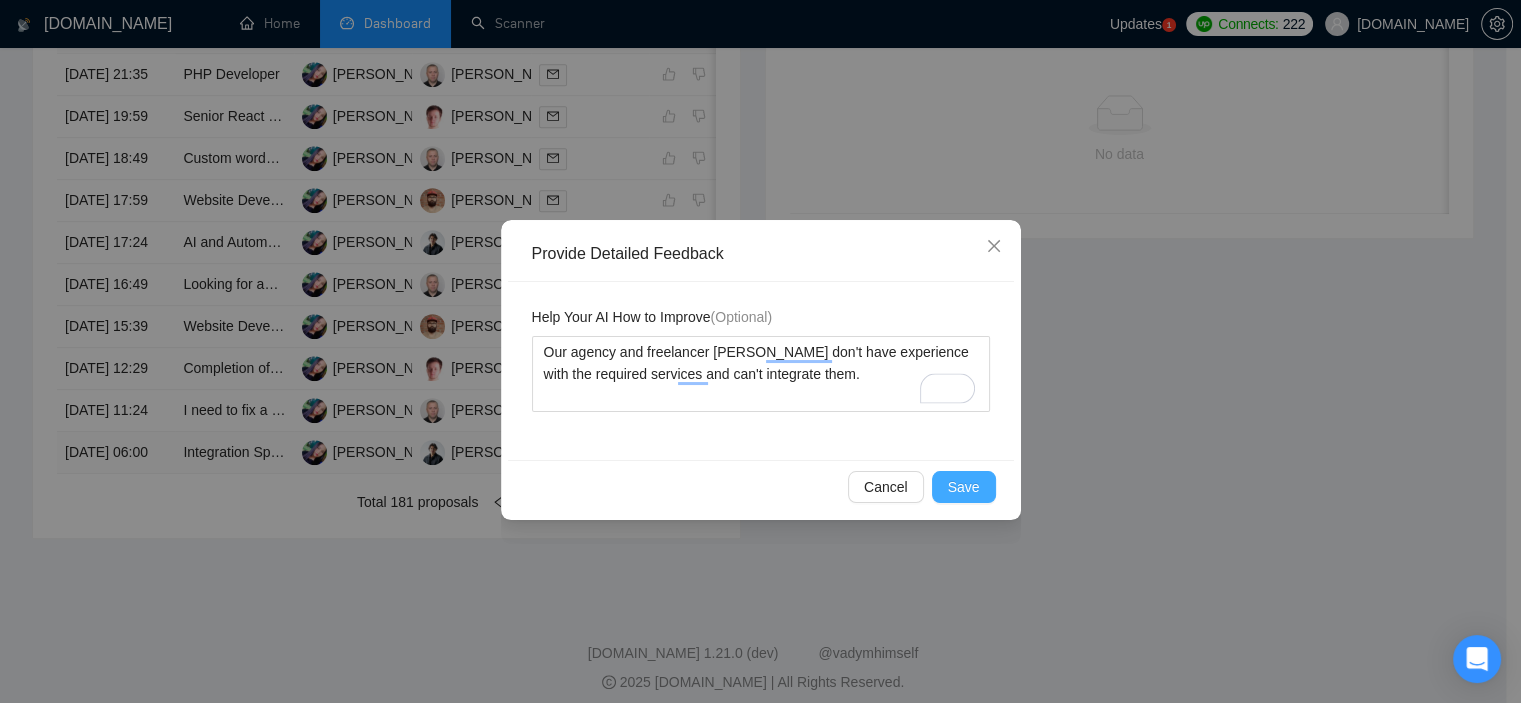click on "Save" at bounding box center (964, 487) 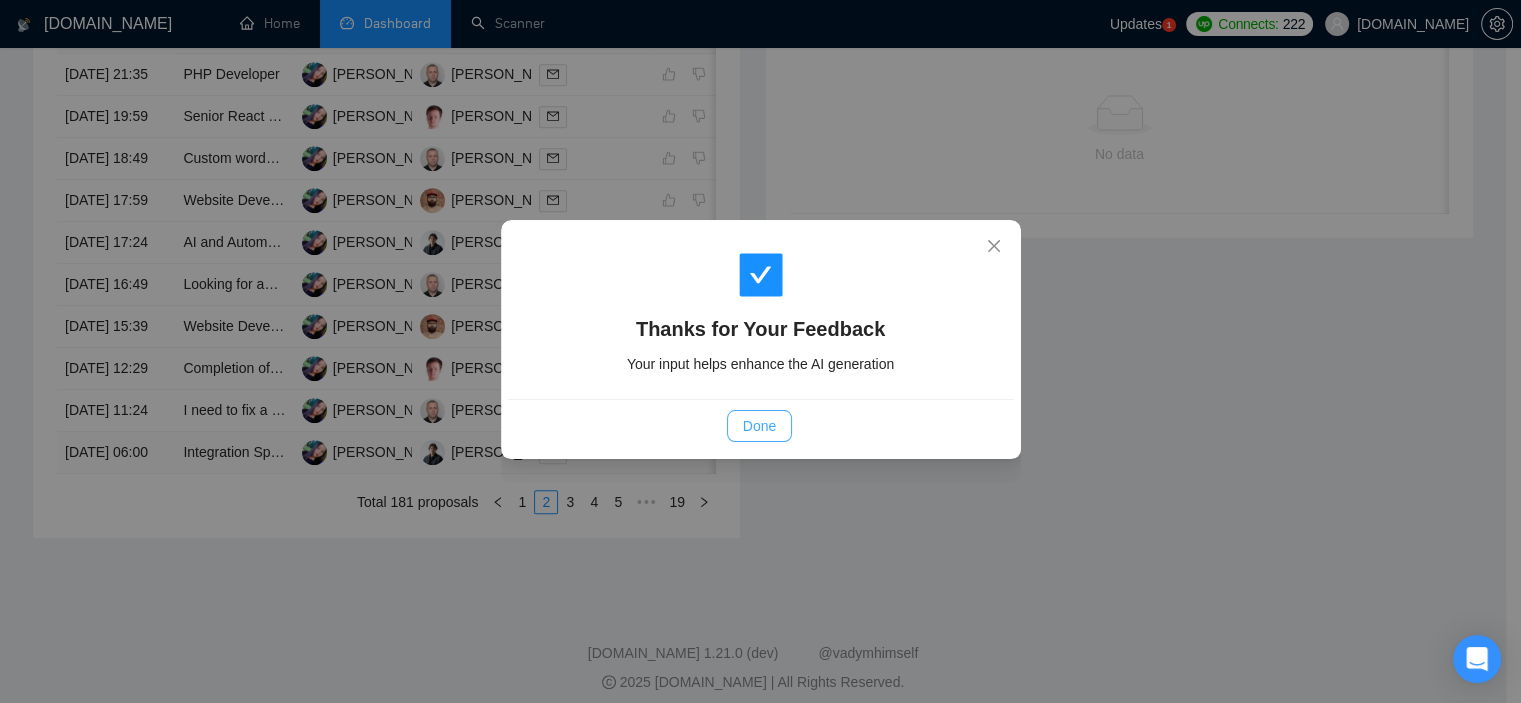 click on "Done" at bounding box center [759, 426] 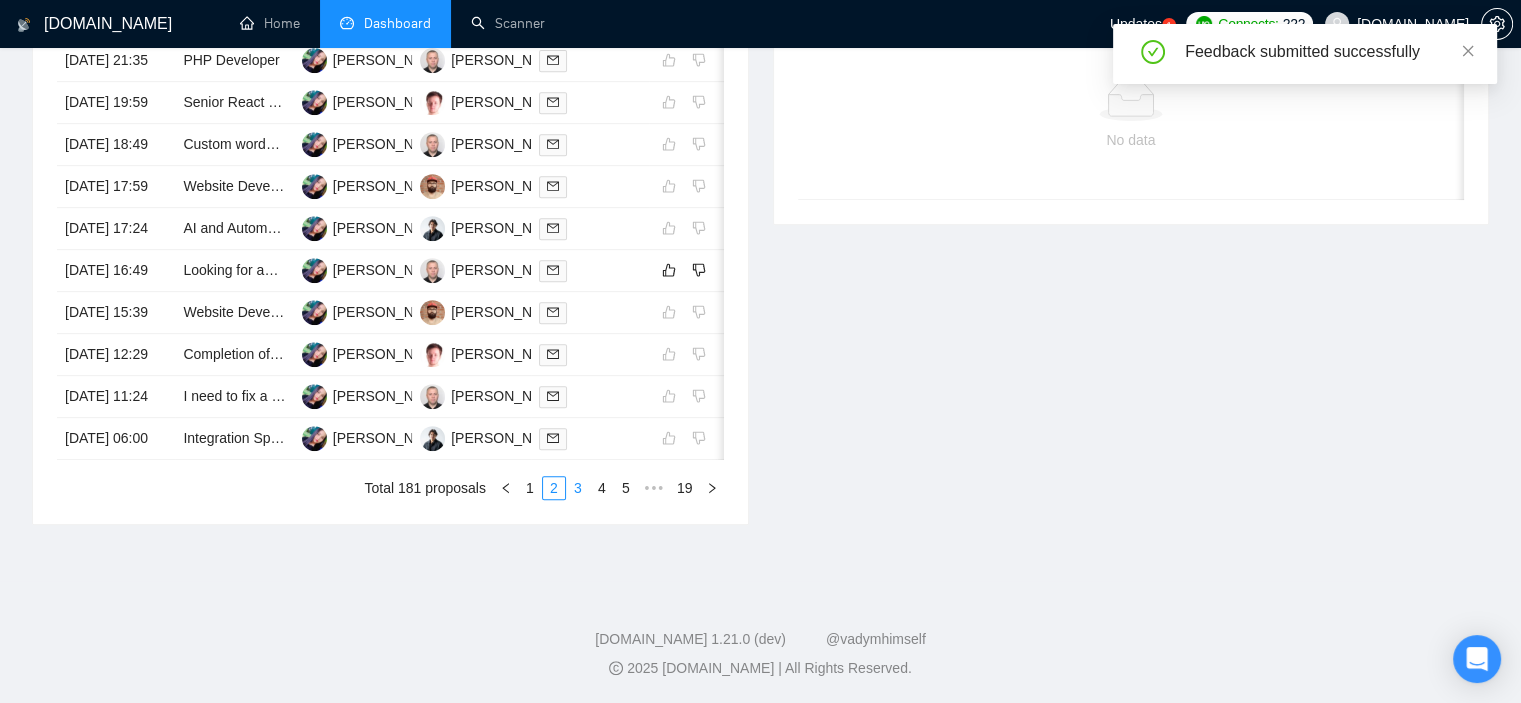 click on "3" at bounding box center (578, 488) 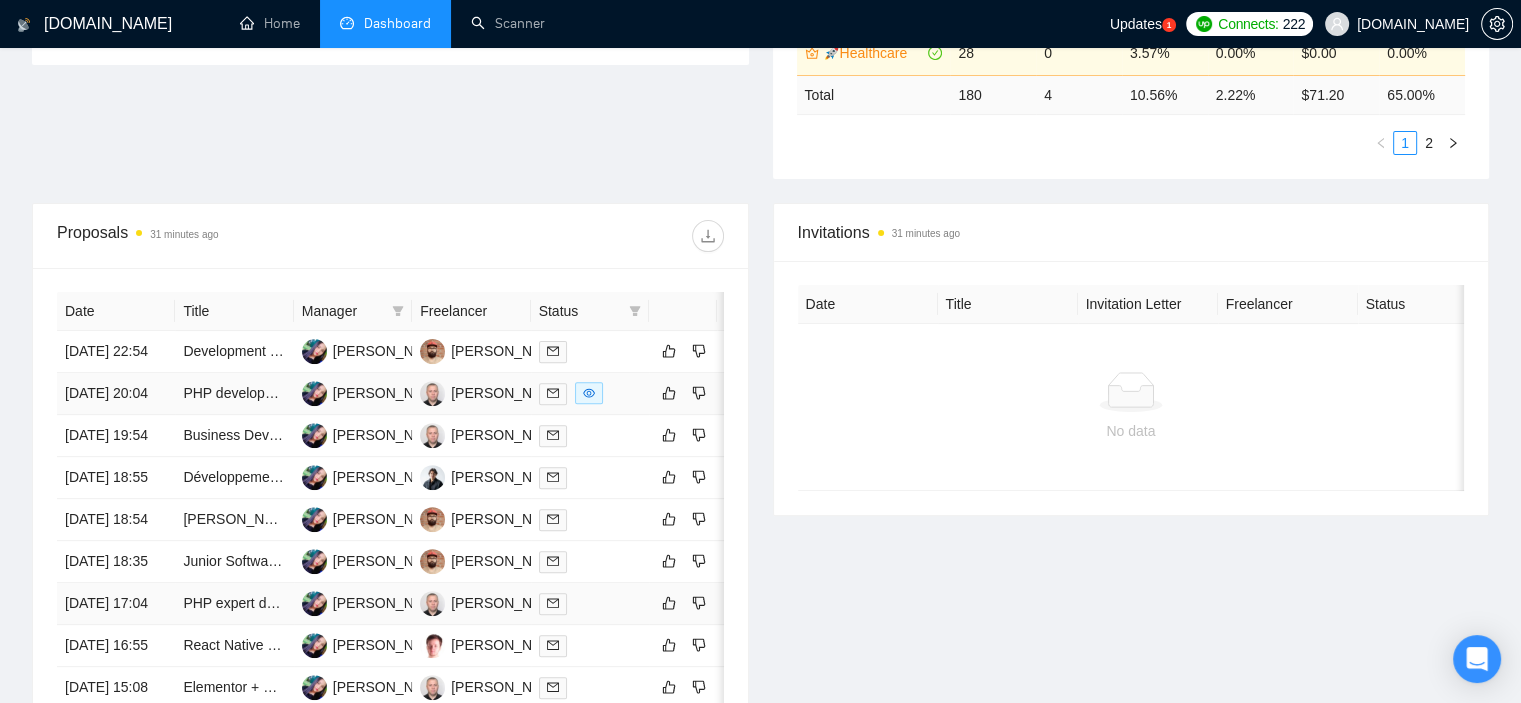 scroll, scrollTop: 600, scrollLeft: 0, axis: vertical 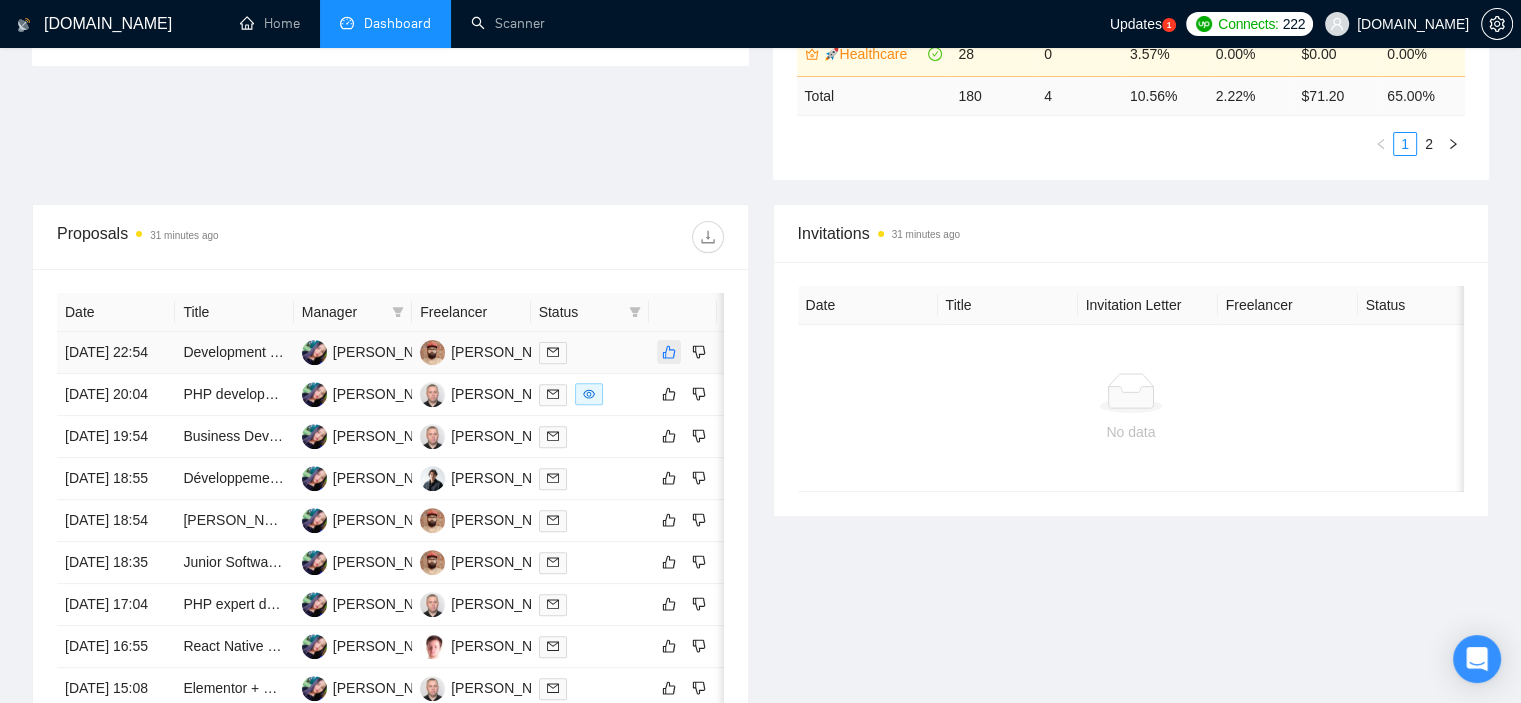 click 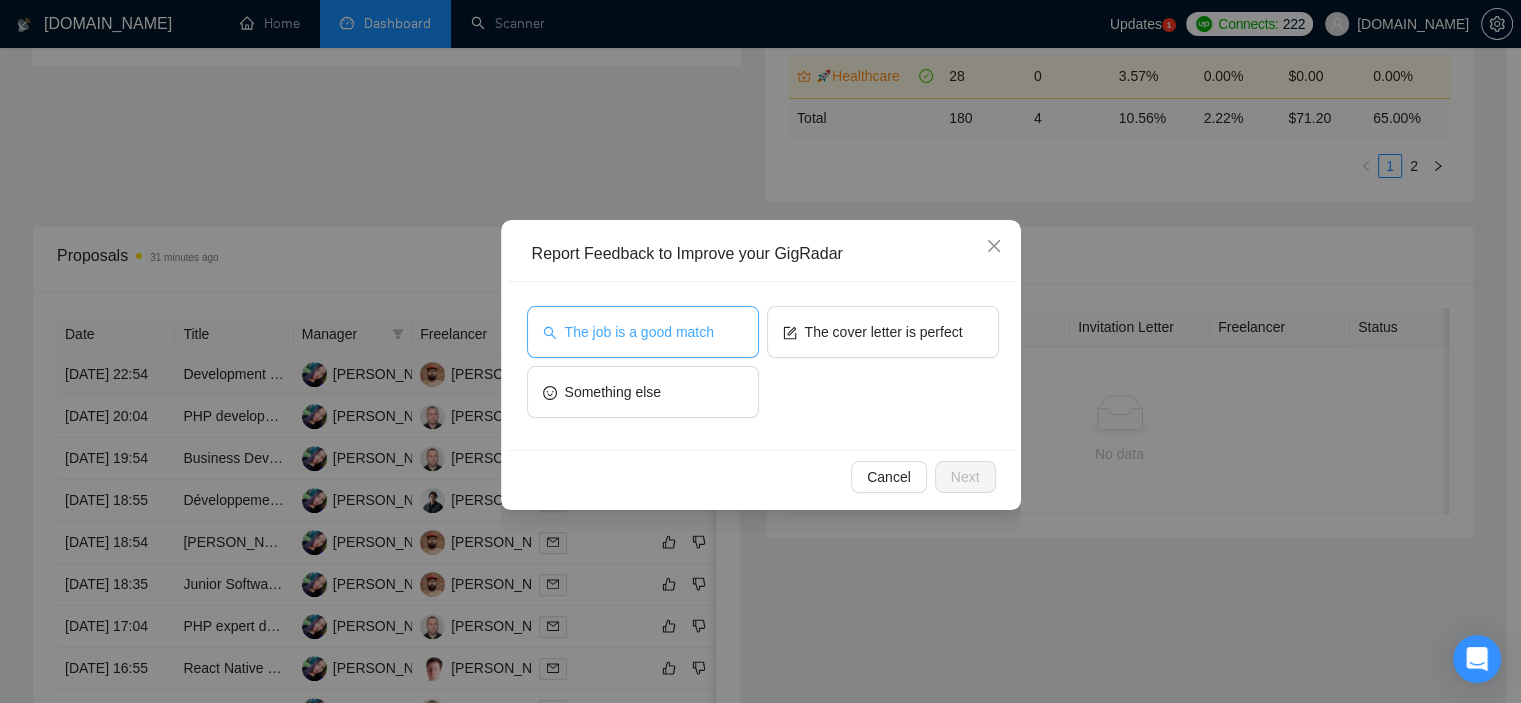 click on "The job is a good match" at bounding box center [639, 332] 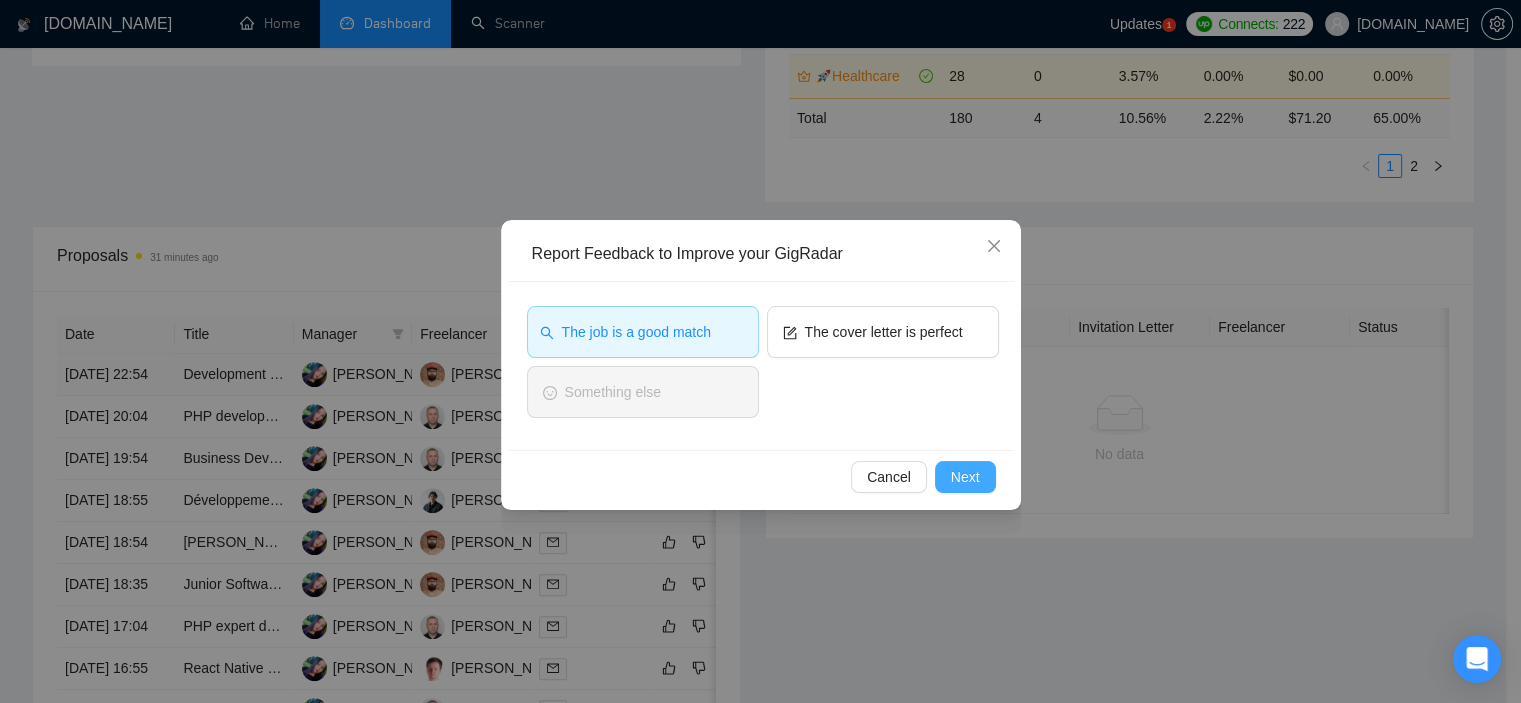 click on "Next" at bounding box center [965, 477] 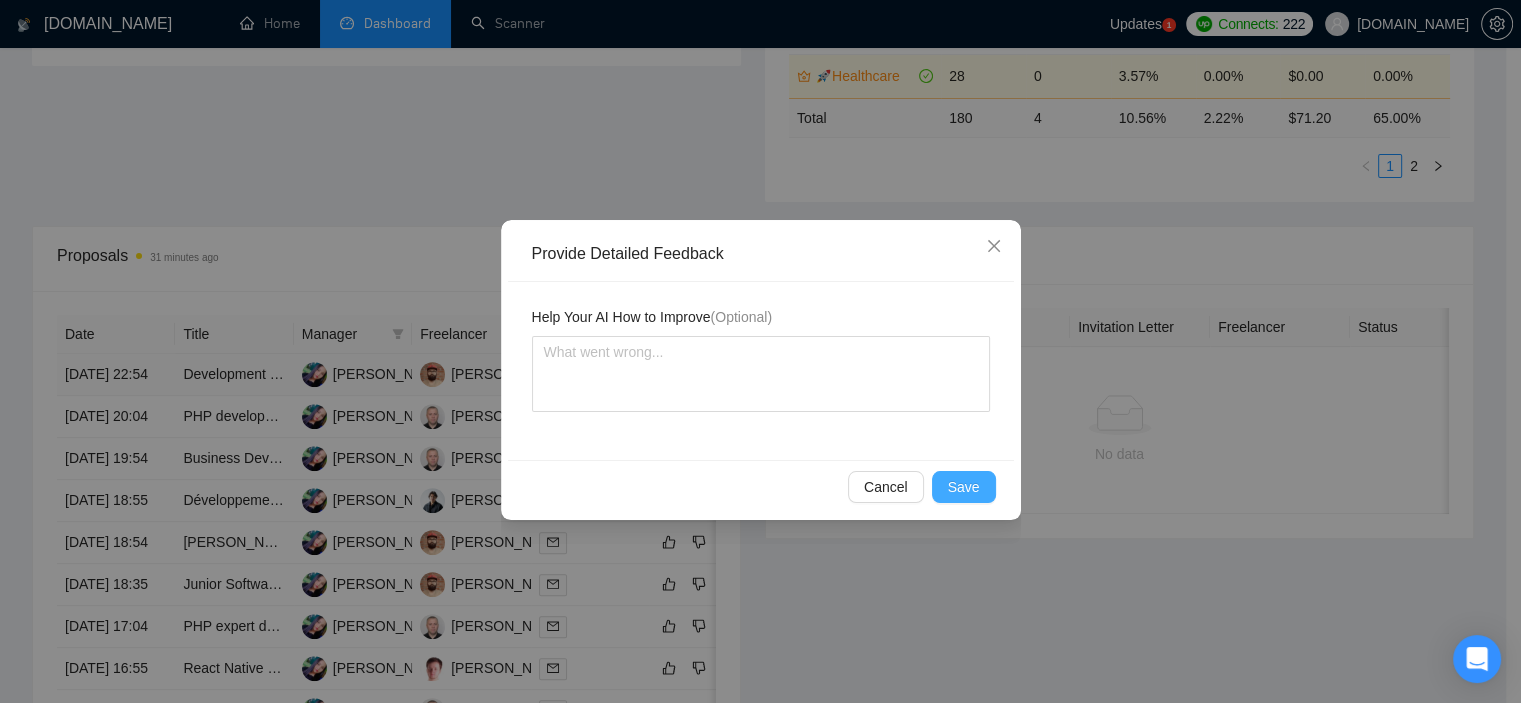 click on "Save" at bounding box center [964, 487] 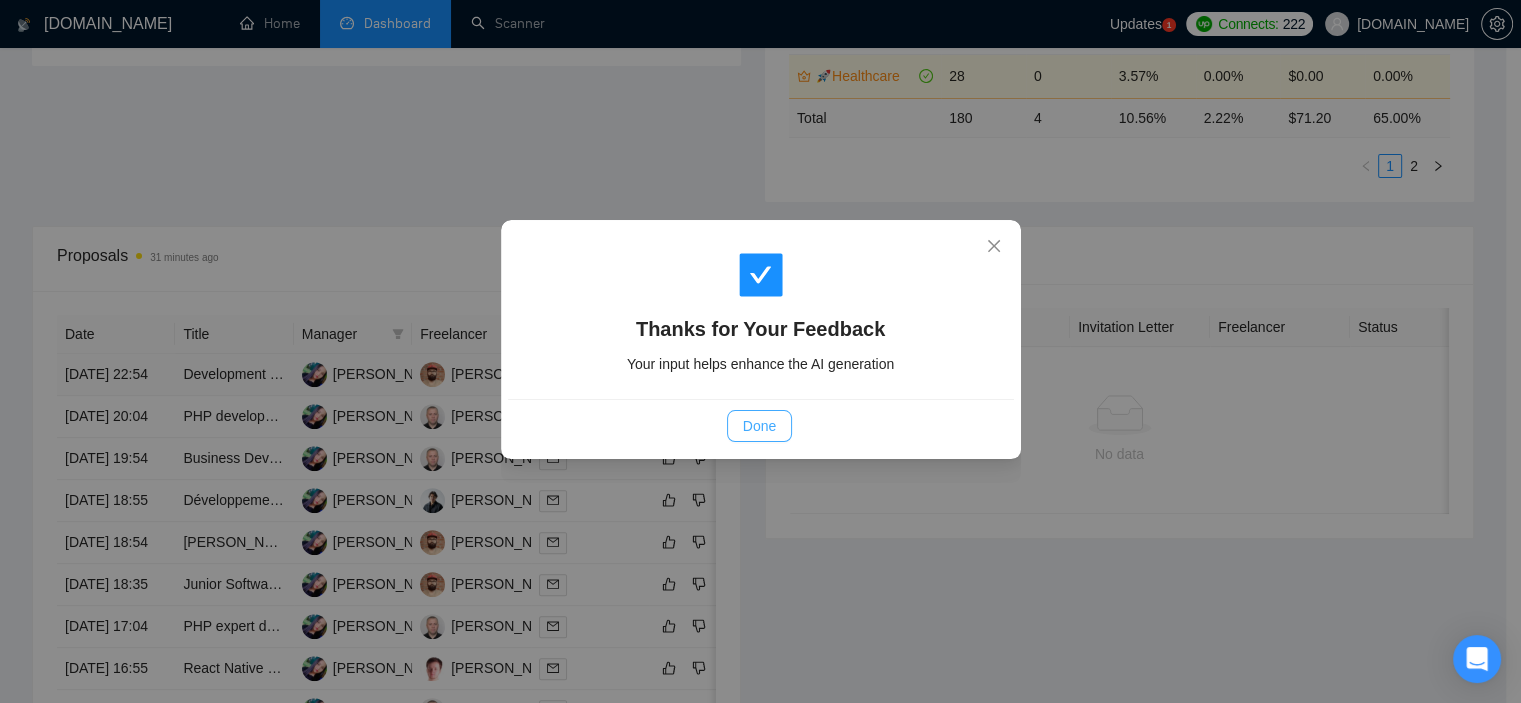 click on "Done" at bounding box center (759, 426) 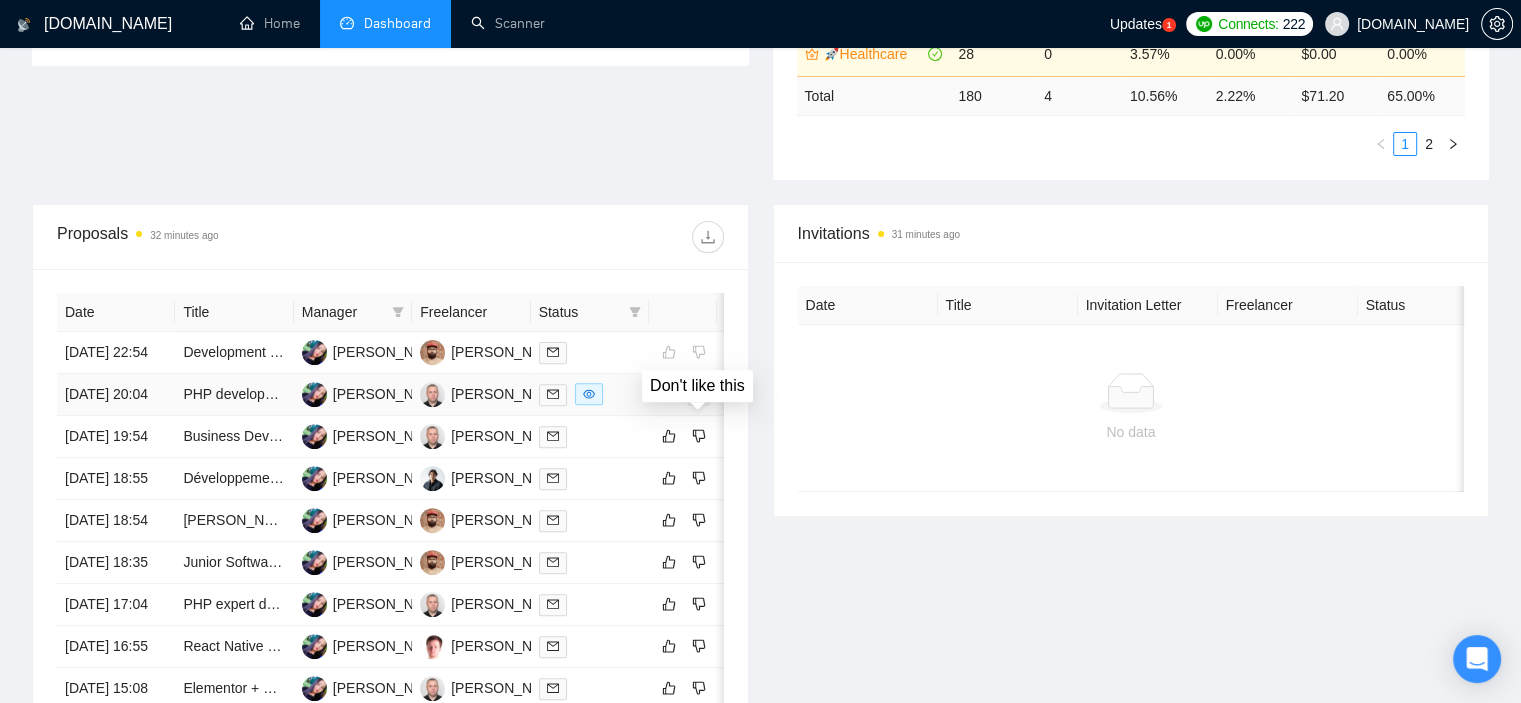 click at bounding box center (699, 394) 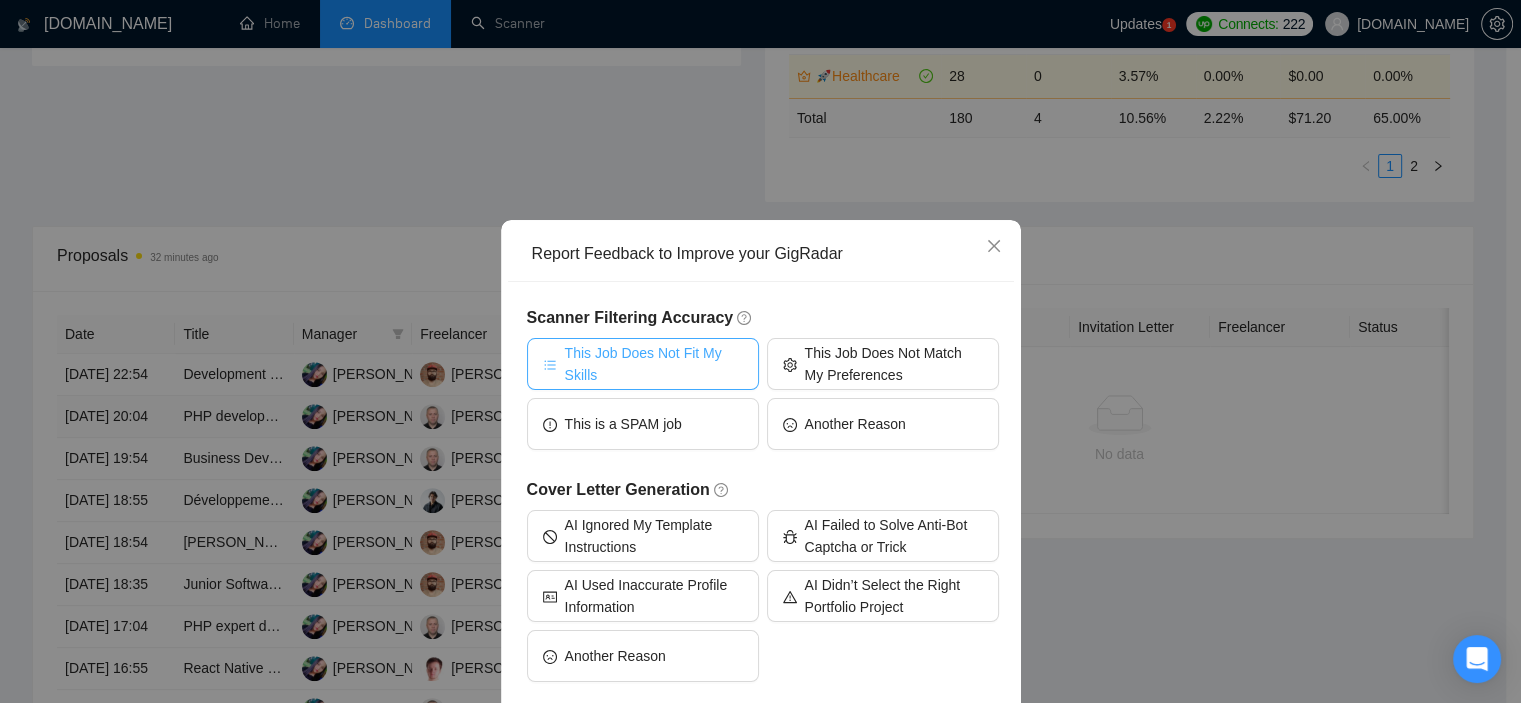 click on "This Job Does Not Fit My Skills" at bounding box center (654, 364) 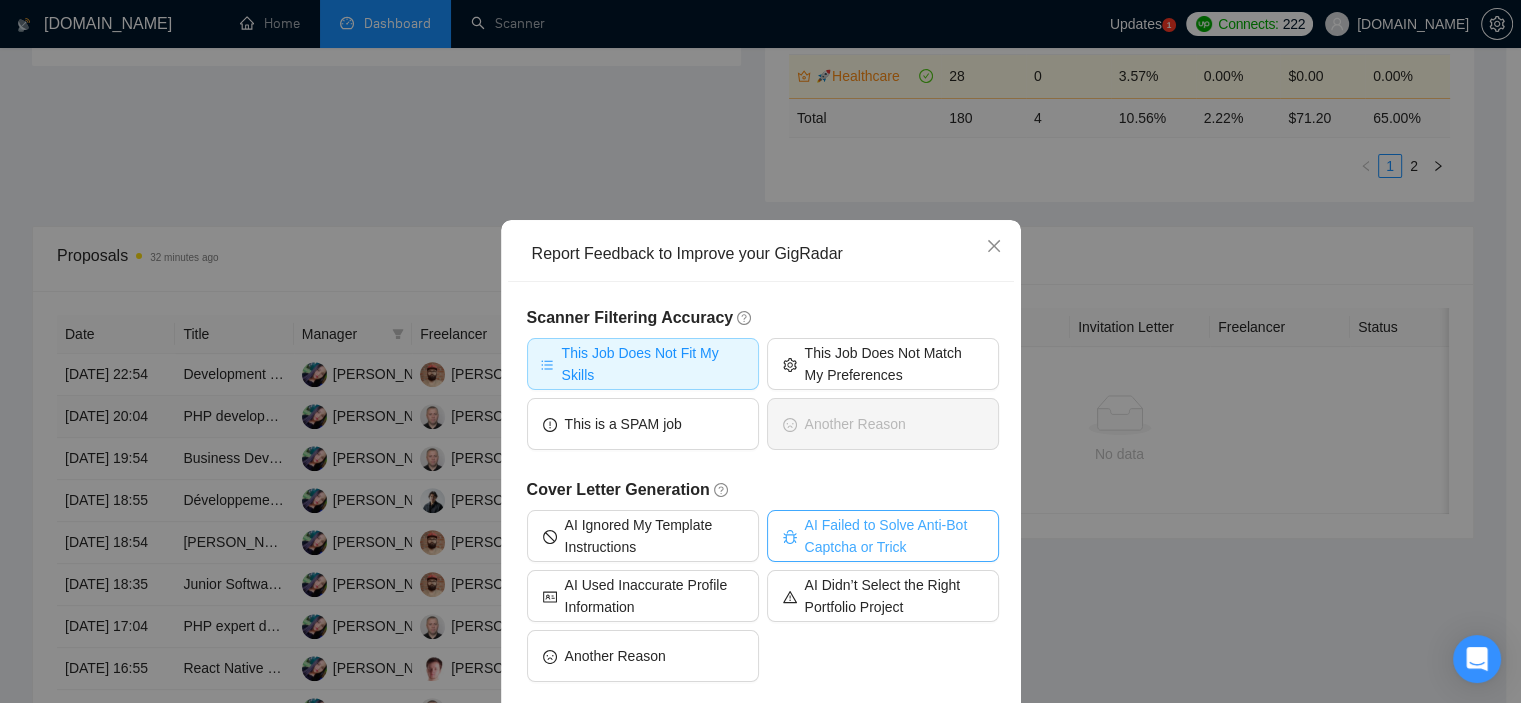 scroll, scrollTop: 94, scrollLeft: 0, axis: vertical 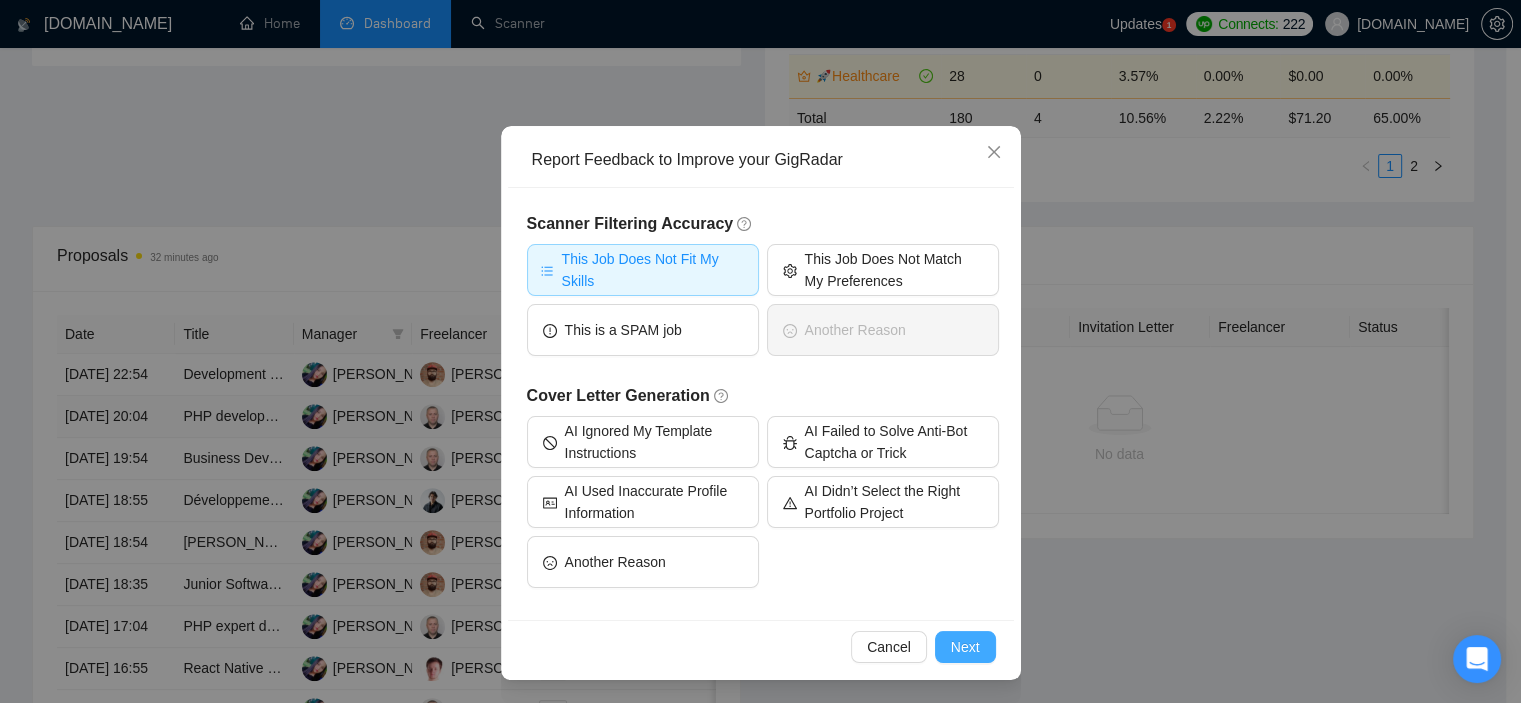 click on "Next" at bounding box center (965, 647) 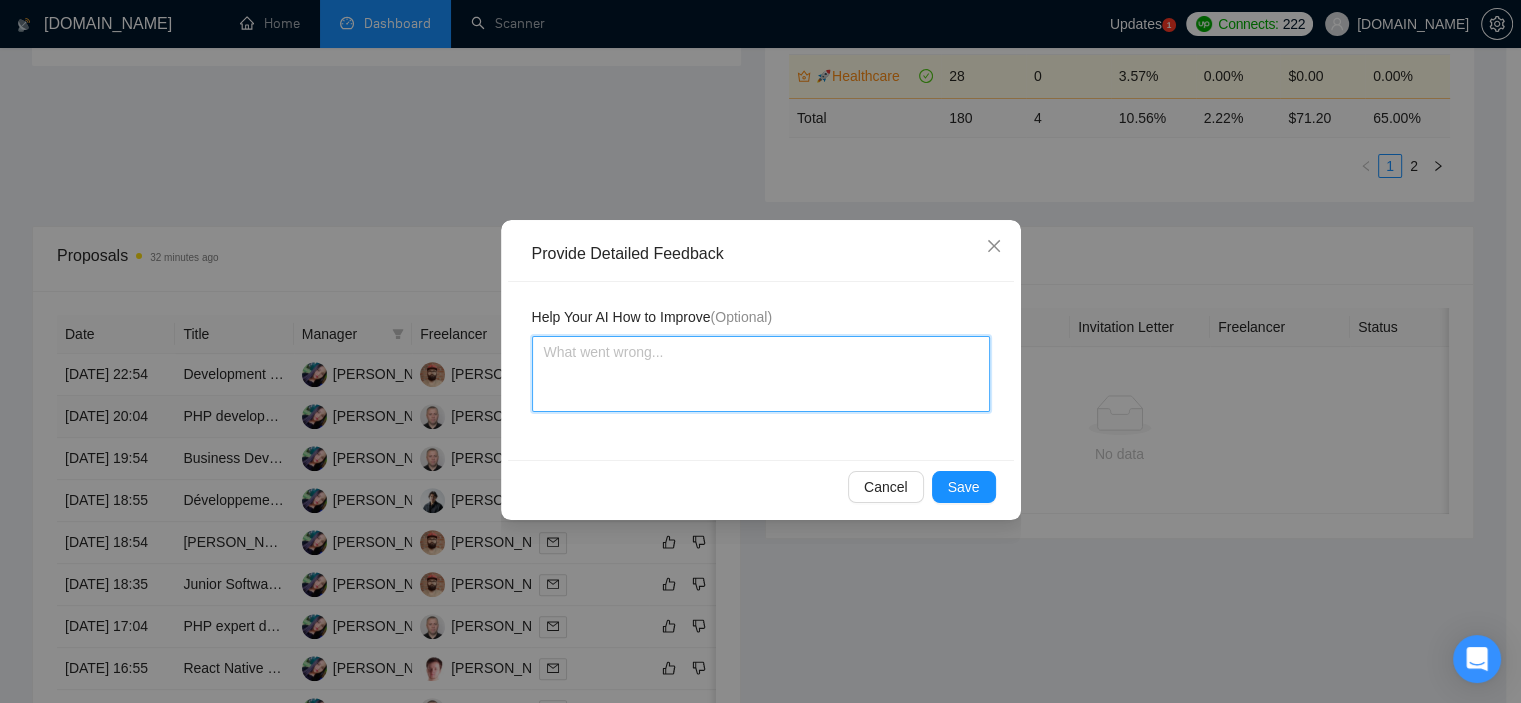 click at bounding box center [761, 374] 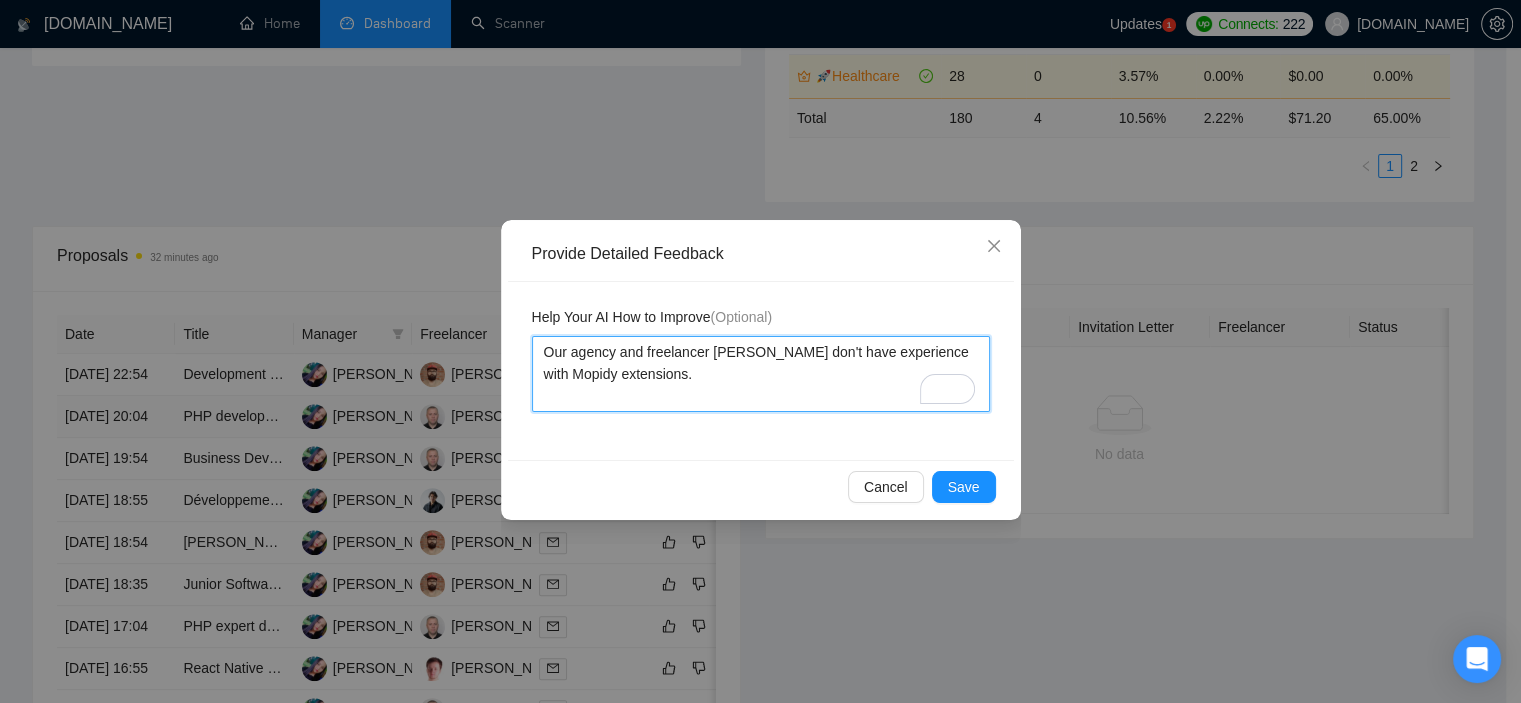 drag, startPoint x: 711, startPoint y: 354, endPoint x: 761, endPoint y: 355, distance: 50.01 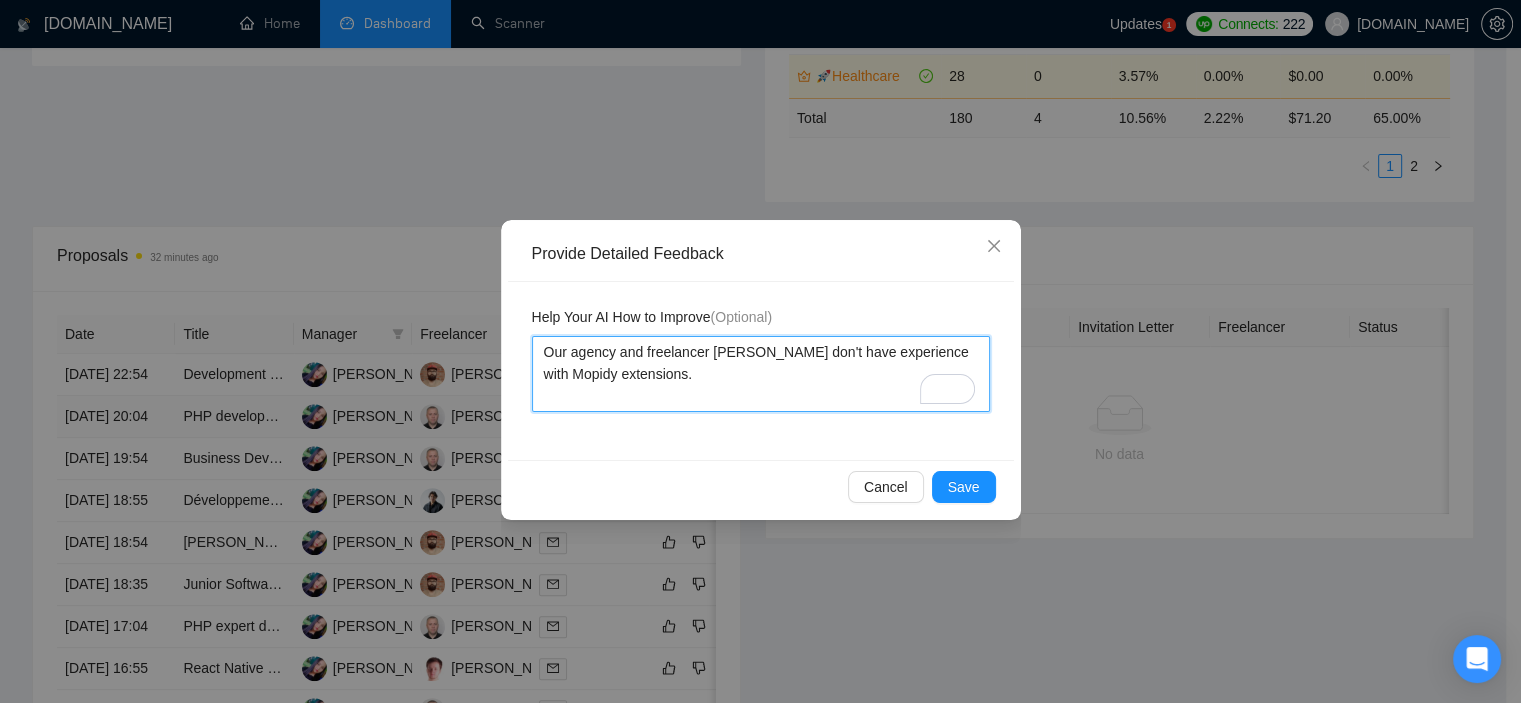 click on "Our agency and freelancer [PERSON_NAME] have experience with Mopidy extensions." at bounding box center [761, 374] 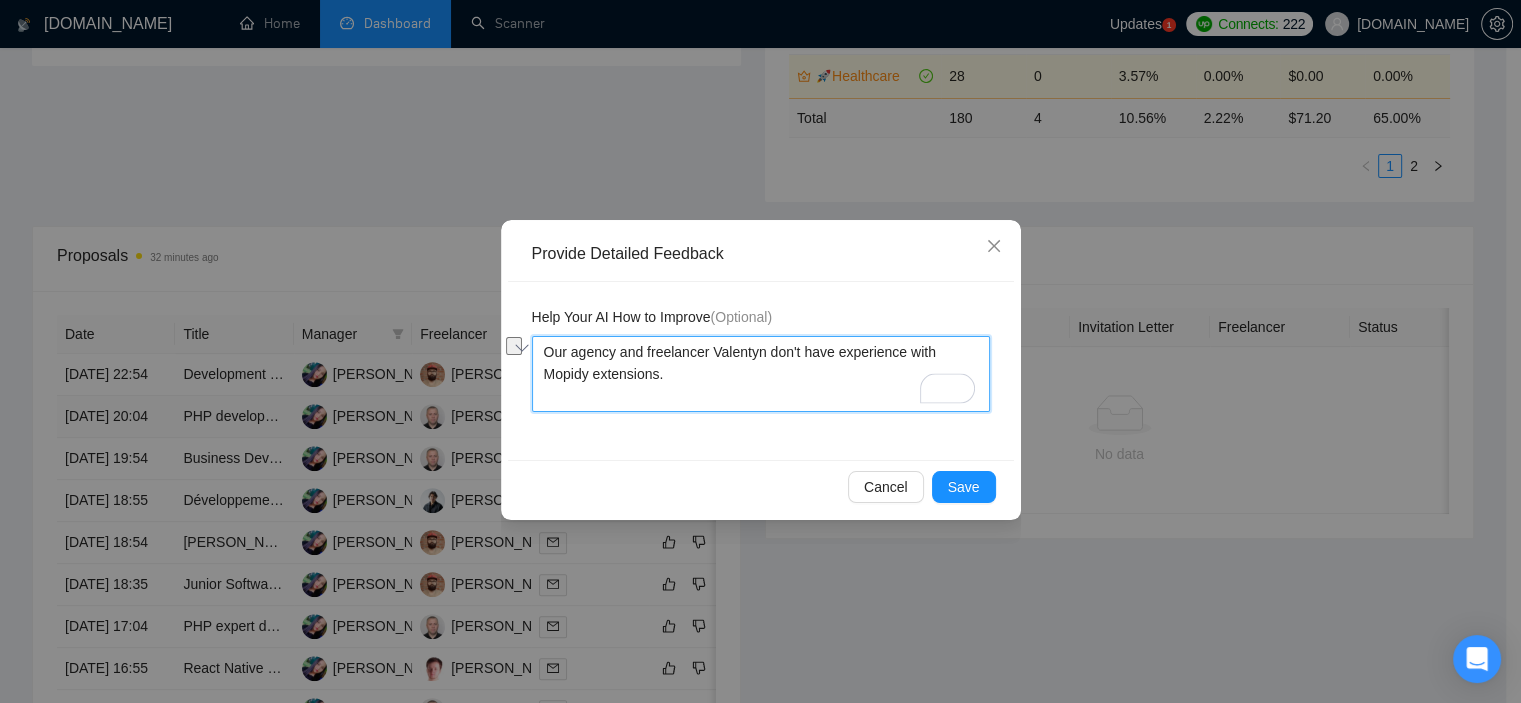 drag, startPoint x: 543, startPoint y: 373, endPoint x: 657, endPoint y: 371, distance: 114.01754 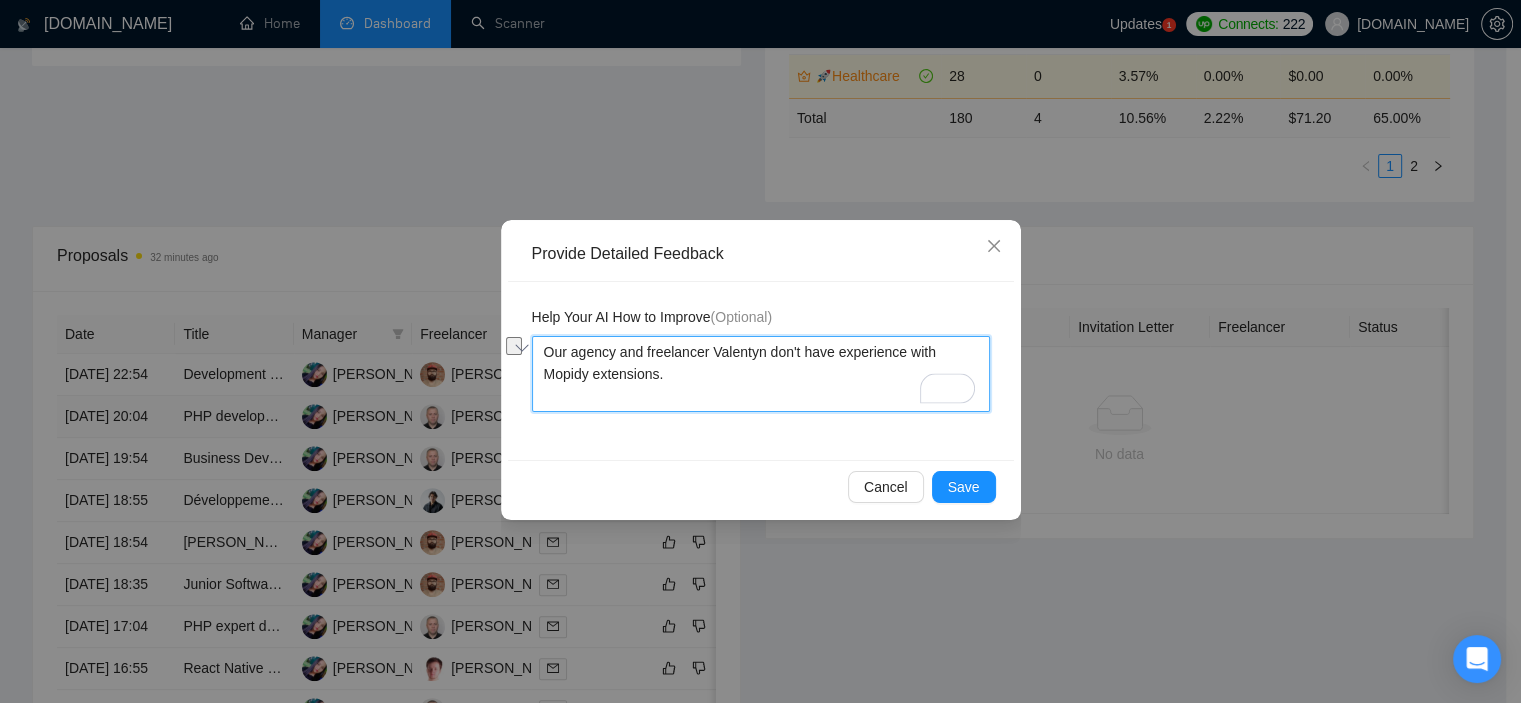 click on "Our agency and freelancer Valentyn don't have experience with Mopidy extensions." at bounding box center [761, 374] 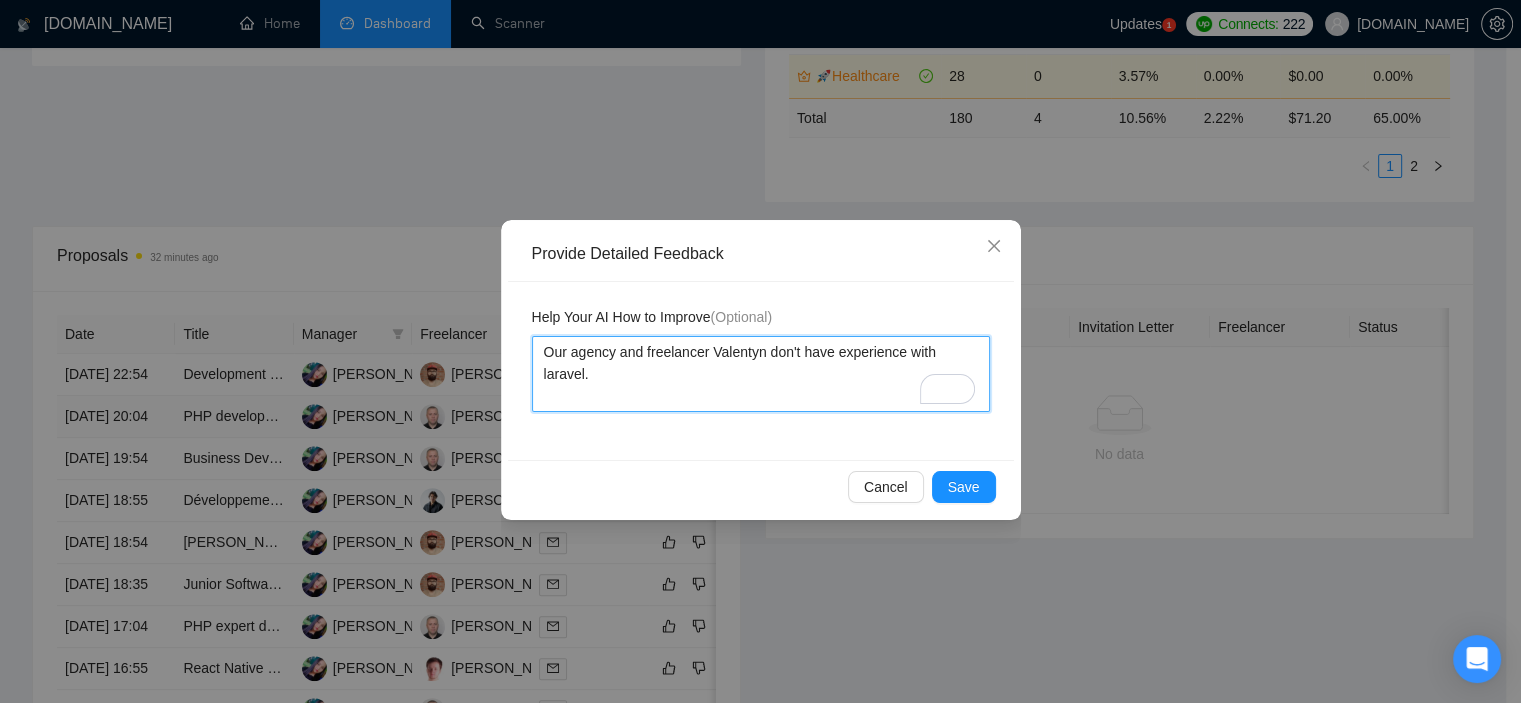 click on "Our agency and freelancer Valentyn don't have experience with laravel." at bounding box center [761, 374] 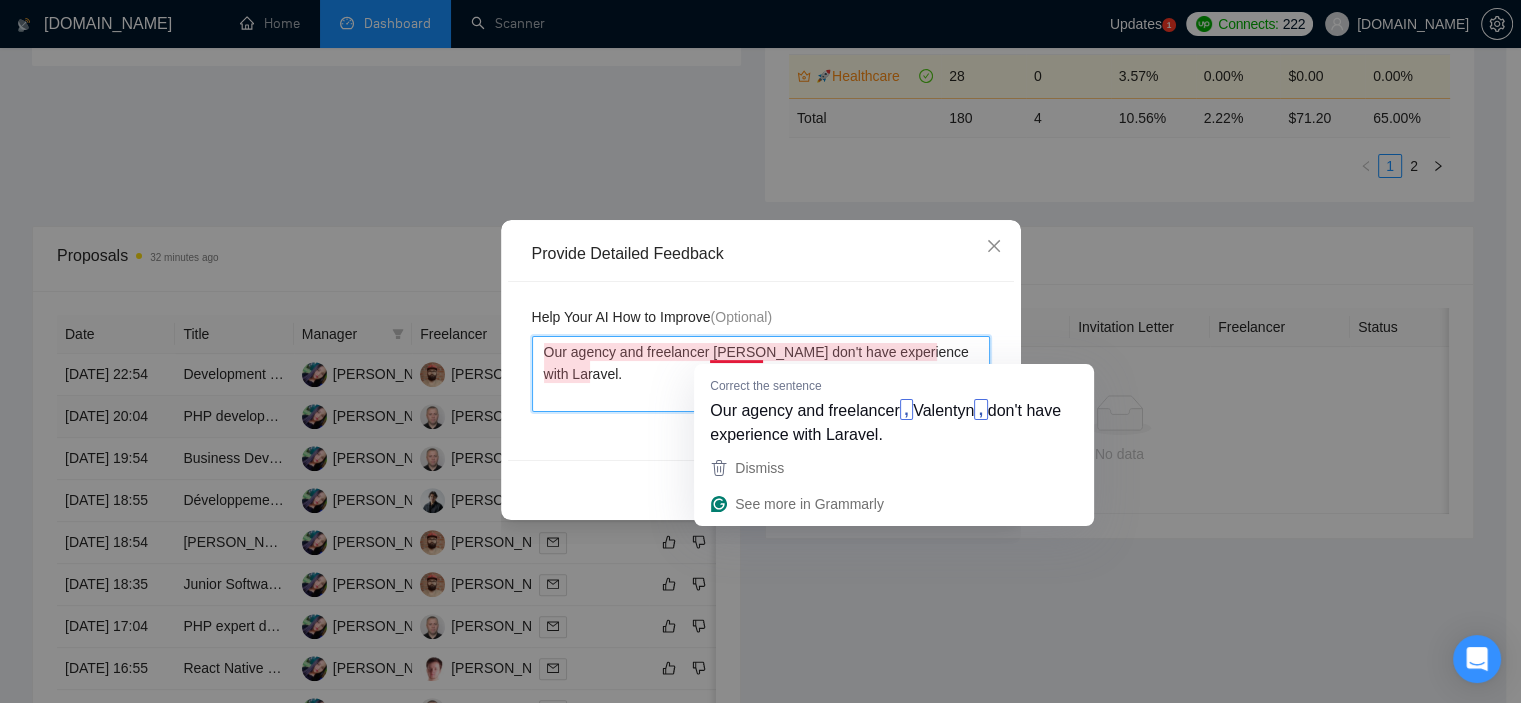 click on "Our agency and freelancer Valentyn don't have experience with Laravel." at bounding box center (761, 374) 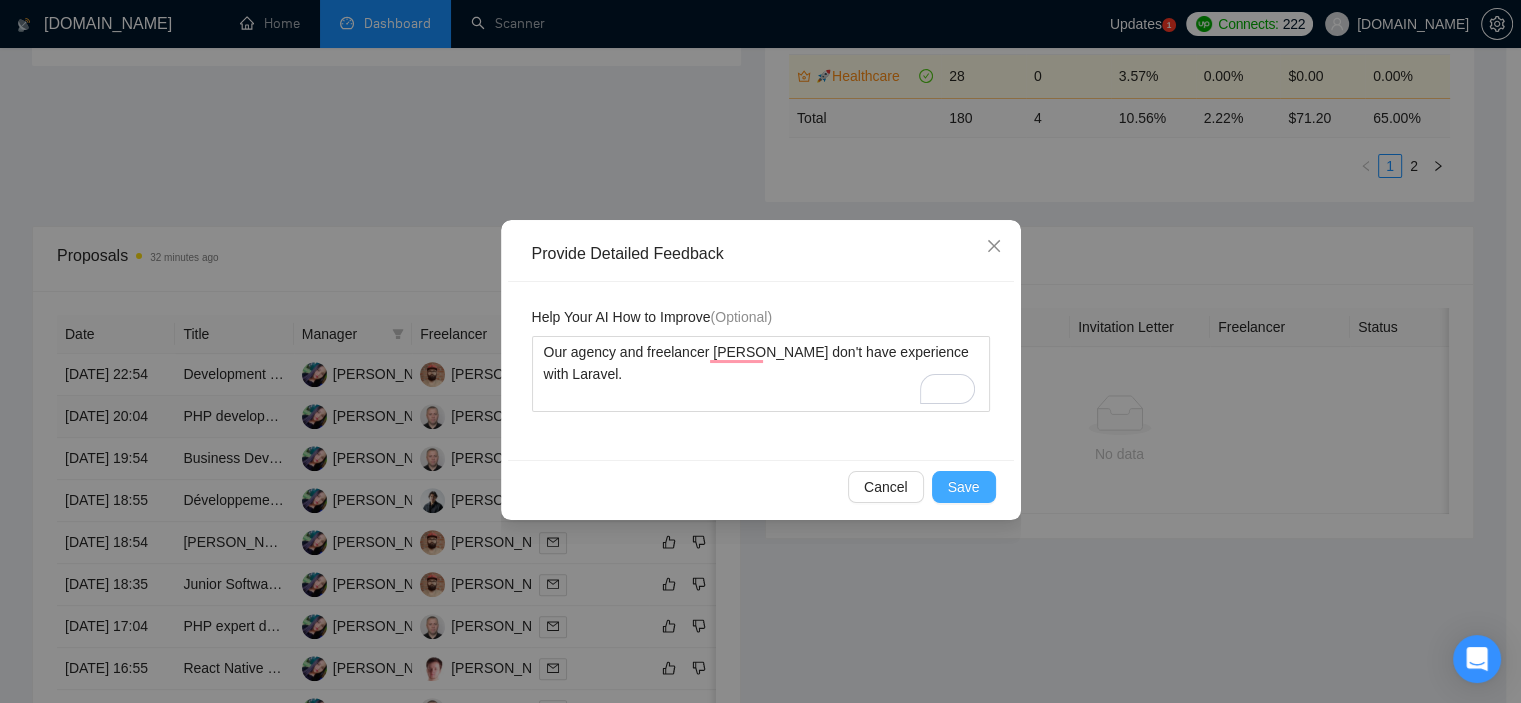 click on "Save" at bounding box center (964, 487) 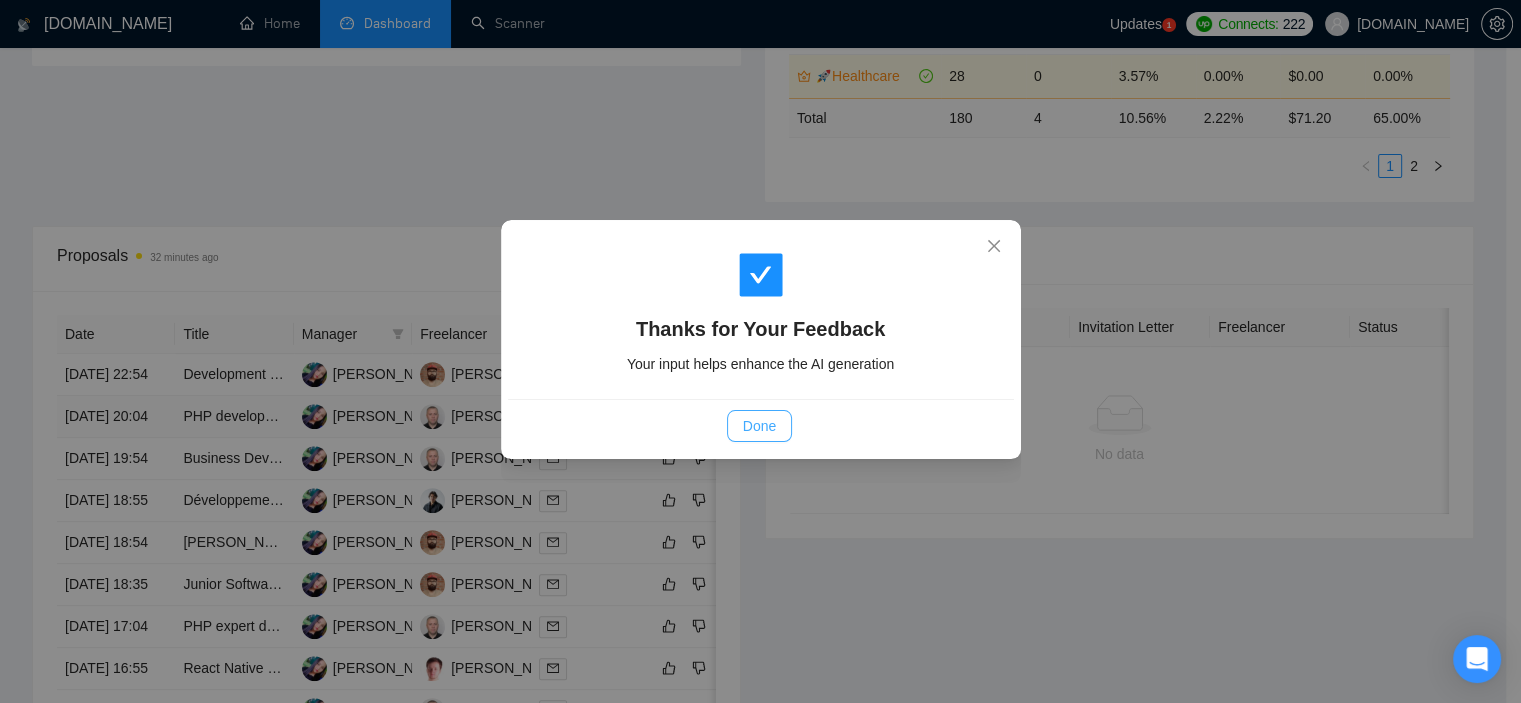 click on "Done" at bounding box center [759, 426] 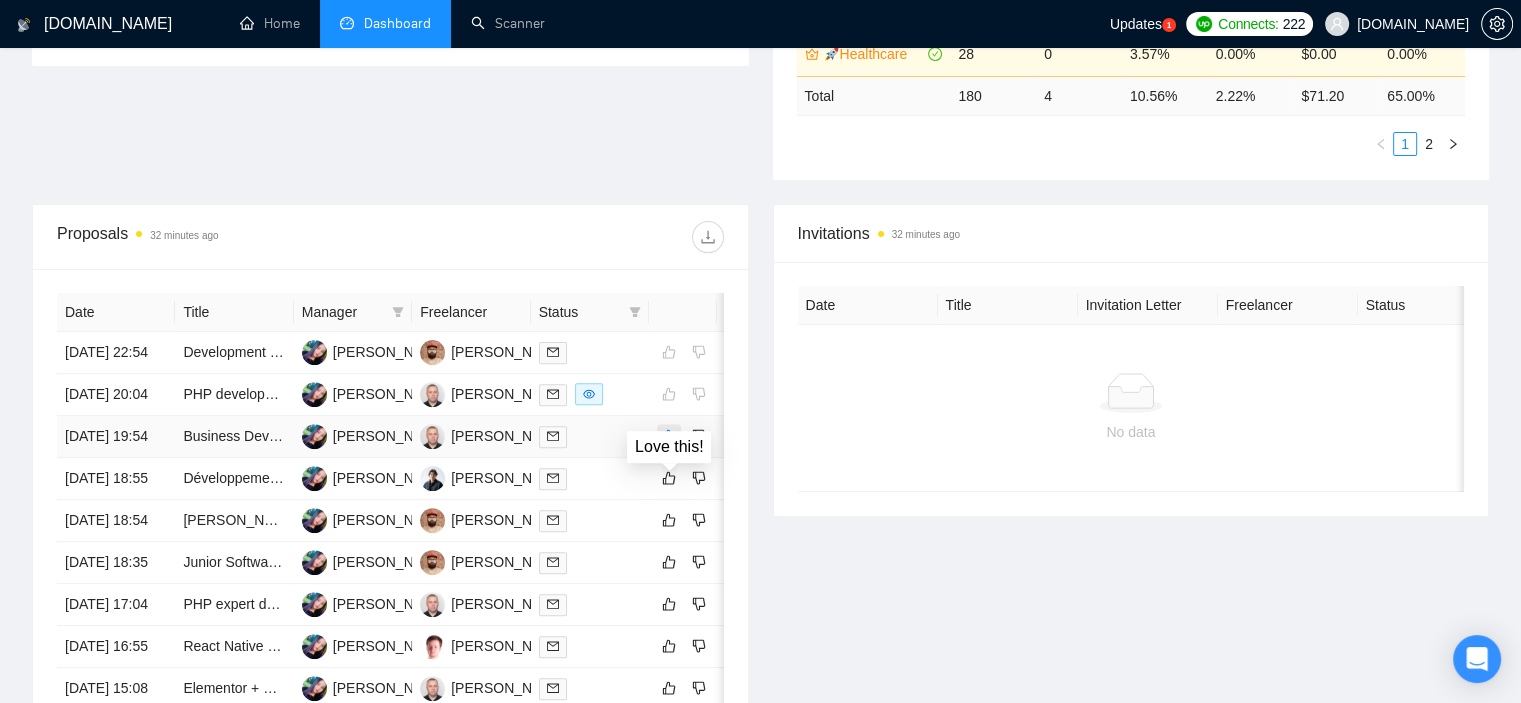 click 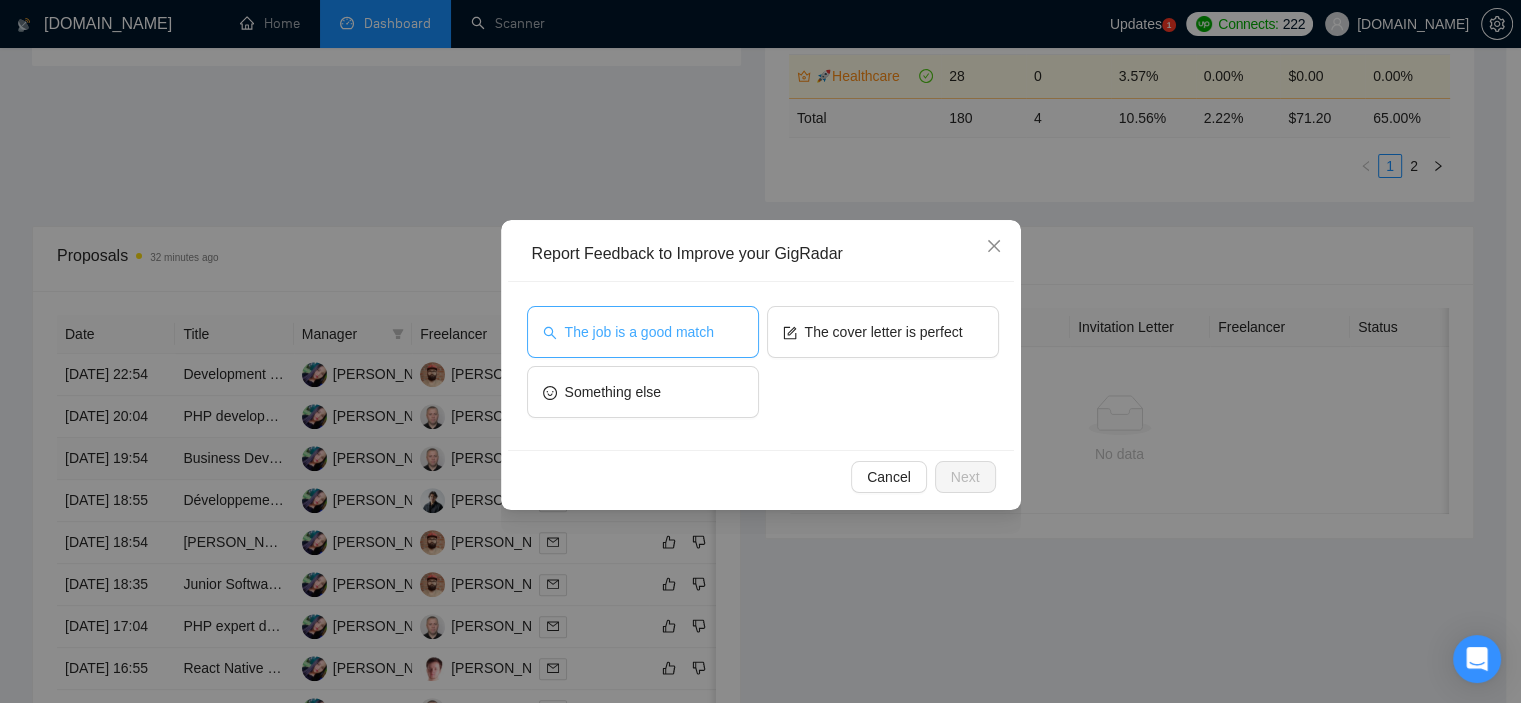 drag, startPoint x: 665, startPoint y: 339, endPoint x: 944, endPoint y: 412, distance: 288.3921 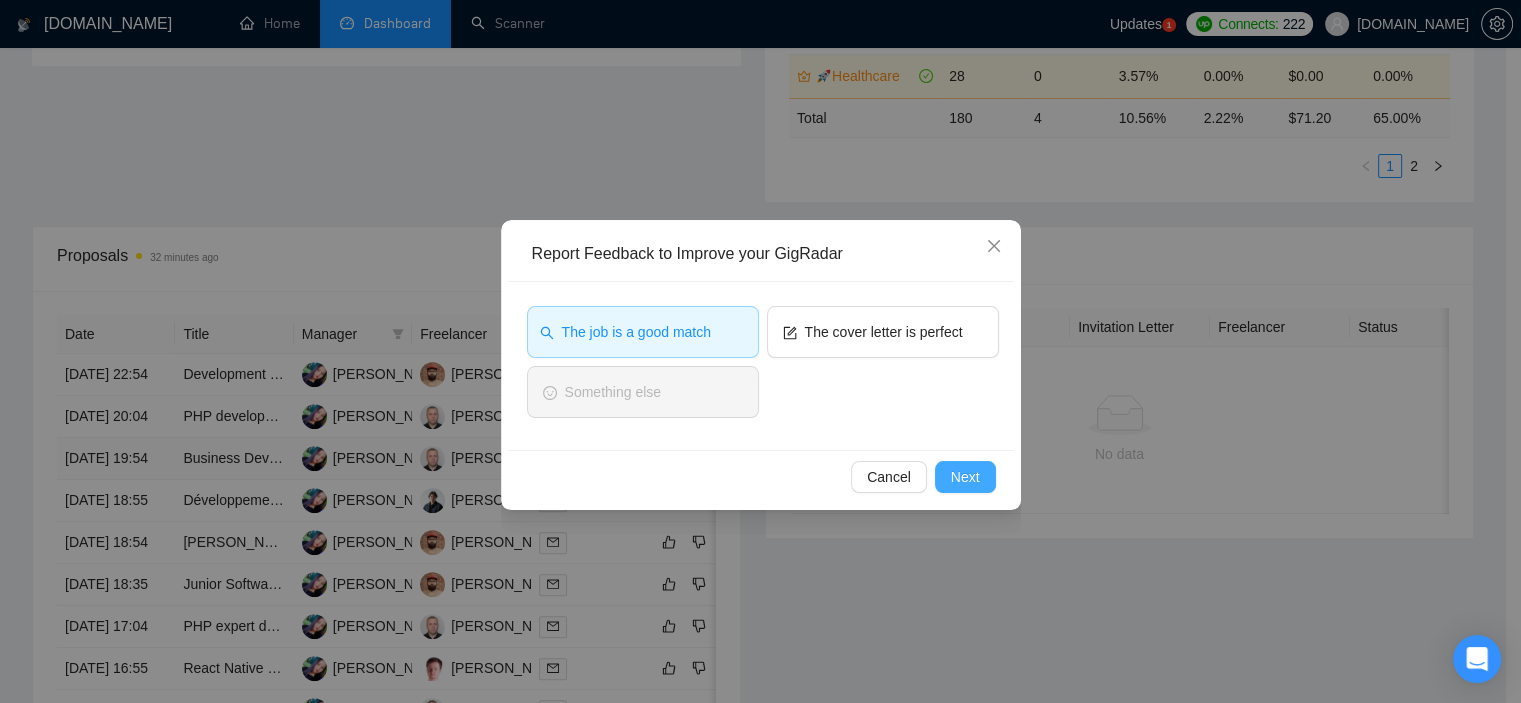click on "Next" at bounding box center [965, 477] 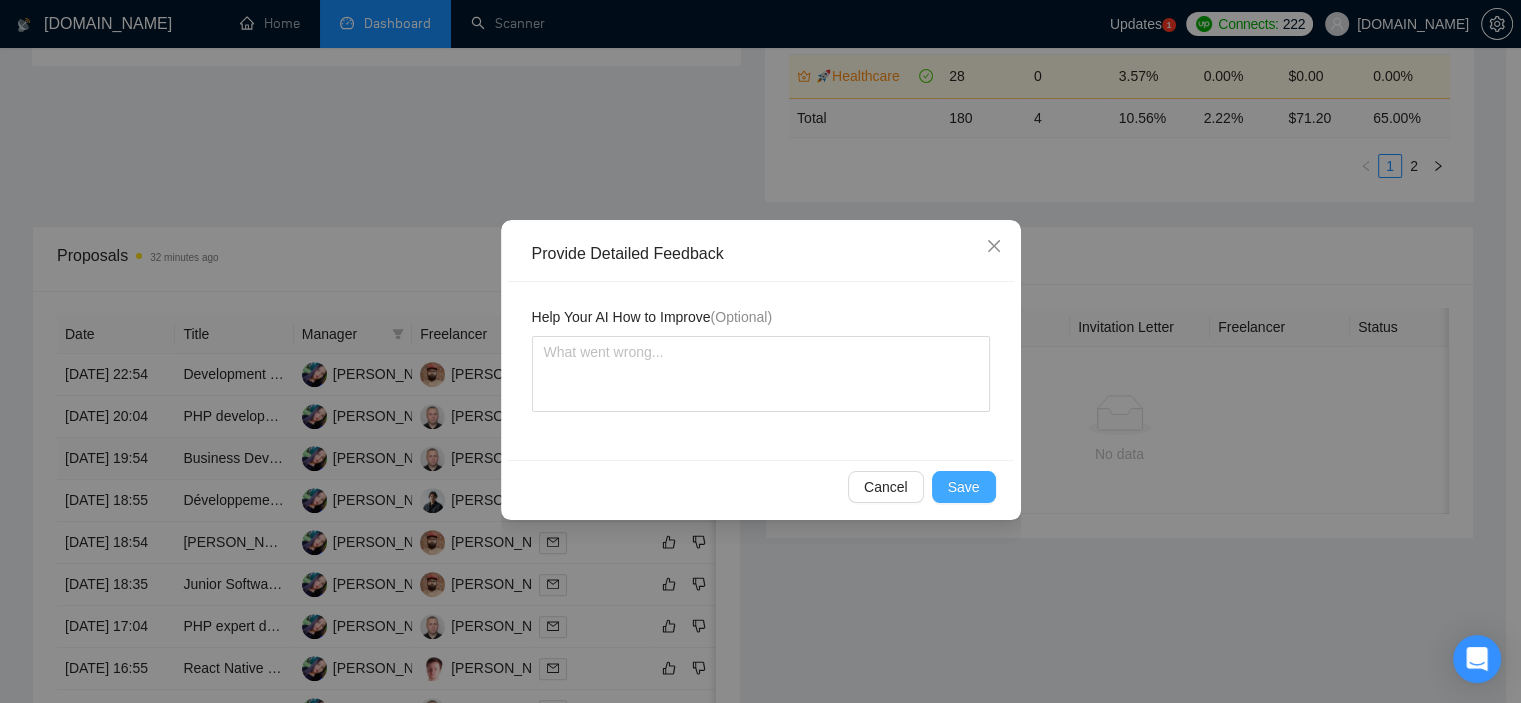 click on "Save" at bounding box center [964, 487] 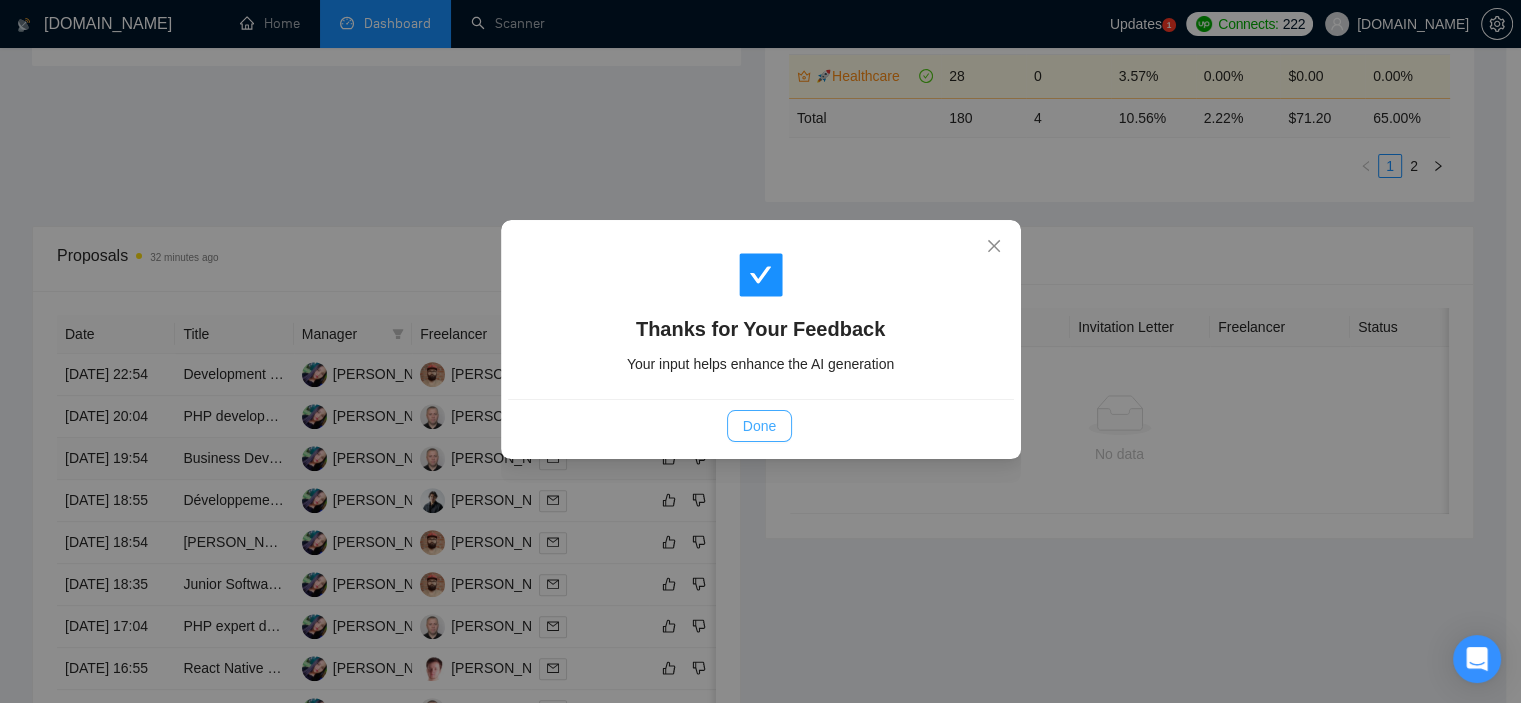 click on "Done" at bounding box center (759, 426) 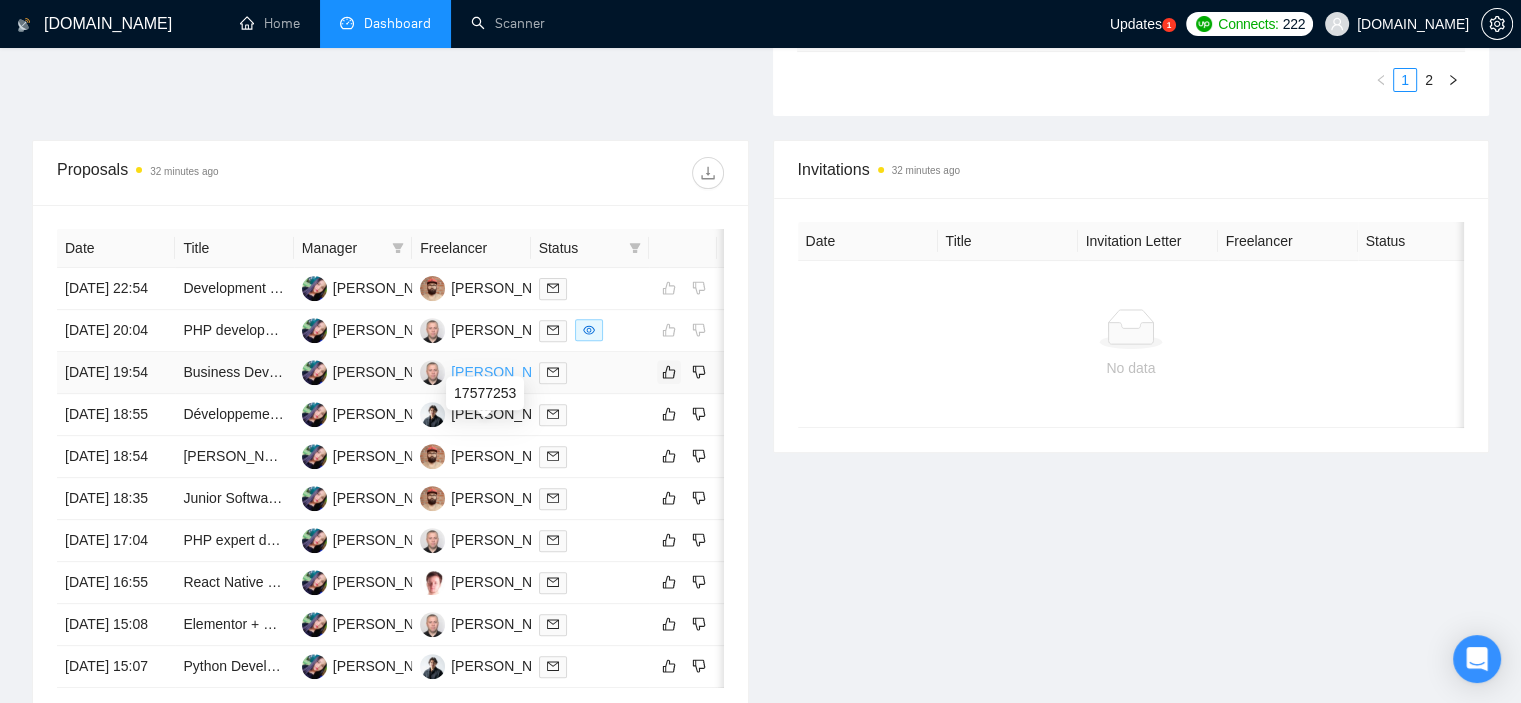 scroll, scrollTop: 700, scrollLeft: 0, axis: vertical 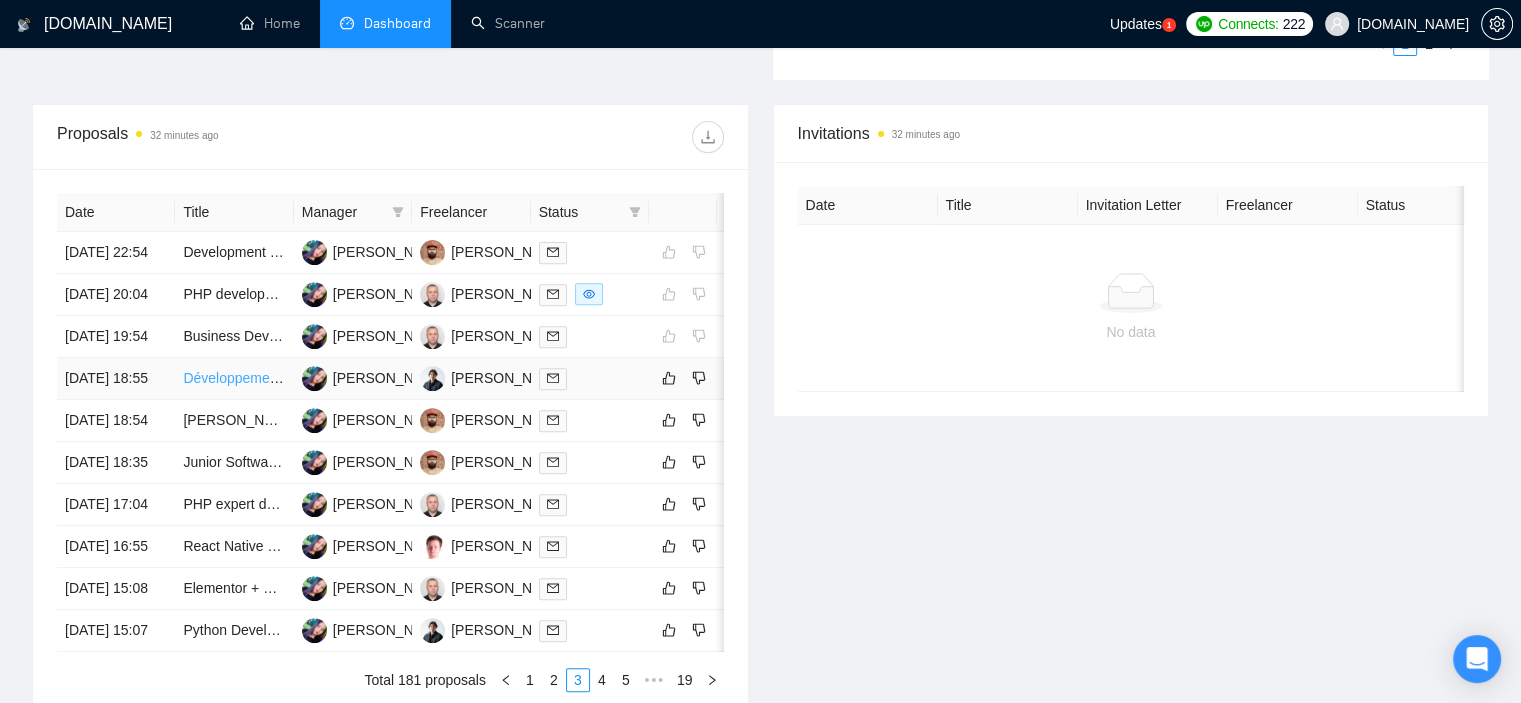 click on "Développement d'une application AI pour la détection en temps réel sur le terrain" at bounding box center [433, 378] 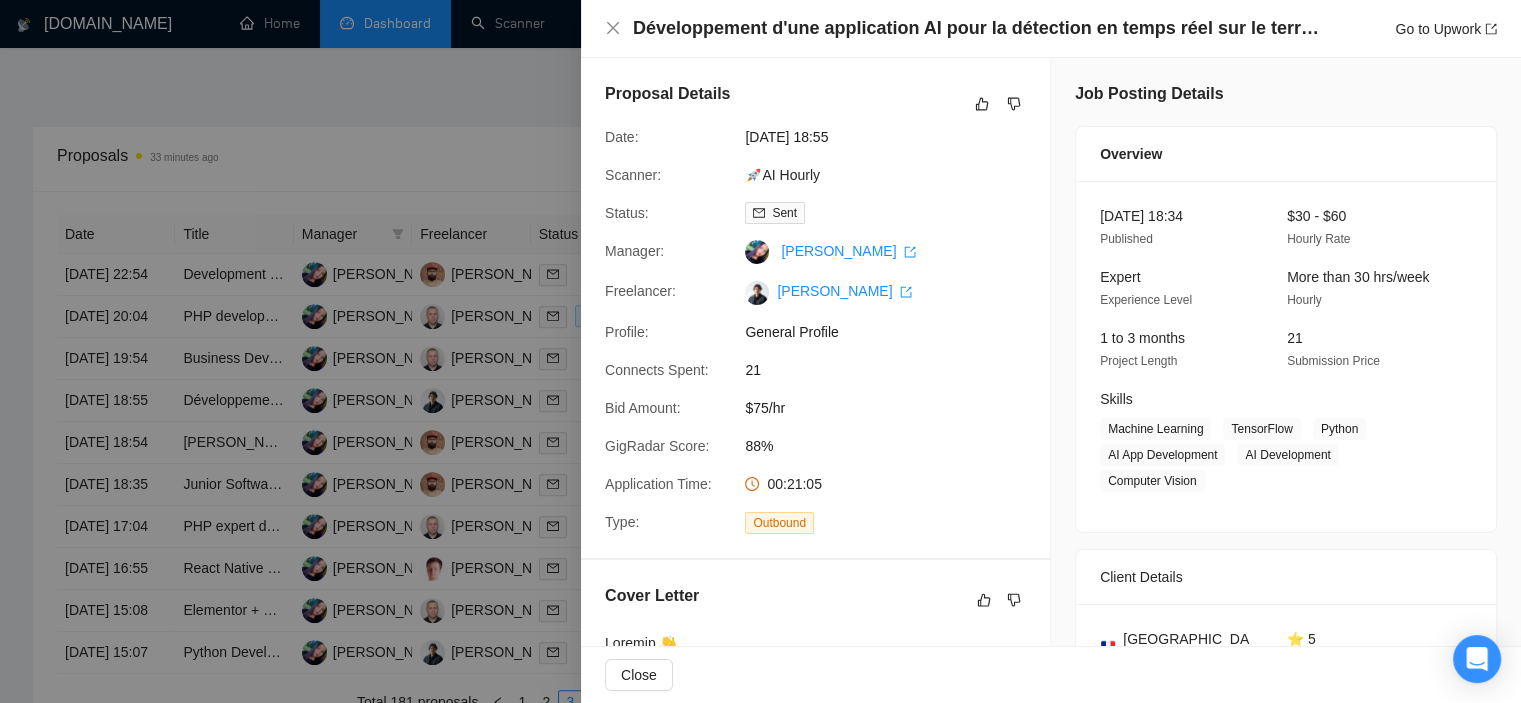 click at bounding box center [760, 351] 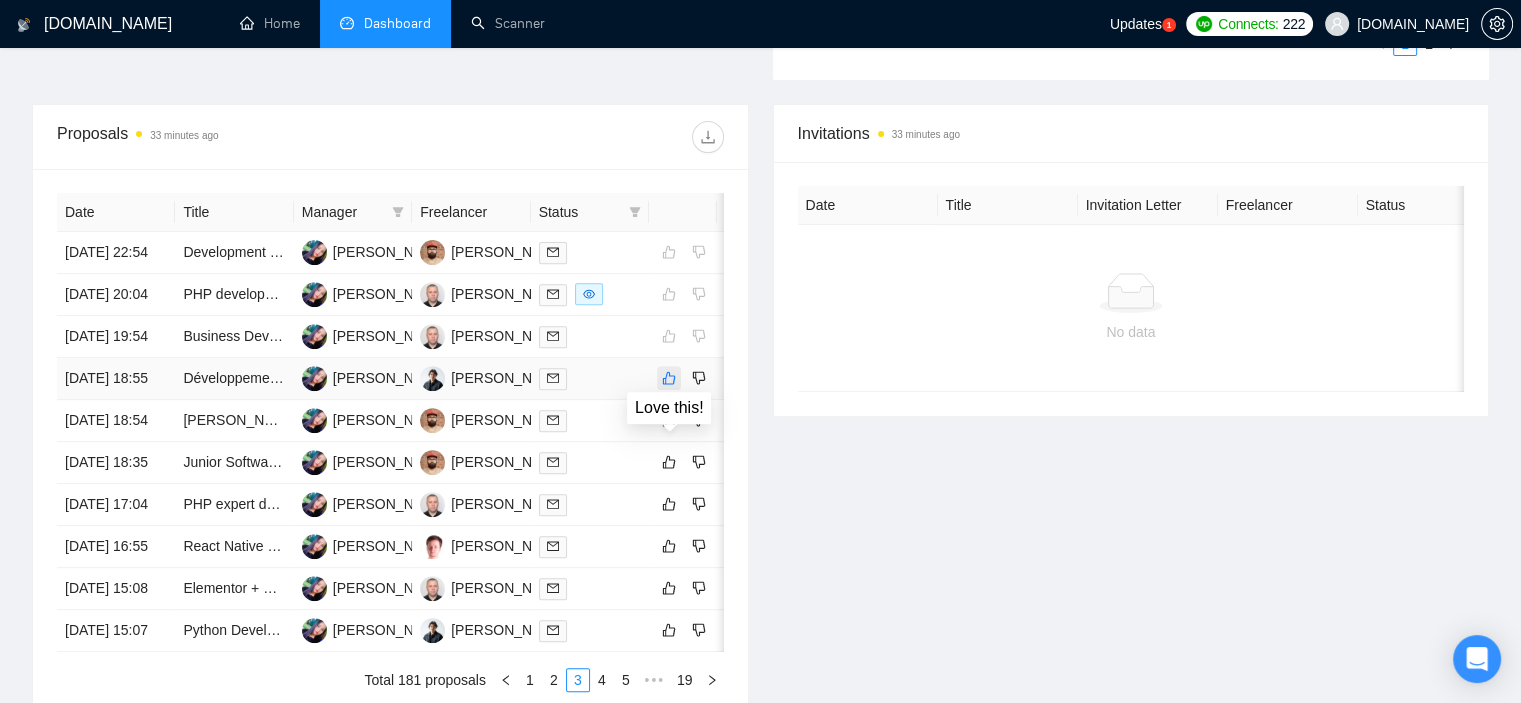 click at bounding box center [669, 378] 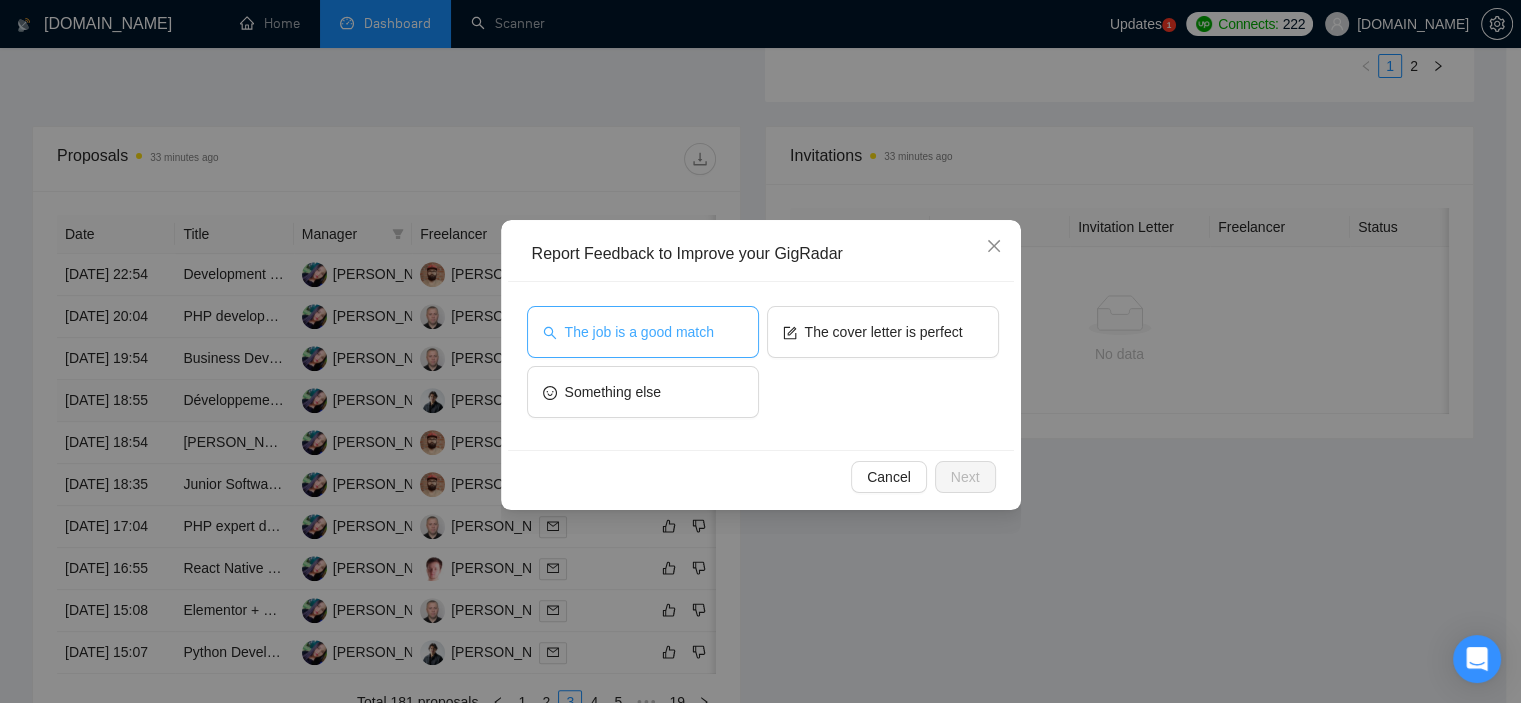 click on "The job is a good match" at bounding box center (639, 332) 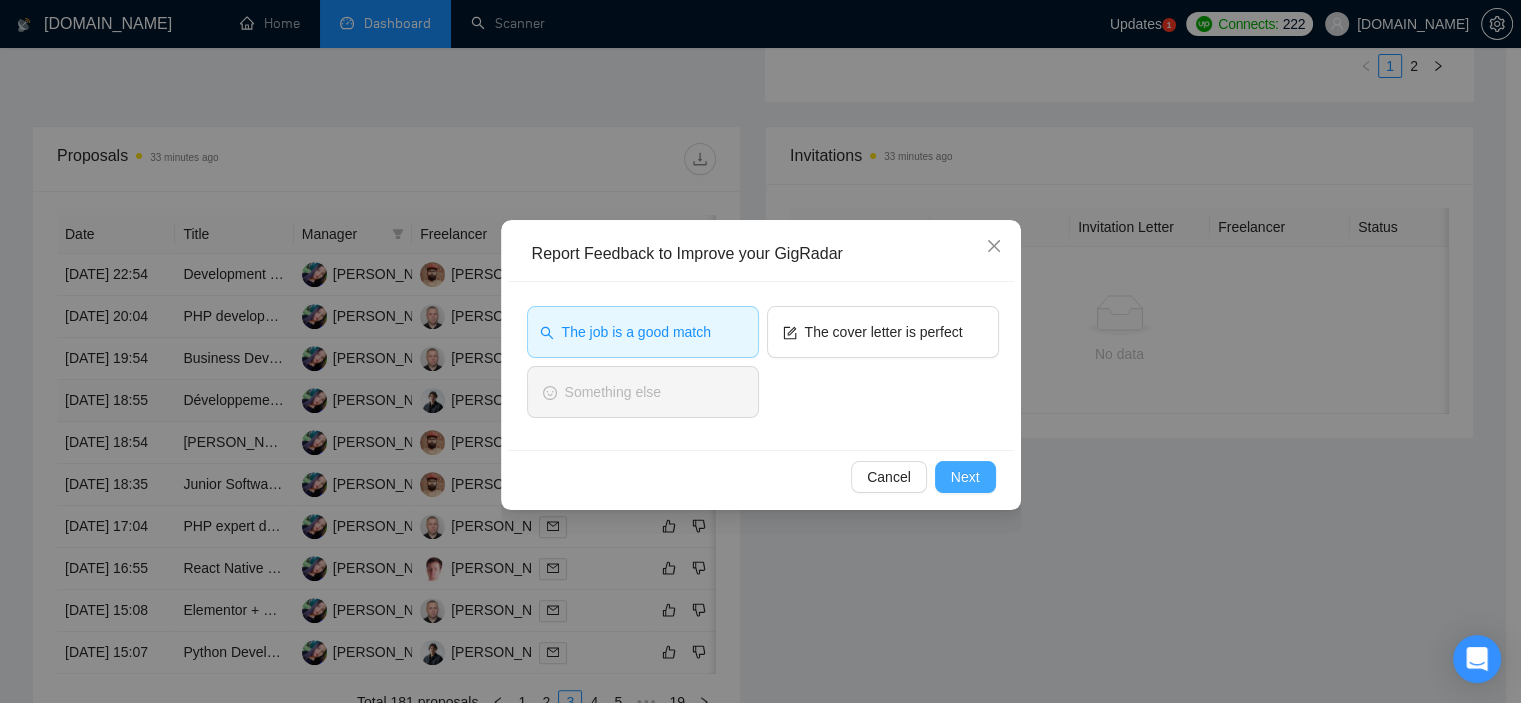 click on "Next" at bounding box center [965, 477] 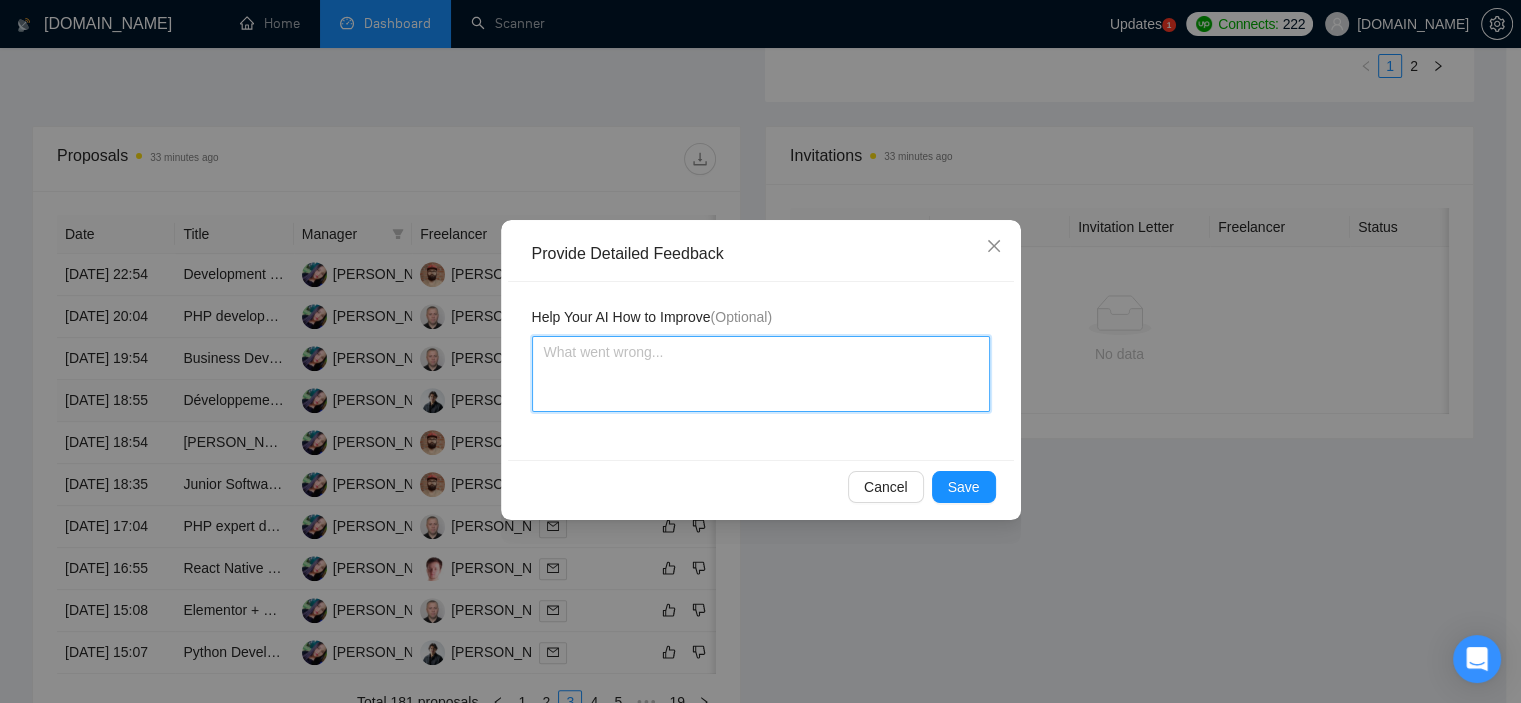 click at bounding box center [761, 374] 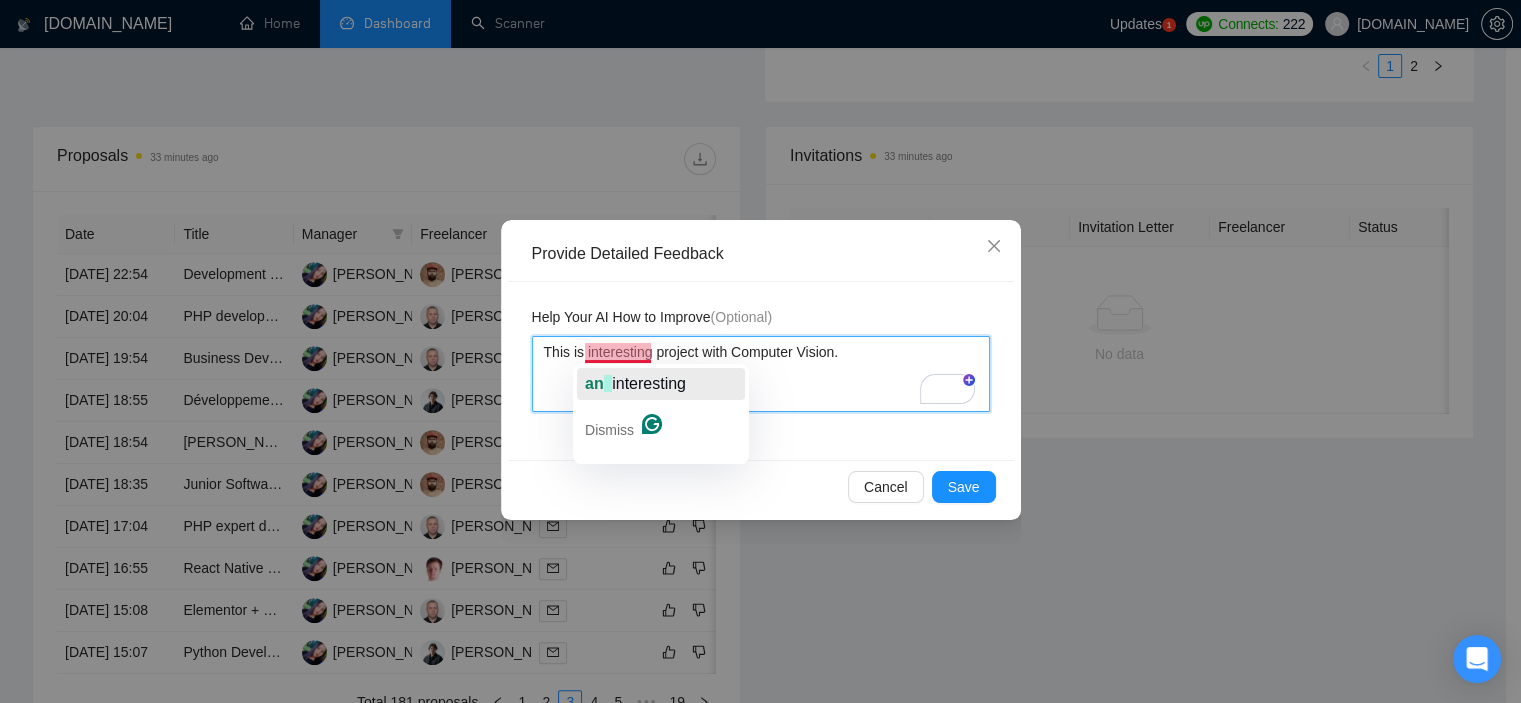 click on "interesting" 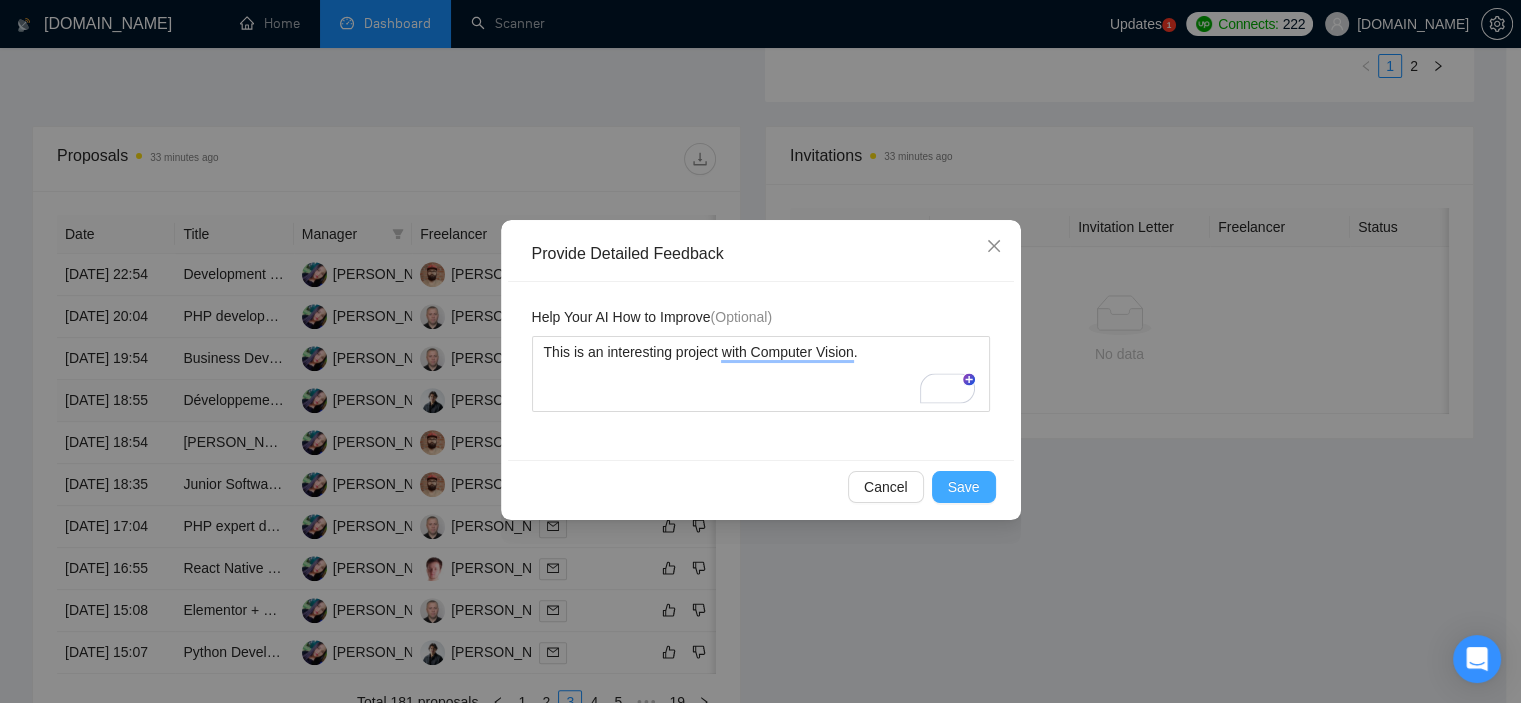 click on "Save" at bounding box center [964, 487] 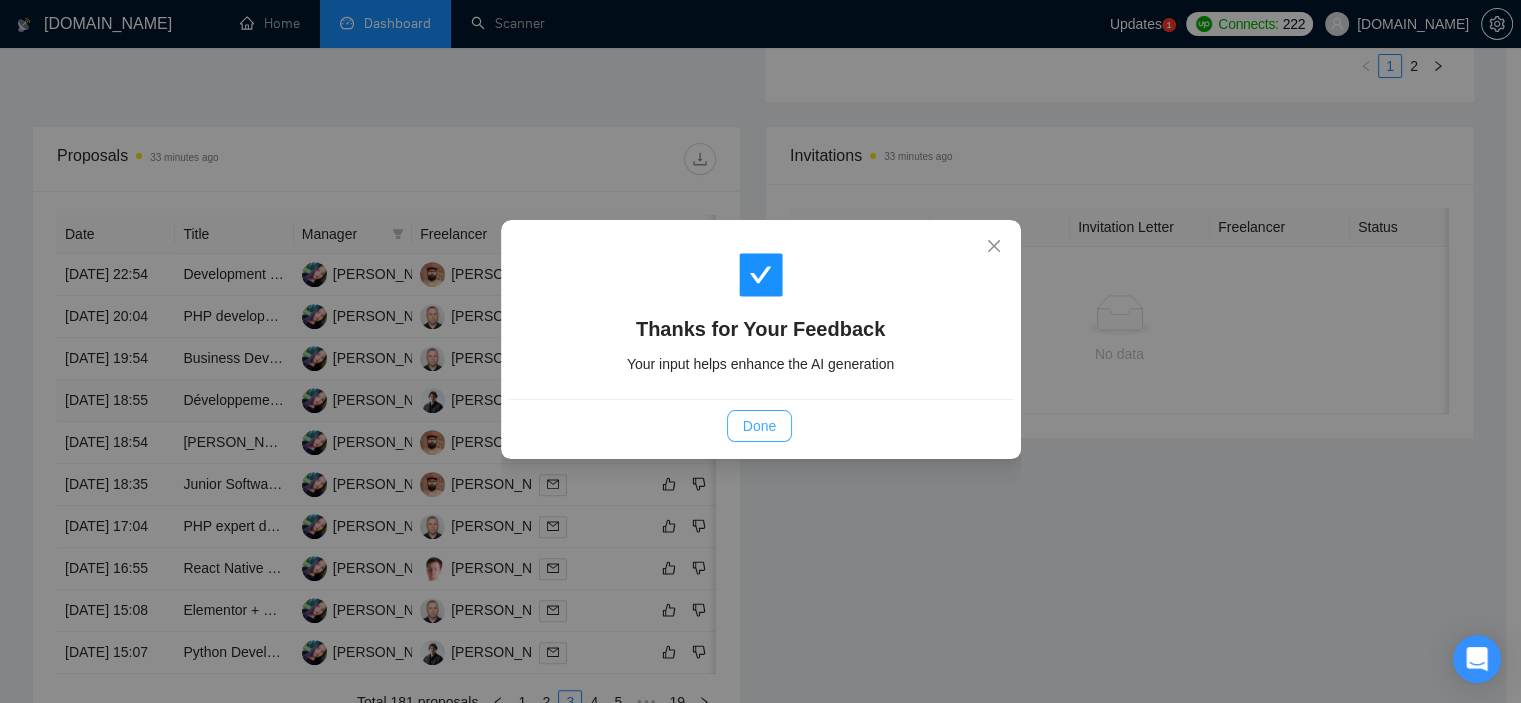 click on "Done" at bounding box center (759, 426) 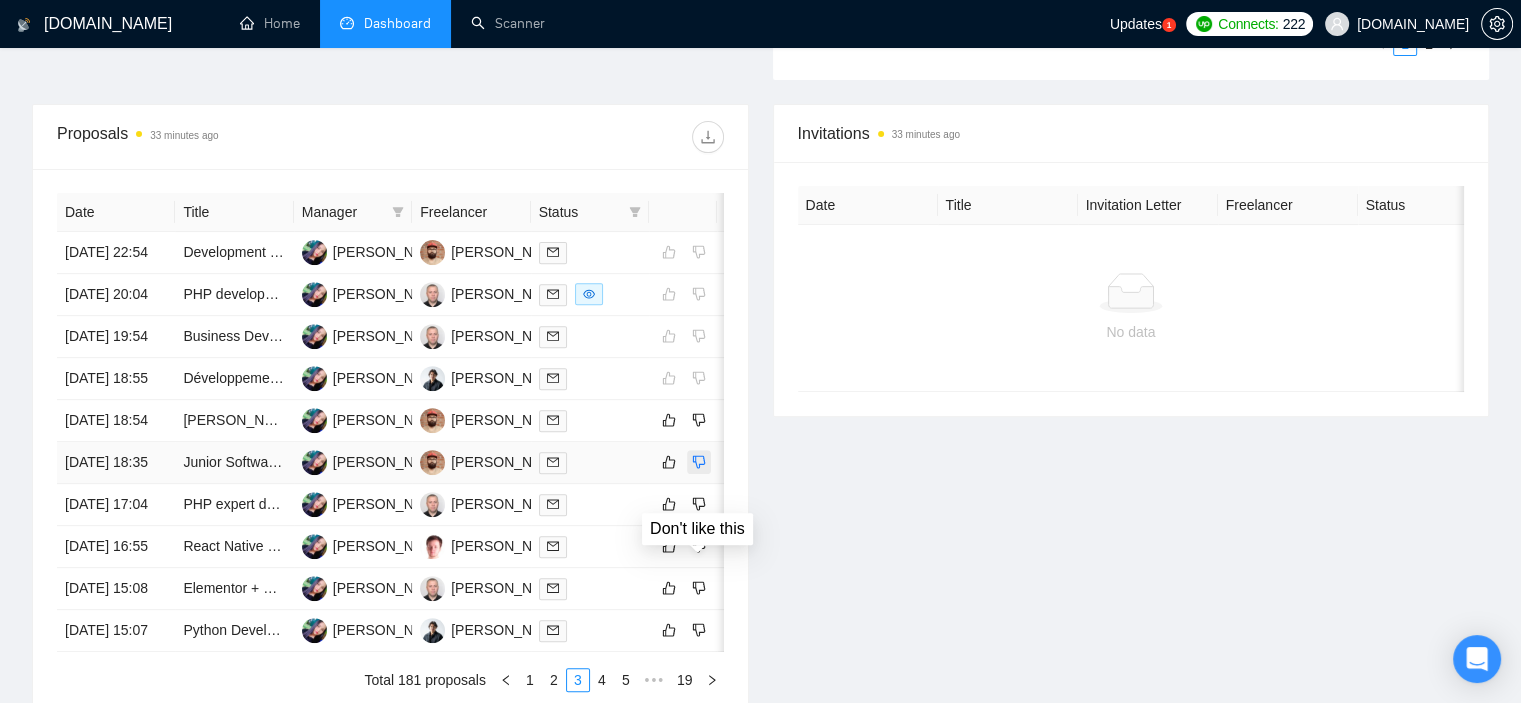 click 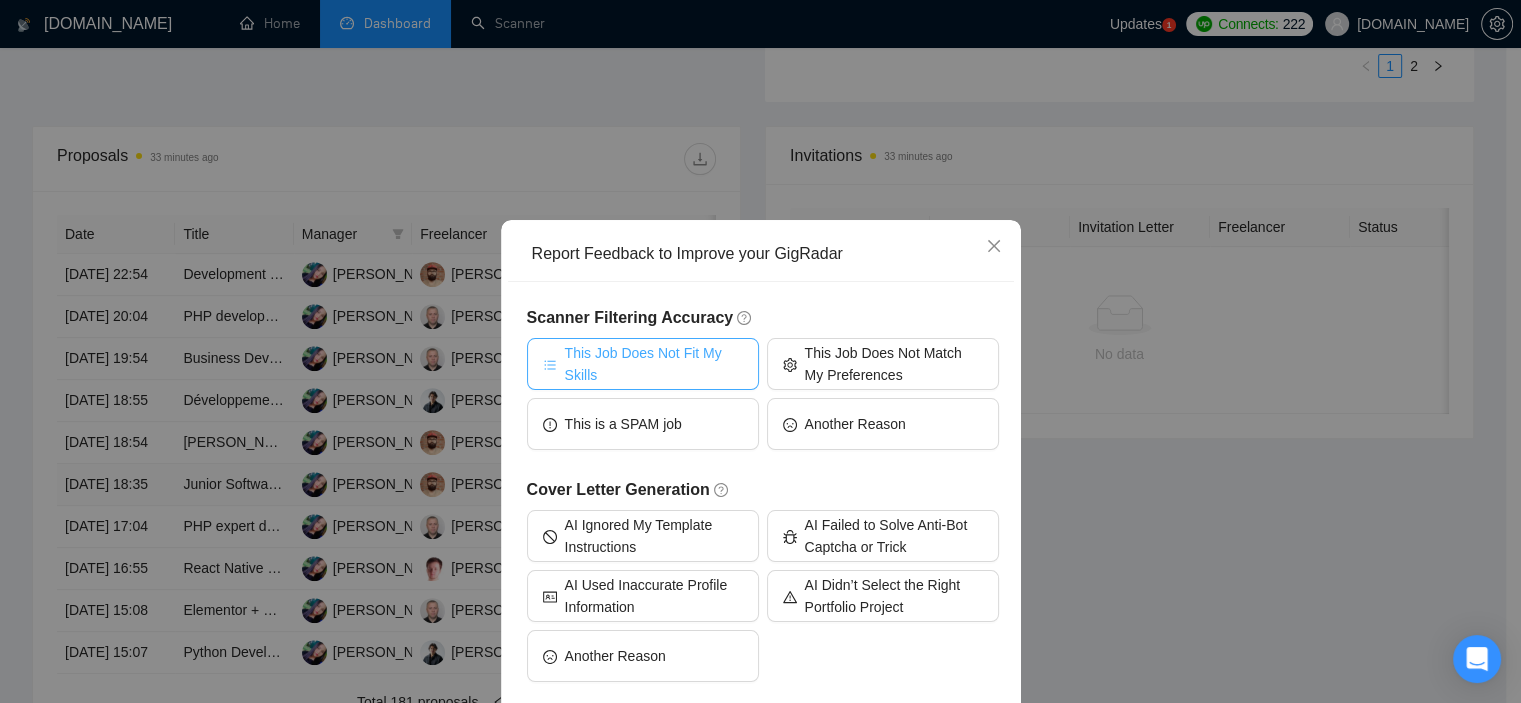 click on "This Job Does Not Fit My Skills" at bounding box center (654, 364) 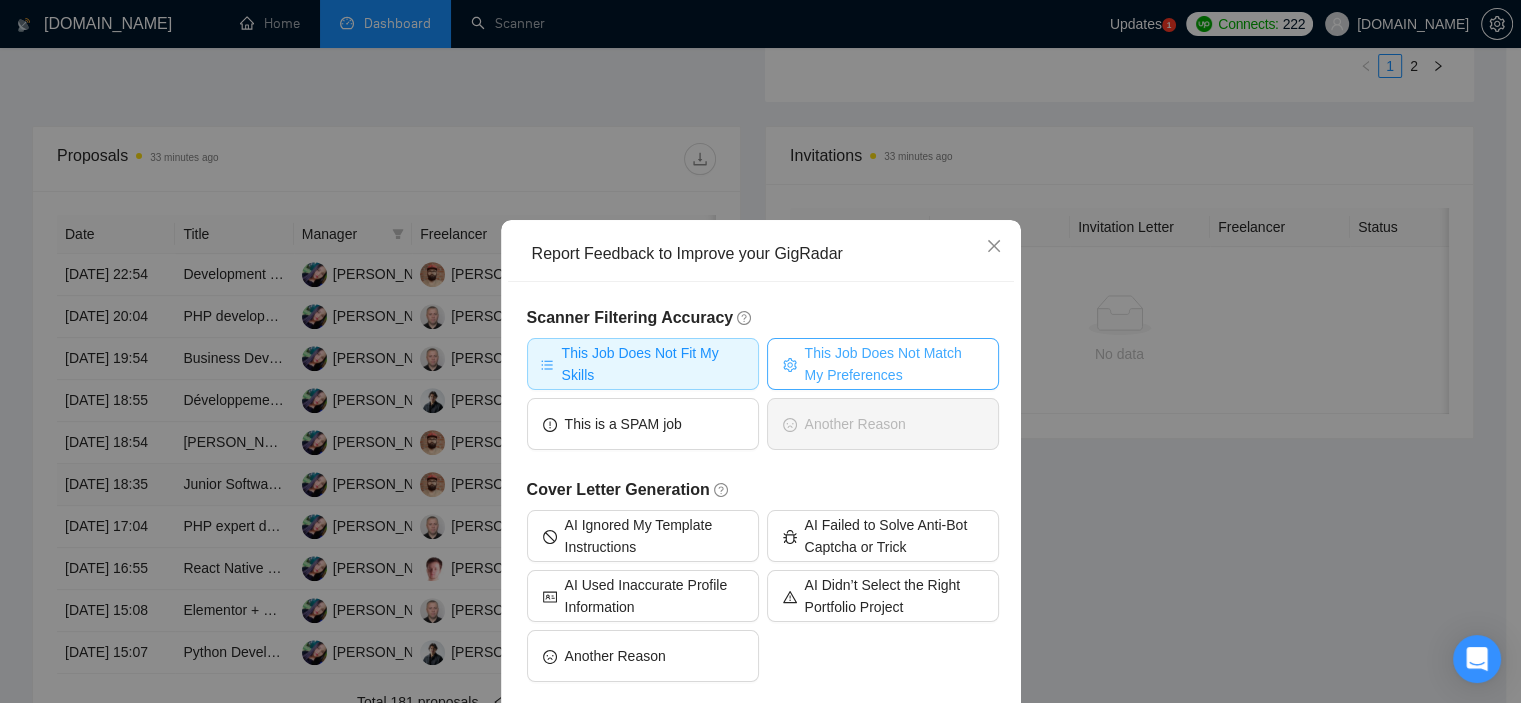 click on "This Job Does Not Match My Preferences" at bounding box center [894, 364] 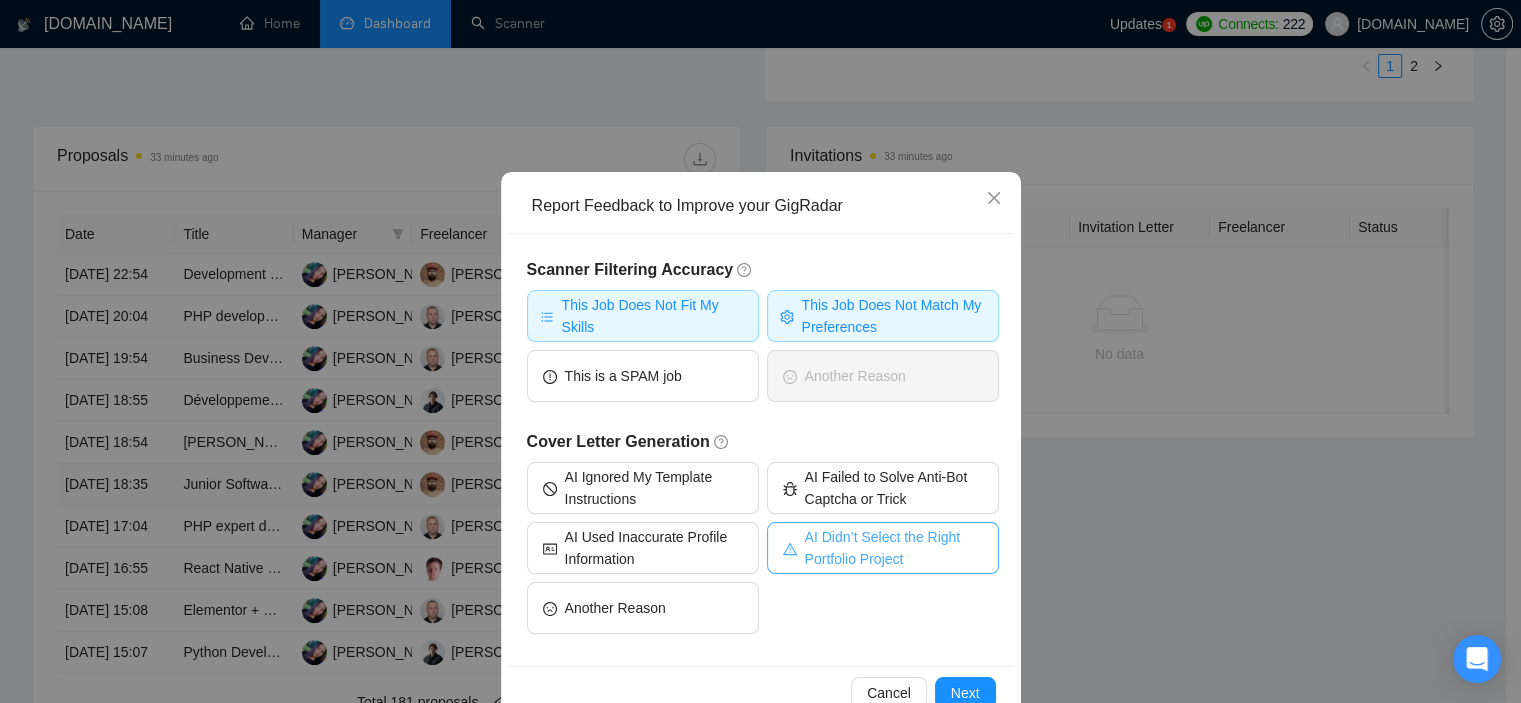 scroll, scrollTop: 94, scrollLeft: 0, axis: vertical 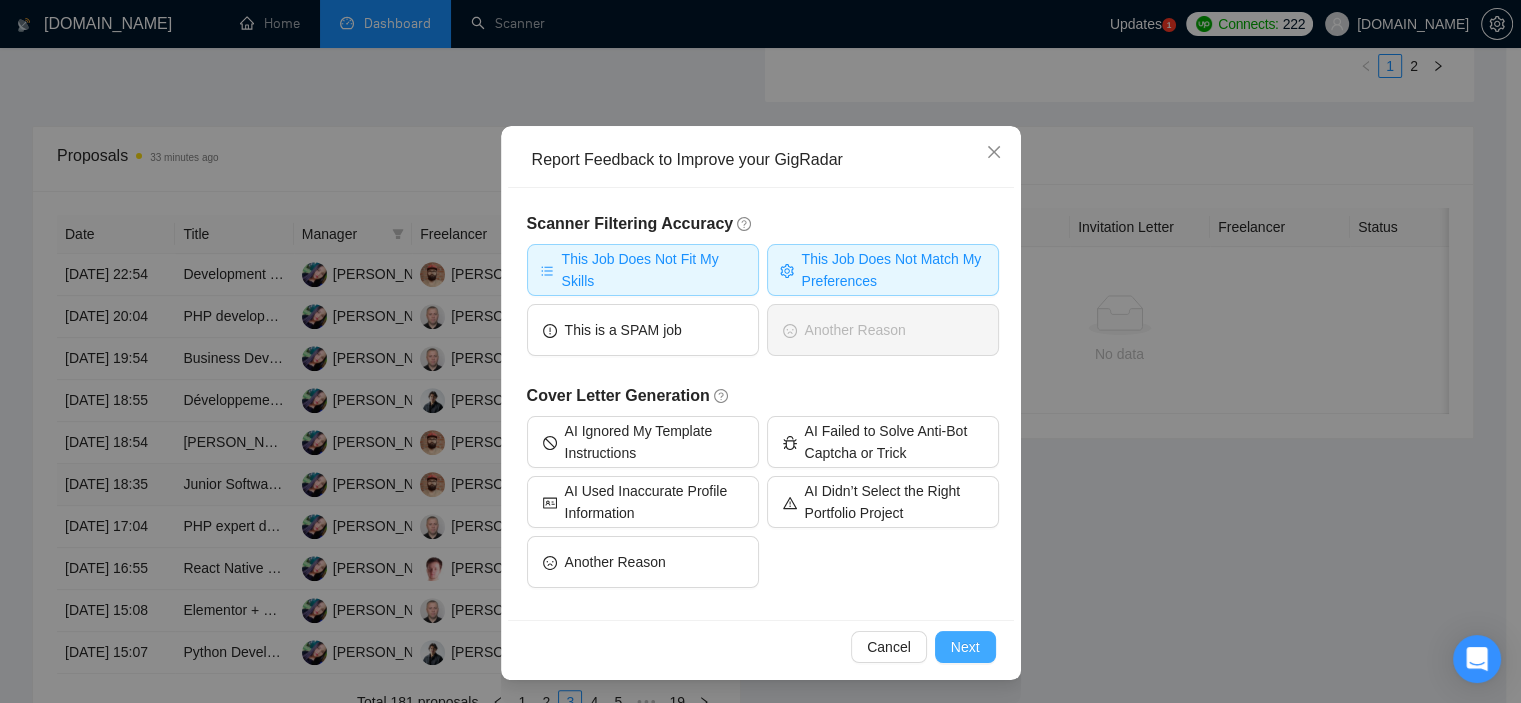 click on "Next" at bounding box center (965, 647) 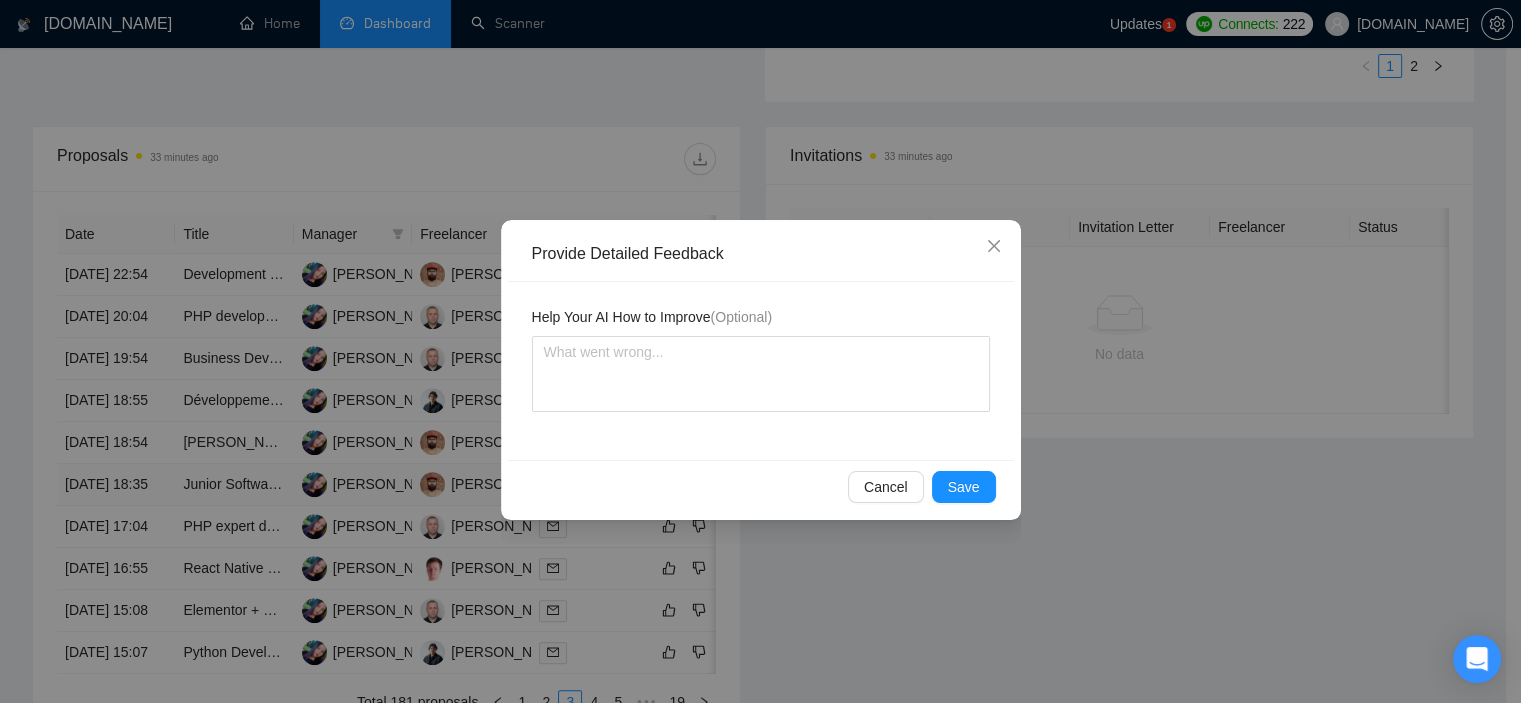 scroll, scrollTop: 0, scrollLeft: 0, axis: both 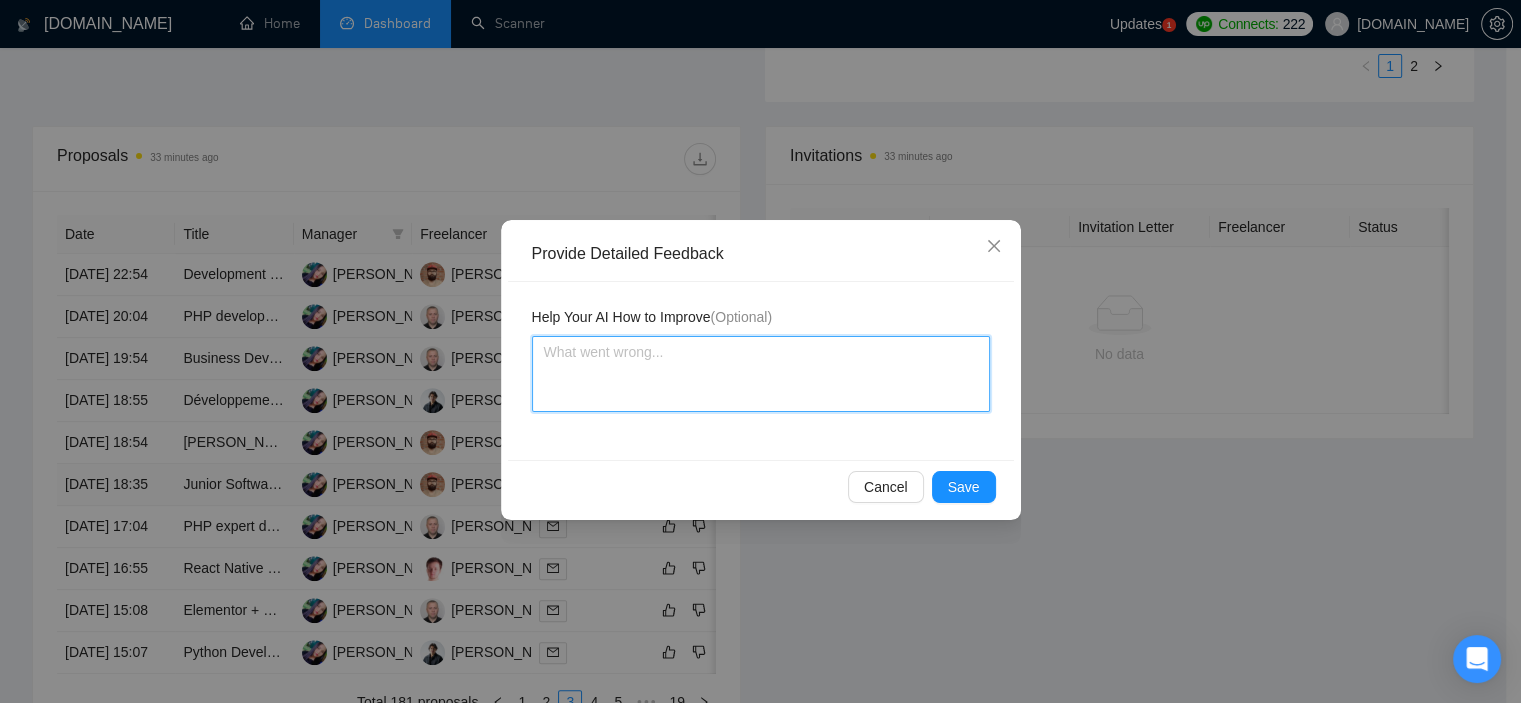 click at bounding box center [761, 374] 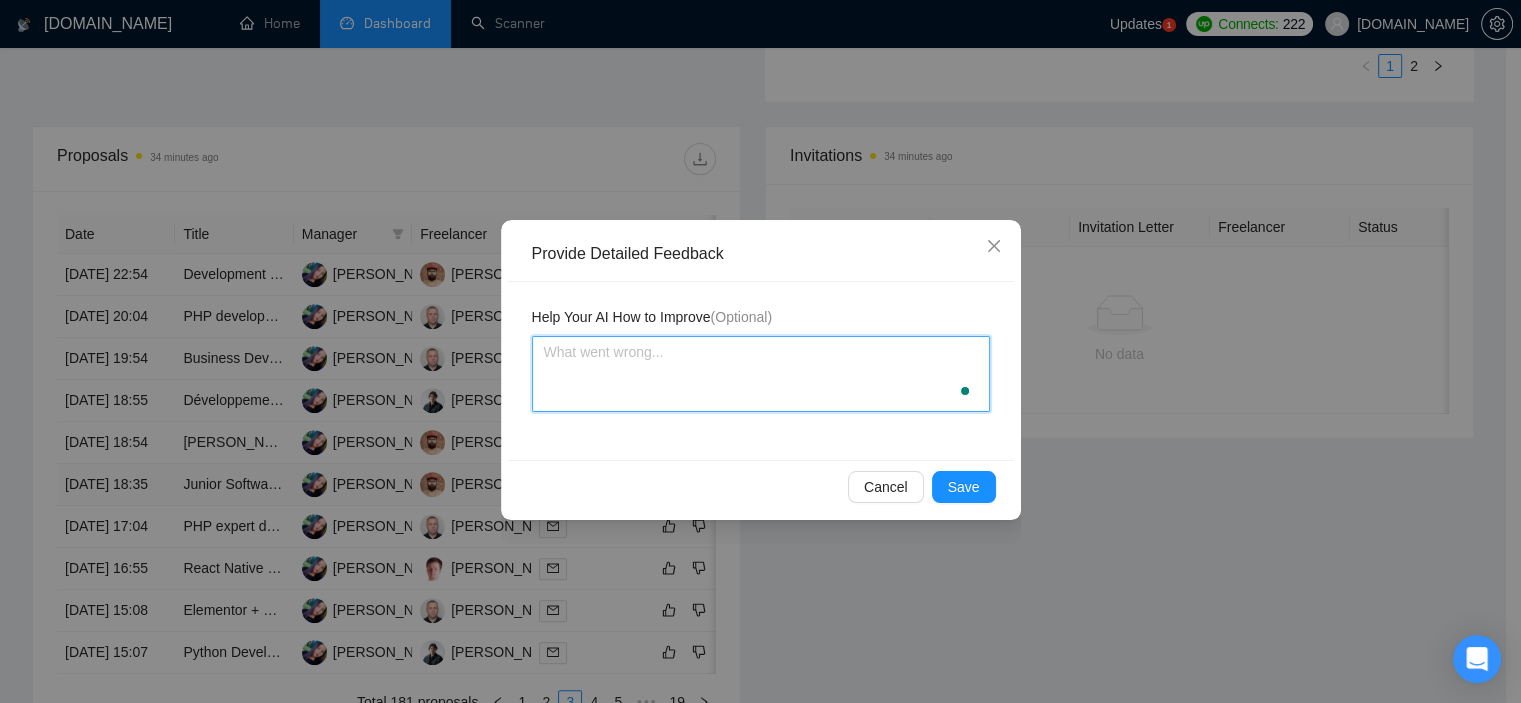 paste on "Our agency and freelancer [PERSON_NAME] have experience with Mopidy extensions." 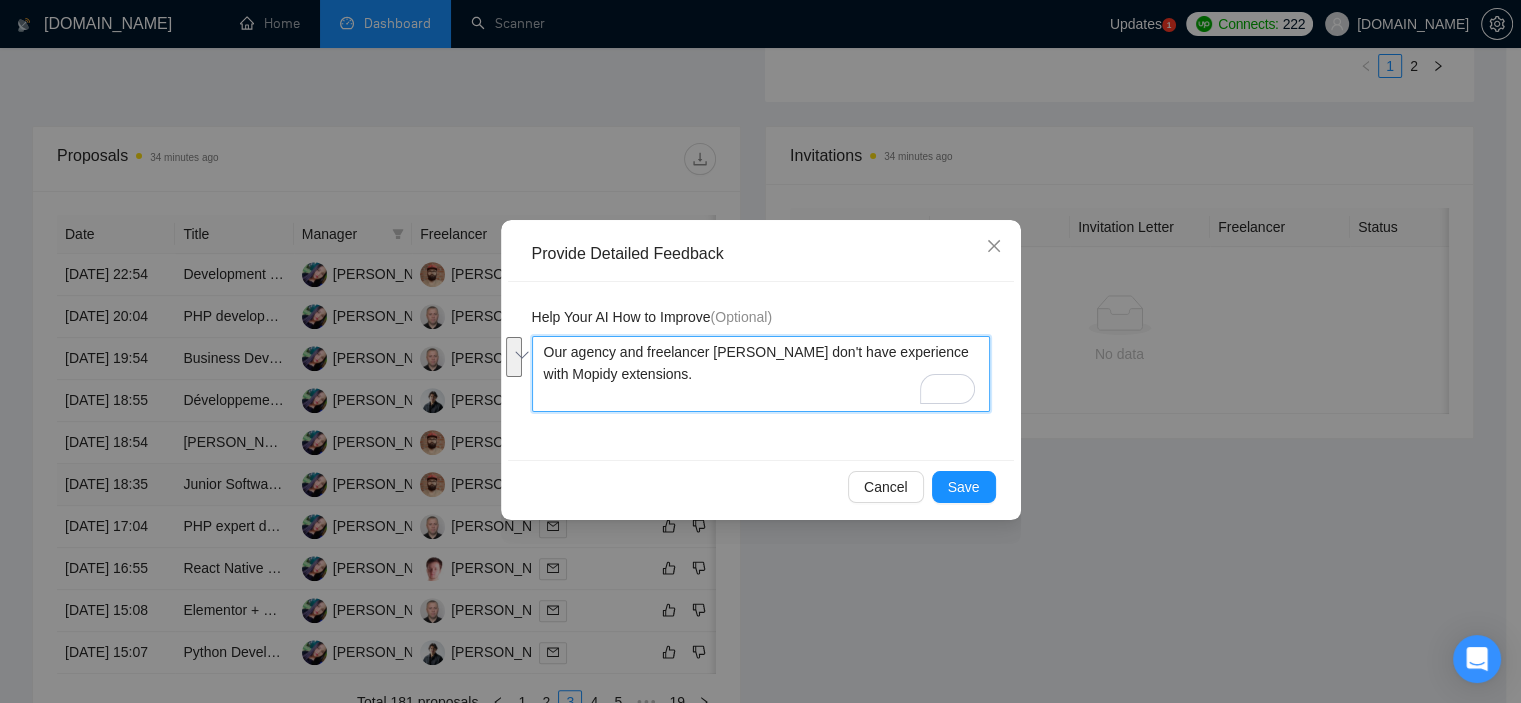 drag, startPoint x: 767, startPoint y: 355, endPoint x: 657, endPoint y: 374, distance: 111.62885 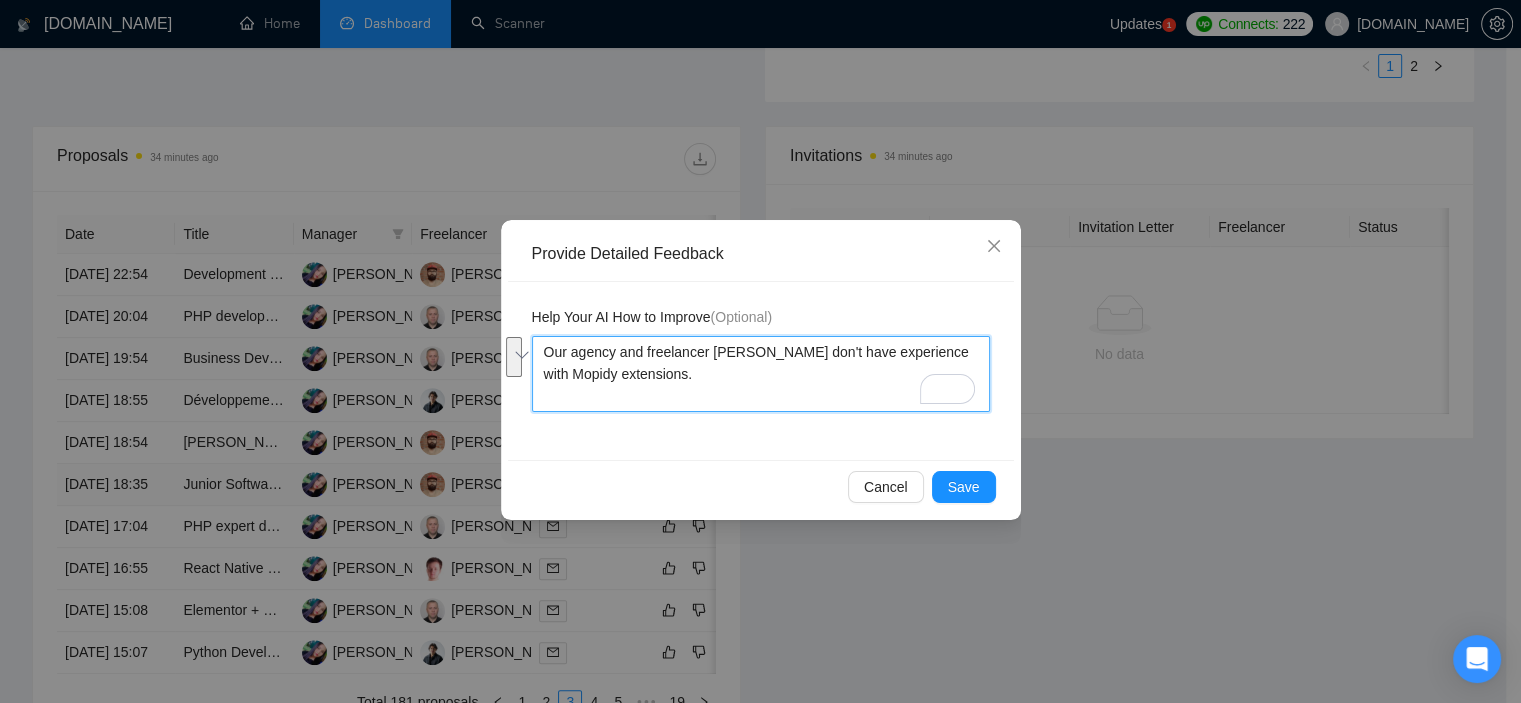 click on "Our agency and freelancer [PERSON_NAME] have experience with Mopidy extensions." at bounding box center (761, 374) 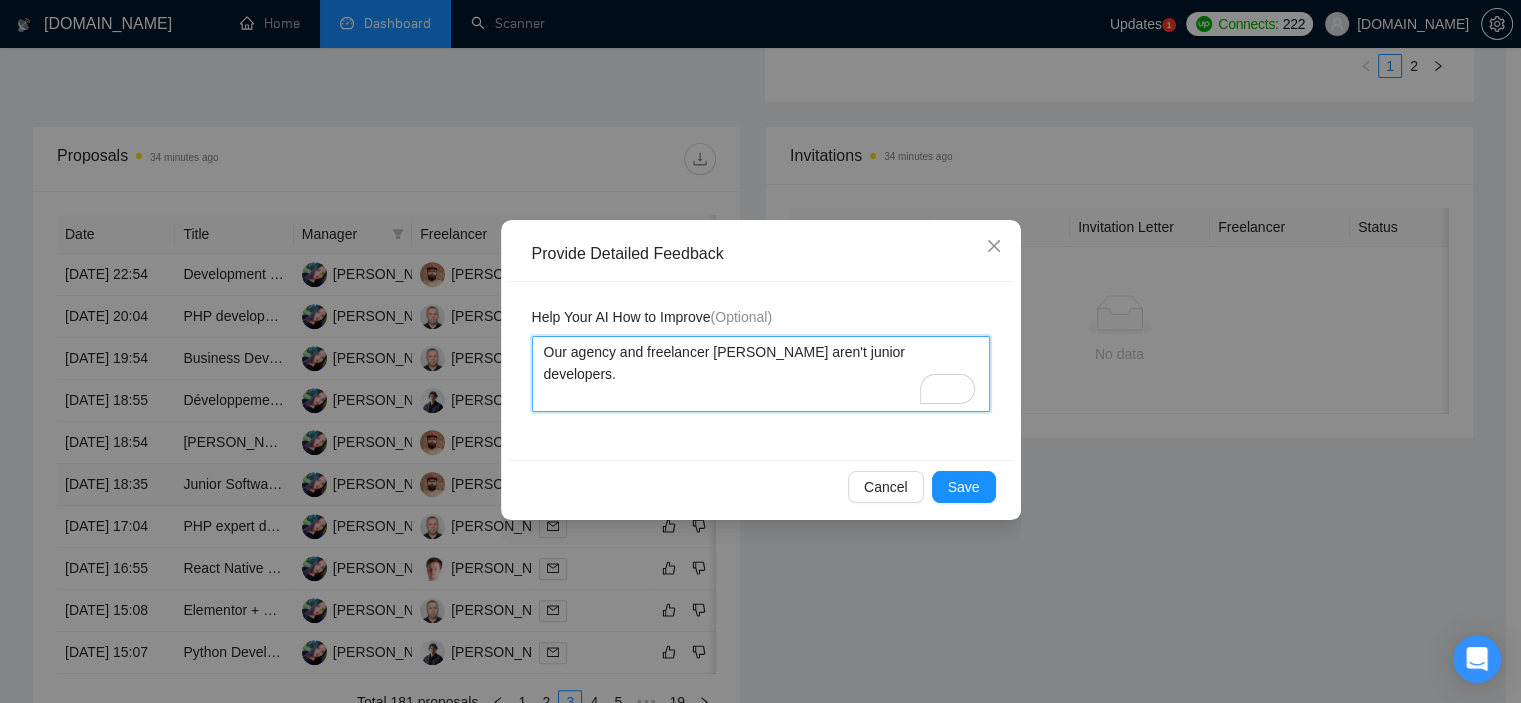 drag, startPoint x: 640, startPoint y: 356, endPoint x: 511, endPoint y: 356, distance: 129 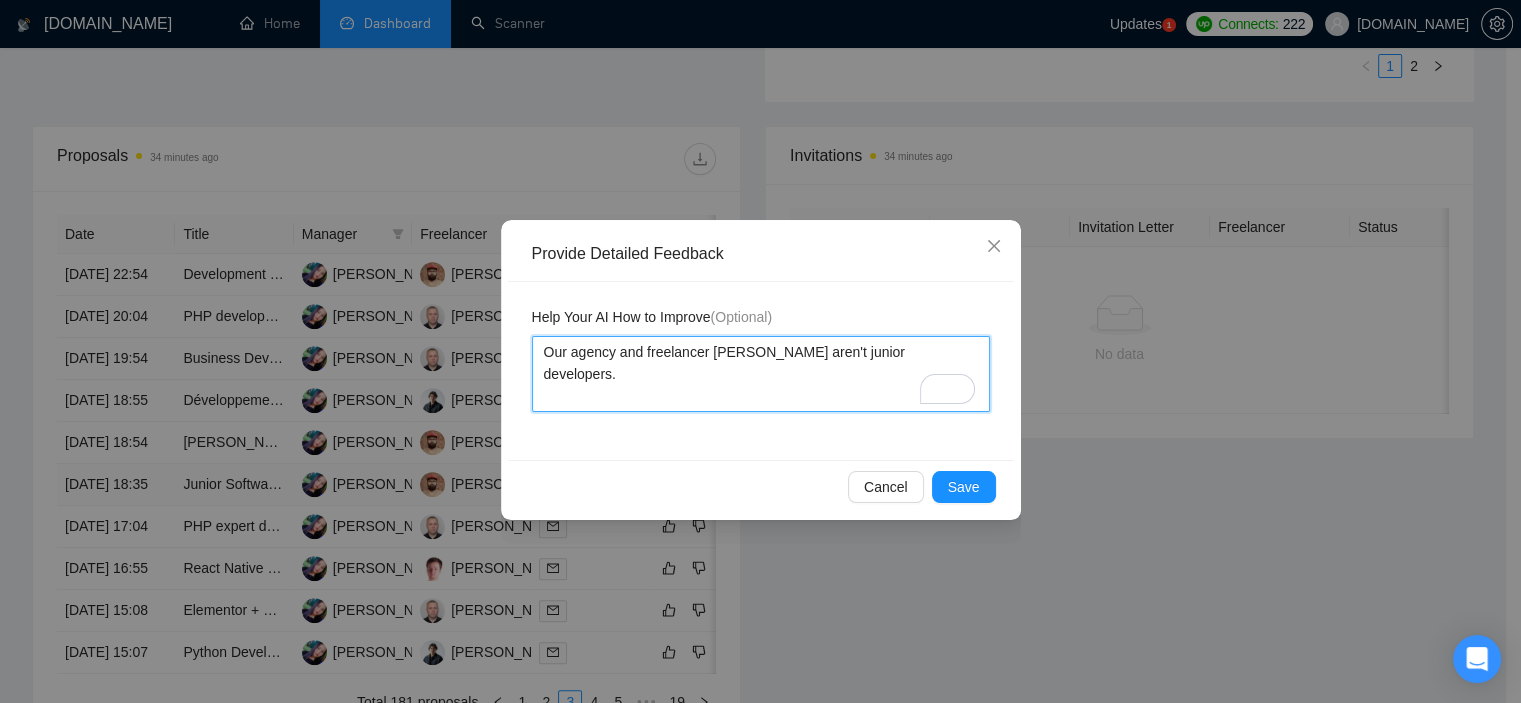 click on "Help Your AI How to Improve  (Optional) Our agency and freelancer Brandon aren't junior developers." at bounding box center [761, 371] 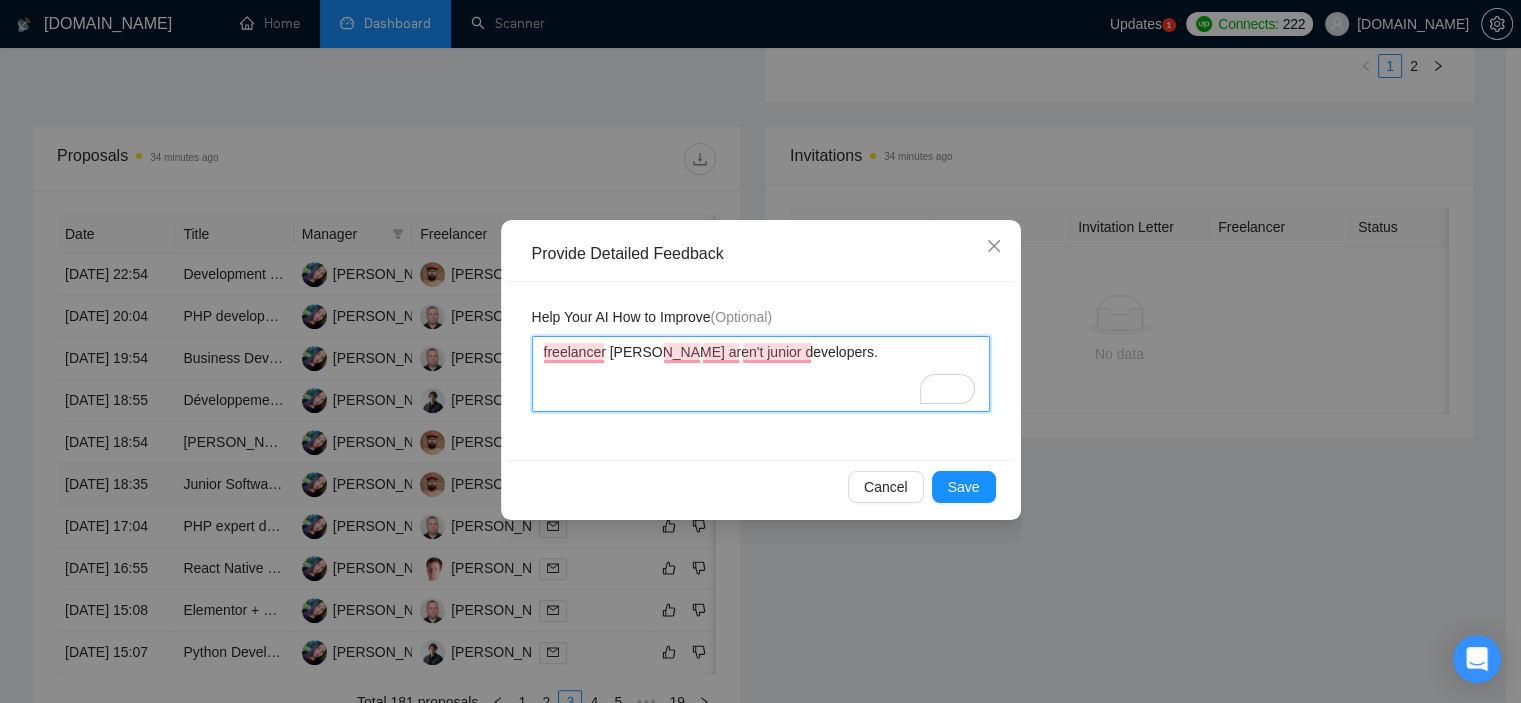 drag, startPoint x: 611, startPoint y: 353, endPoint x: 659, endPoint y: 353, distance: 48 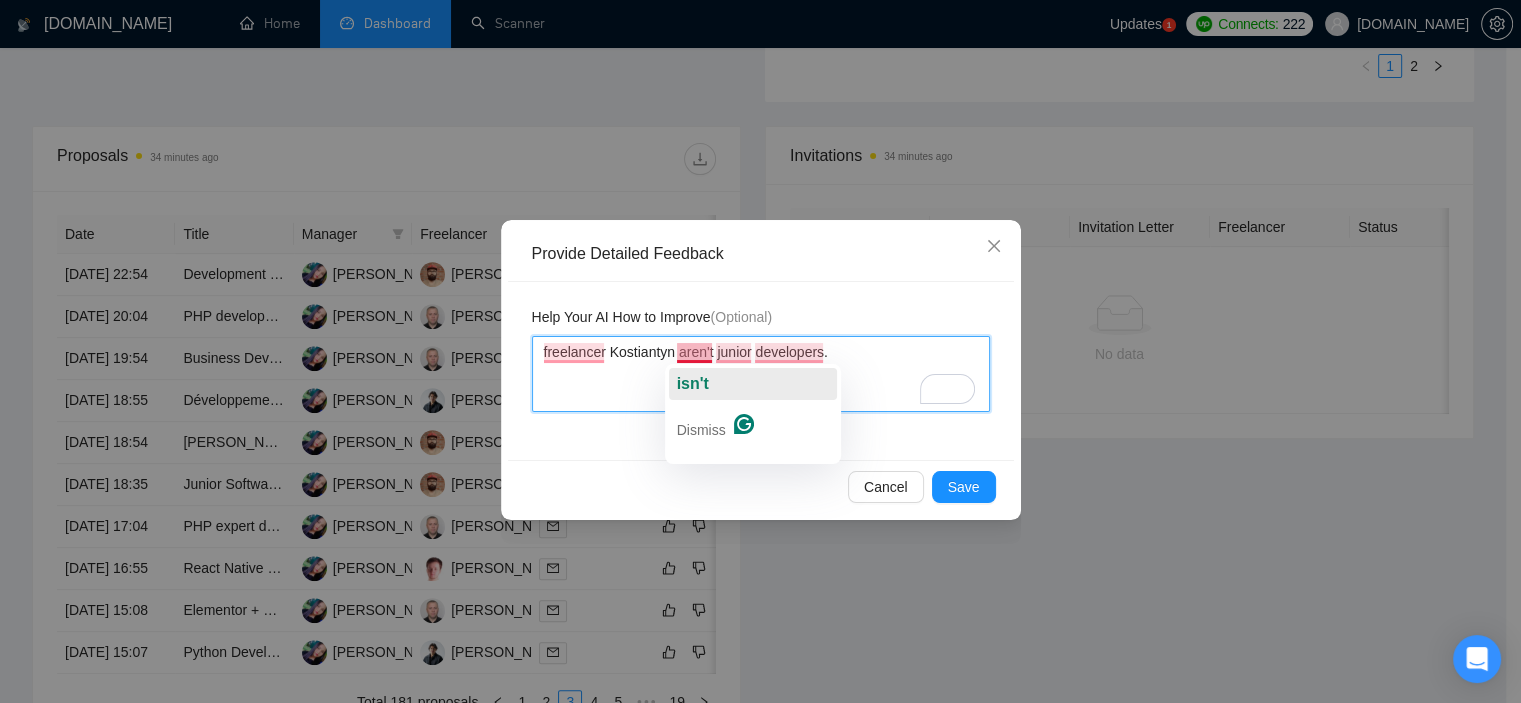 click on "isn't" 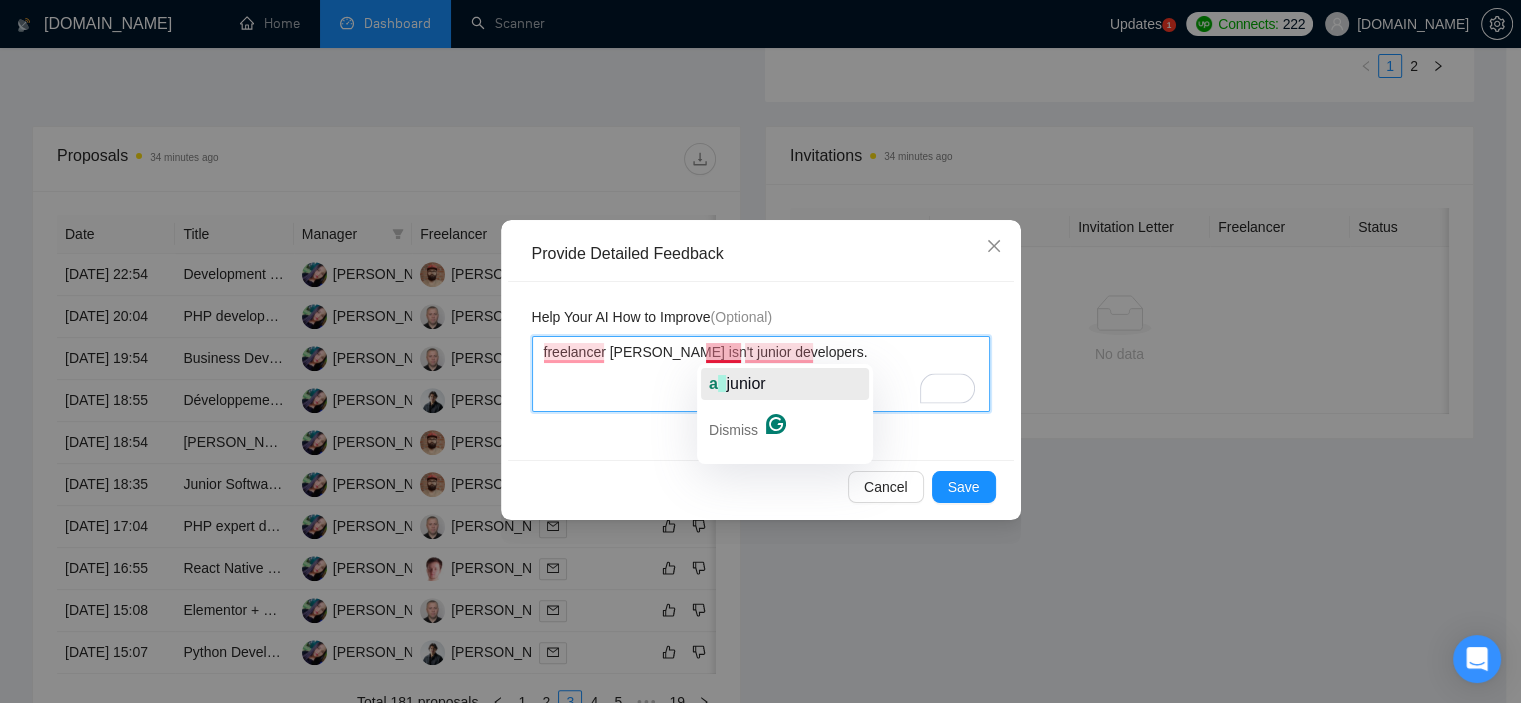 click on "junior" 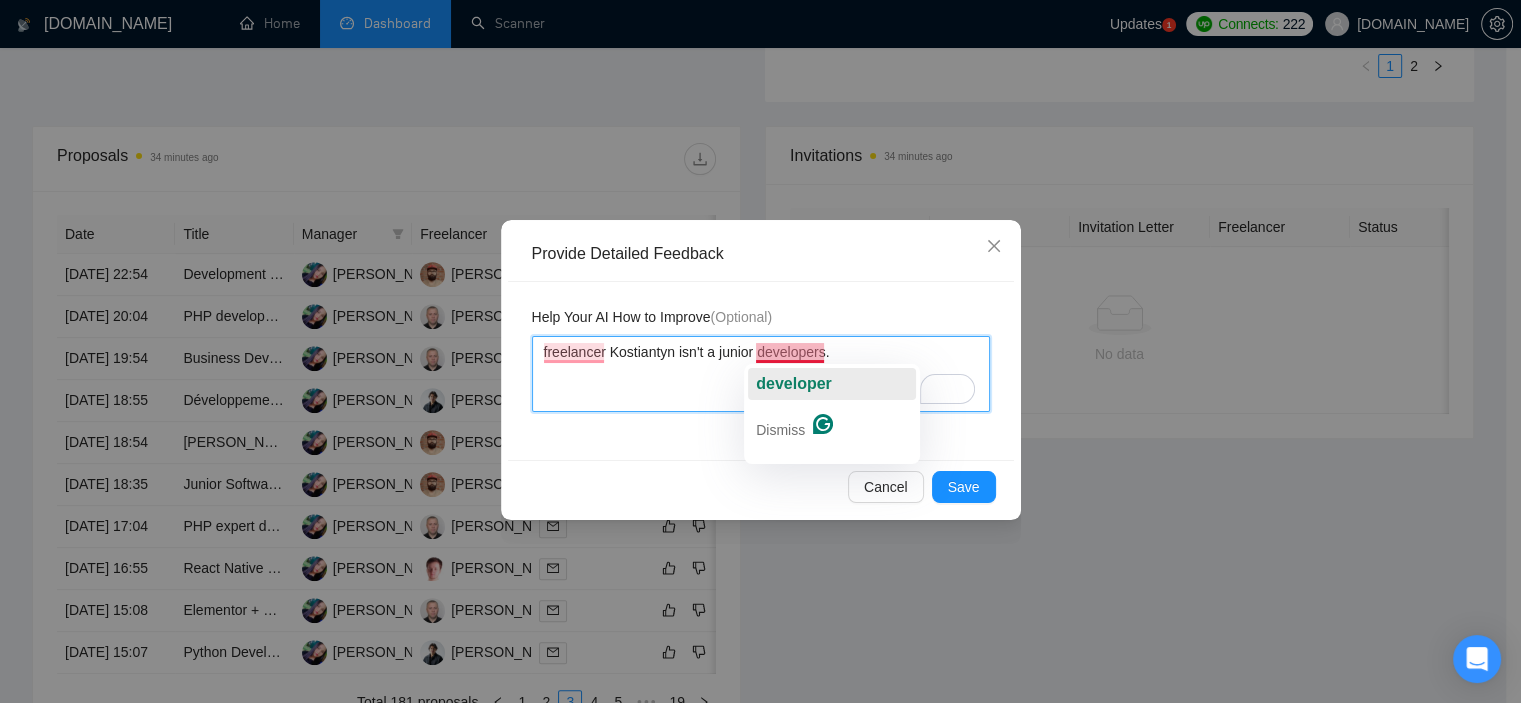 click on "developer" 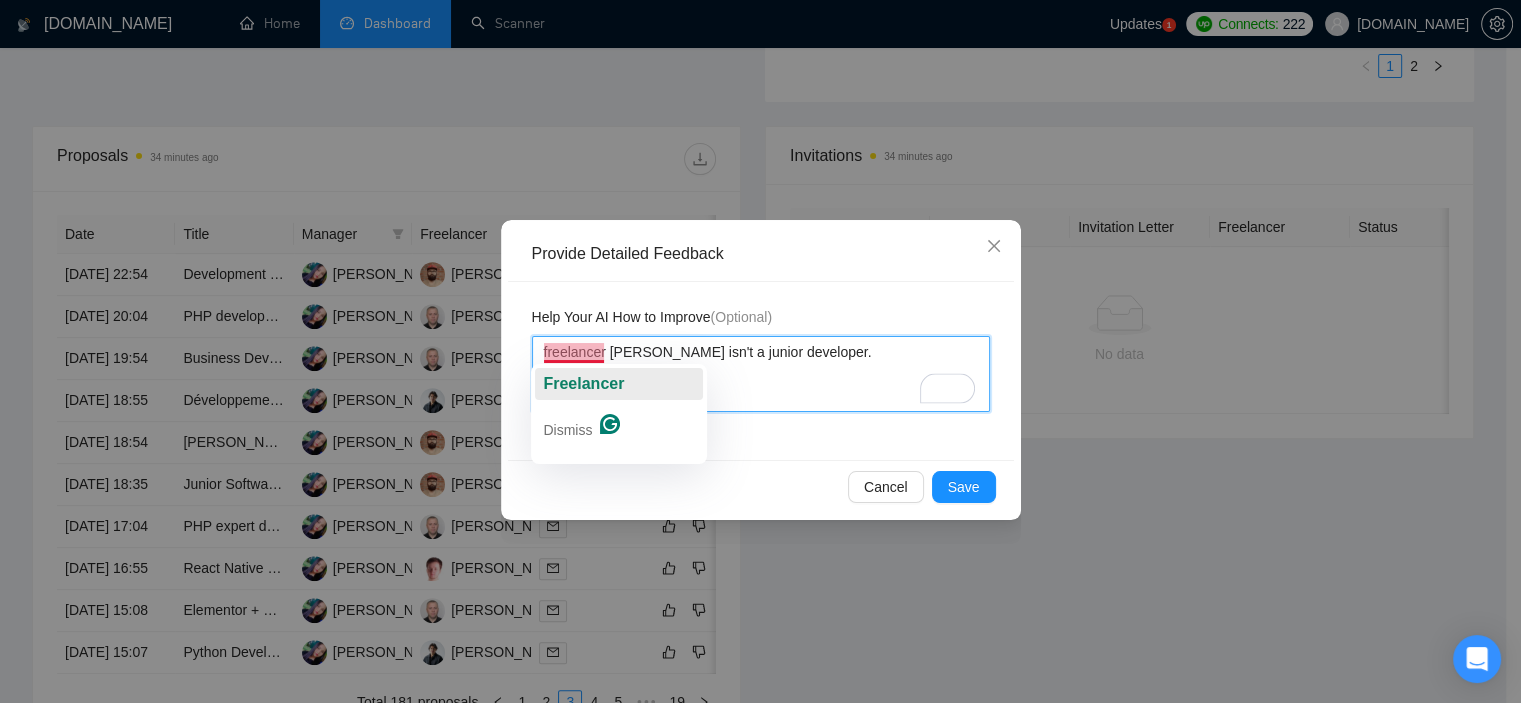 click on "Freelancer" 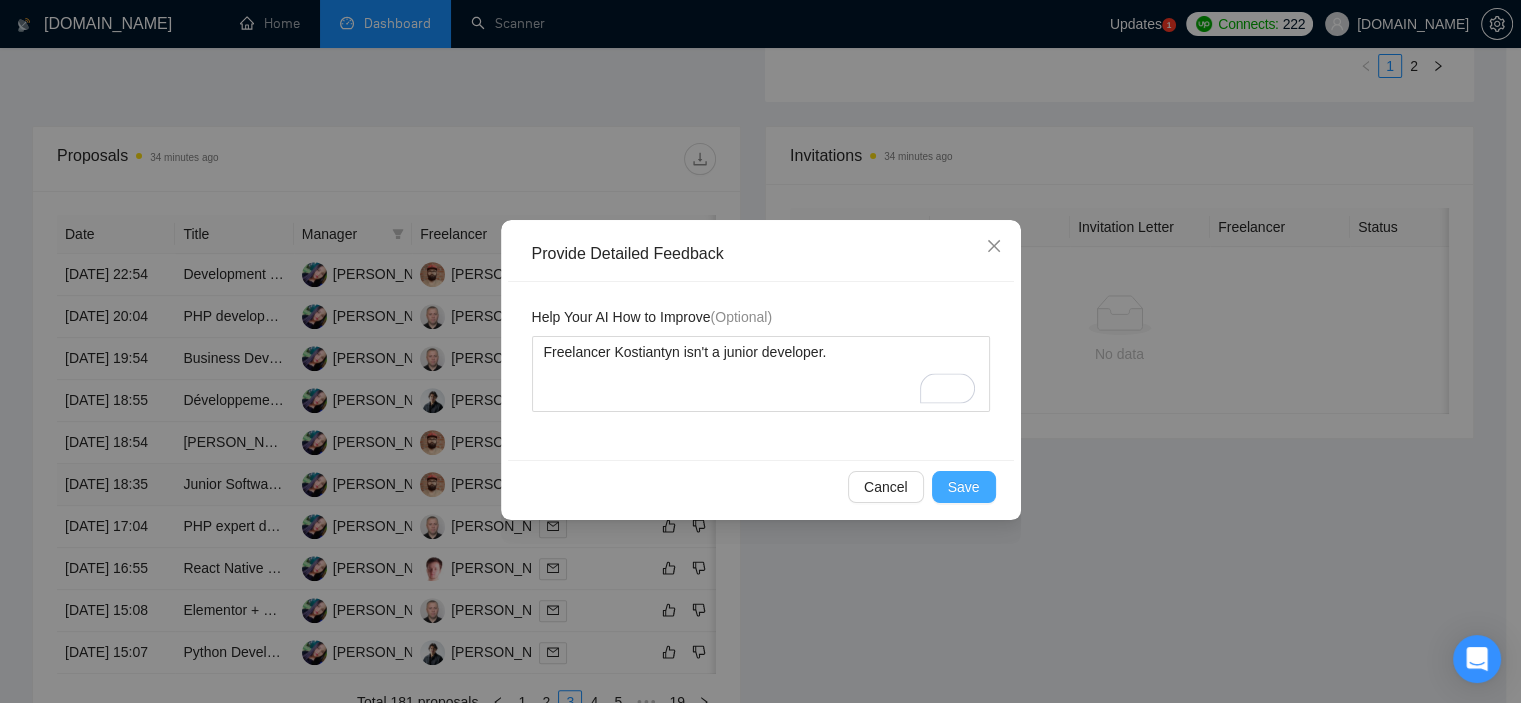 click on "Save" at bounding box center [964, 487] 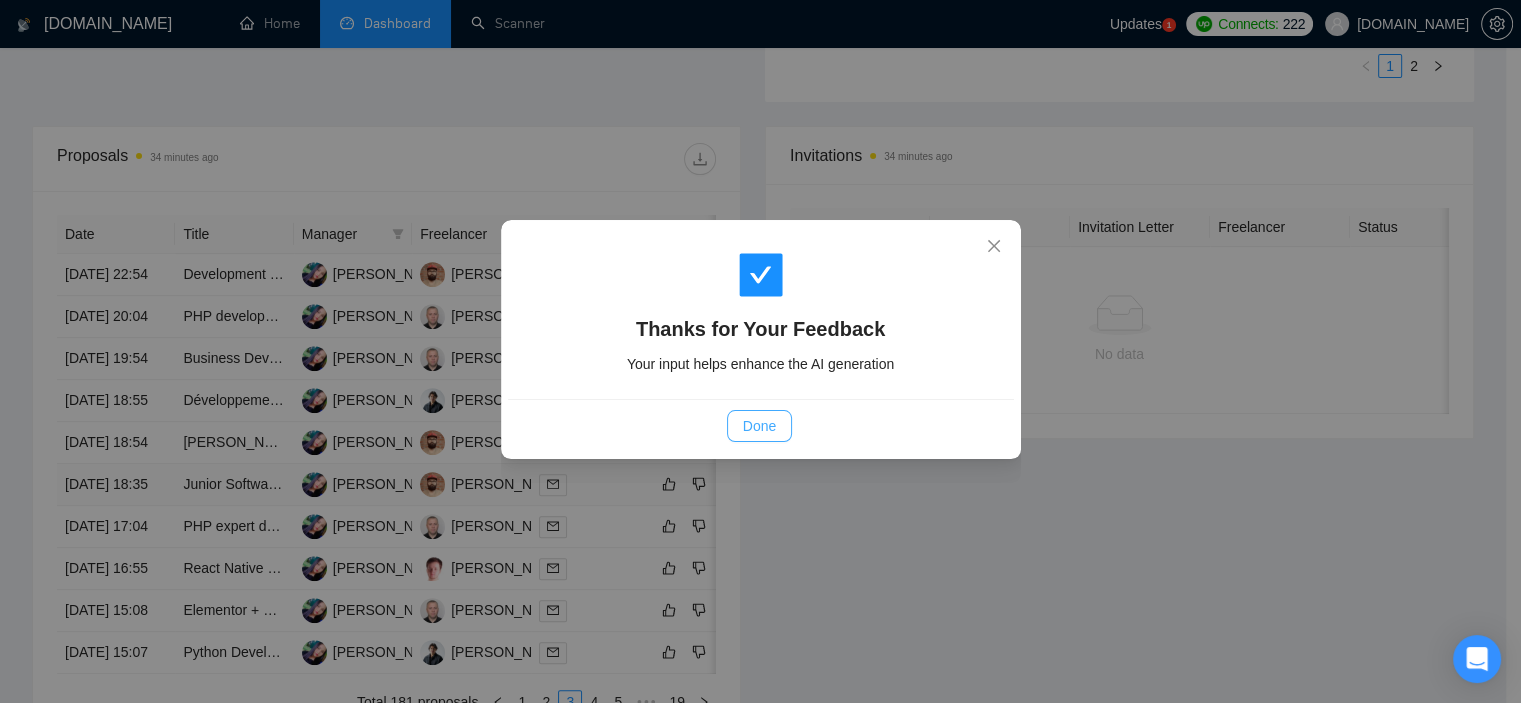 click on "Done" at bounding box center (759, 426) 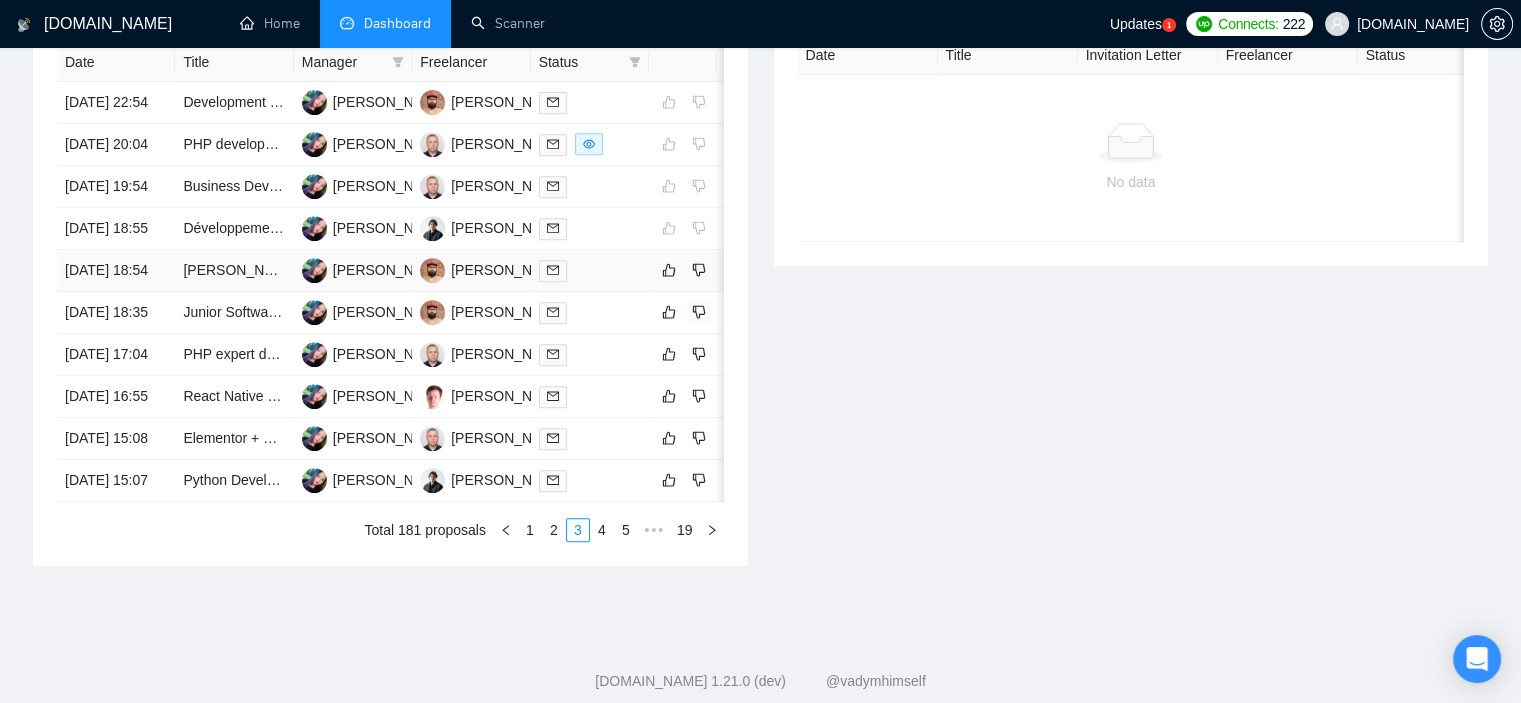 scroll, scrollTop: 900, scrollLeft: 0, axis: vertical 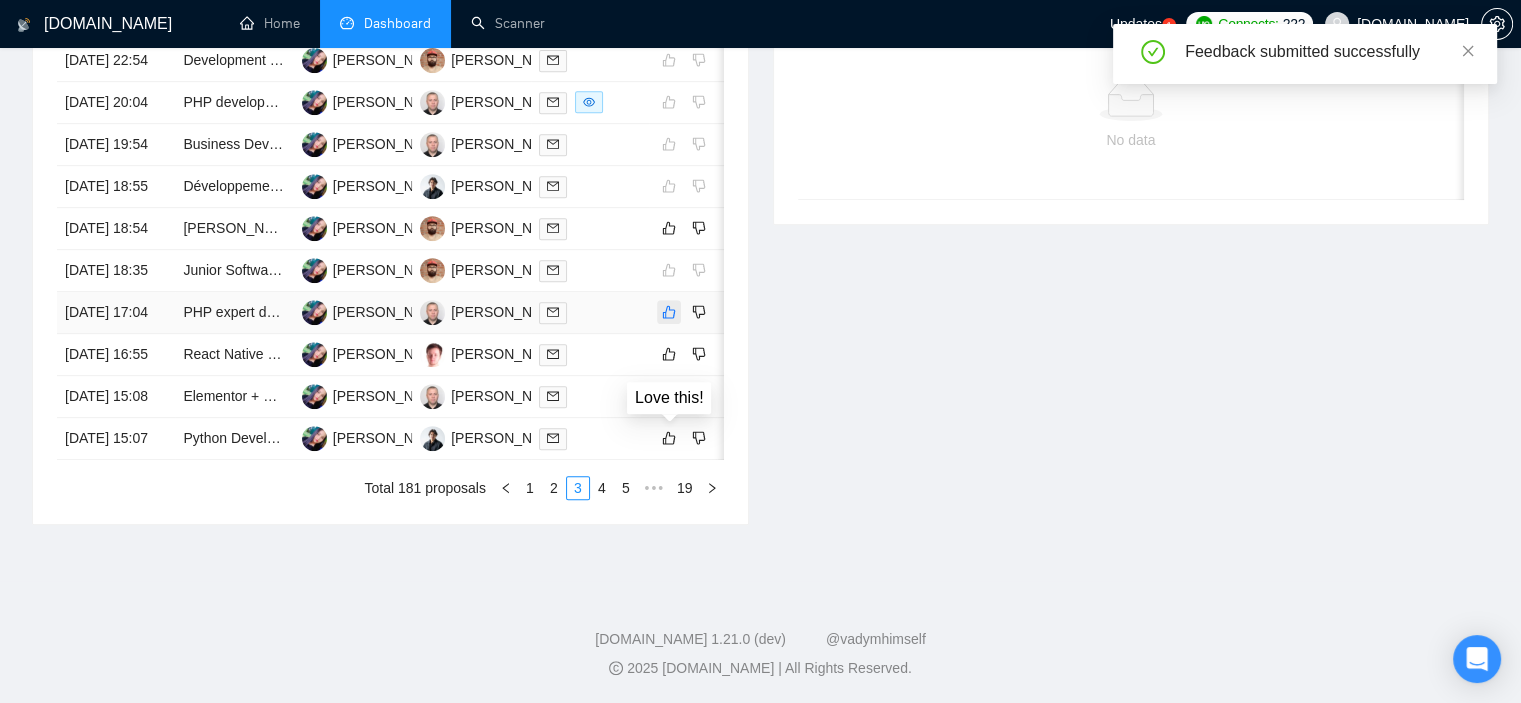 click at bounding box center [669, 312] 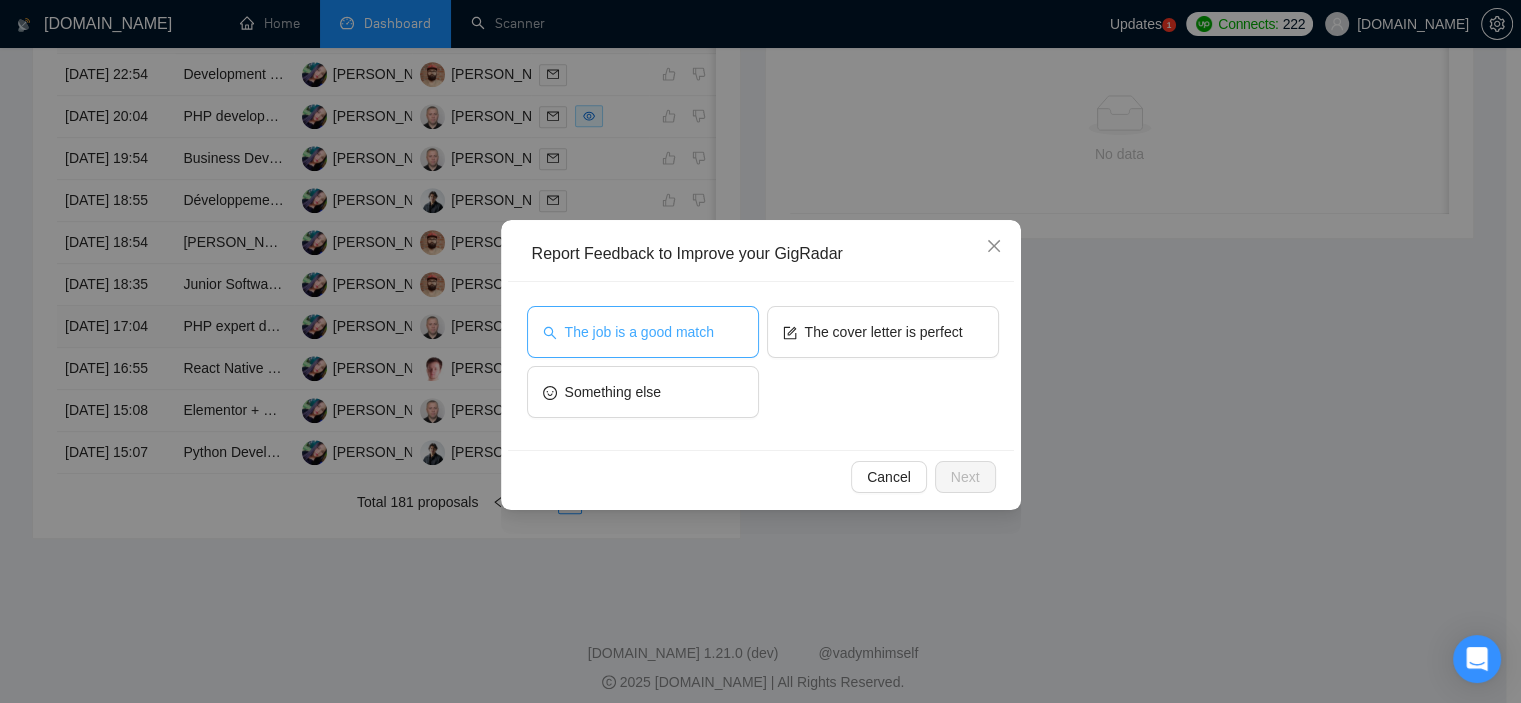 click on "The job is a good match" at bounding box center (643, 332) 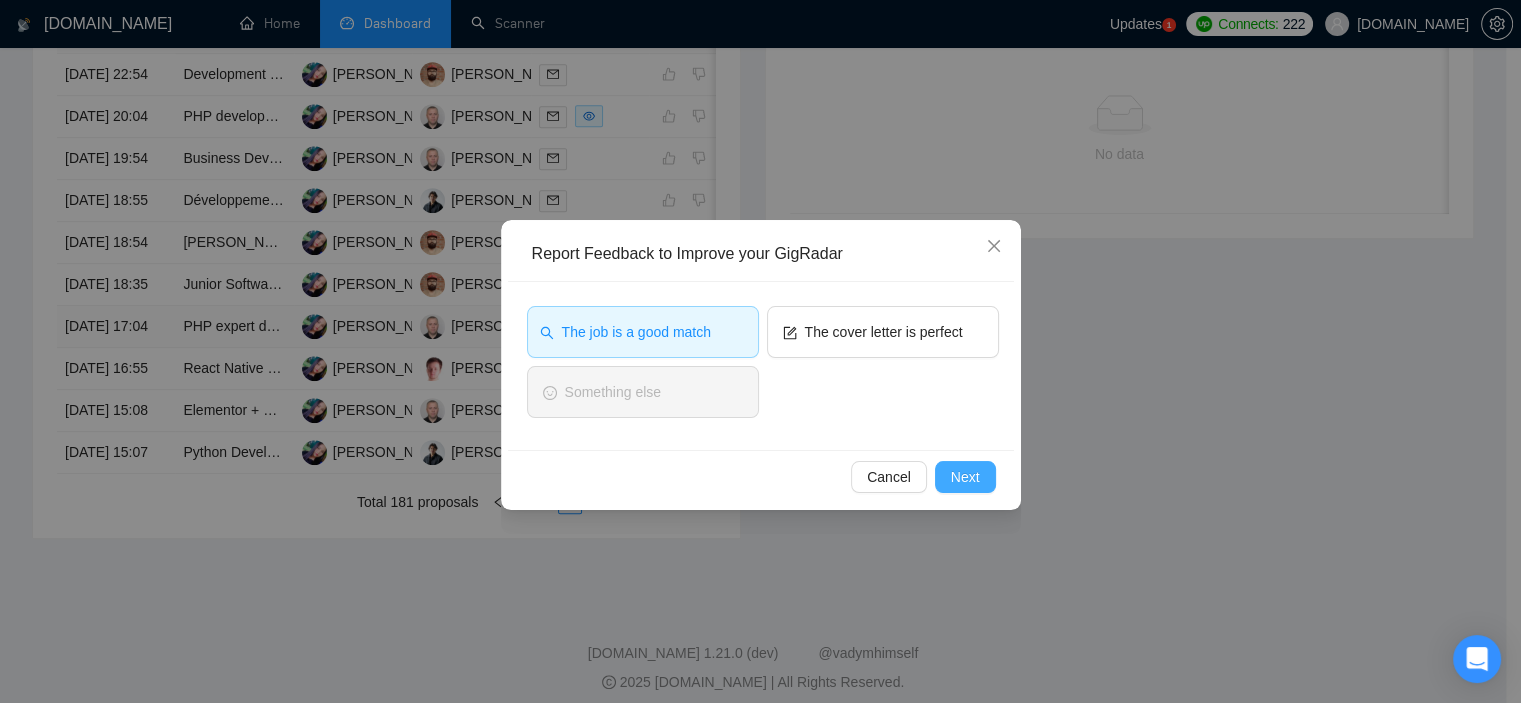 click on "Next" at bounding box center (965, 477) 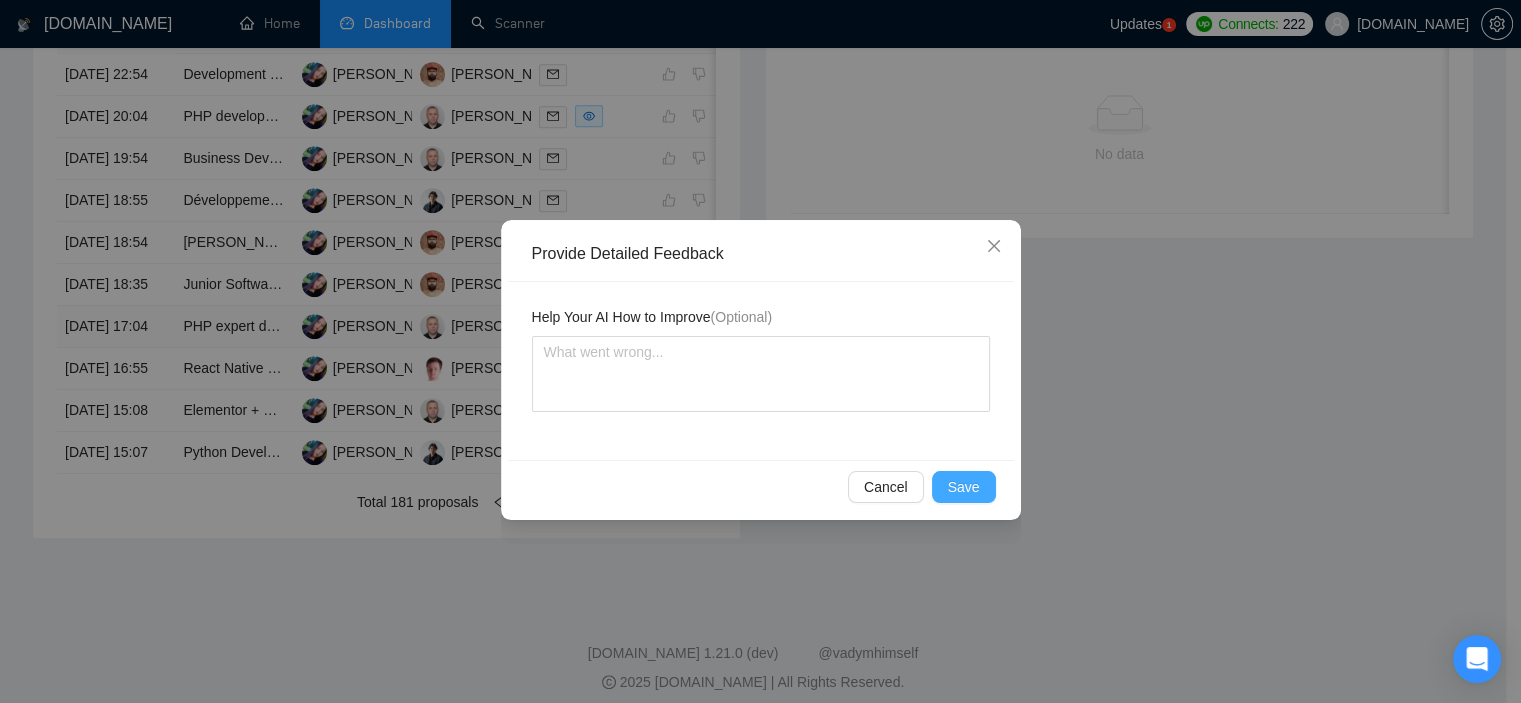 click on "Save" at bounding box center (964, 487) 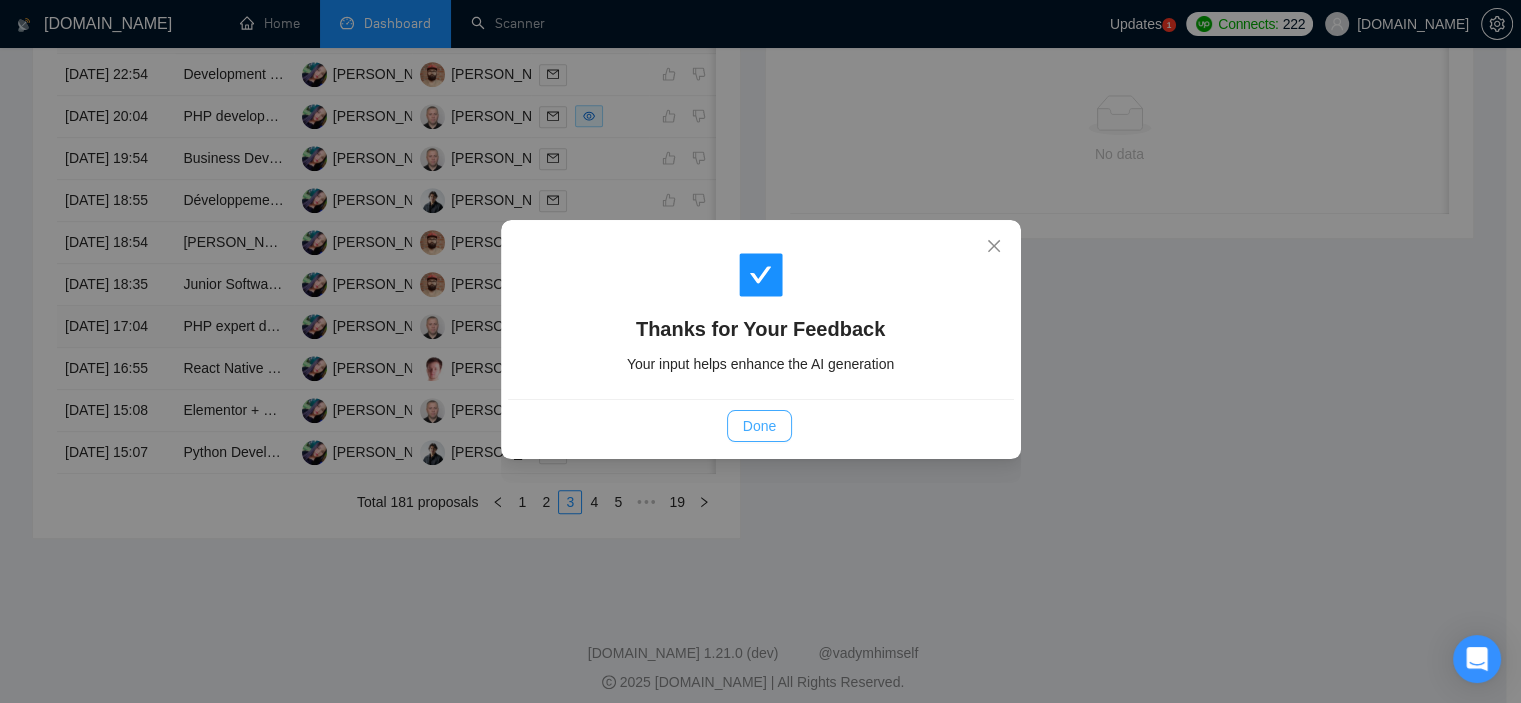 click on "Done" at bounding box center (759, 426) 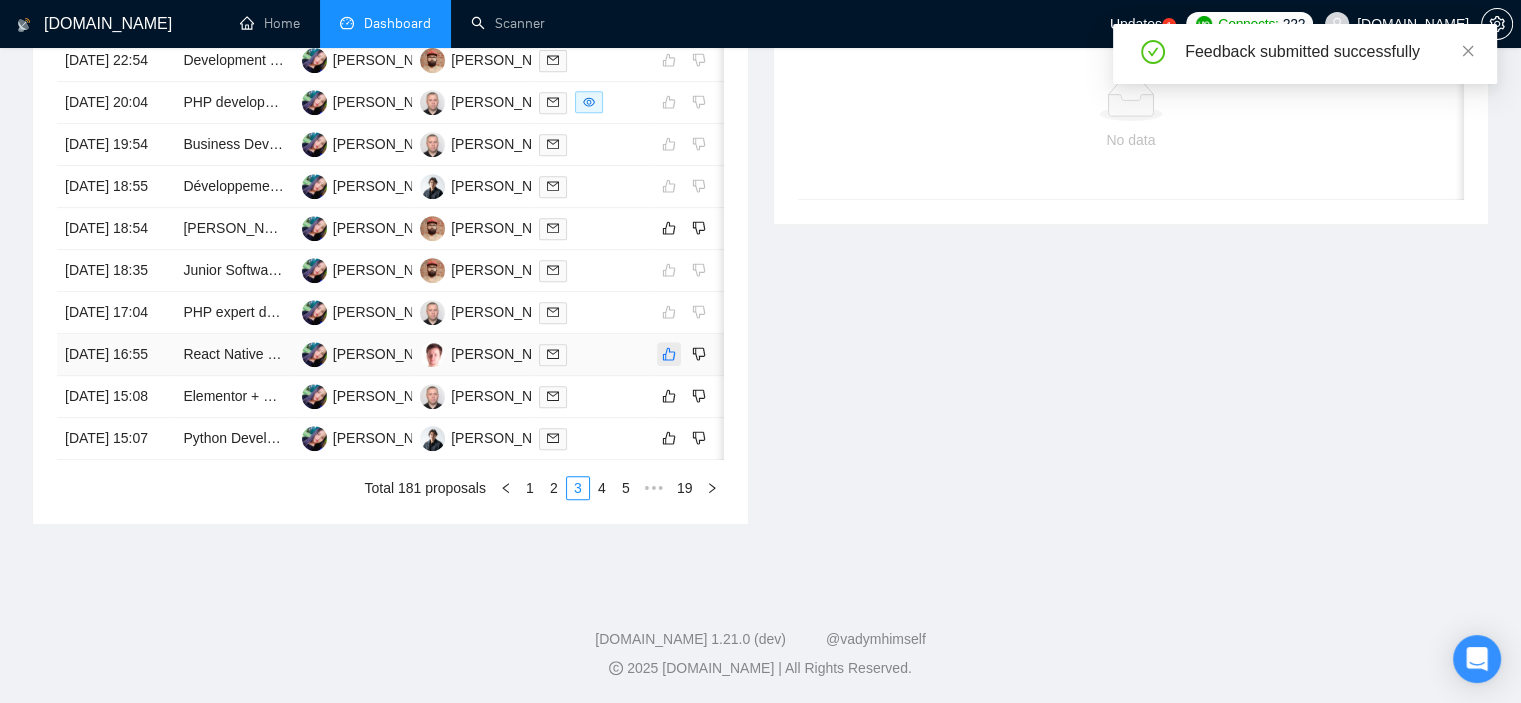 click 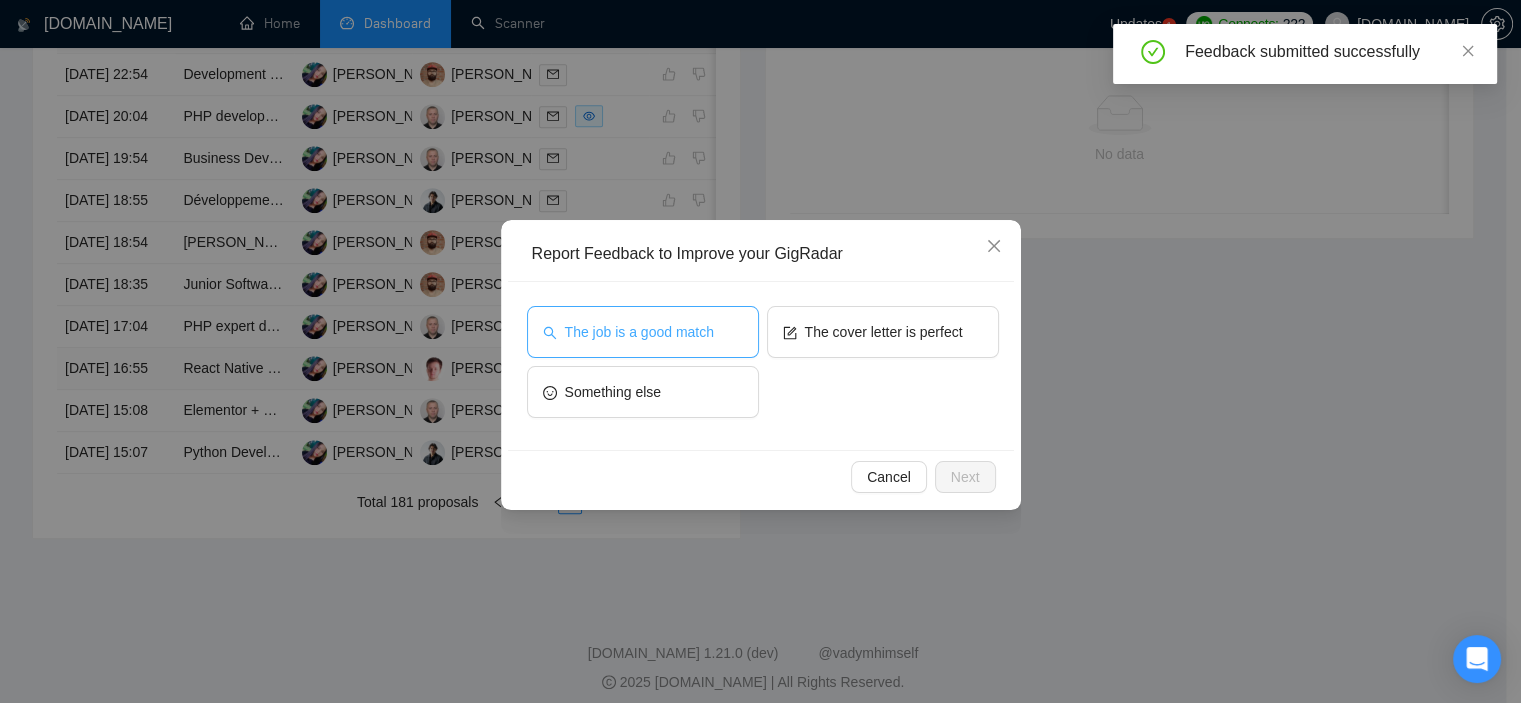 click on "The job is a good match" at bounding box center [643, 332] 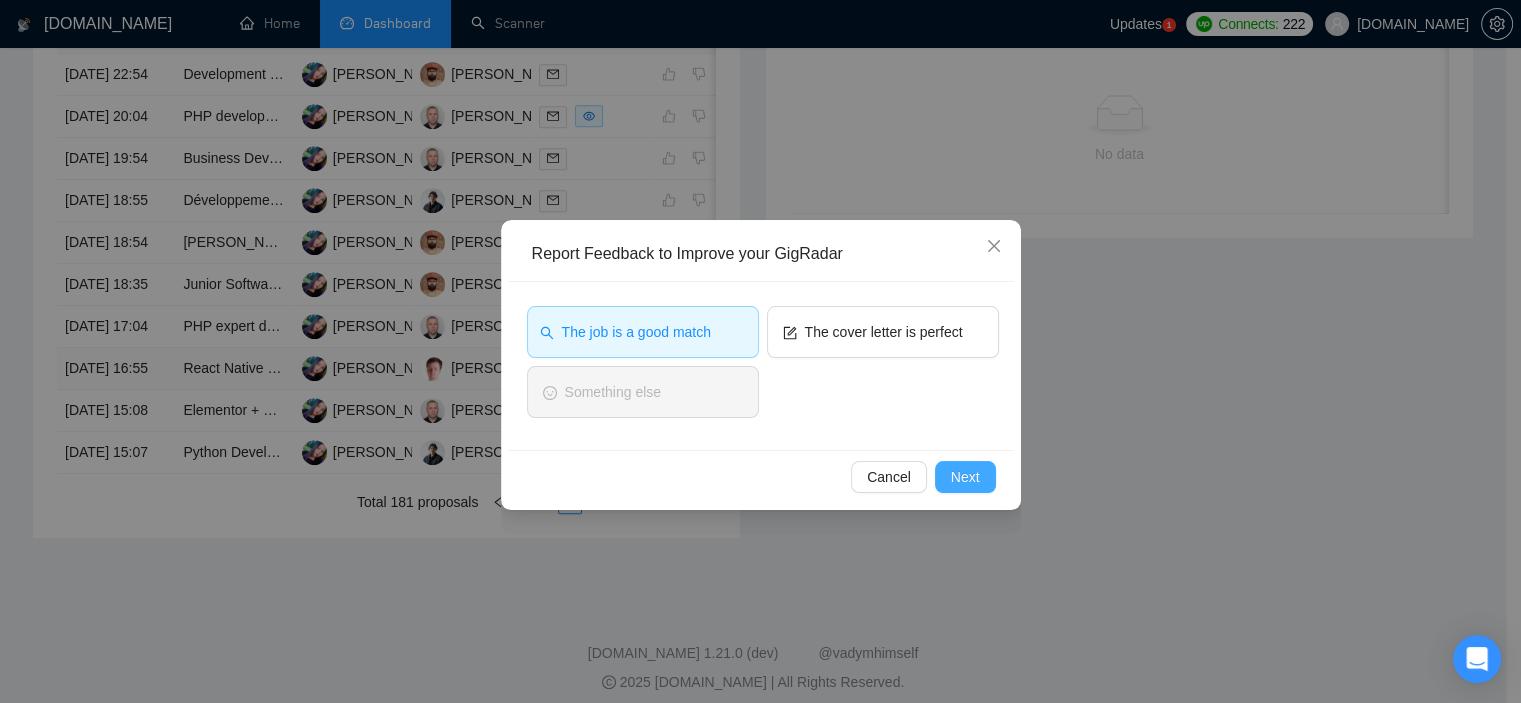 click on "Next" at bounding box center (965, 477) 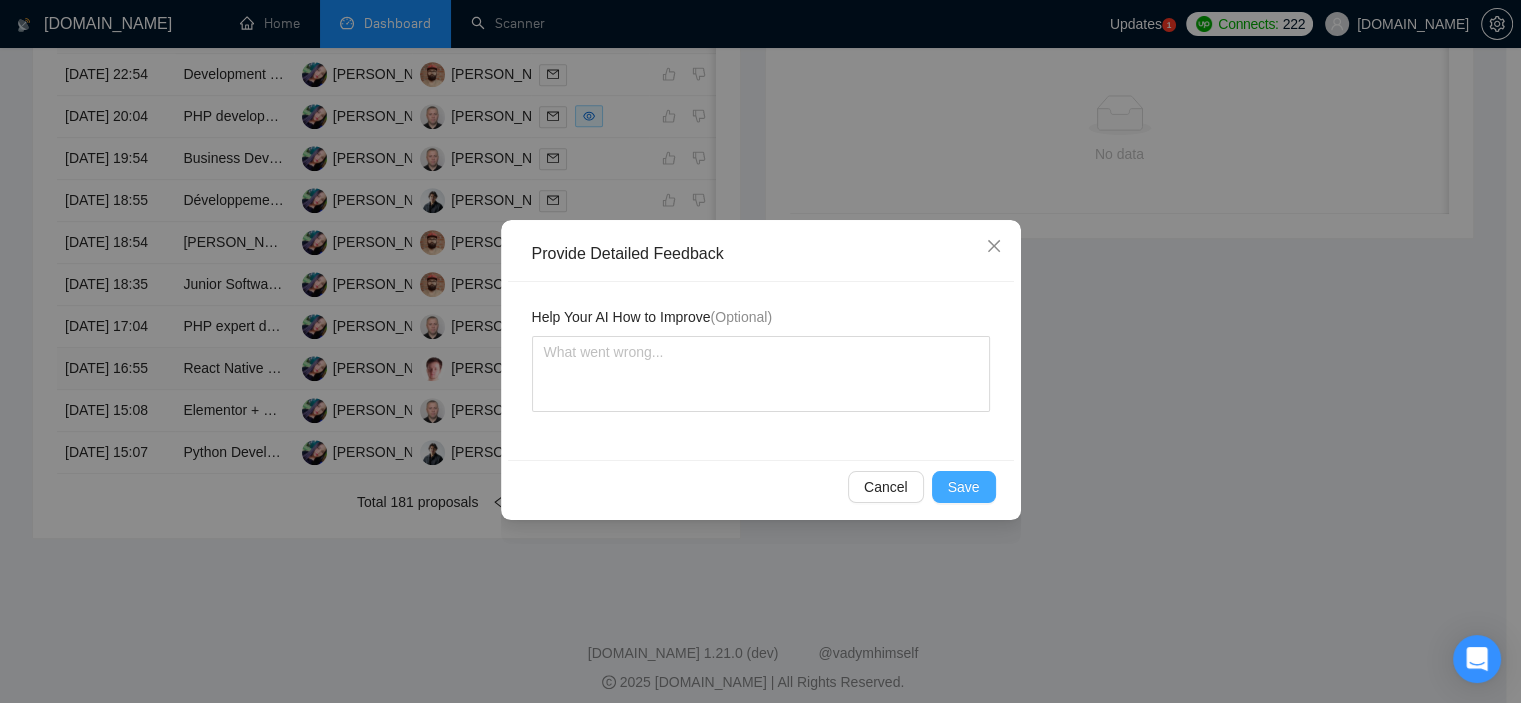 click on "Save" at bounding box center (964, 487) 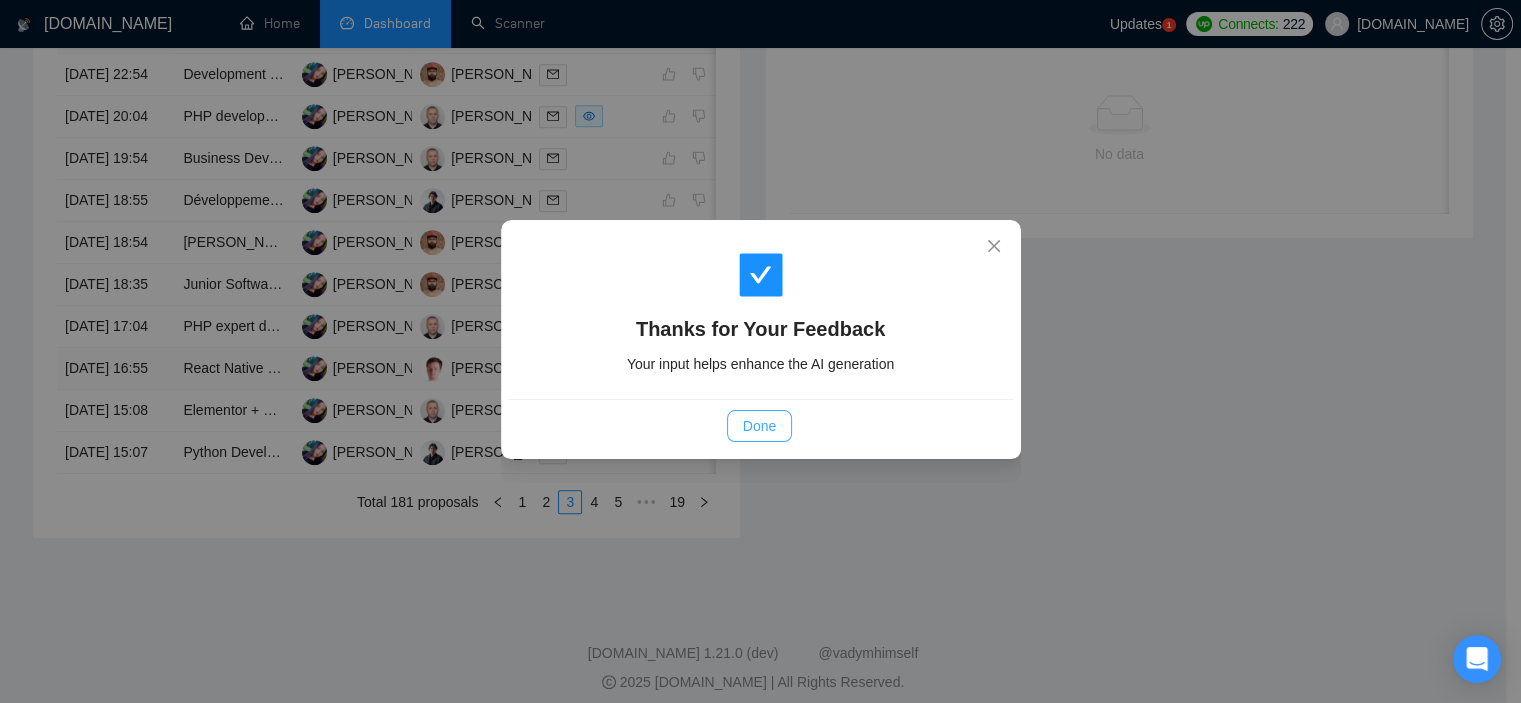 click on "Done" at bounding box center (759, 426) 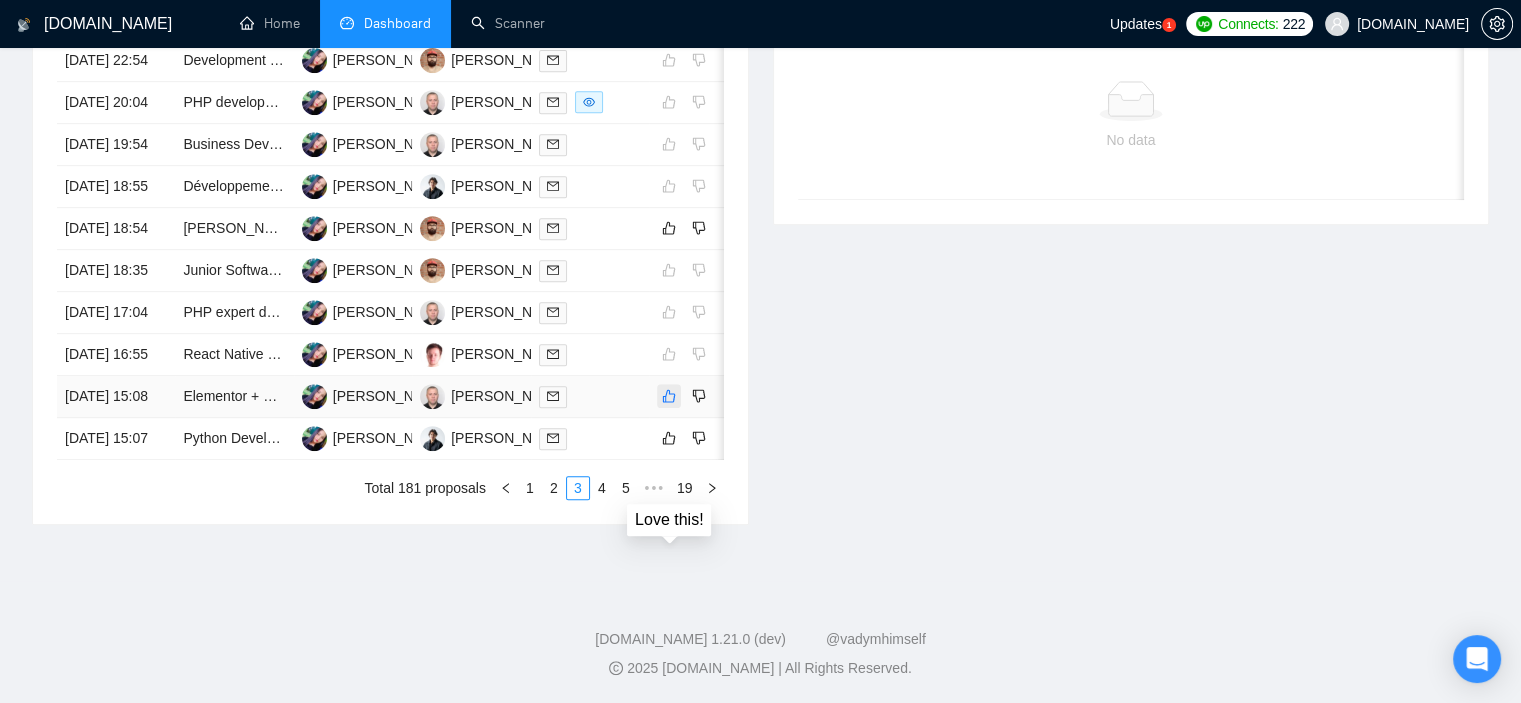 click 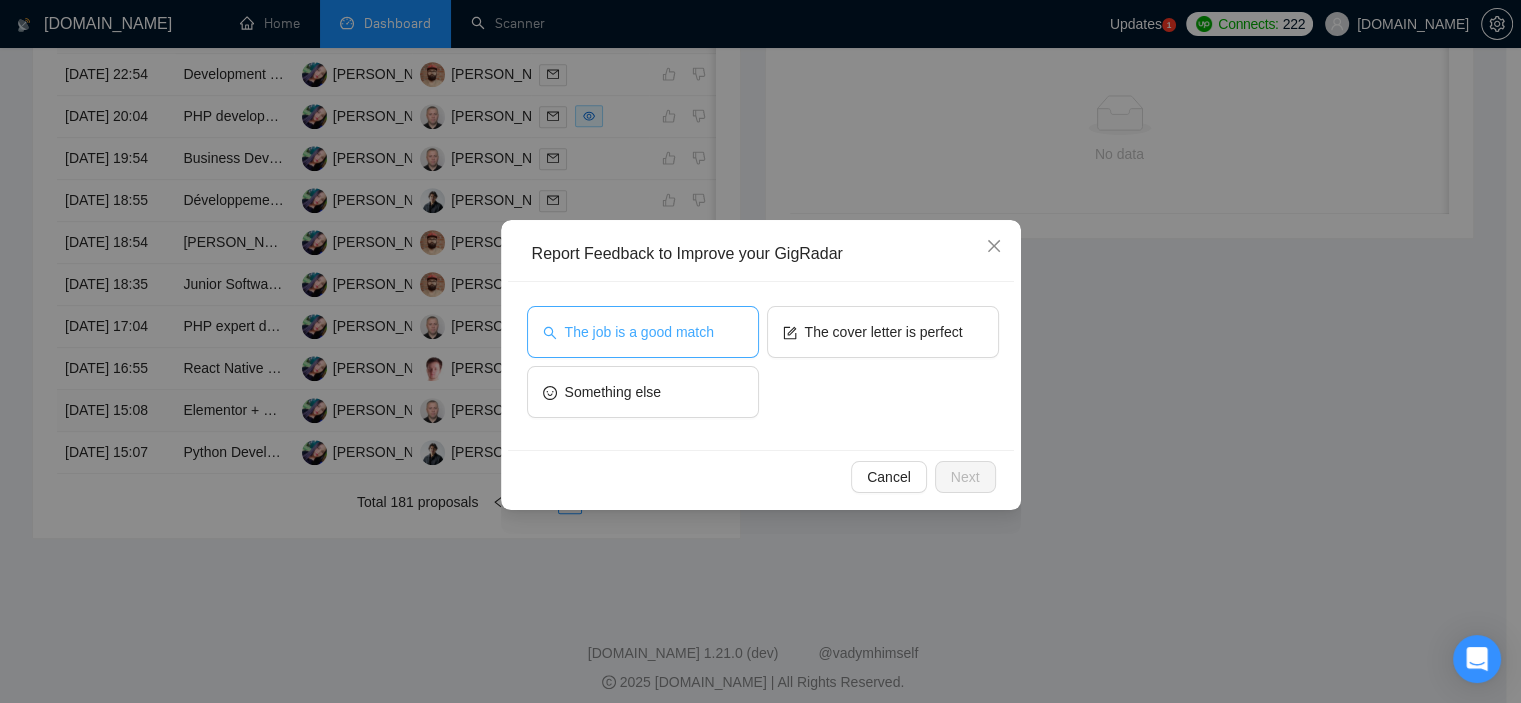 click on "The job is a good match" at bounding box center (639, 332) 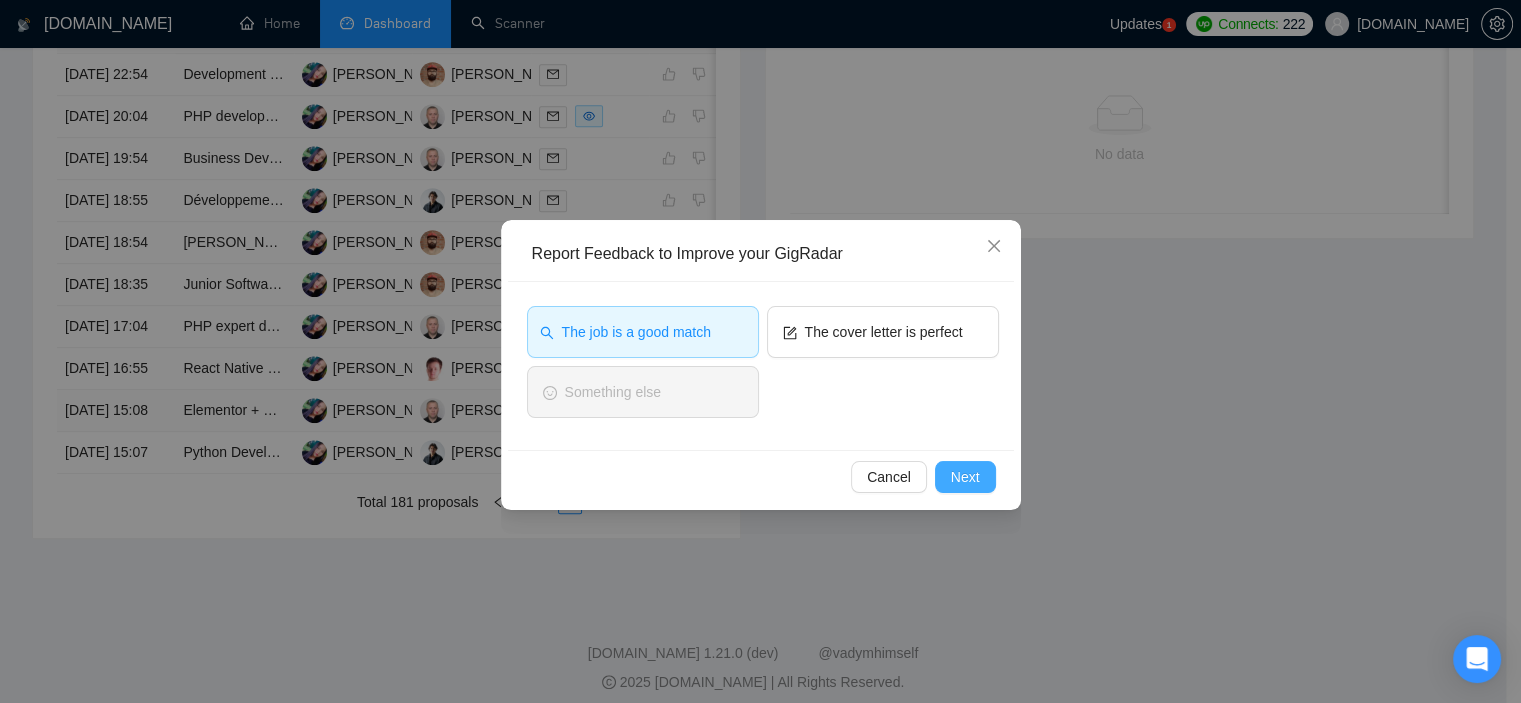 click on "Next" at bounding box center (965, 477) 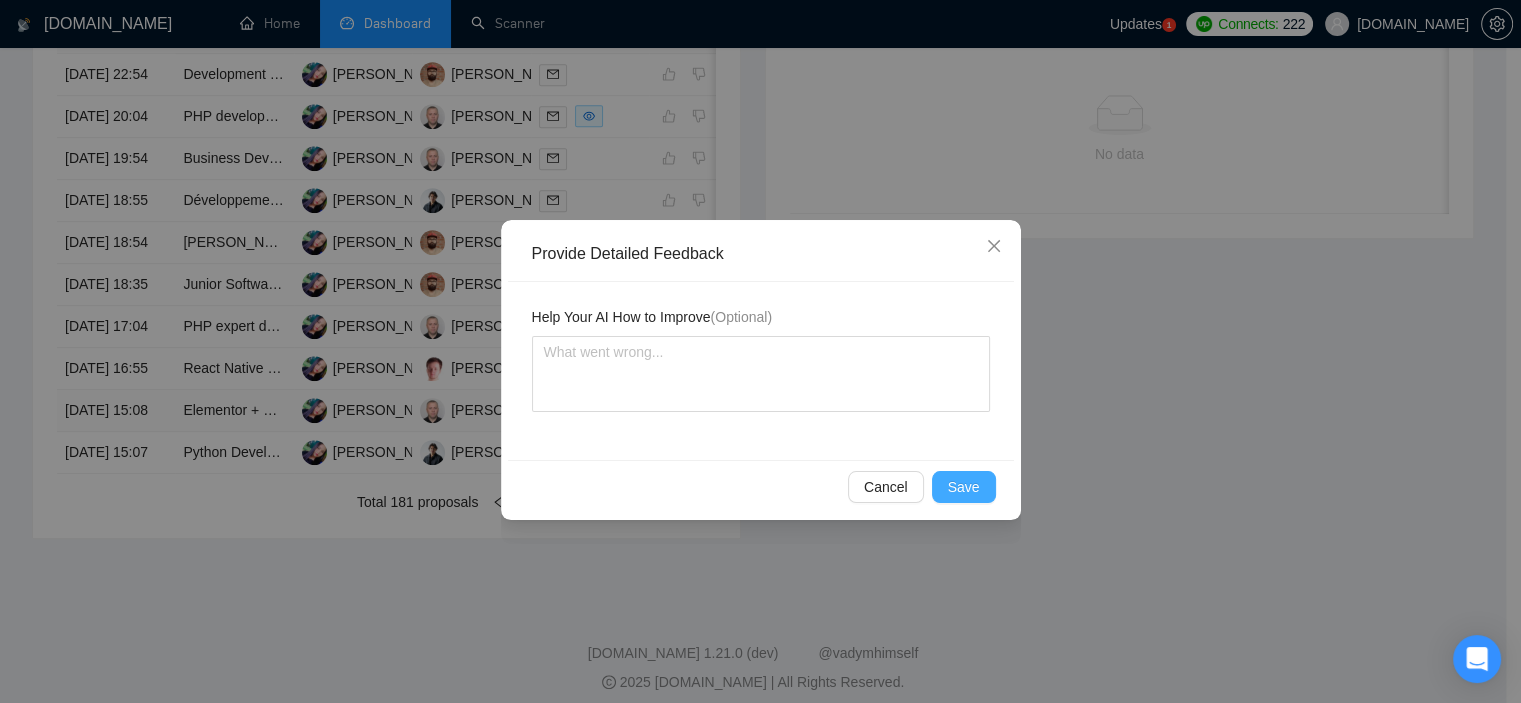 click on "Save" at bounding box center (964, 487) 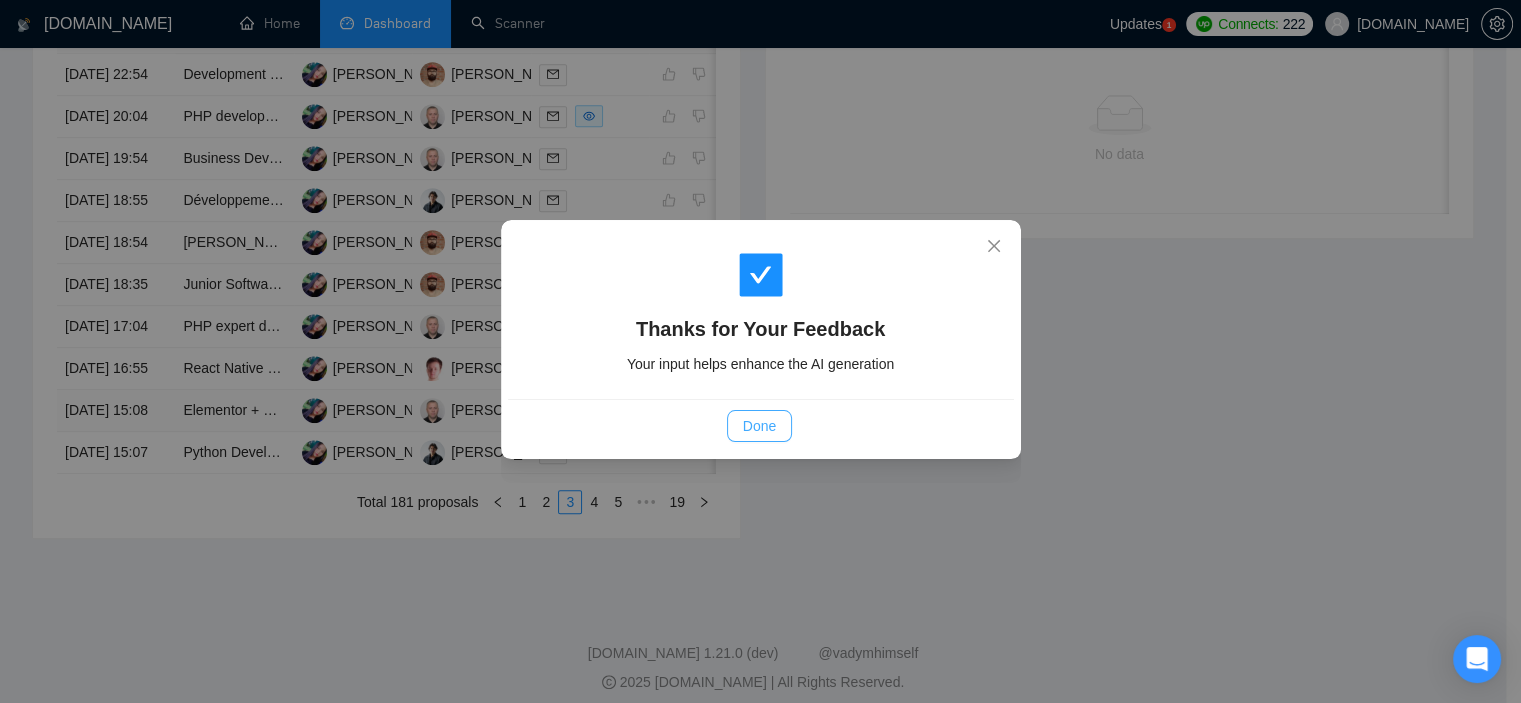 click on "Done" at bounding box center [759, 426] 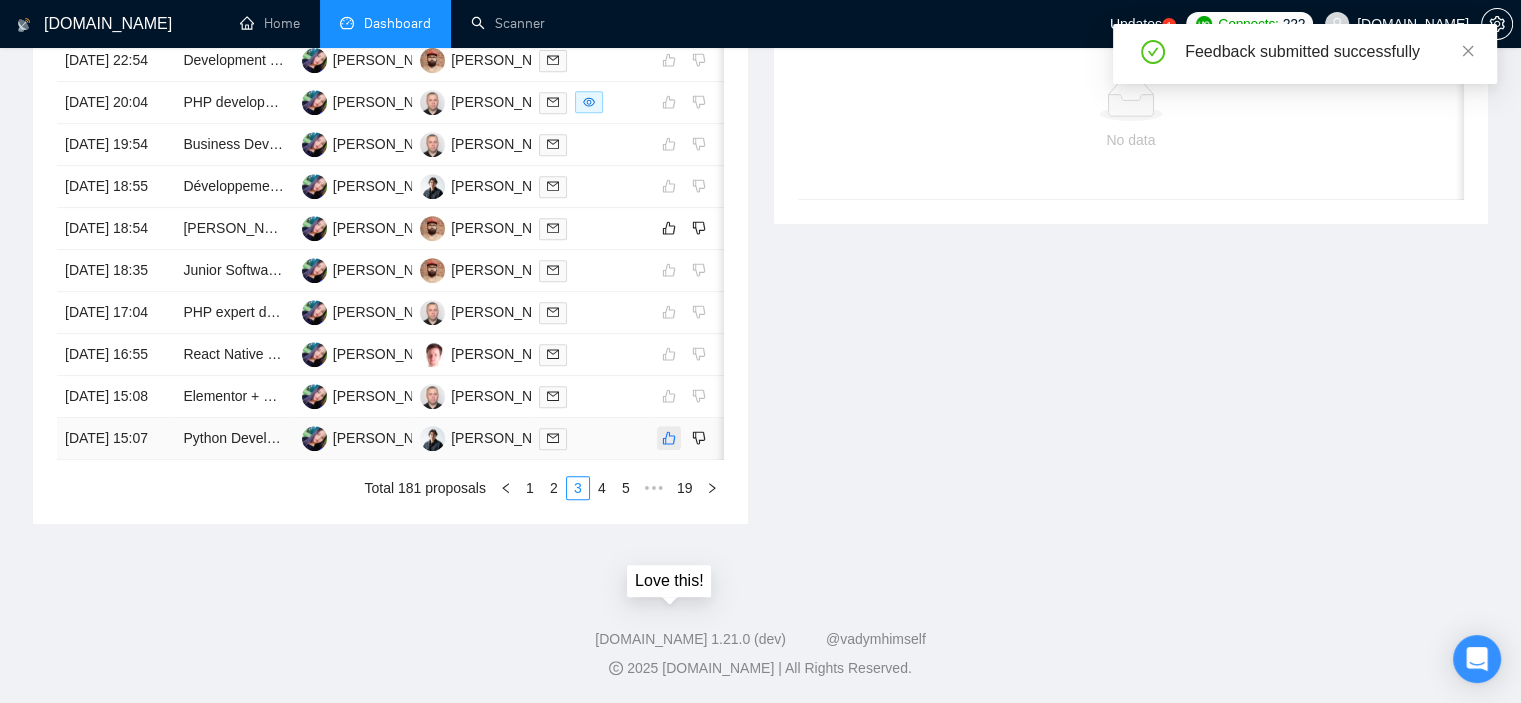 click 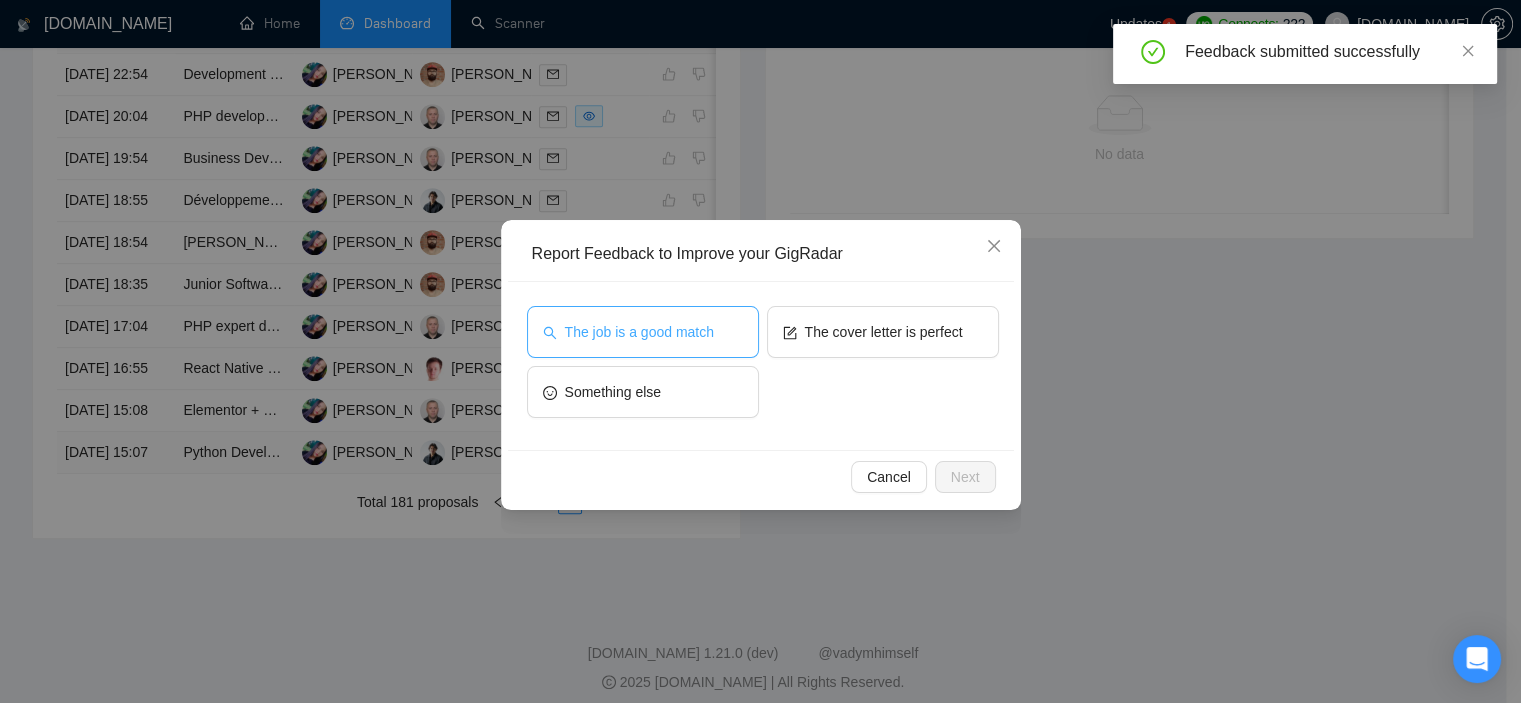 click on "The job is a good match" at bounding box center (643, 332) 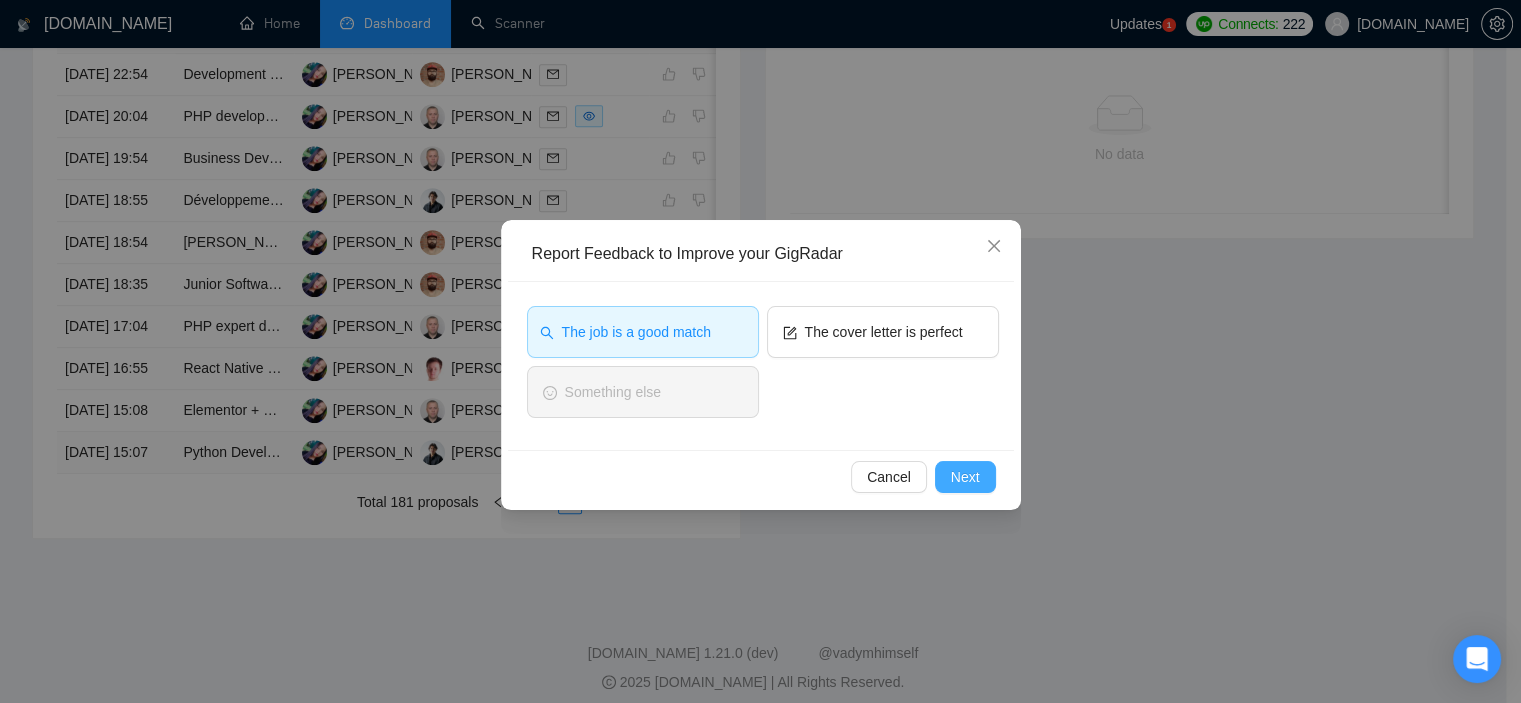 click on "Next" at bounding box center [965, 477] 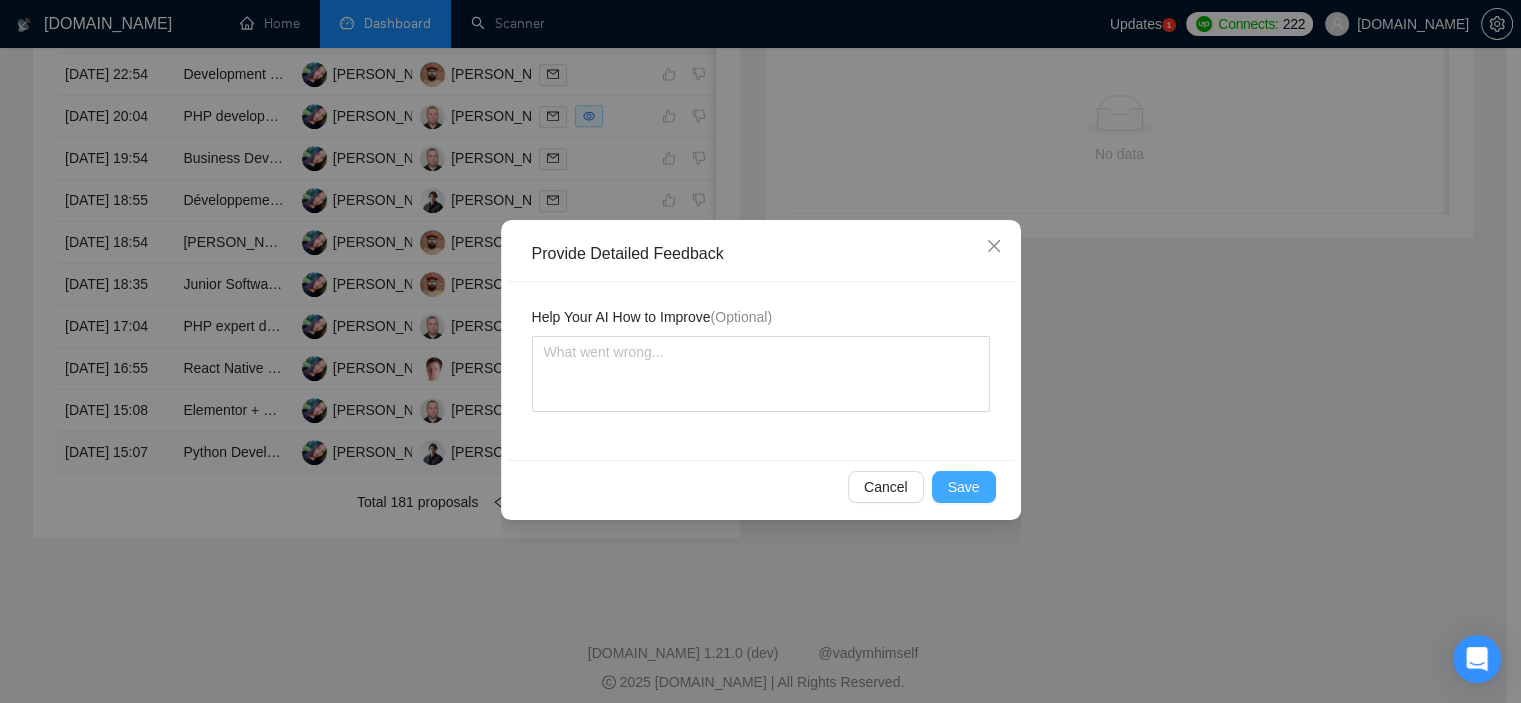 click on "Save" at bounding box center (964, 487) 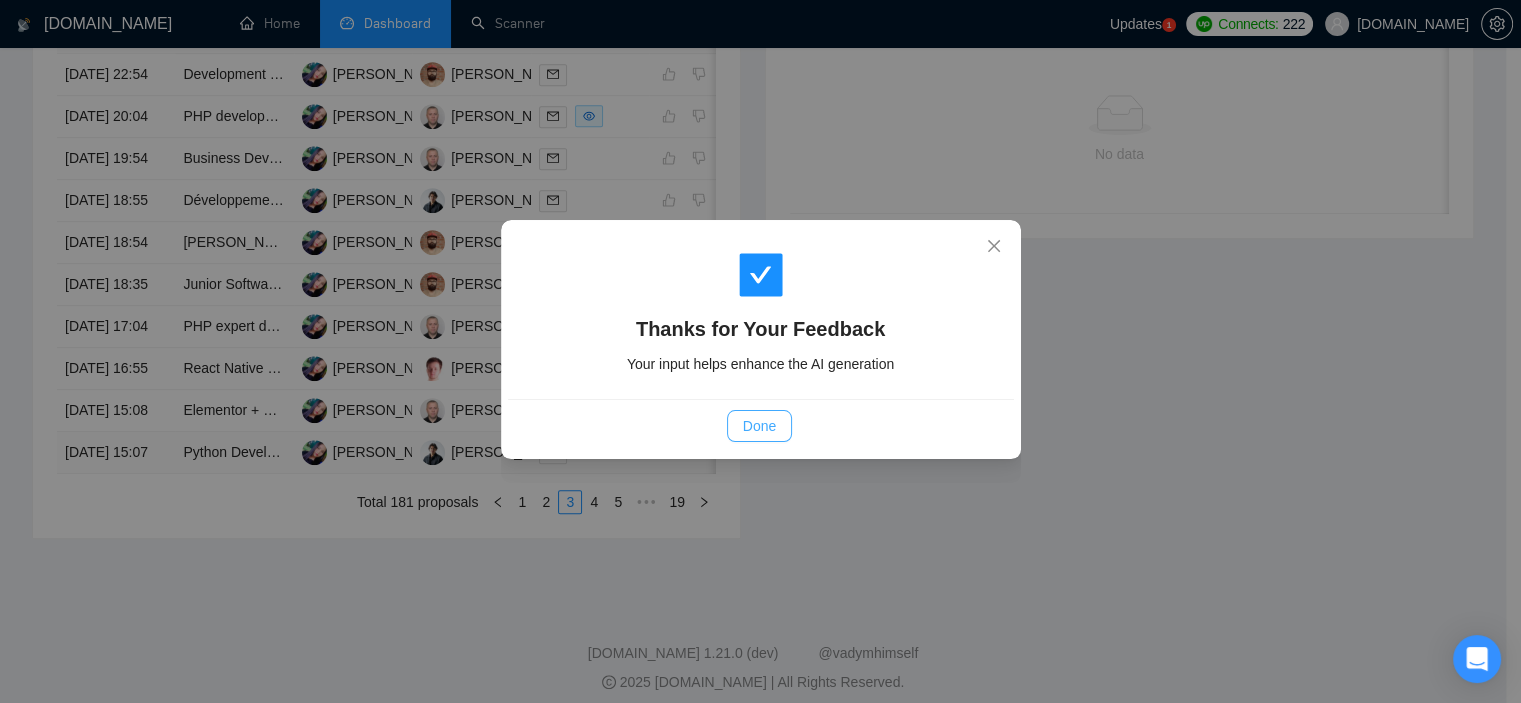 click on "Done" at bounding box center [759, 426] 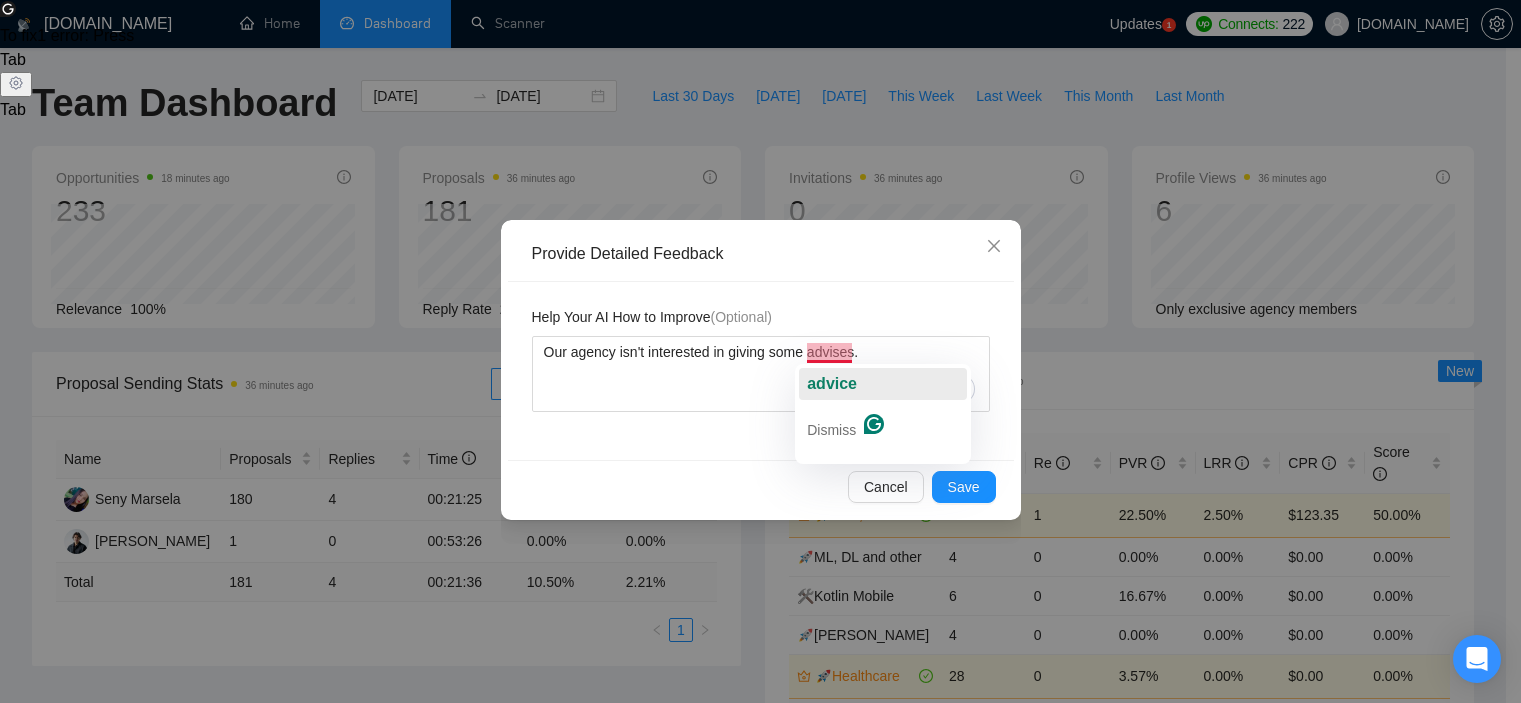 scroll, scrollTop: 700, scrollLeft: 0, axis: vertical 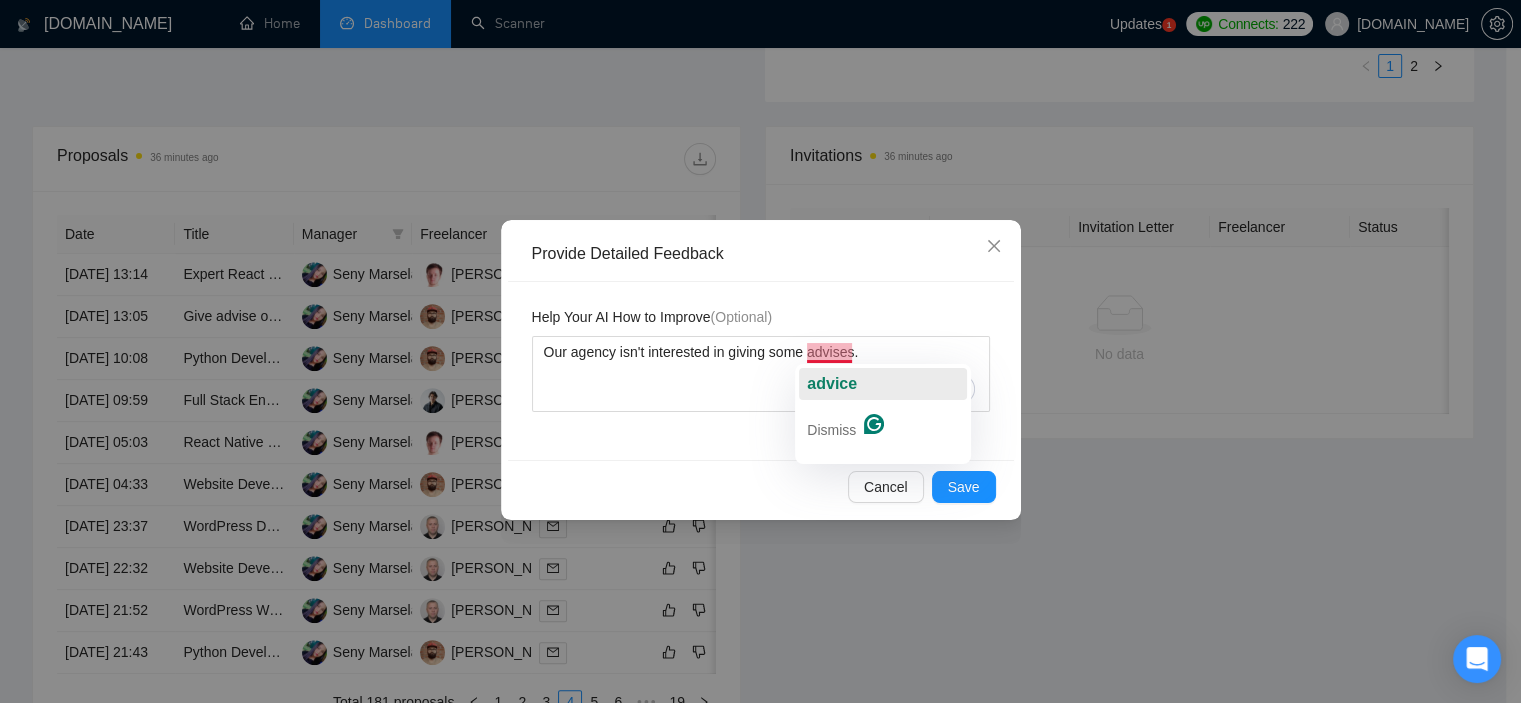 click on "advice" 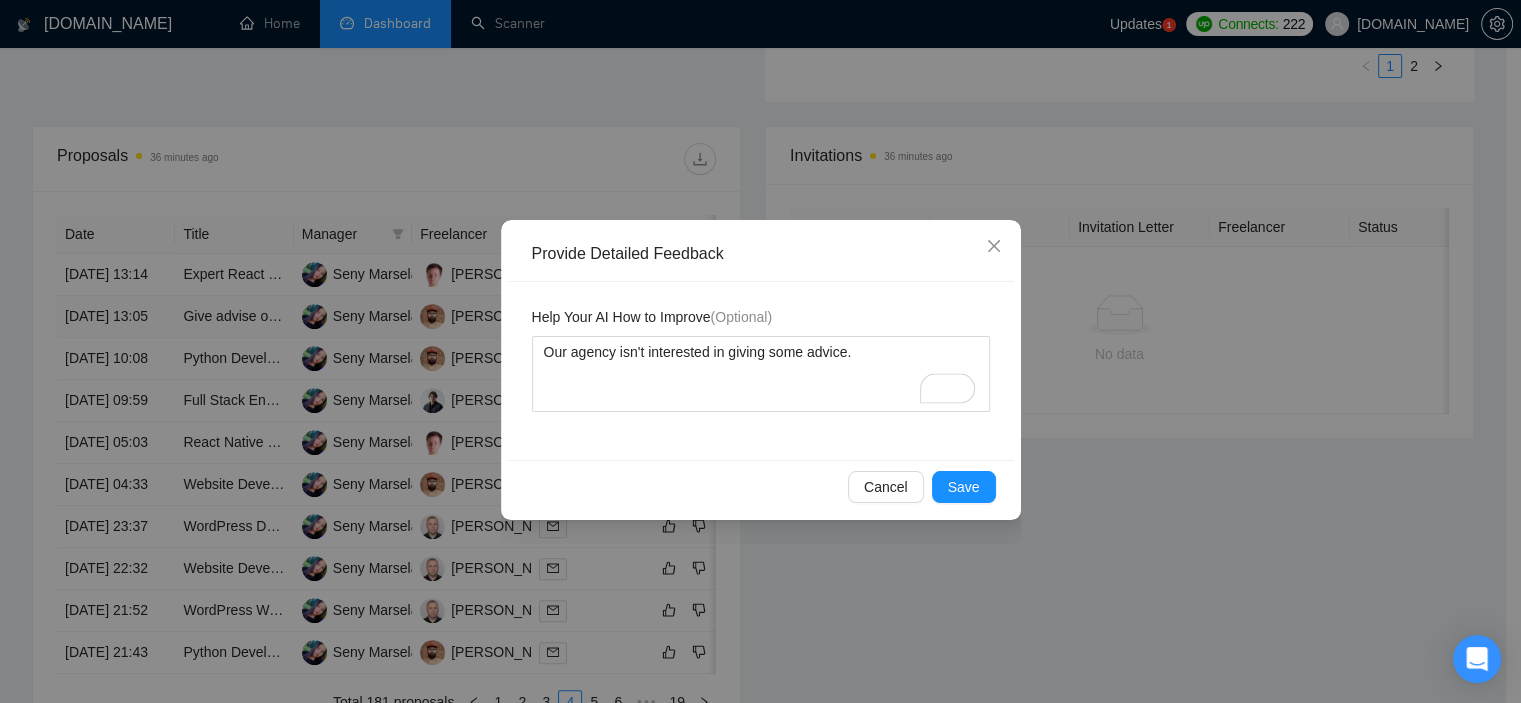 type 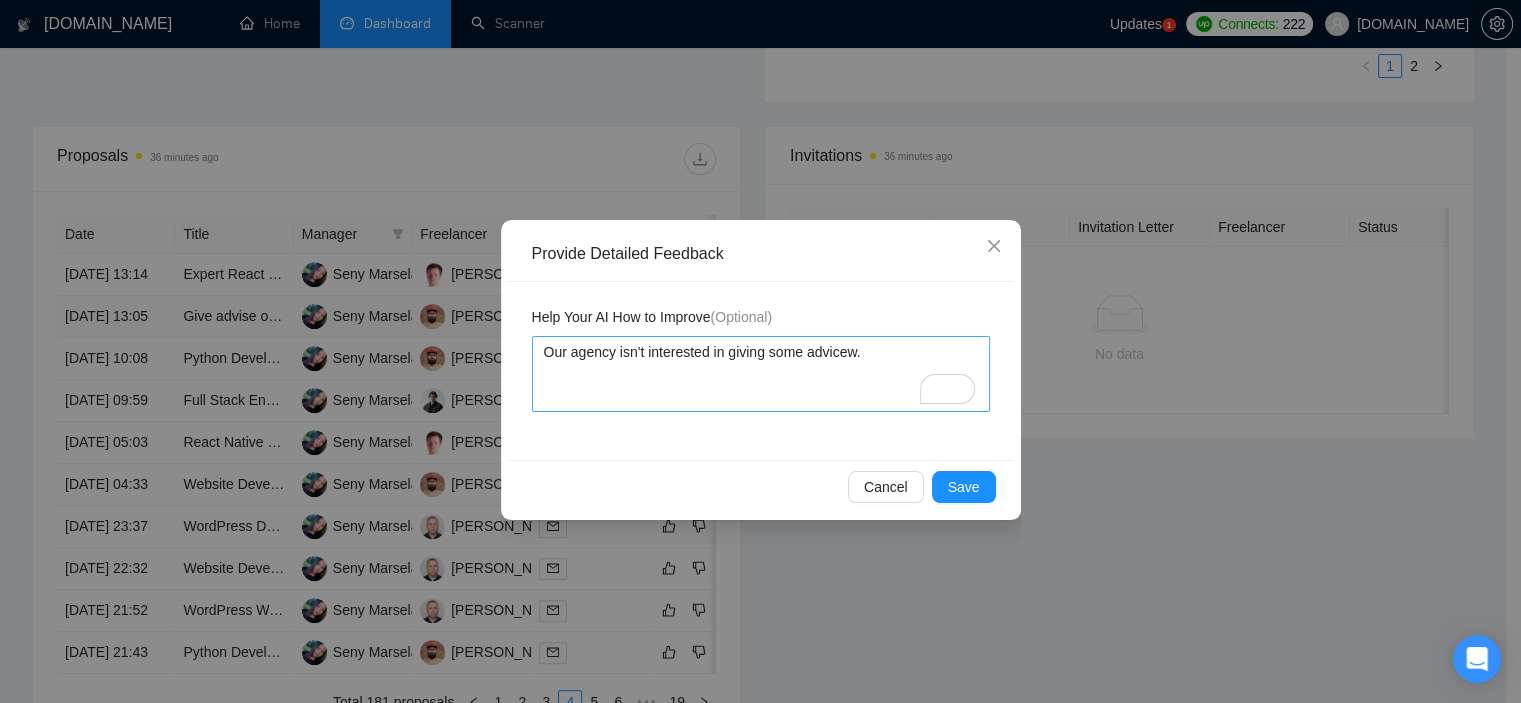 type 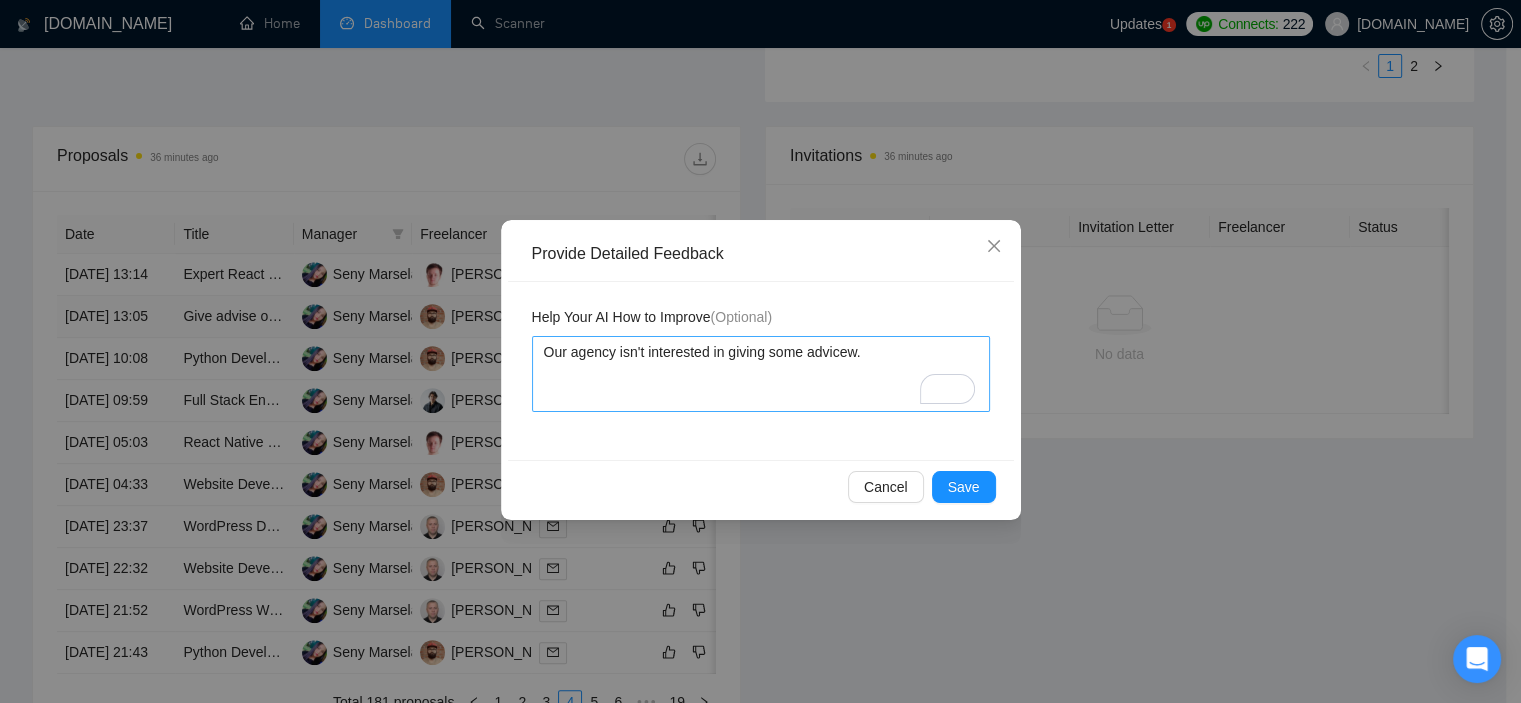 type on "Our agency isn't interested in giving some advice." 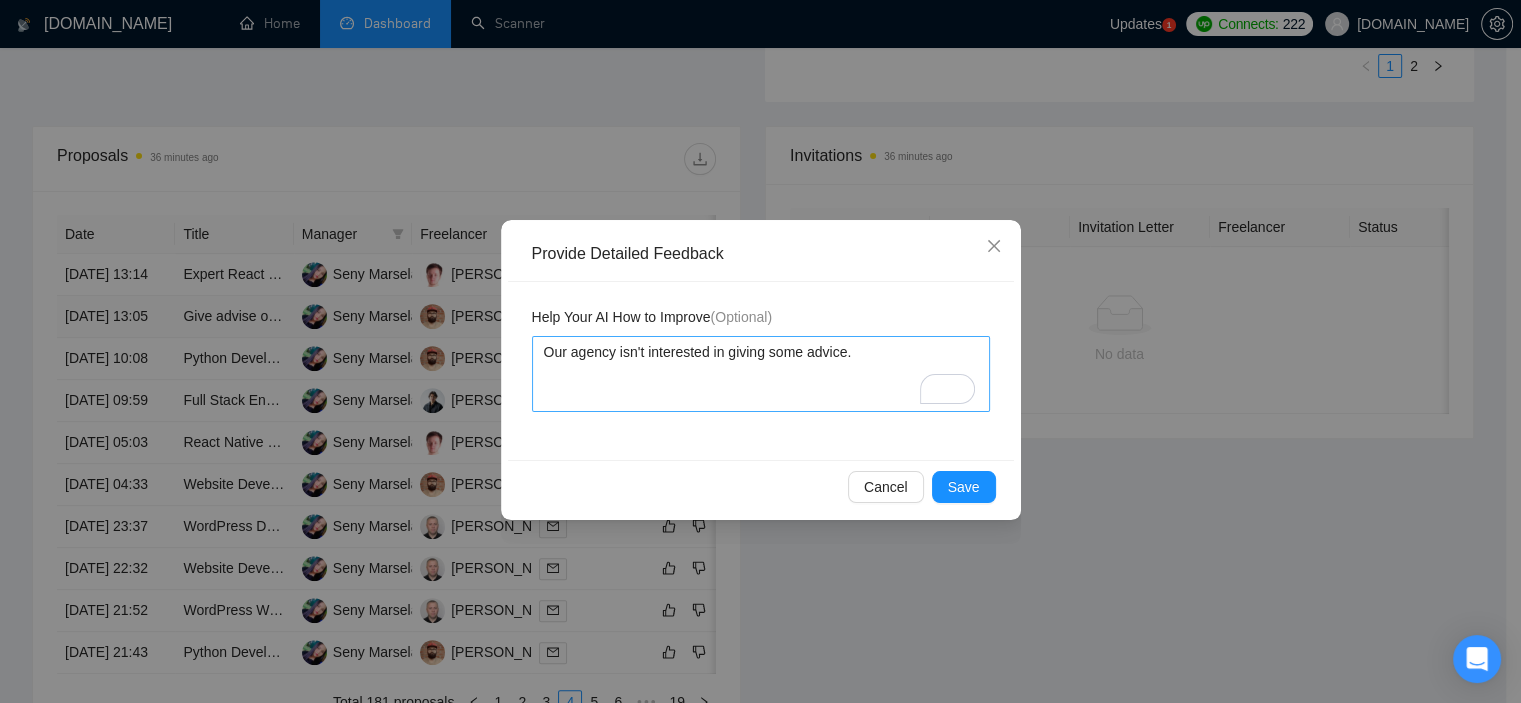 type 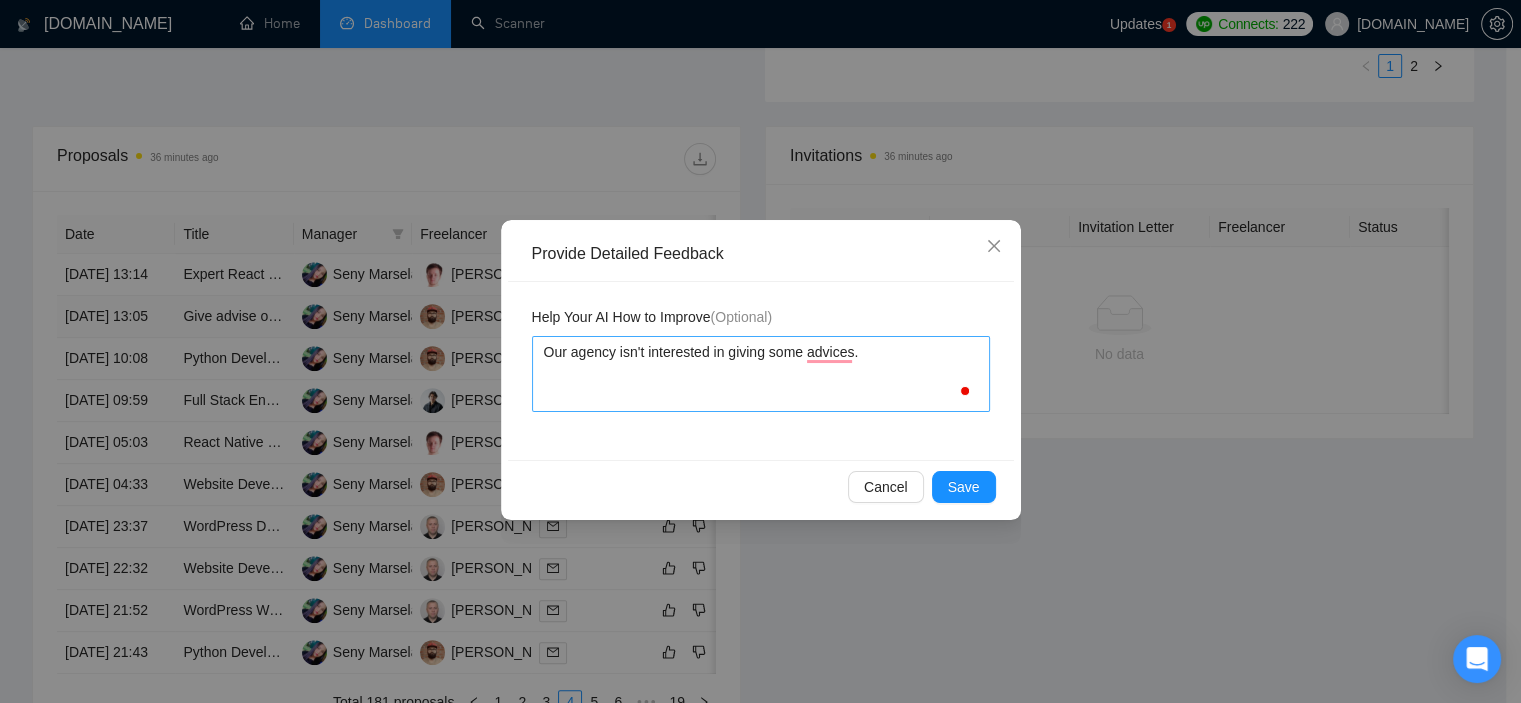 click on "Our agency isn't interested in giving some advices." at bounding box center [761, 374] 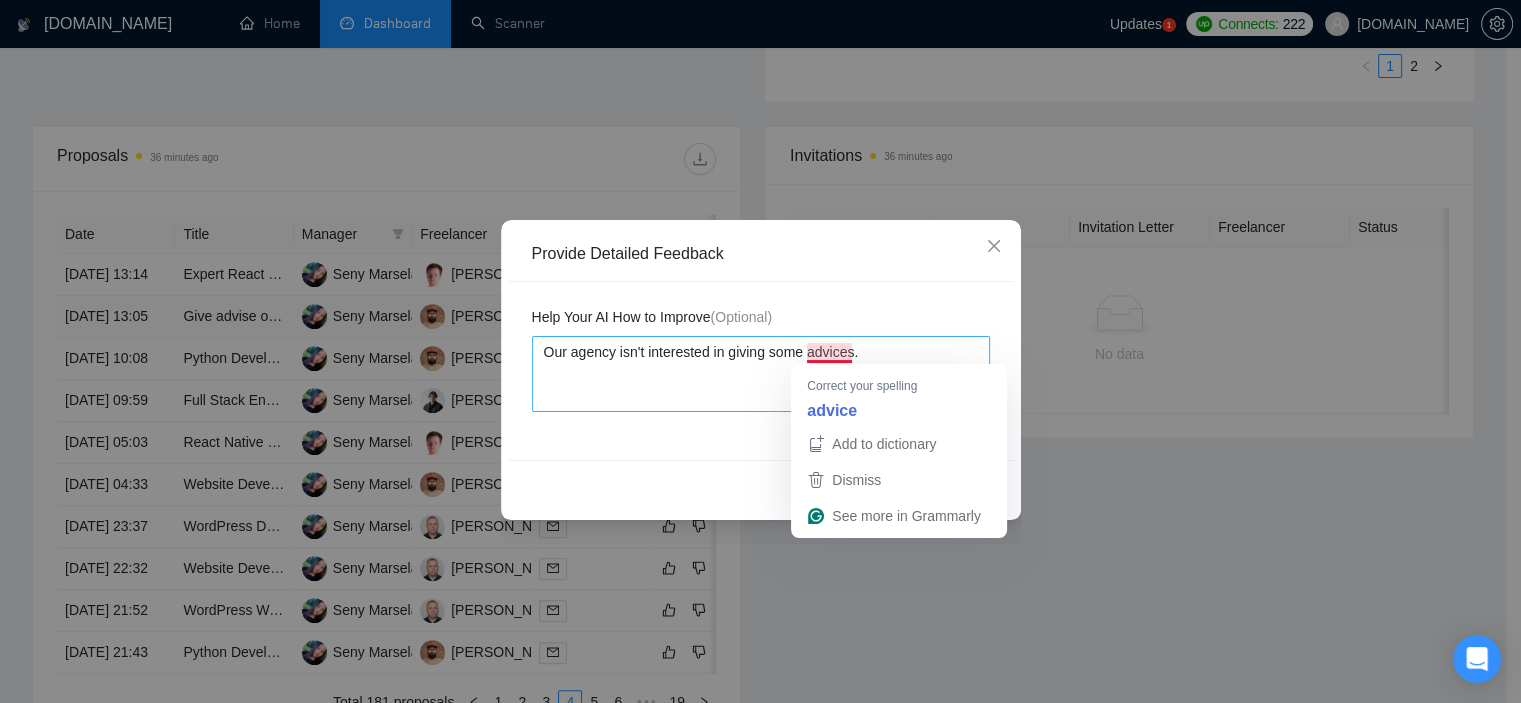 click on "Our agency isn't interested in giving some advices." at bounding box center (761, 374) 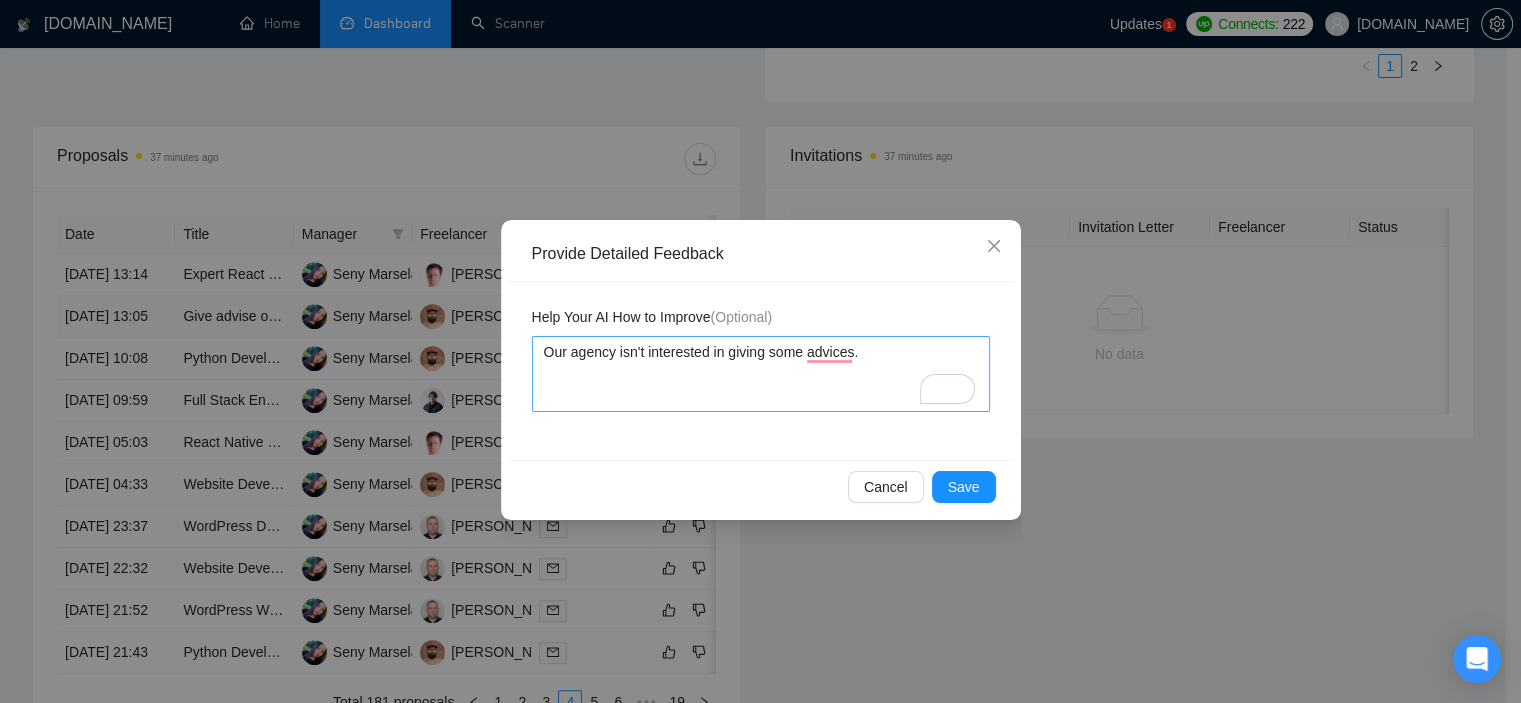 drag, startPoint x: 803, startPoint y: 358, endPoint x: 769, endPoint y: 352, distance: 34.525352 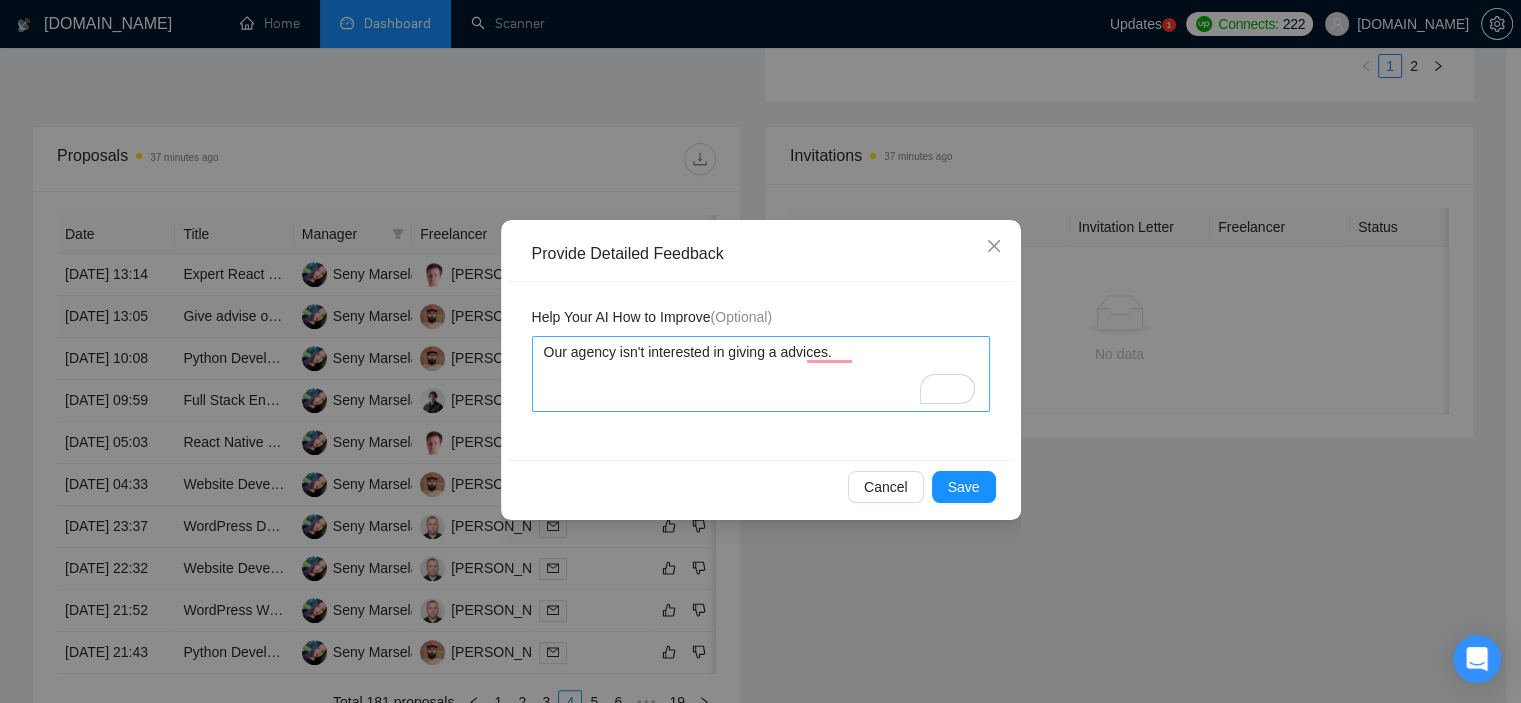 type 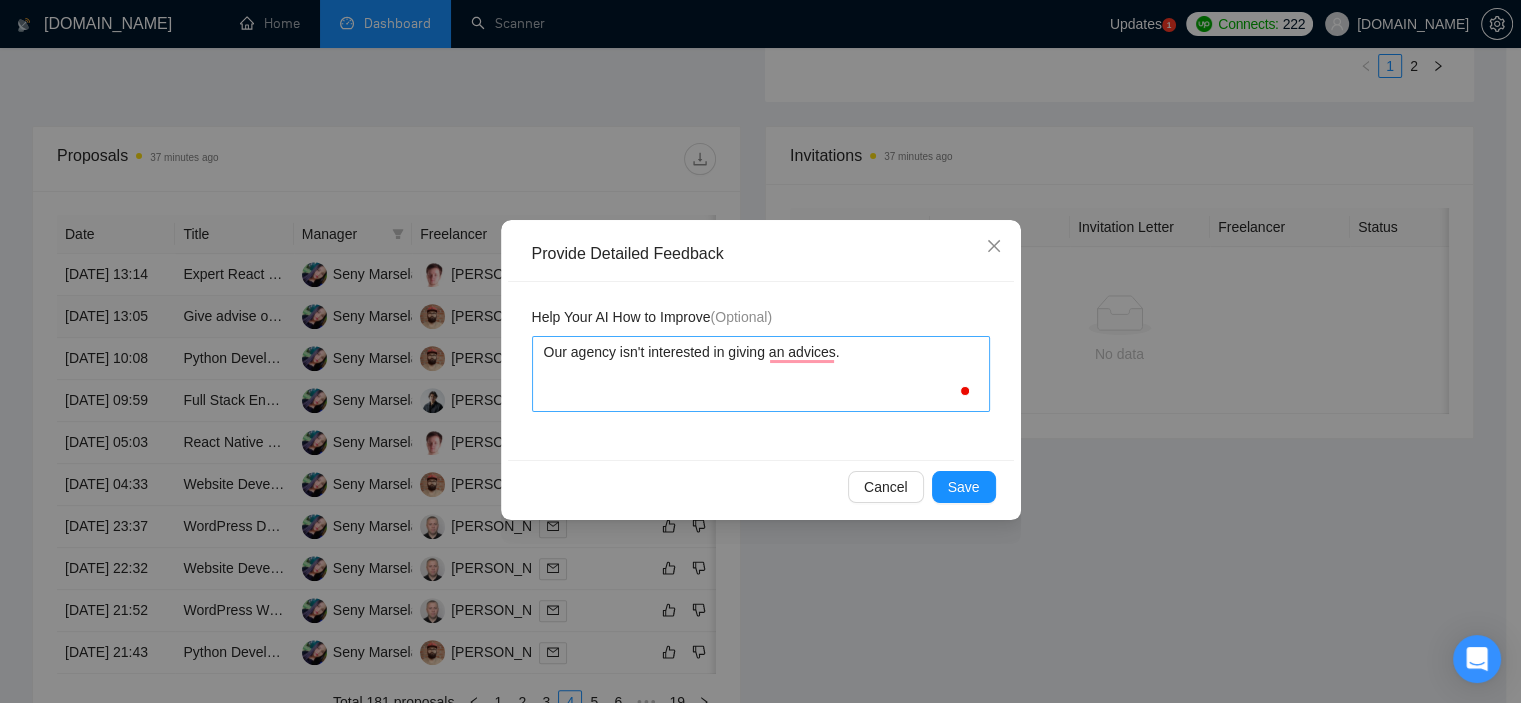 type 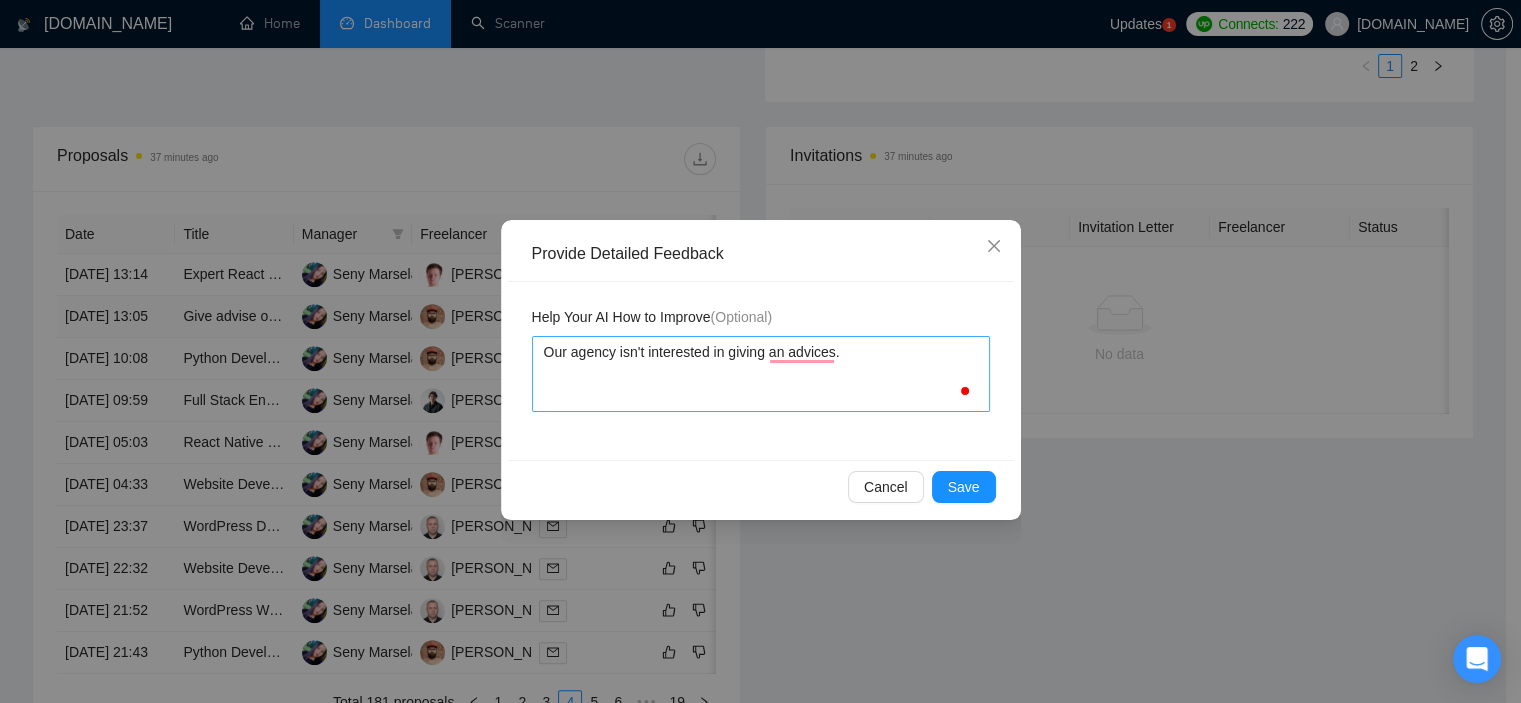 type on "Our agency isn't interested in giving any advices." 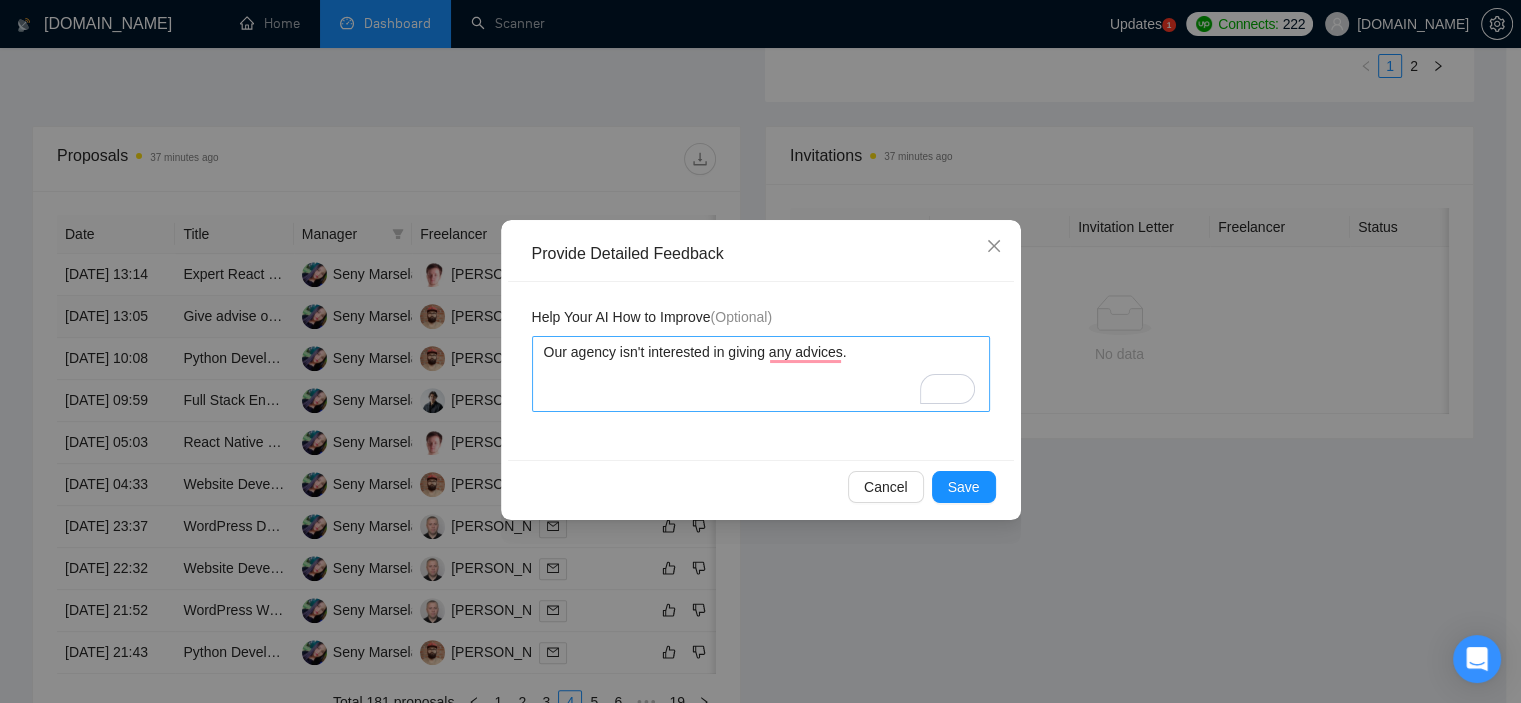 click on "Our agency isn't interested in giving any advices." at bounding box center [761, 374] 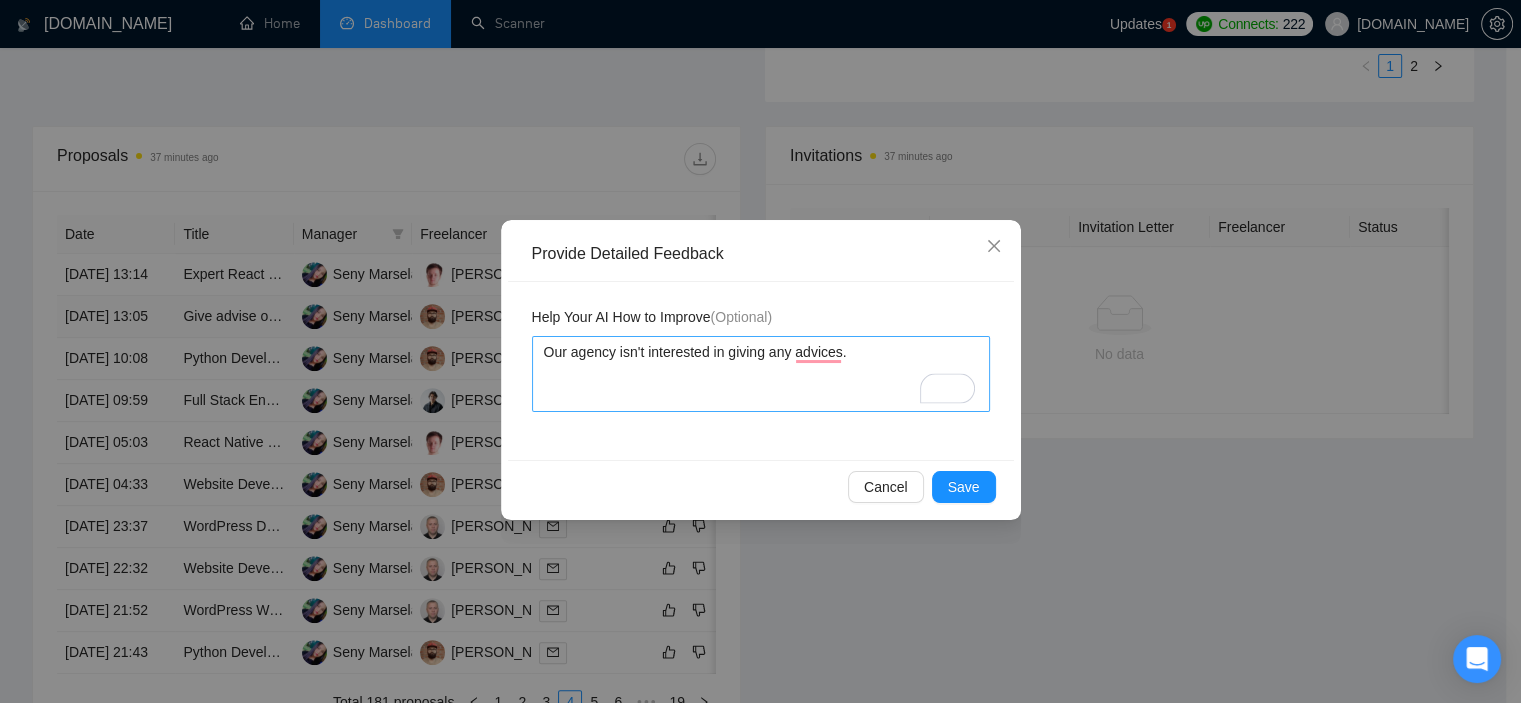 click on "Our agency isn't interested in giving any advices." at bounding box center [761, 374] 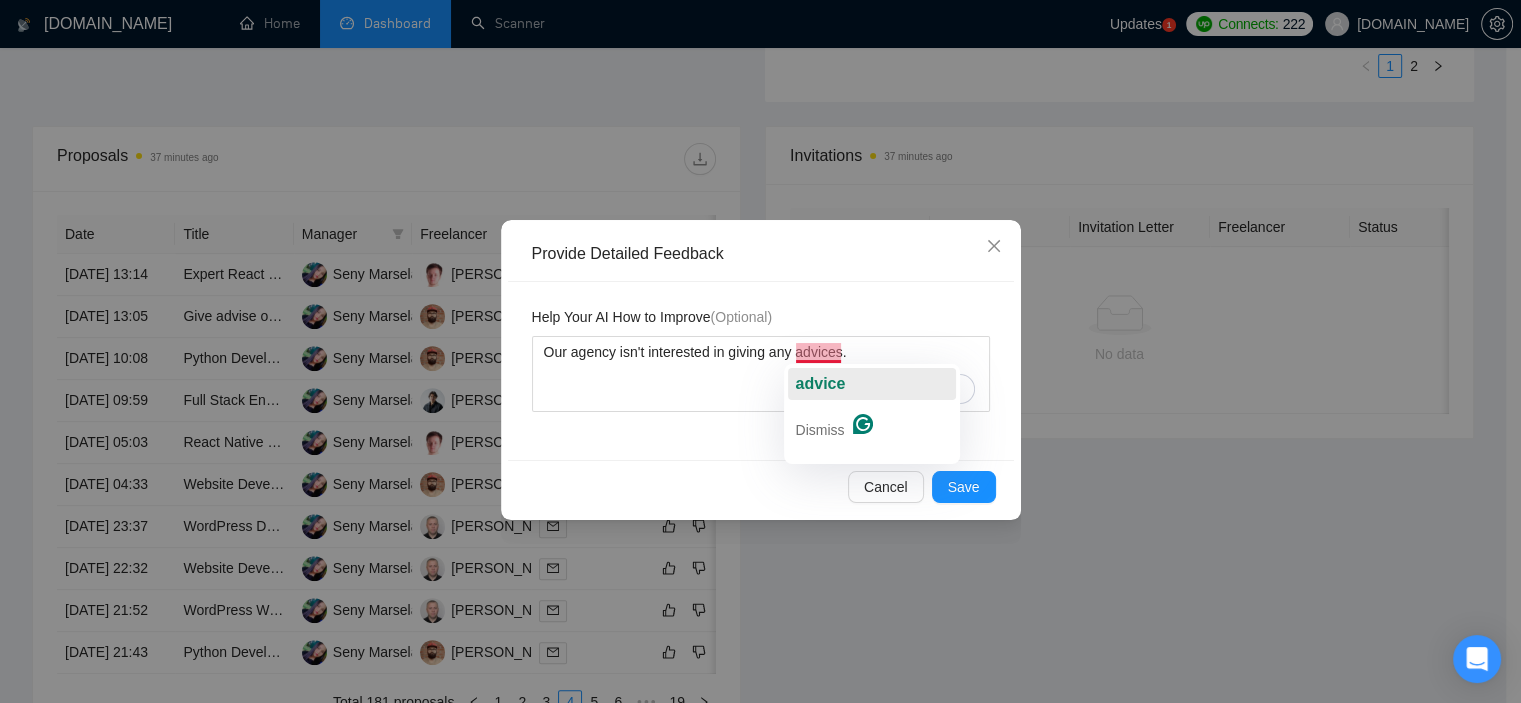 click on "advice" 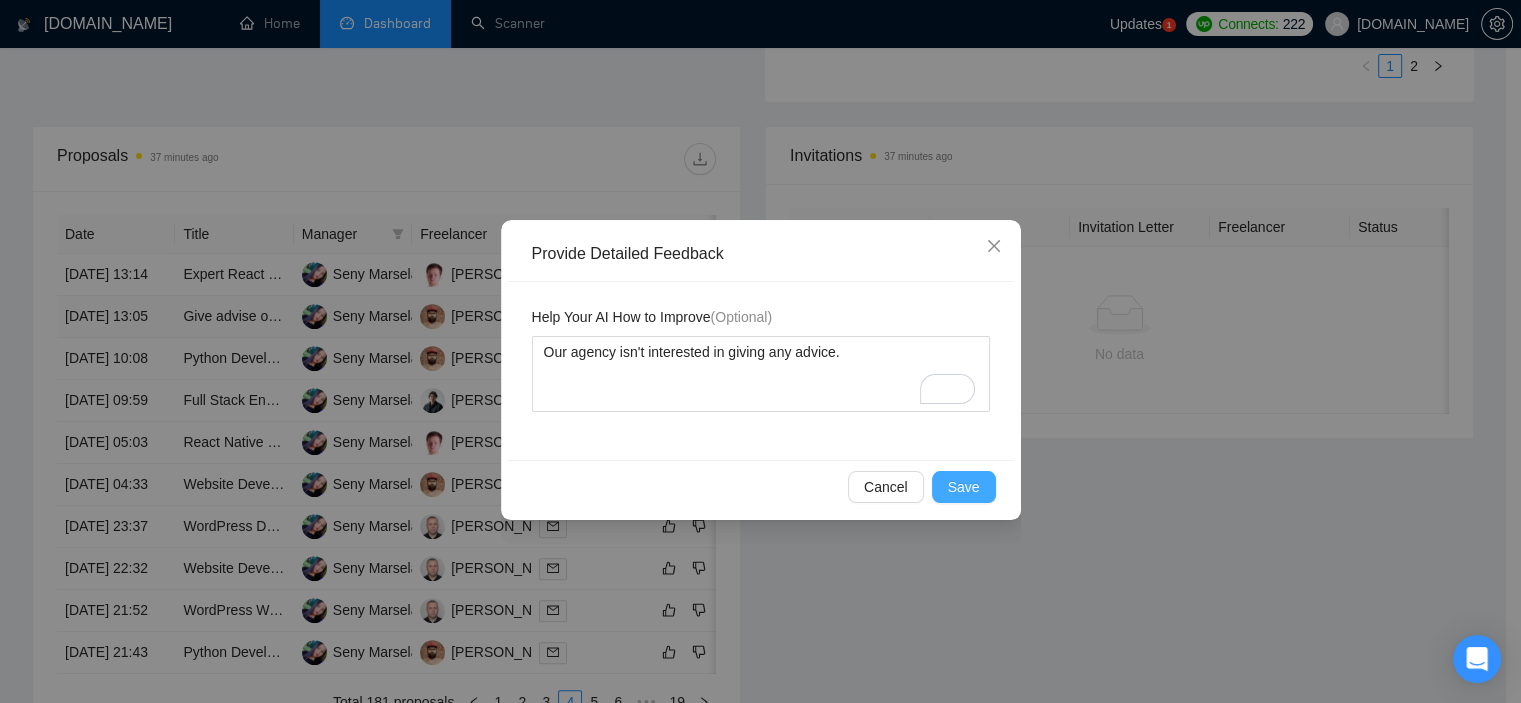 type on "Our agency isn't interested in giving any advice." 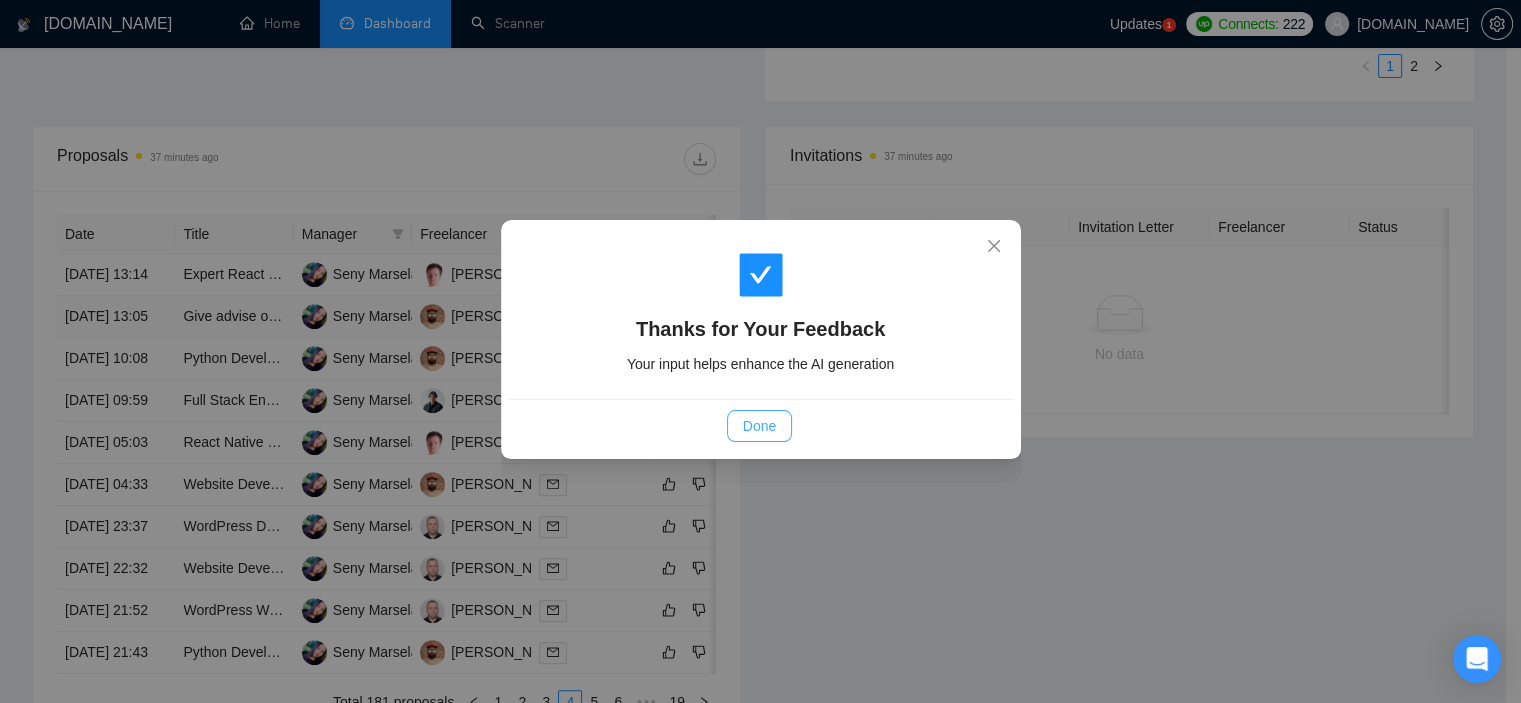 click on "Done" at bounding box center [759, 426] 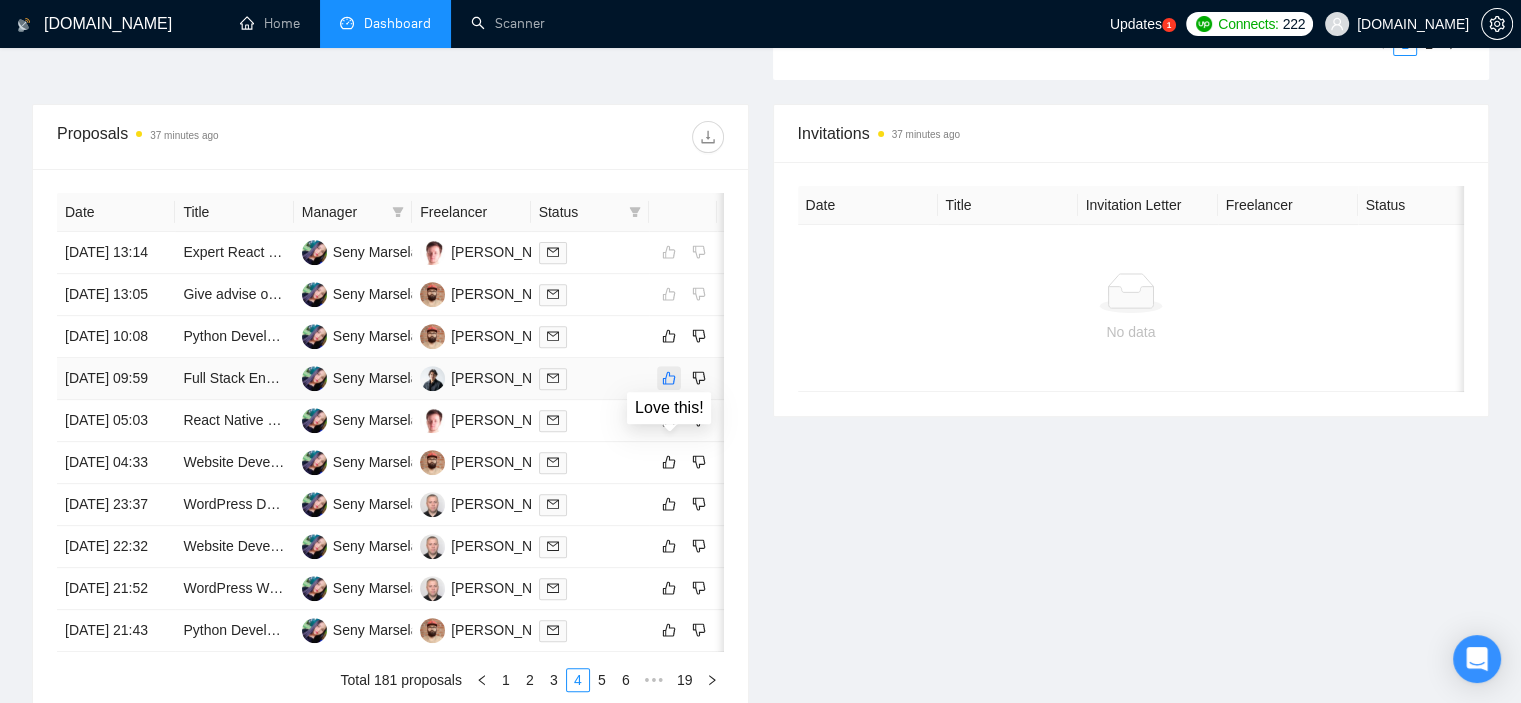click 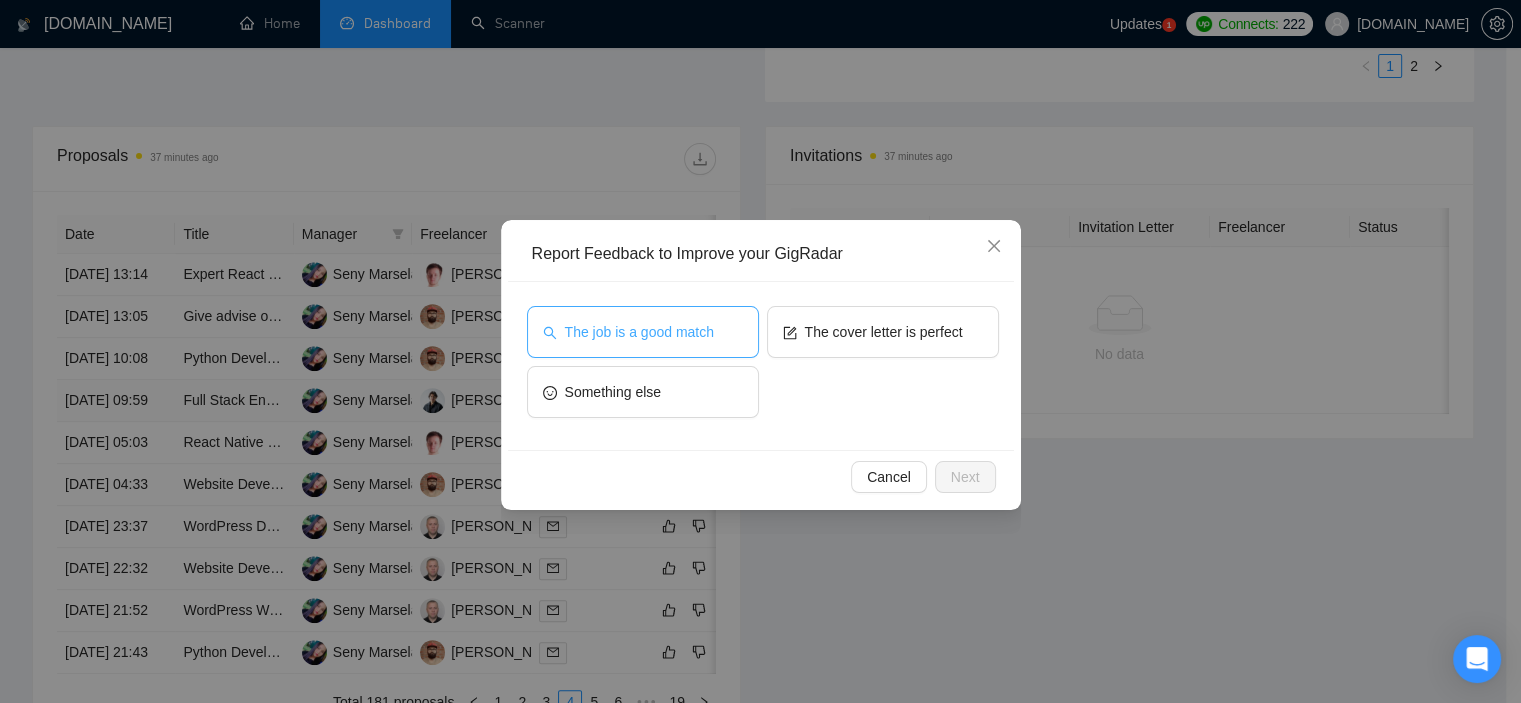 click on "The job is a good match" at bounding box center (639, 332) 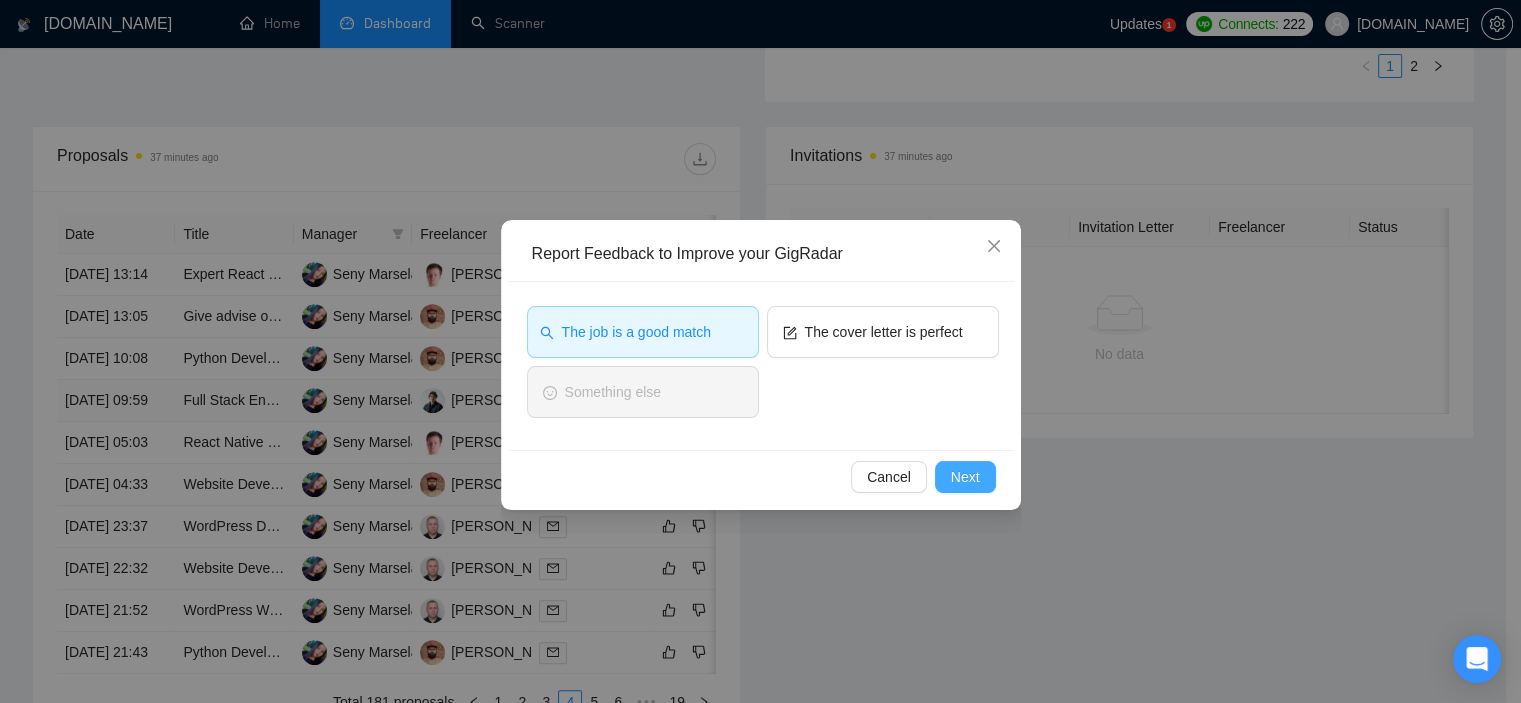 click on "Next" at bounding box center [965, 477] 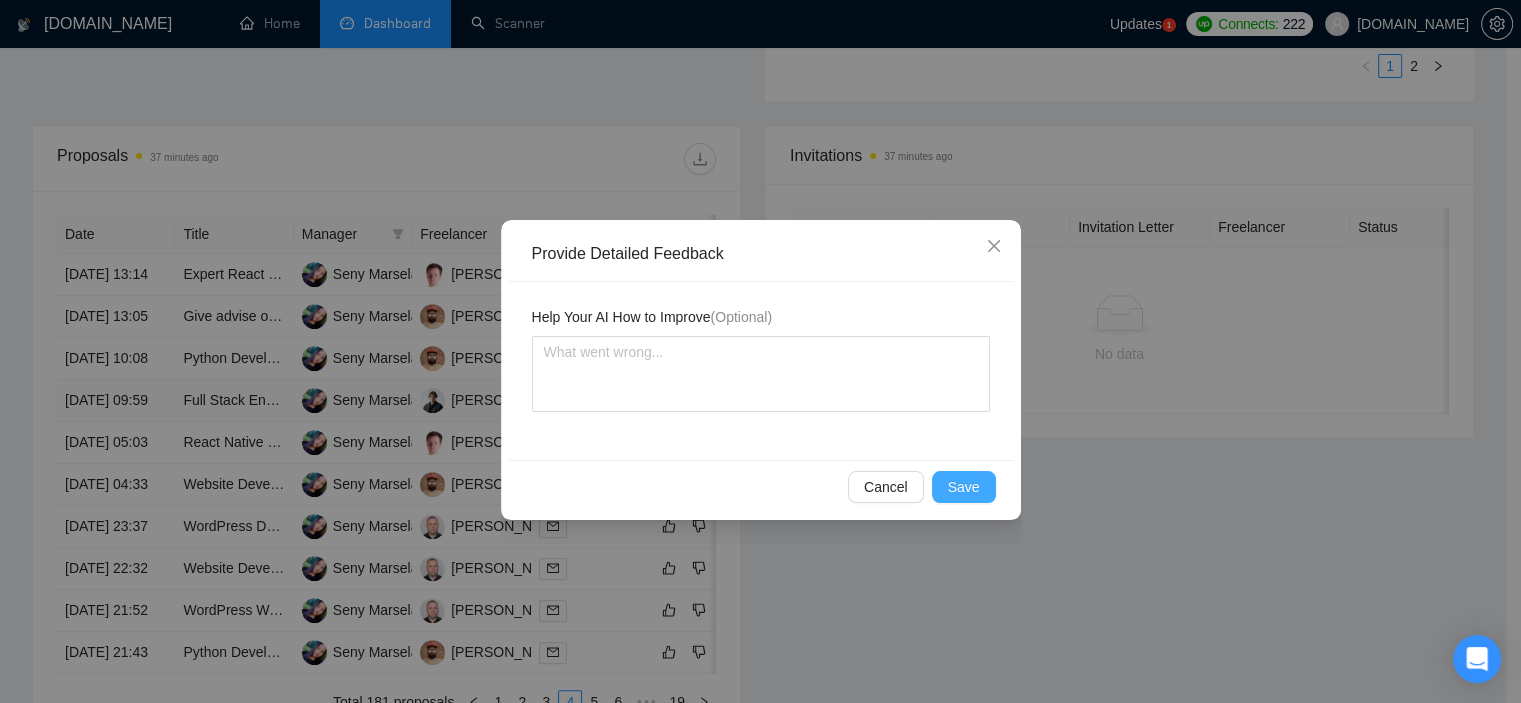 click on "Save" at bounding box center (964, 487) 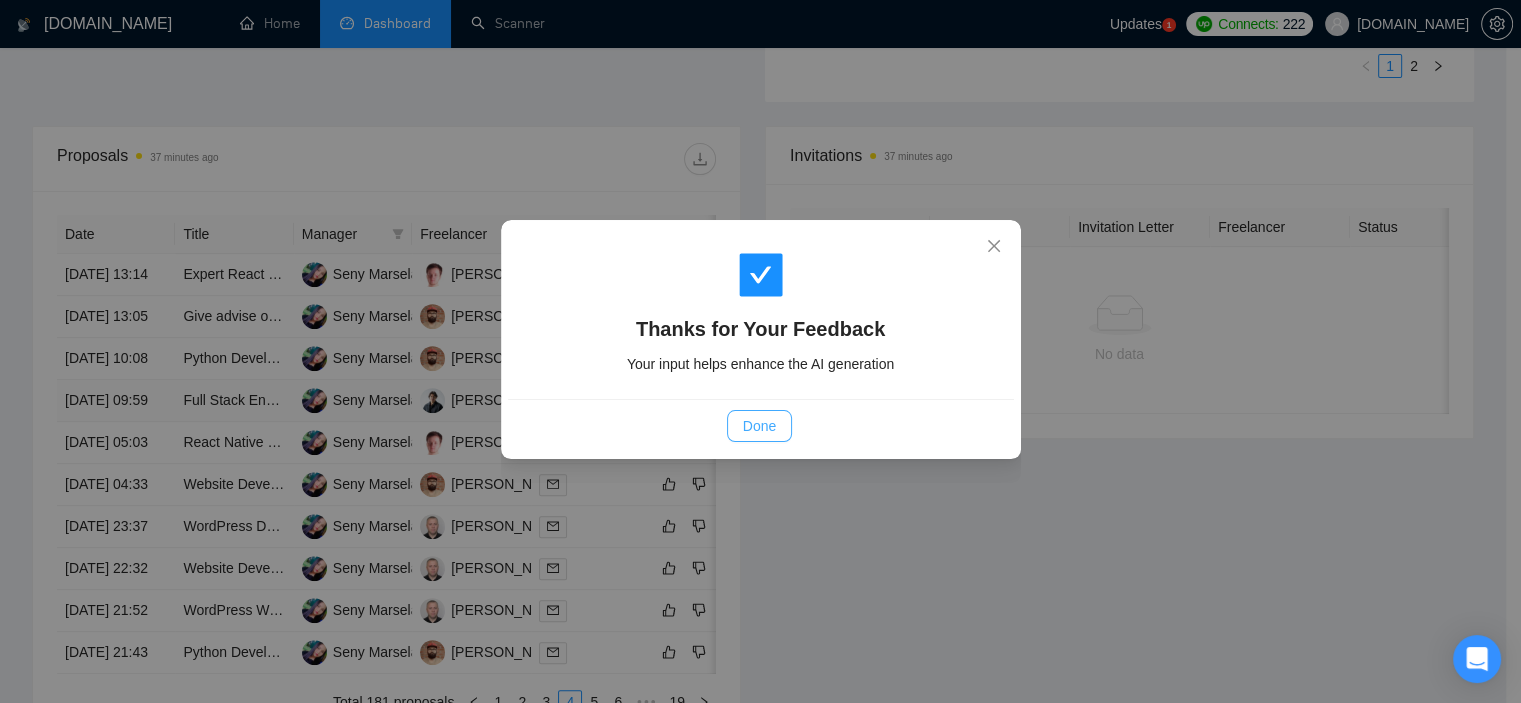 click on "Done" at bounding box center (759, 426) 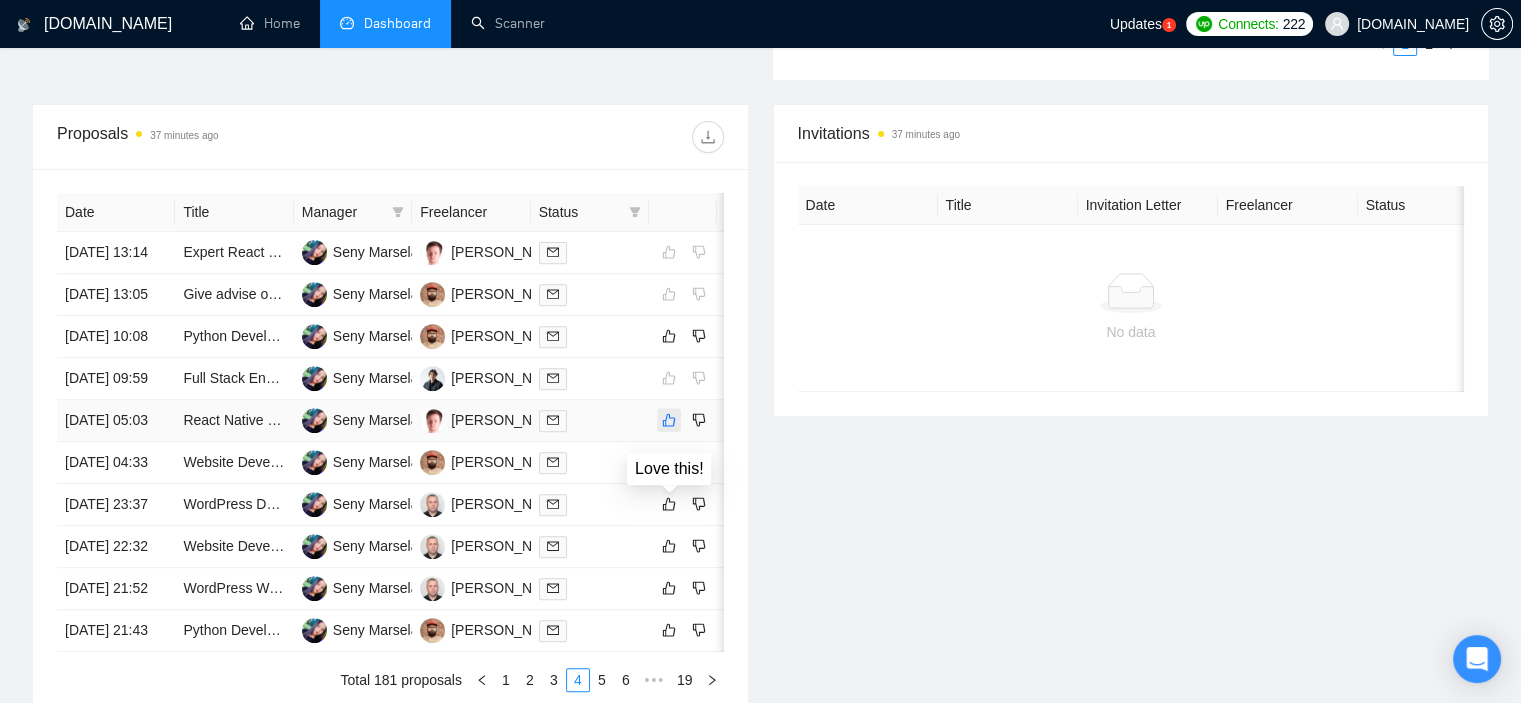 click 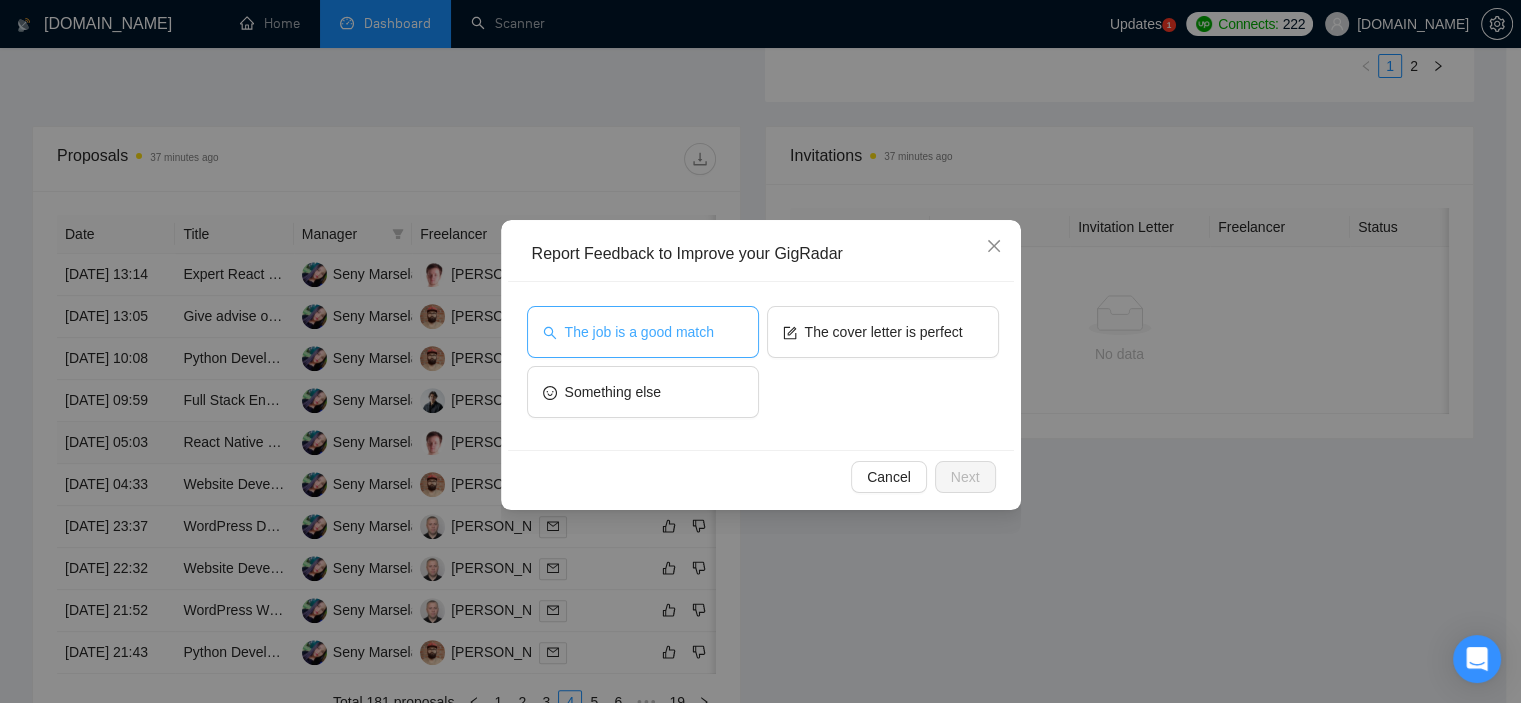 click on "The job is a good match" at bounding box center [639, 332] 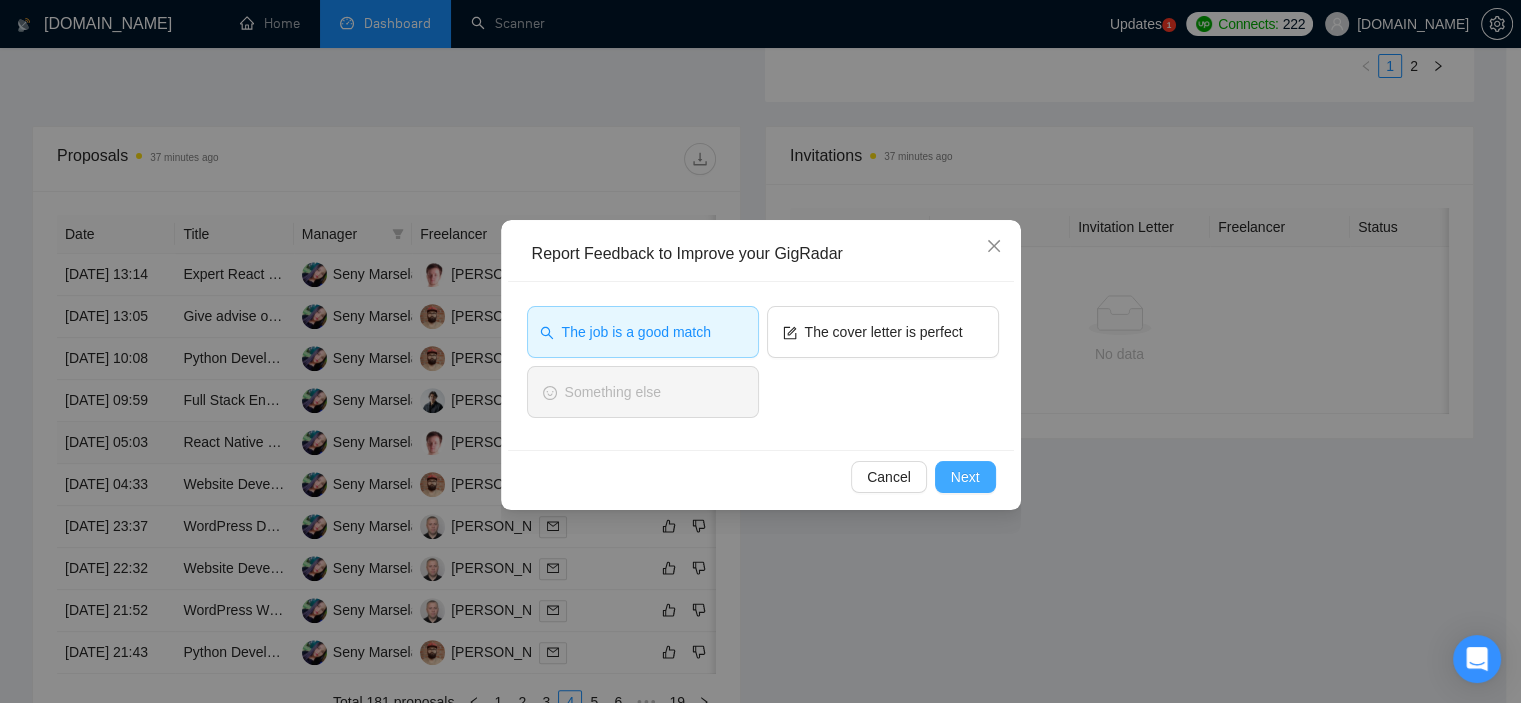 click on "Next" at bounding box center [965, 477] 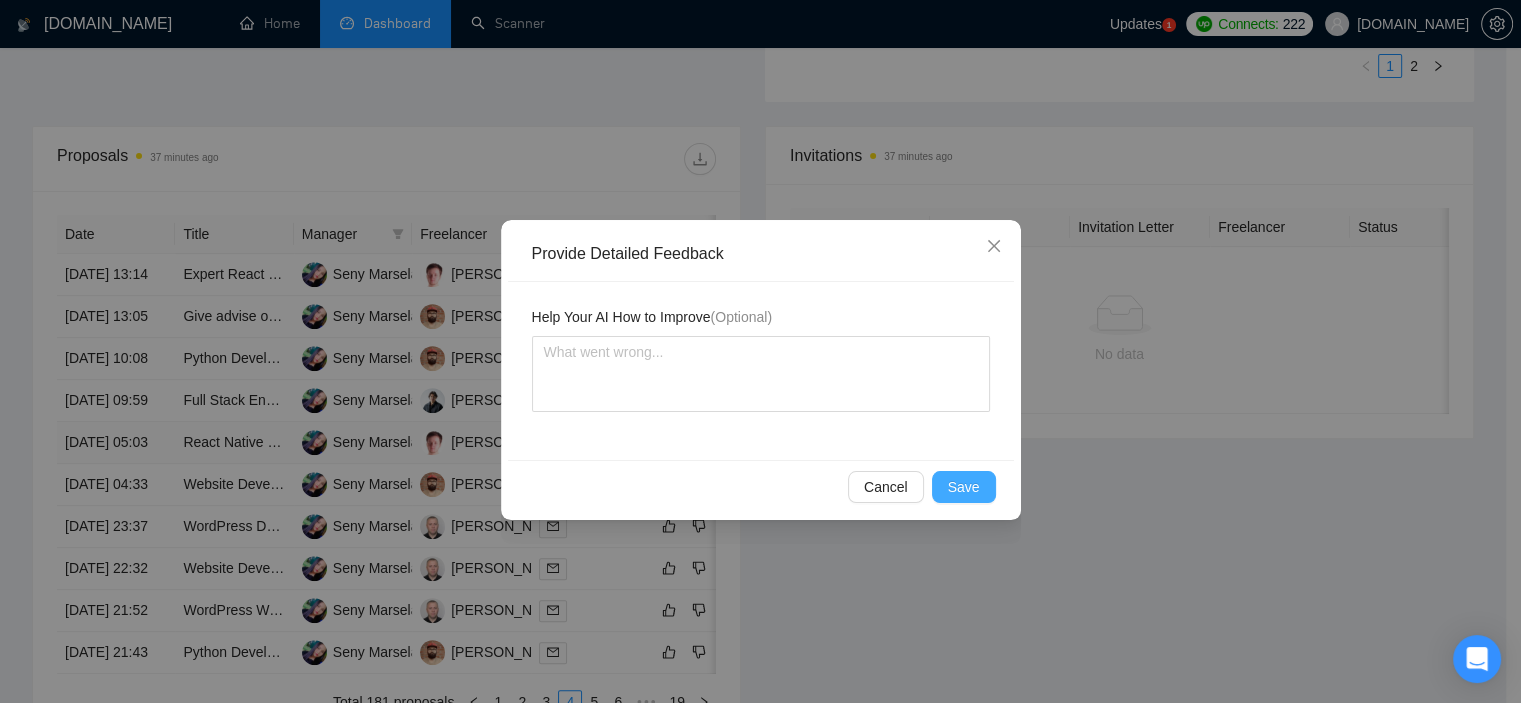 click on "Save" at bounding box center (964, 487) 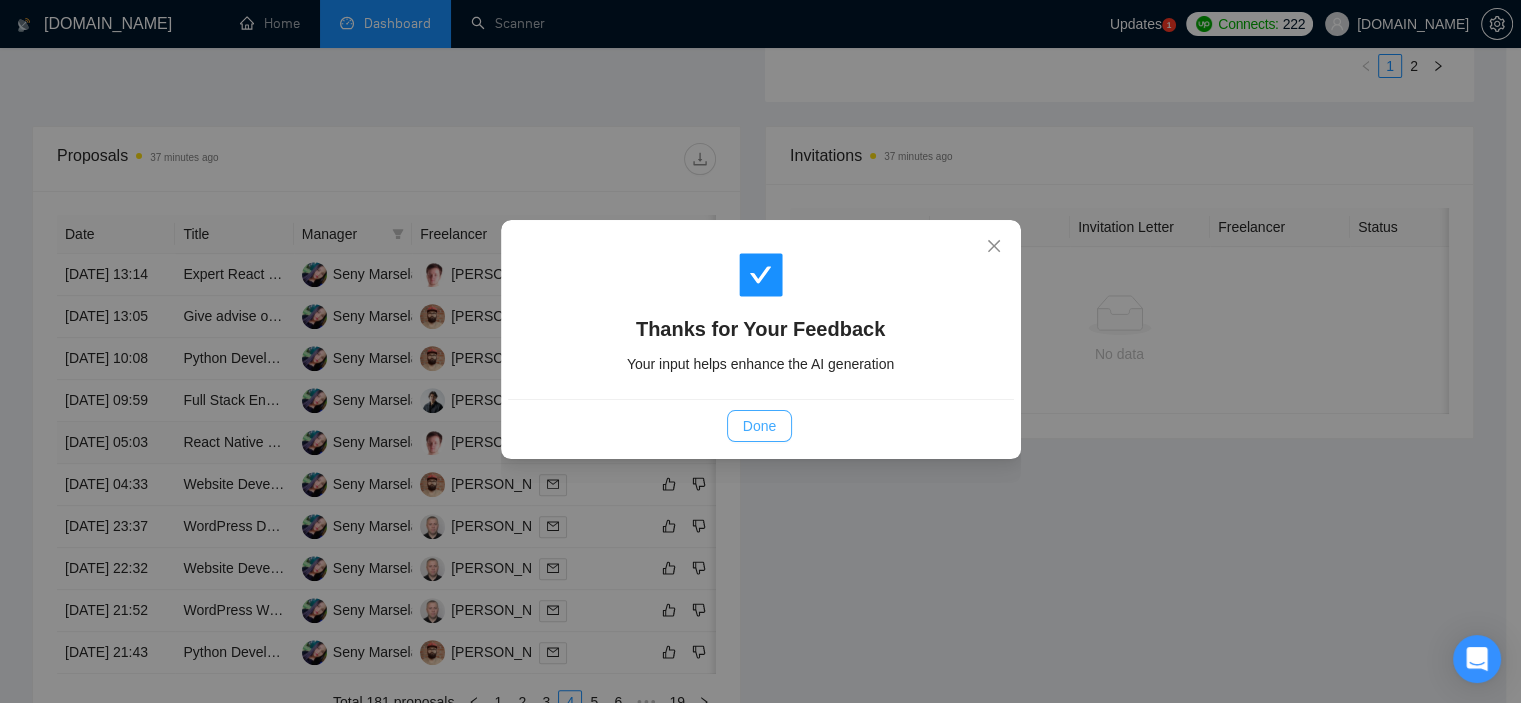 click on "Done" at bounding box center [759, 426] 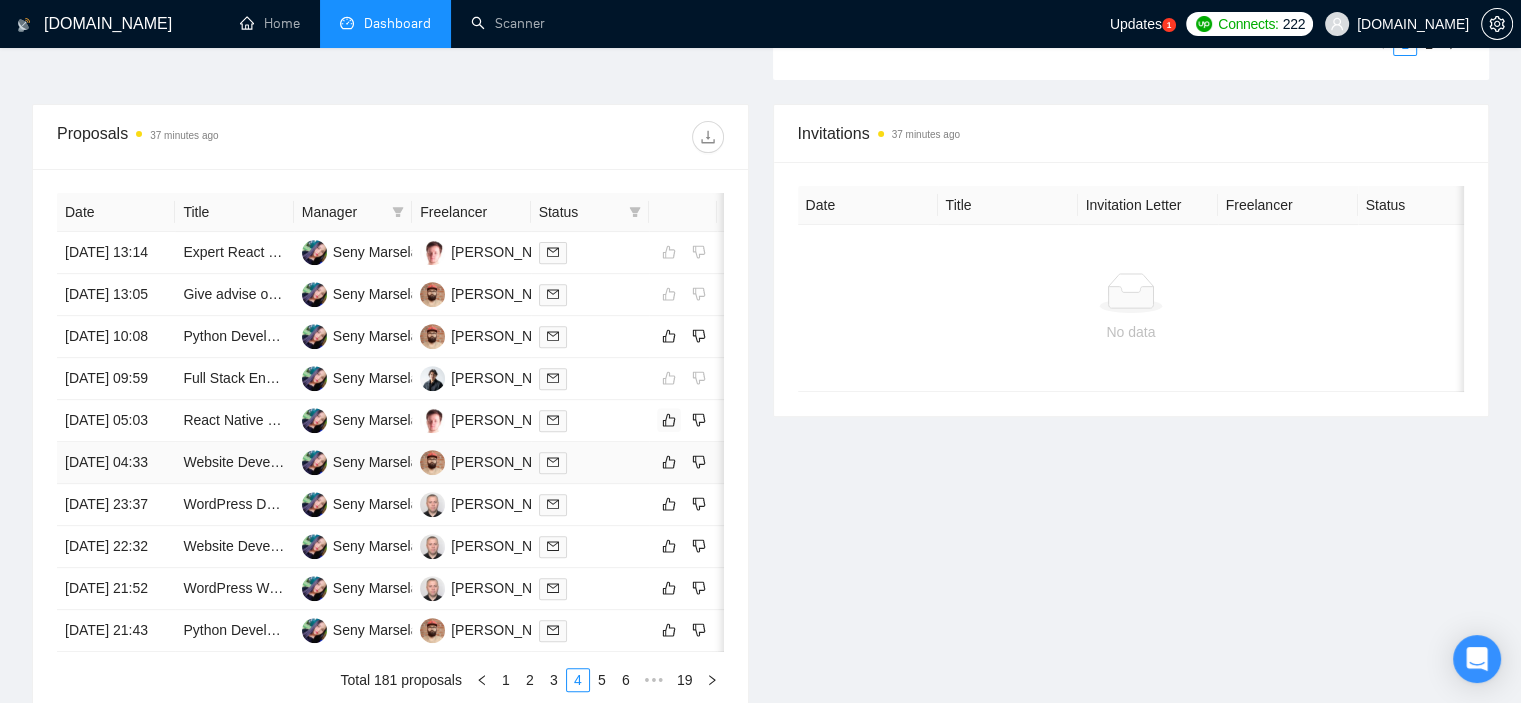 scroll, scrollTop: 800, scrollLeft: 0, axis: vertical 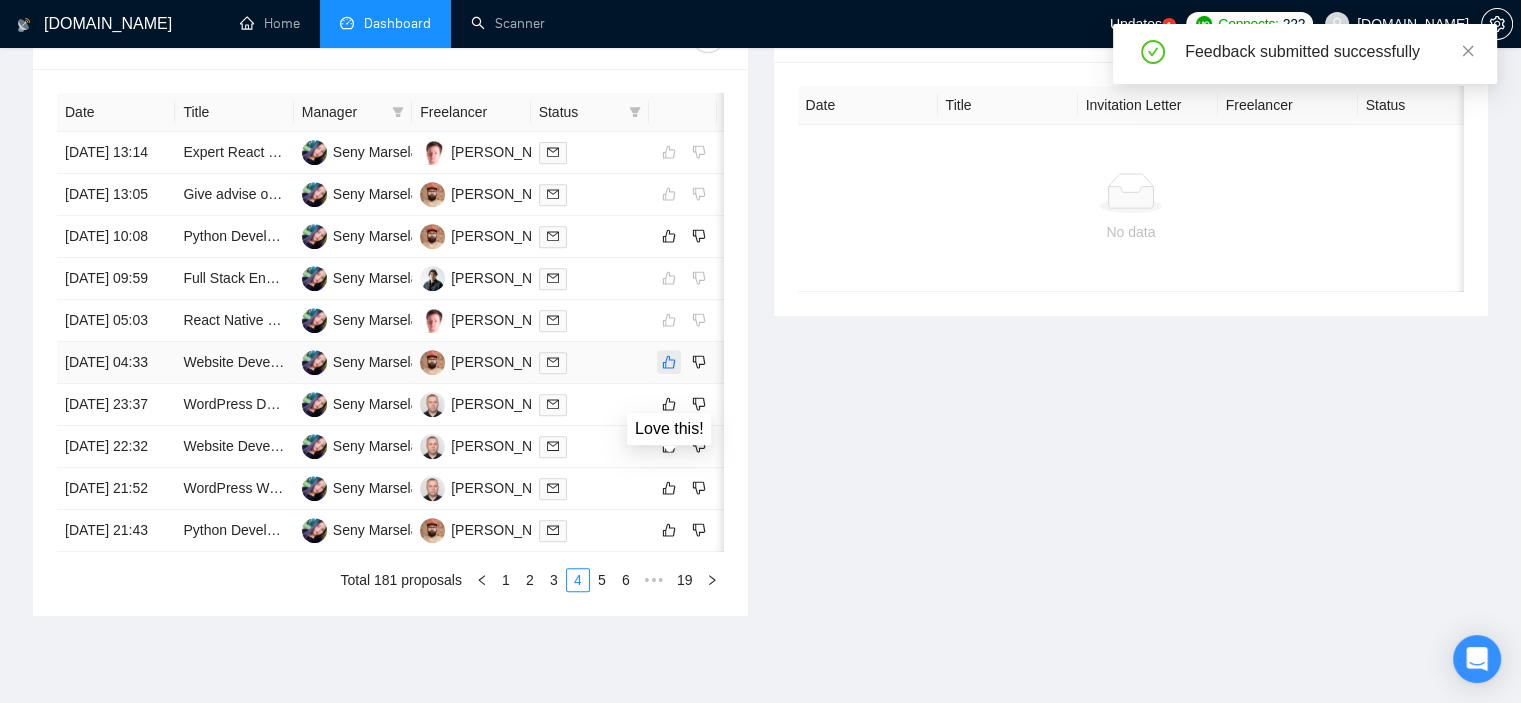 click 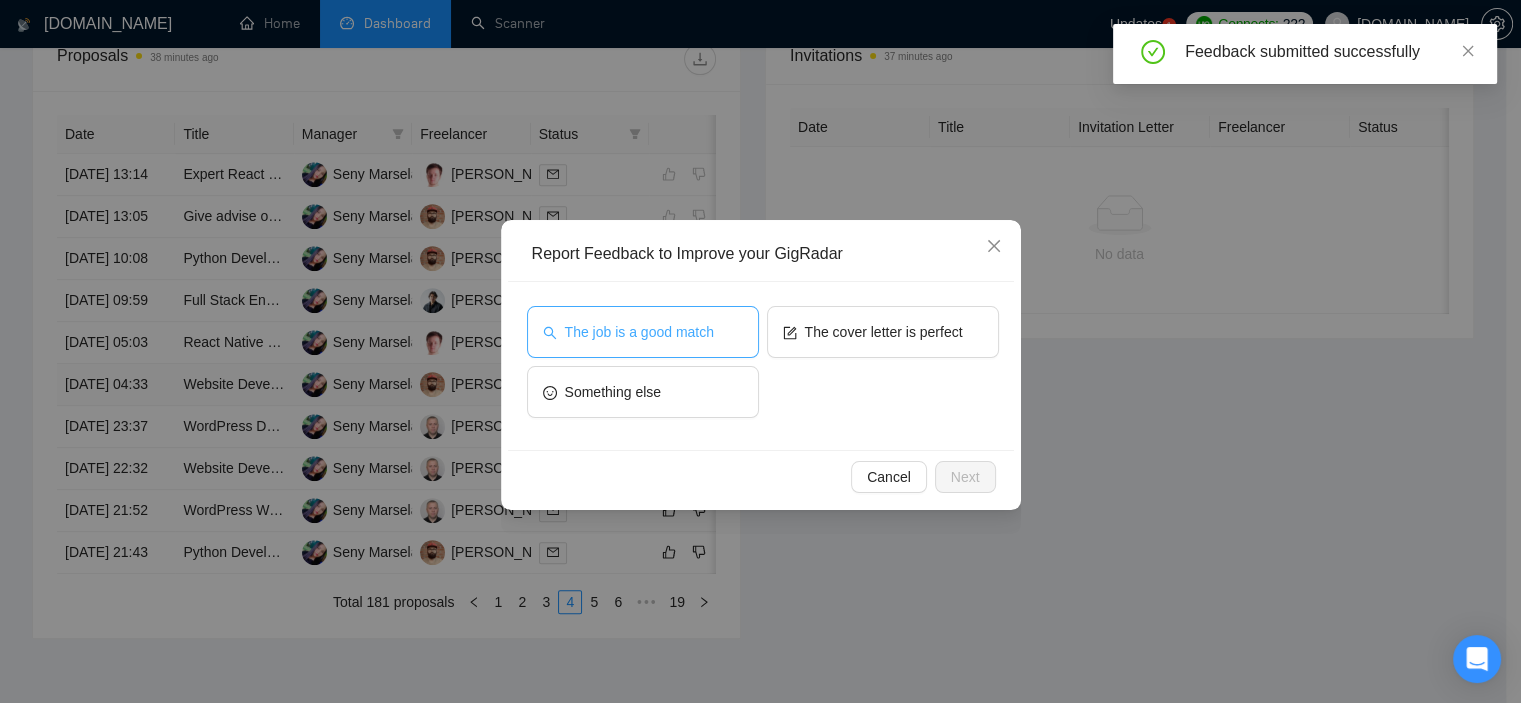 drag, startPoint x: 684, startPoint y: 325, endPoint x: 906, endPoint y: 460, distance: 259.82495 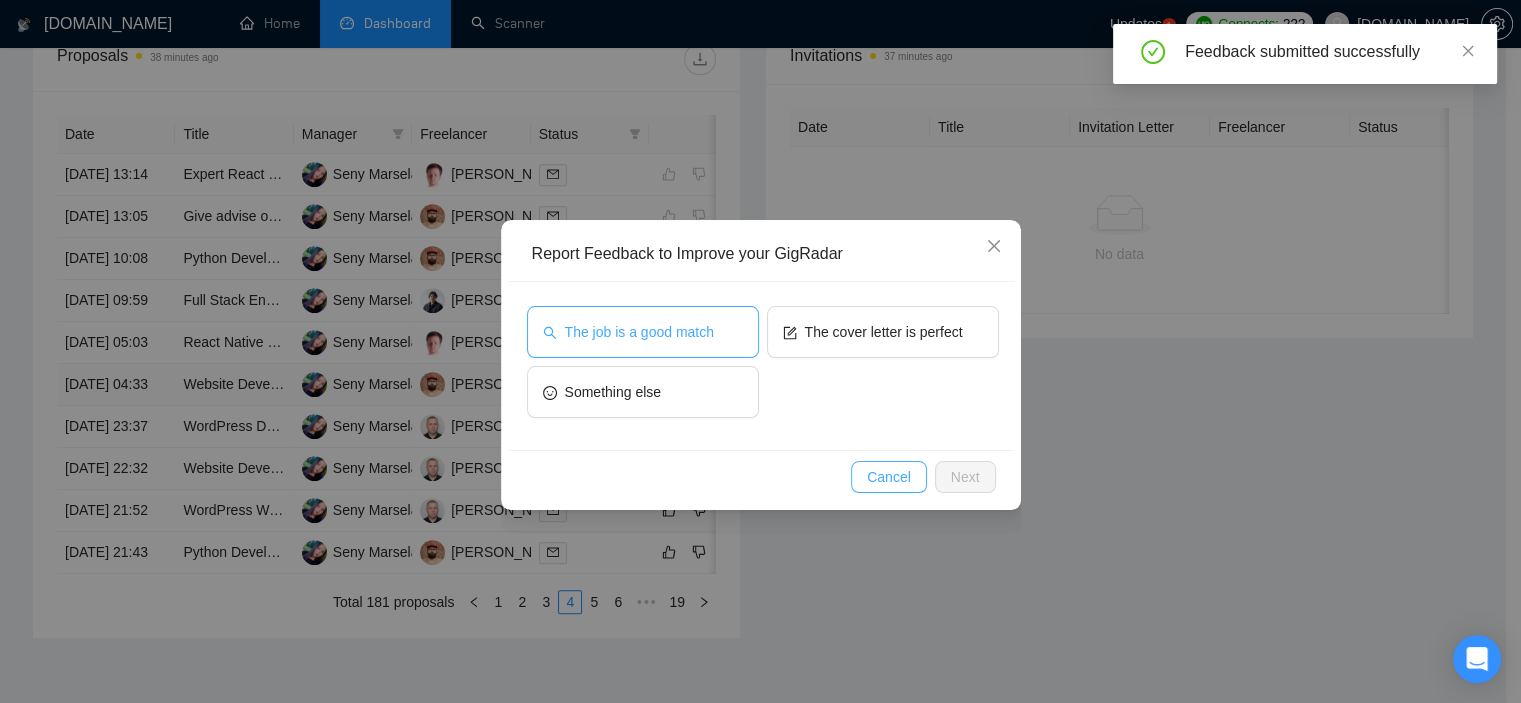 click on "The job is a good match" at bounding box center (639, 332) 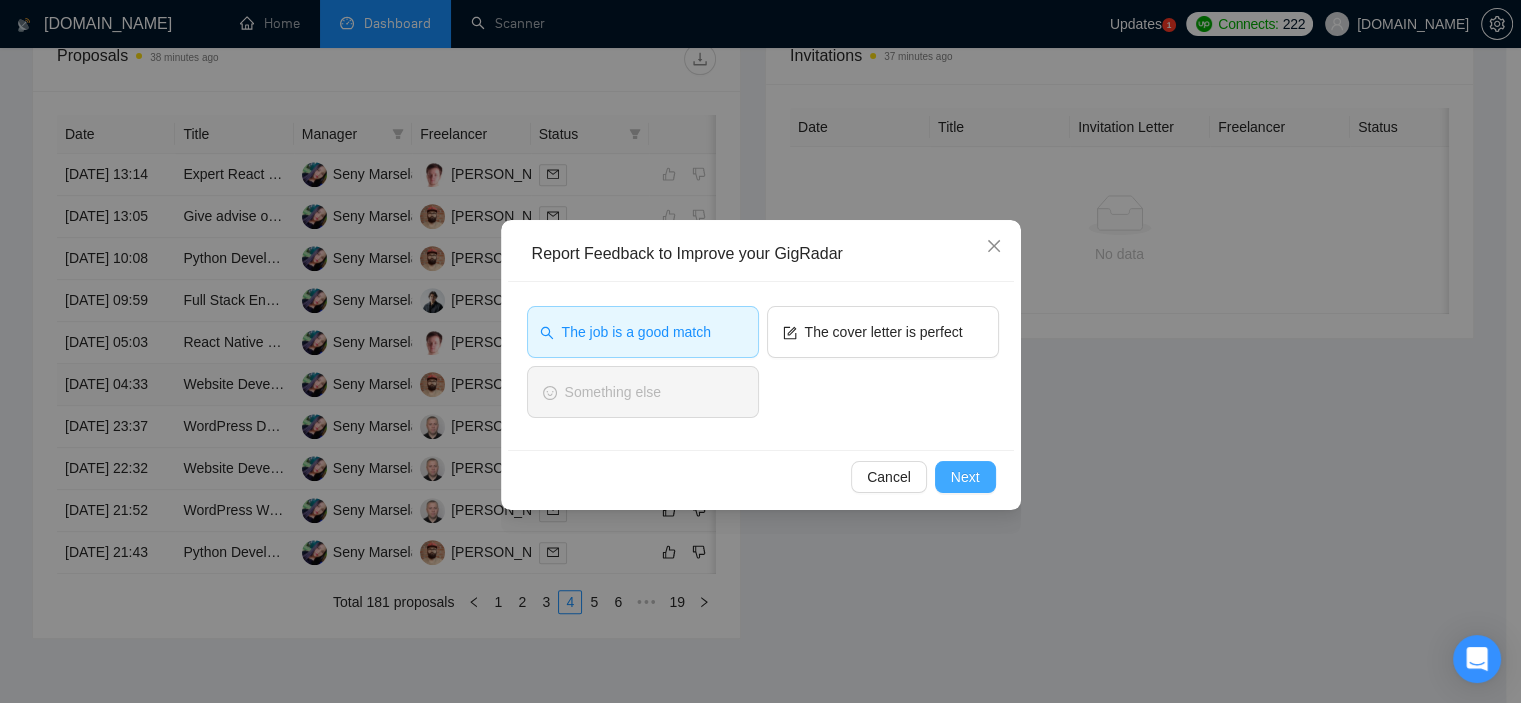 click on "Next" at bounding box center (965, 477) 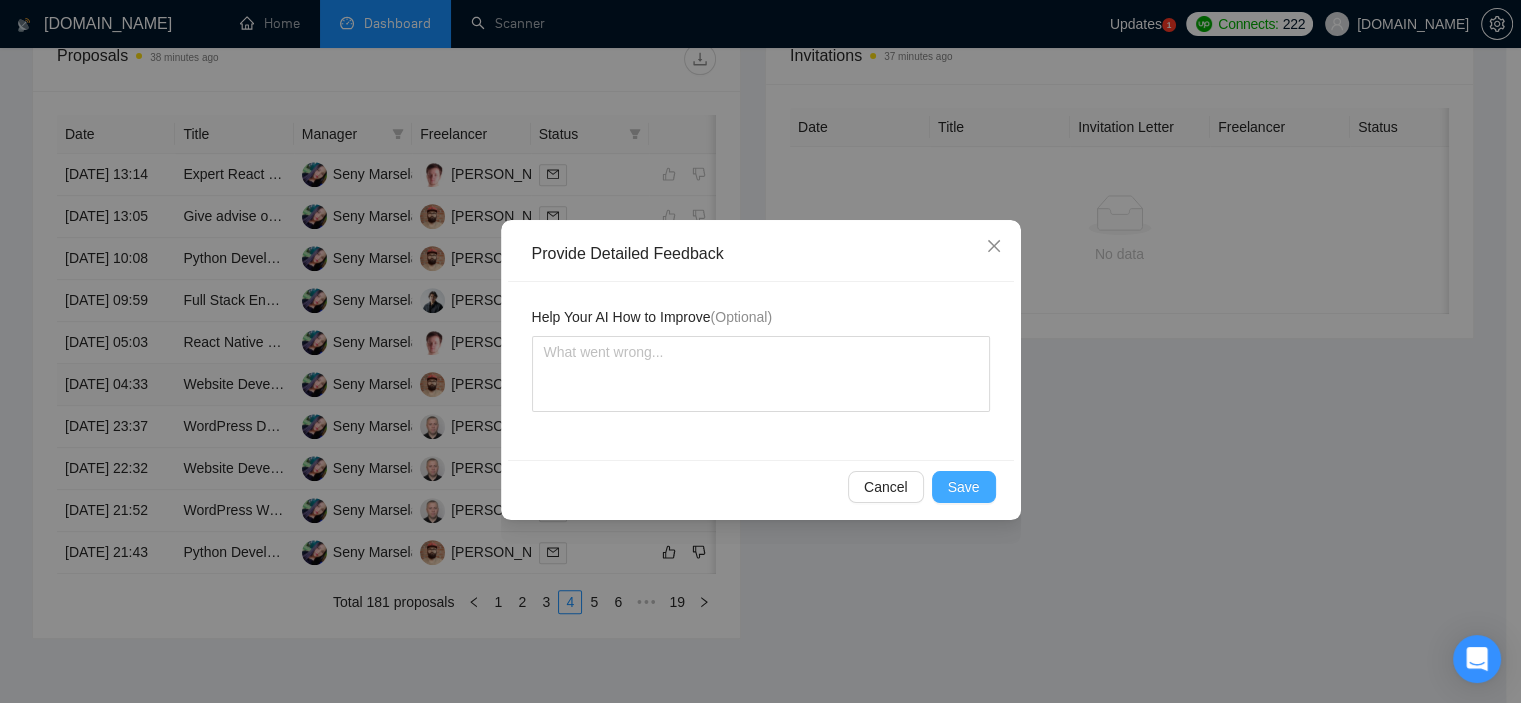 click on "Save" at bounding box center [964, 487] 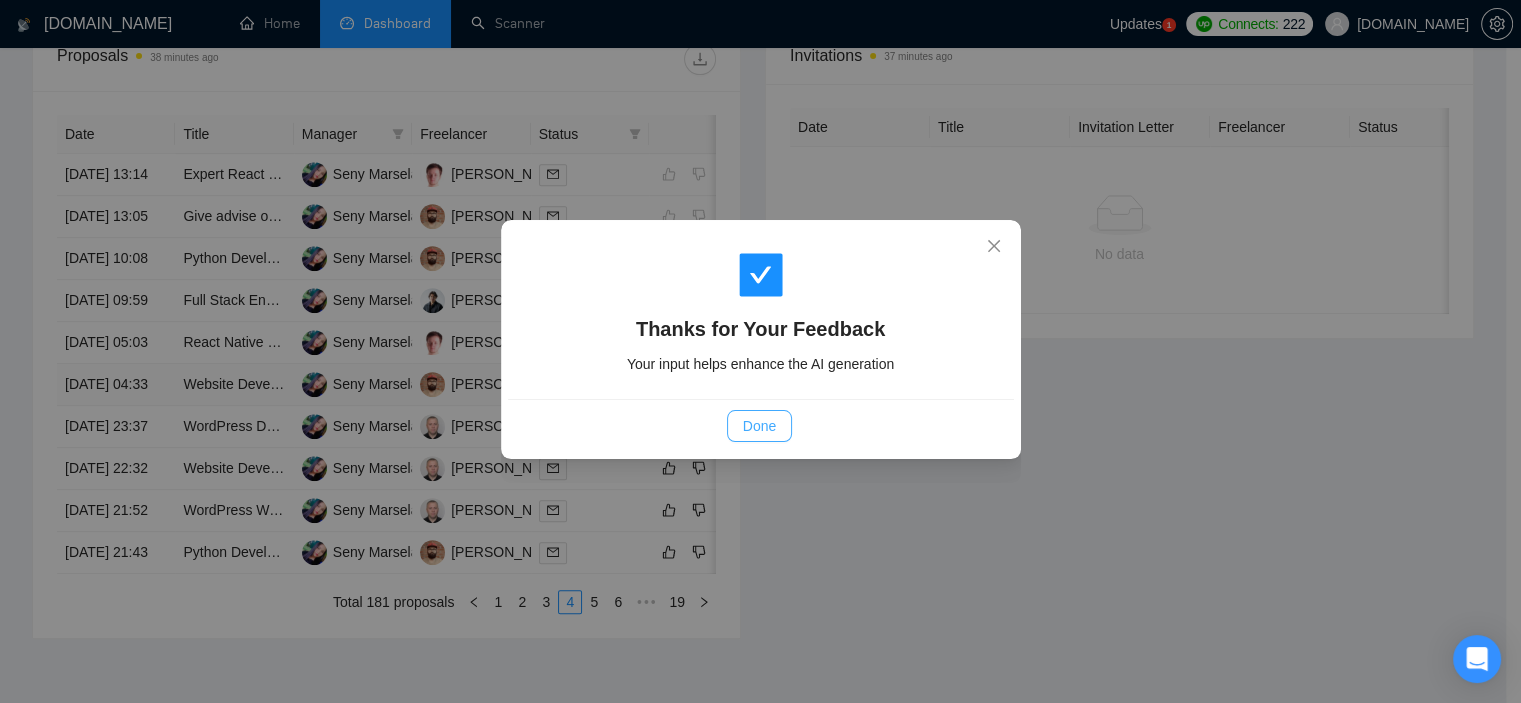 click on "Done" at bounding box center (759, 426) 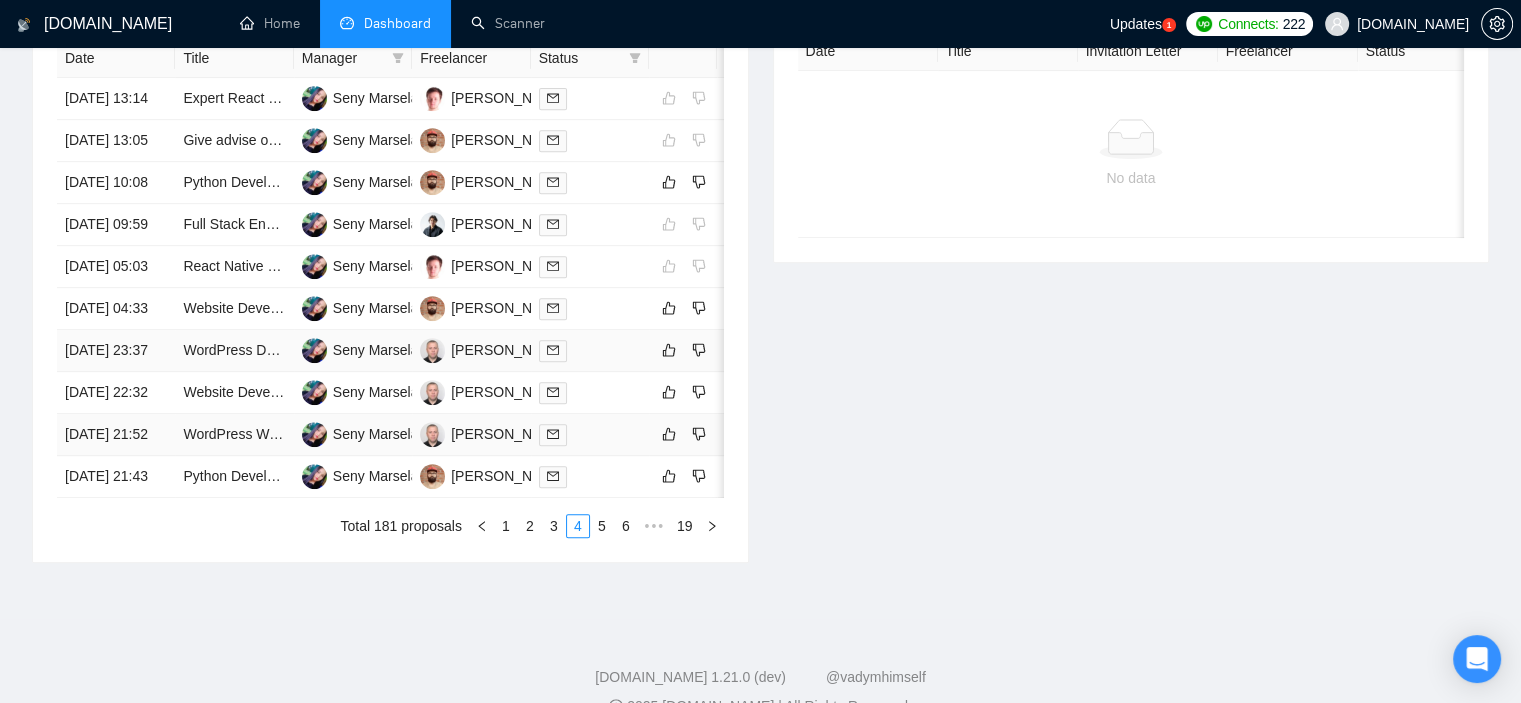 scroll, scrollTop: 900, scrollLeft: 0, axis: vertical 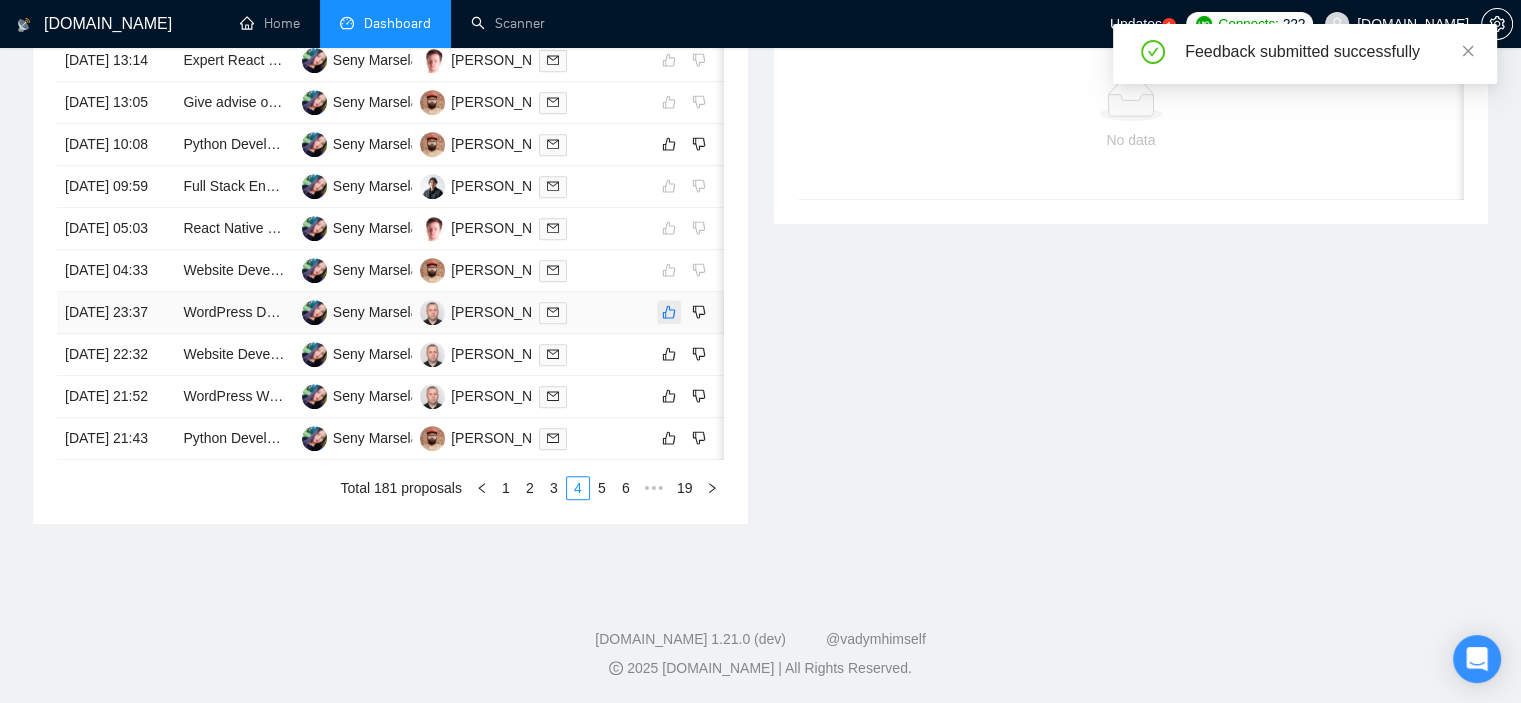 click 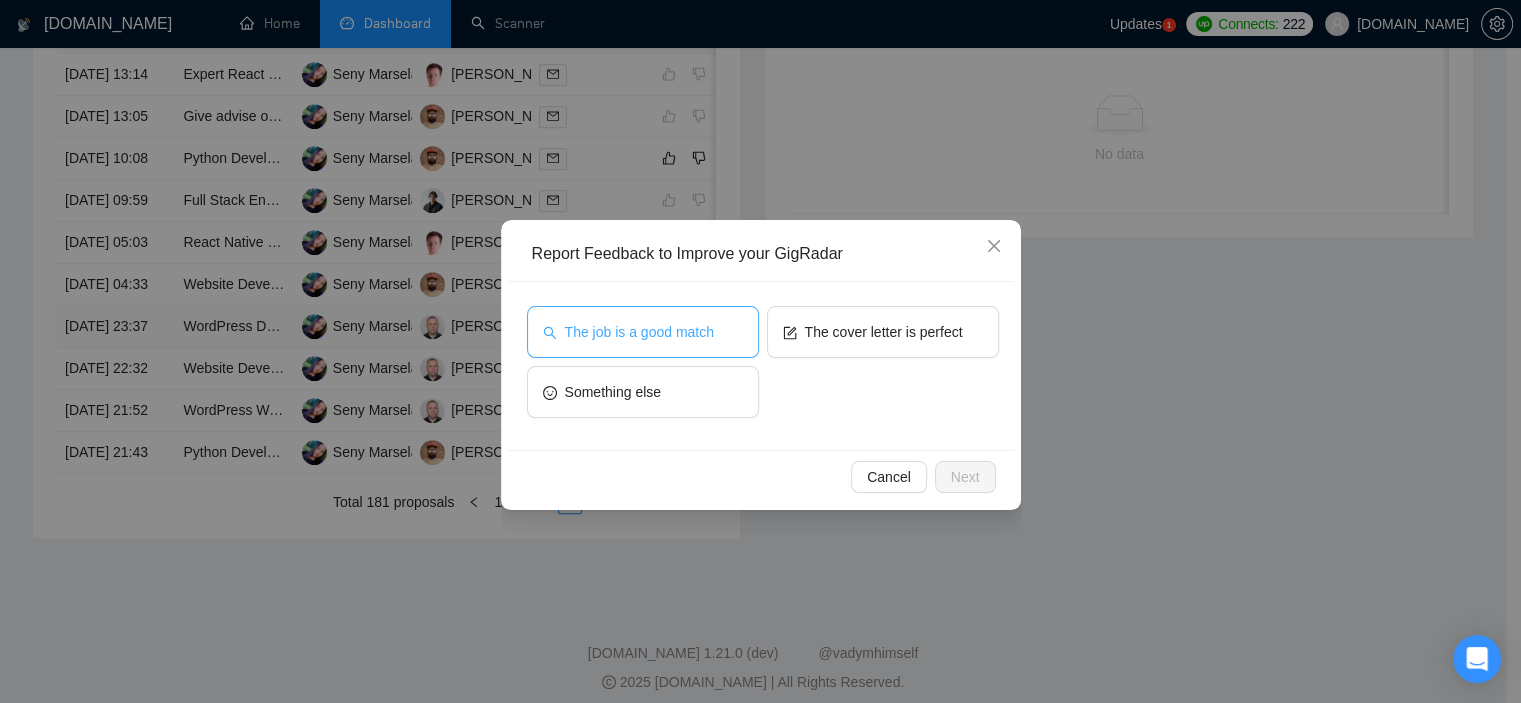 click on "The job is a good match" at bounding box center [639, 332] 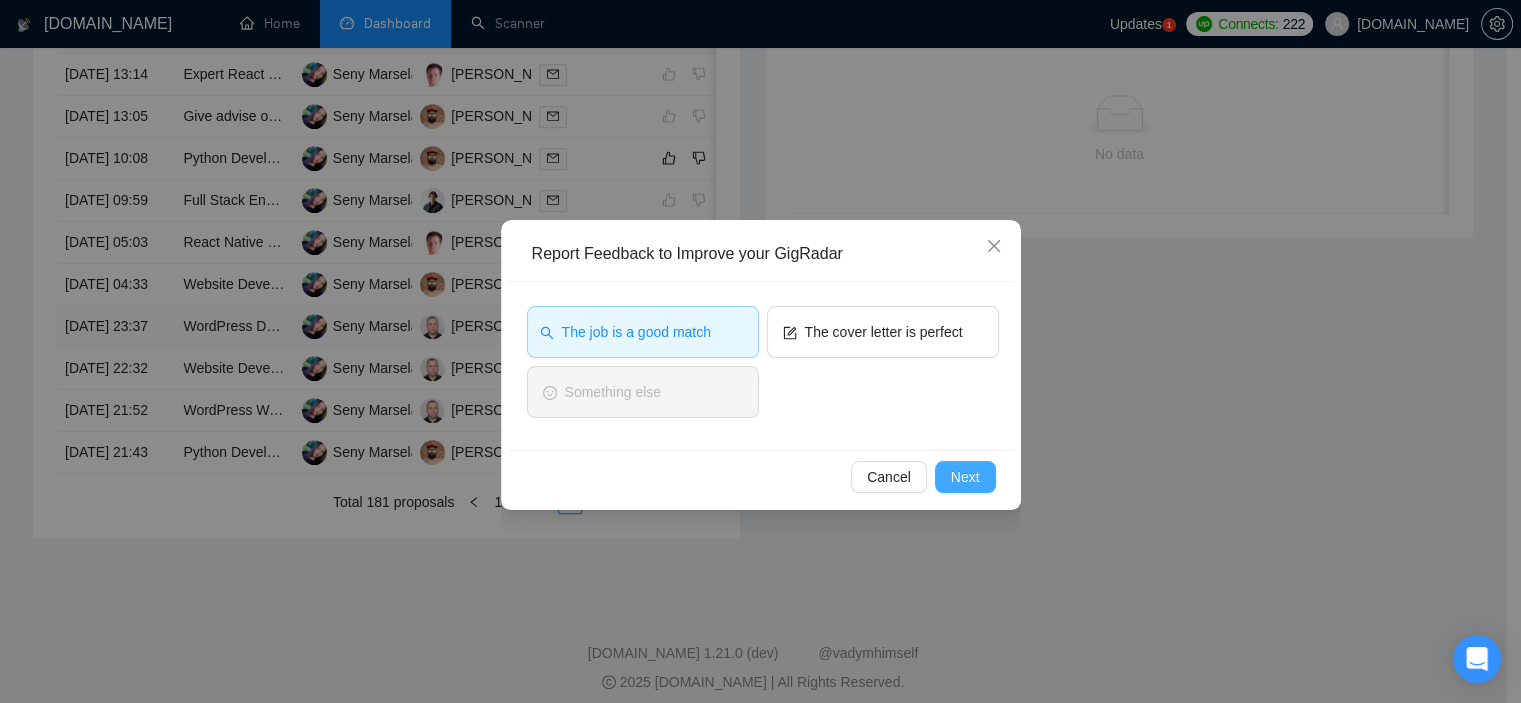 click on "Next" at bounding box center (965, 477) 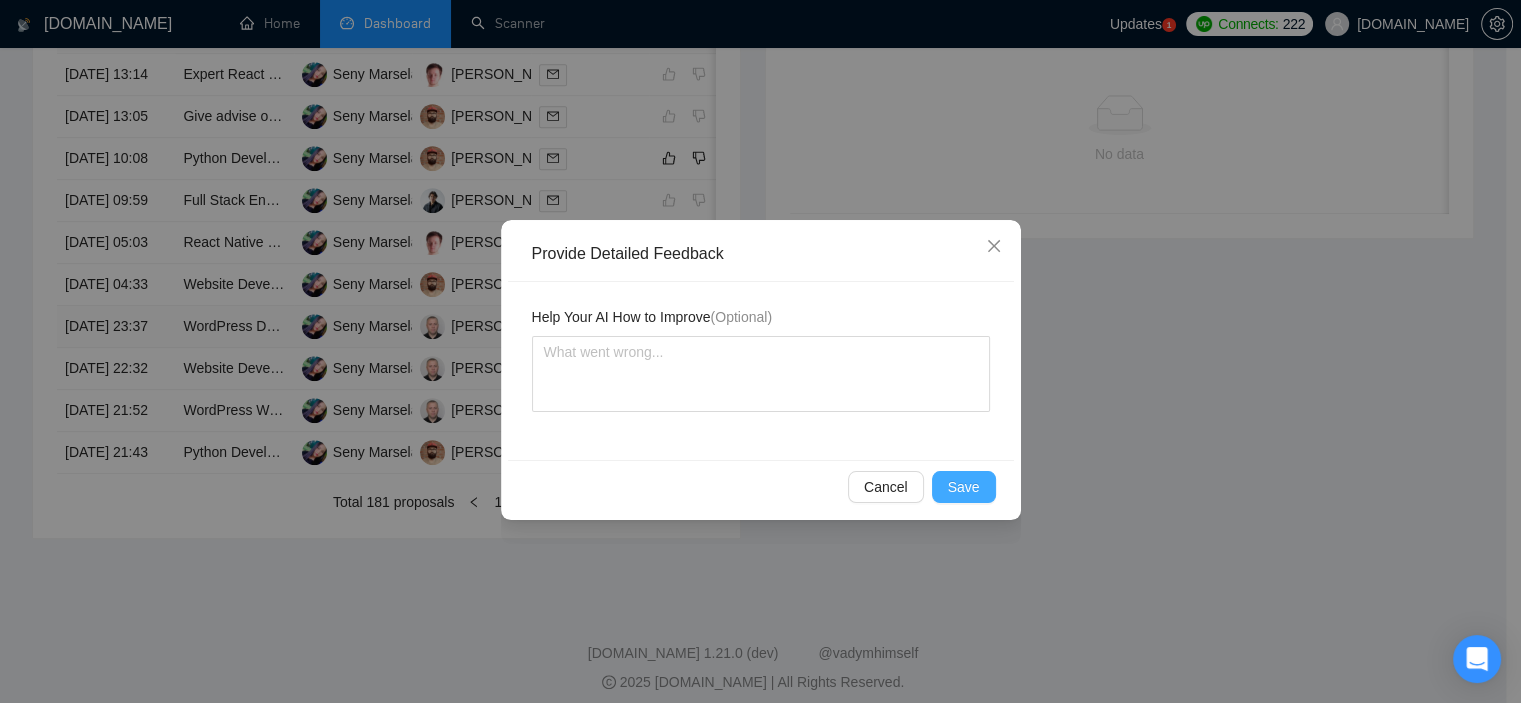 click on "Save" at bounding box center [964, 487] 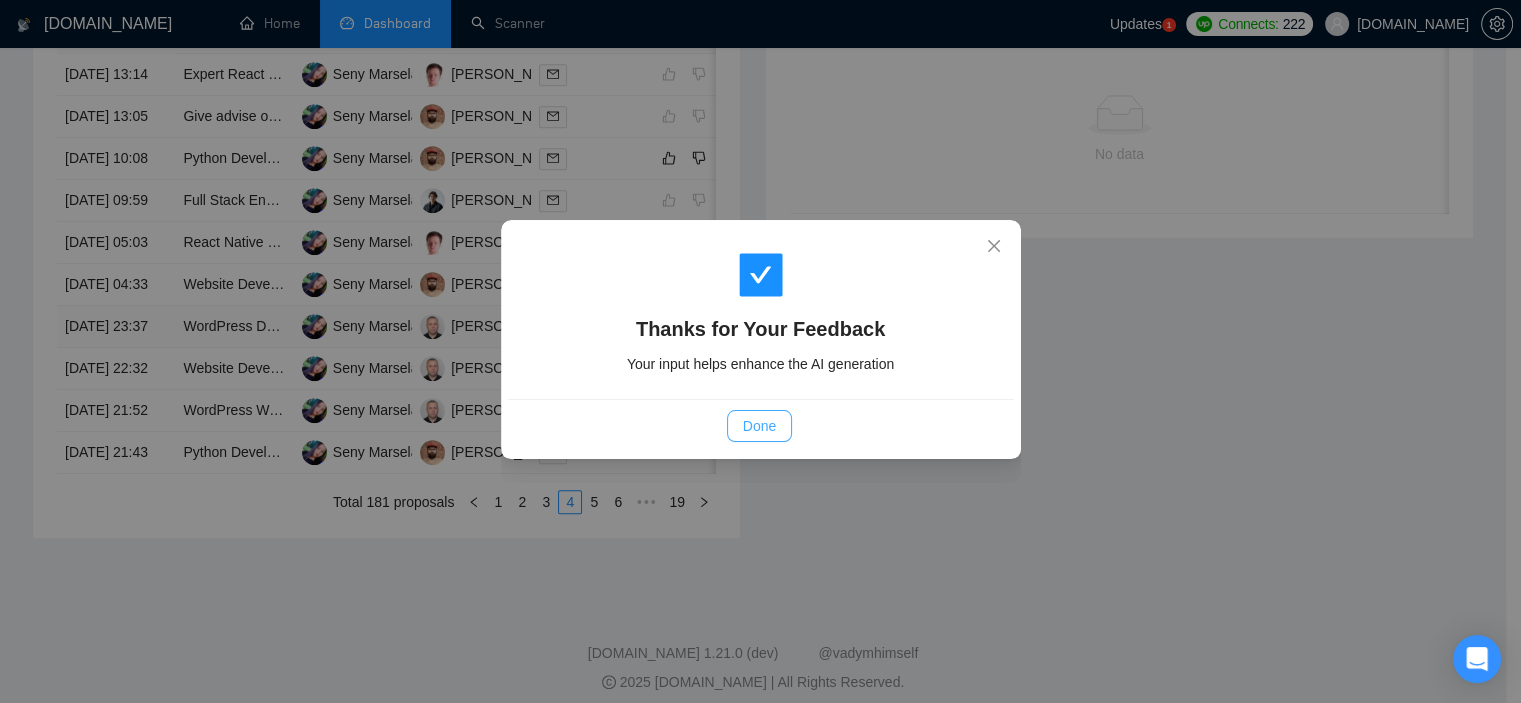 click on "Done" at bounding box center [759, 426] 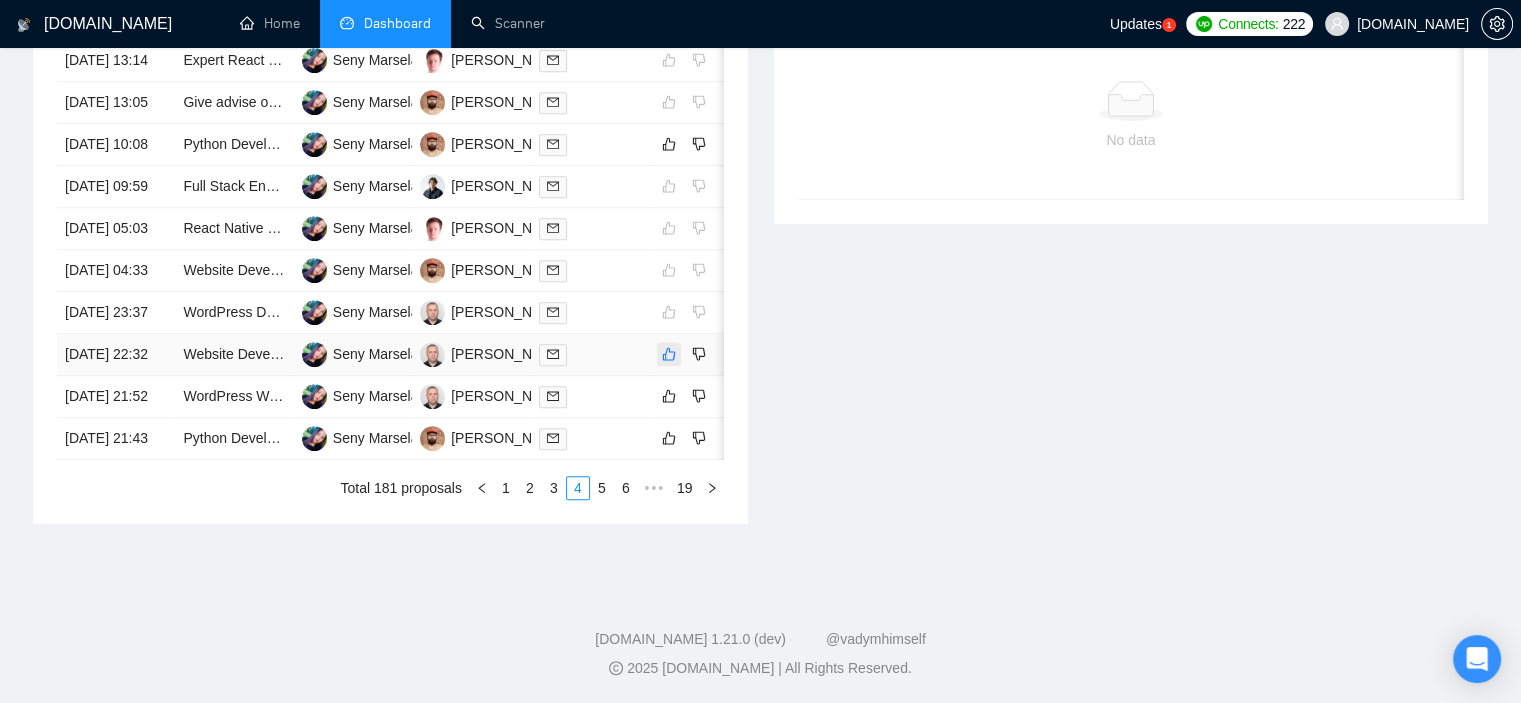 click 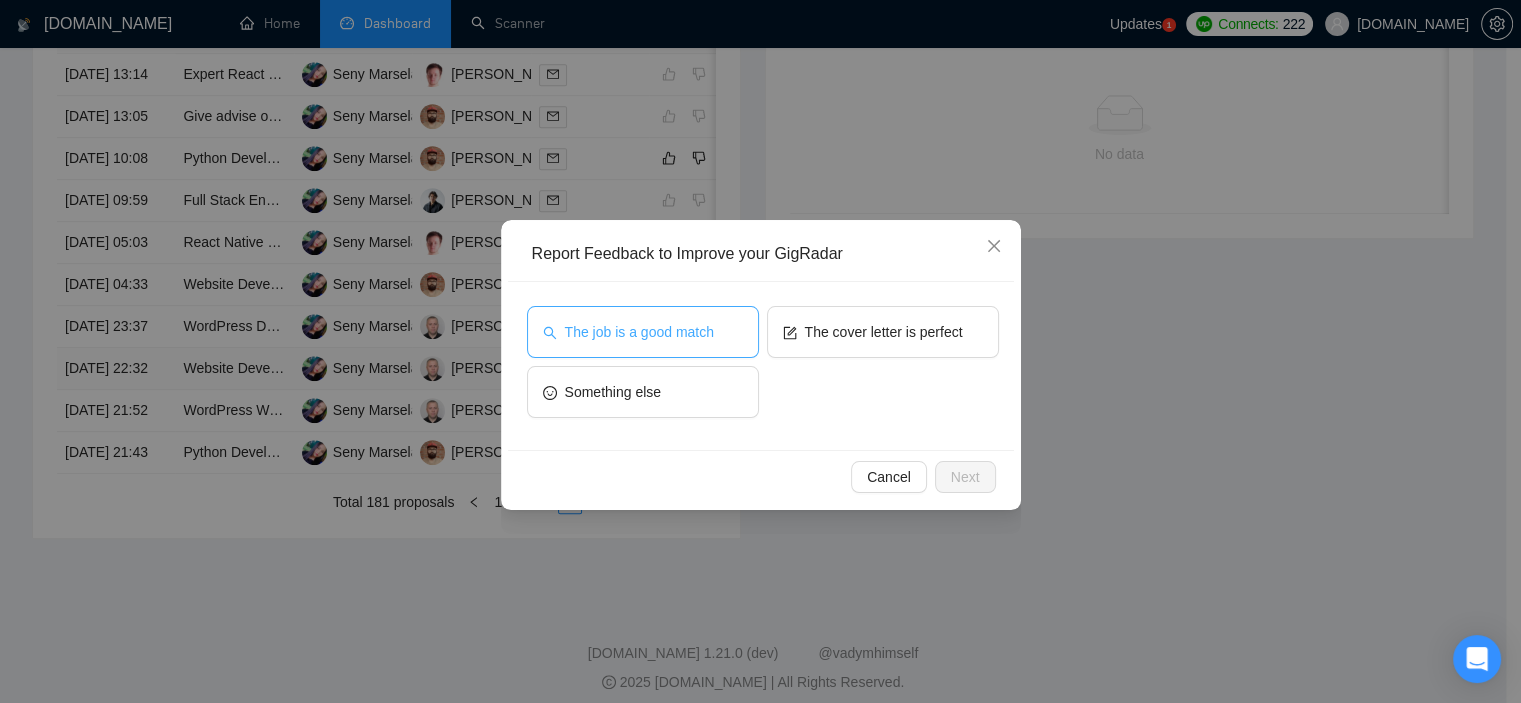 click on "The job is a good match" at bounding box center [643, 332] 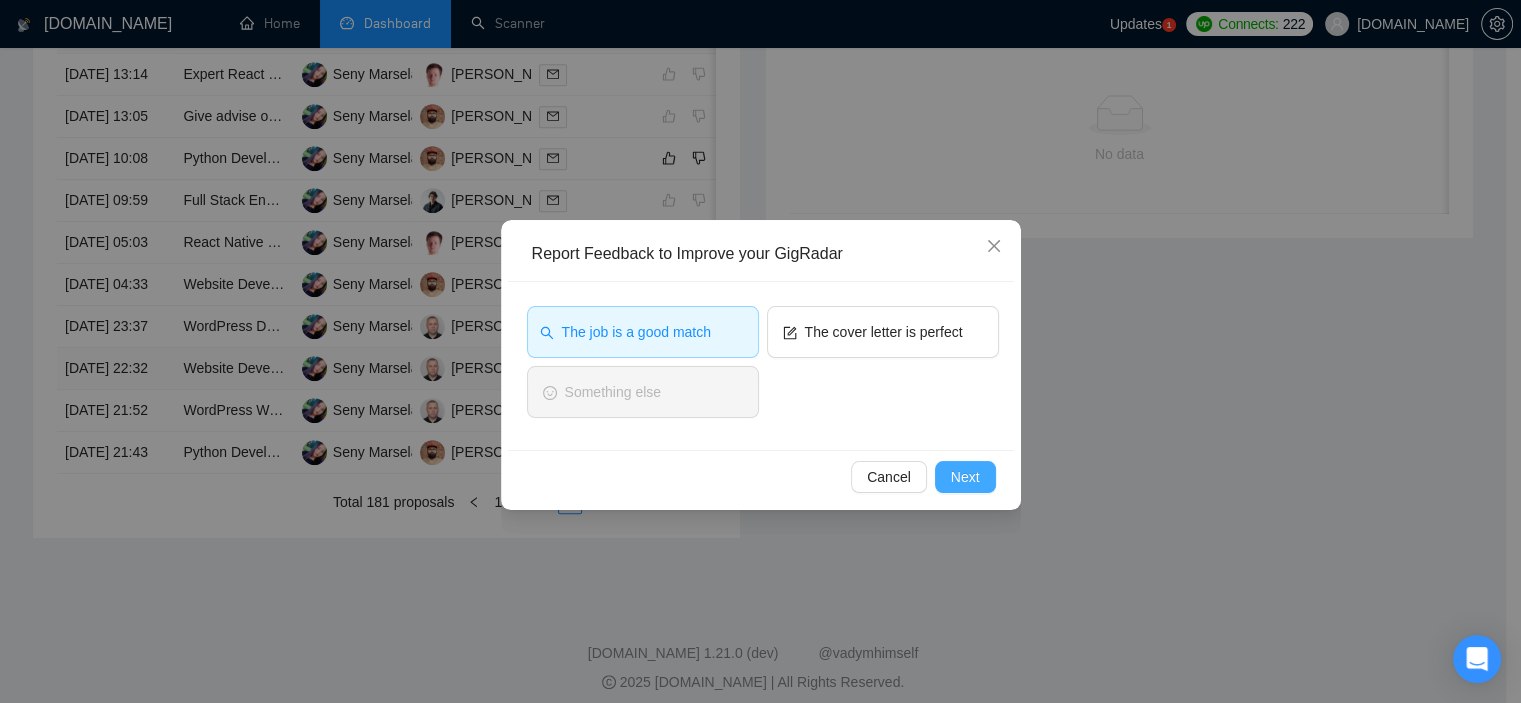 click on "Next" at bounding box center [965, 477] 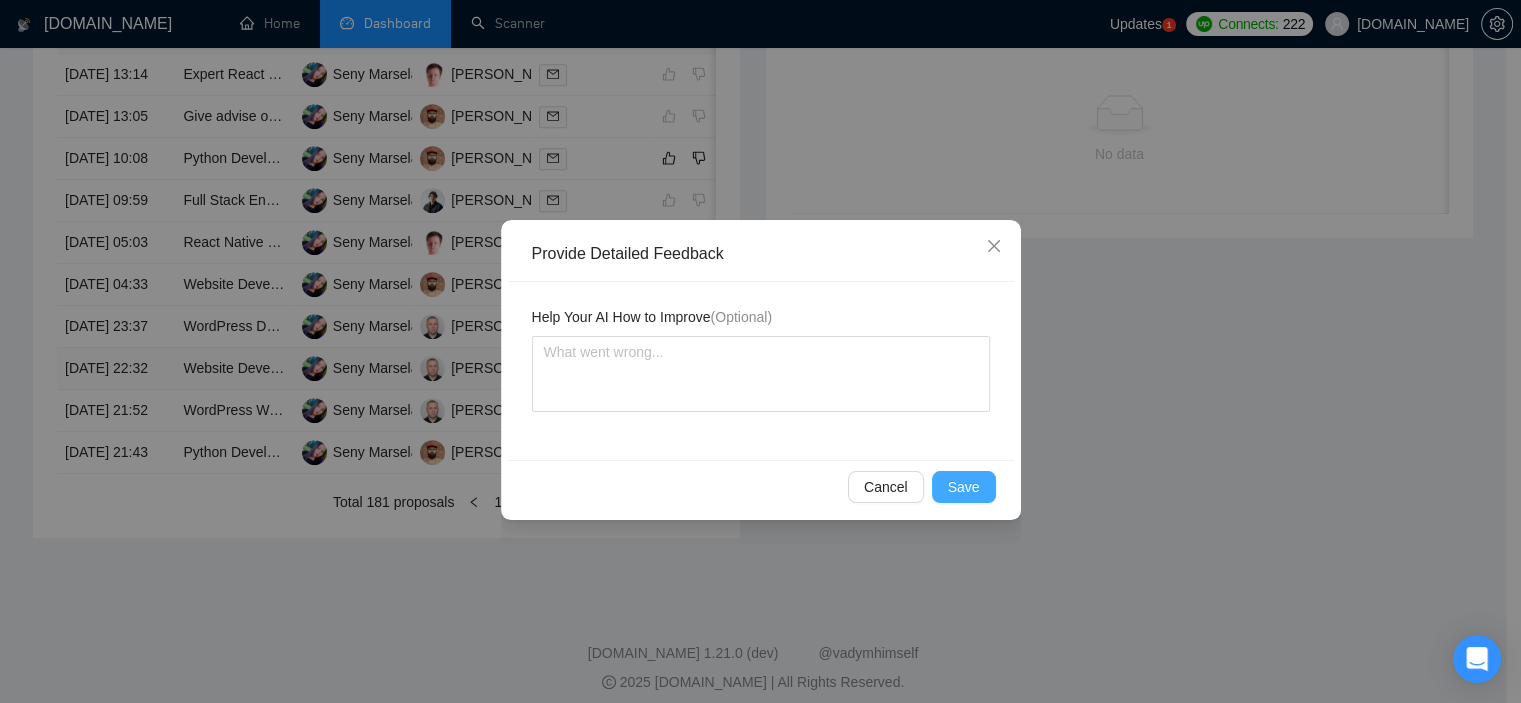 click on "Save" at bounding box center [964, 487] 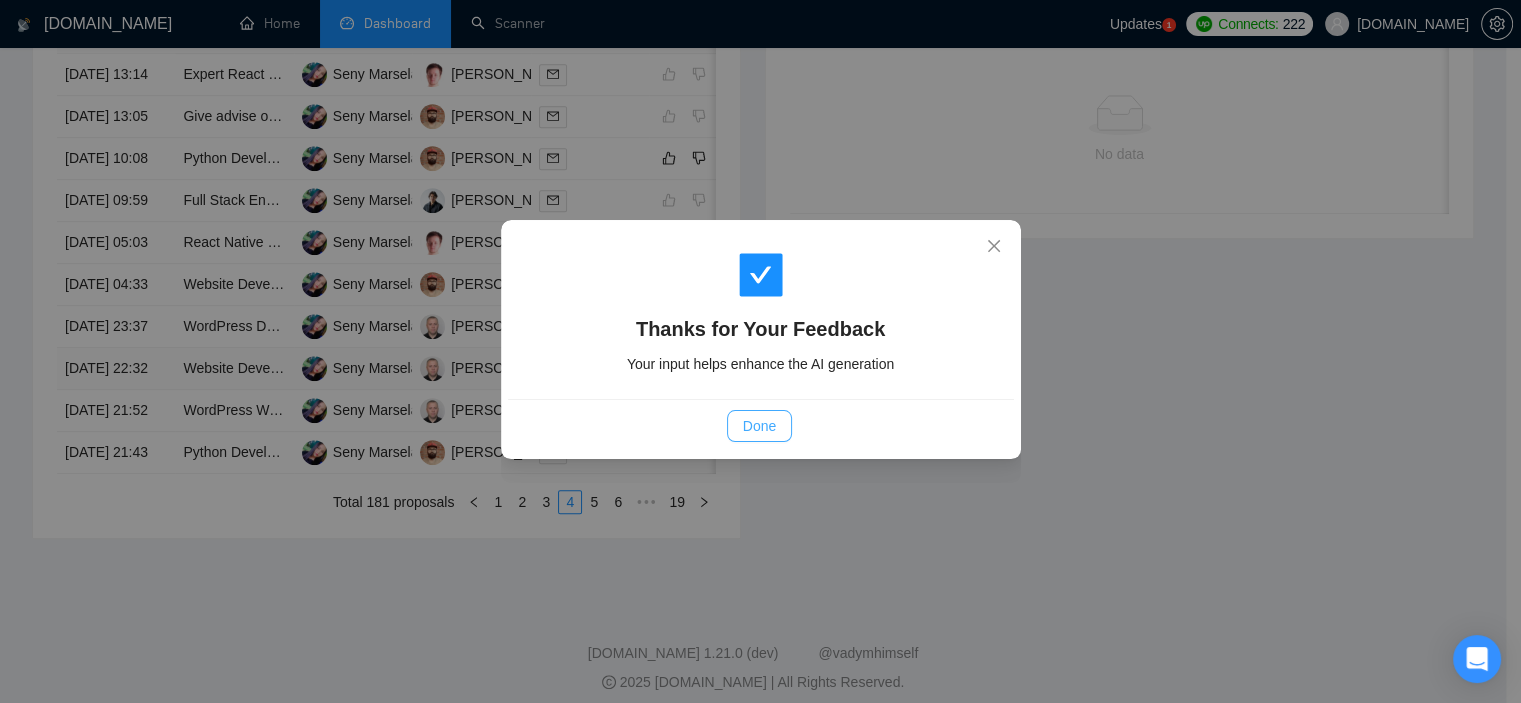 click on "Done" at bounding box center [759, 426] 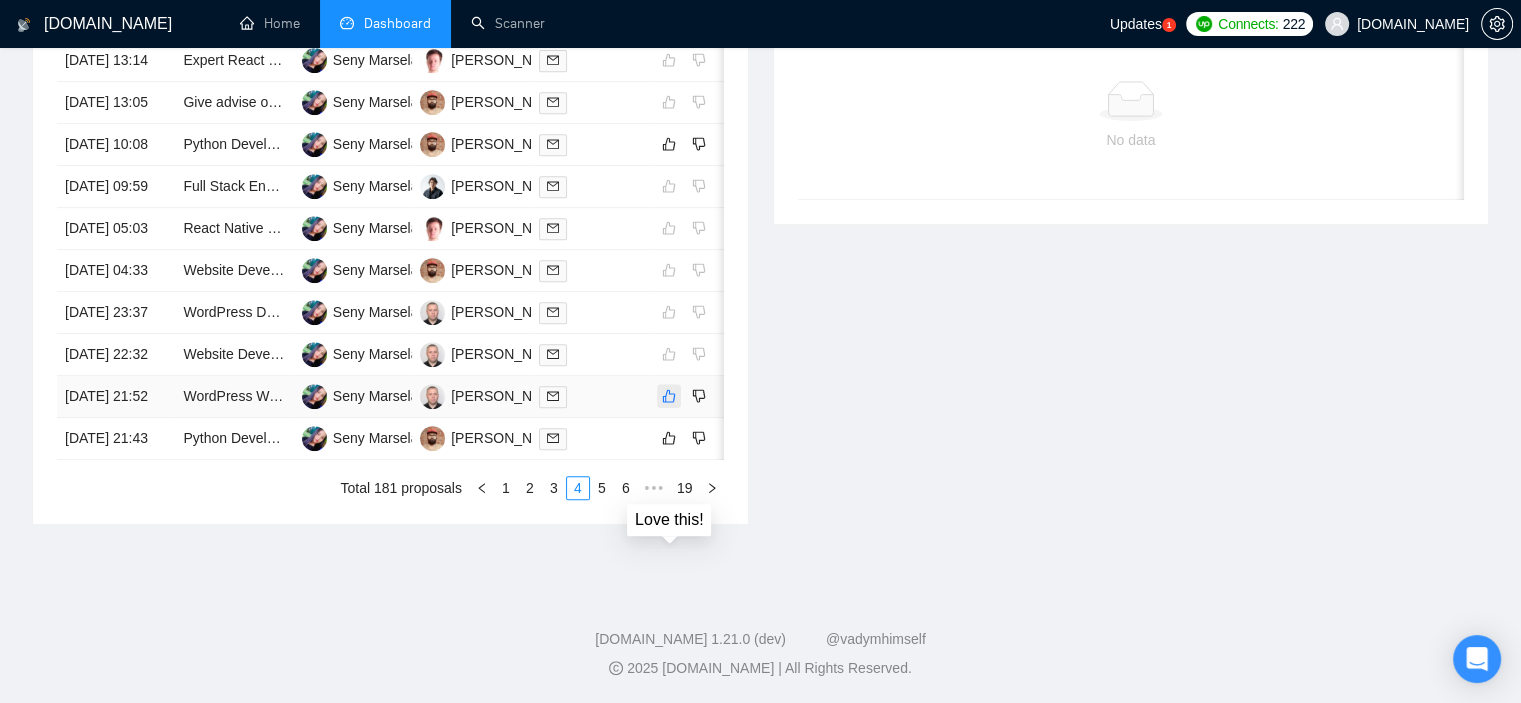 click at bounding box center [669, 396] 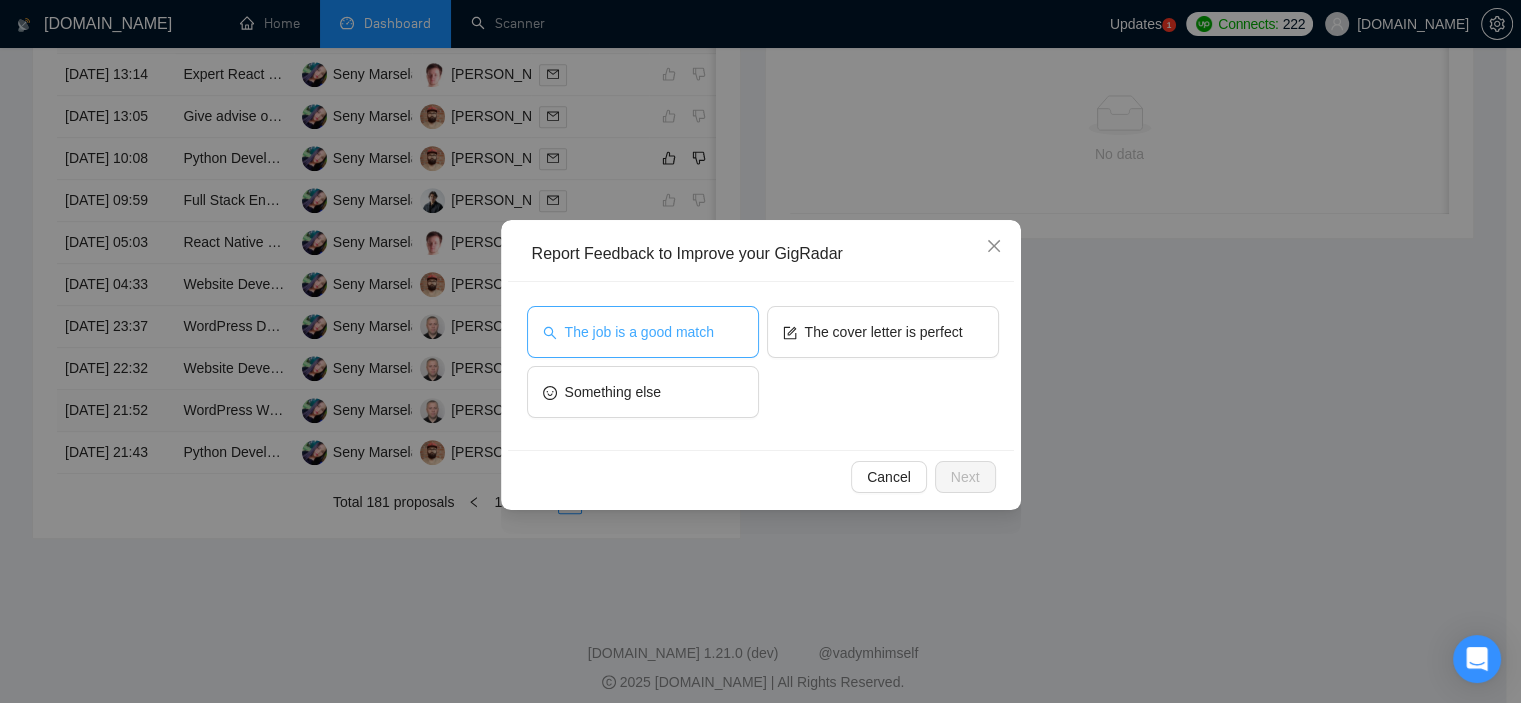click on "The job is a good match" at bounding box center (643, 332) 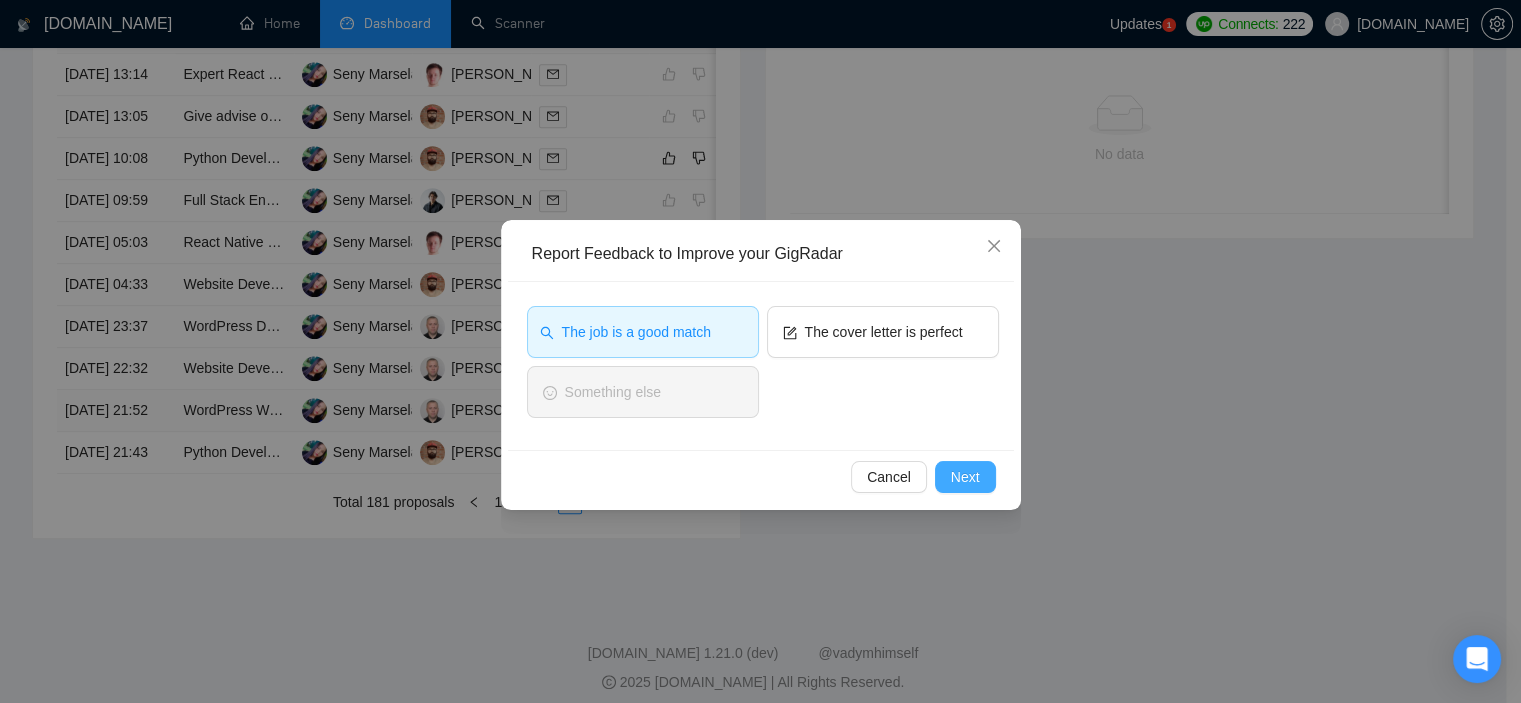 click on "Next" at bounding box center (965, 477) 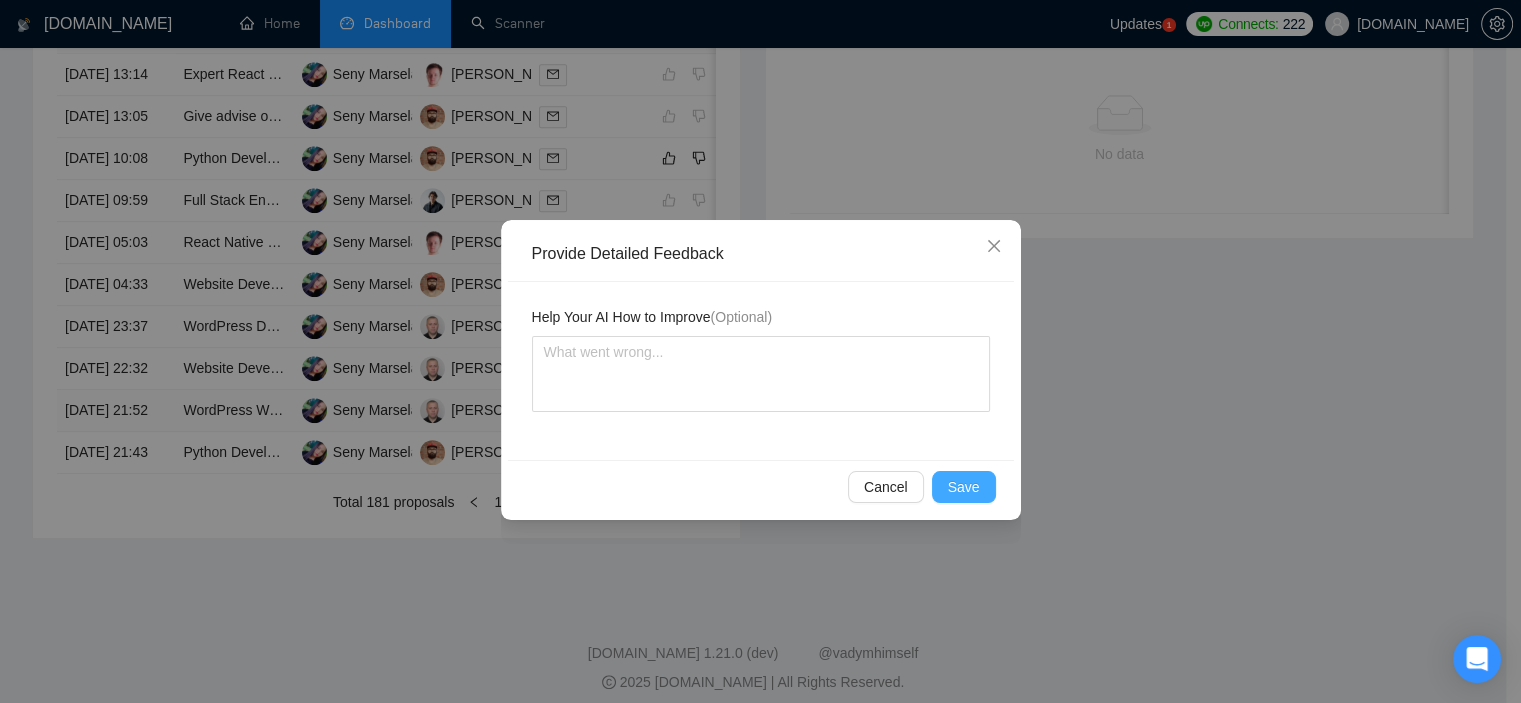 click on "Save" at bounding box center (964, 487) 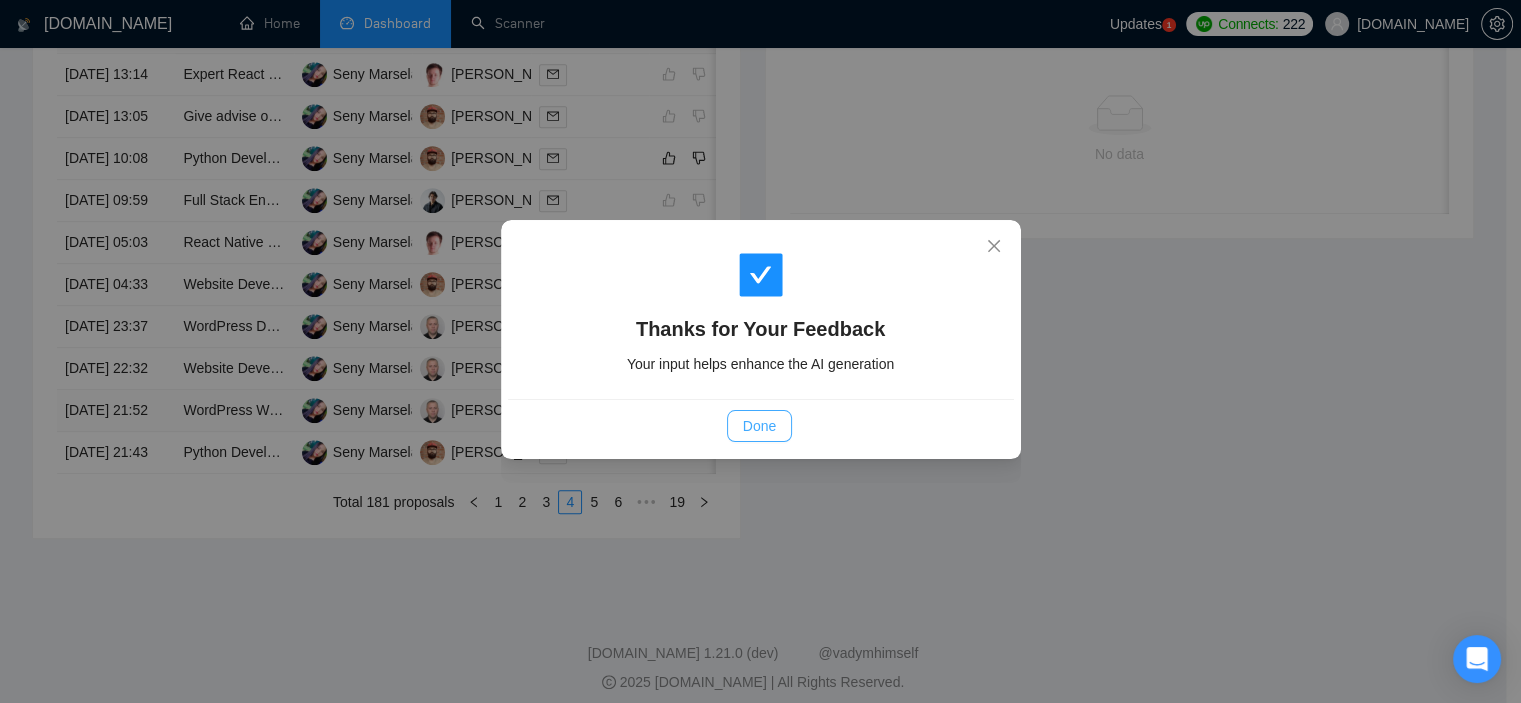 click on "Done" at bounding box center (759, 426) 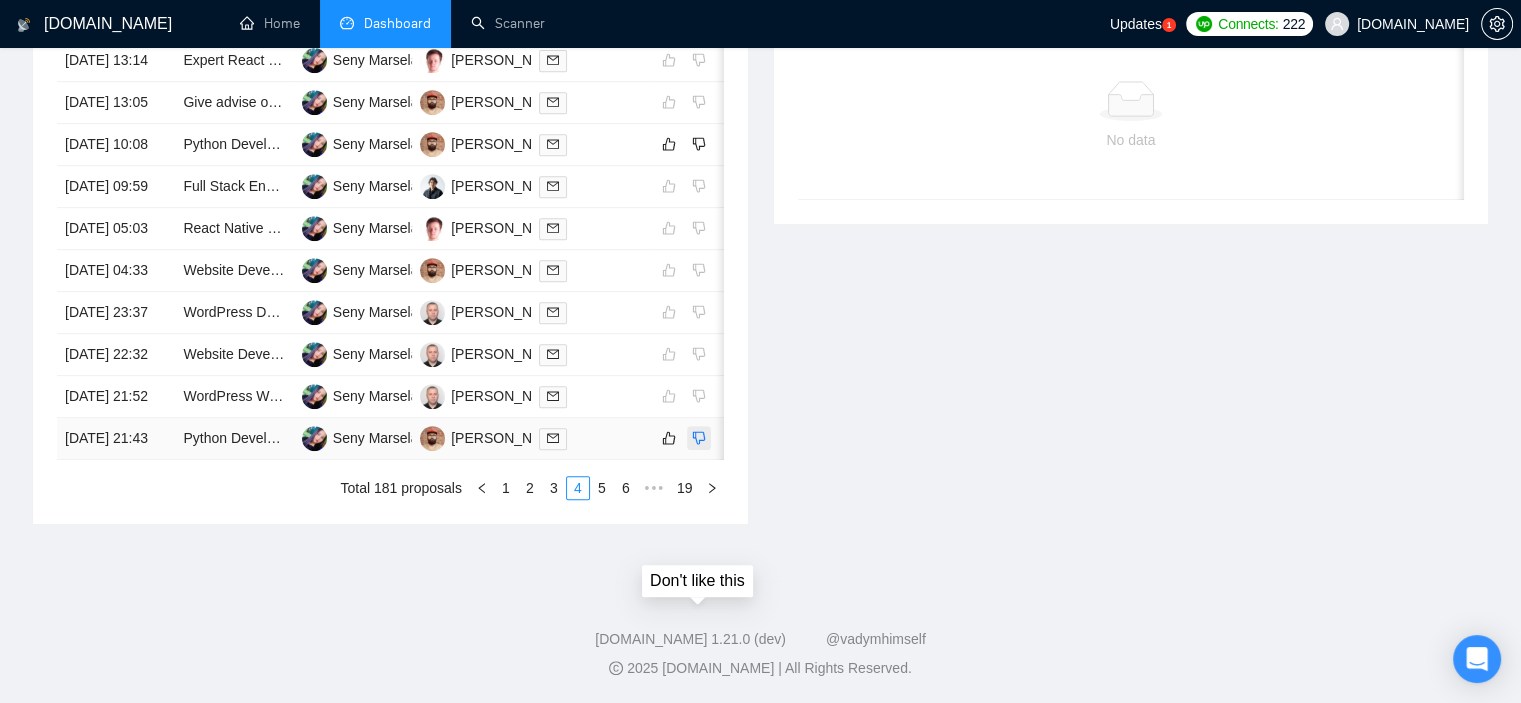click 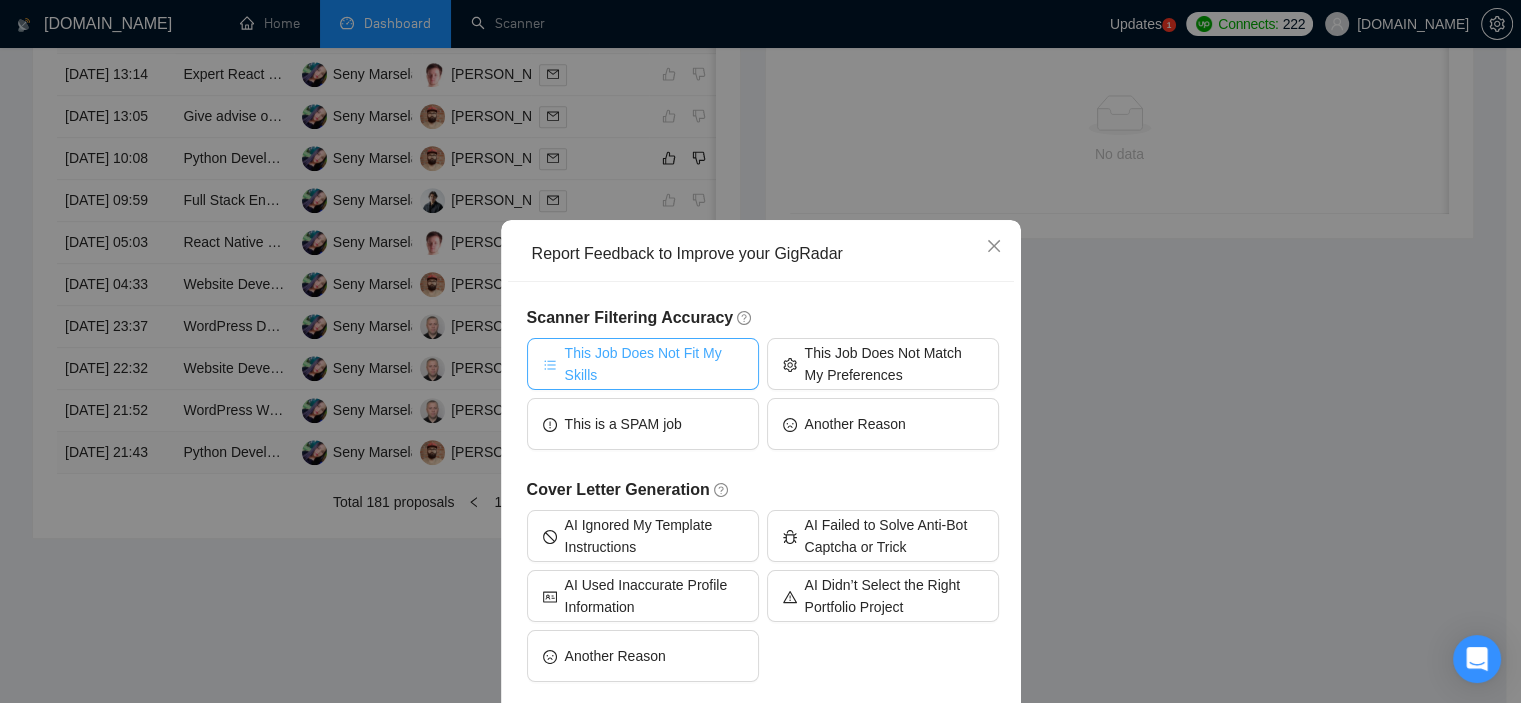 click on "This Job Does Not Fit My Skills" at bounding box center (654, 364) 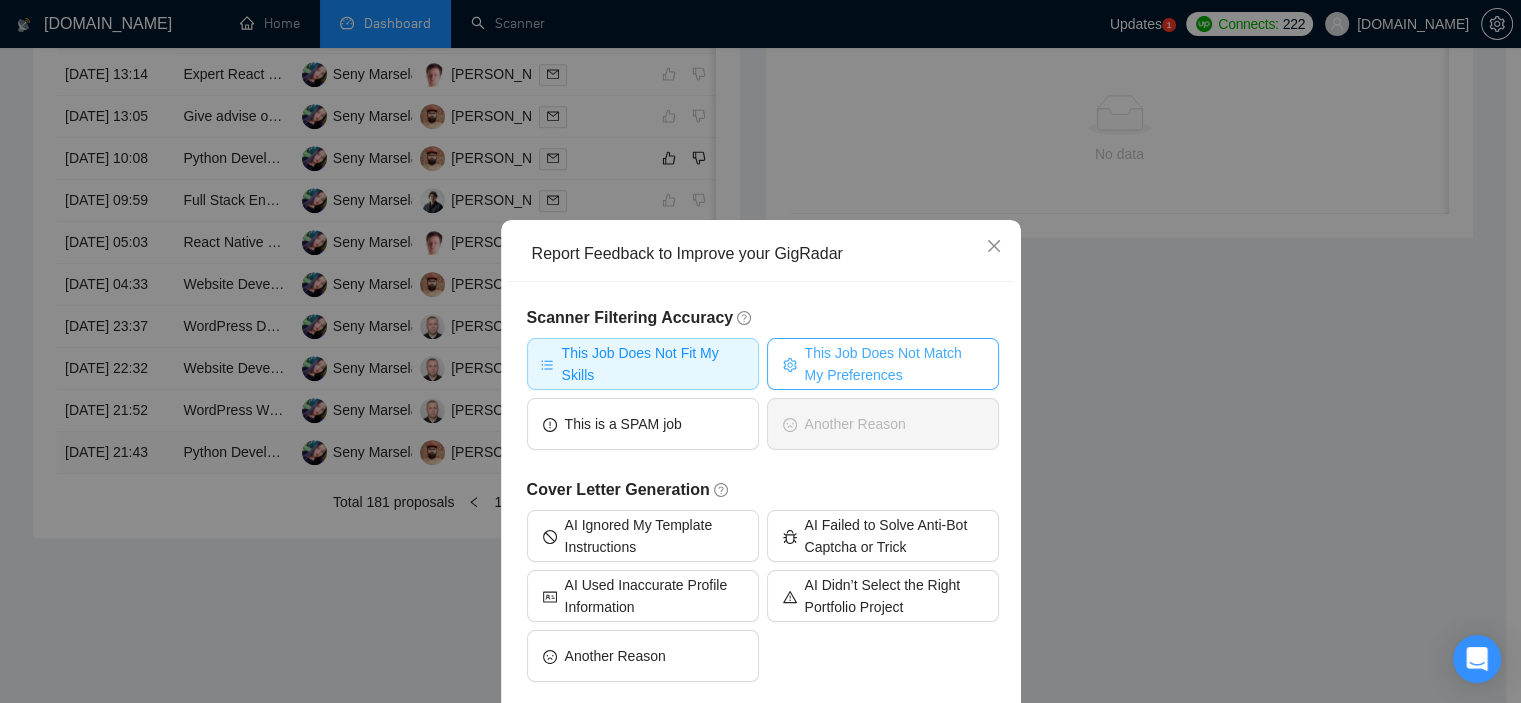 drag, startPoint x: 794, startPoint y: 357, endPoint x: 796, endPoint y: 367, distance: 10.198039 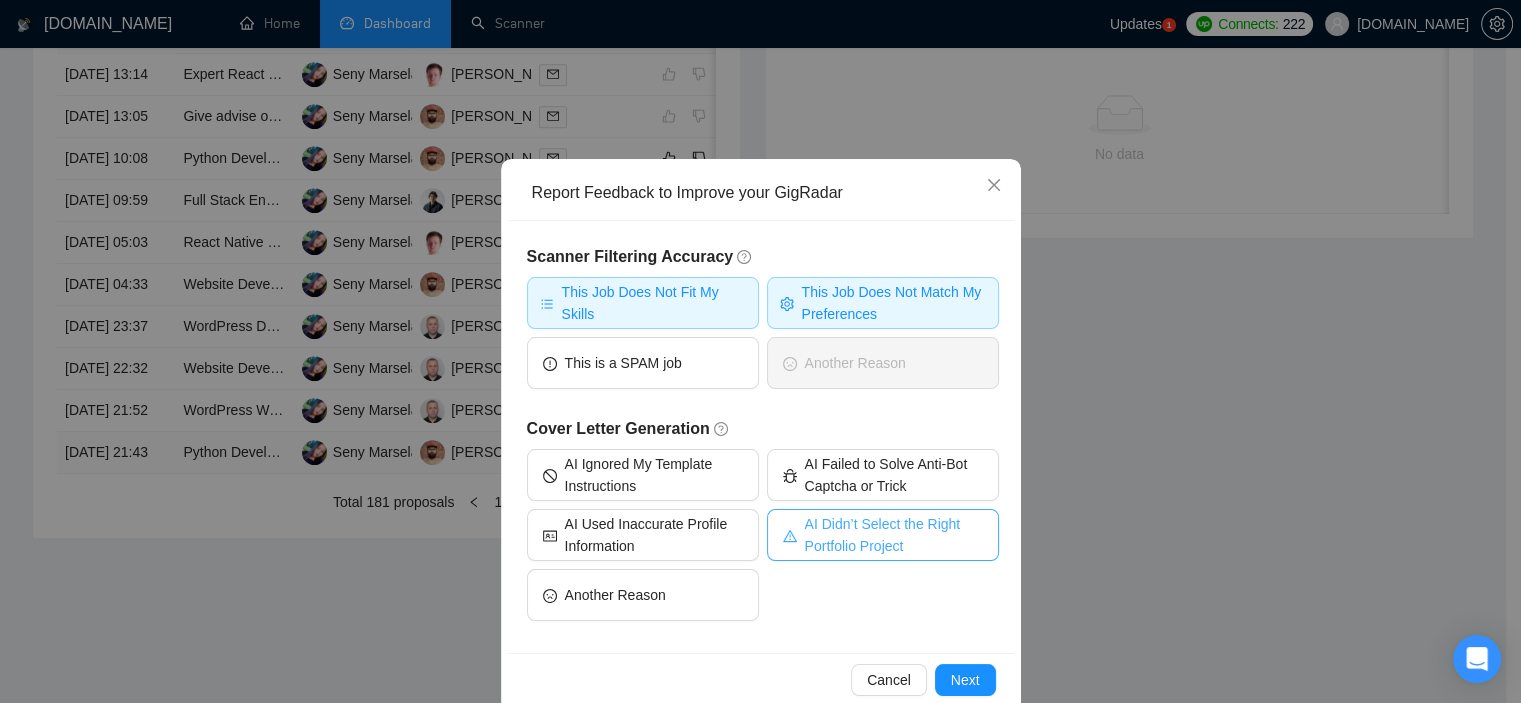 scroll, scrollTop: 94, scrollLeft: 0, axis: vertical 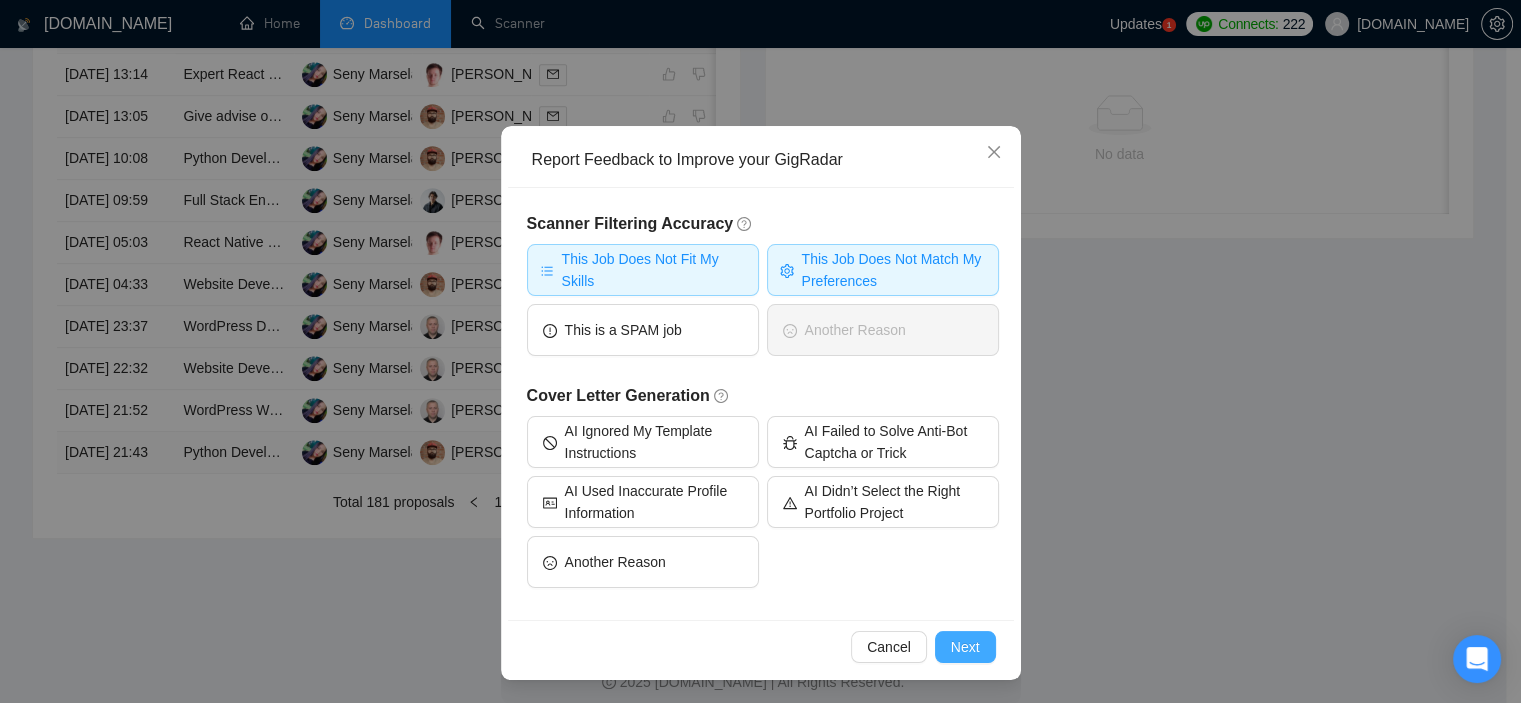 click on "Next" at bounding box center [965, 647] 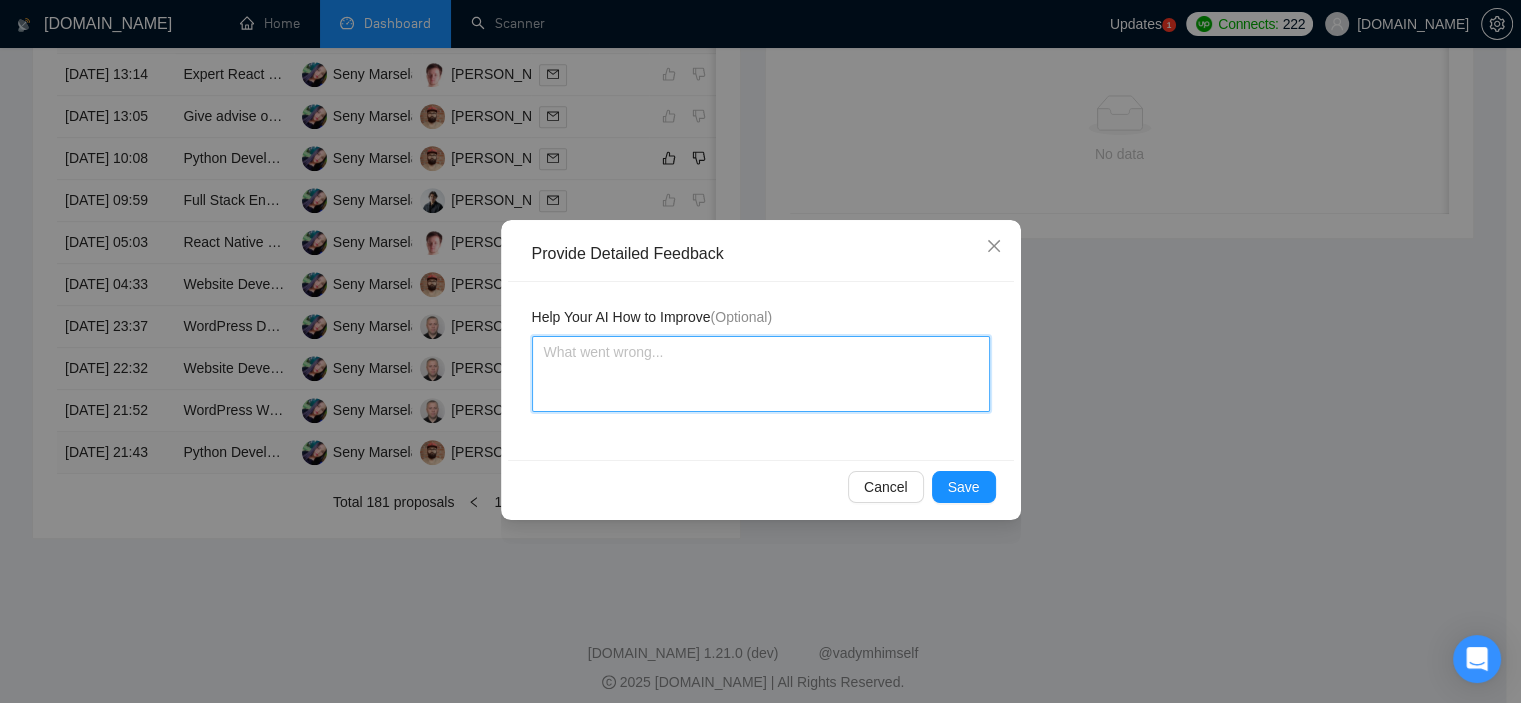 click at bounding box center (761, 374) 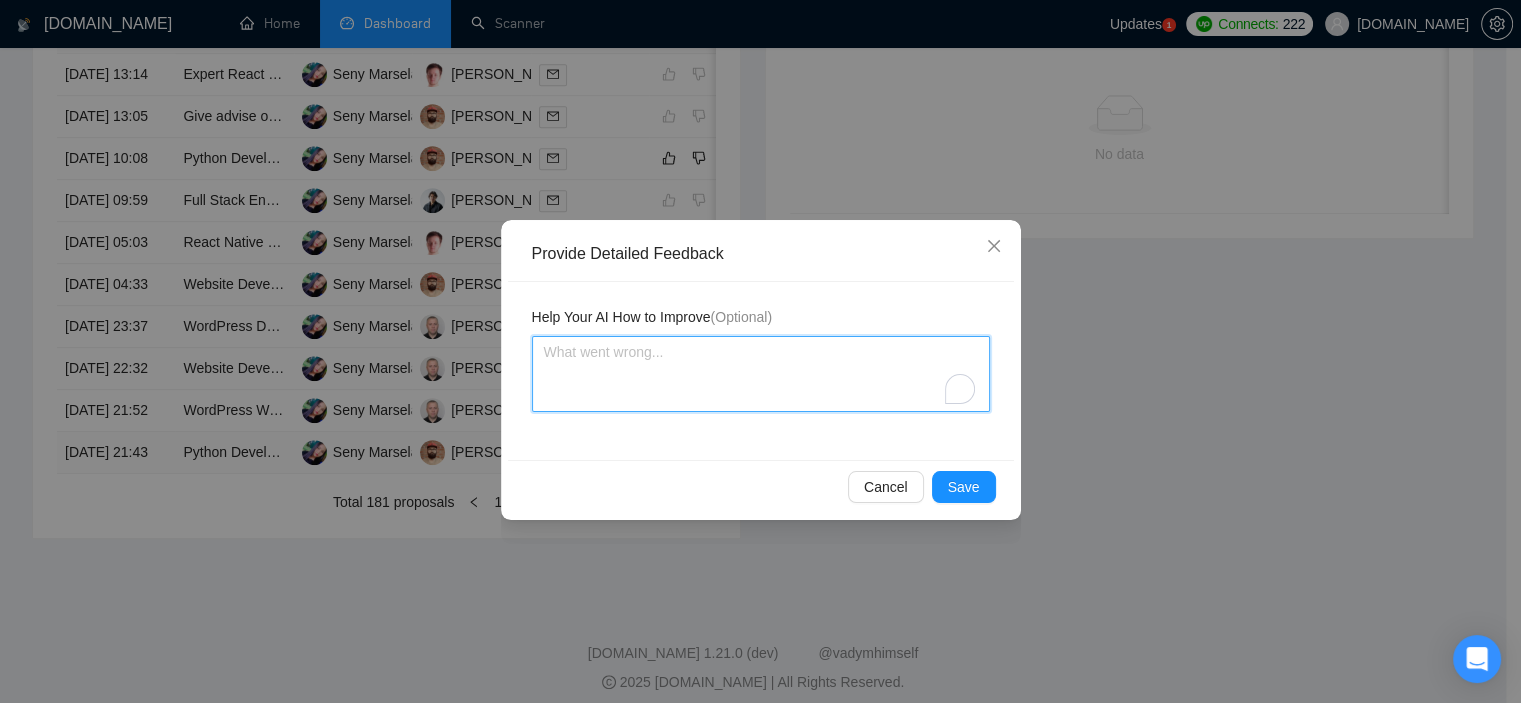 paste on "Our agency and freelancer [PERSON_NAME] have experience with Mopidy extensions." 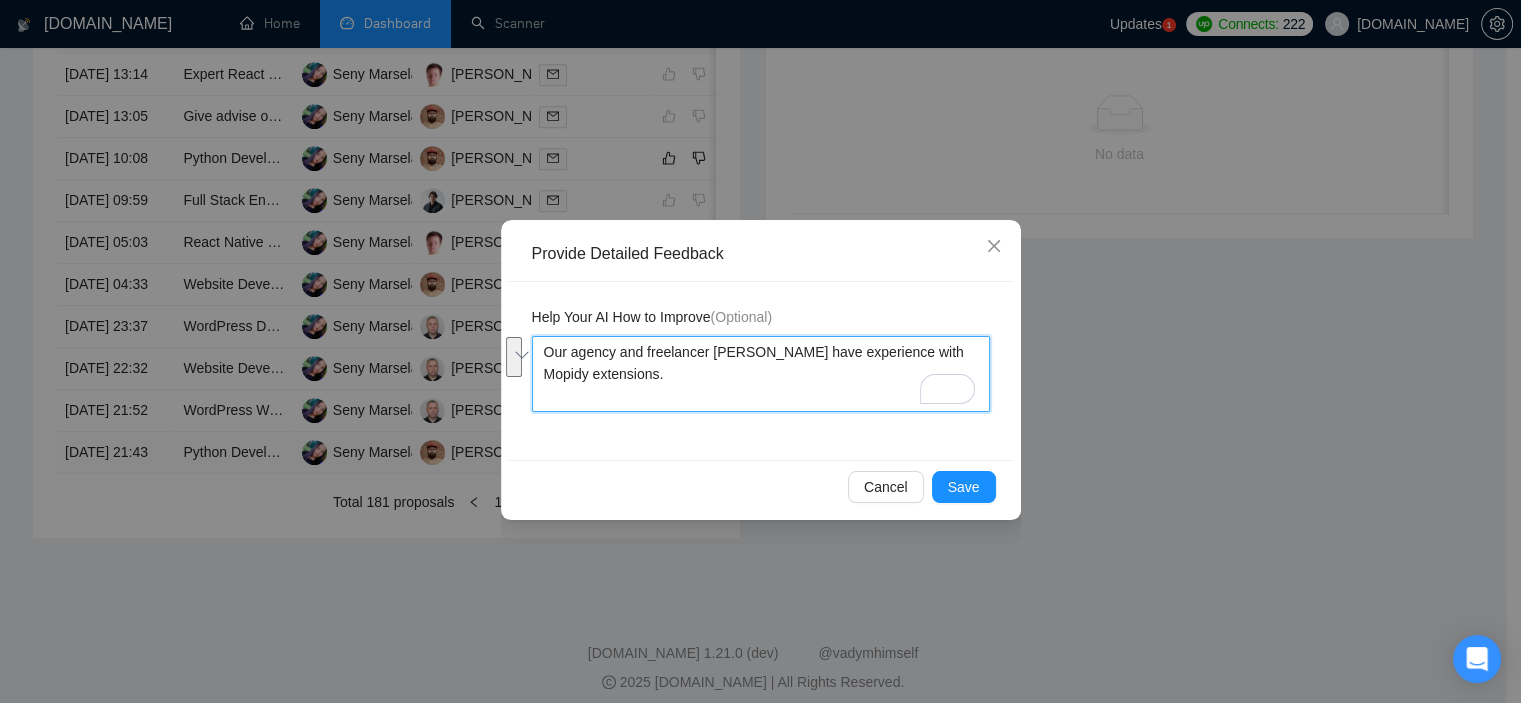 drag, startPoint x: 708, startPoint y: 353, endPoint x: 659, endPoint y: 372, distance: 52.554733 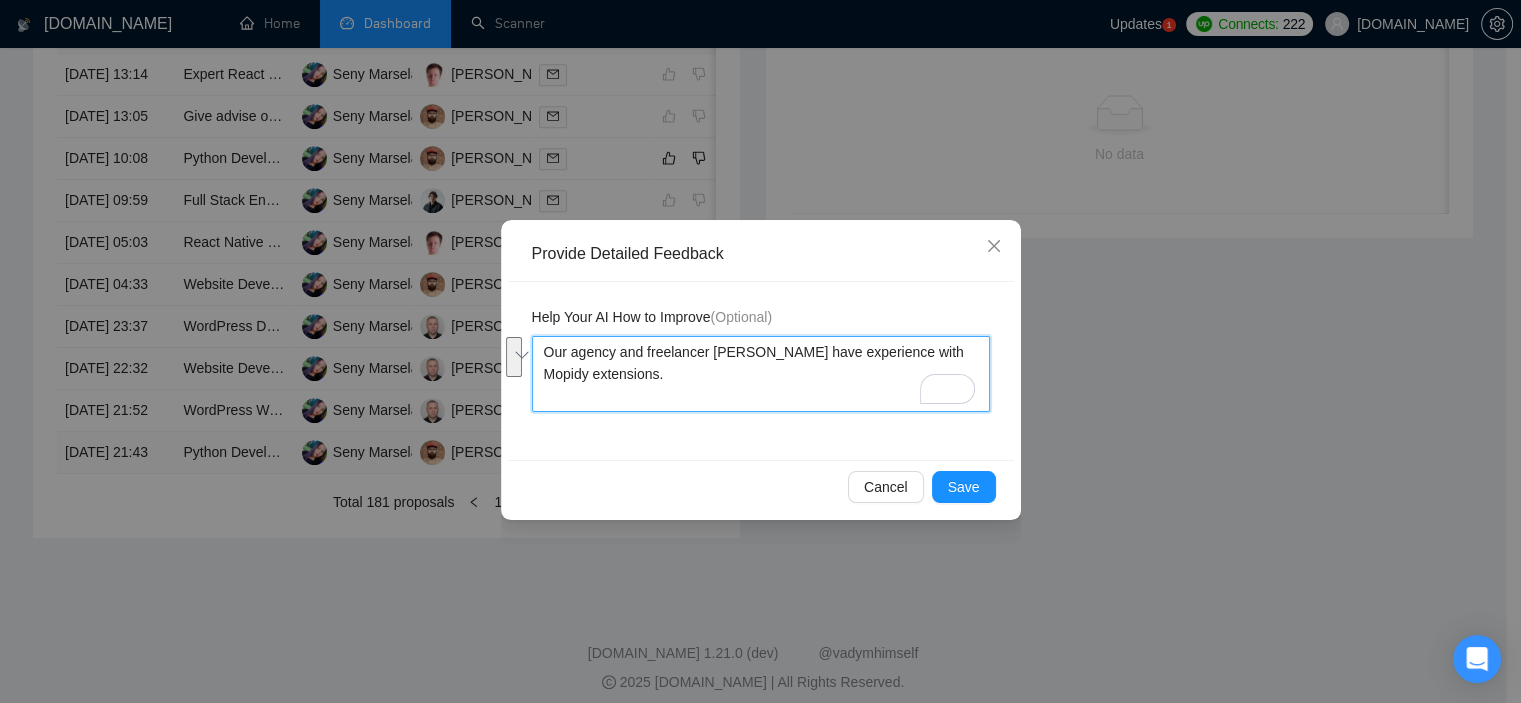 click on "Our agency and freelancer [PERSON_NAME] have experience with Mopidy extensions." at bounding box center (761, 374) 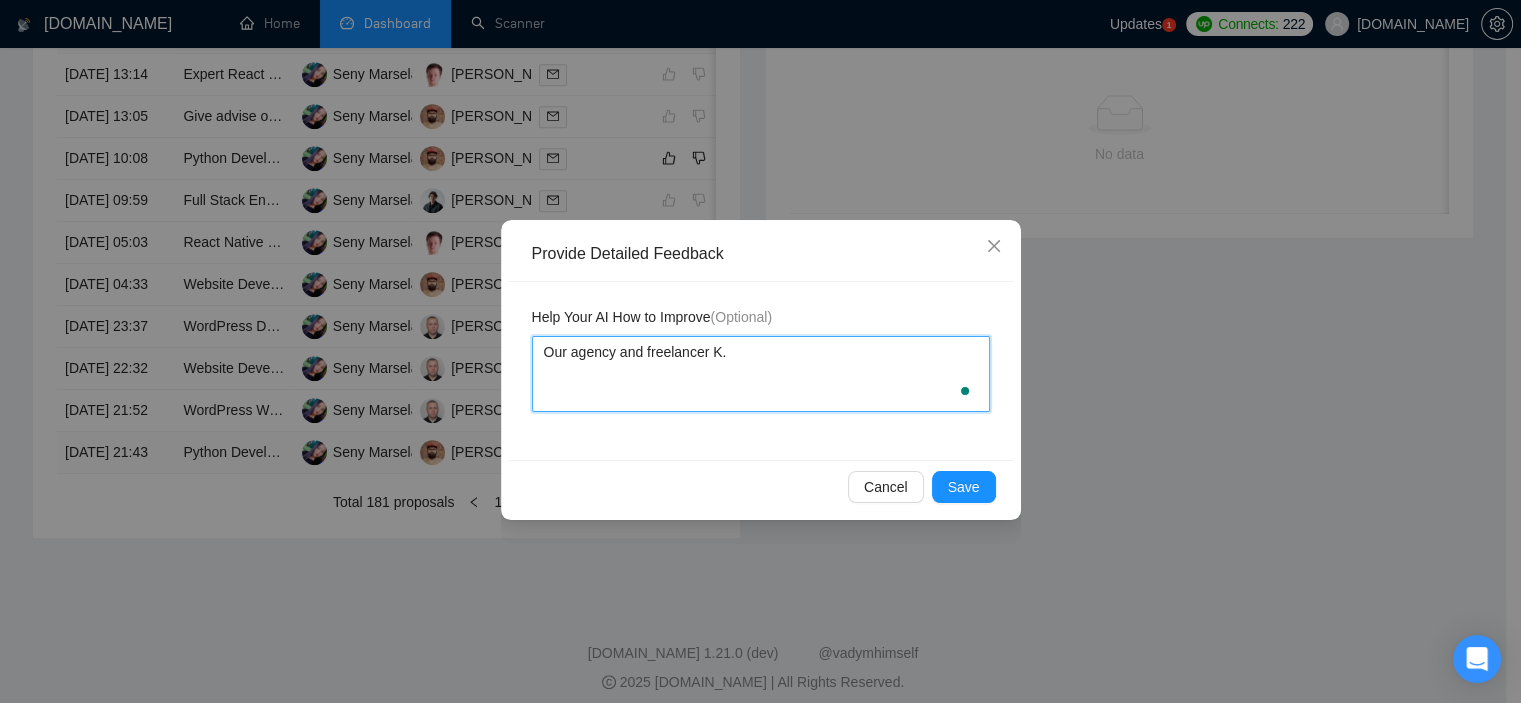 type 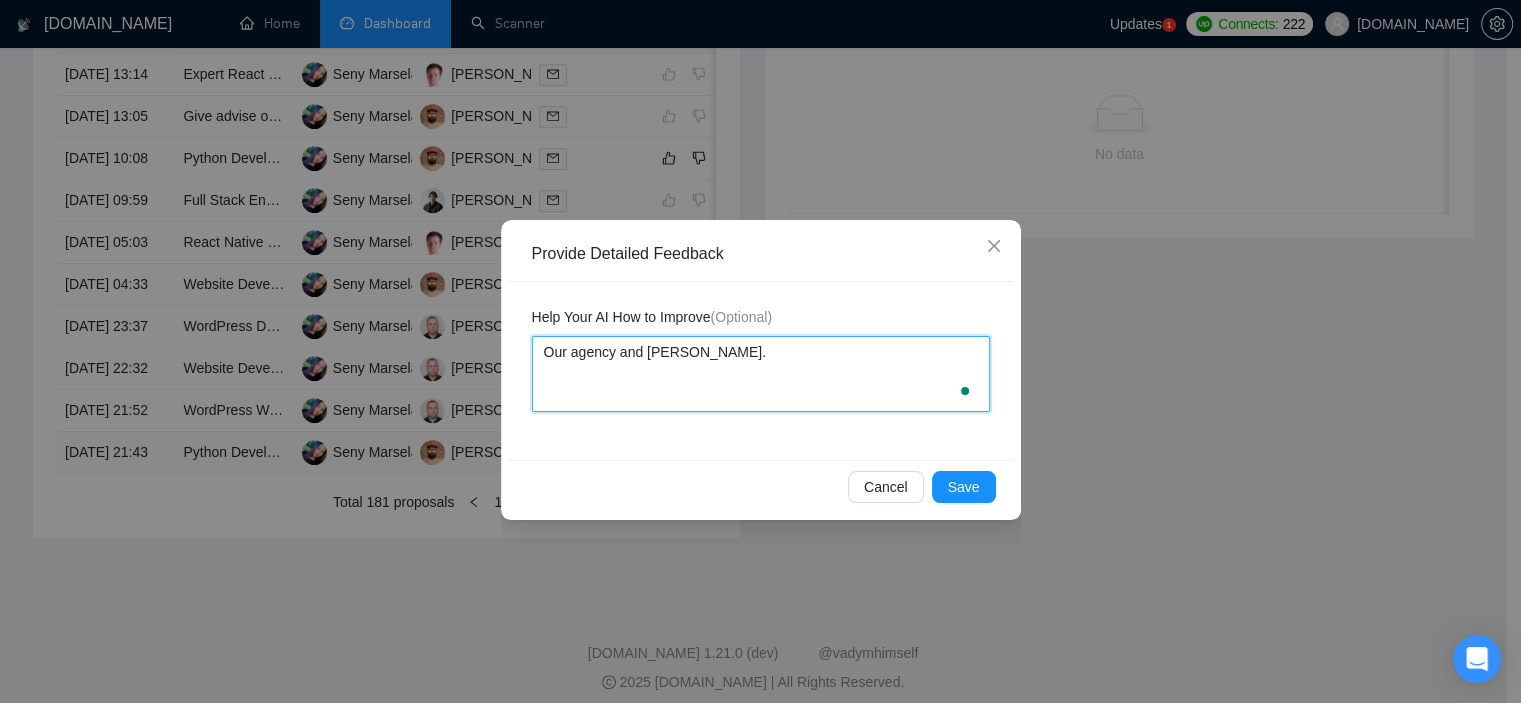 type 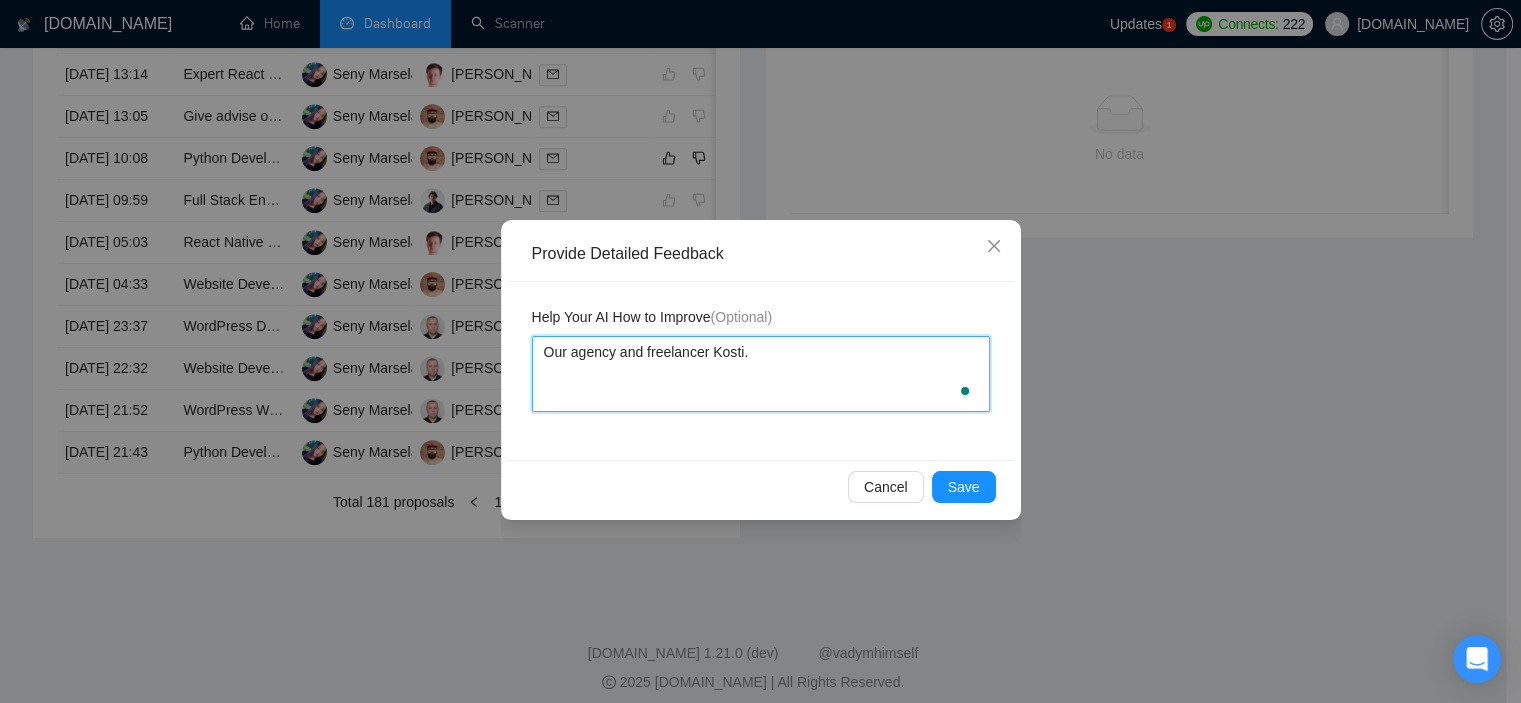 type 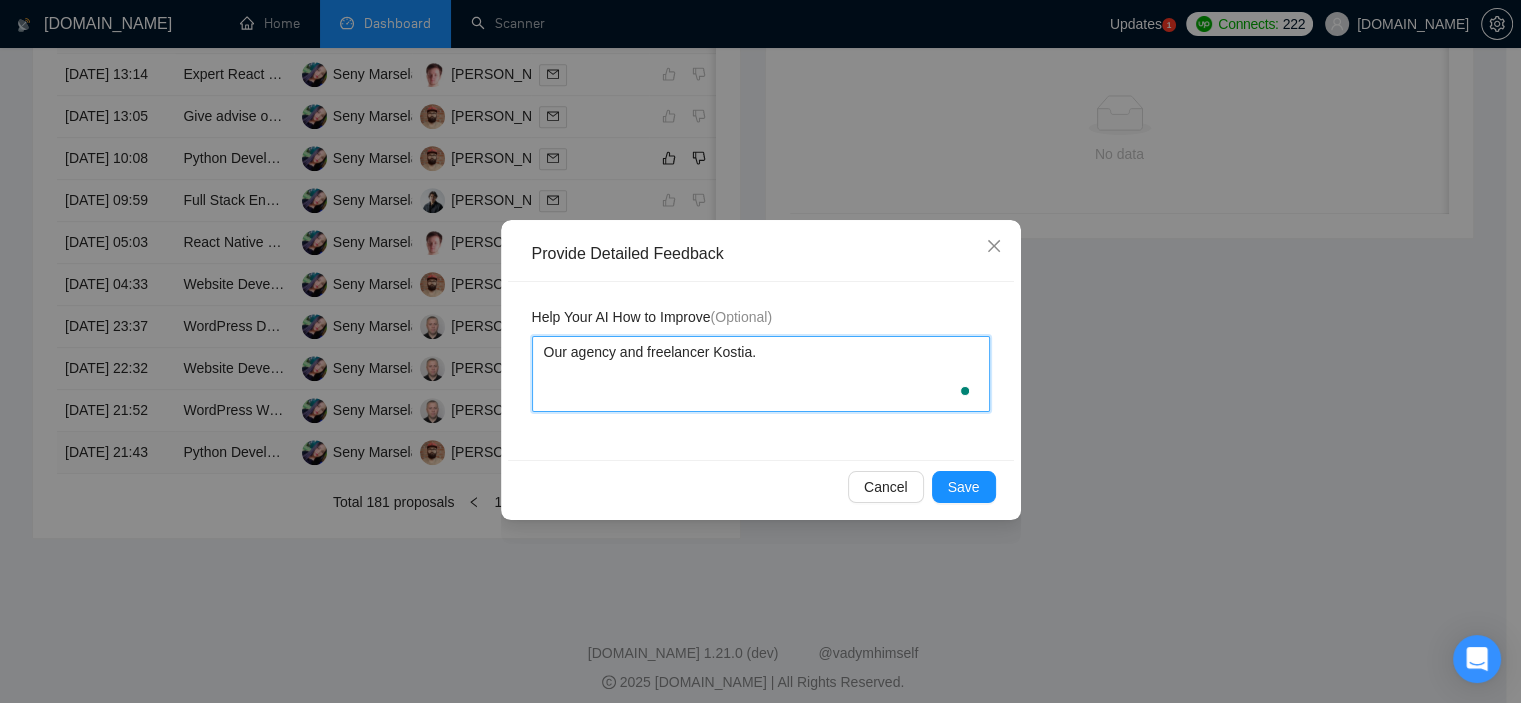 type 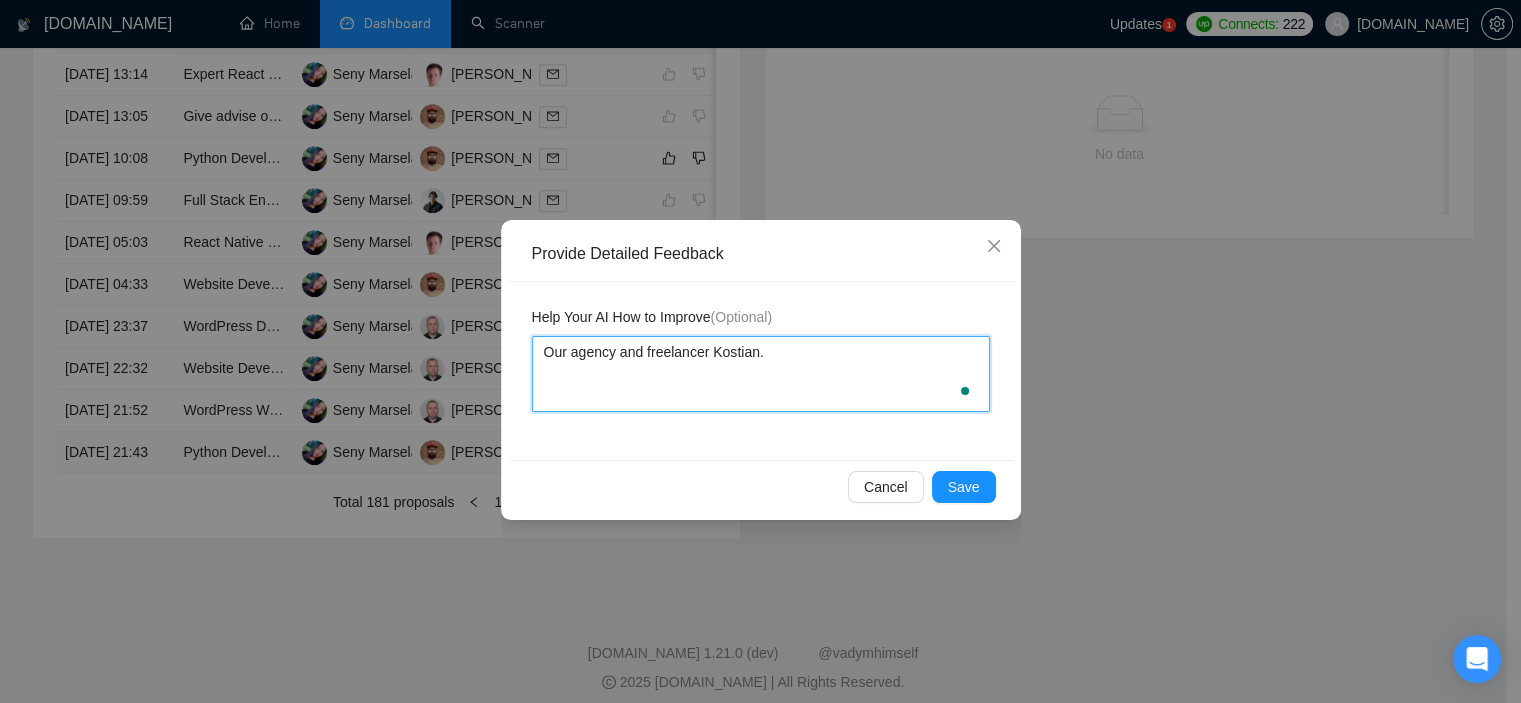 type 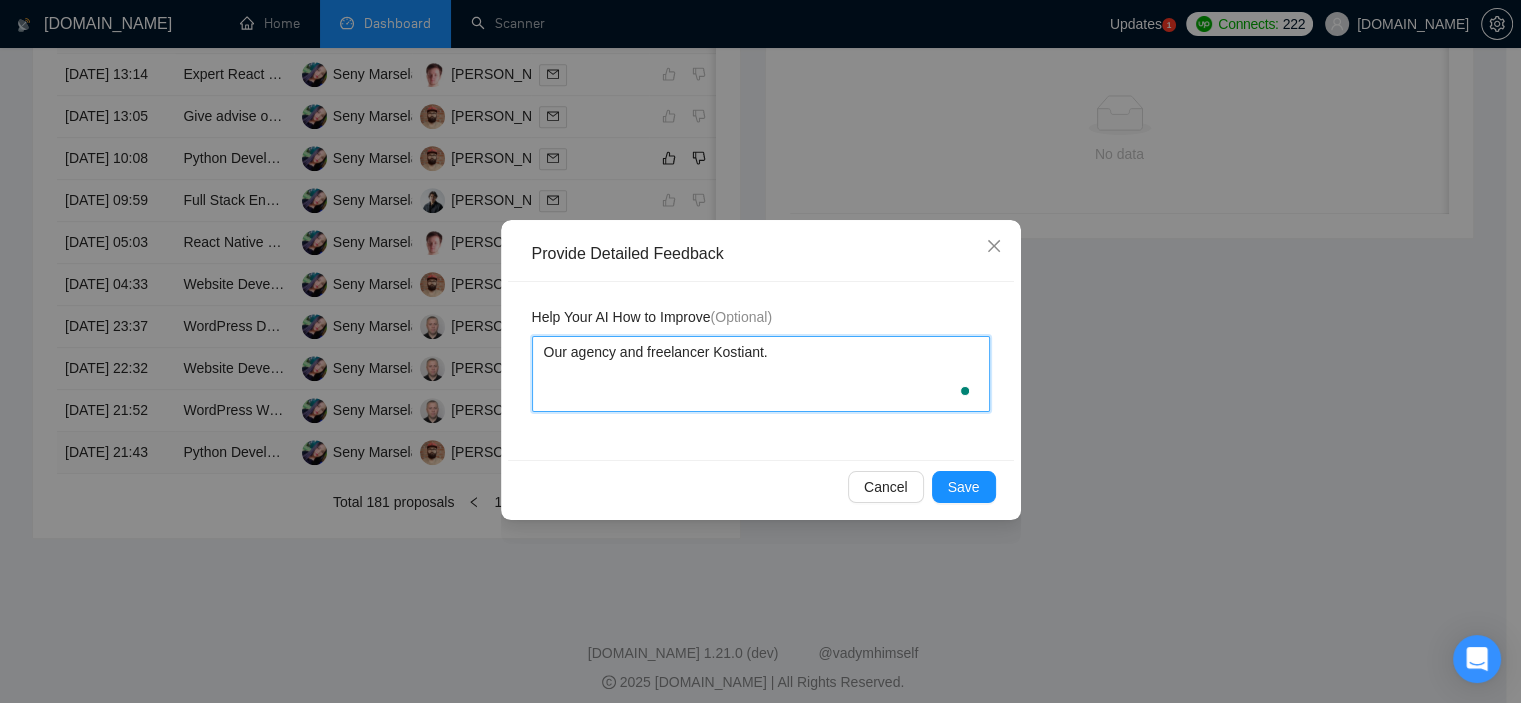 type 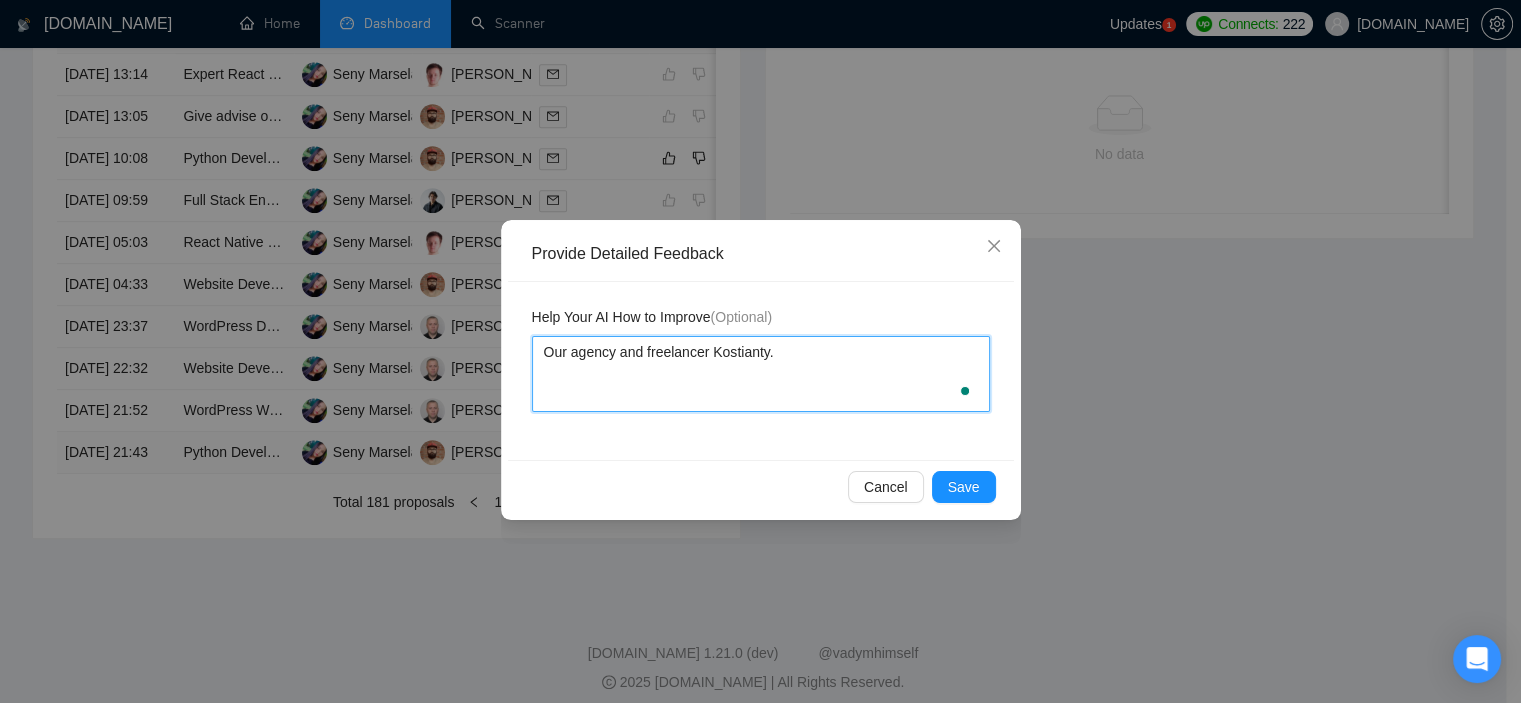 type 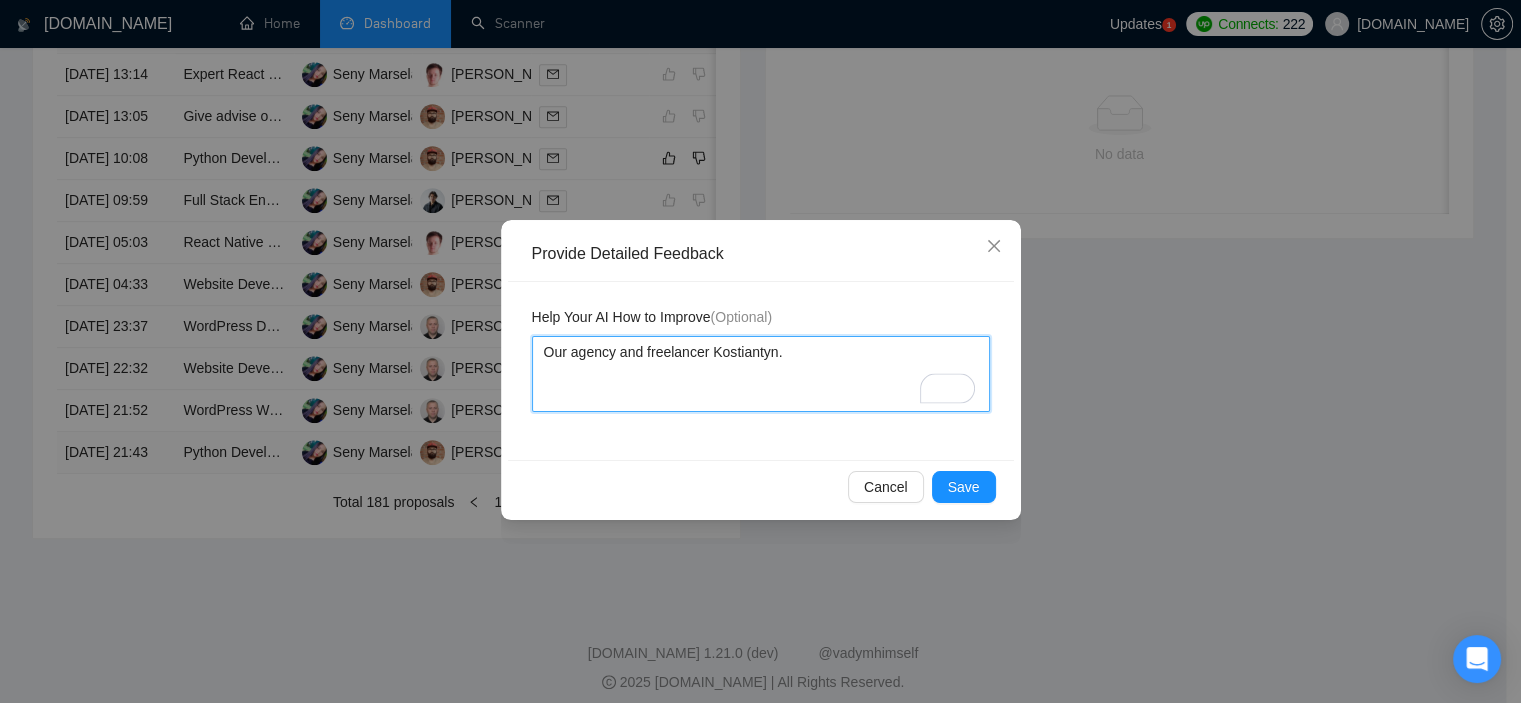 type 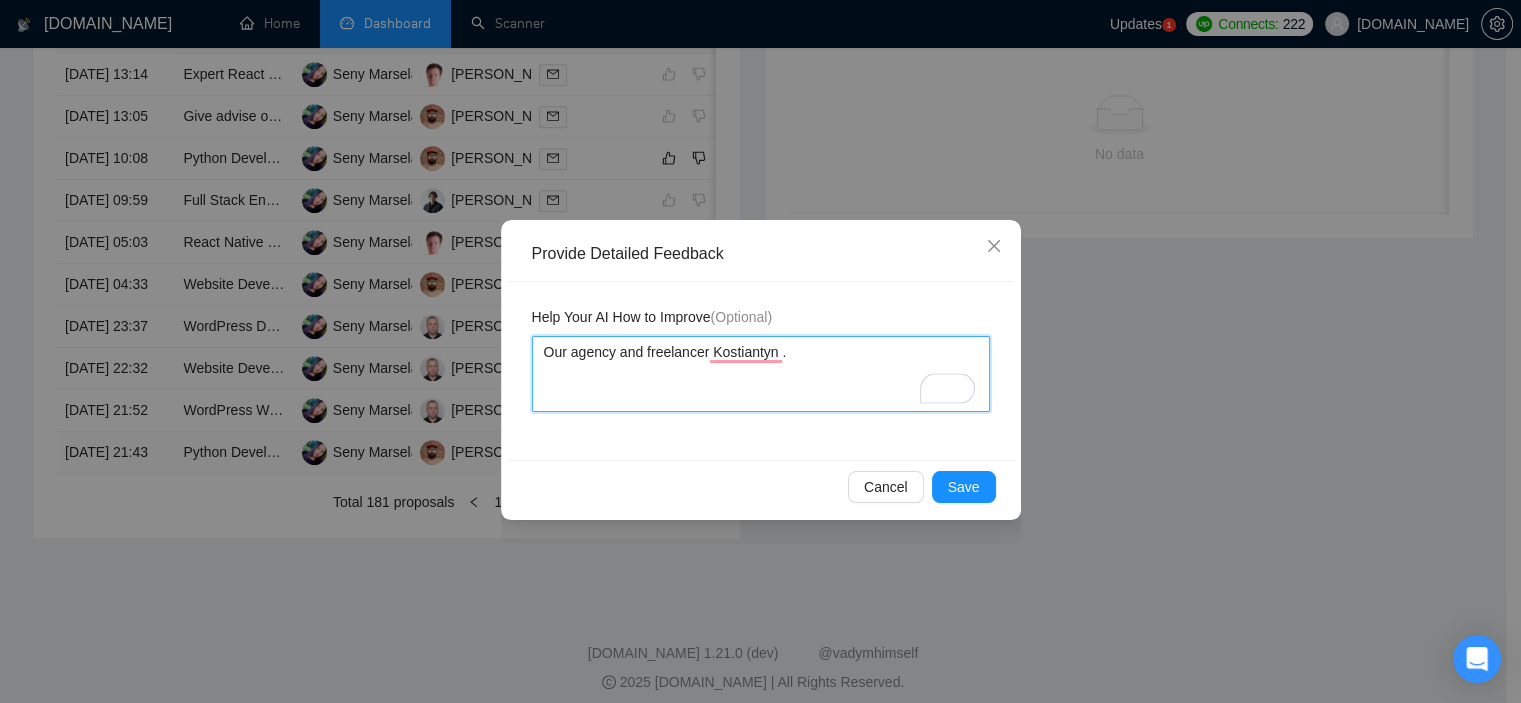 type 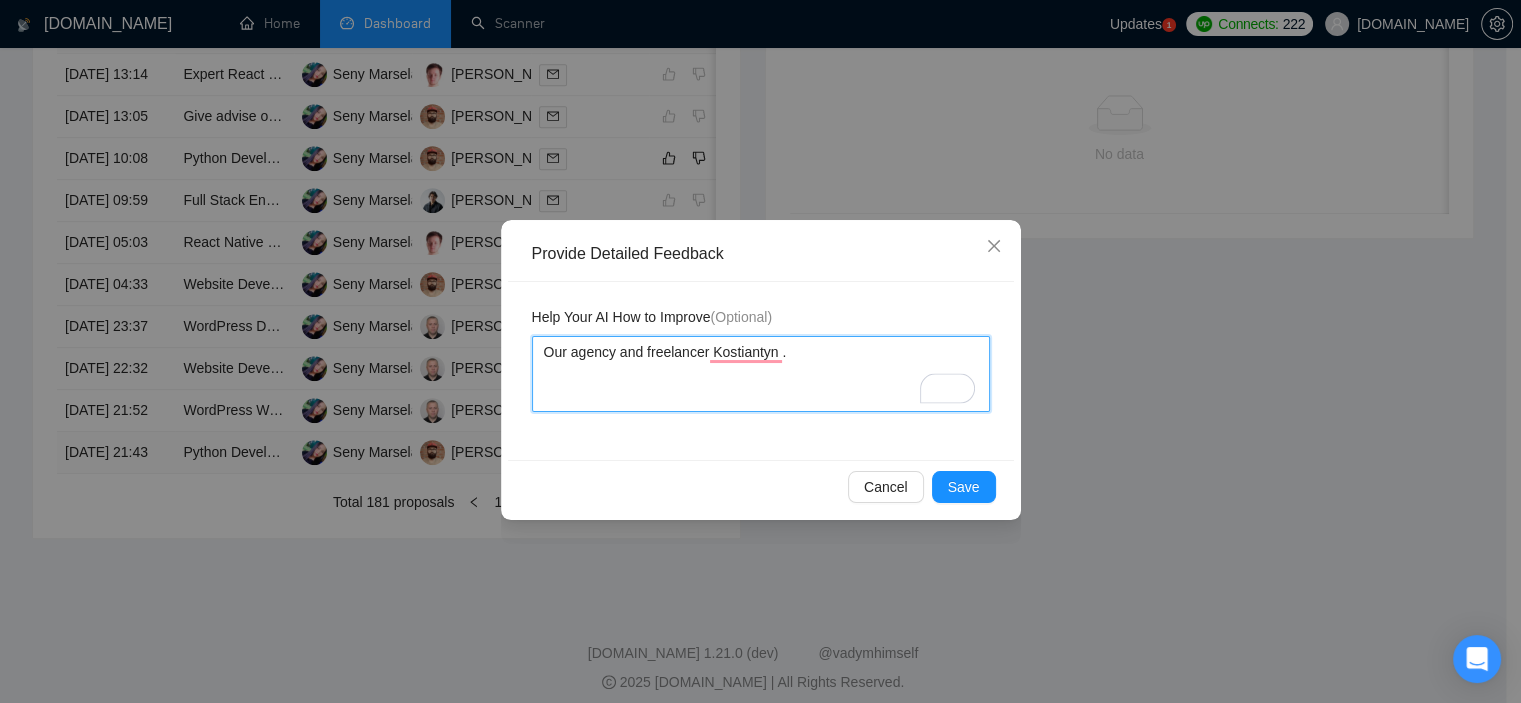 type on "Our agency and freelancer Kostiantyn a." 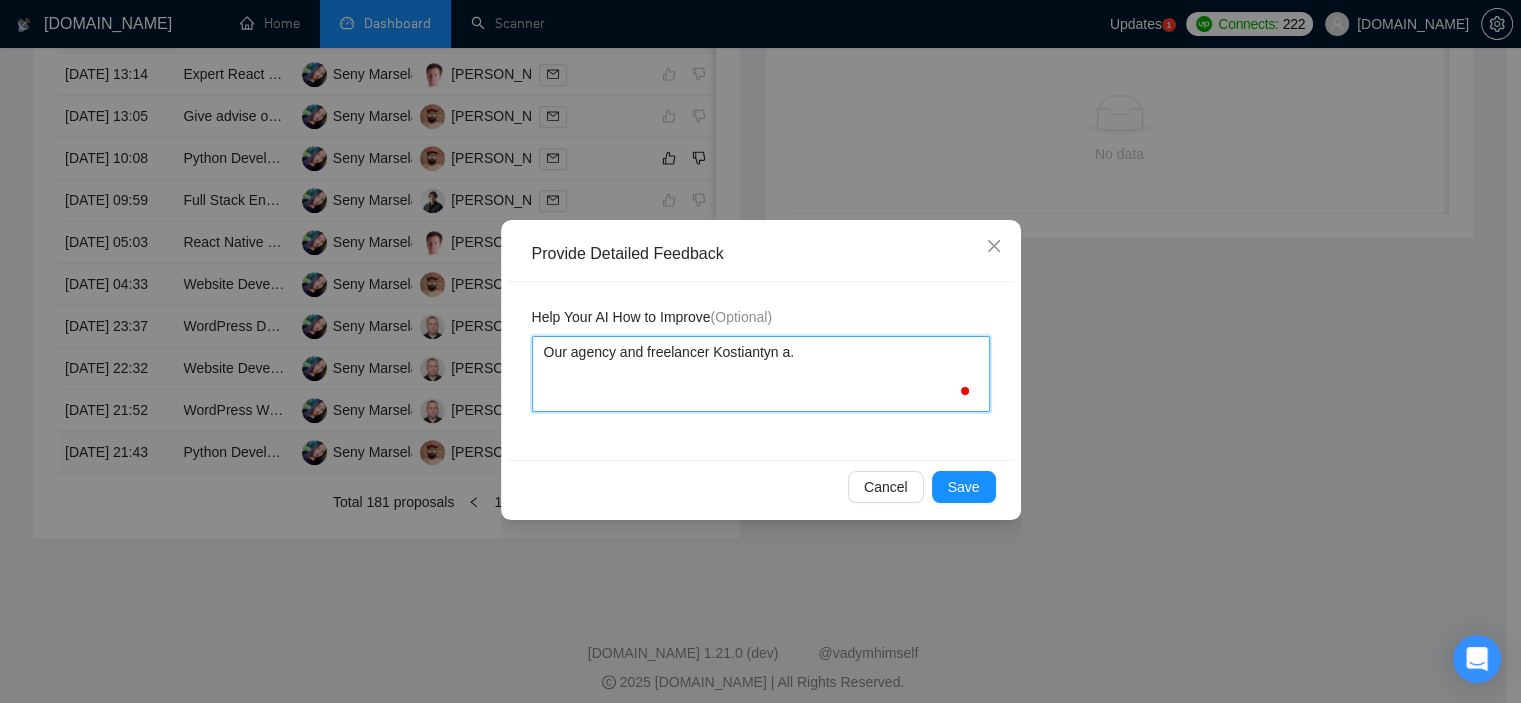 type 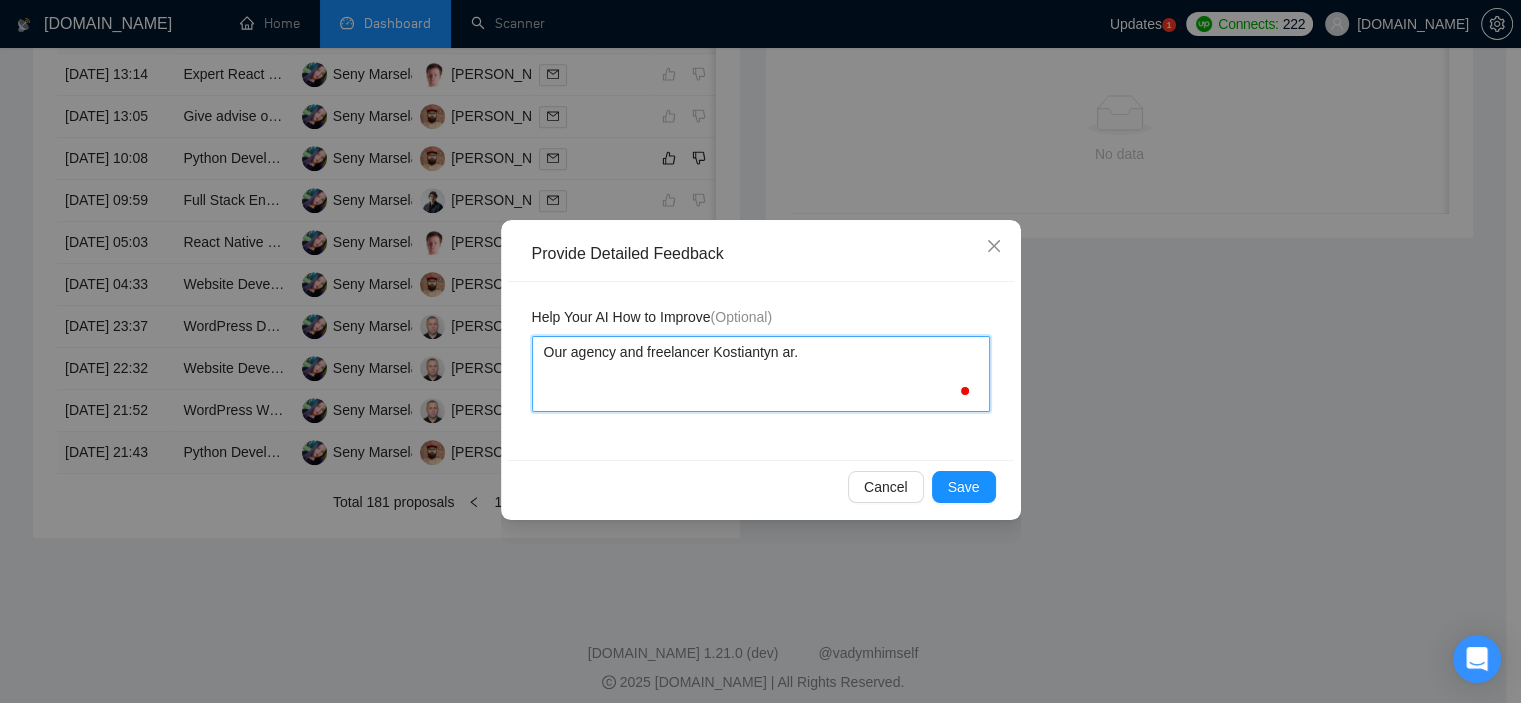 type 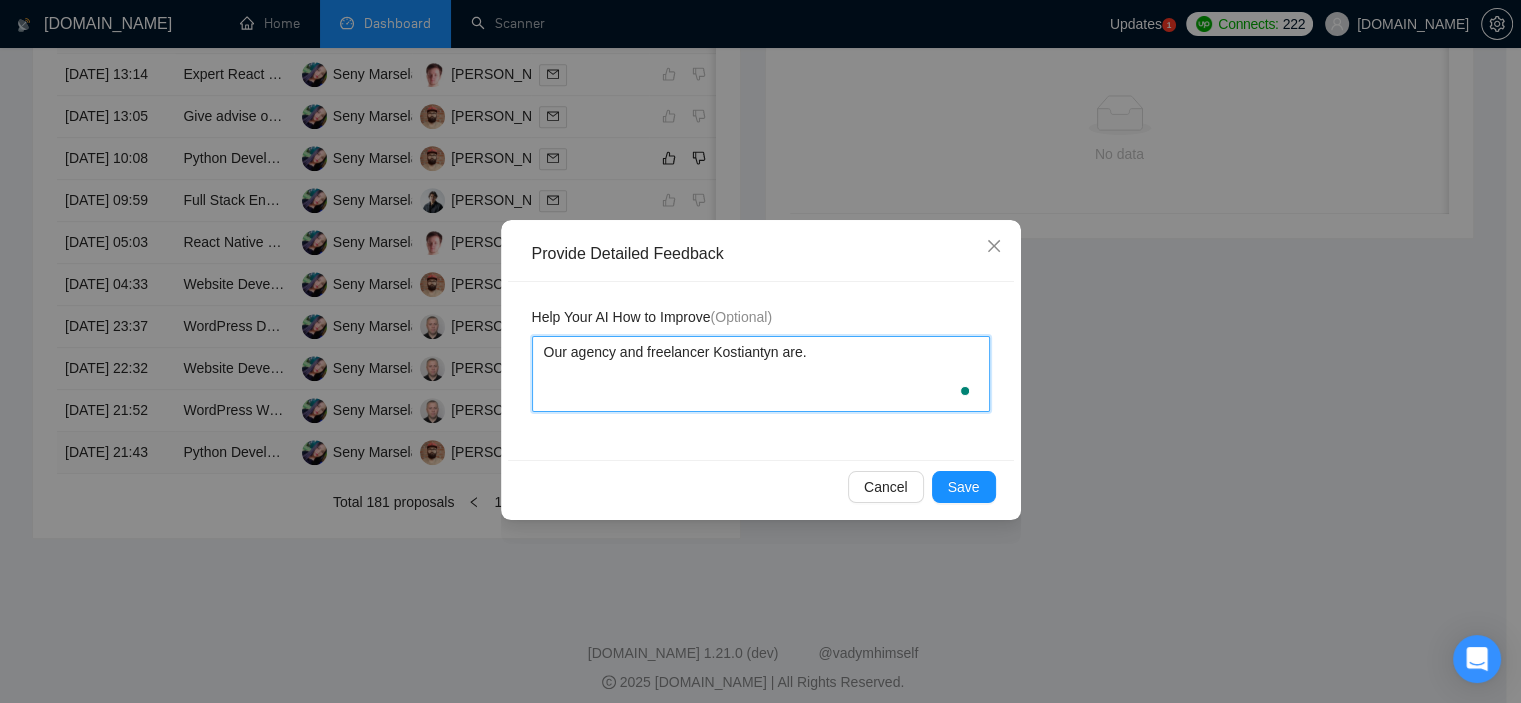 type 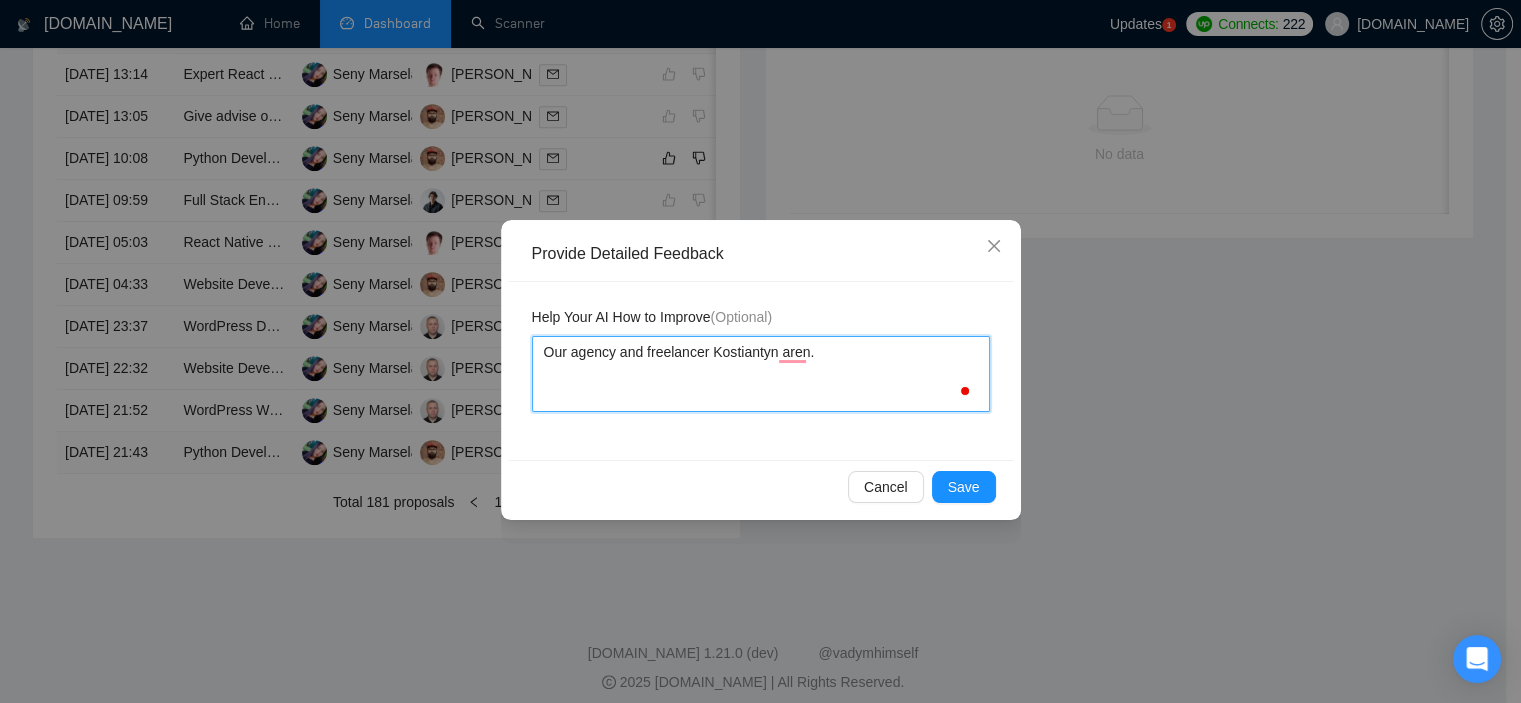 type 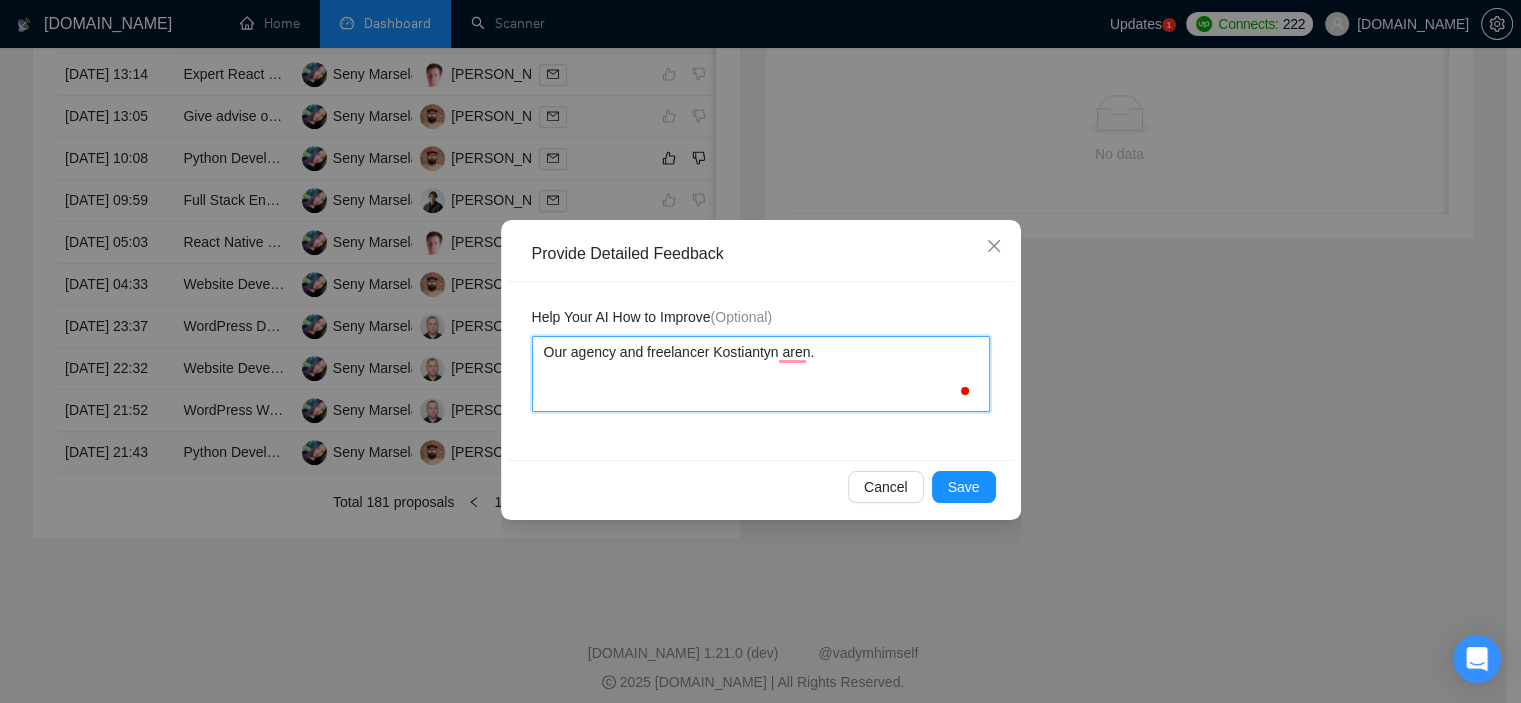 type on "Our agency and freelancer [PERSON_NAME] aren'." 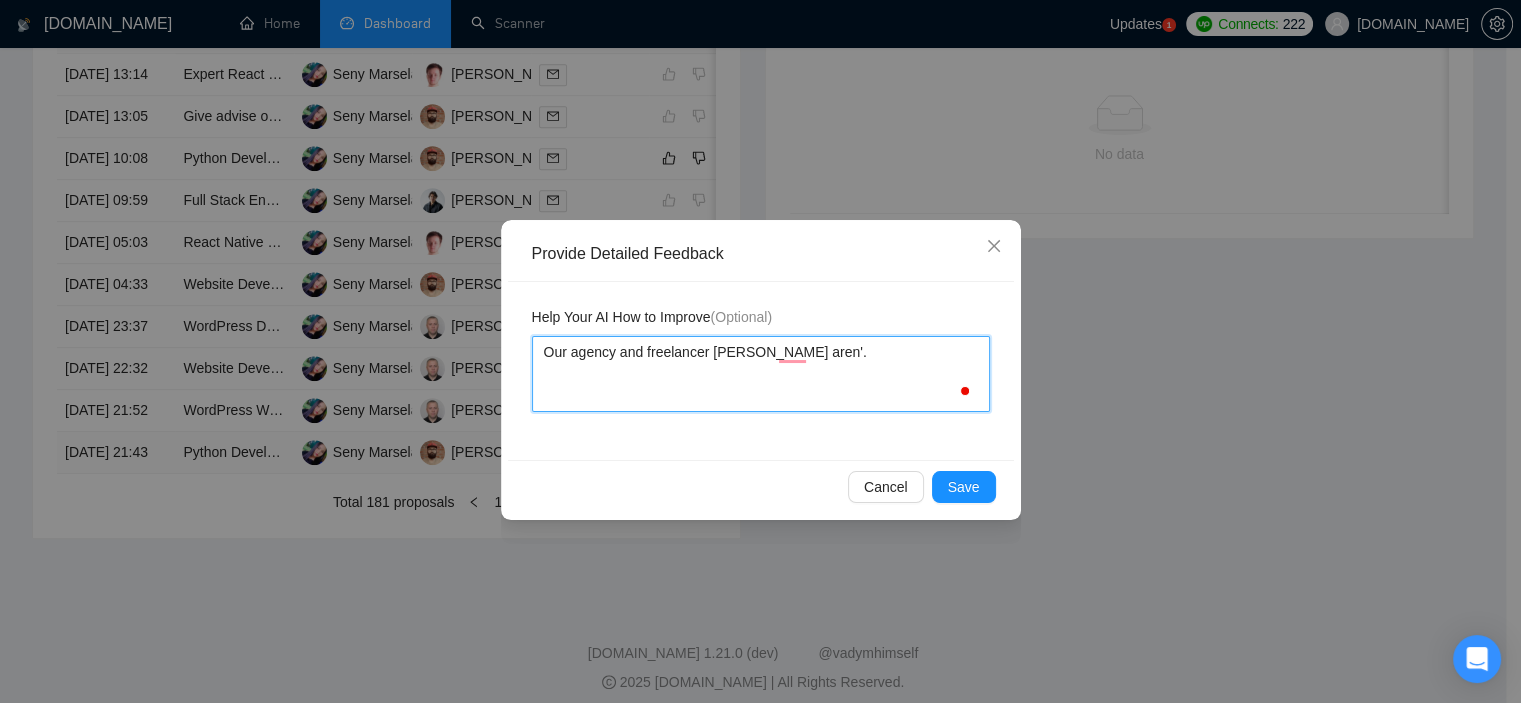 type 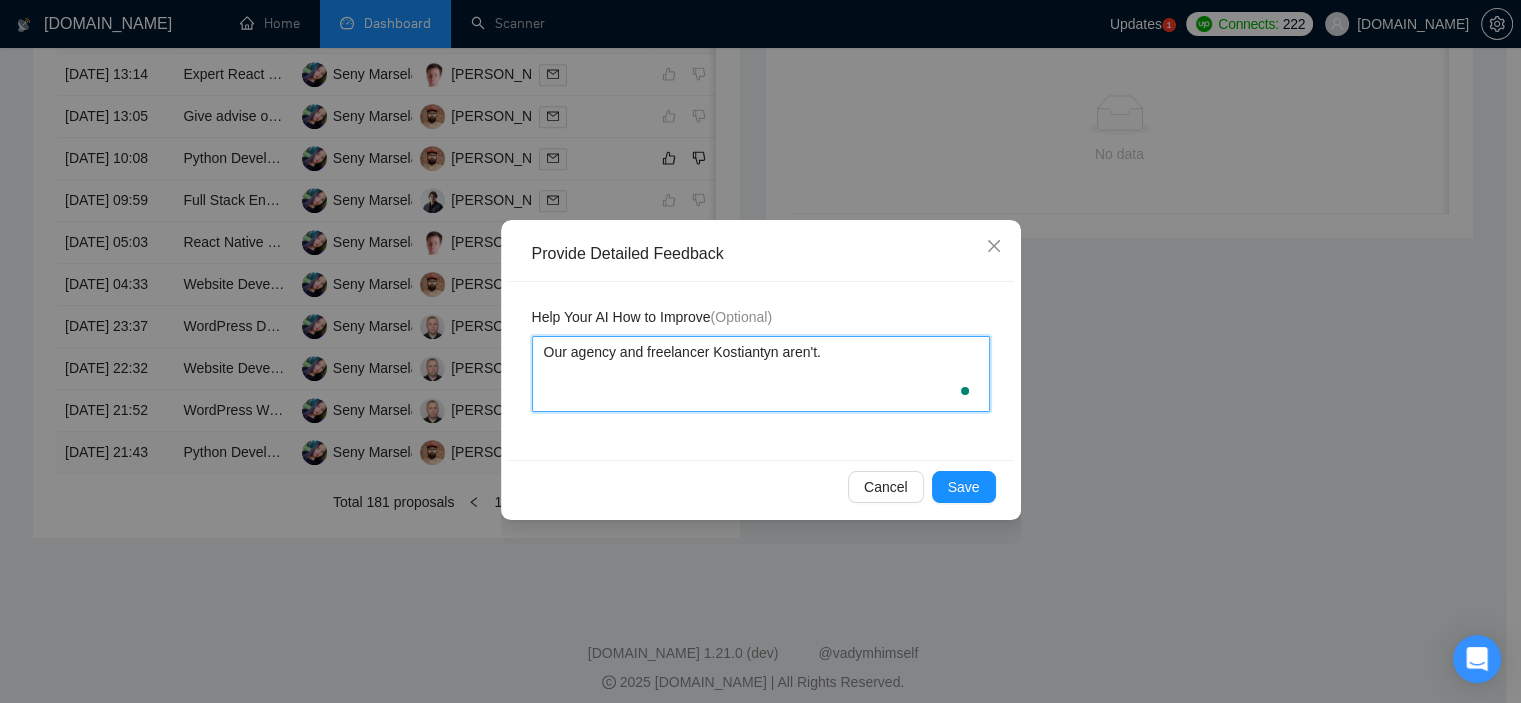 type 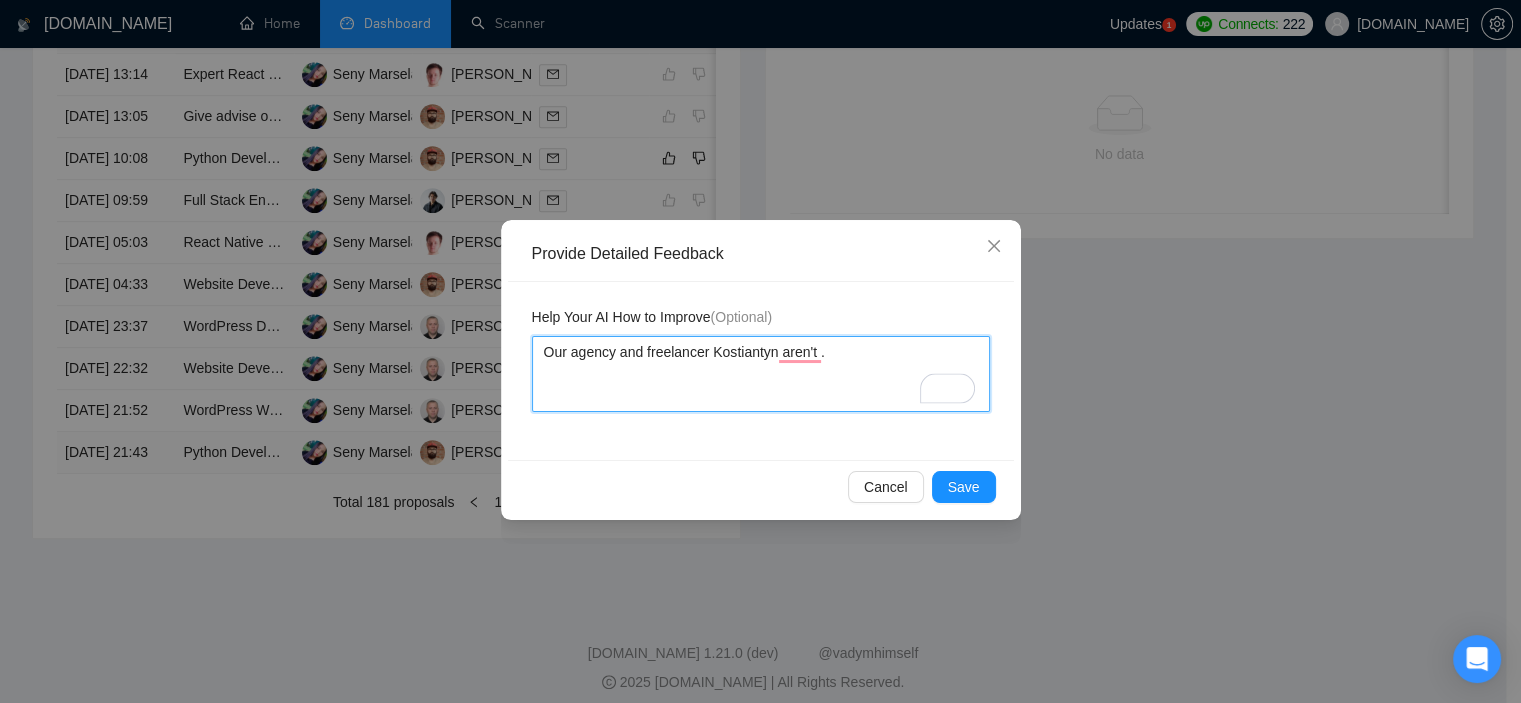 type 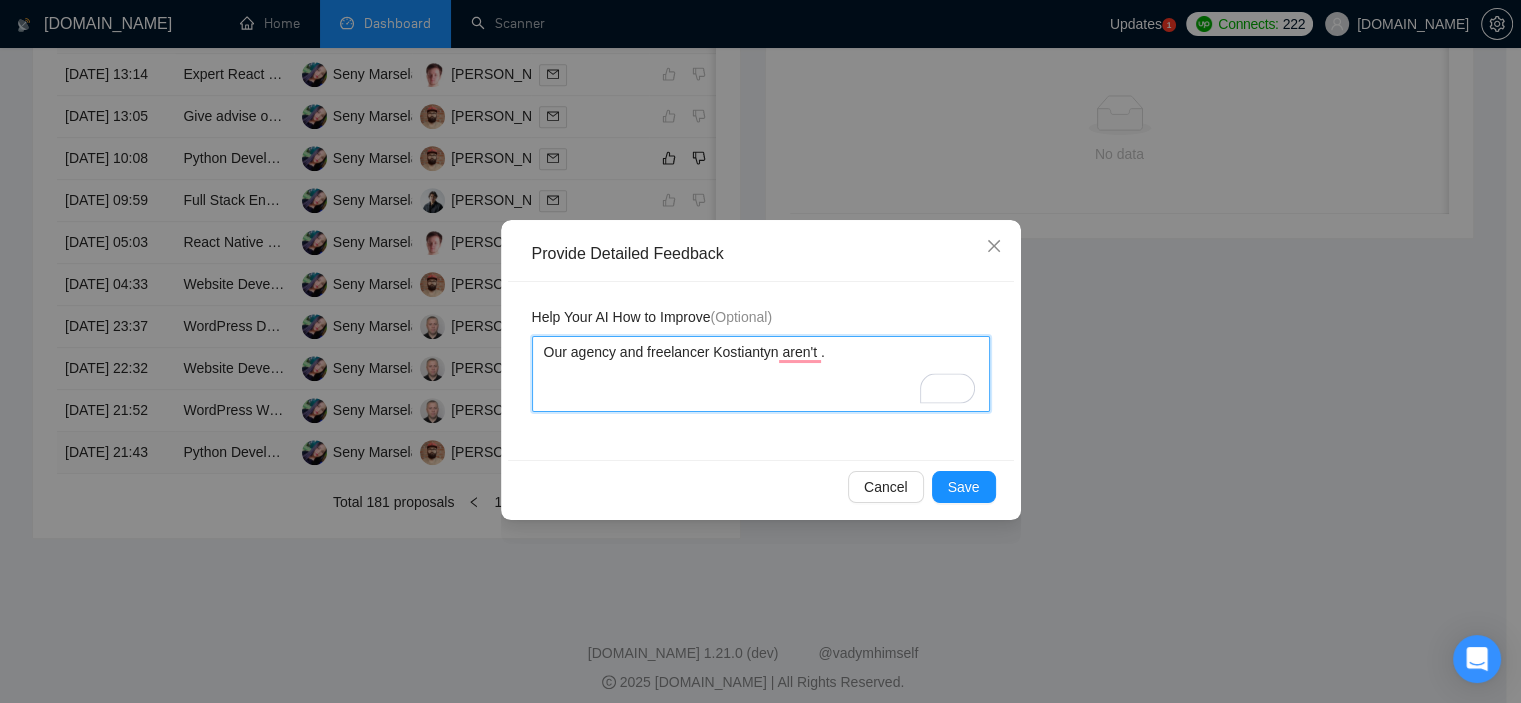 type on "Our agency and freelancer Kostiantyn aren't i." 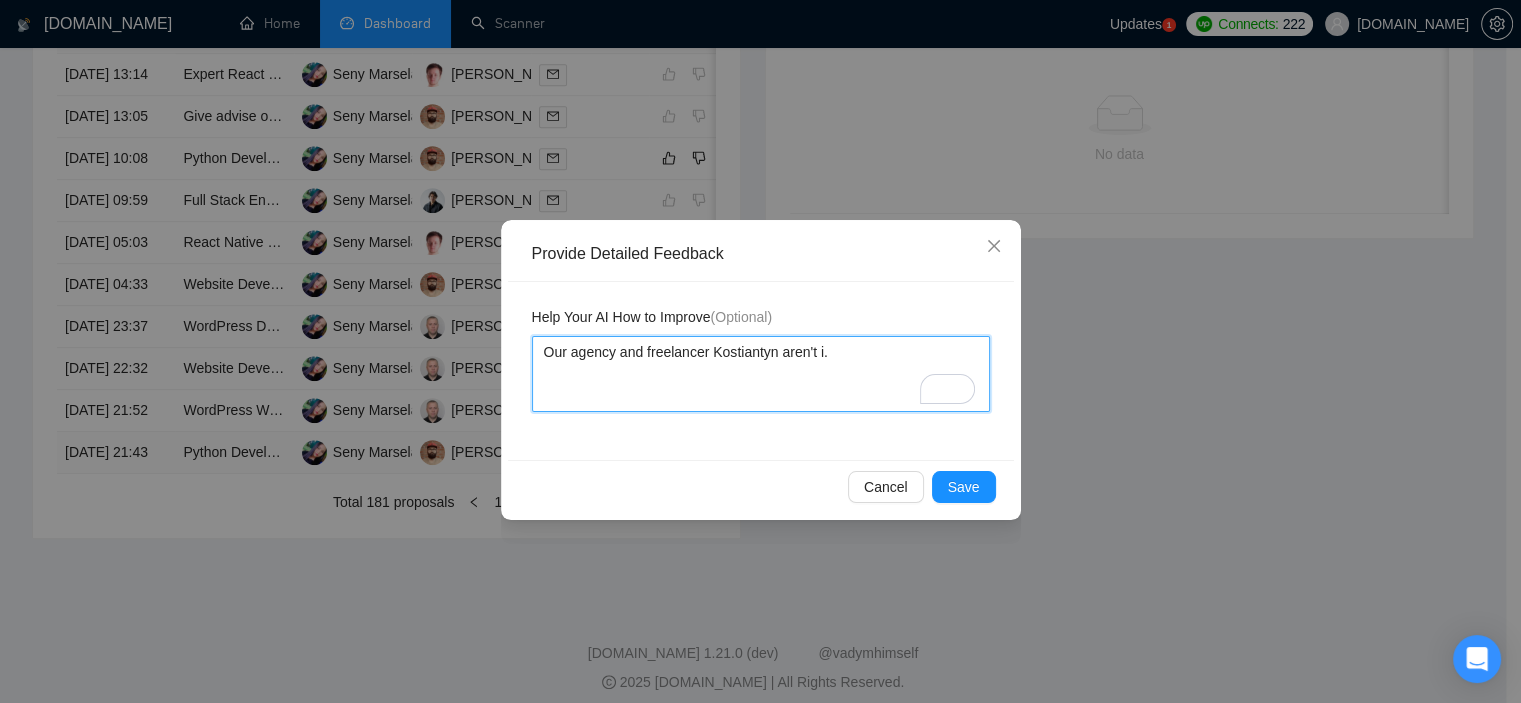 type 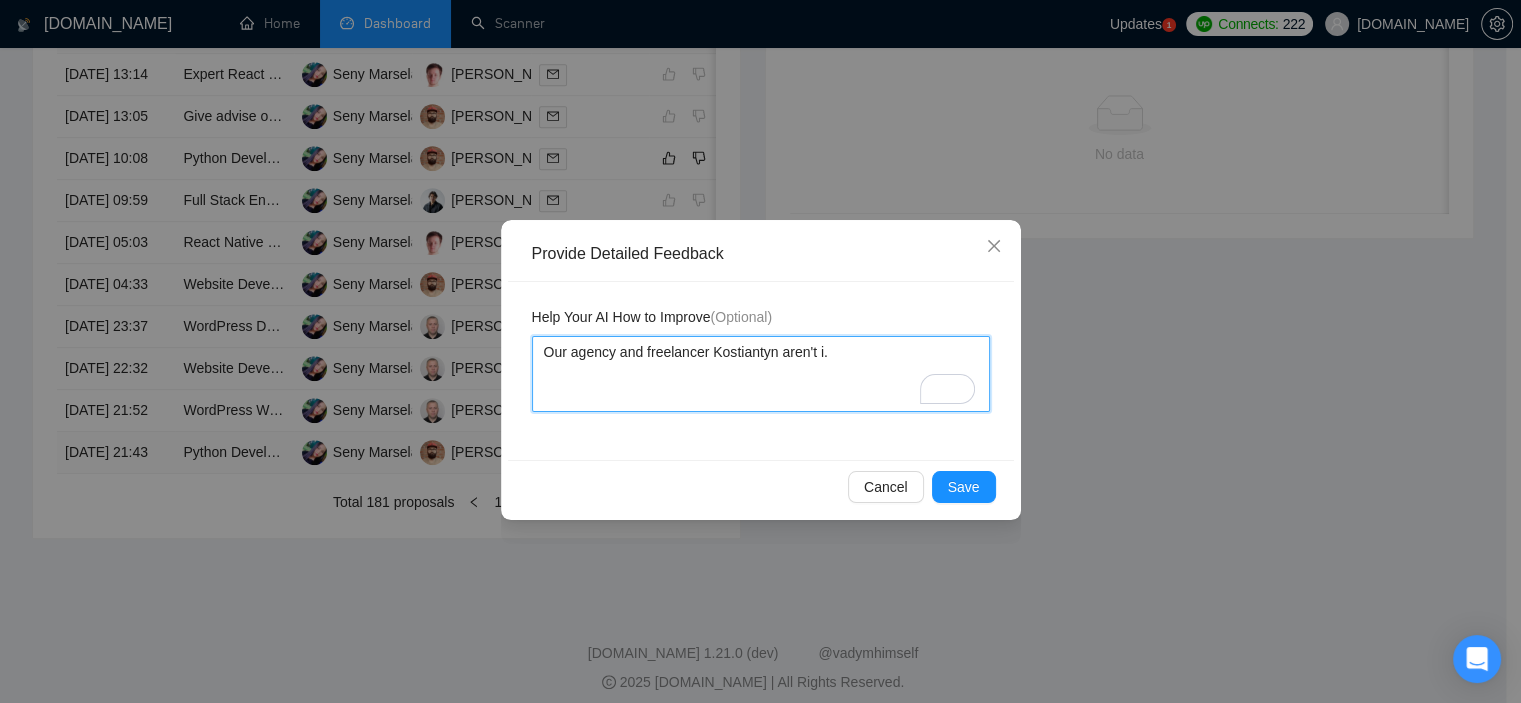 type on "Our agency and freelancer [PERSON_NAME] aren't in." 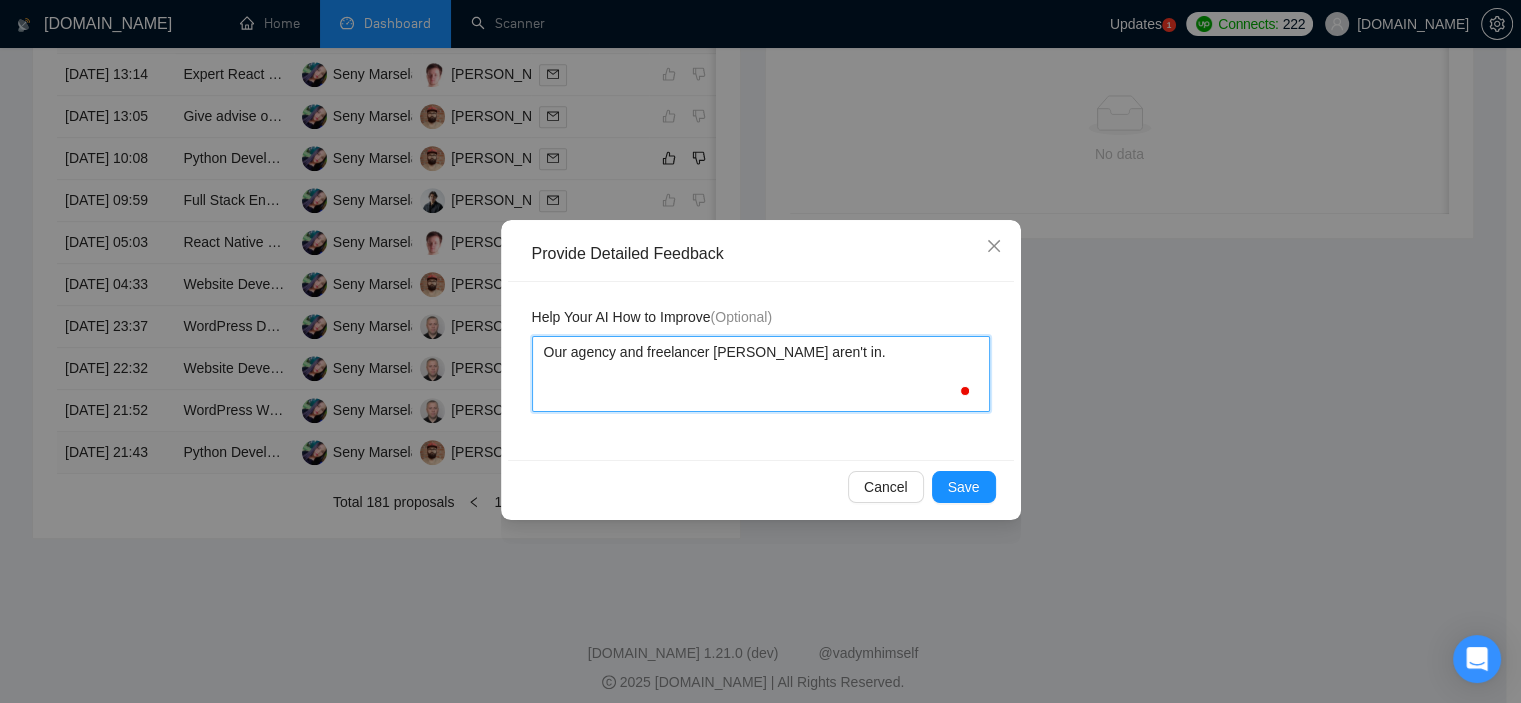 type 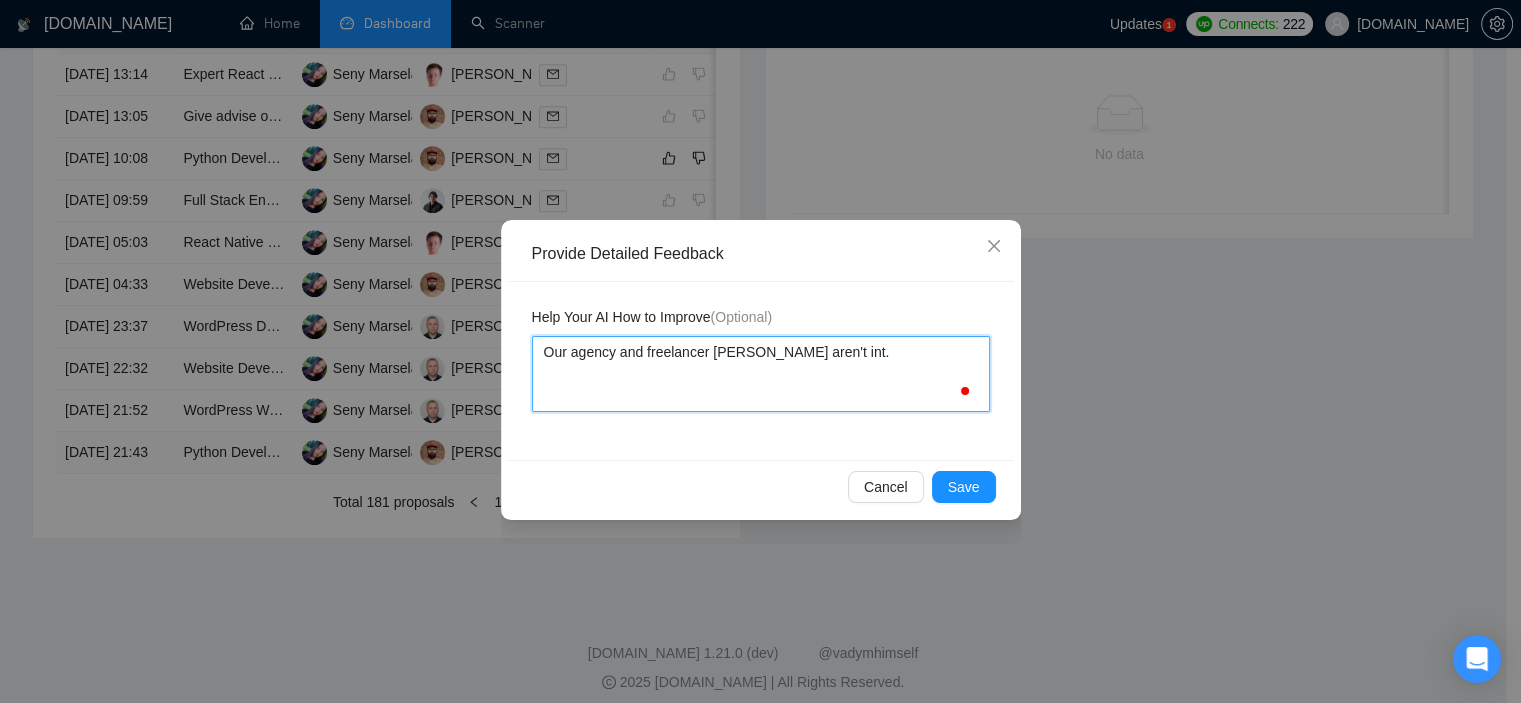 type on "Our agency and freelancer [PERSON_NAME] aren't inte." 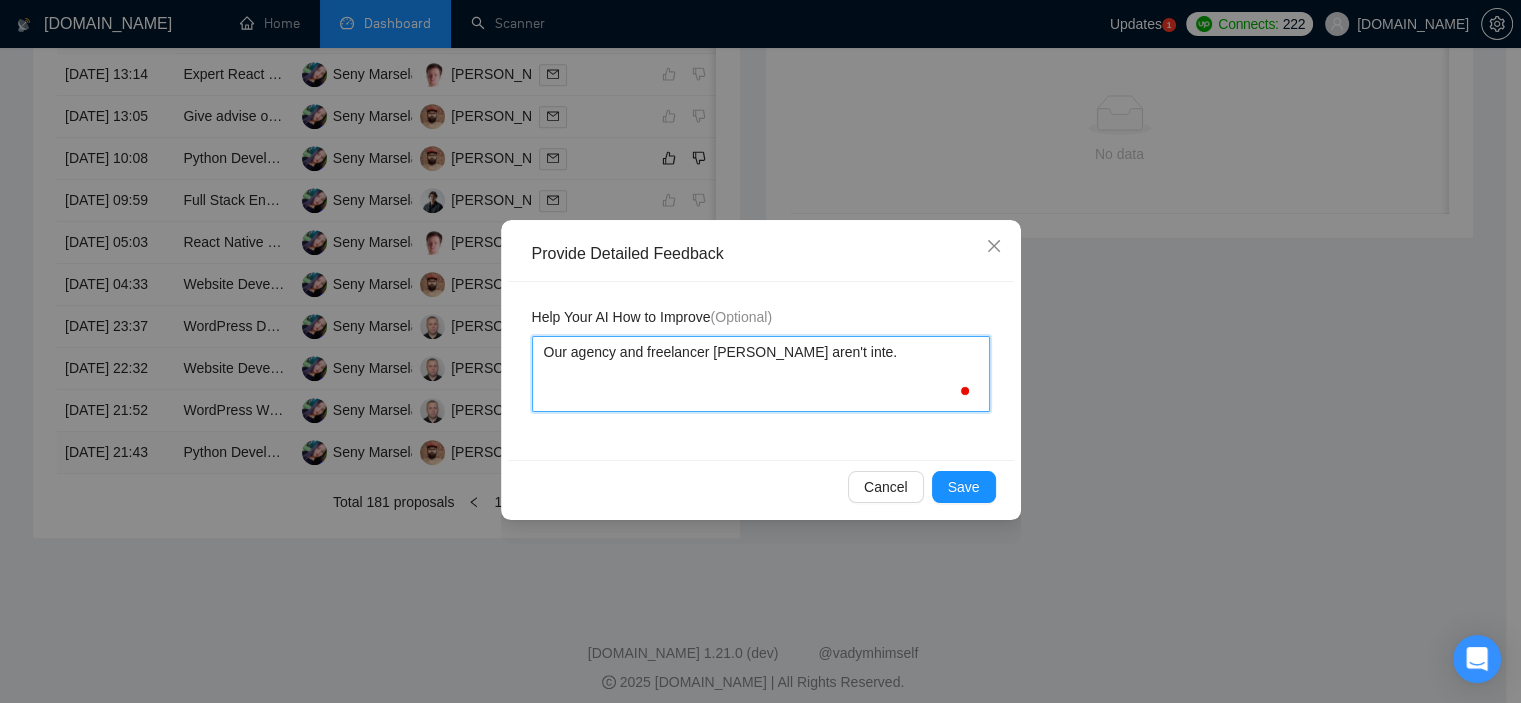 type 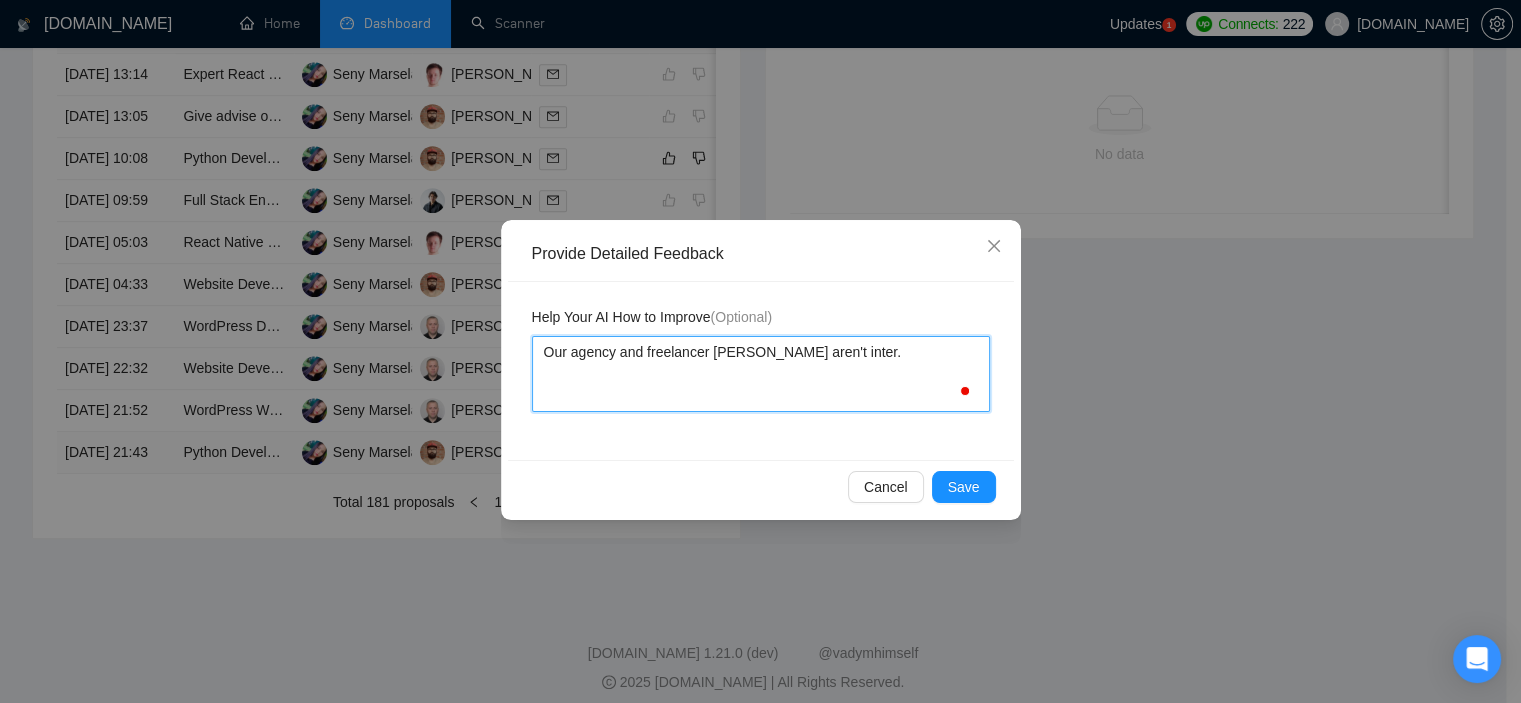 type 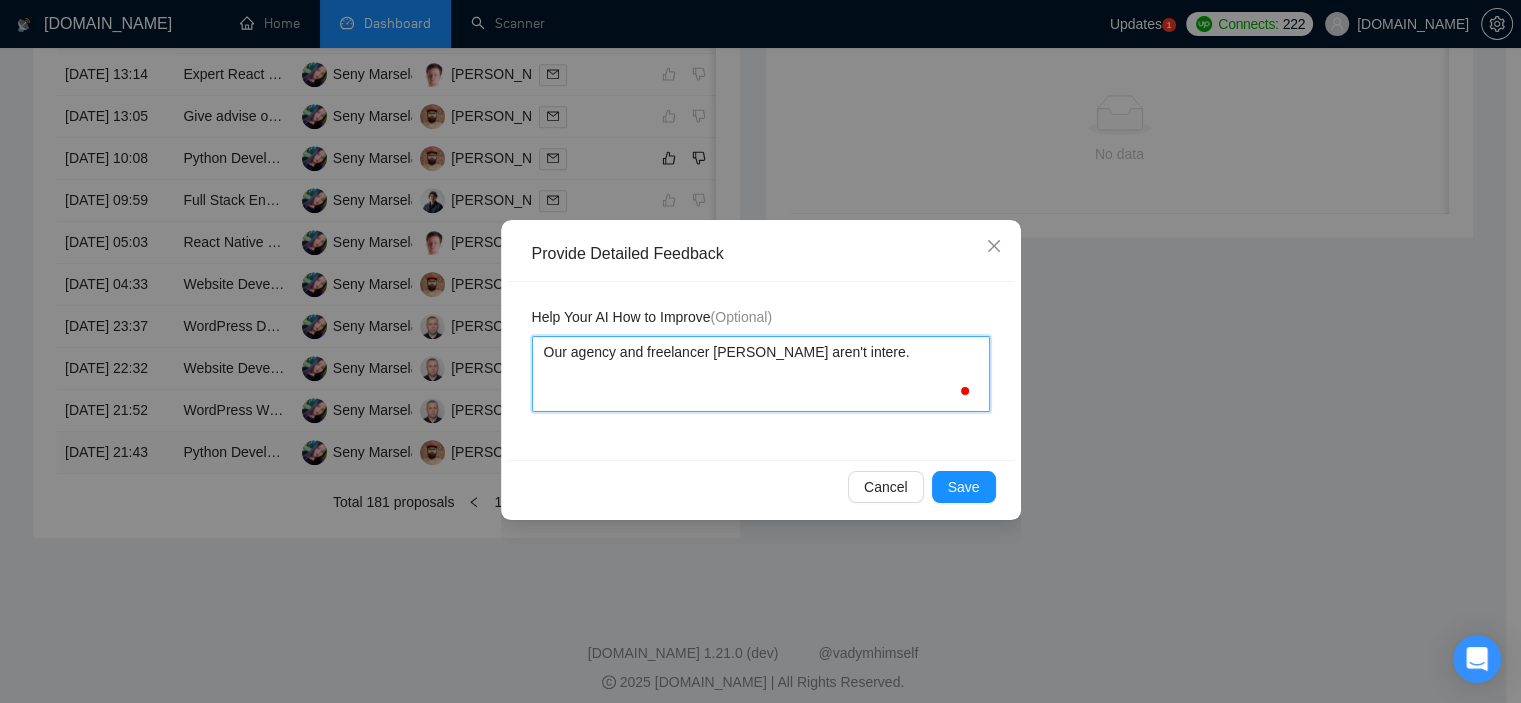 type 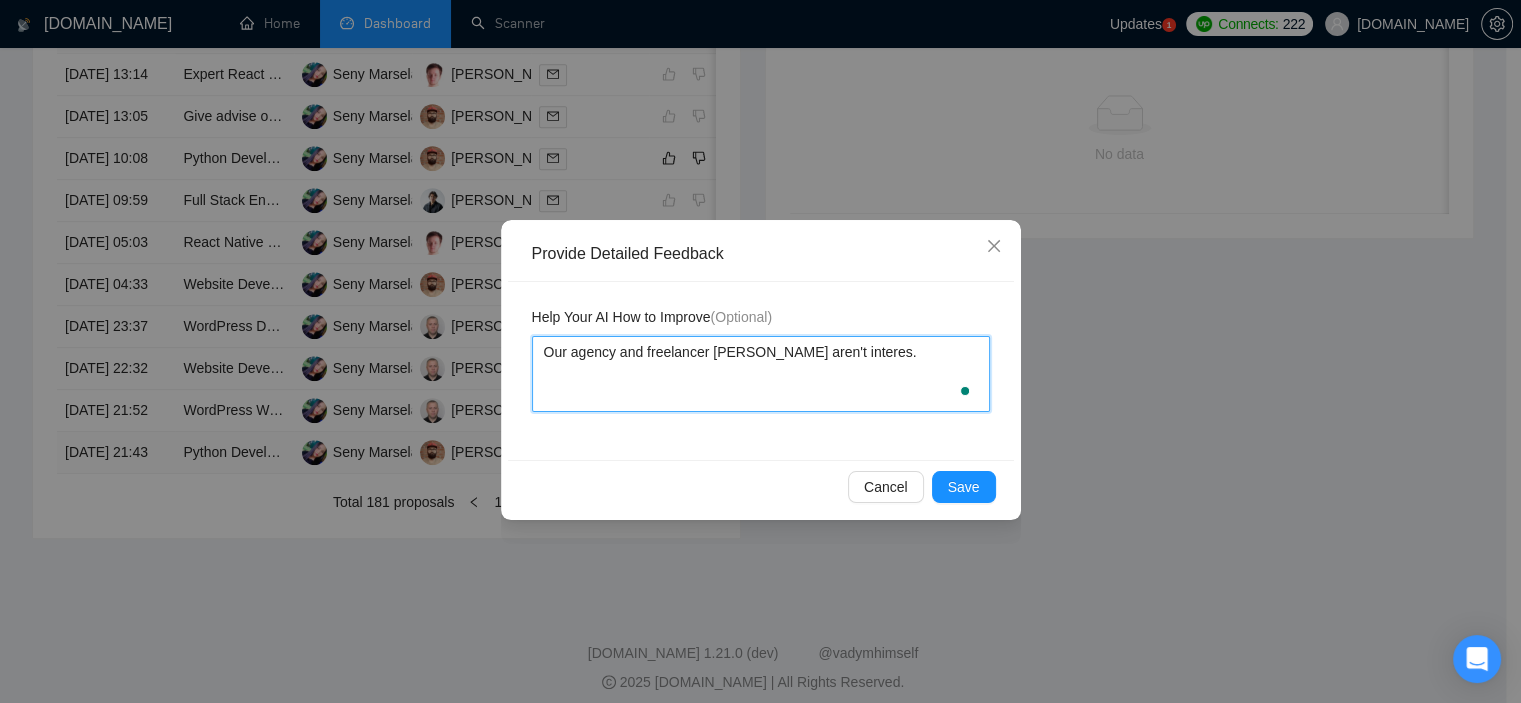 type 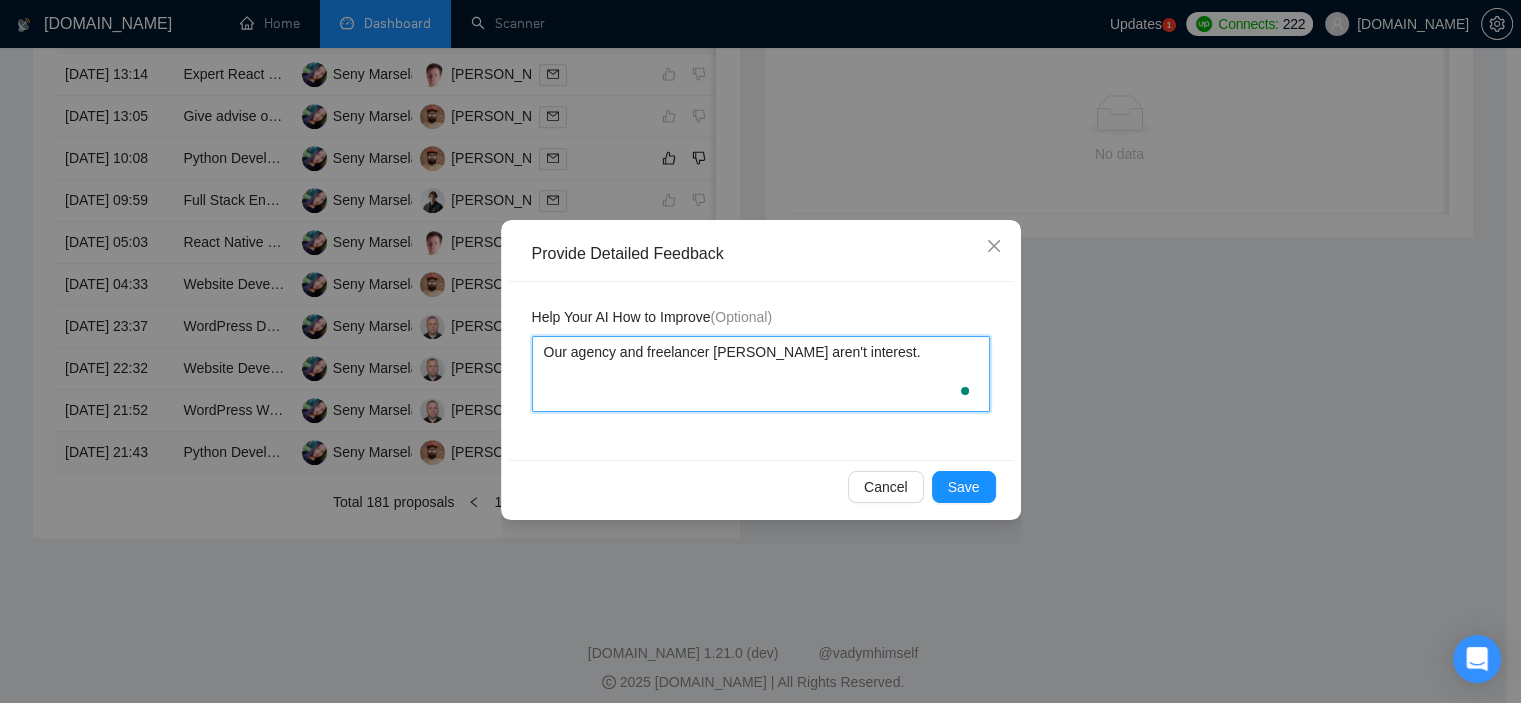 type 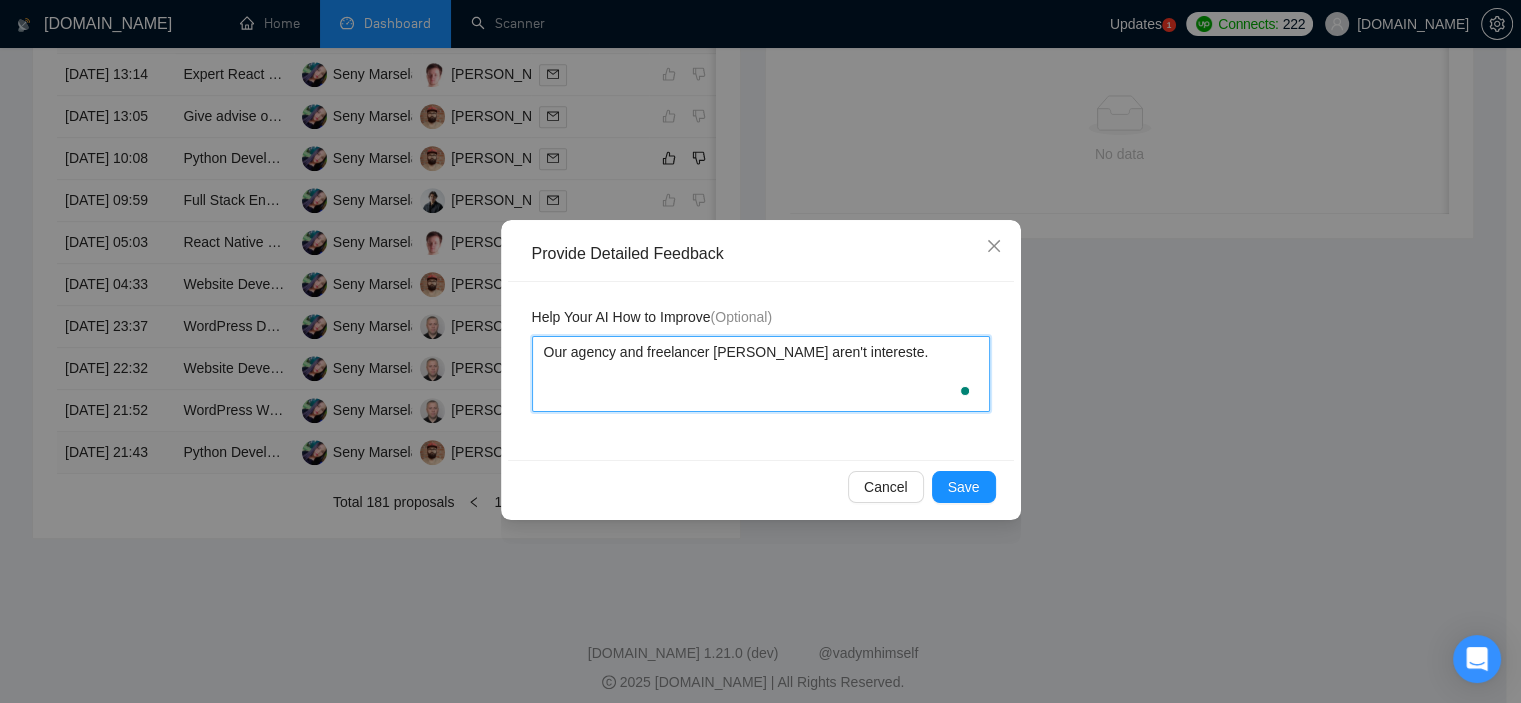 type 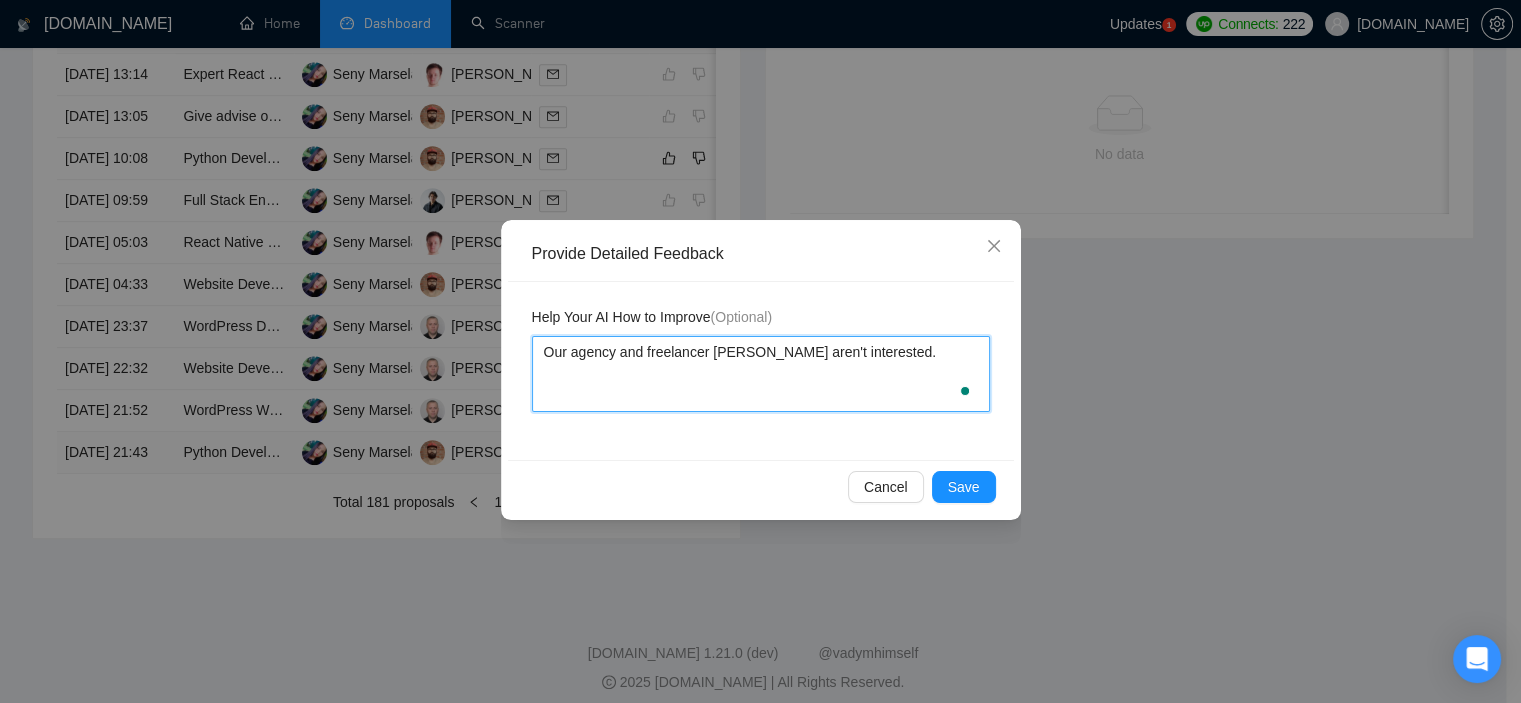type 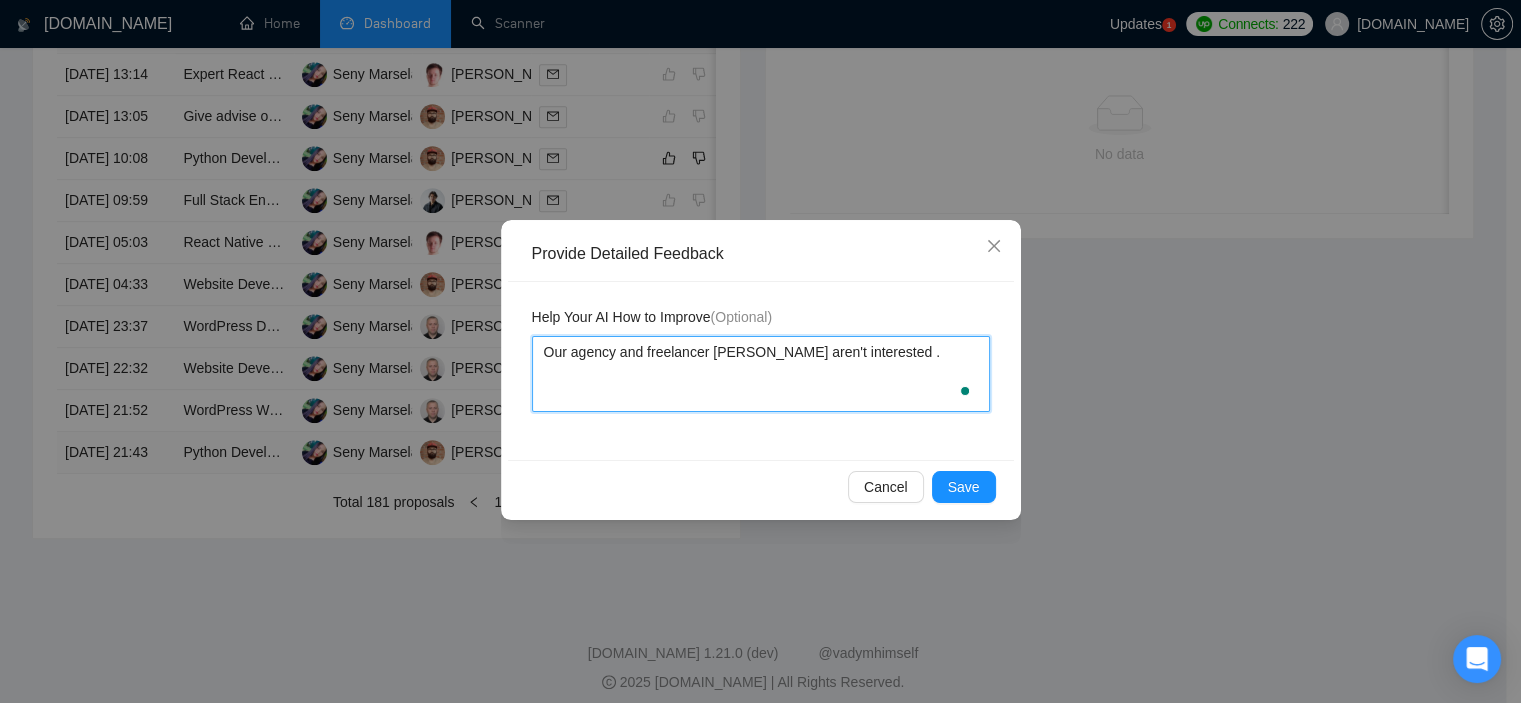 type 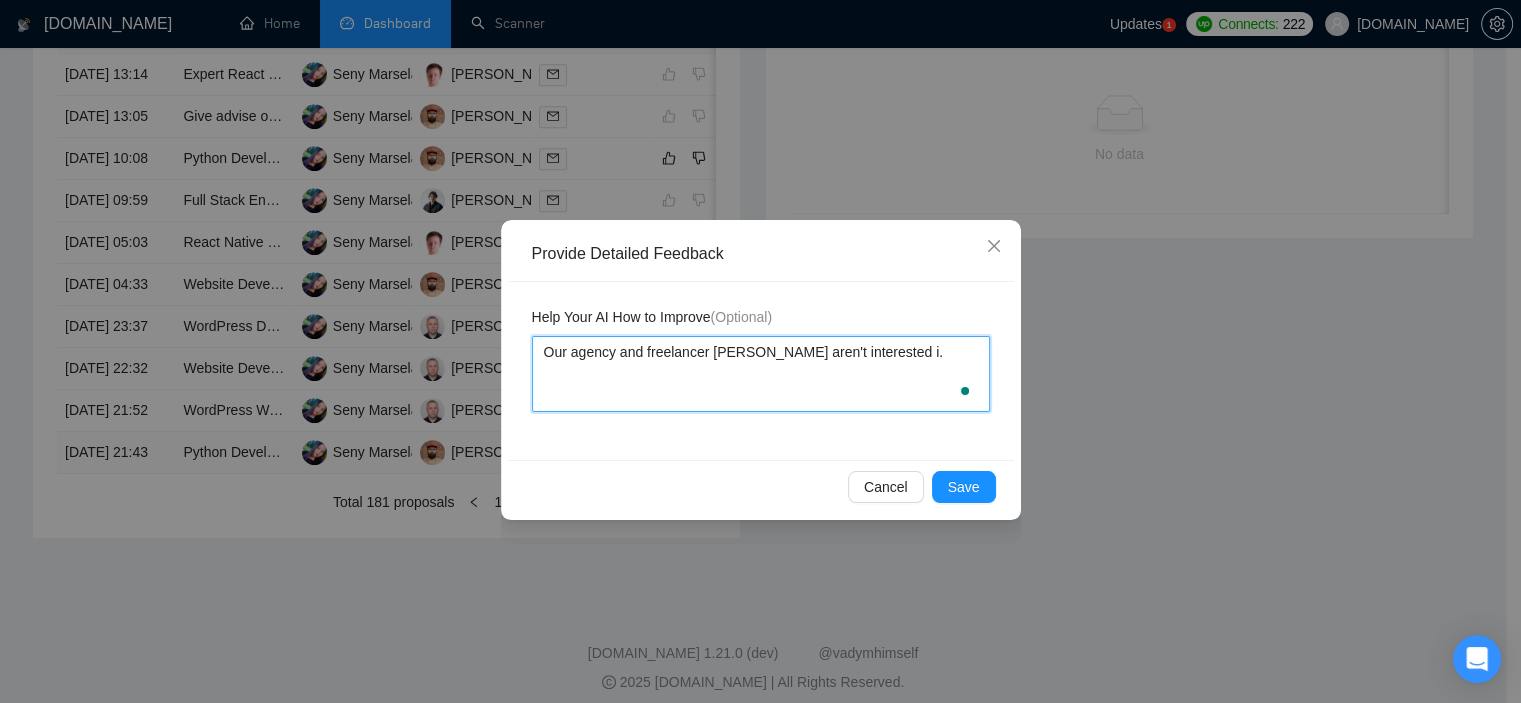 type 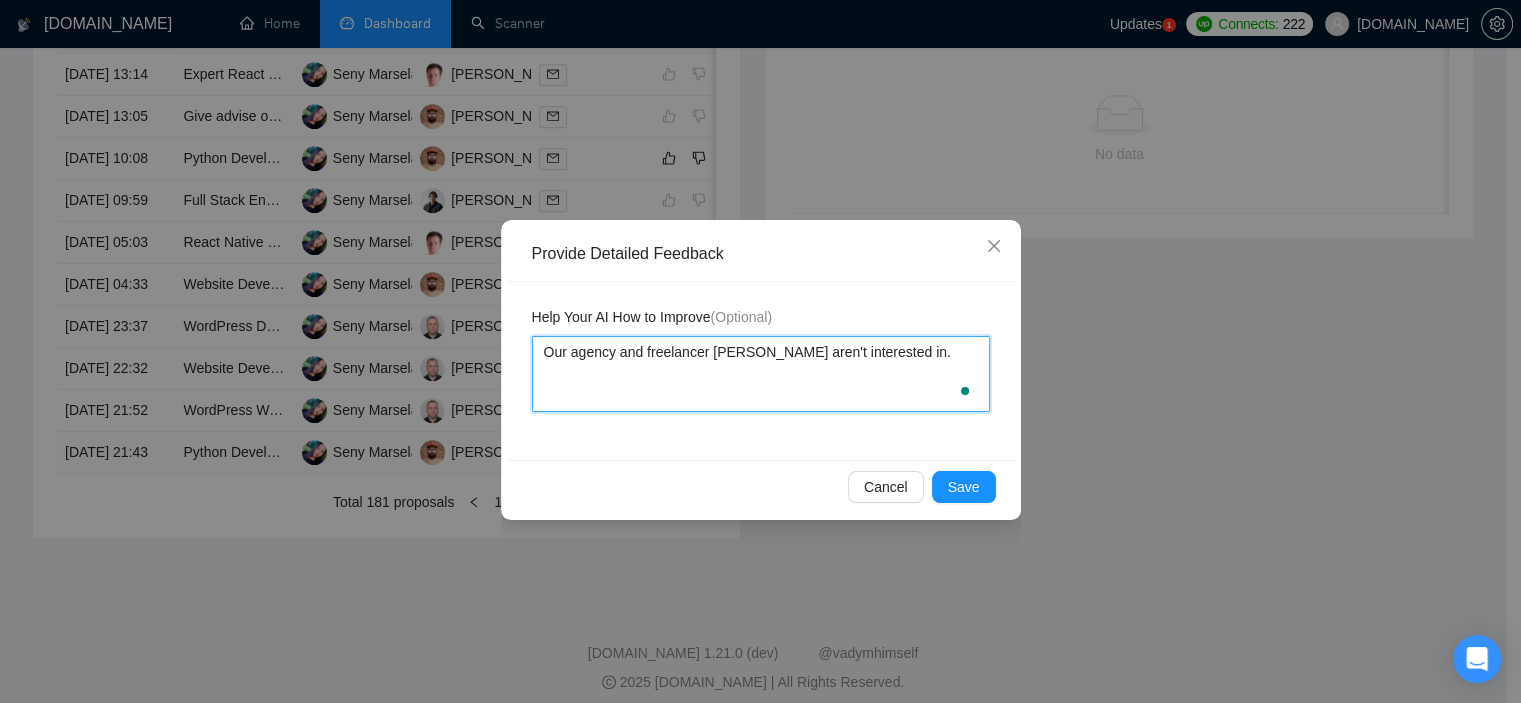 type 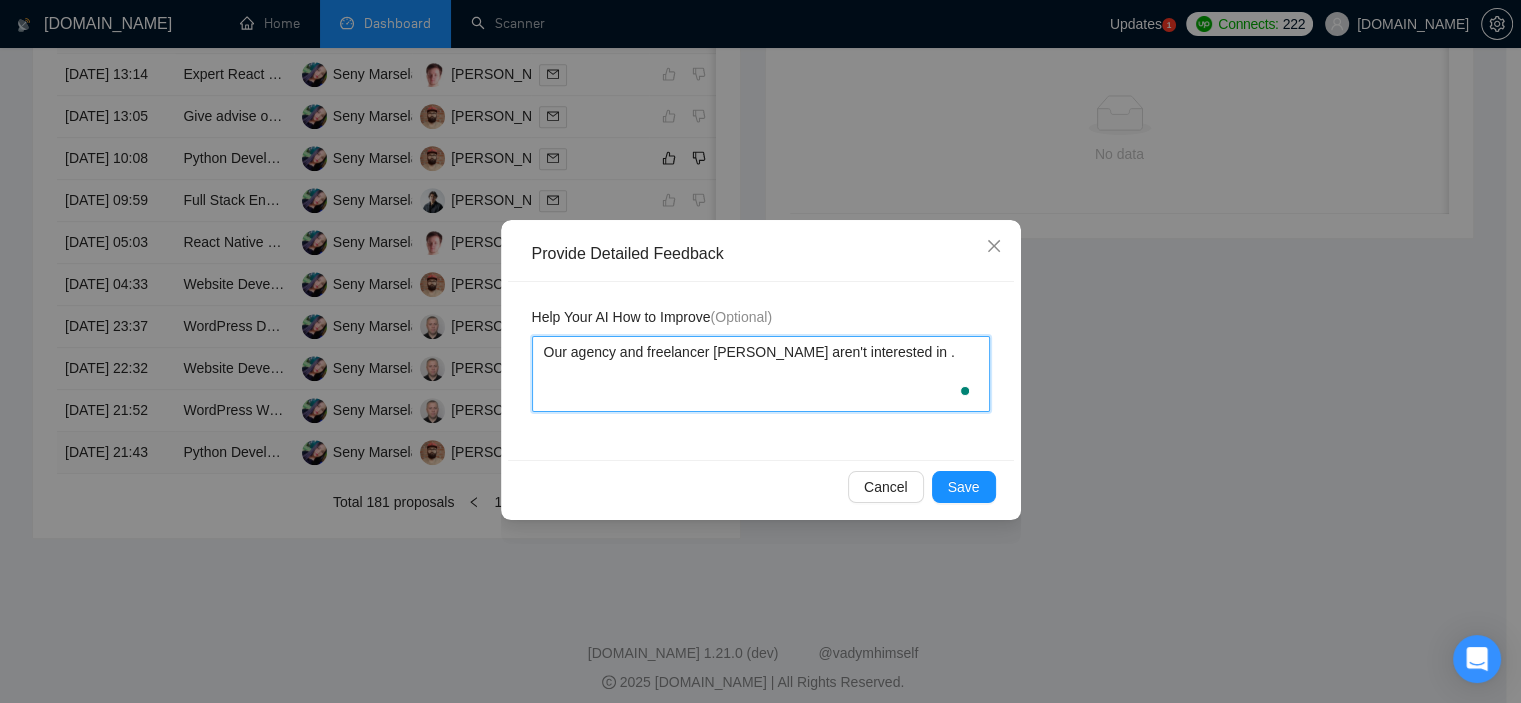 type 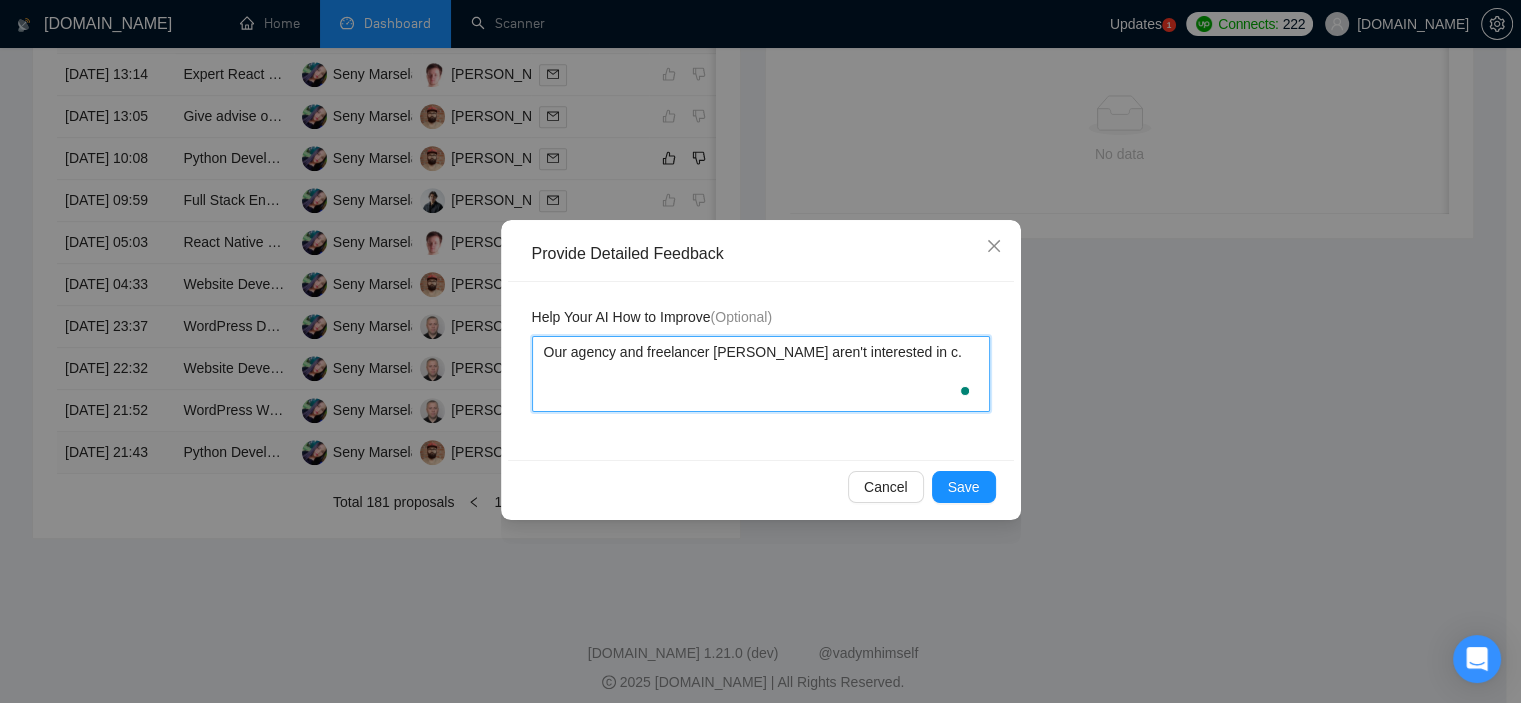type 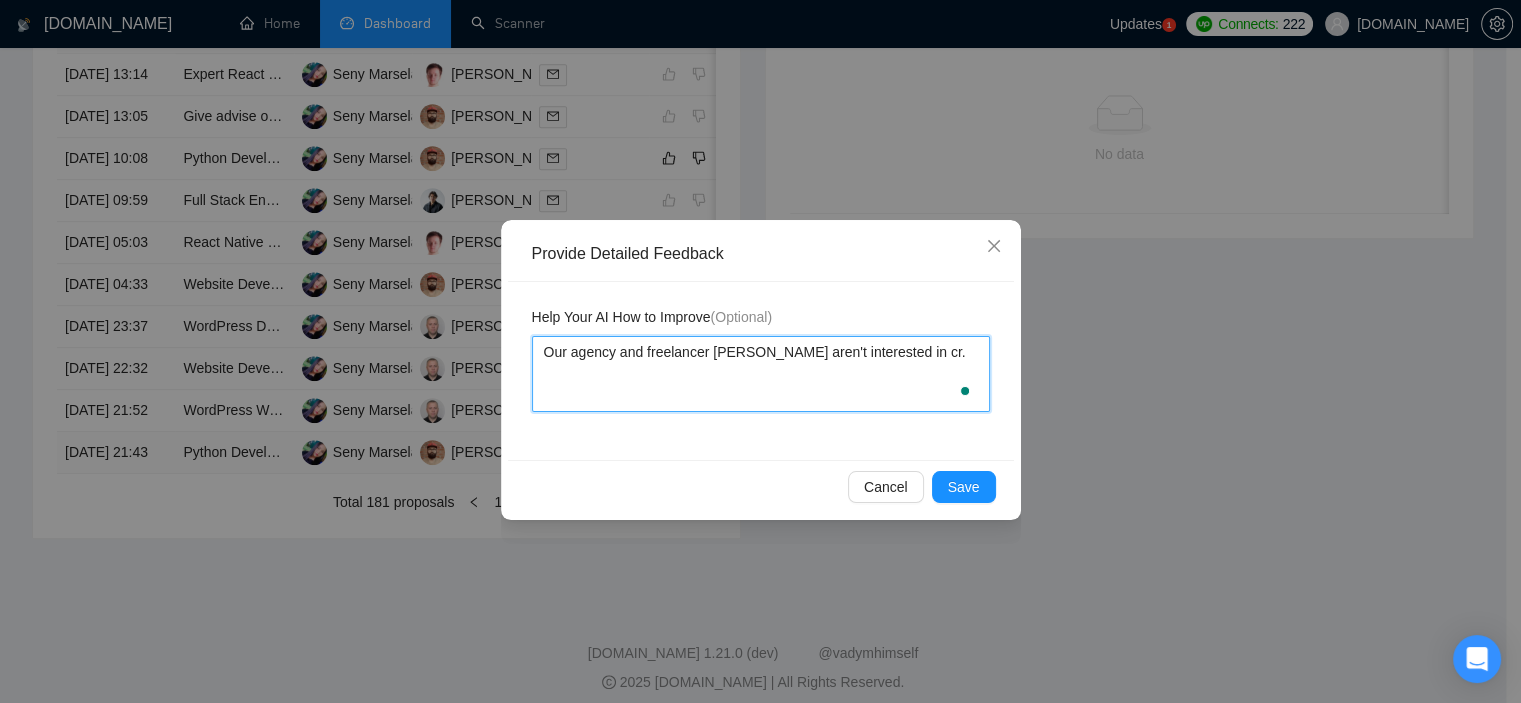 type 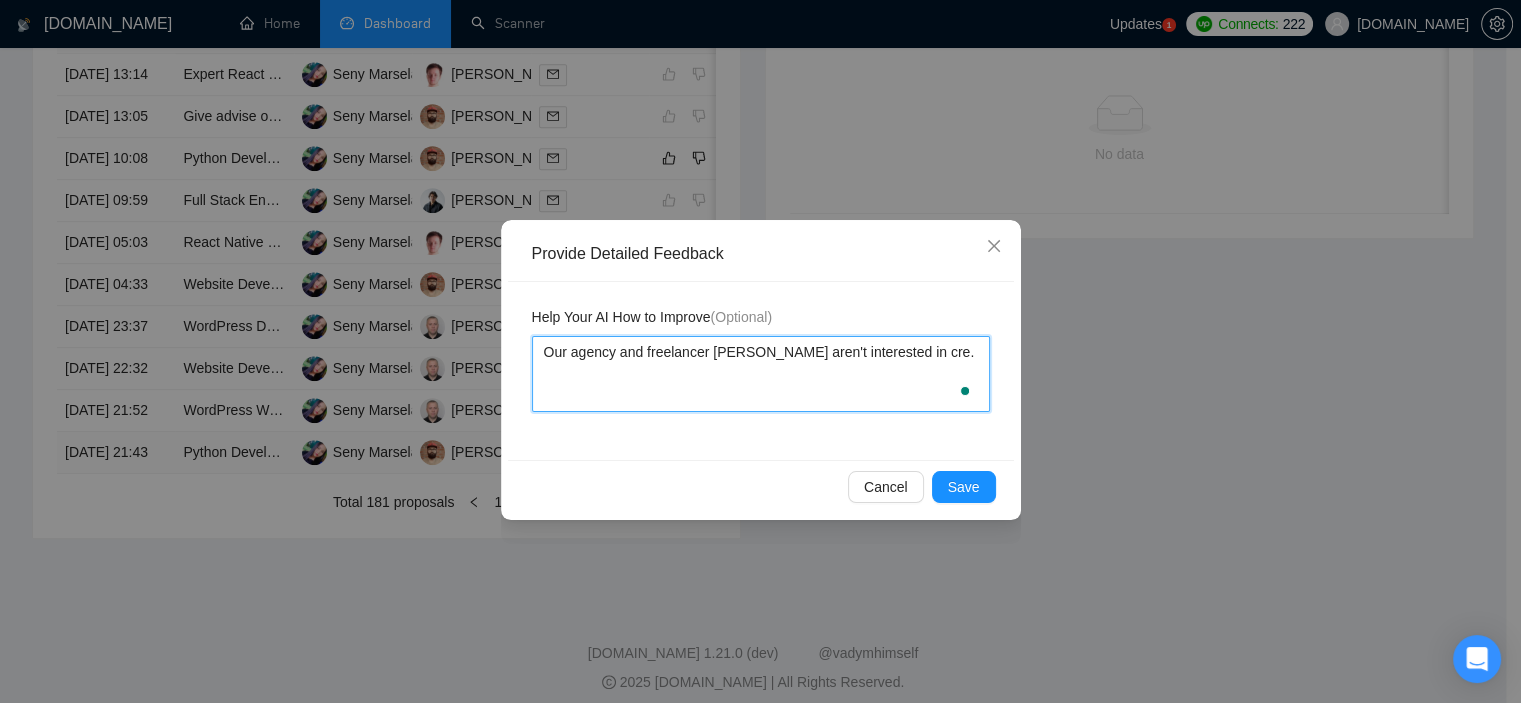 type 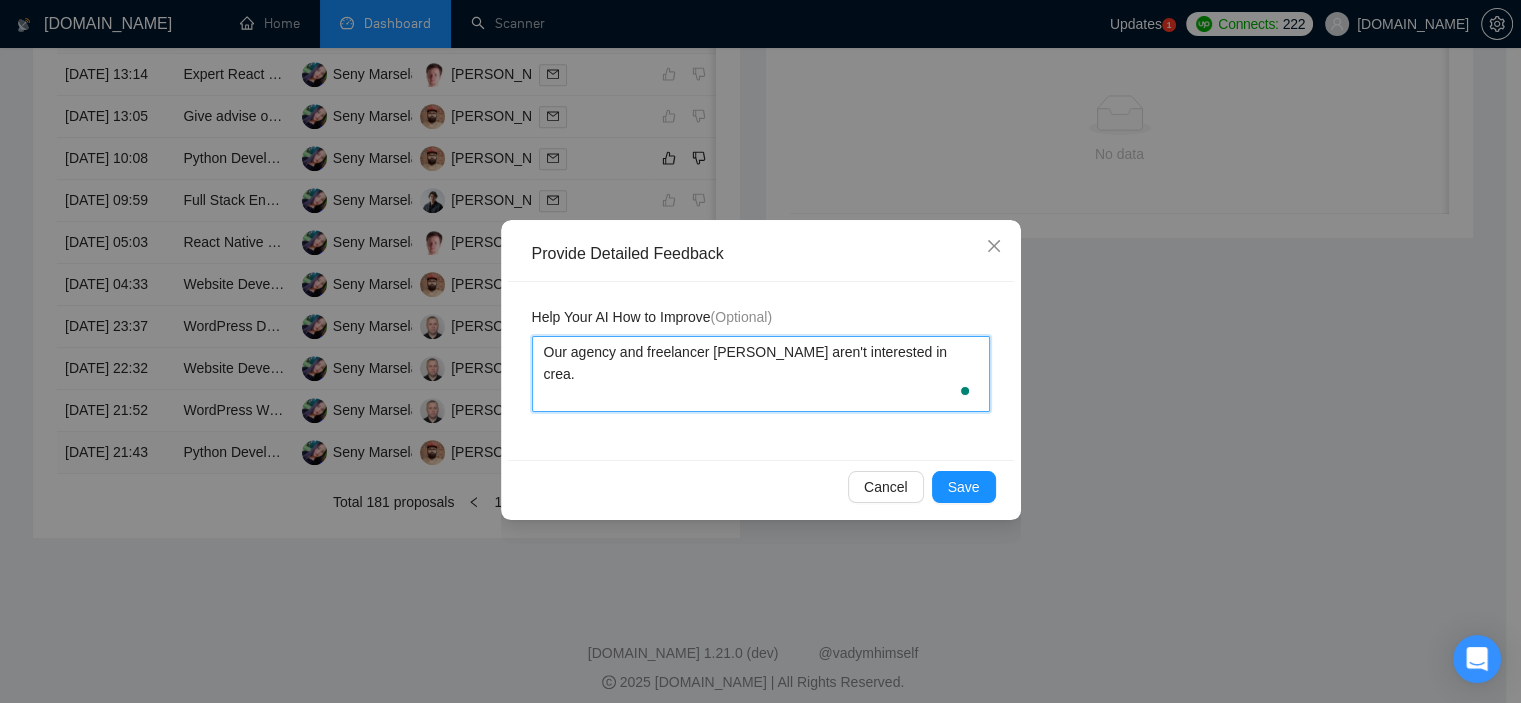 type 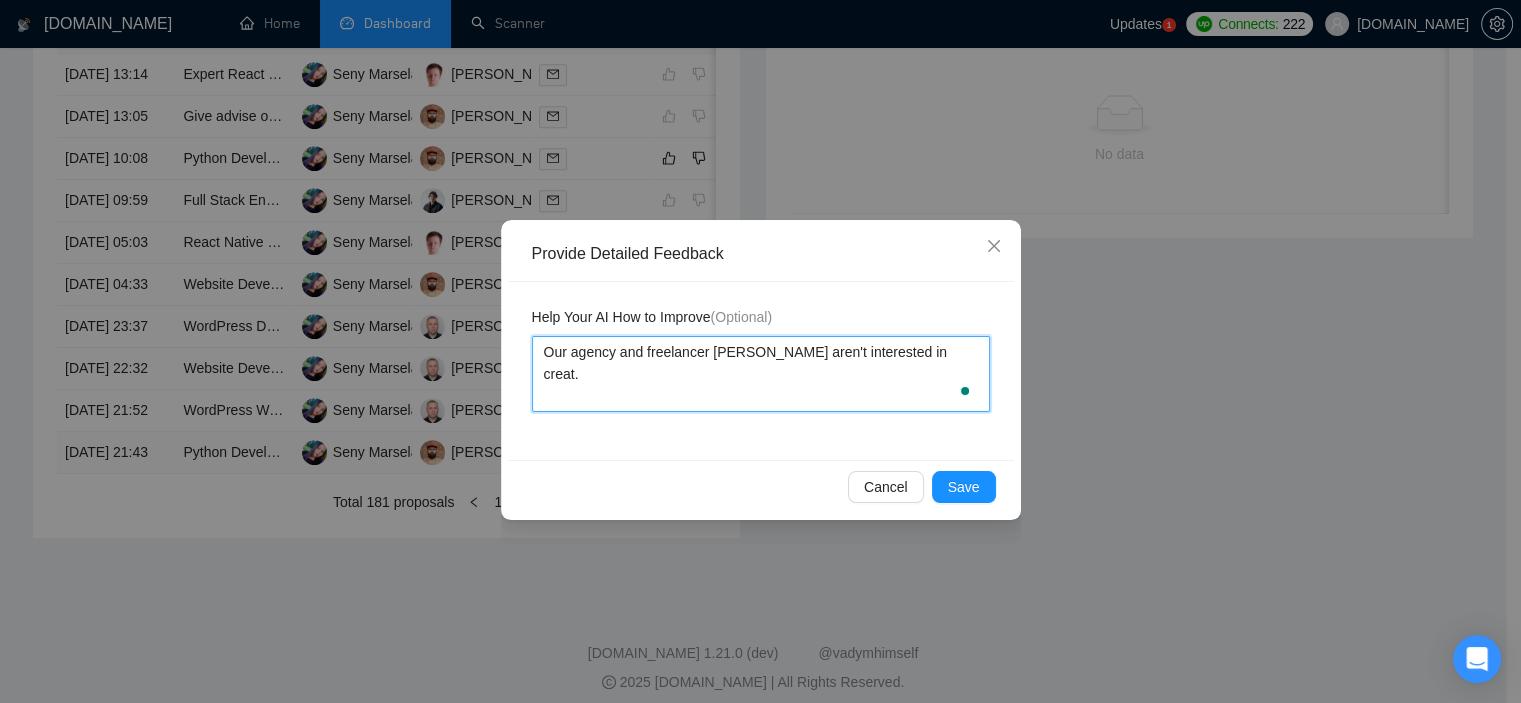 type 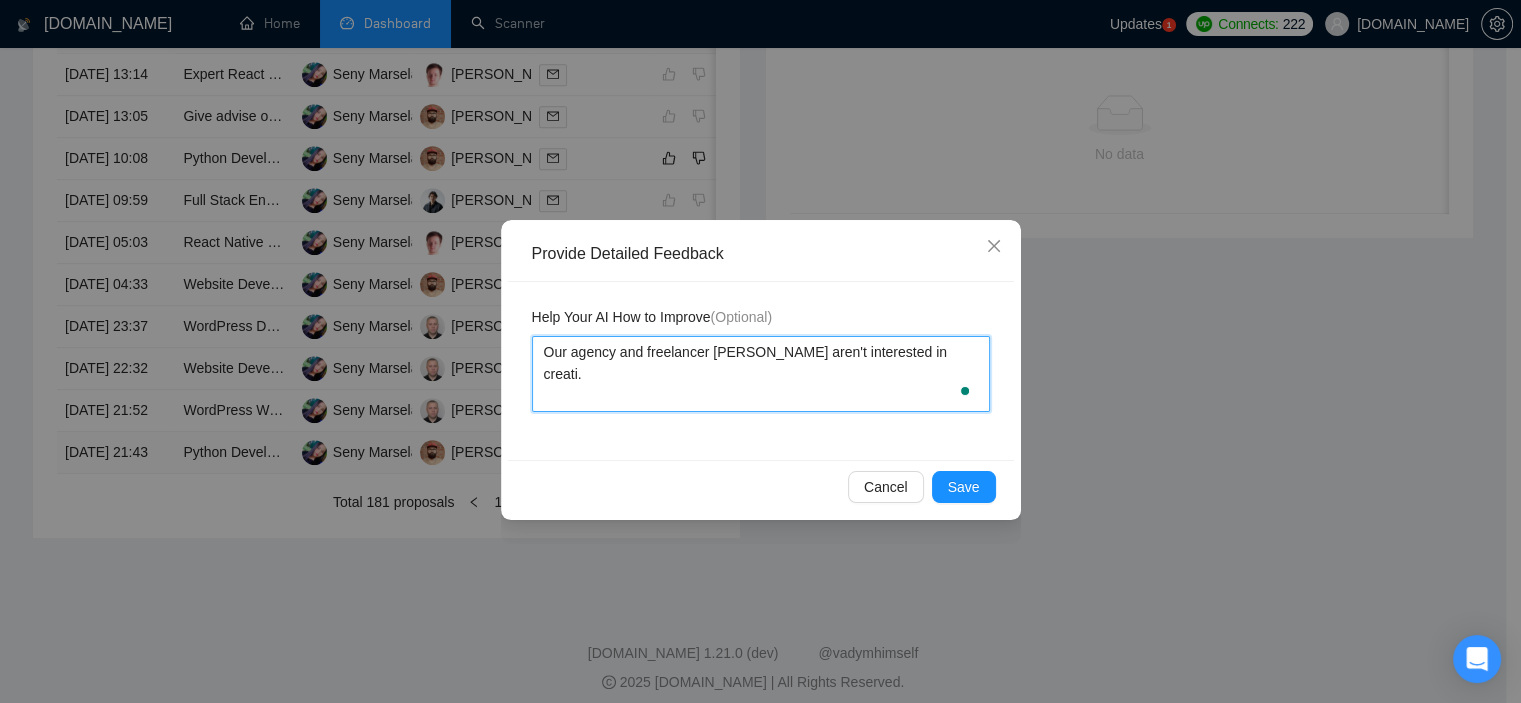 type 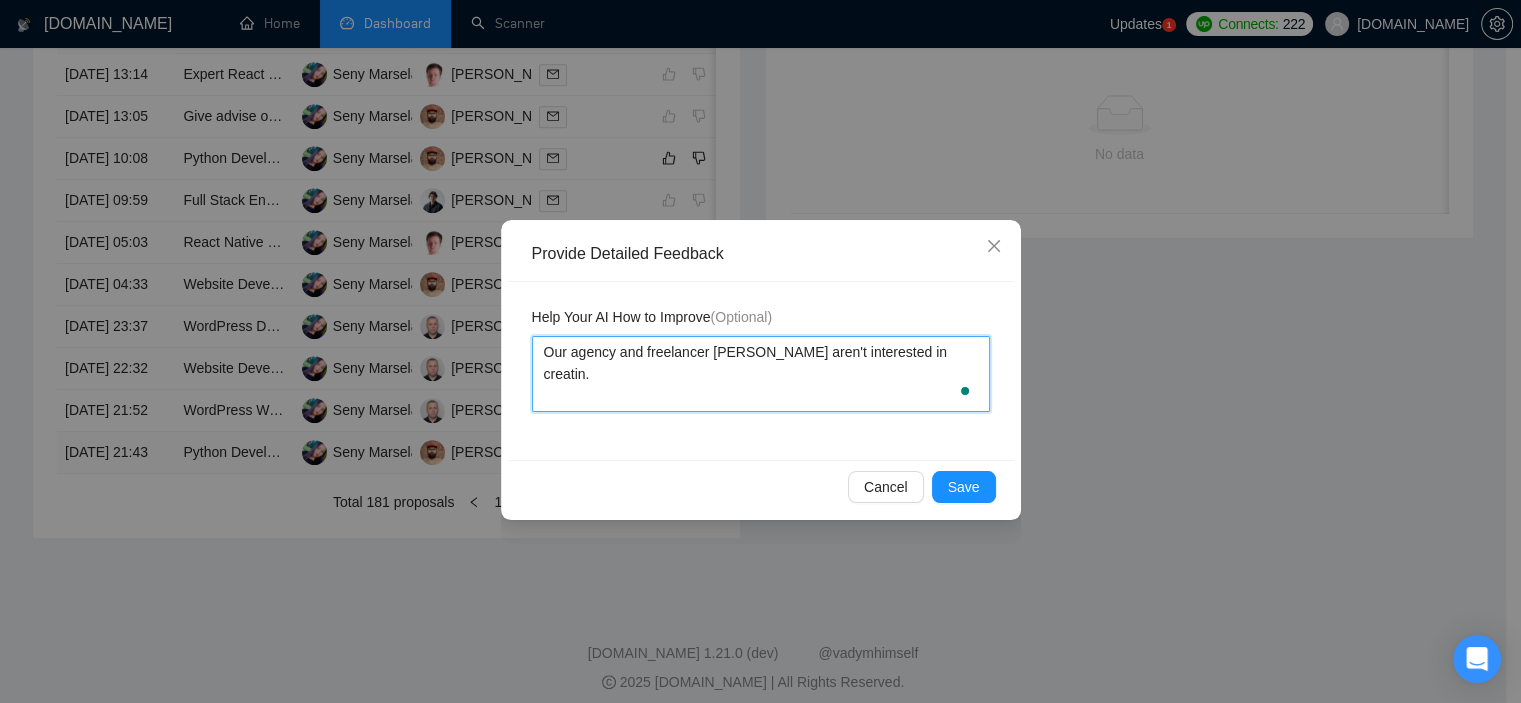 type 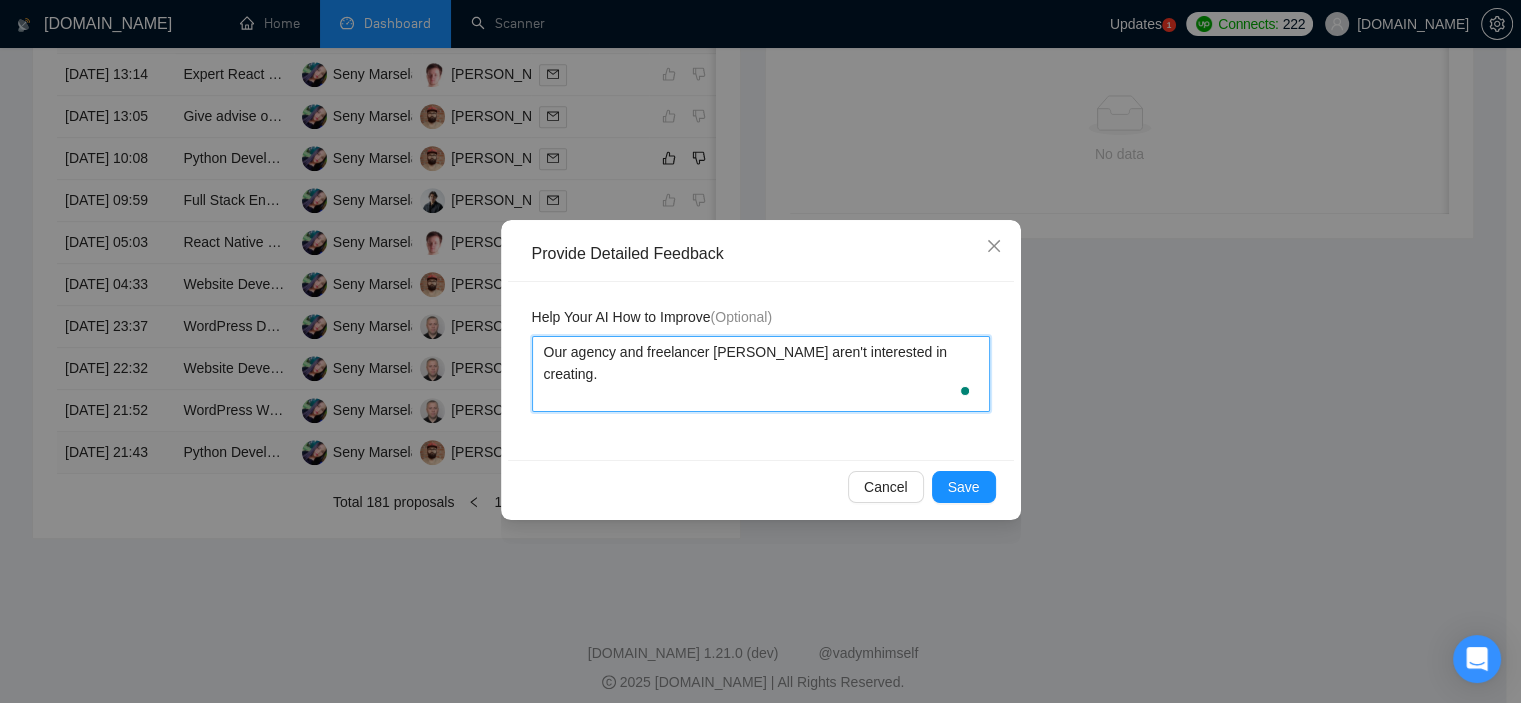 type 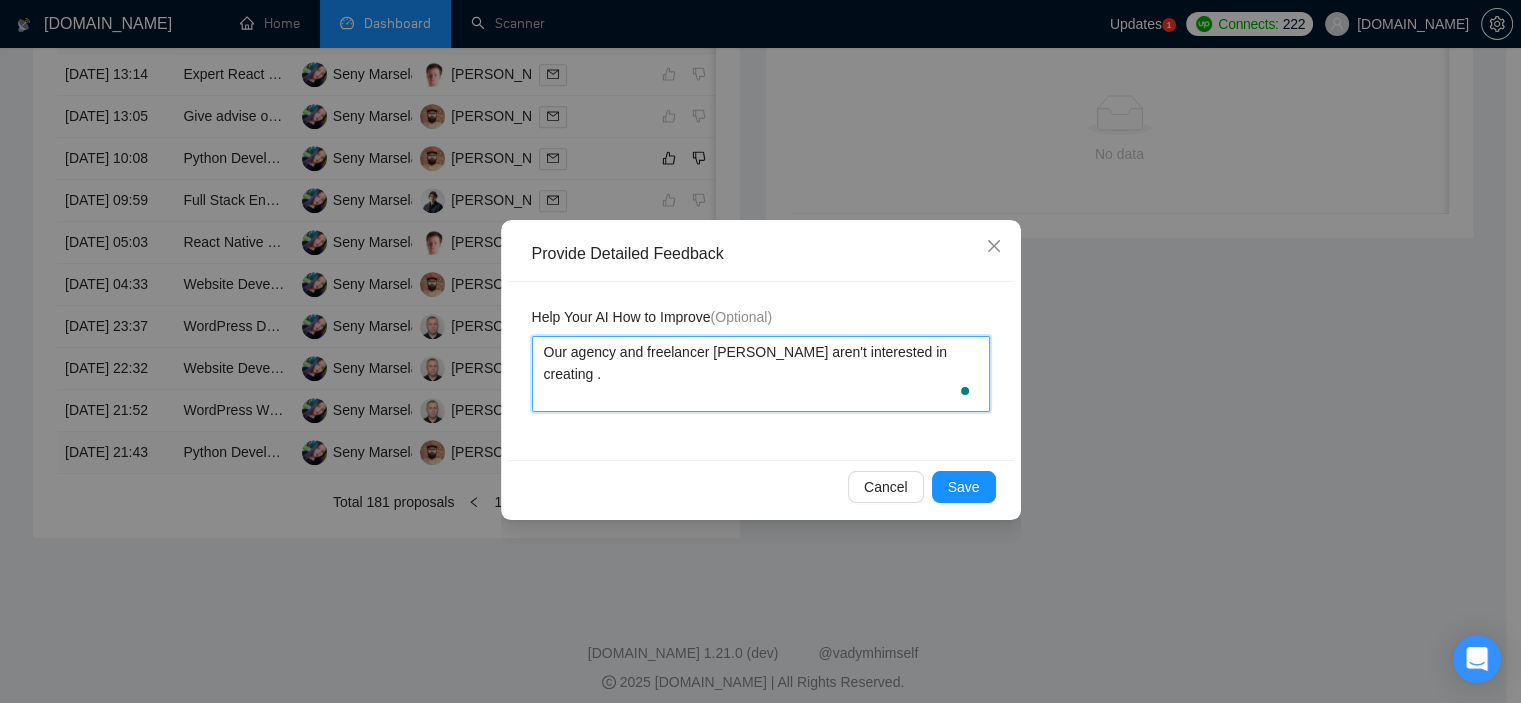 type 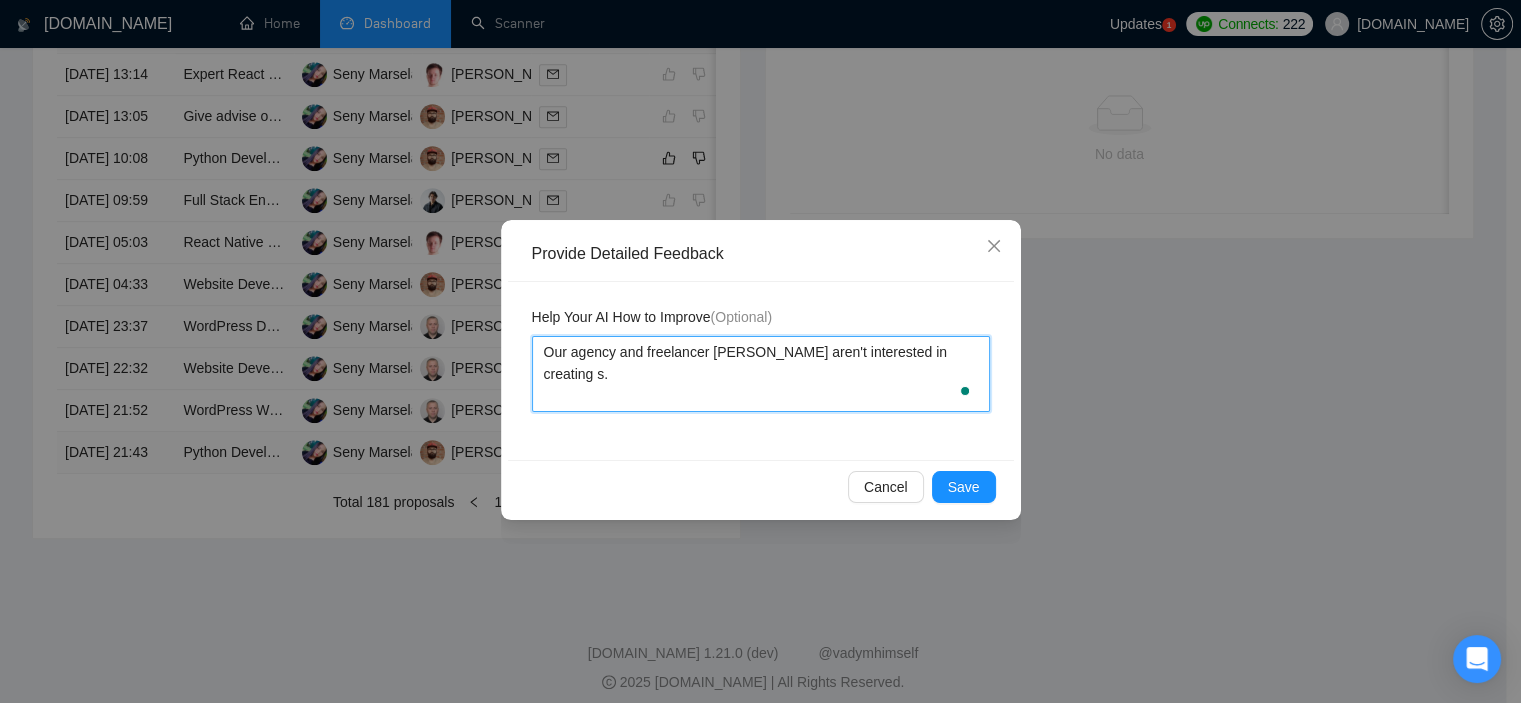 type 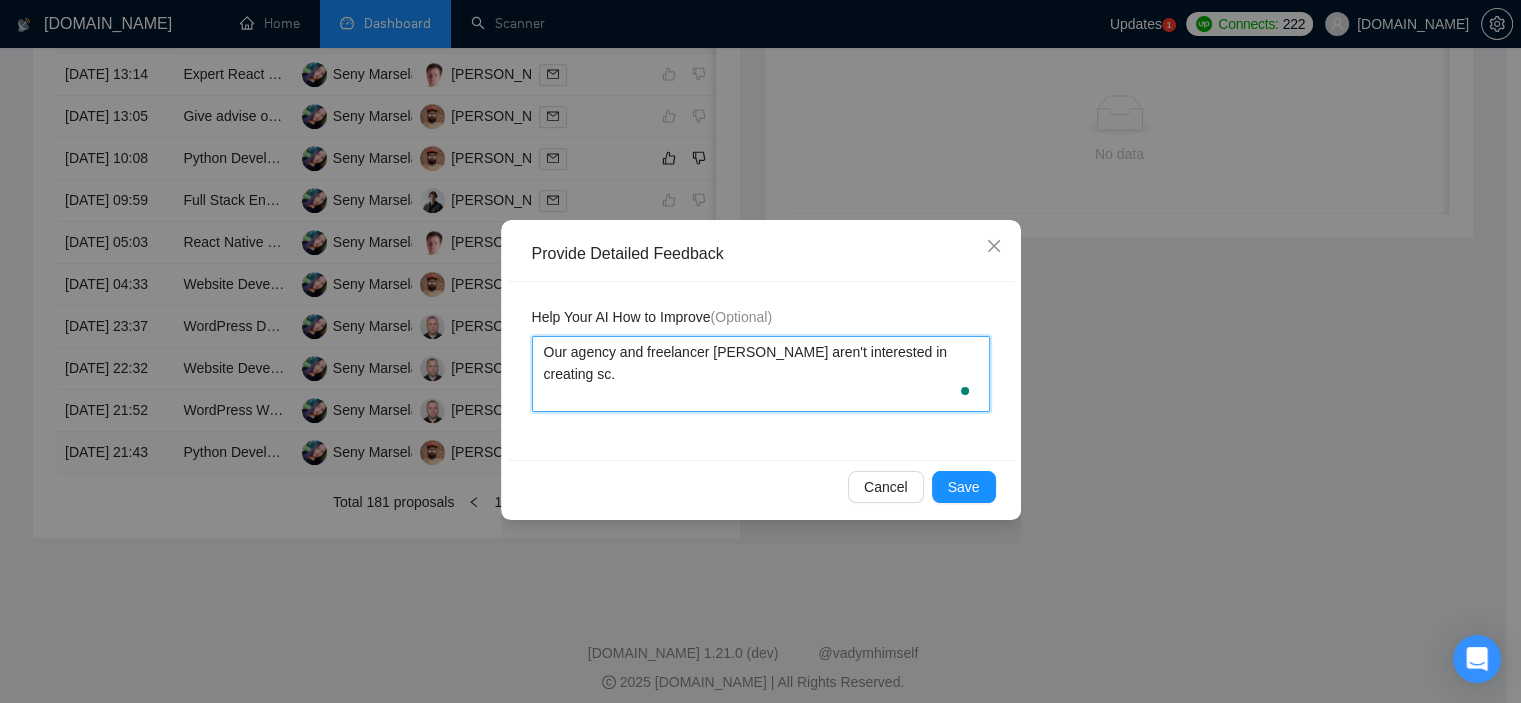 type 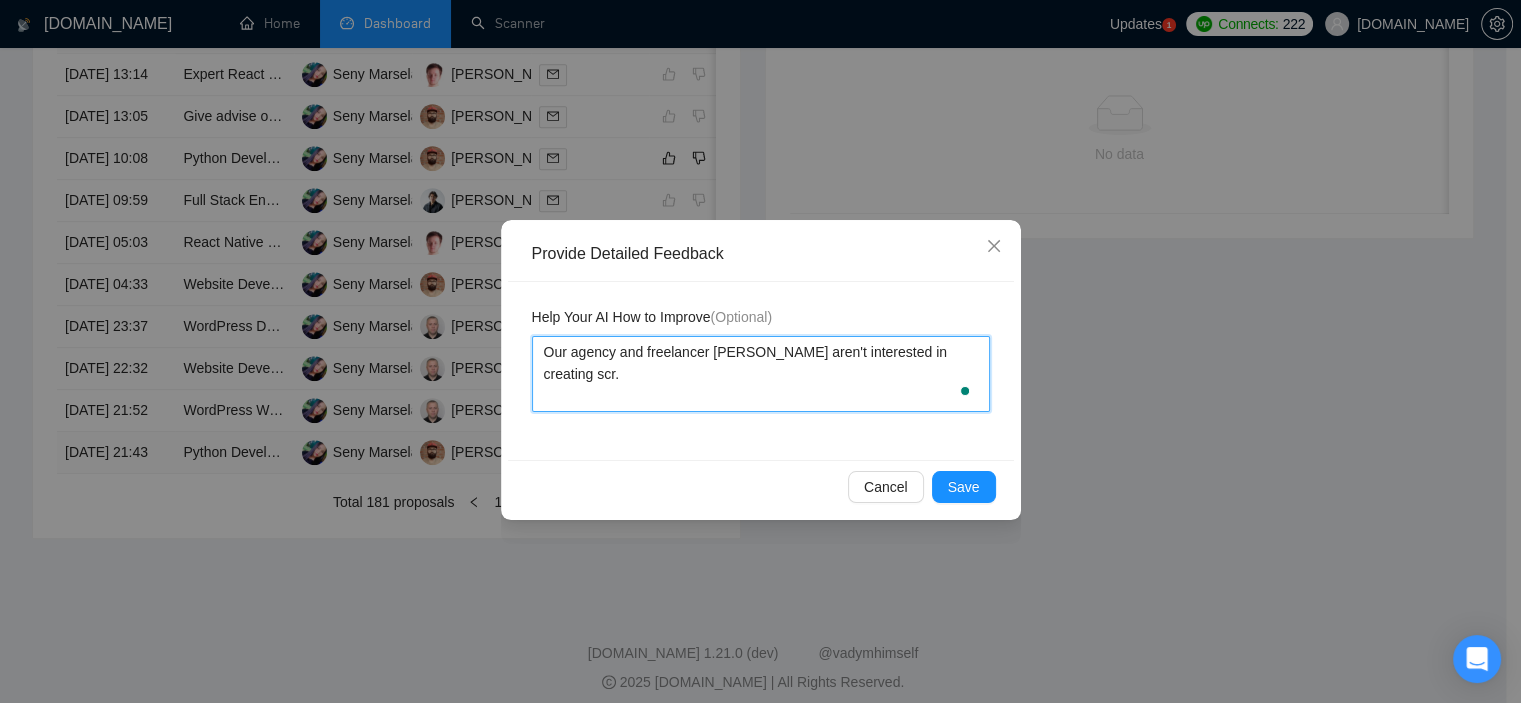type 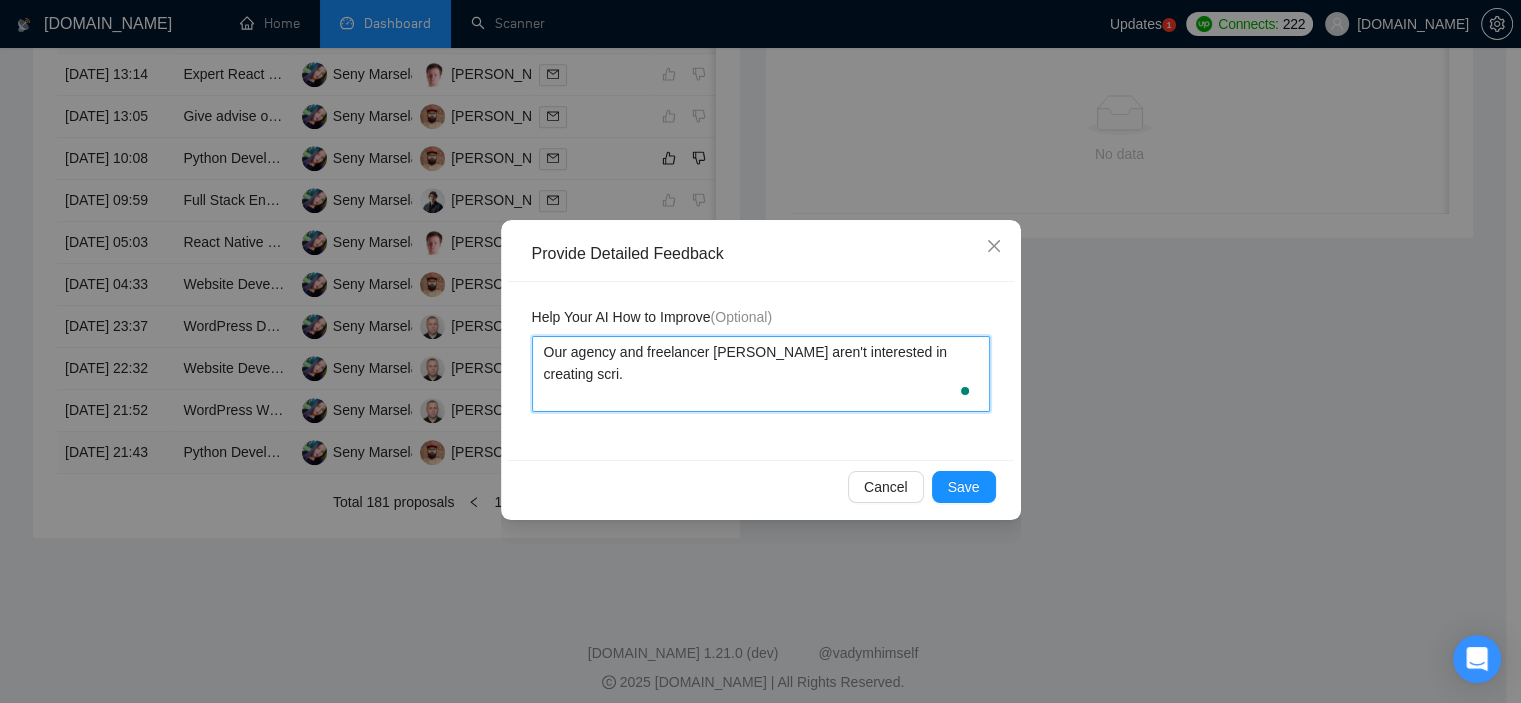 type 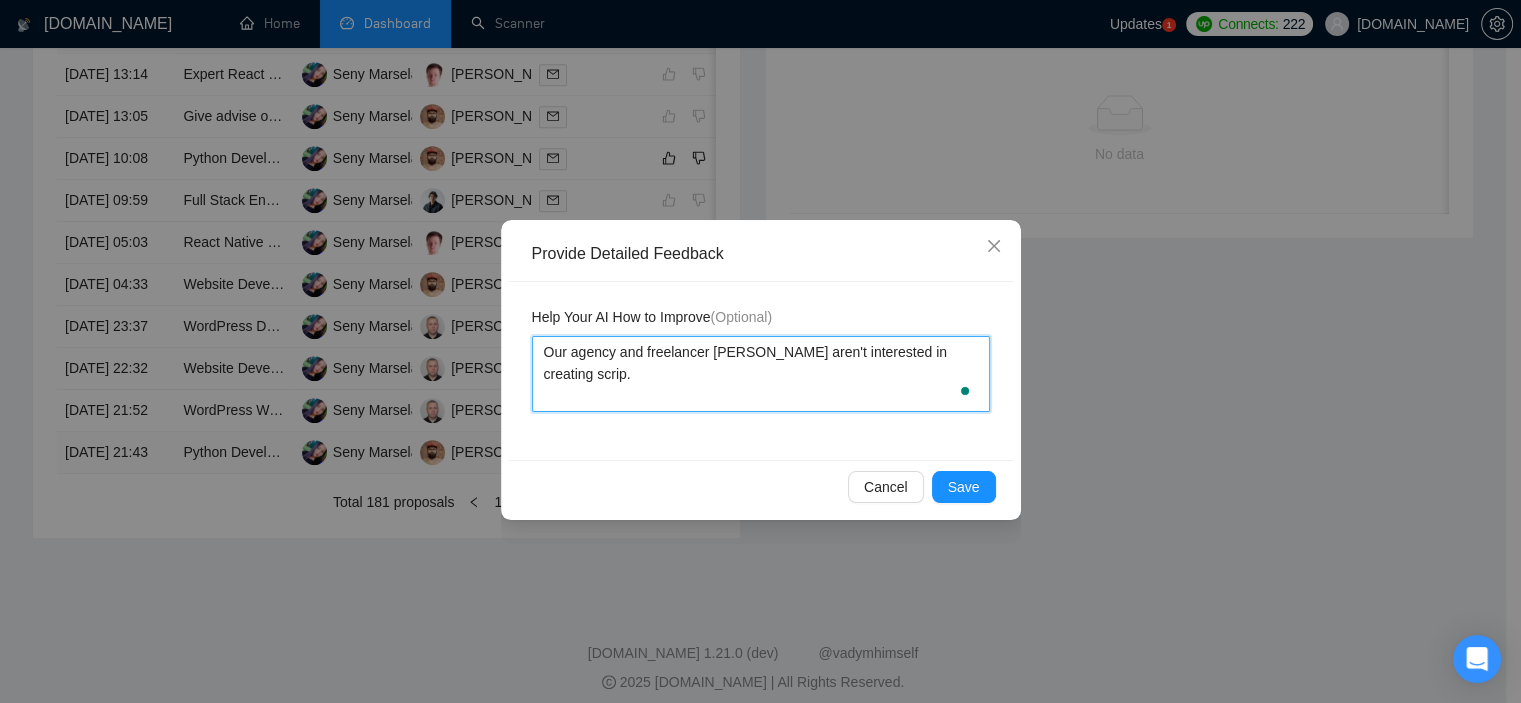 type 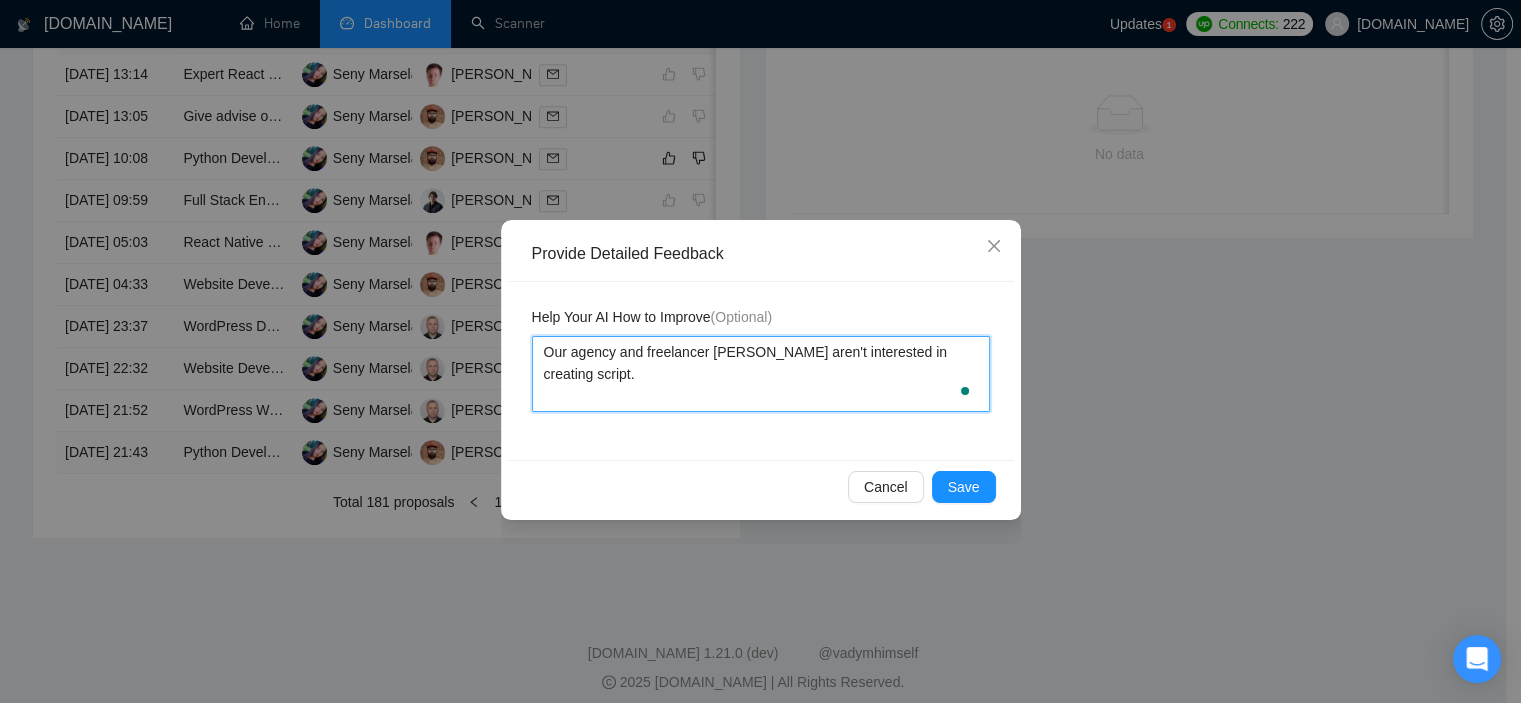 type 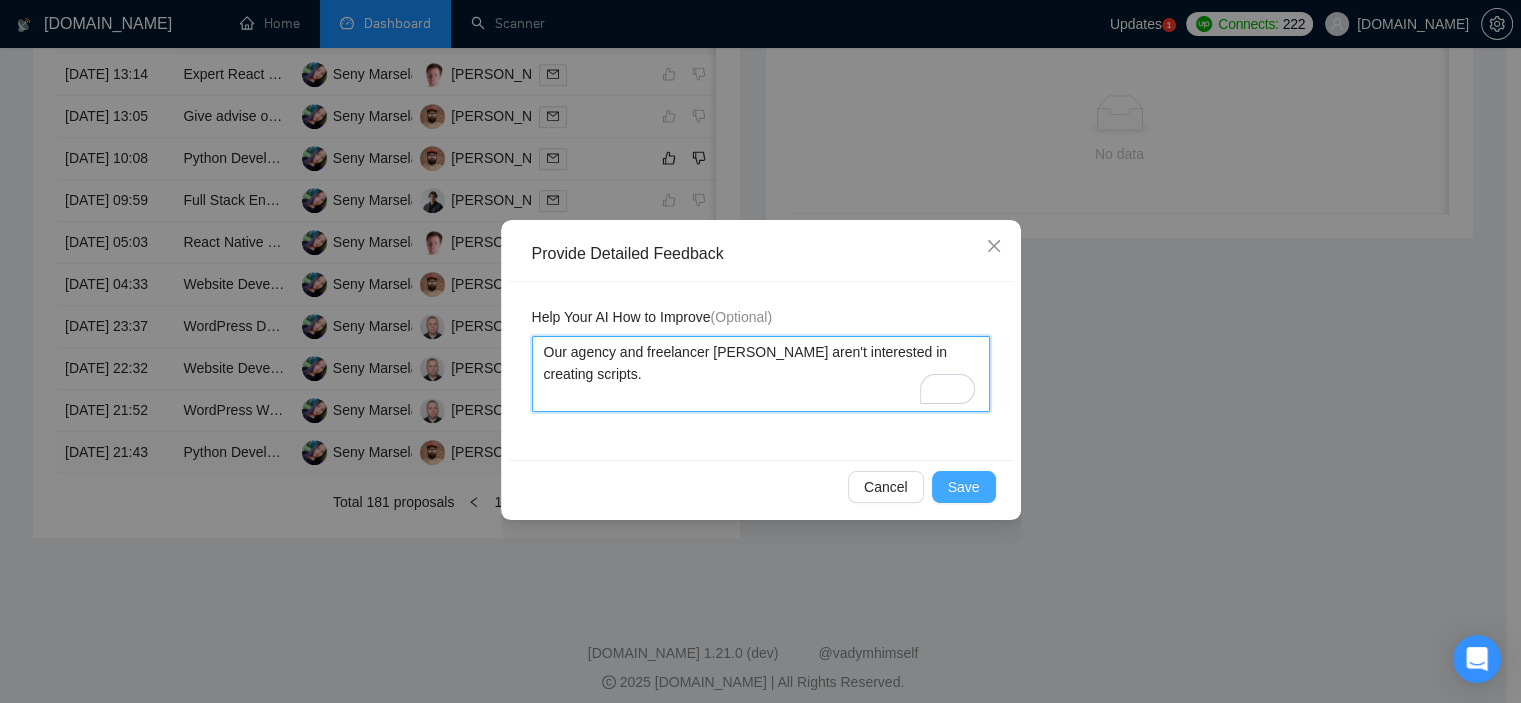 type on "Our agency and freelancer [PERSON_NAME] aren't interested in creating scripts." 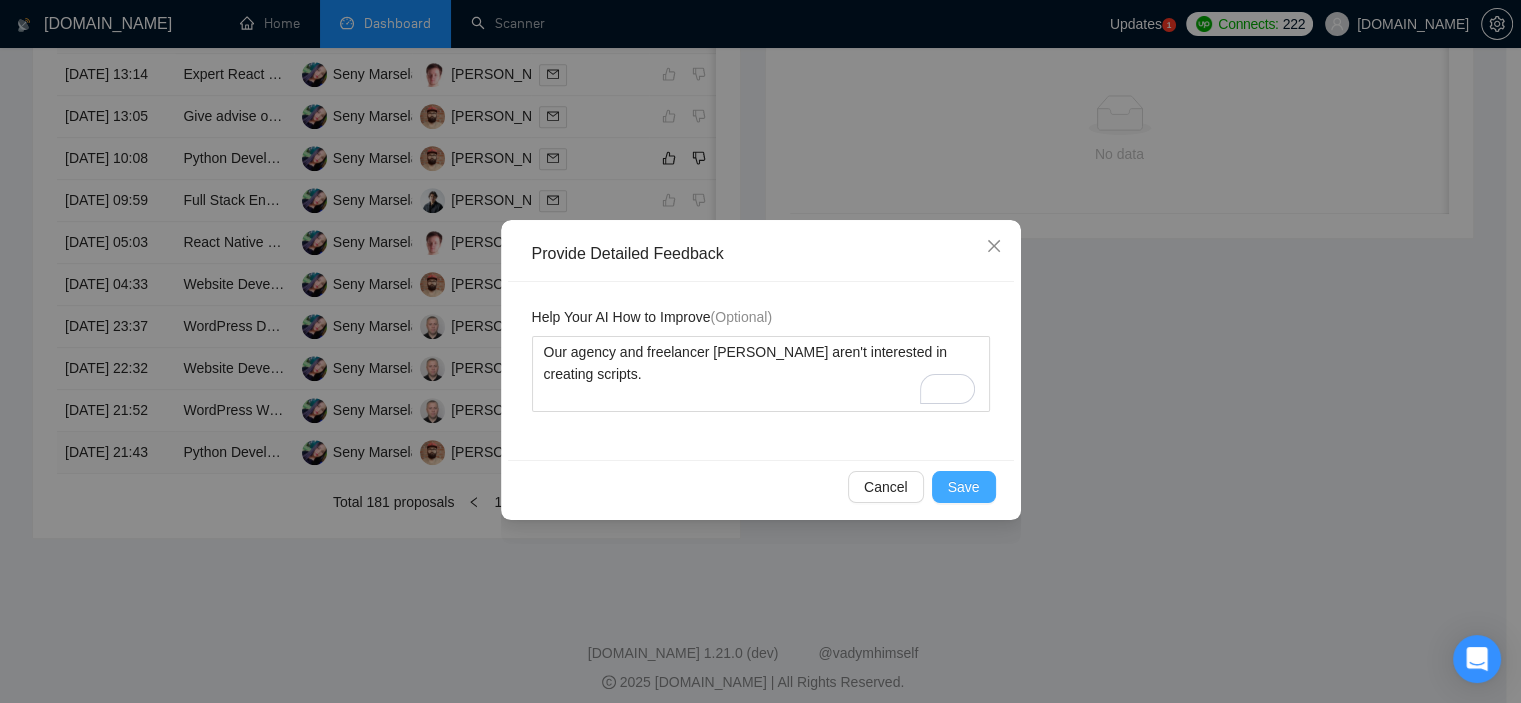 click on "Save" at bounding box center (964, 487) 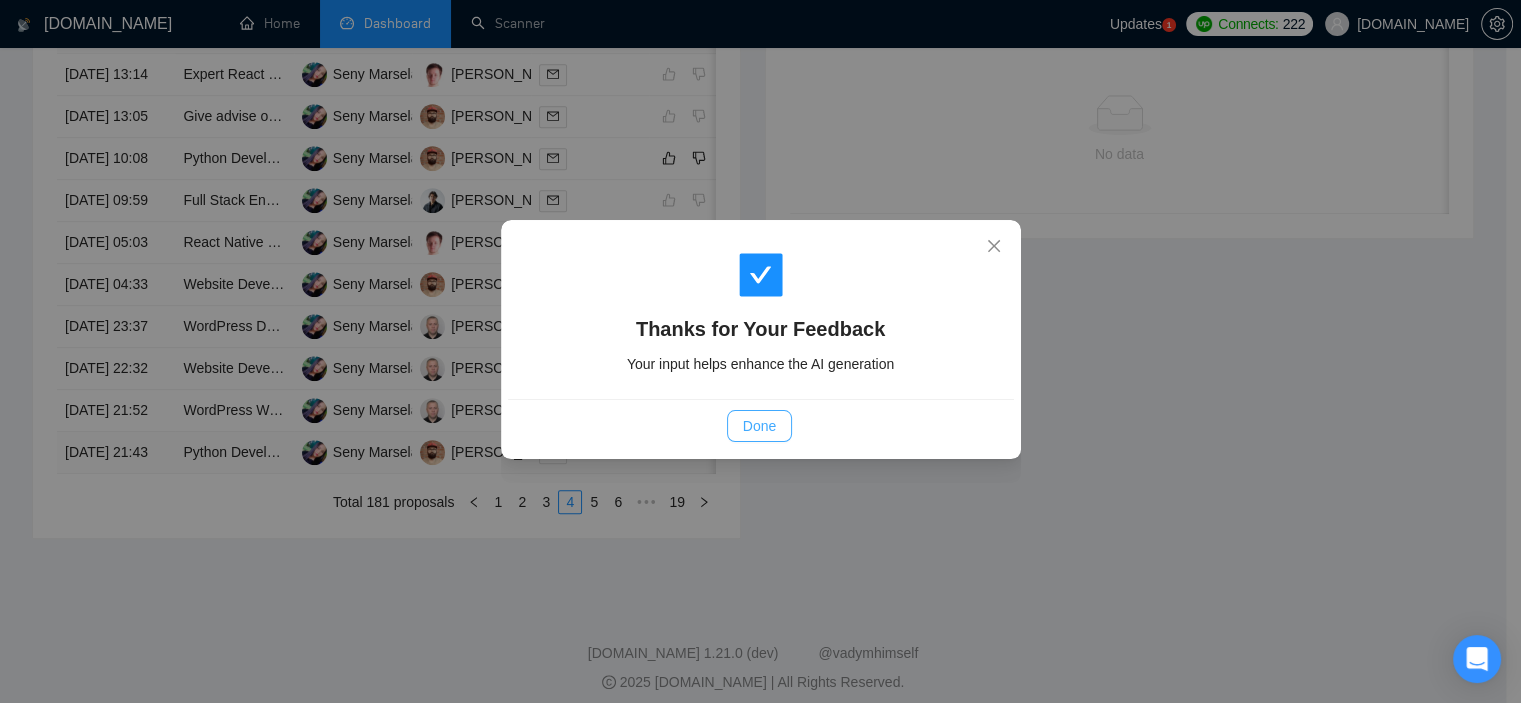 click on "Done" at bounding box center (759, 426) 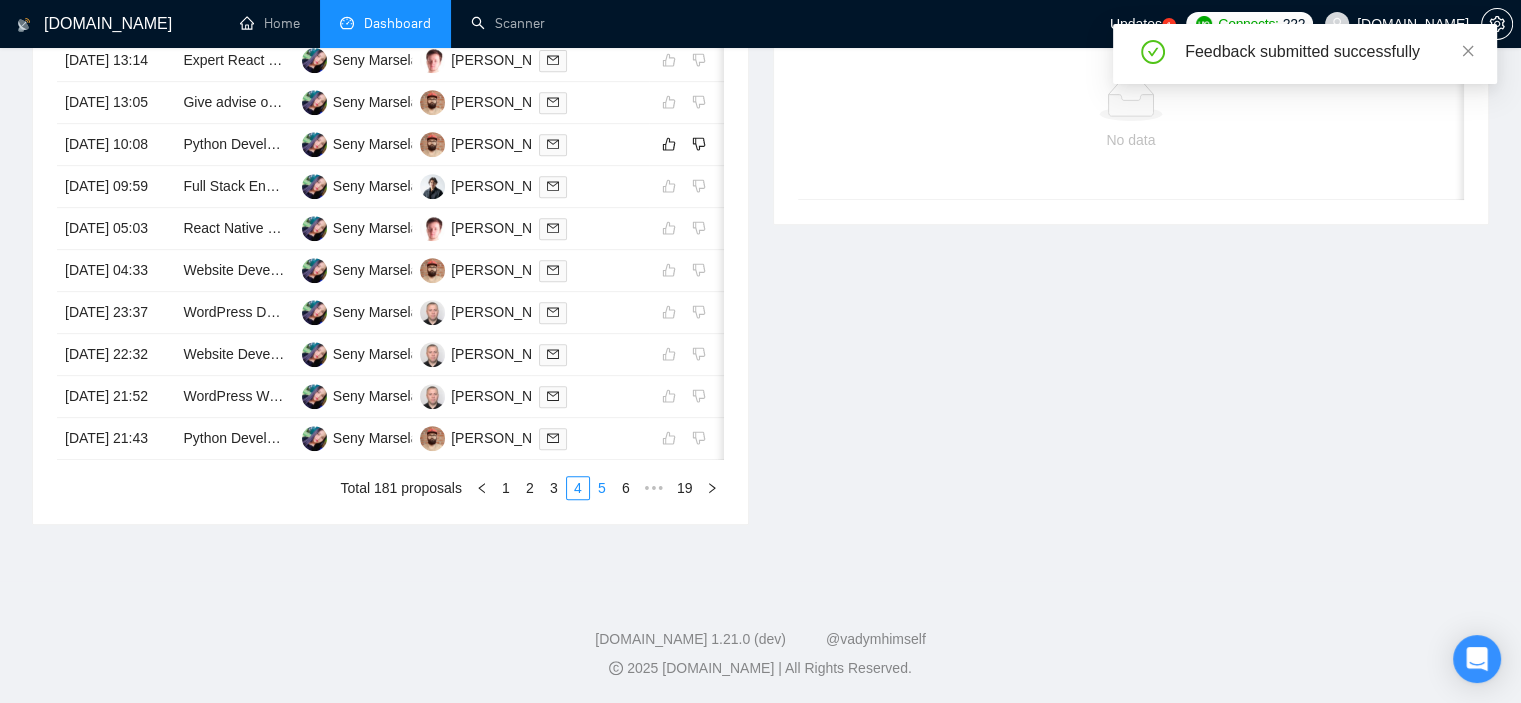 click on "5" at bounding box center [602, 488] 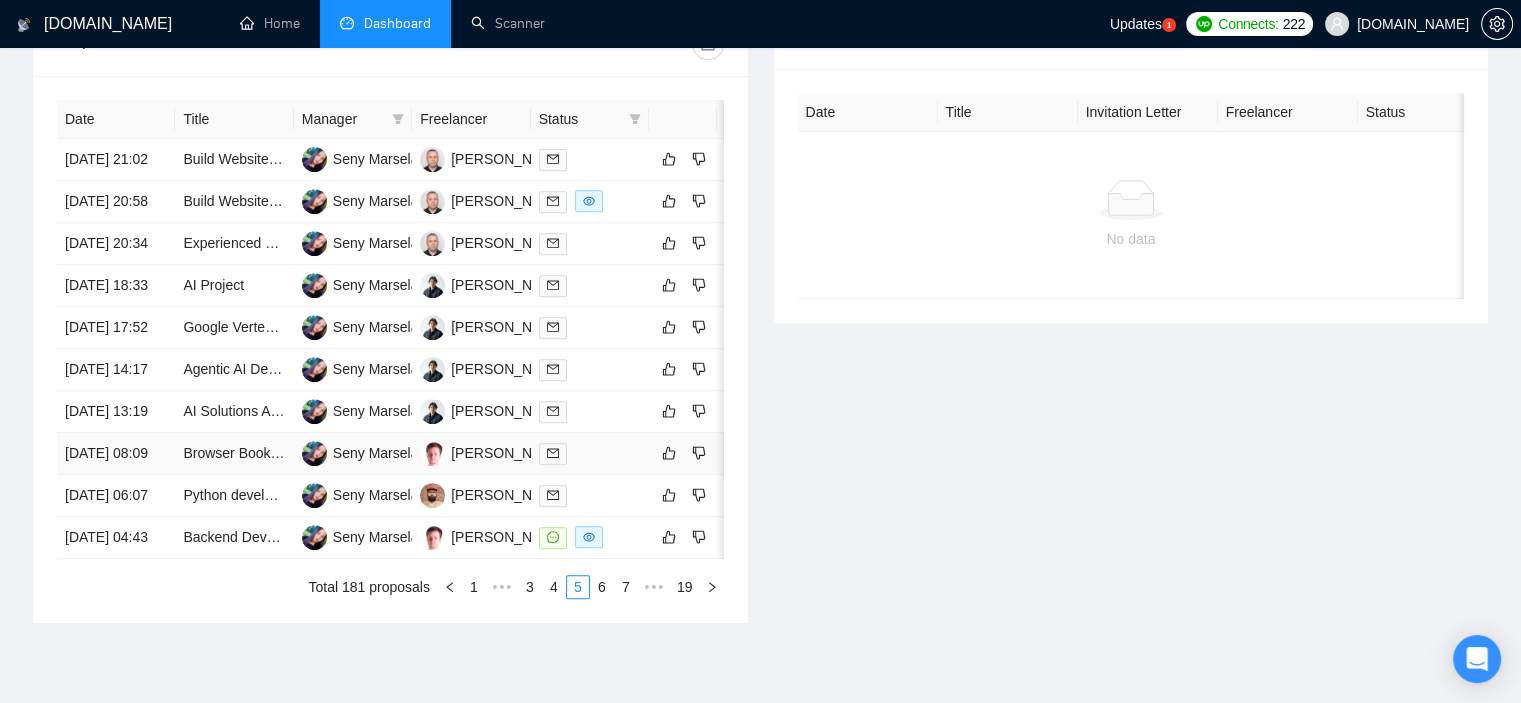scroll, scrollTop: 792, scrollLeft: 0, axis: vertical 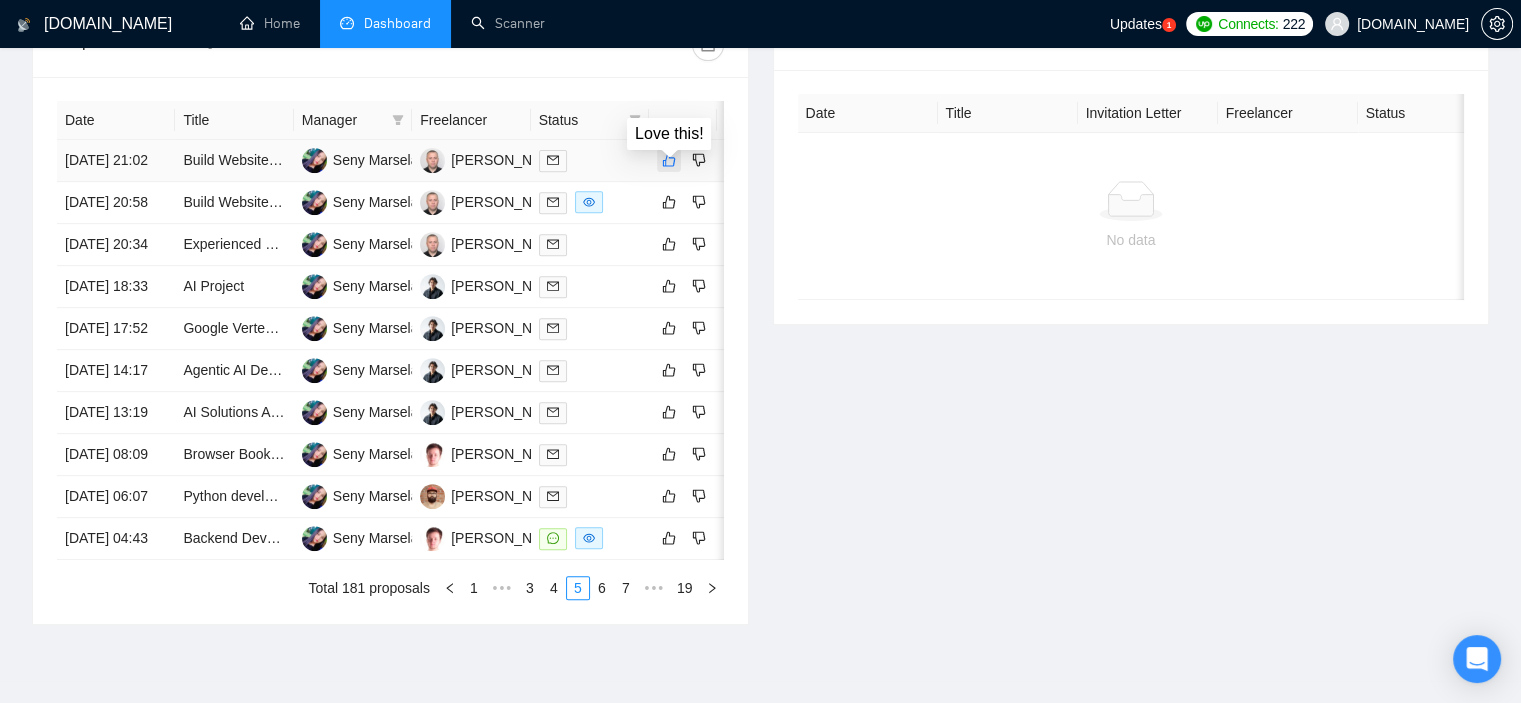 click at bounding box center (669, 160) 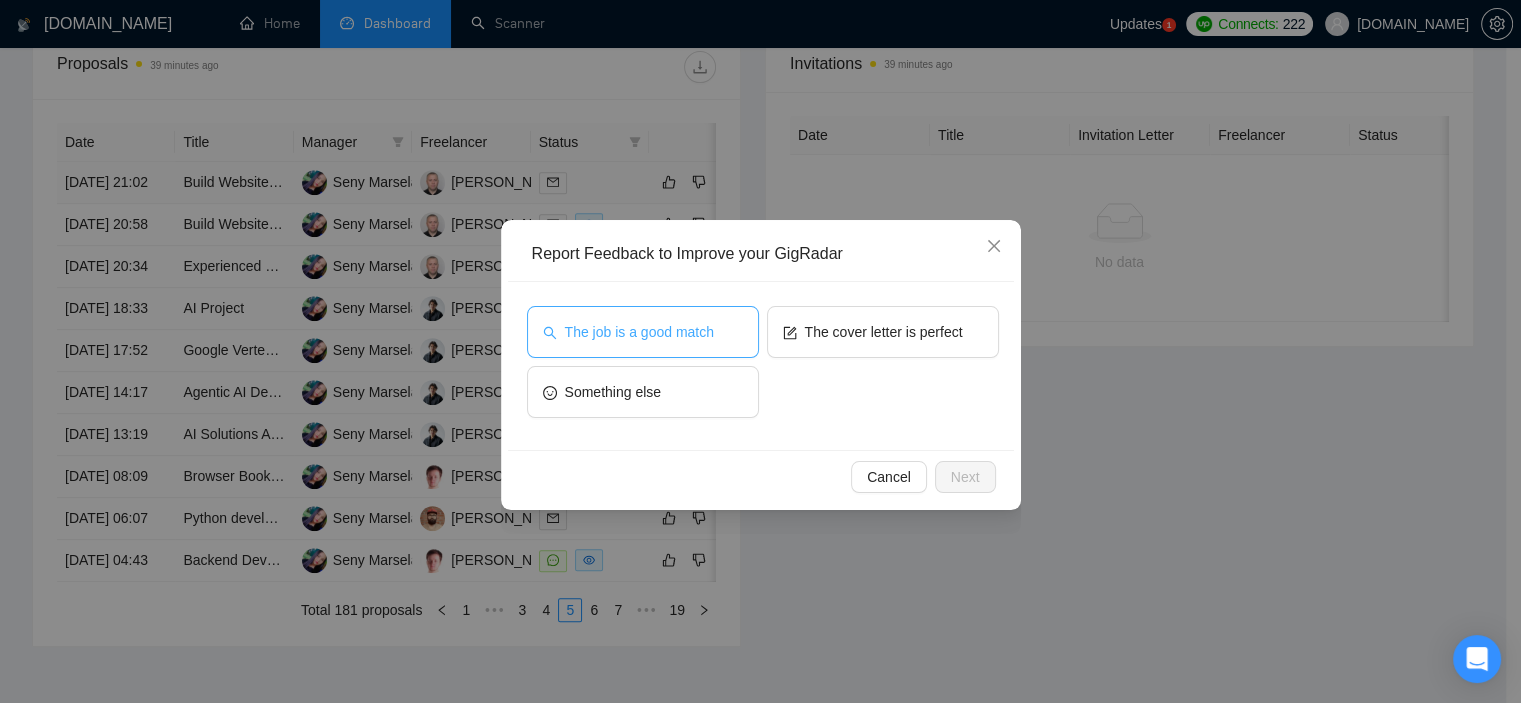 click on "The job is a good match" at bounding box center [643, 332] 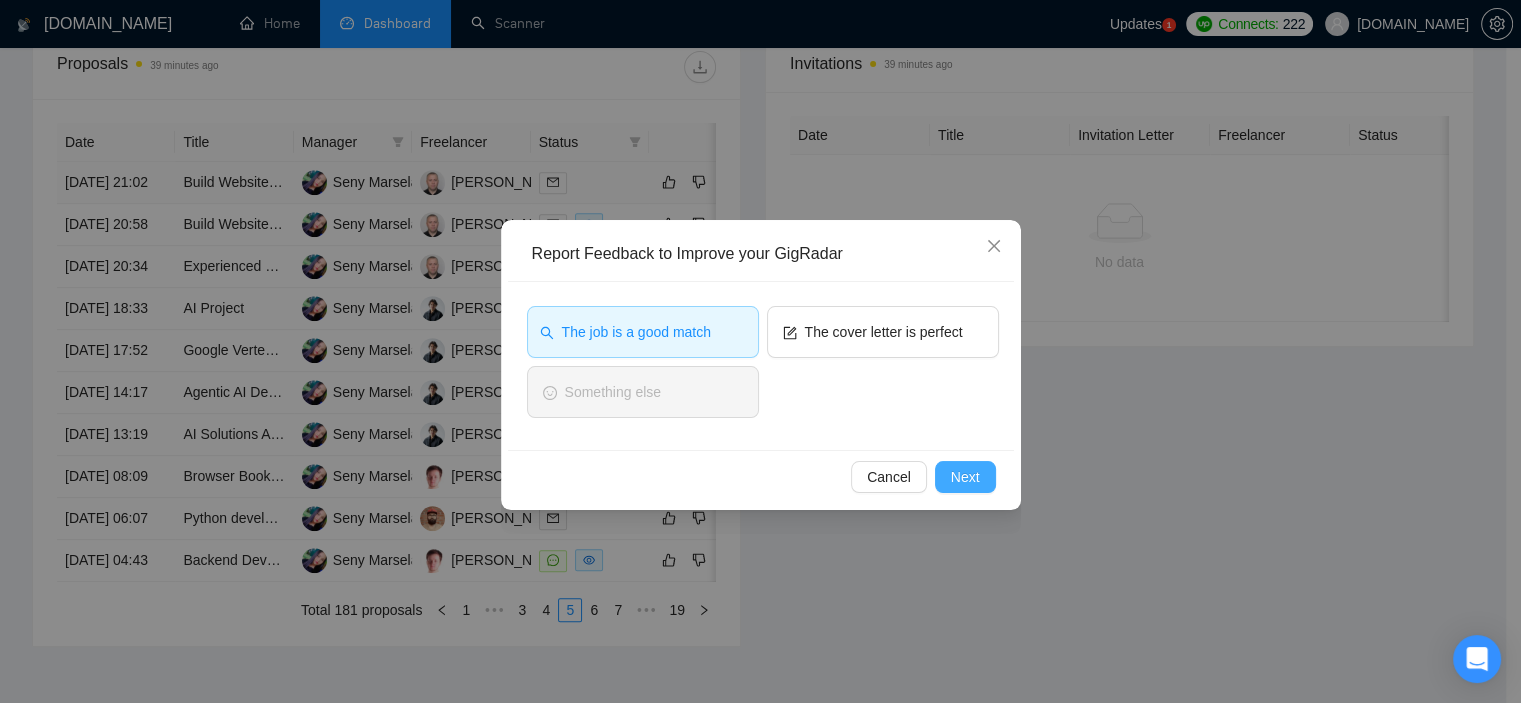 click on "Next" at bounding box center (965, 477) 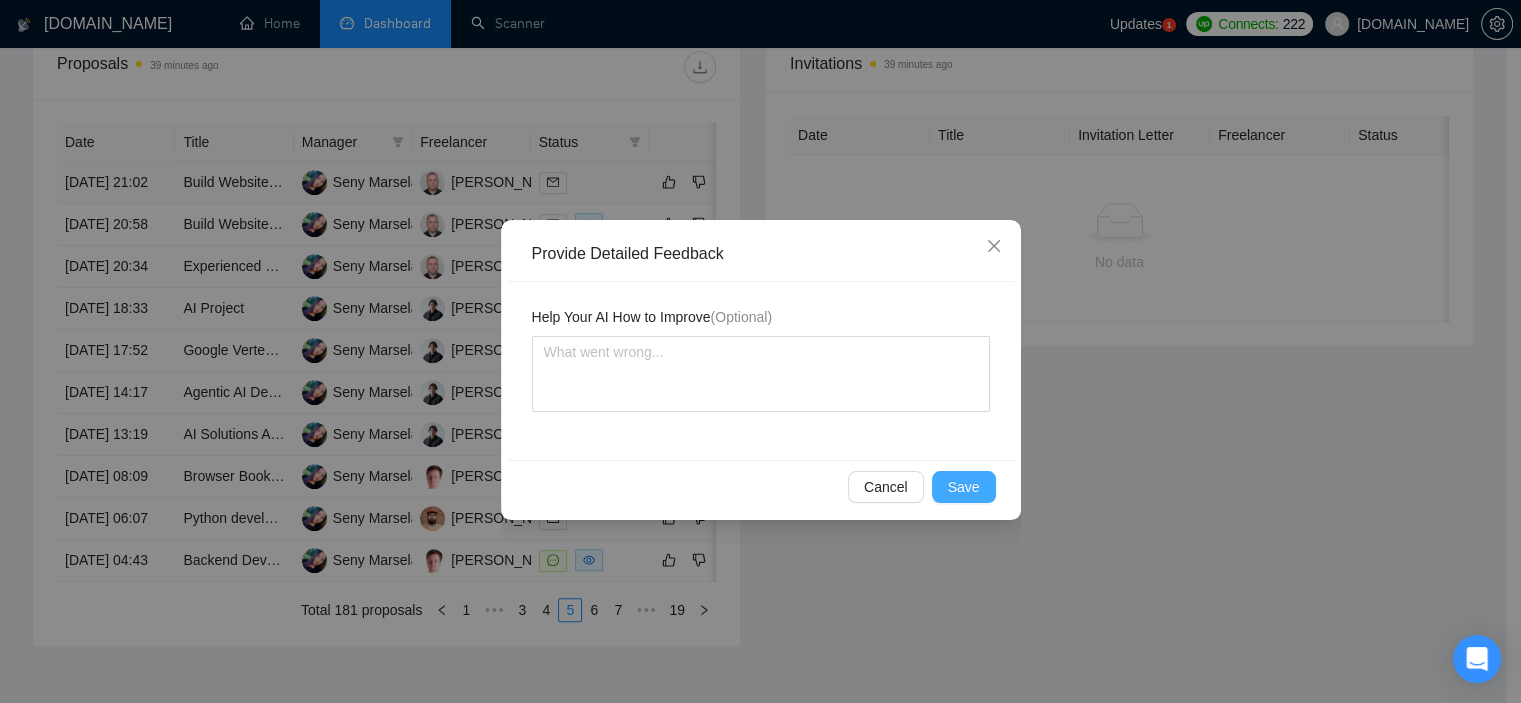 click on "Save" at bounding box center (964, 487) 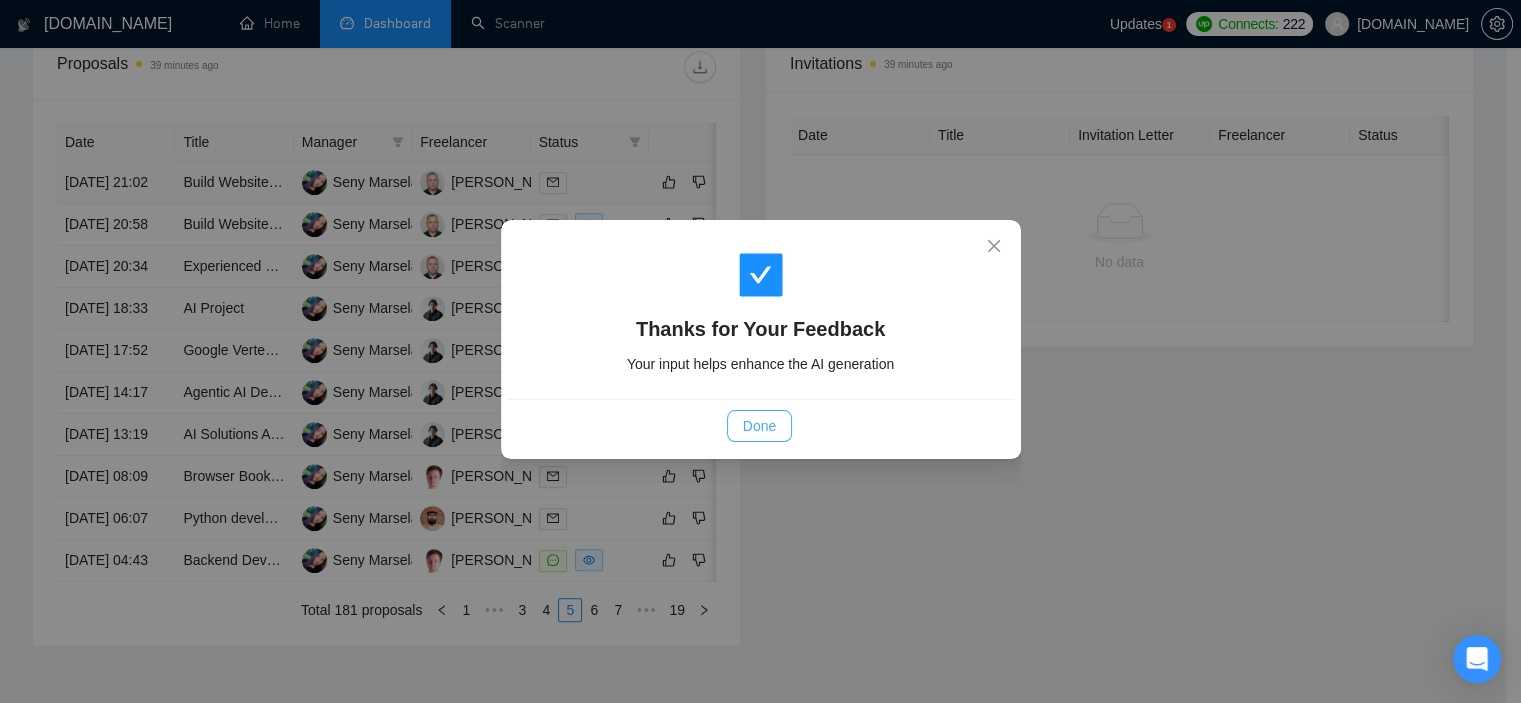 click on "Done" at bounding box center (759, 426) 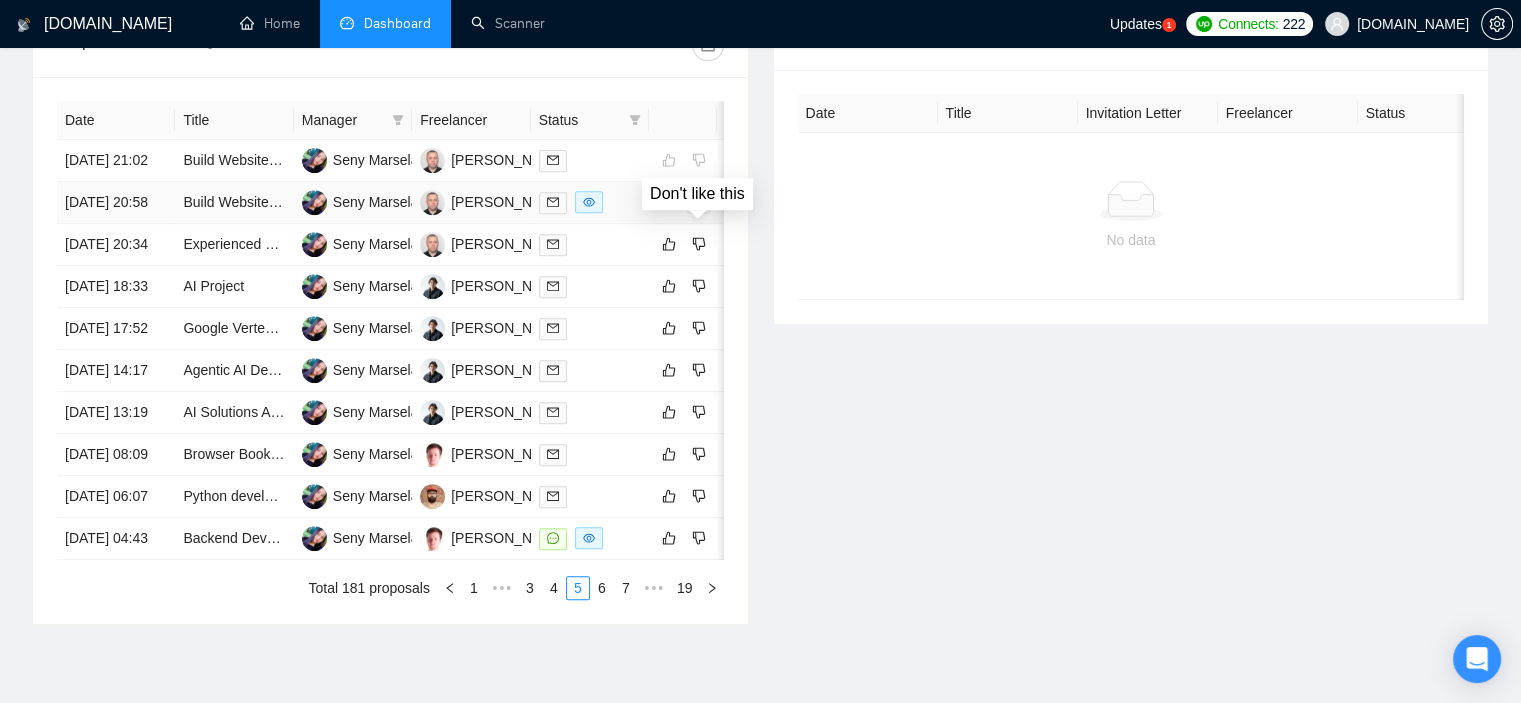 click 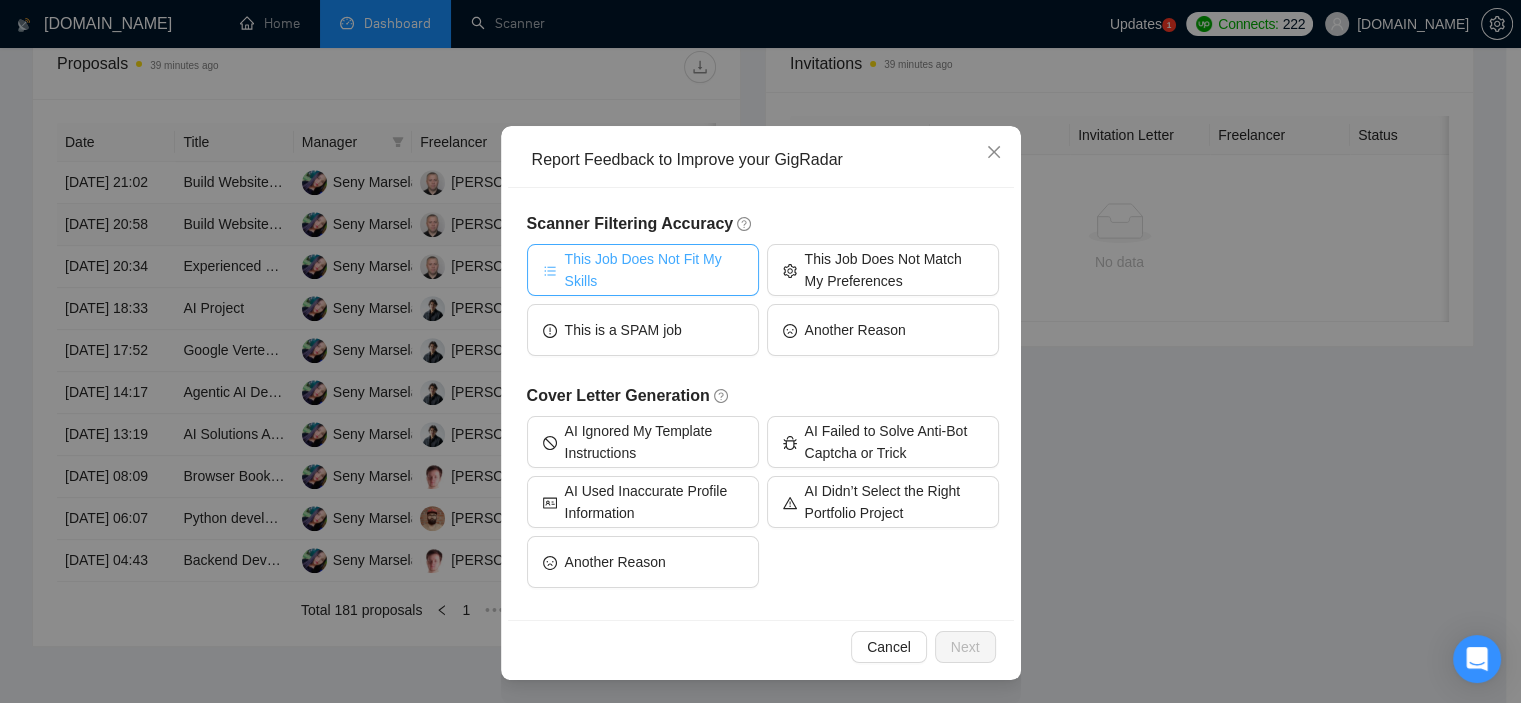 scroll, scrollTop: 0, scrollLeft: 0, axis: both 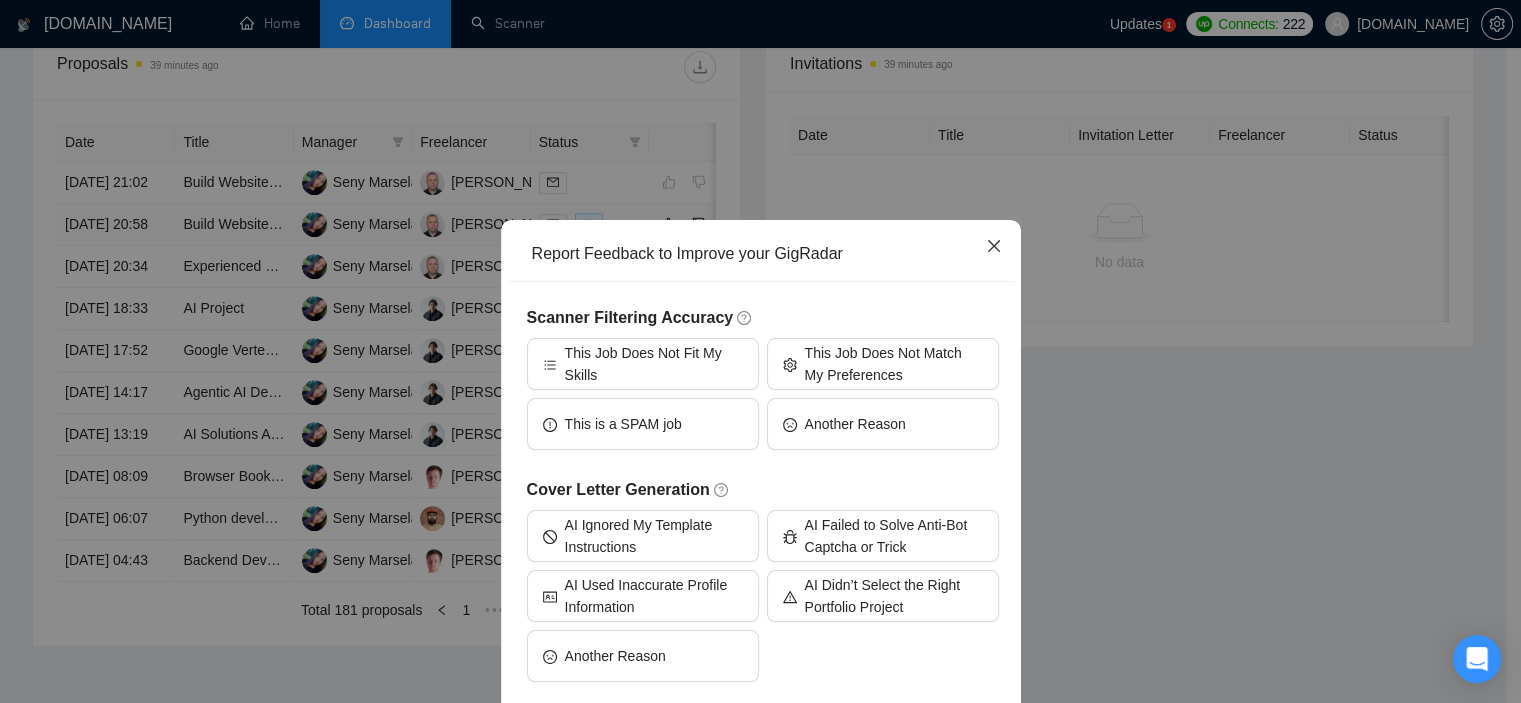 click 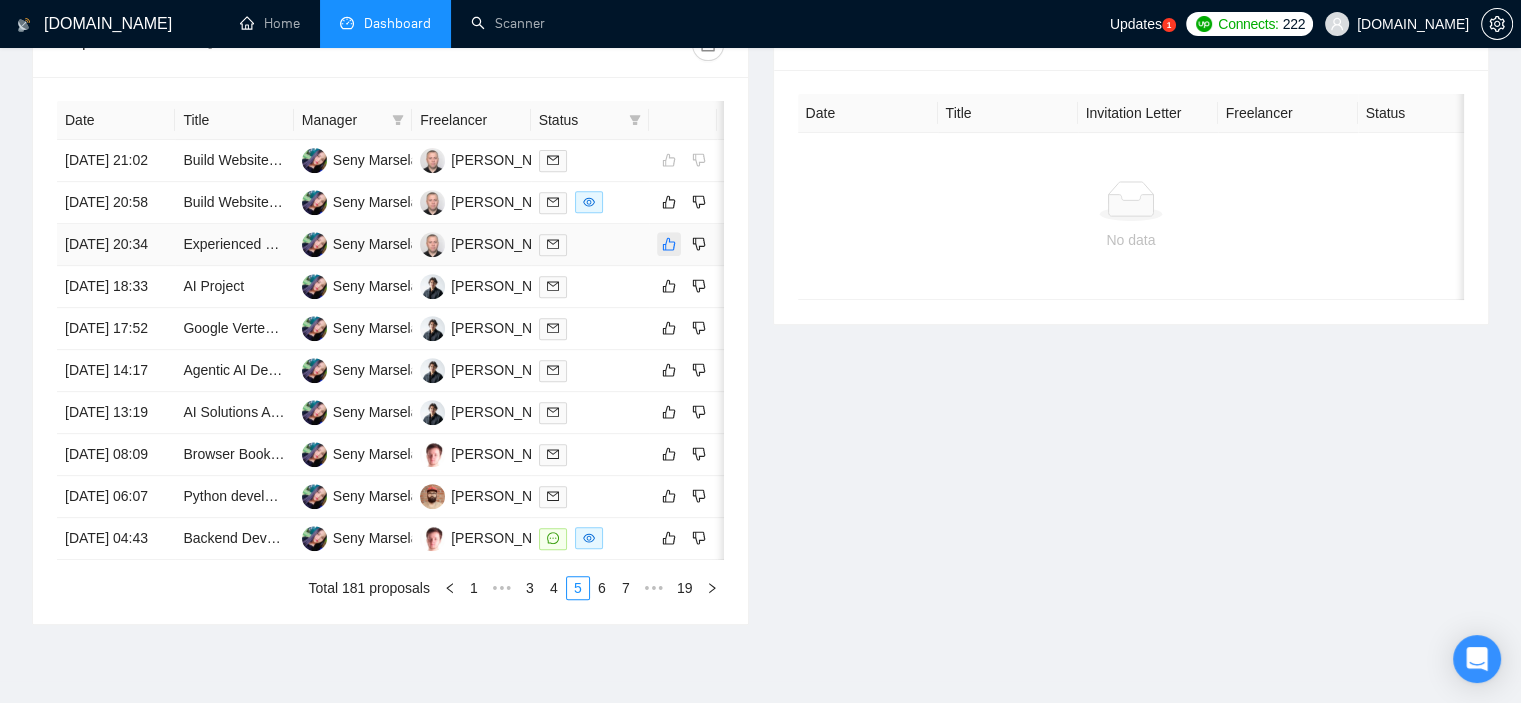 click at bounding box center (669, 244) 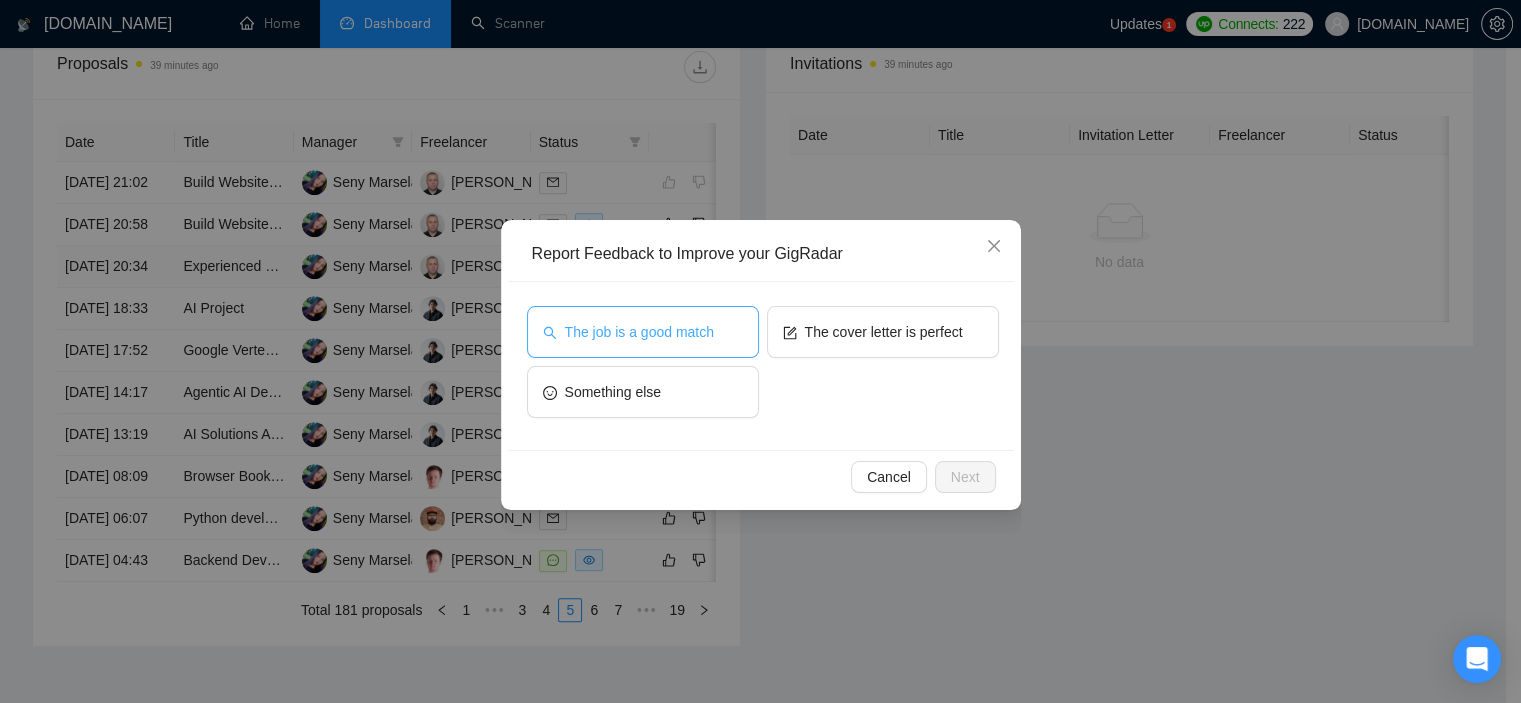 drag, startPoint x: 630, startPoint y: 312, endPoint x: 638, endPoint y: 323, distance: 13.601471 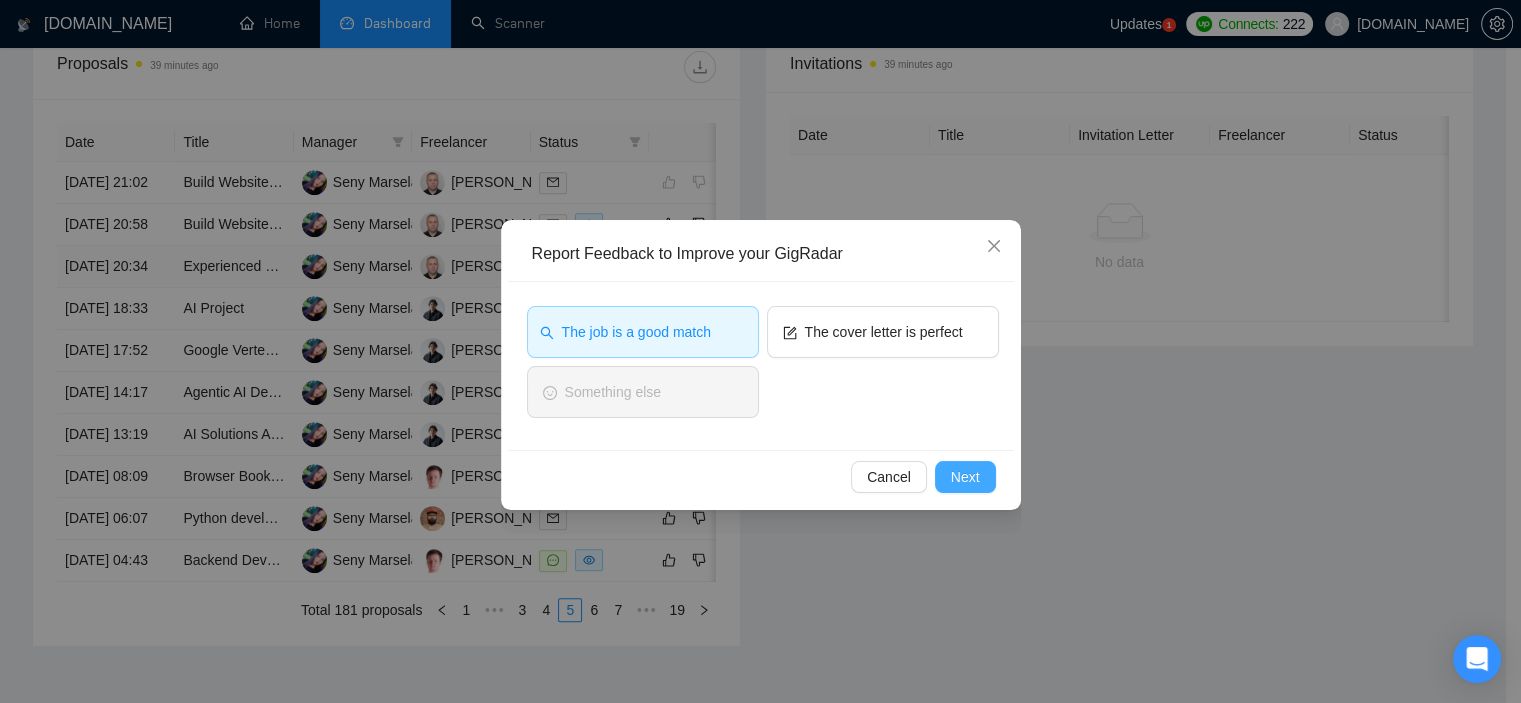 click on "Next" at bounding box center (965, 477) 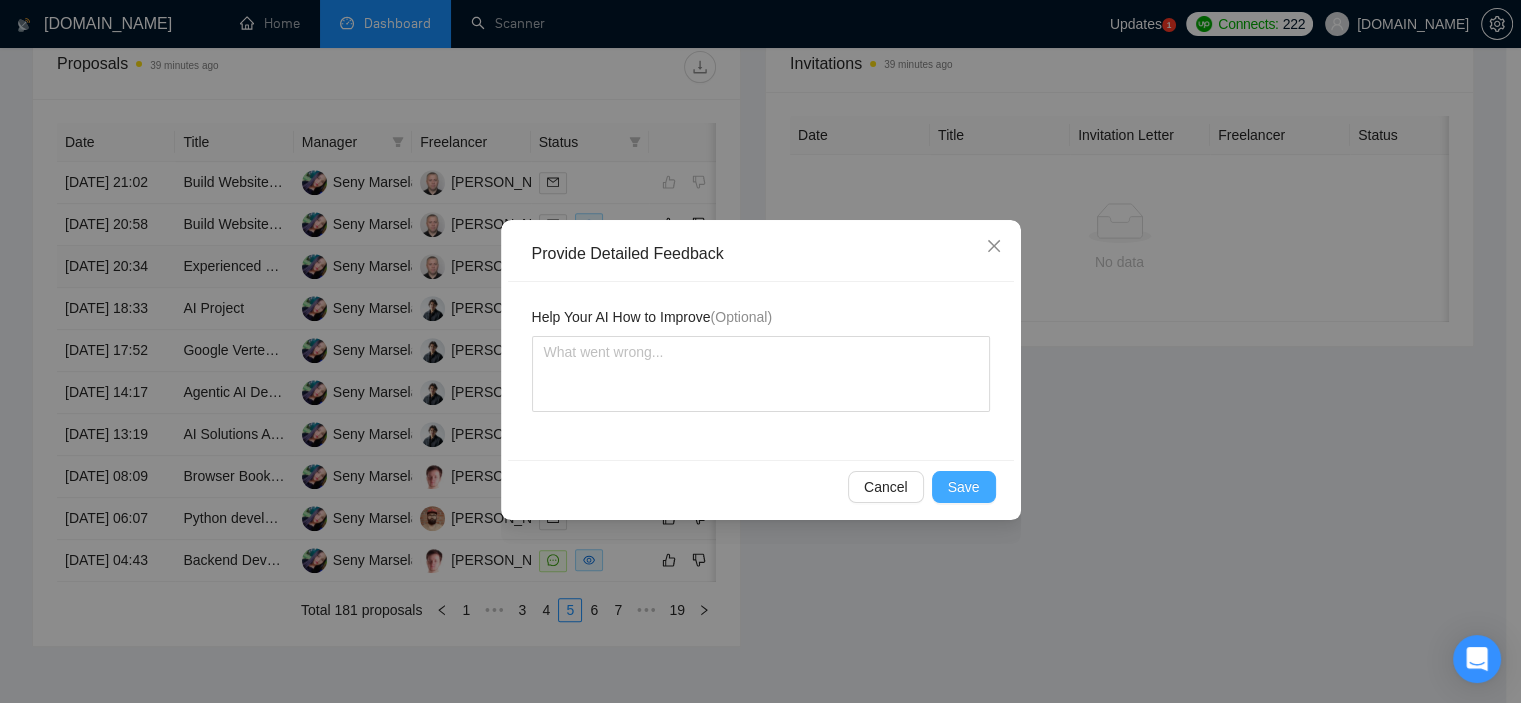 click on "Save" at bounding box center (964, 487) 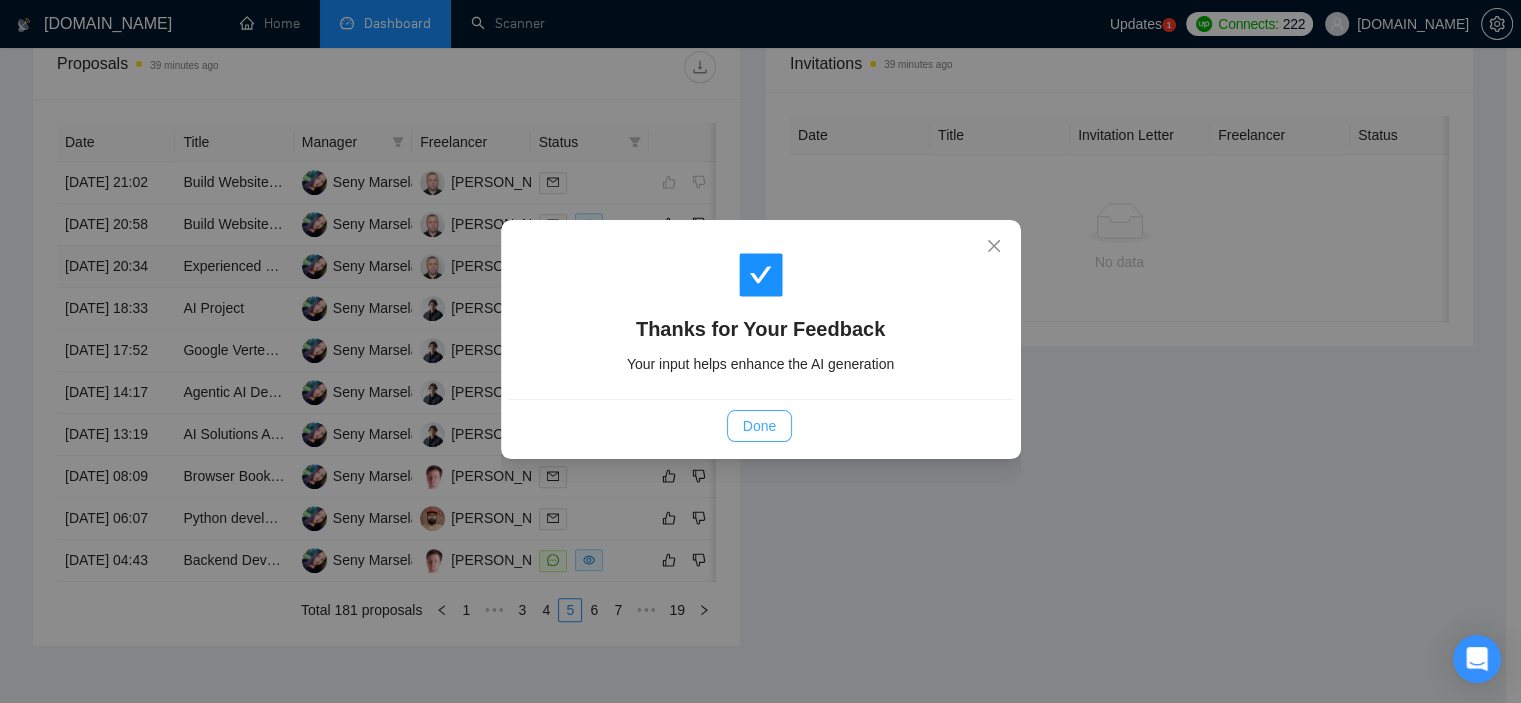 click on "Done" at bounding box center [759, 426] 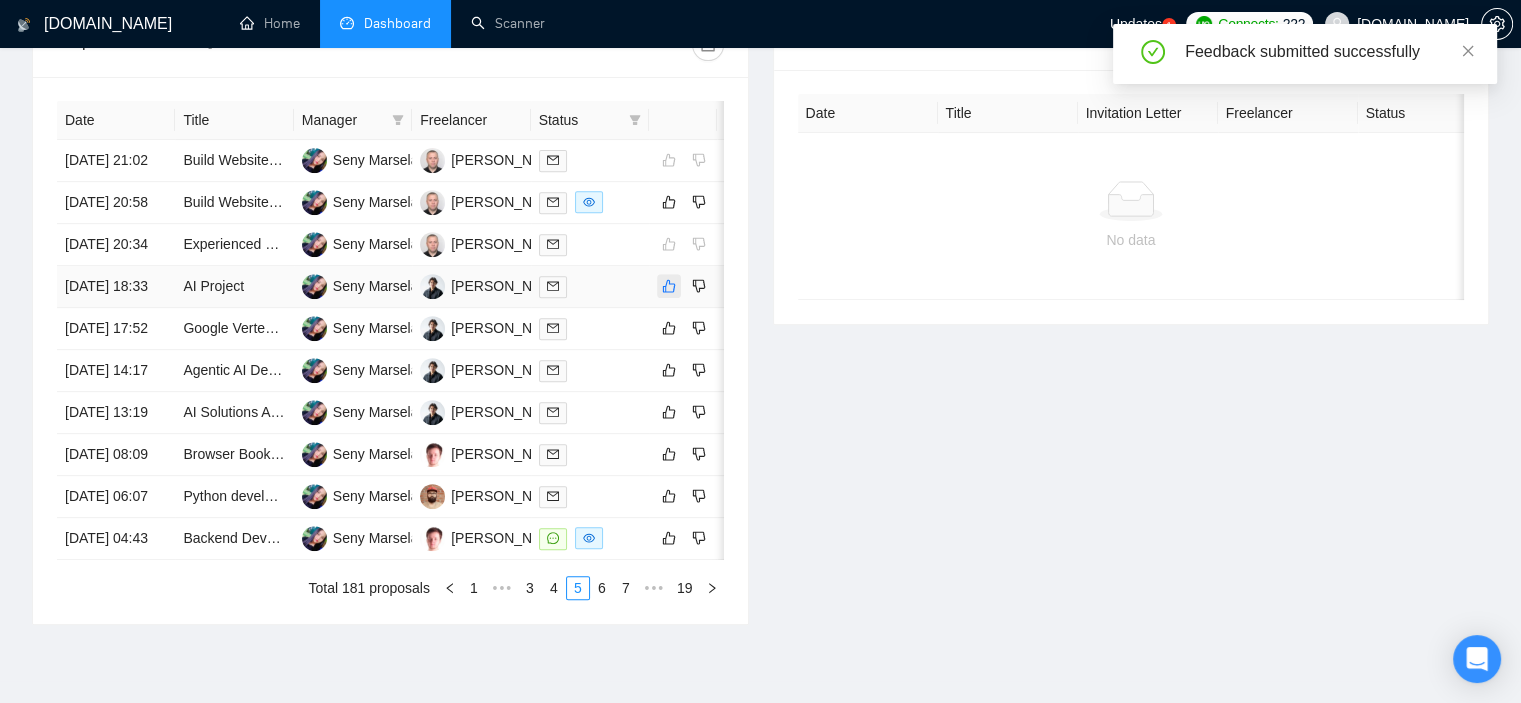 click at bounding box center [669, 286] 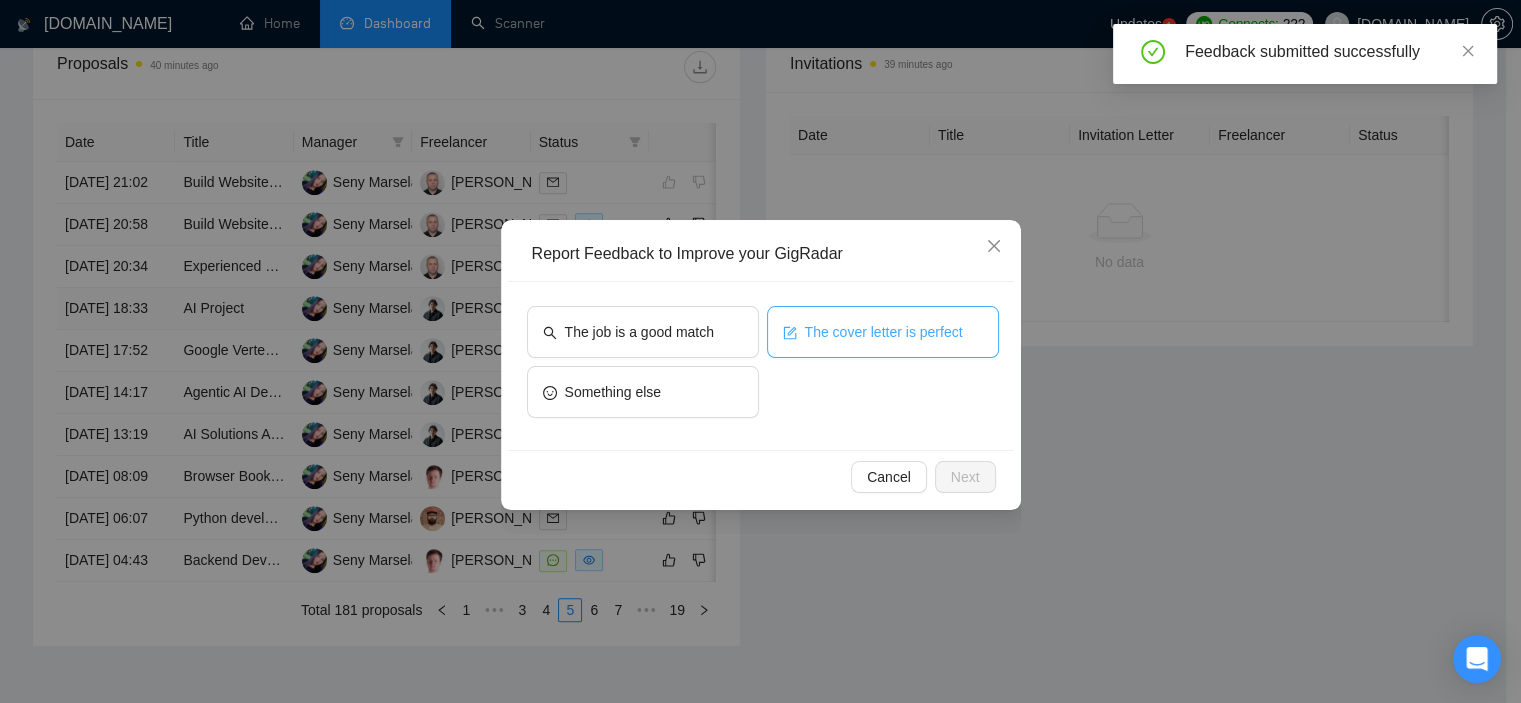 click on "The cover letter is perfect" at bounding box center (884, 332) 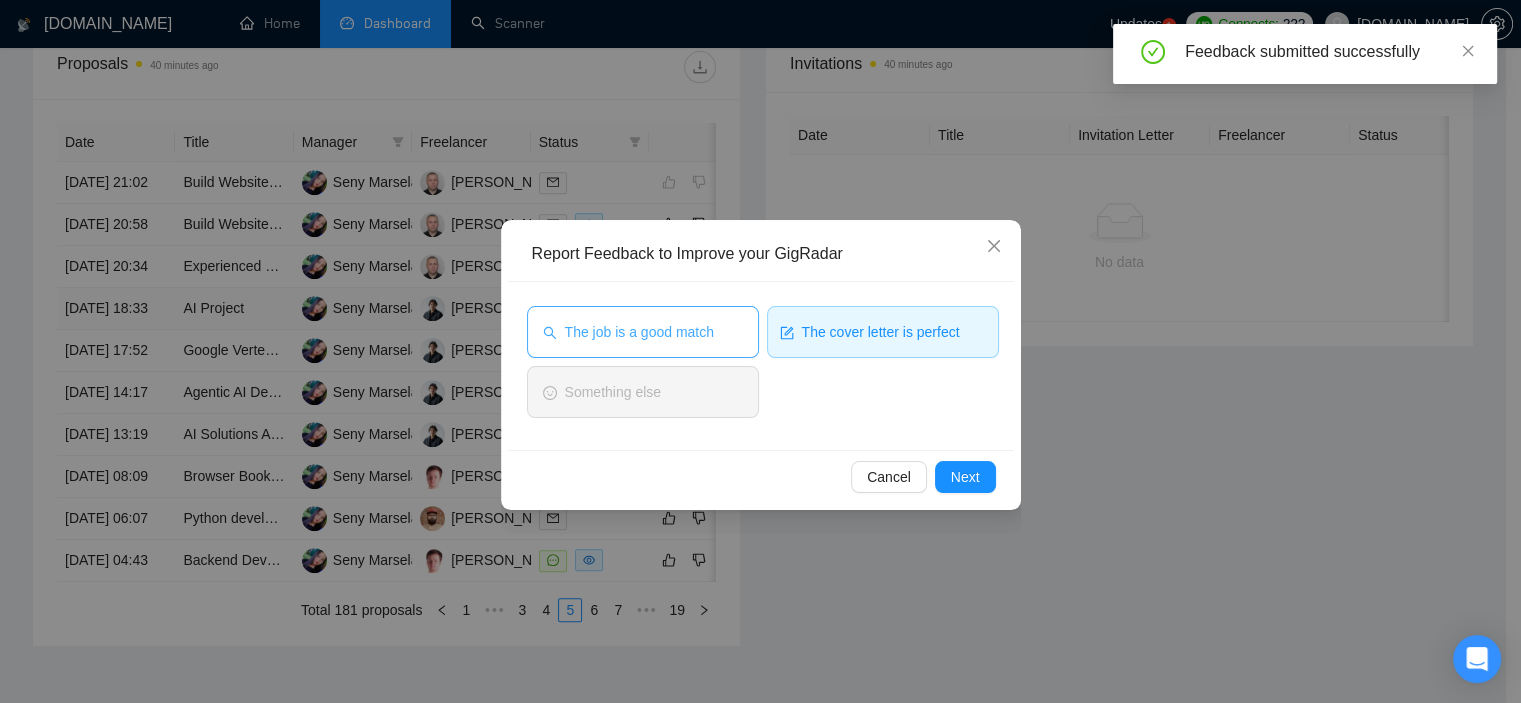 click on "The job is a good match" at bounding box center [639, 332] 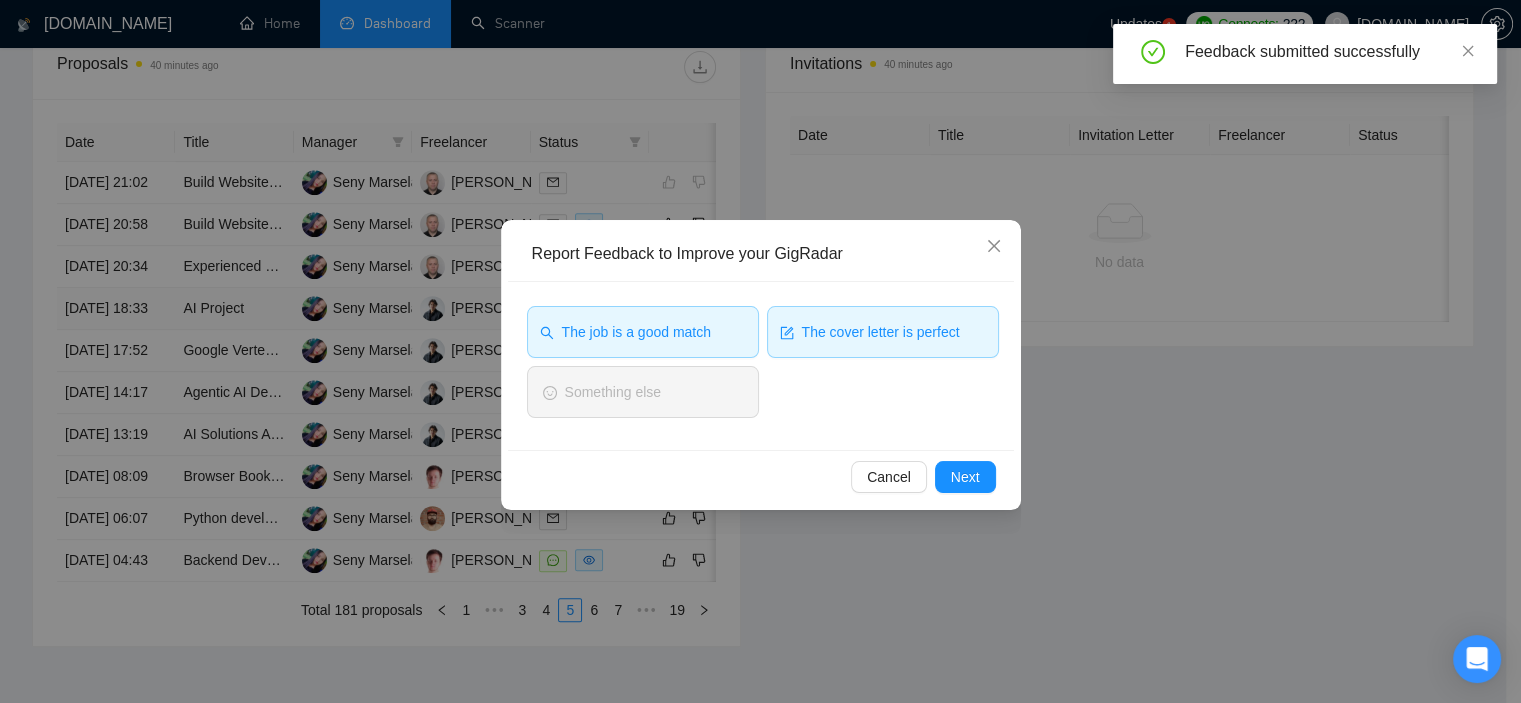 click on "The cover letter is perfect" at bounding box center (881, 332) 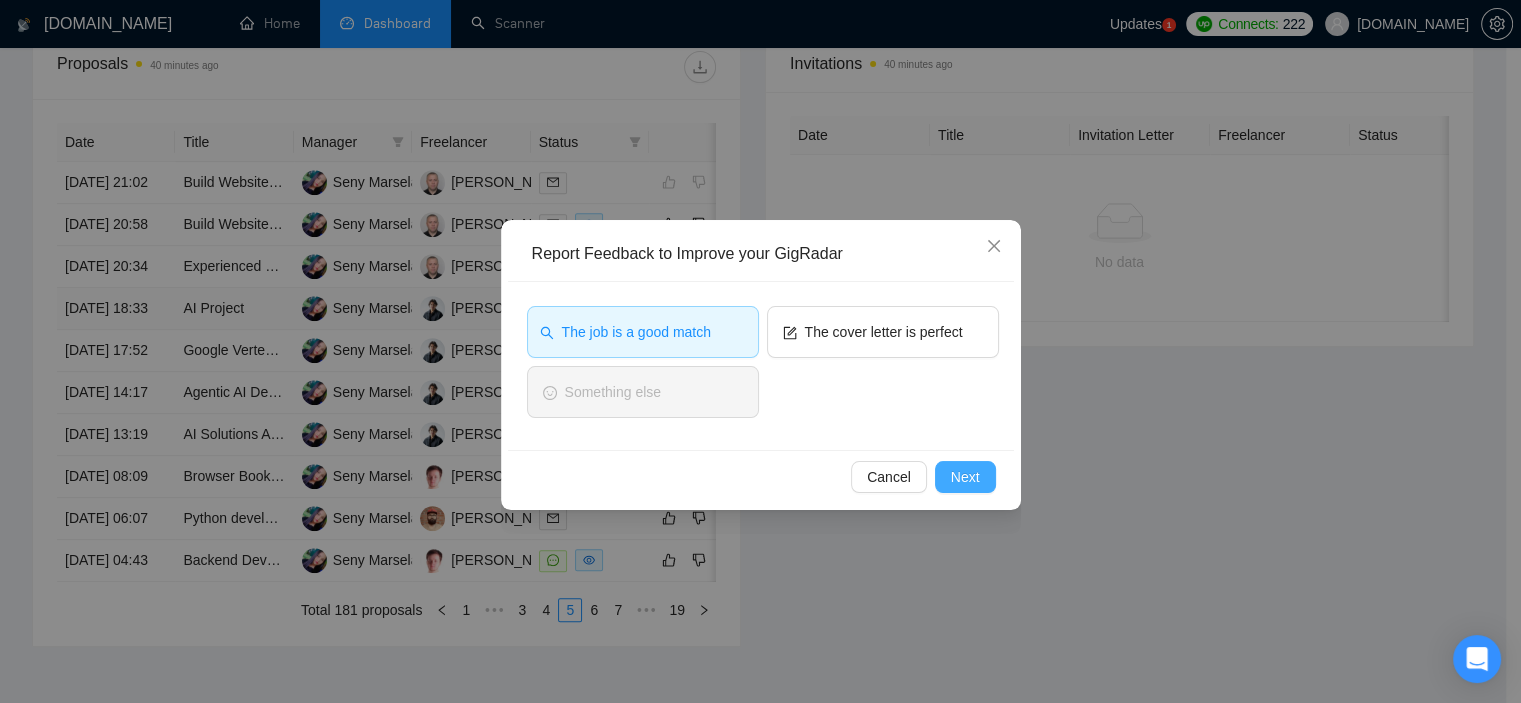 click on "Next" at bounding box center [965, 477] 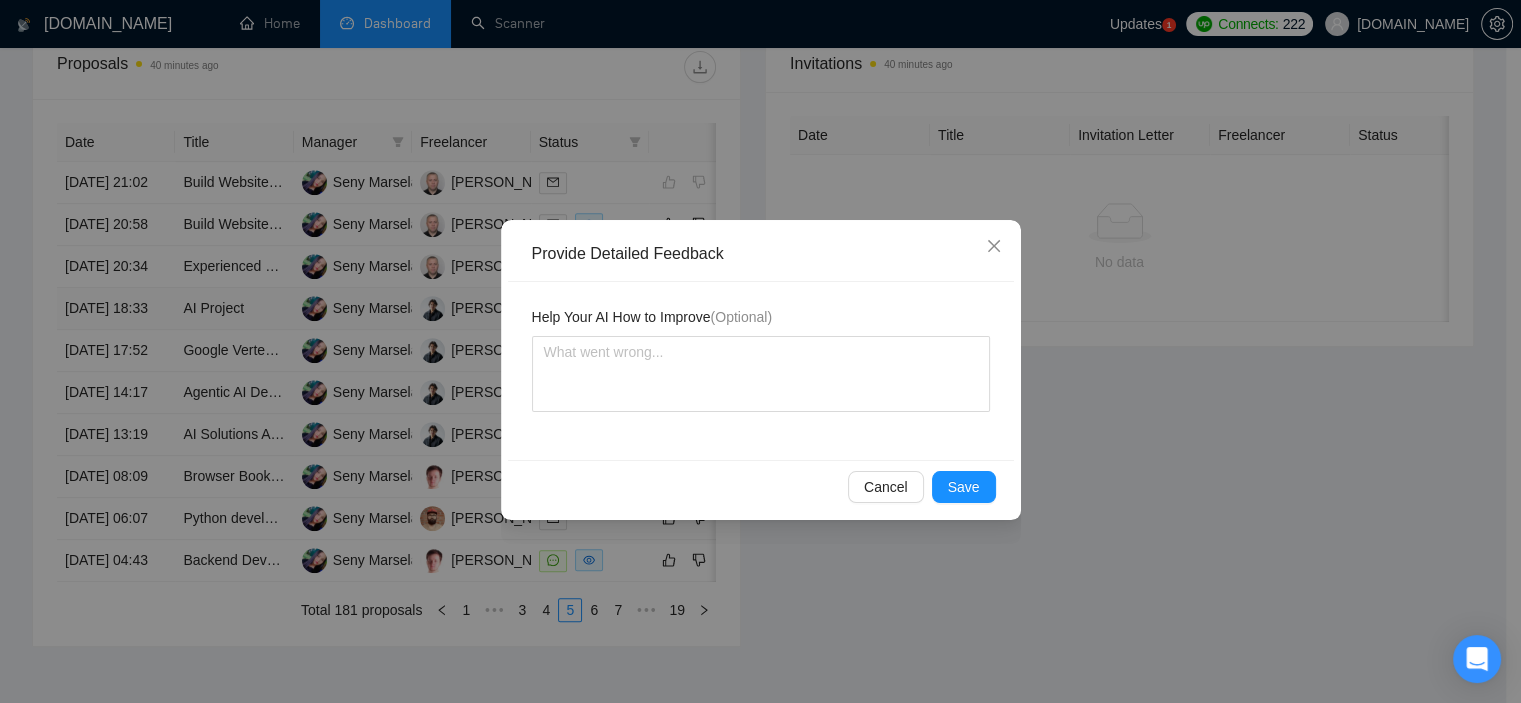 click on "Cancel Save" at bounding box center (761, 486) 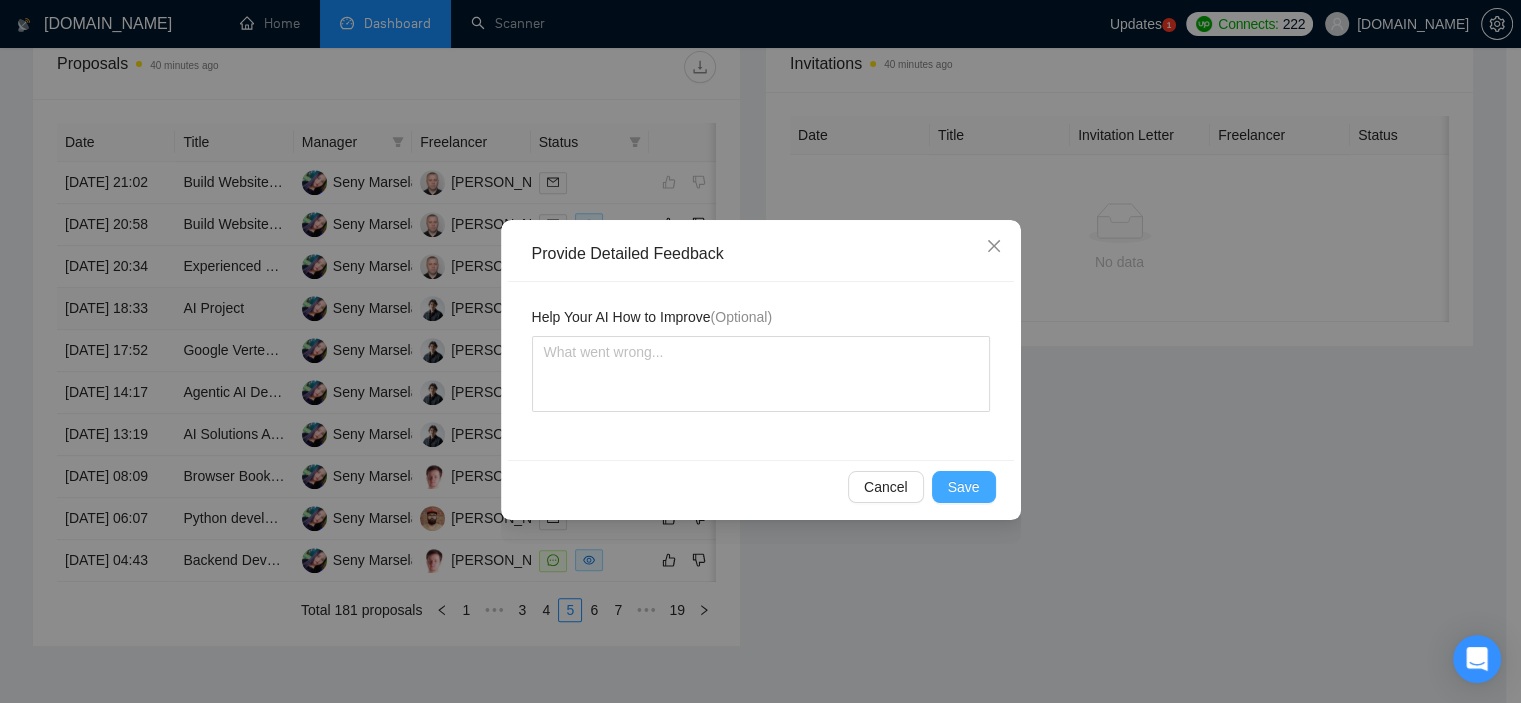 click on "Save" at bounding box center (964, 487) 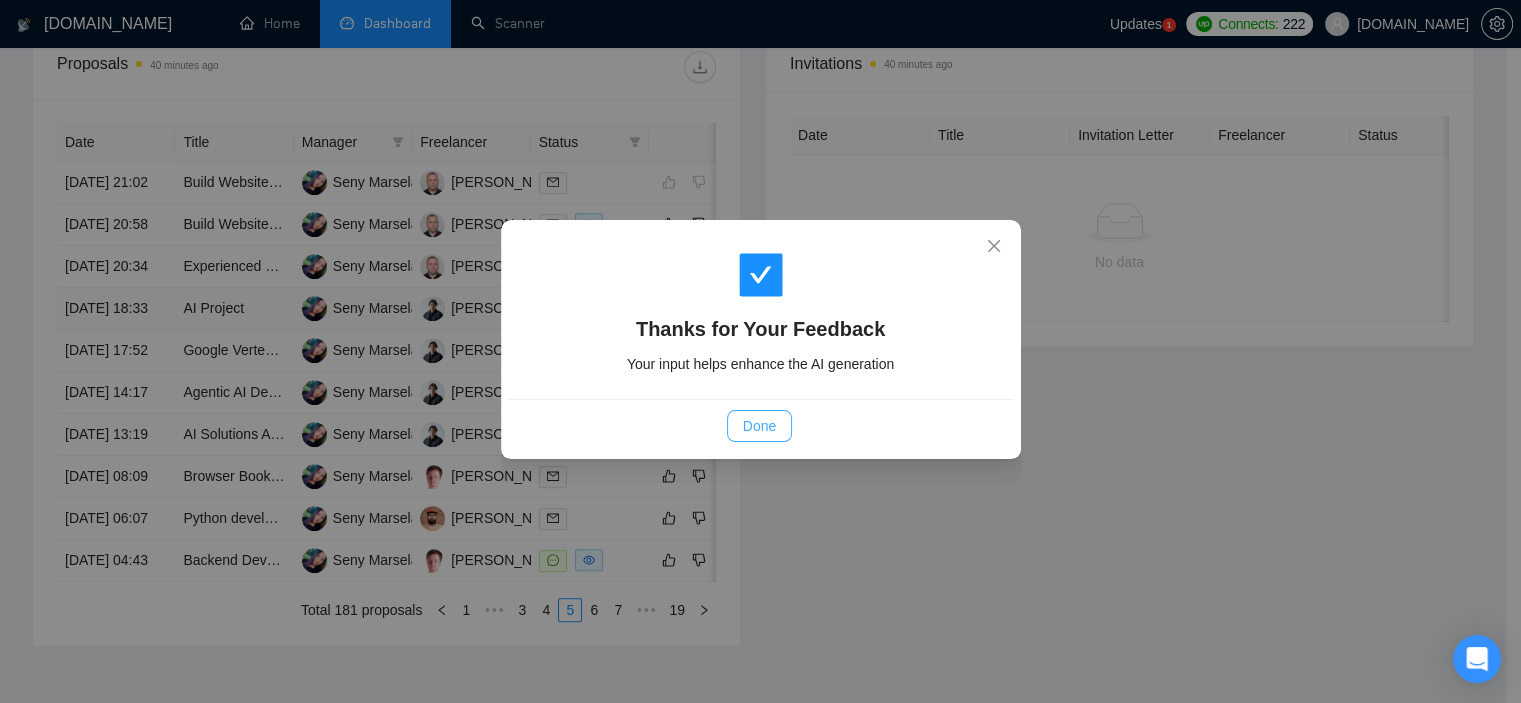 click on "Done" at bounding box center (759, 426) 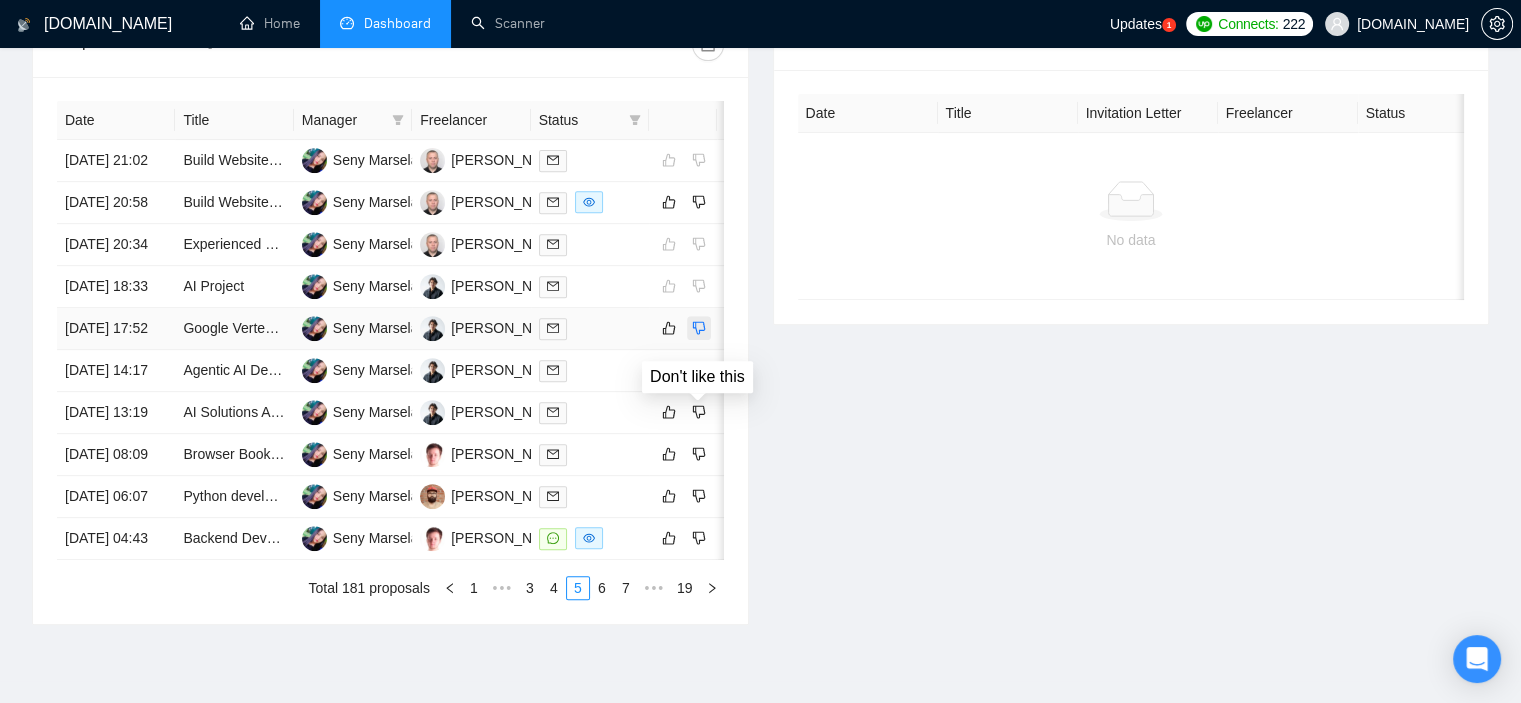 click 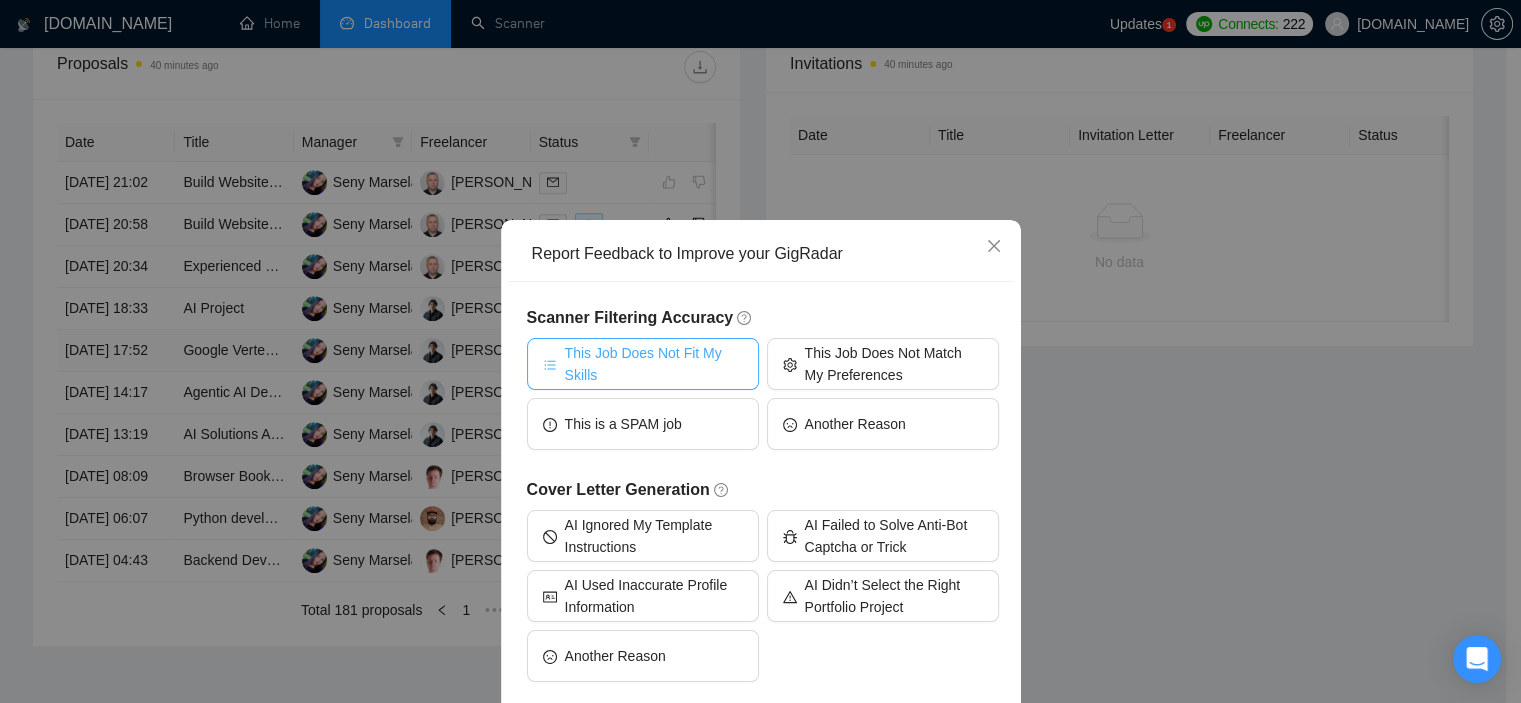 click on "This Job Does Not Fit My Skills" at bounding box center [654, 364] 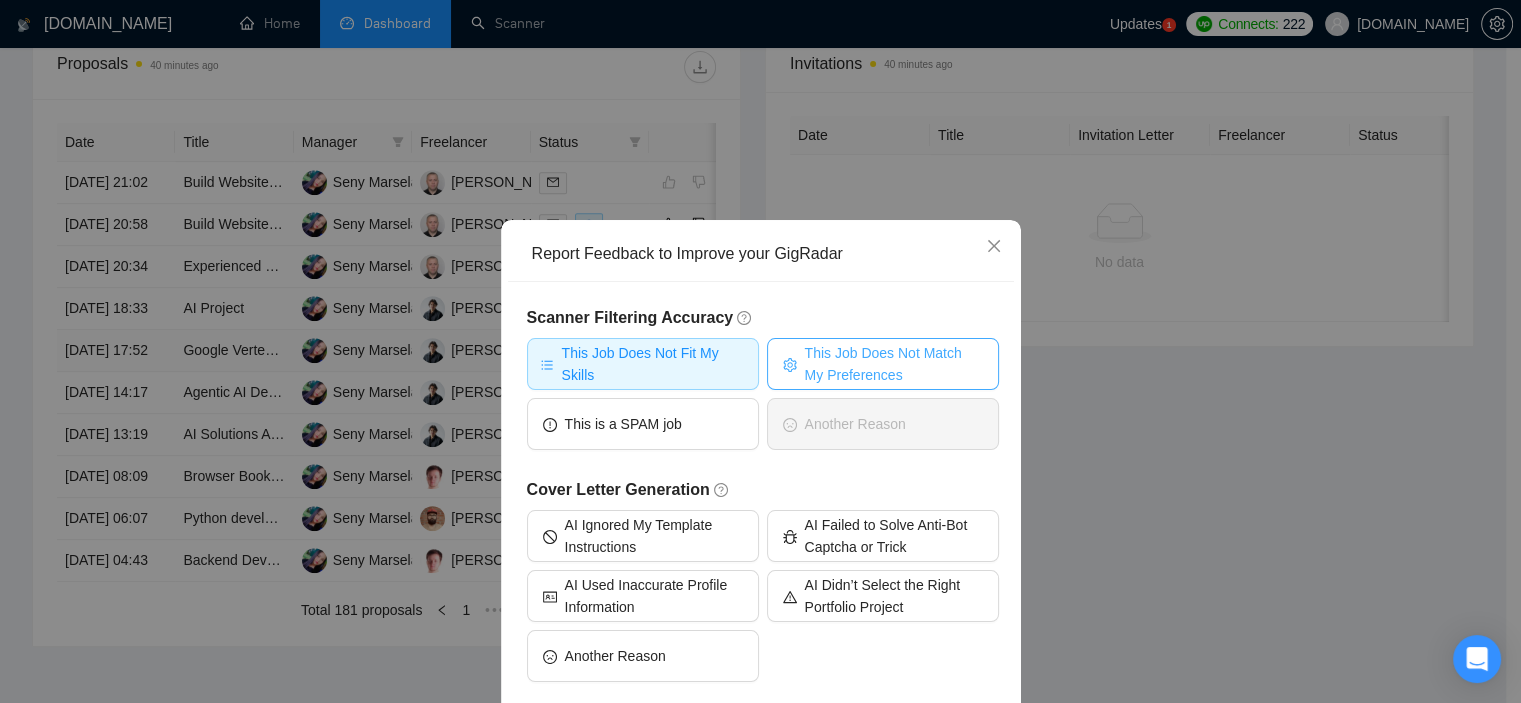 click on "This Job Does Not Match My Preferences" at bounding box center (894, 364) 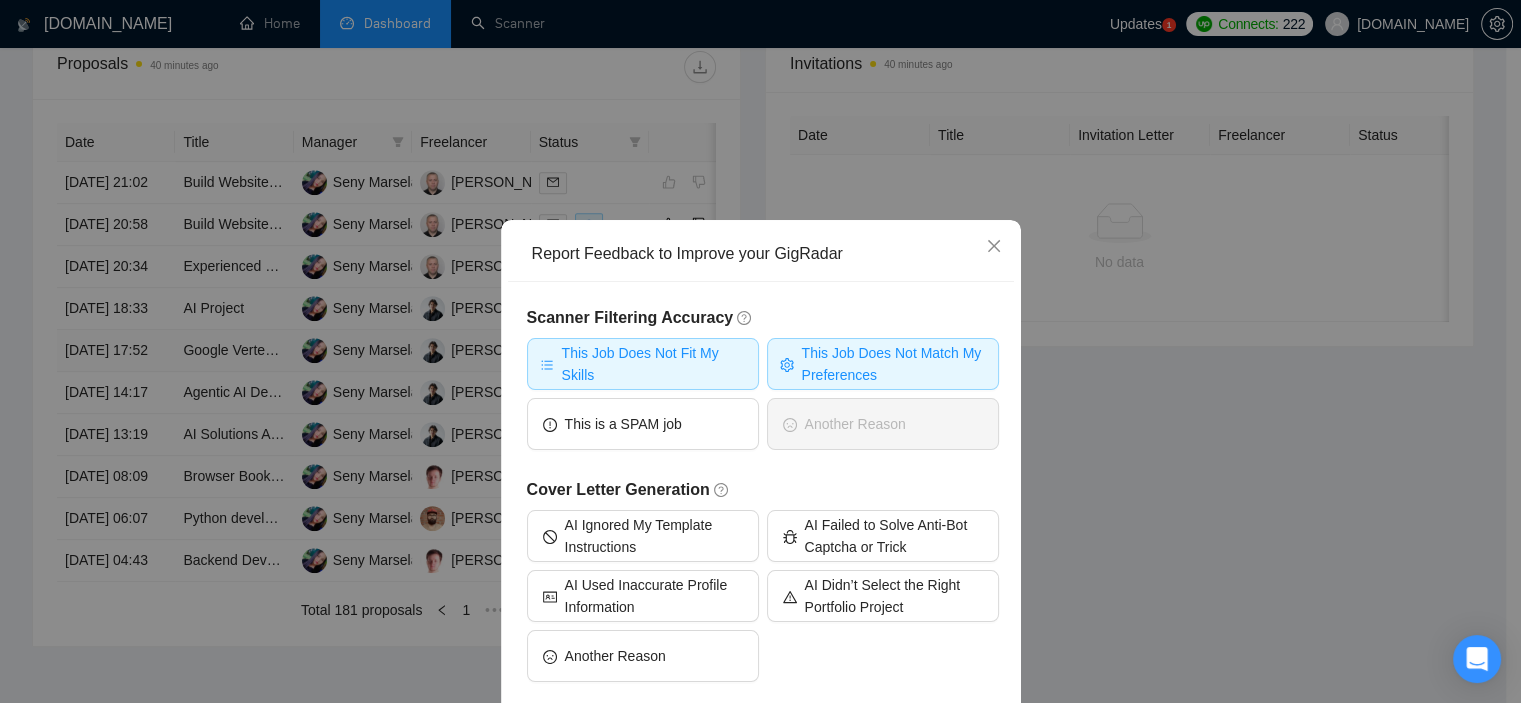 scroll, scrollTop: 94, scrollLeft: 0, axis: vertical 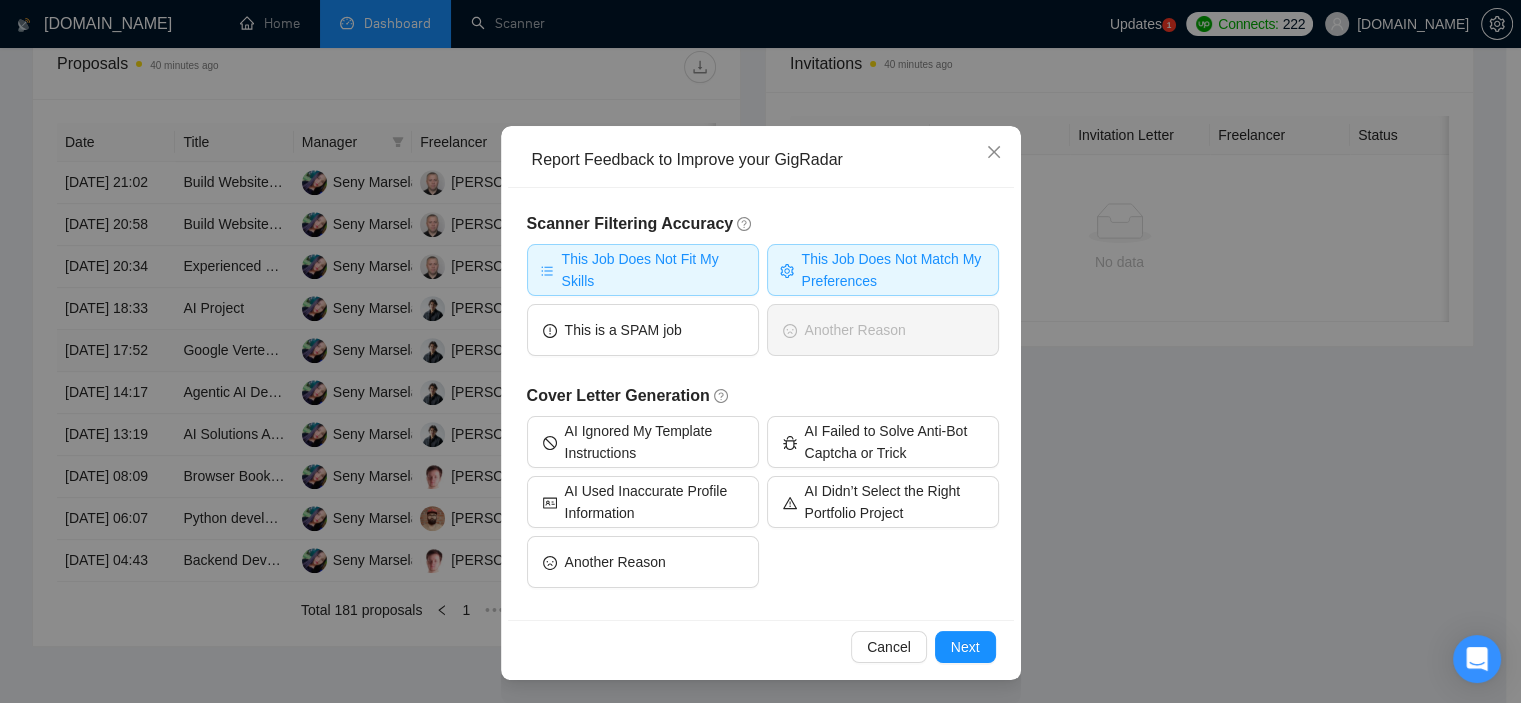 click on "This Job Does Not Match My Preferences" at bounding box center (894, 270) 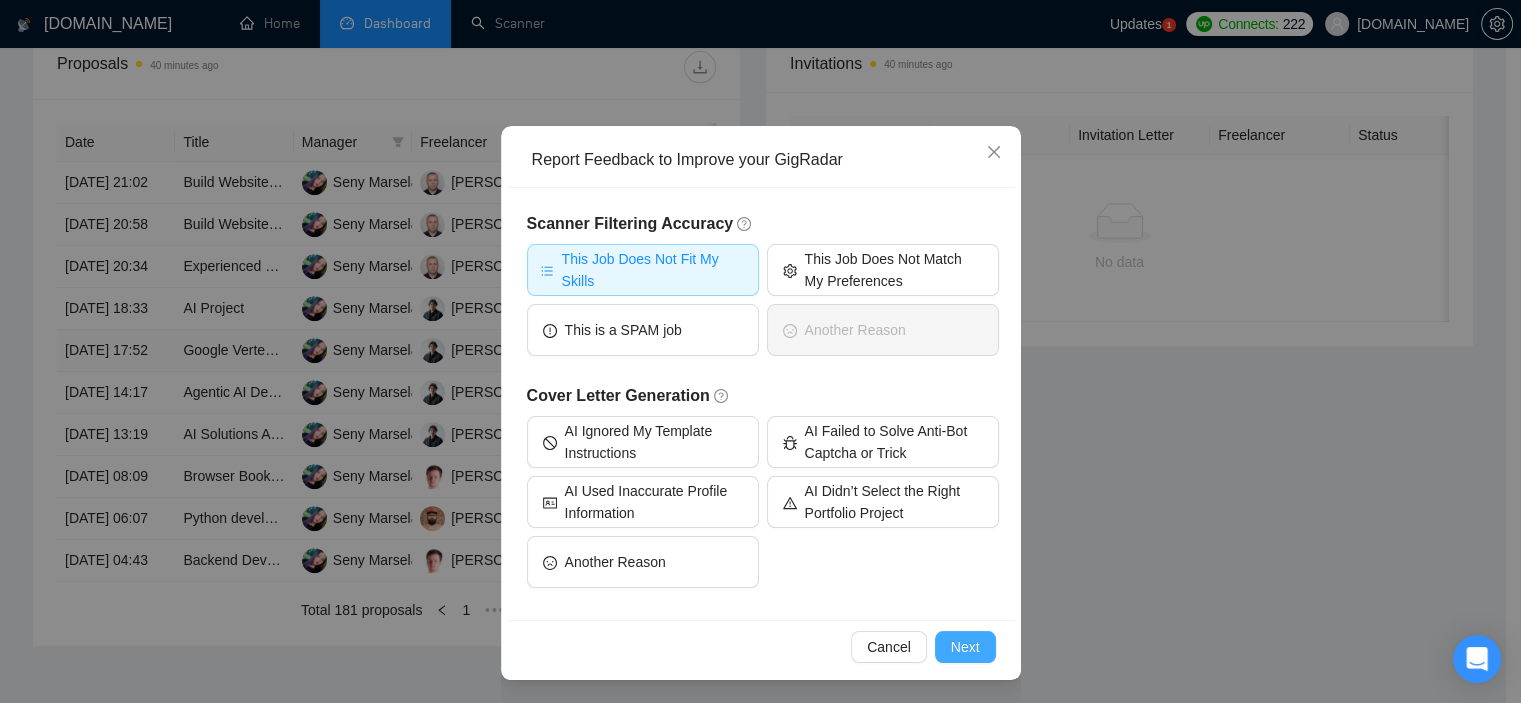 click on "Next" at bounding box center (965, 647) 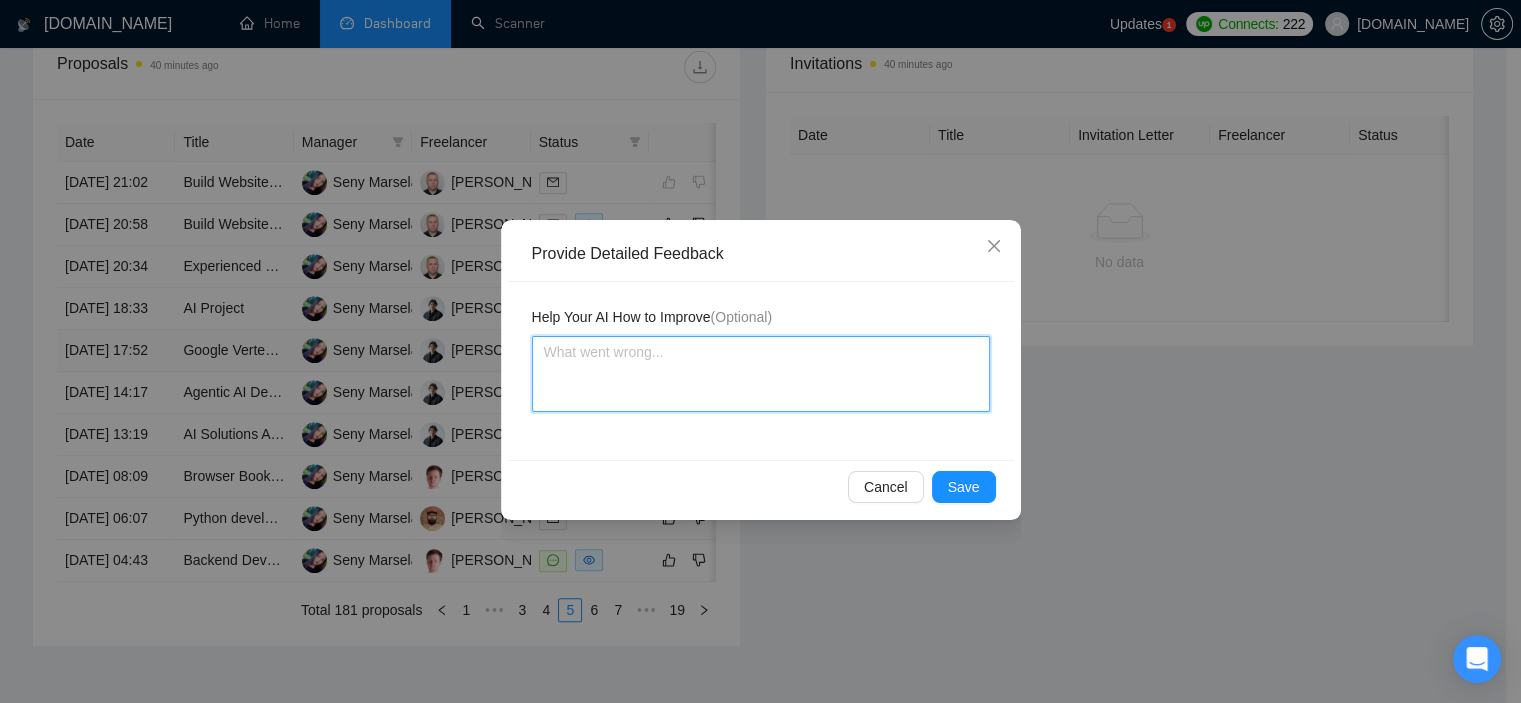 click at bounding box center (761, 374) 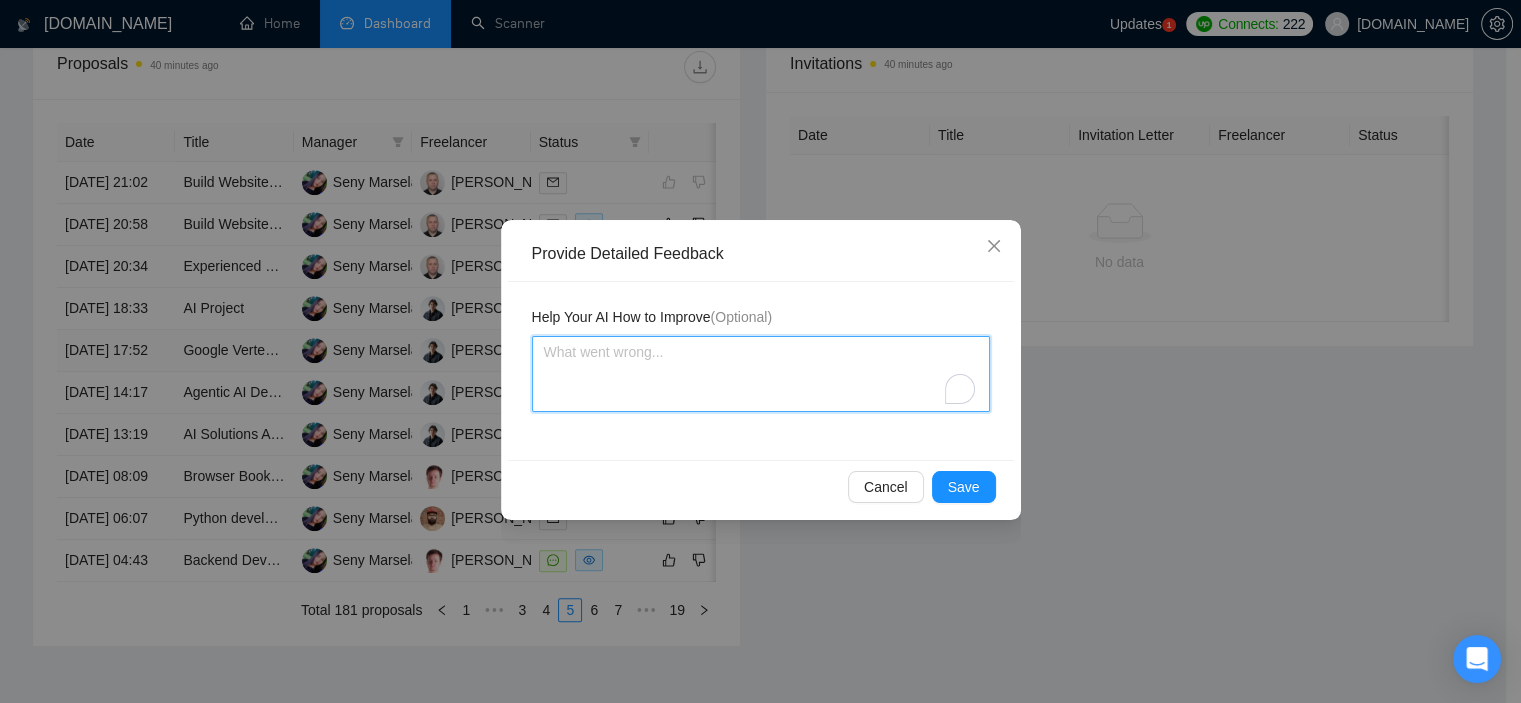 paste on "Our agency and freelancer [PERSON_NAME] have experience with Mopidy extensions." 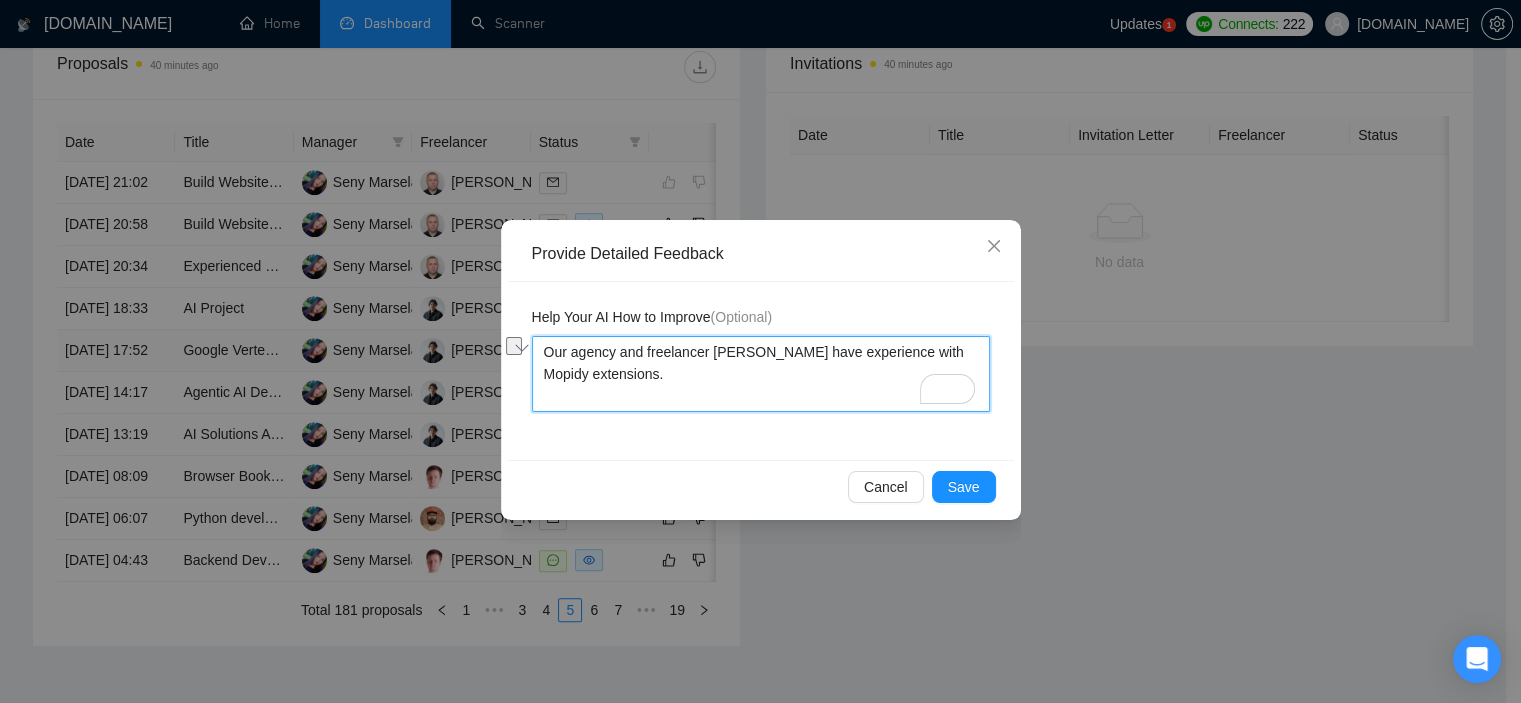 drag, startPoint x: 536, startPoint y: 373, endPoint x: 658, endPoint y: 375, distance: 122.016396 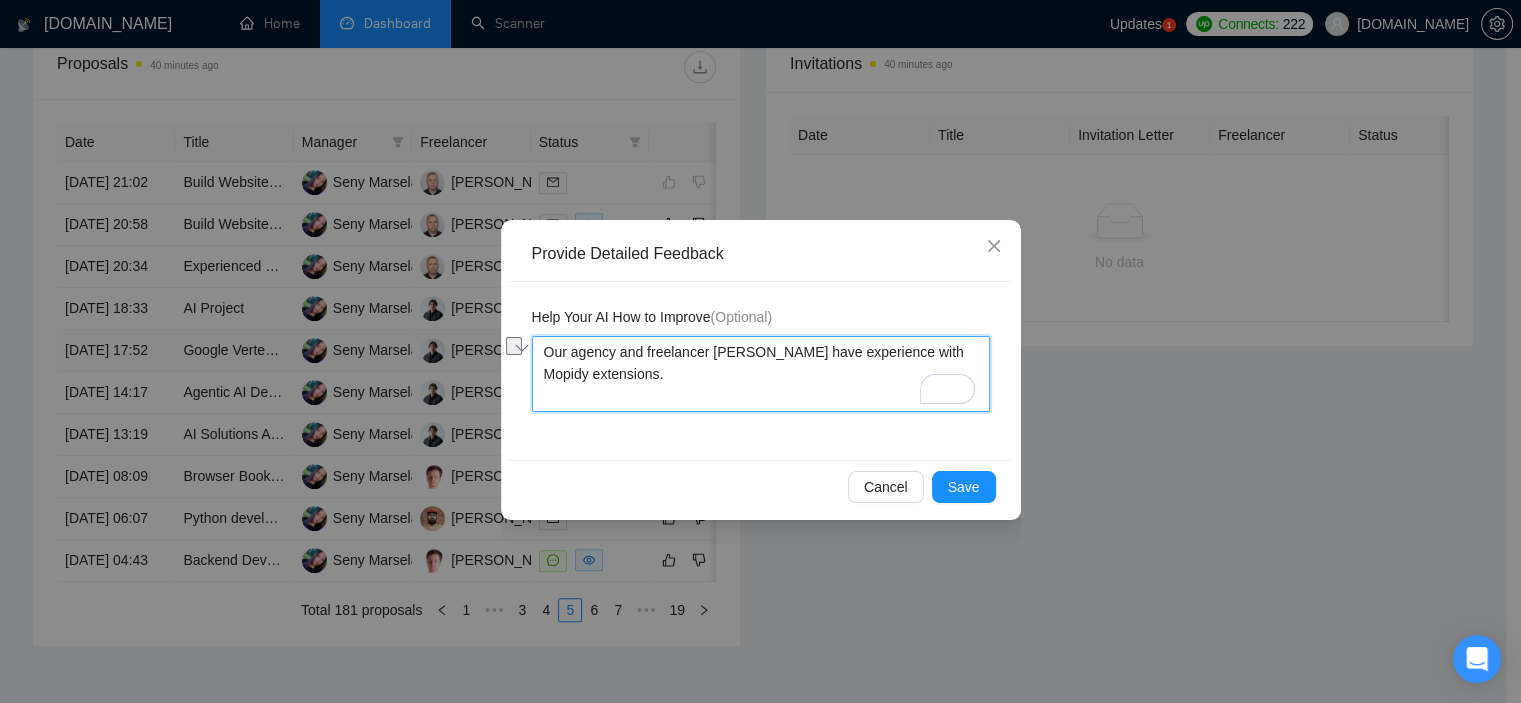 click on "Our agency and freelancer [PERSON_NAME] have experience with Mopidy extensions." at bounding box center (761, 374) 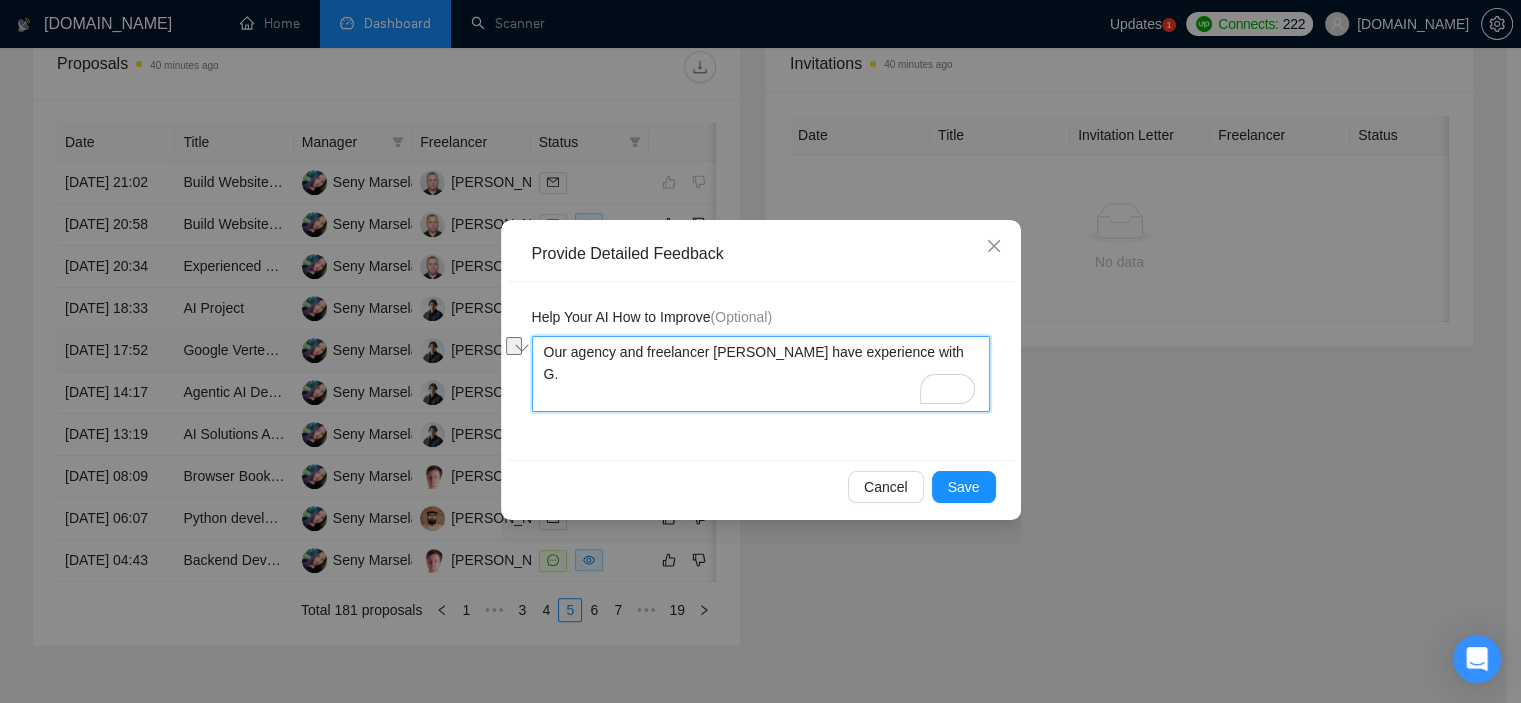 type 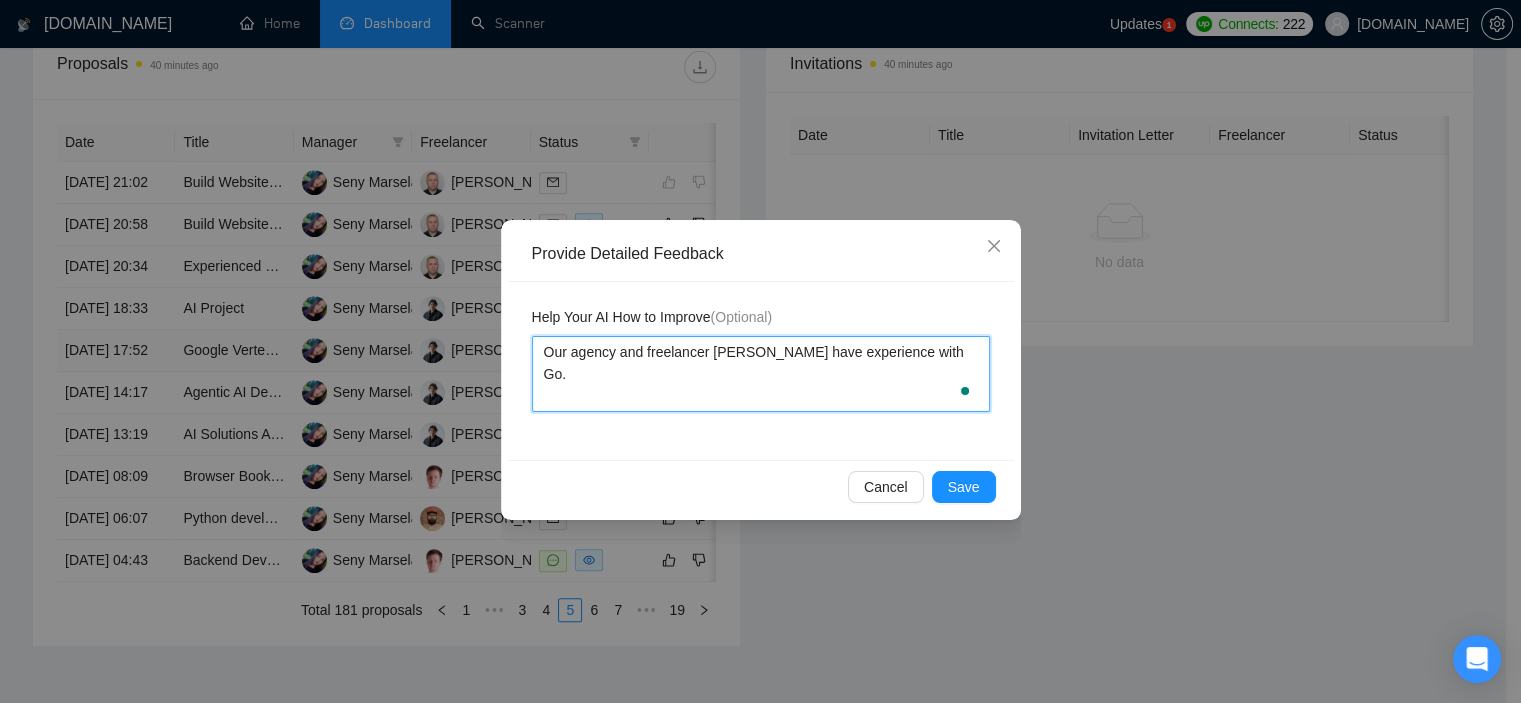 type 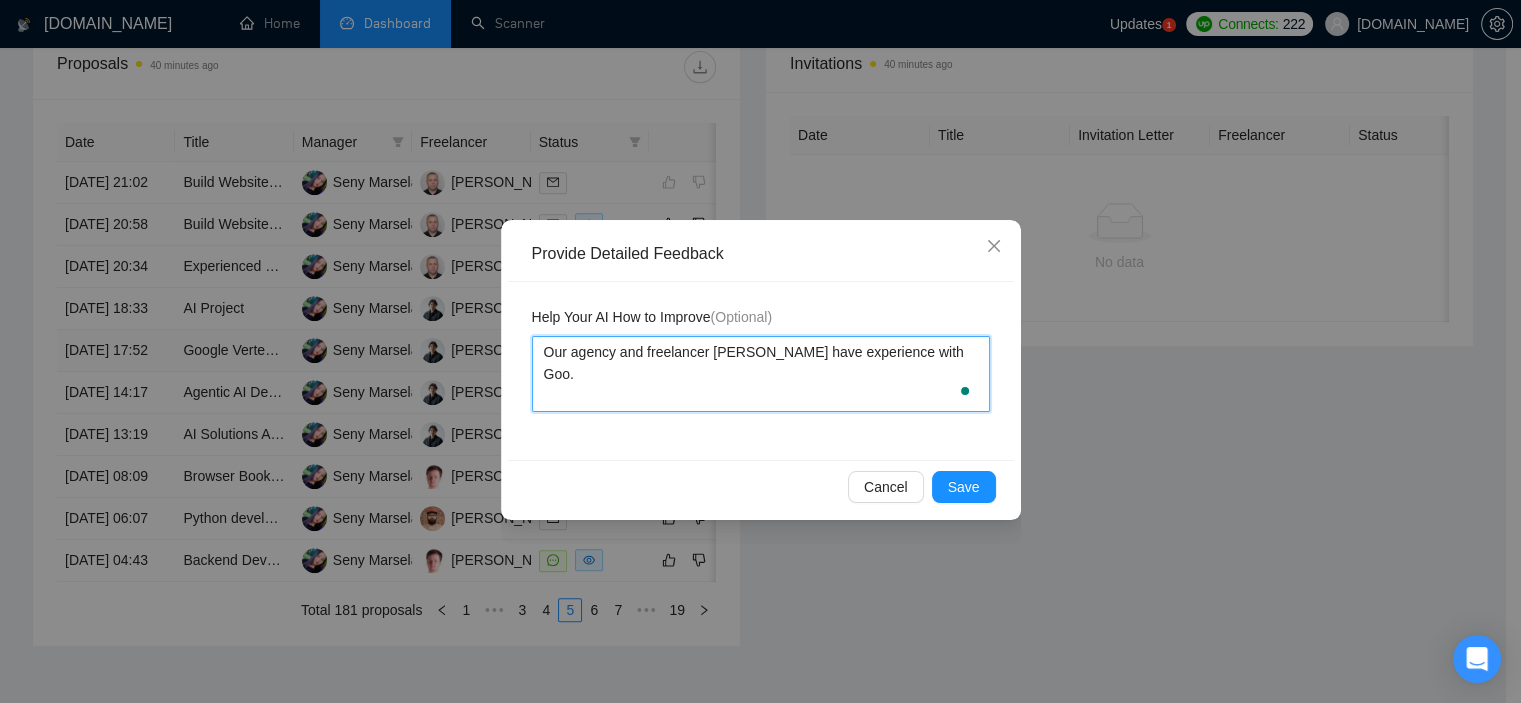 type 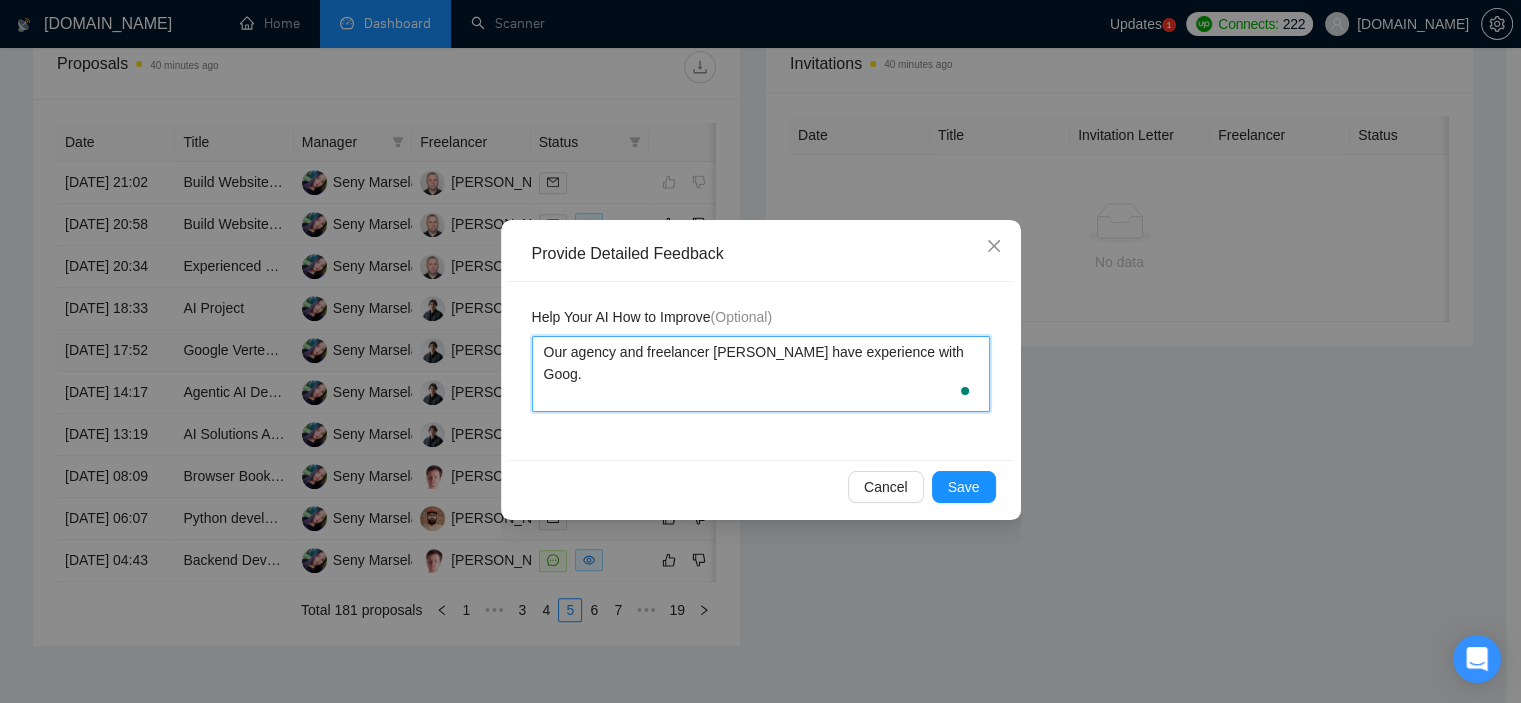 type 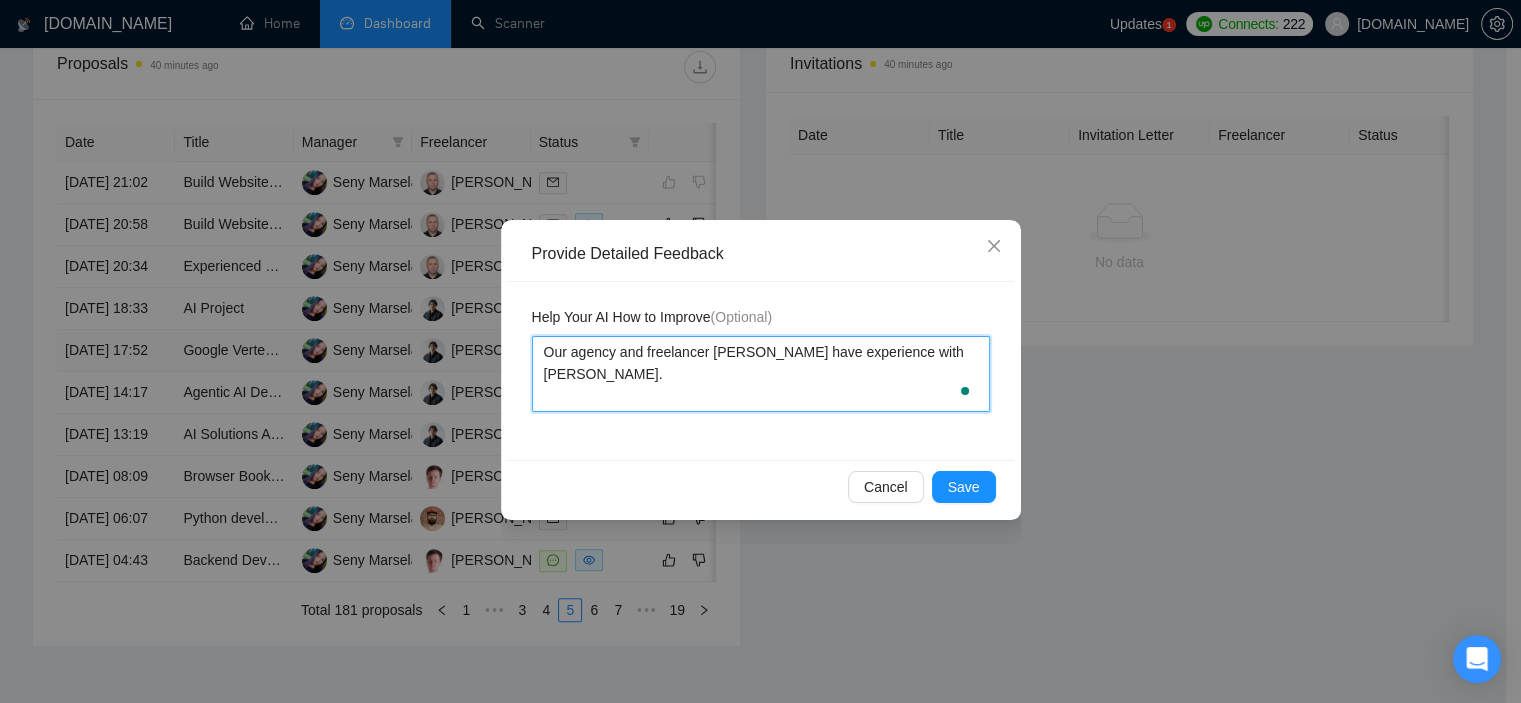 type 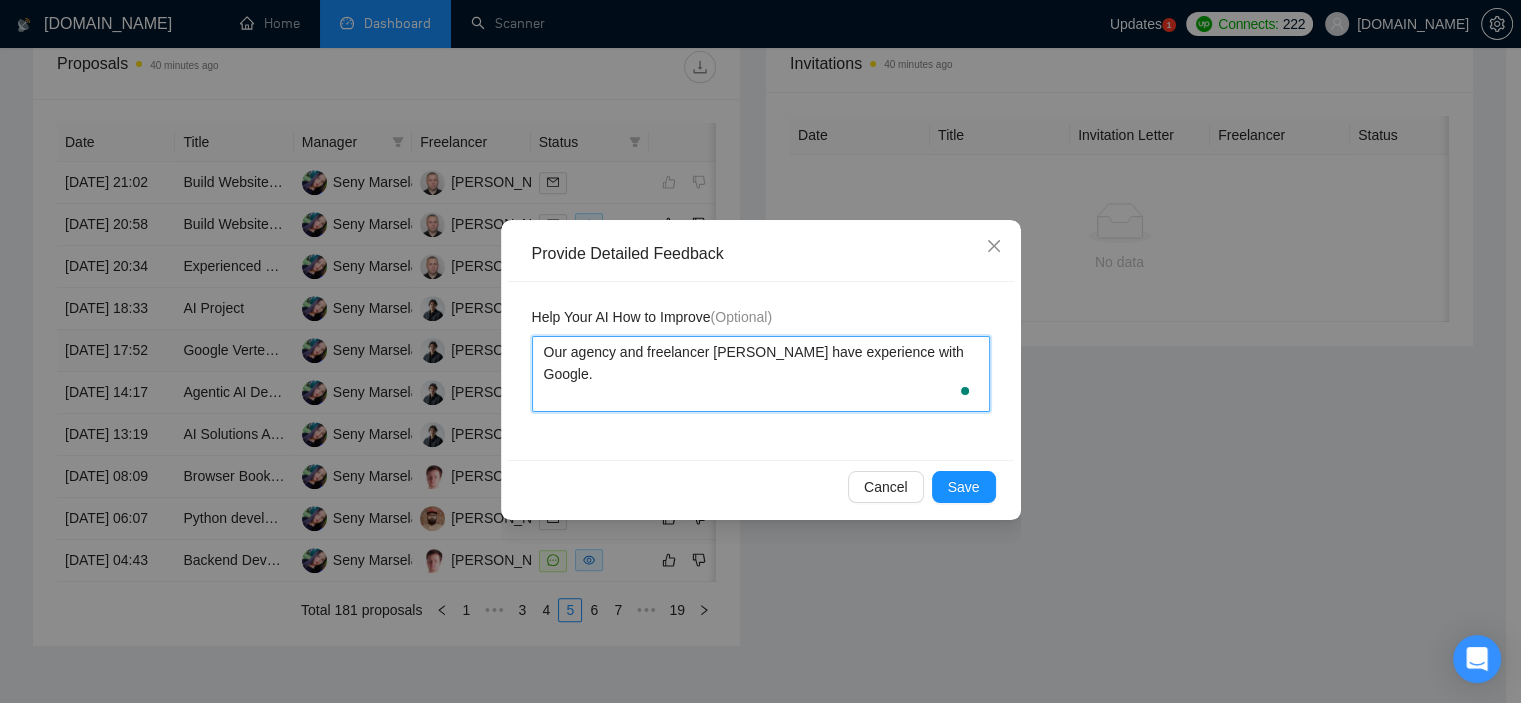 type 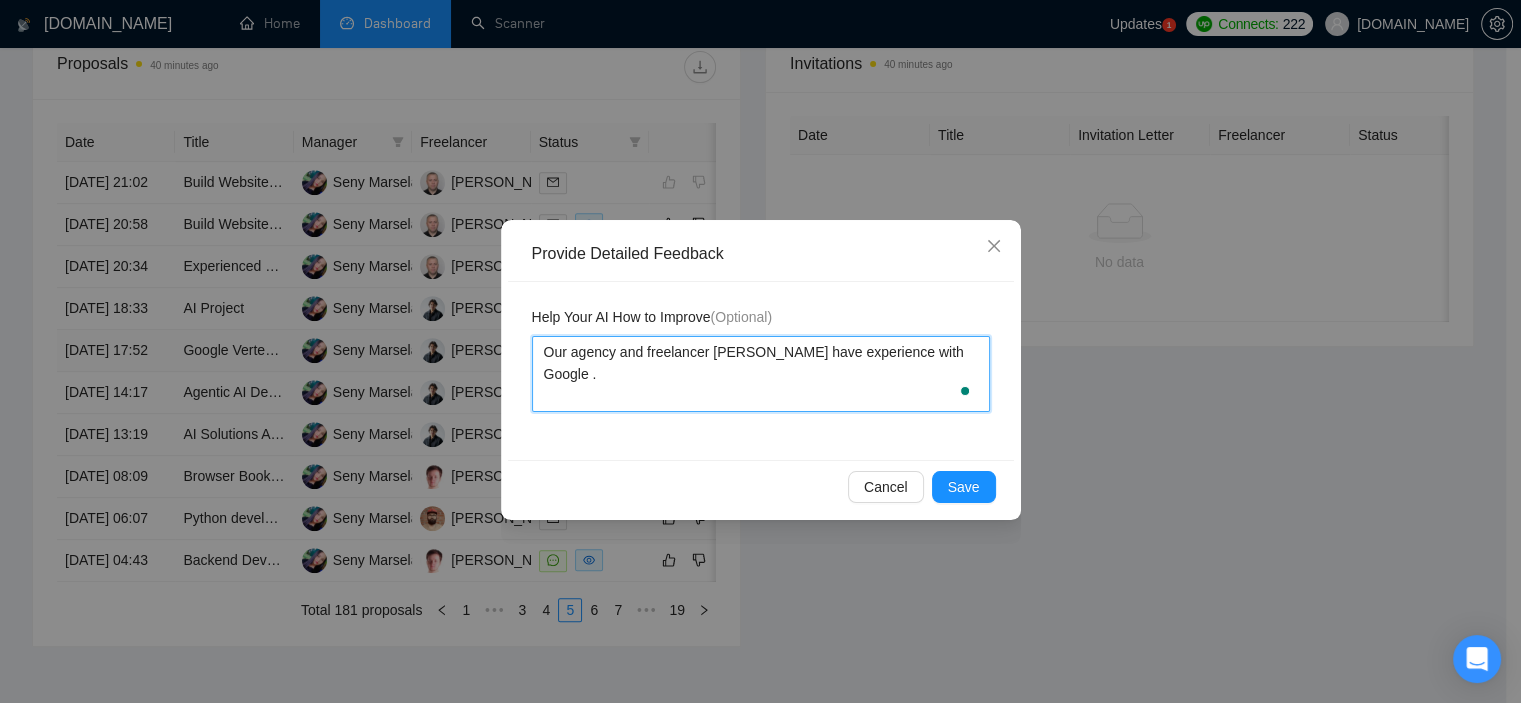type 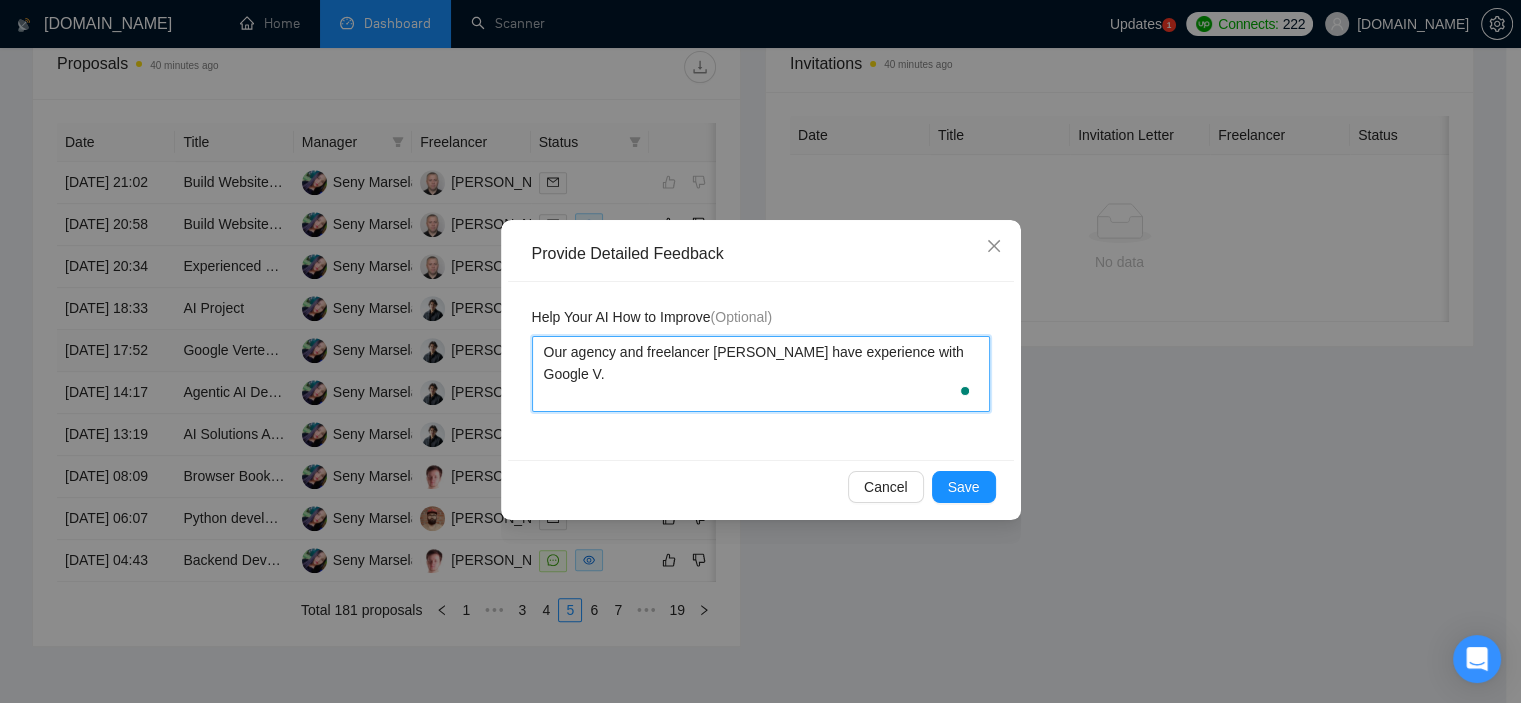 type 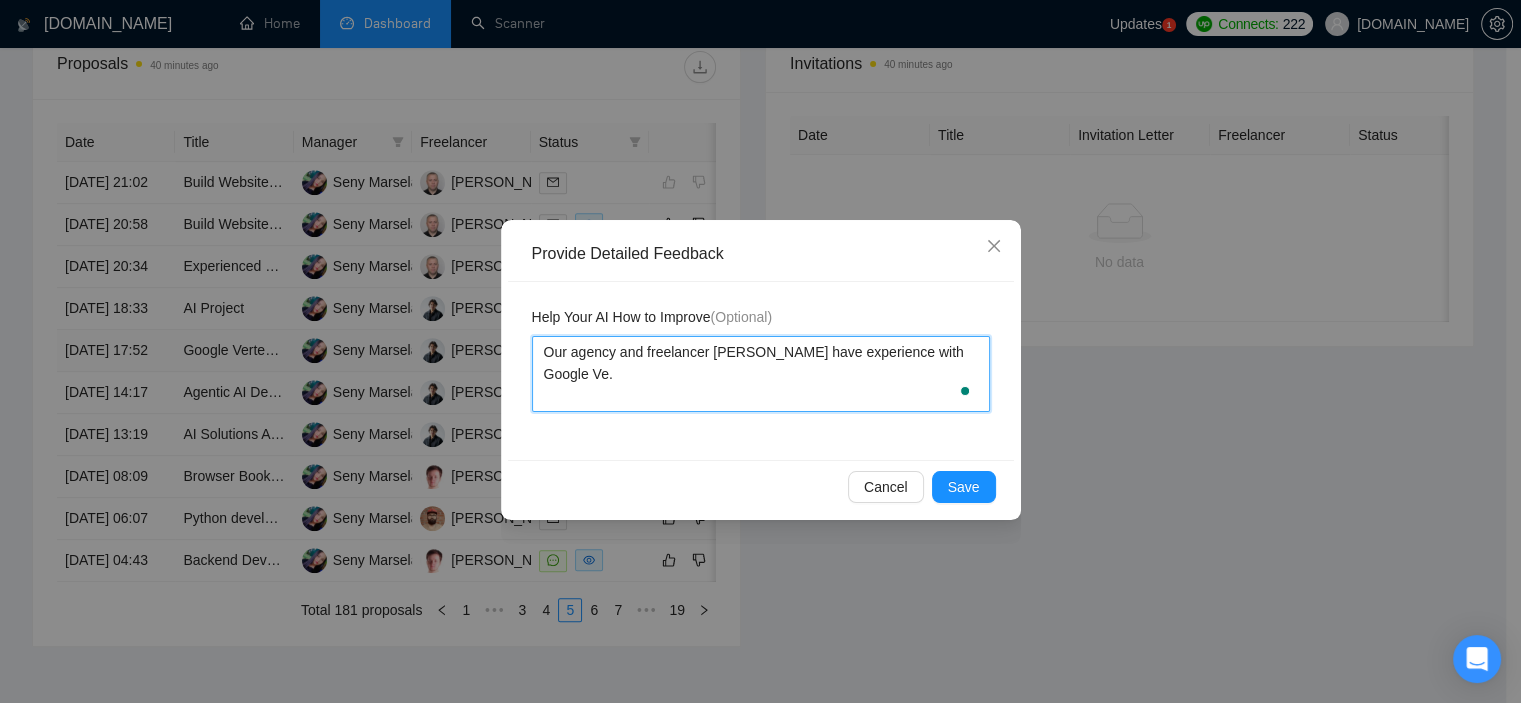 type 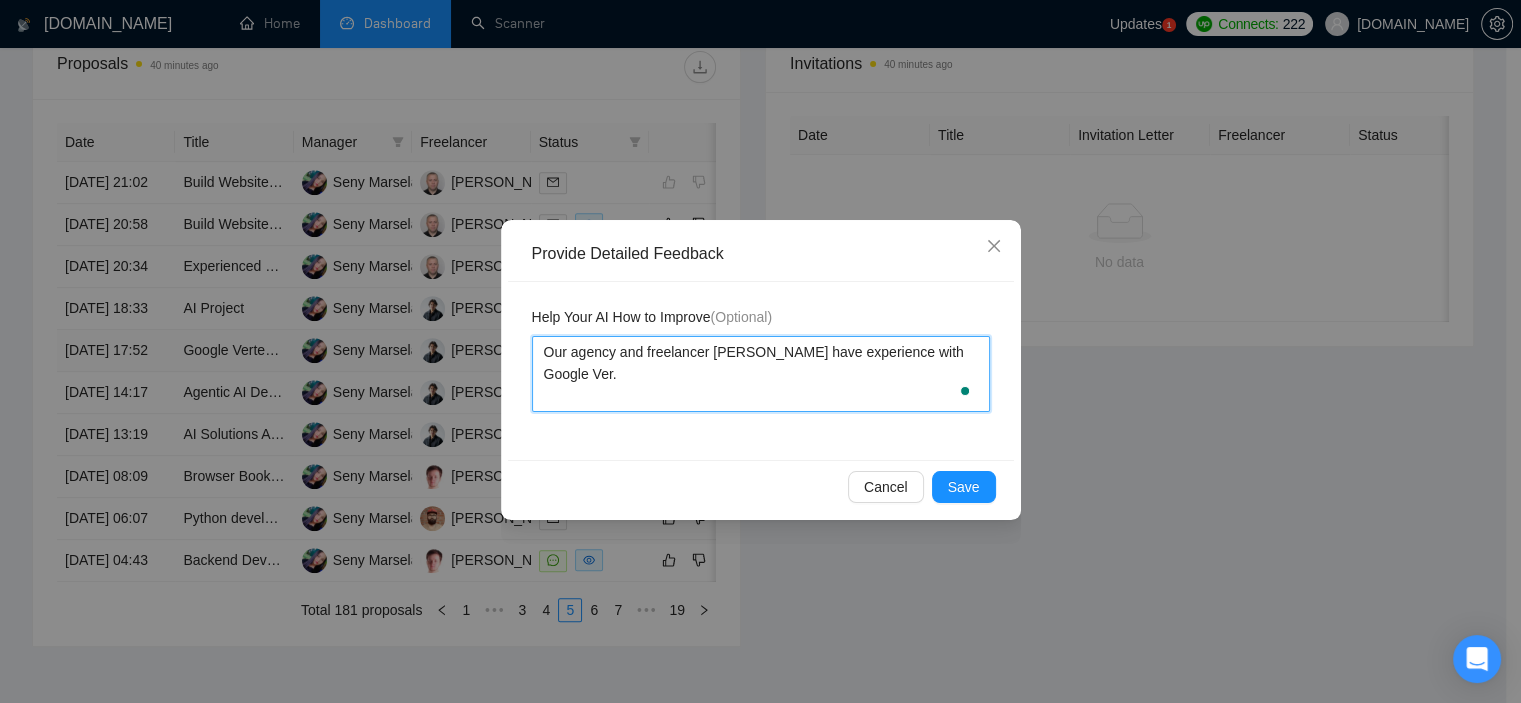 type 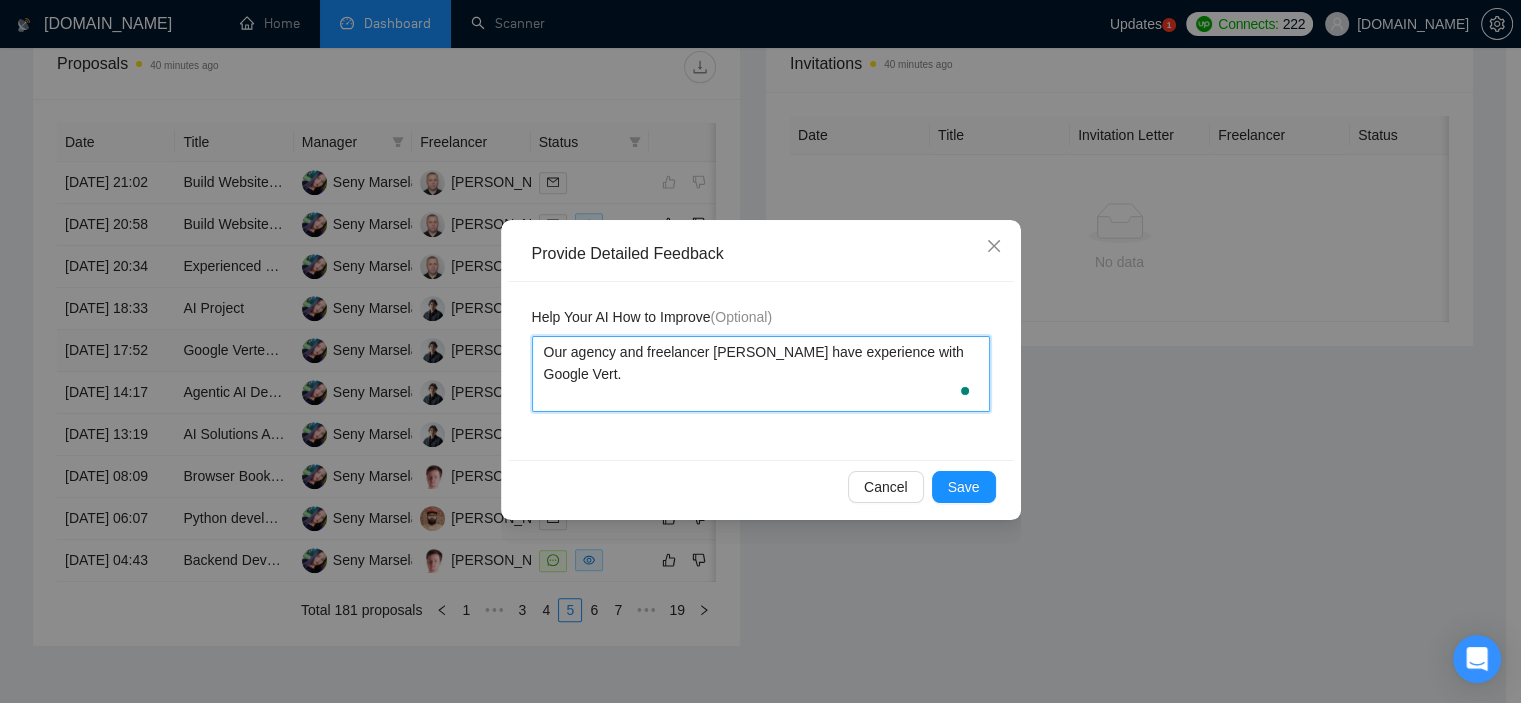 type on "Our agency and freelancer [PERSON_NAME] have experience with Google Verte." 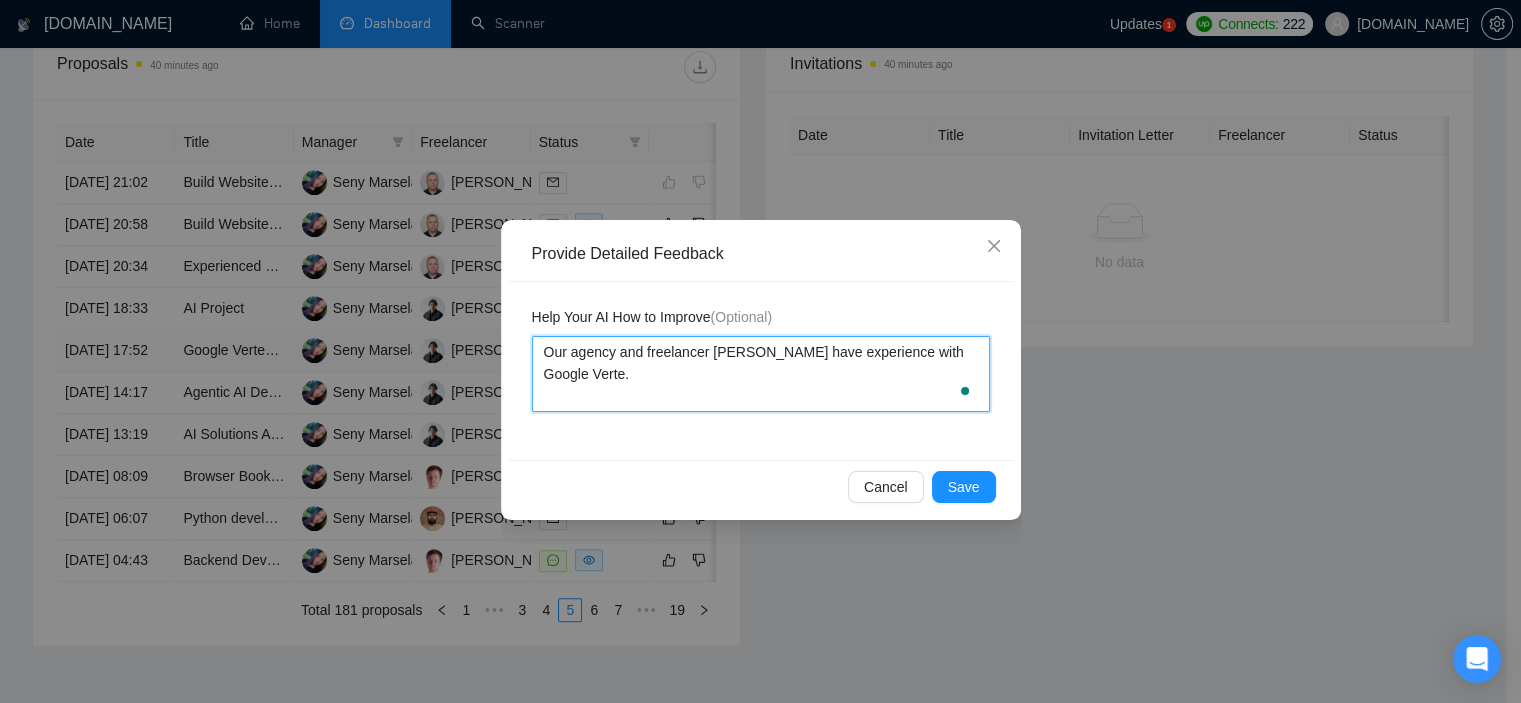 type 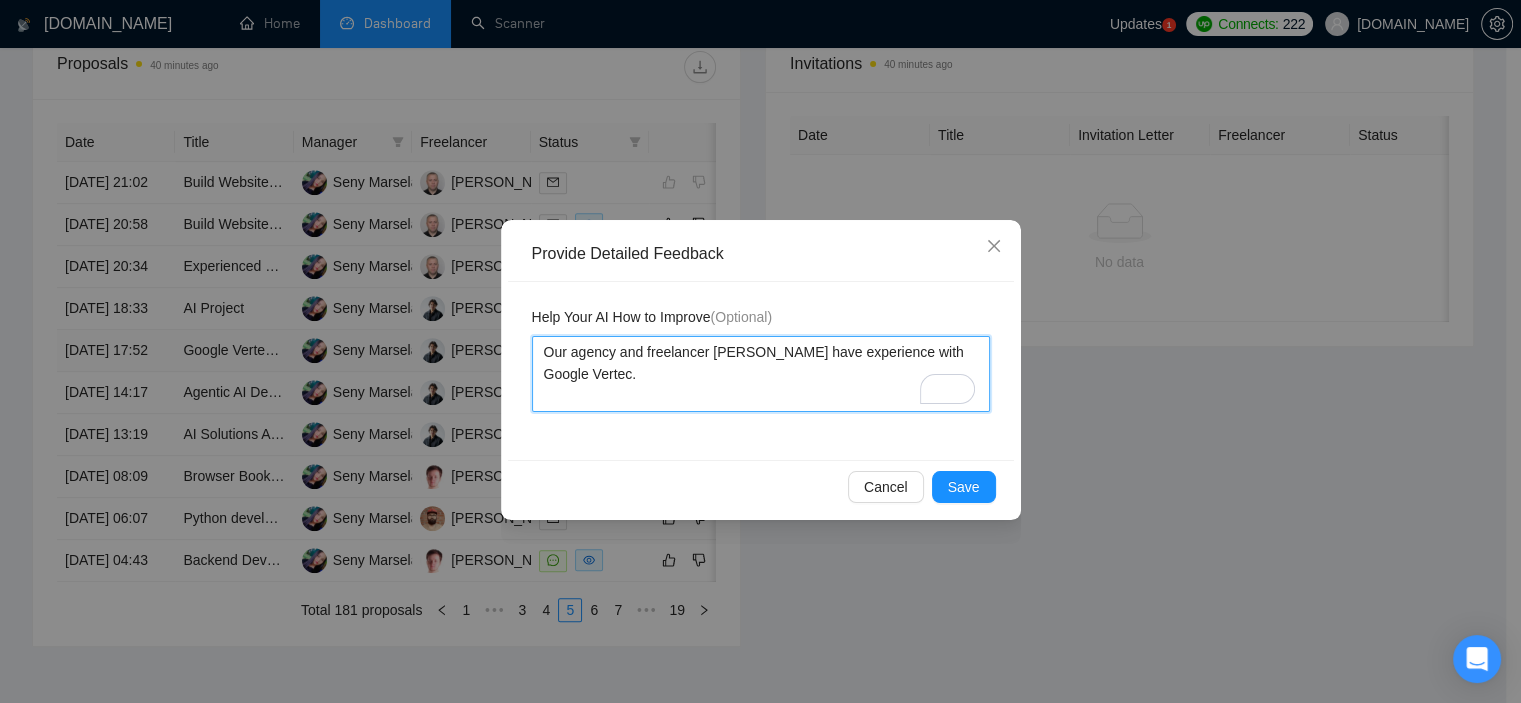 type 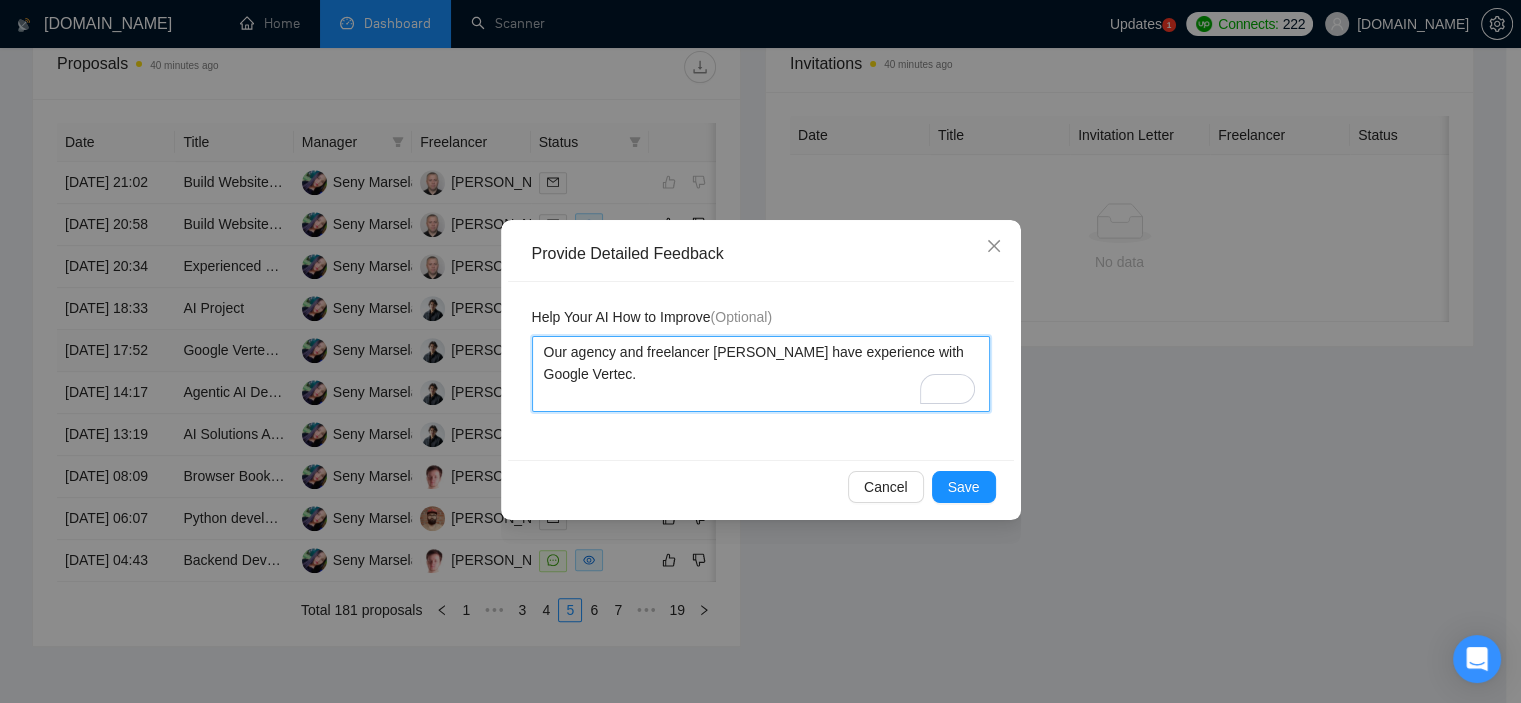 type on "Our agency and freelancer [PERSON_NAME] have experience with Google Verte." 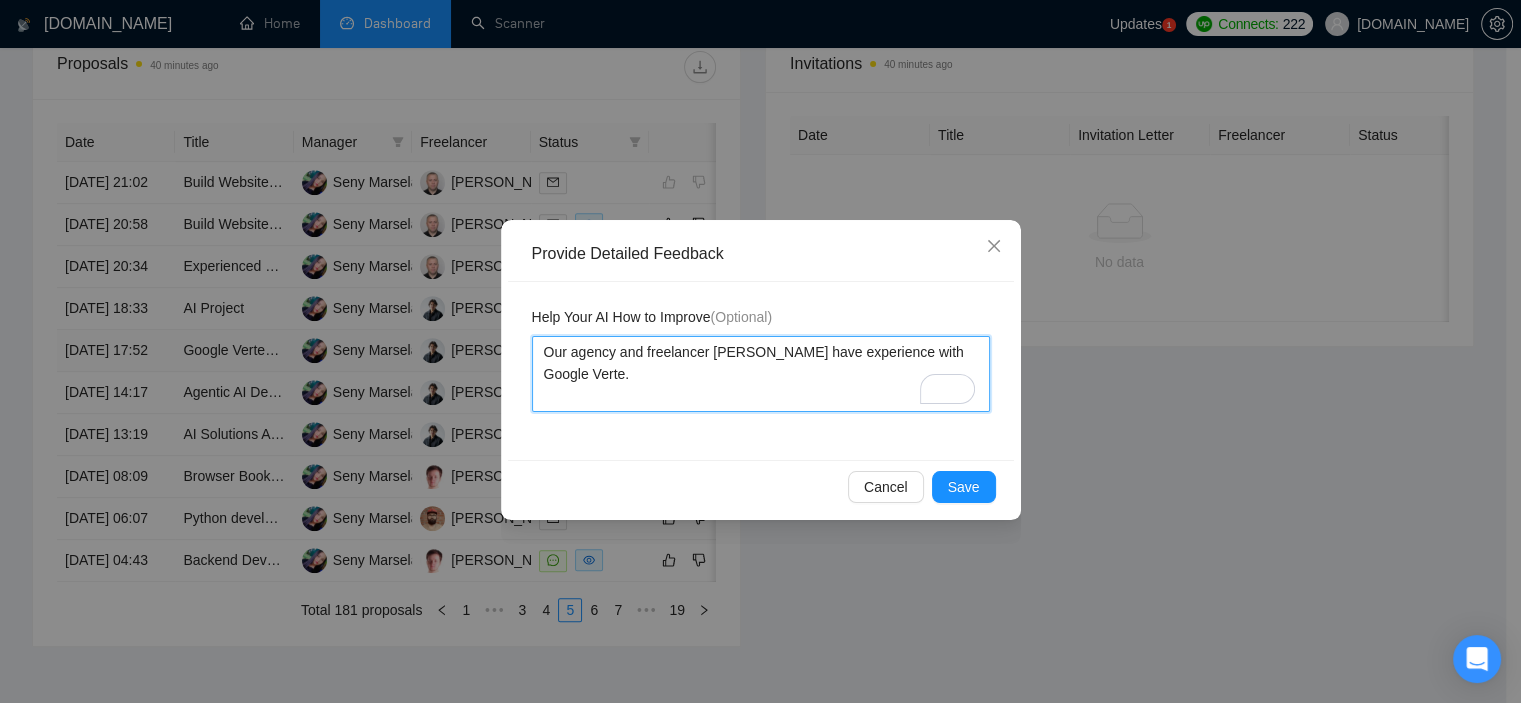 type 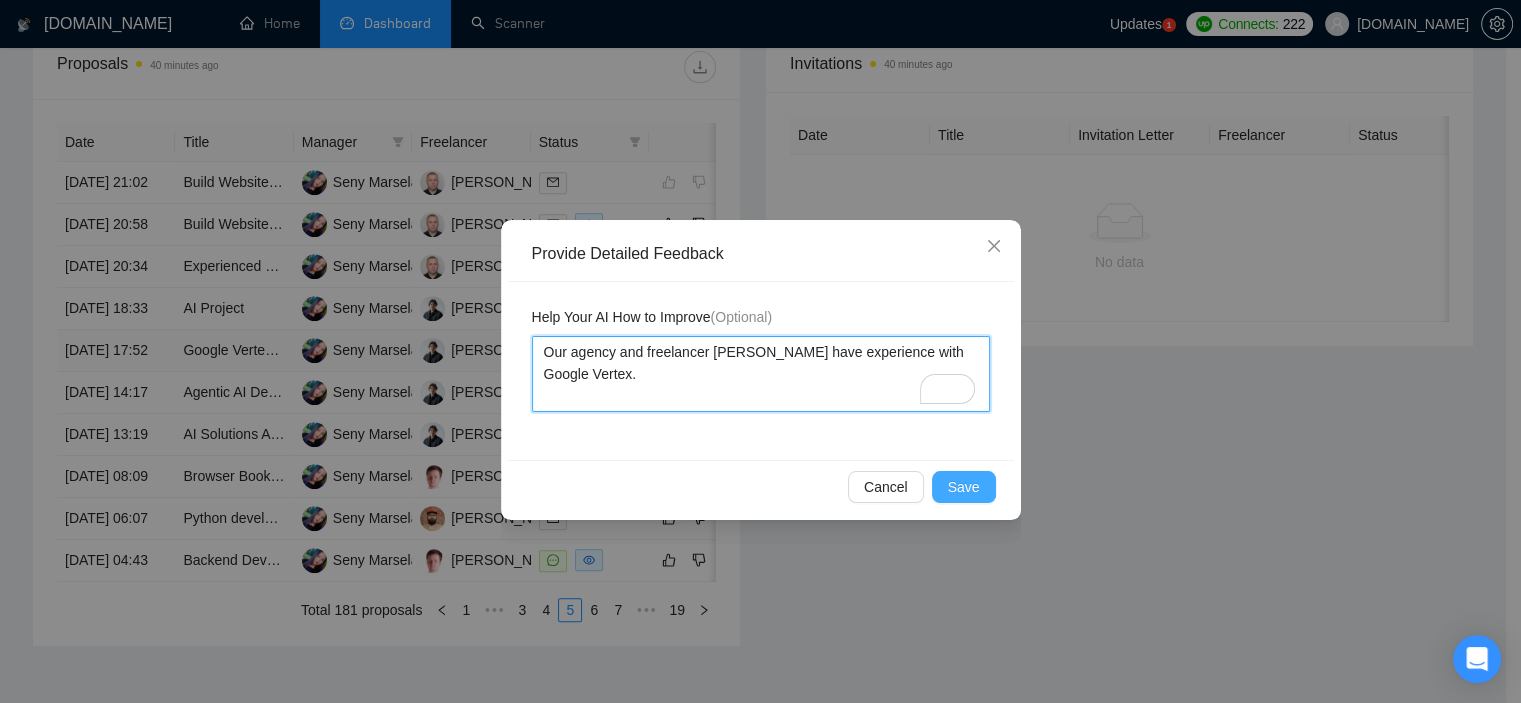 type on "Our agency and freelancer [PERSON_NAME] have experience with Google Vertex." 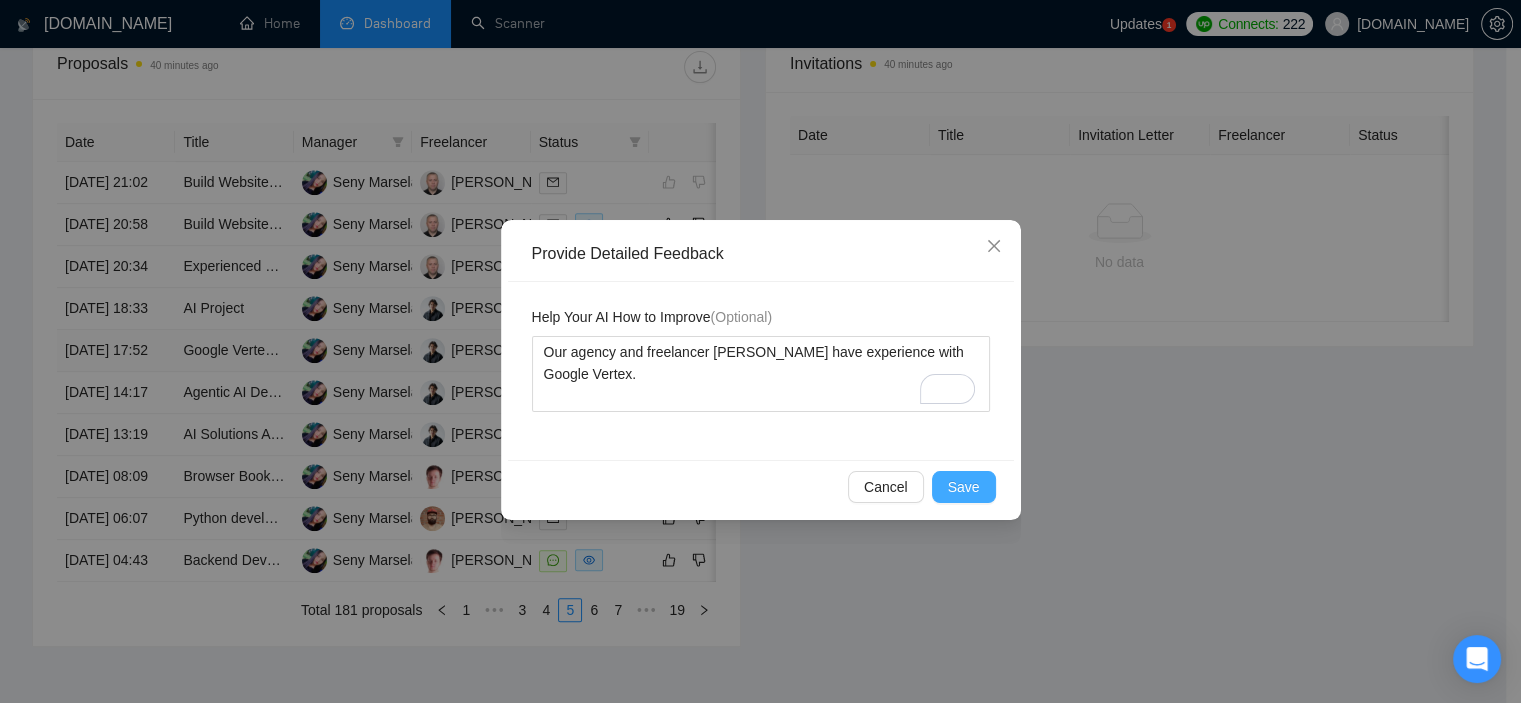 click on "Save" at bounding box center (964, 487) 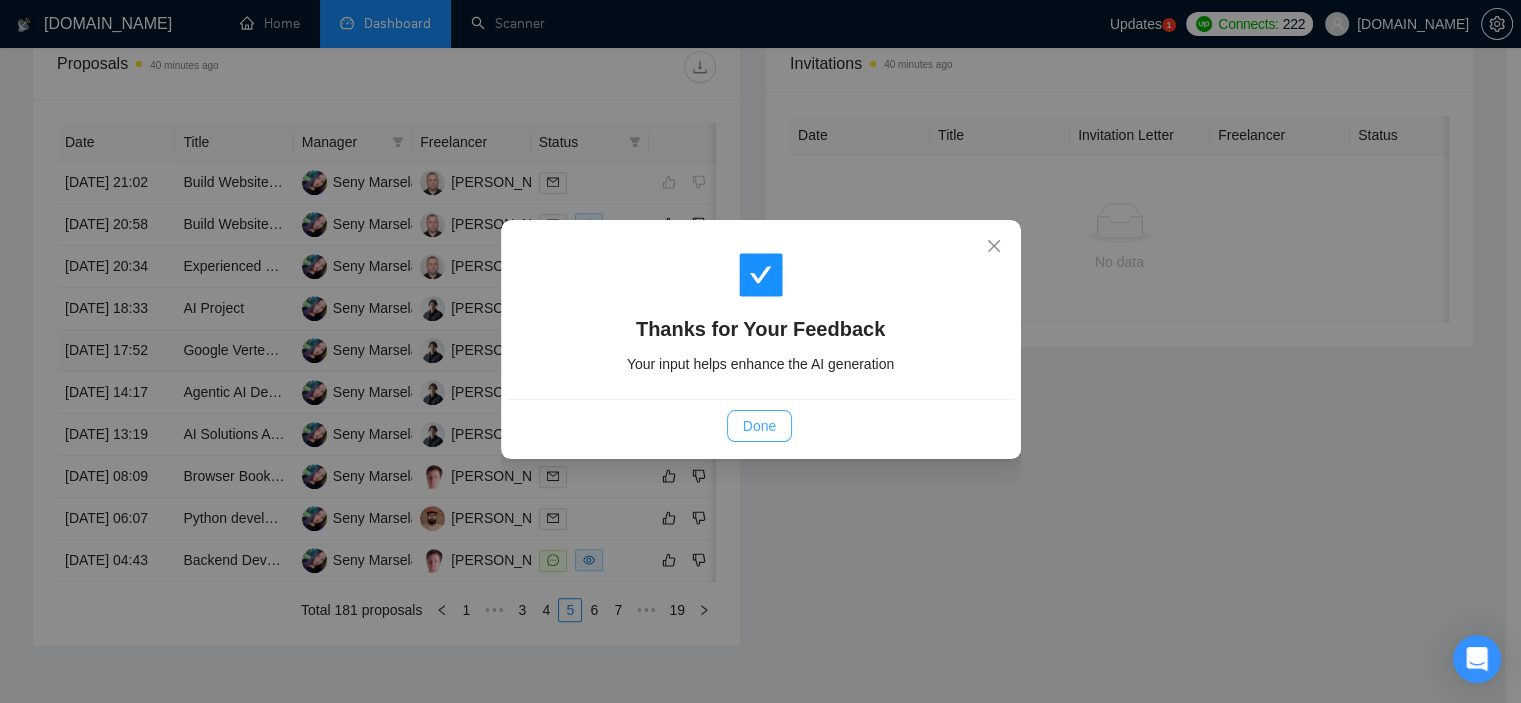 click on "Done" at bounding box center (759, 426) 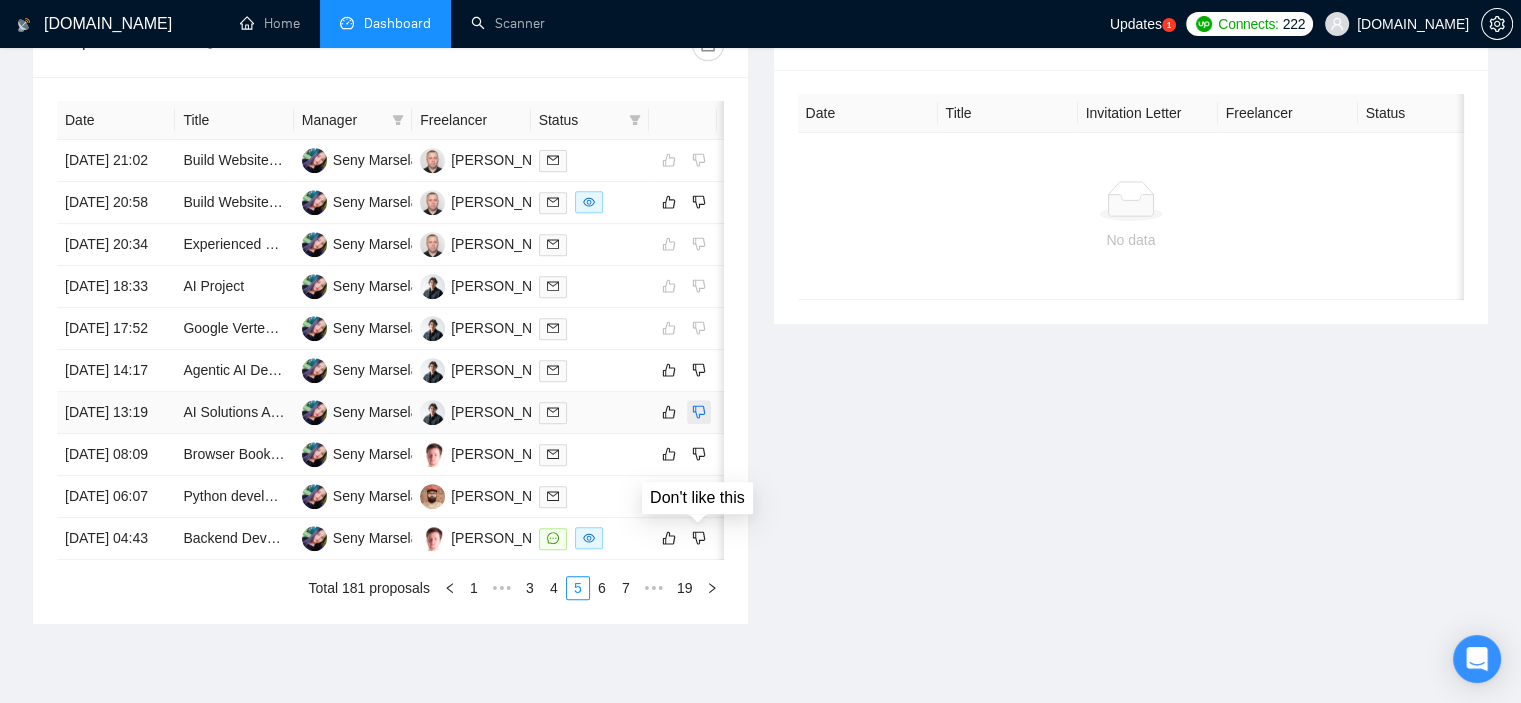 click 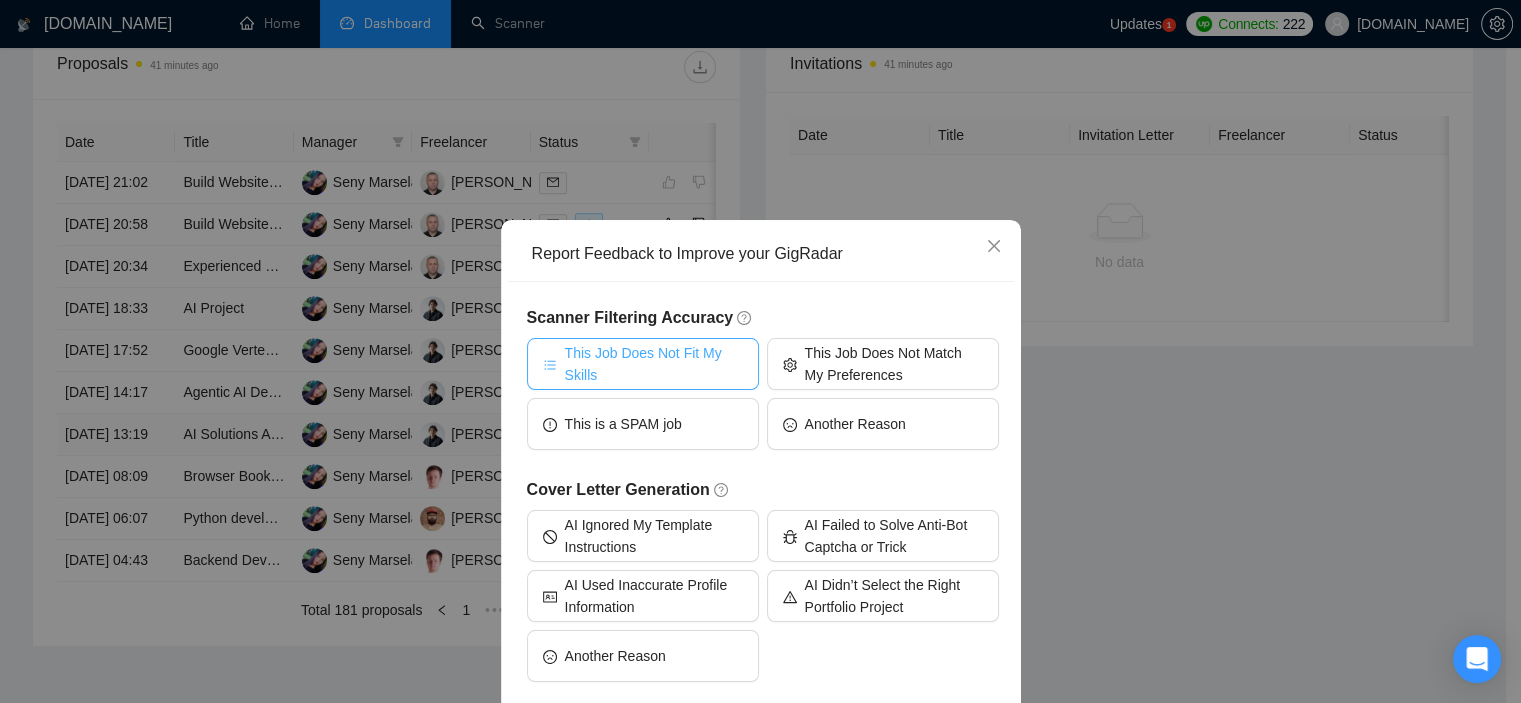 click on "This Job Does Not Fit My Skills" at bounding box center [654, 364] 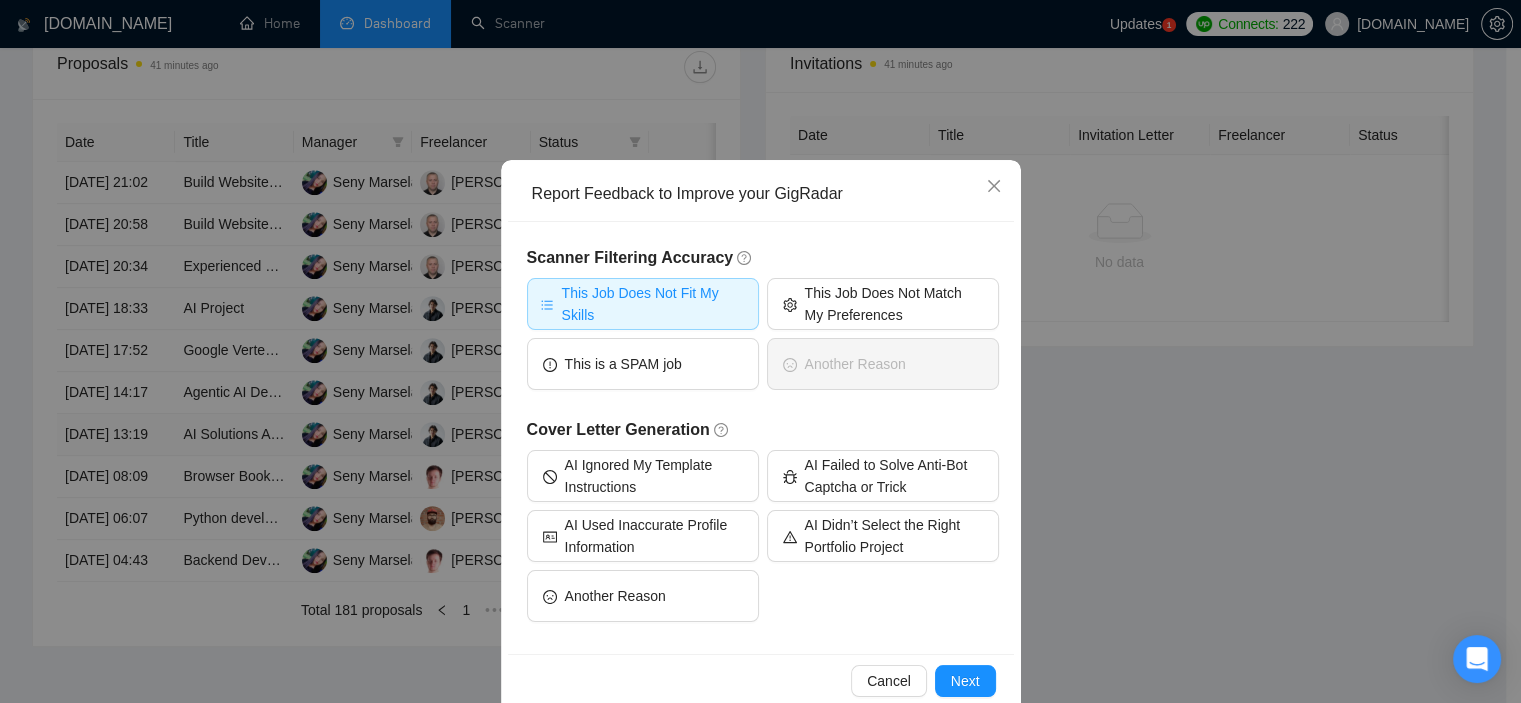 scroll, scrollTop: 94, scrollLeft: 0, axis: vertical 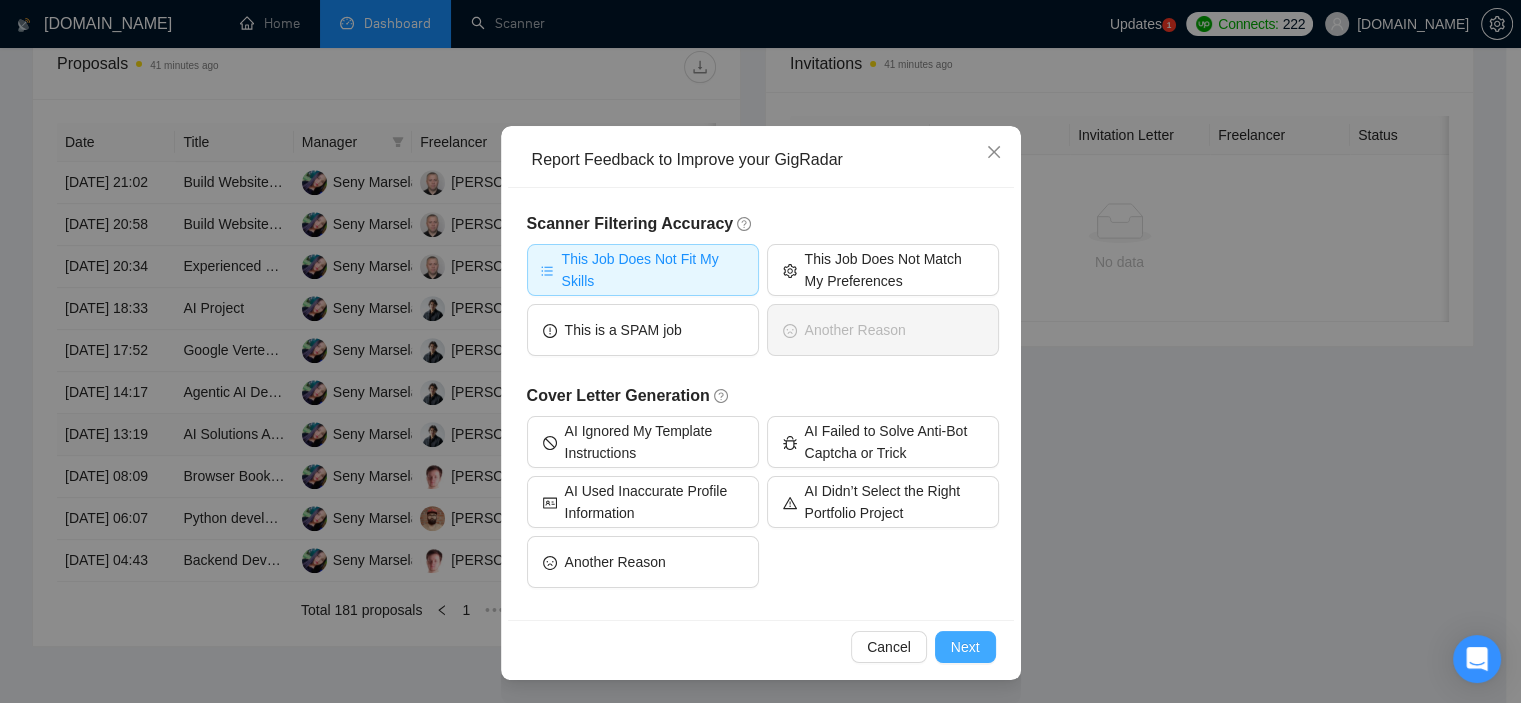 click on "Next" at bounding box center [965, 647] 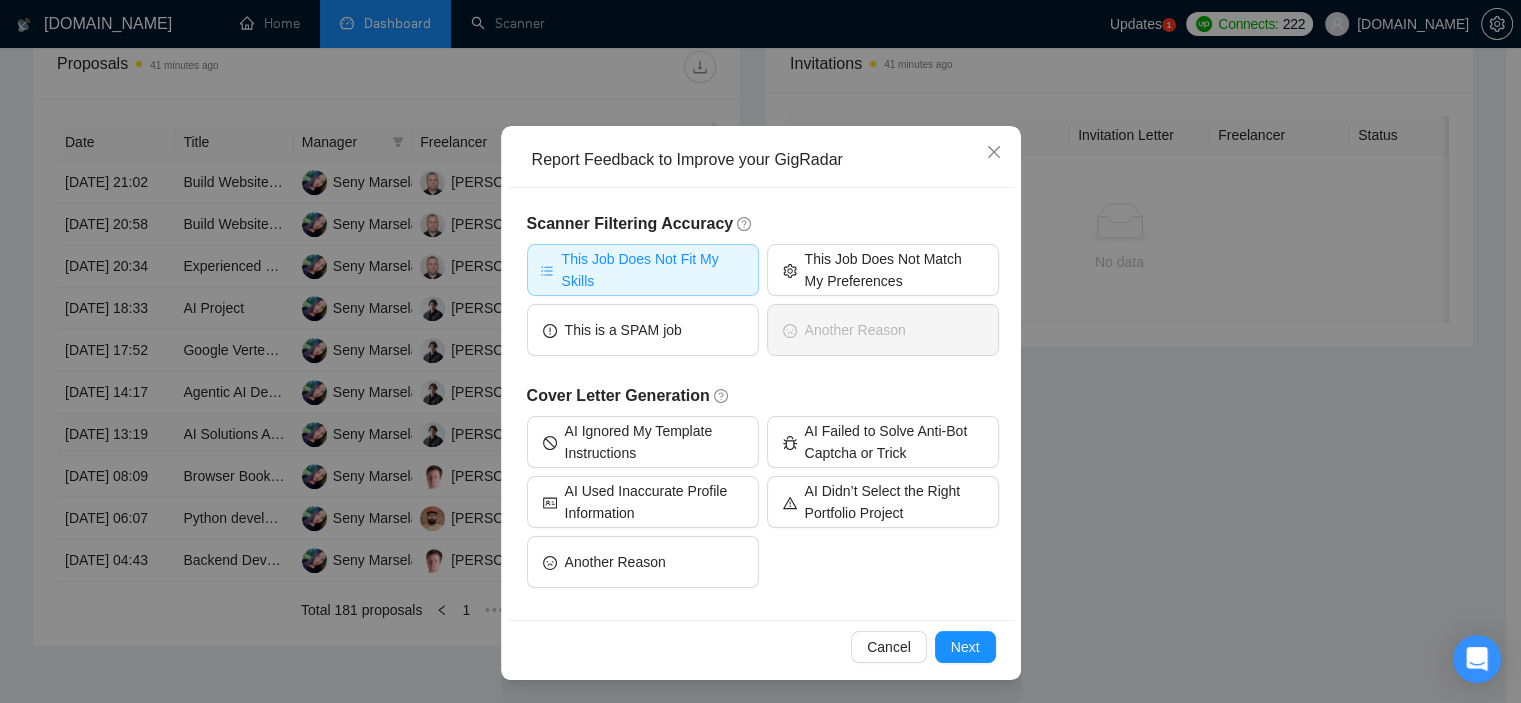 scroll, scrollTop: 0, scrollLeft: 0, axis: both 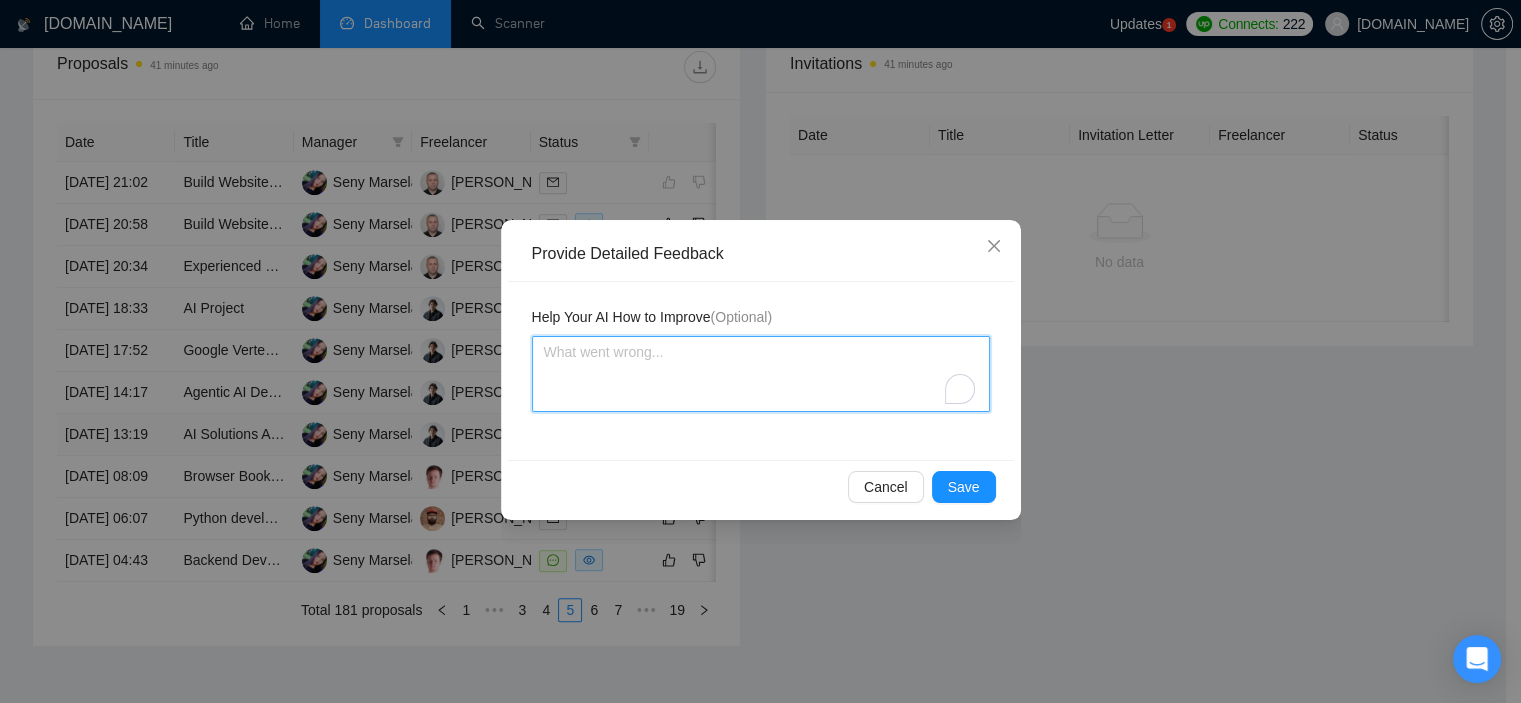 click at bounding box center (761, 374) 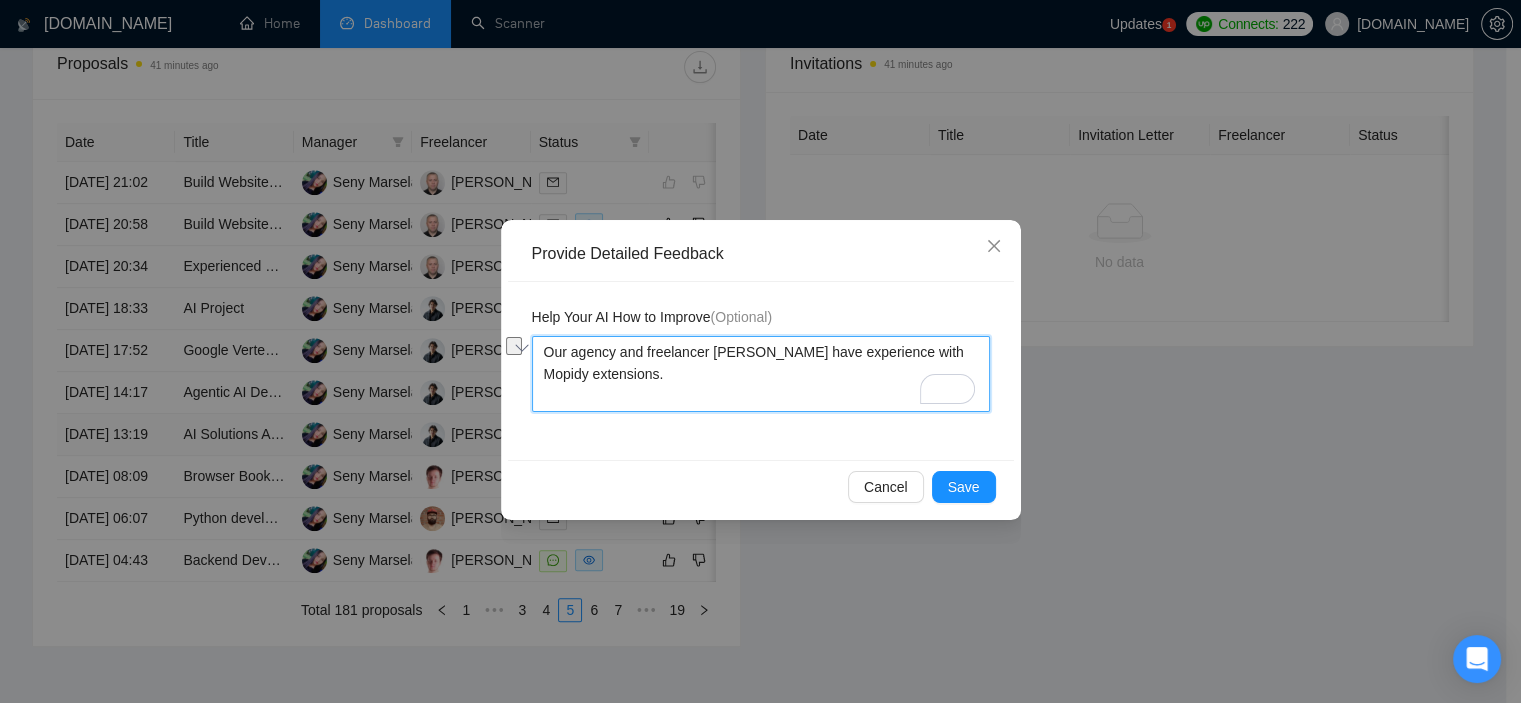 drag, startPoint x: 548, startPoint y: 351, endPoint x: 650, endPoint y: 352, distance: 102.0049 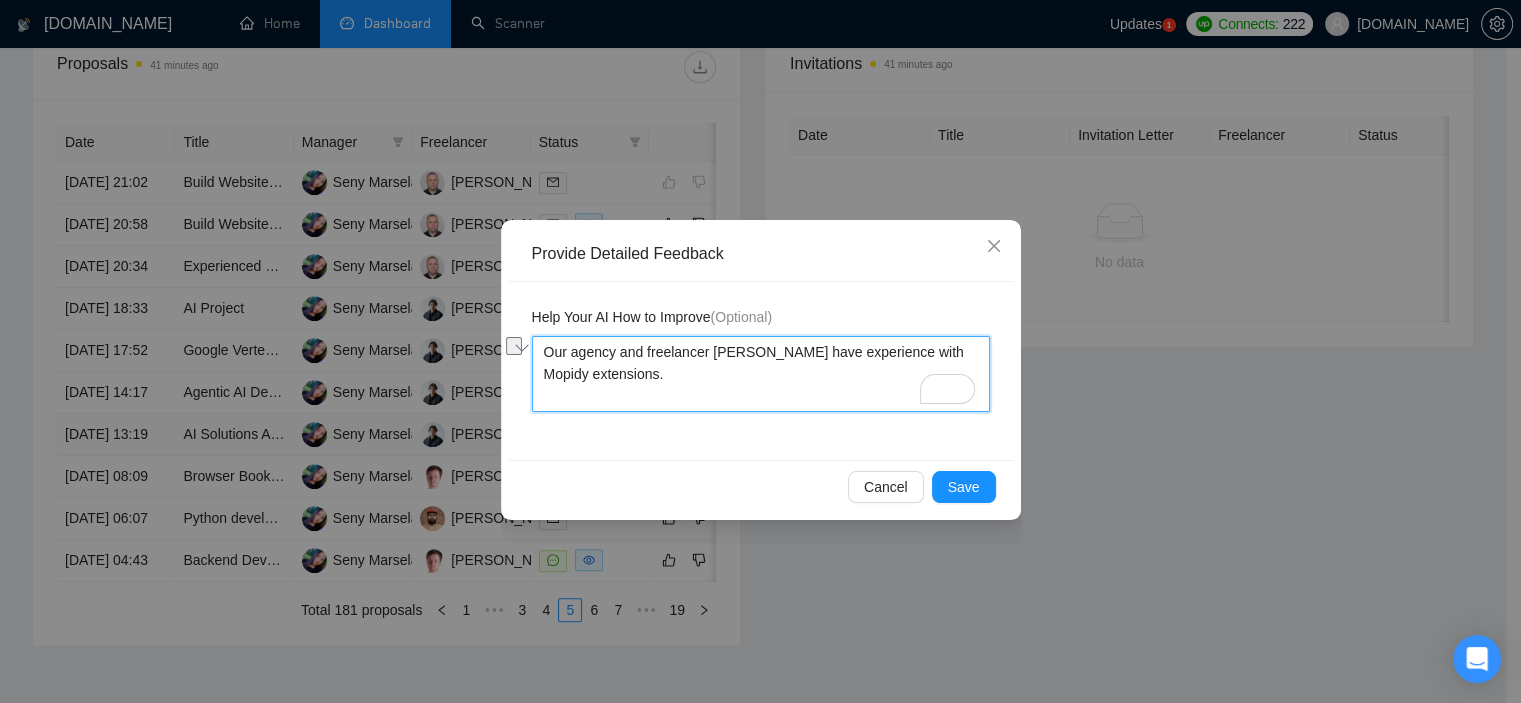 click on "Our agency and freelancer [PERSON_NAME] have experience with Mopidy extensions." at bounding box center (761, 374) 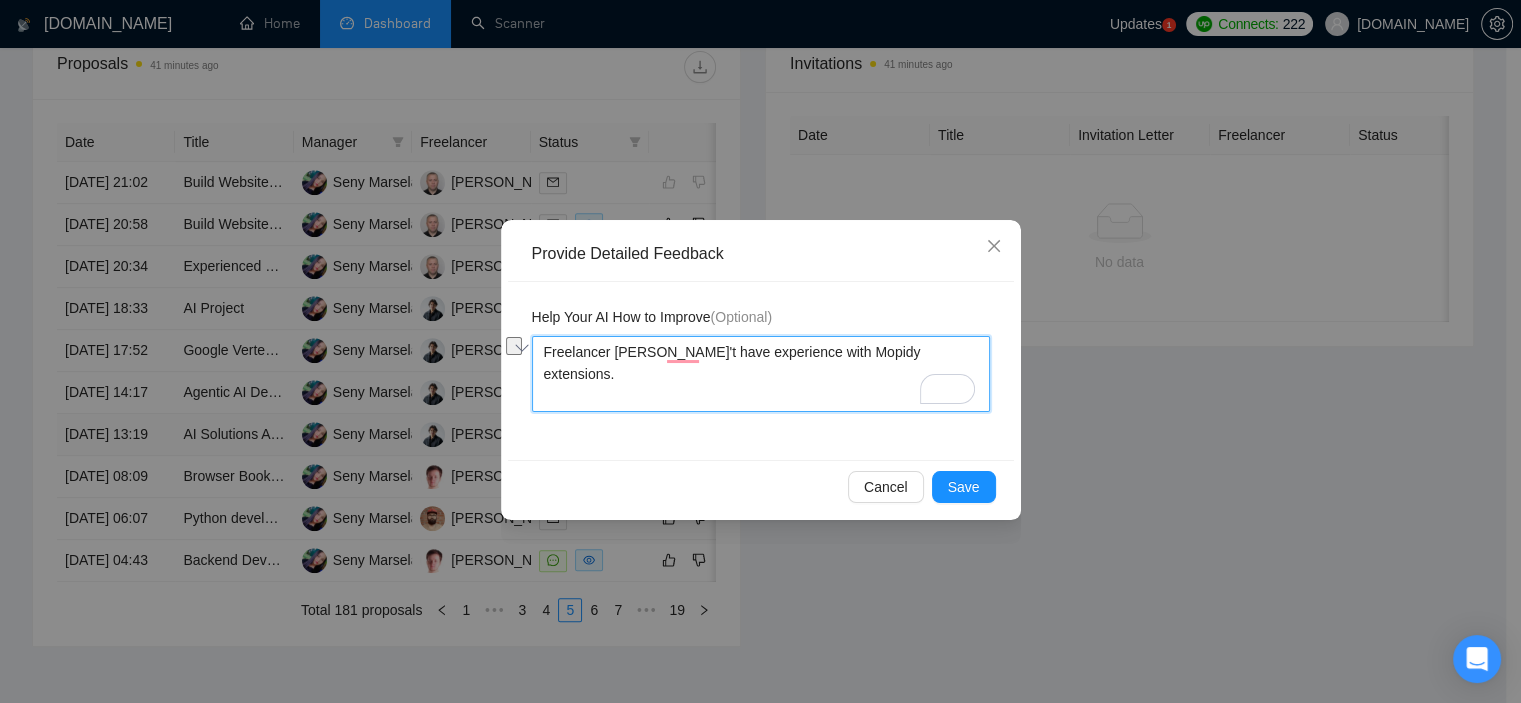 drag, startPoint x: 672, startPoint y: 351, endPoint x: 950, endPoint y: 350, distance: 278.0018 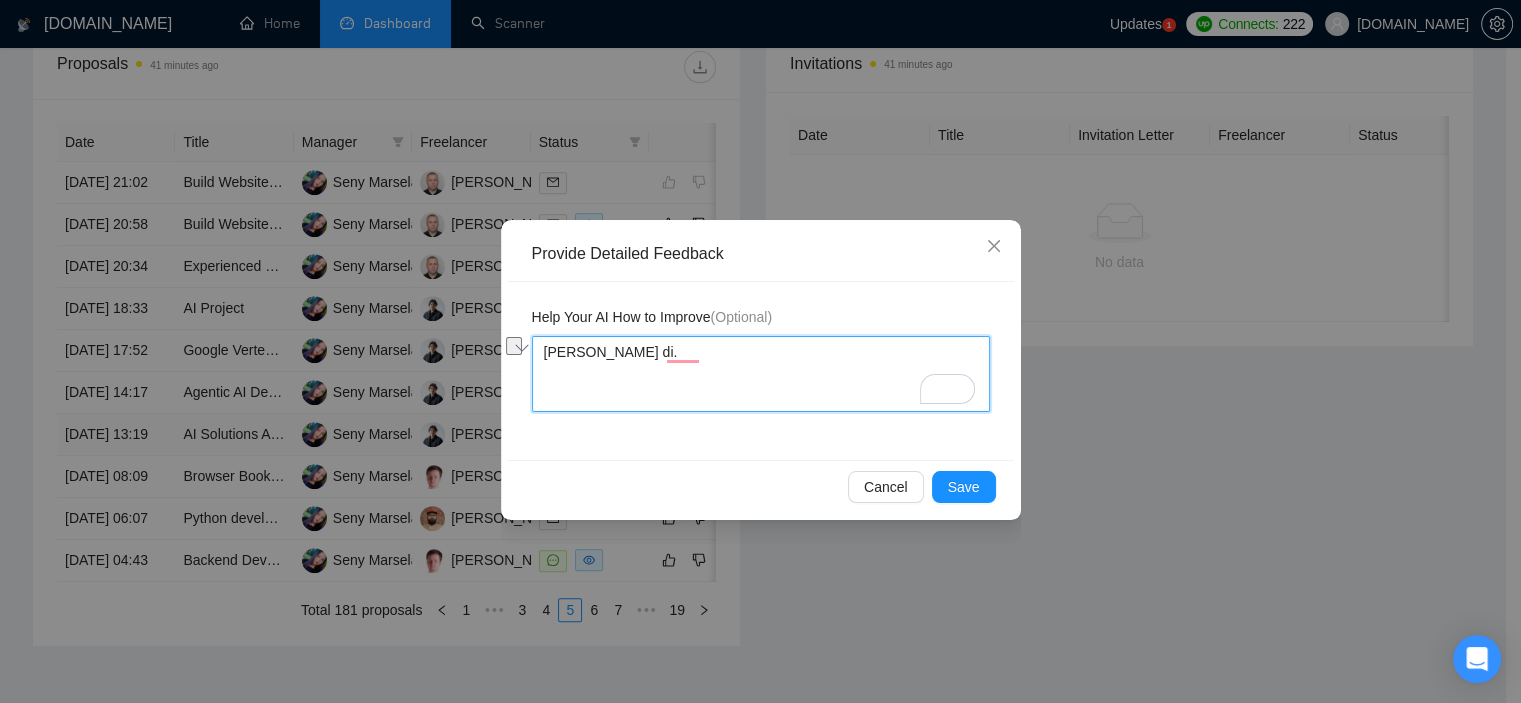 type 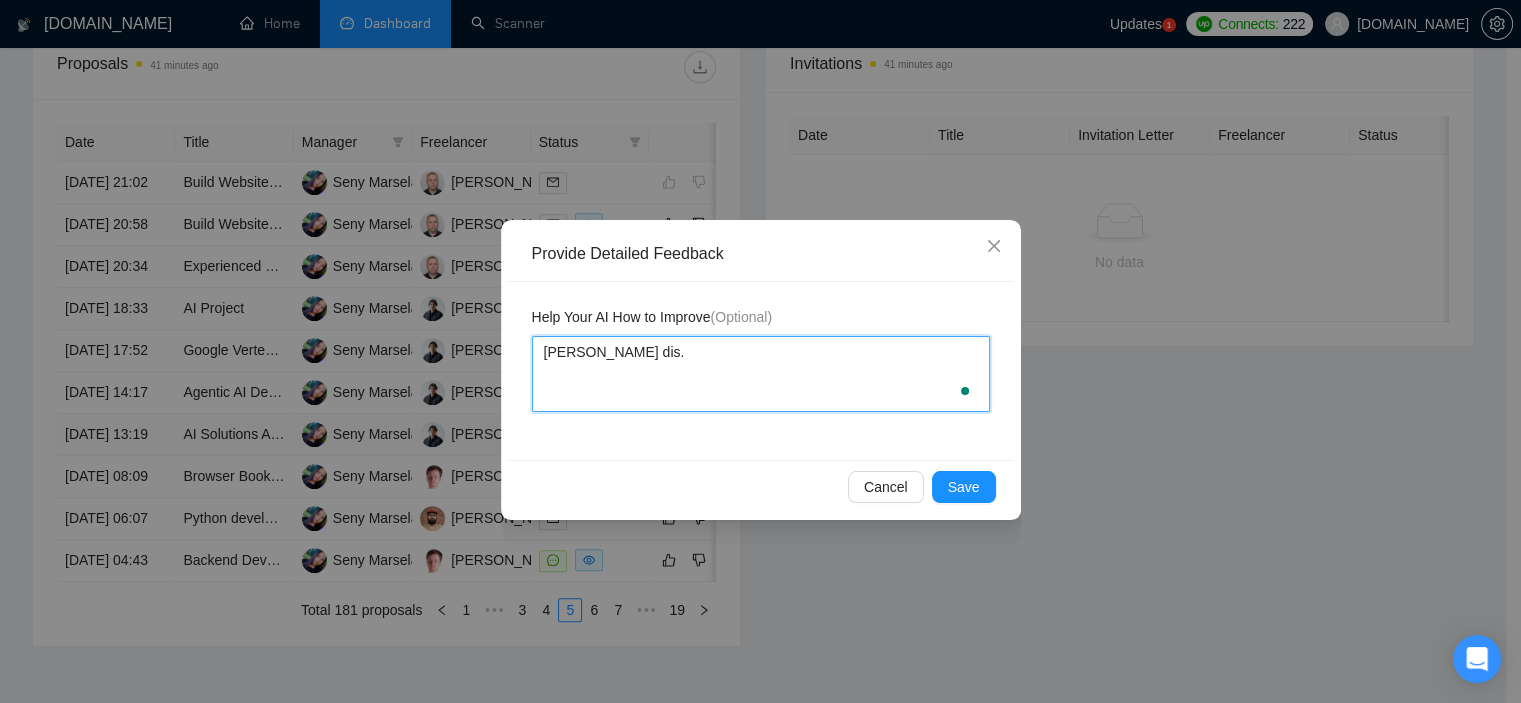 type 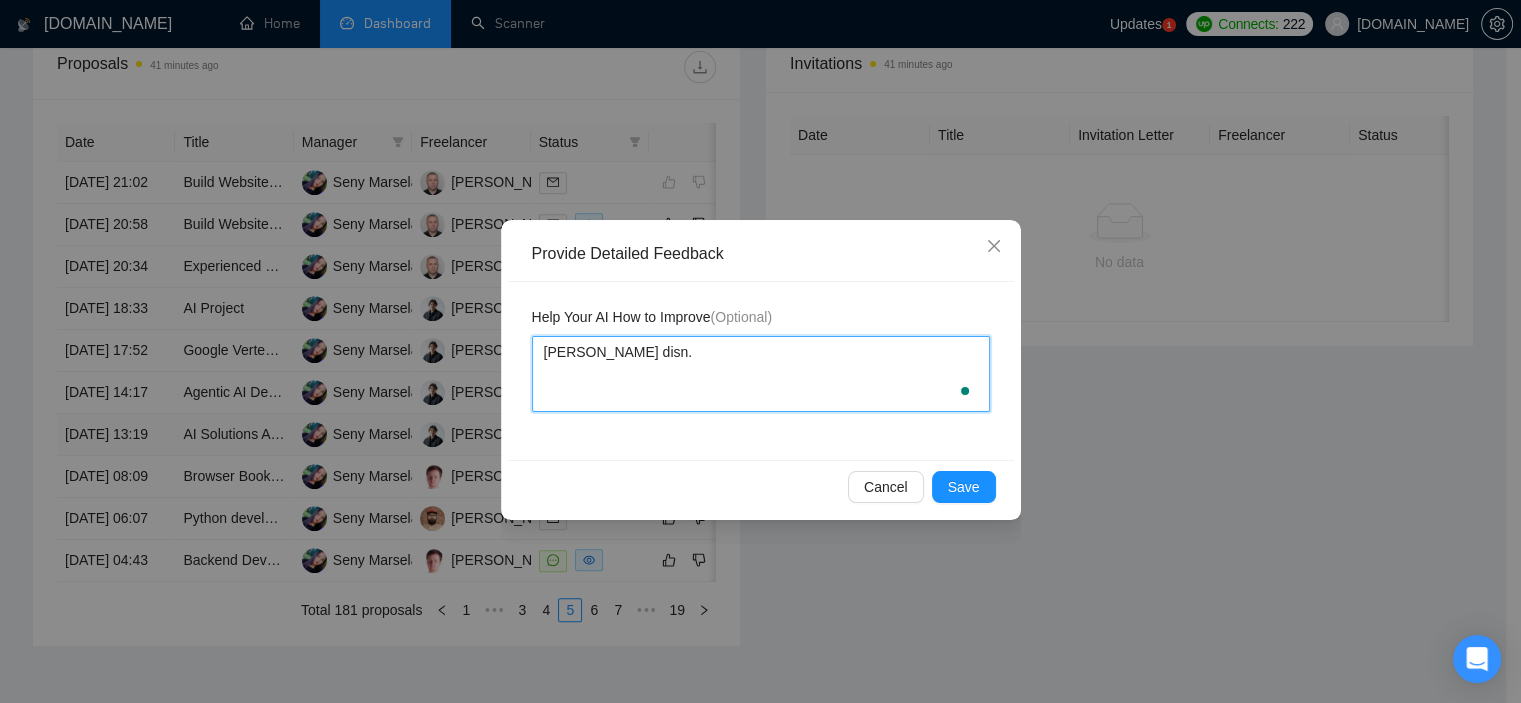 type 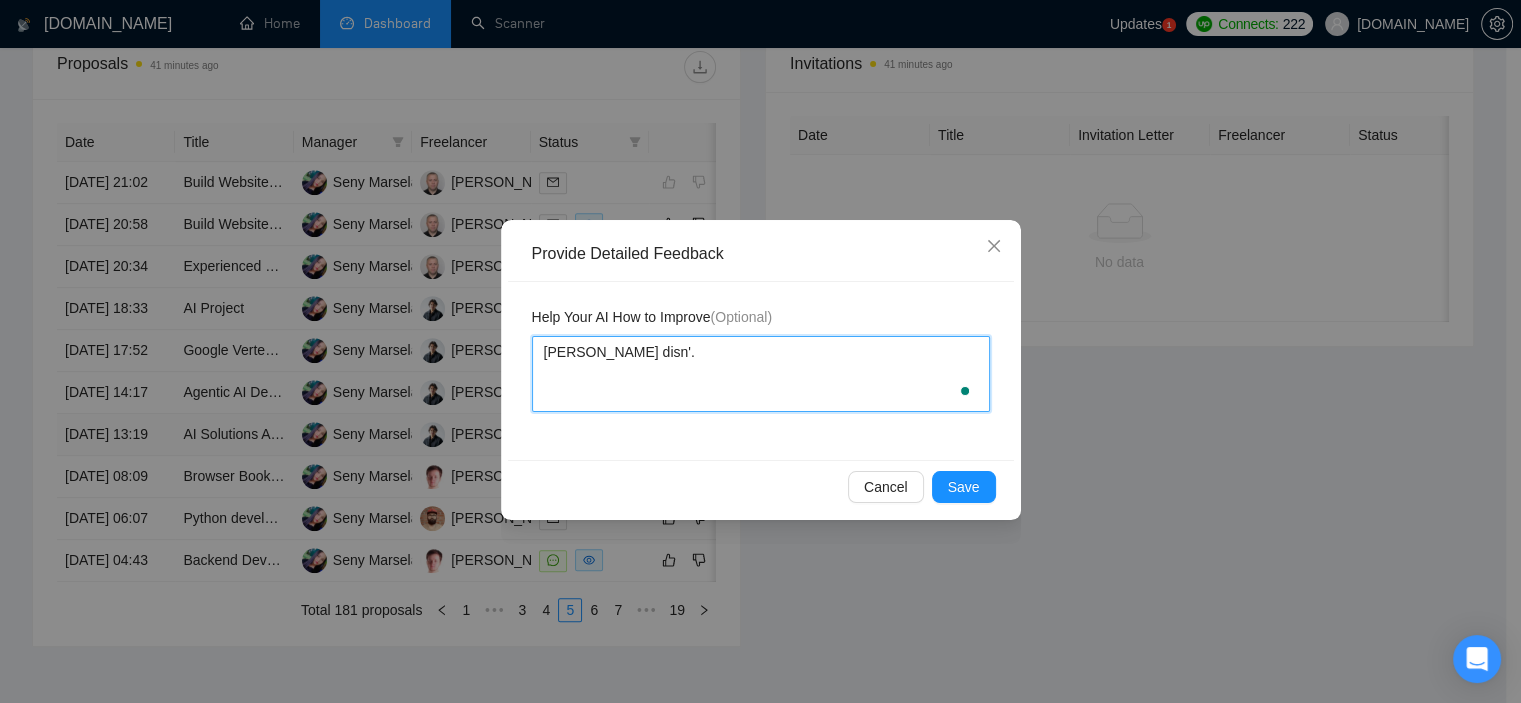 type 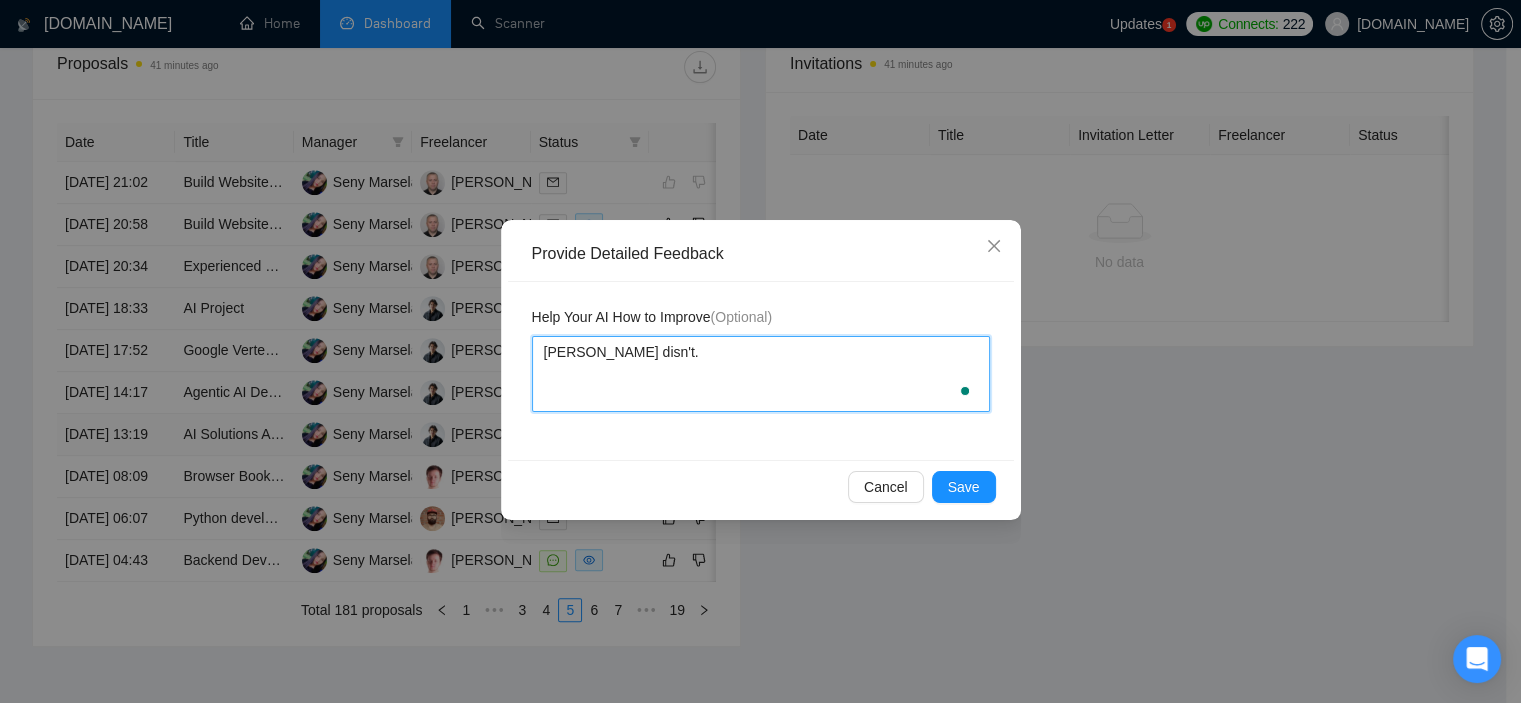 type 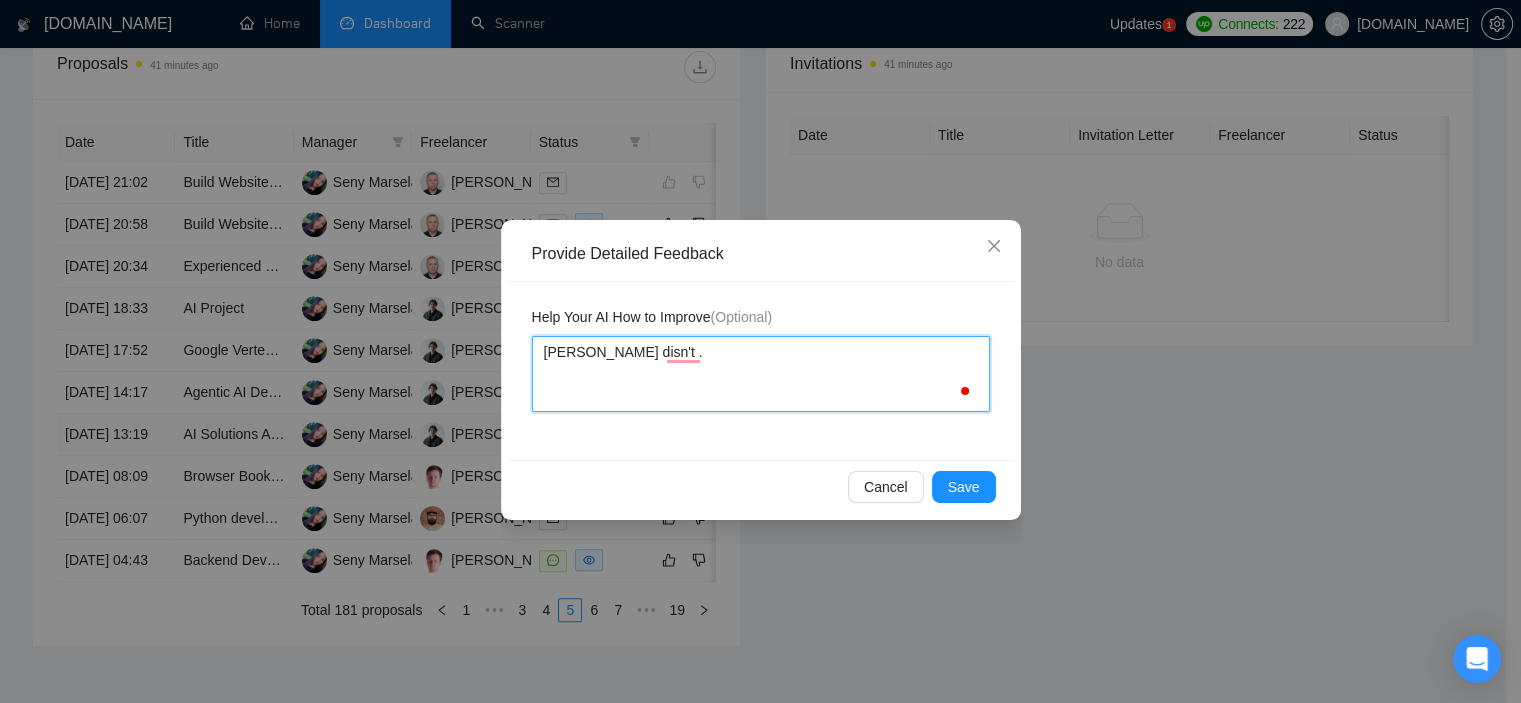 type 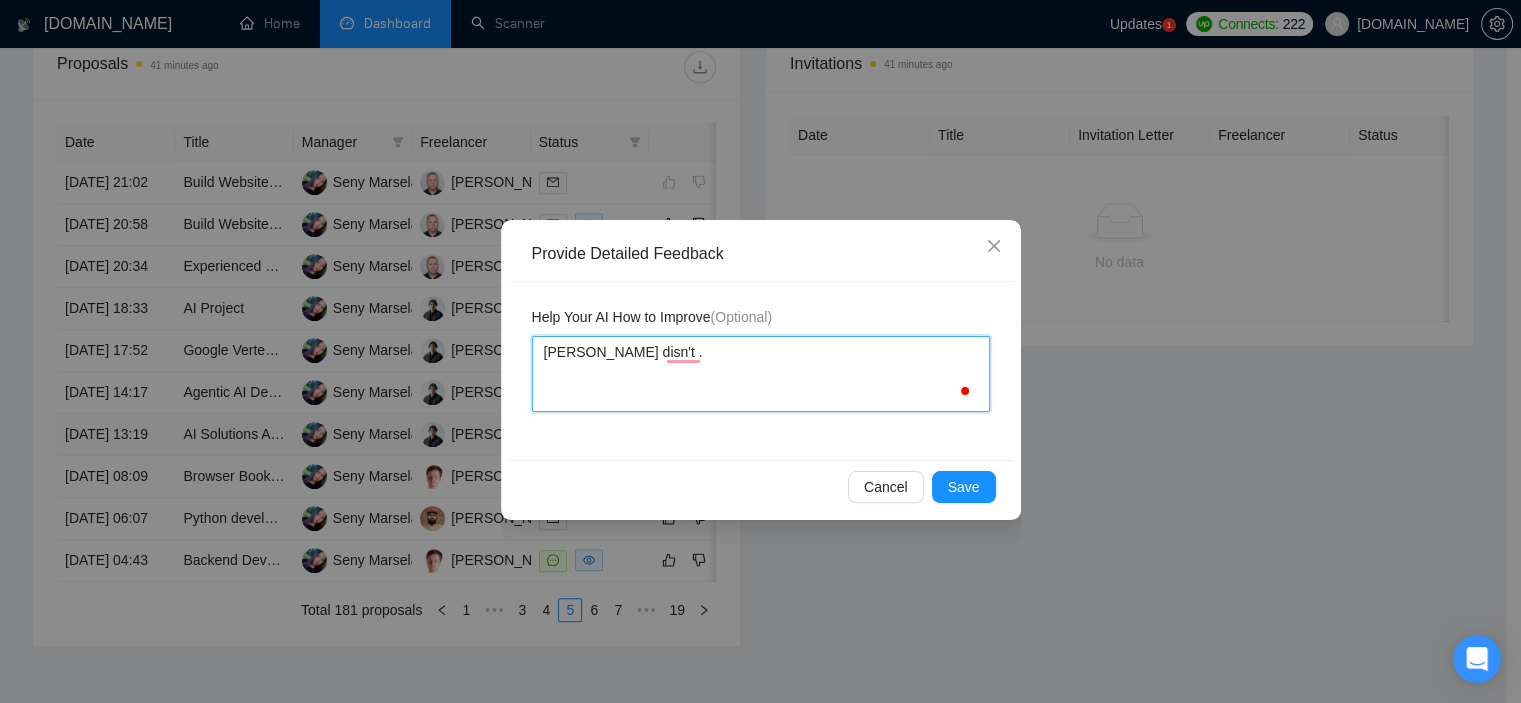 type on "[PERSON_NAME] disn't A." 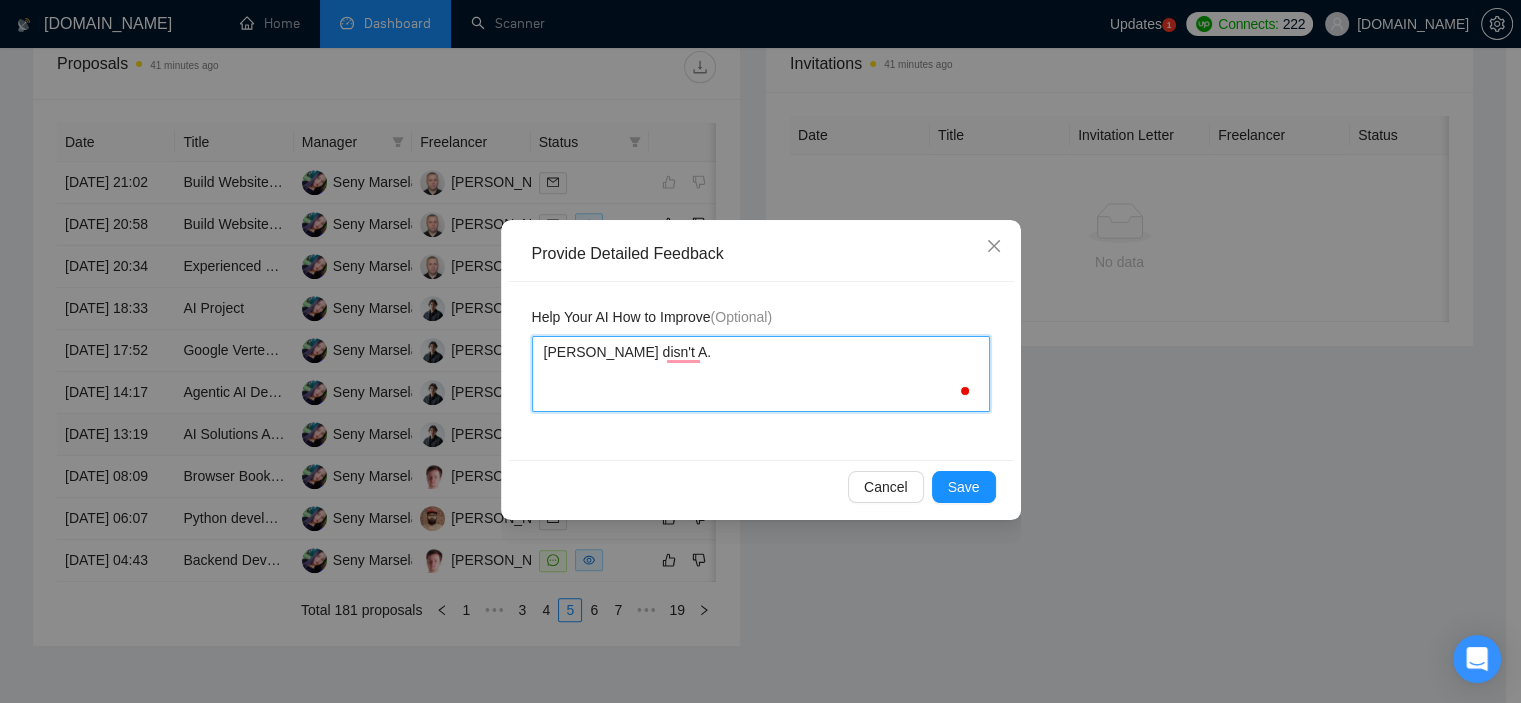 type 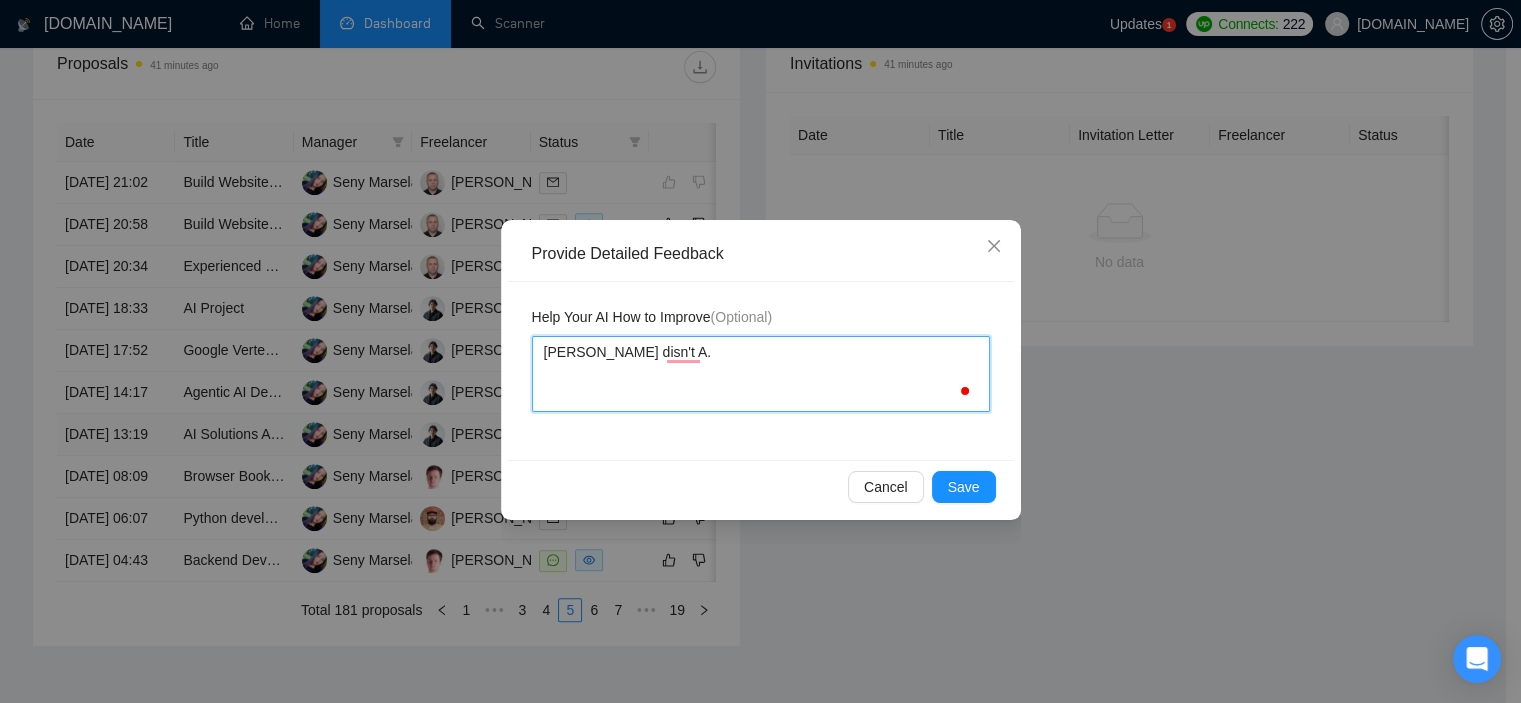 type on "[PERSON_NAME] disn't ." 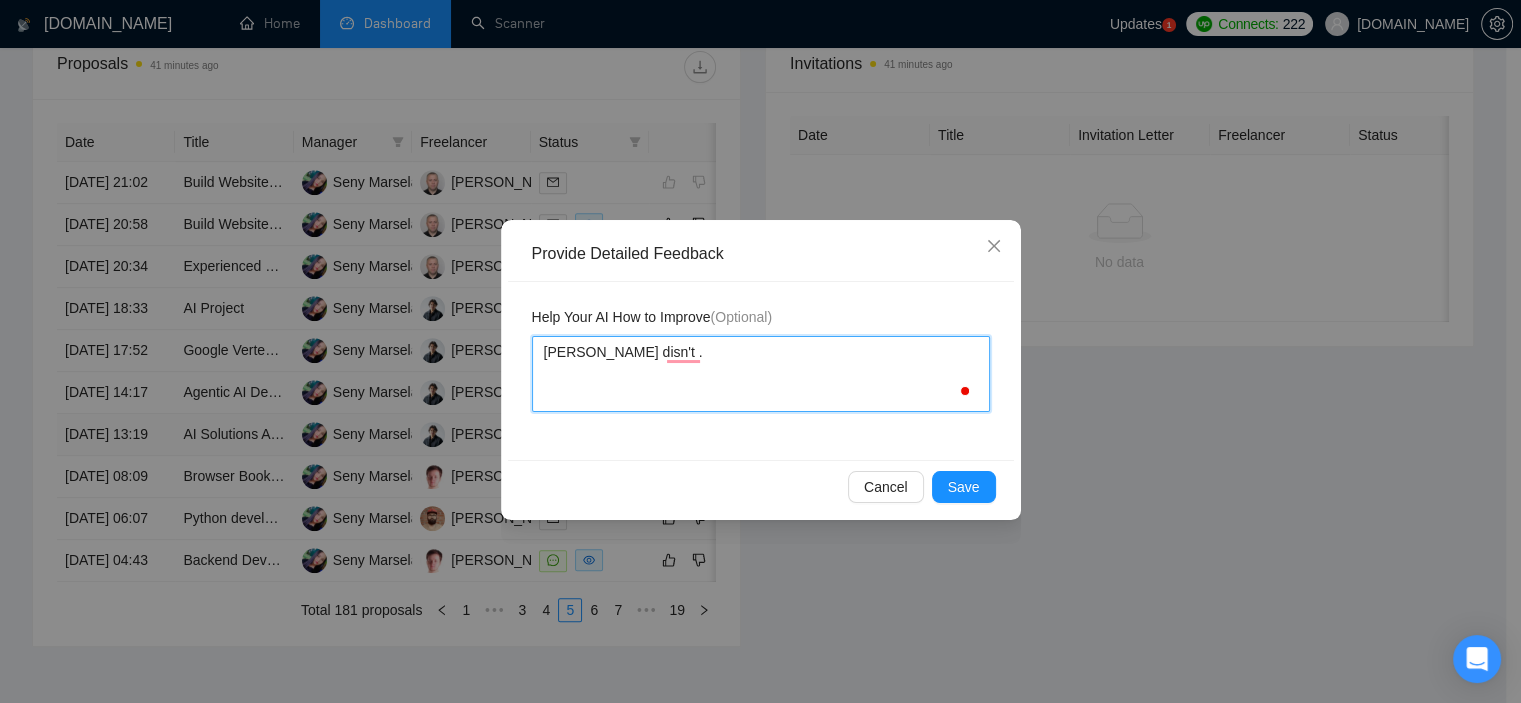 type 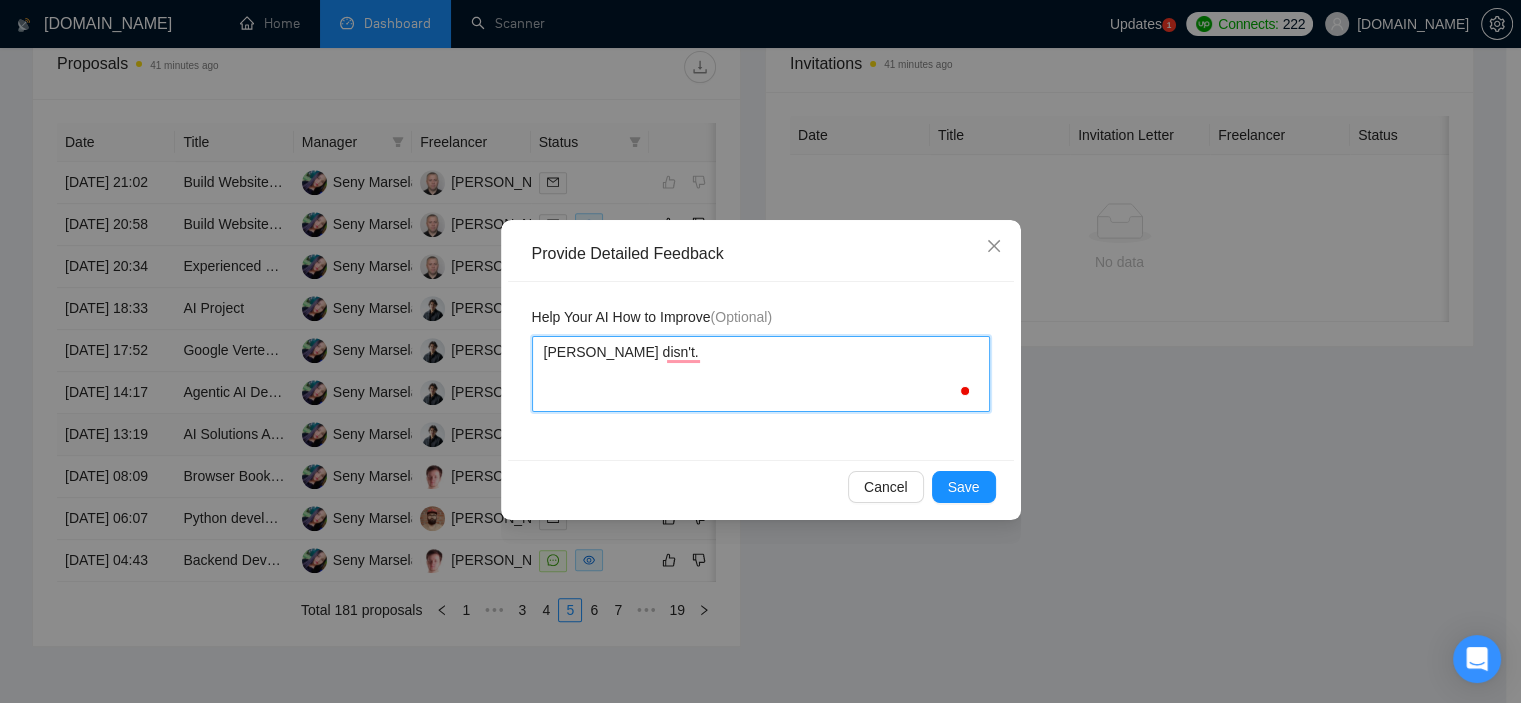 type on "[PERSON_NAME] disn'." 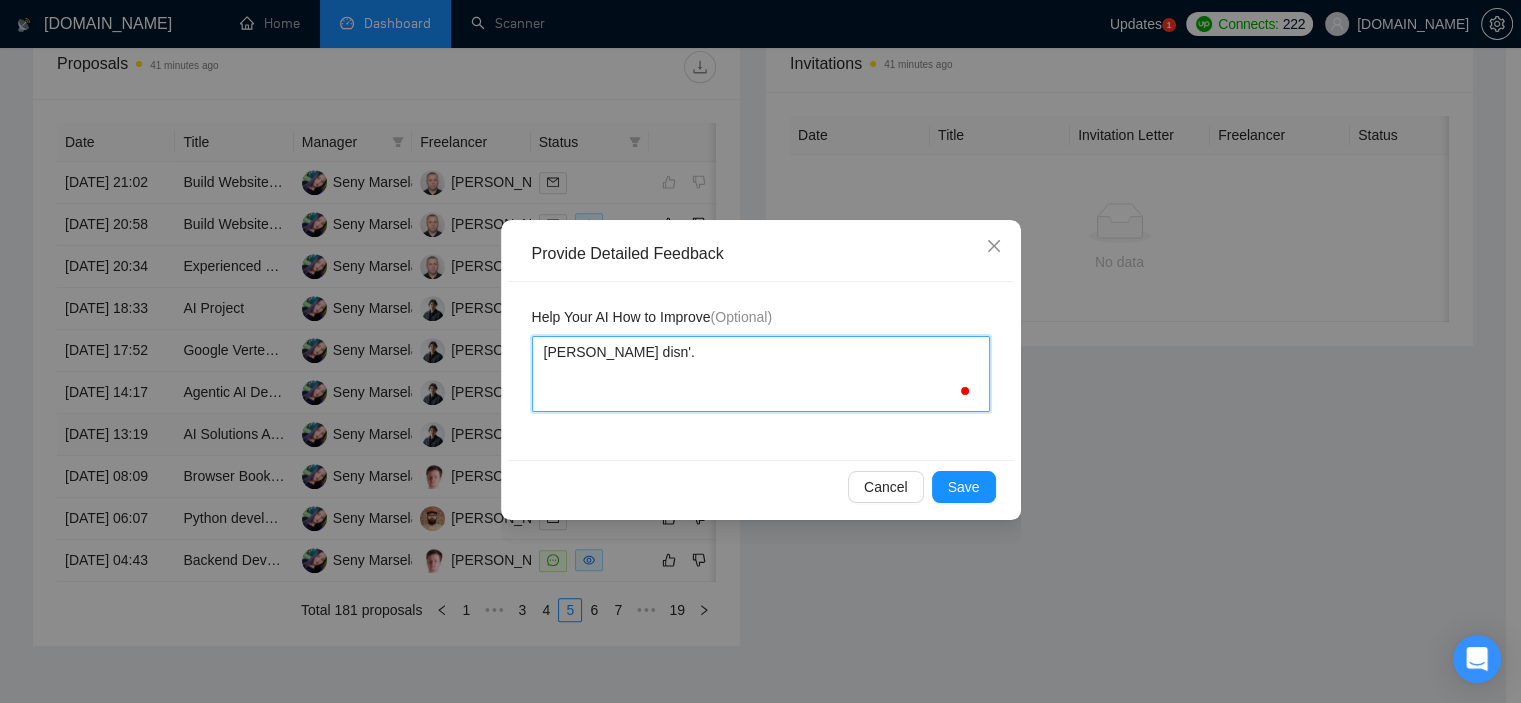 type 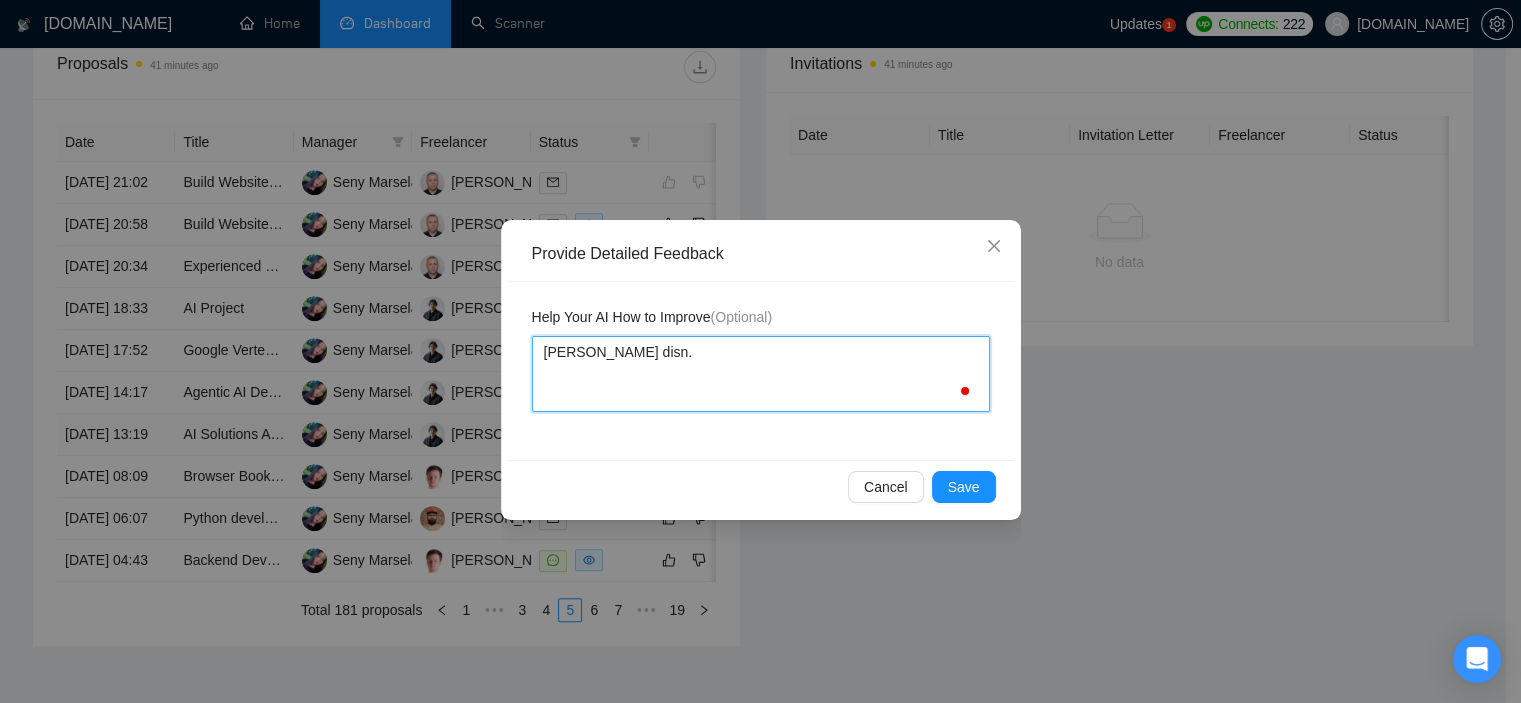 type 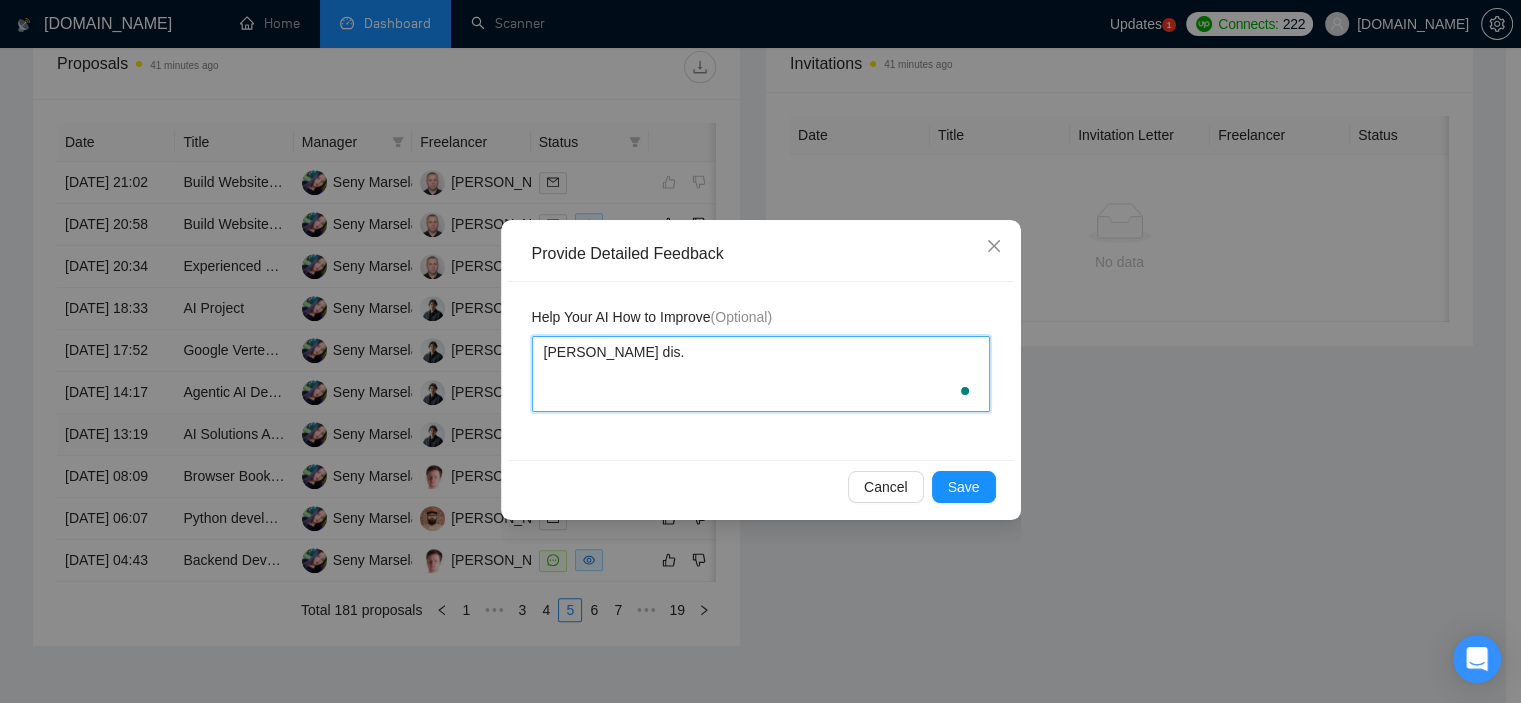 type 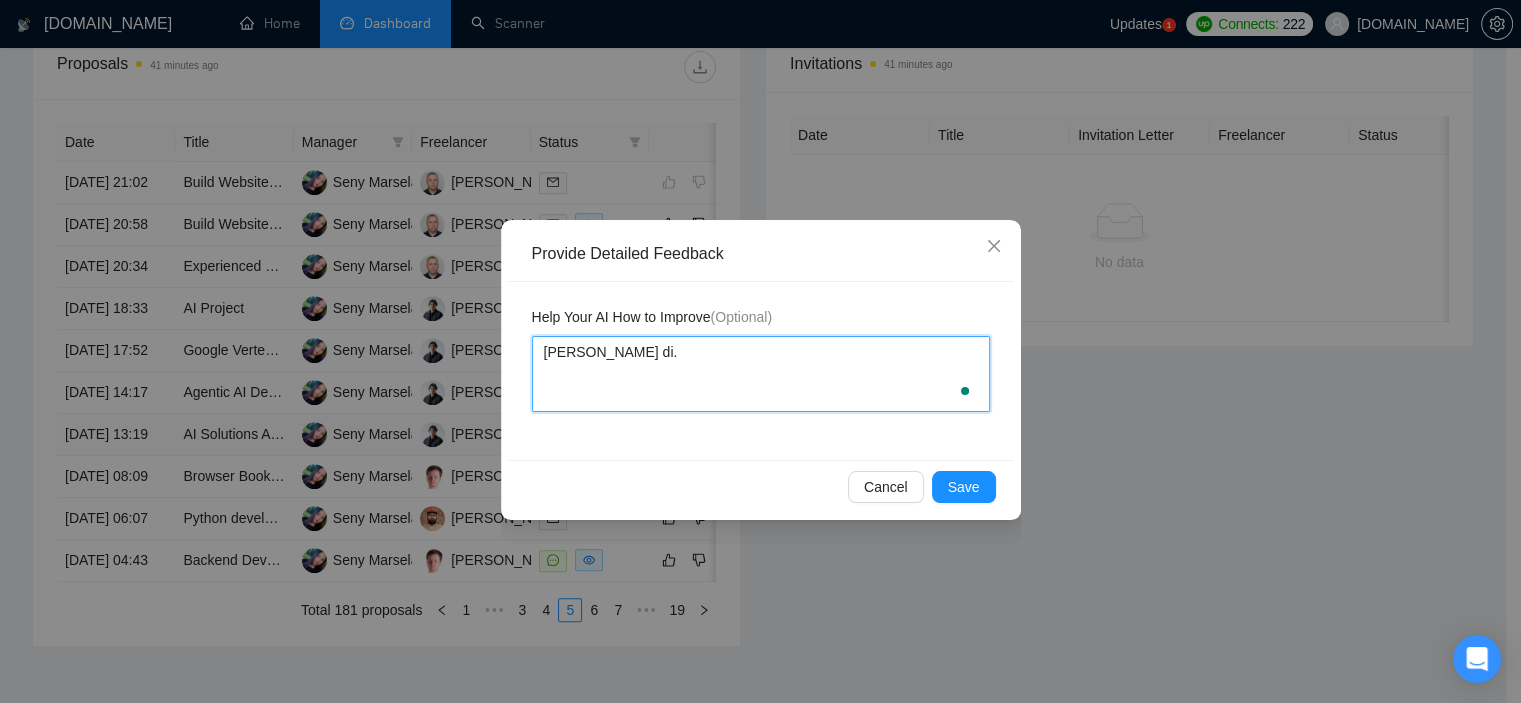 type 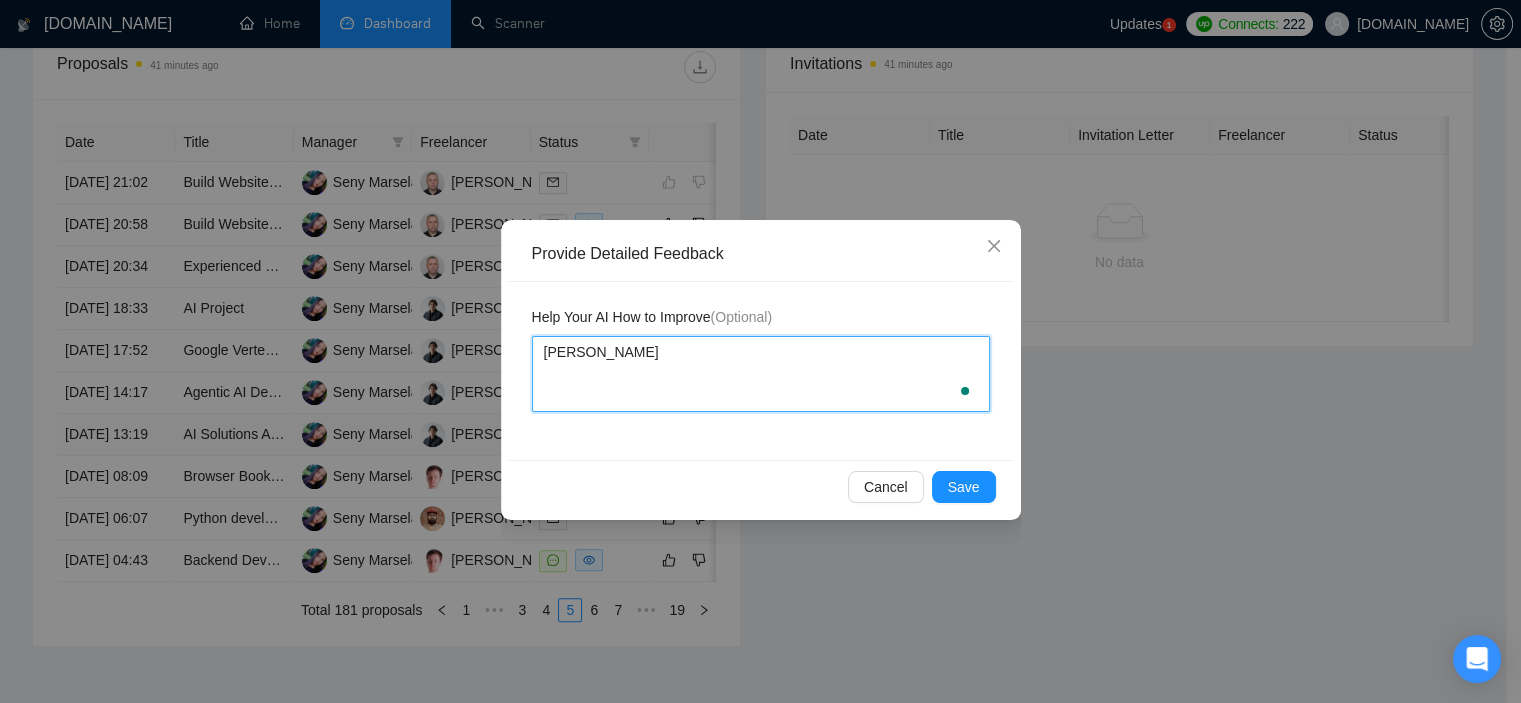 type 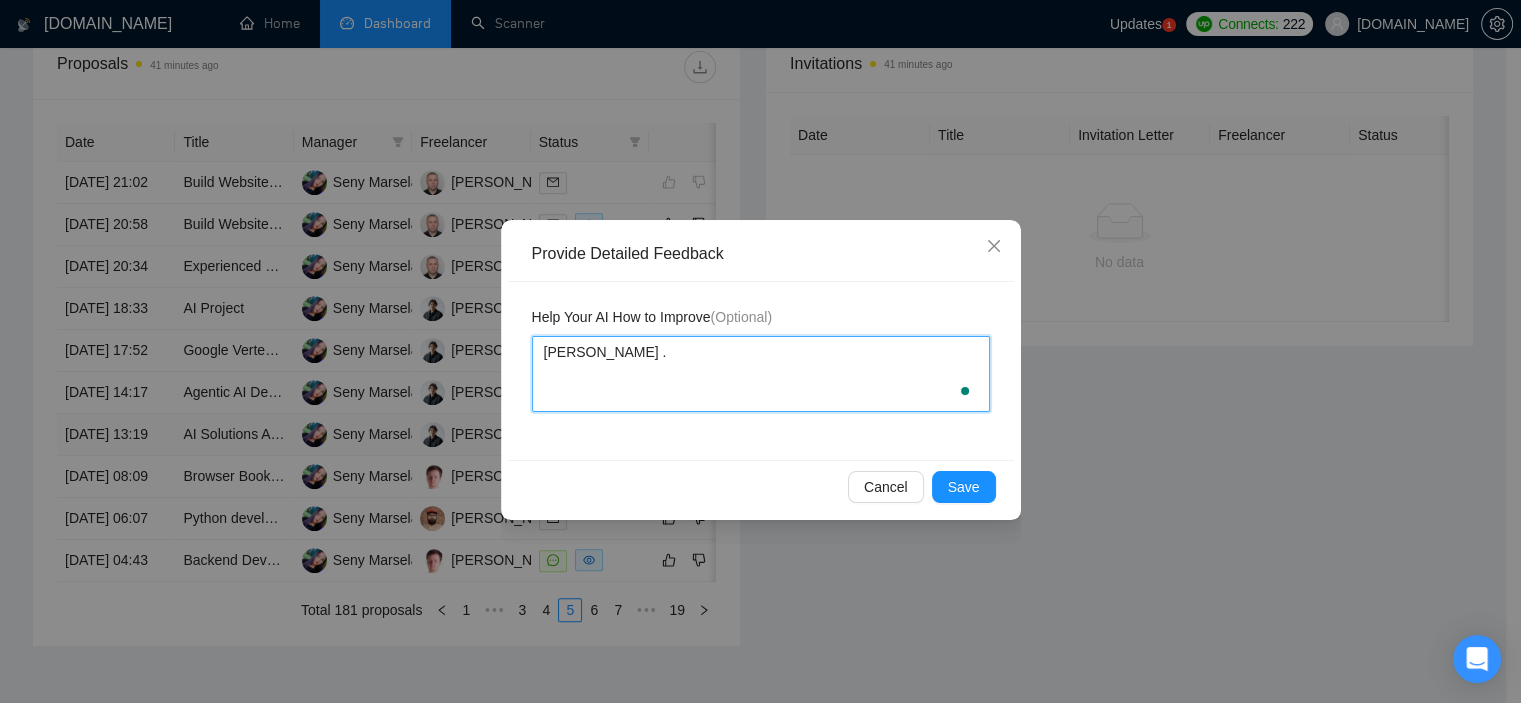type 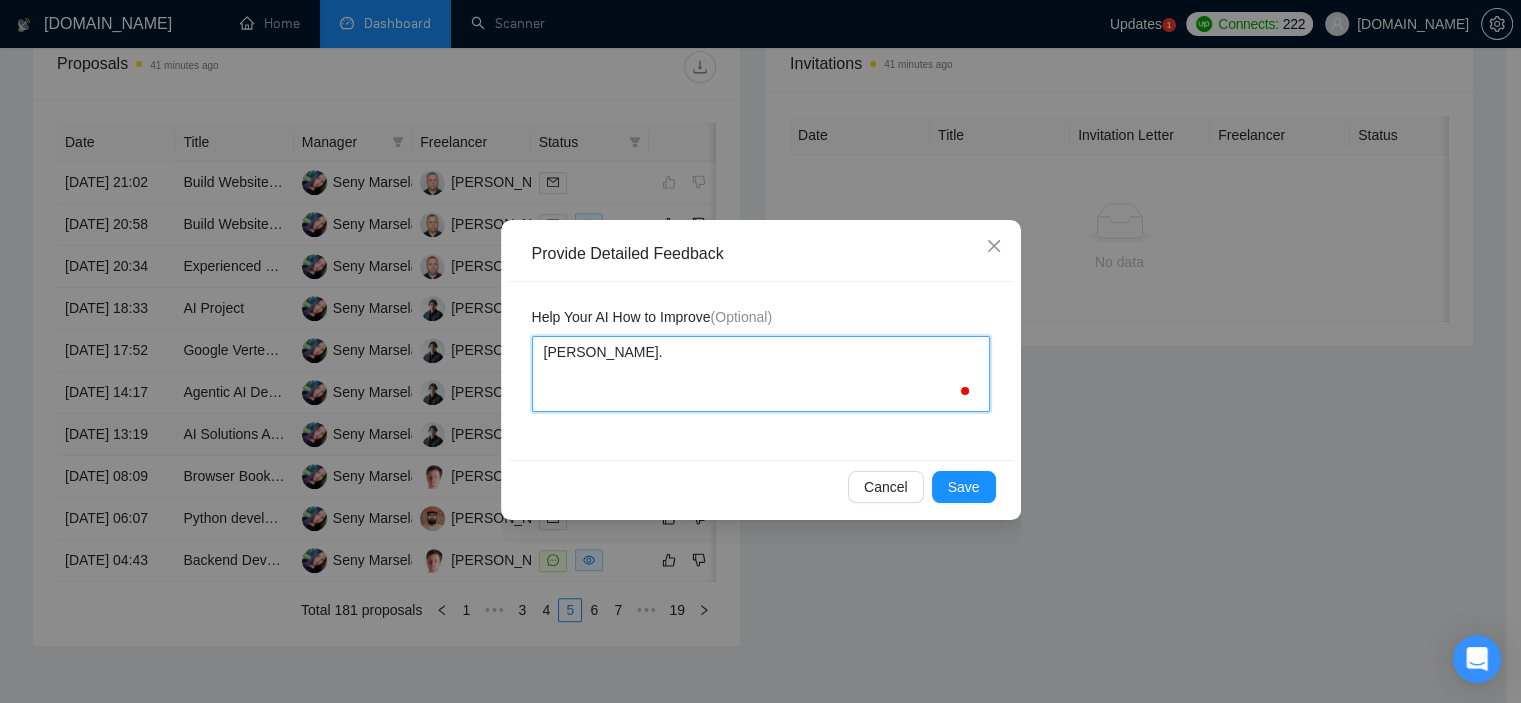 type 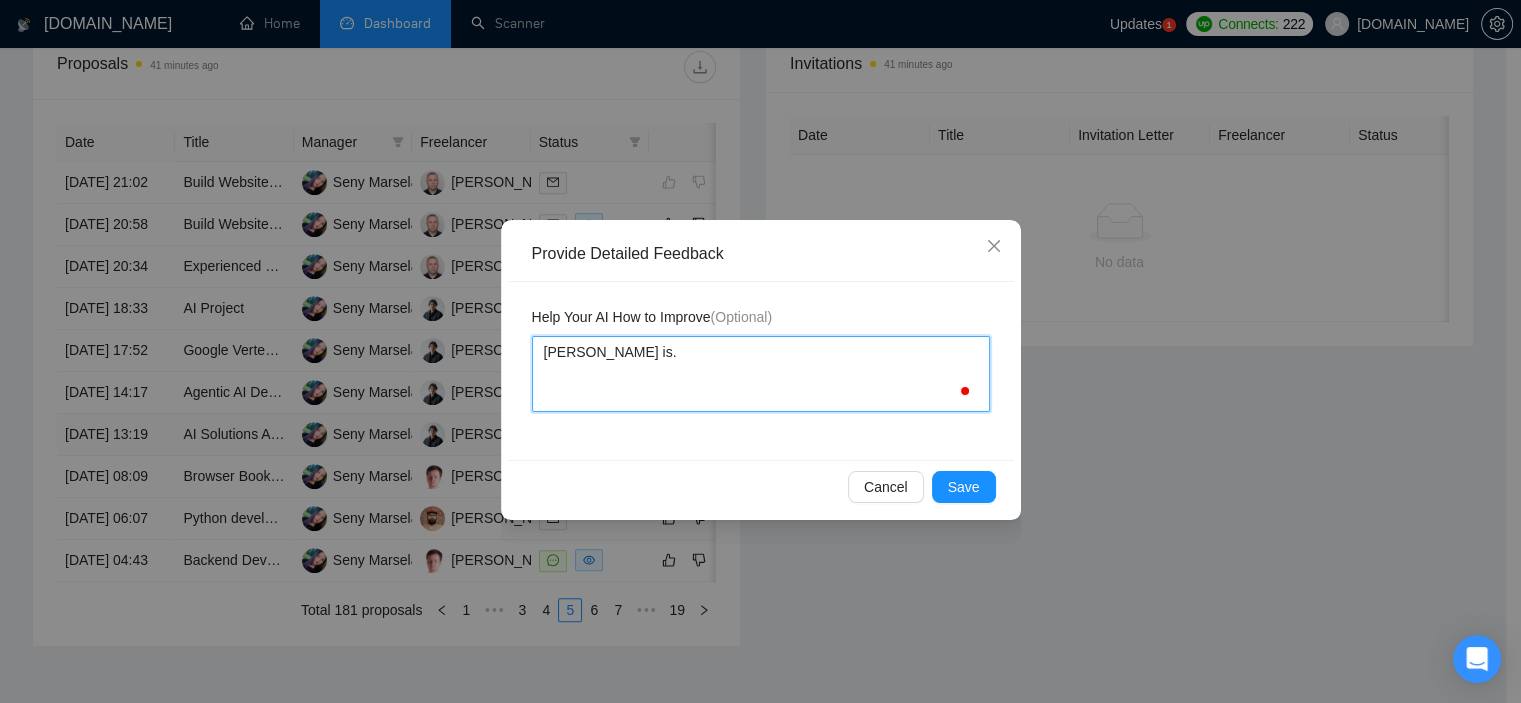 type 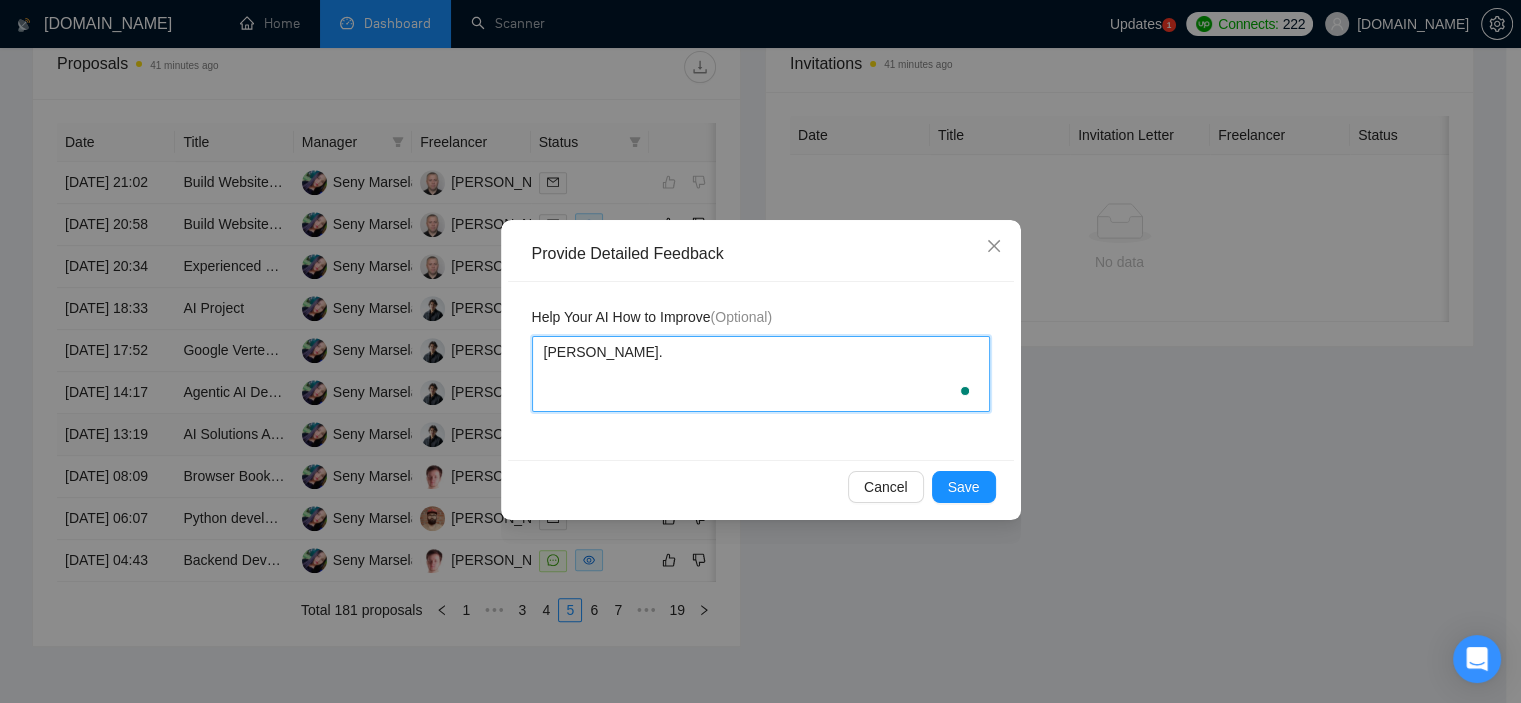 type 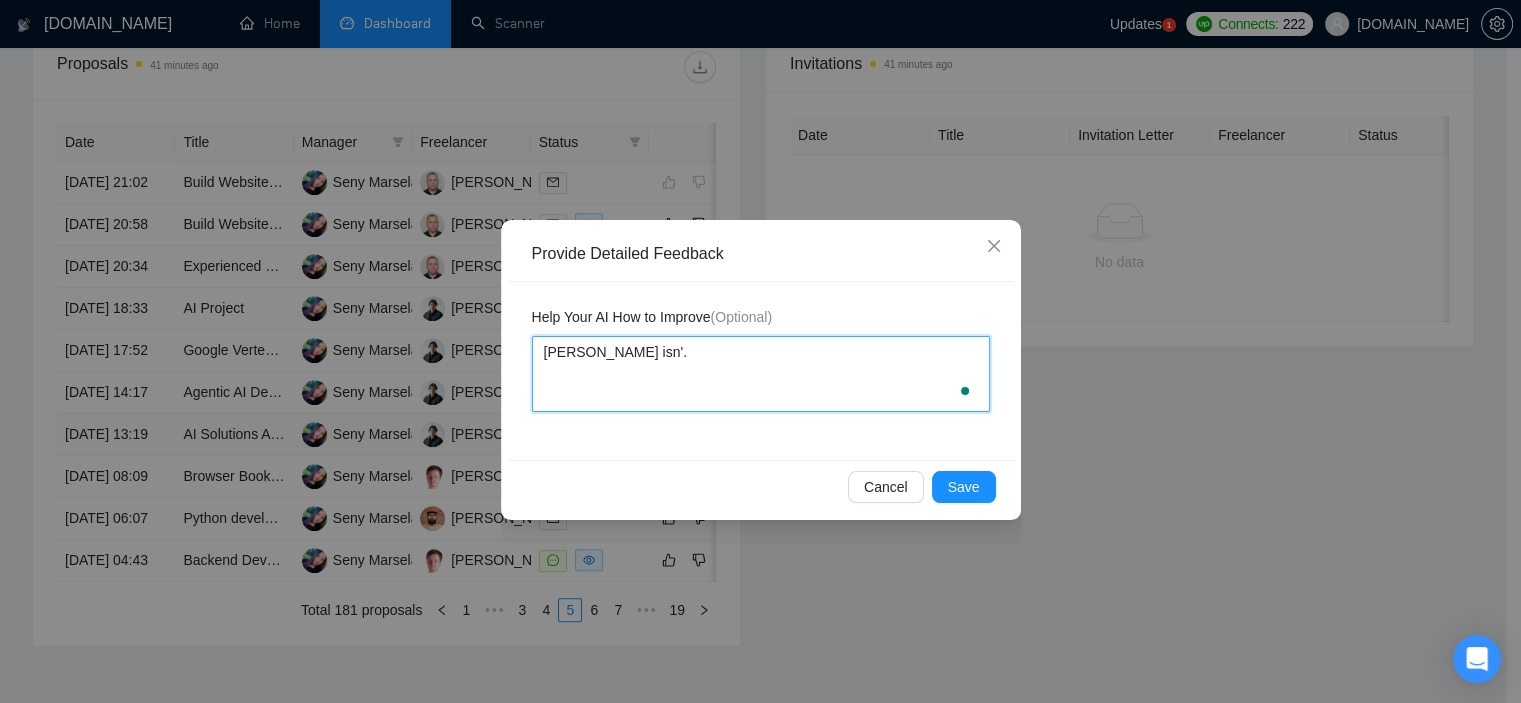 type 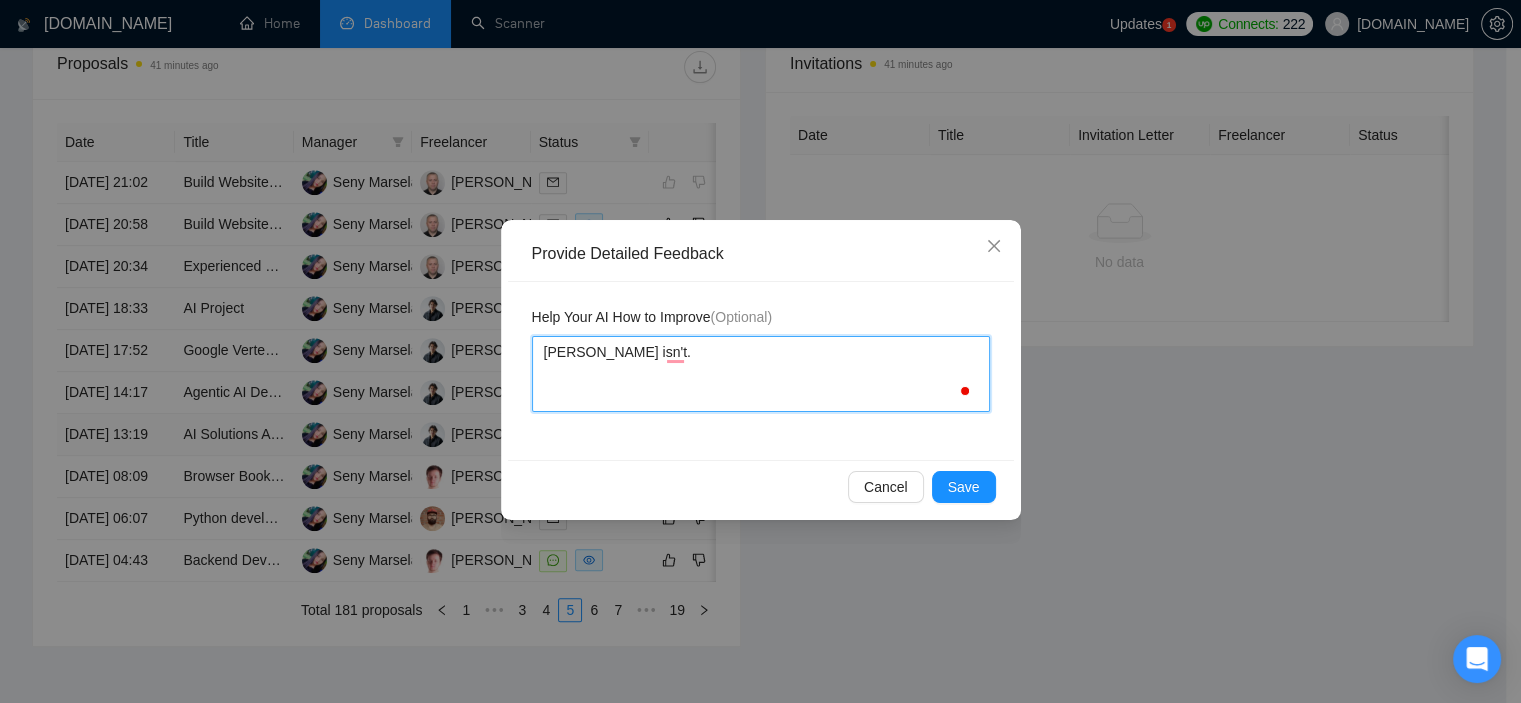 type 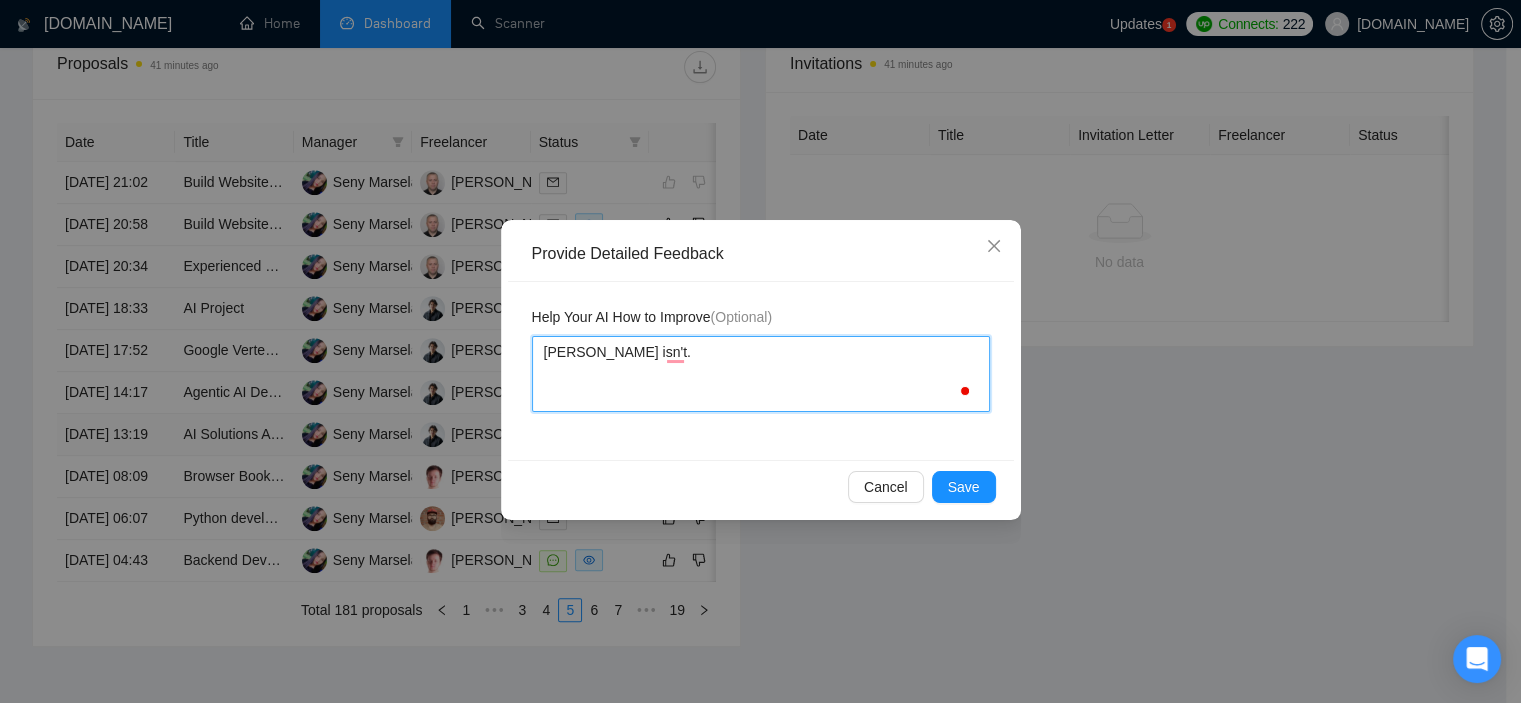 type on "[PERSON_NAME] isn't ." 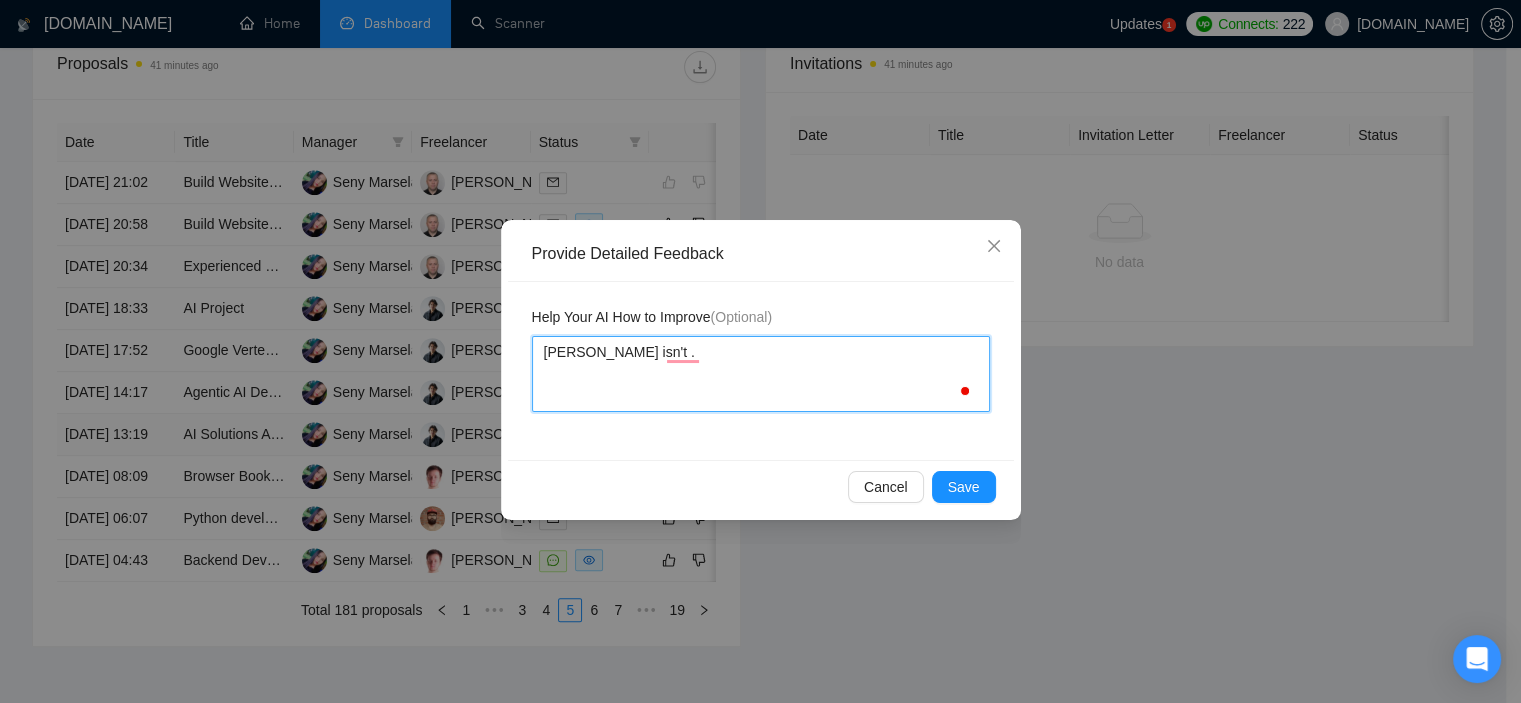 type 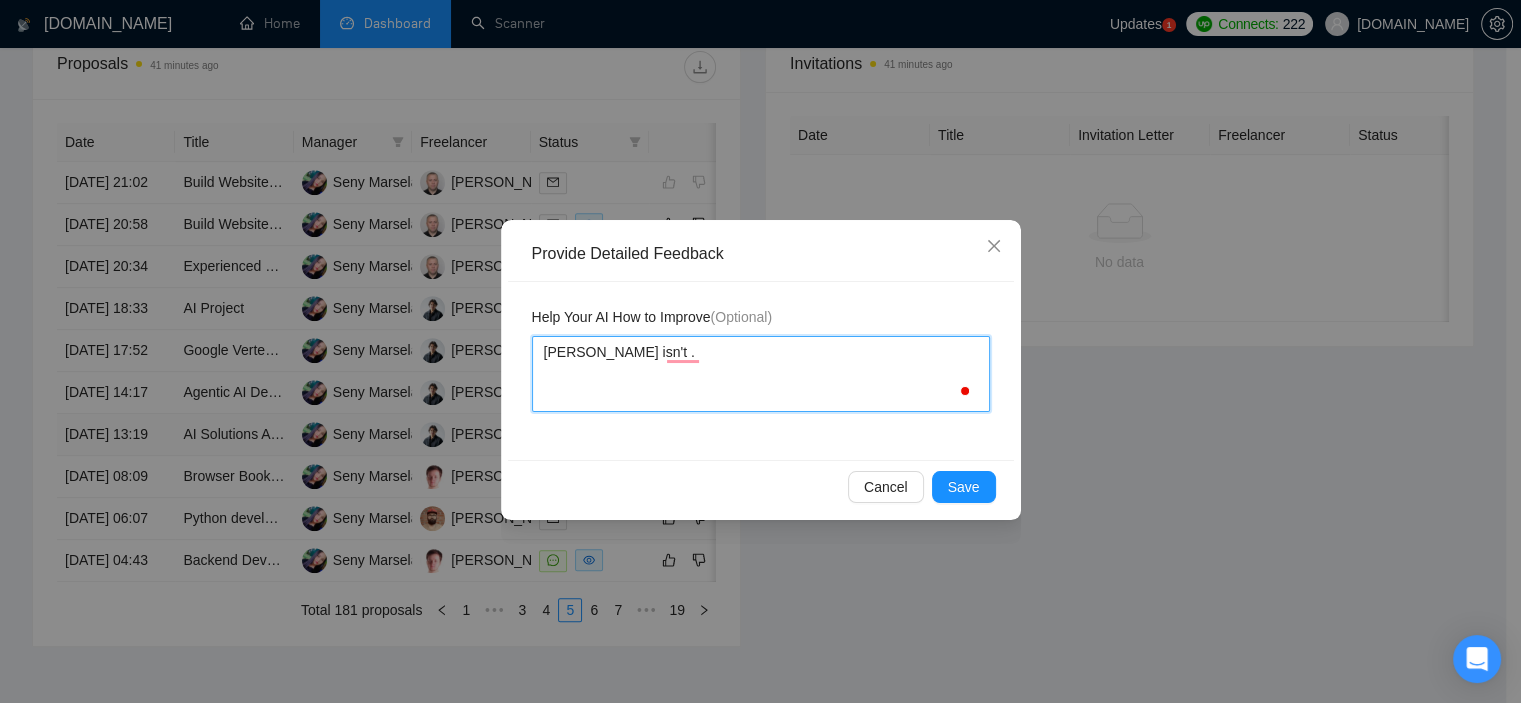 type on "[PERSON_NAME] isn't A." 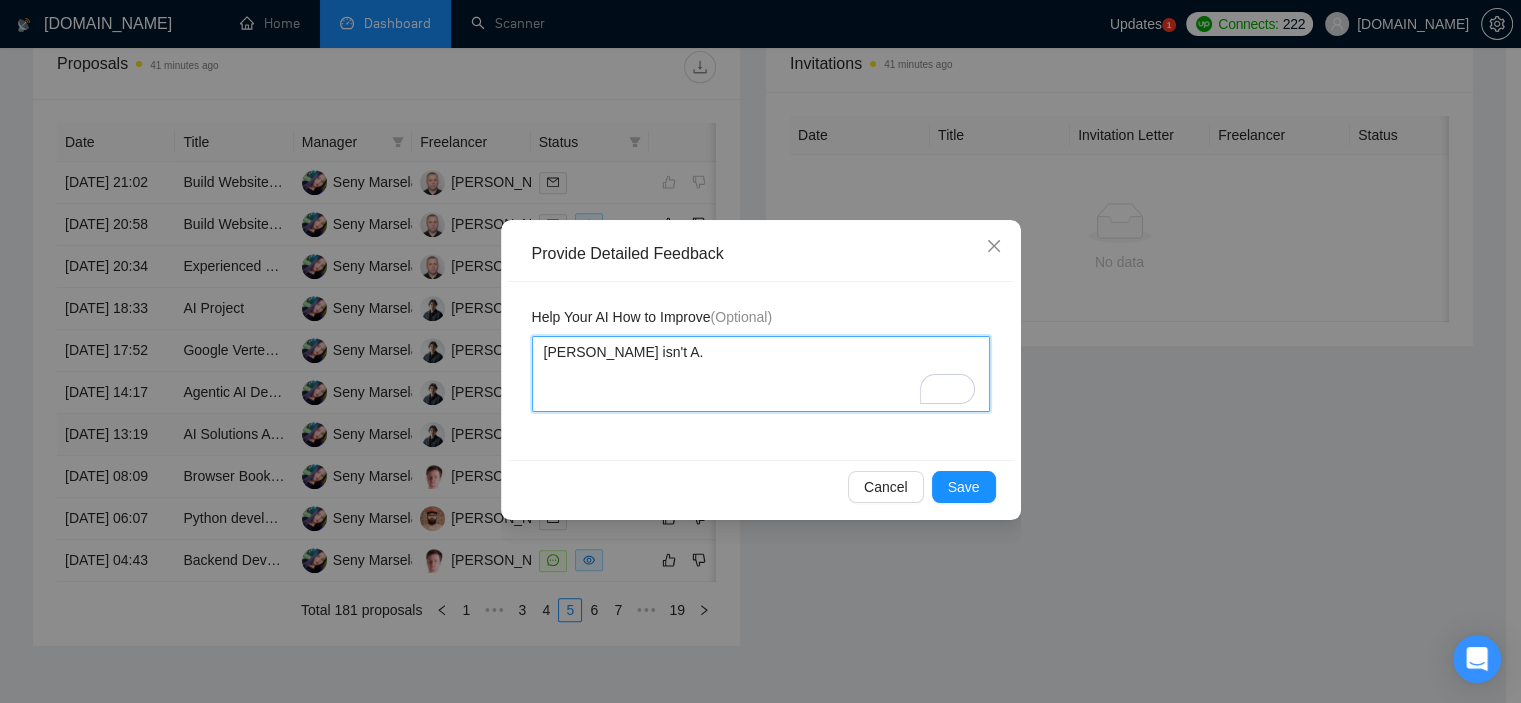 type 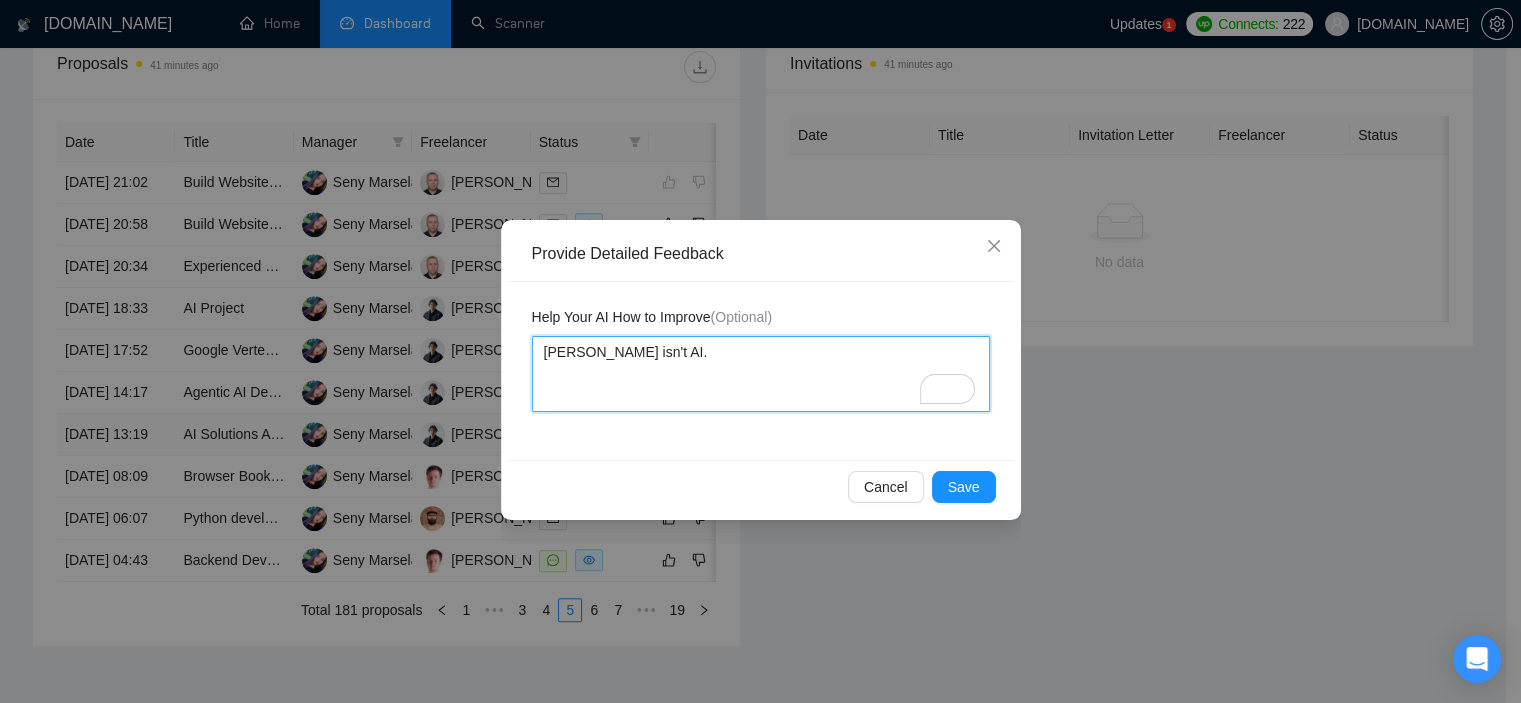 type 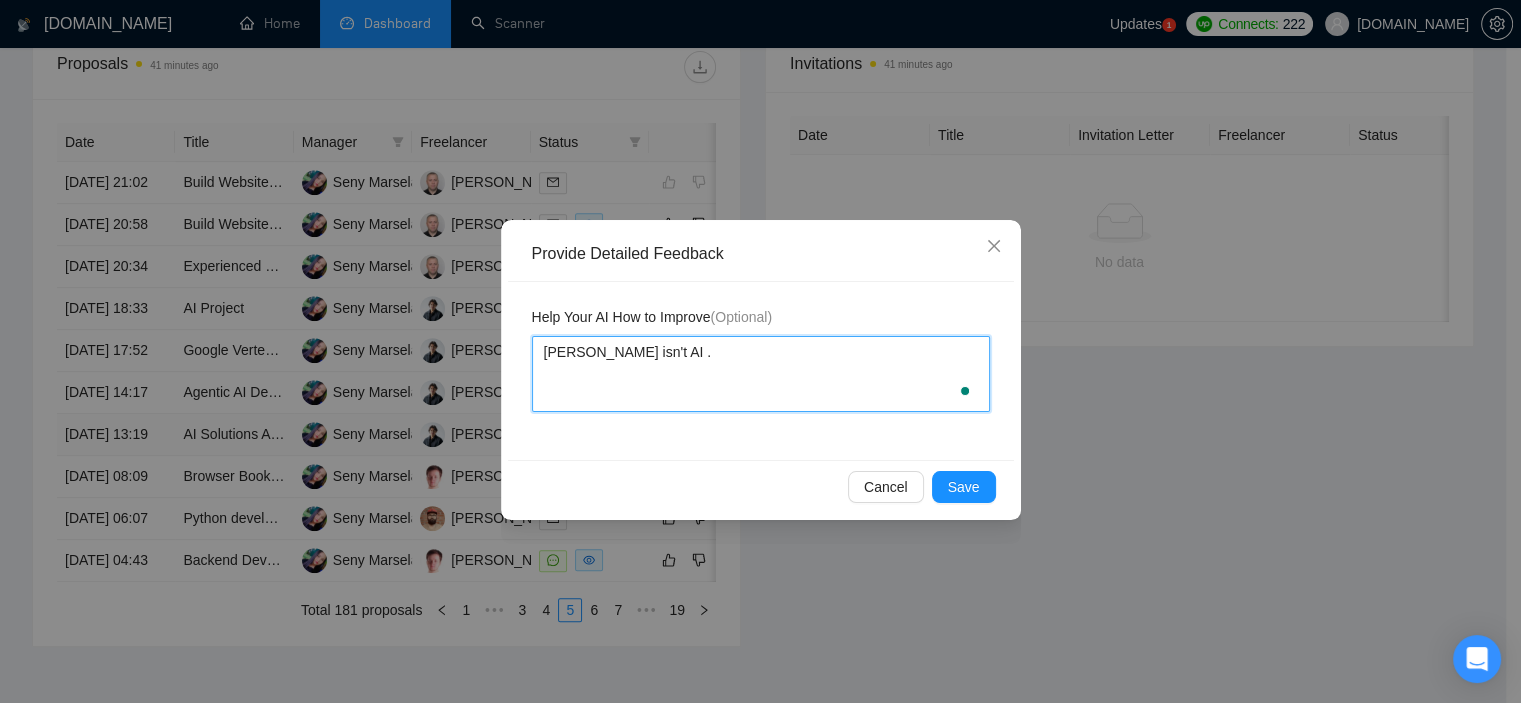 type 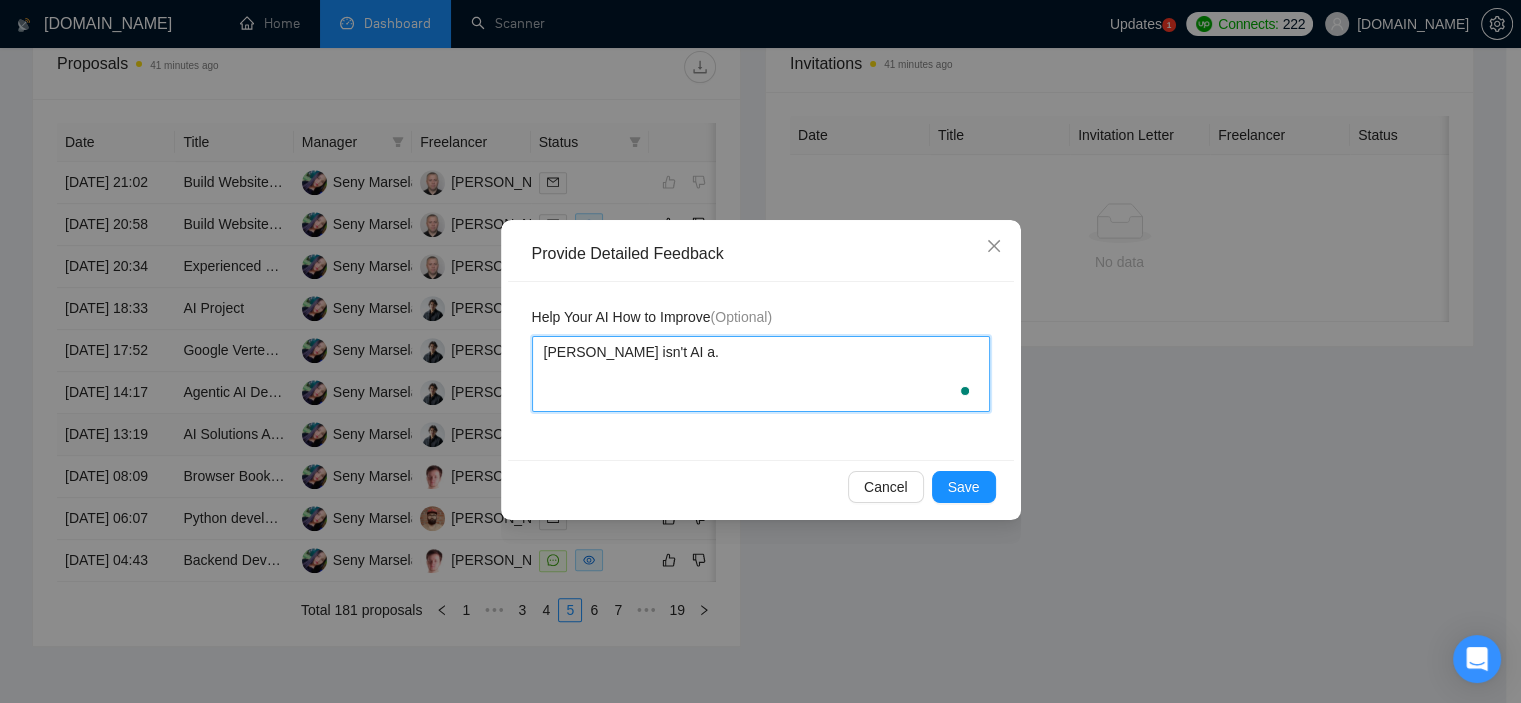 type 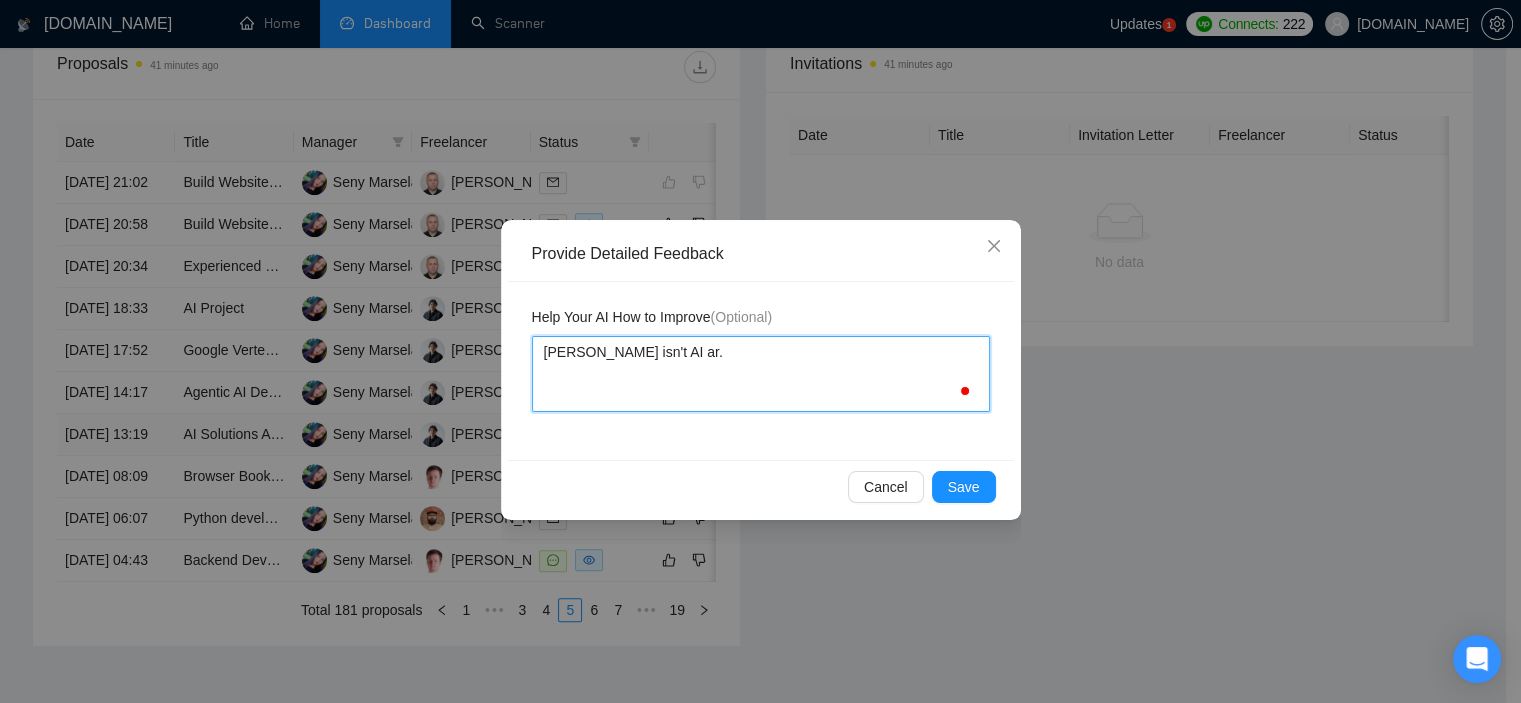 type 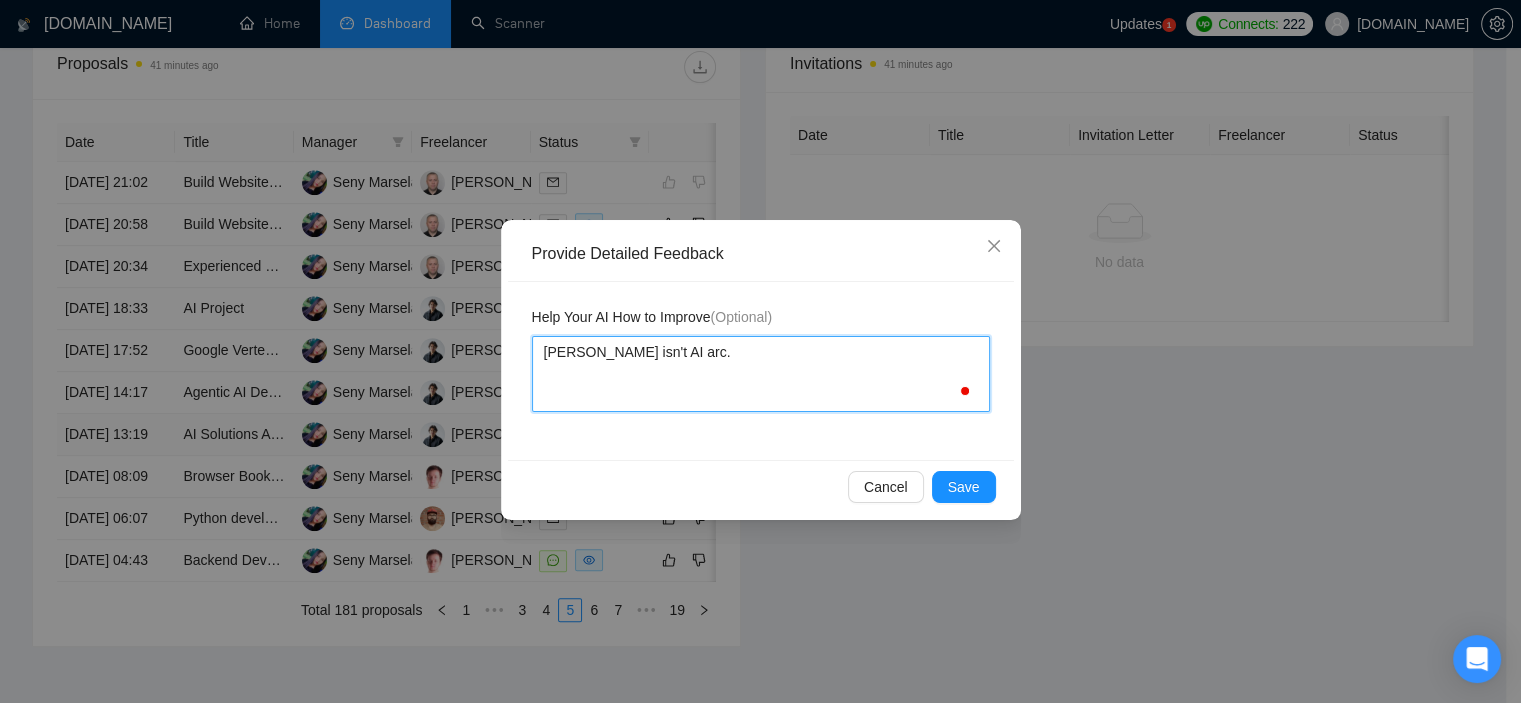 type 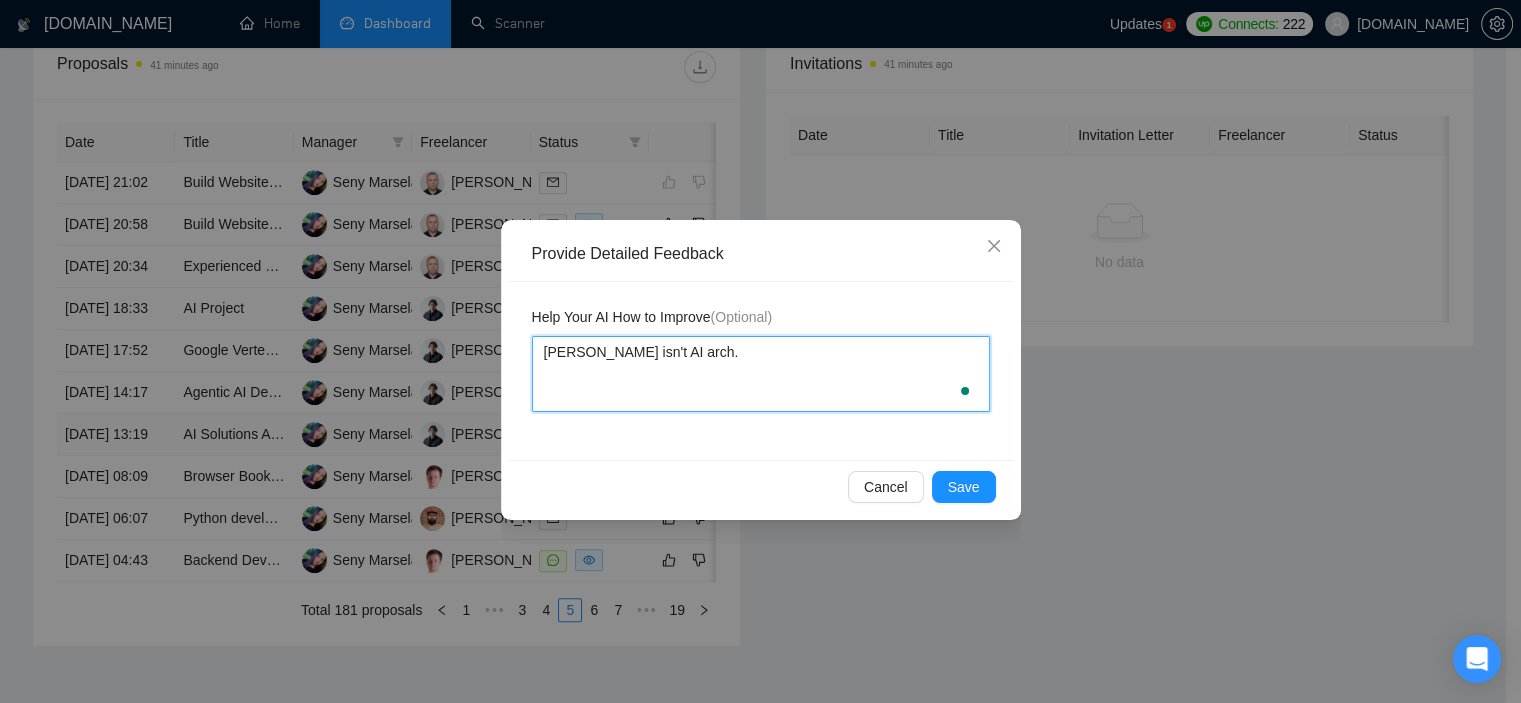 type 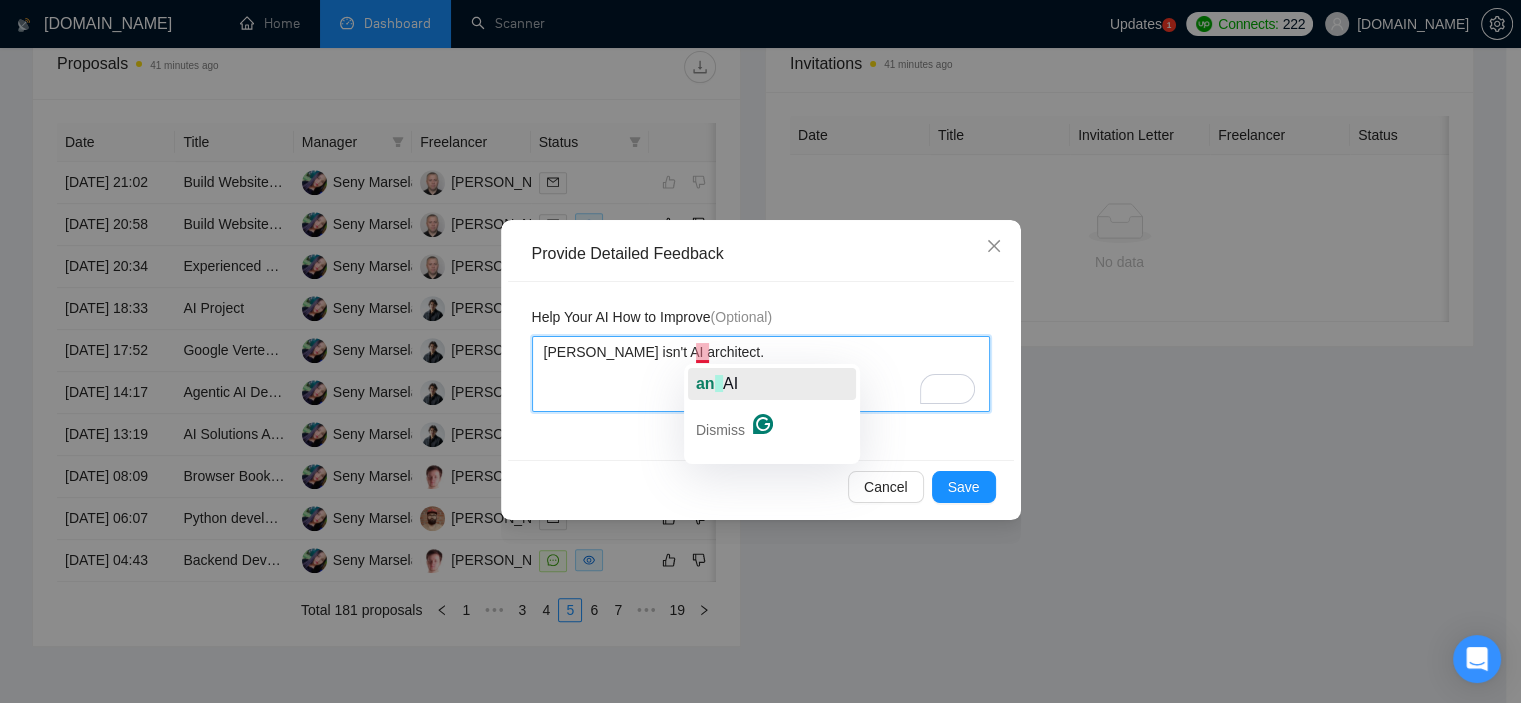 click on "an" 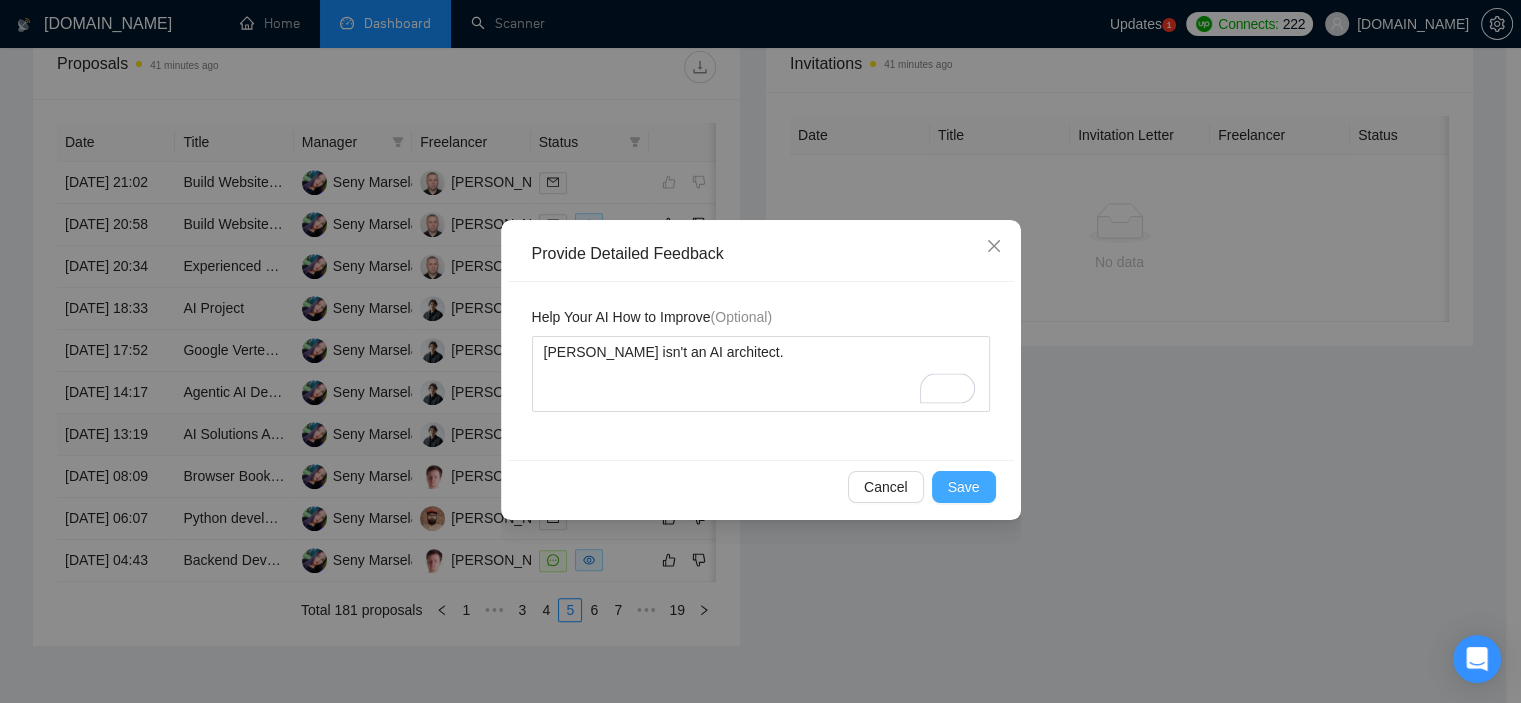 click on "Save" at bounding box center [964, 487] 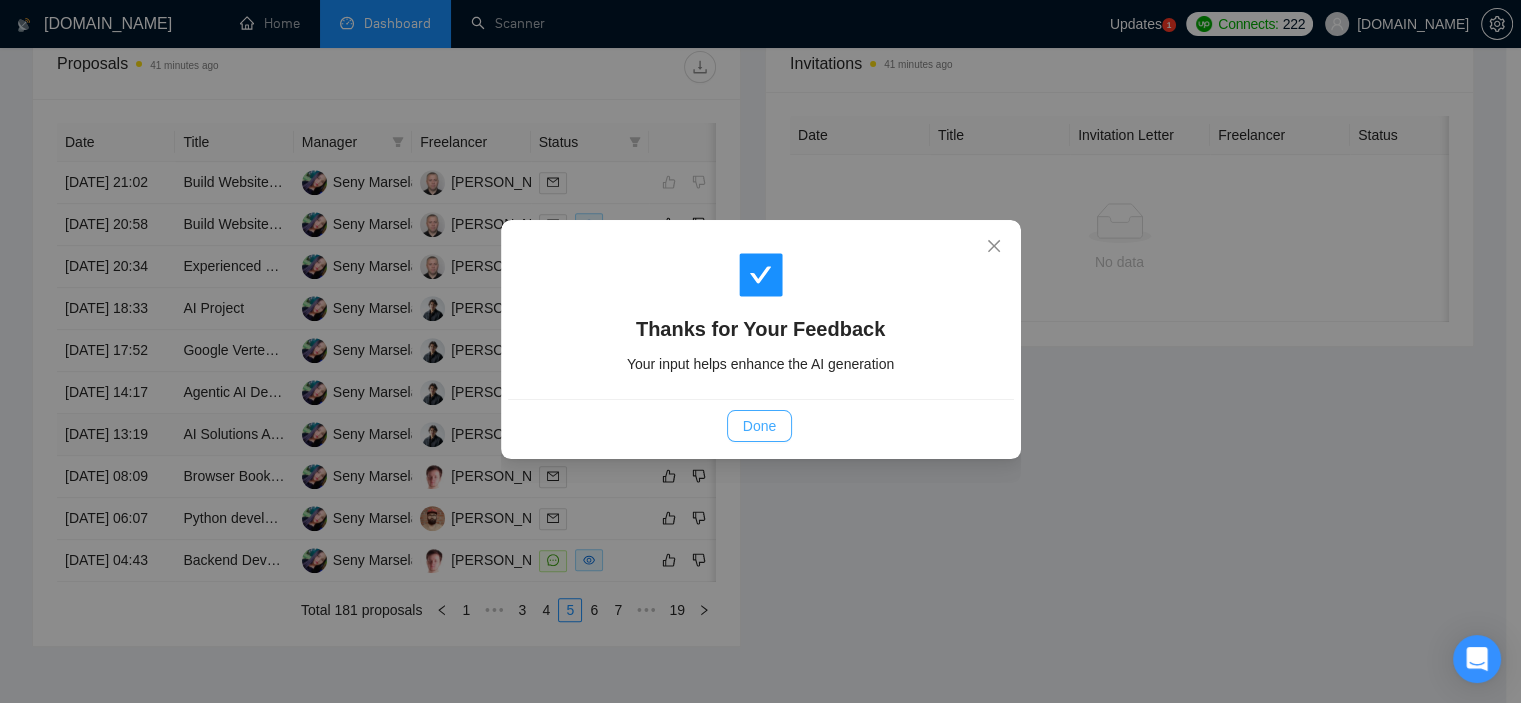 click on "Done" at bounding box center [759, 426] 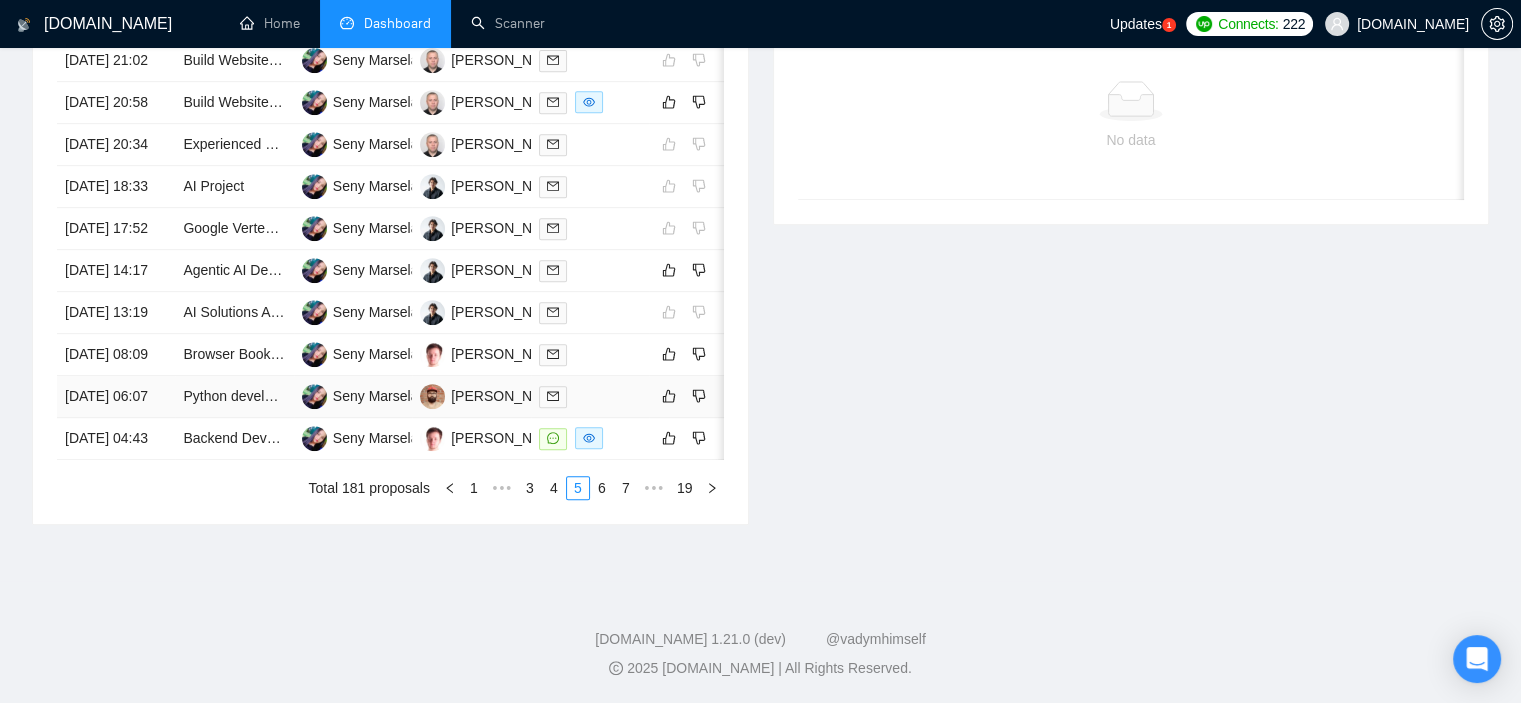 scroll, scrollTop: 992, scrollLeft: 0, axis: vertical 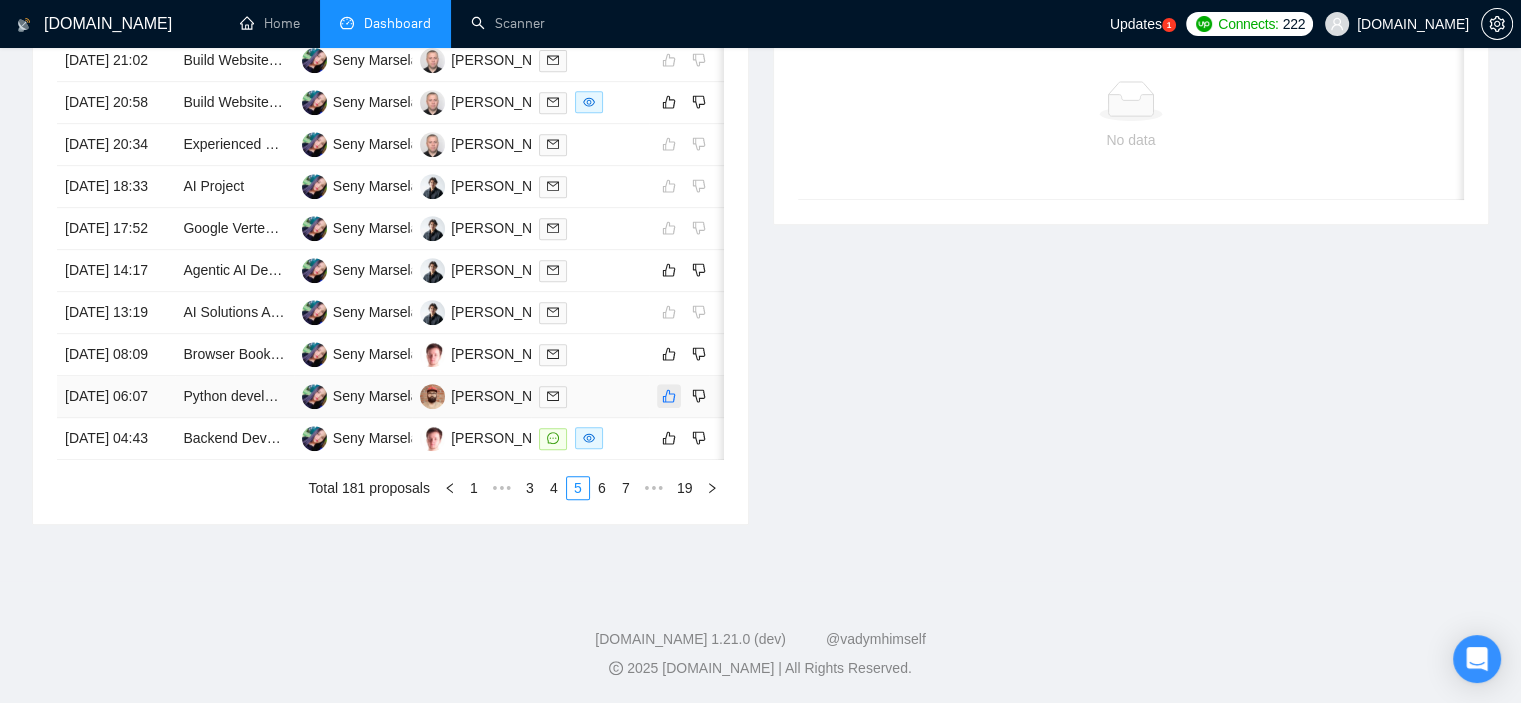 click 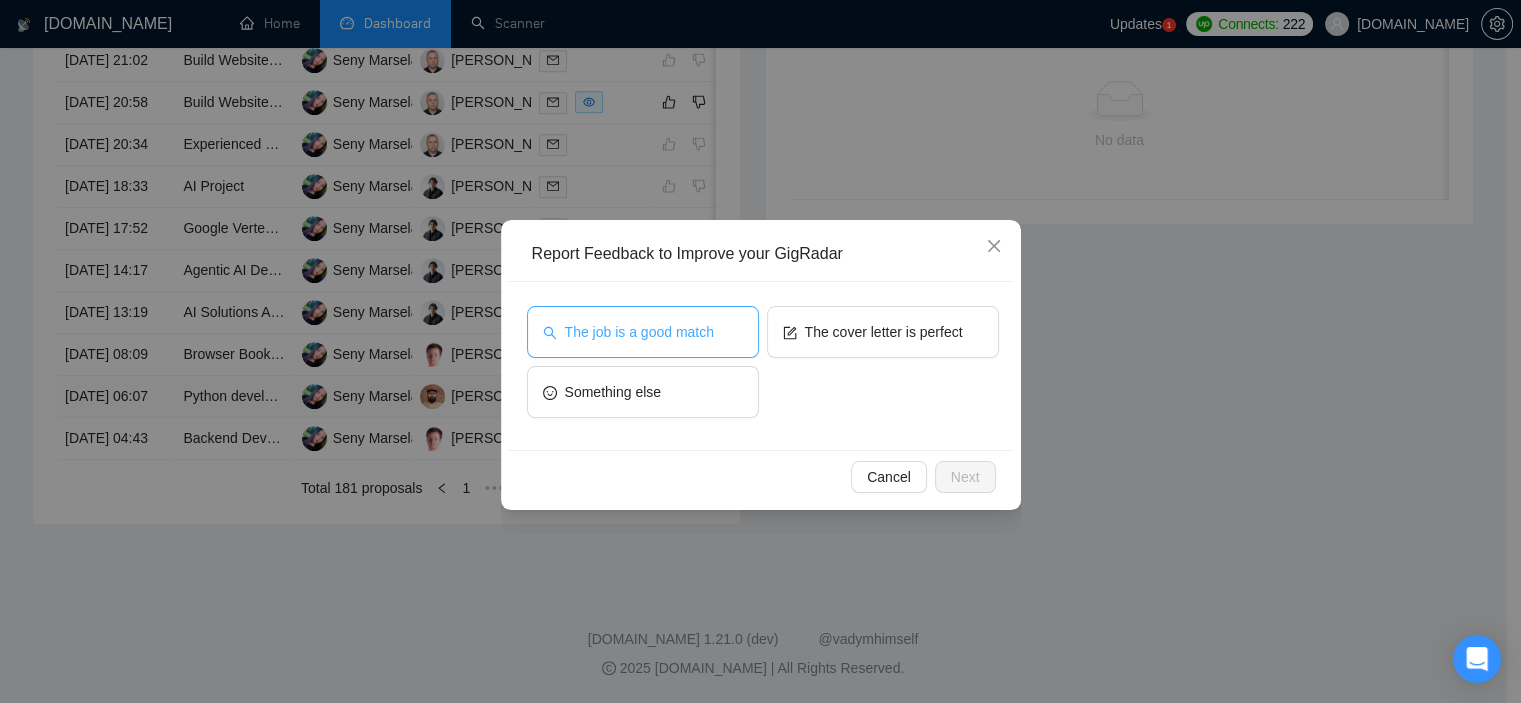 click on "The job is a good match" at bounding box center (639, 332) 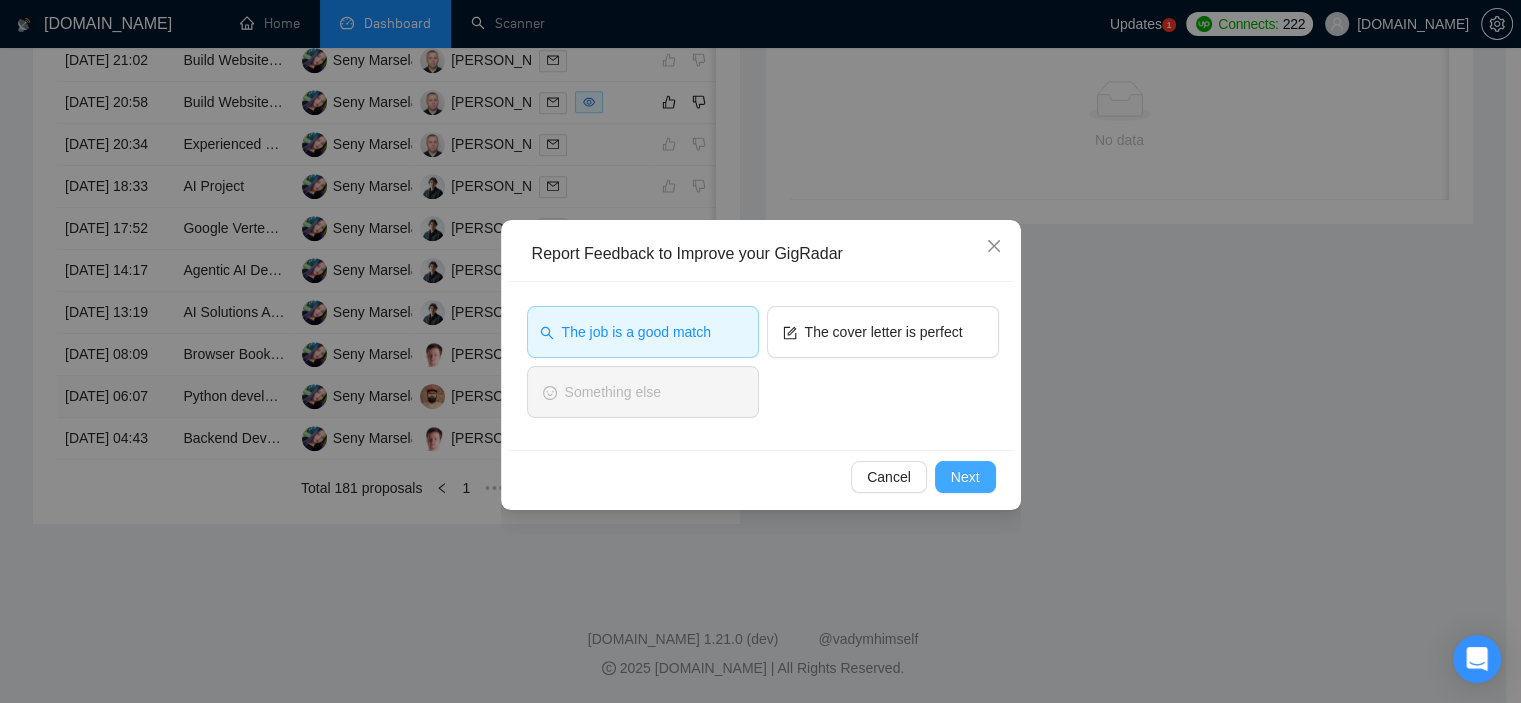 click on "Next" at bounding box center (965, 477) 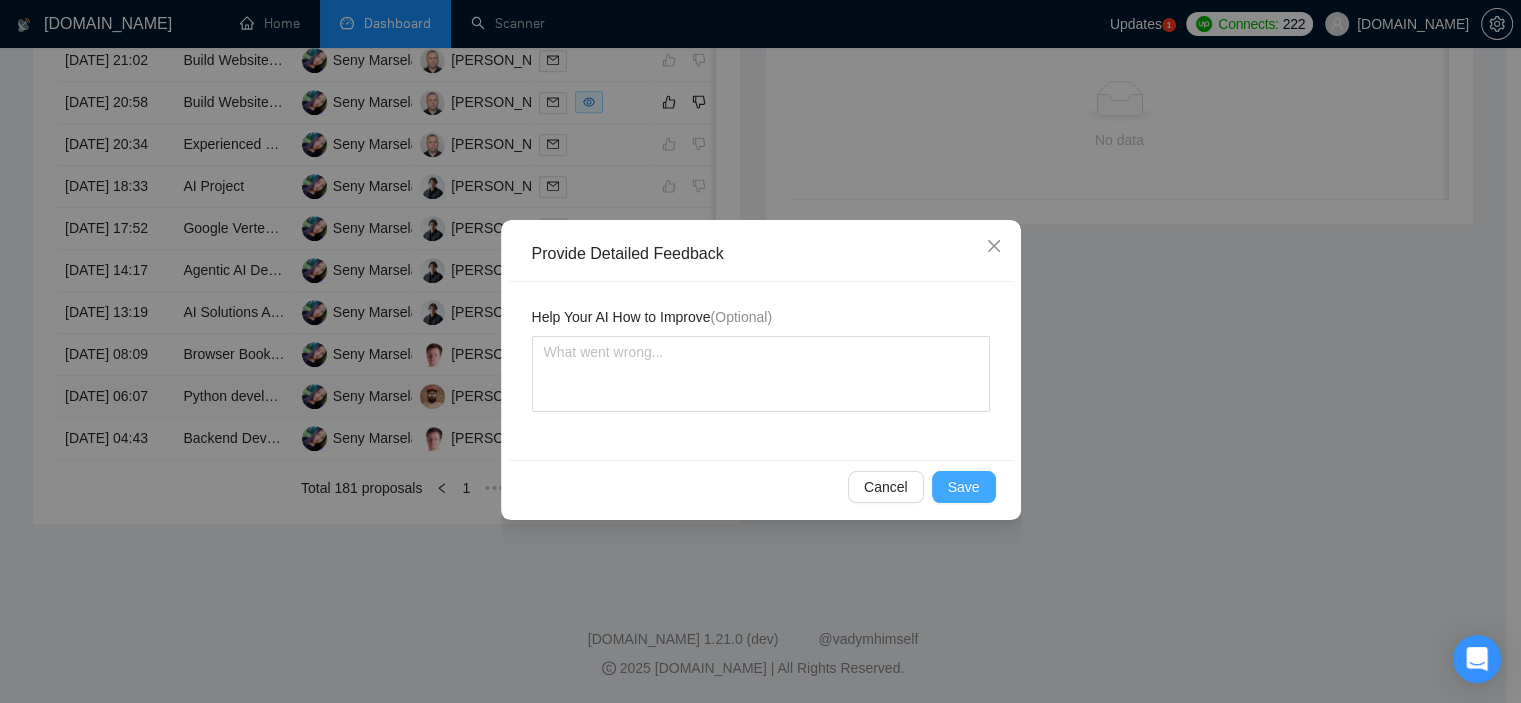 click on "Save" at bounding box center [964, 487] 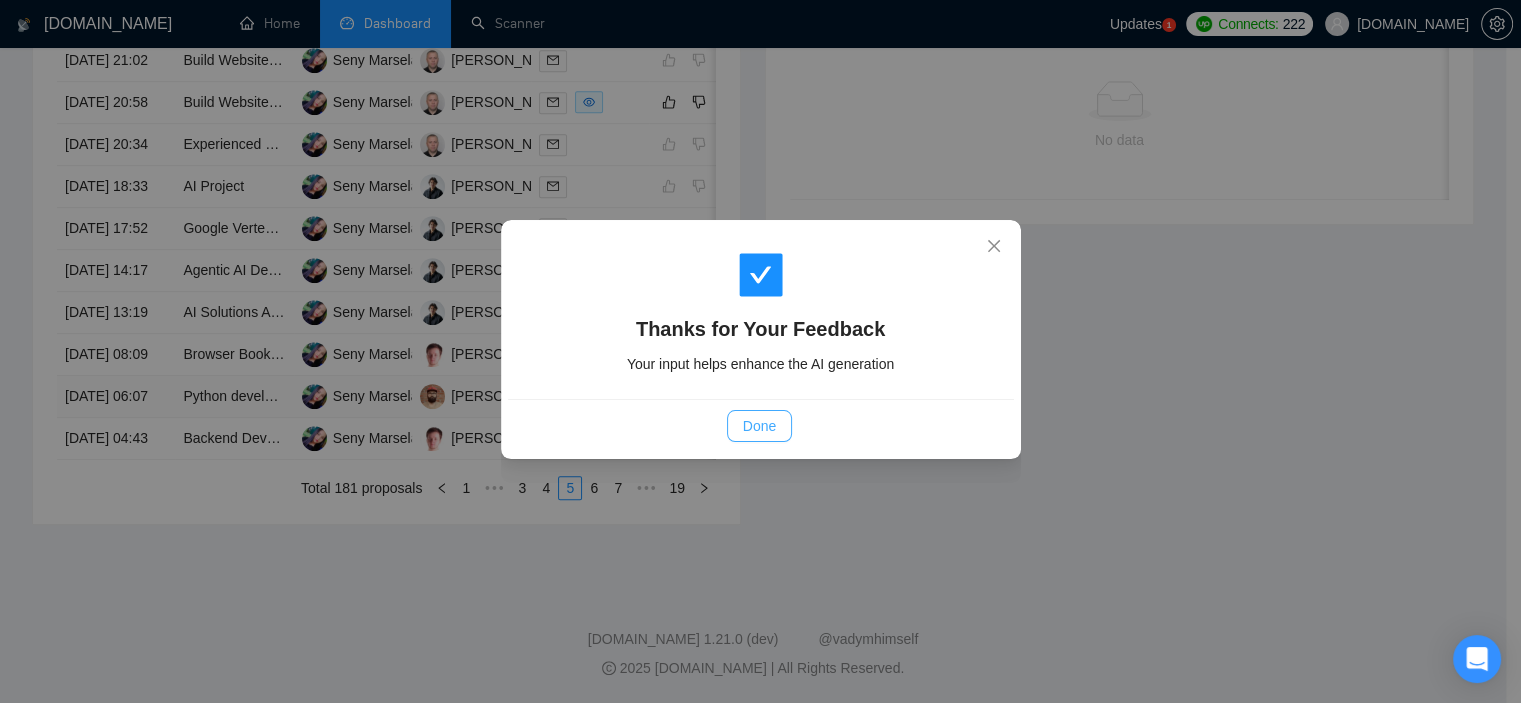 click on "Done" at bounding box center (759, 426) 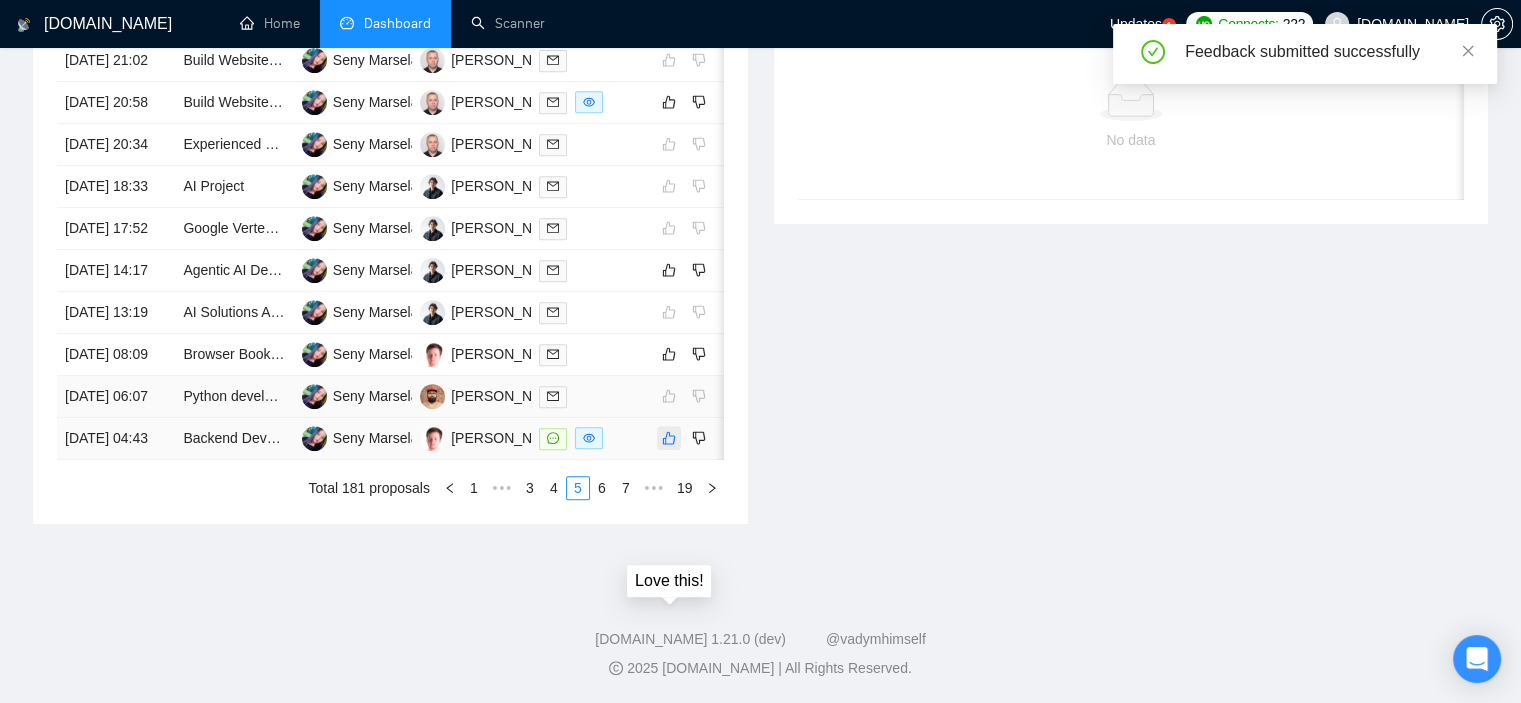 click 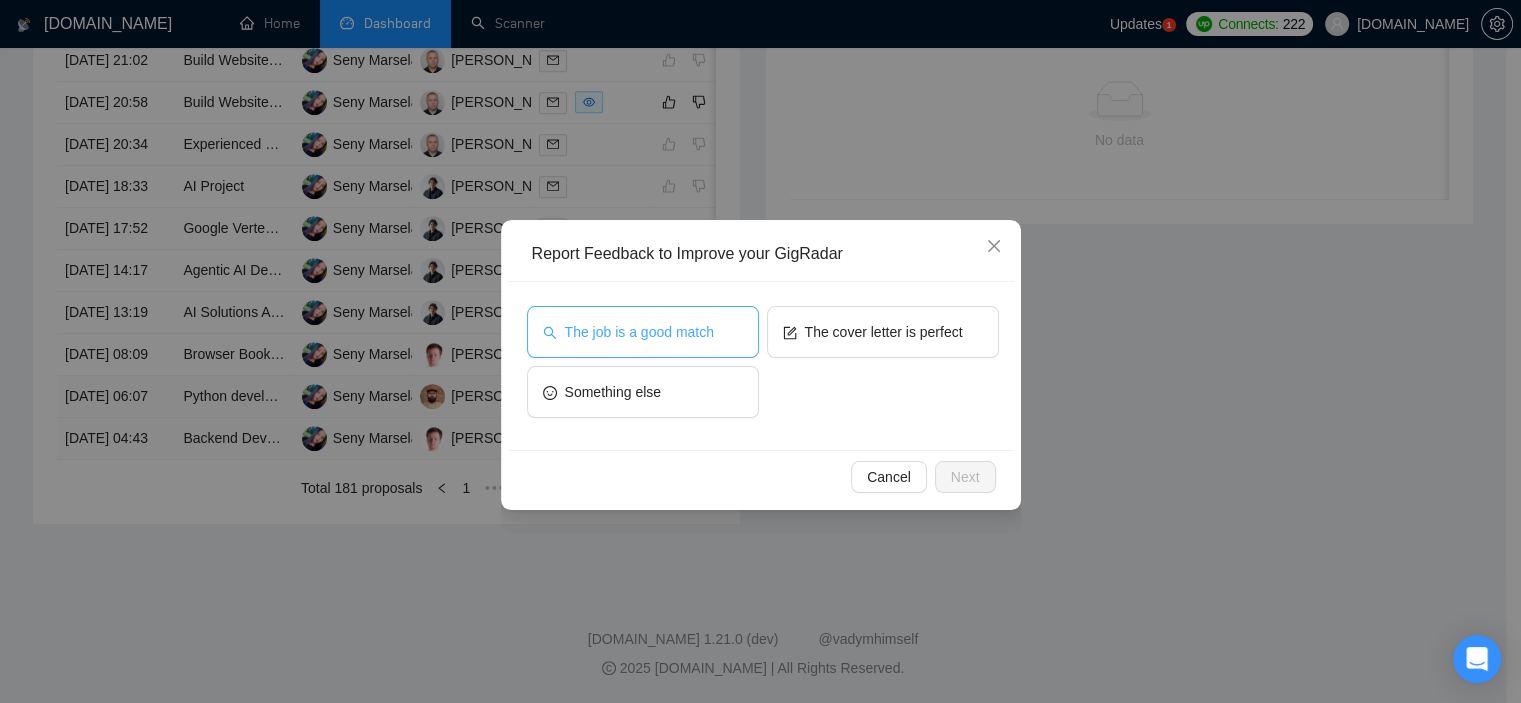 click on "The job is a good match" at bounding box center [643, 332] 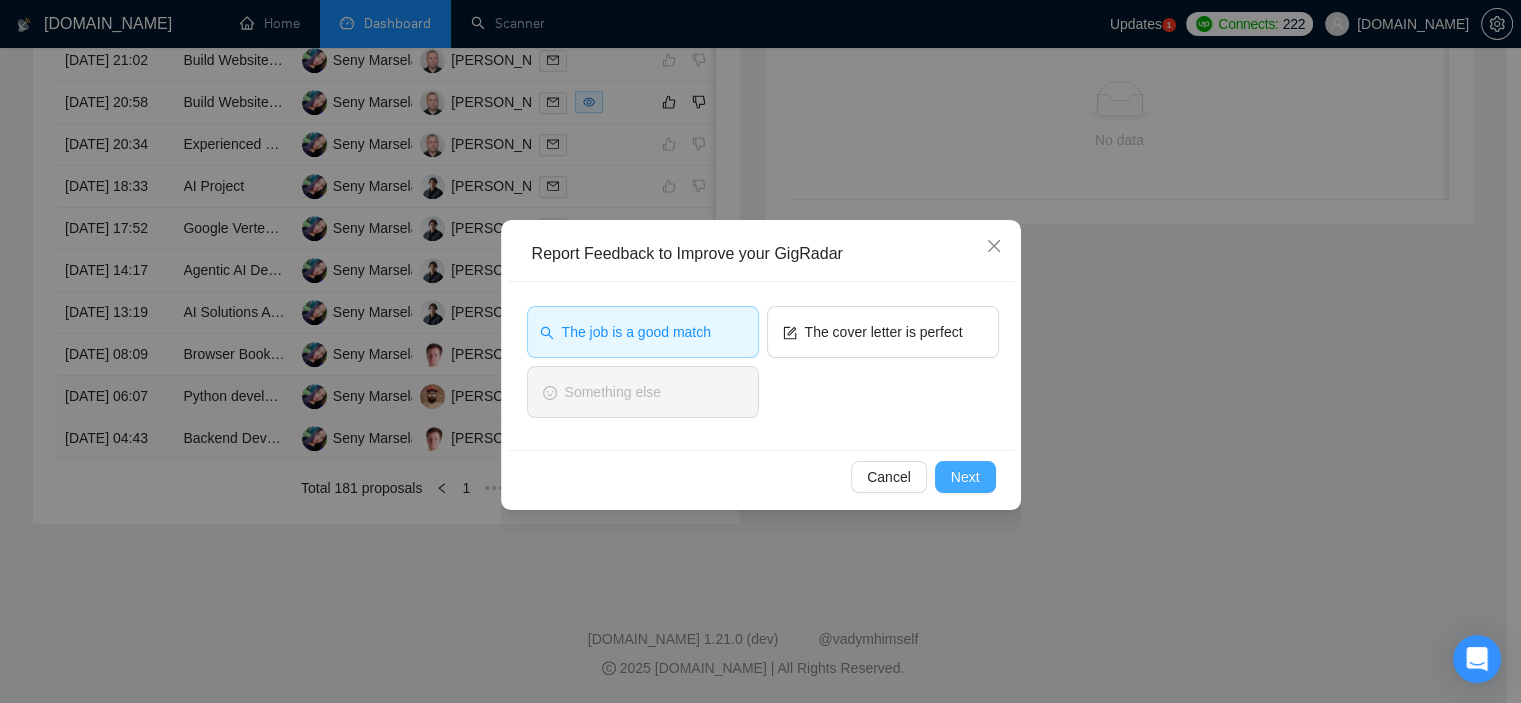 click on "Next" at bounding box center (965, 477) 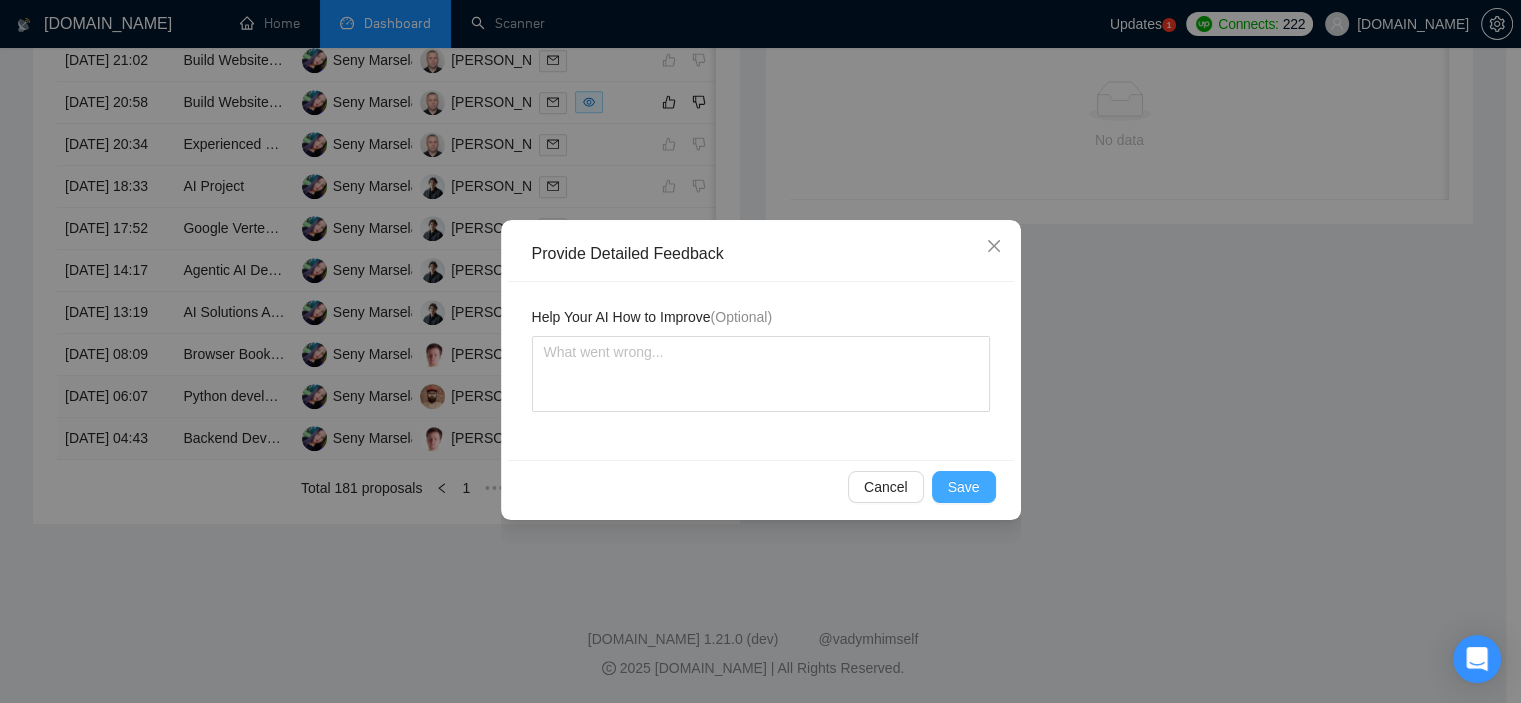 click on "Save" at bounding box center [964, 487] 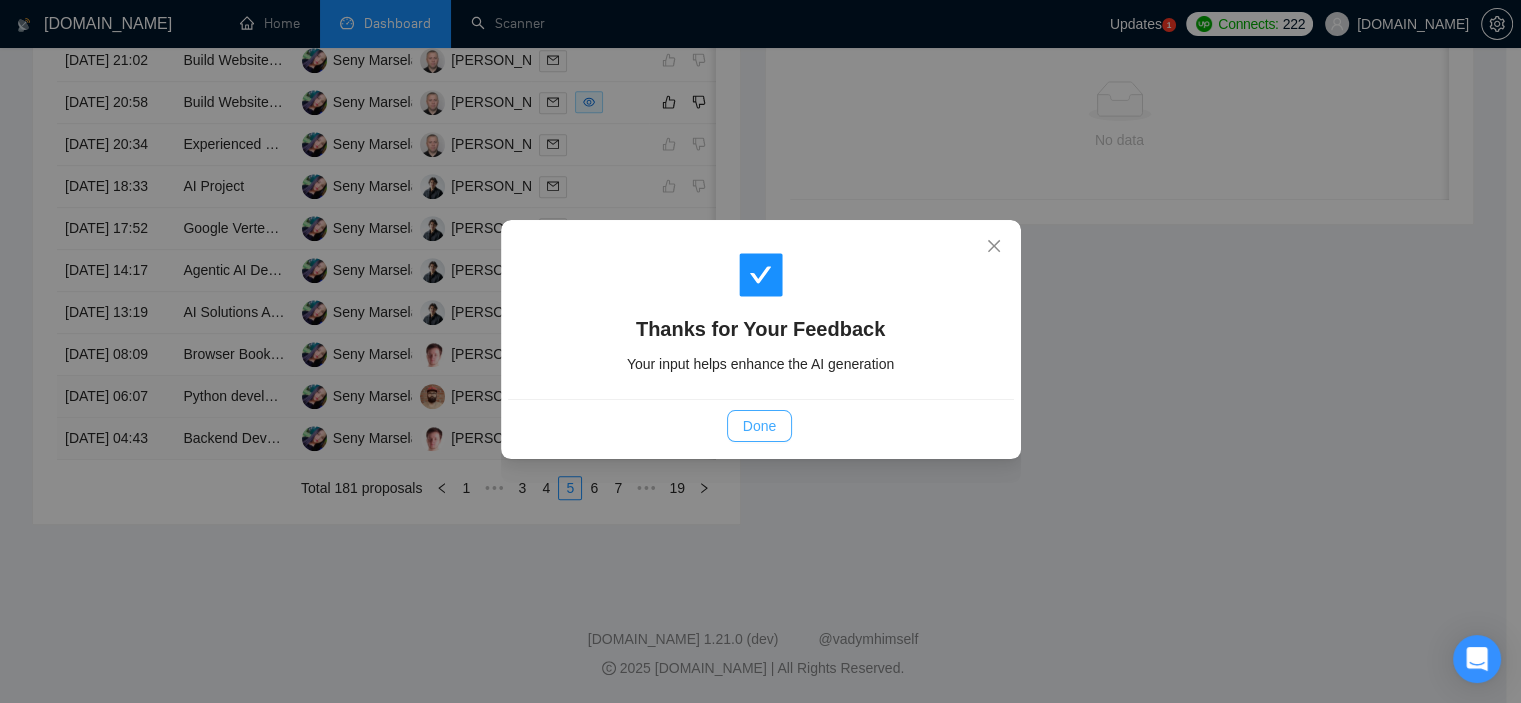 click on "Done" at bounding box center (759, 426) 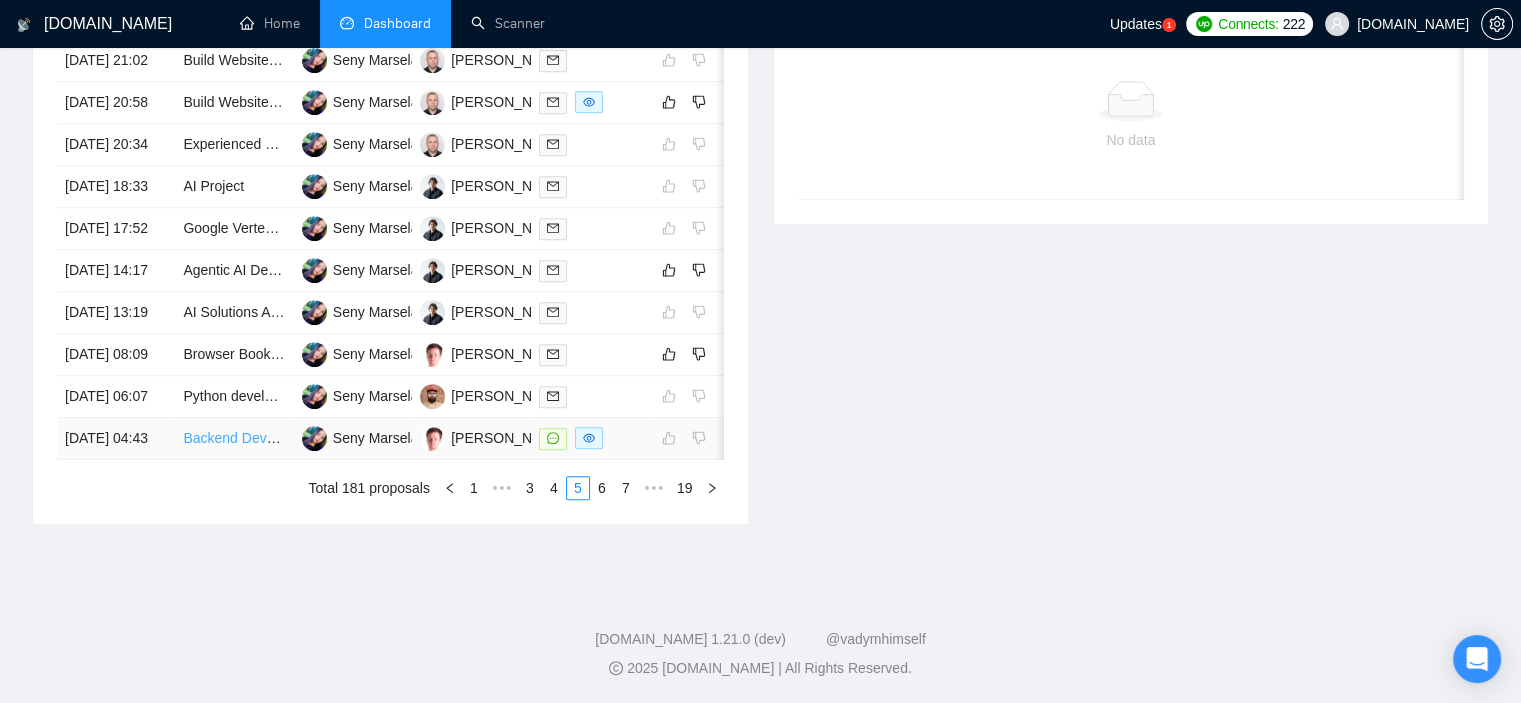 click on "Backend Developer for TypeScript Microservices on AWS" at bounding box center [361, 438] 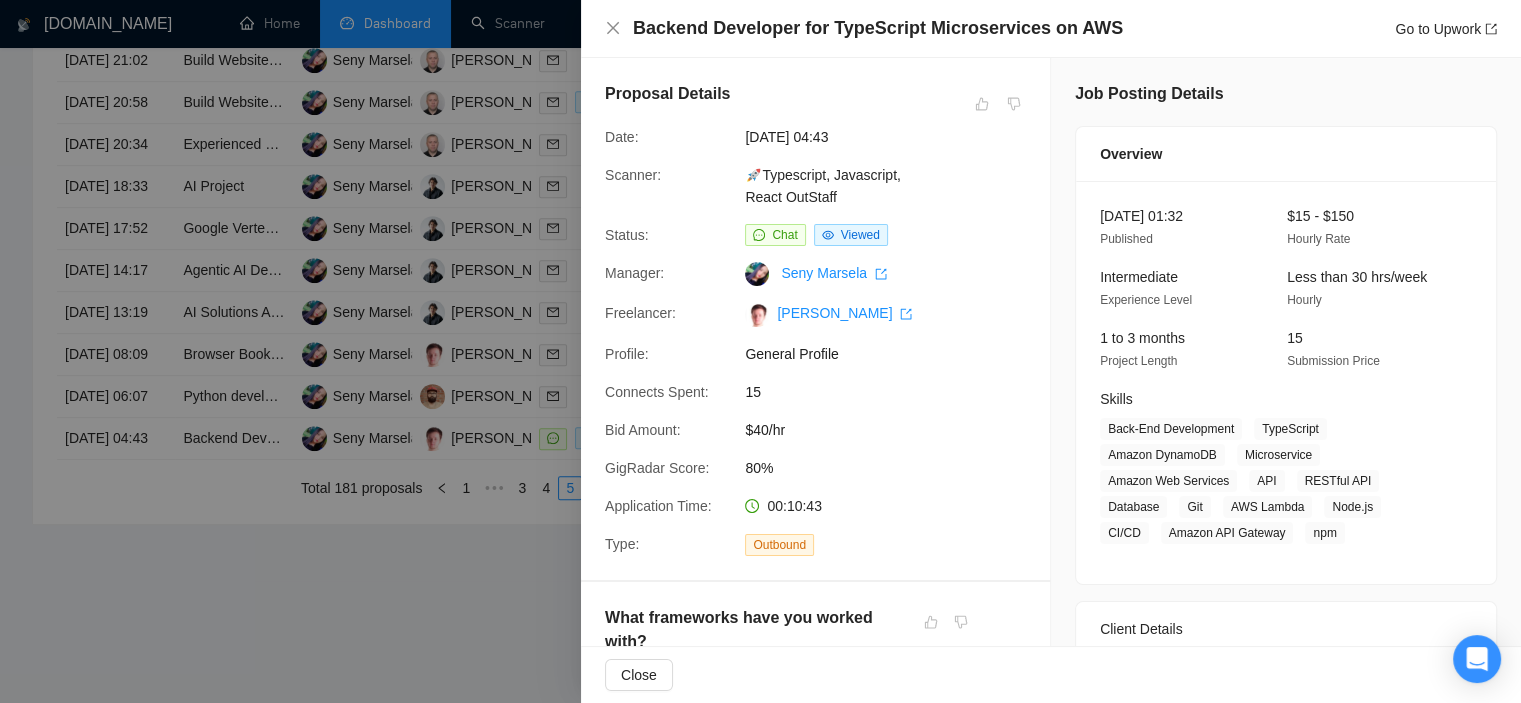 click at bounding box center [760, 351] 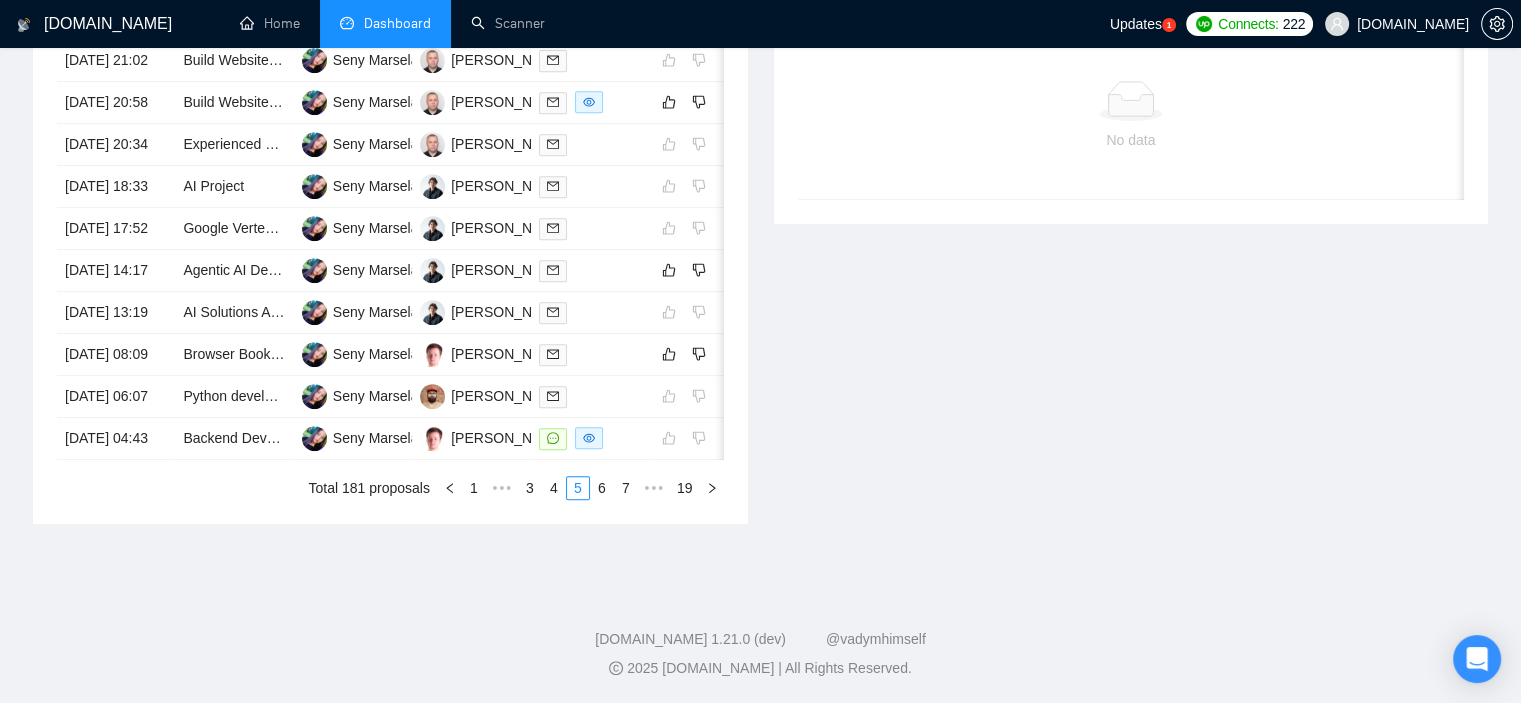 click at bounding box center [1497, 24] 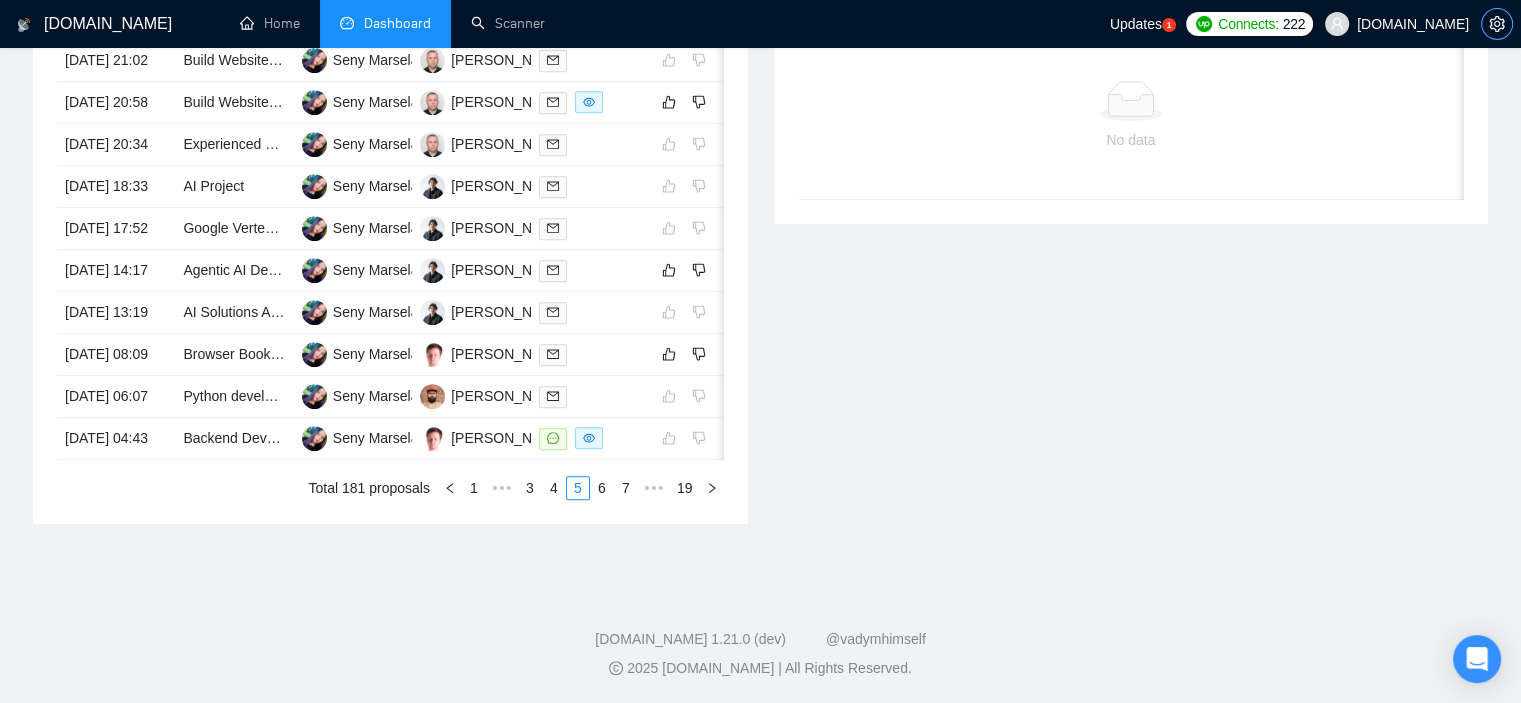 click at bounding box center (1497, 24) 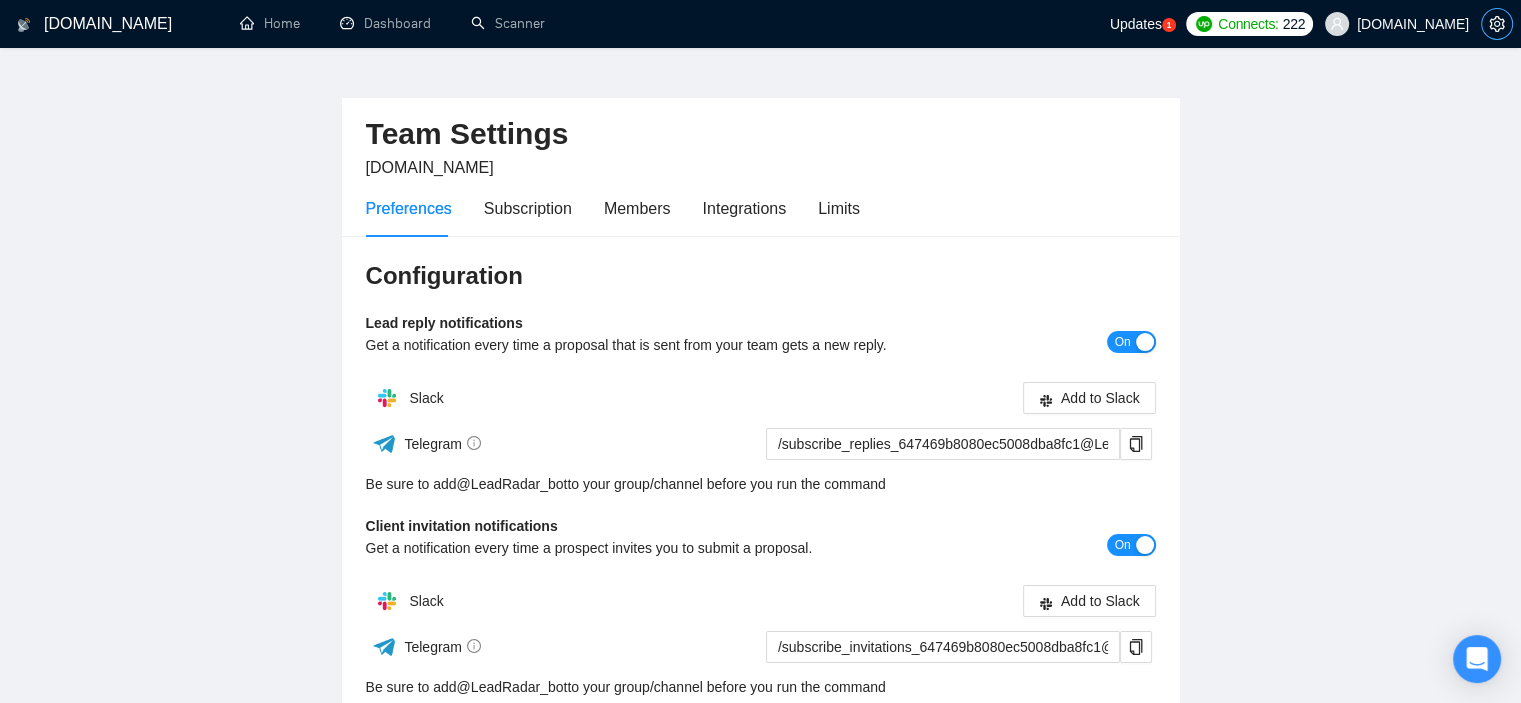 scroll, scrollTop: 0, scrollLeft: 0, axis: both 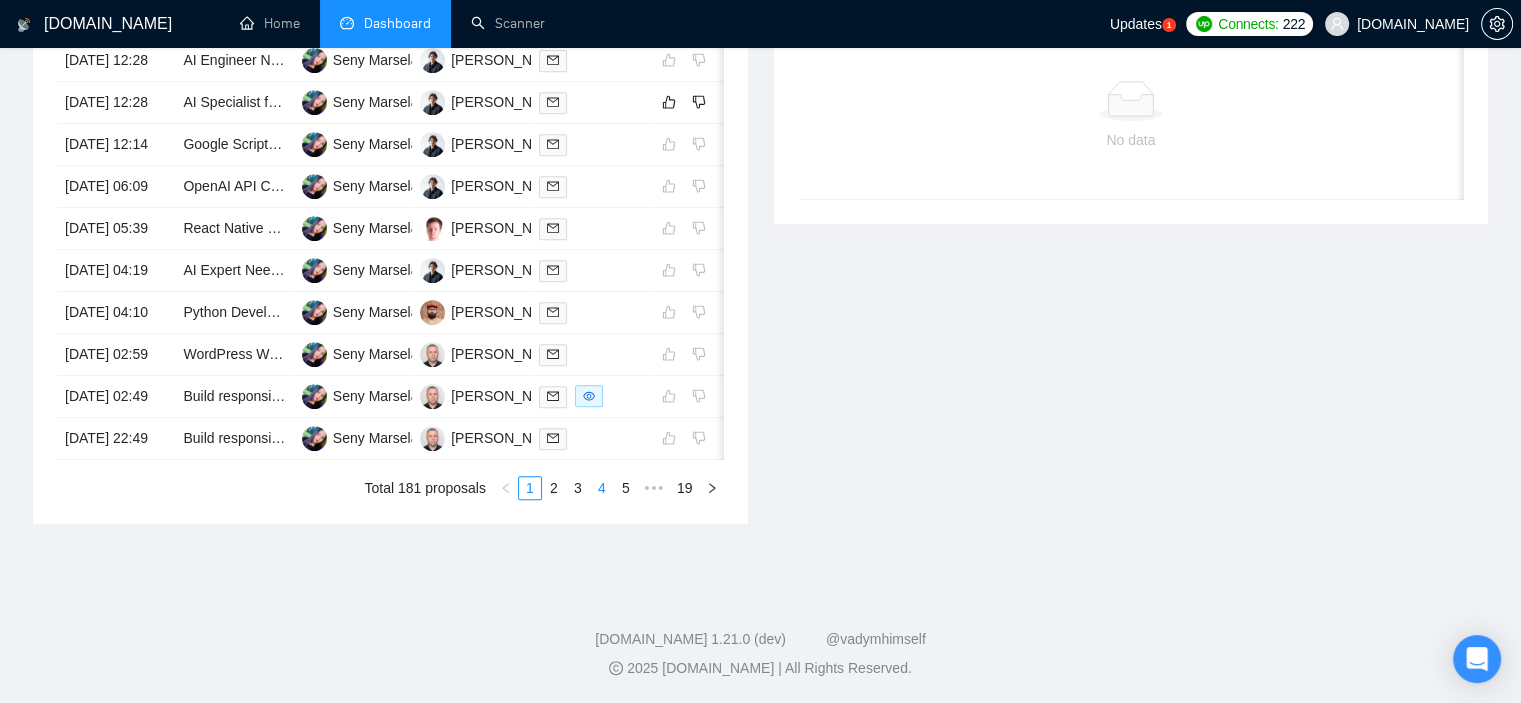 click on "4" at bounding box center (602, 488) 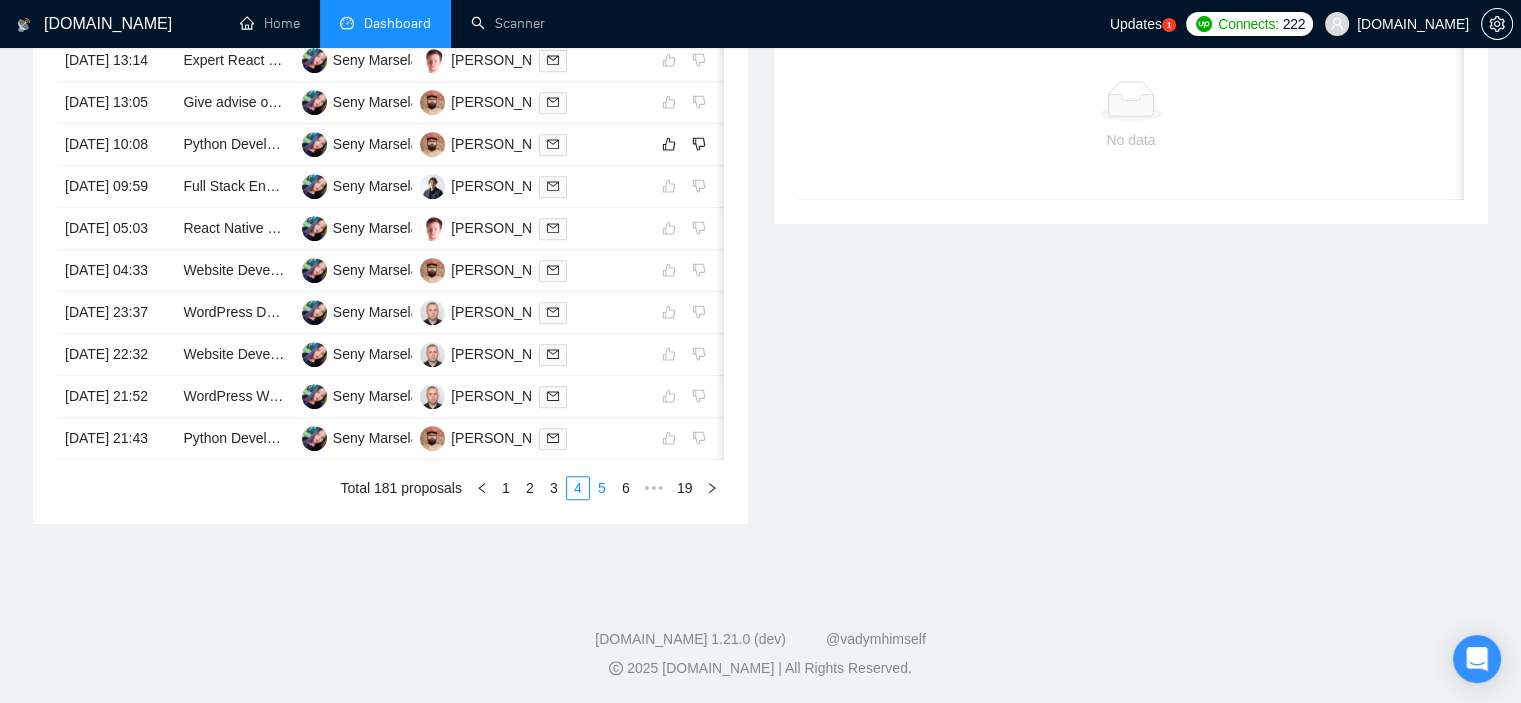 click on "5" at bounding box center (602, 488) 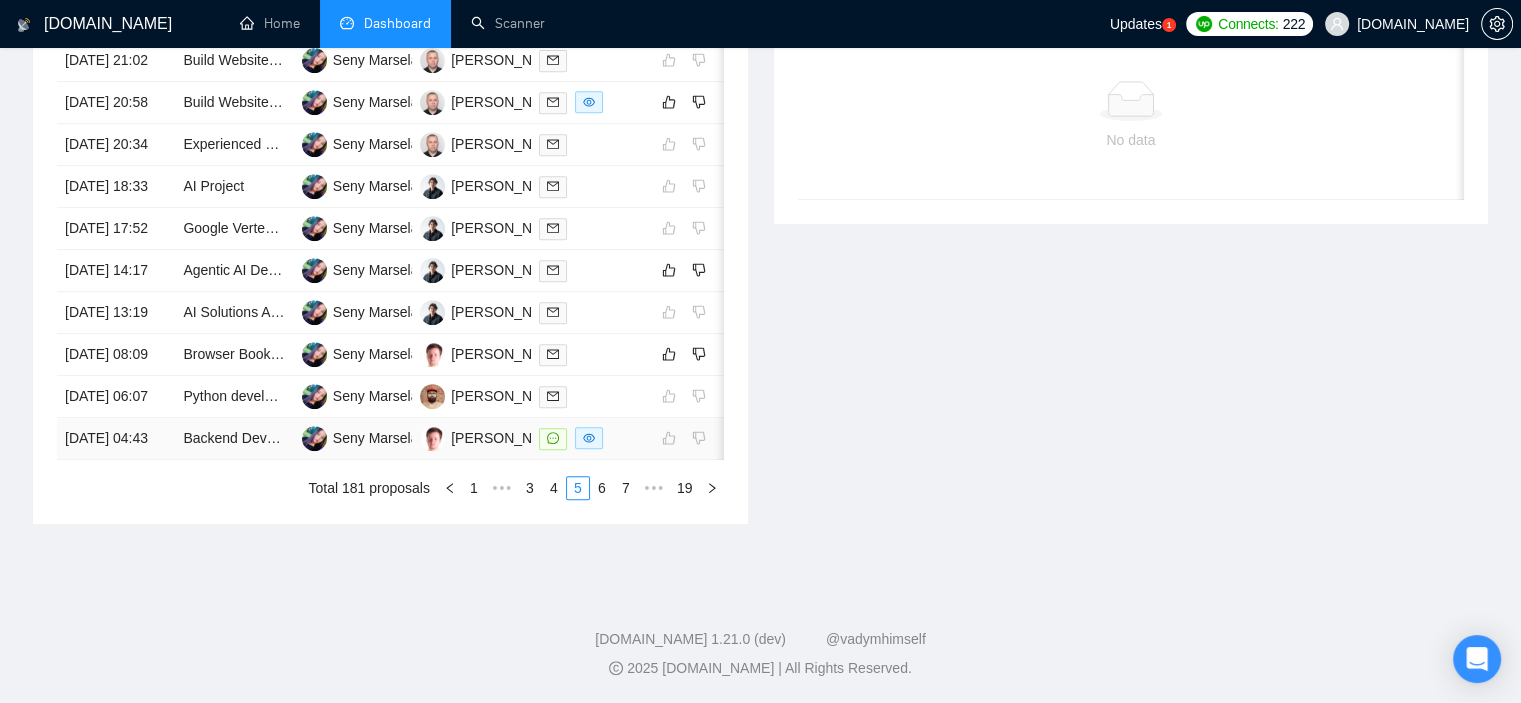 click at bounding box center [590, 438] 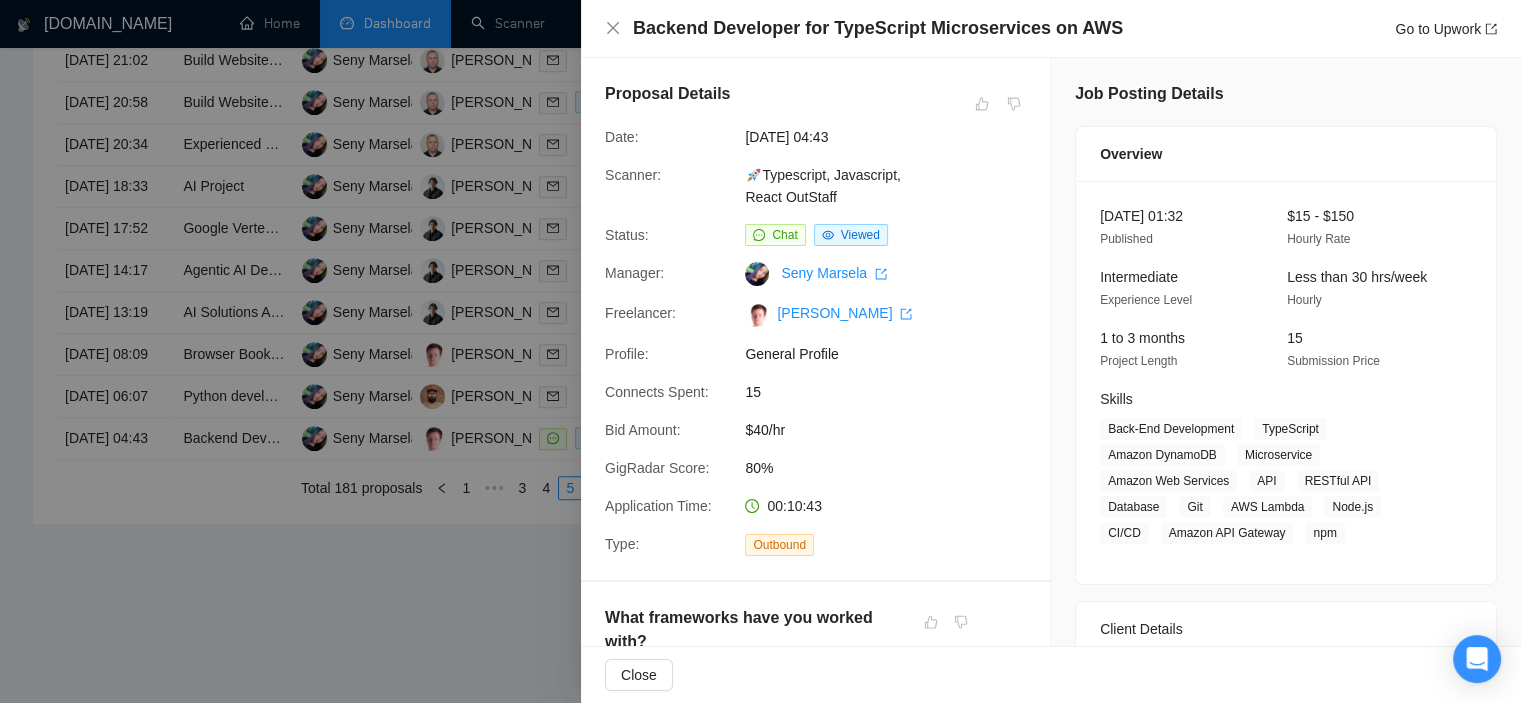 click at bounding box center (760, 351) 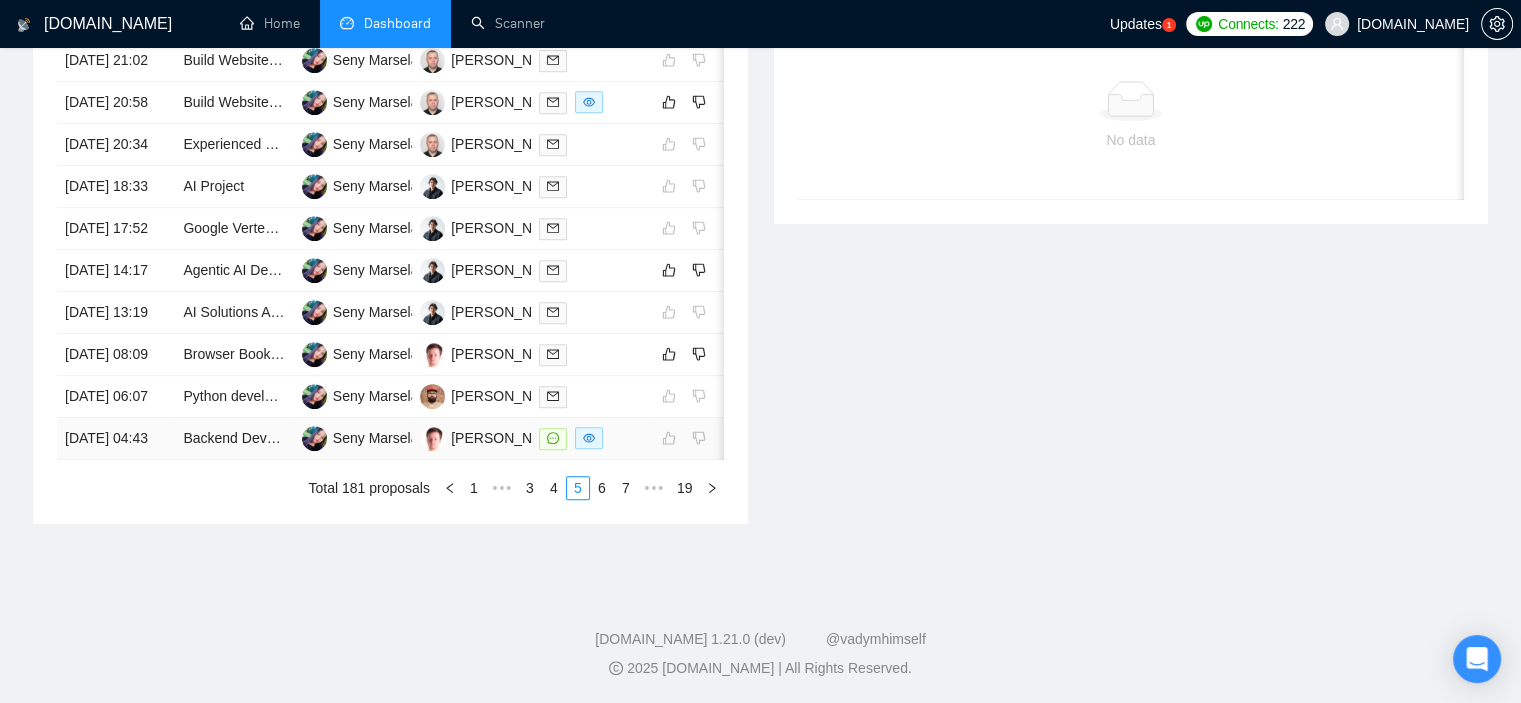 click on "[DATE] 04:43" at bounding box center [116, 439] 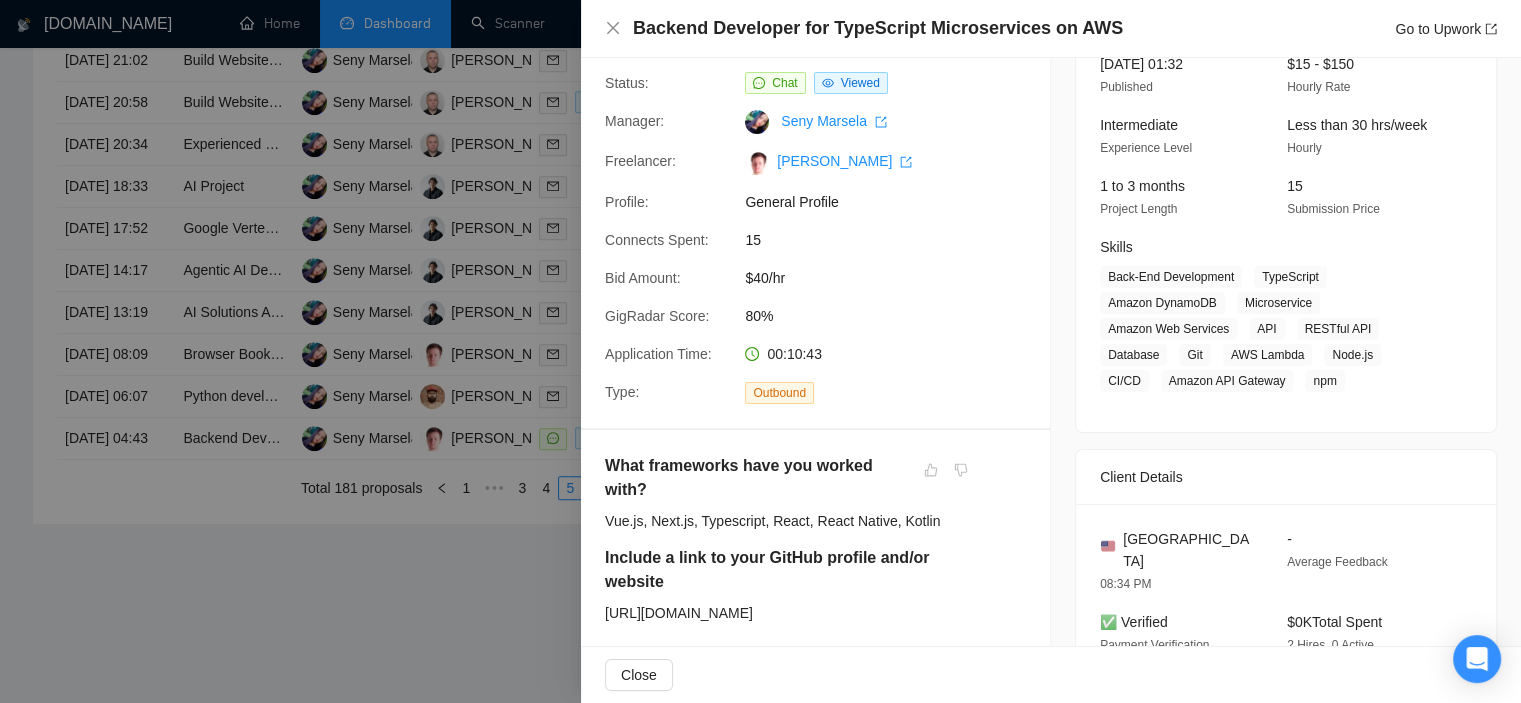 scroll, scrollTop: 0, scrollLeft: 0, axis: both 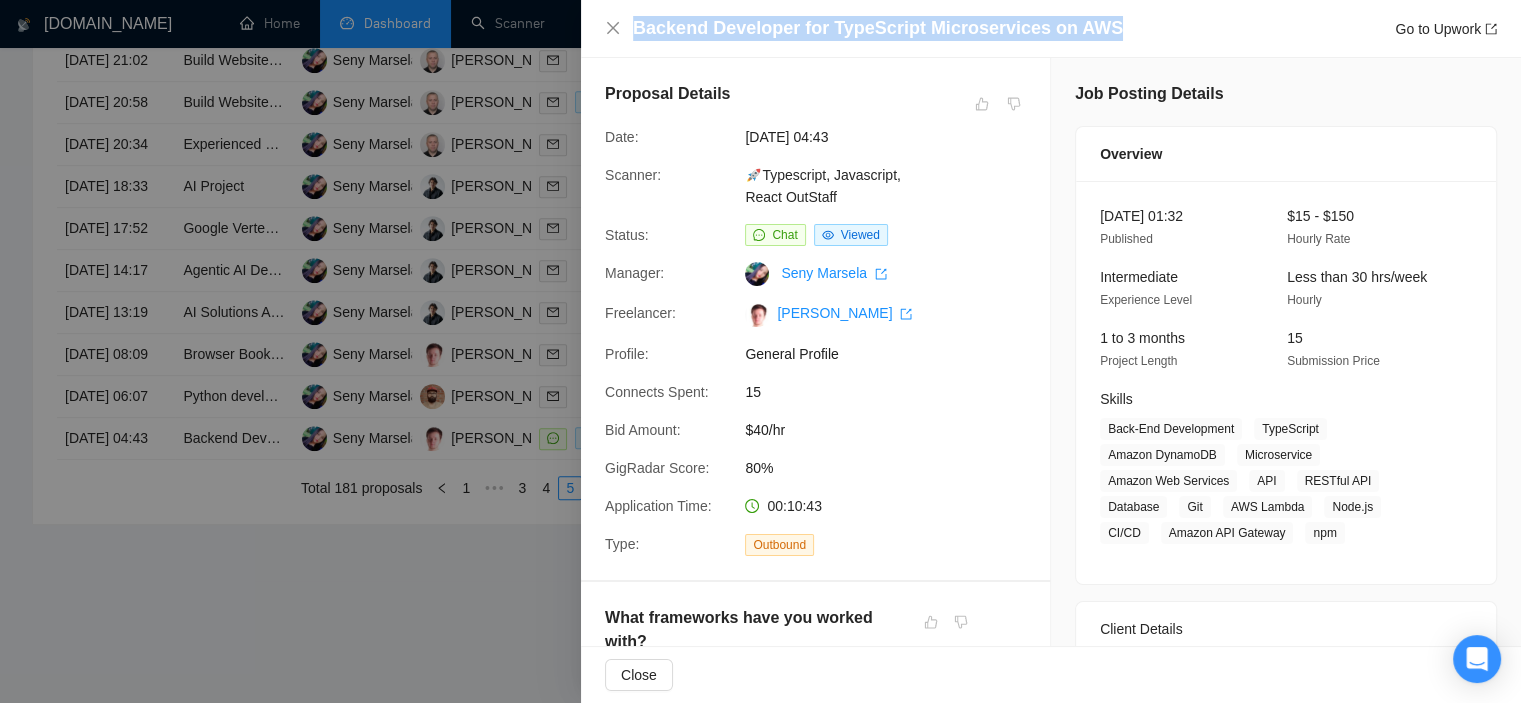 drag, startPoint x: 1094, startPoint y: 24, endPoint x: 668, endPoint y: 13, distance: 426.142 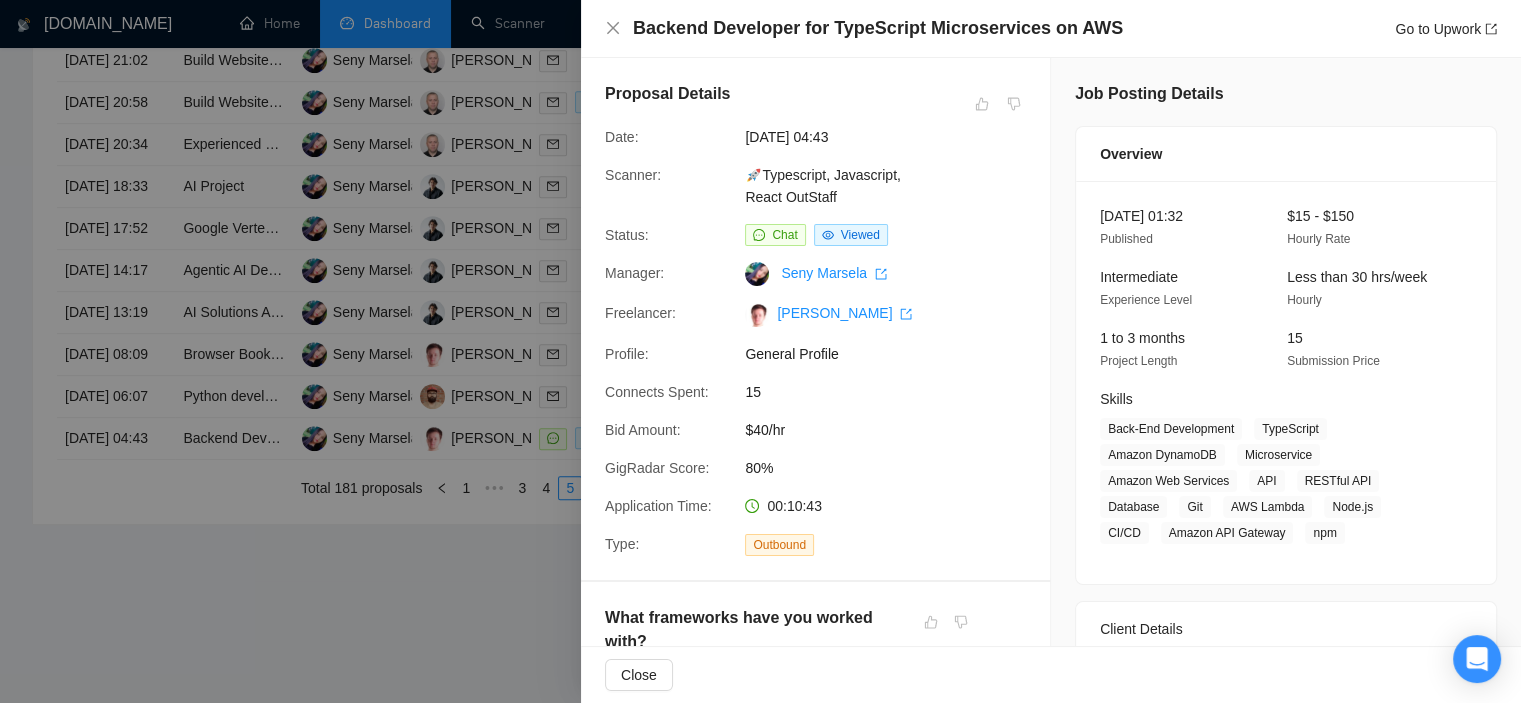 click at bounding box center [760, 351] 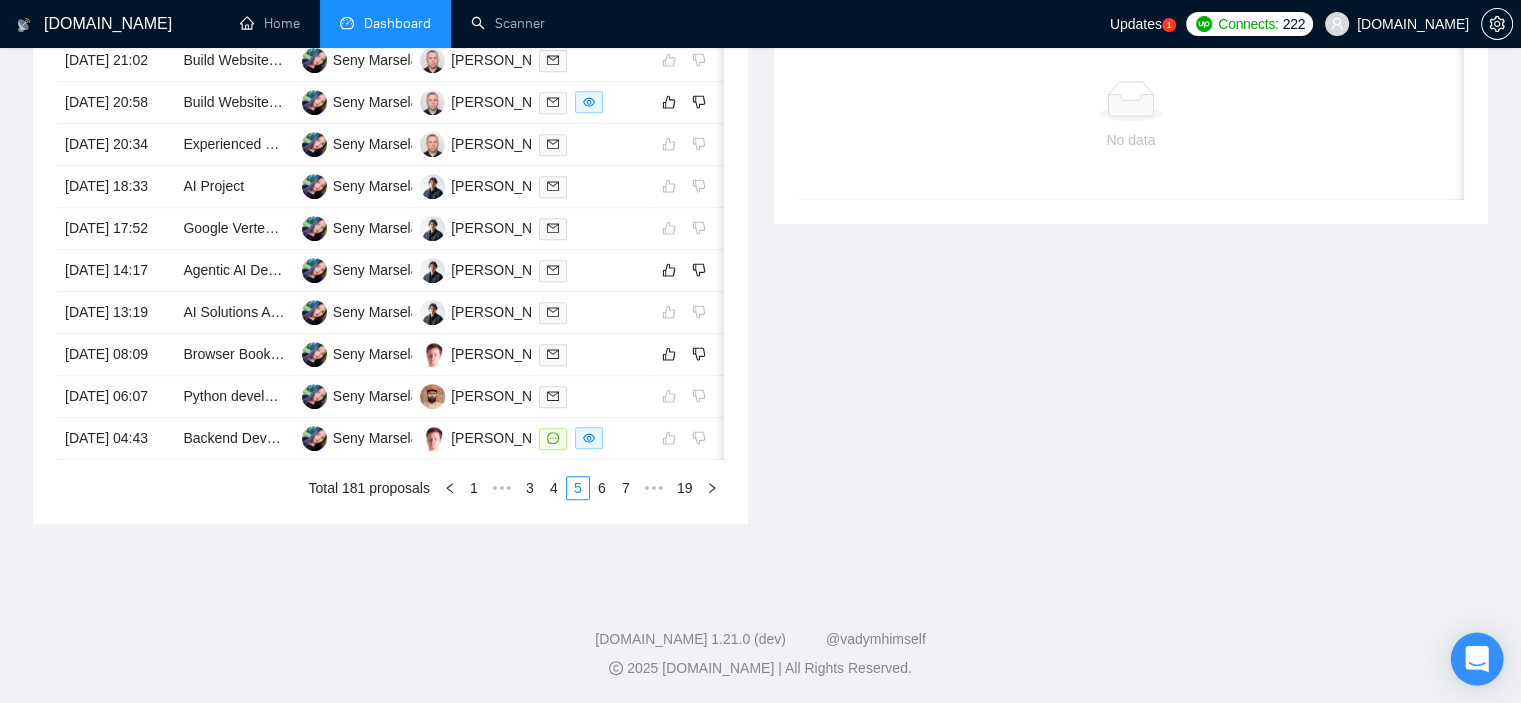 click at bounding box center [1477, 659] 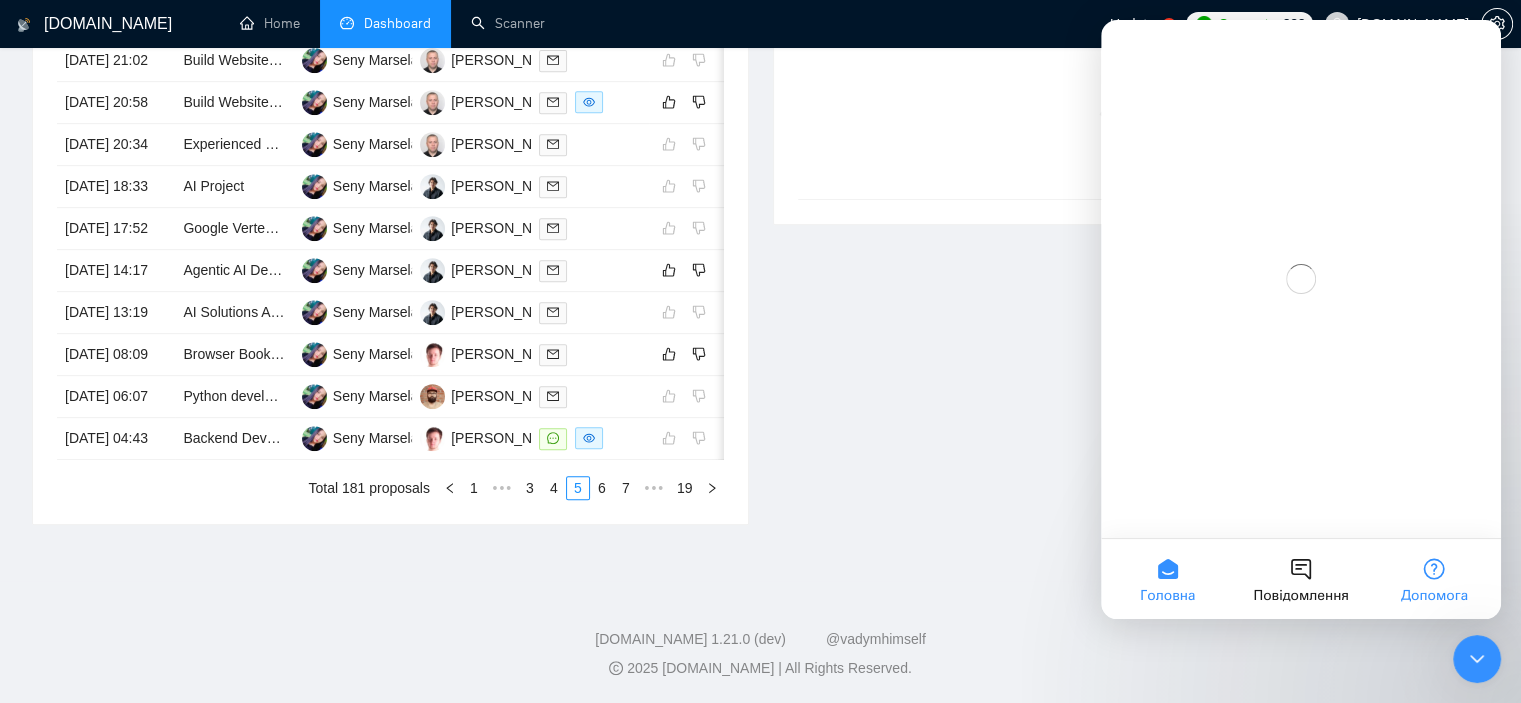 scroll, scrollTop: 0, scrollLeft: 0, axis: both 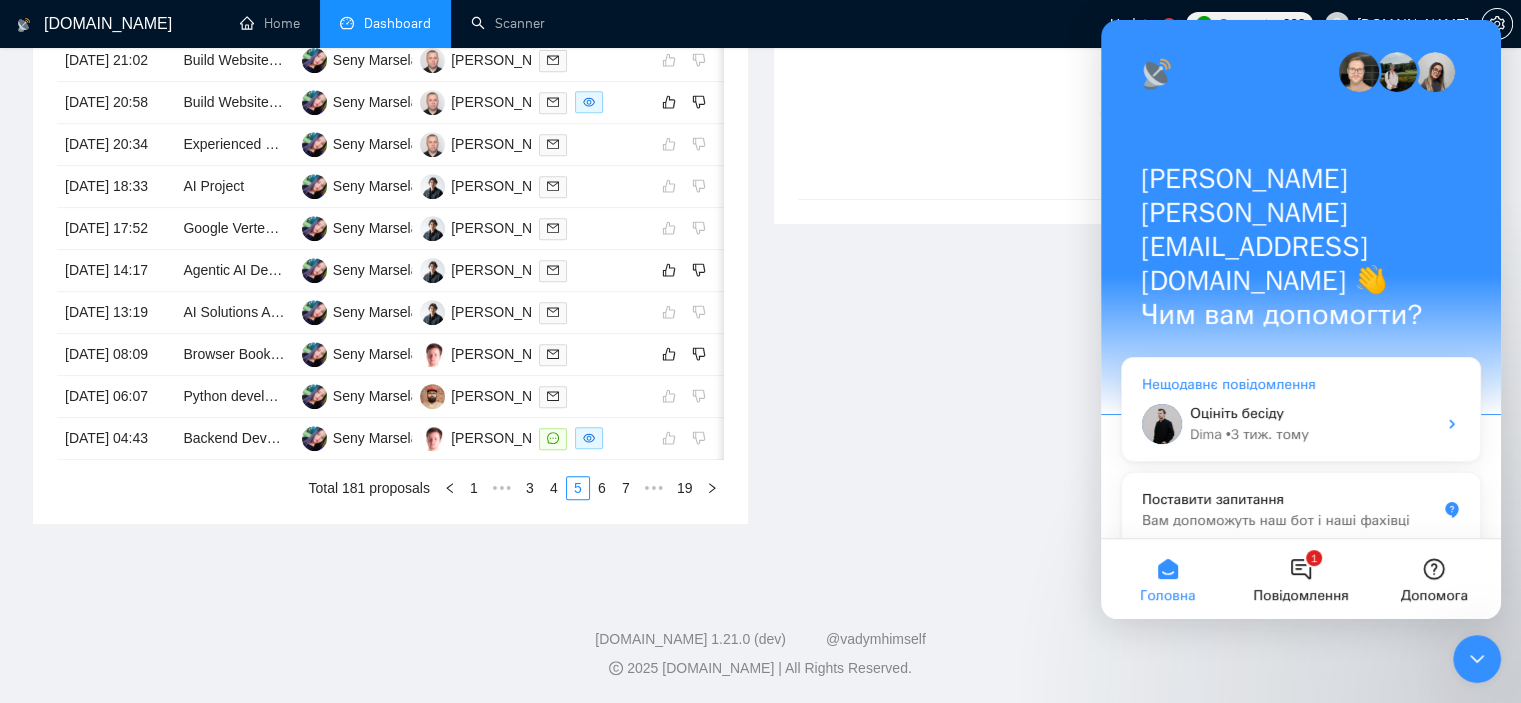 click on "[PERSON_NAME] •  3 тиж. тому" at bounding box center (1313, 434) 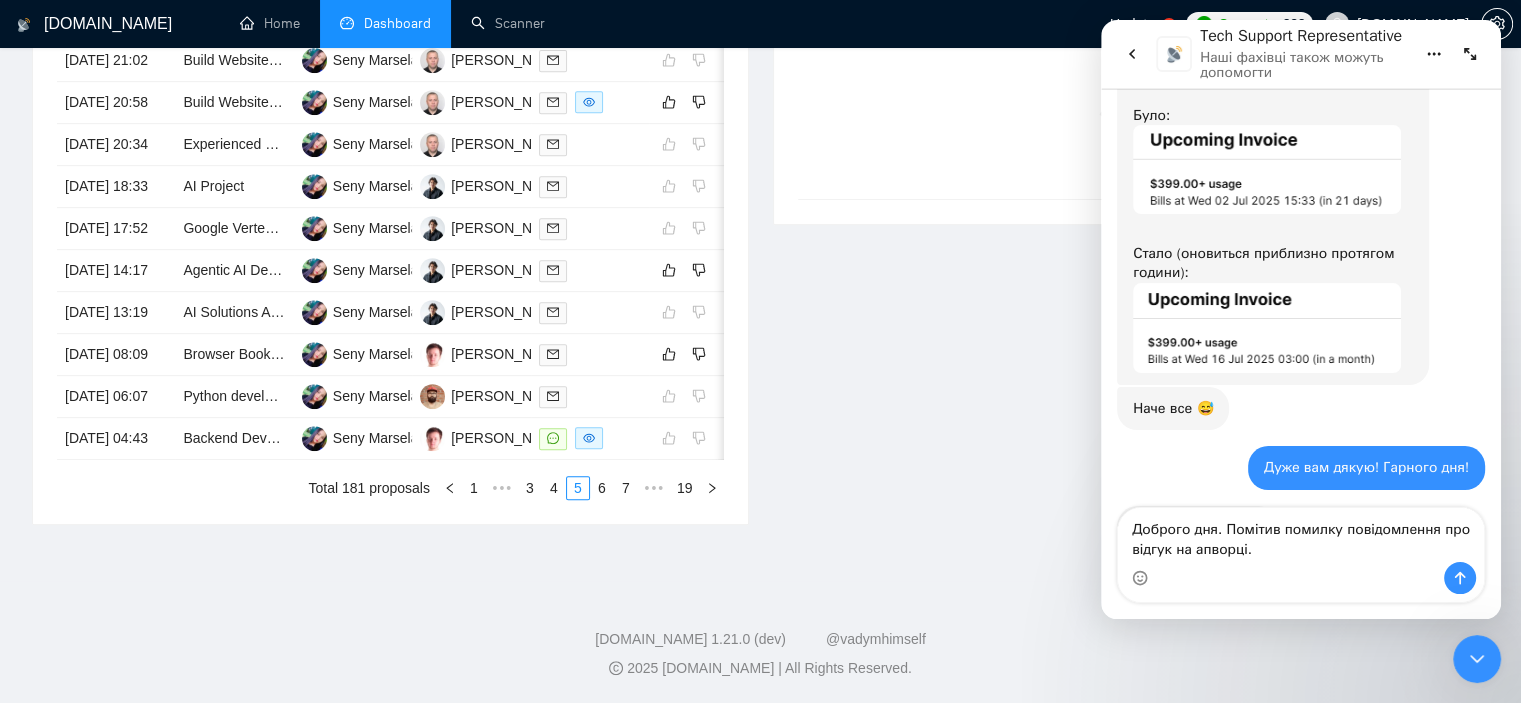 scroll, scrollTop: 5338, scrollLeft: 0, axis: vertical 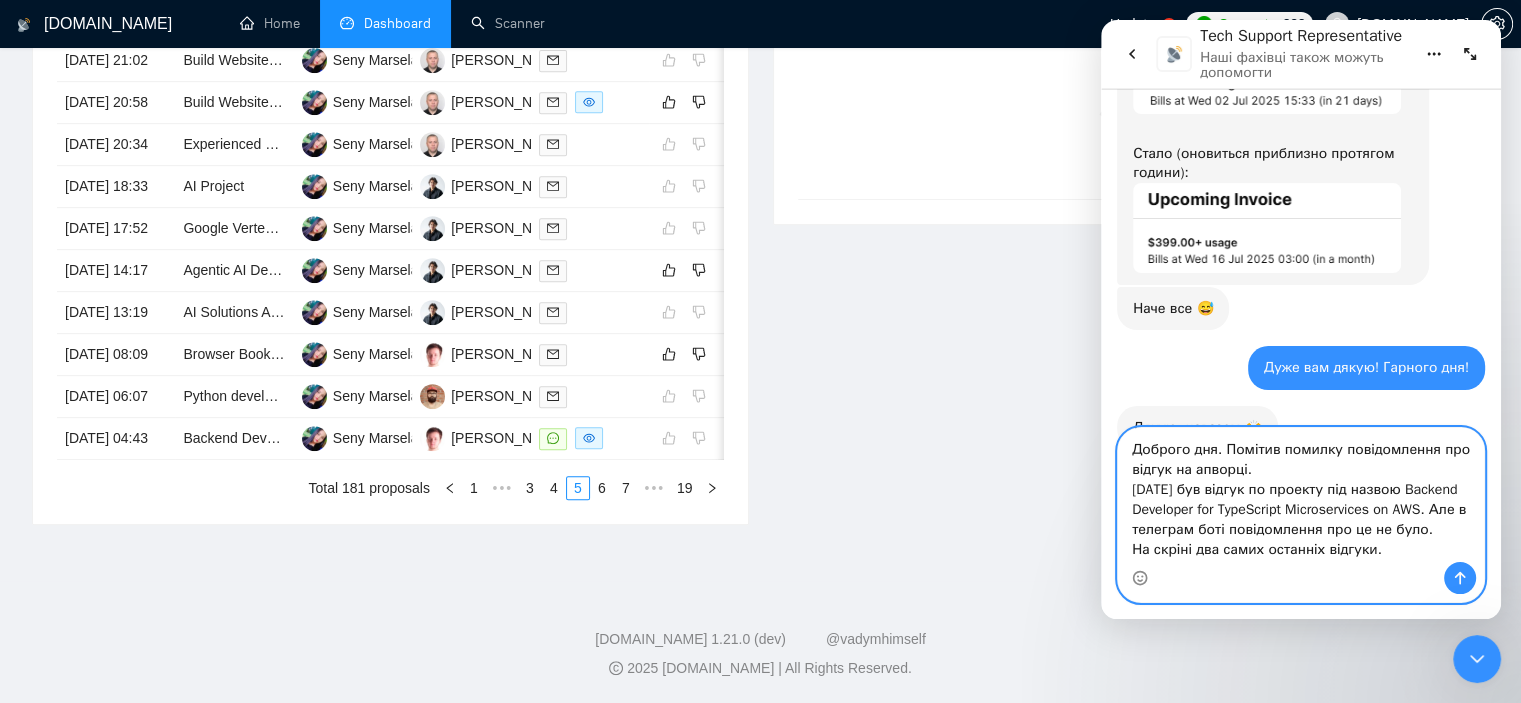 paste 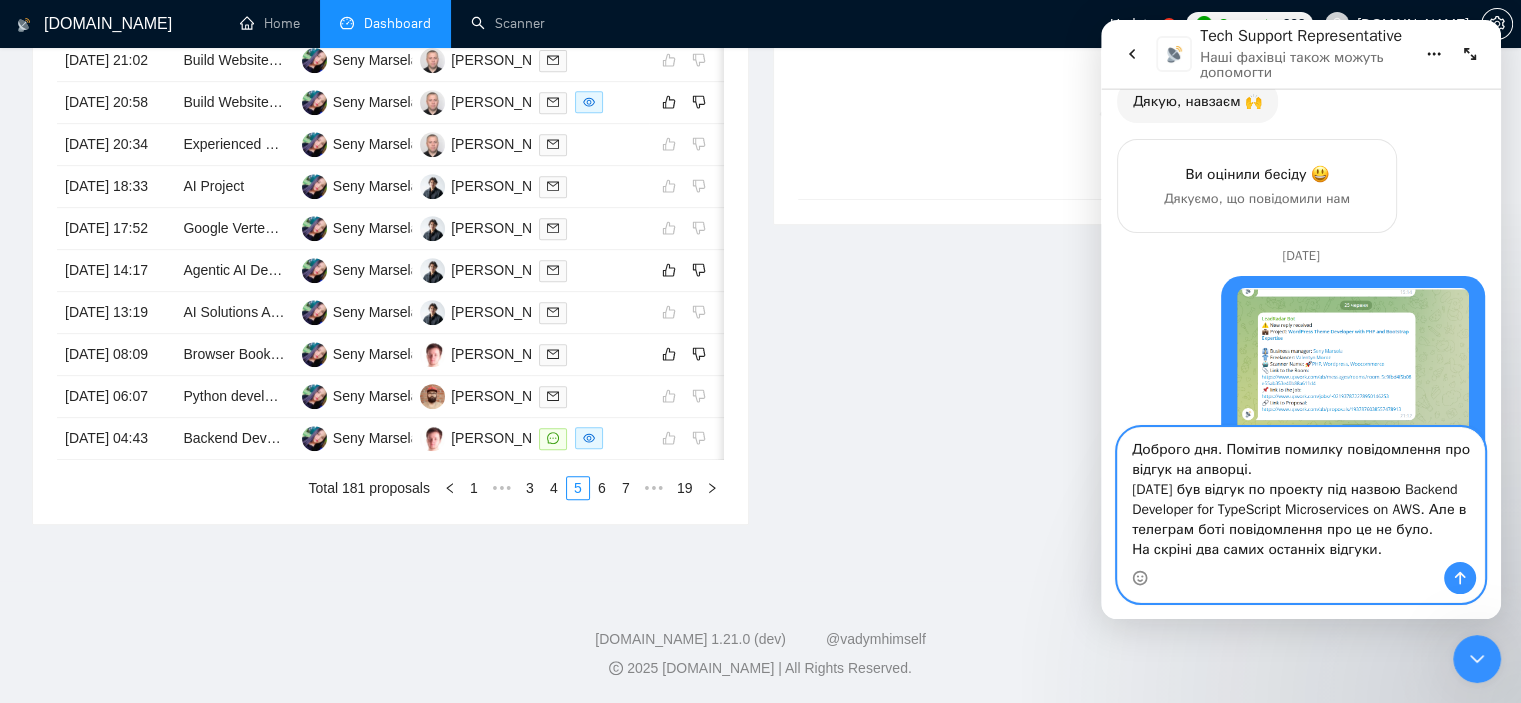 scroll, scrollTop: 5753, scrollLeft: 0, axis: vertical 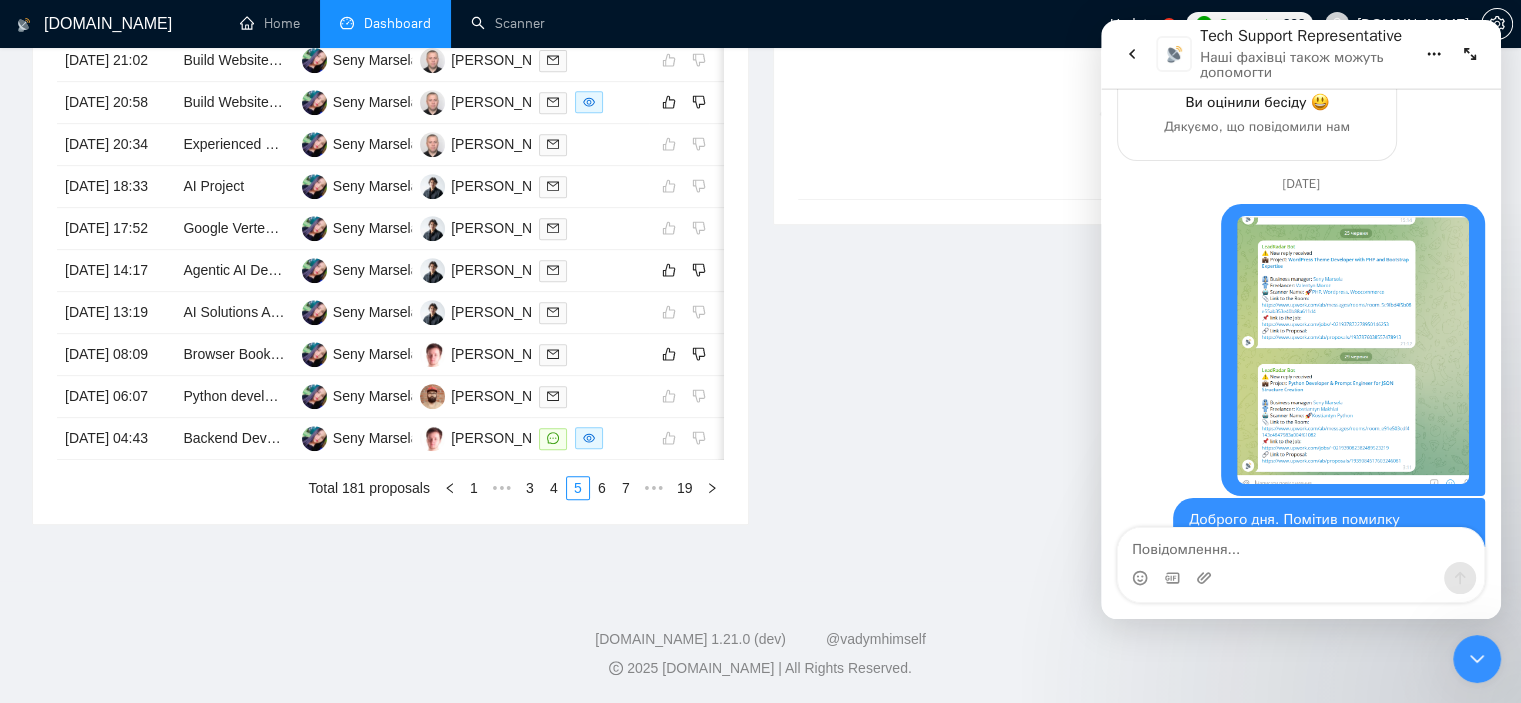 click on "Invitations an hour ago Date Title Invitation Letter Freelancer Status           No data" at bounding box center (1131, 218) 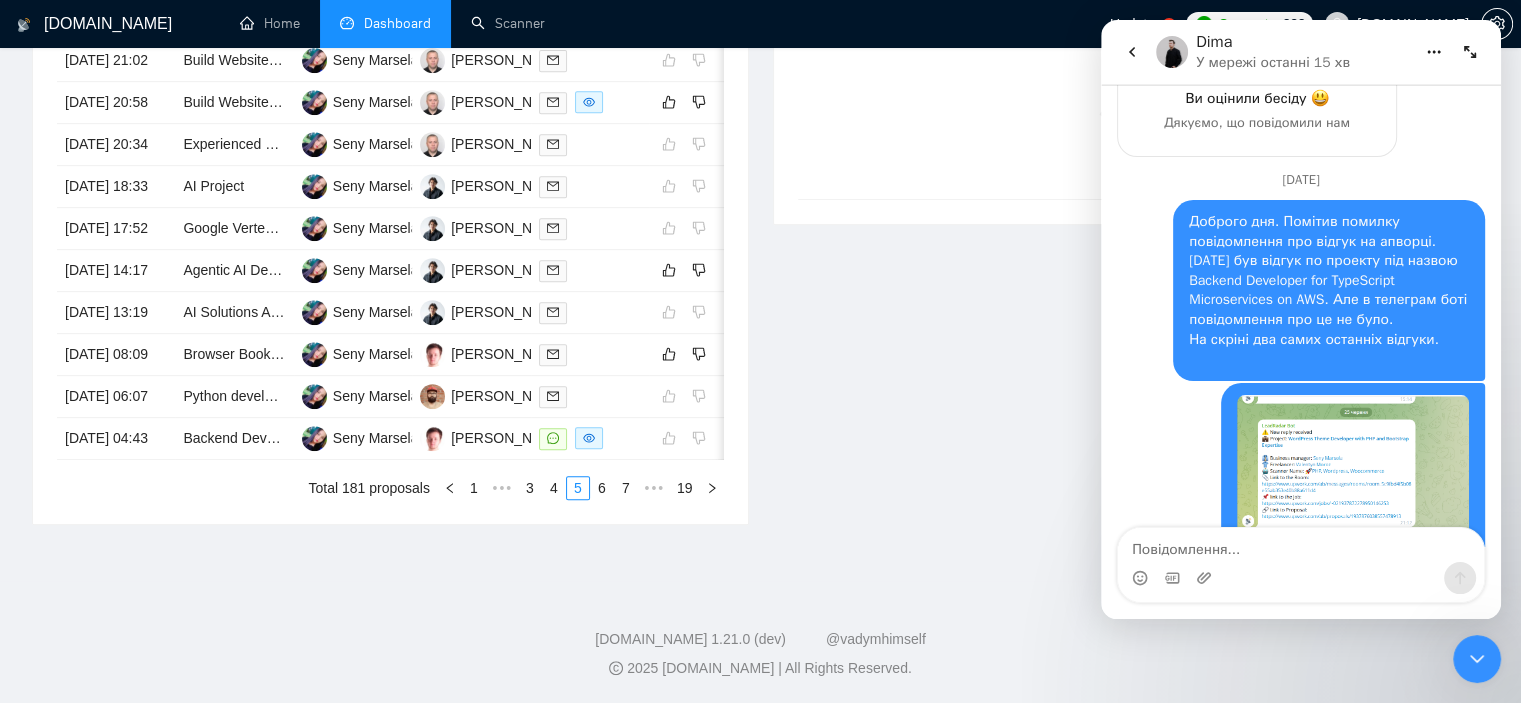 scroll, scrollTop: 5811, scrollLeft: 0, axis: vertical 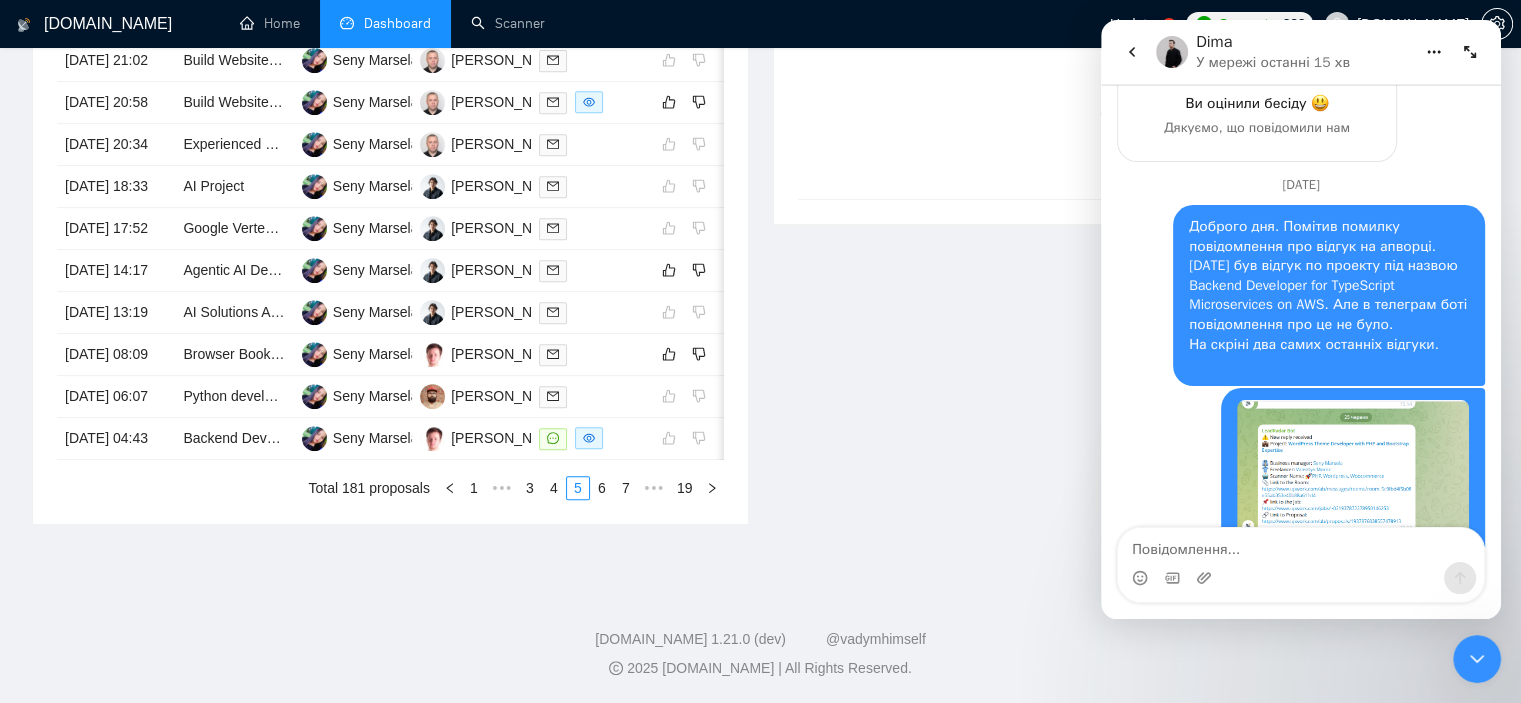 click 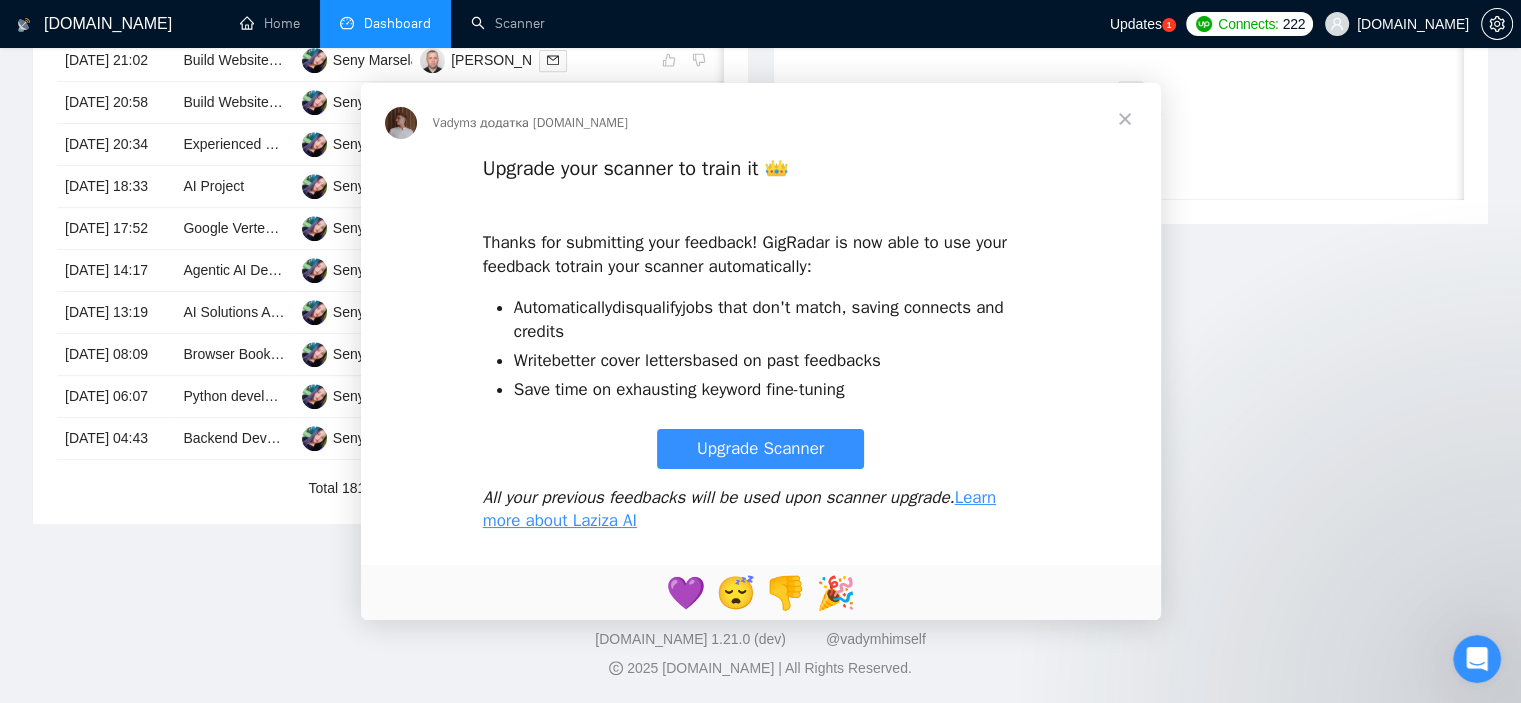 scroll, scrollTop: 0, scrollLeft: 0, axis: both 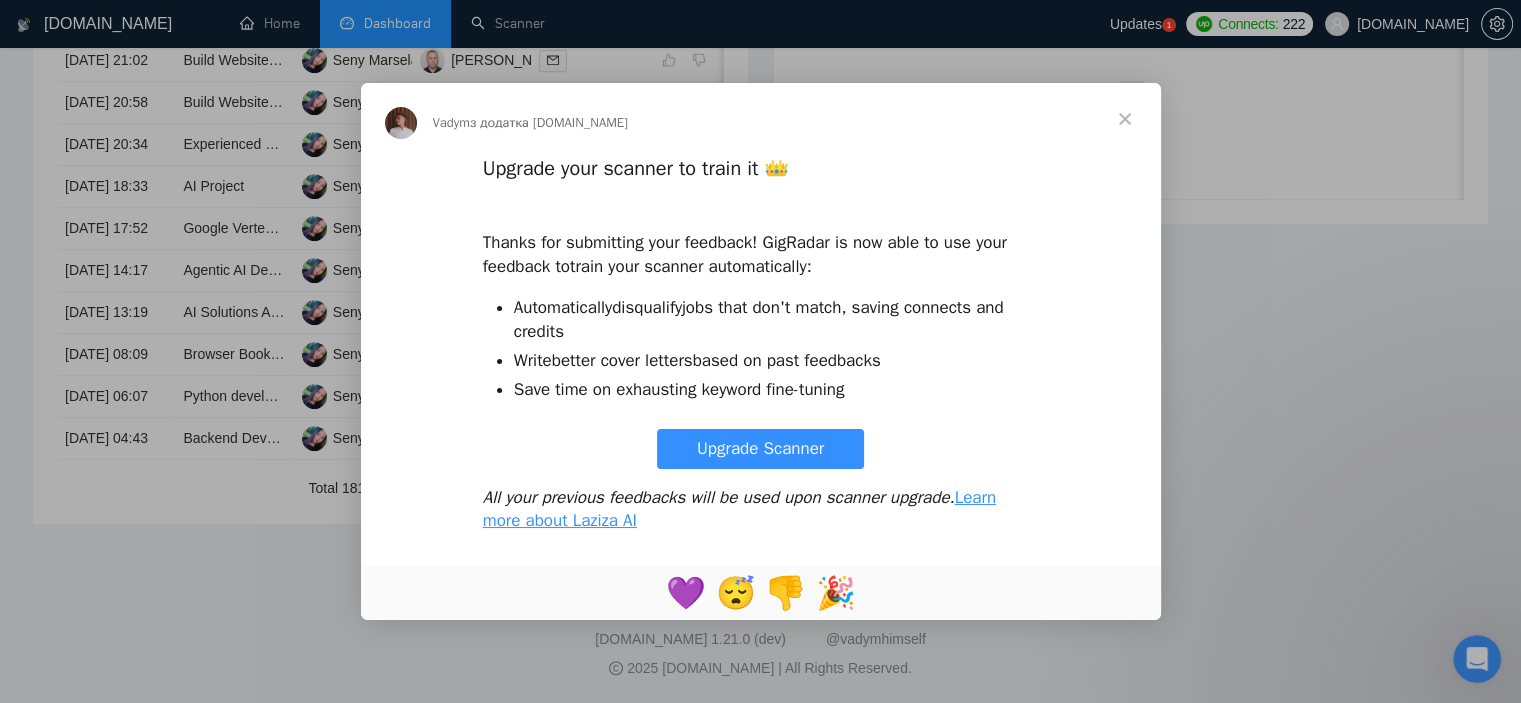 click at bounding box center [1125, 119] 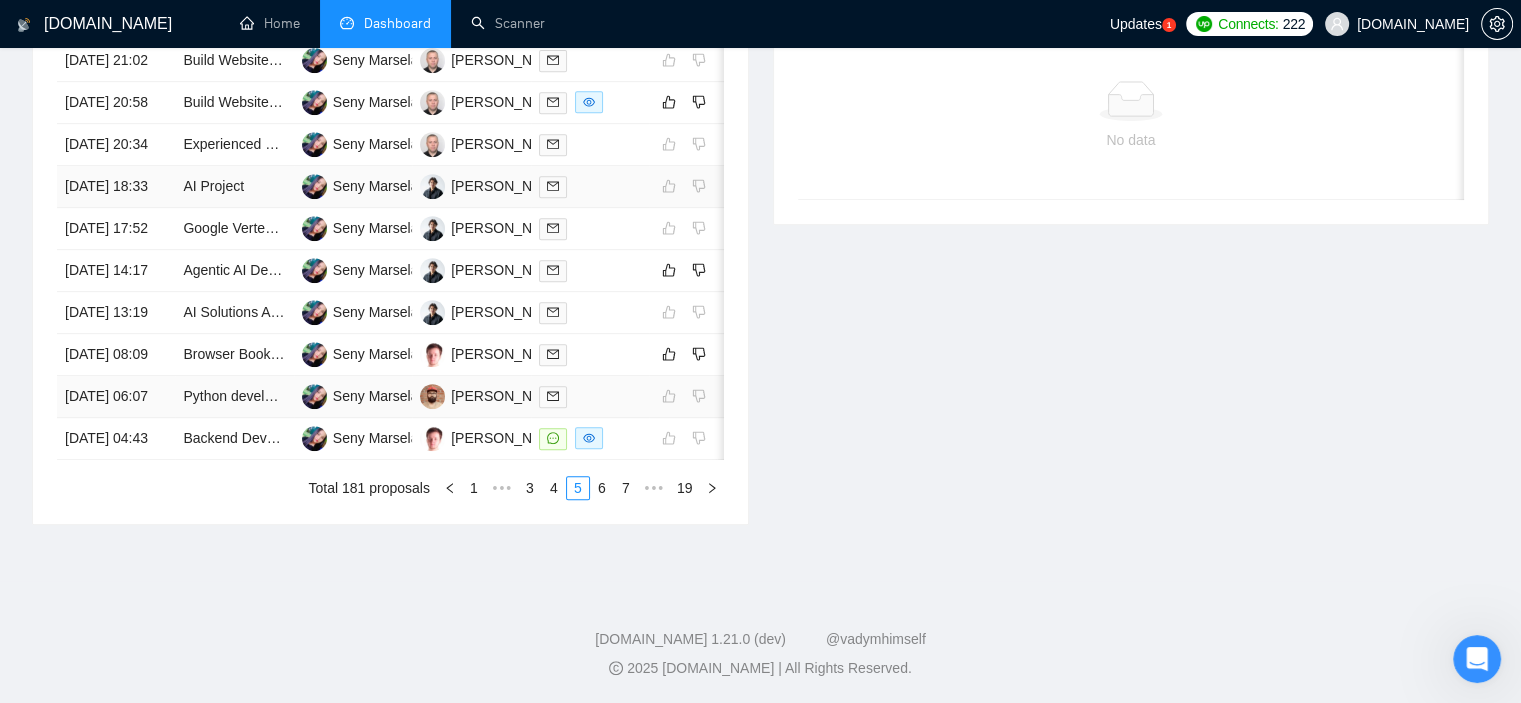 scroll, scrollTop: 1093, scrollLeft: 0, axis: vertical 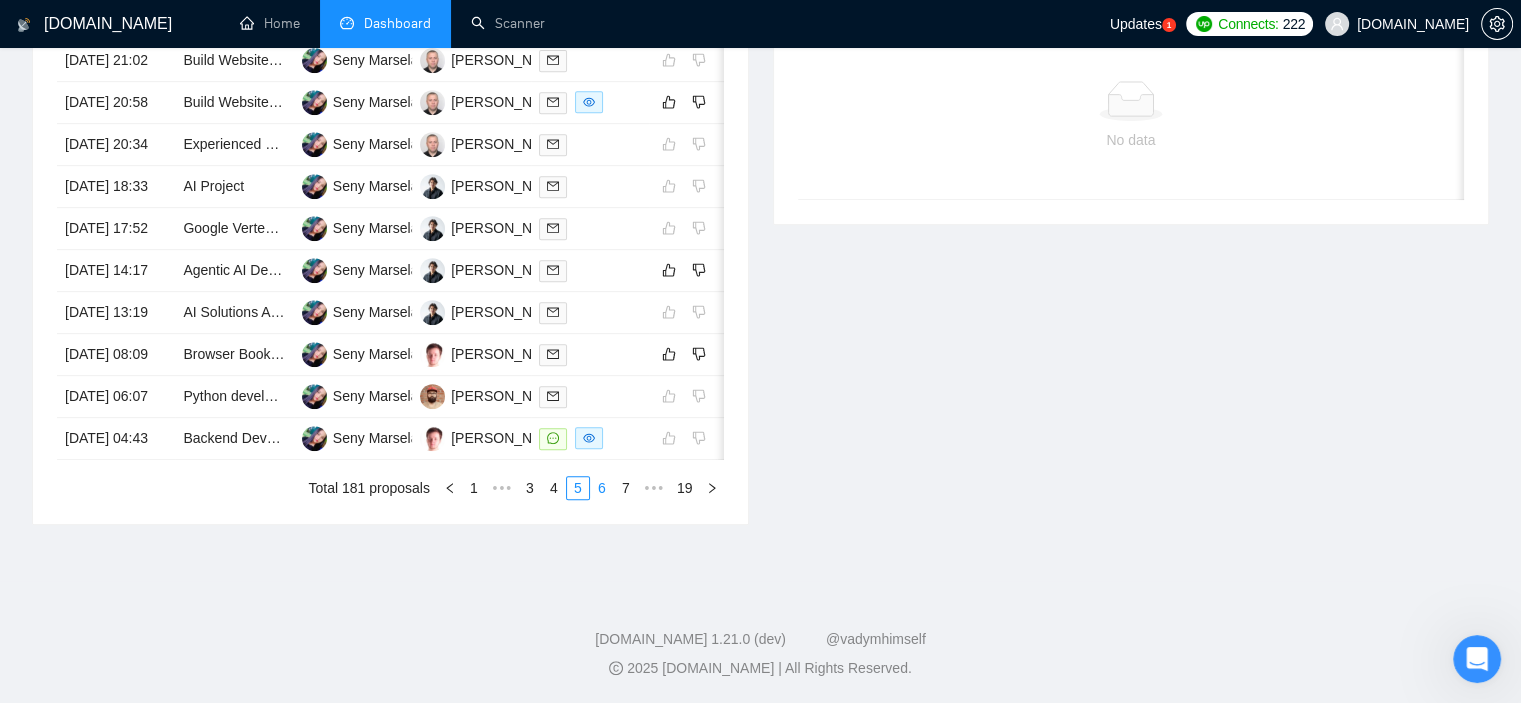 click on "6" at bounding box center [602, 488] 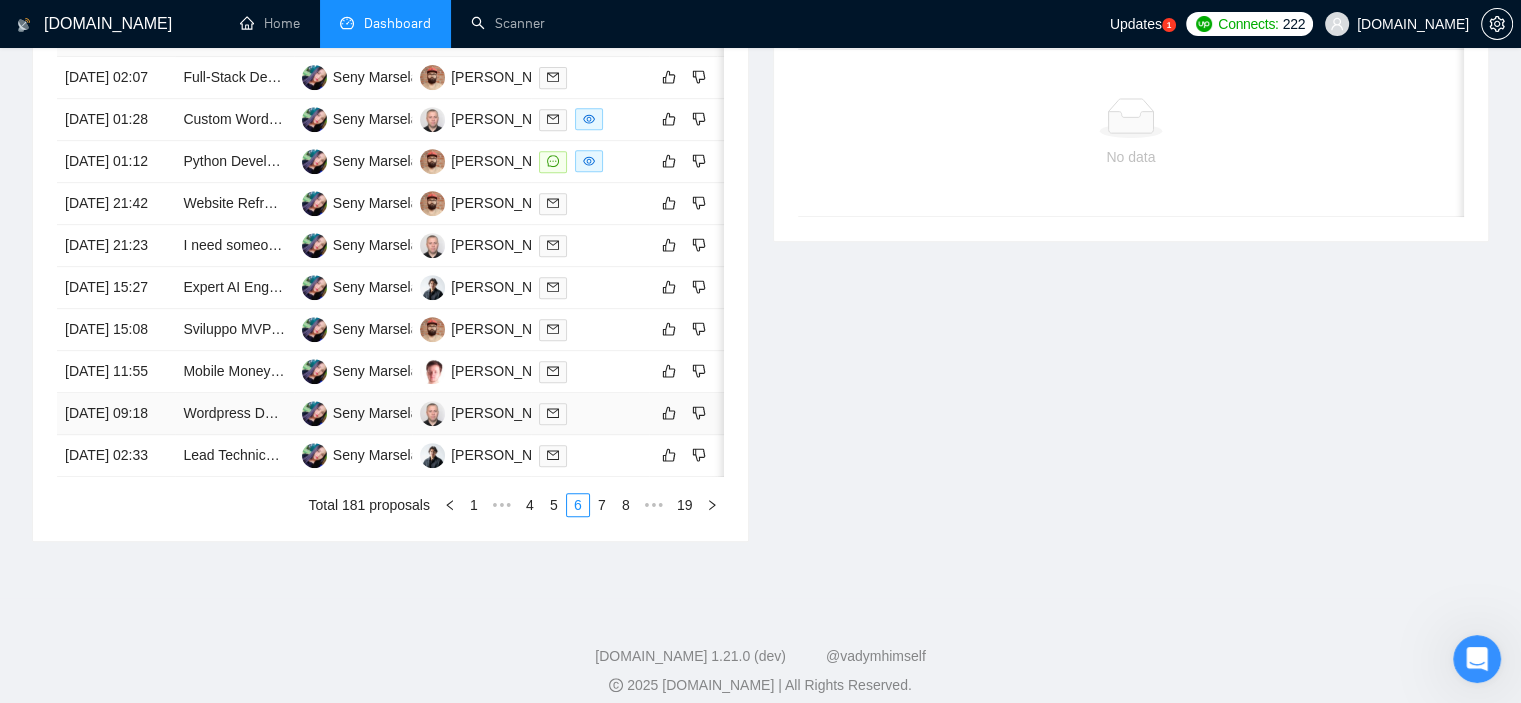 scroll, scrollTop: 693, scrollLeft: 0, axis: vertical 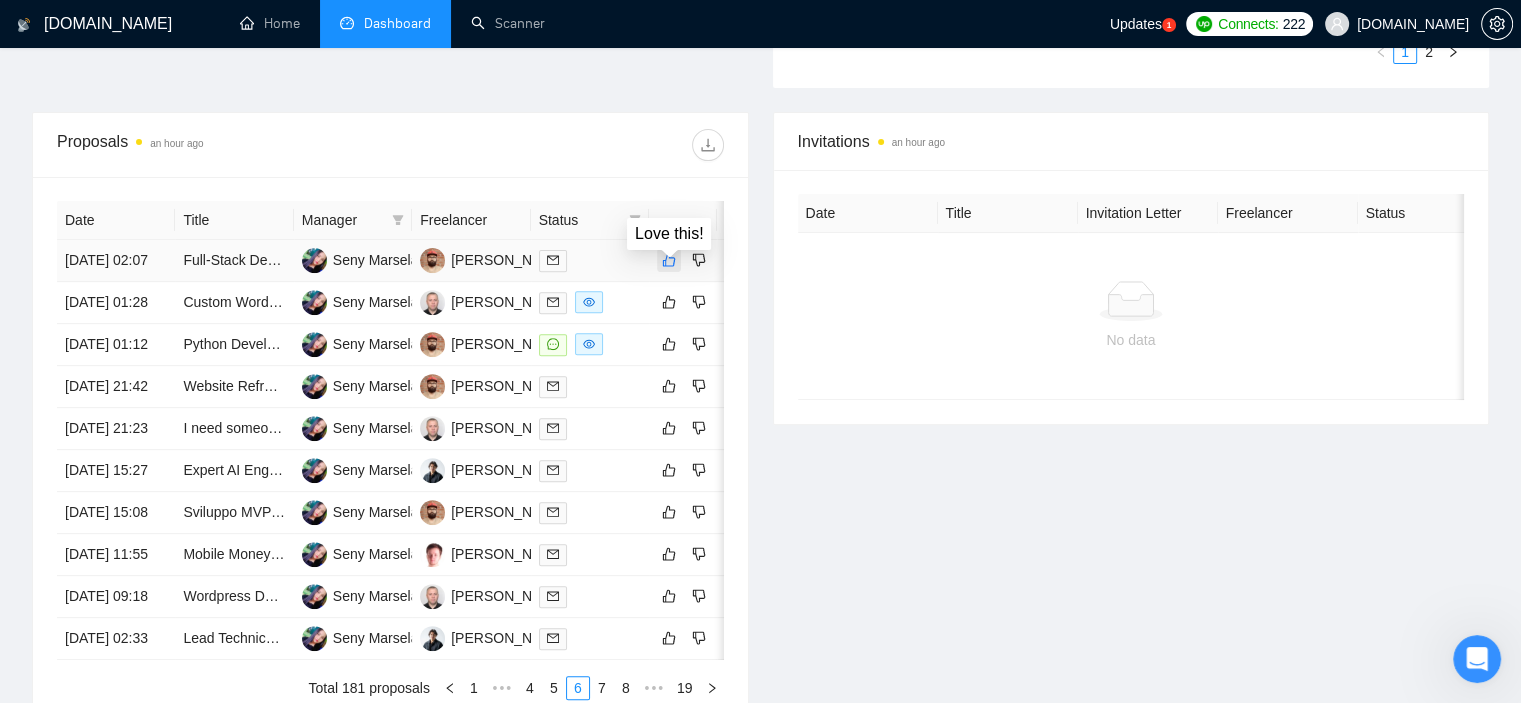 click 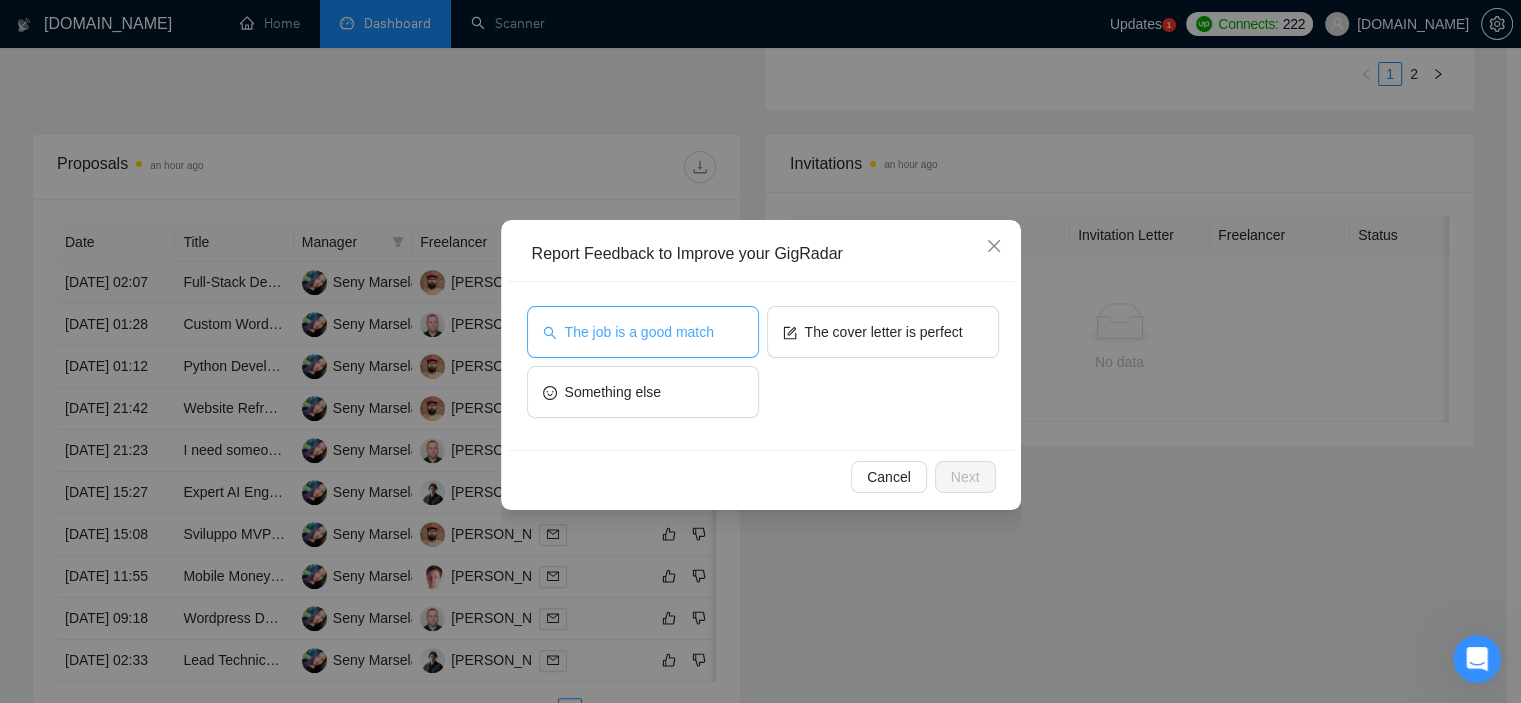 drag, startPoint x: 627, startPoint y: 314, endPoint x: 764, endPoint y: 366, distance: 146.53668 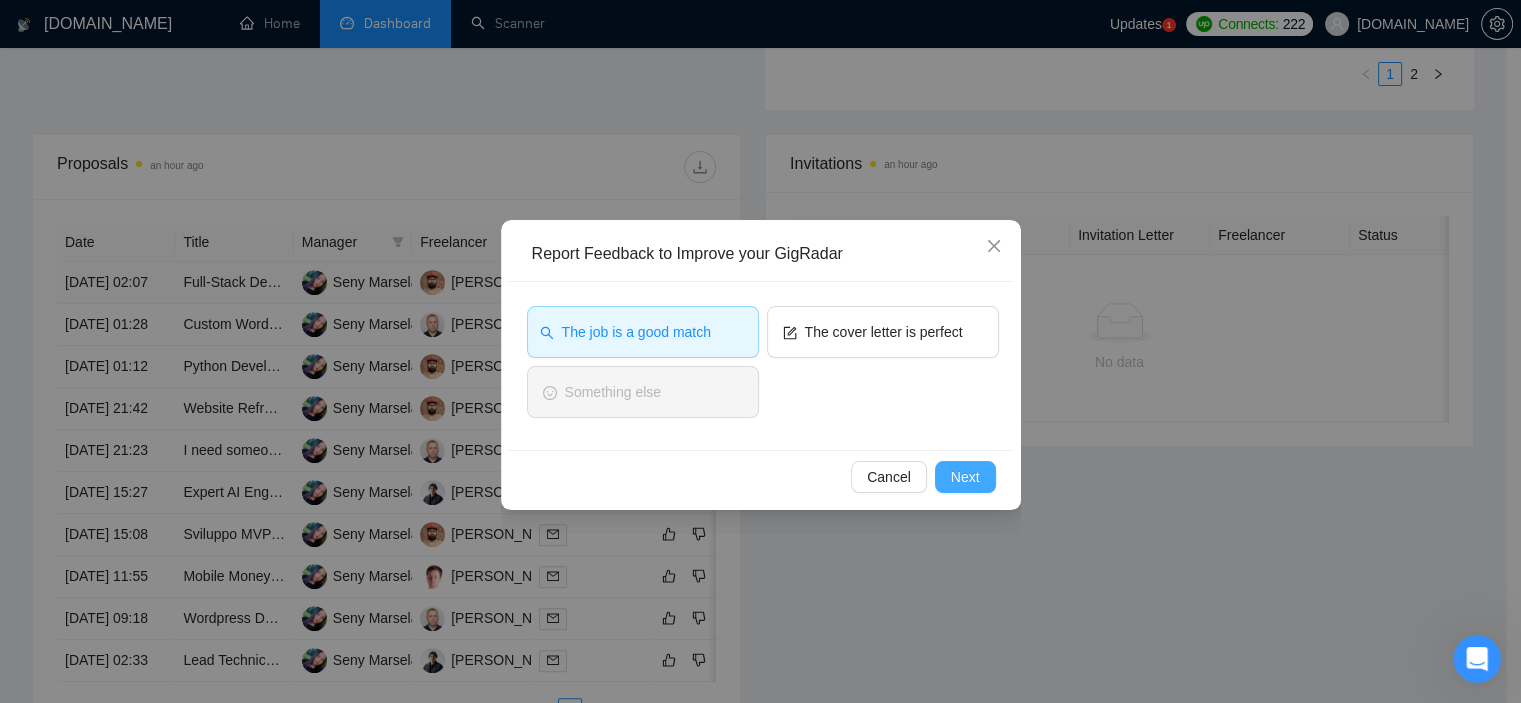 click on "Next" at bounding box center [965, 477] 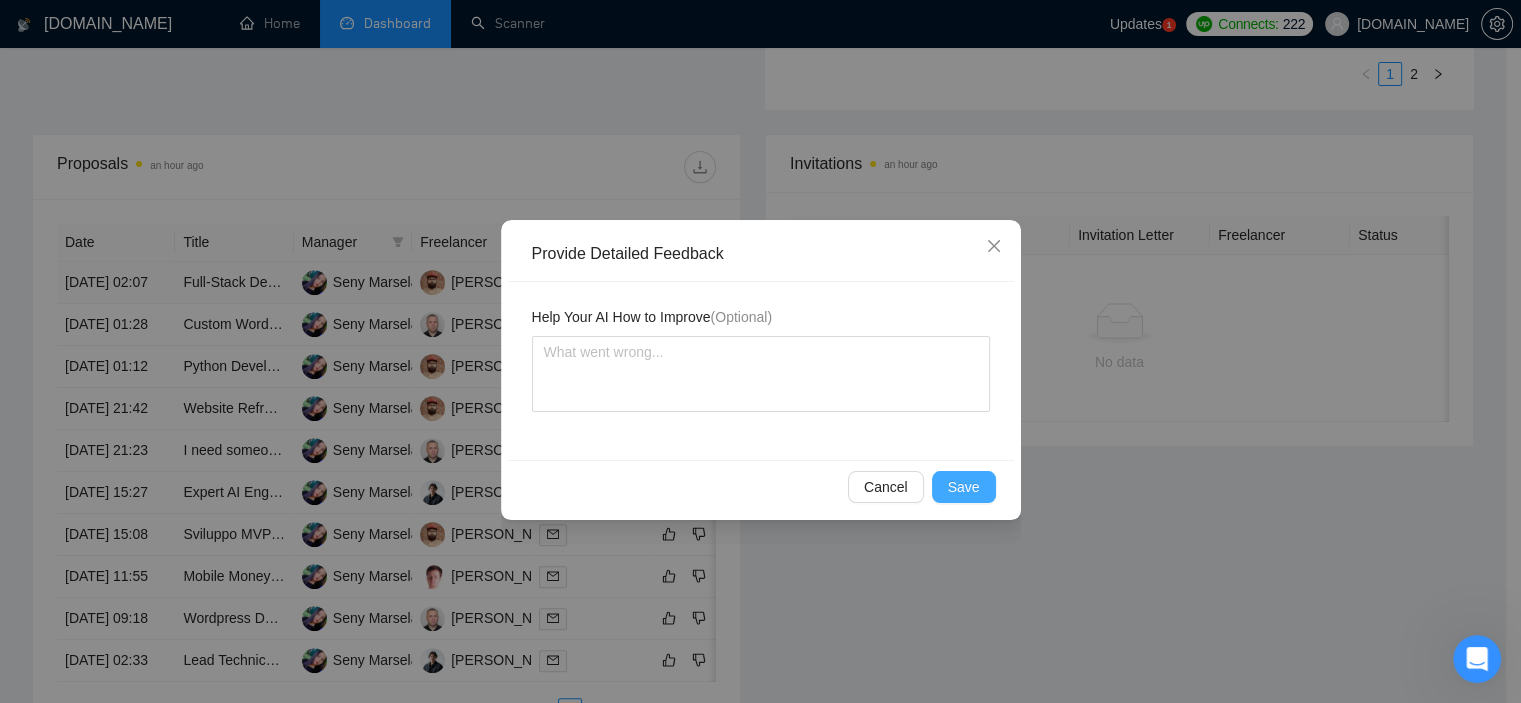 click on "Save" at bounding box center (964, 487) 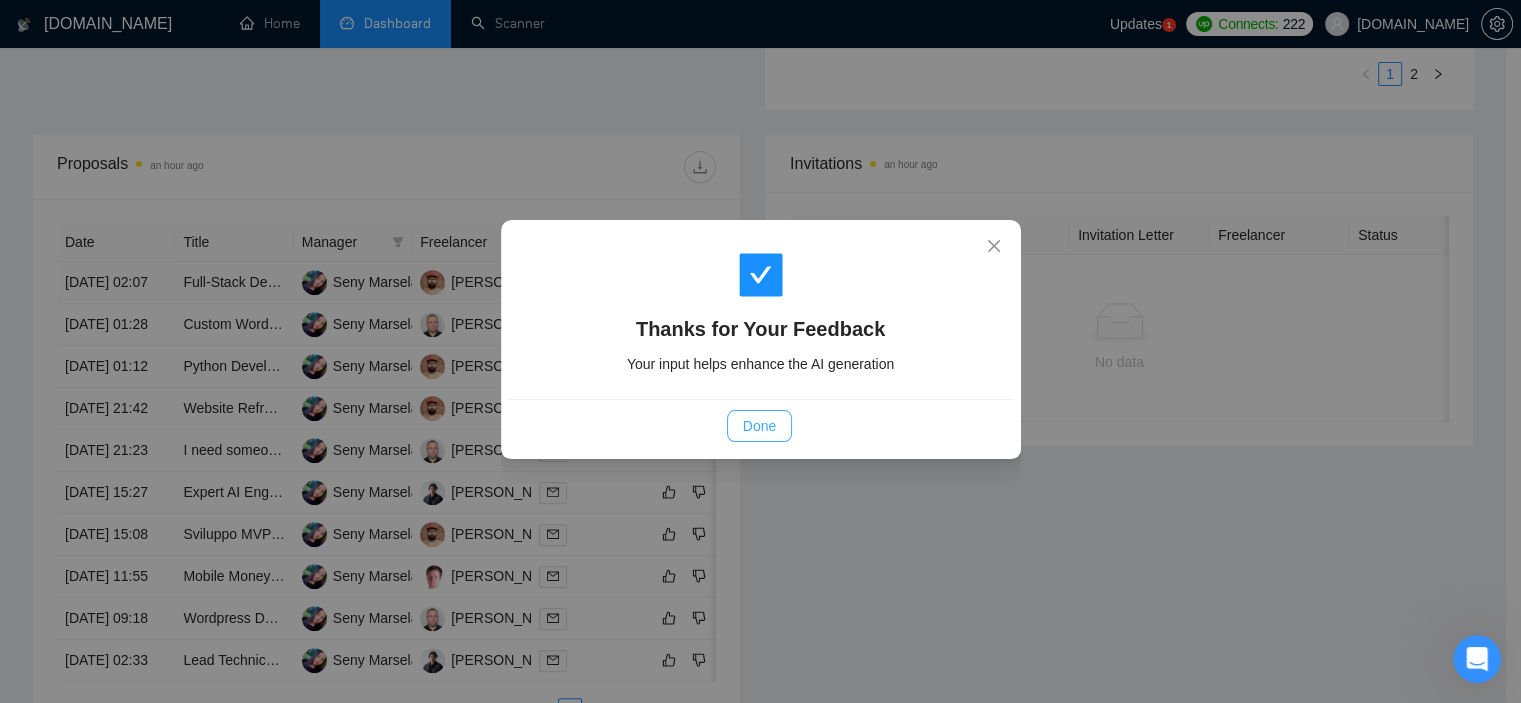 click on "Done" at bounding box center (759, 426) 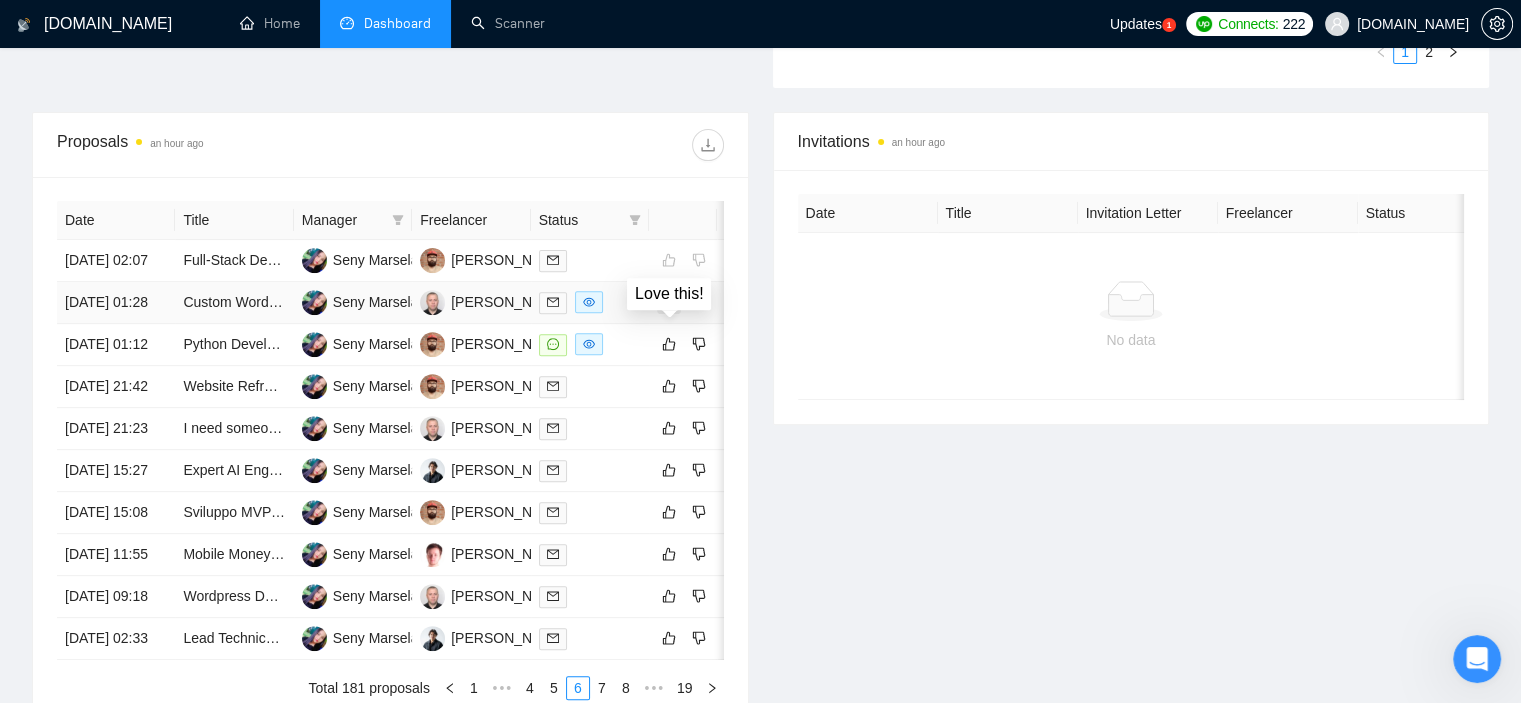 click 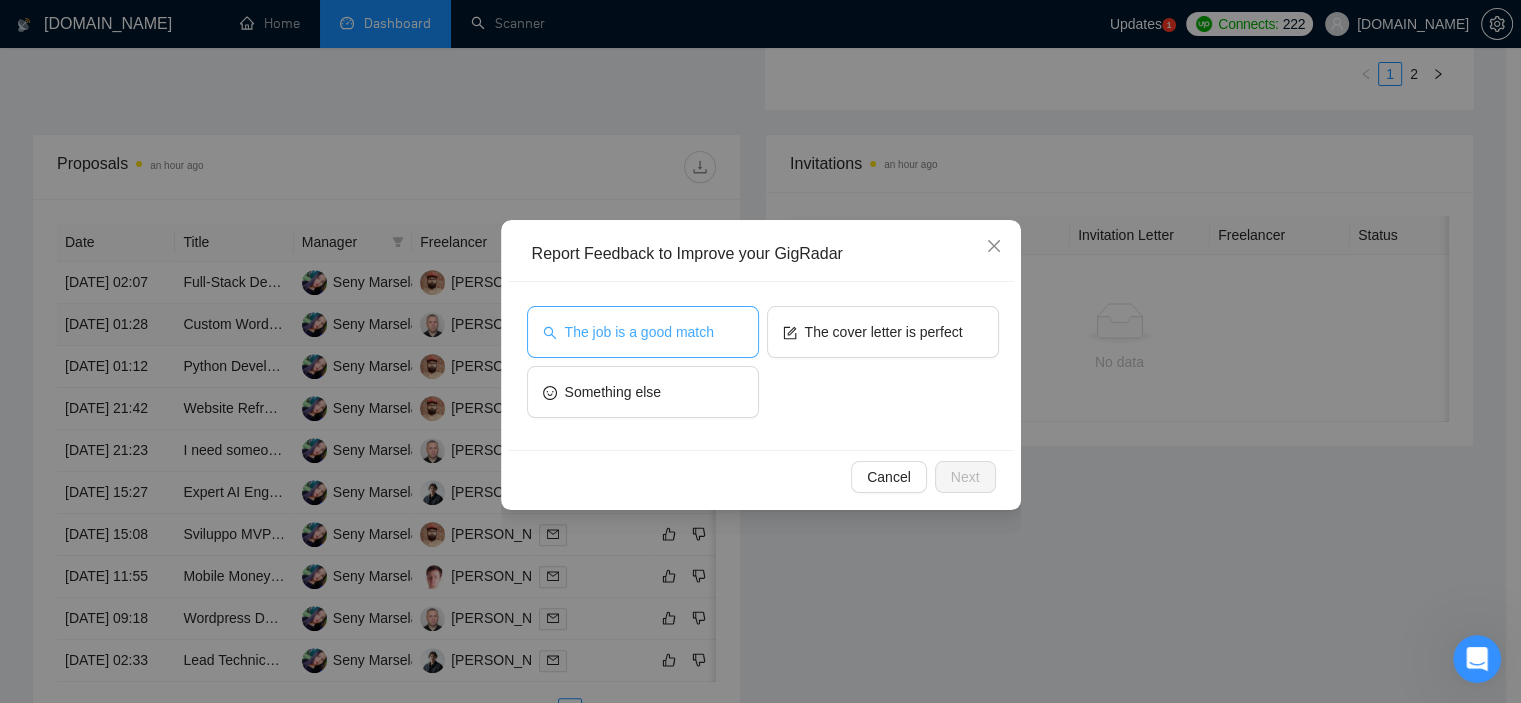 click on "The job is a good match" at bounding box center [639, 332] 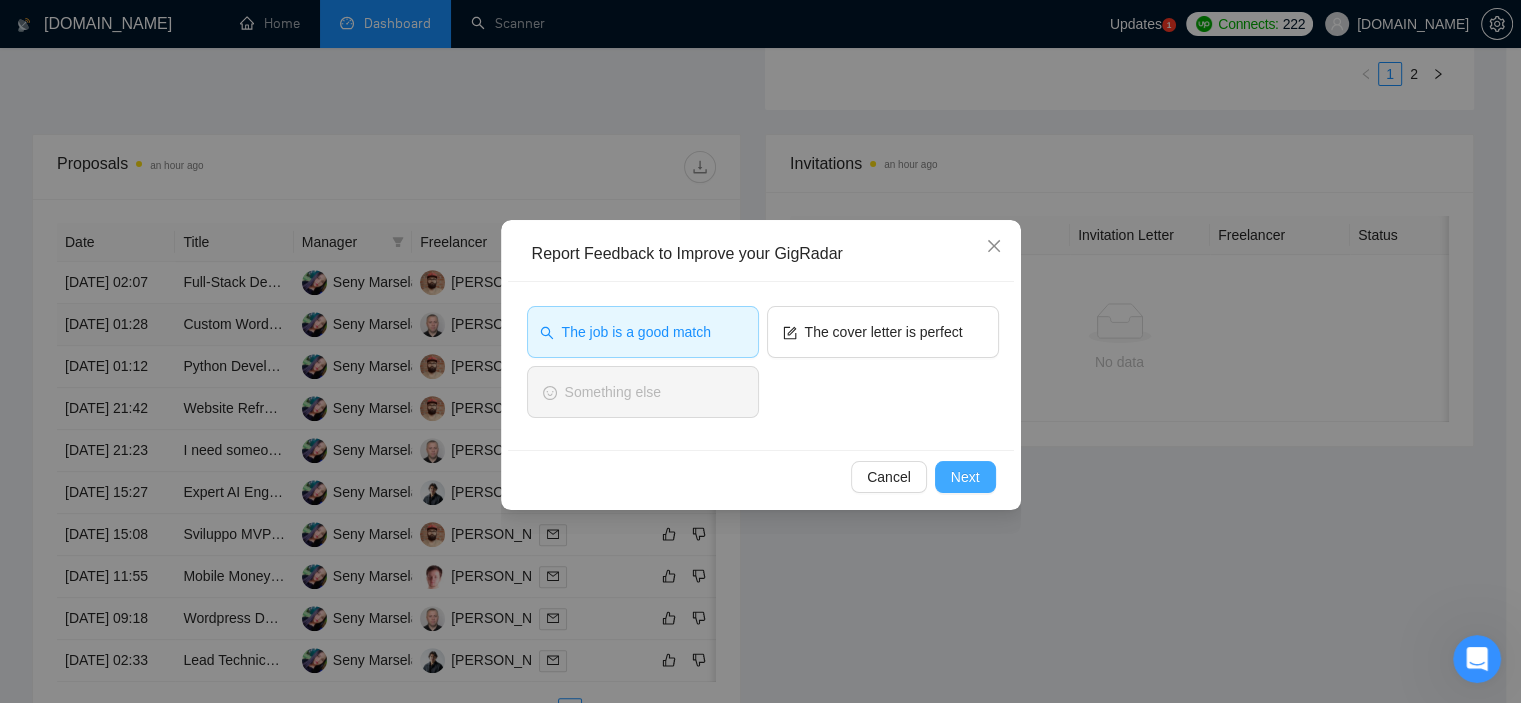click on "Next" at bounding box center (965, 477) 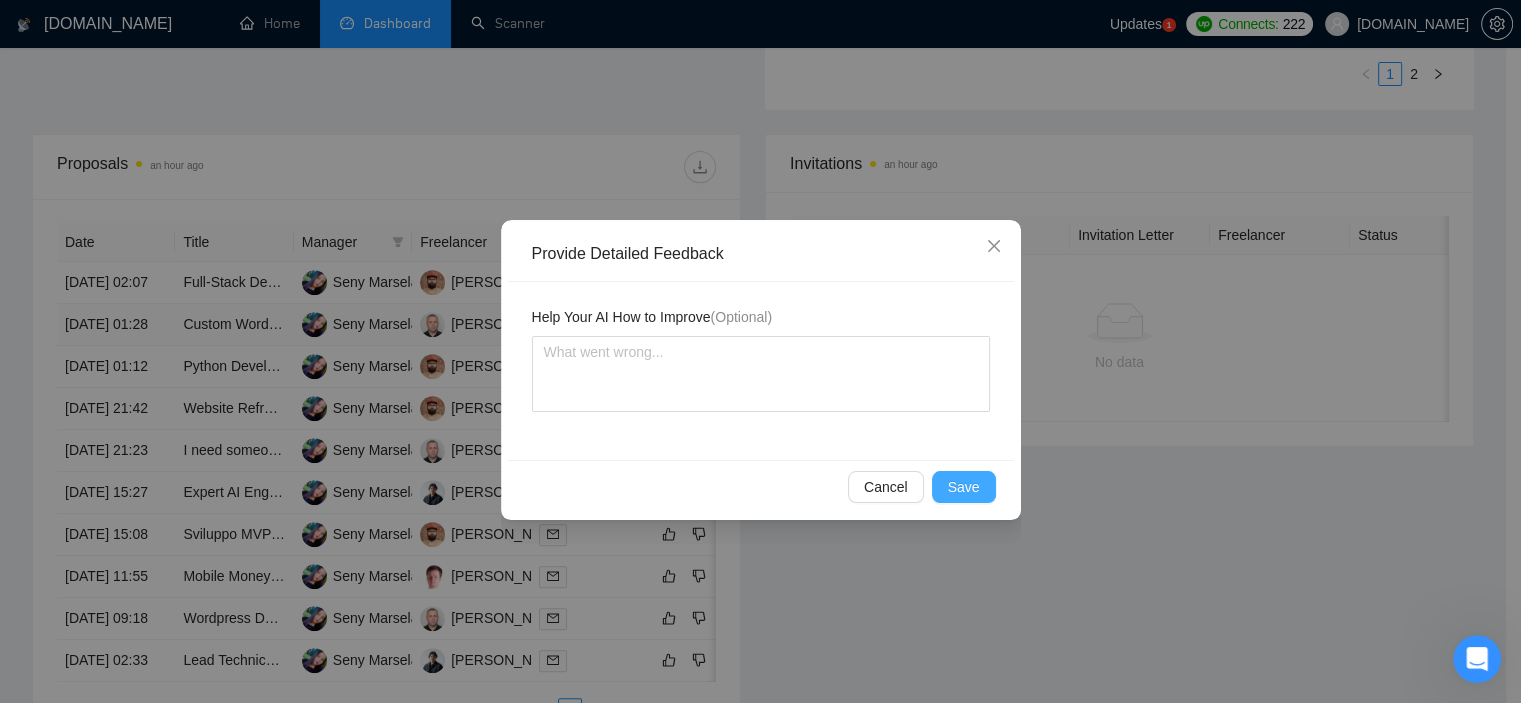 click on "Save" at bounding box center (964, 487) 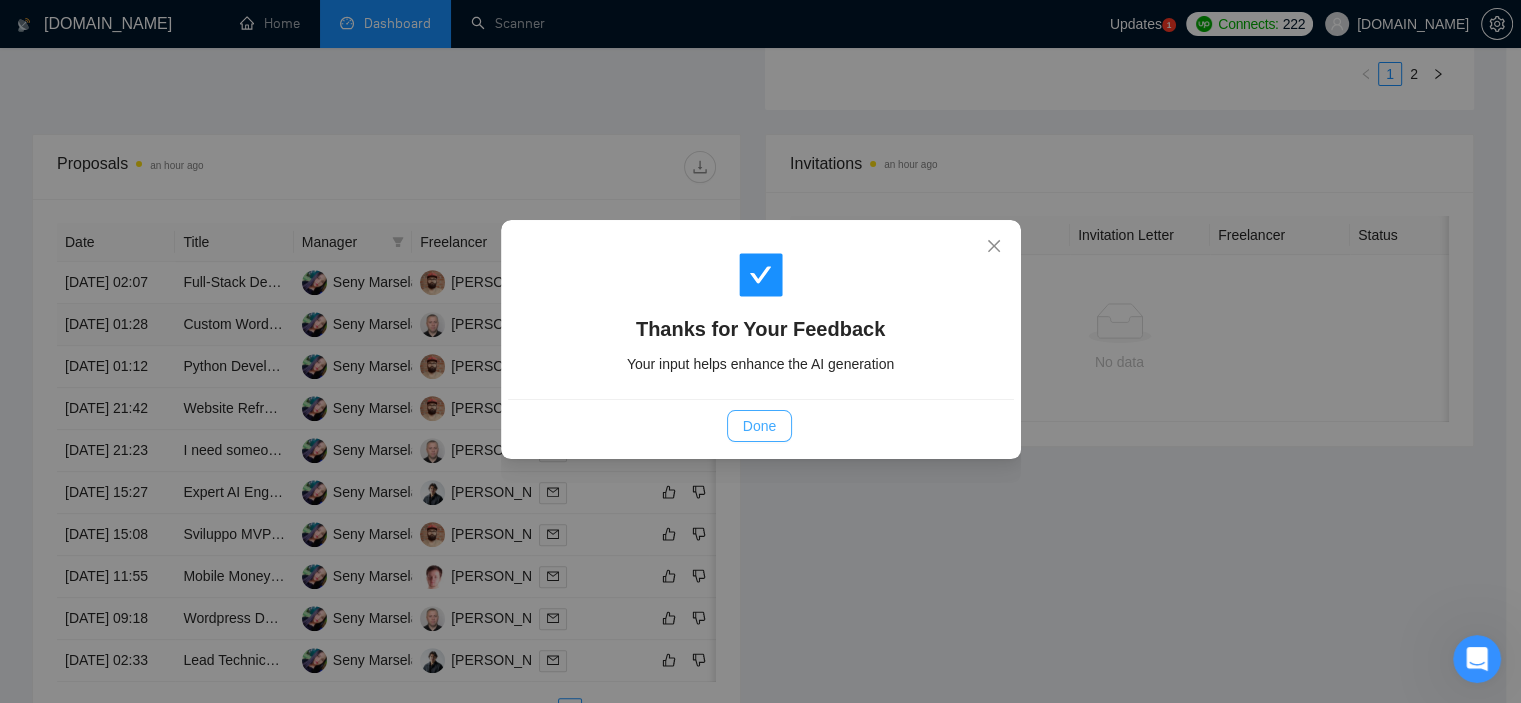 click on "Done" at bounding box center [759, 426] 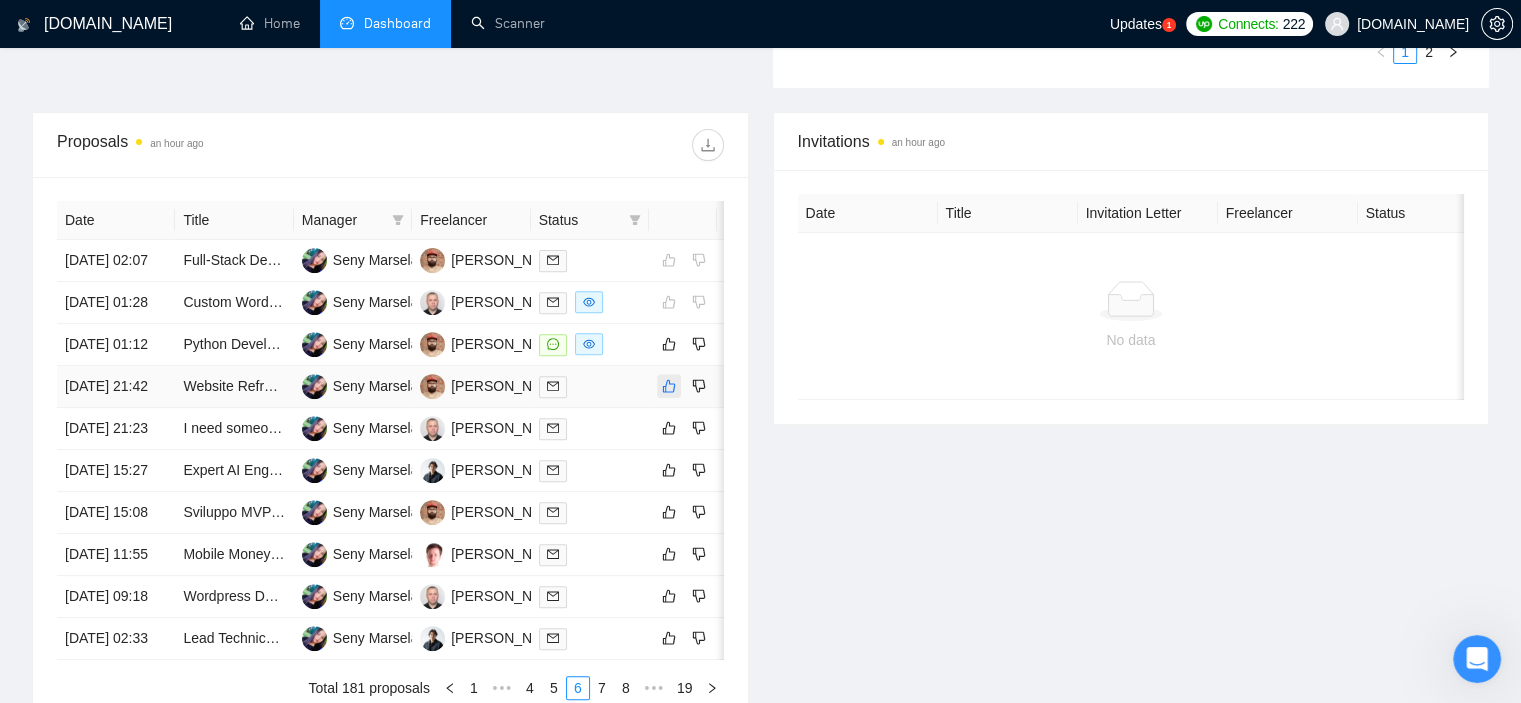 click 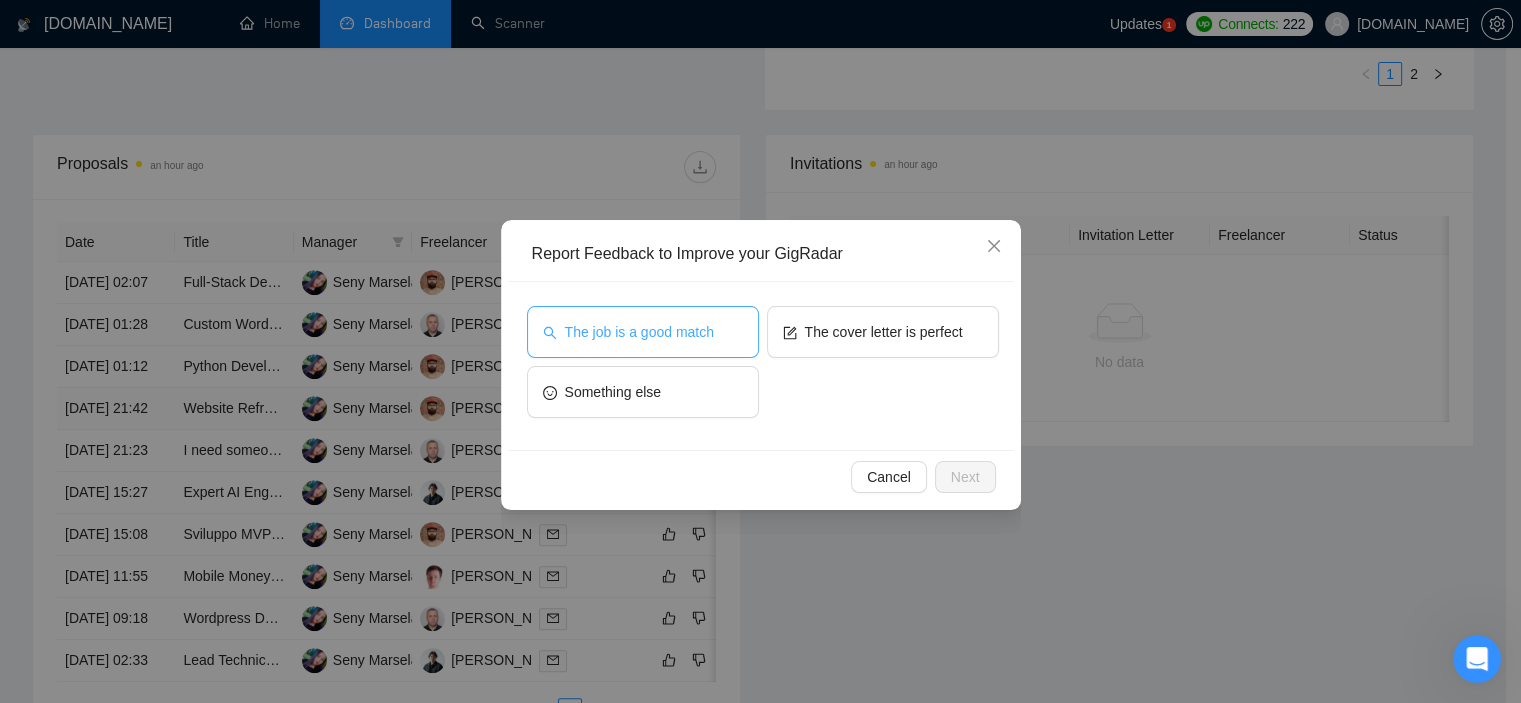 click on "The job is a good match" at bounding box center (639, 332) 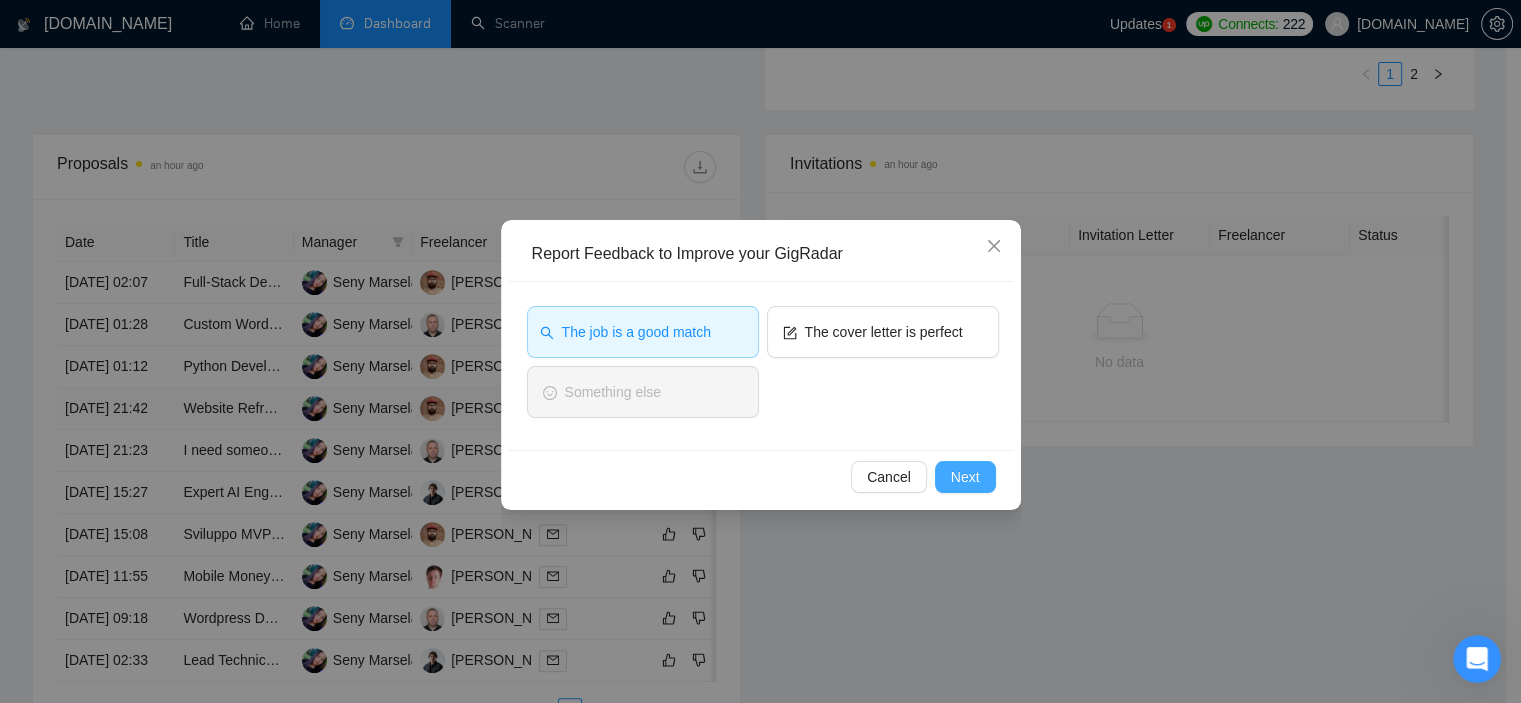 click on "Next" at bounding box center (965, 477) 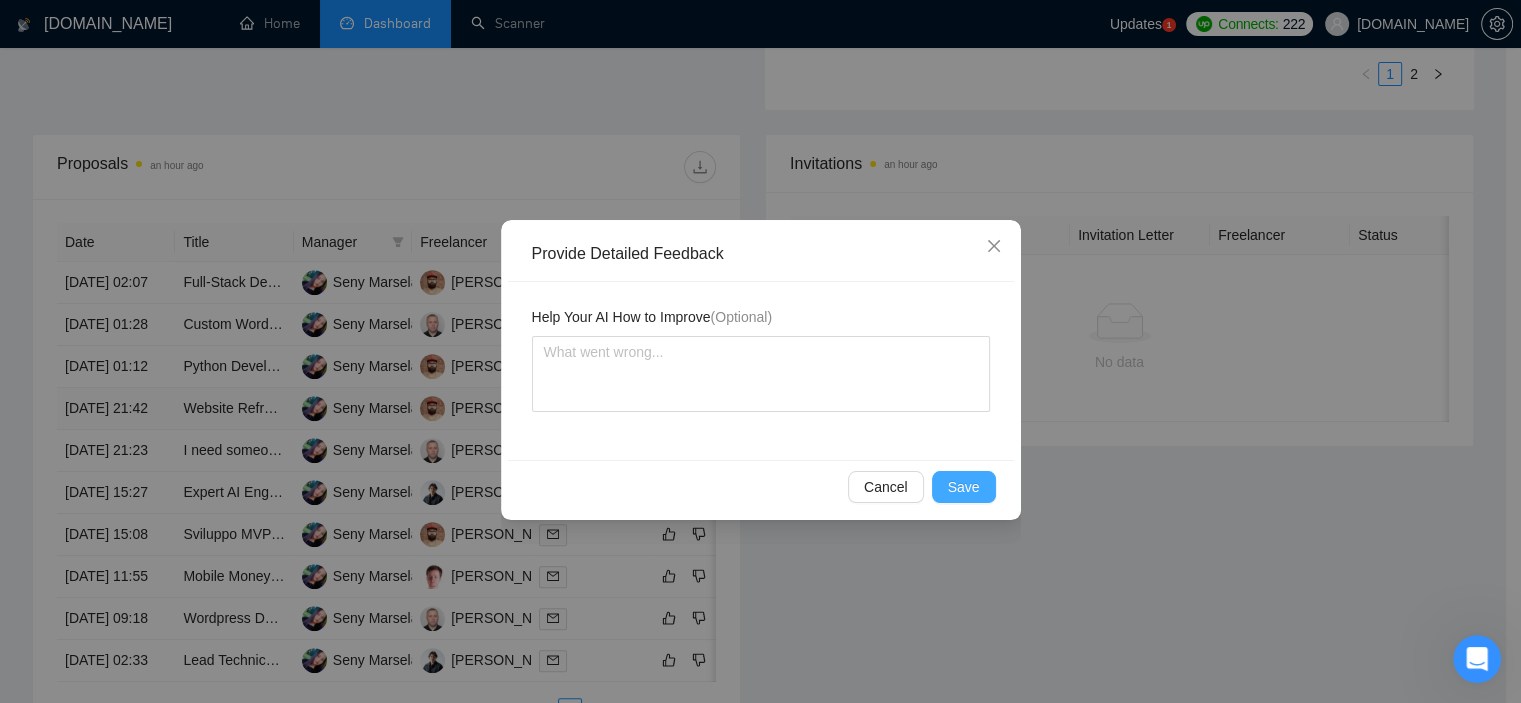 click on "Save" at bounding box center (964, 487) 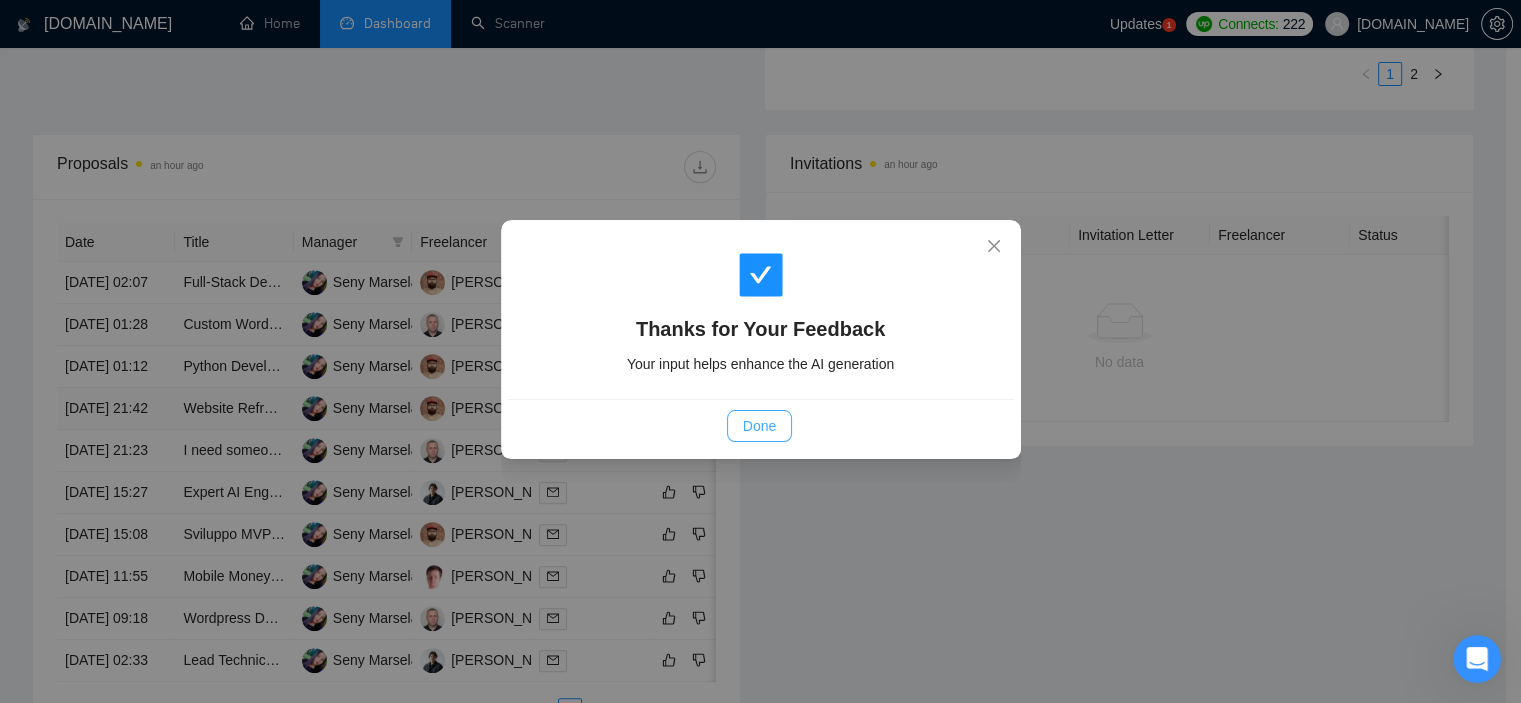 click on "Done" at bounding box center (759, 426) 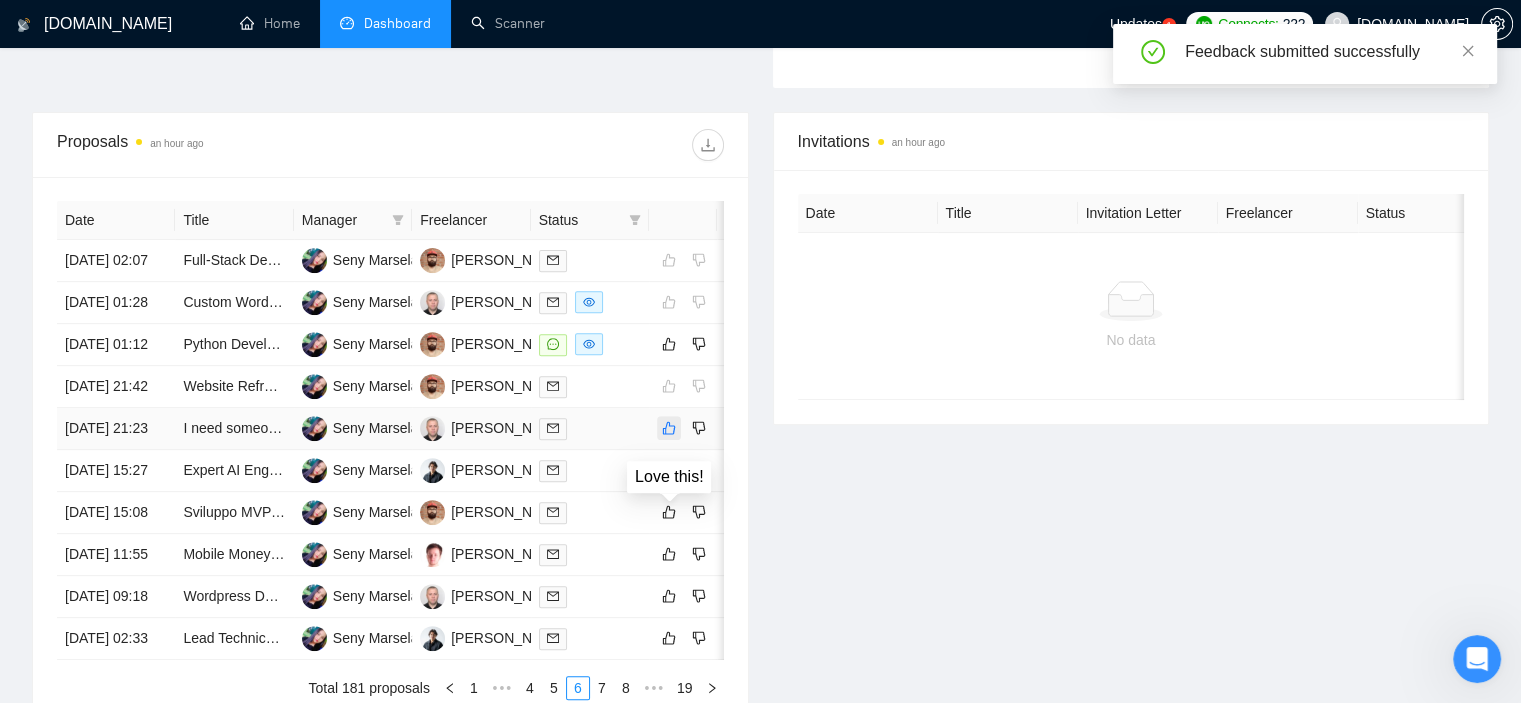 click 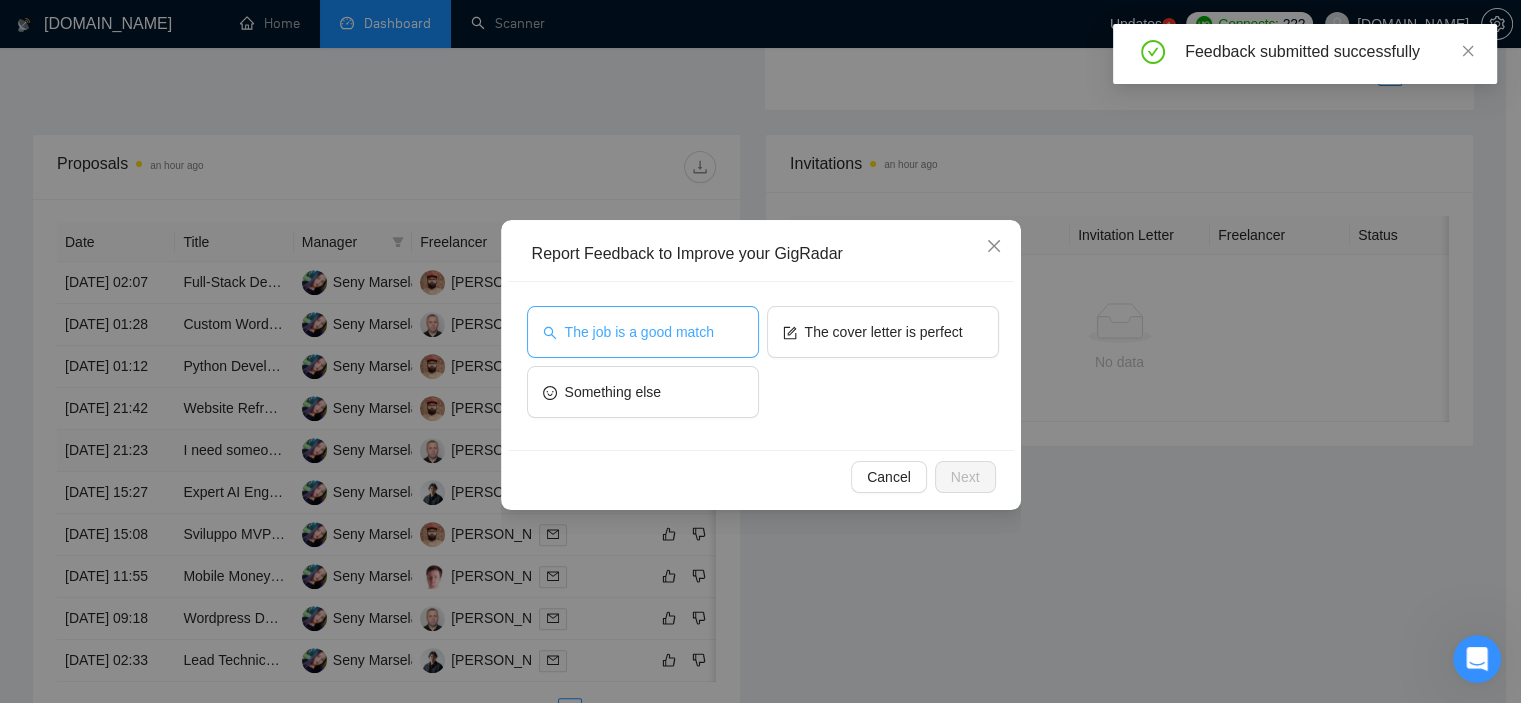click on "The job is a good match" at bounding box center [639, 332] 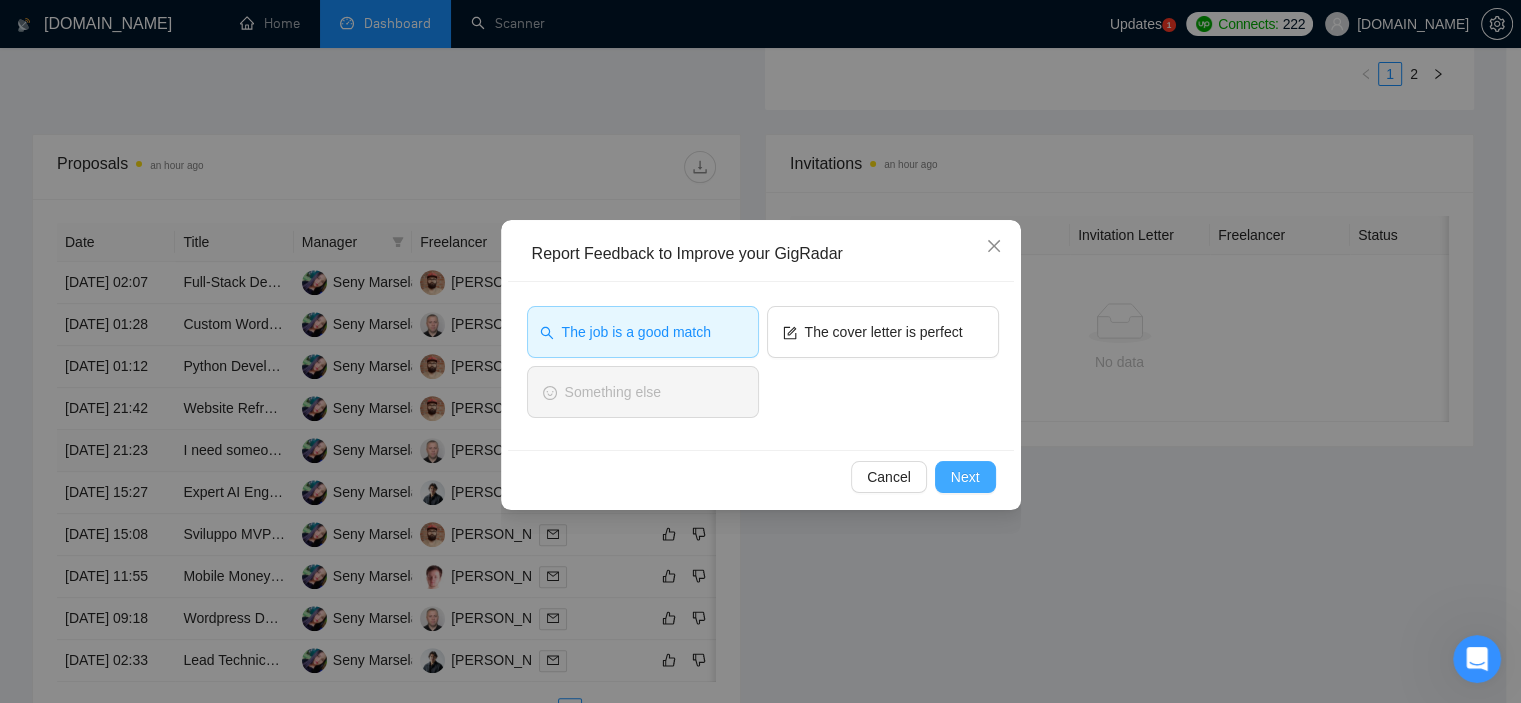 click on "Next" at bounding box center (965, 477) 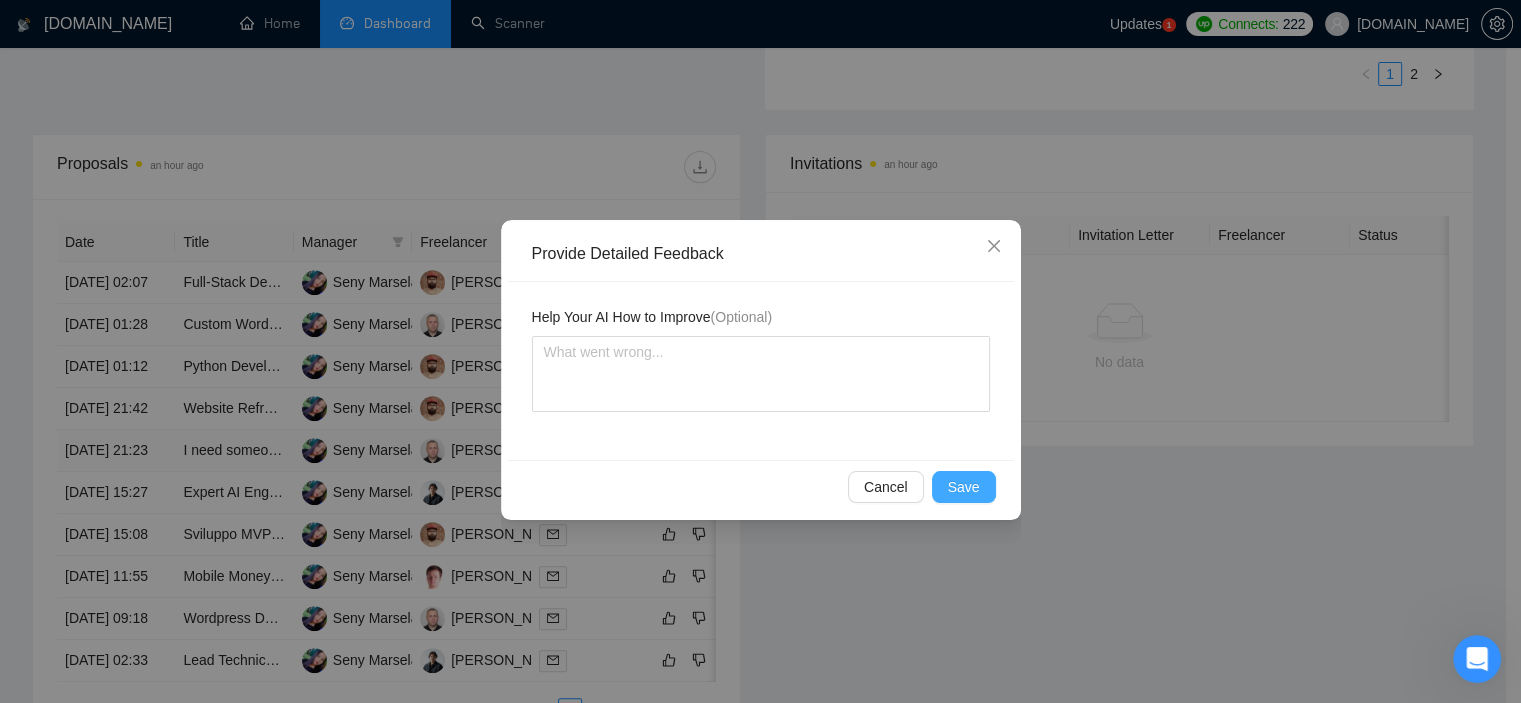 click on "Save" at bounding box center (964, 487) 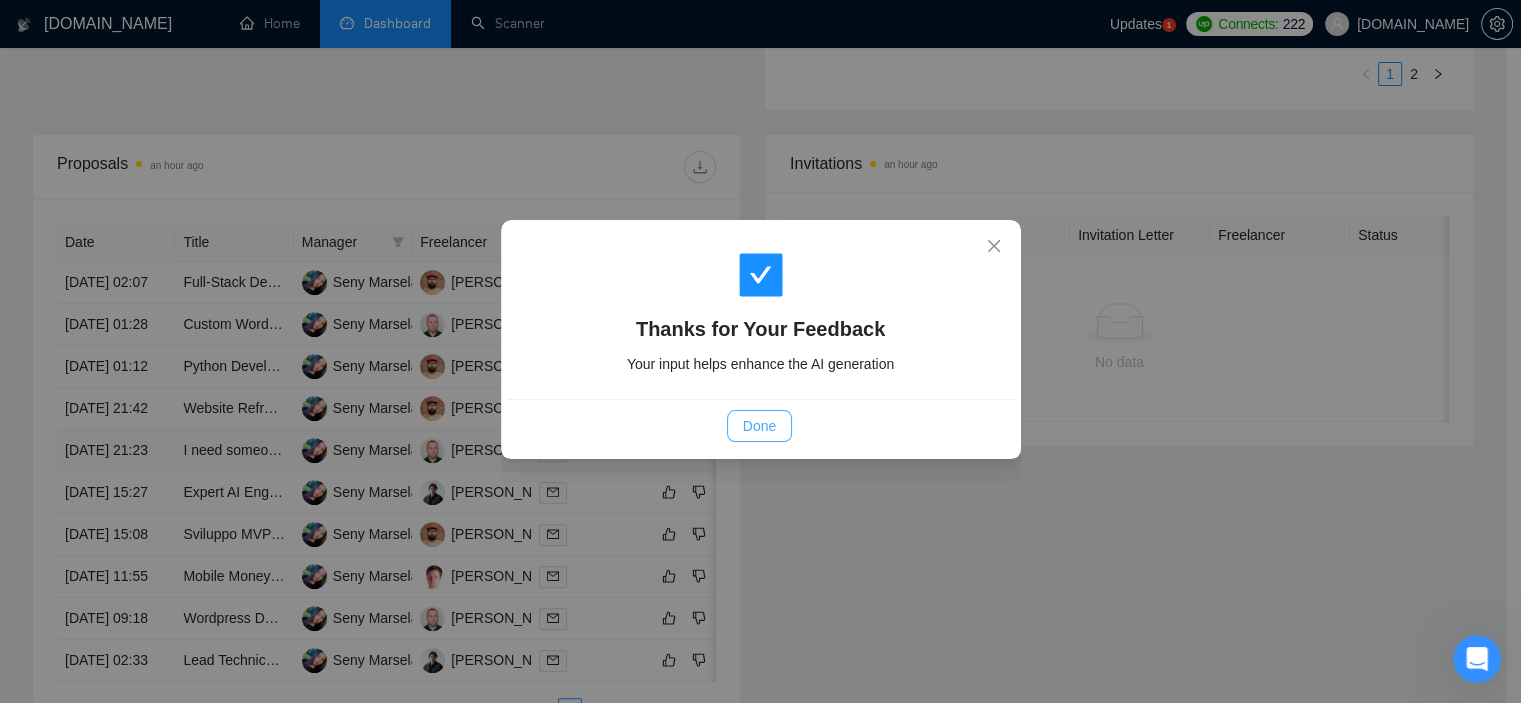 click on "Done" at bounding box center [759, 426] 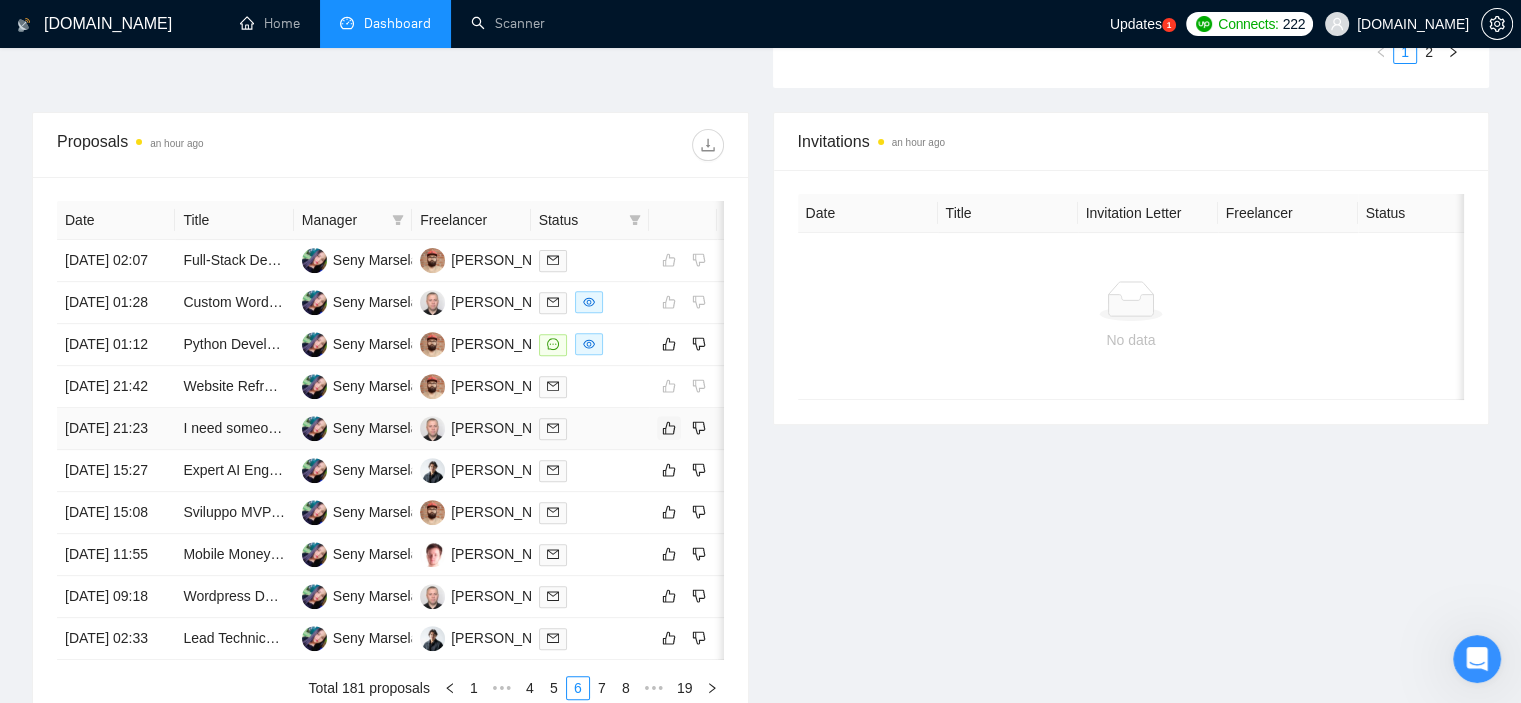 scroll, scrollTop: 793, scrollLeft: 0, axis: vertical 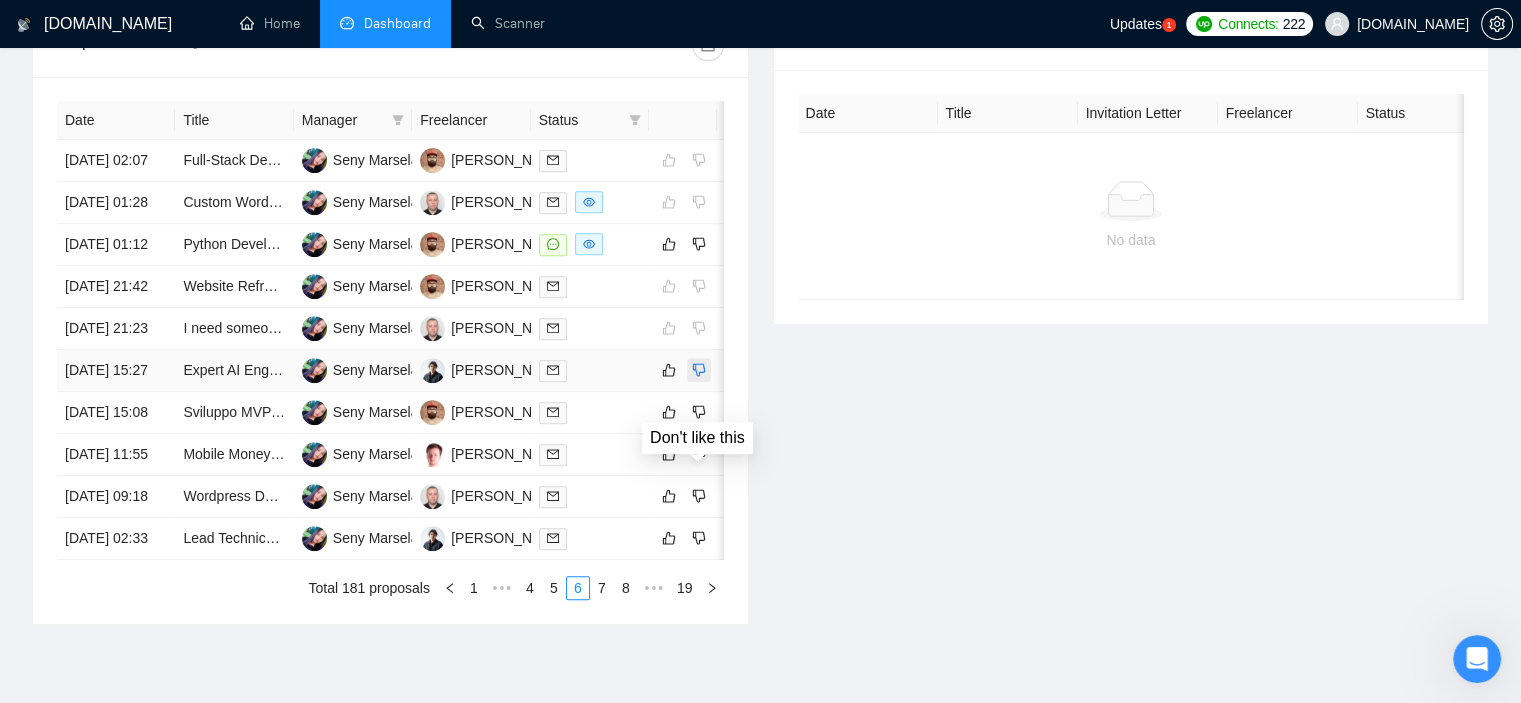 click 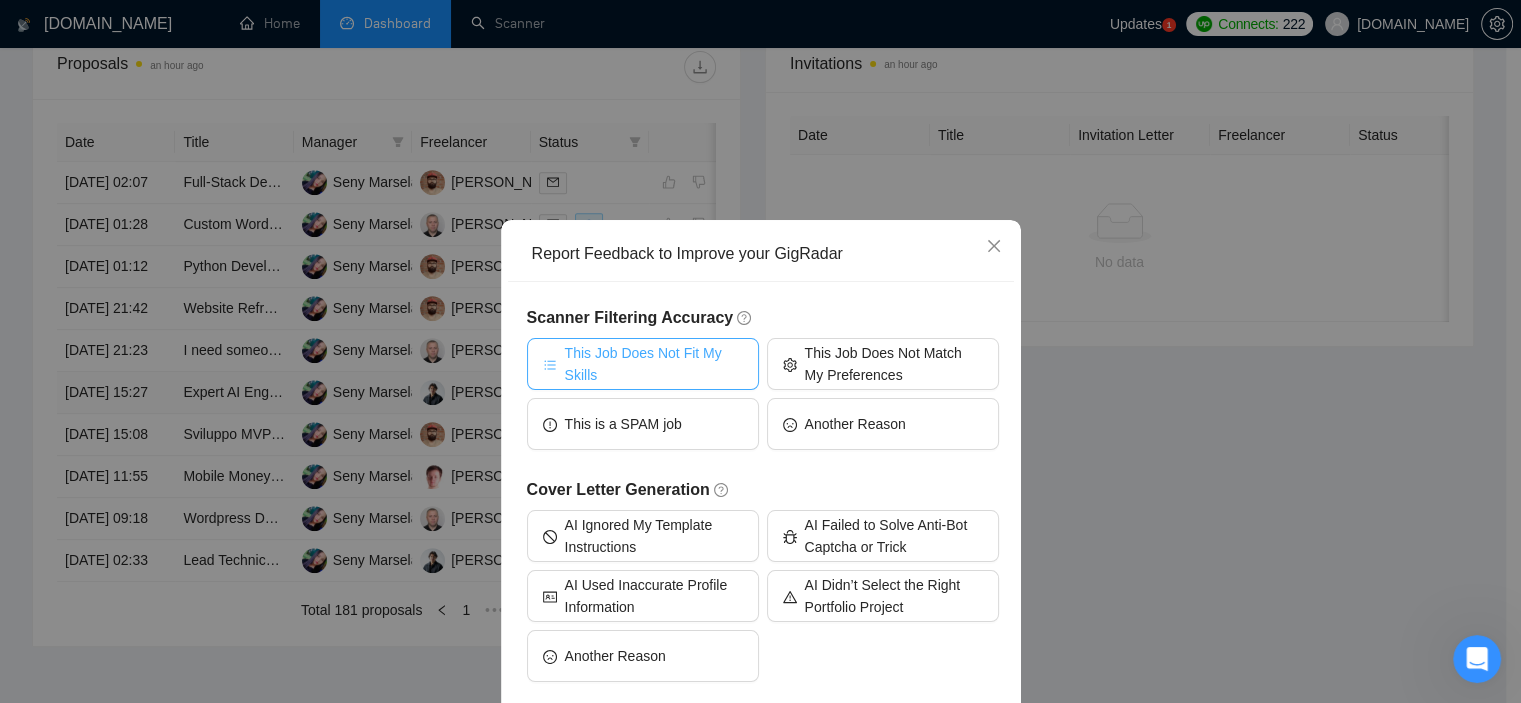 click on "This Job Does Not Fit My Skills" at bounding box center [654, 364] 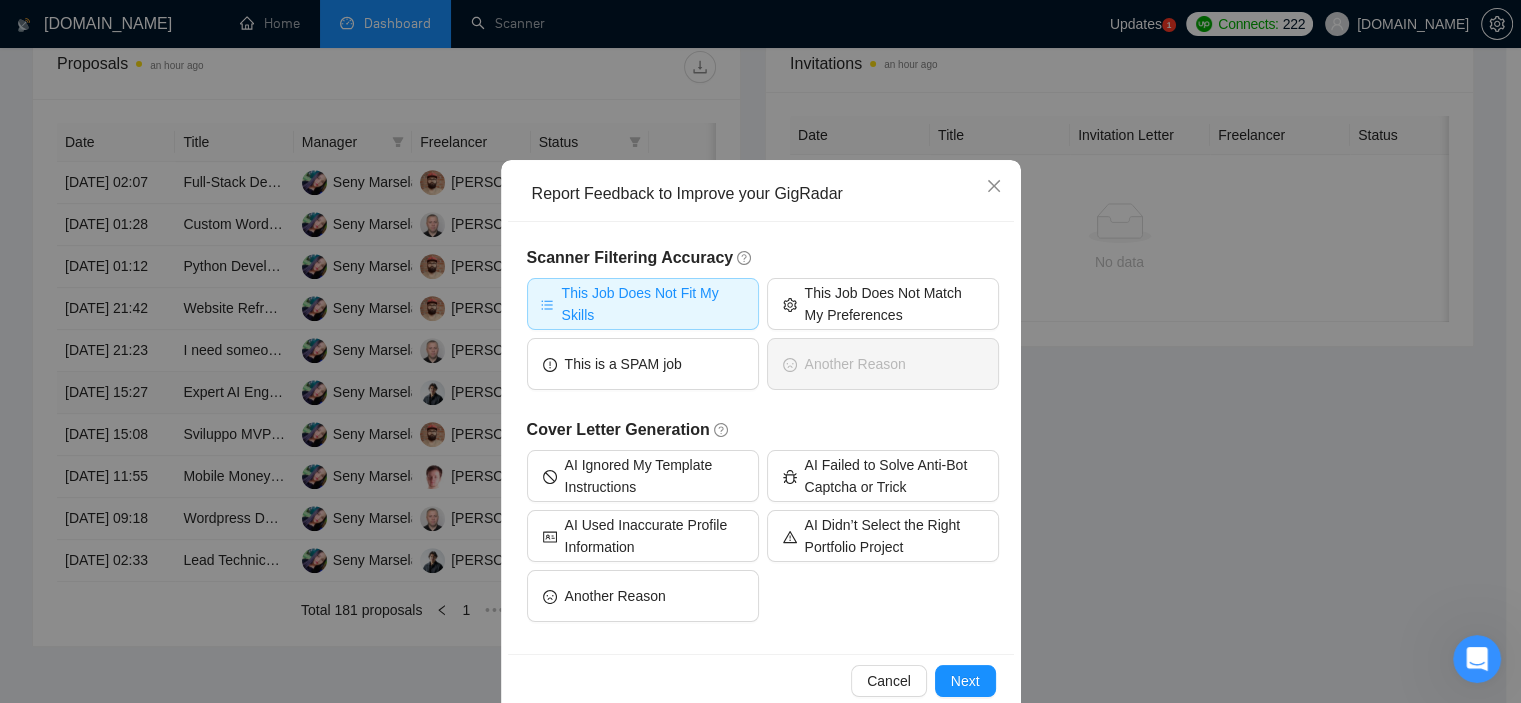 scroll, scrollTop: 94, scrollLeft: 0, axis: vertical 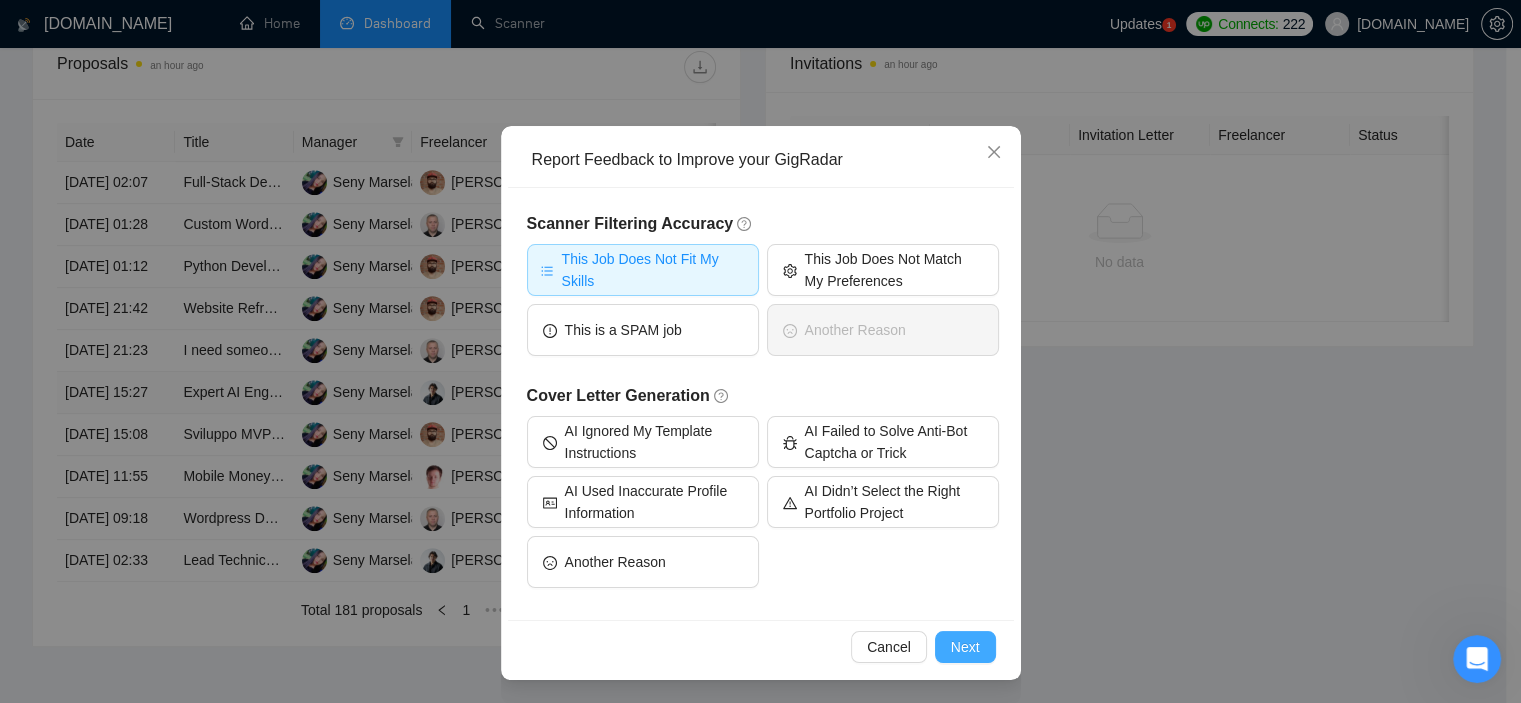 click on "Next" at bounding box center (965, 647) 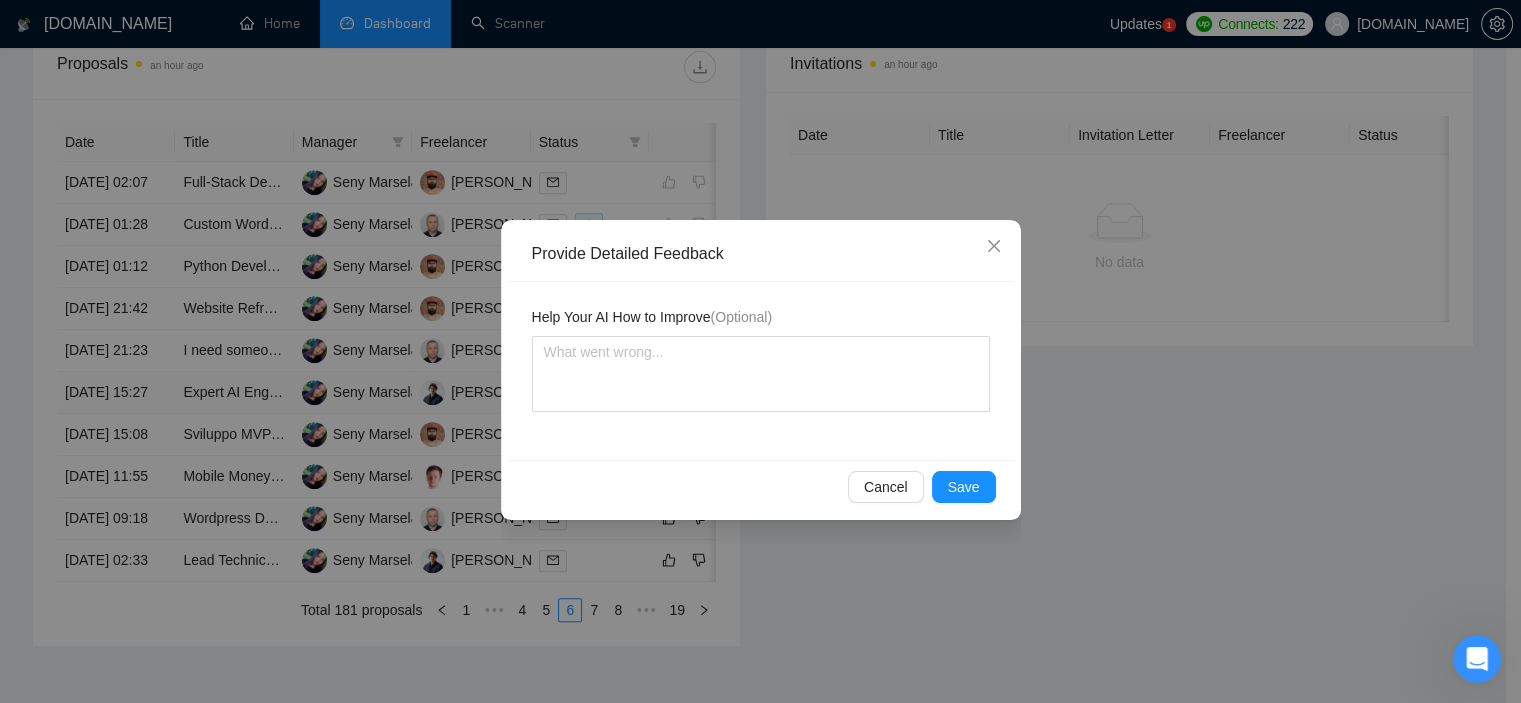 scroll, scrollTop: 0, scrollLeft: 0, axis: both 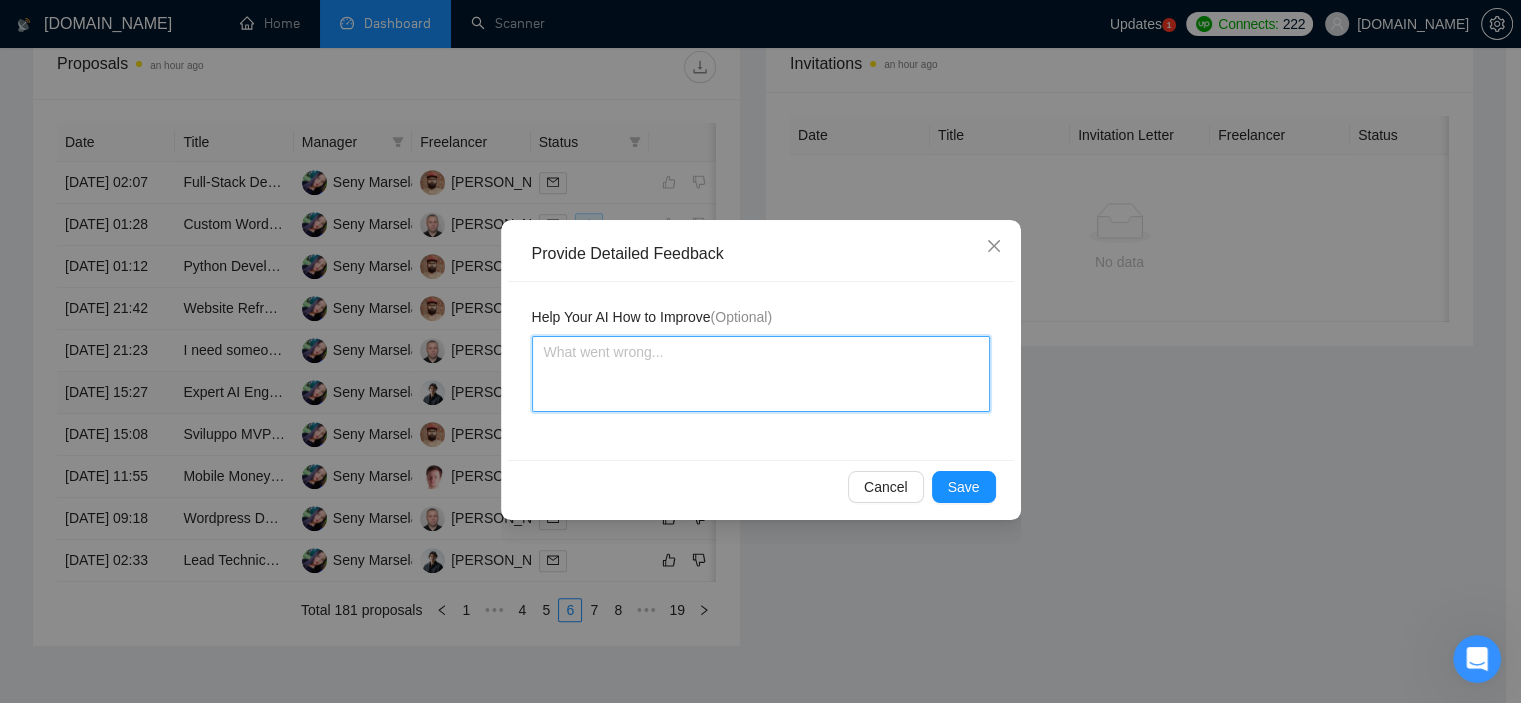 click at bounding box center (761, 374) 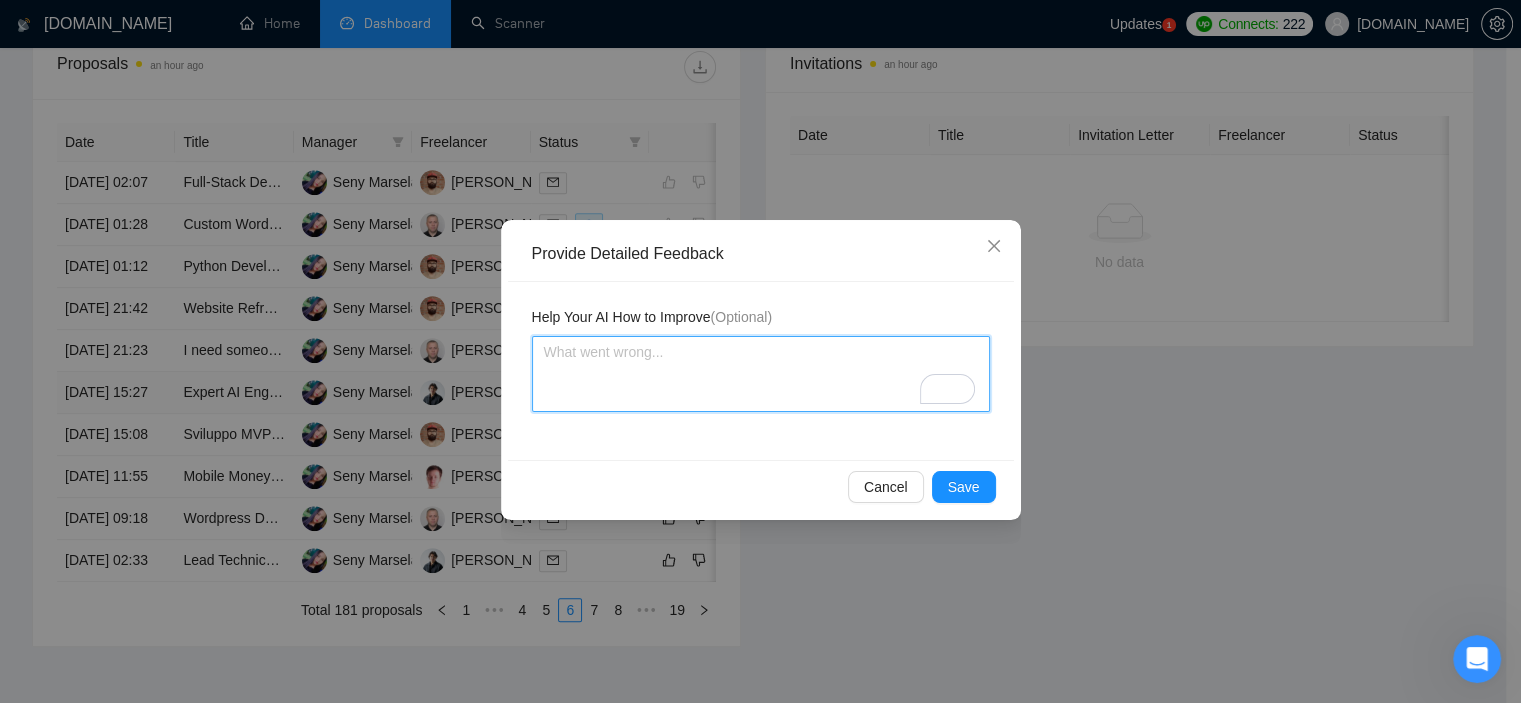 click at bounding box center [761, 374] 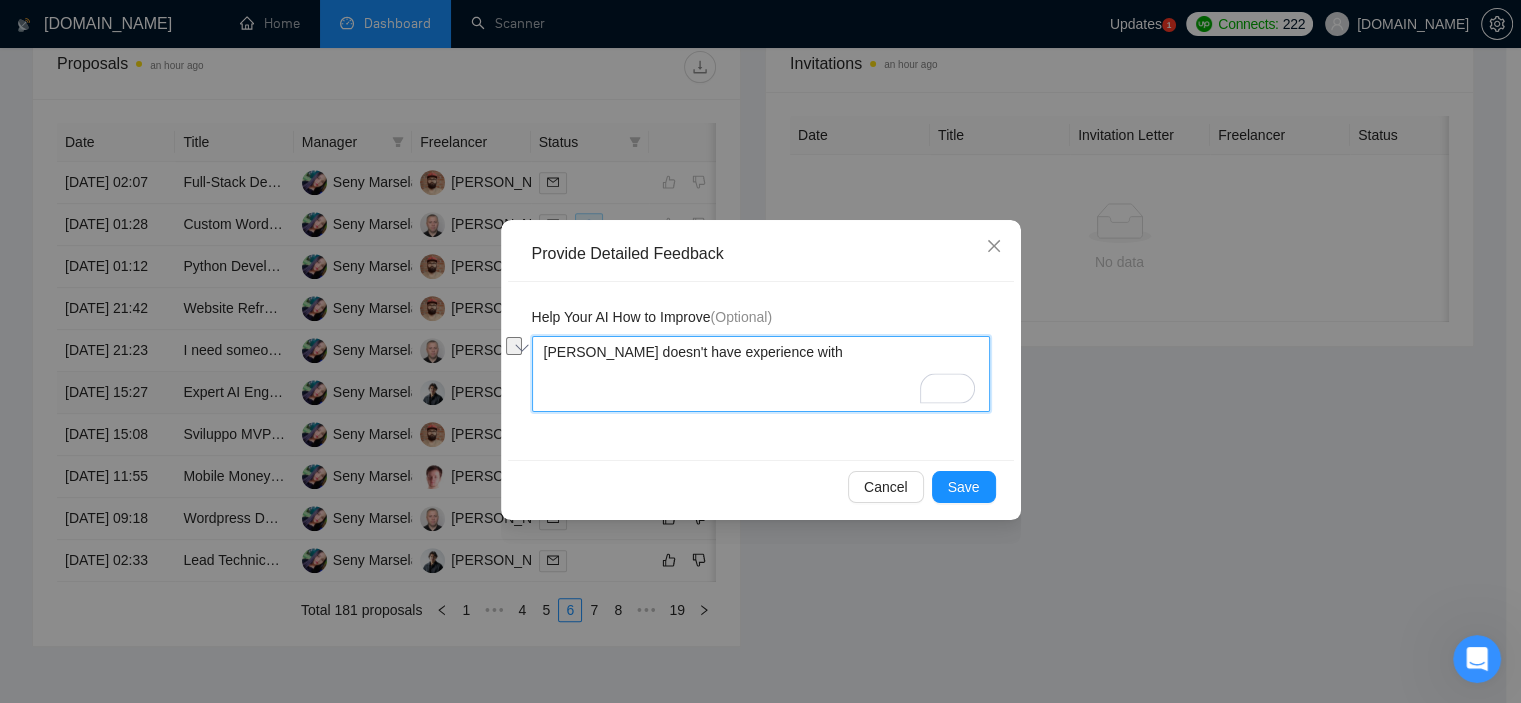 drag, startPoint x: 887, startPoint y: 363, endPoint x: 432, endPoint y: 322, distance: 456.8435 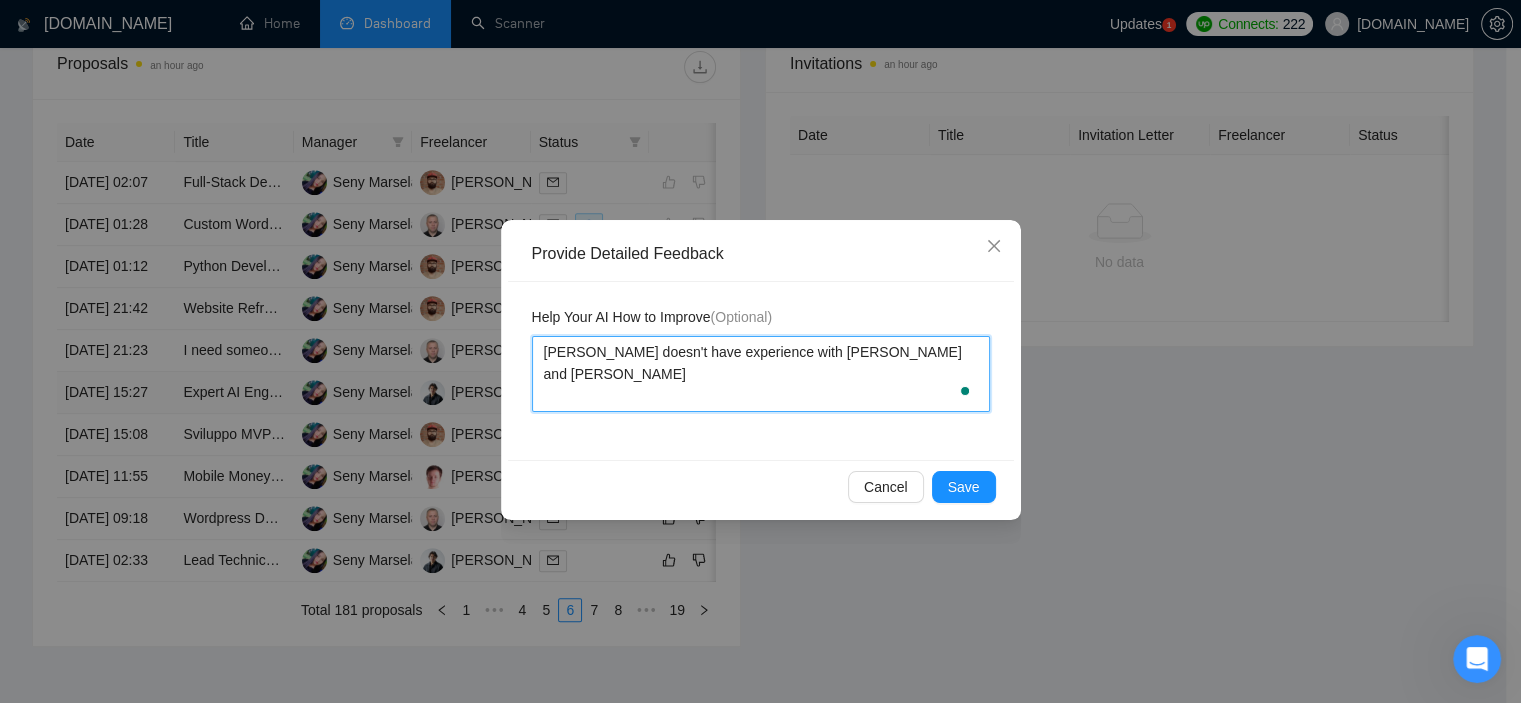 scroll, scrollTop: 5888, scrollLeft: 0, axis: vertical 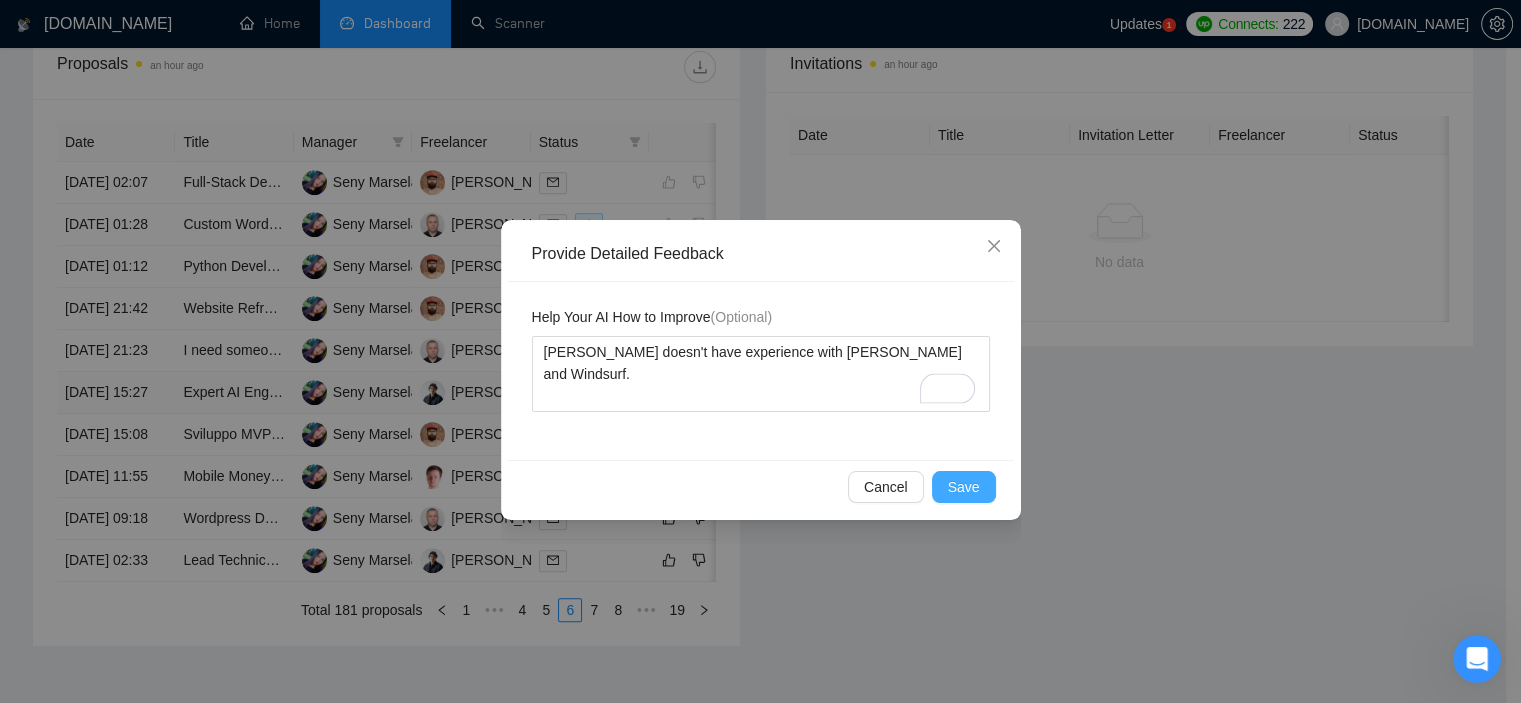 click on "Save" at bounding box center [964, 487] 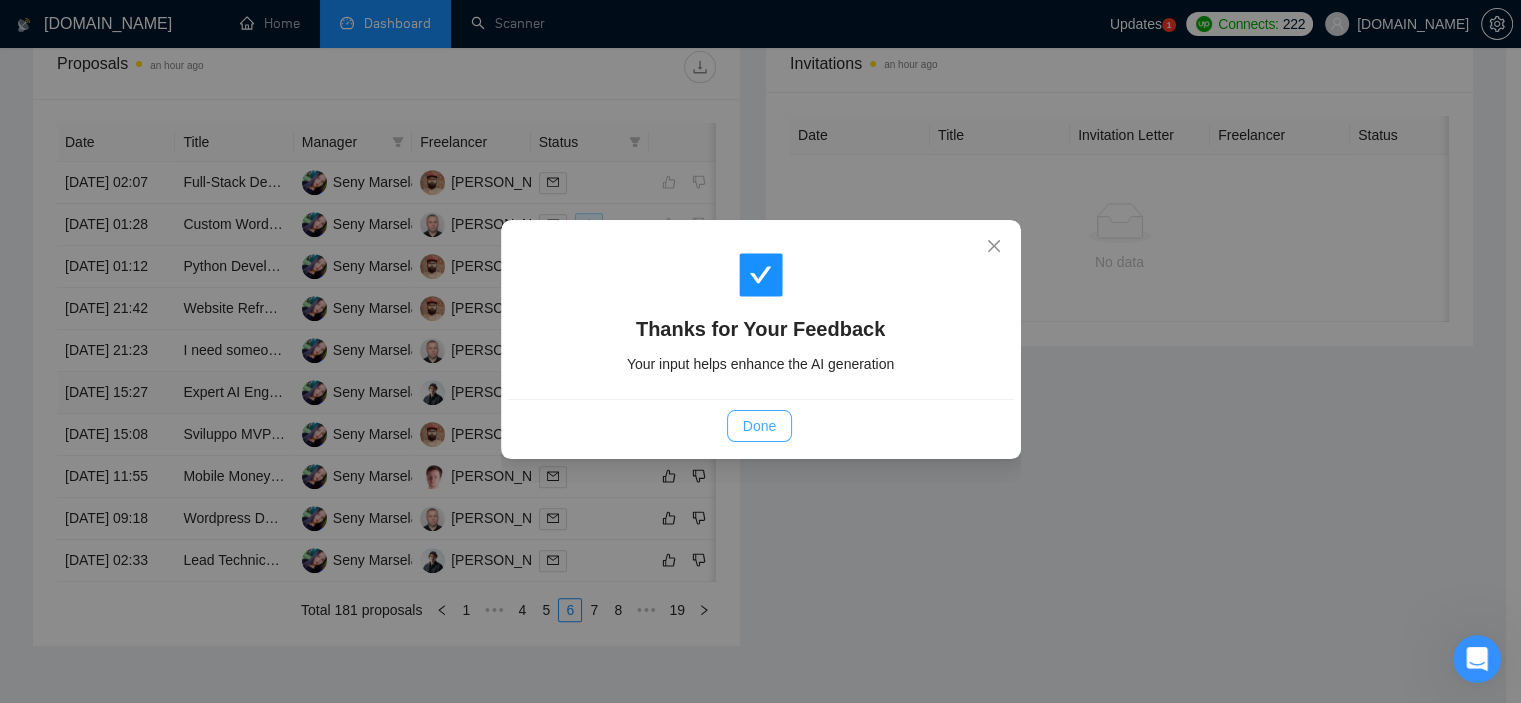 click on "Done" at bounding box center (759, 426) 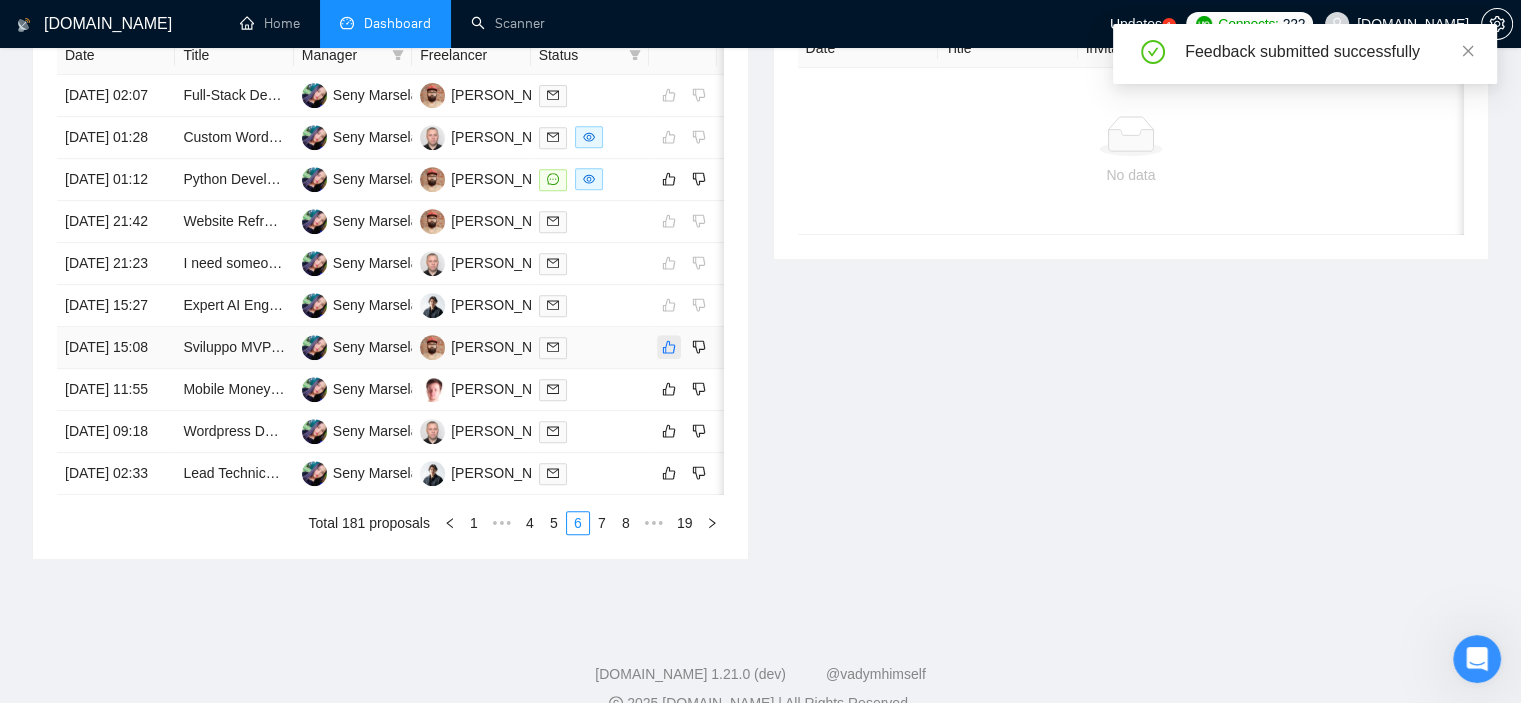 scroll, scrollTop: 893, scrollLeft: 0, axis: vertical 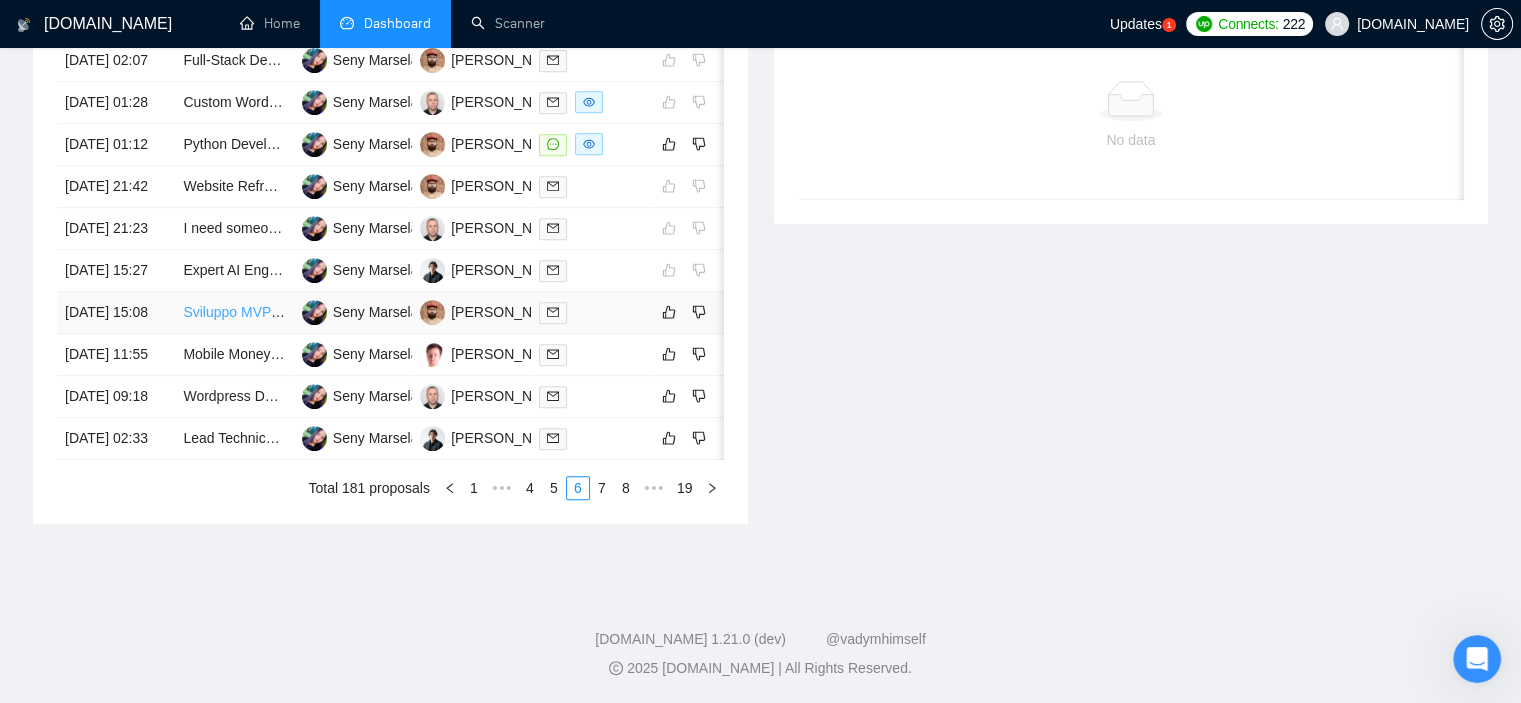 click on "Sviluppo MVP software AI in medicina estetica – progetto MGA" at bounding box center [378, 312] 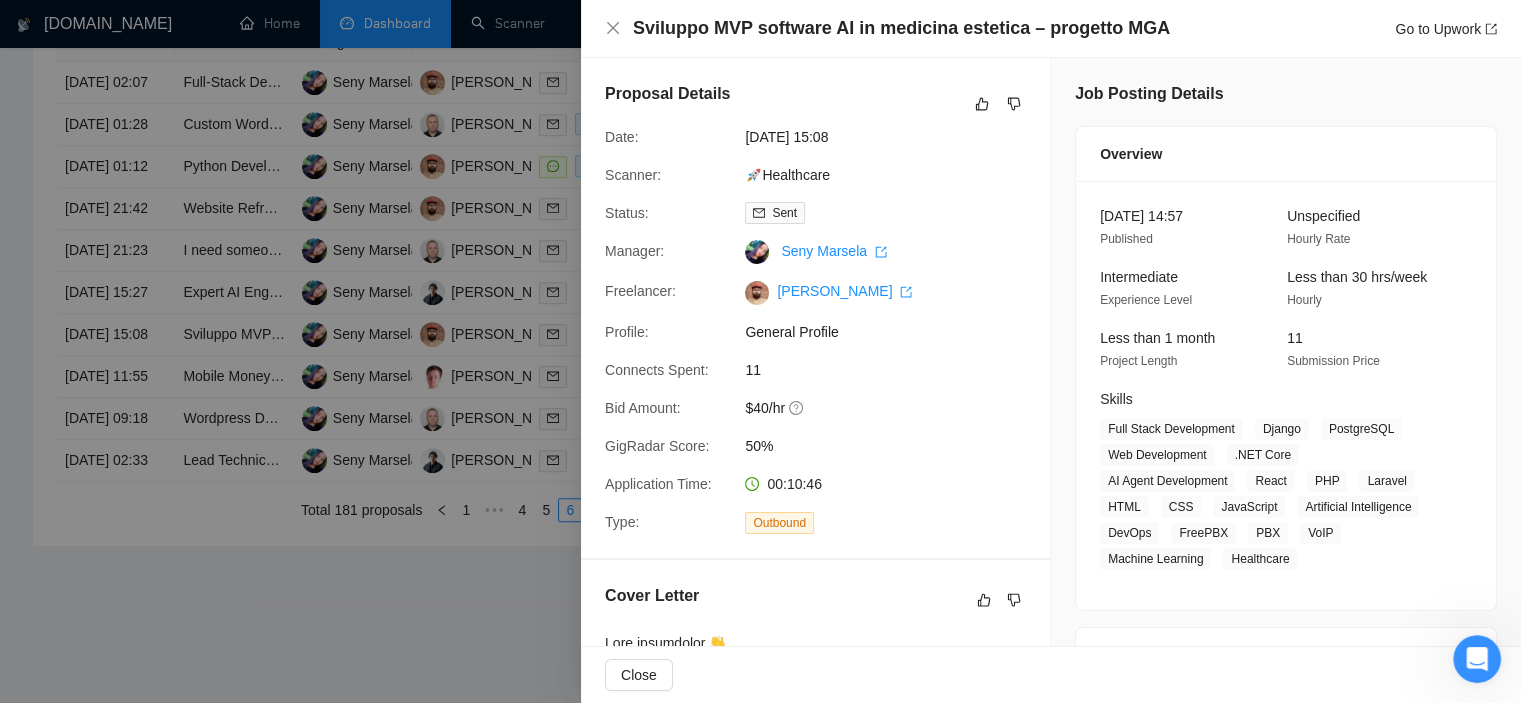 scroll, scrollTop: 0, scrollLeft: 0, axis: both 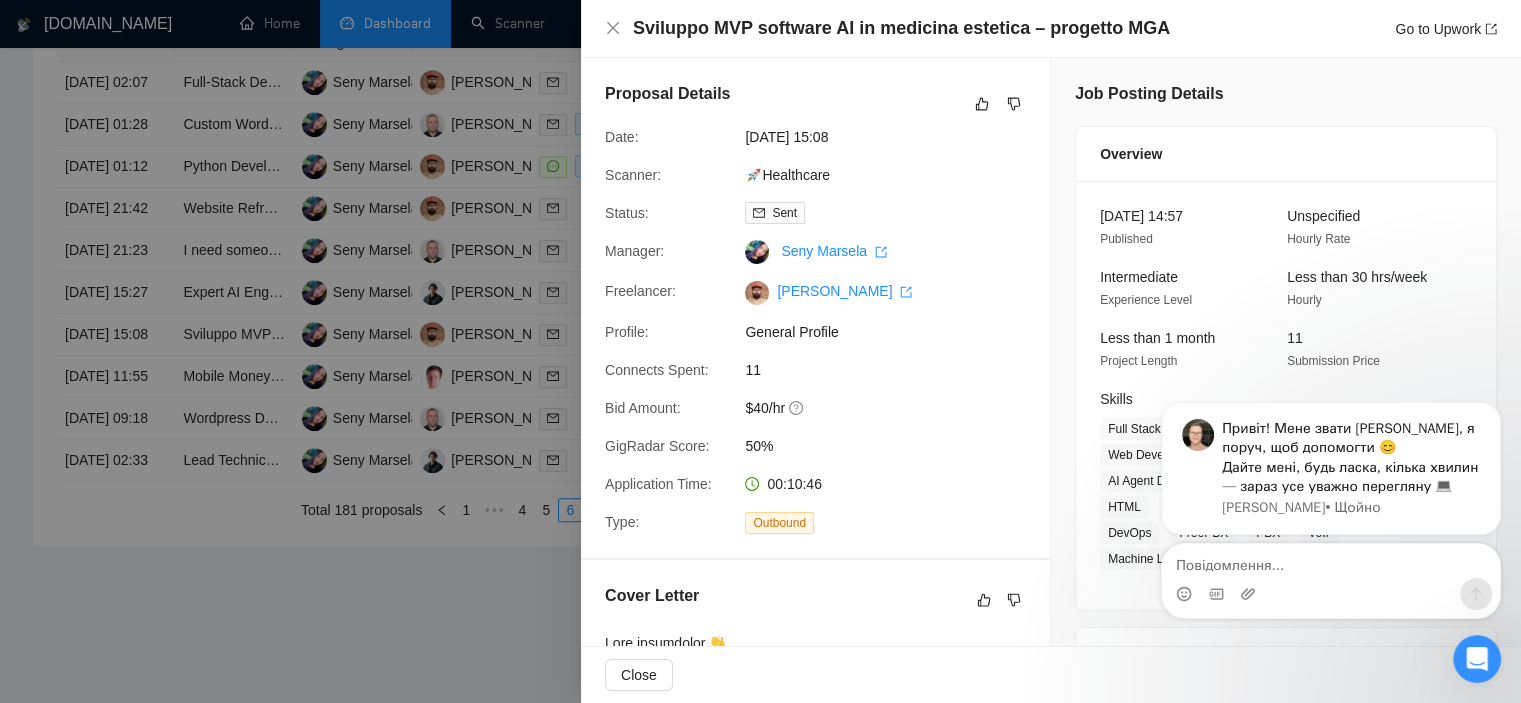 click at bounding box center (760, 351) 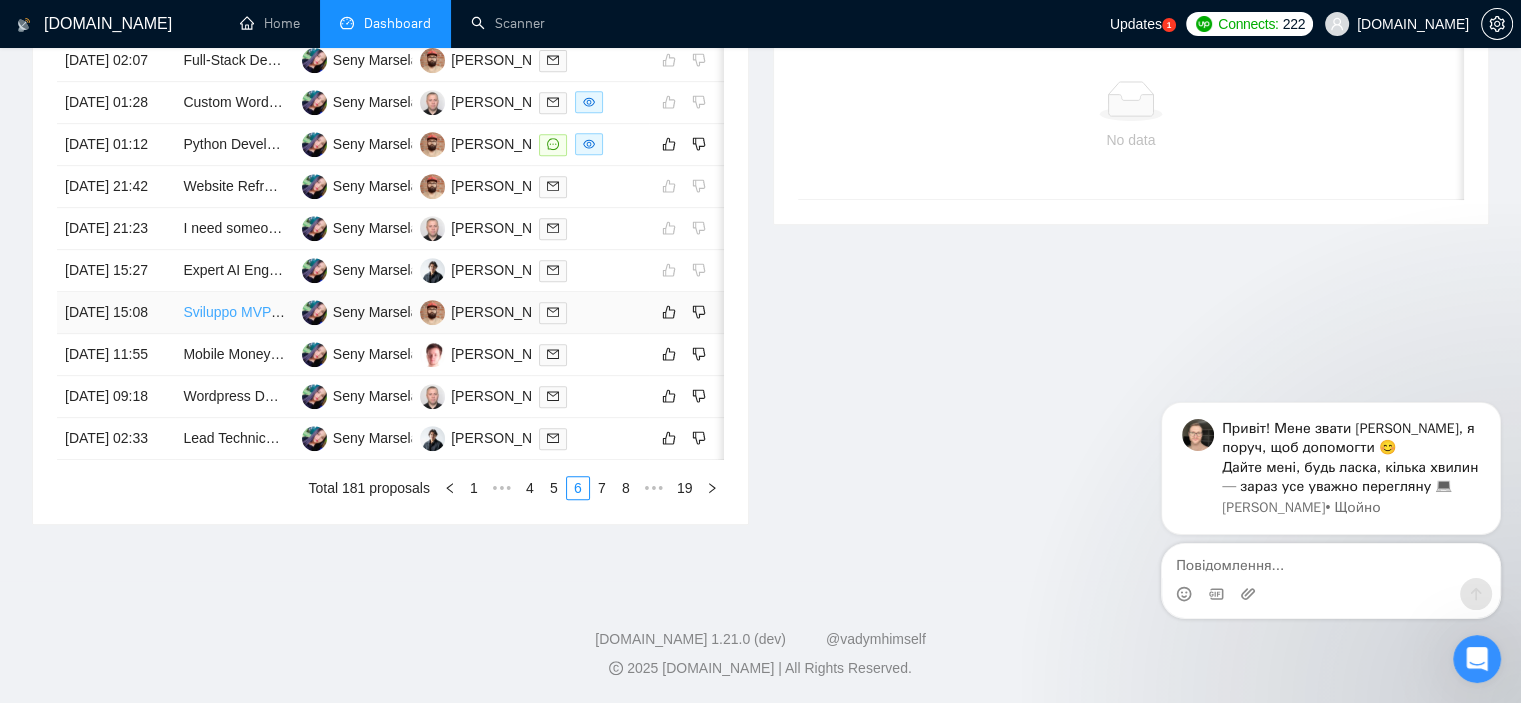 click on "Sviluppo MVP software AI in medicina estetica – progetto MGA" at bounding box center [378, 312] 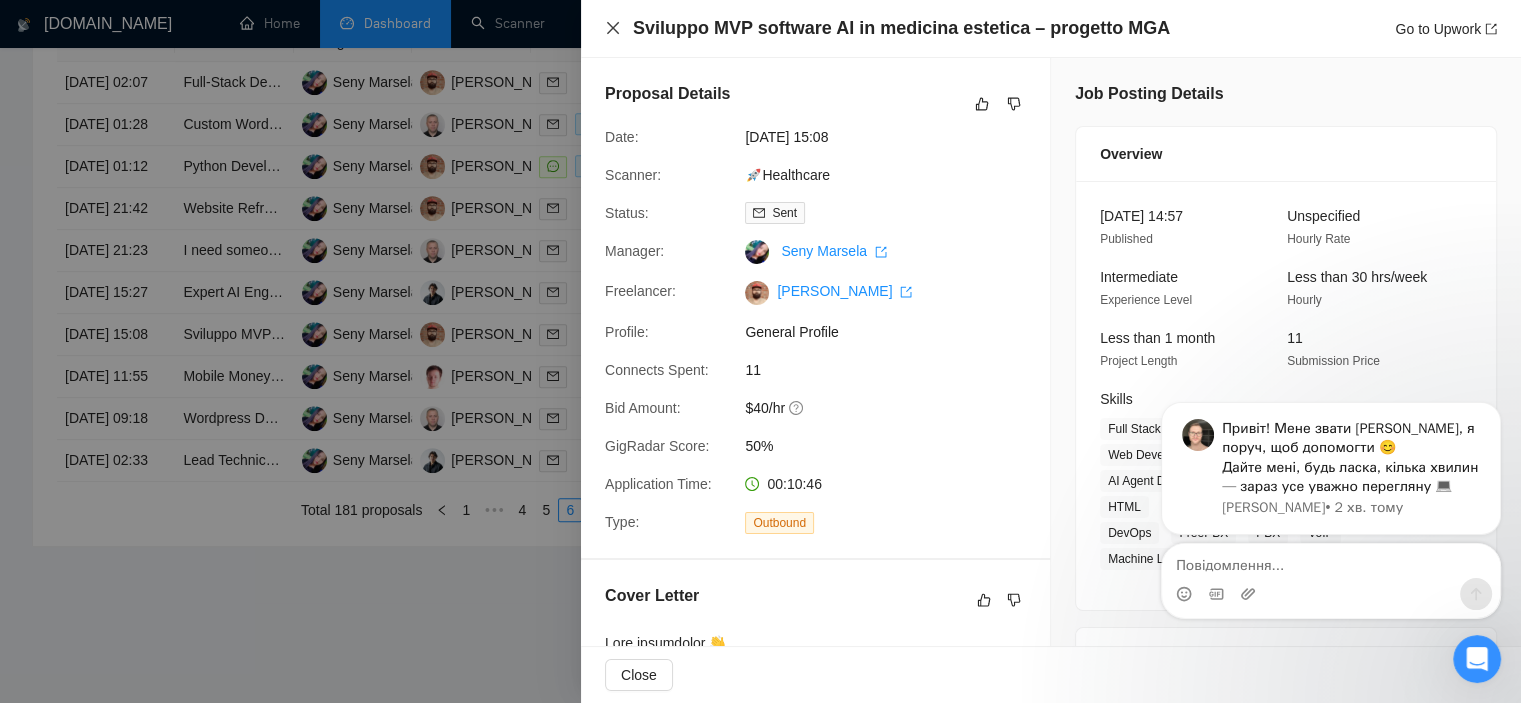 click 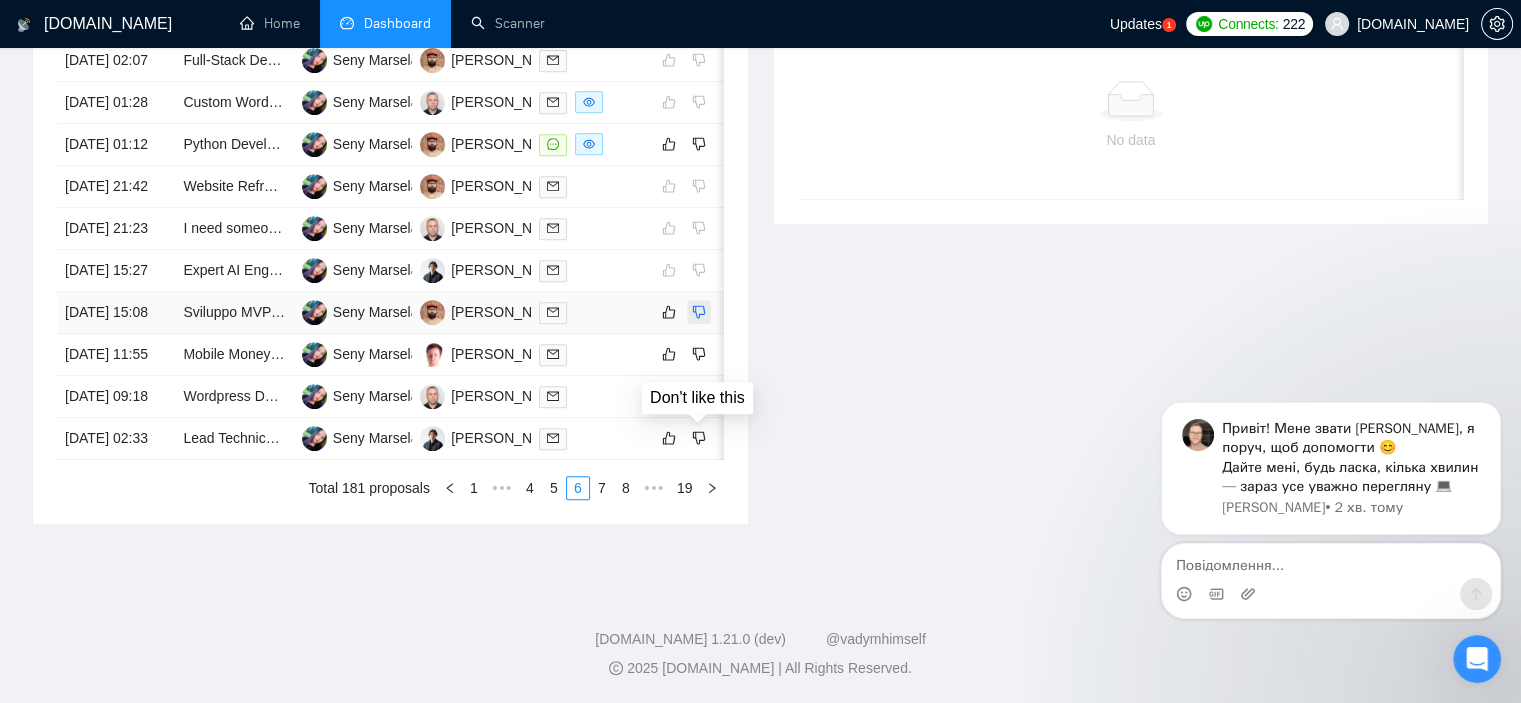 click at bounding box center (699, 312) 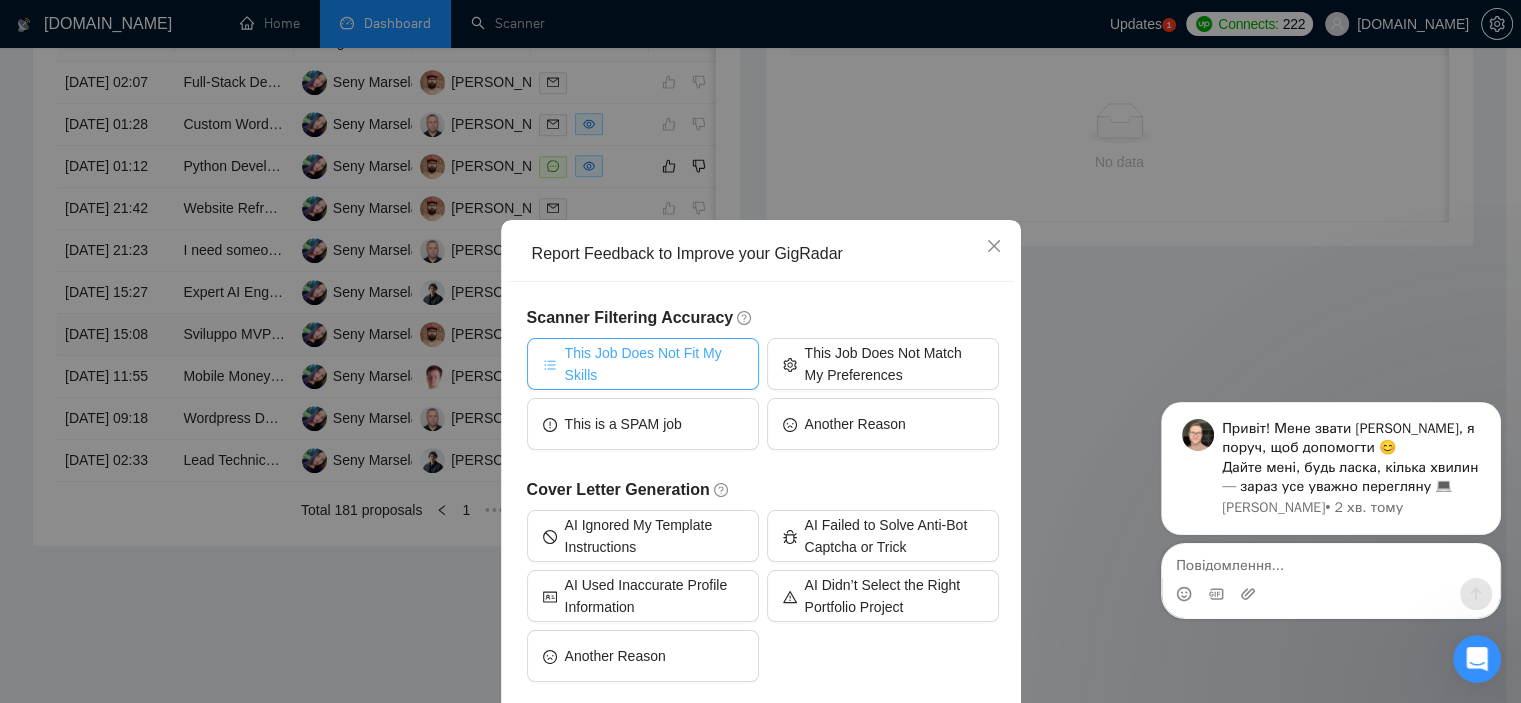 drag, startPoint x: 617, startPoint y: 352, endPoint x: 634, endPoint y: 359, distance: 18.384777 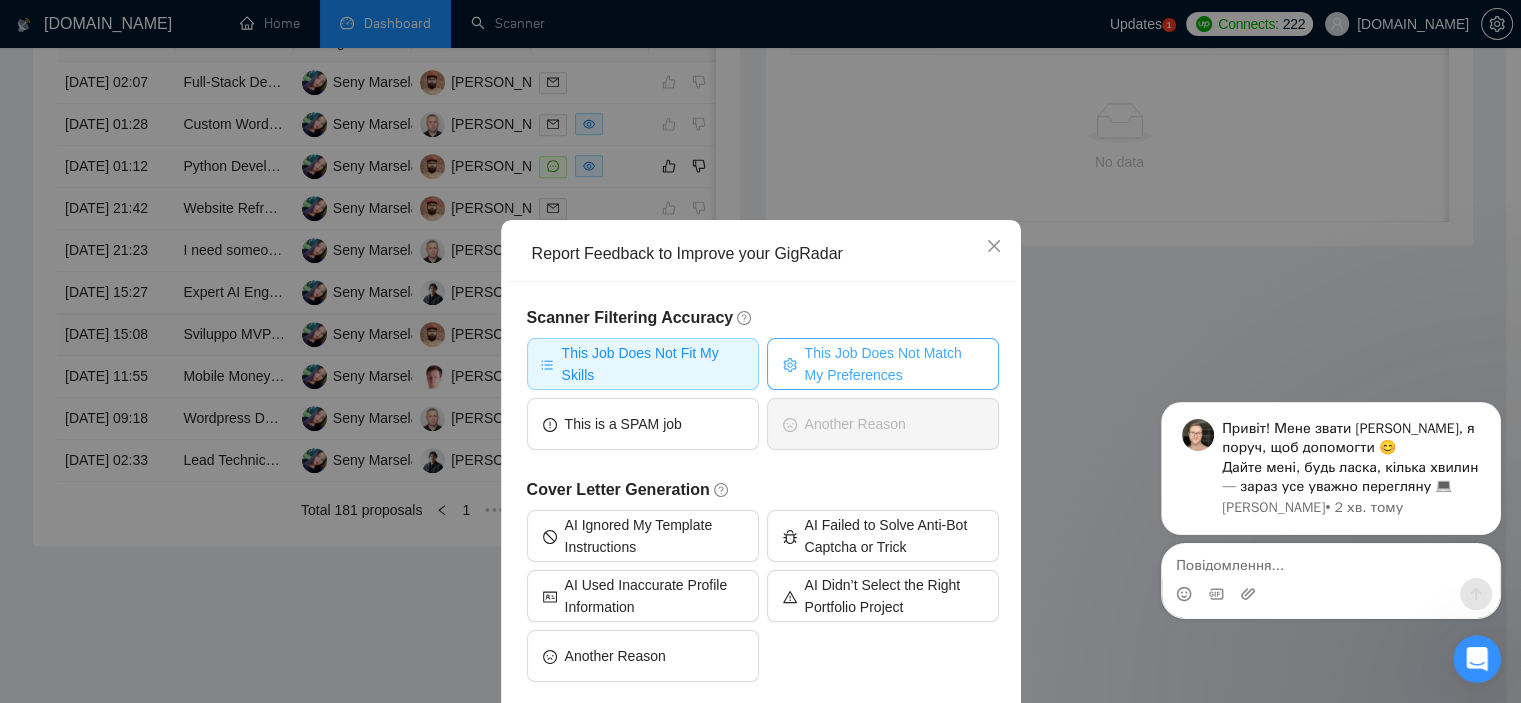 click on "This Job Does Not Match My Preferences" at bounding box center (894, 364) 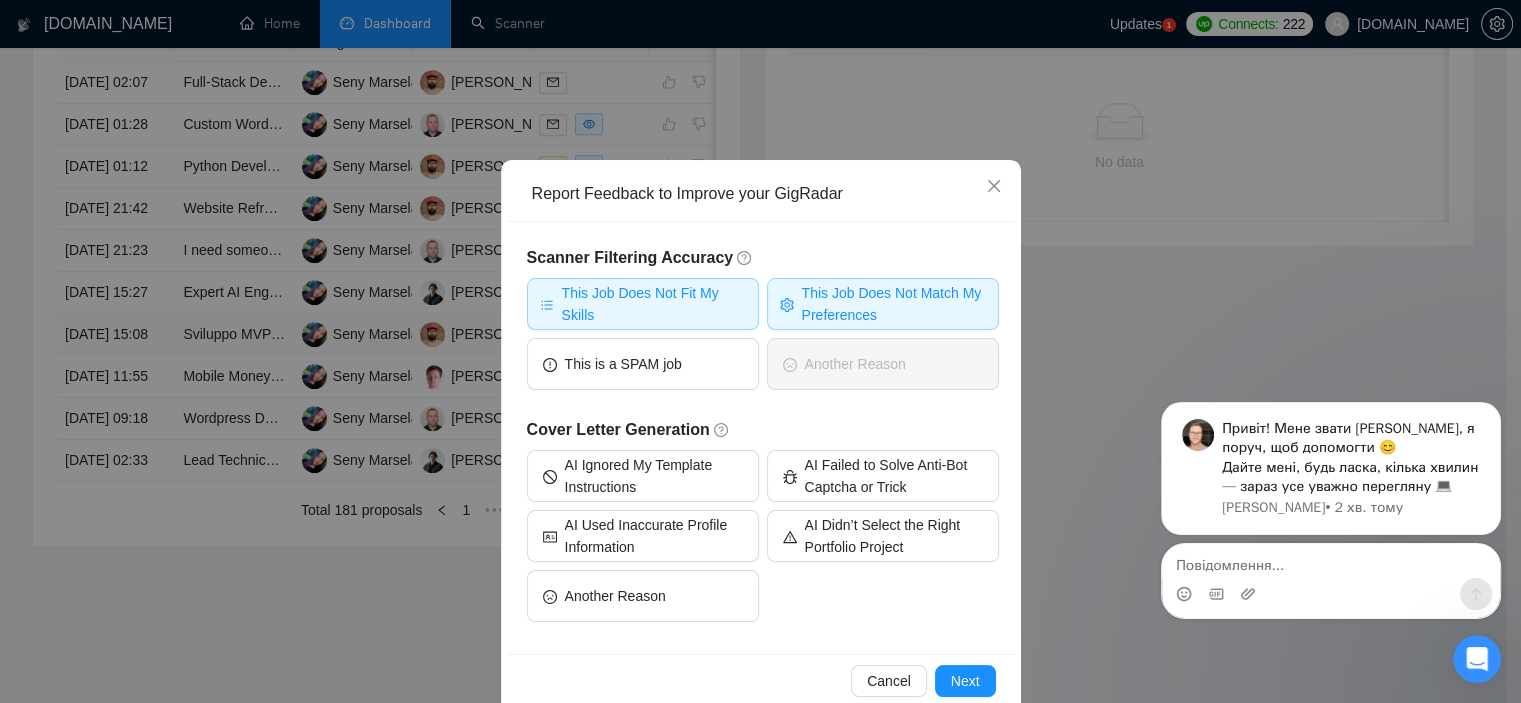 scroll, scrollTop: 94, scrollLeft: 0, axis: vertical 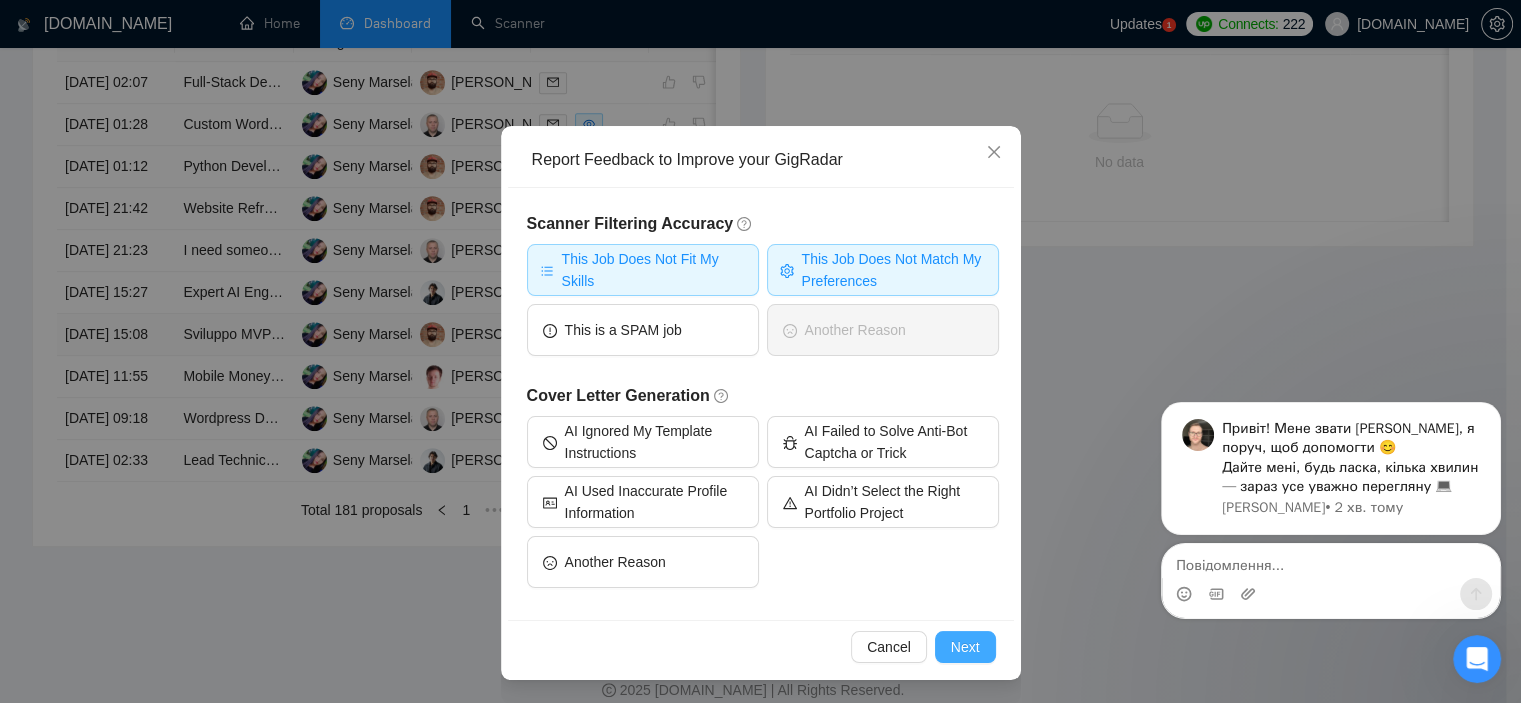 click on "Next" at bounding box center (965, 647) 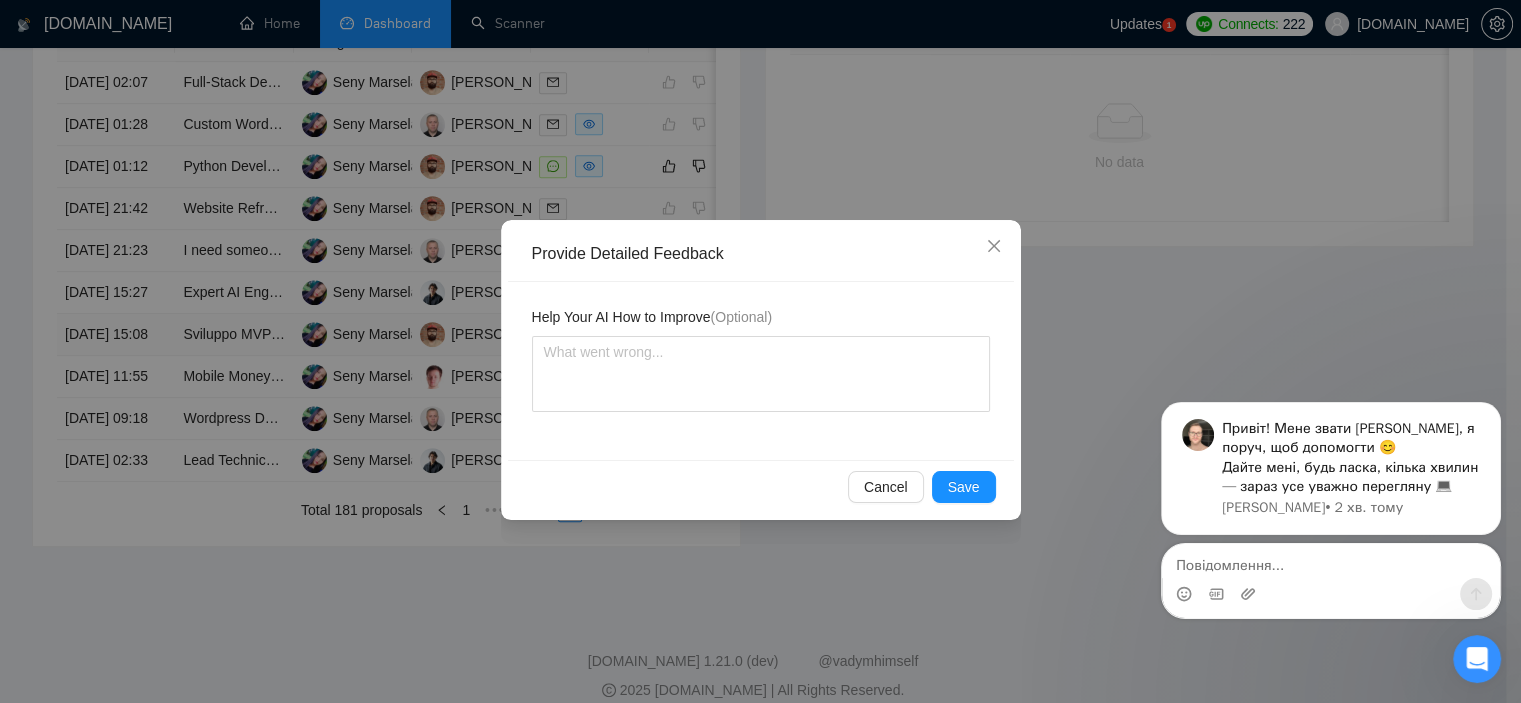 scroll, scrollTop: 0, scrollLeft: 0, axis: both 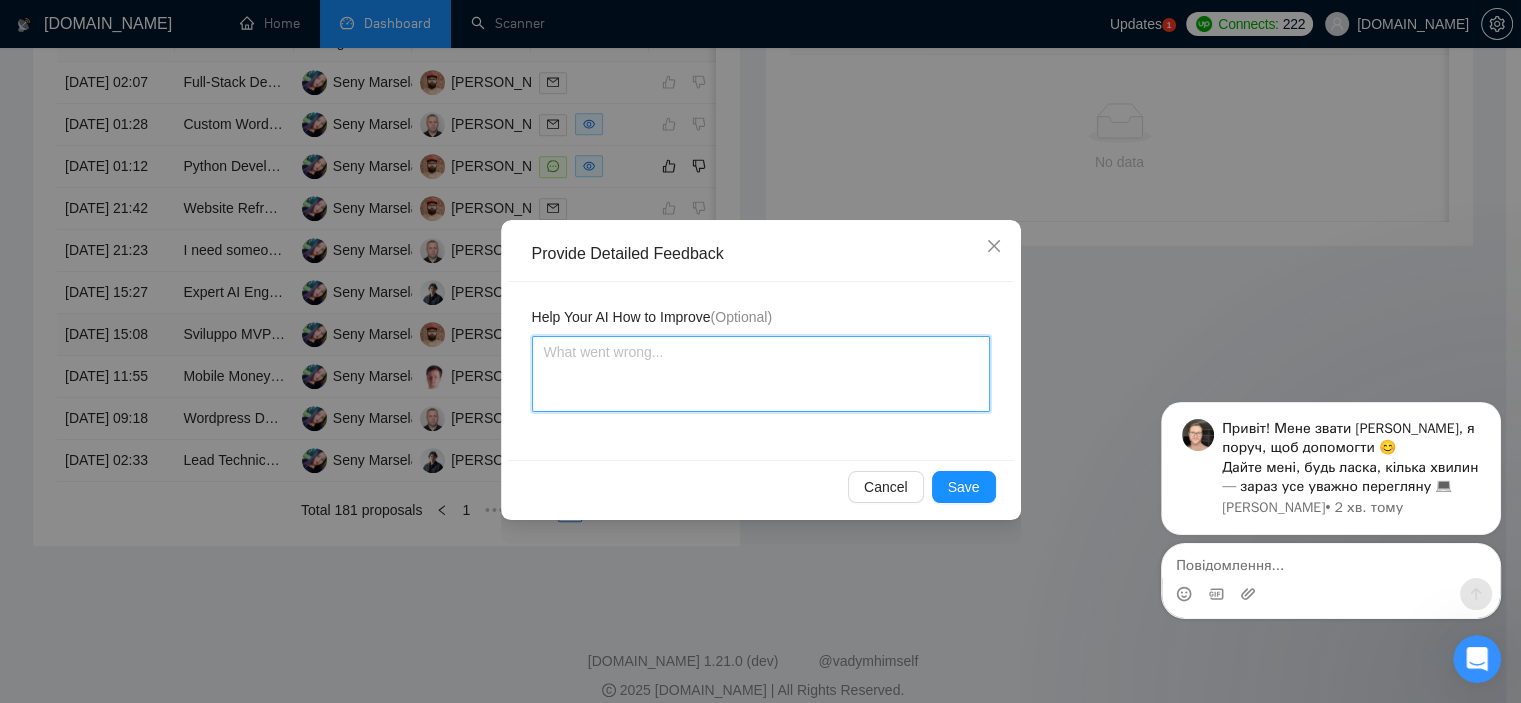 click at bounding box center (761, 374) 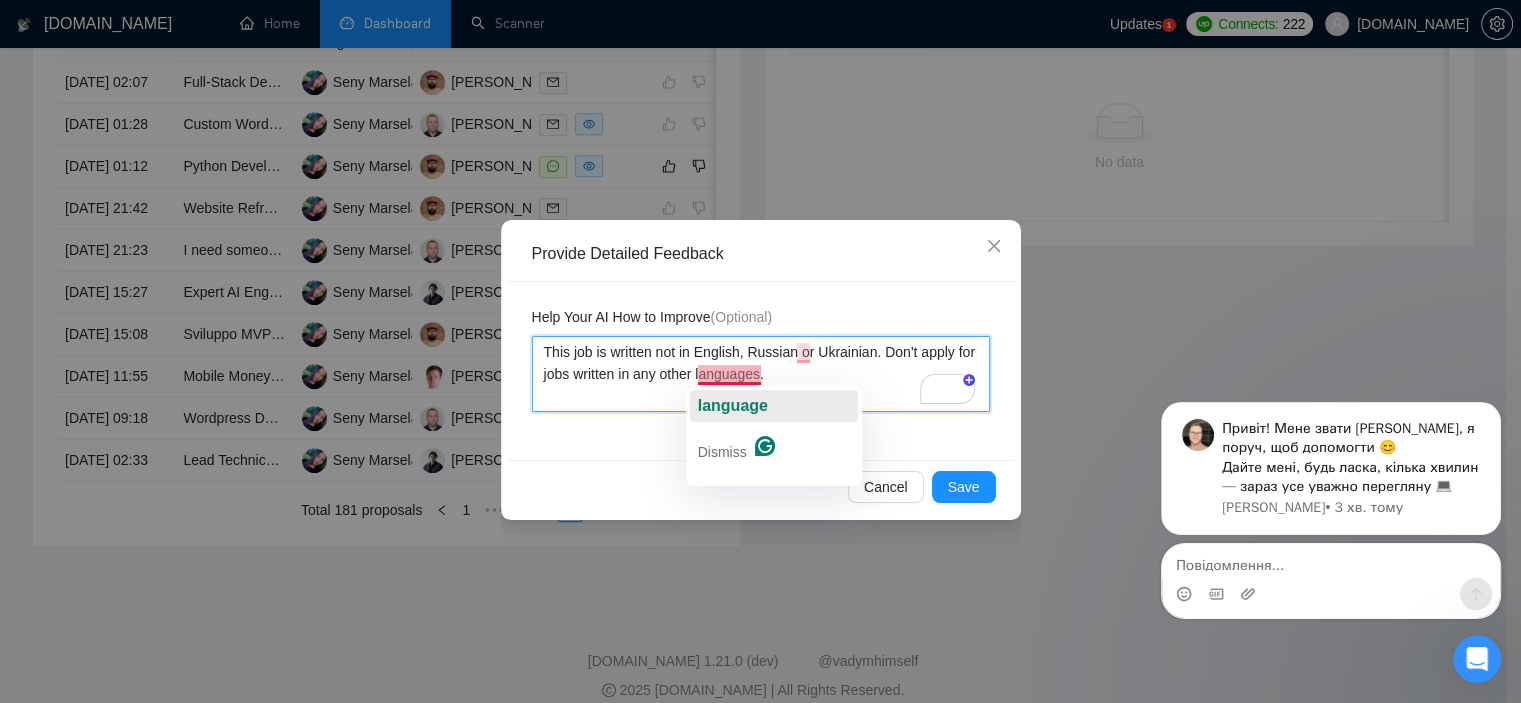 click on "language" 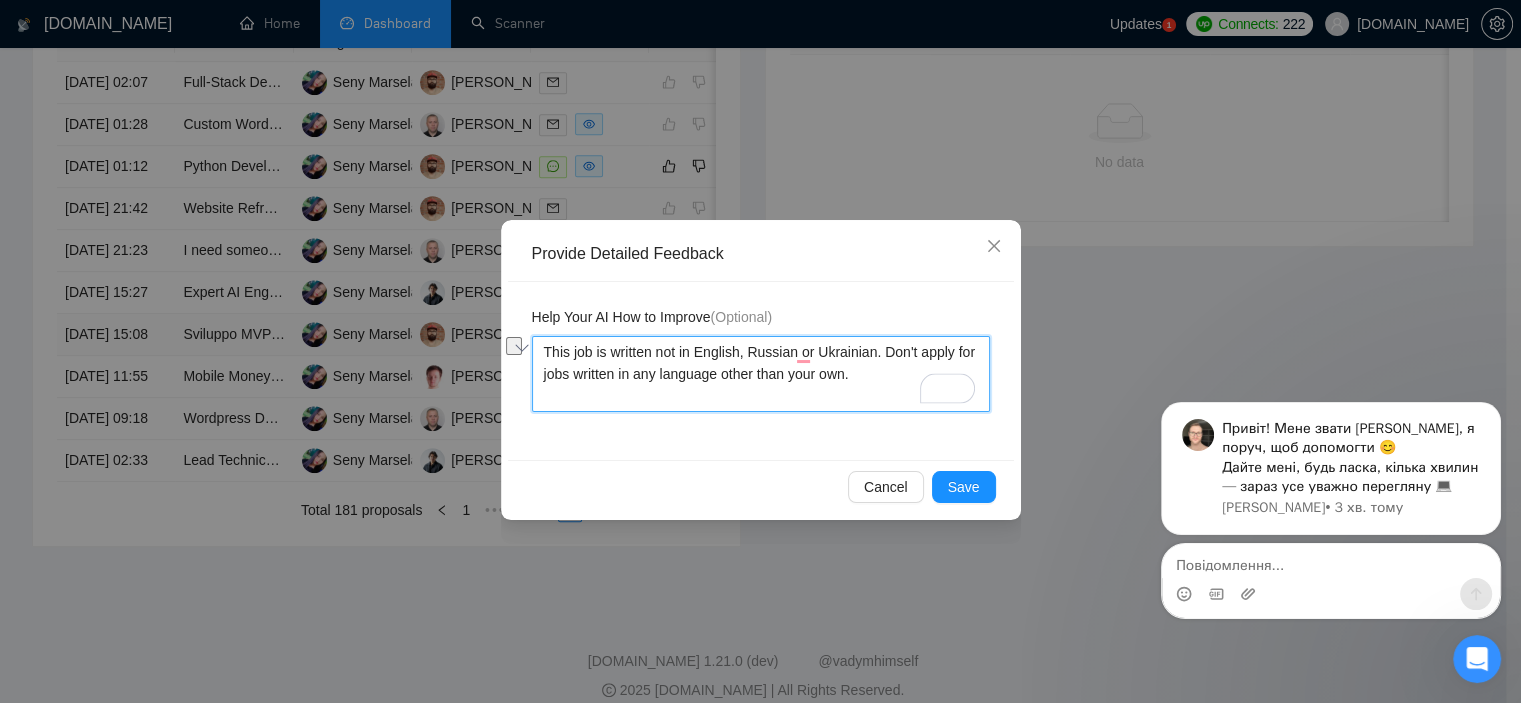 drag, startPoint x: 694, startPoint y: 348, endPoint x: 872, endPoint y: 356, distance: 178.17969 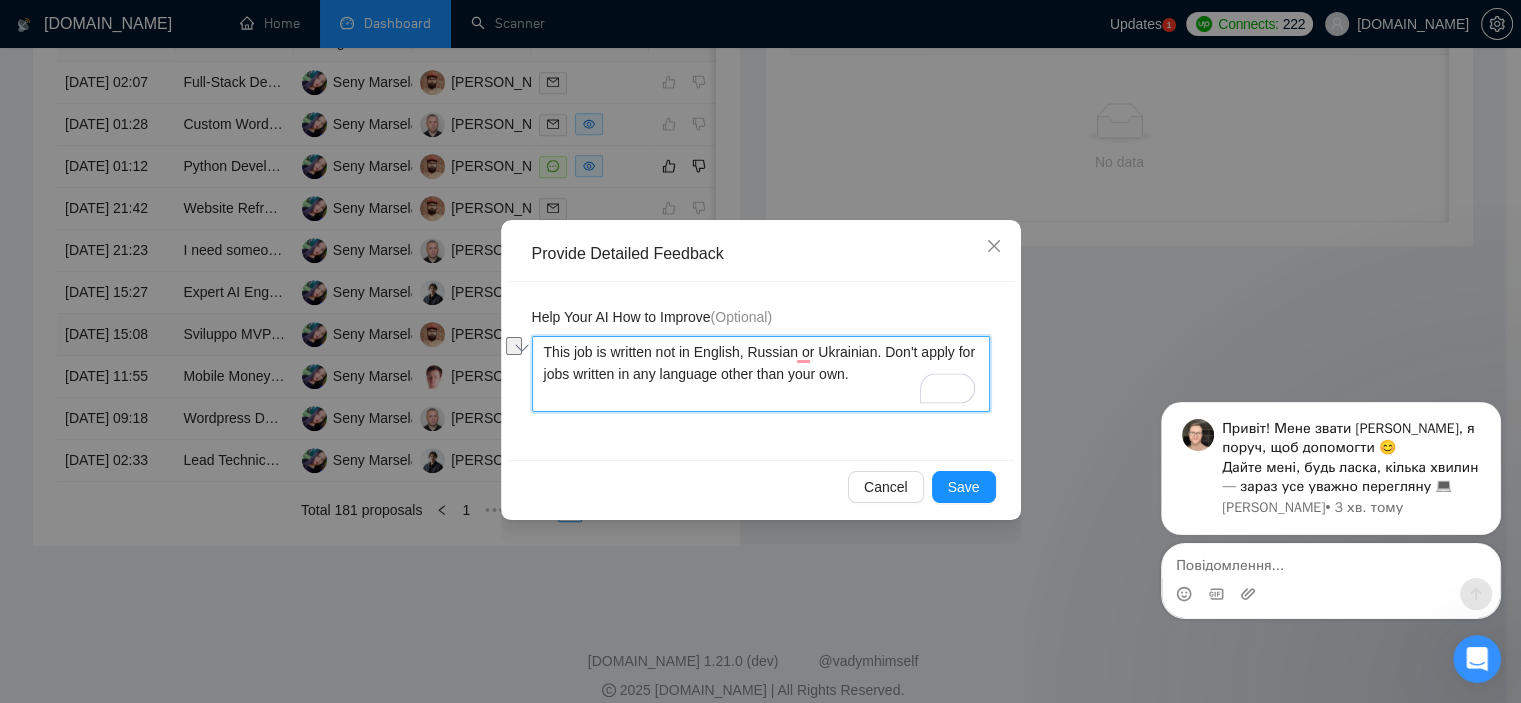 click on "This job is written not in English, Russian or Ukrainian. Don't apply for jobs written in any language other than your own." at bounding box center [761, 374] 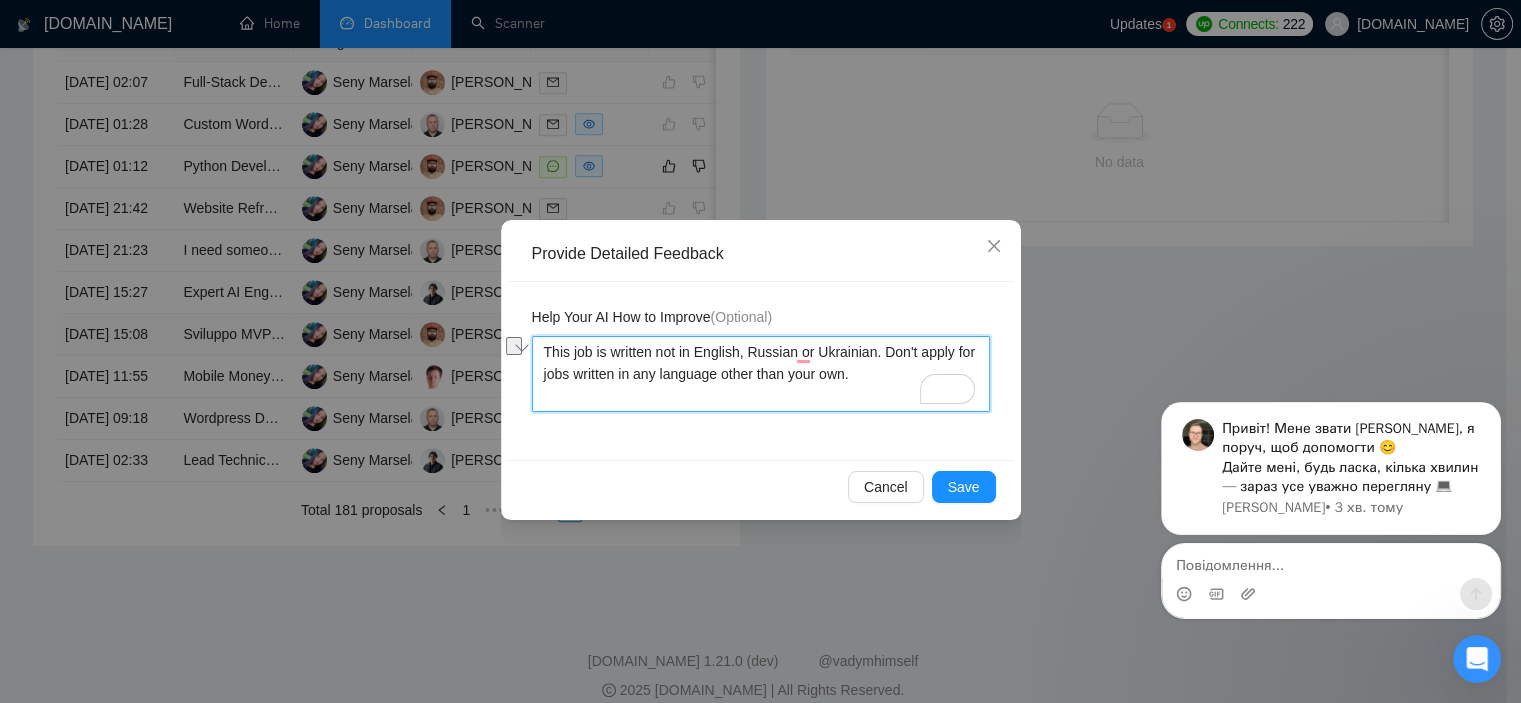 drag, startPoint x: 794, startPoint y: 379, endPoint x: 842, endPoint y: 376, distance: 48.09366 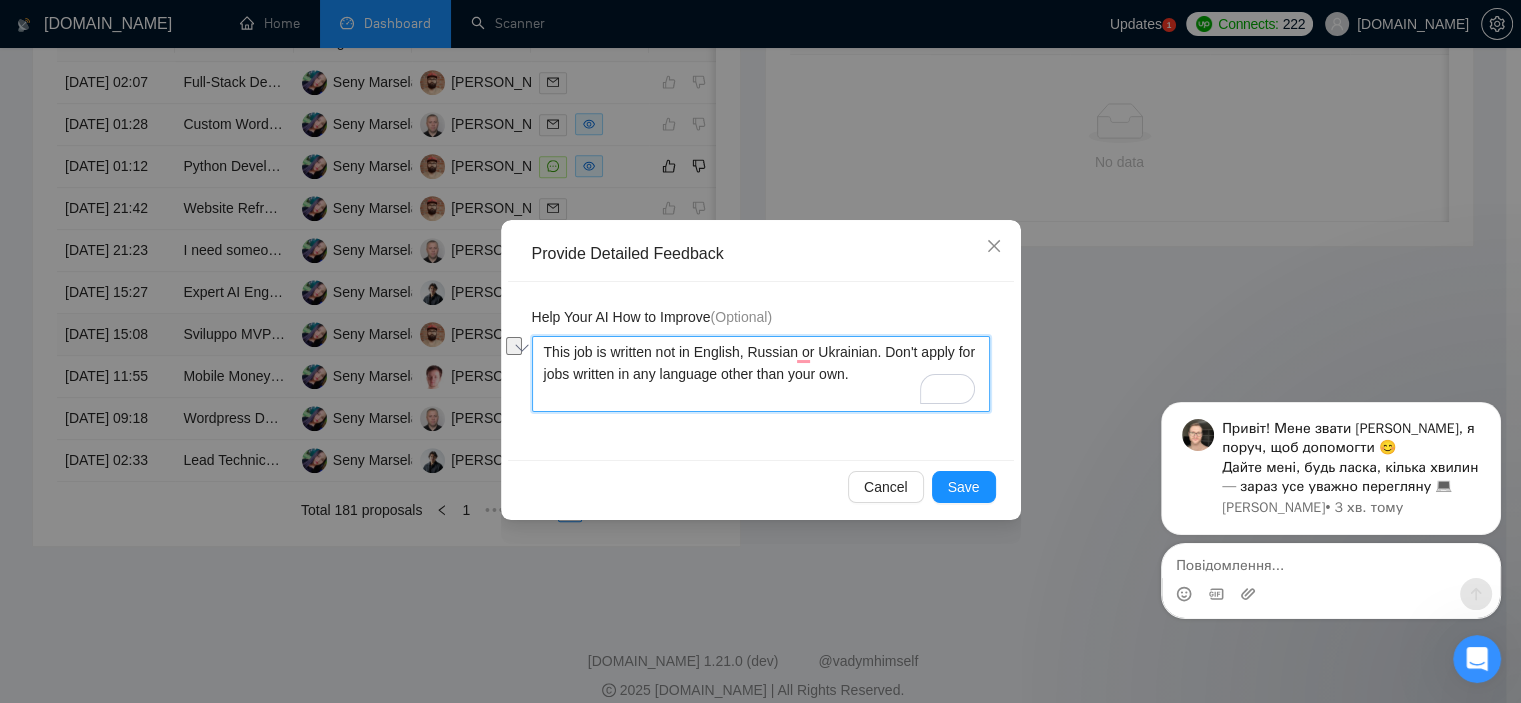 click on "This job is written not in English, Russian or Ukrainian. Don't apply for jobs written in any language other than your own." at bounding box center (761, 374) 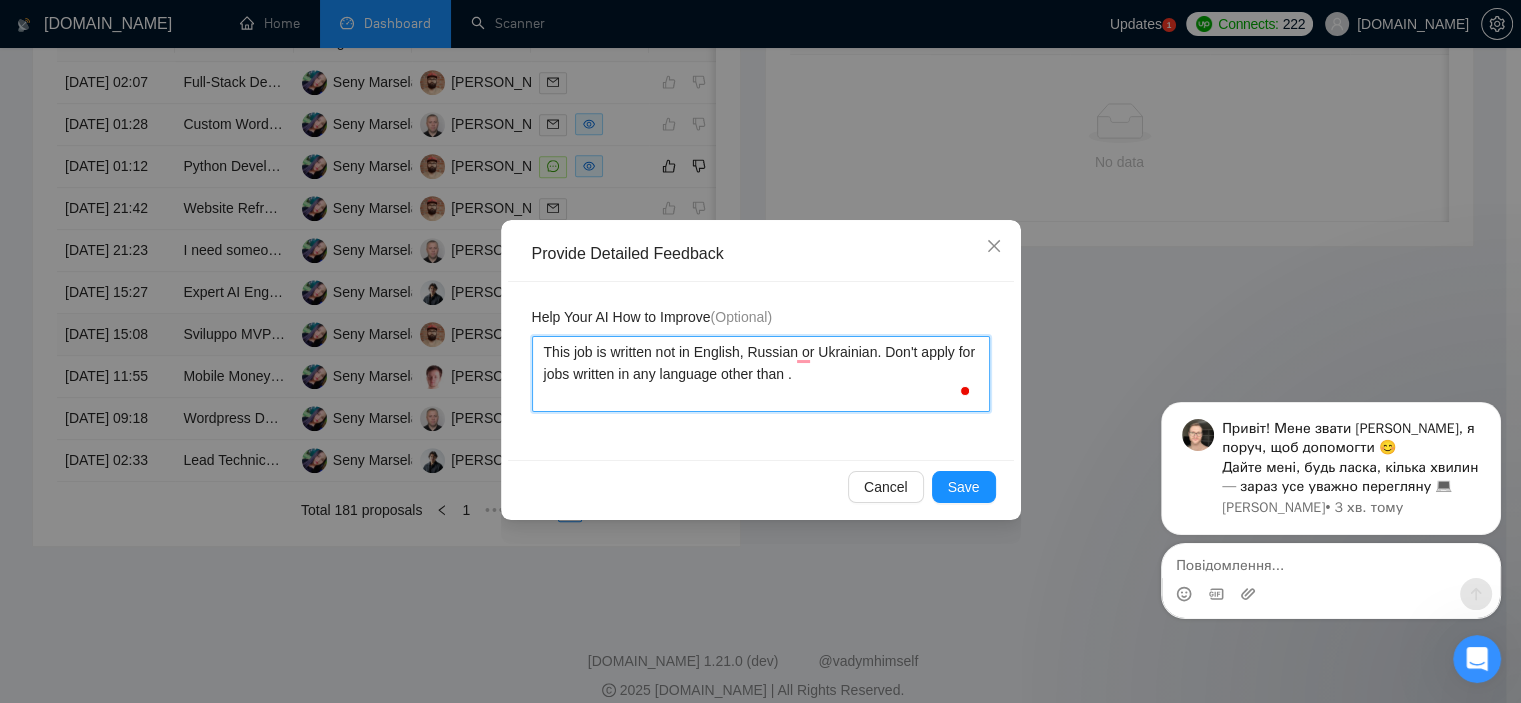 paste on "English, Russian or Ukrainian" 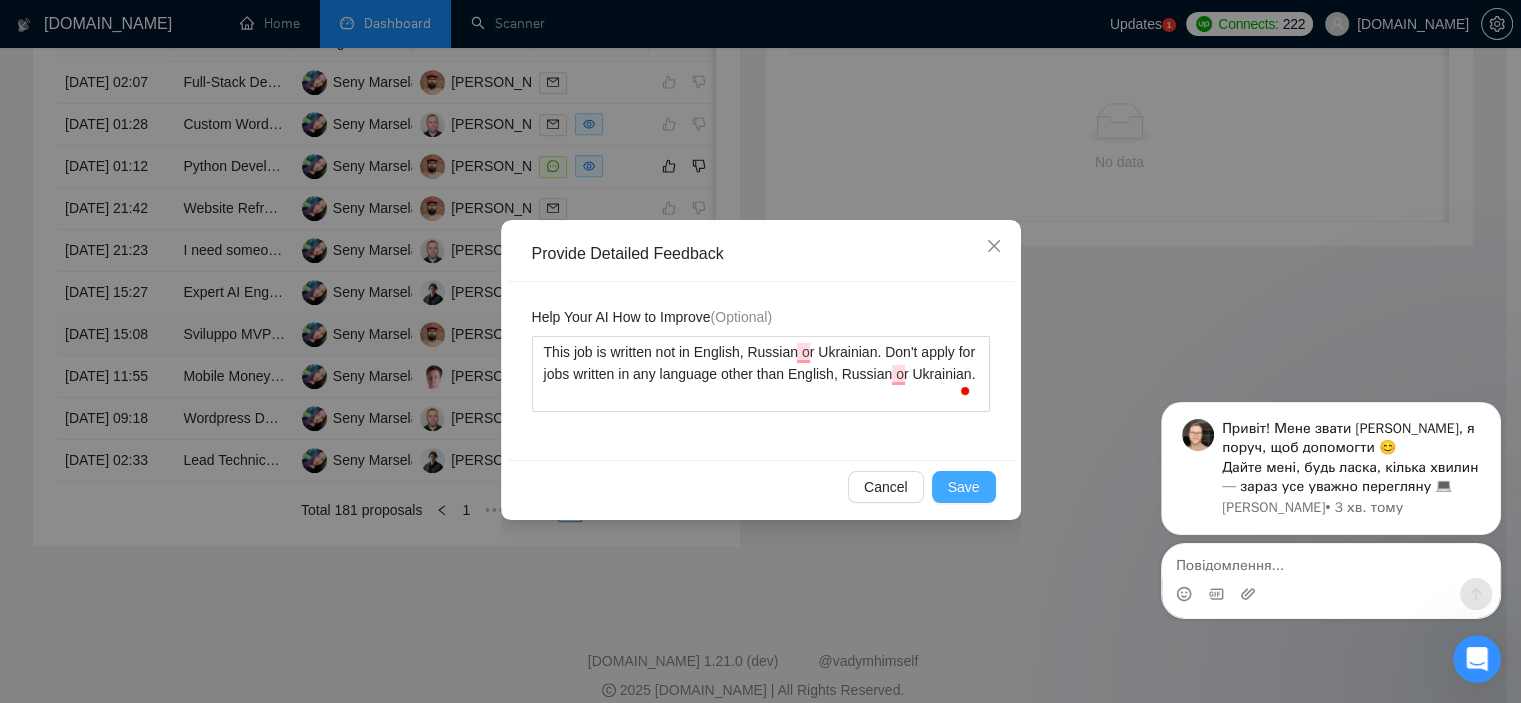 click on "Save" at bounding box center (964, 487) 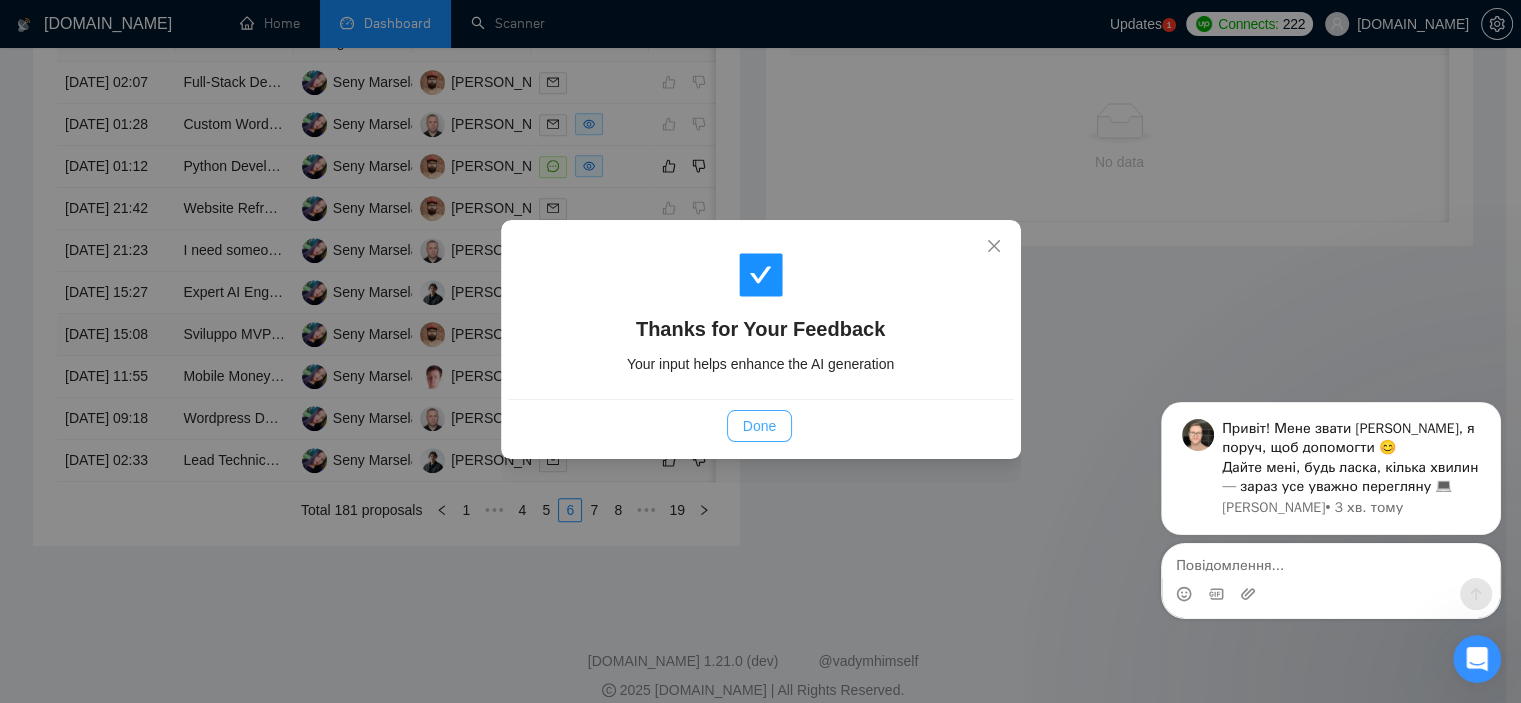 click on "Done" at bounding box center (759, 426) 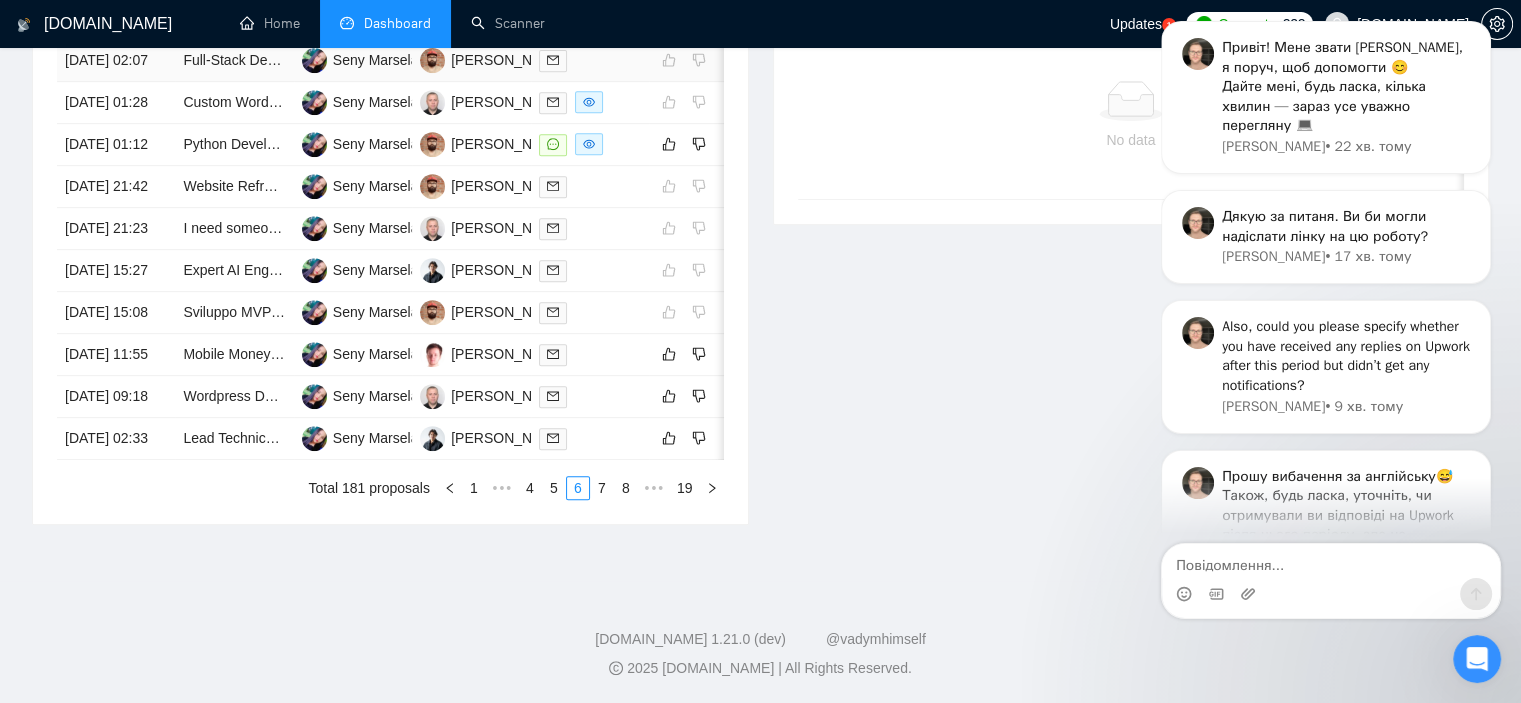 scroll, scrollTop: 6204, scrollLeft: 0, axis: vertical 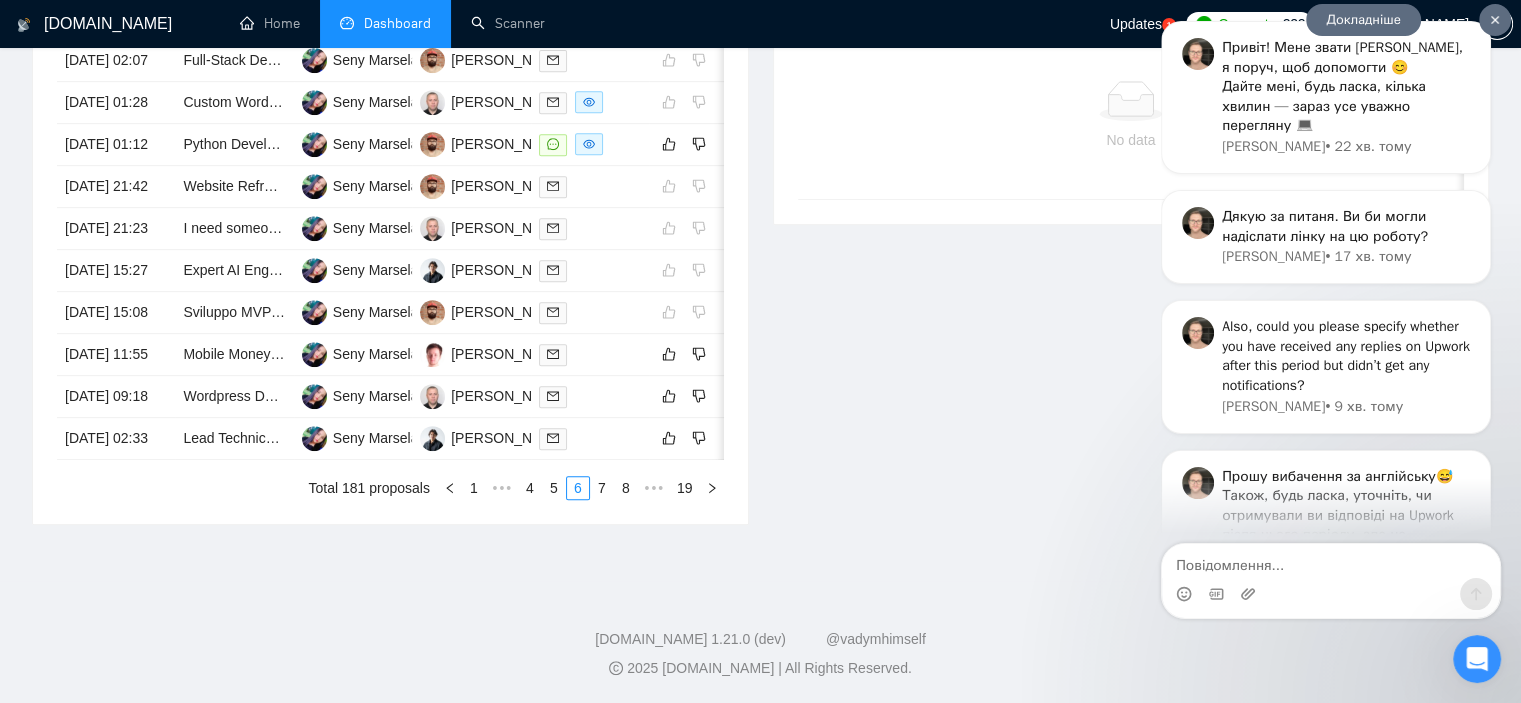 click on "• 22 хв. тому" at bounding box center [1368, 146] 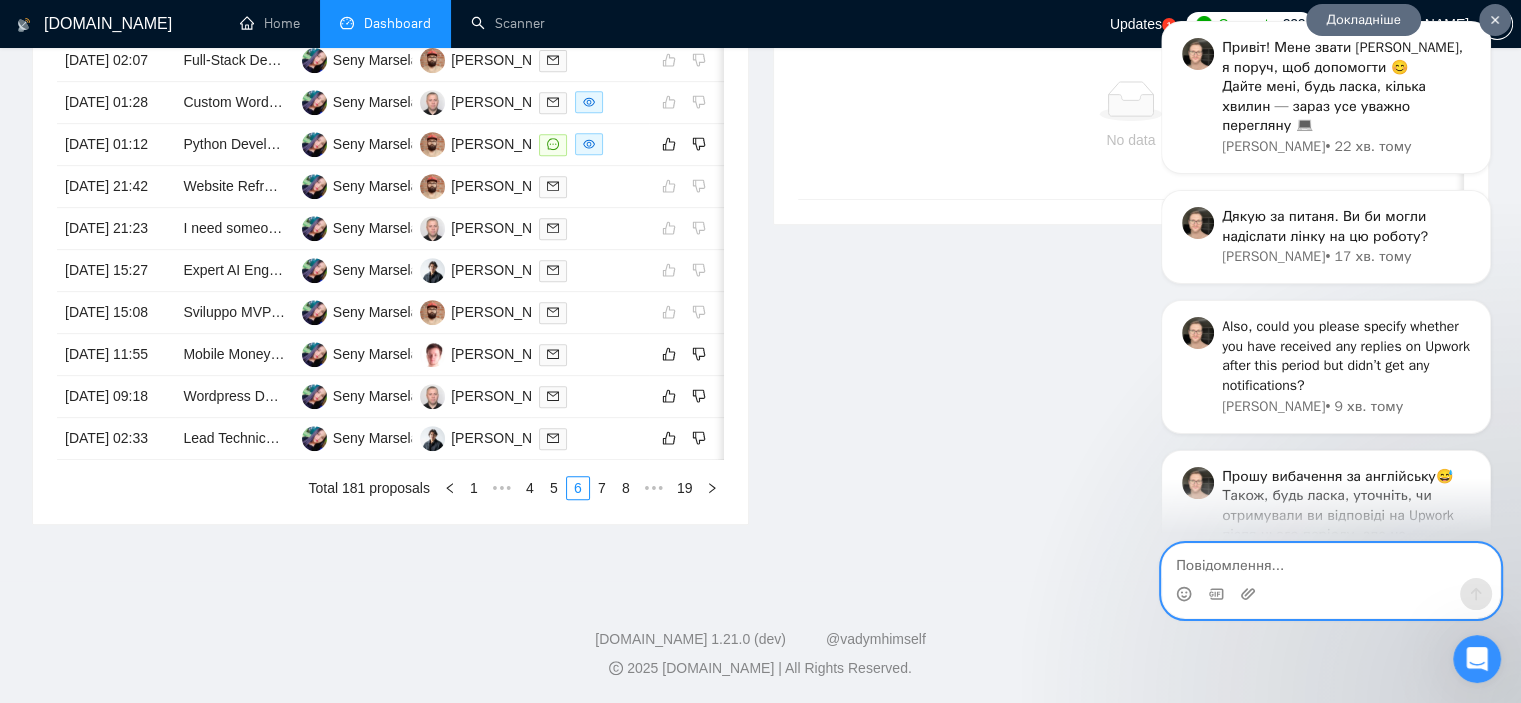 click at bounding box center [1331, 561] 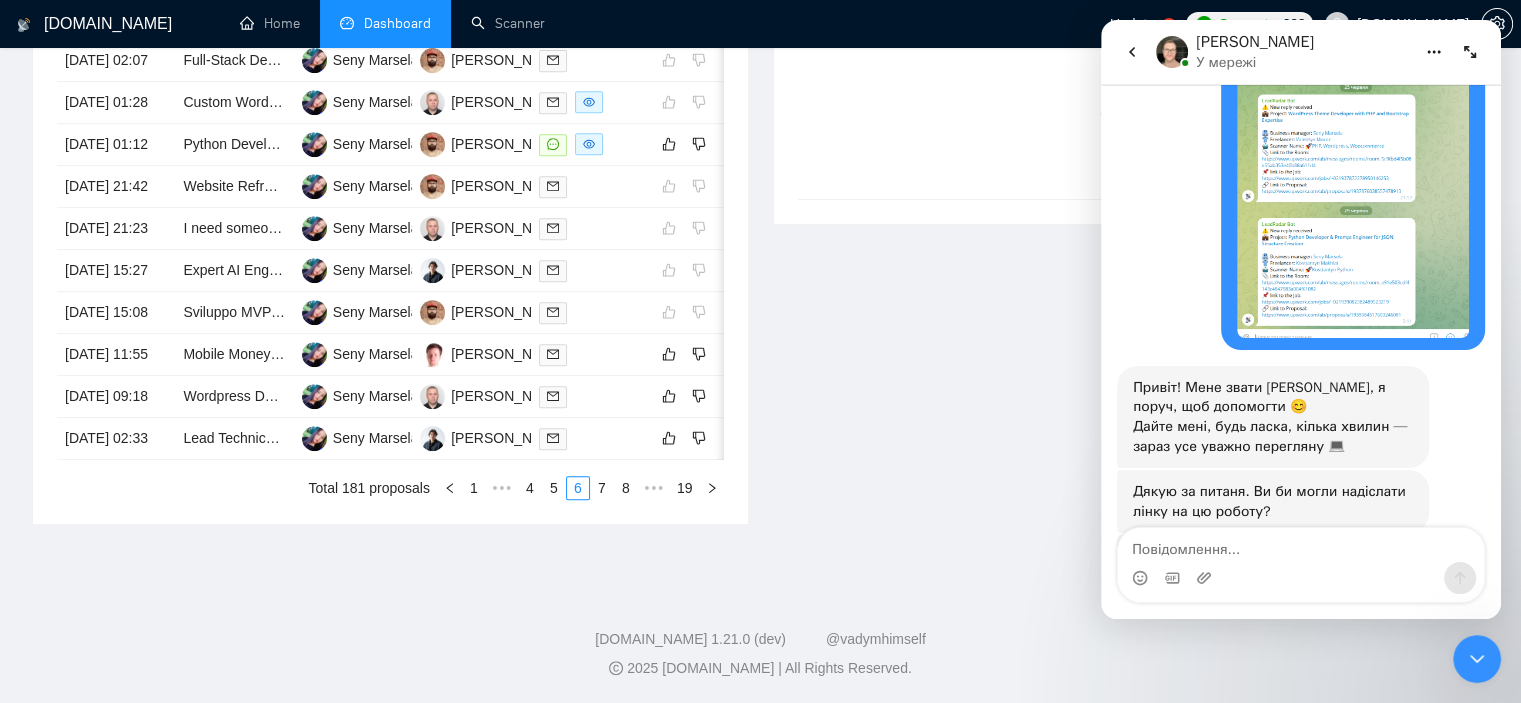 scroll, scrollTop: 6204, scrollLeft: 0, axis: vertical 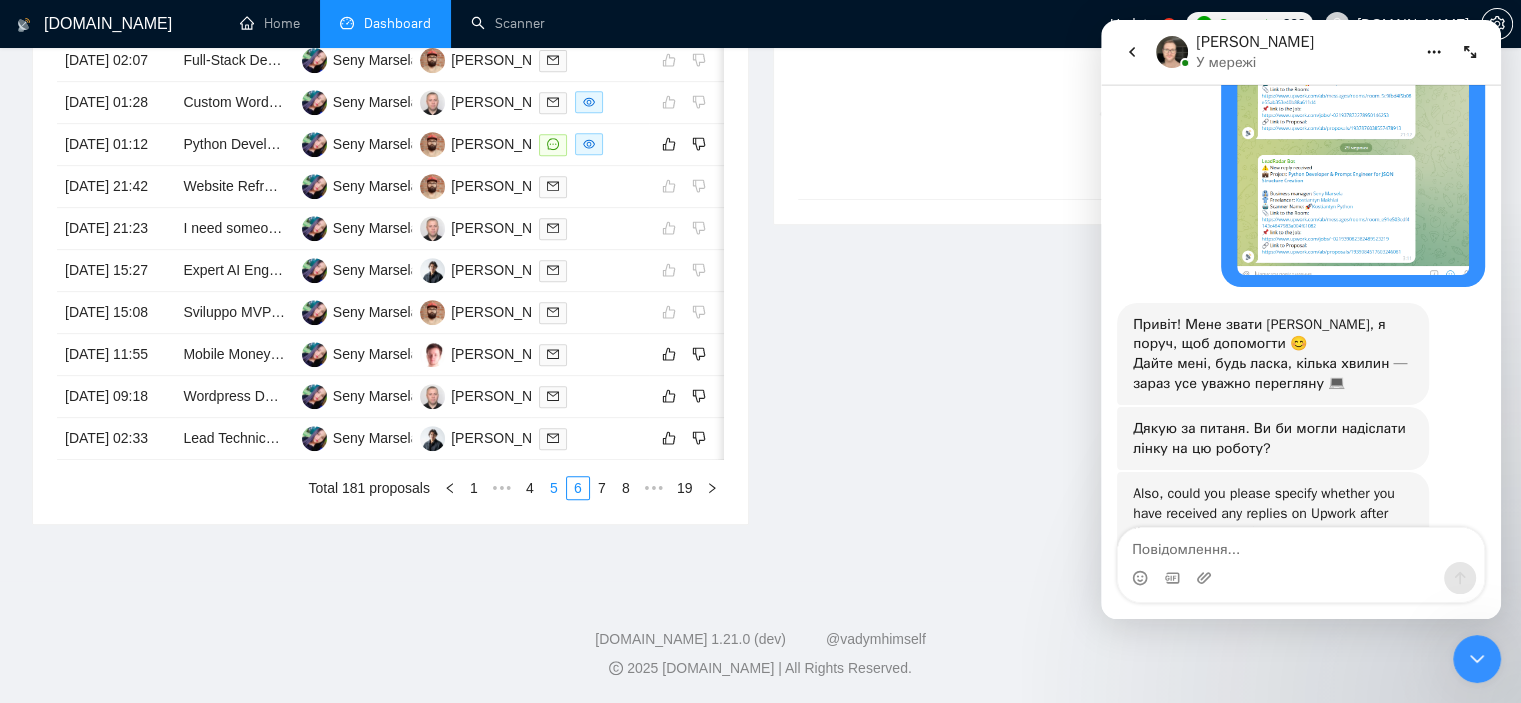 click on "5" at bounding box center [554, 488] 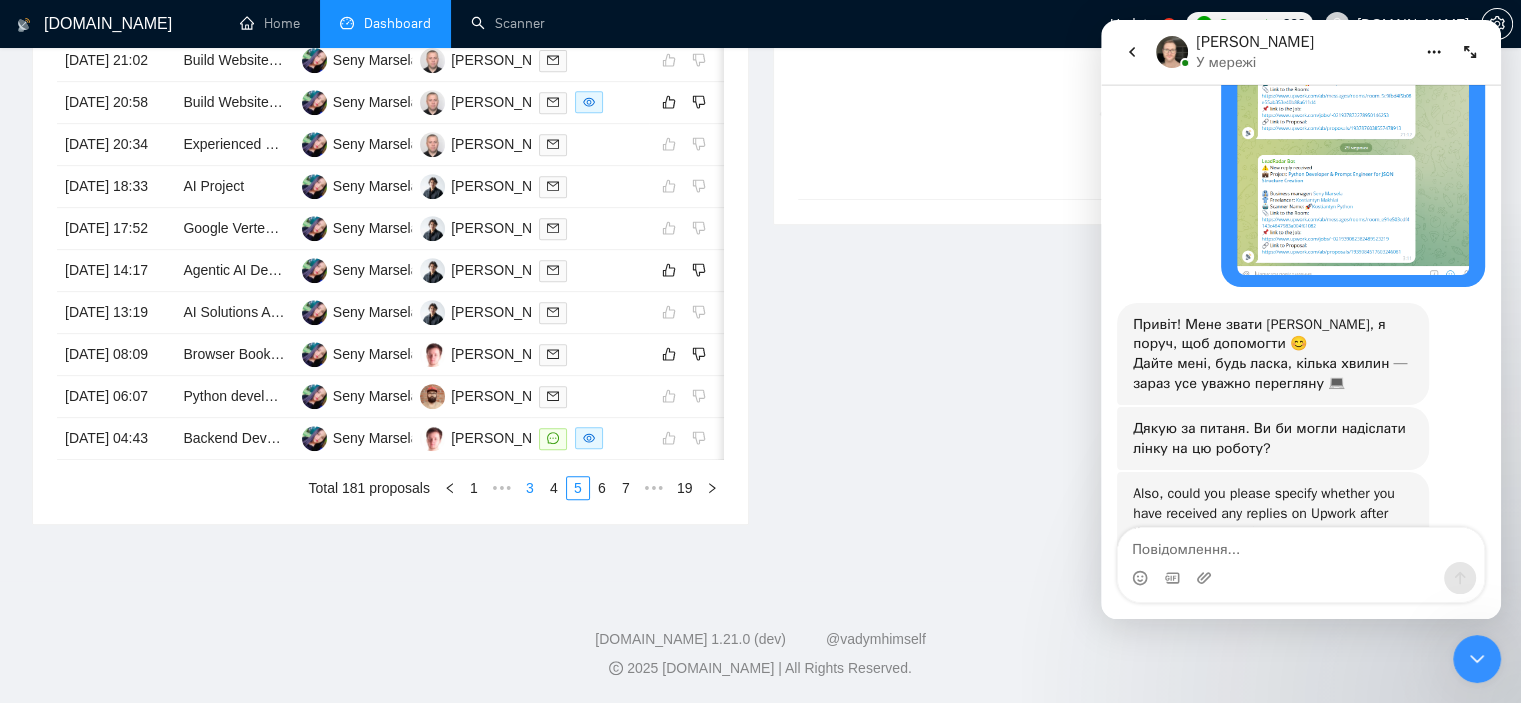 click on "4" at bounding box center [554, 488] 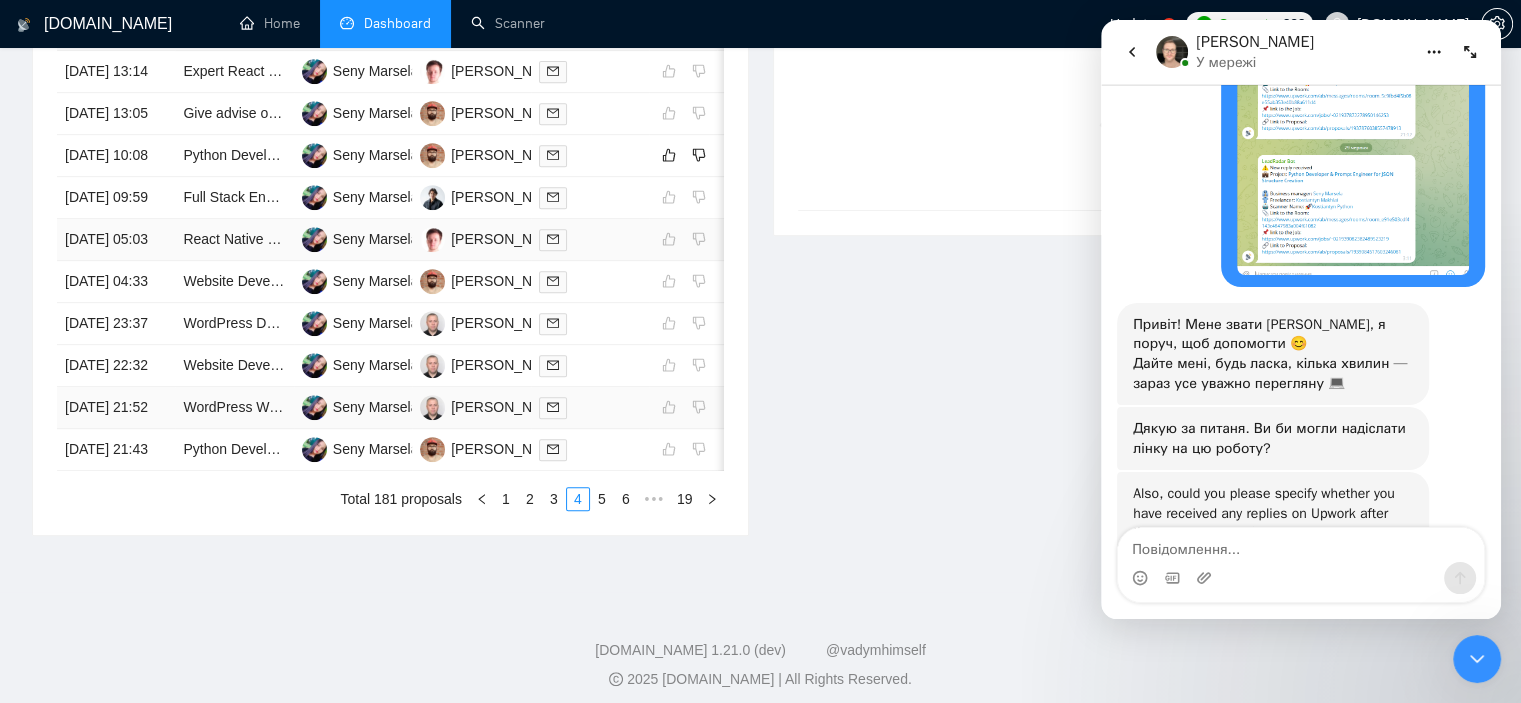 scroll, scrollTop: 993, scrollLeft: 0, axis: vertical 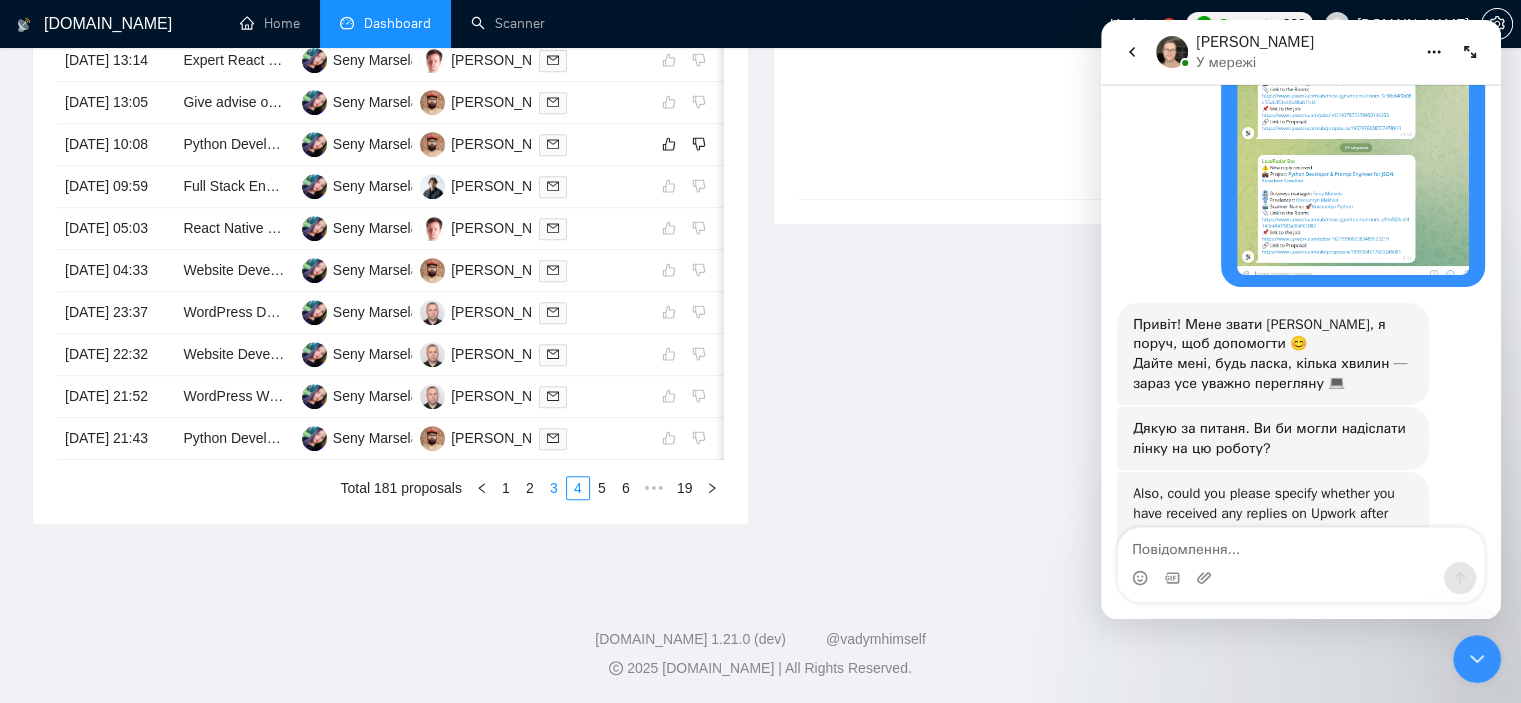 click on "3" at bounding box center [554, 488] 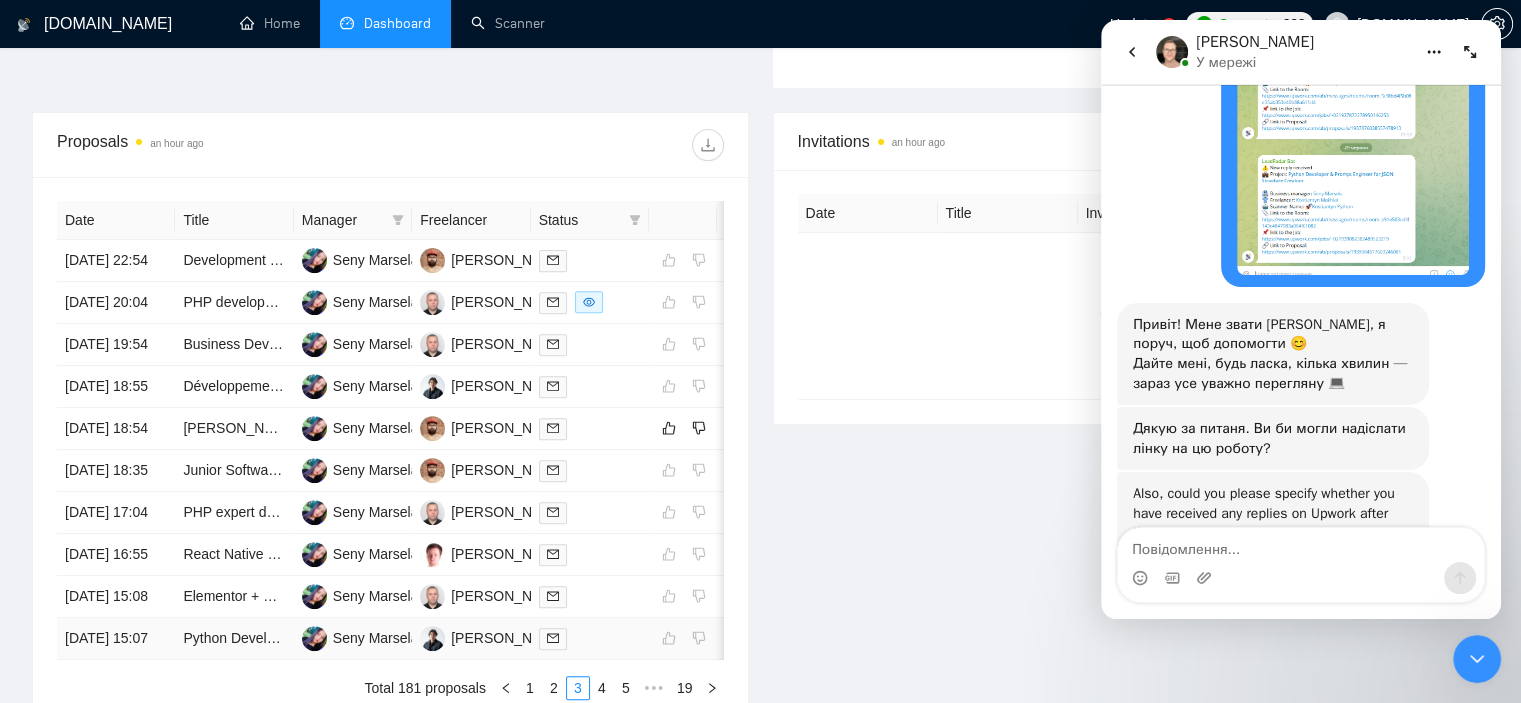 scroll, scrollTop: 1093, scrollLeft: 0, axis: vertical 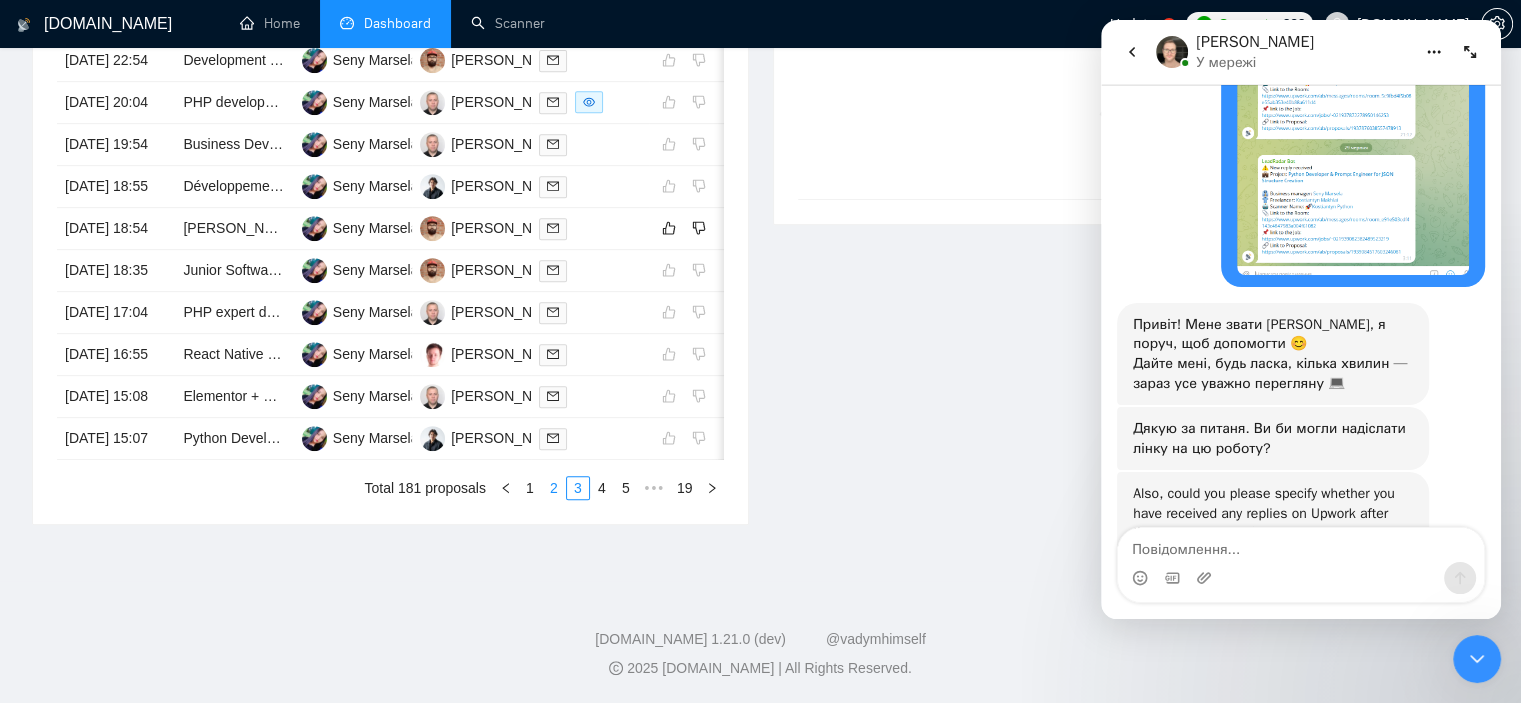click on "2" at bounding box center (554, 488) 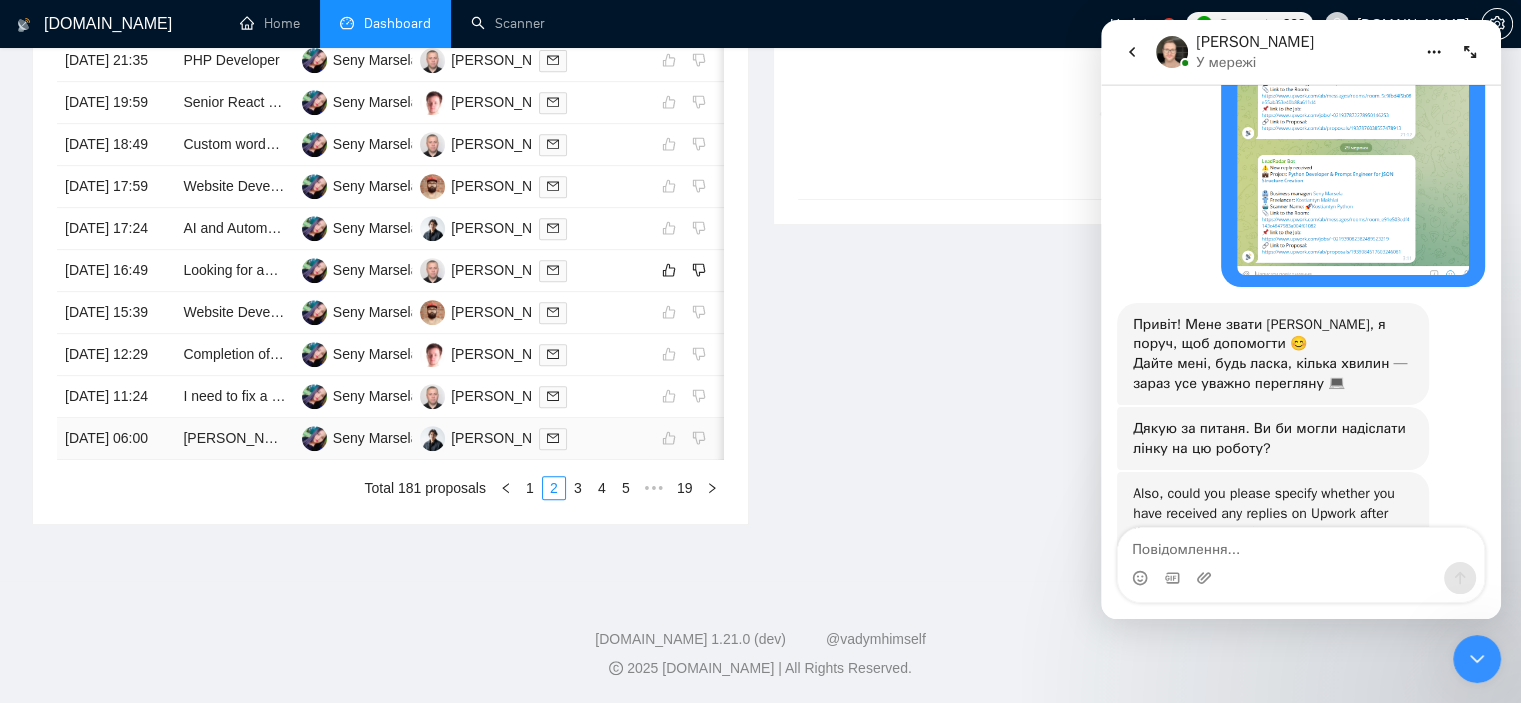 scroll, scrollTop: 1093, scrollLeft: 0, axis: vertical 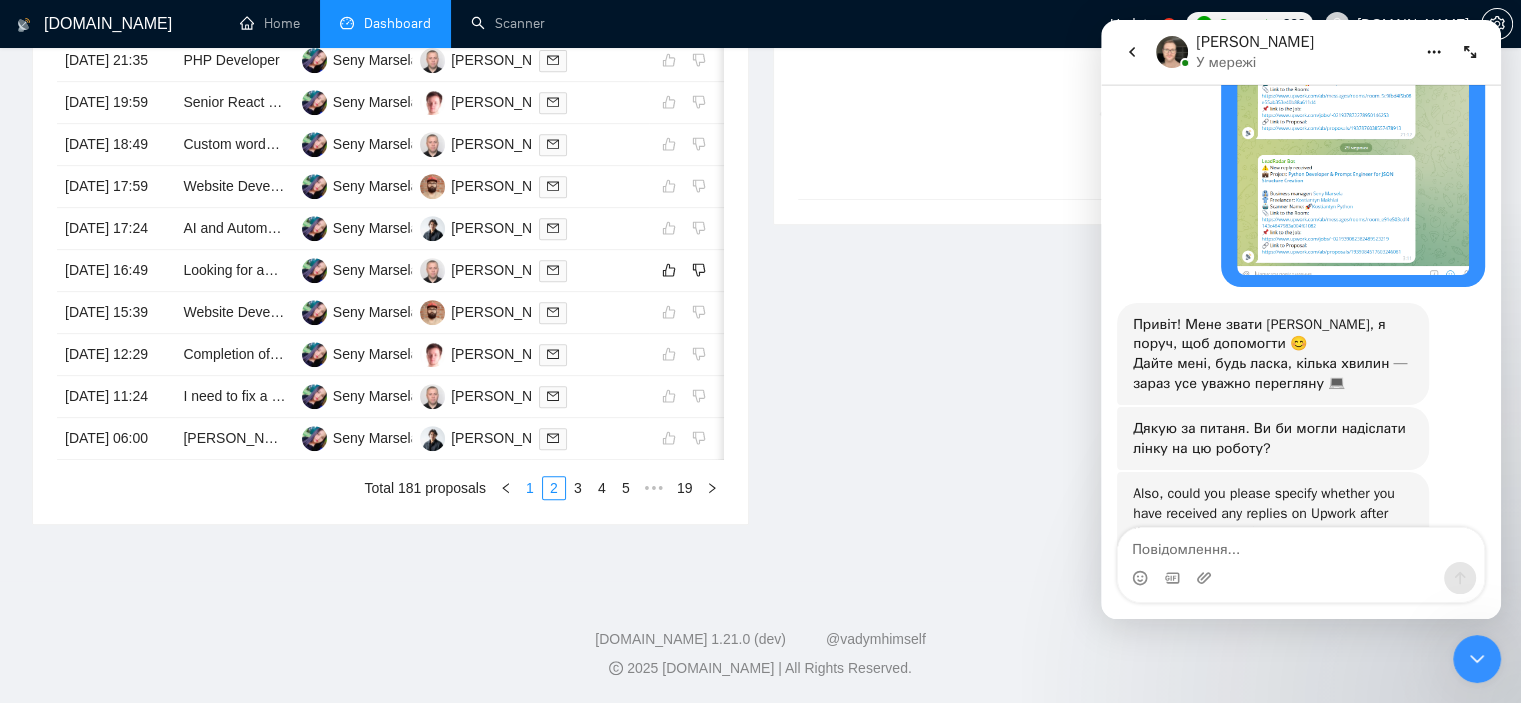 click on "1" at bounding box center [530, 488] 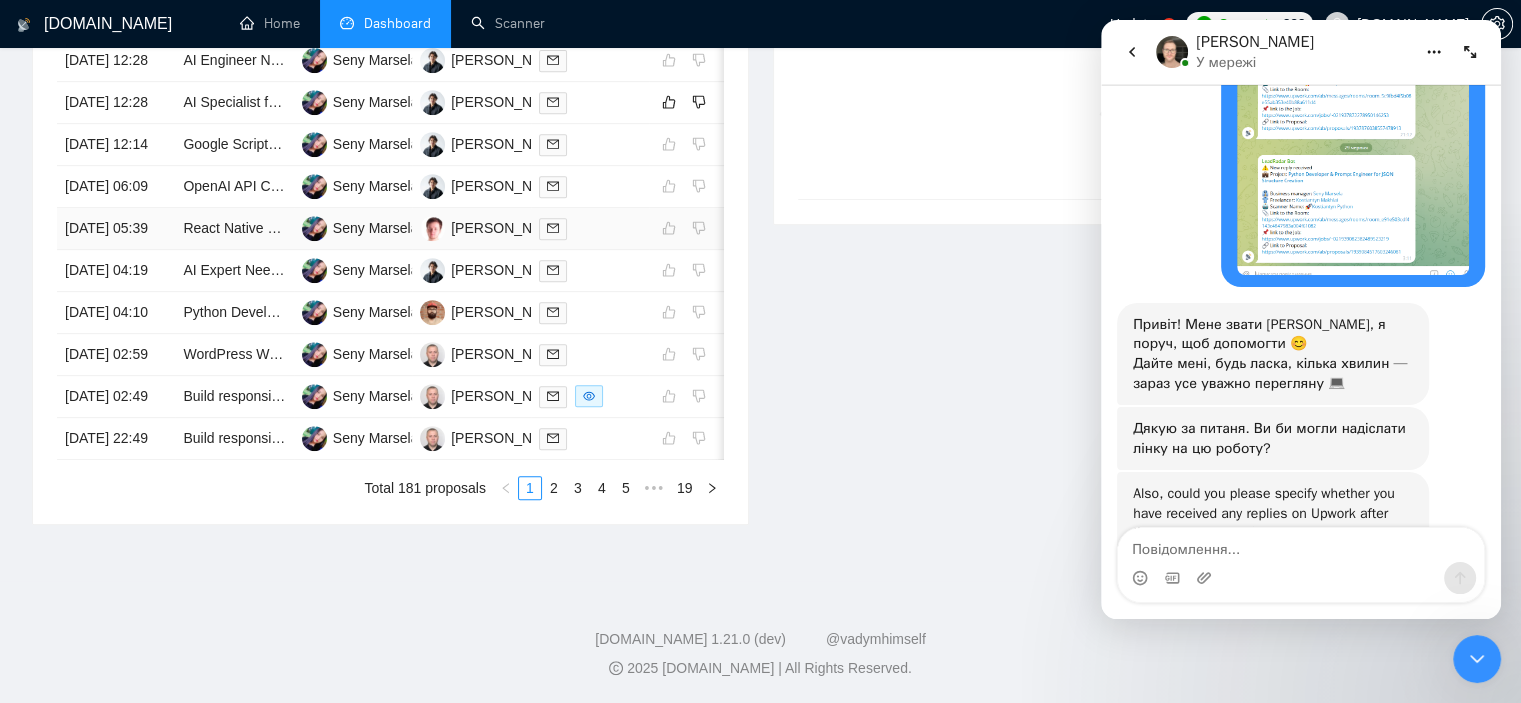 scroll, scrollTop: 1093, scrollLeft: 0, axis: vertical 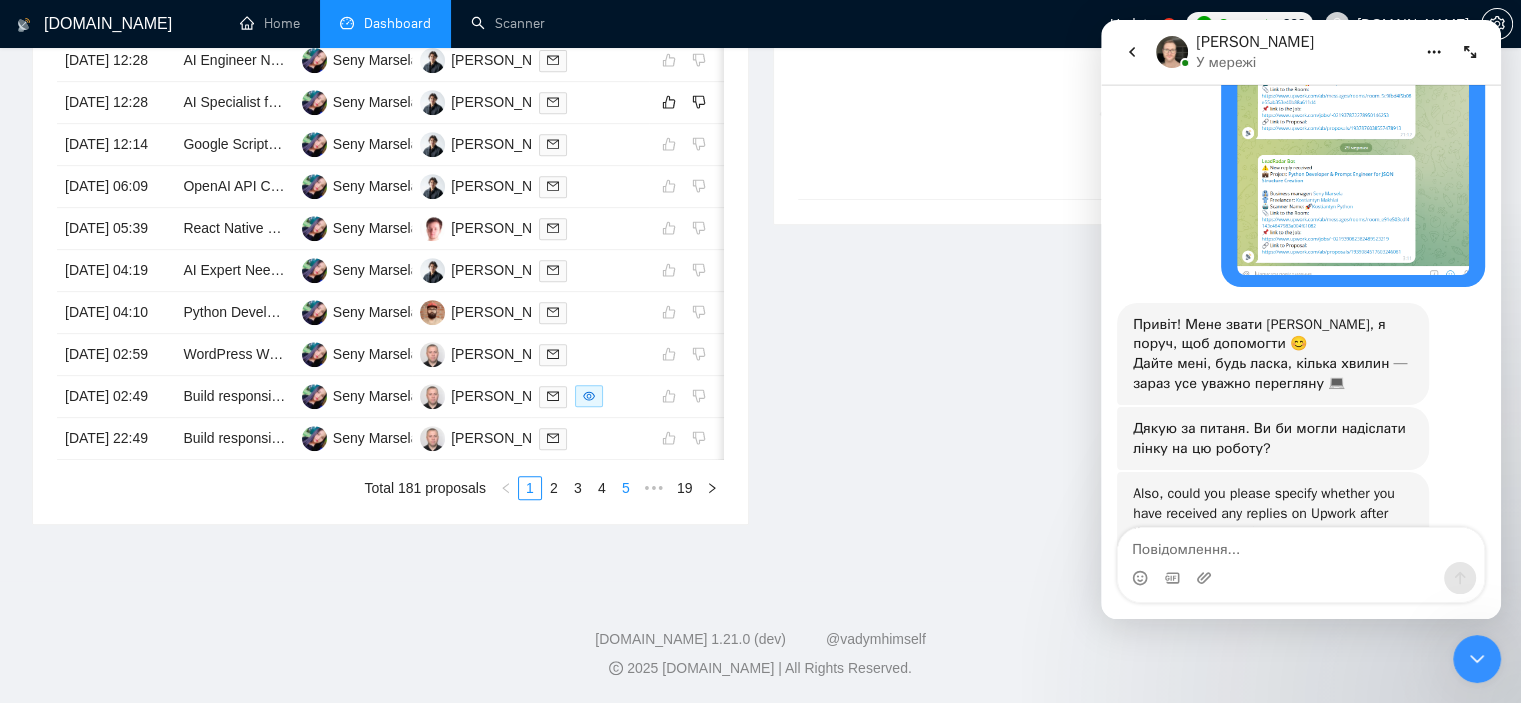 click on "5" at bounding box center [626, 488] 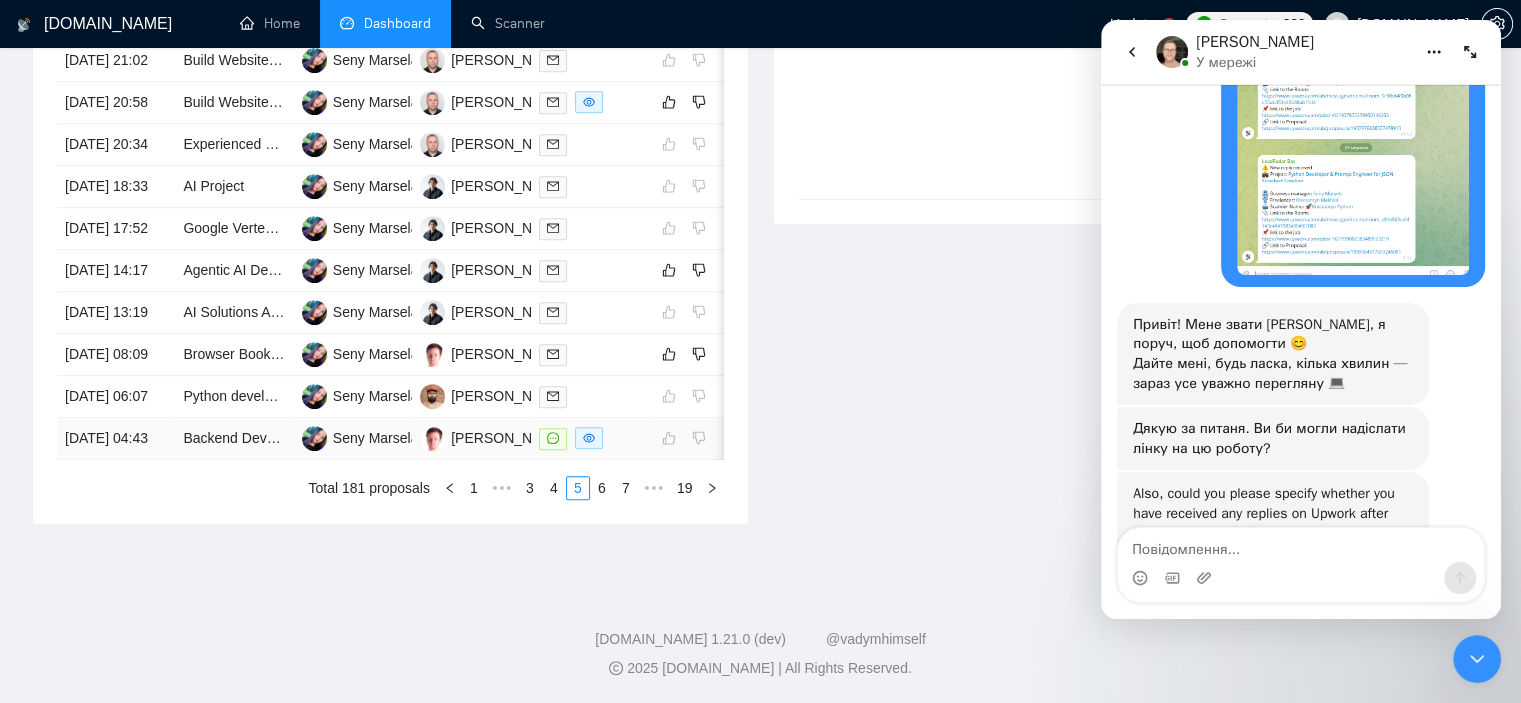 scroll, scrollTop: 993, scrollLeft: 0, axis: vertical 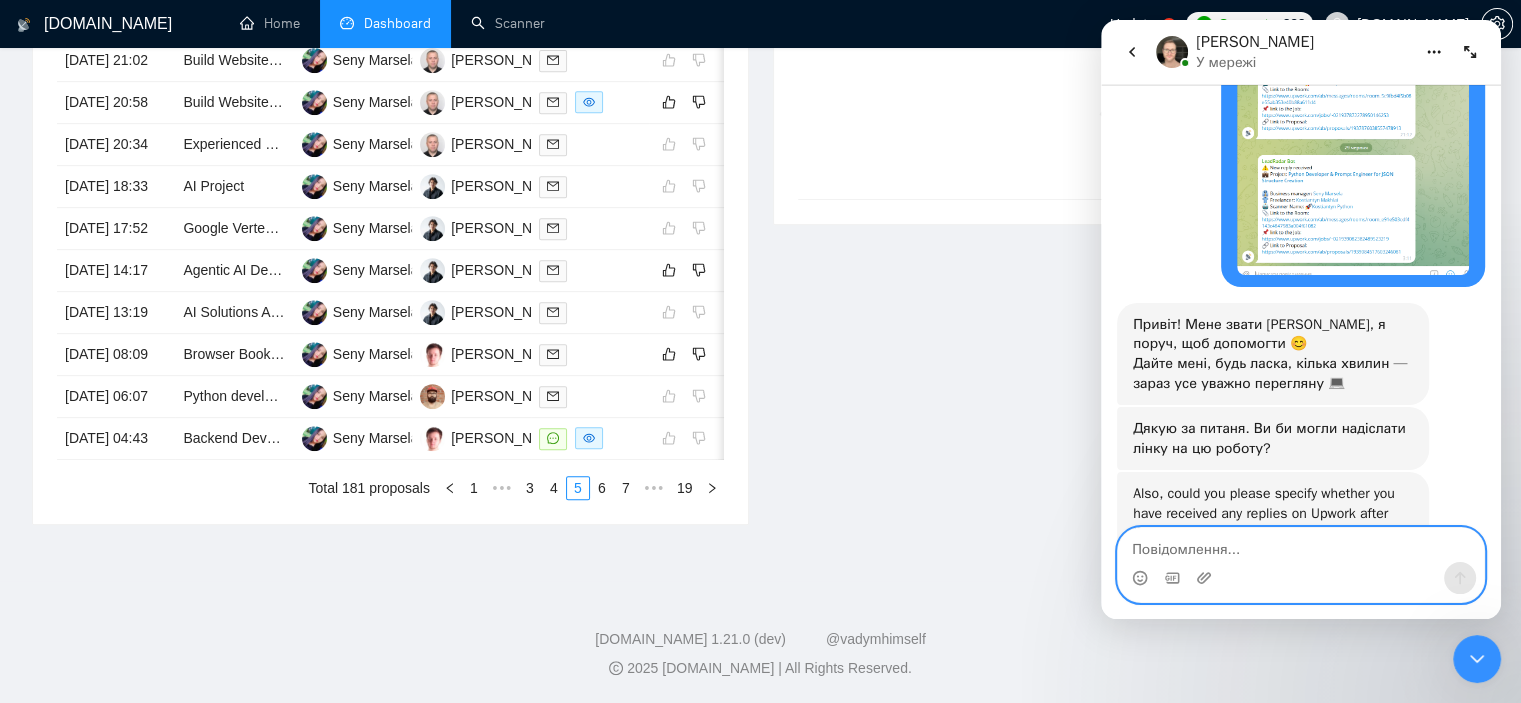 click at bounding box center (1301, 545) 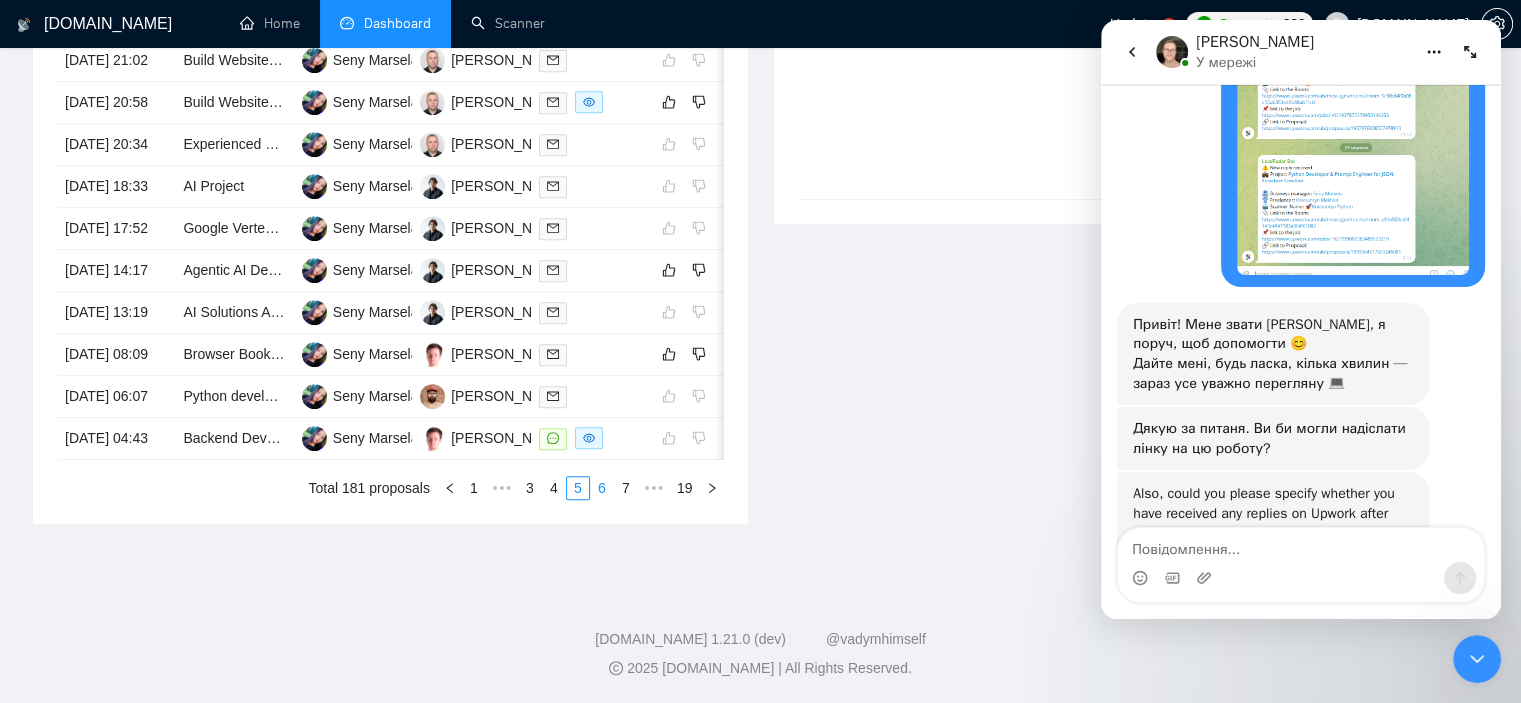 click on "6" at bounding box center (602, 488) 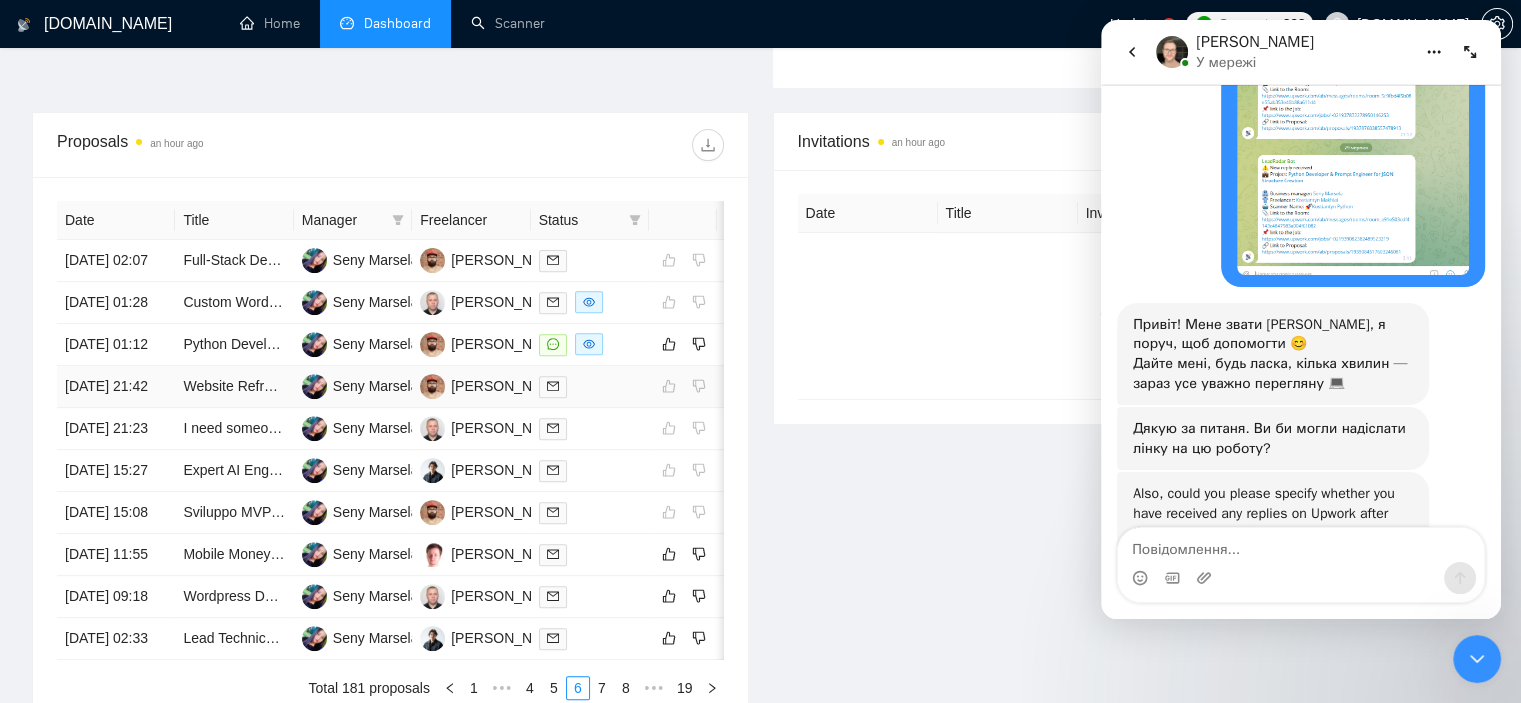 scroll, scrollTop: 1093, scrollLeft: 0, axis: vertical 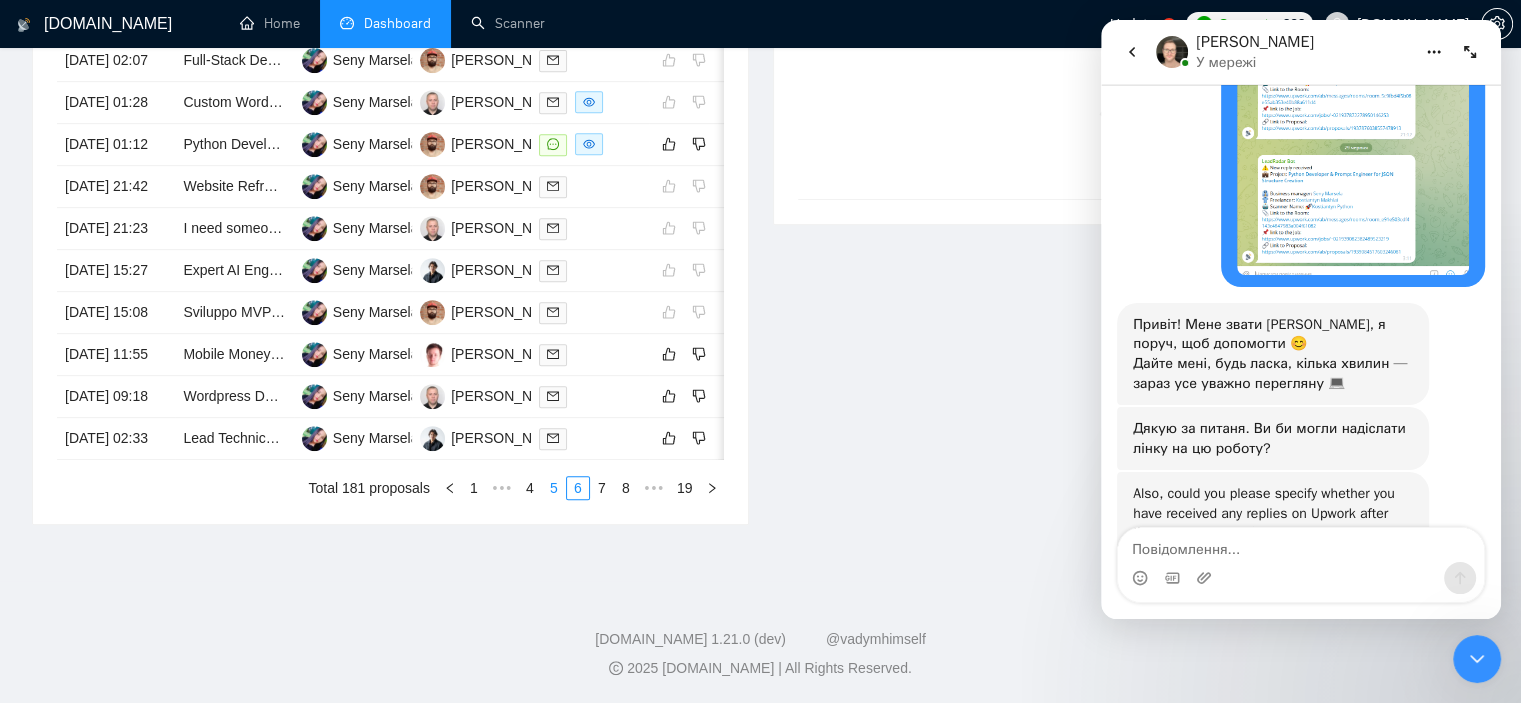 click on "5" at bounding box center (554, 488) 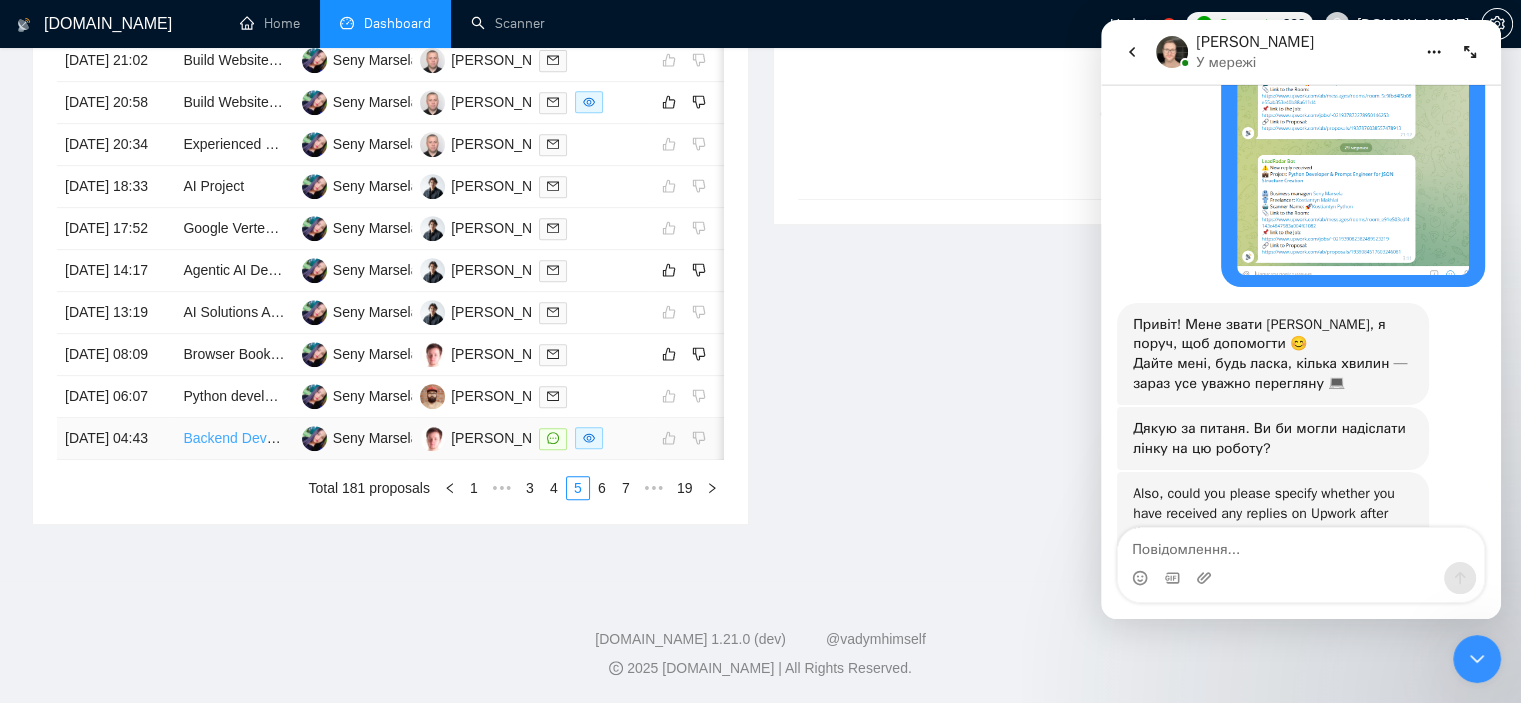 click on "Backend Developer for TypeScript Microservices on AWS" at bounding box center (361, 438) 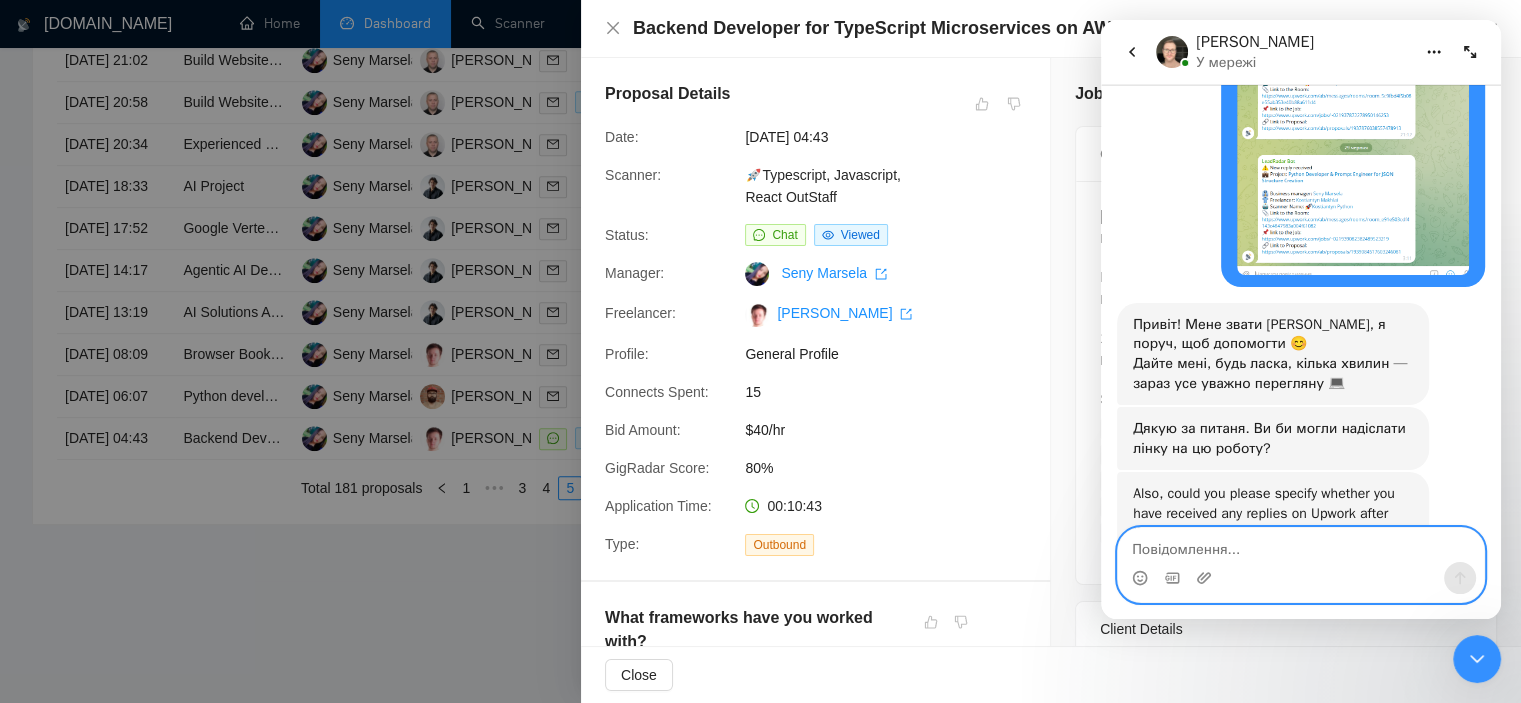 click at bounding box center [1301, 545] 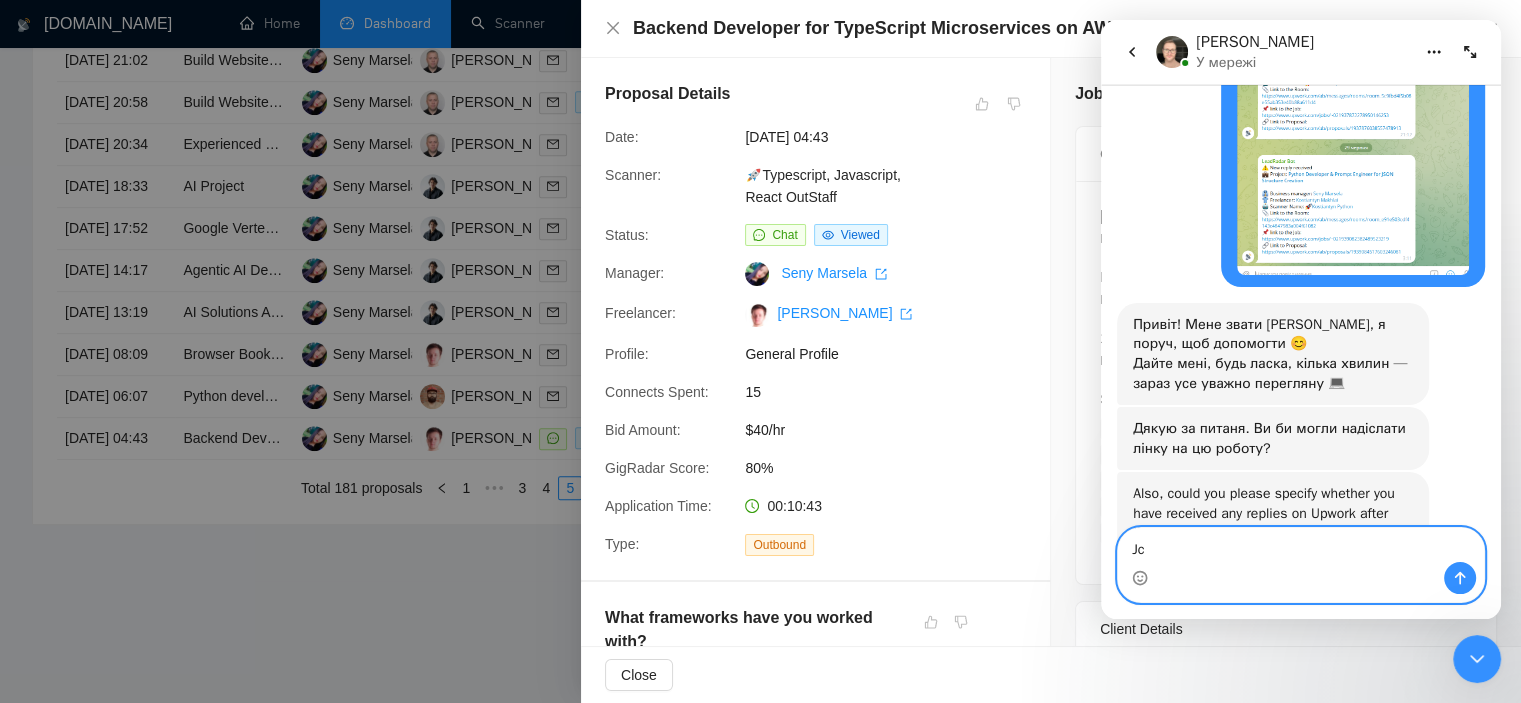 type on "J" 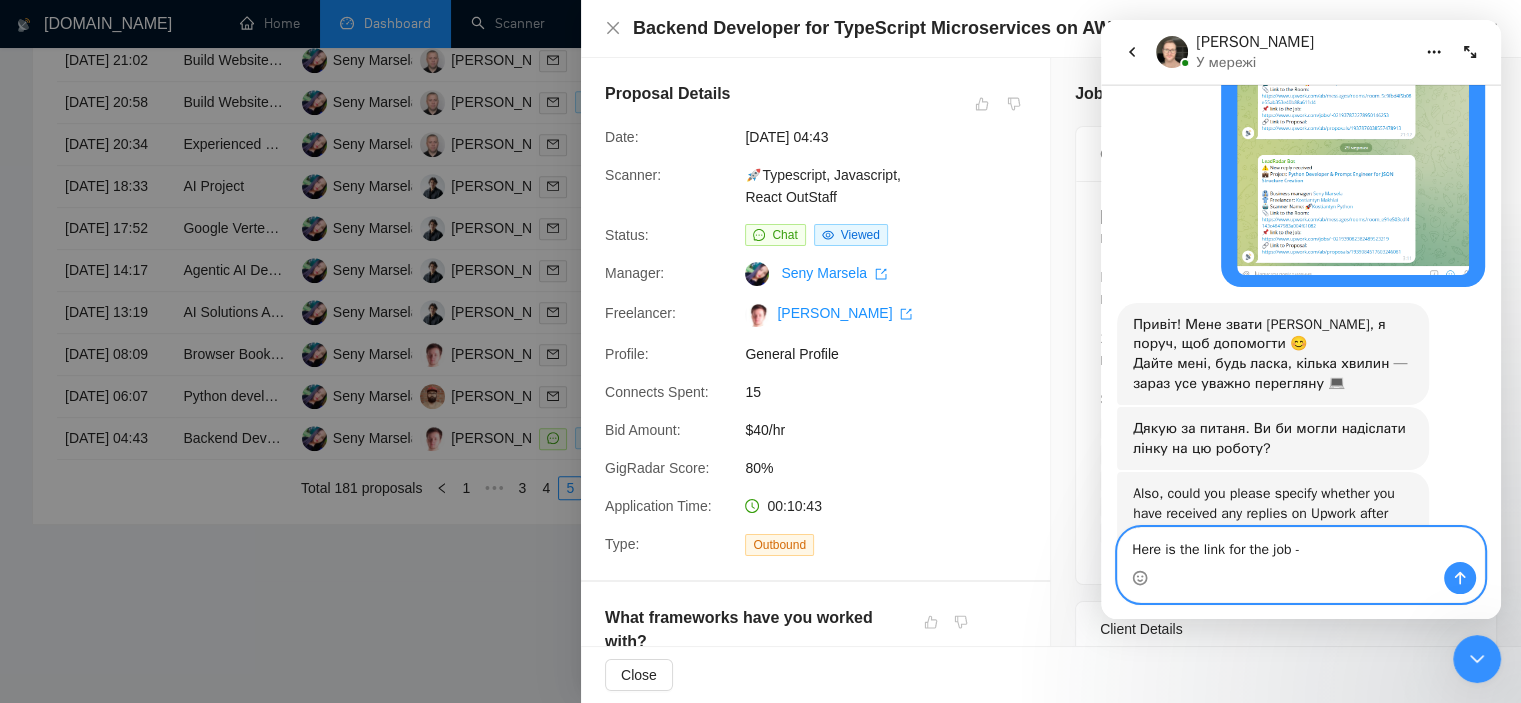 type on "Here is the link for the job -https://www.upwork.com/jobs/~021939089542832739174" 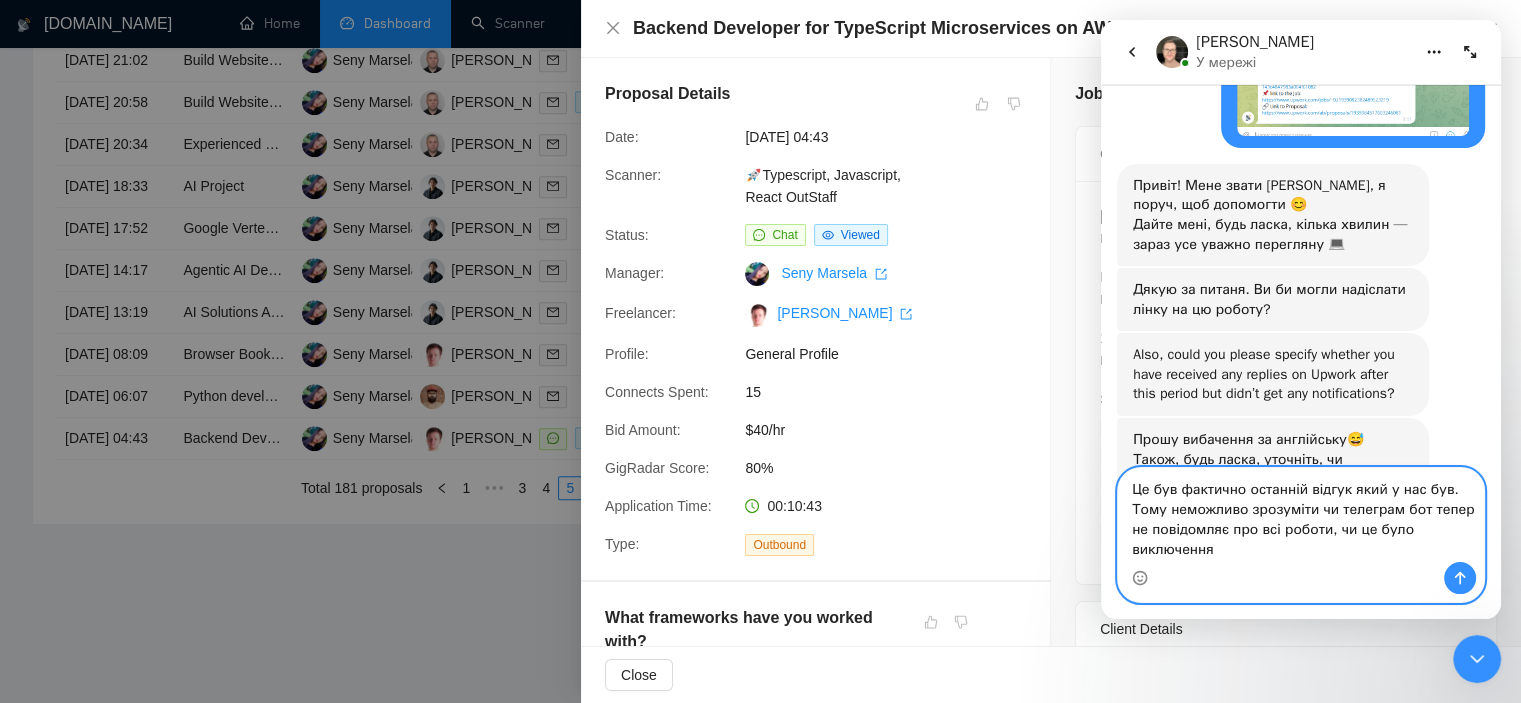 scroll, scrollTop: 6363, scrollLeft: 0, axis: vertical 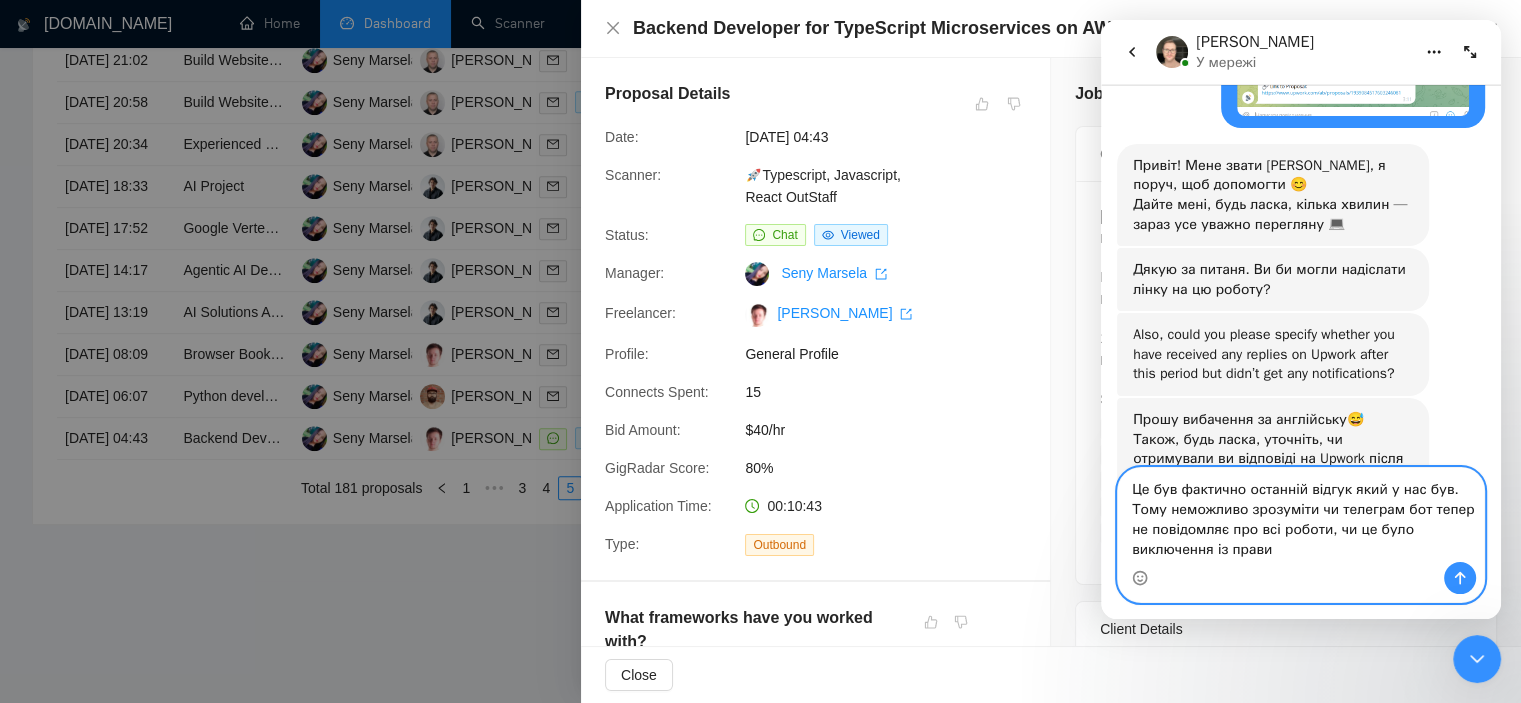 type on "Це був фактично останній відгук який у нас був. Тому неможливо зрозуміти чи телеграм бот тепер не повідомляє про всі роботи, чи це було виключення із правил" 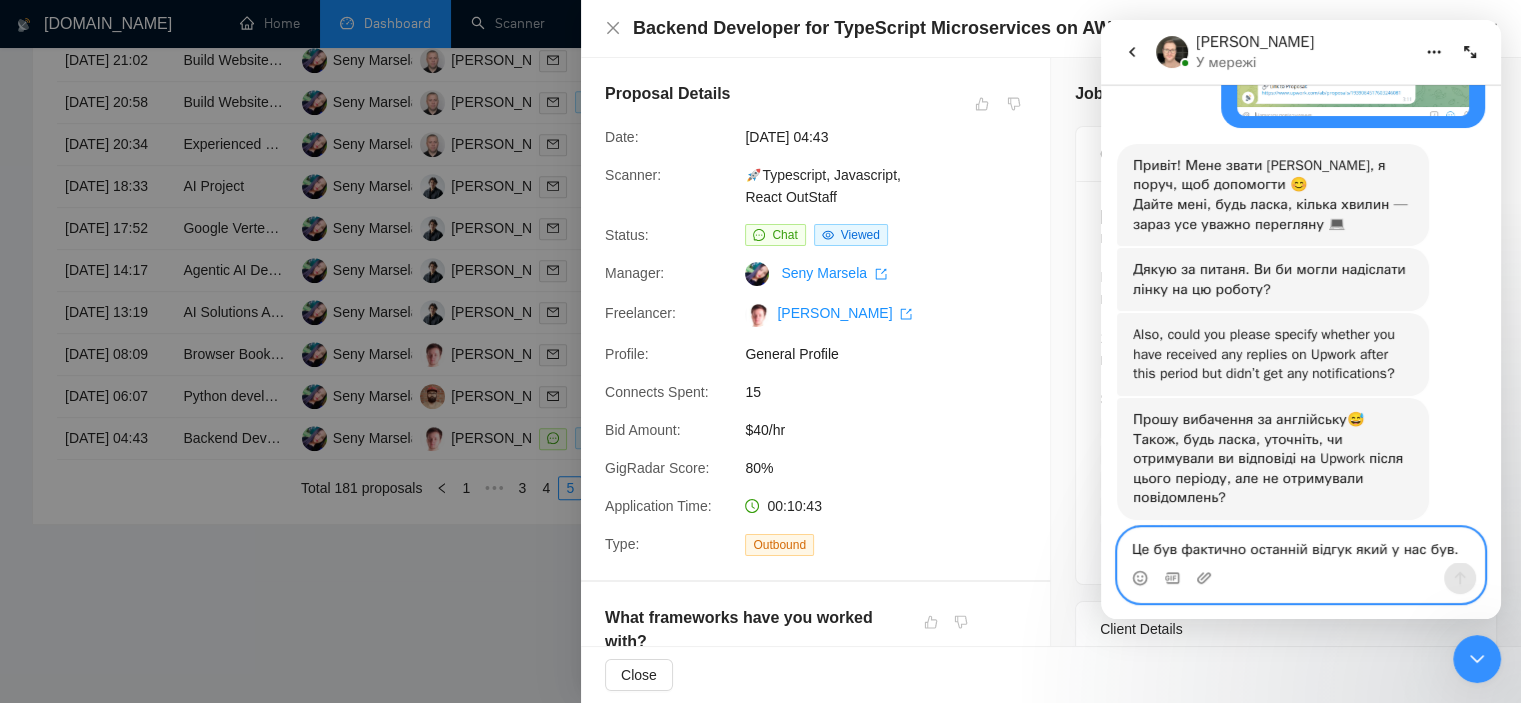 type 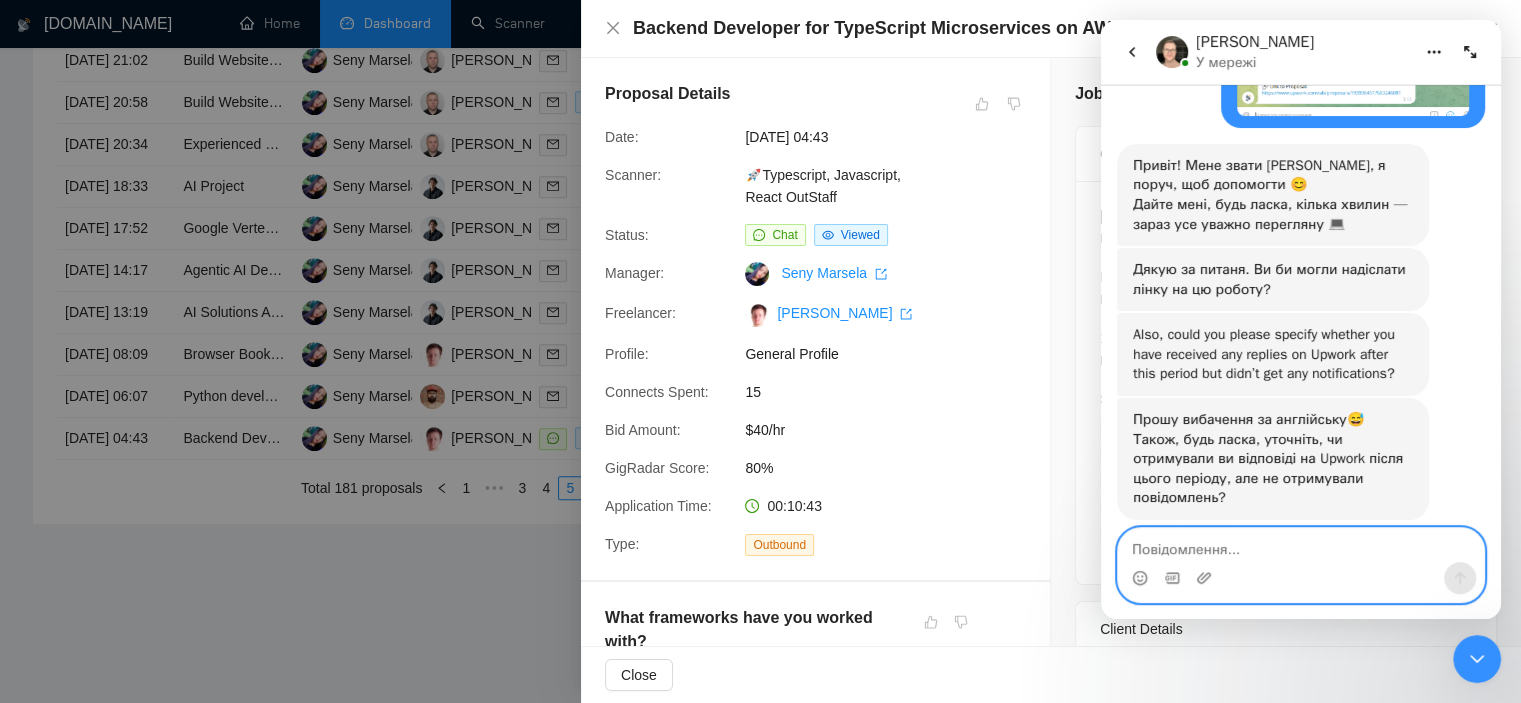 scroll, scrollTop: 6407, scrollLeft: 0, axis: vertical 